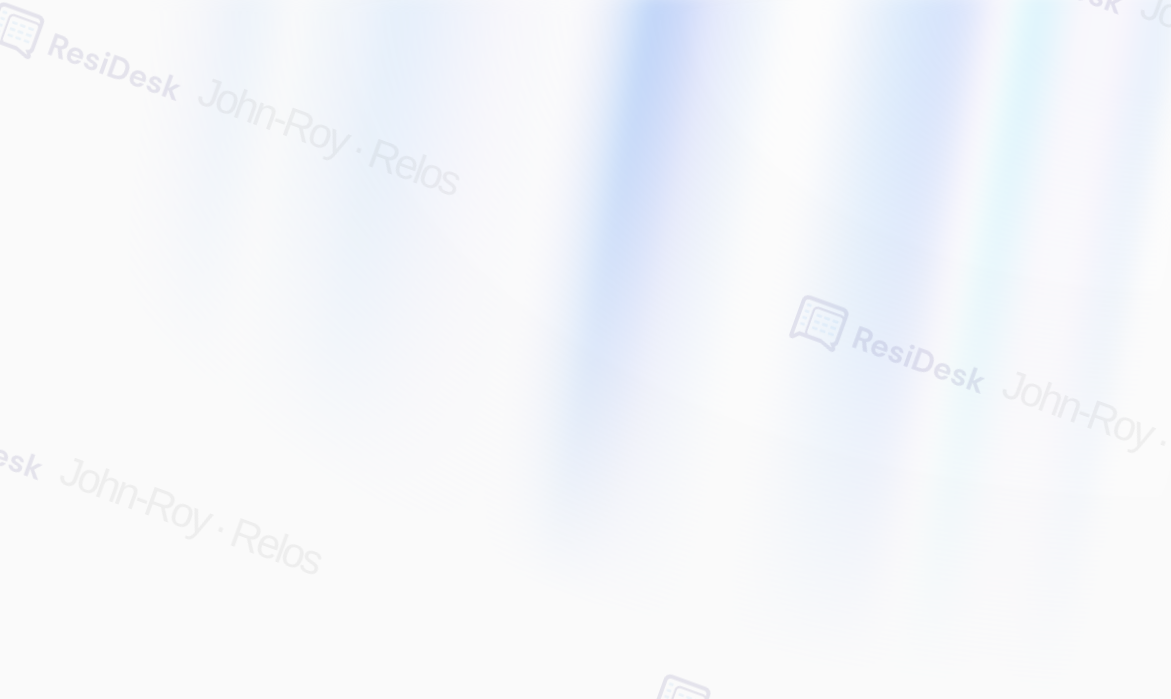 scroll, scrollTop: 0, scrollLeft: 0, axis: both 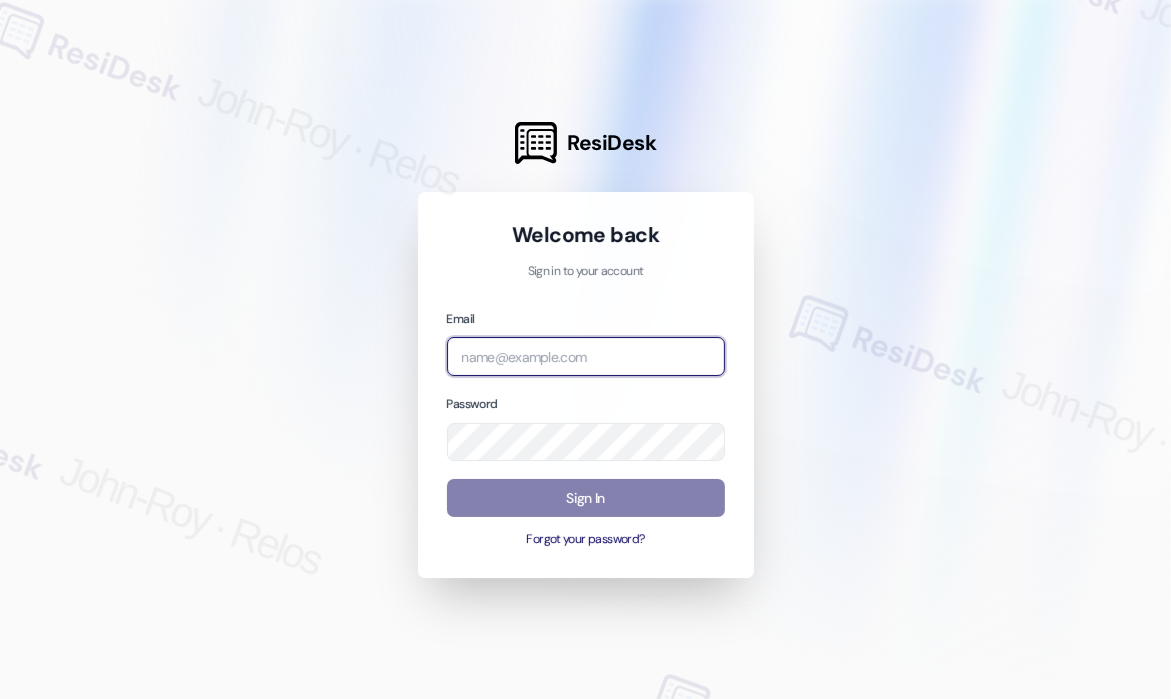 click at bounding box center (586, 356) 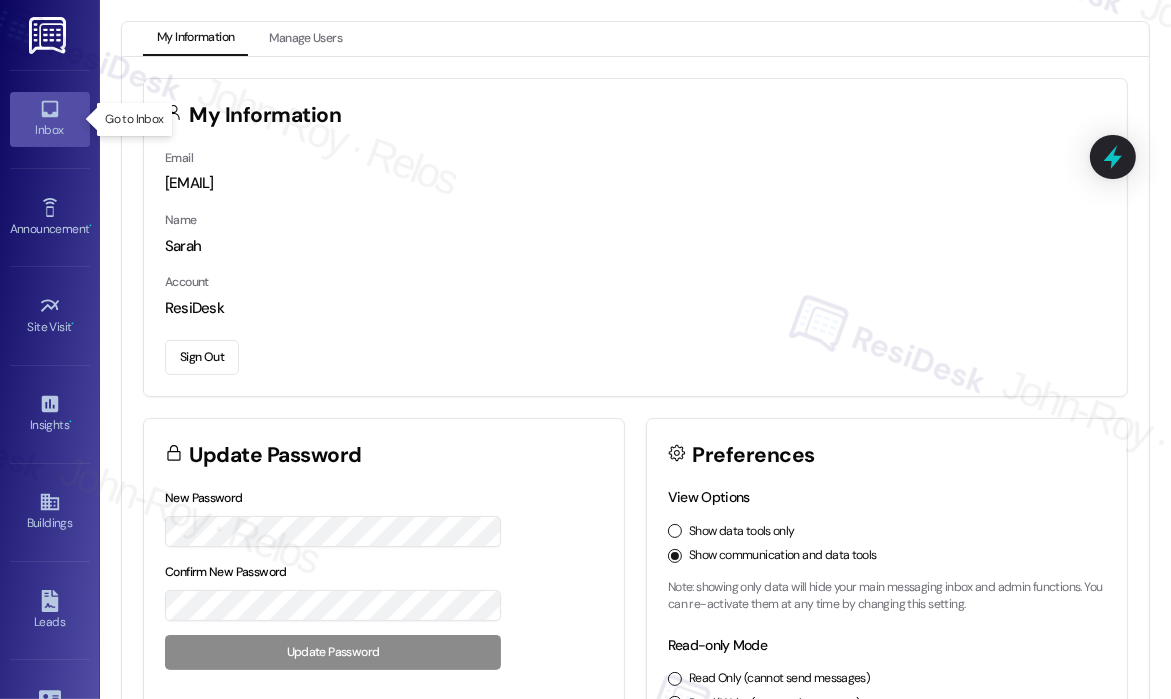 click on "Inbox" at bounding box center (50, 130) 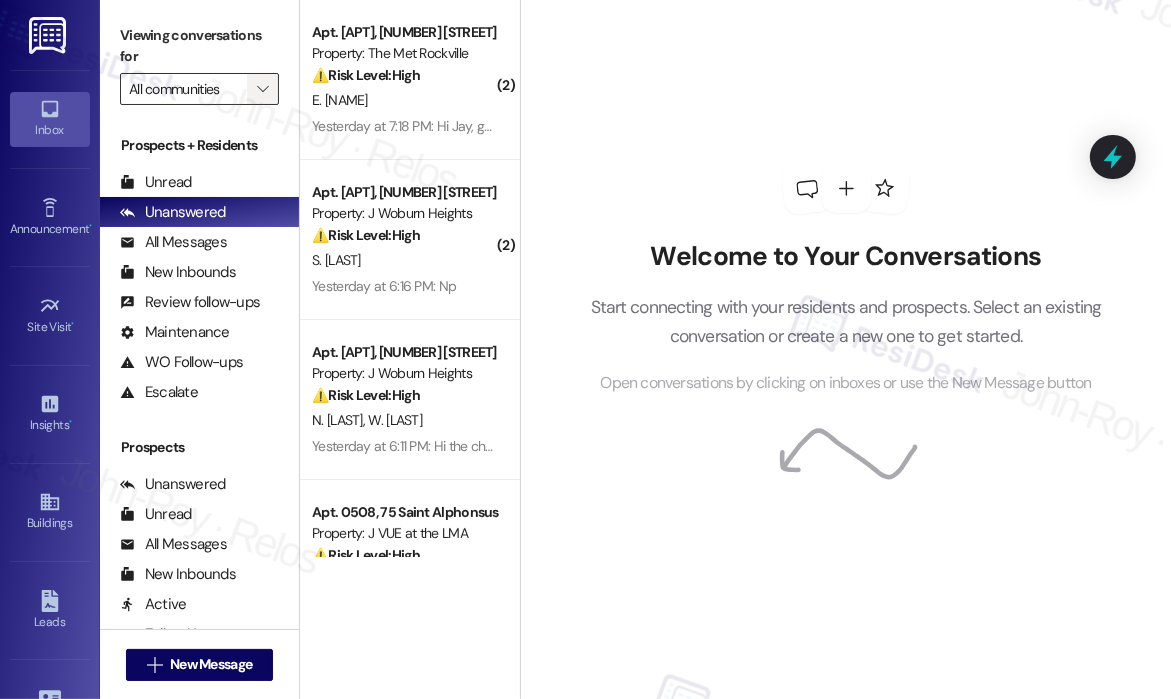 click on "" at bounding box center [262, 89] 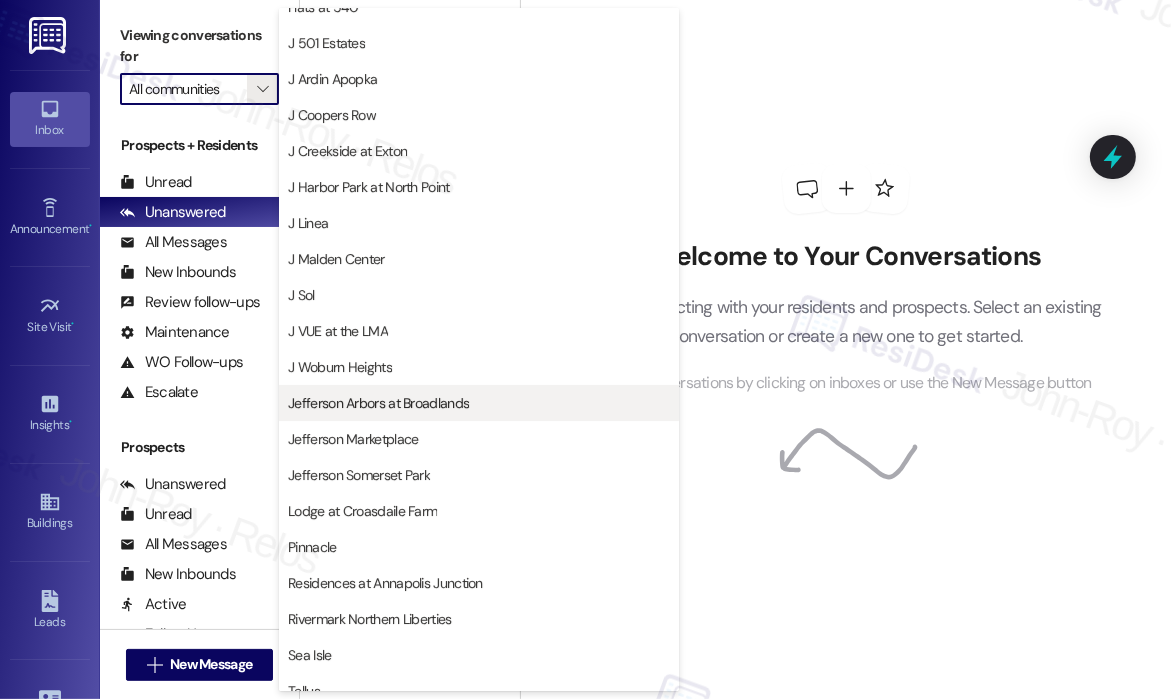 scroll, scrollTop: 325, scrollLeft: 0, axis: vertical 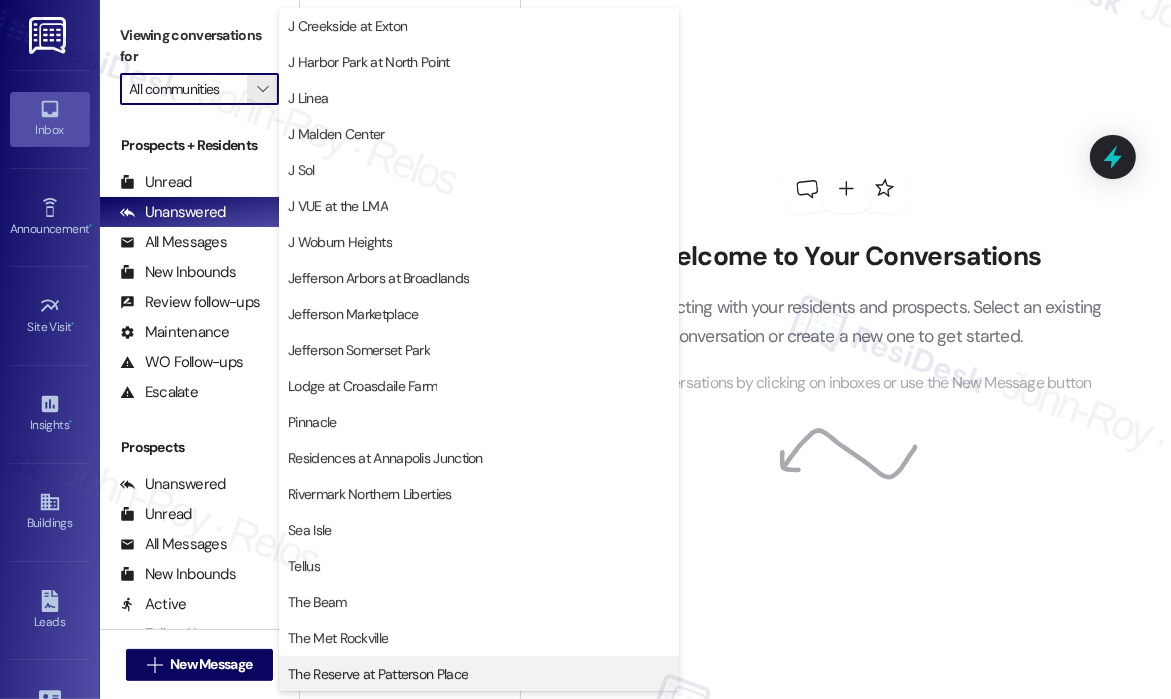 click on "The Reserve at Patterson Place" at bounding box center [378, 674] 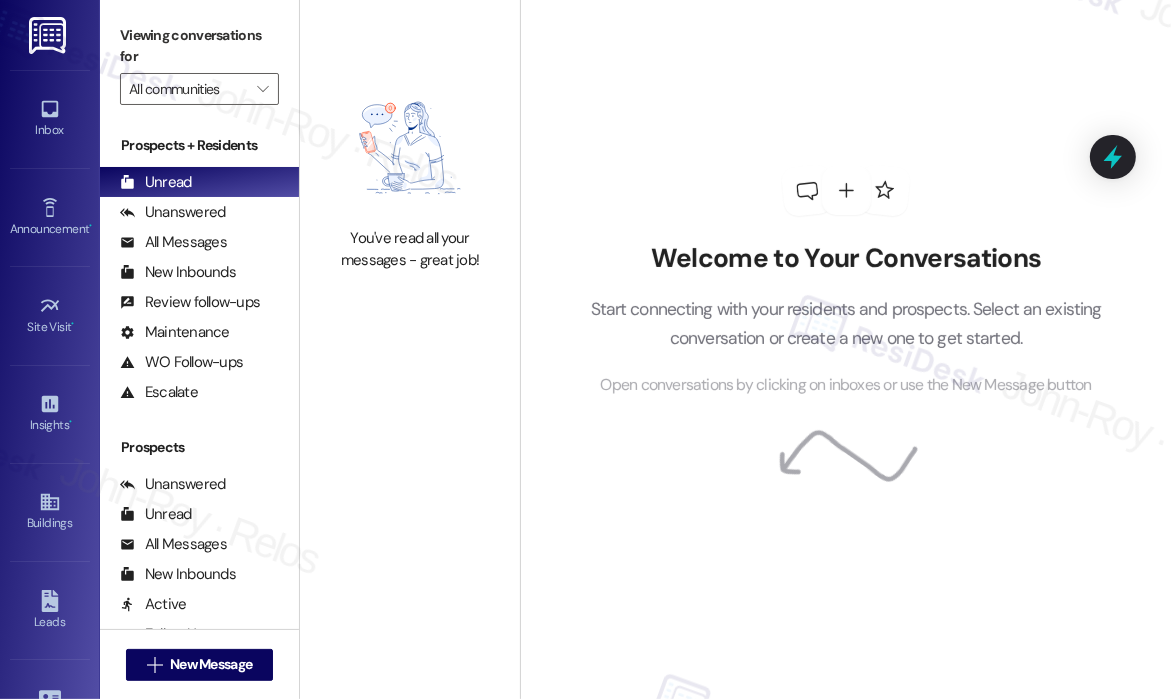 type on "The Reserve at Patterson Place" 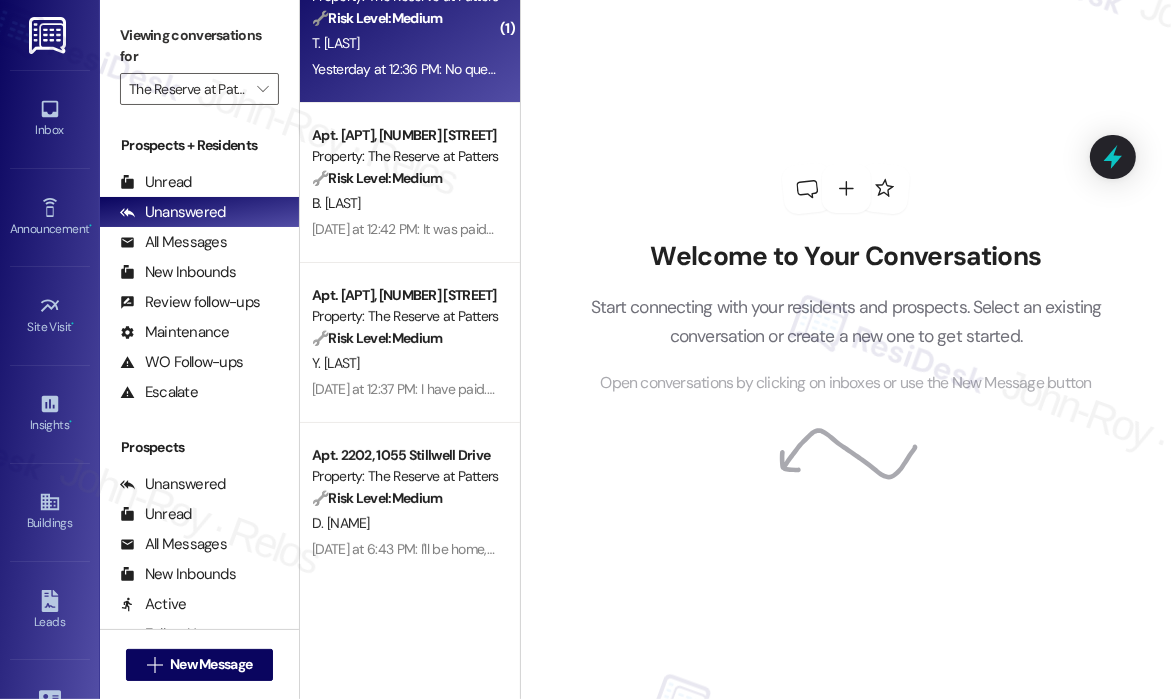 scroll, scrollTop: 83, scrollLeft: 0, axis: vertical 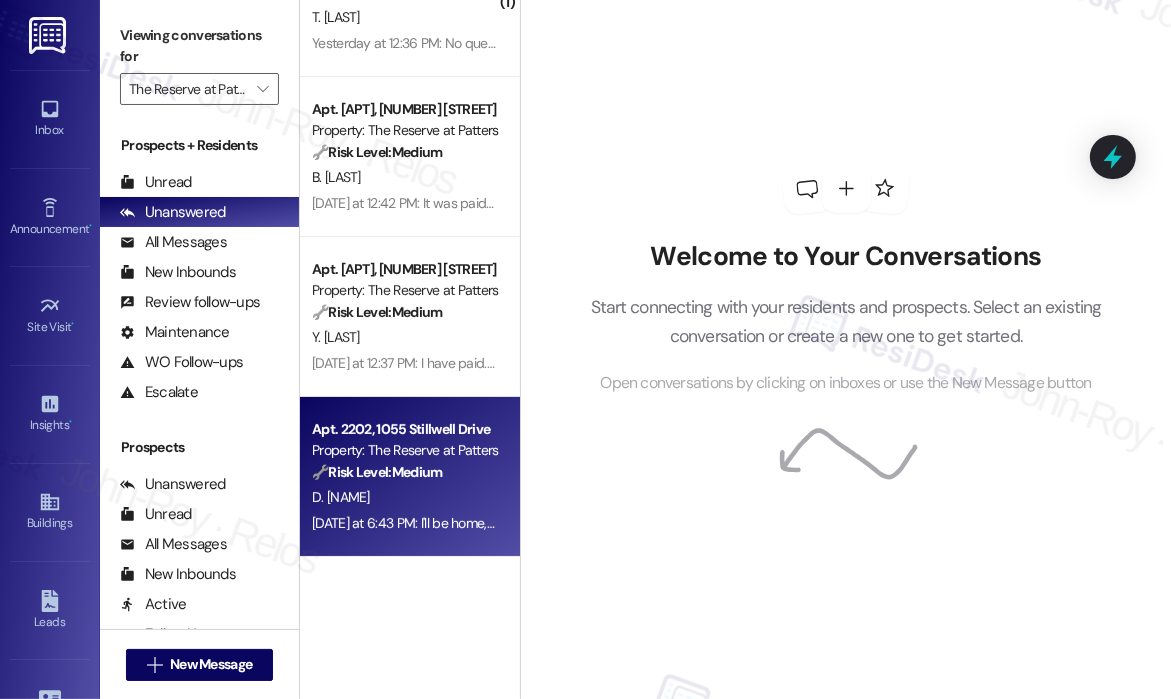 click on "Apt. 2202, 1055 Stillwell Drive" at bounding box center [404, 429] 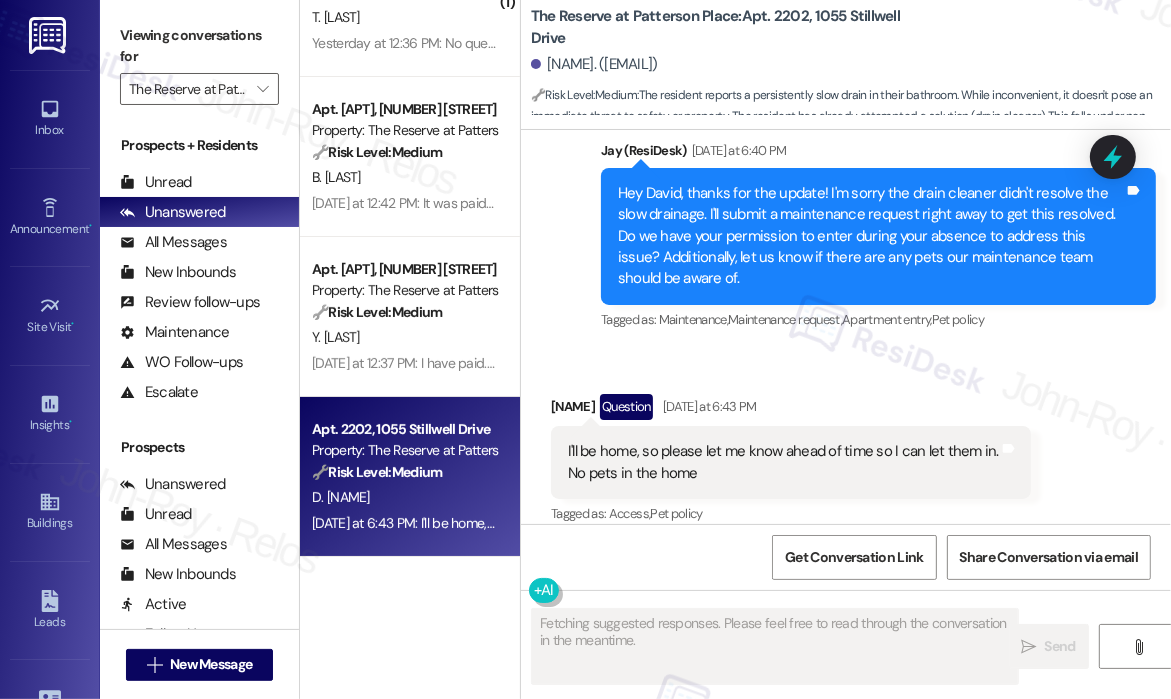 scroll, scrollTop: 1910, scrollLeft: 0, axis: vertical 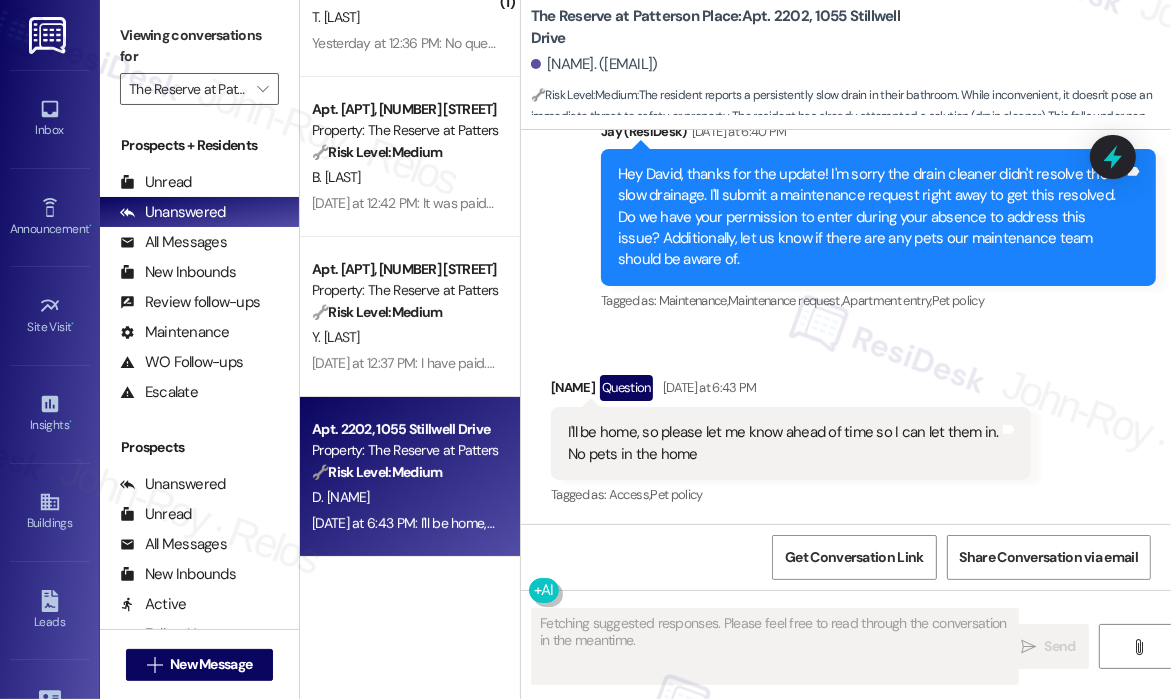 click on "Received via SMS [NAME] Question [DATE] at 6:43 PM I'll be home, so please let me know ahead of time so I can let them in.
No pets in the home  Tags and notes Tagged as:   Access ,  Click to highlight conversations about Access Pet policy Click to highlight conversations about Pet policy" at bounding box center [846, 427] 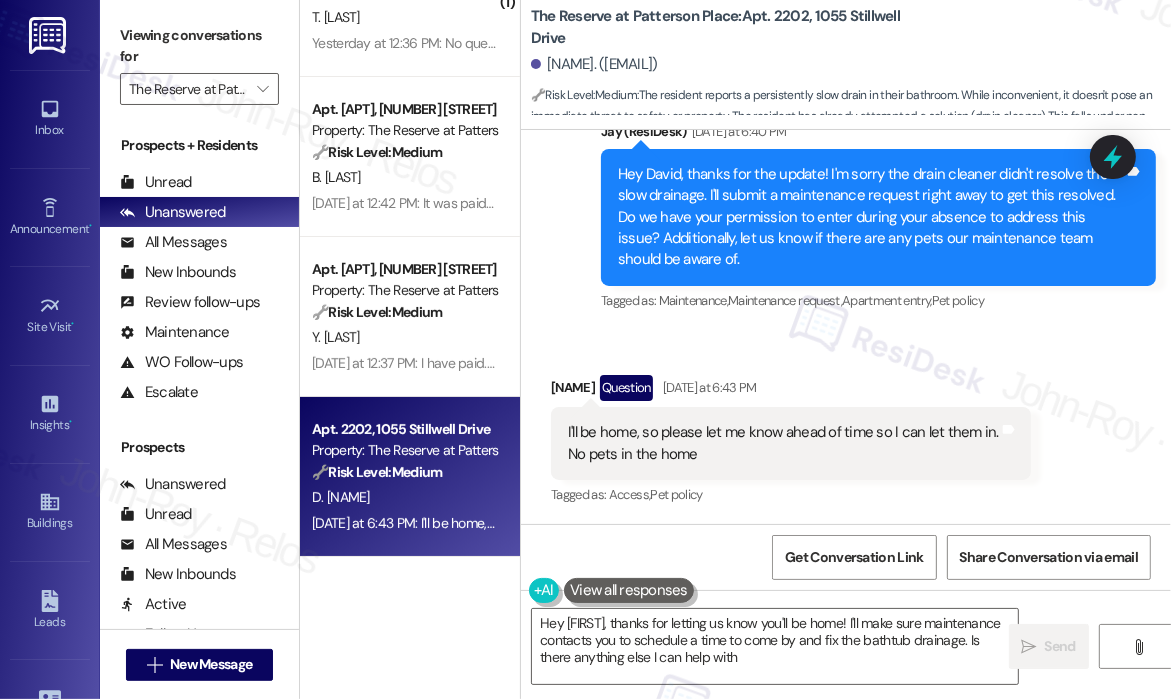 type on "Hey [FIRST], thanks for letting us know you'll be home! I'll make sure maintenance contacts you to schedule a time to come by and fix the bathtub drainage. Is there anything else I can help with" 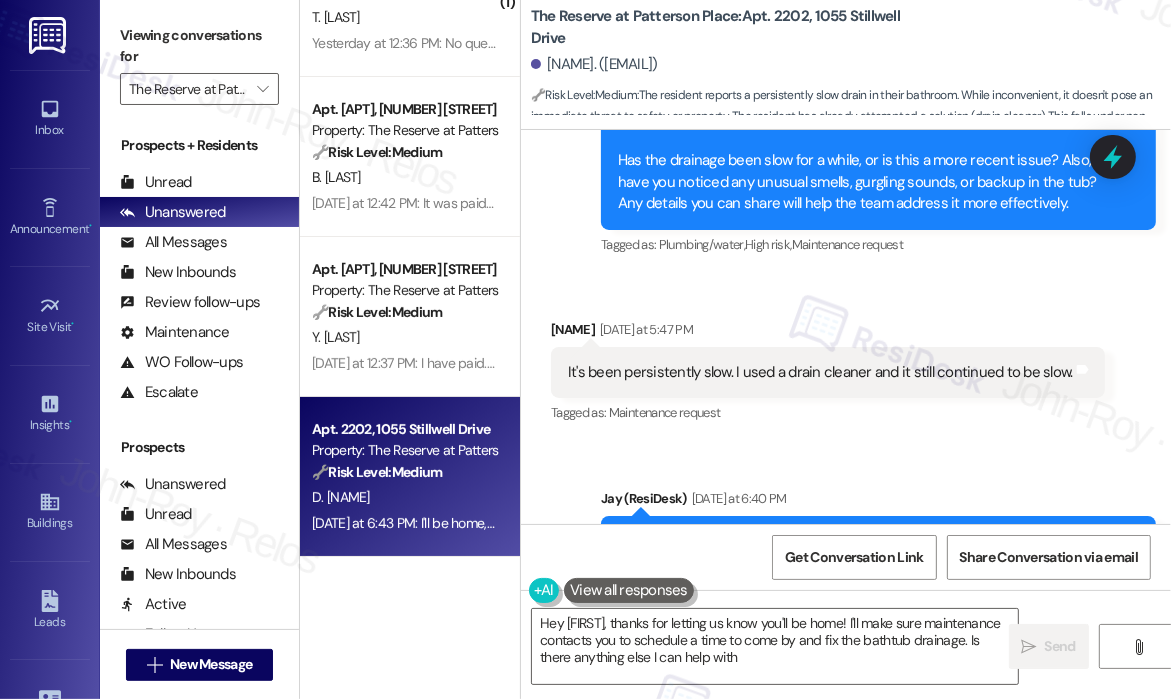 scroll, scrollTop: 1510, scrollLeft: 0, axis: vertical 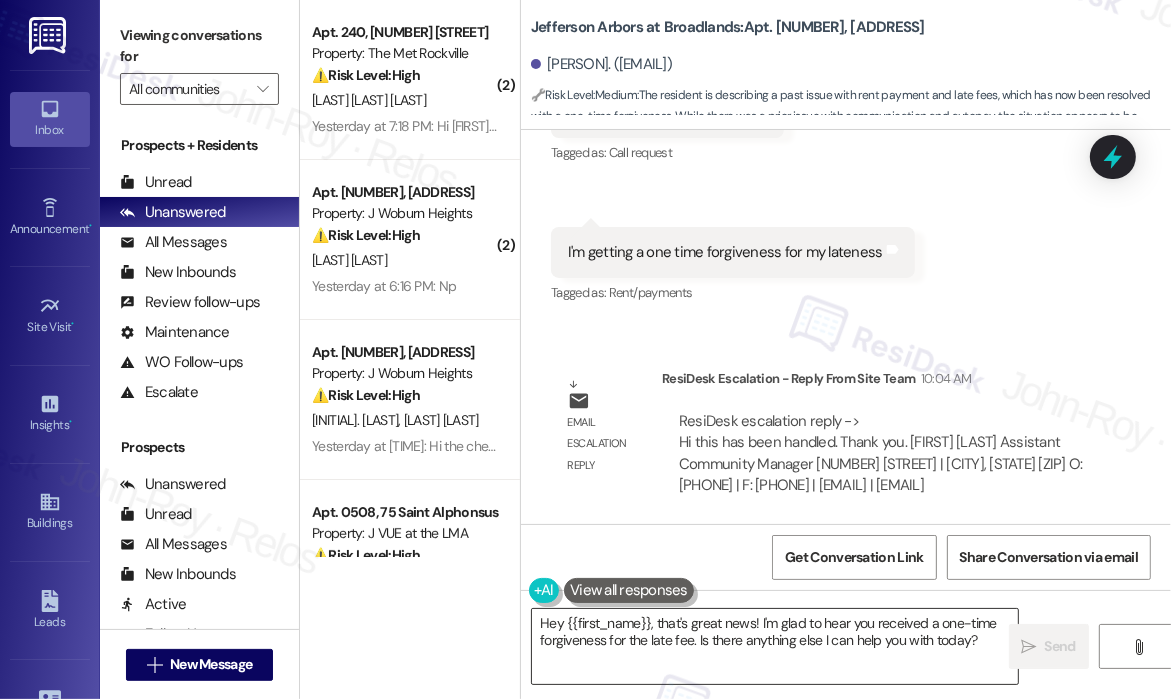 click on "Hey {{first_name}}, that's great news! I'm glad to hear you received a one-time forgiveness for the late fee. Is there anything else I can help you with today?" at bounding box center (775, 646) 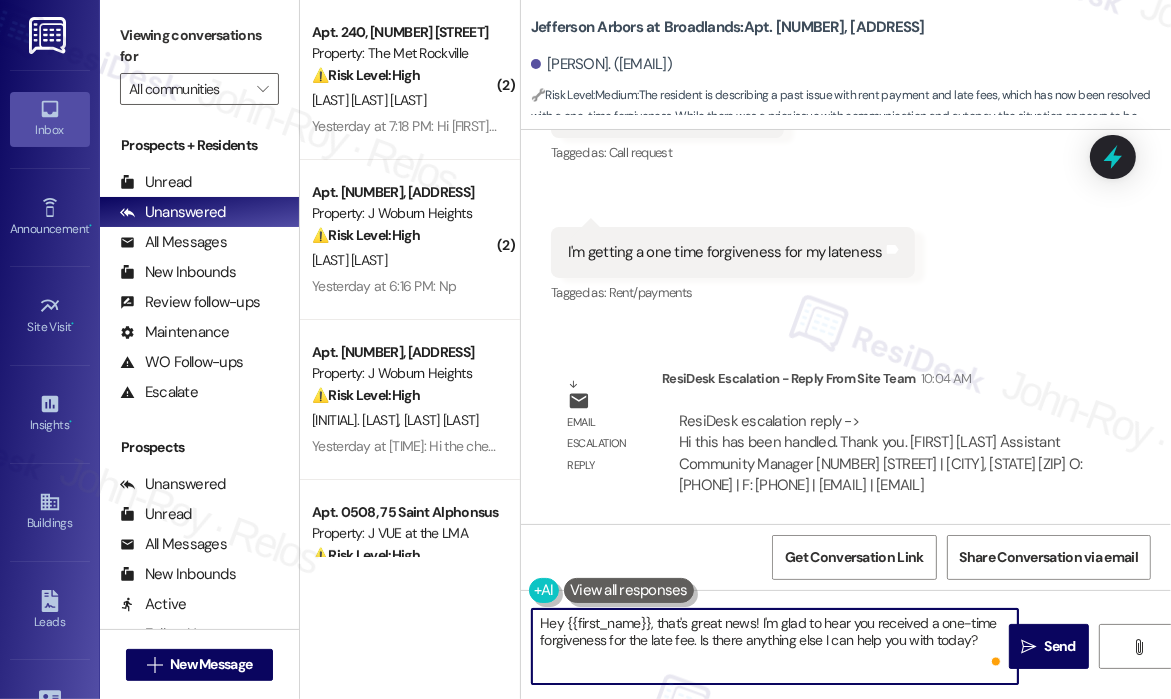 drag, startPoint x: 696, startPoint y: 642, endPoint x: 971, endPoint y: 639, distance: 275.01636 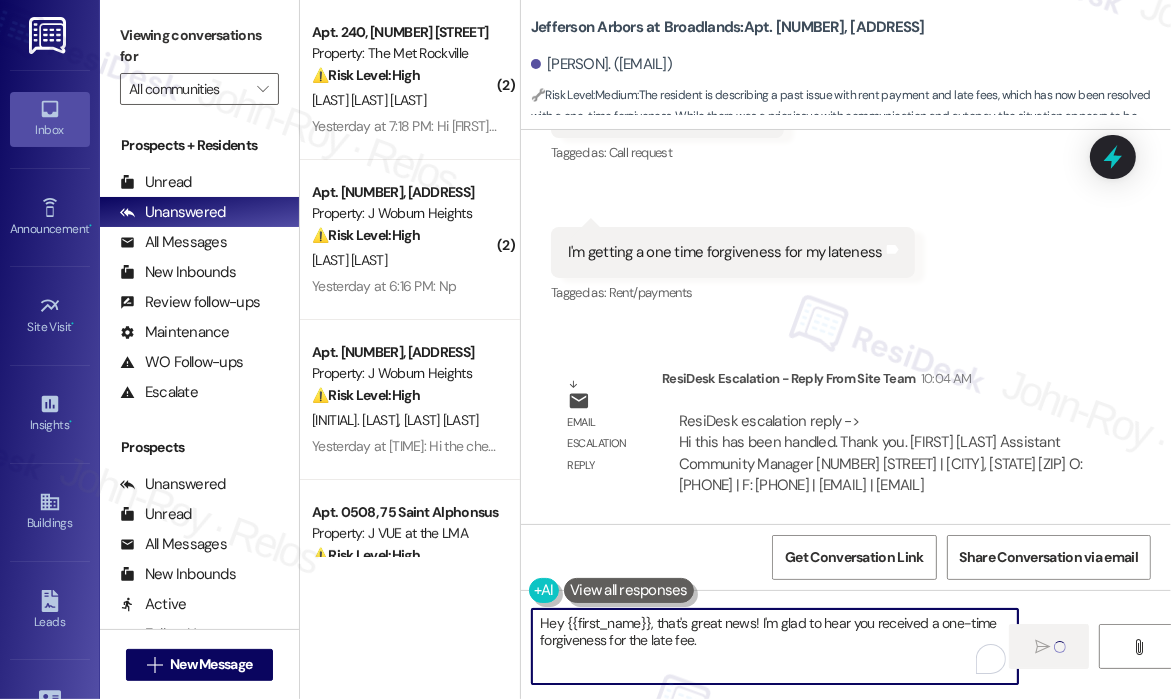 type on "Hey {{first_name}}, that's great news! I'm glad to hear you received a one-time forgiveness for the late fee." 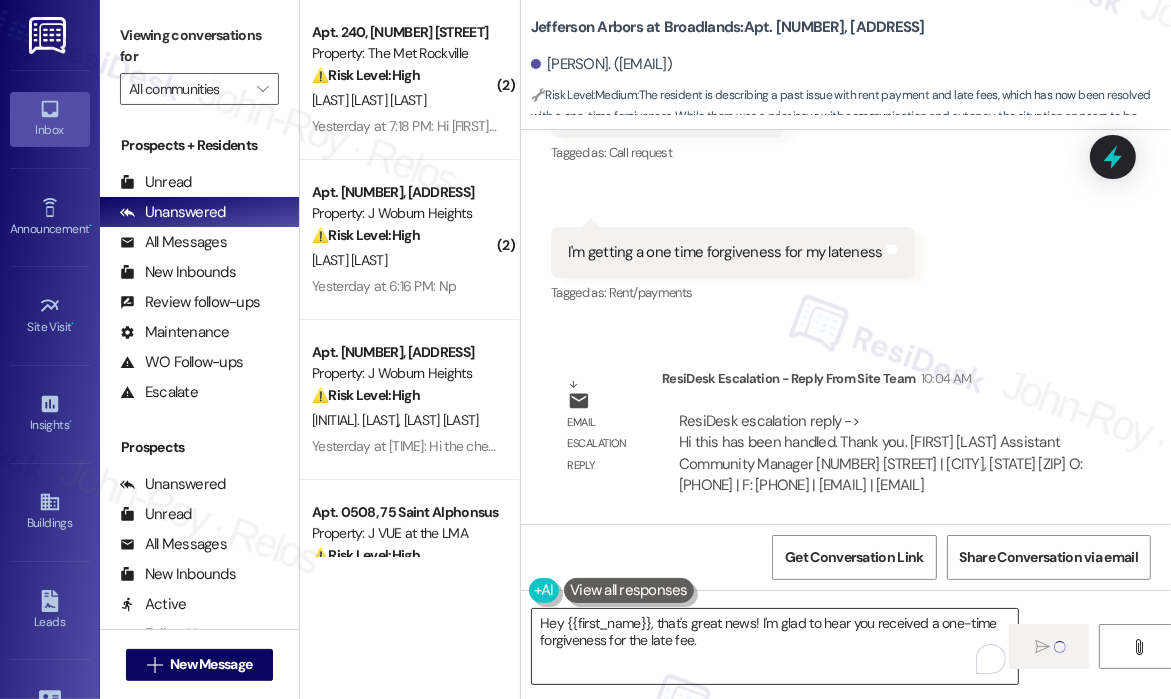 type 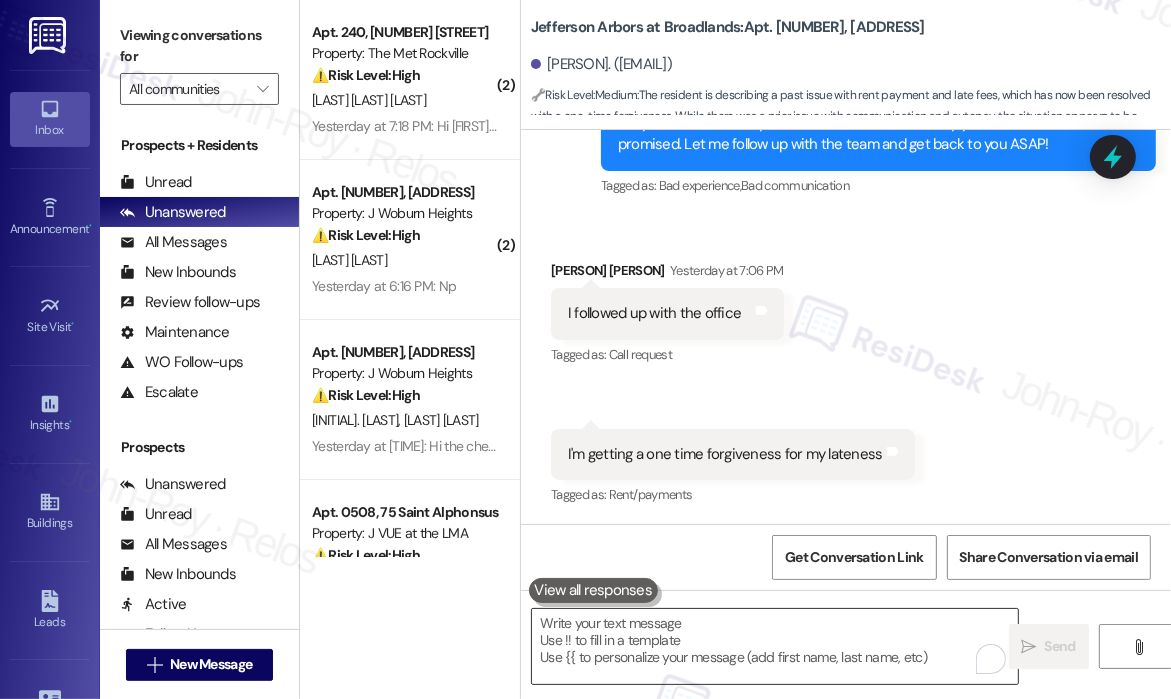 scroll, scrollTop: 24696, scrollLeft: 0, axis: vertical 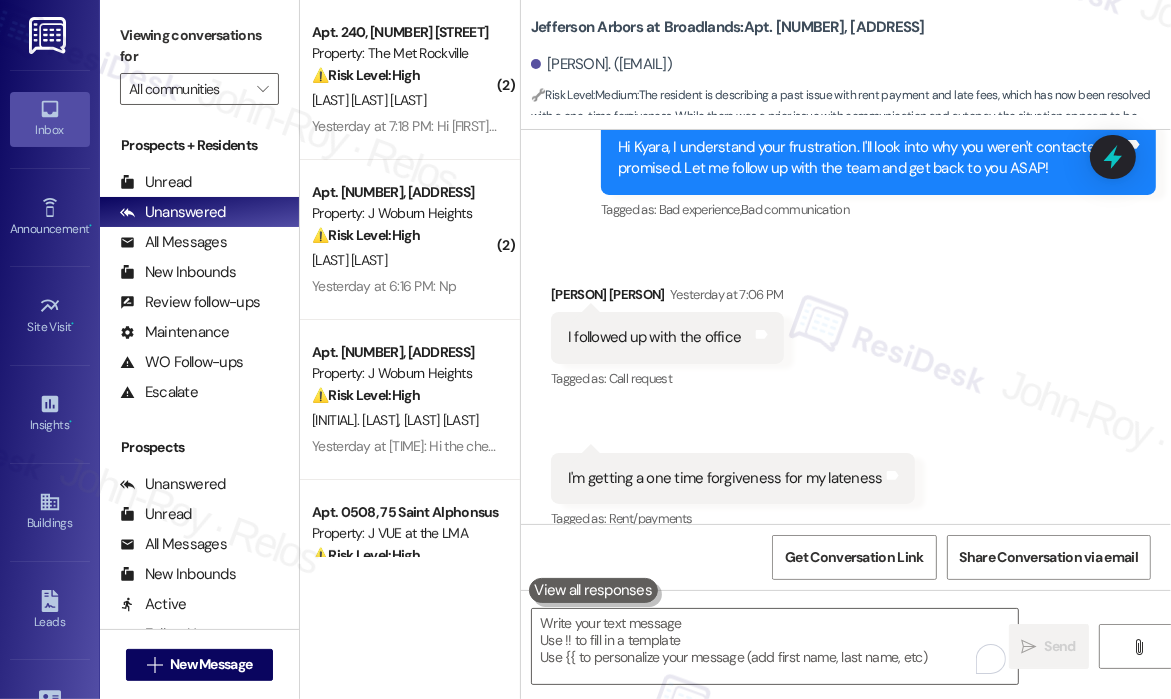 click on "Received via SMS [PERSON] Yesterday at 7:06 PM I followed up with the office Tags and notes Tagged as:   Call request Click to highlight conversations about Call request Received via SMS 7:06 PM [PERSON] Yesterday at 7:06 PM I'm getting a one time forgiveness for my lateness Tags and notes Tagged as:   Rent/payments Click to highlight conversations about Rent/payments" at bounding box center (846, 394) 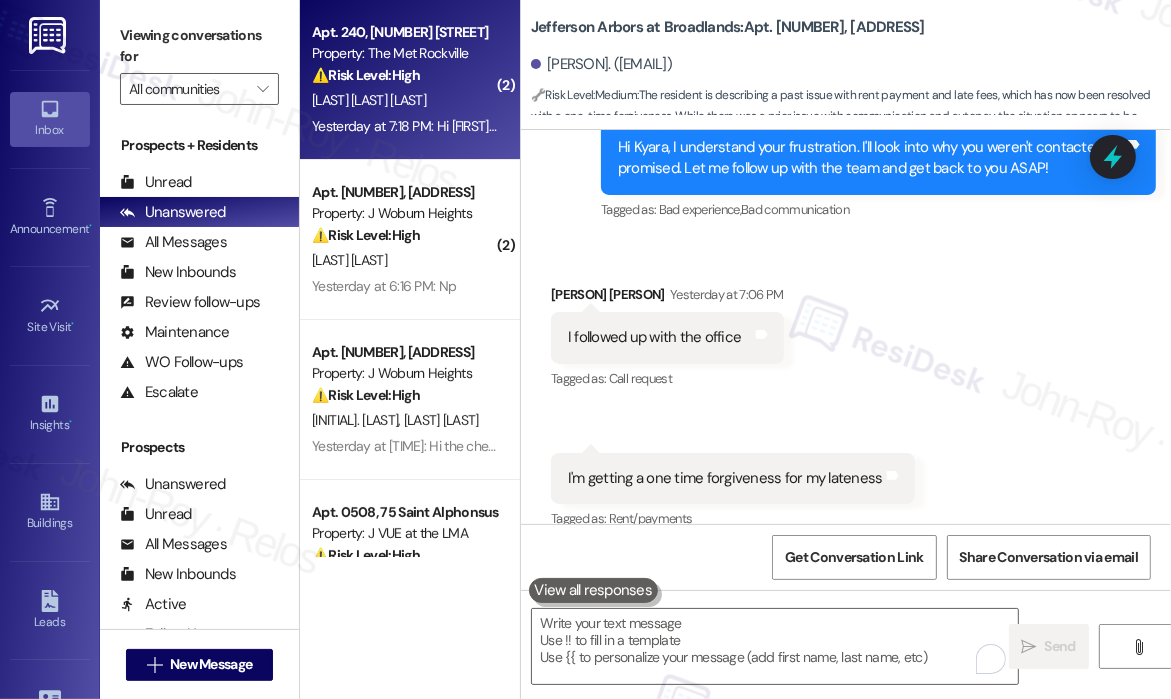 click on "[FIRST] [LAST]" at bounding box center (404, 100) 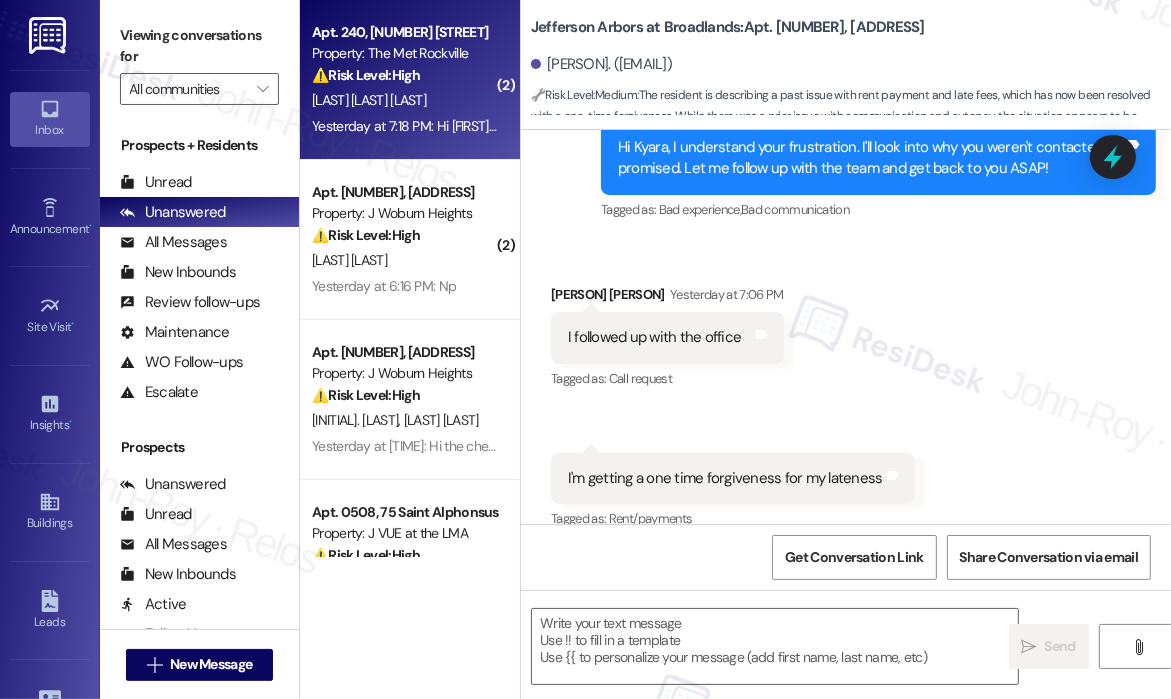 type on "Fetching suggested responses. Please feel free to read through the conversation in the meantime." 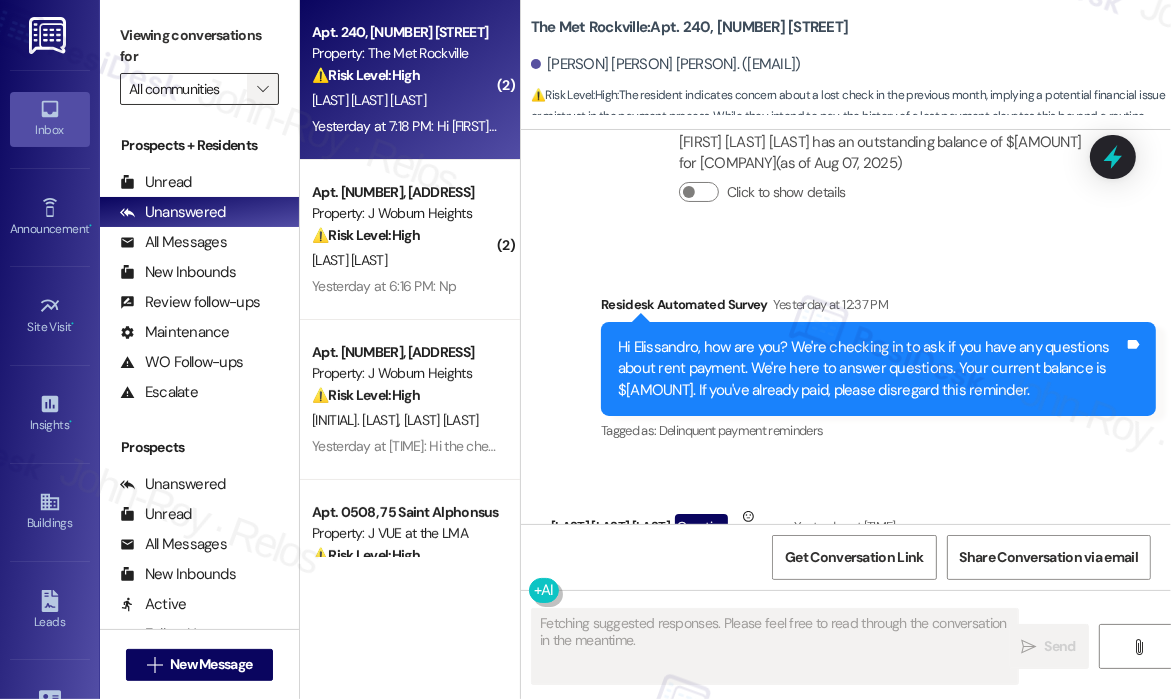 click on "" at bounding box center [262, 89] 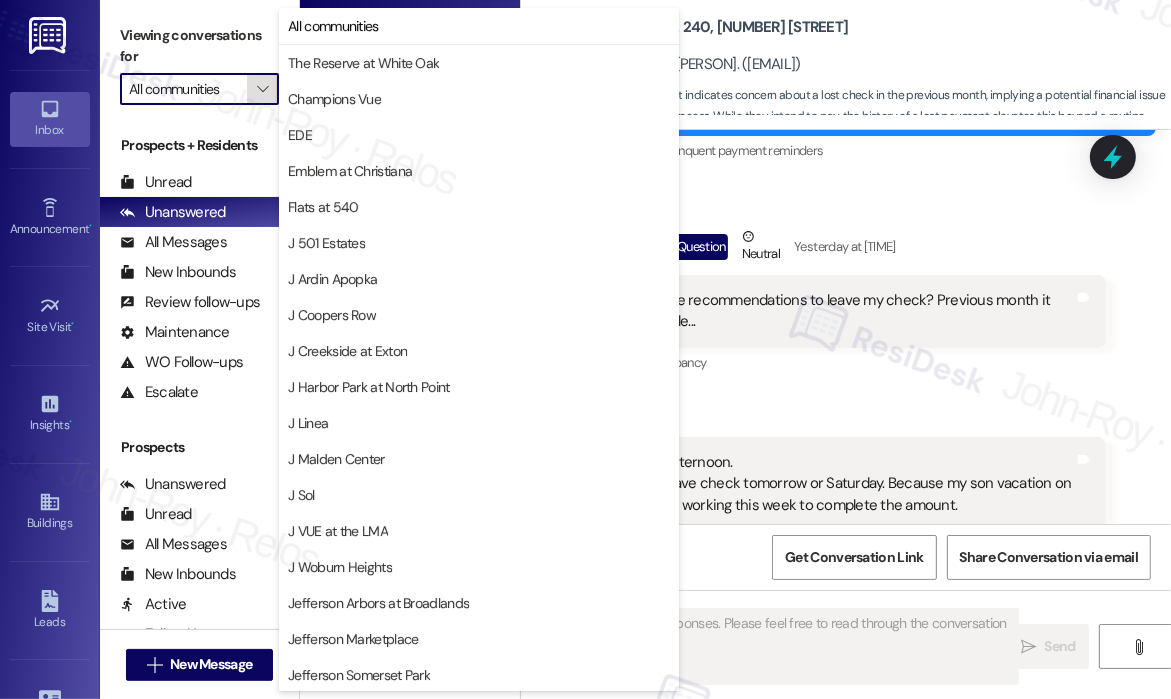 scroll, scrollTop: 7848, scrollLeft: 0, axis: vertical 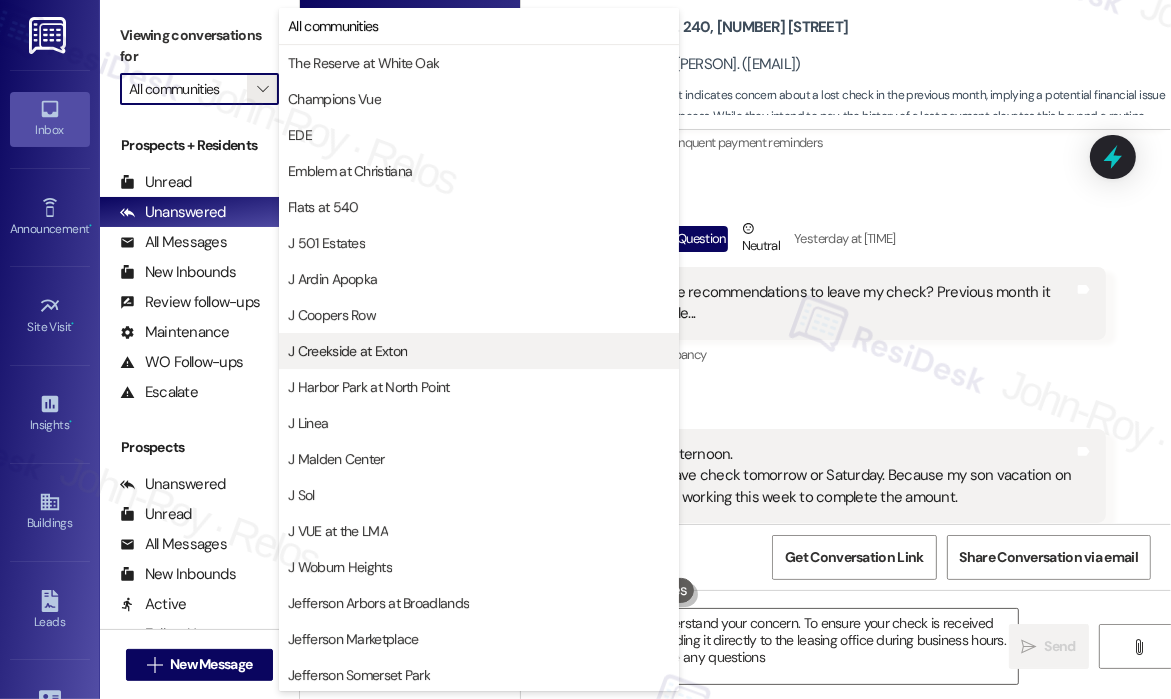 type on "Hi {{first_name}}, I understand your concern. To ensure your check is received promptly, I suggest handing it directly to the leasing office during business hours. Let me know if you have any questions!" 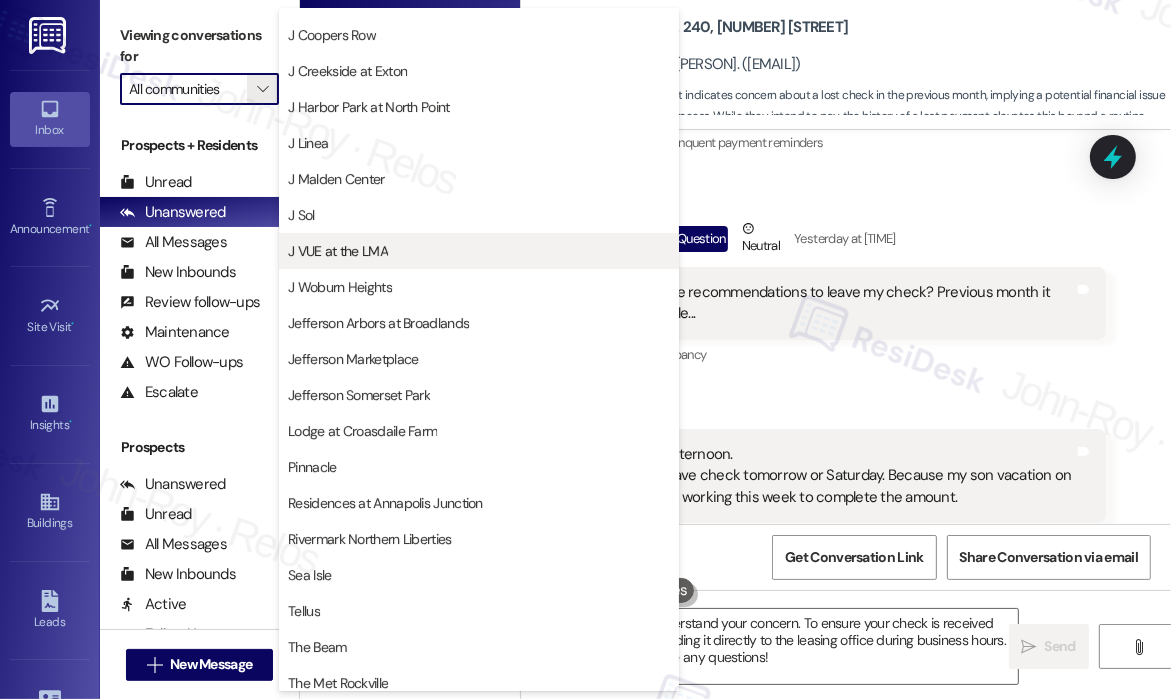 scroll, scrollTop: 325, scrollLeft: 0, axis: vertical 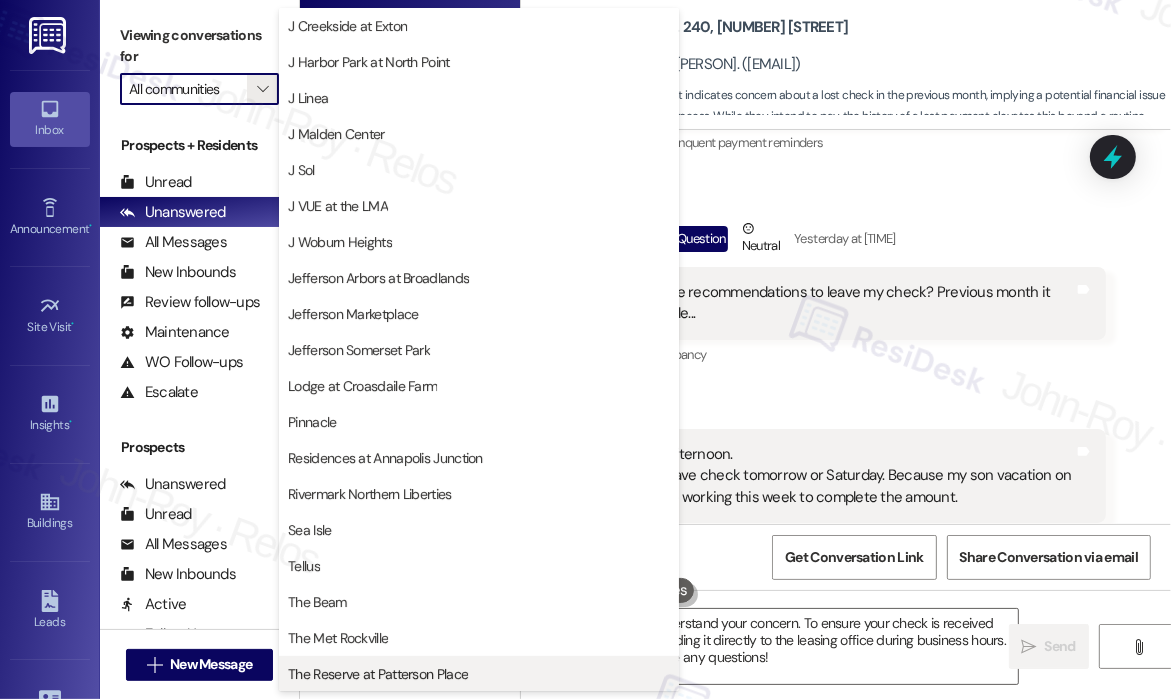 click on "The Reserve at Patterson Place" at bounding box center [378, 674] 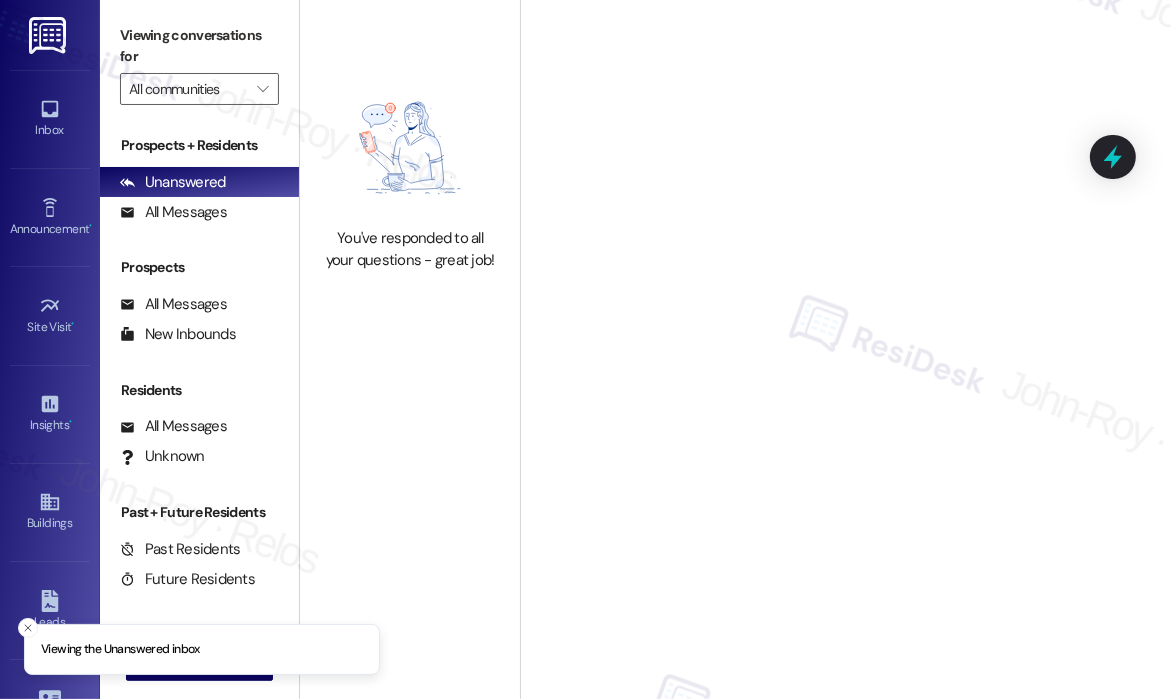 type on "The Reserve at Patterson Place" 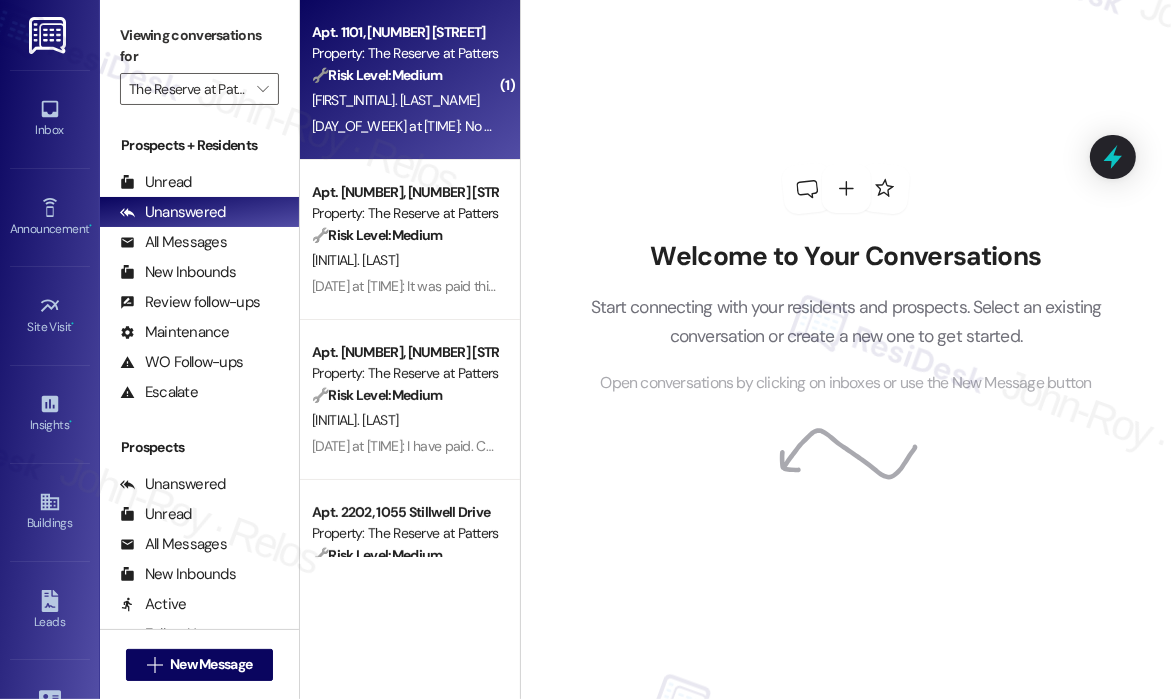 click on "Yesterday at 12:36 PM: No questions. Payment will be made 8/9/2025. Yesterday at 12:36 PM: No questions. Payment will be made 8/9/2025." at bounding box center [515, 126] 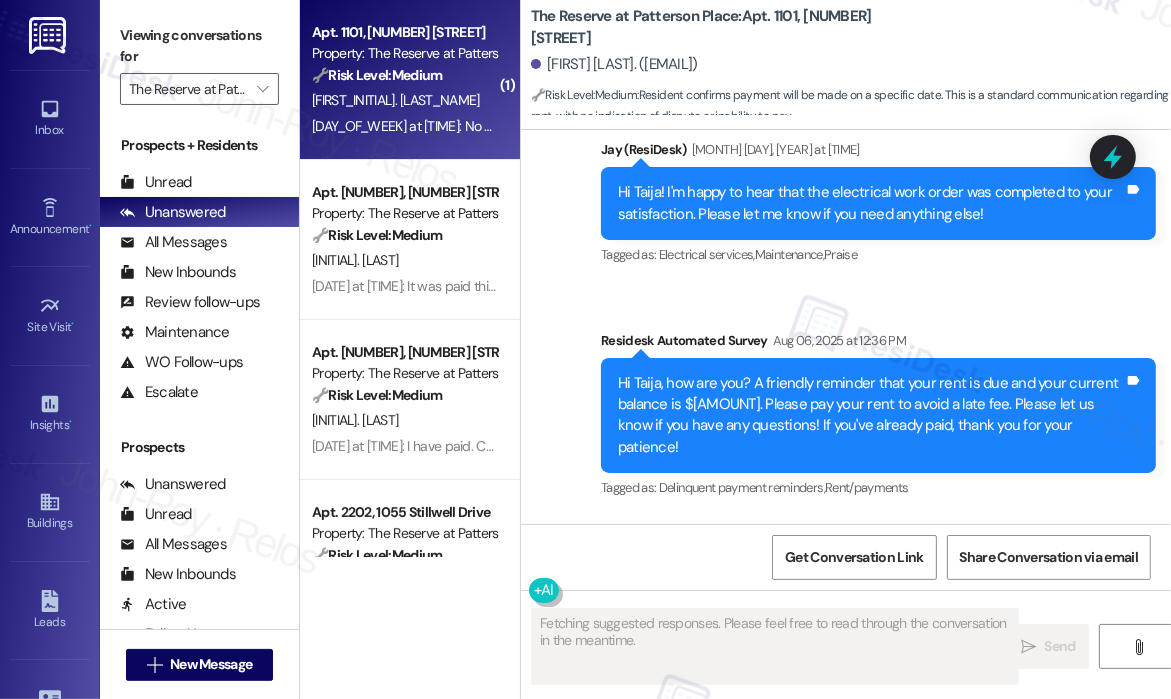 scroll, scrollTop: 3274, scrollLeft: 0, axis: vertical 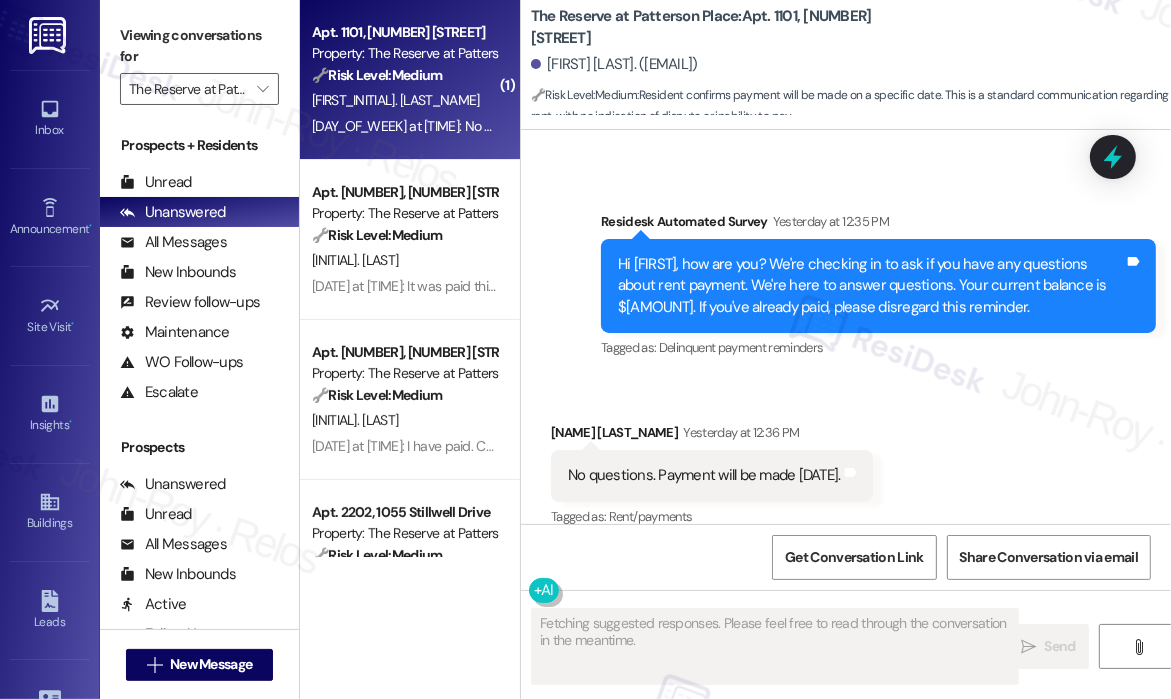 click on "Received via SMS Taija Grayson Yesterday at 12:36 PM No questions. Payment will be made 8/9/2025. Tags and notes Tagged as:   Rent/payments Click to highlight conversations about Rent/payments" at bounding box center [846, 461] 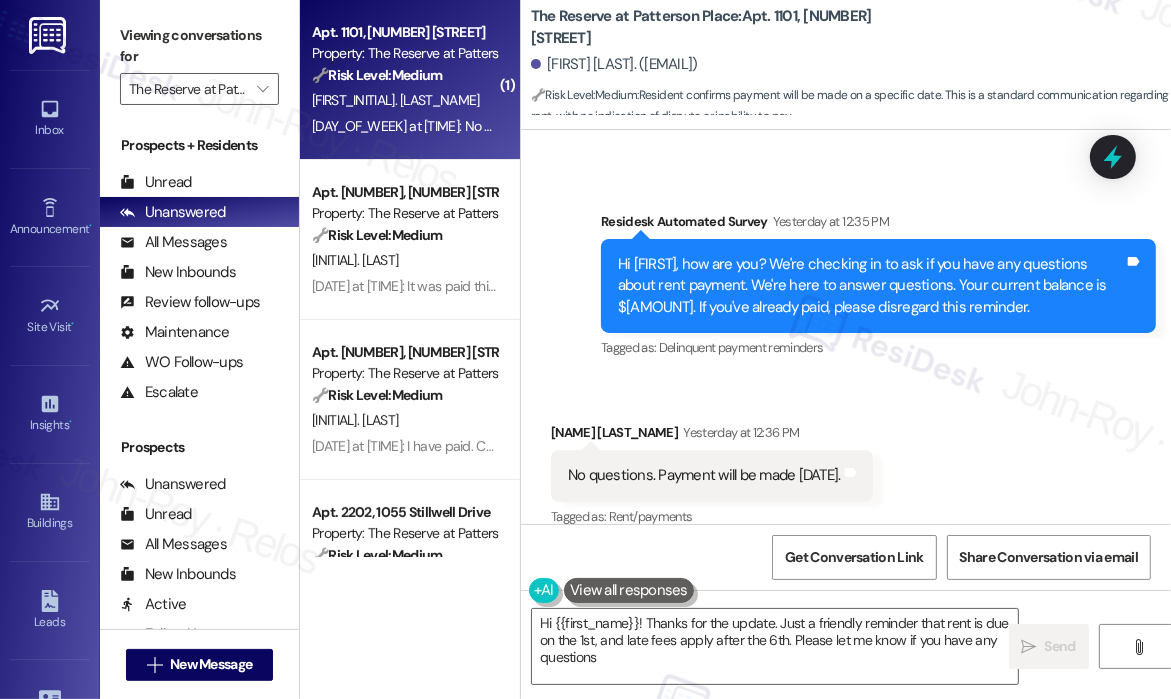 type on "Hi {{first_name}}! Thanks for the update. Just a friendly reminder that rent is due on the 1st, and late fees apply after the 6th. Please let me know if you have any questions!" 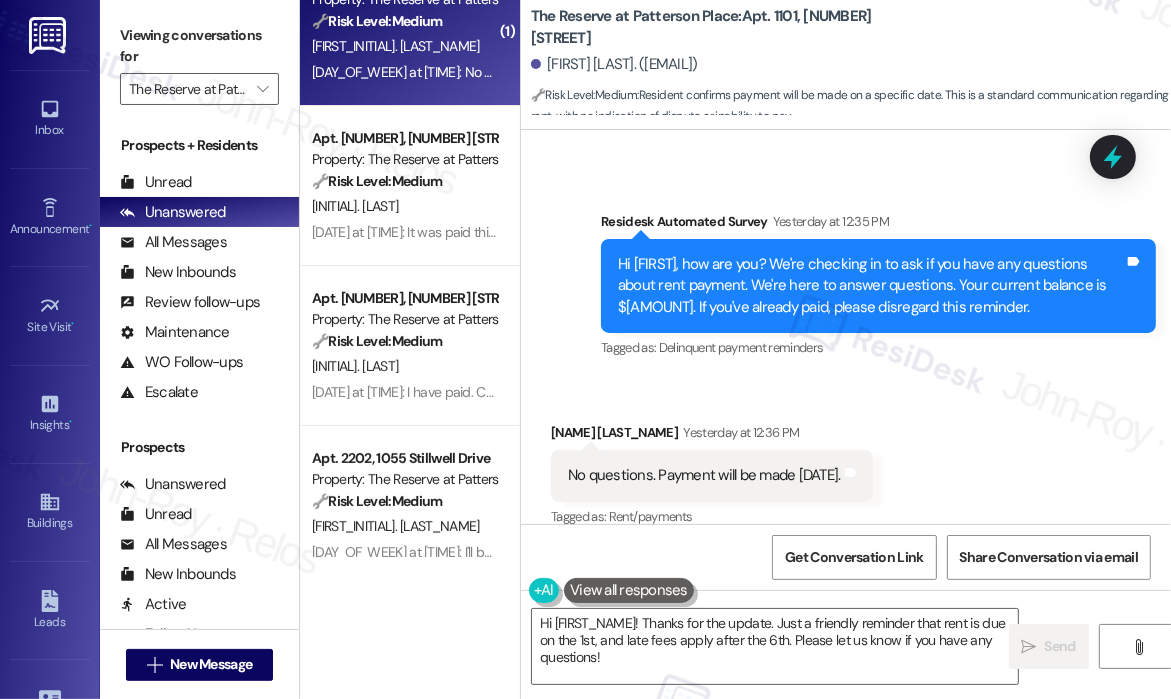 scroll, scrollTop: 83, scrollLeft: 0, axis: vertical 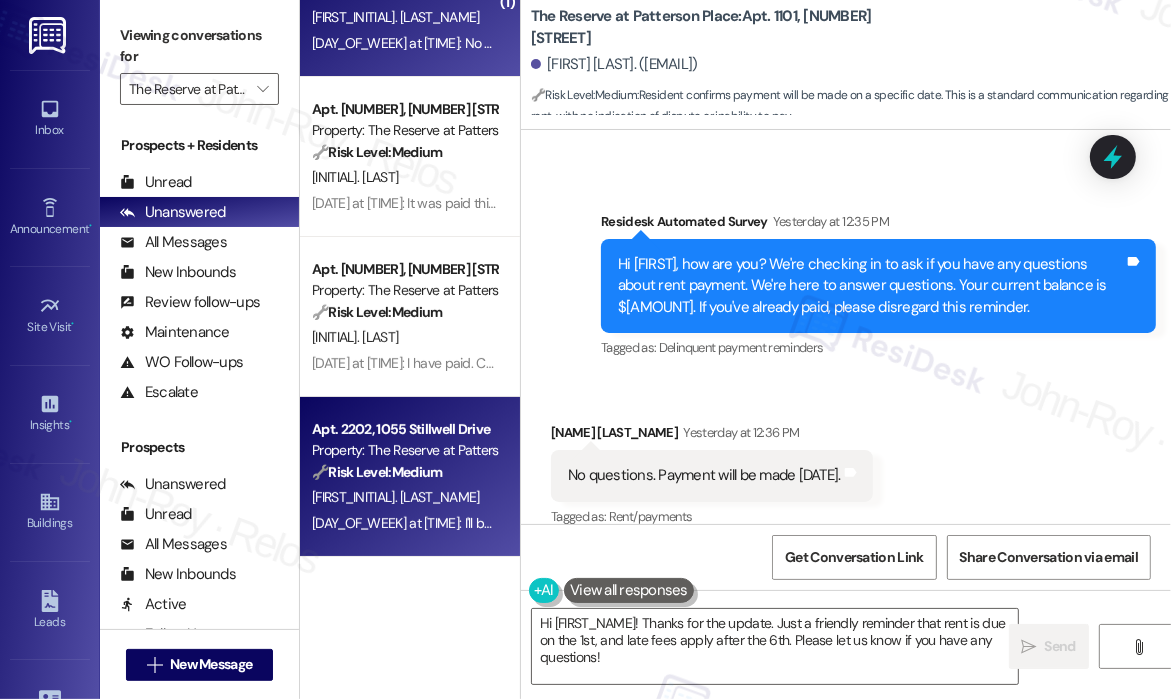 click on "D. Roque" at bounding box center (404, 497) 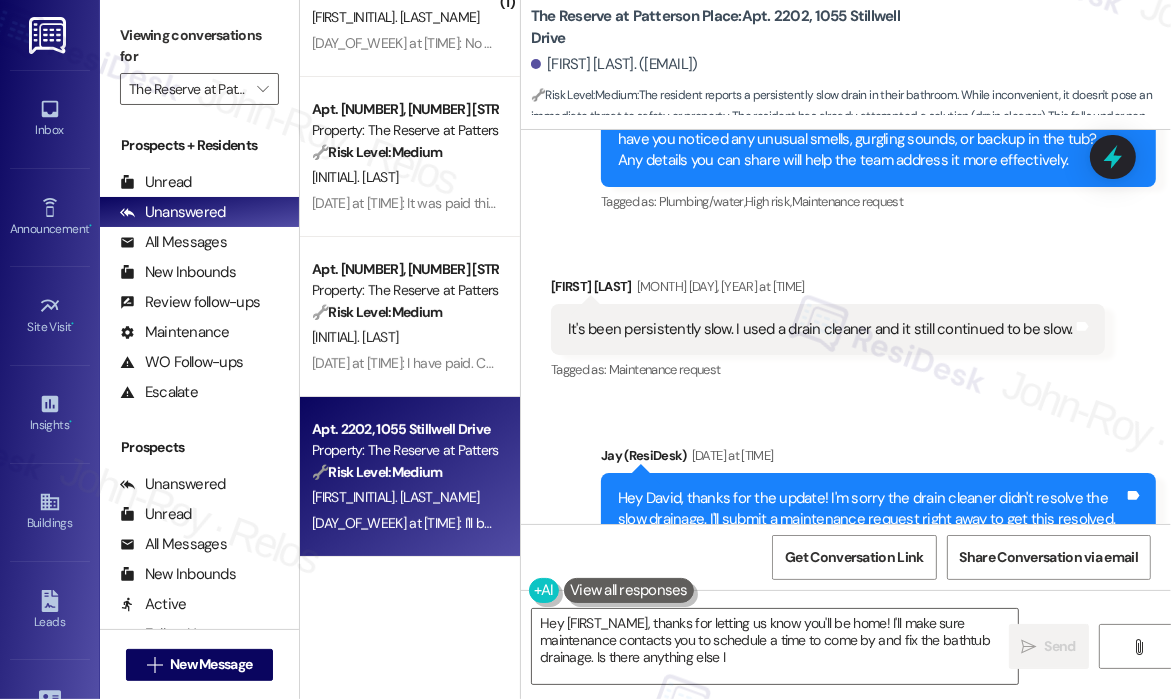 scroll, scrollTop: 1910, scrollLeft: 0, axis: vertical 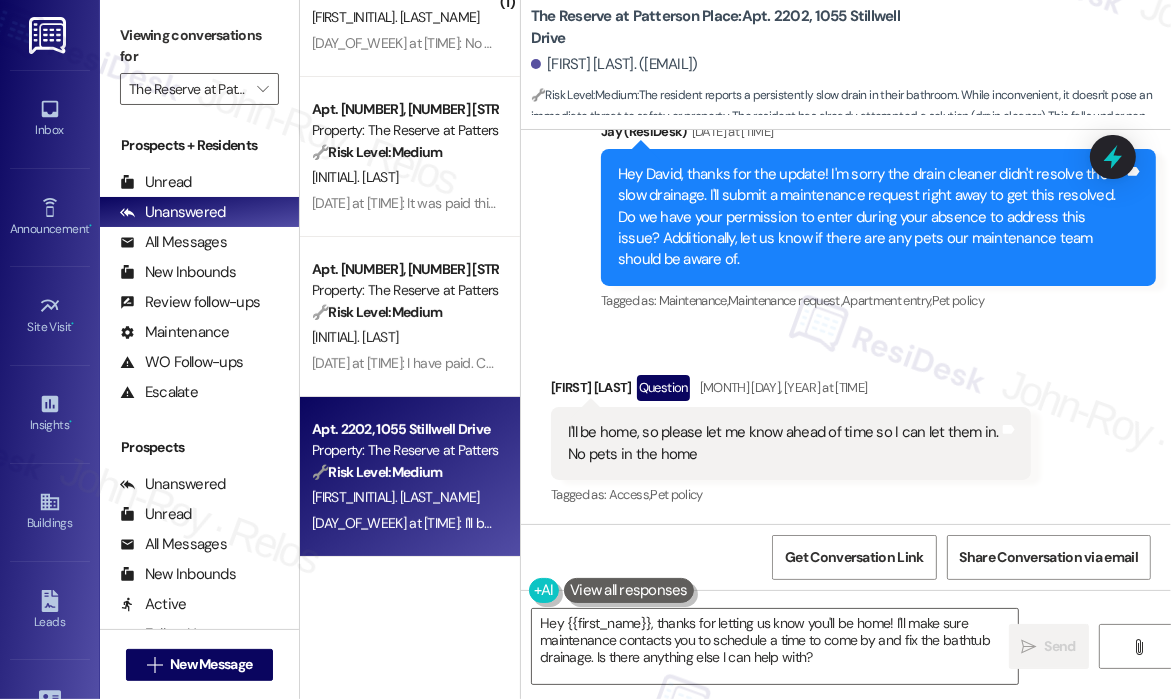 click on "Sent via SMS Jay  (ResiDesk) Aug 05, 2025 at 6:40 PM Hey David, thanks for the update! I'm sorry the drain cleaner didn't resolve the slow drainage. I'll submit a maintenance request right away to get this resolved. Do we have your permission to enter during your absence to address this issue? Additionally, let us know if there are any pets our maintenance team should be aware of. Tags and notes Tagged as:   Maintenance ,  Click to highlight conversations about Maintenance Maintenance request ,  Click to highlight conversations about Maintenance request Apartment entry ,  Click to highlight conversations about Apartment entry Pet policy Click to highlight conversations about Pet policy" at bounding box center [878, 218] 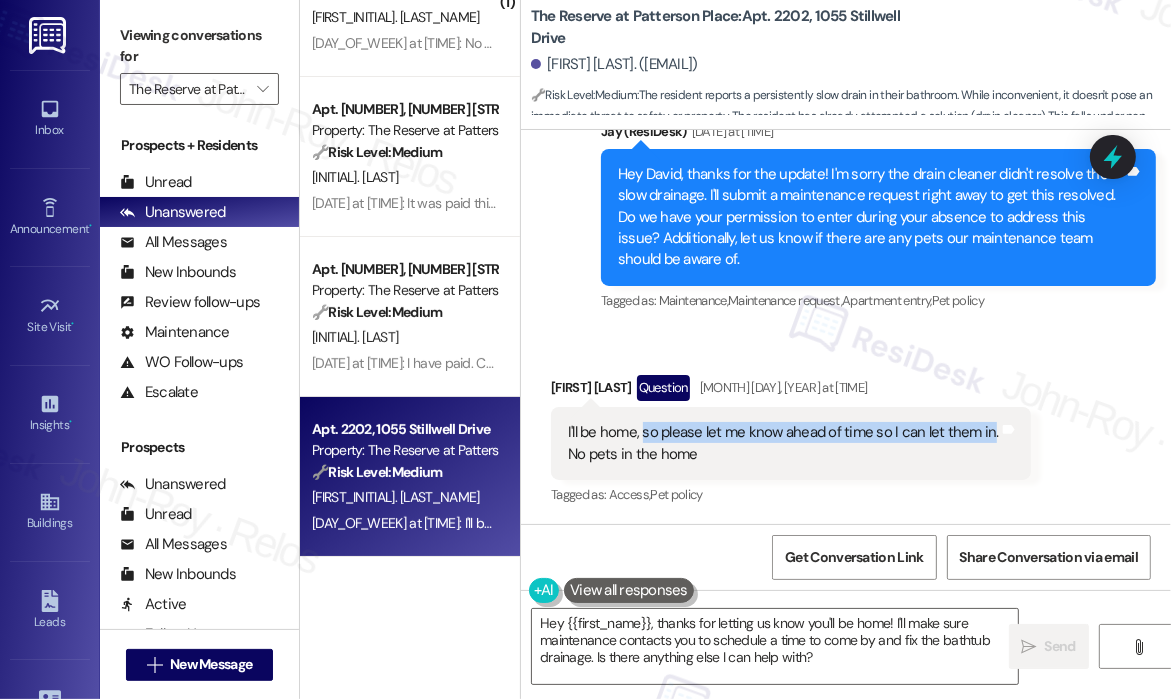 drag, startPoint x: 641, startPoint y: 434, endPoint x: 987, endPoint y: 439, distance: 346.03613 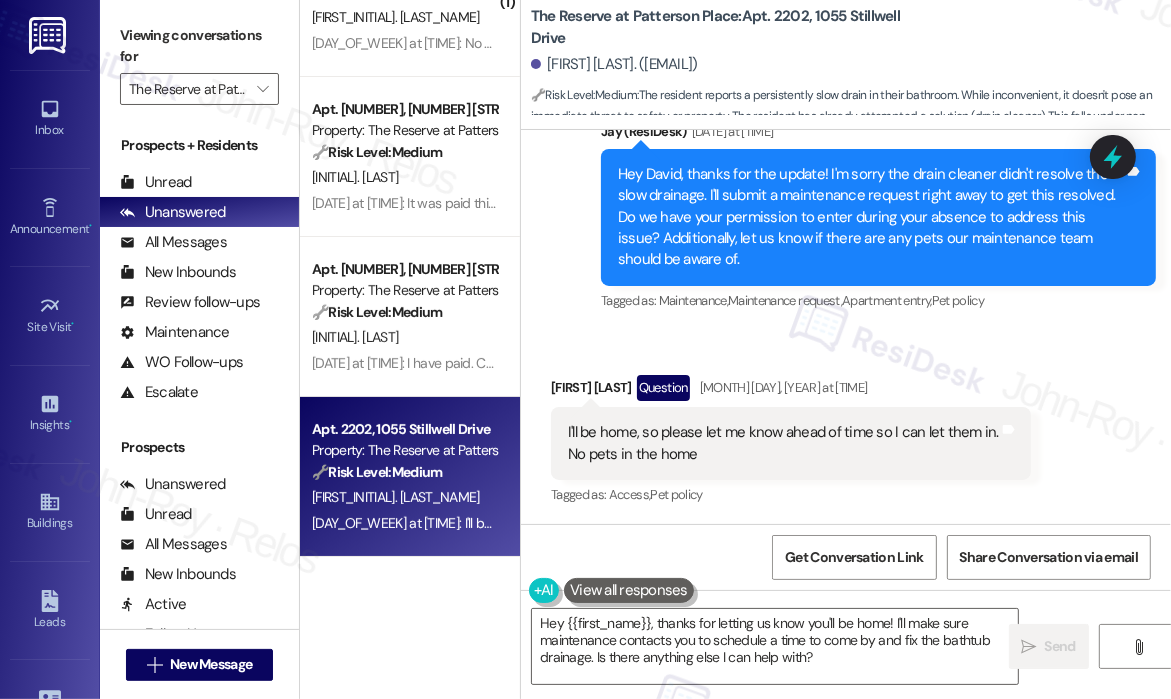 click on "Received via SMS David Roque Question Aug 05, 2025 at 6:43 PM I'll be home, so please let me know ahead of time so I can let them in.
No pets in the home  Tags and notes Tagged as:   Access ,  Click to highlight conversations about Access Pet policy Click to highlight conversations about Pet policy" at bounding box center (846, 427) 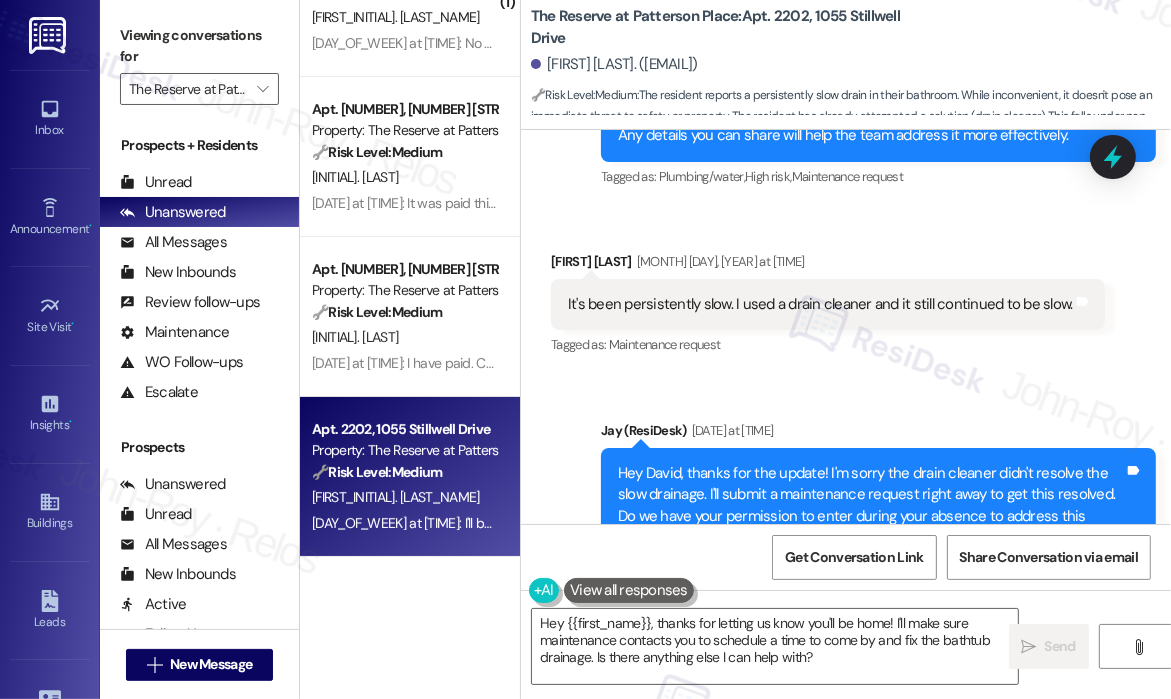 scroll, scrollTop: 1610, scrollLeft: 0, axis: vertical 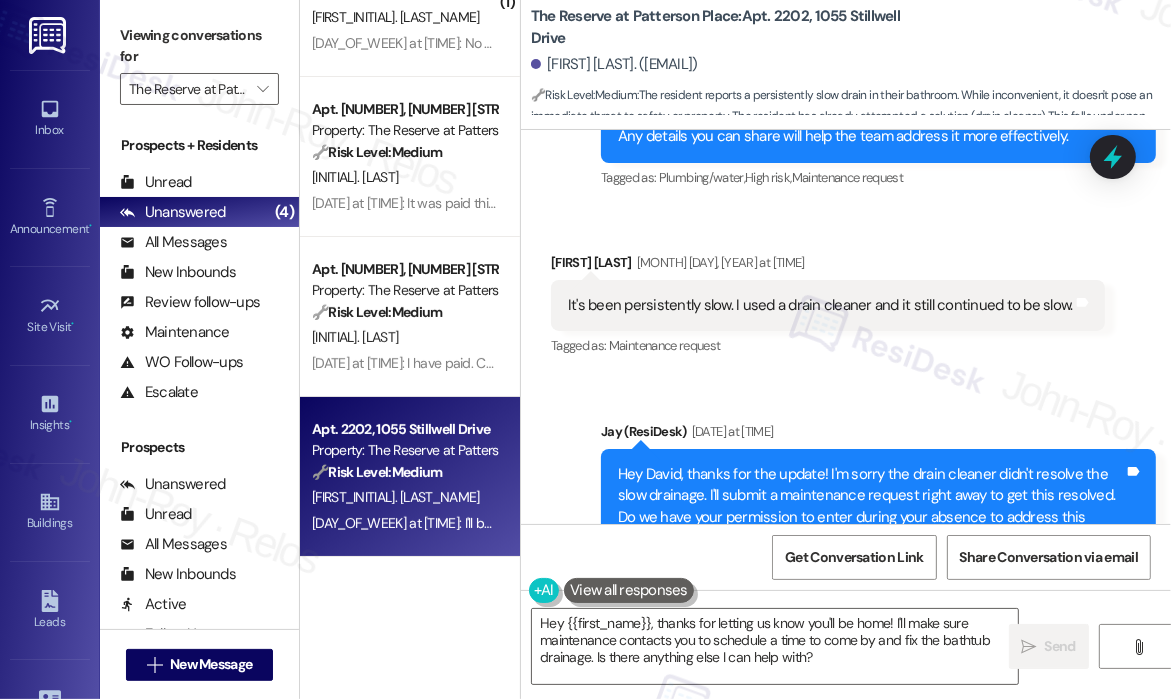 click on "Received via SMS David Roque Aug 04, 2025 at 5:47 PM It's been persistently slow. I used a drain cleaner and it still continued to be slow.  Tags and notes Tagged as:   Maintenance request Click to highlight conversations about Maintenance request" at bounding box center (846, 291) 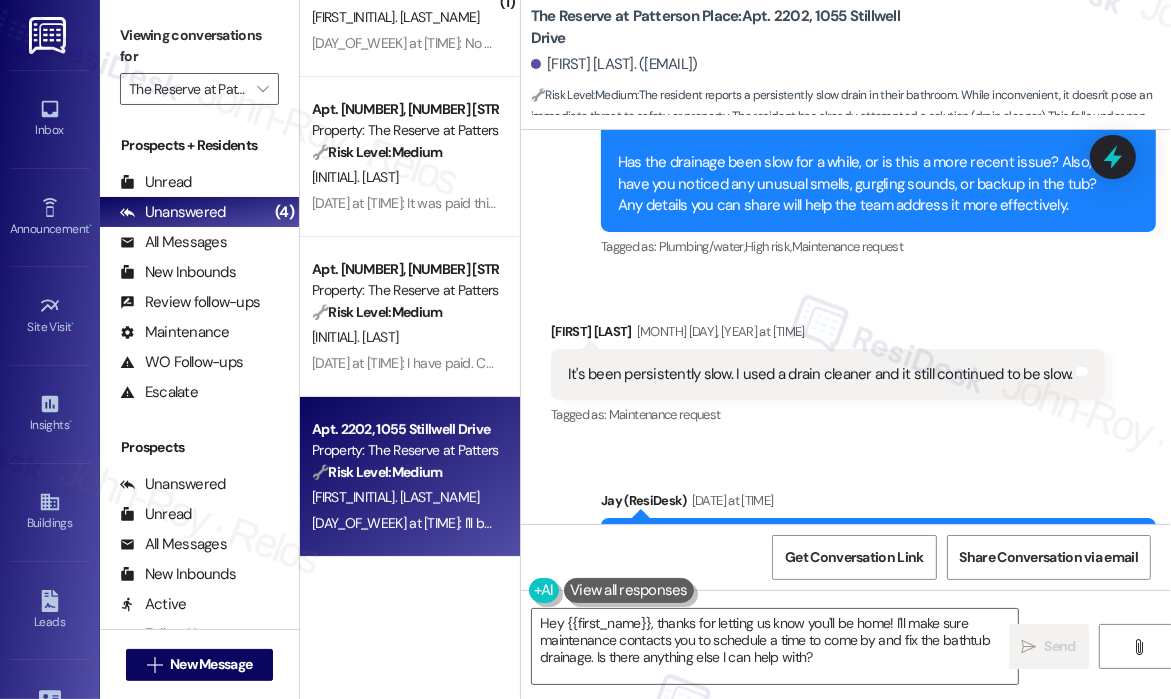 scroll, scrollTop: 1510, scrollLeft: 0, axis: vertical 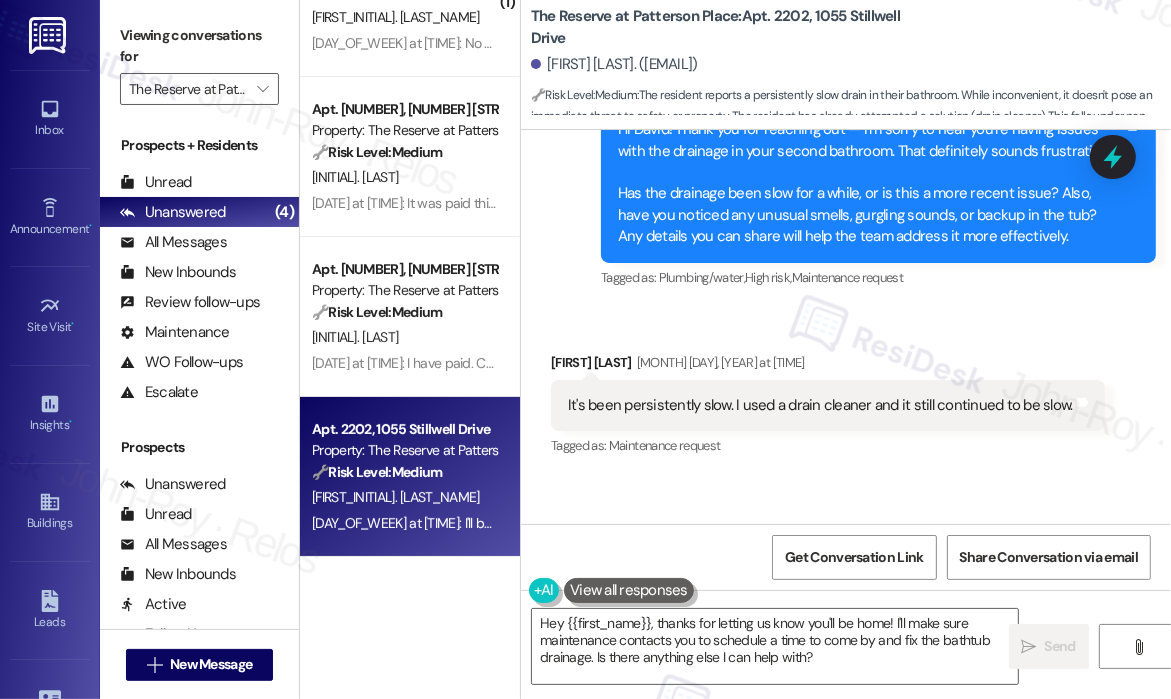 click on "It's been persistently slow. I used a drain cleaner and it still continued to be slow." at bounding box center [820, 405] 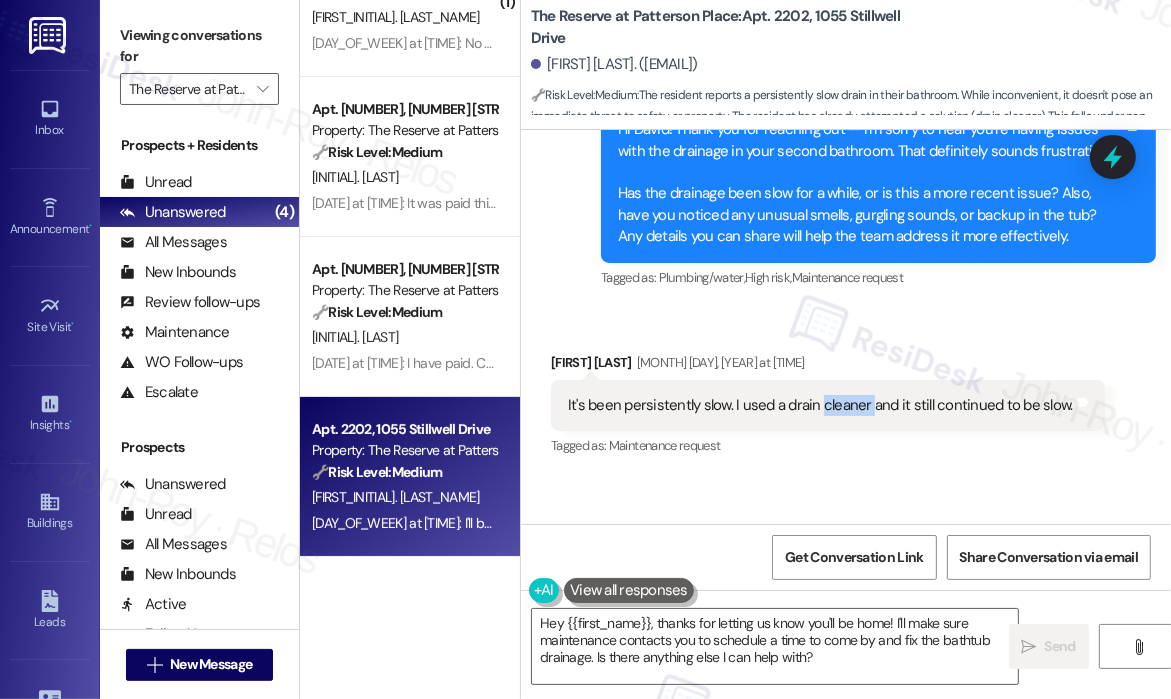 click on "It's been persistently slow. I used a drain cleaner and it still continued to be slow." at bounding box center [820, 405] 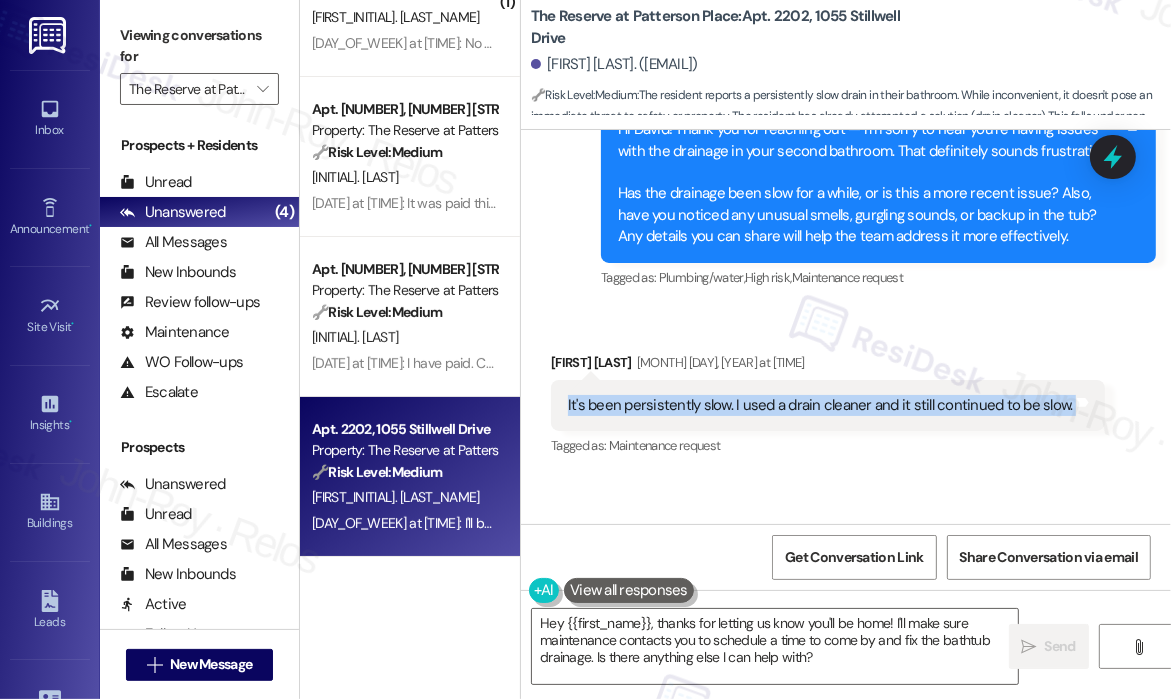 click on "It's been persistently slow. I used a drain cleaner and it still continued to be slow." at bounding box center (820, 405) 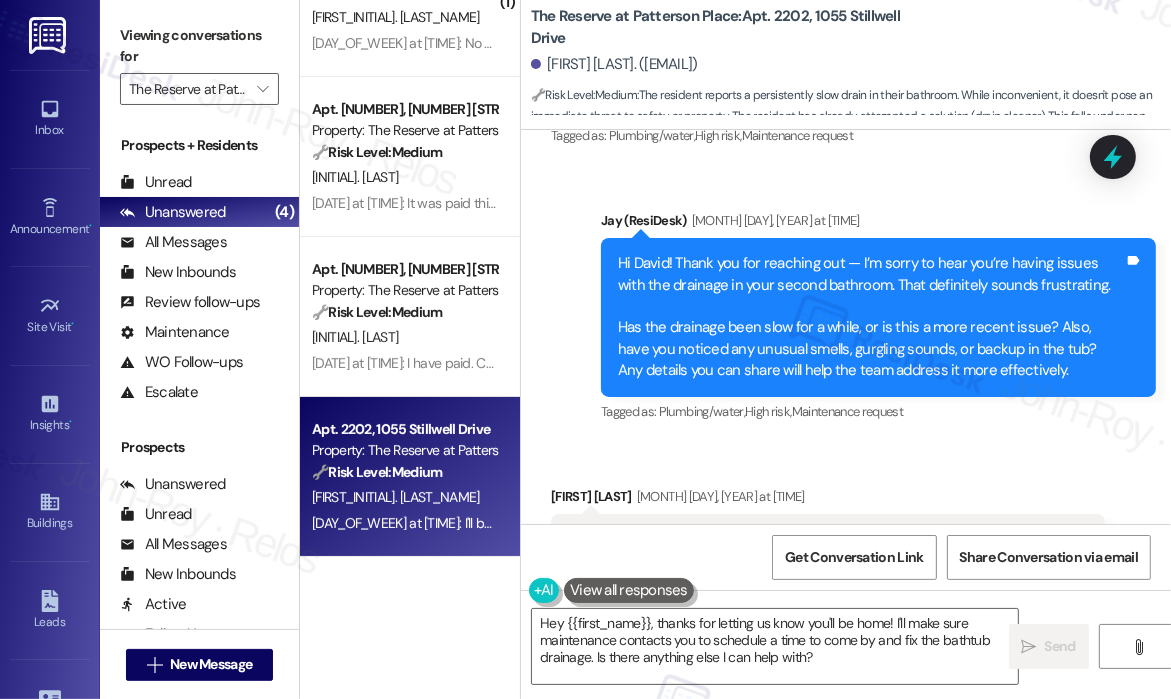 scroll, scrollTop: 1210, scrollLeft: 0, axis: vertical 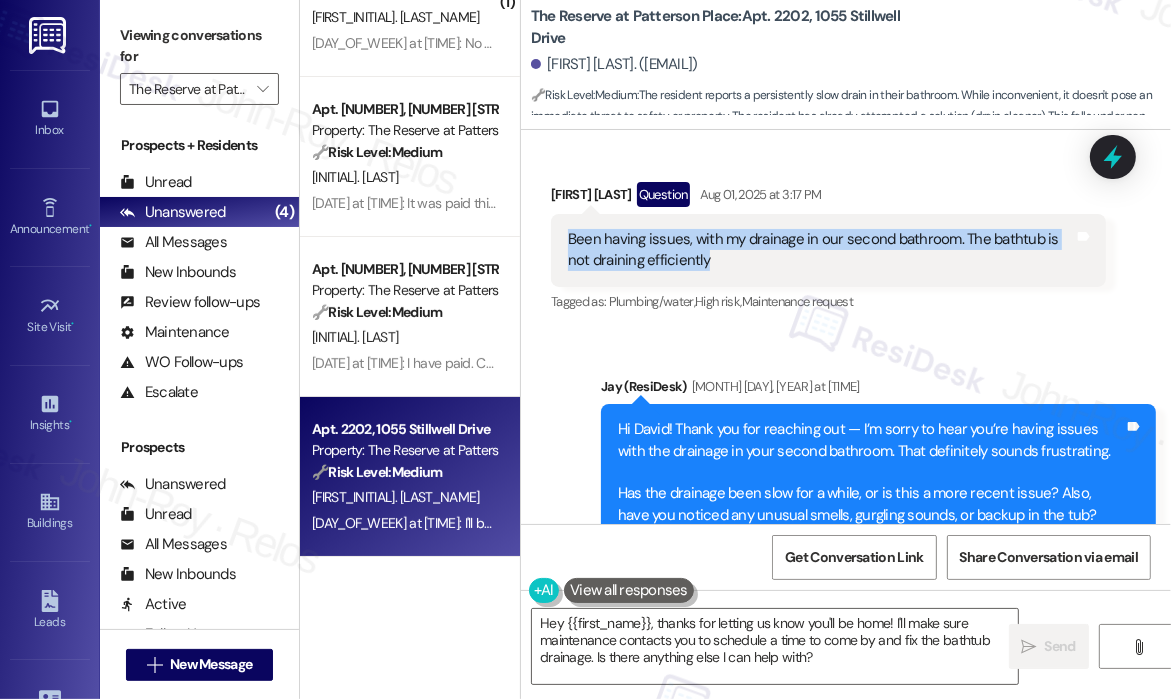 drag, startPoint x: 724, startPoint y: 251, endPoint x: 557, endPoint y: 236, distance: 167.6723 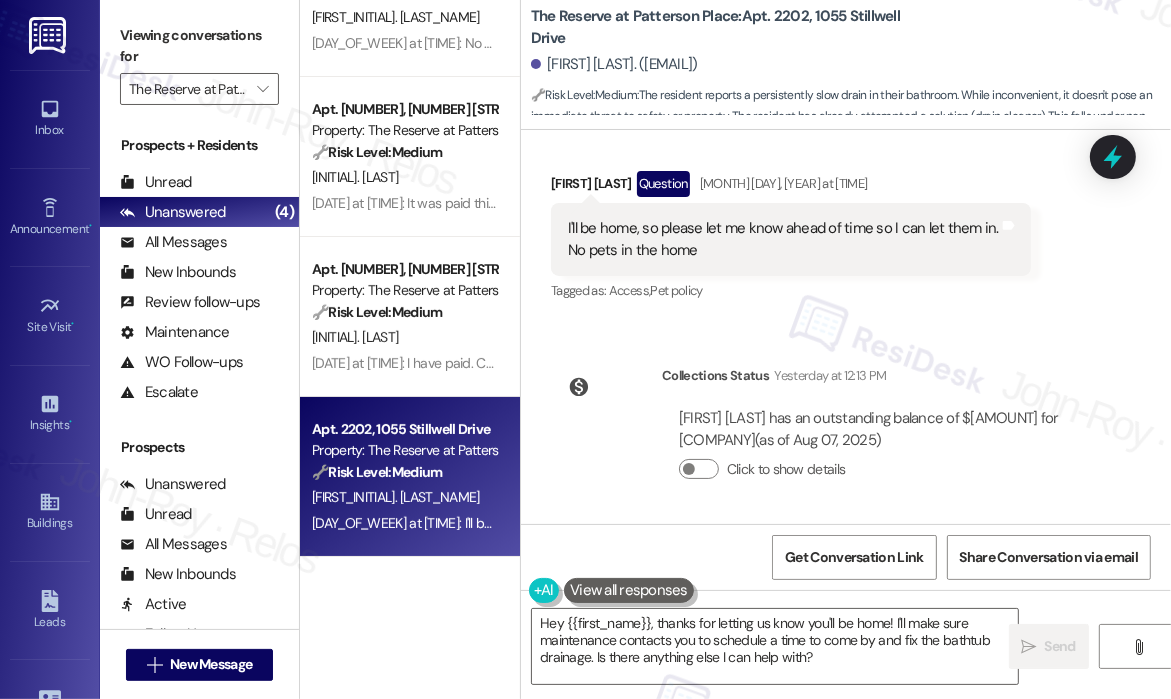 scroll, scrollTop: 2116, scrollLeft: 0, axis: vertical 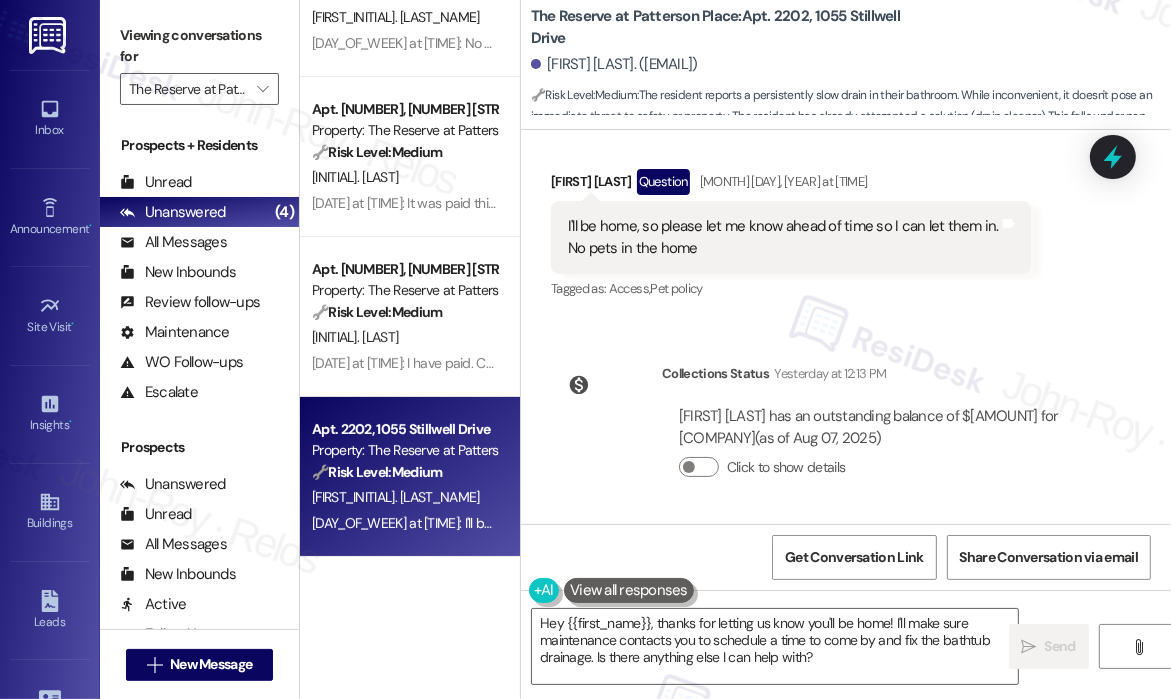click on "I'll be home, so please let me know ahead of time so I can let them in.
No pets in the home" at bounding box center [783, 237] 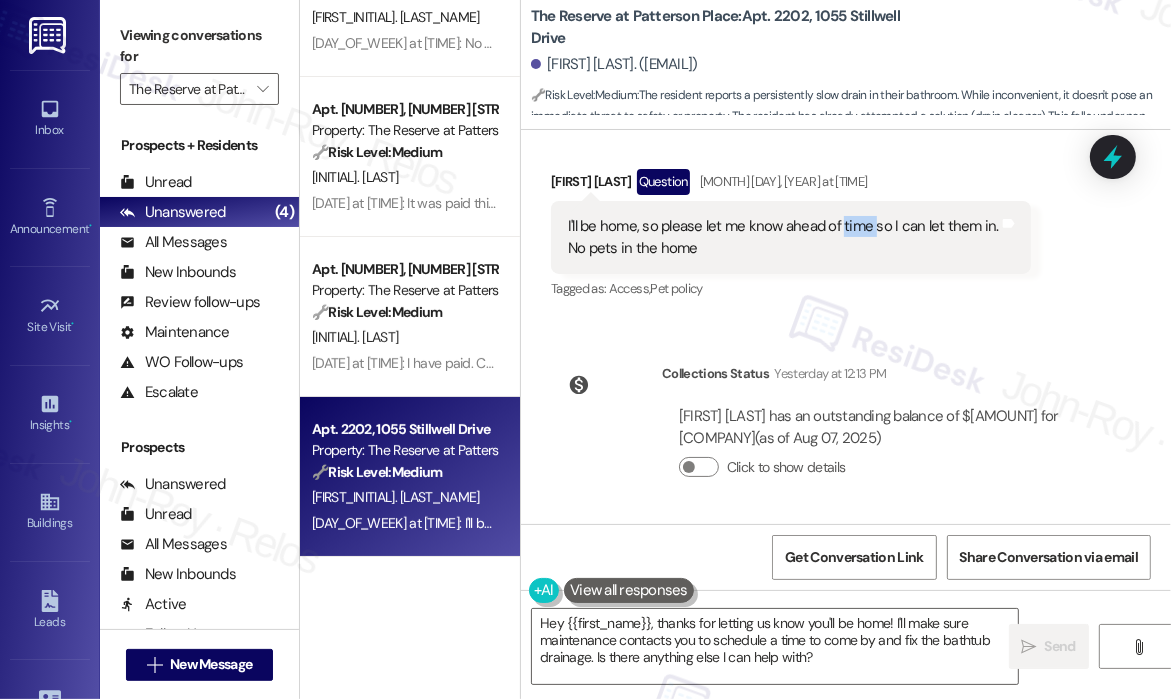 click on "I'll be home, so please let me know ahead of time so I can let them in.
No pets in the home" at bounding box center [783, 237] 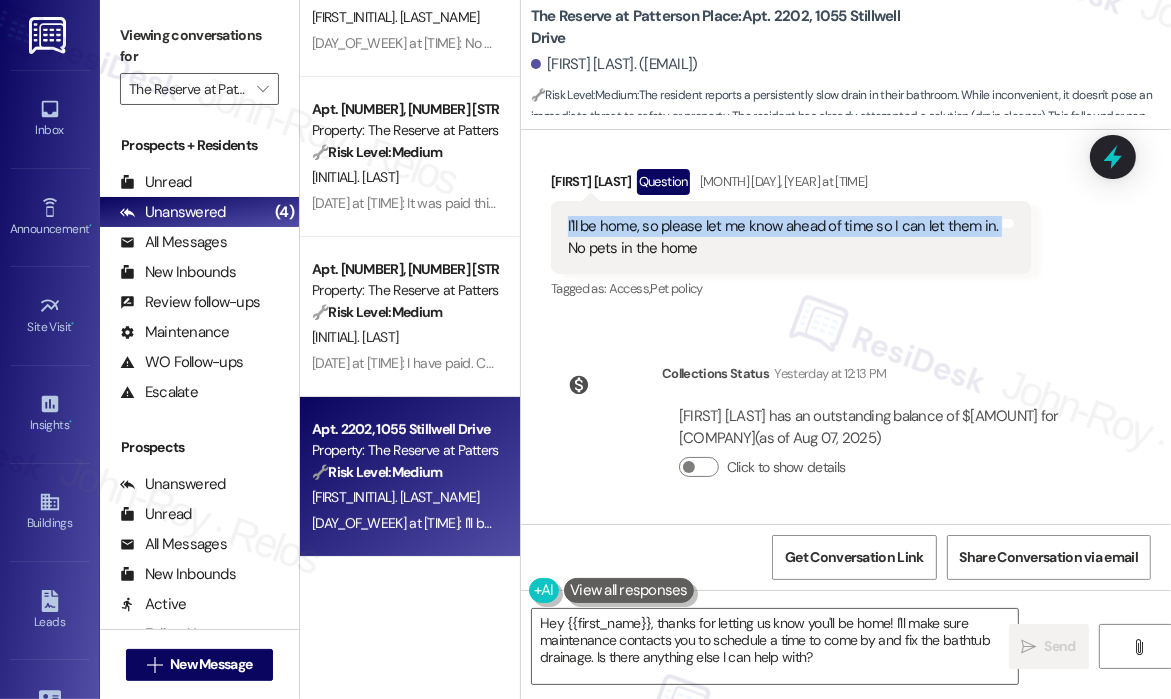 click on "I'll be home, so please let me know ahead of time so I can let them in.
No pets in the home" at bounding box center [783, 237] 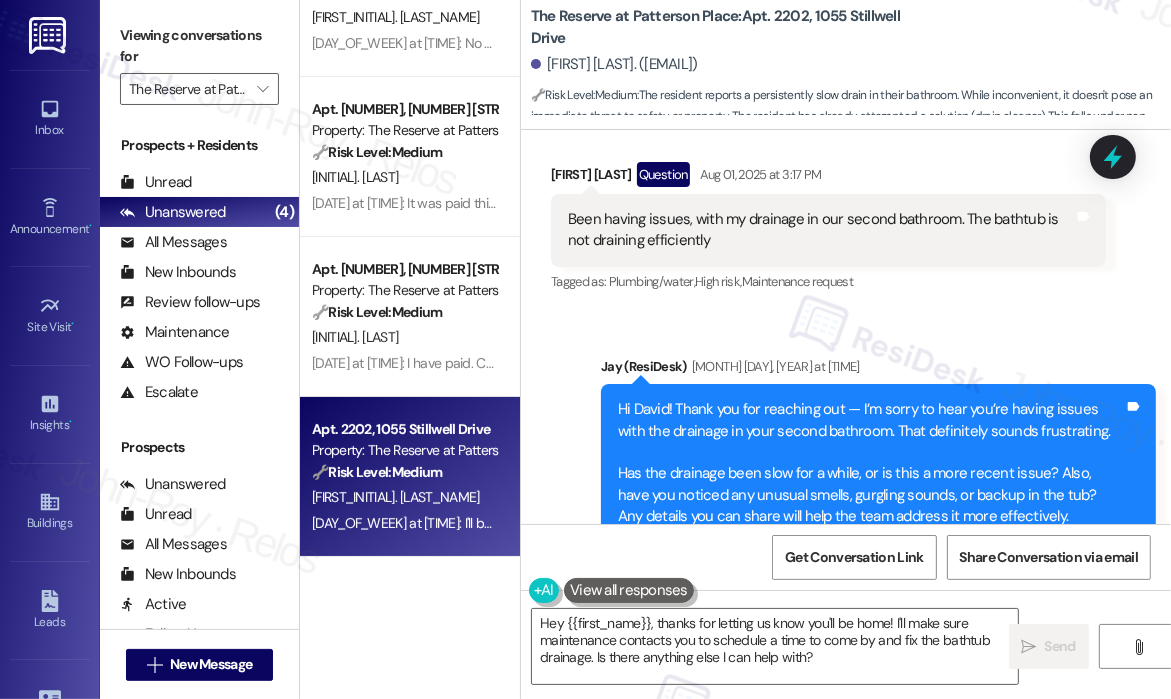 scroll, scrollTop: 1216, scrollLeft: 0, axis: vertical 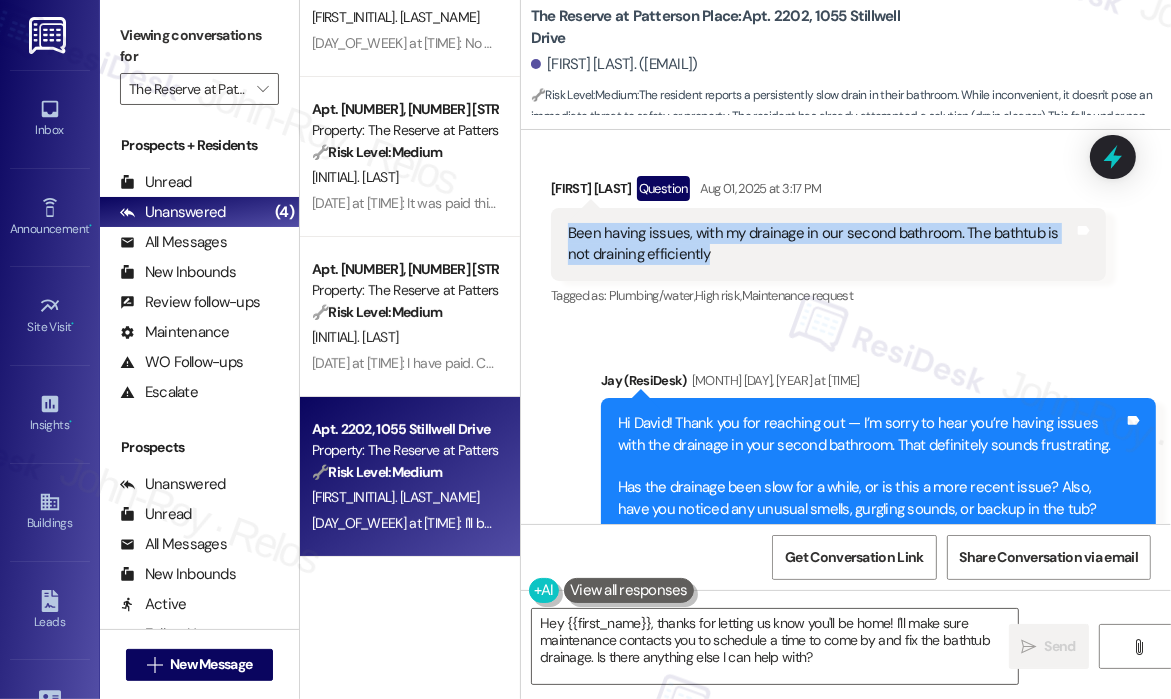 drag, startPoint x: 734, startPoint y: 254, endPoint x: 559, endPoint y: 232, distance: 176.37744 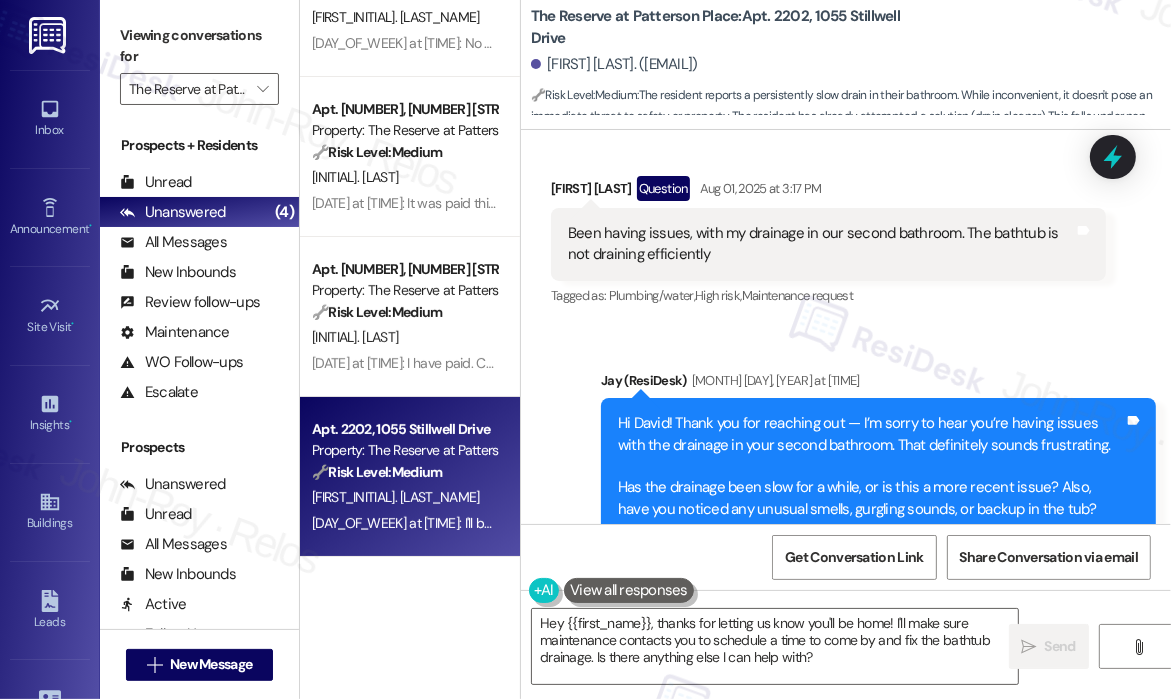 click on "Received via SMS David Roque Question Aug 01, 2025 at 3:17 PM Been having issues, with my drainage in our second bathroom. The bathtub is not draining efficiently  Tags and notes Tagged as:   Plumbing/water ,  Click to highlight conversations about Plumbing/water High risk ,  Click to highlight conversations about High risk Maintenance request Click to highlight conversations about Maintenance request" at bounding box center [828, 243] 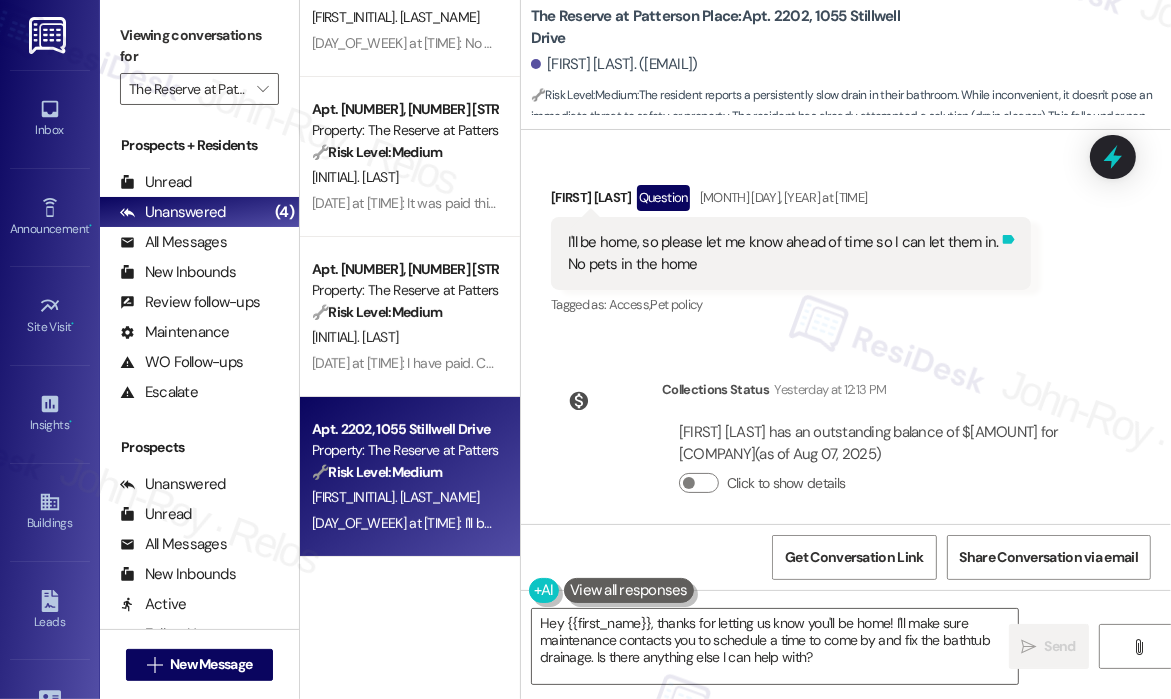 scroll, scrollTop: 2116, scrollLeft: 0, axis: vertical 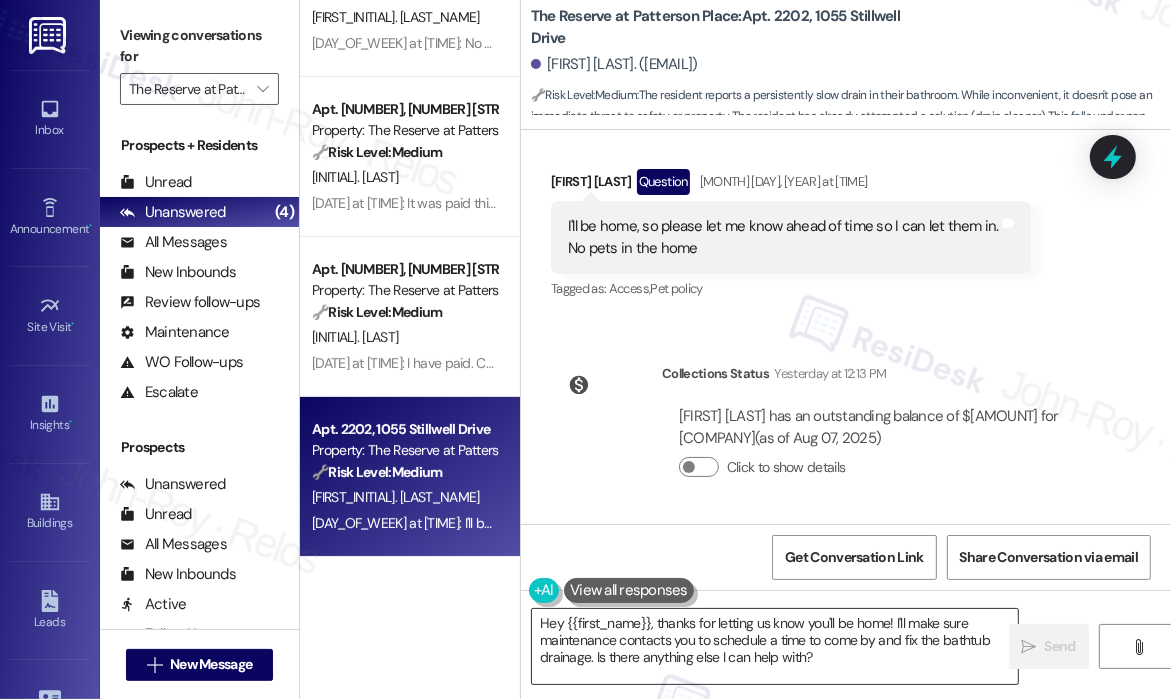 click on "Hey {{first_name}}, thanks for letting us know you'll be home! I'll make sure maintenance contacts you to schedule a time to come by and fix the bathtub drainage. Is there anything else I can help with?" at bounding box center (775, 646) 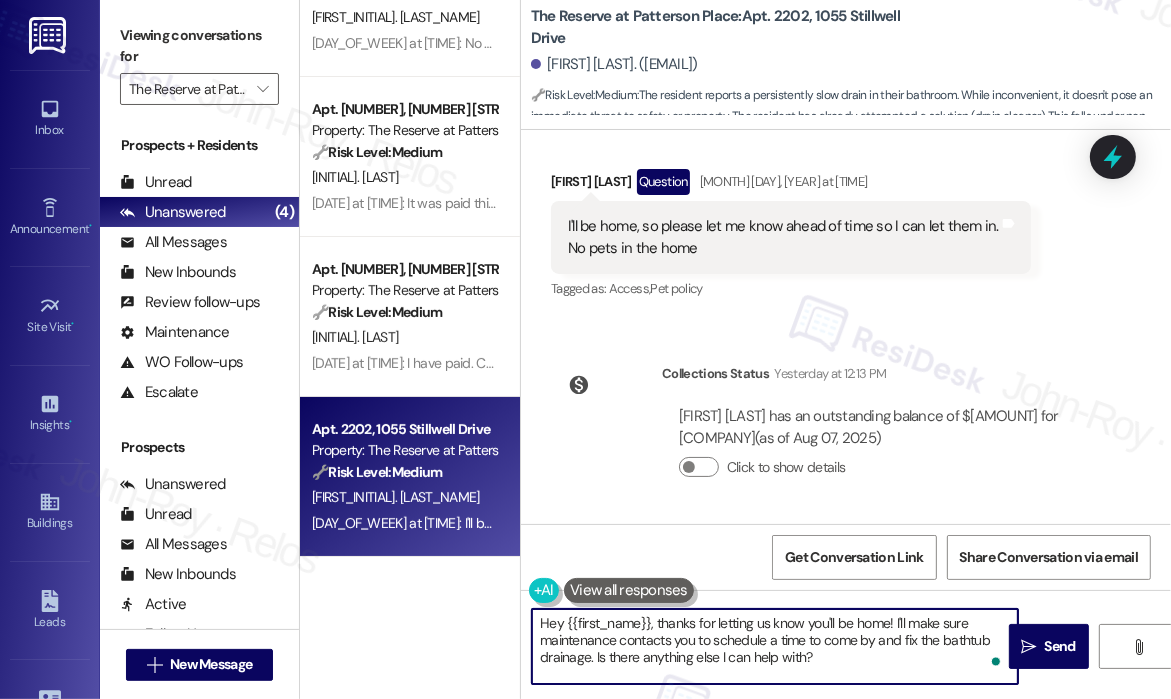 click on "Hey {{first_name}}, thanks for letting us know you'll be home! I'll make sure maintenance contacts you to schedule a time to come by and fix the bathtub drainage. Is there anything else I can help with?" at bounding box center [775, 646] 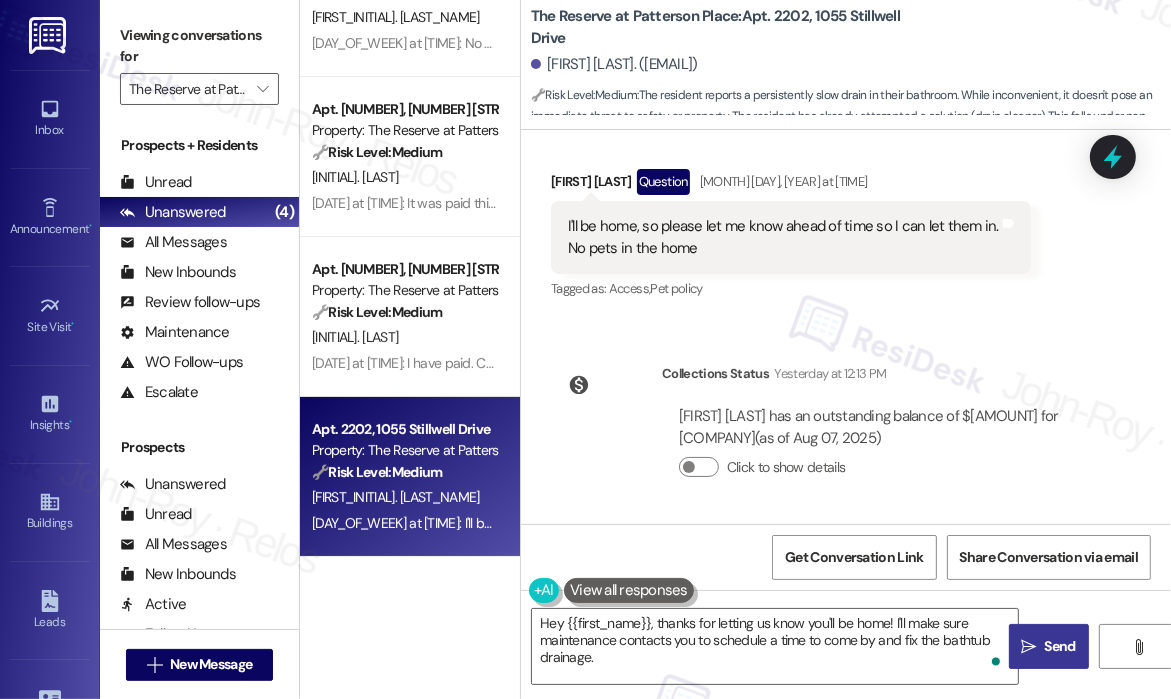 click on "Send" at bounding box center (1060, 646) 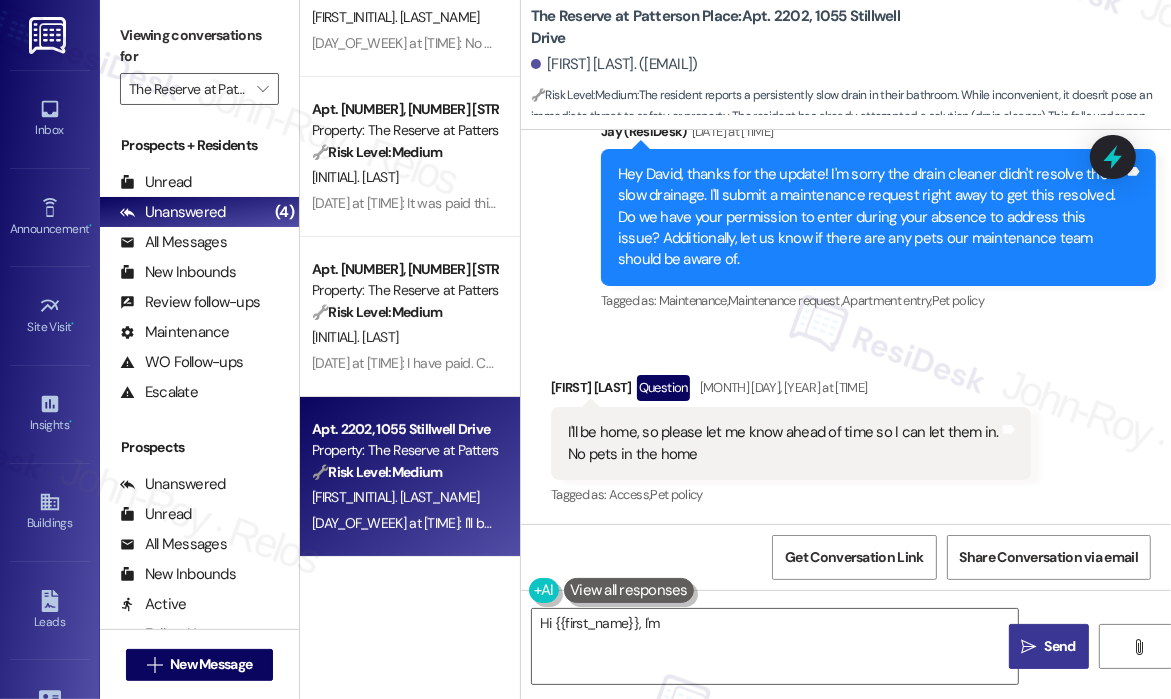 scroll, scrollTop: 2276, scrollLeft: 0, axis: vertical 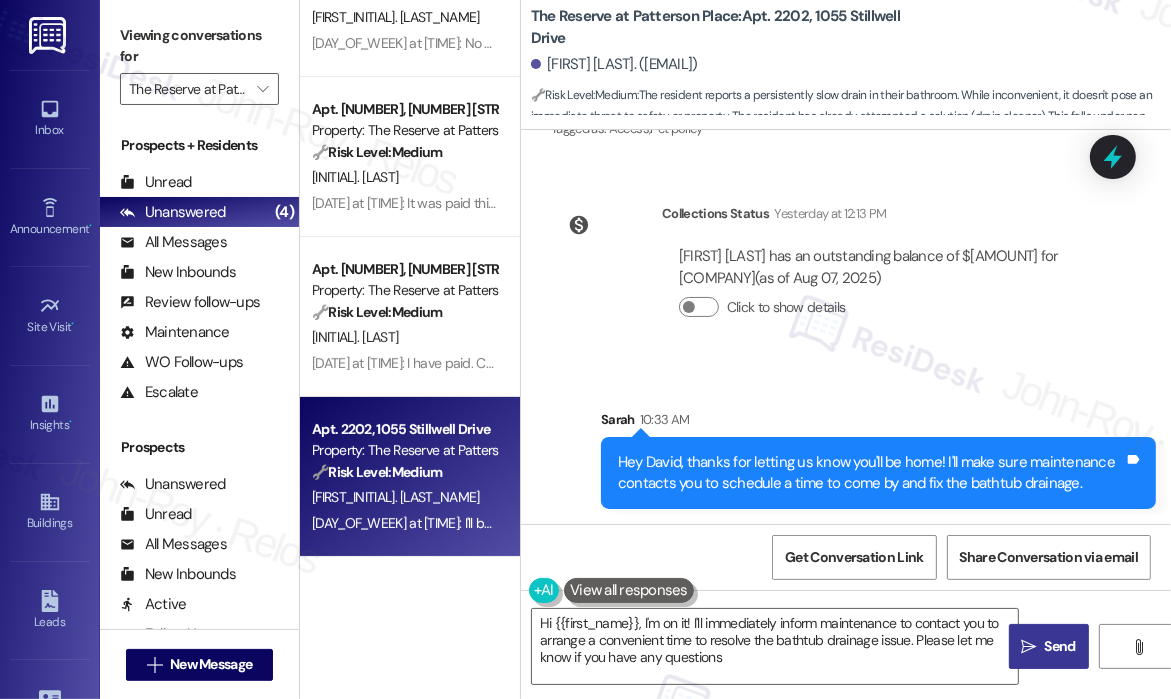 type on "Hi {{first_name}}, I'm on it! I'll immediately inform maintenance to contact you to arrange a convenient time to resolve the bathtub drainage issue. Please let me know if you have any questions!" 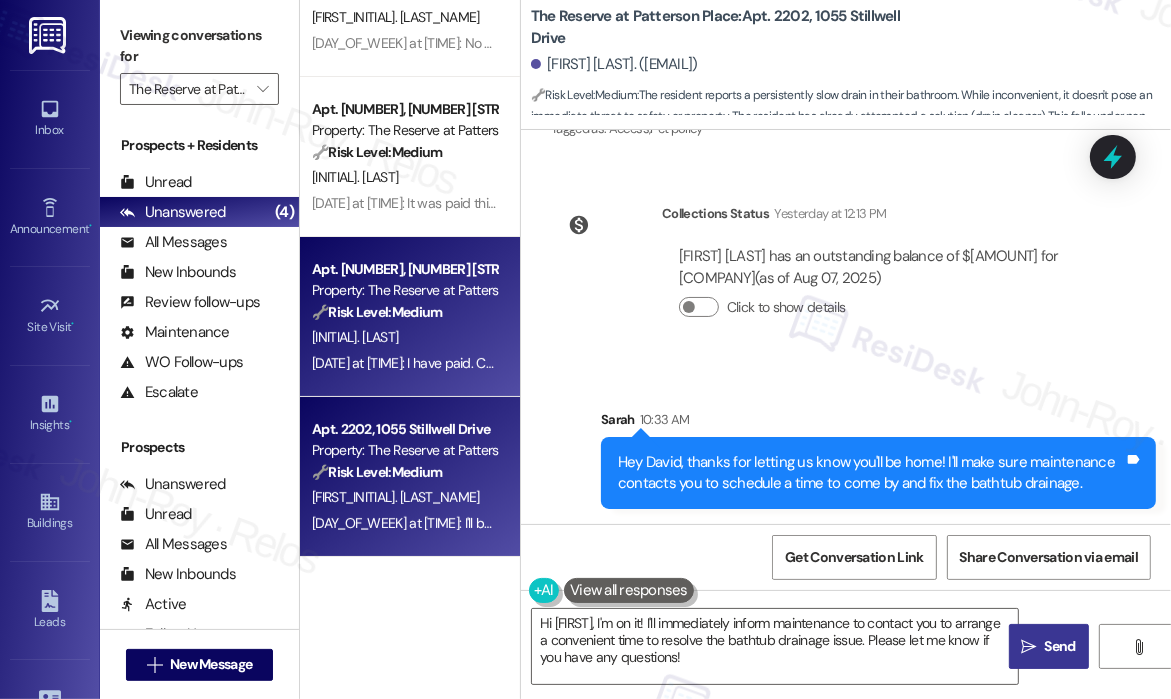 click on "Aug 06, 2025 at 12:37 PM: I have paid. Can you receive that? Aug 06, 2025 at 12:37 PM: I have paid. Can you receive that?" at bounding box center [457, 363] 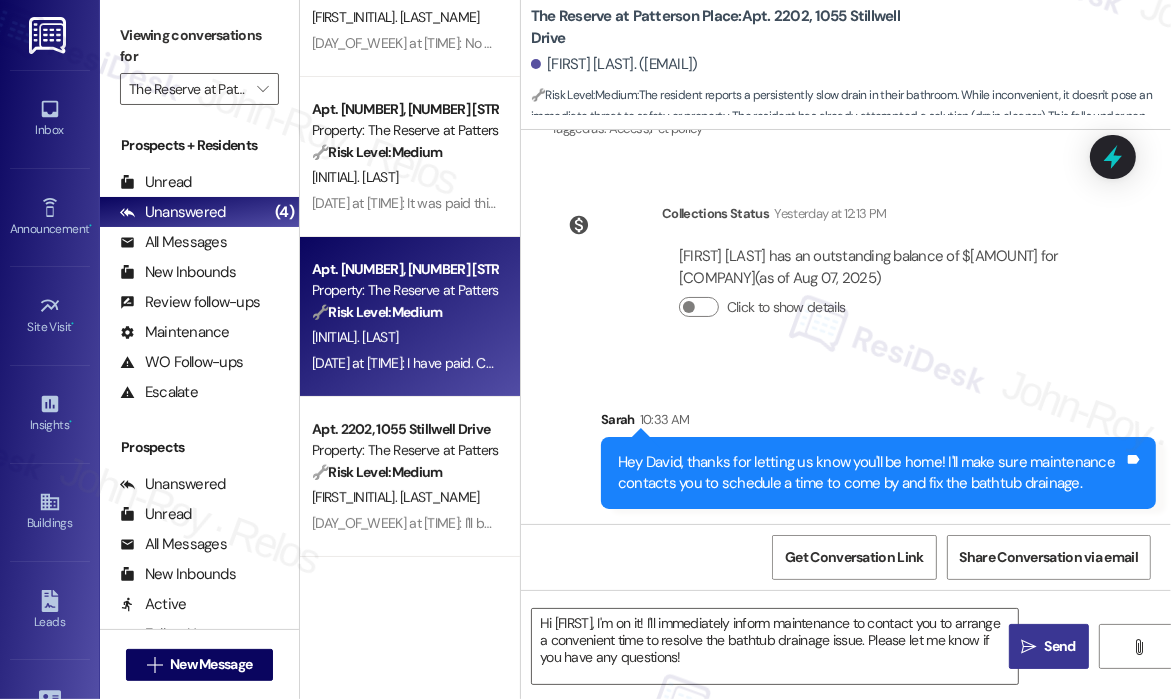type on "Fetching suggested responses. Please feel free to read through the conversation in the meantime." 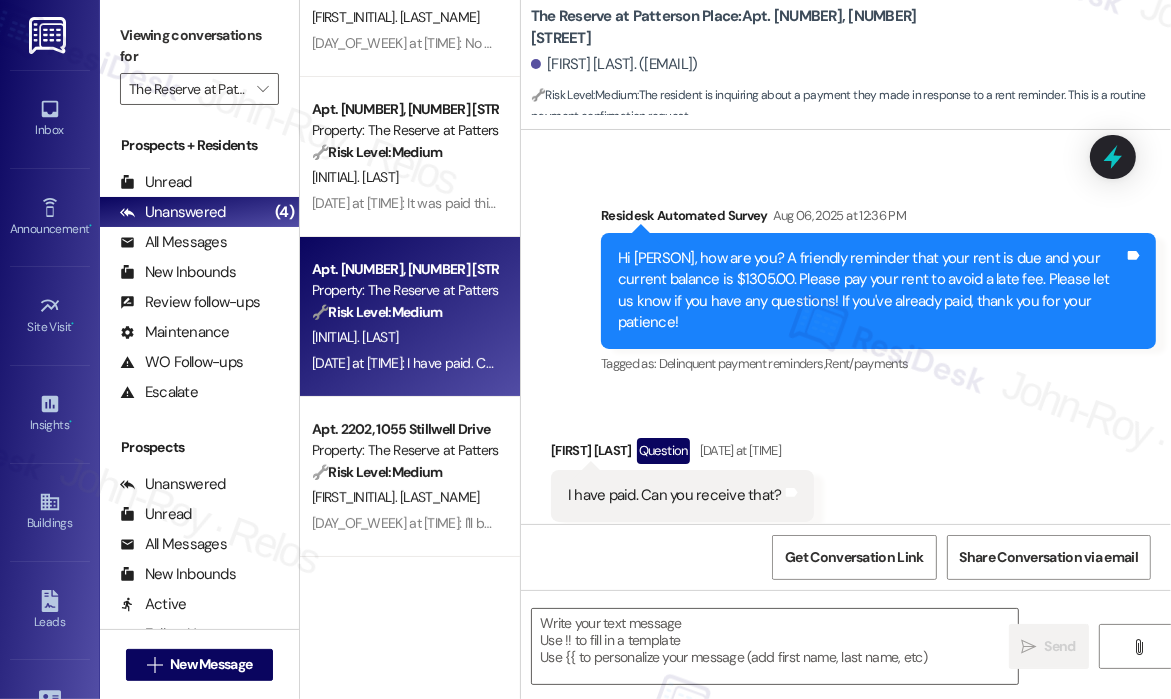 scroll, scrollTop: 562, scrollLeft: 0, axis: vertical 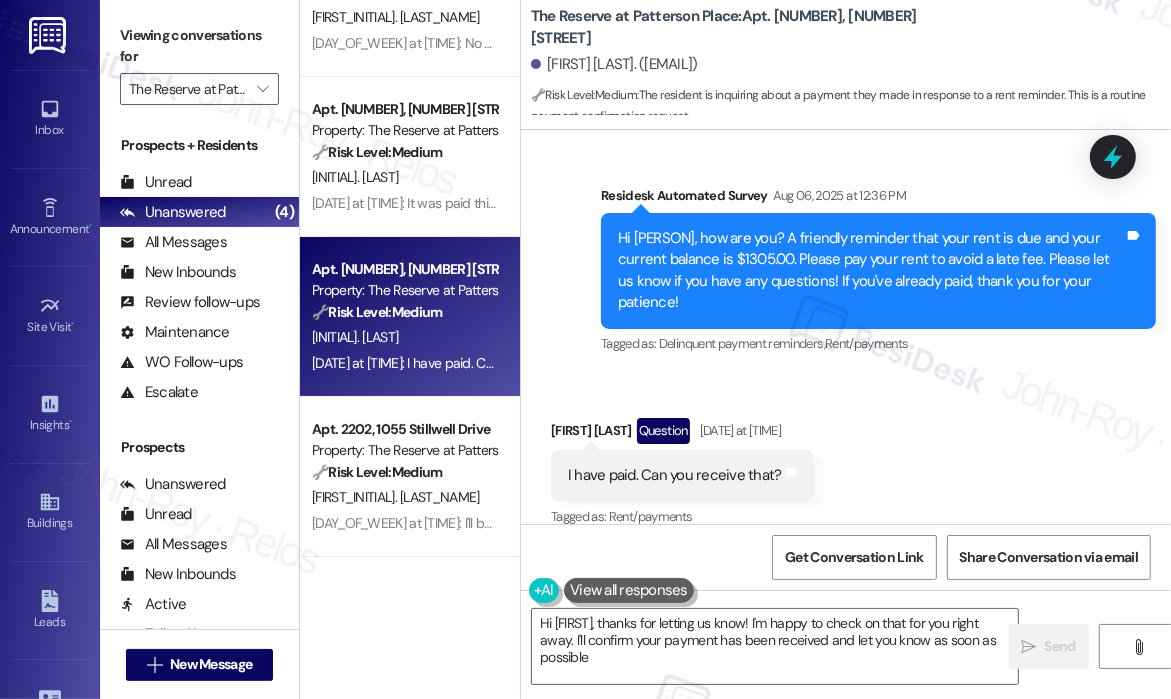 type on "Hi {{first_name}}, thanks for letting us know! I'm happy to check on that for you right away. I'll confirm your payment has been received and let you know as soon as possible!" 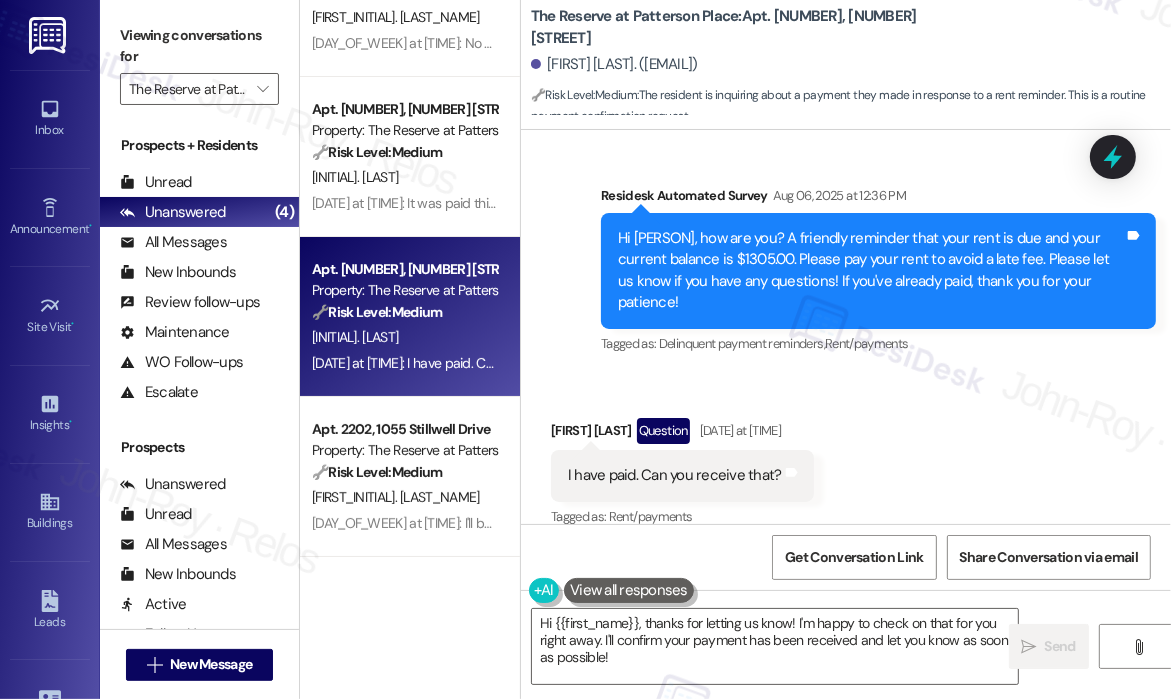 click on "Received via SMS Yuang Liu Question Aug 06, 2025 at 12:37 PM I have paid. Can you receive that? Tags and notes Tagged as:   Rent/payments Click to highlight conversations about Rent/payments" at bounding box center [846, 459] 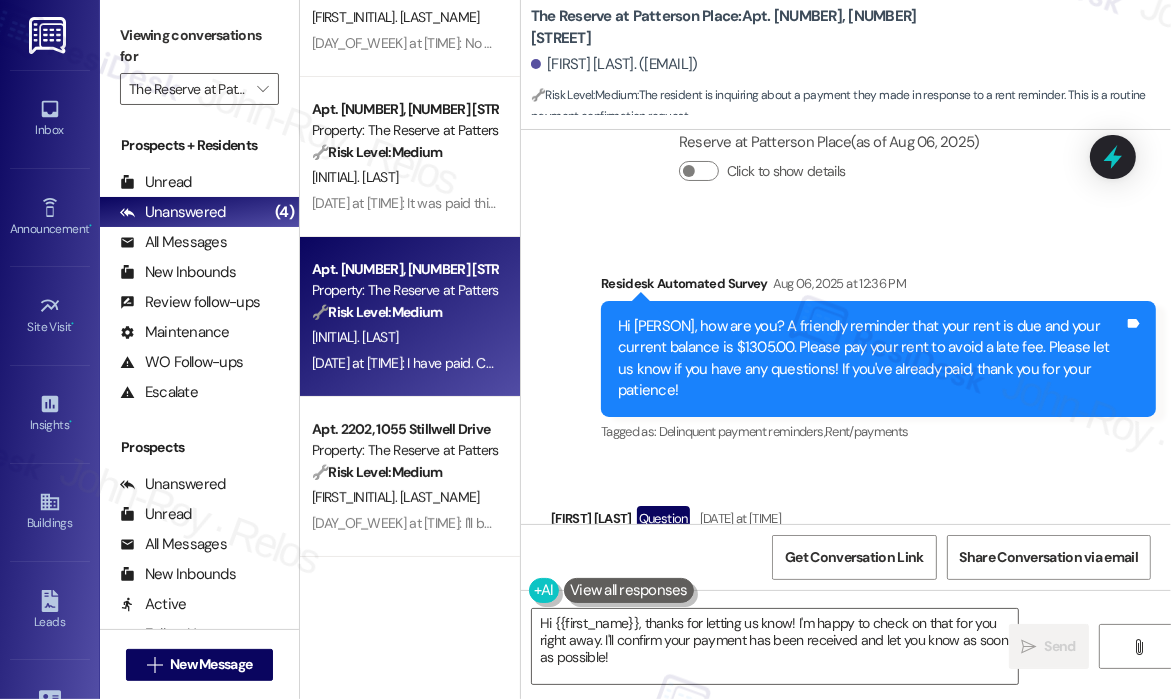 scroll, scrollTop: 563, scrollLeft: 0, axis: vertical 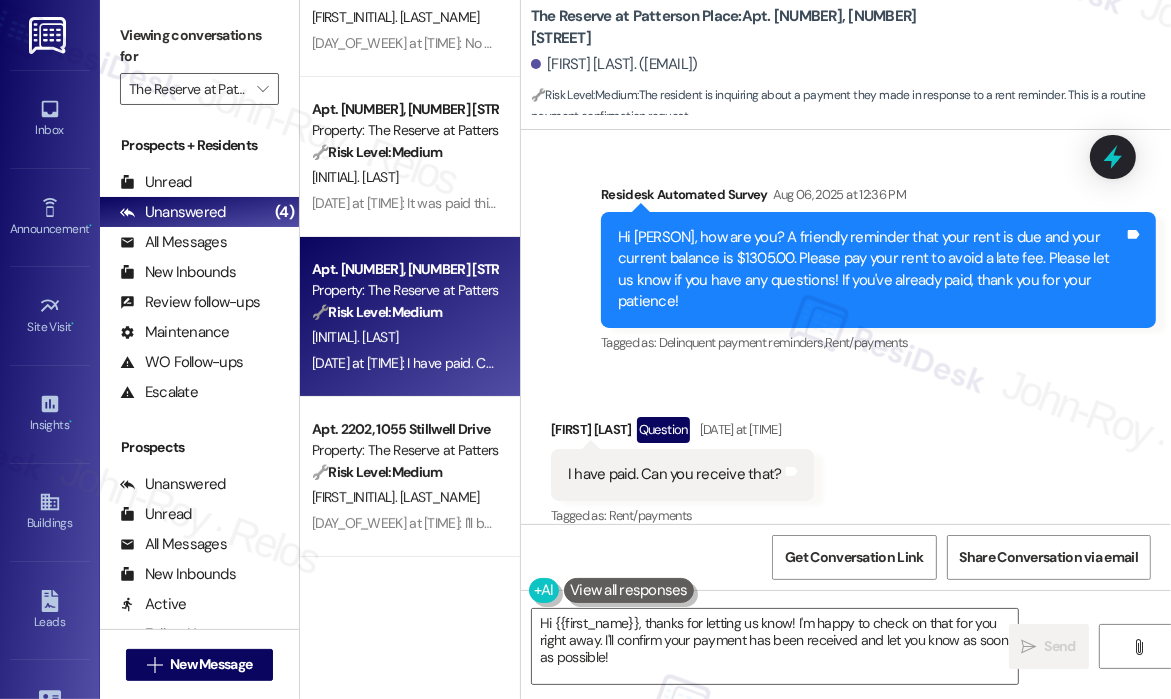 click on "I have paid. Can you receive that?" at bounding box center [675, 474] 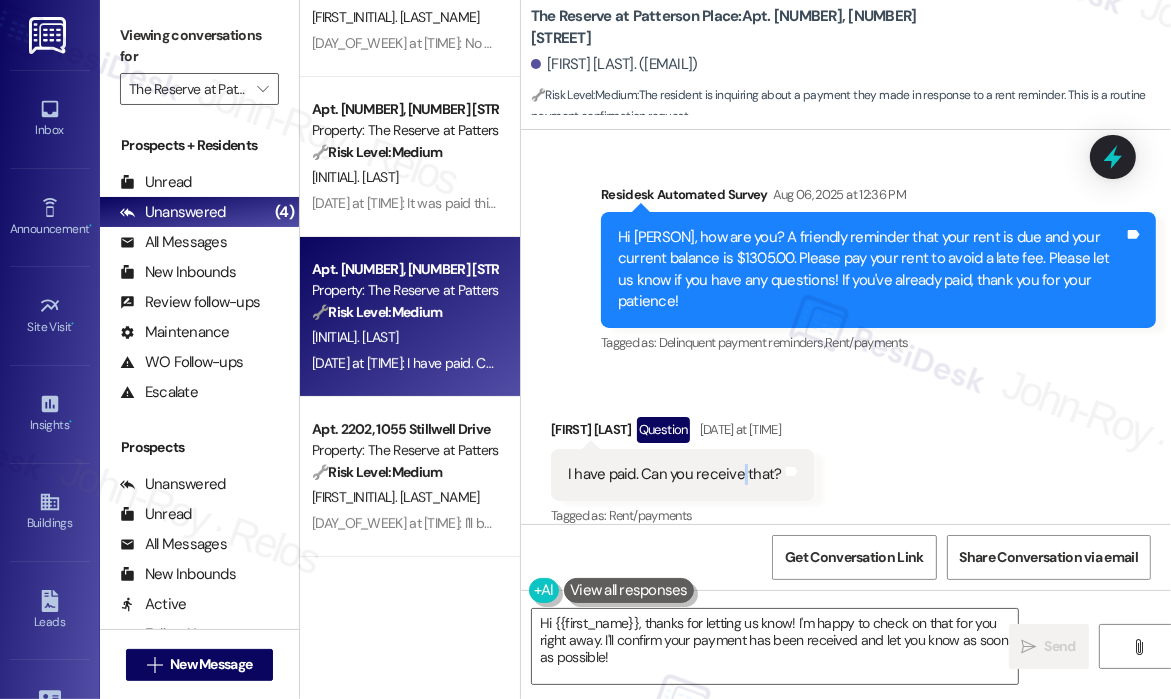 click on "I have paid. Can you receive that?" at bounding box center (675, 474) 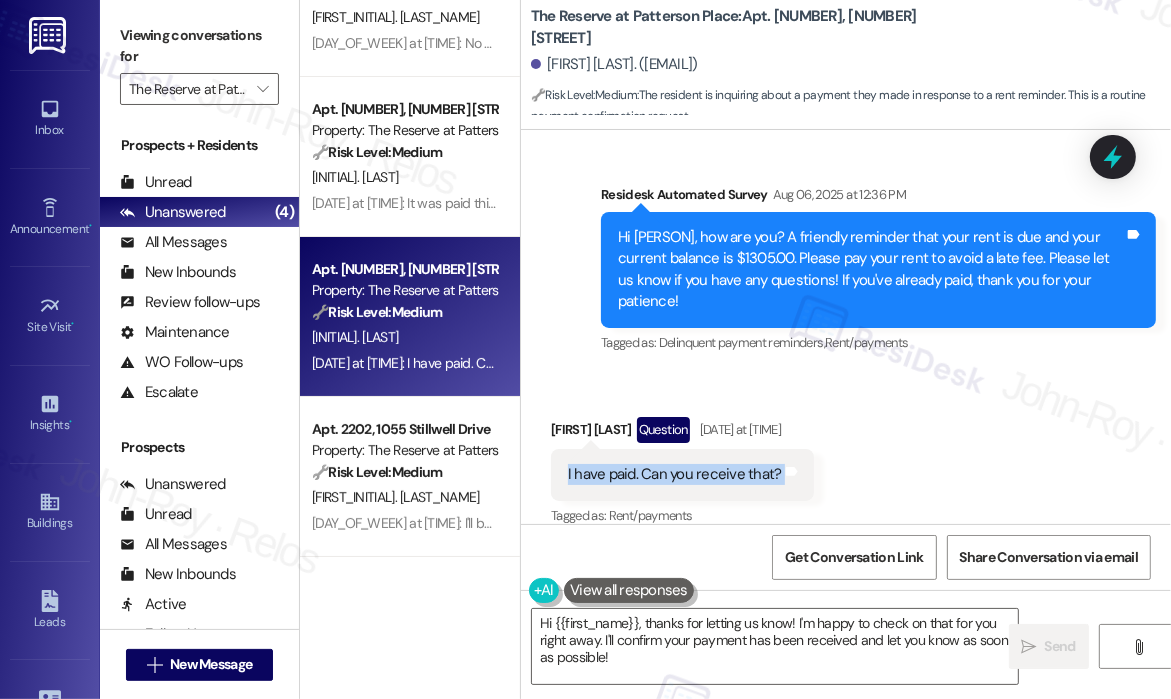 click on "I have paid. Can you receive that?" at bounding box center [675, 474] 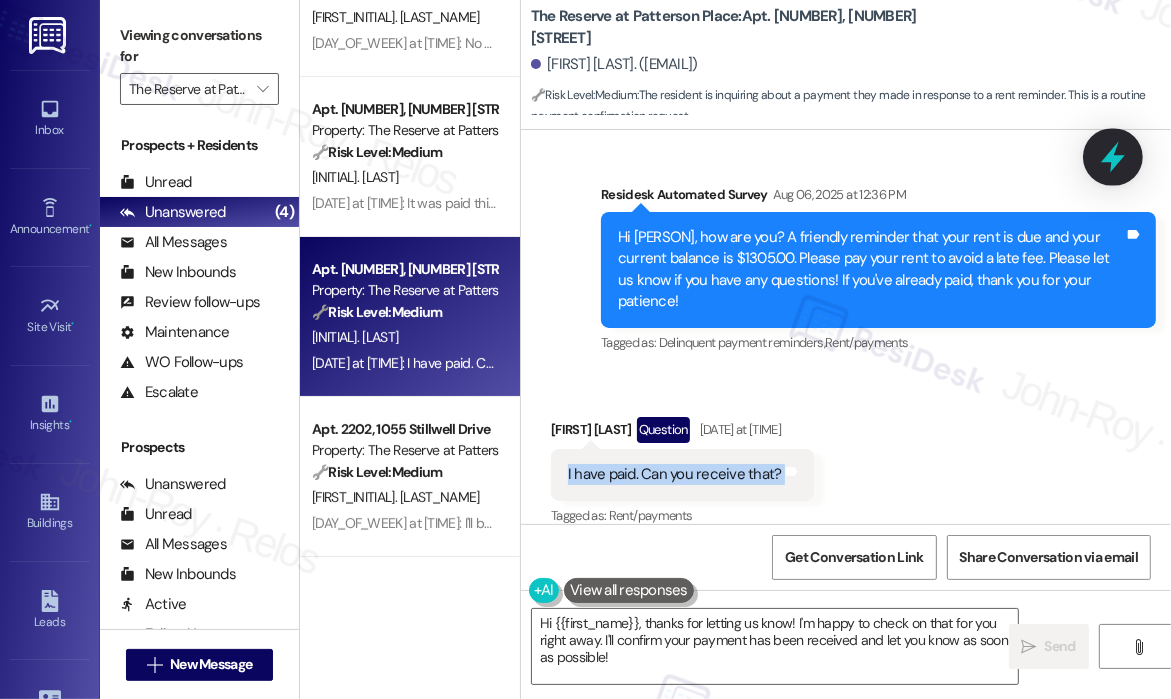 click at bounding box center [1113, 156] 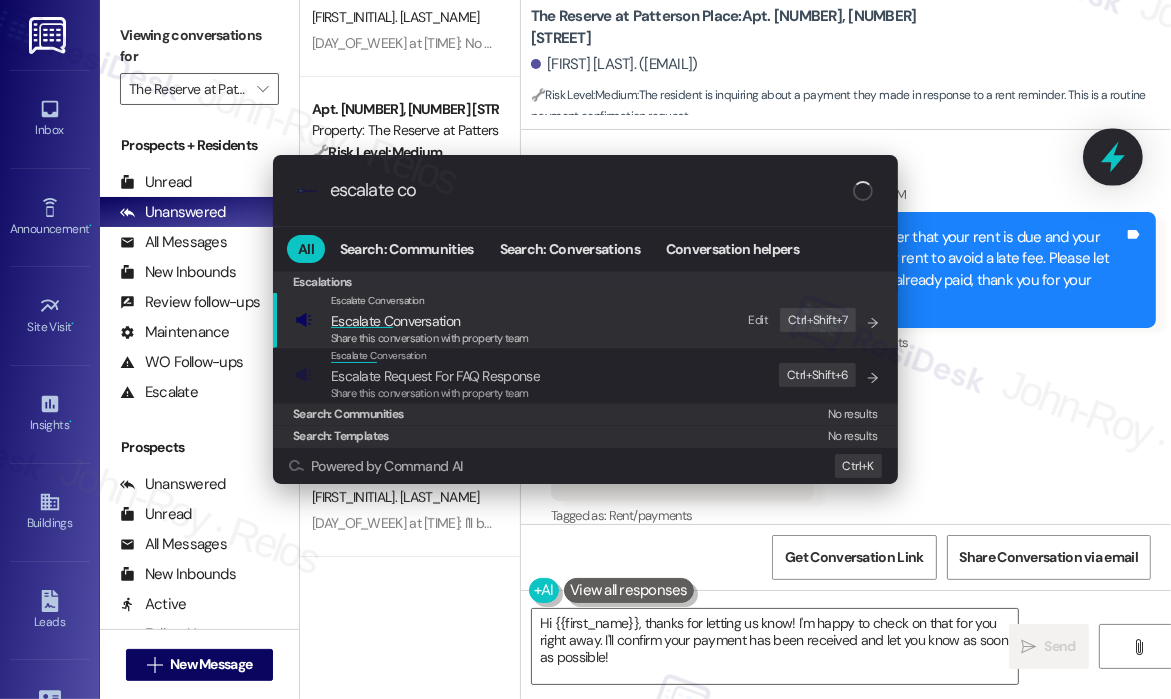 type on "escalate con" 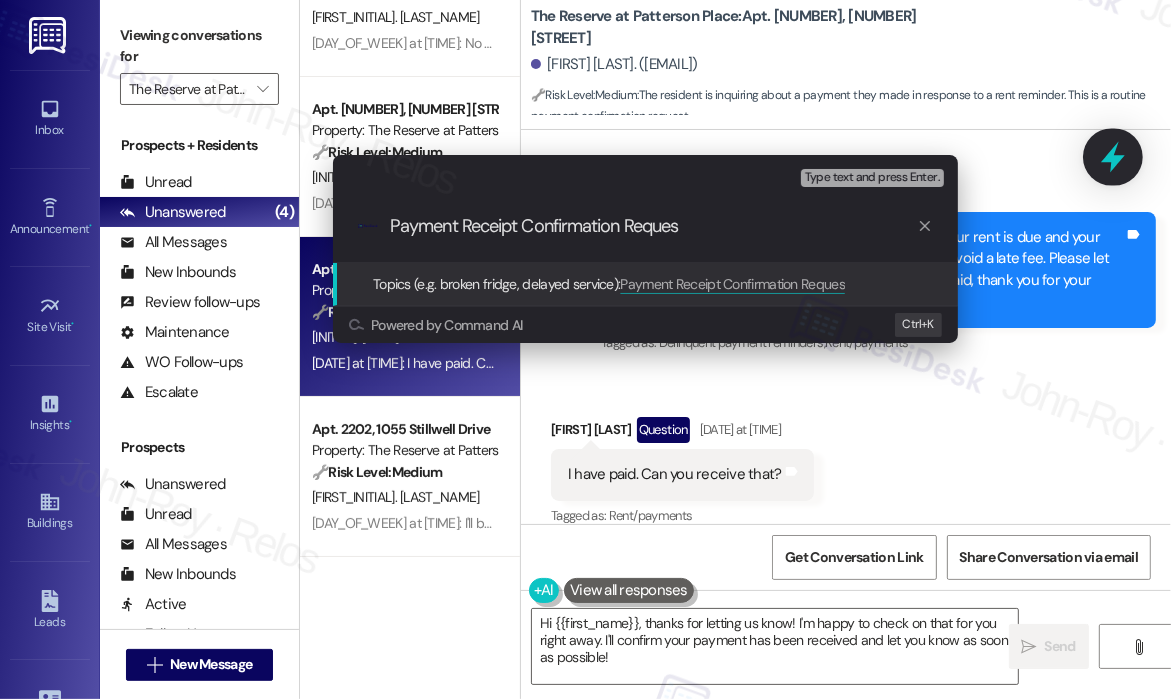 type on "Payment Receipt Confirmation Request" 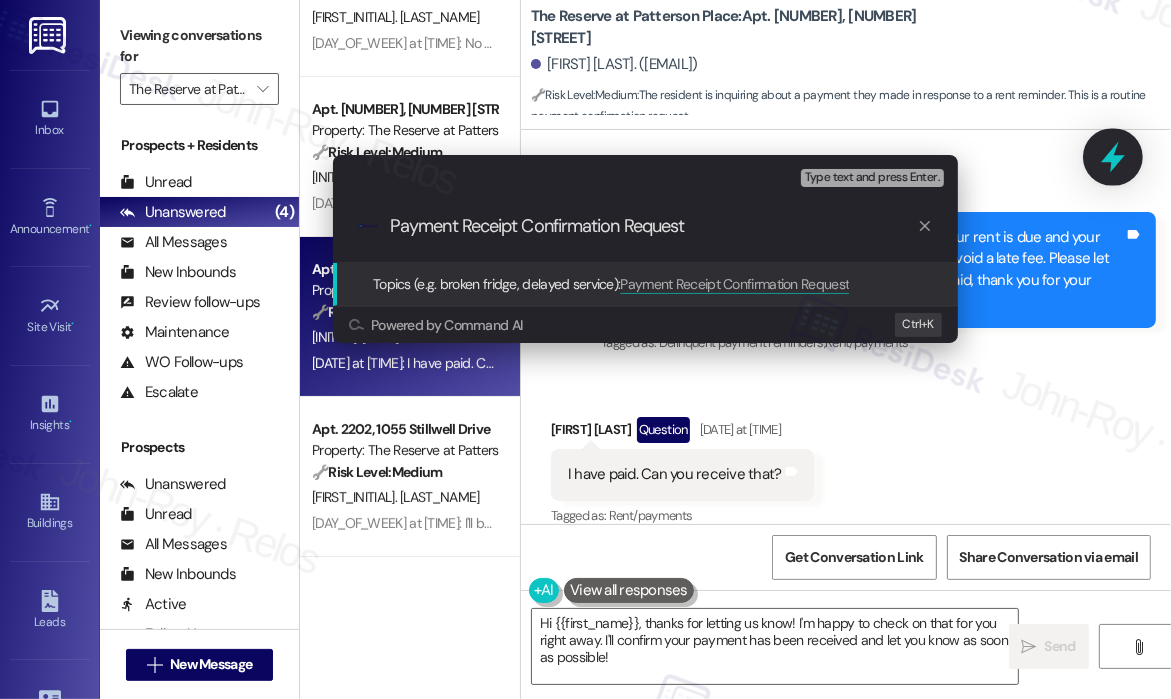 type 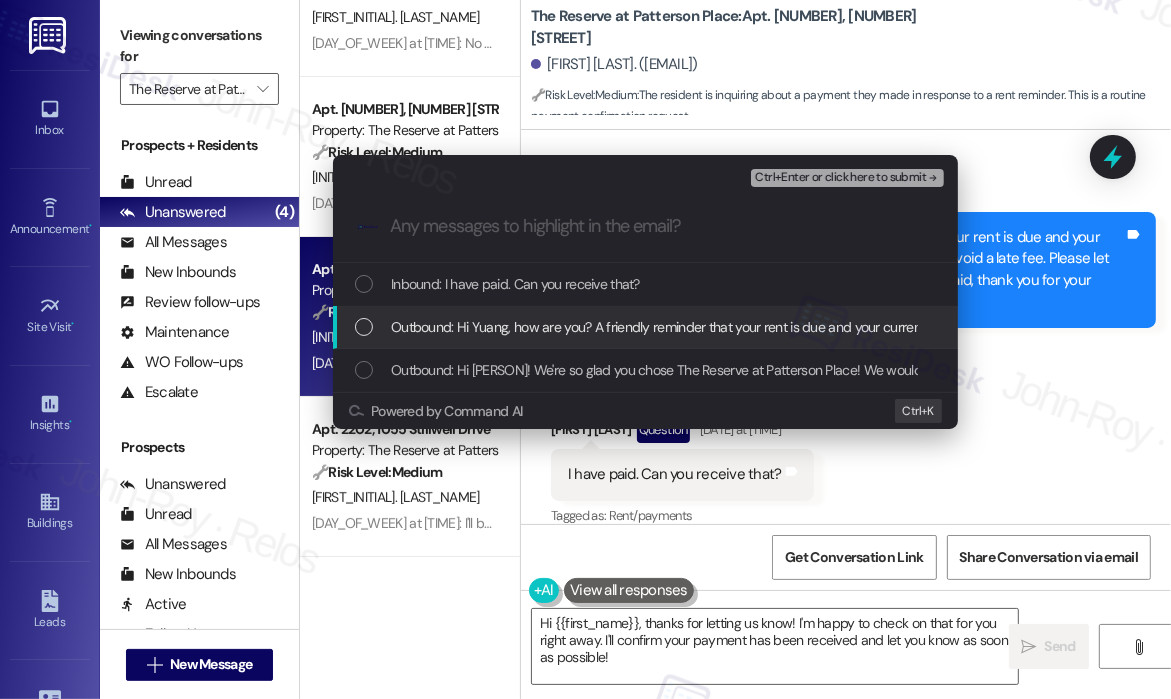 click on "Outbound: Hi Yuang, how are you? A friendly reminder that your rent is due and your current balance is $1305.00. Please pay your rent to avoid a late fee. Please let us know if you have any questions! If you've already paid, thank you for your patience!" at bounding box center (2223, 327) 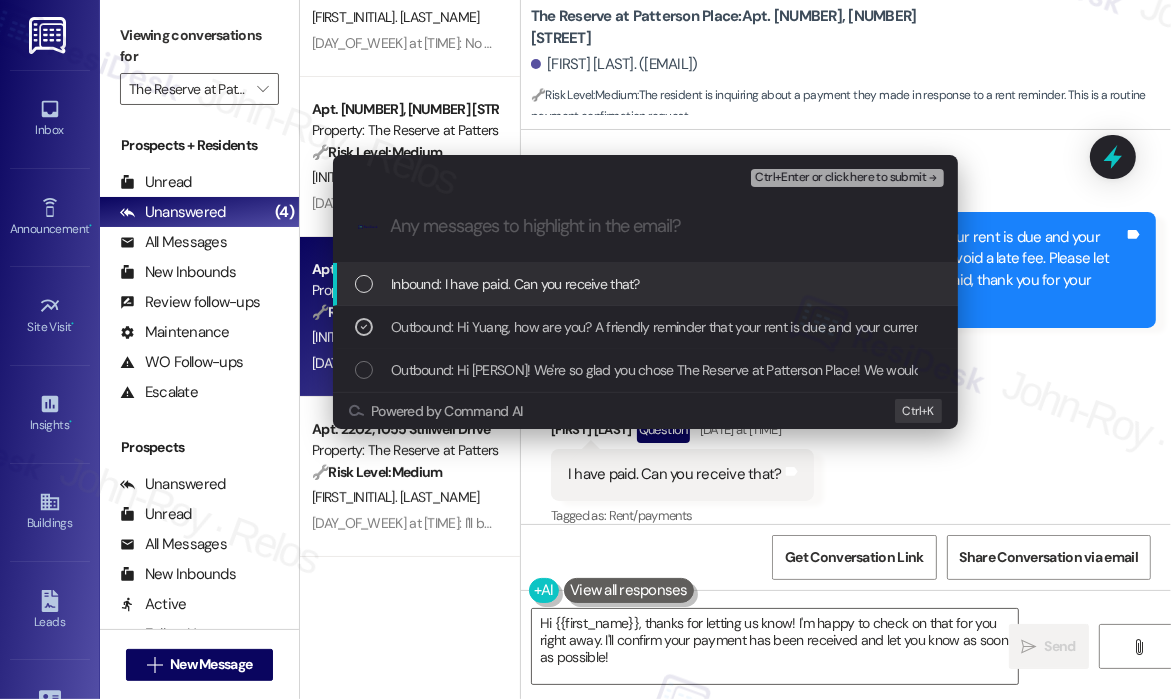 click on "Inbound: I have paid. Can you receive that?" at bounding box center (515, 284) 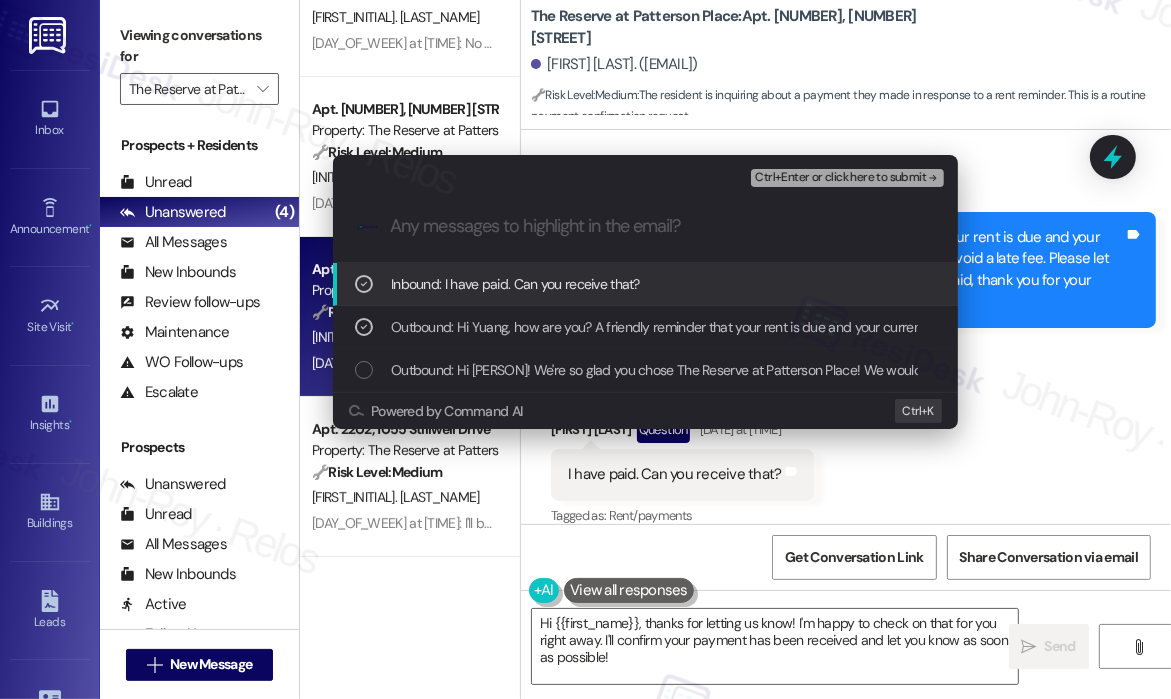 click on "Ctrl+Enter or click here to submit" at bounding box center (840, 178) 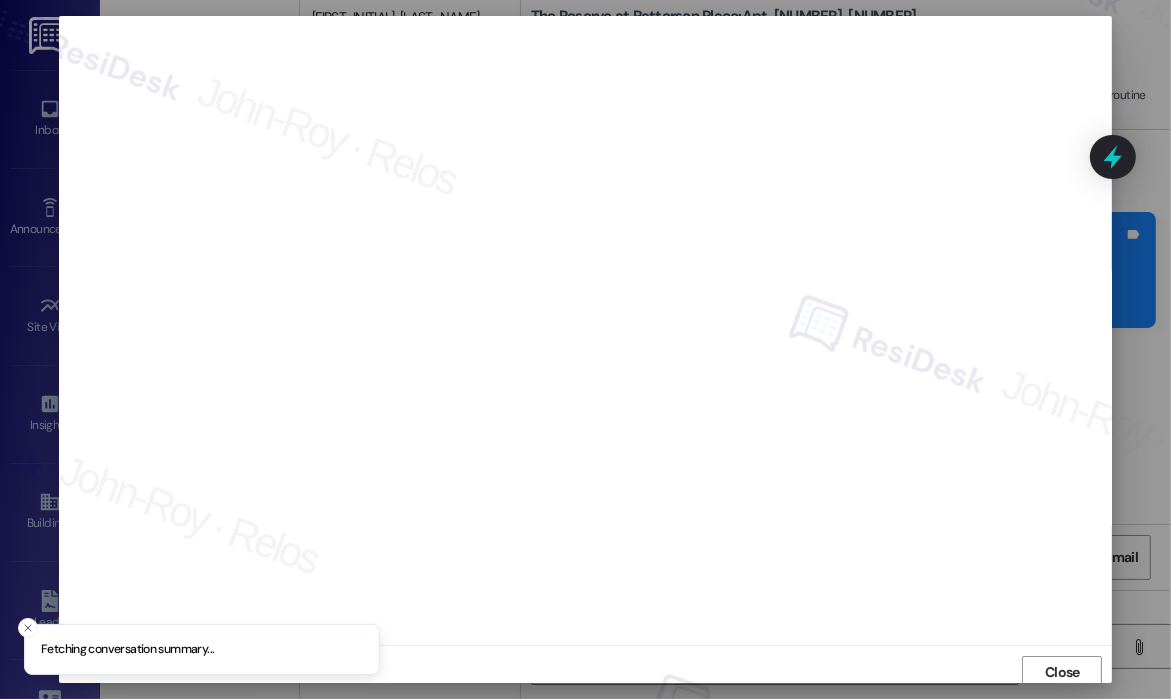 scroll, scrollTop: 4, scrollLeft: 0, axis: vertical 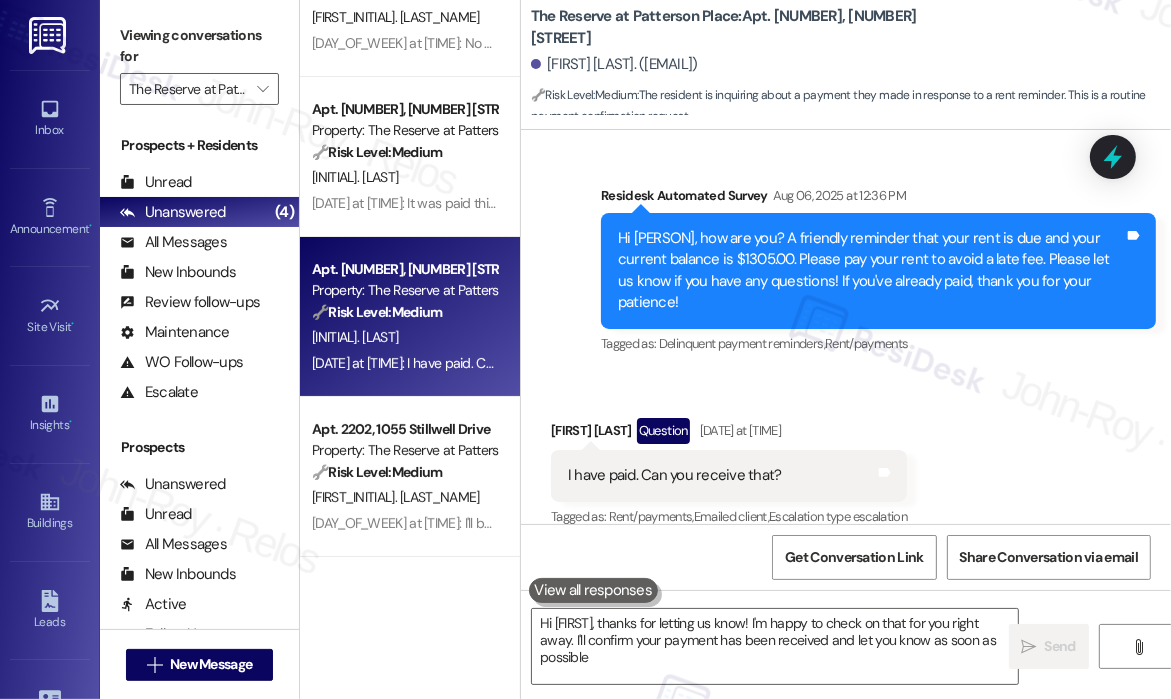 type on "Hi {{first_name}}, thanks for letting us know! I'm happy to check on that for you right away. I'll confirm your payment has been received and let you know as soon as possible!" 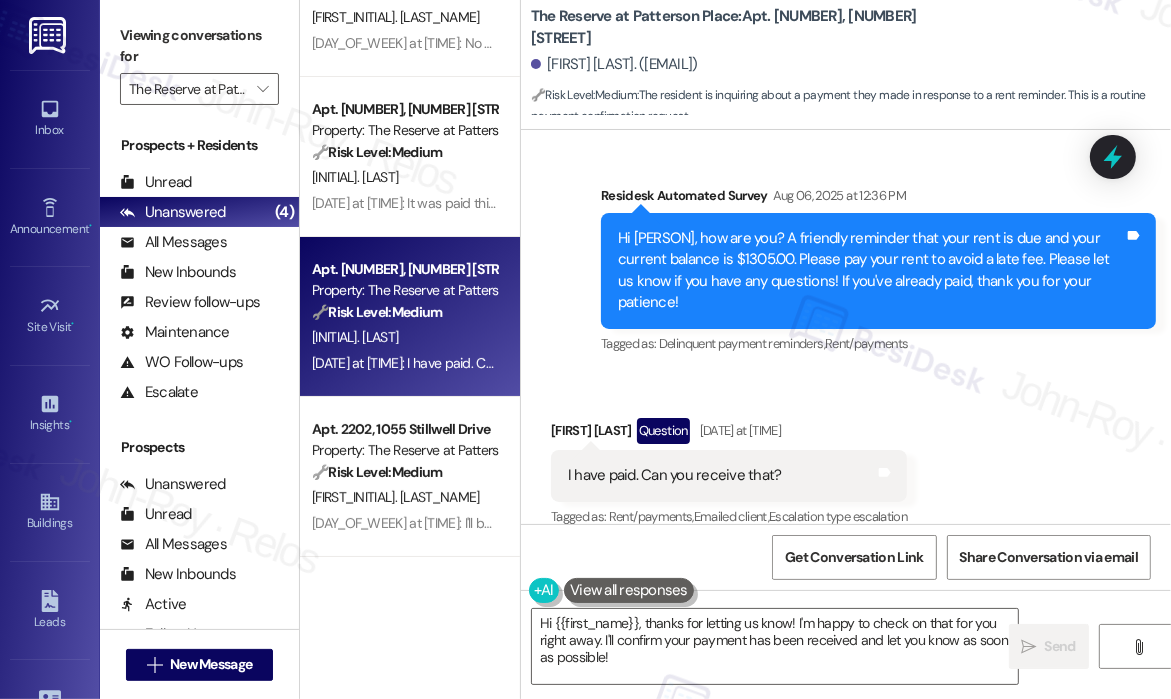 click on "Survey, sent via SMS Residesk Automated Survey Aug 06, 2025 at 12:36 PM Hi [FIRST], how are you? A friendly reminder that your rent is due and your current balance is $1305.00. Please pay your rent to avoid a late fee. Please let us know if you have any questions! If you've already paid, thank you for your patience! Tags and notes Tagged as: Delinquent payment reminders , Click to highlight conversations about Delinquent payment reminders Rent/payments Click to highlight conversations about Rent/payments" at bounding box center (878, 271) 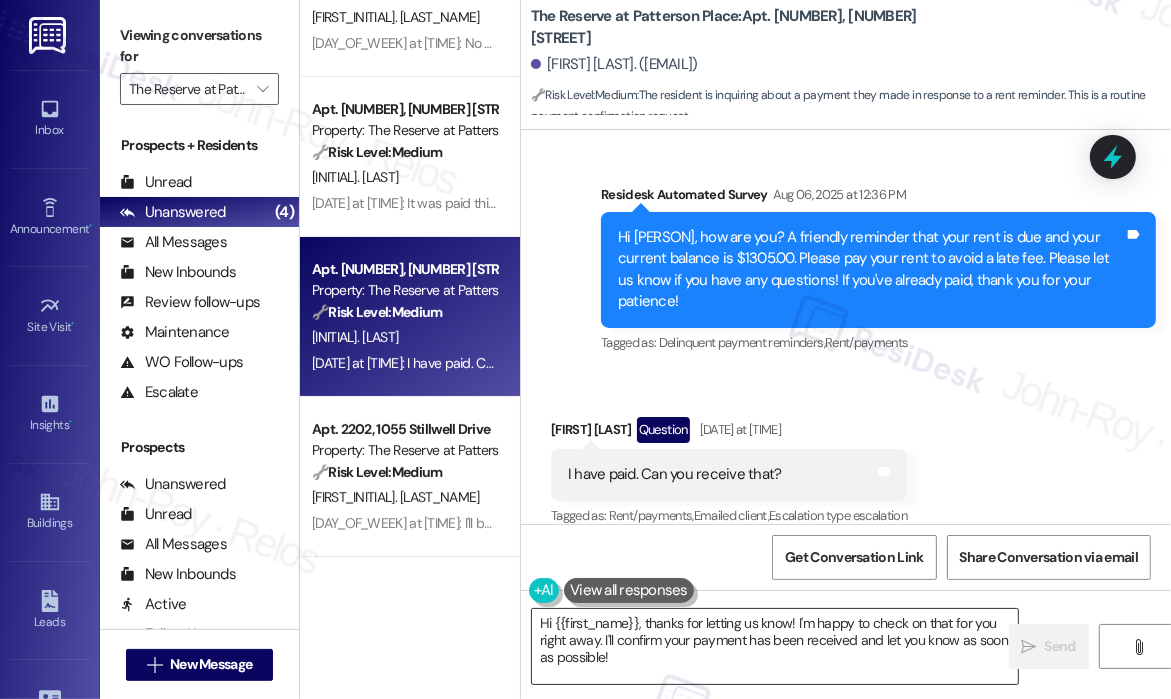 click on "Hi {{first_name}}, thanks for letting us know! I'm happy to check on that for you right away. I'll confirm your payment has been received and let you know as soon as possible!" at bounding box center (775, 646) 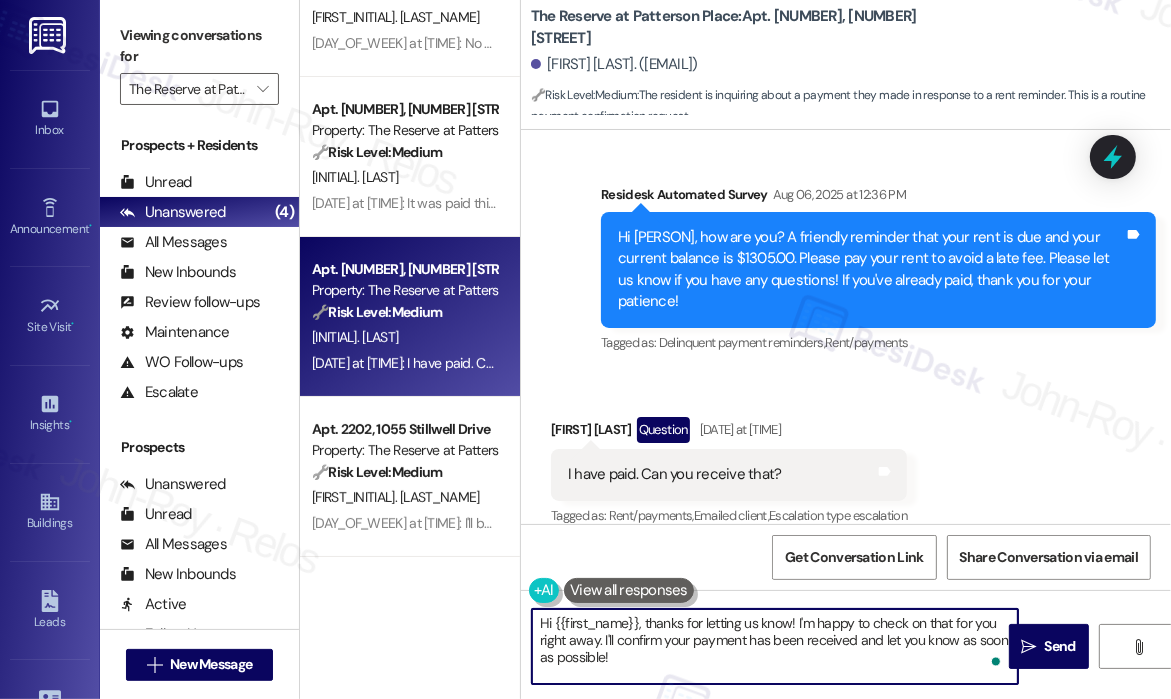 click on "Hi {{first_name}}, thanks for letting us know! I'm happy to check on that for you right away. I'll confirm your payment has been received and let you know as soon as possible!" at bounding box center (775, 646) 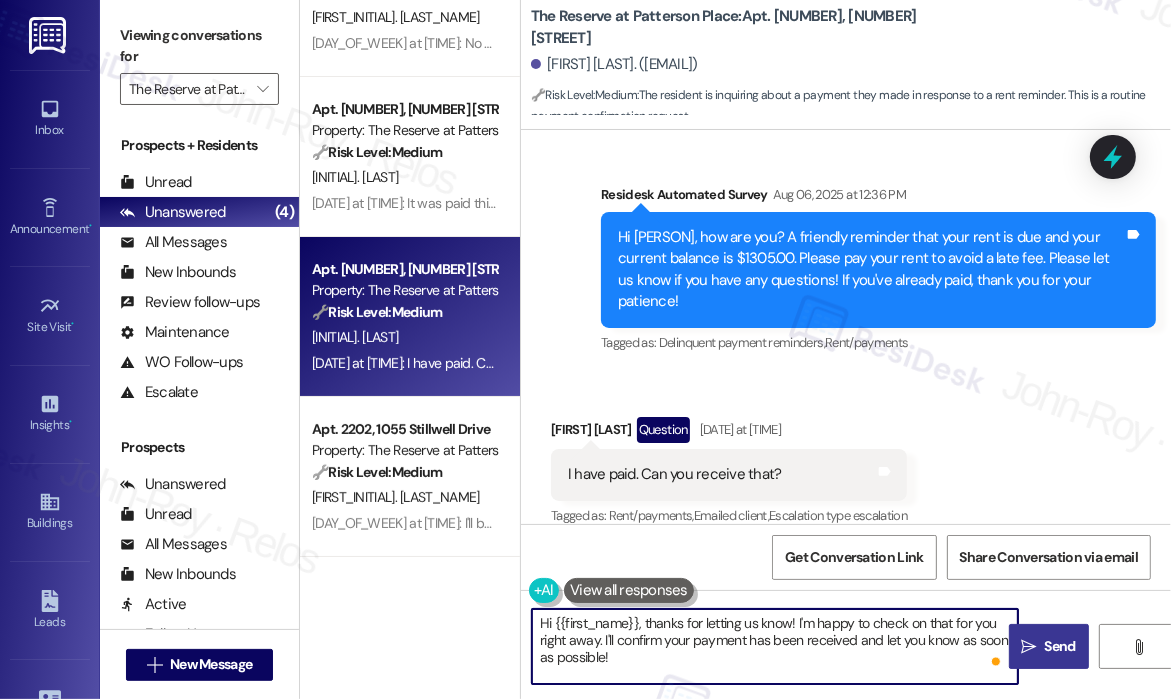 click on "Send" at bounding box center [1060, 646] 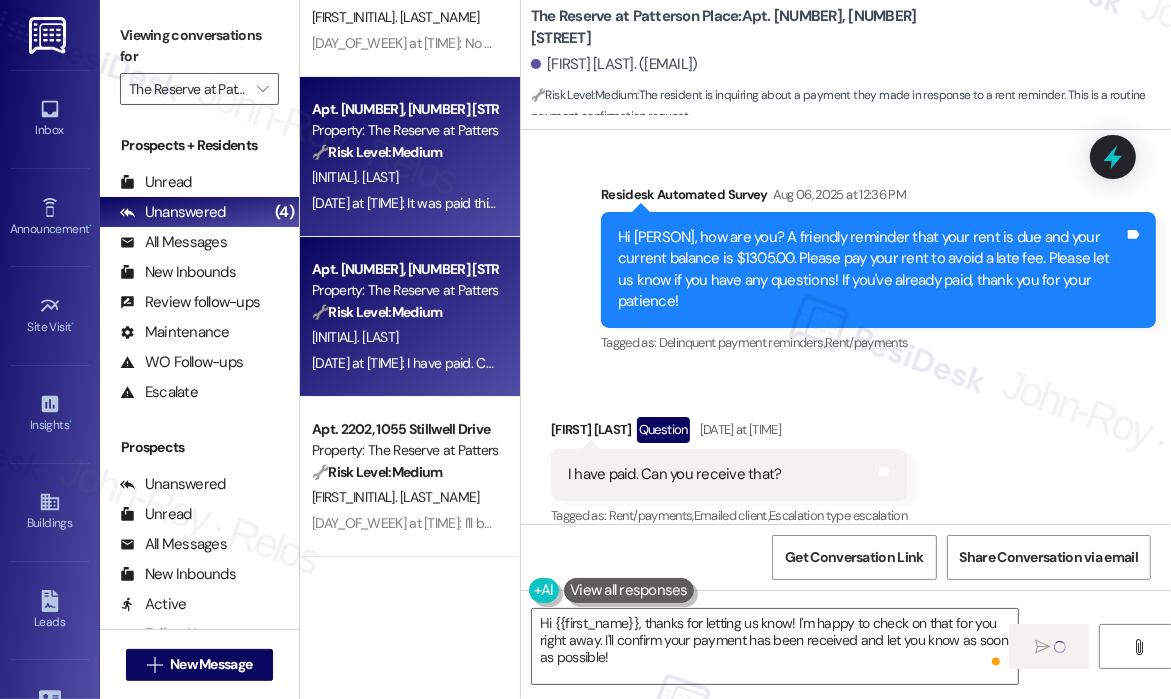 click on "Apt. 1218, 1055 Stillwell Drive Property: The Reserve at Patterson Place 🔧  Risk Level:  Medium The resident is confirming that rent was paid in response to a reminder. This is a routine payment update, unless a delay or confusion emerges. B. Winstead Aug 06, 2025 at 12:42 PM: It was paid this morning. Please let me know if you are unable to see it. Aug 06, 2025 at 12:42 PM: It was paid this morning. Please let me know if you are unable to see it." at bounding box center [410, 157] 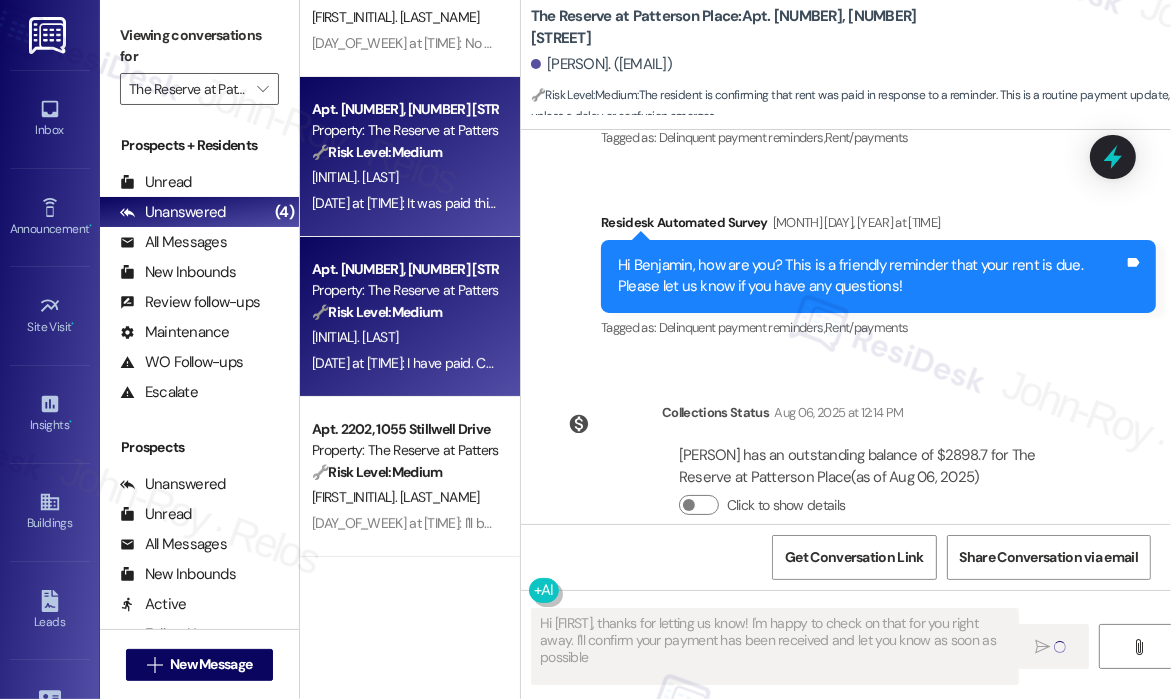 type on "Hi {{first_name}}, thanks for letting us know! I'm happy to check on that for you right away. I'll confirm your payment has been received and let you know as soon as possible!" 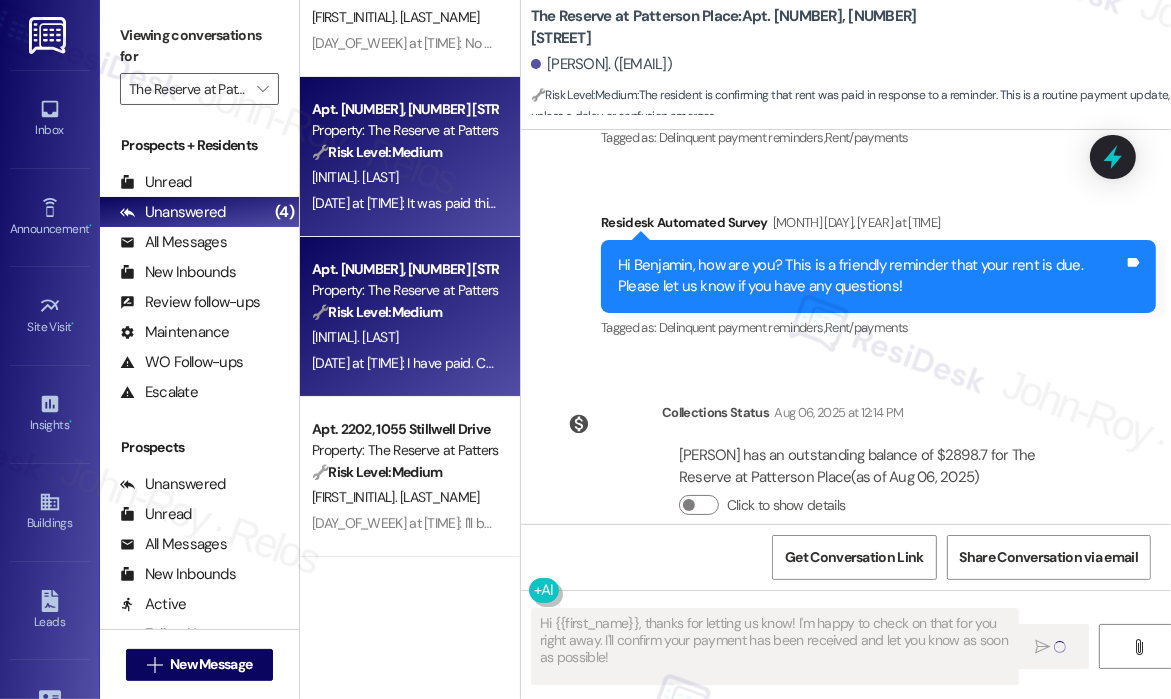 scroll, scrollTop: 562, scrollLeft: 0, axis: vertical 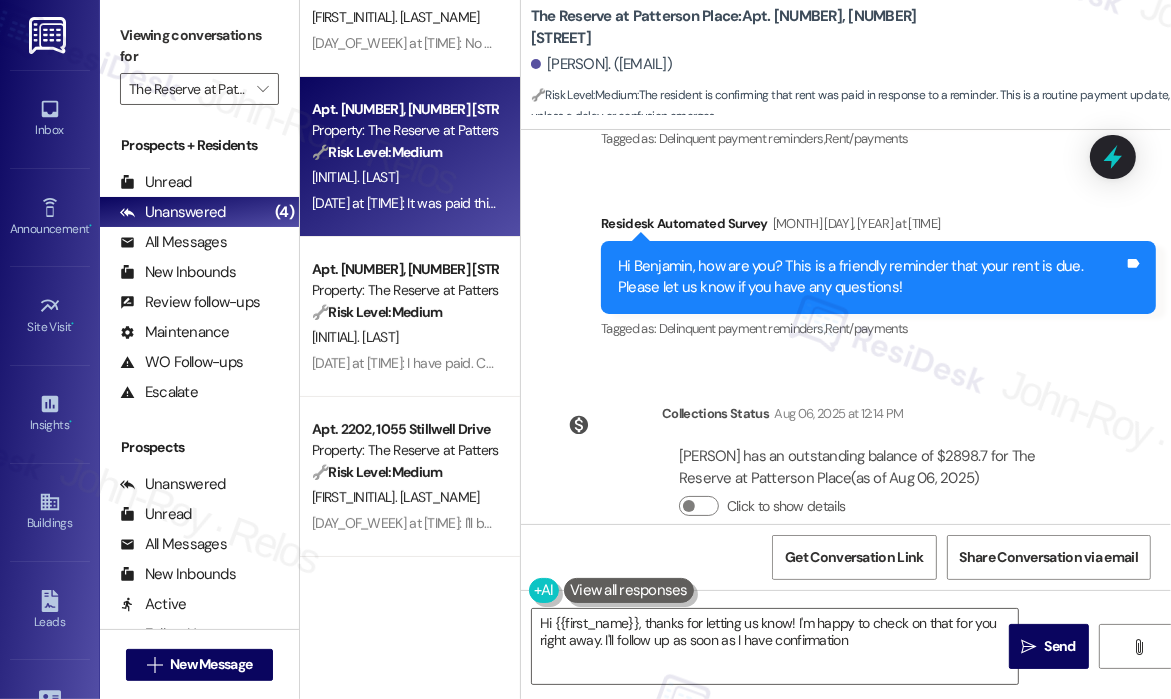 type on "Hi {{first_name}}, thanks for letting us know! I'm happy to check on that for you right away. I'll follow up as soon as I have confirmation!" 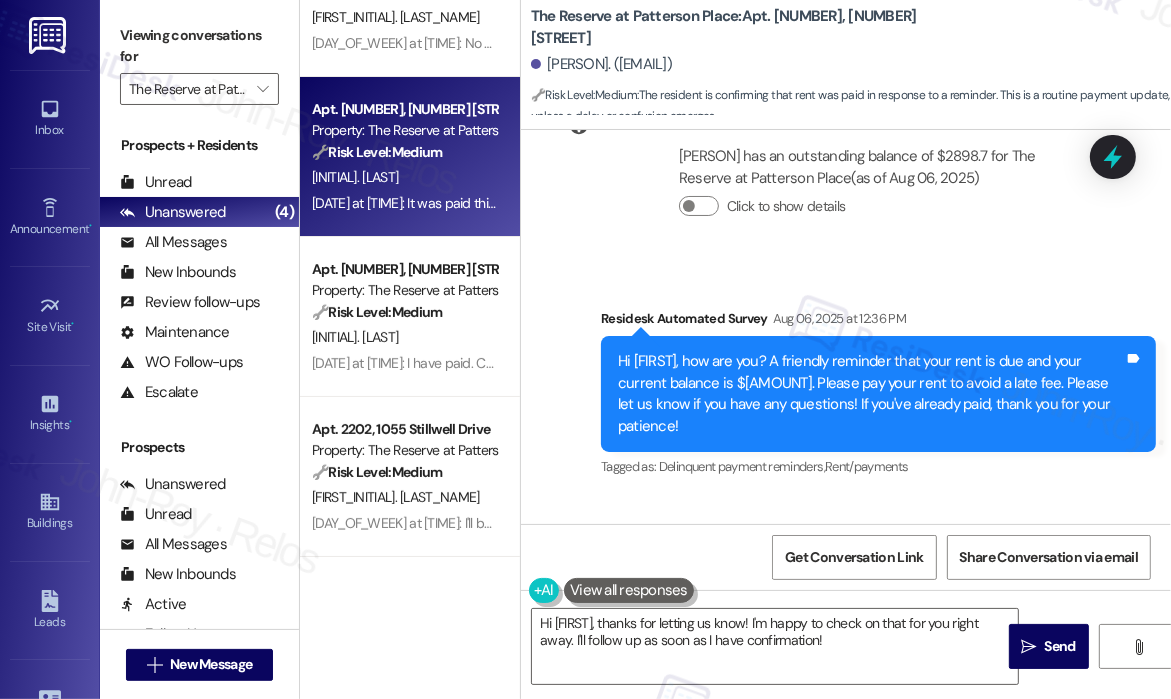 scroll, scrollTop: 1008, scrollLeft: 0, axis: vertical 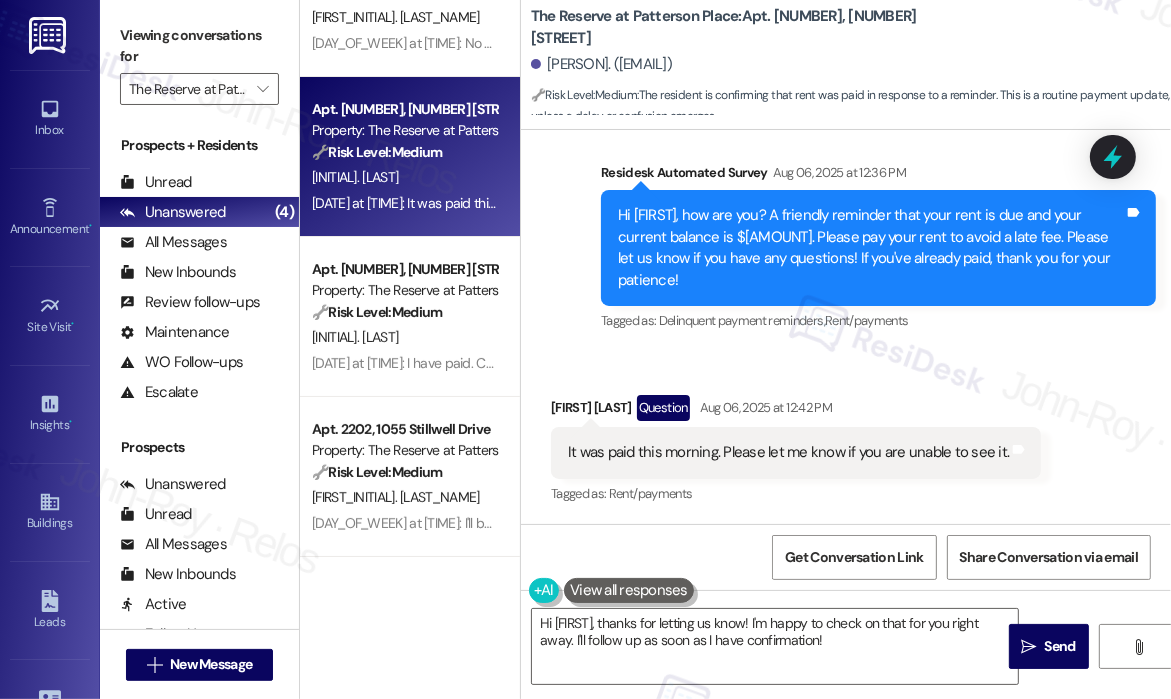 click on "Survey, sent via SMS Residesk Automated Survey Aug 06, 2025 at 12:36 PM Hi Benjamin, how are you? A friendly reminder that your rent is due and your current balance is $2898.70. Please pay your rent to avoid a late fee. Please let us know if you have any questions! If you've already paid, thank you for your patience! Tags and notes Tagged as:   Delinquent payment reminders ,  Click to highlight conversations about Delinquent payment reminders Rent/payments Click to highlight conversations about Rent/payments" at bounding box center [878, 248] 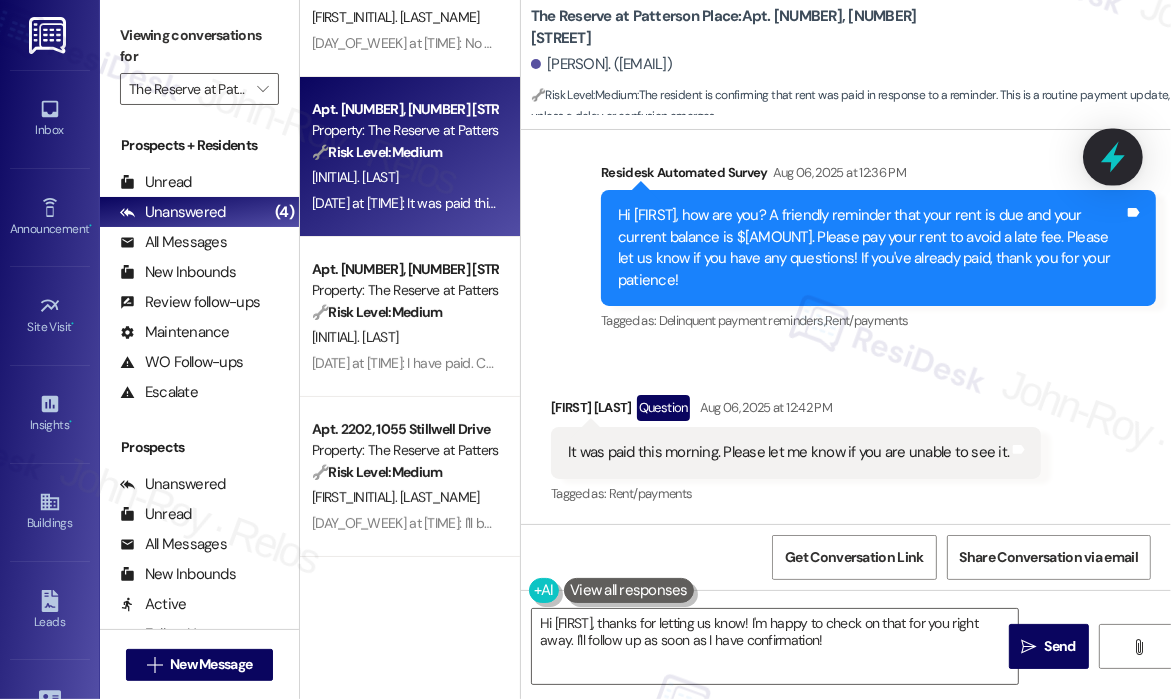 click 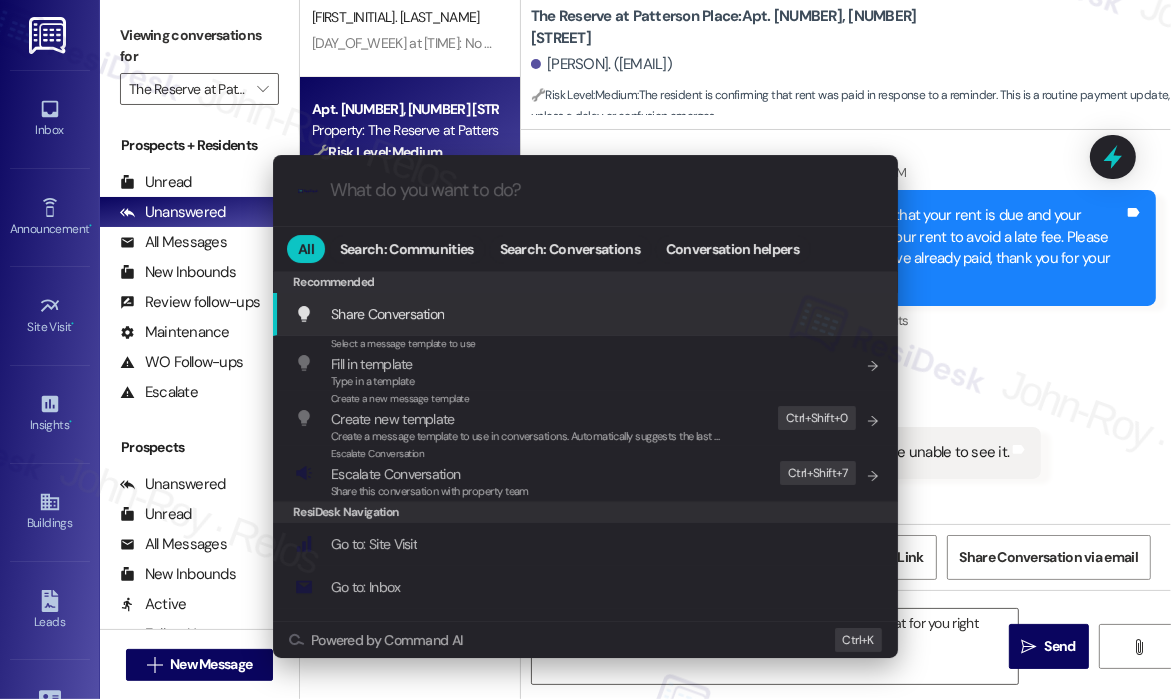 click at bounding box center (601, 190) 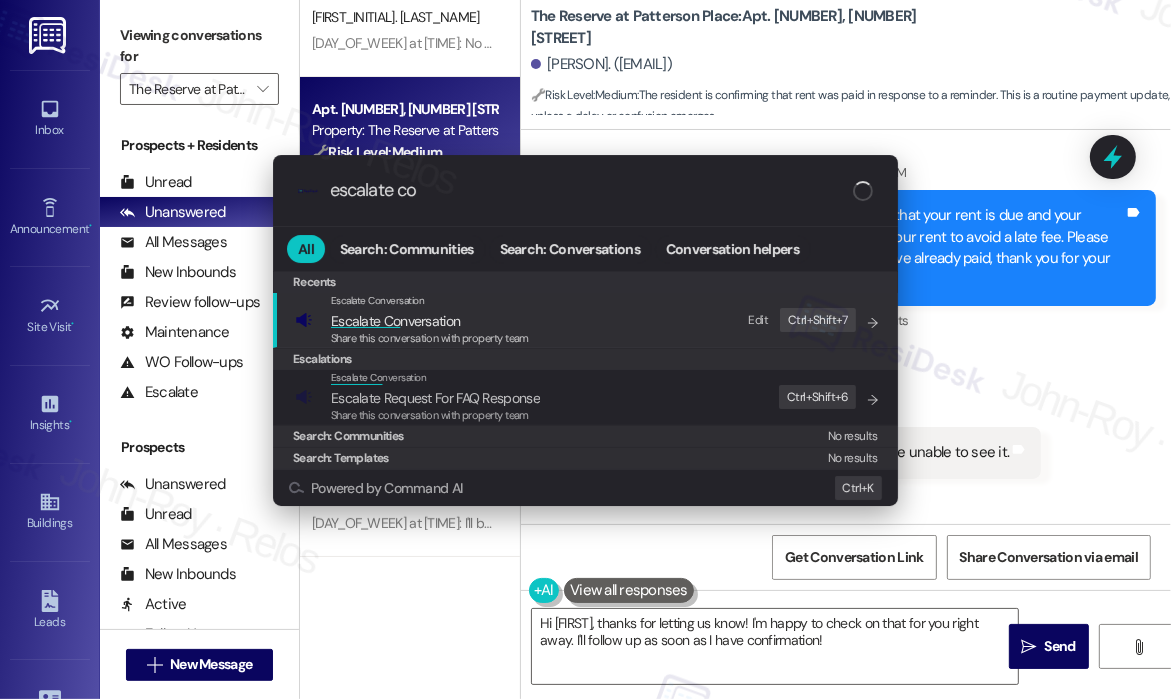 type on "escalate con" 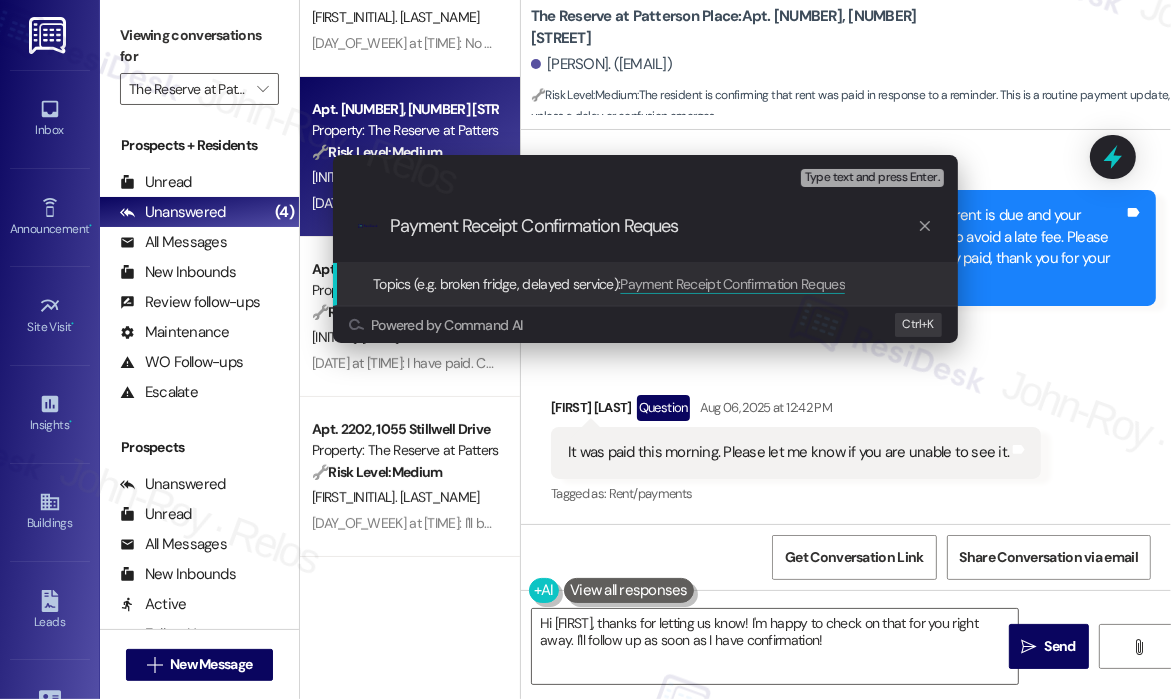 type on "Payment Receipt Confirmation Request" 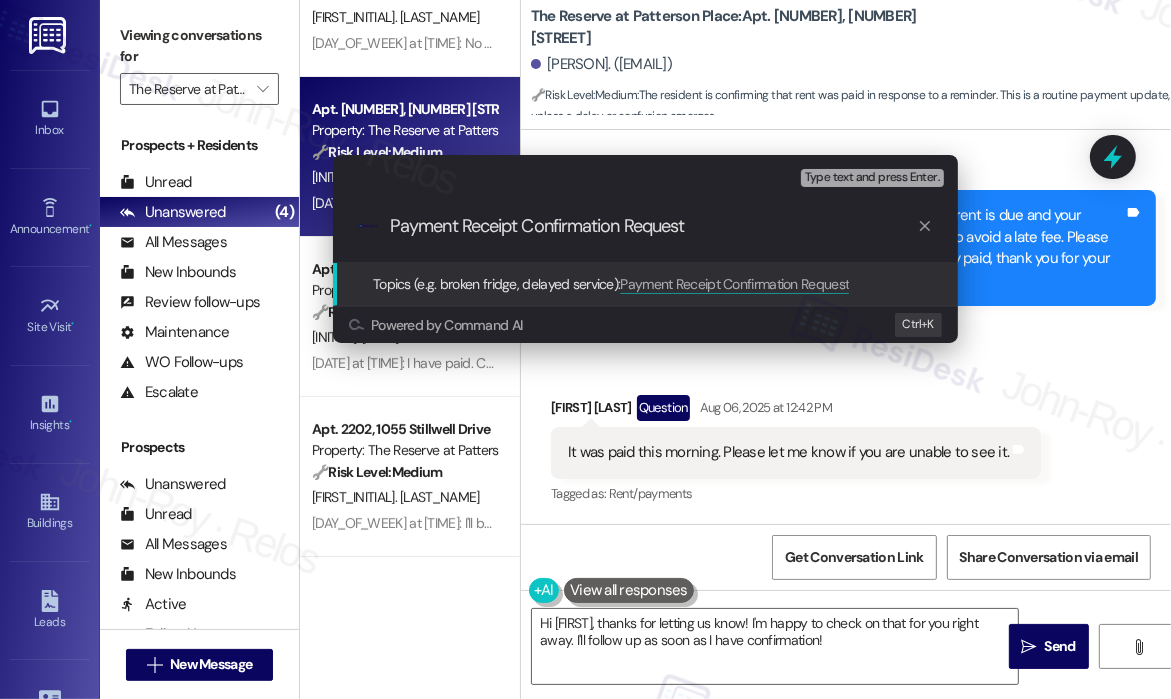 type 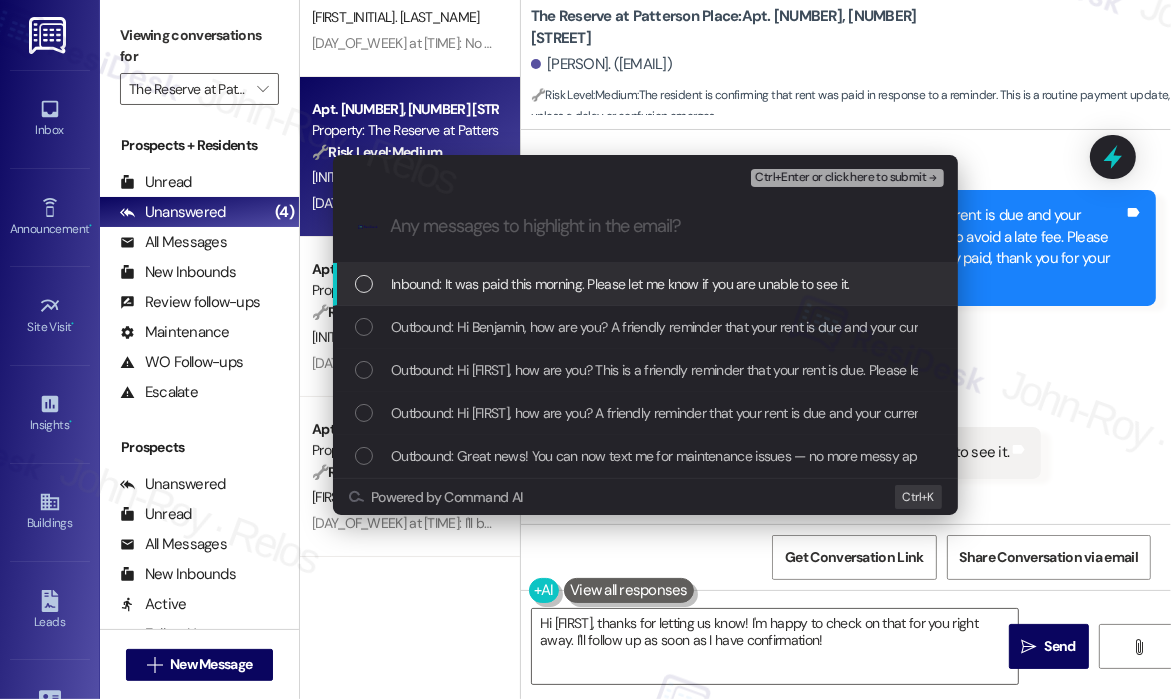 click on "Inbound: It was paid this morning. Please let me know if you are unable to see it." at bounding box center (620, 284) 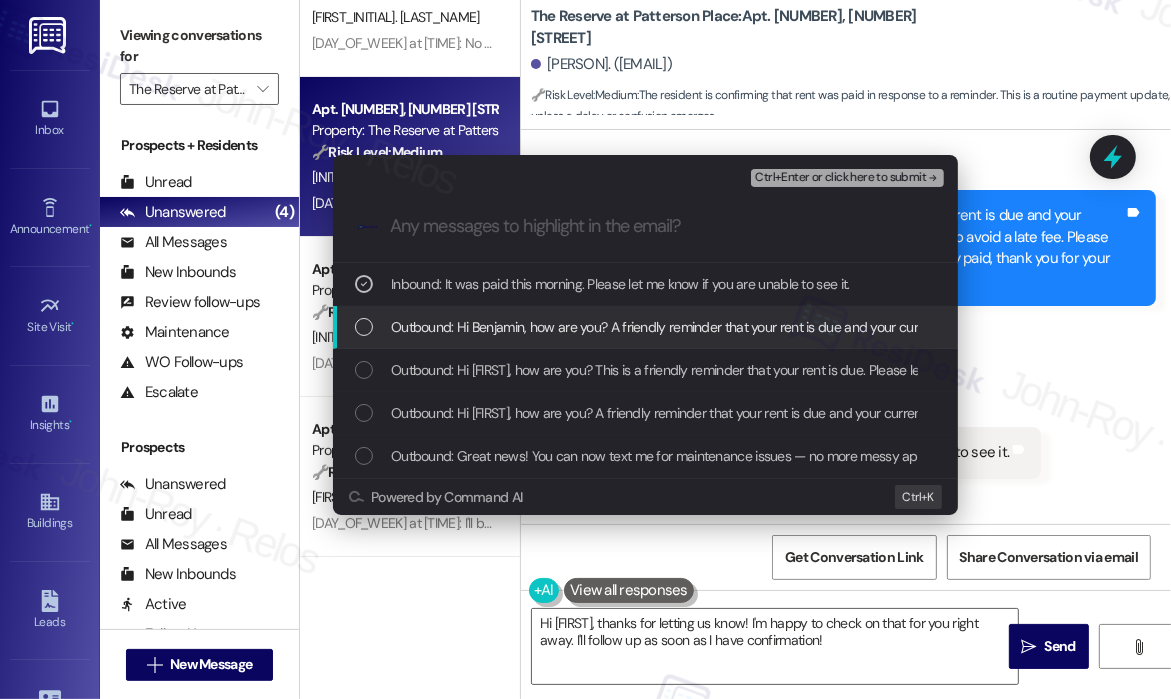 click on "Outbound: Hi Benjamin, how are you? A friendly reminder that your rent is due and your current balance is $2898.70. Please pay your rent to avoid a late fee. Please let us know if you have any questions! If you've already paid, thank you for your patience!" at bounding box center (1123, 327) 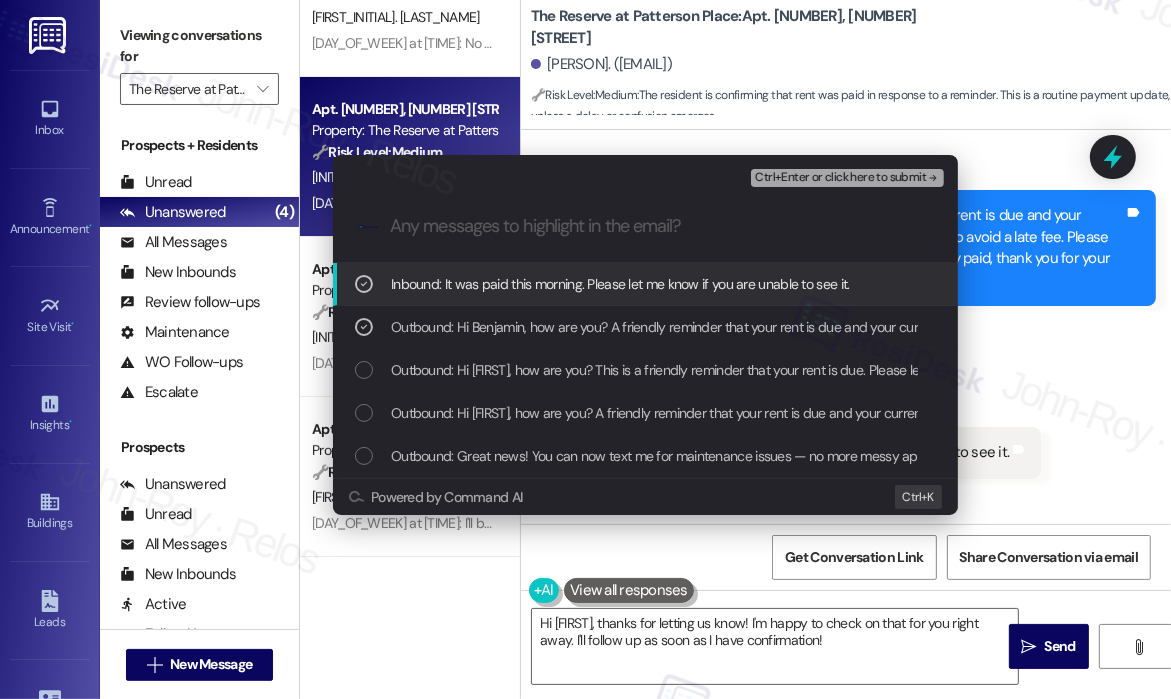 click on "Ctrl+Enter or click here to submit" at bounding box center [840, 178] 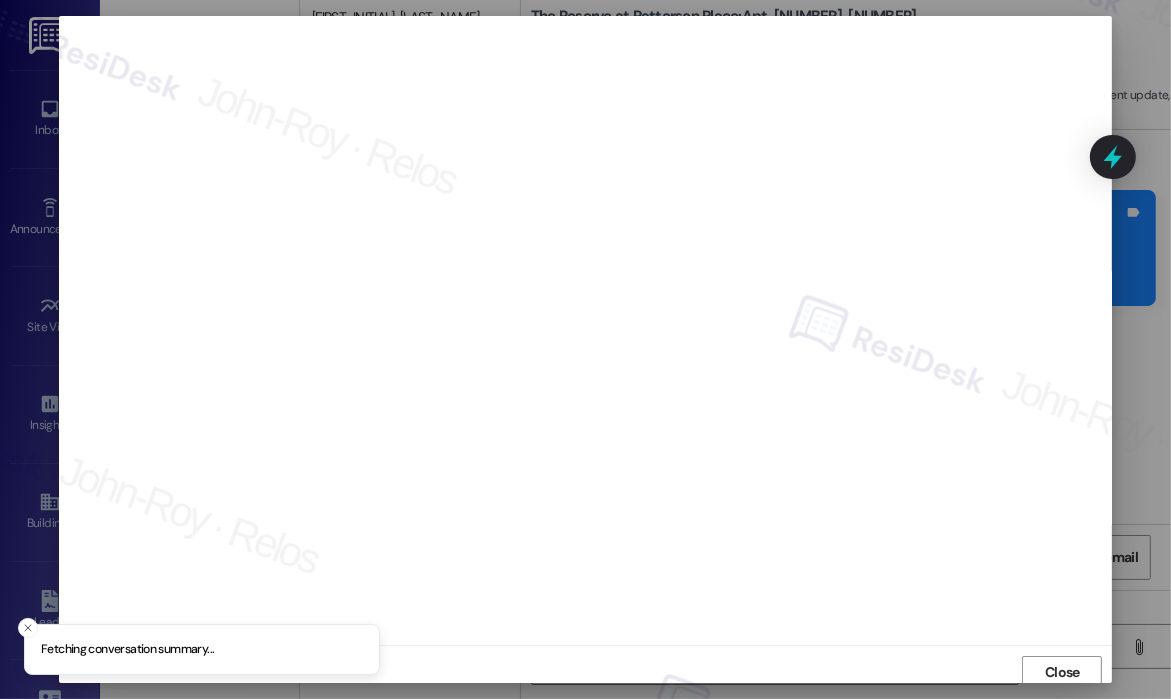 scroll, scrollTop: 4, scrollLeft: 0, axis: vertical 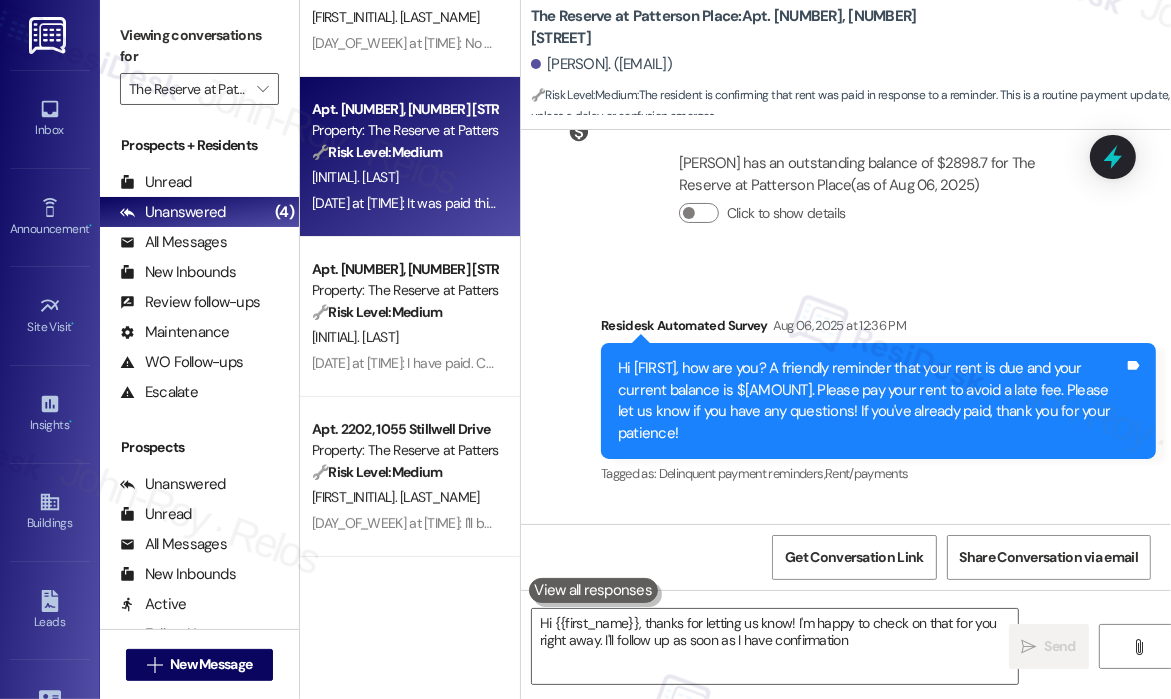 type on "Hi {{first_name}}, thanks for letting us know! I'm happy to check on that for you right away. I'll follow up as soon as I have confirmation!" 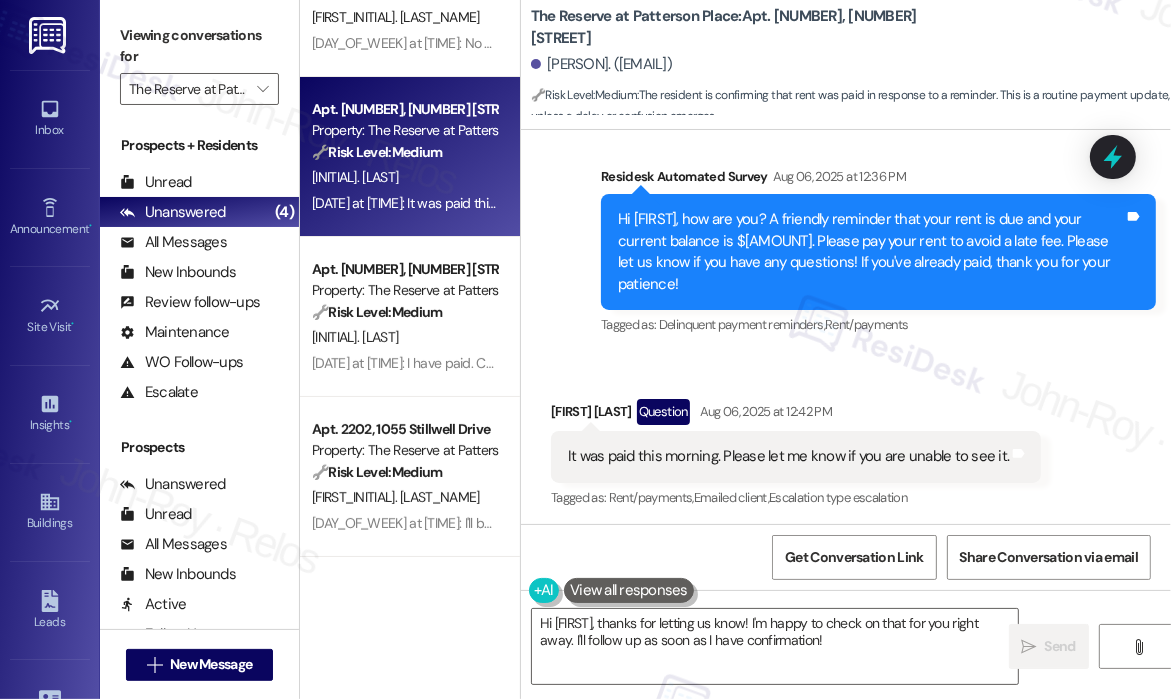 scroll, scrollTop: 1007, scrollLeft: 0, axis: vertical 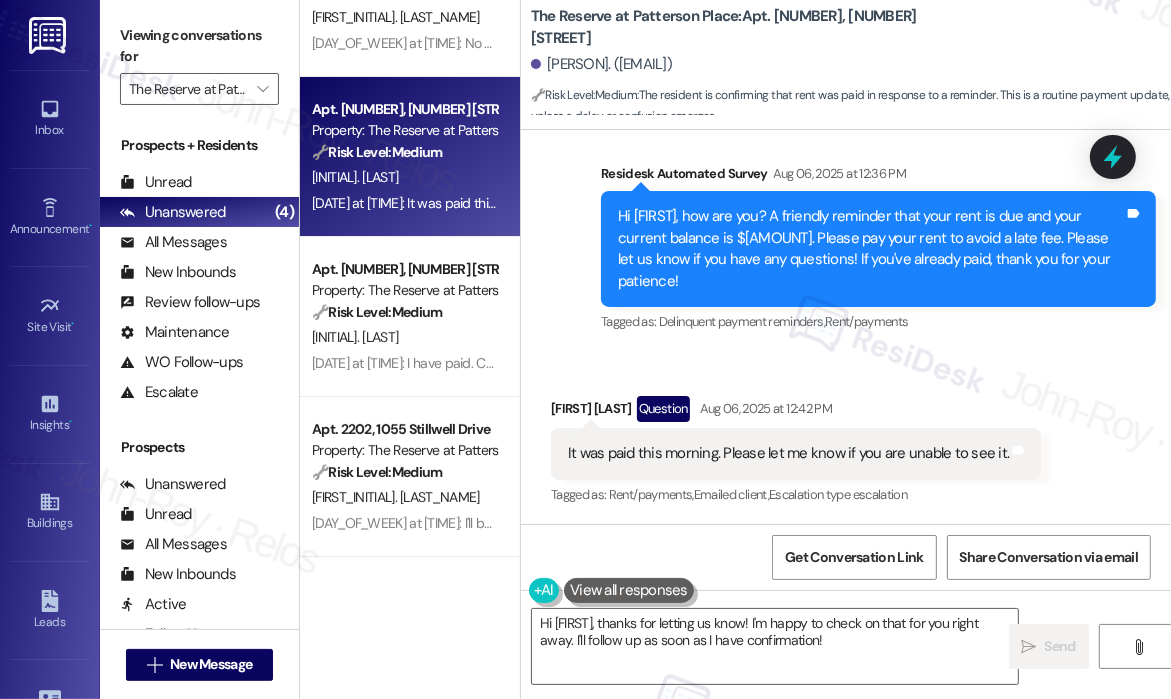 click on "Received via SMS Benjamin Winstead Question Aug 06, 2025 at 12:42 PM It was paid this morning. Please let me know if you are unable to see it. Tags and notes Tagged as:   Rent/payments ,  Click to highlight conversations about Rent/payments Emailed client ,  Click to highlight conversations about Emailed client Escalation type escalation Click to highlight conversations about Escalation type escalation" at bounding box center (846, 437) 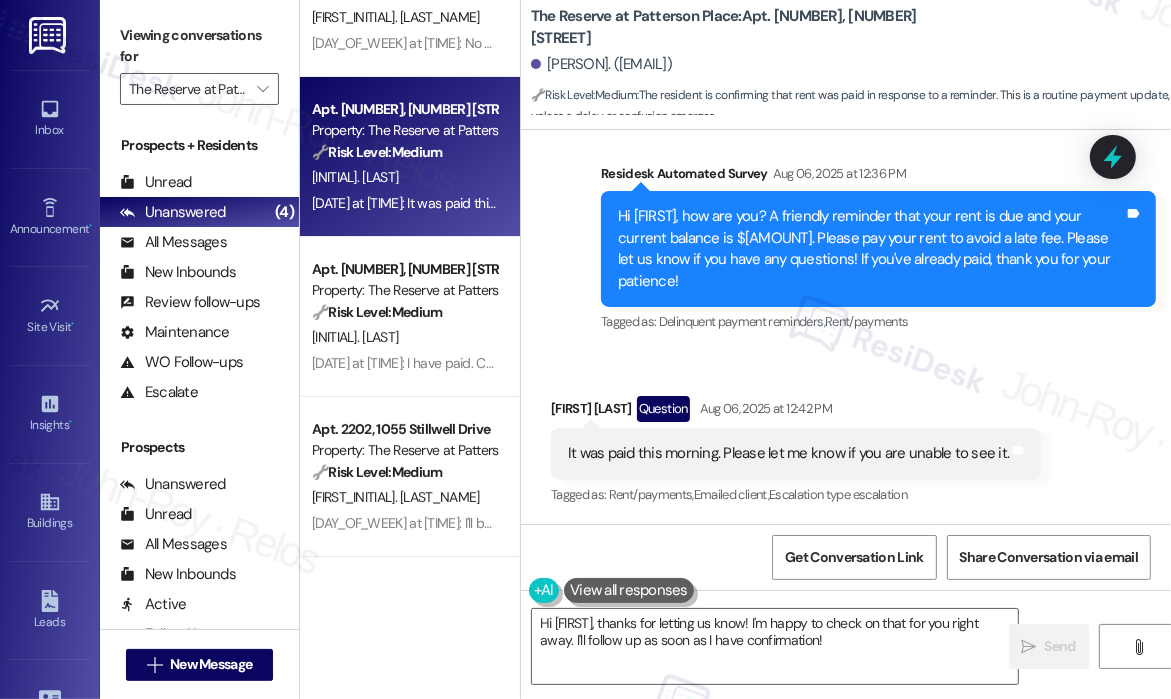scroll, scrollTop: 1008, scrollLeft: 0, axis: vertical 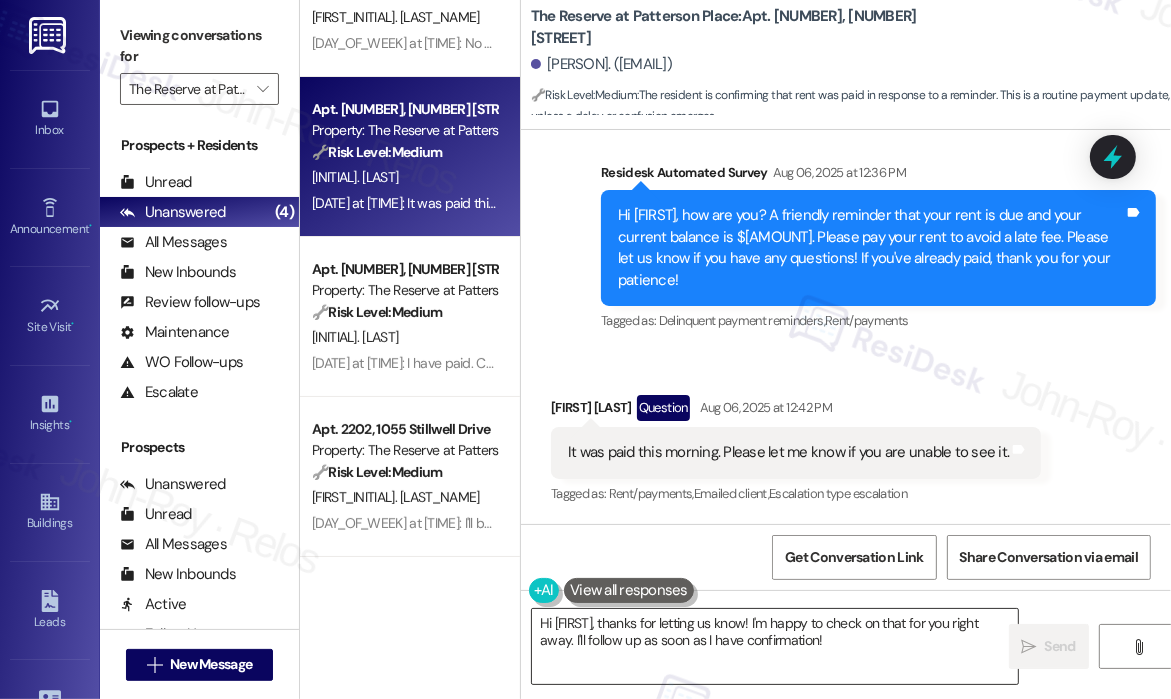 click on "Hi {{first_name}}, thanks for letting us know! I'm happy to check on that for you right away. I'll follow up as soon as I have confirmation!" at bounding box center (775, 646) 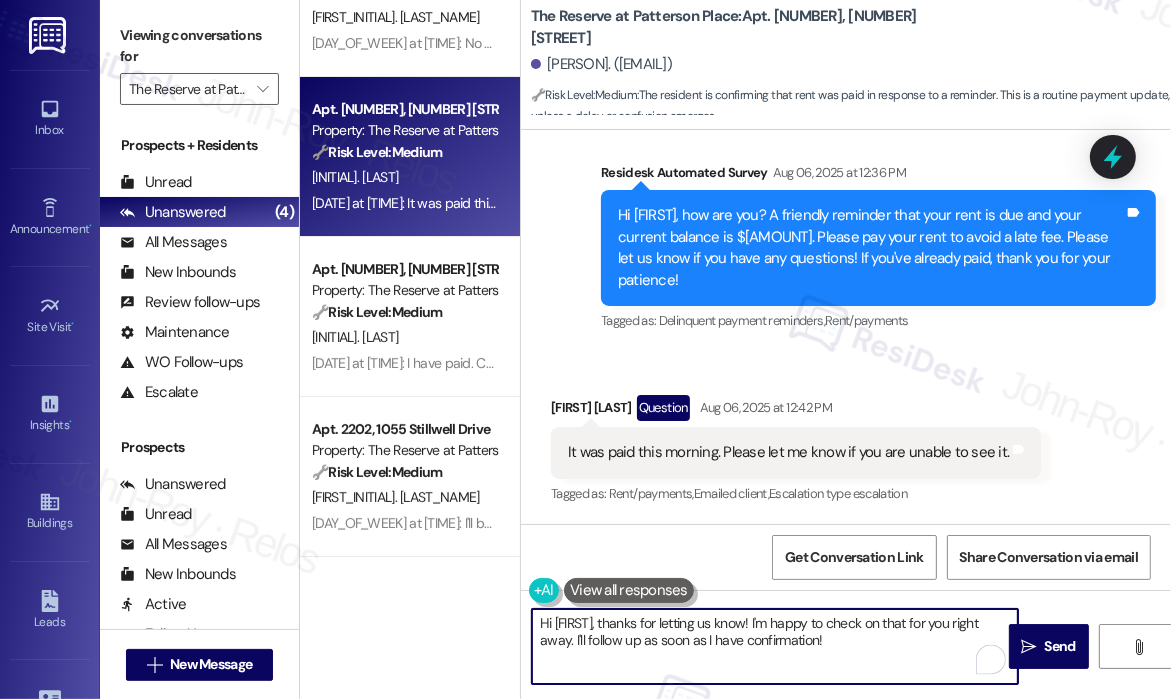 click on "Hi {{first_name}}, thanks for letting us know! I'm happy to check on that for you right away. I'll follow up as soon as I have confirmation!" at bounding box center (775, 646) 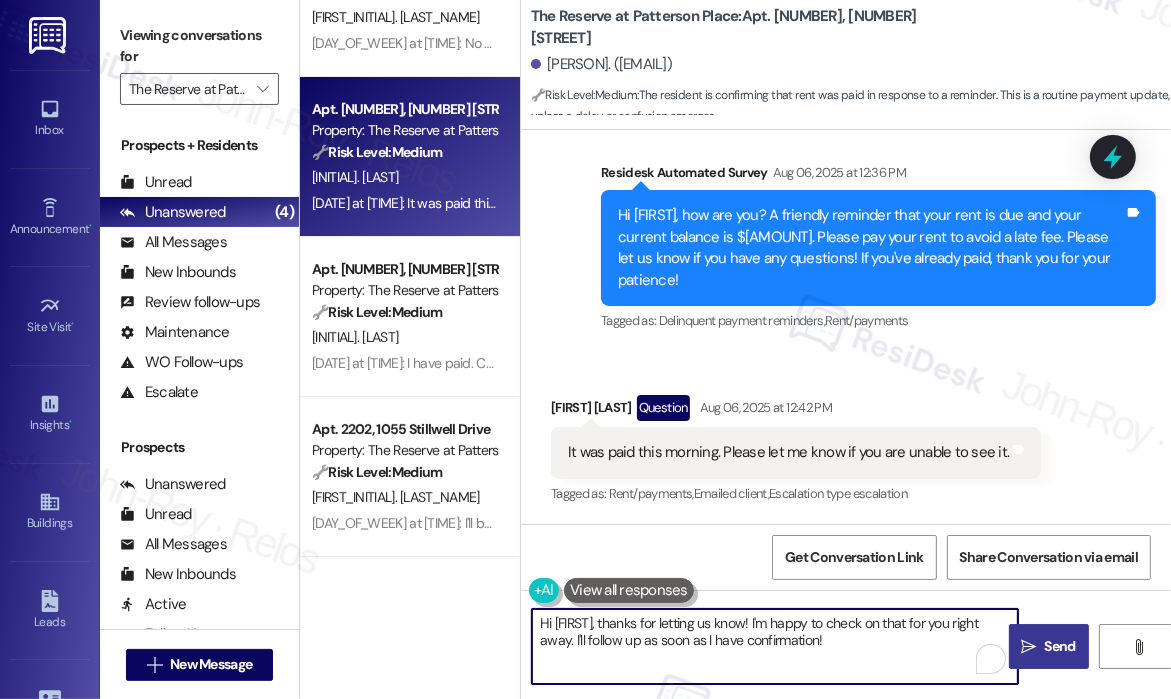 click on "Send" at bounding box center (1060, 646) 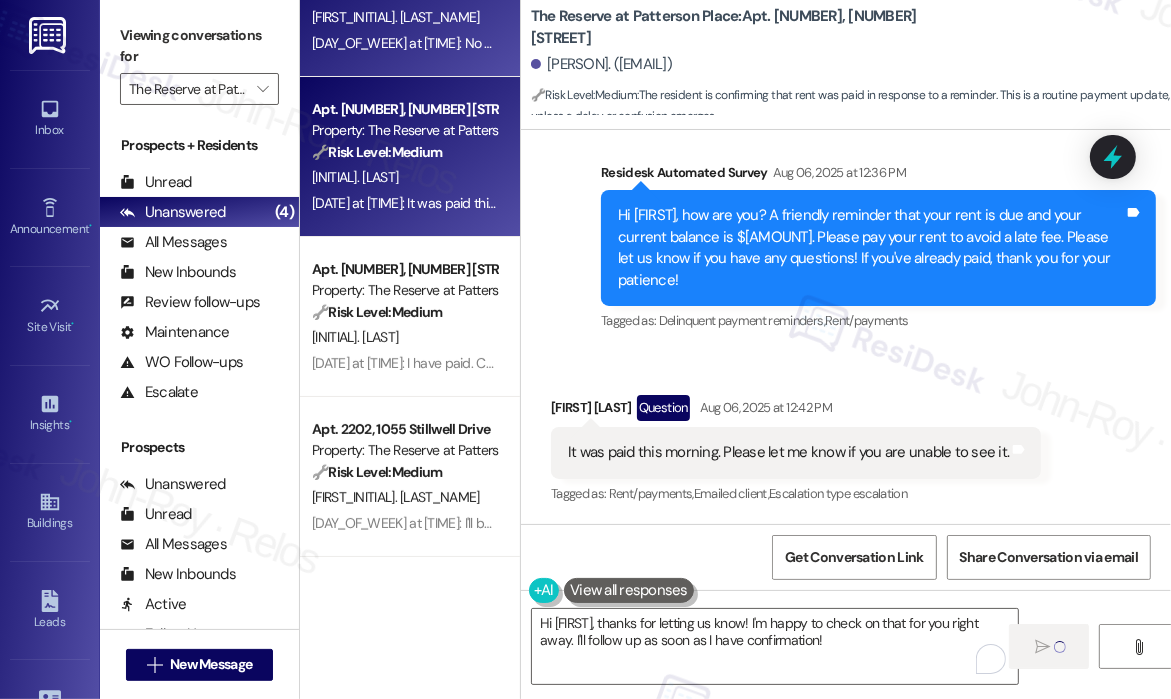 click on "Apt. 1101, 1055 Stillwell Drive Property: The Reserve at Patterson Place 🔧  Risk Level:  Medium Resident confirms payment will be made on a specific date. This is a standard communication regarding rent, with no indication of dispute or inability to pay. T. Grayson Yesterday at 12:36 PM: No questions. Payment will be made 8/9/2025. Yesterday at 12:36 PM: No questions. Payment will be made 8/9/2025." at bounding box center (410, -3) 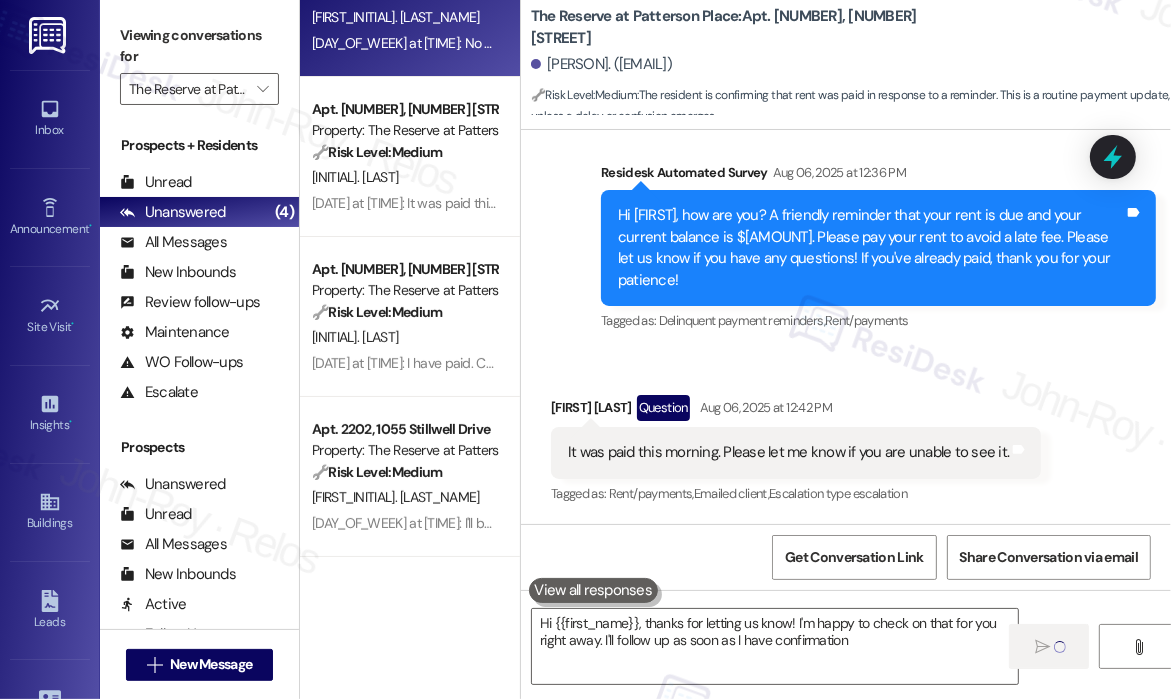 type on "Hi {{first_name}}, thanks for letting us know! I'm happy to check on that for you right away. I'll follow up as soon as I have confirmation!" 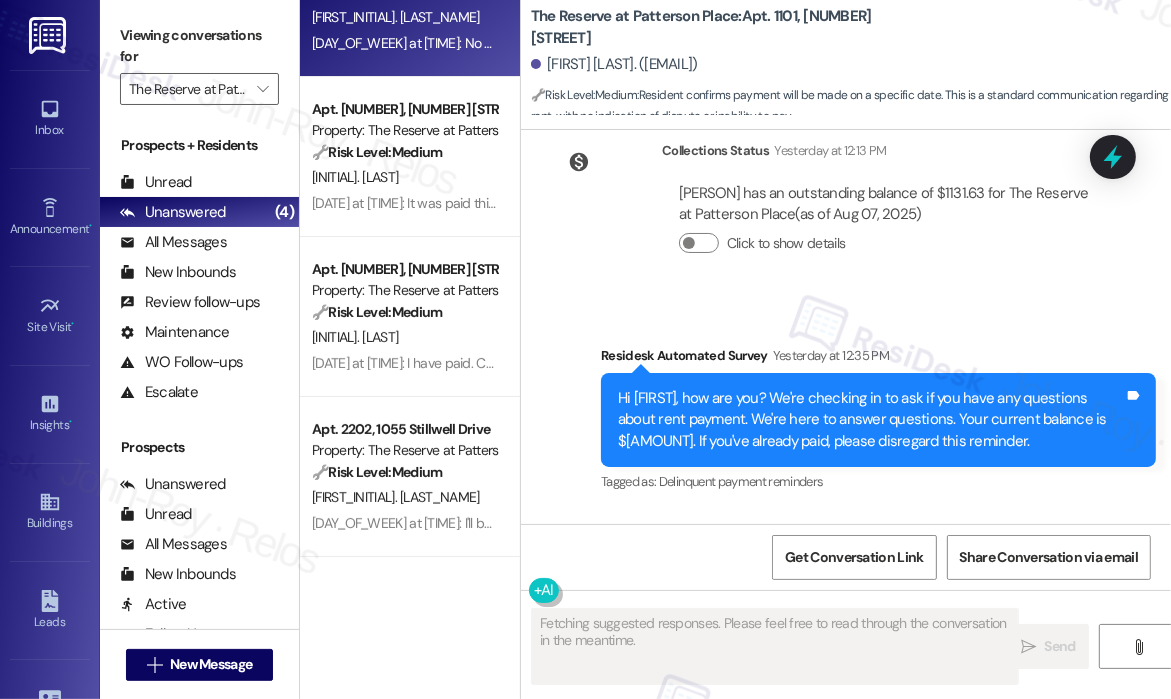 scroll, scrollTop: 3274, scrollLeft: 0, axis: vertical 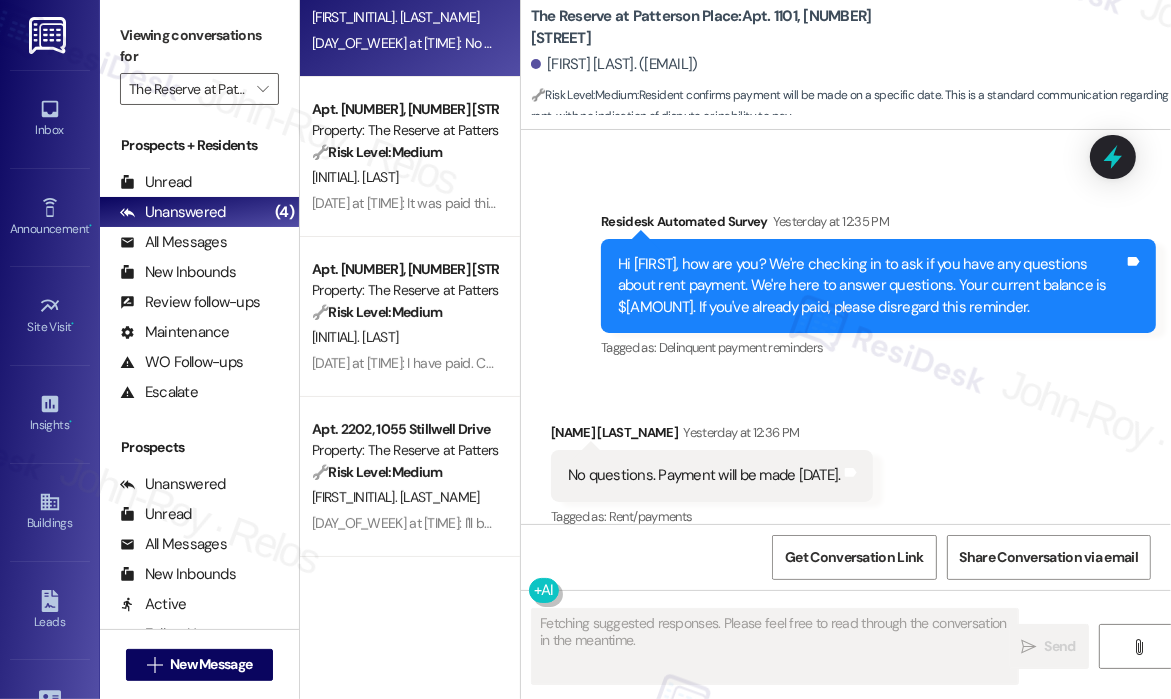 click on "Received via SMS Taija Grayson Yesterday at 12:36 PM No questions. Payment will be made 8/9/2025. Tags and notes Tagged as:   Rent/payments Click to highlight conversations about Rent/payments" at bounding box center [846, 461] 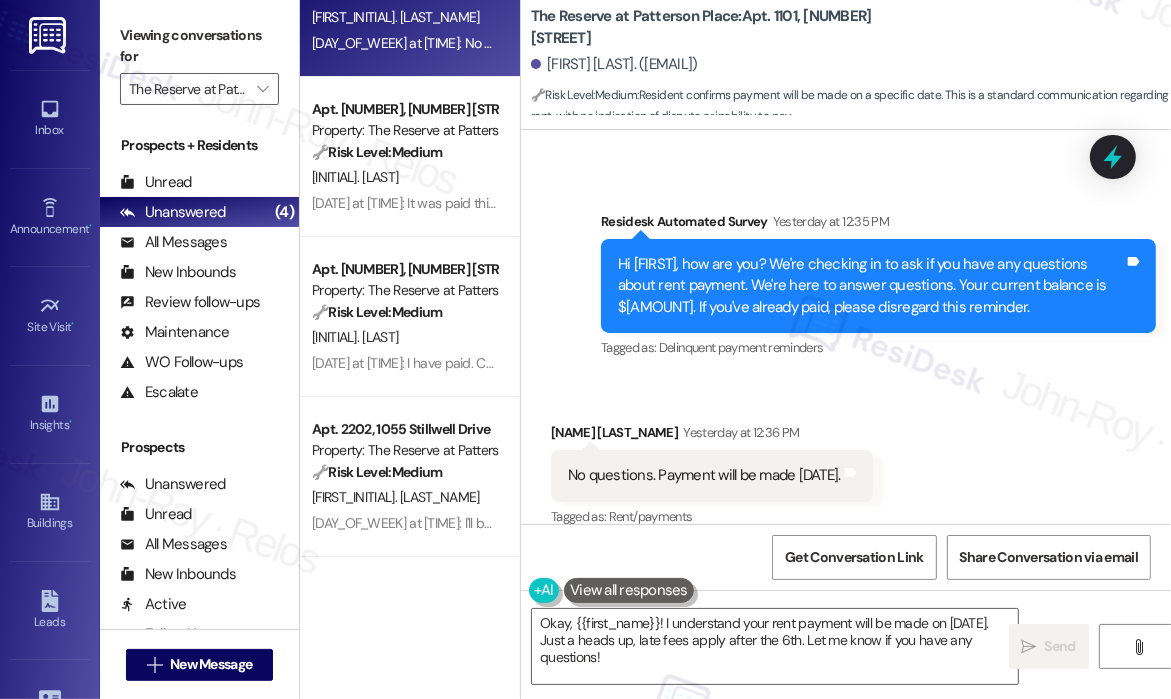 click on "No questions. Payment will be made 8/9/2025." at bounding box center (704, 475) 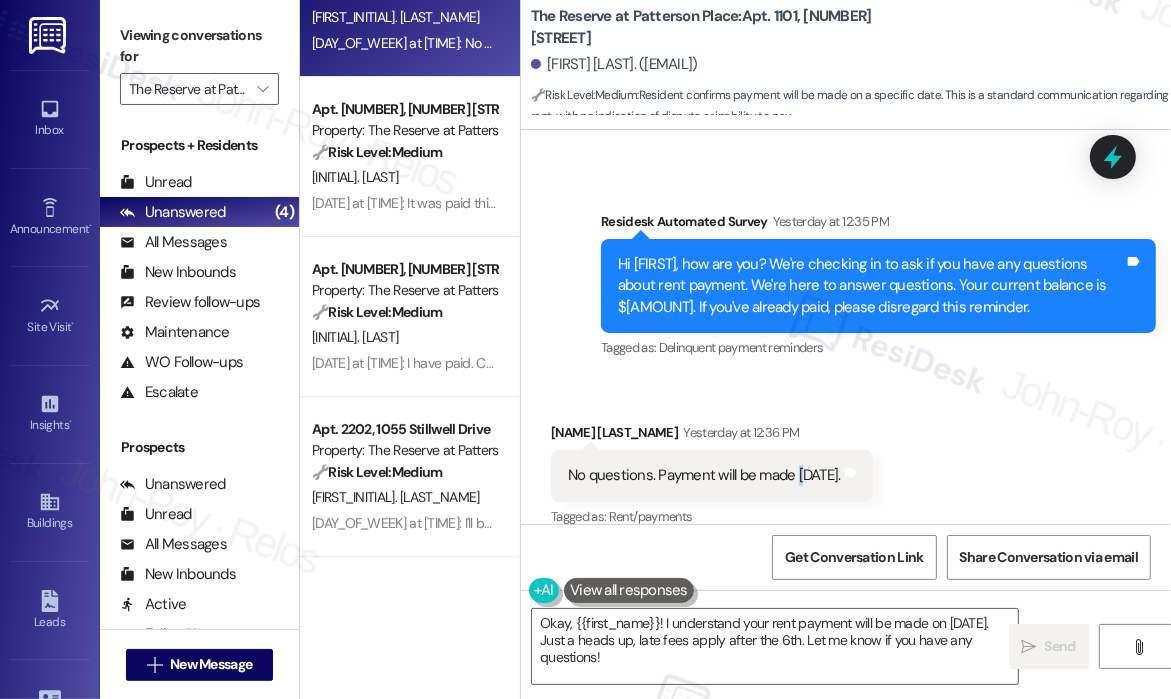 click on "No questions. Payment will be made 8/9/2025." at bounding box center (704, 475) 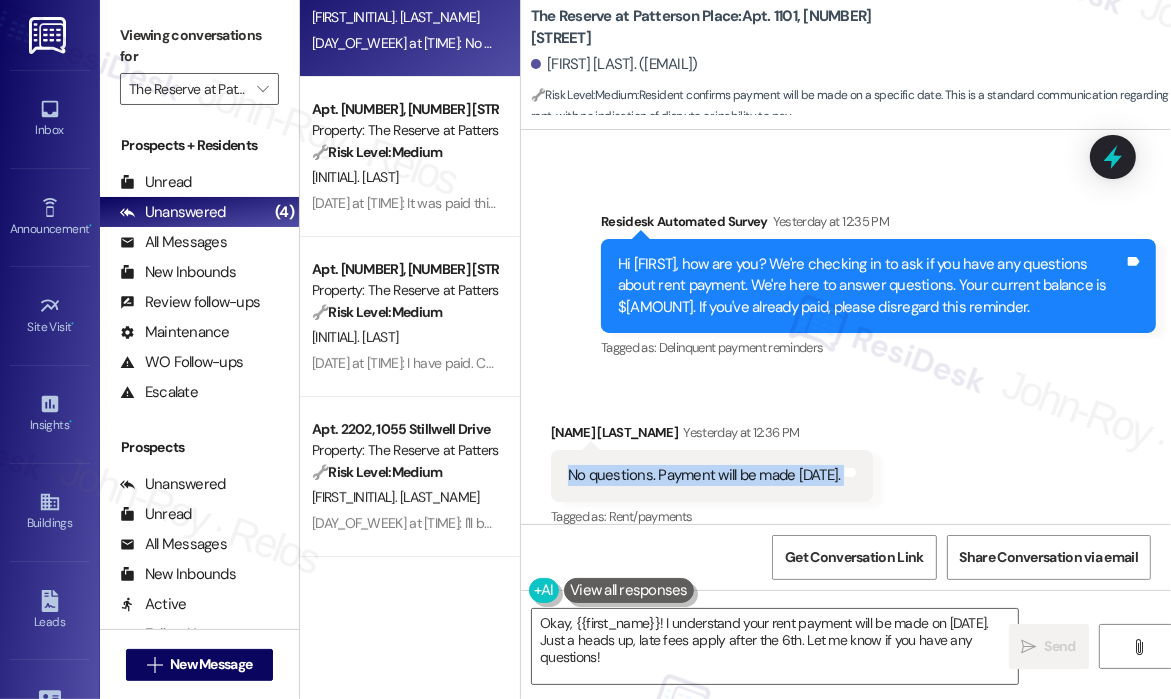 click on "No questions. Payment will be made 8/9/2025." at bounding box center (704, 475) 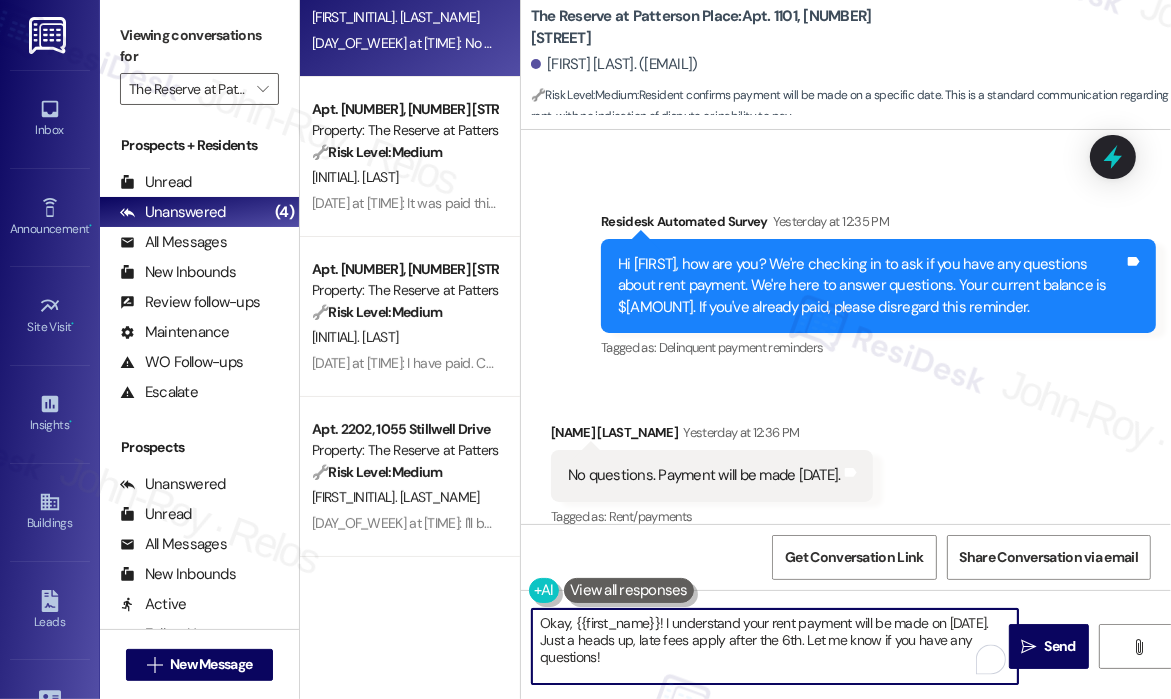 drag, startPoint x: 641, startPoint y: 661, endPoint x: 581, endPoint y: 655, distance: 60.299255 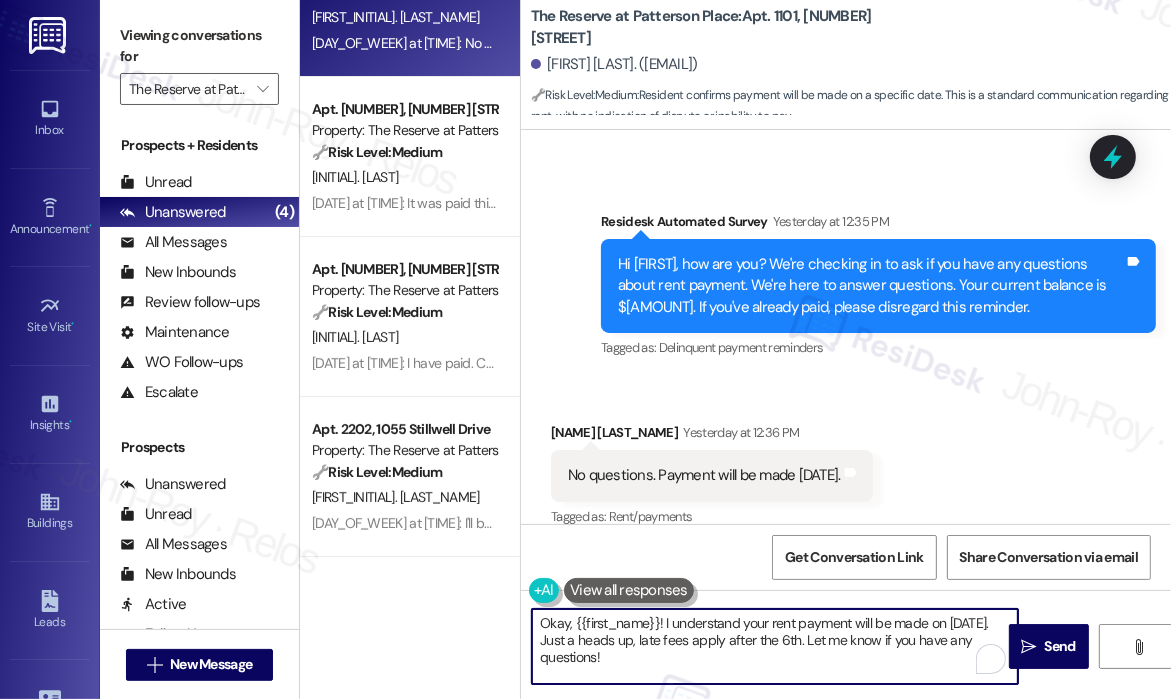 click on "Okay, {{first_name}}! I understand your rent payment will be made on 8/9/2025. Just a heads up, late fees apply after the 6th. Let me know if you have any questions!" at bounding box center (775, 646) 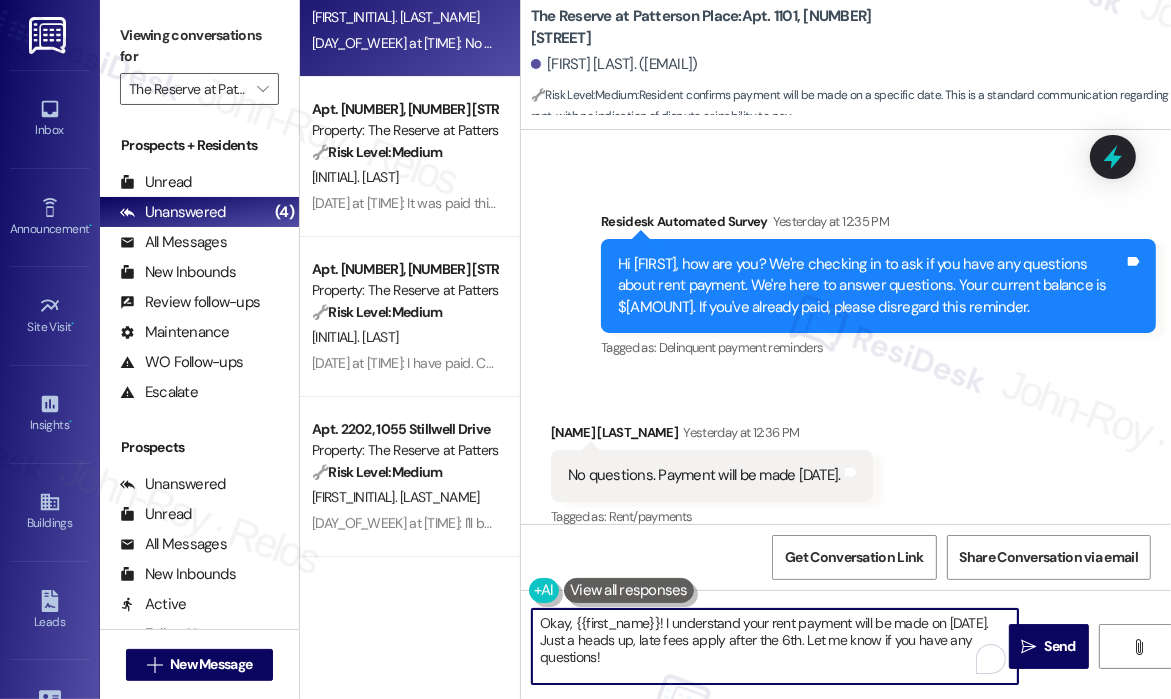 drag, startPoint x: 801, startPoint y: 639, endPoint x: 541, endPoint y: 649, distance: 260.19223 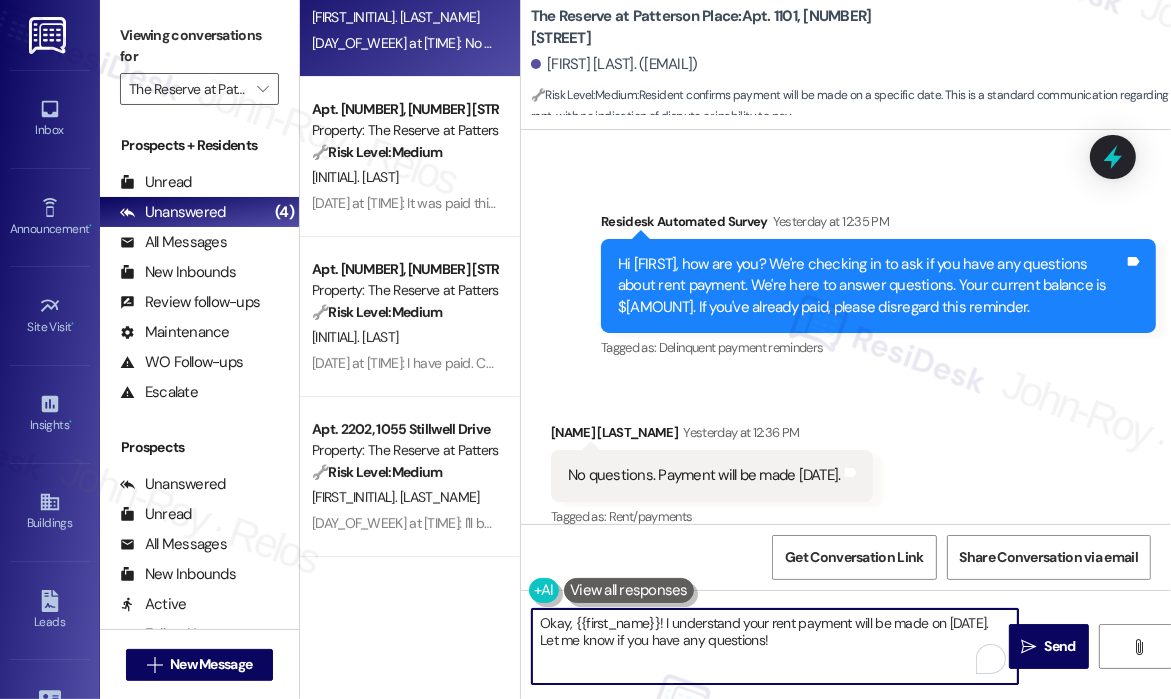 click on "No questions. Payment will be made 8/9/2025." at bounding box center [704, 475] 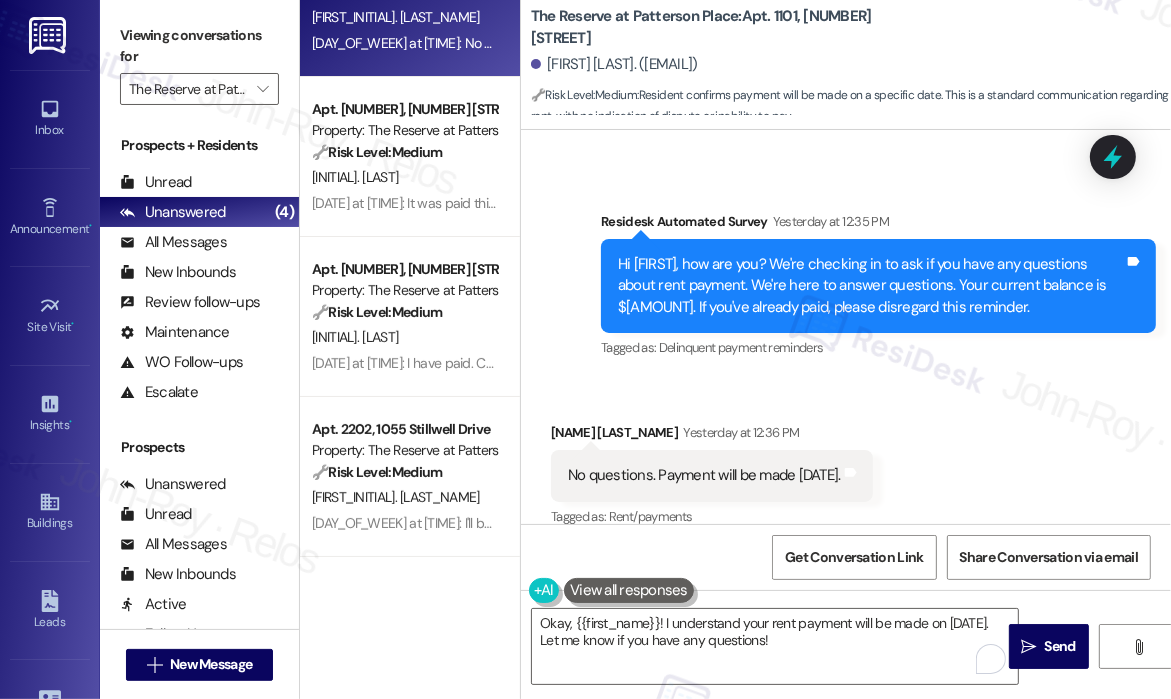 click on "No questions. Payment will be made 8/9/2025." at bounding box center [704, 475] 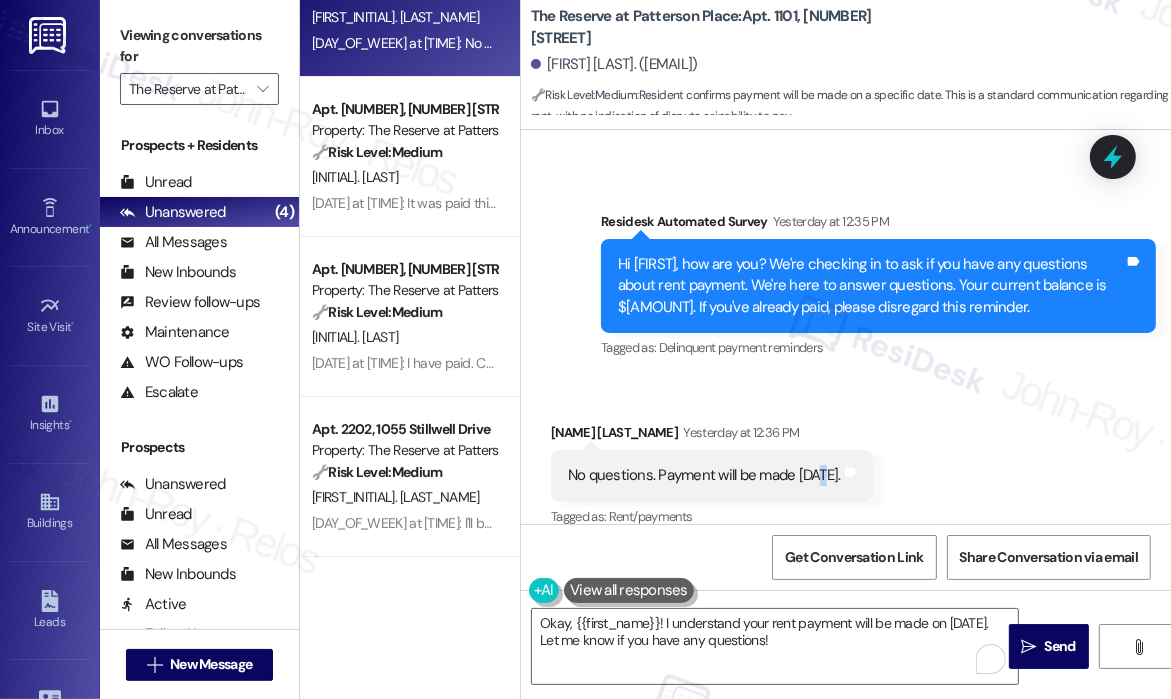 click on "No questions. Payment will be made 8/9/2025." at bounding box center [704, 475] 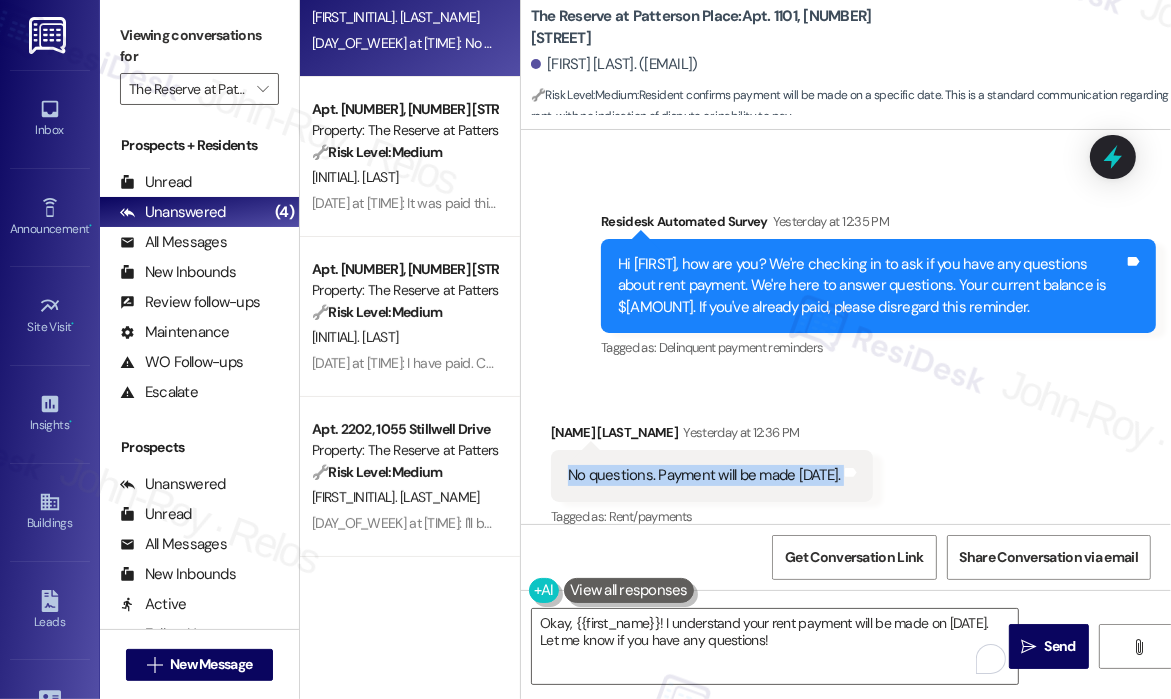 click on "No questions. Payment will be made 8/9/2025." at bounding box center [704, 475] 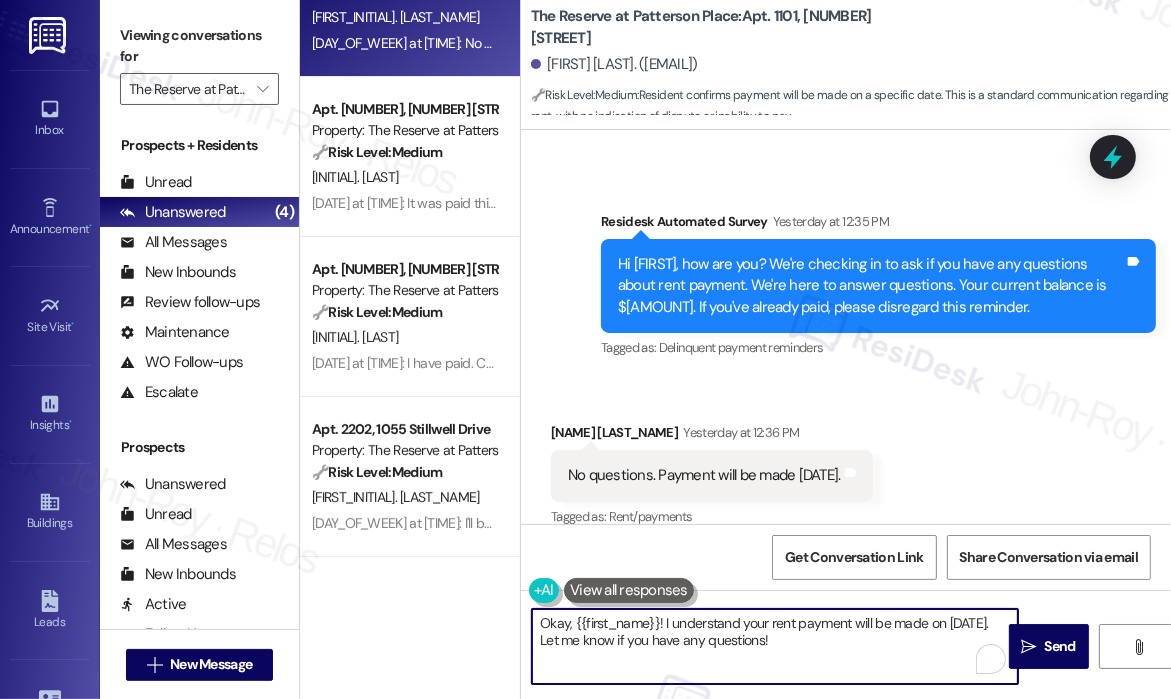 drag, startPoint x: 859, startPoint y: 641, endPoint x: 518, endPoint y: 627, distance: 341.28726 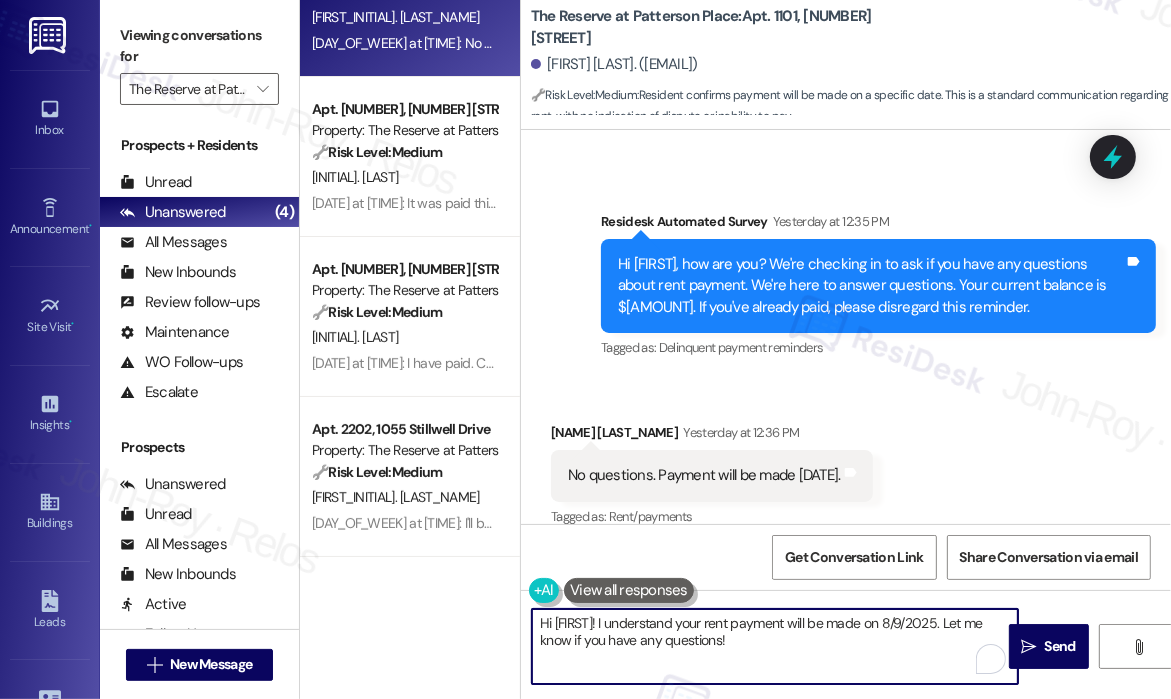 drag, startPoint x: 644, startPoint y: 620, endPoint x: 790, endPoint y: 648, distance: 148.66069 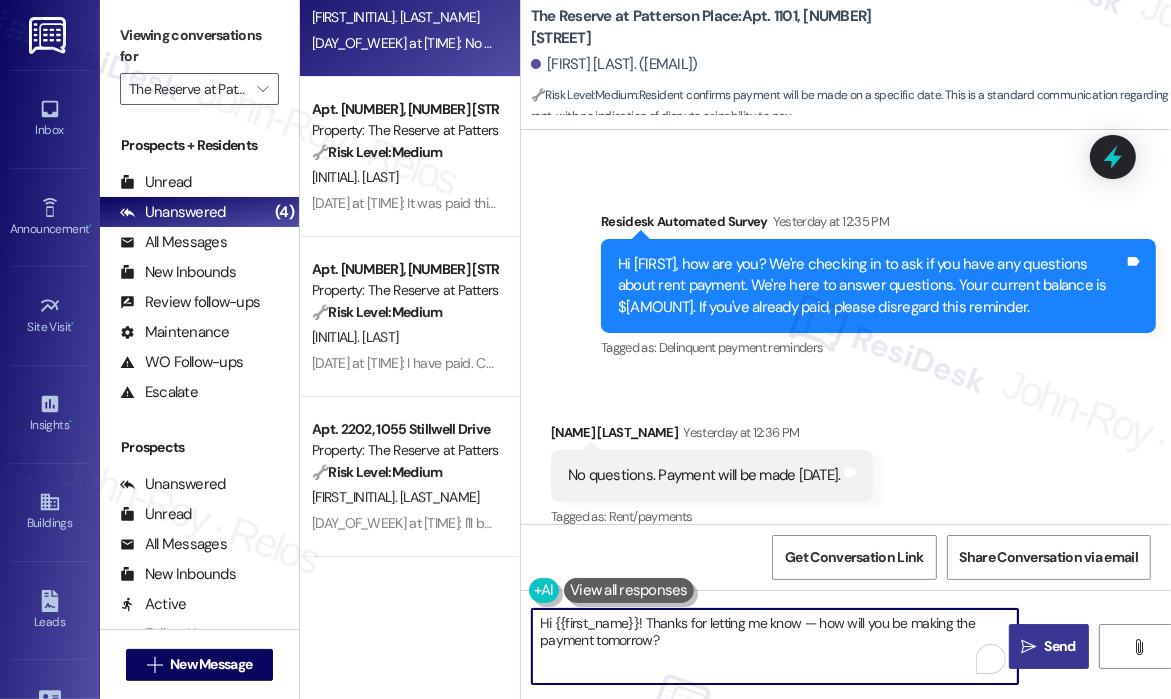 type on "Hi {{first_name}}! Thanks for letting me know — how will you be making the payment tomorrow?" 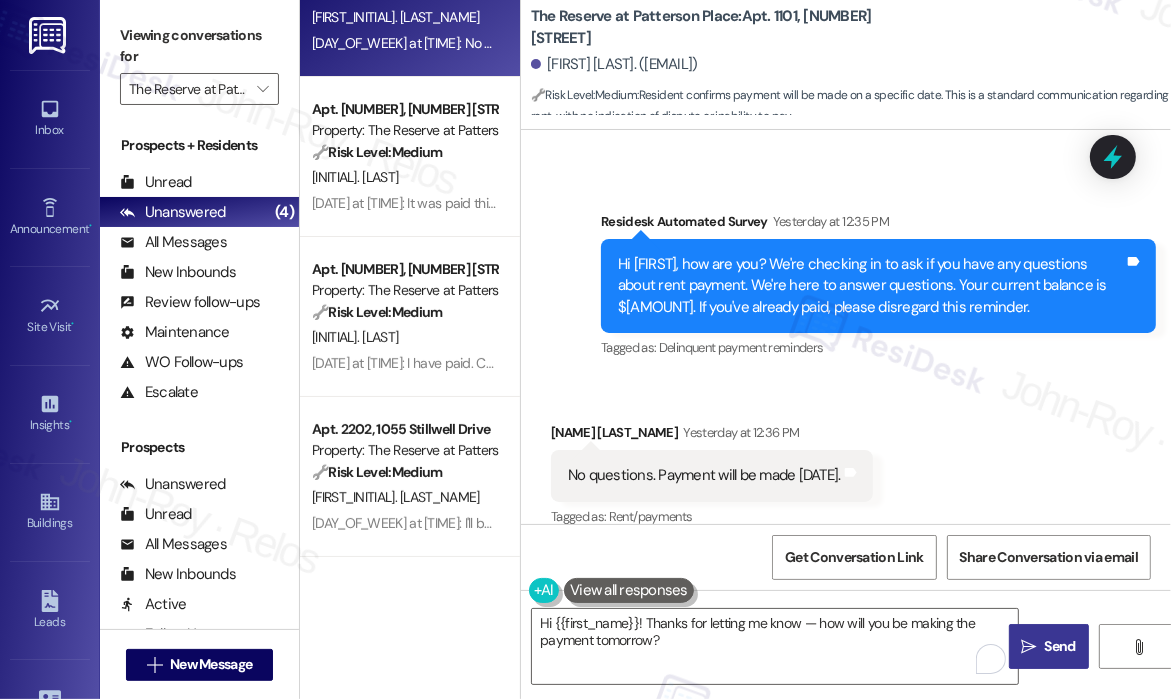 click on " Send" at bounding box center [1048, 646] 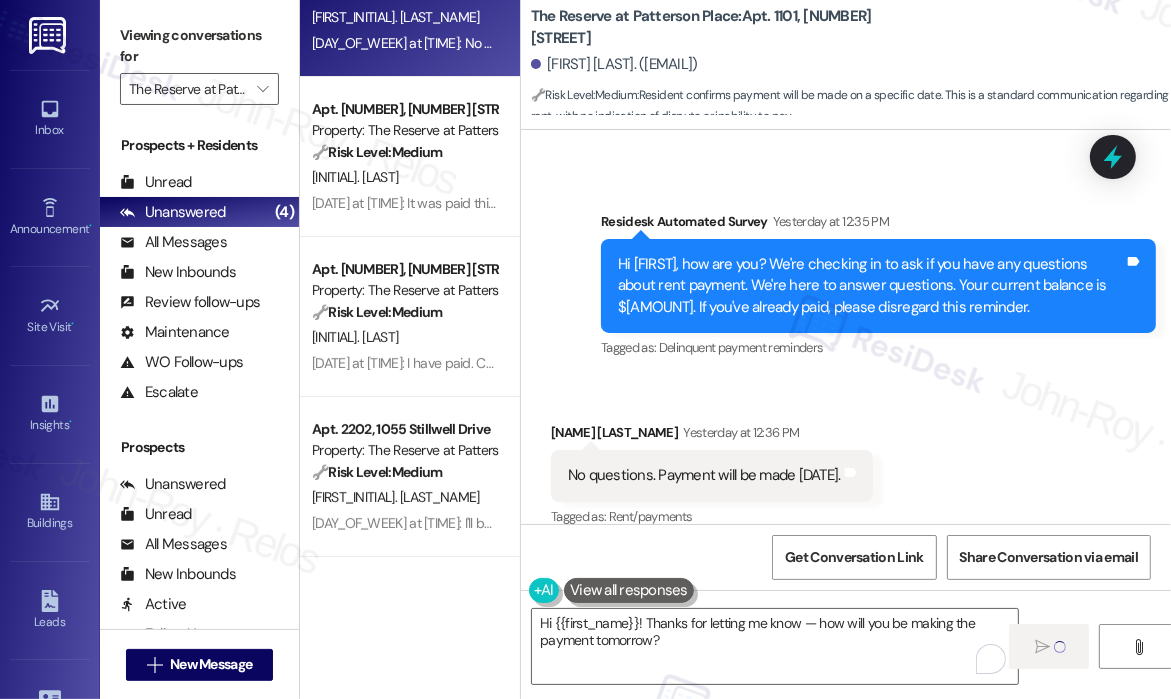 scroll, scrollTop: 0, scrollLeft: 0, axis: both 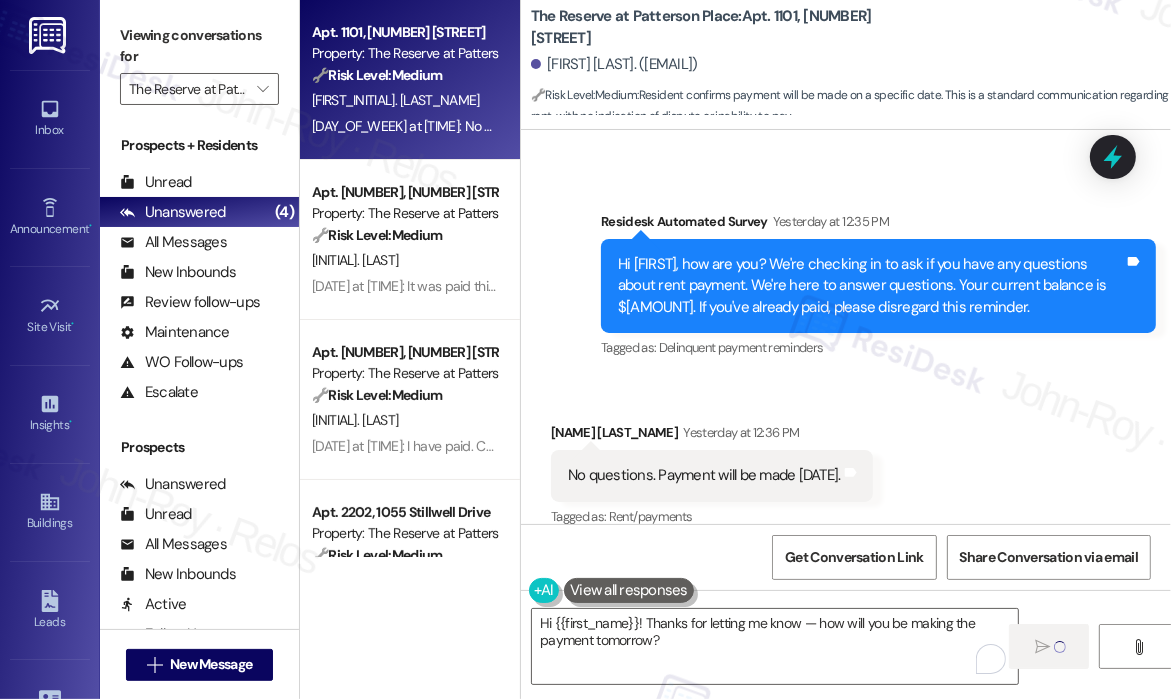 type 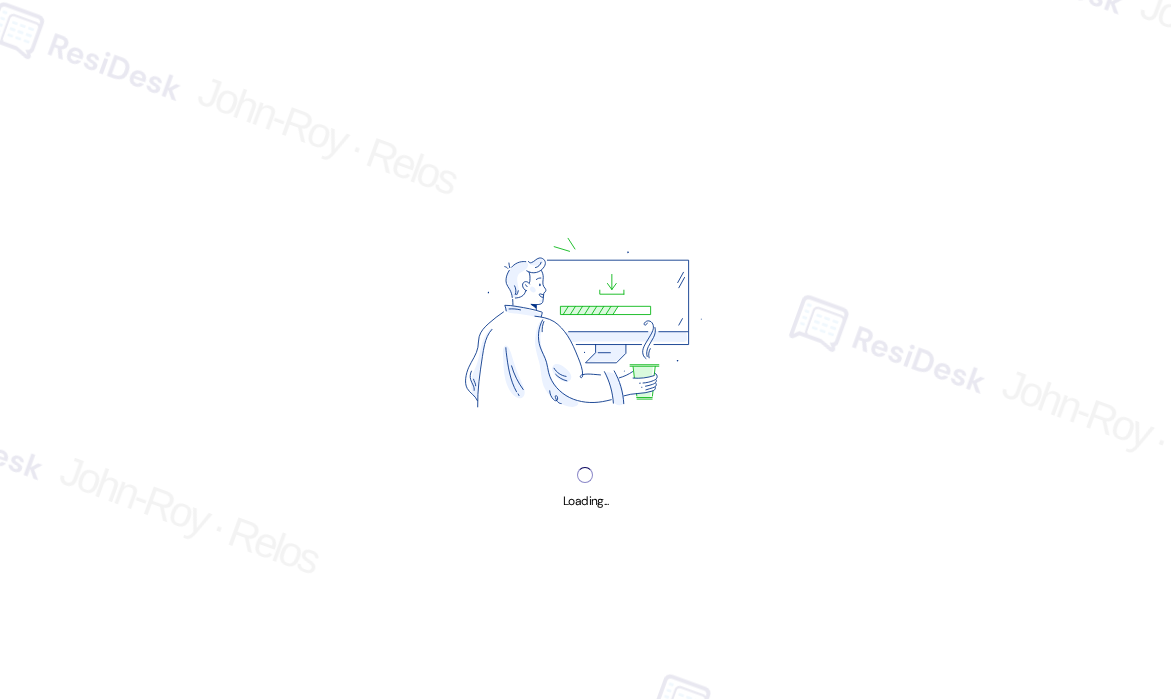 scroll, scrollTop: 0, scrollLeft: 0, axis: both 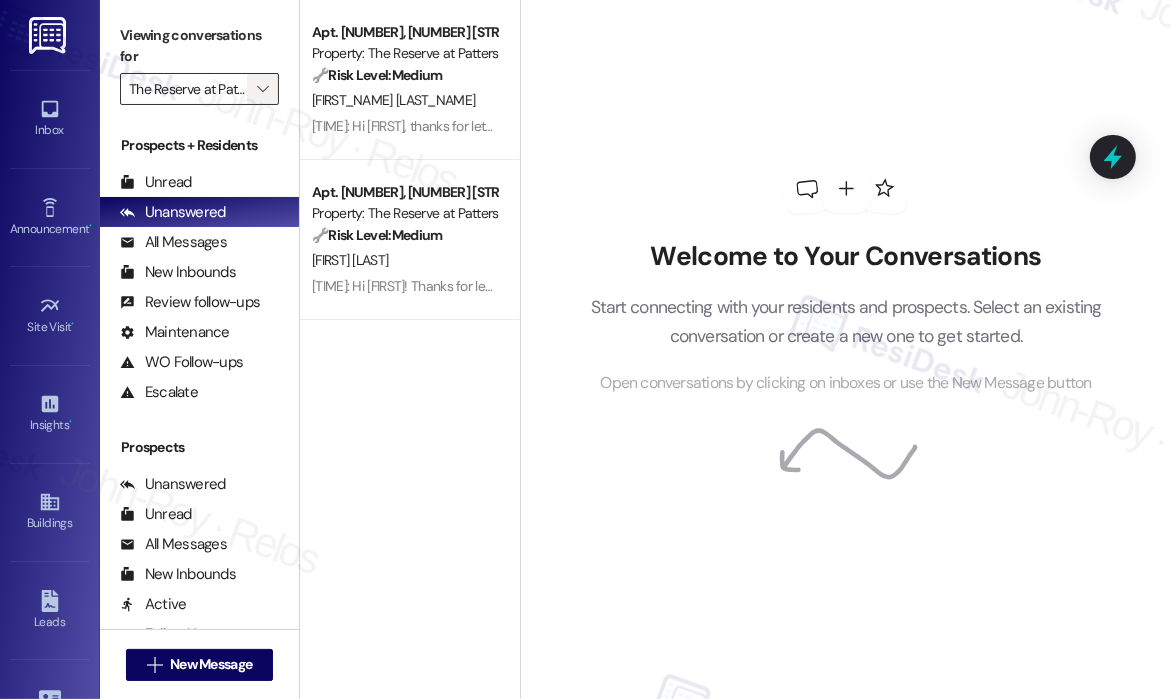 click on "" at bounding box center (262, 89) 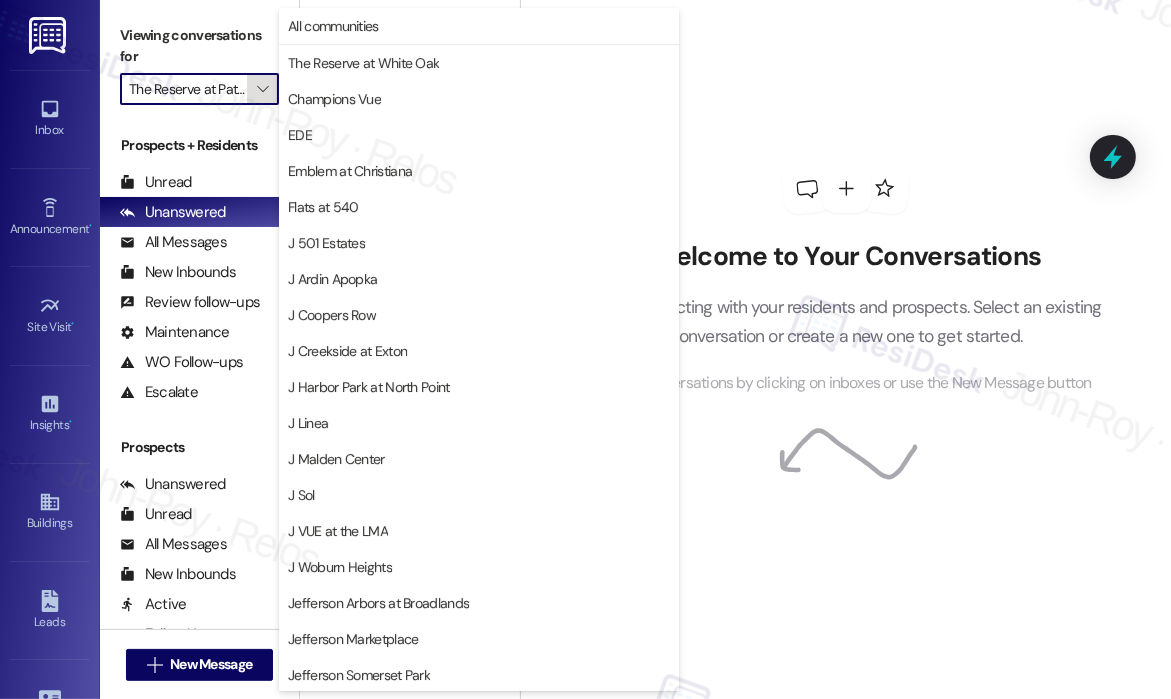 scroll, scrollTop: 0, scrollLeft: 60, axis: horizontal 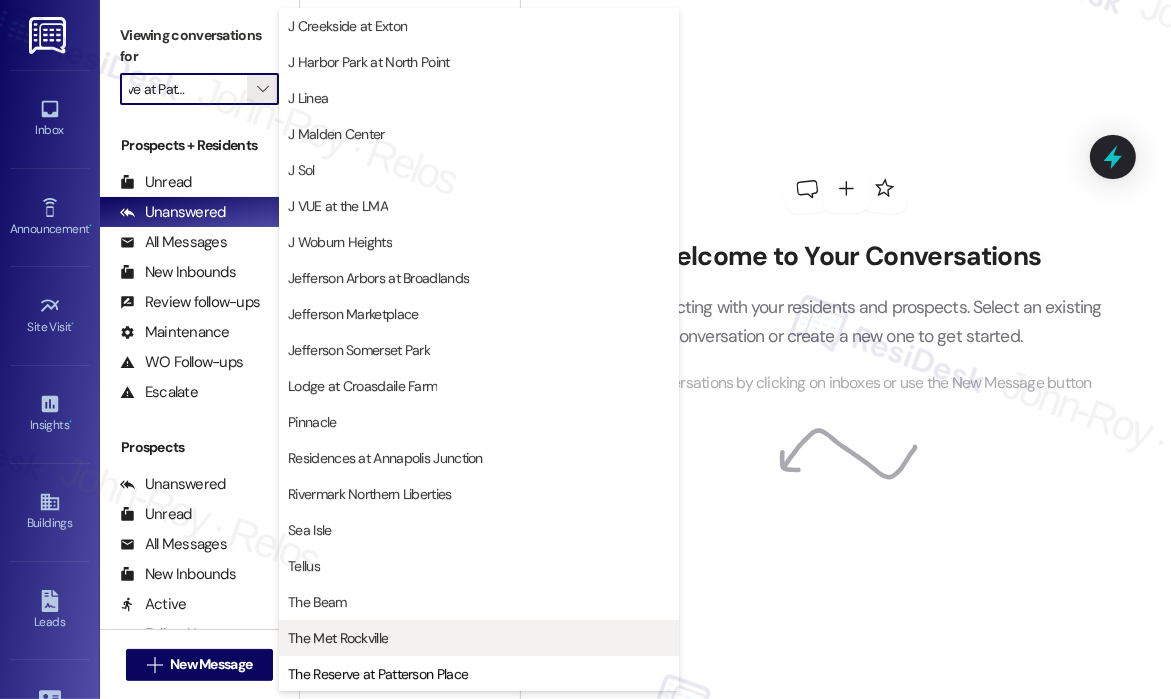 click on "The Met Rockville" at bounding box center (479, 638) 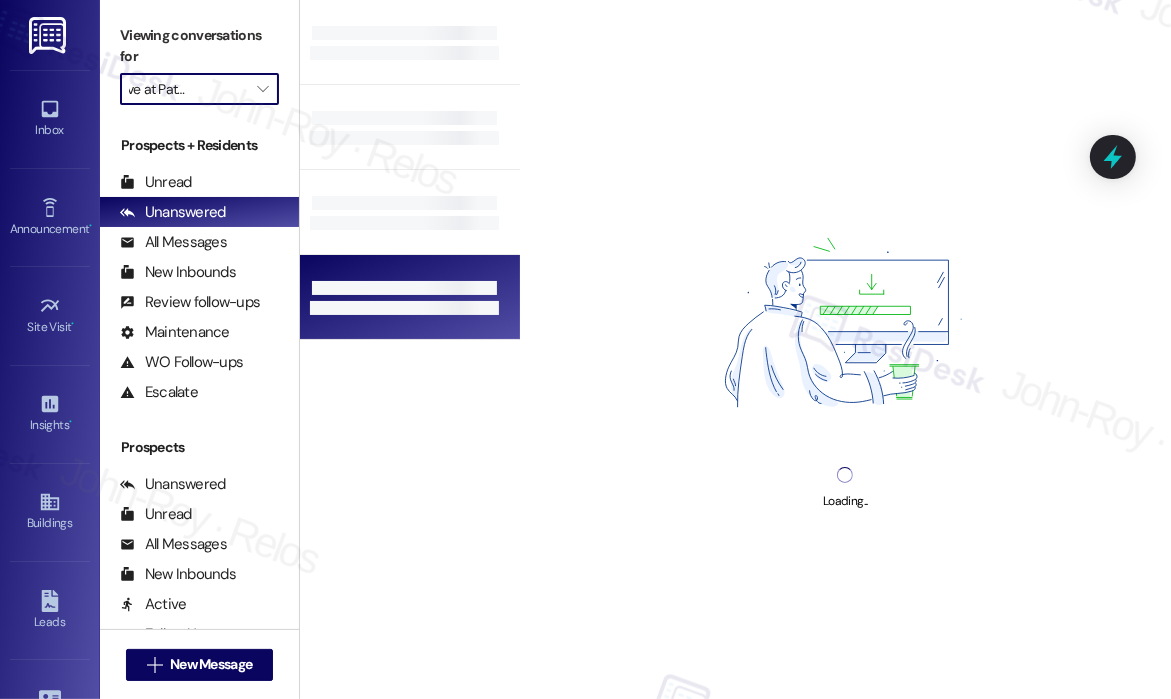 type on "The Met Rockville" 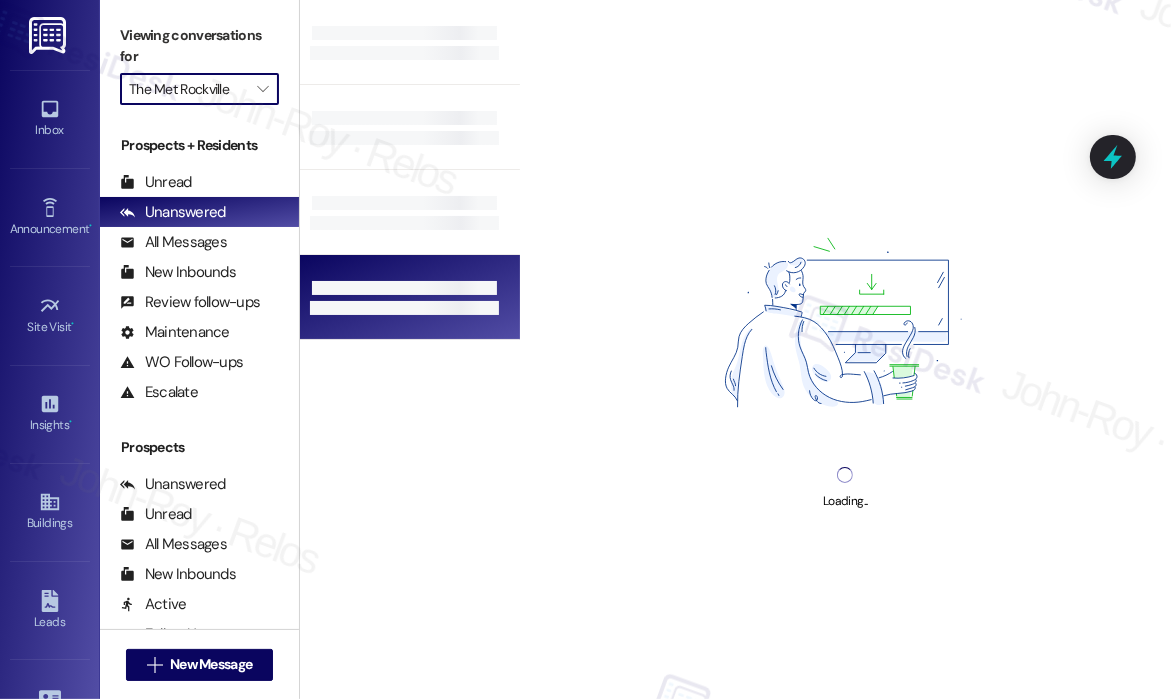 scroll, scrollTop: 0, scrollLeft: 0, axis: both 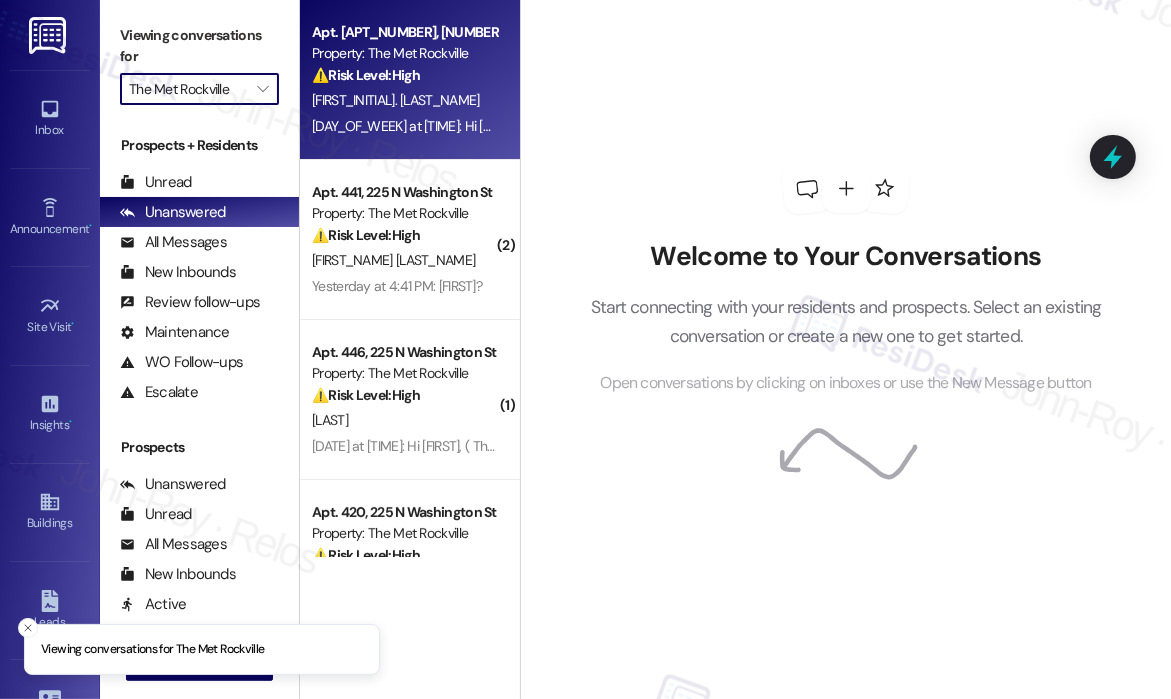 click on "Yesterday at 7:18 PM: Hi Jay, good afternoon.
No question, I'll leave check tomorrow or Saturday.  Because my son vacation on school, I'm able to working this week to complete the amount.  Yesterday at 7:18 PM: Hi Jay, good afternoon.
No question, I'll leave check tomorrow or Saturday.  Because my son vacation on school, I'm able to working this week to complete the amount." at bounding box center [895, 126] 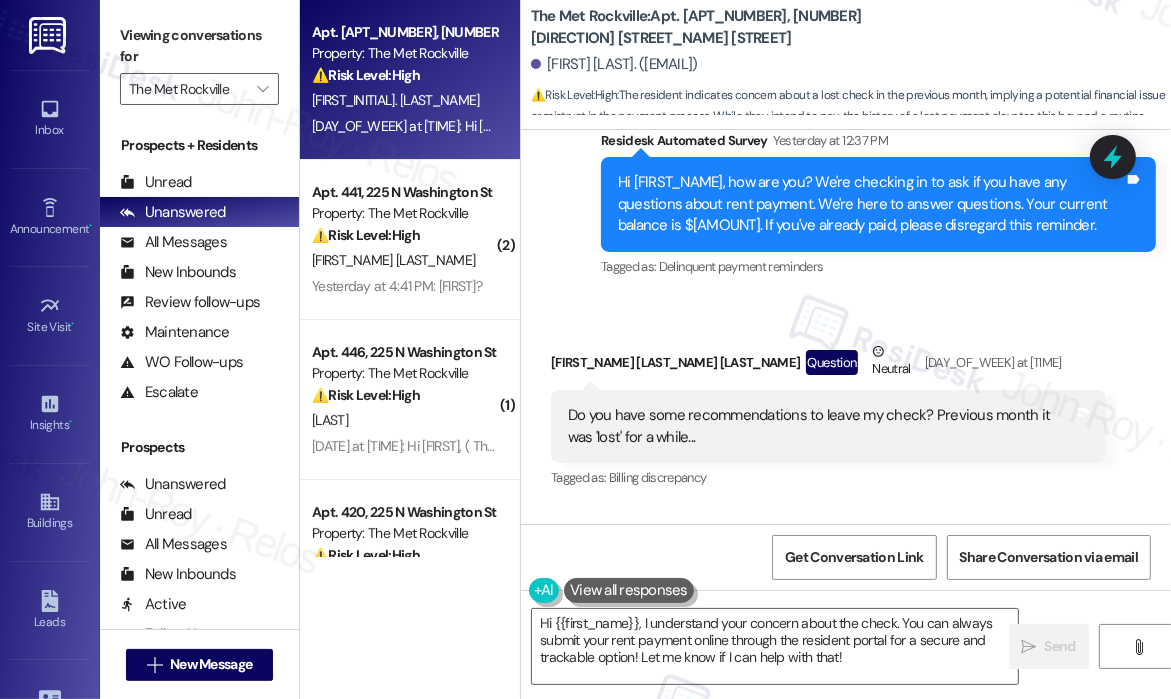 scroll, scrollTop: 7848, scrollLeft: 0, axis: vertical 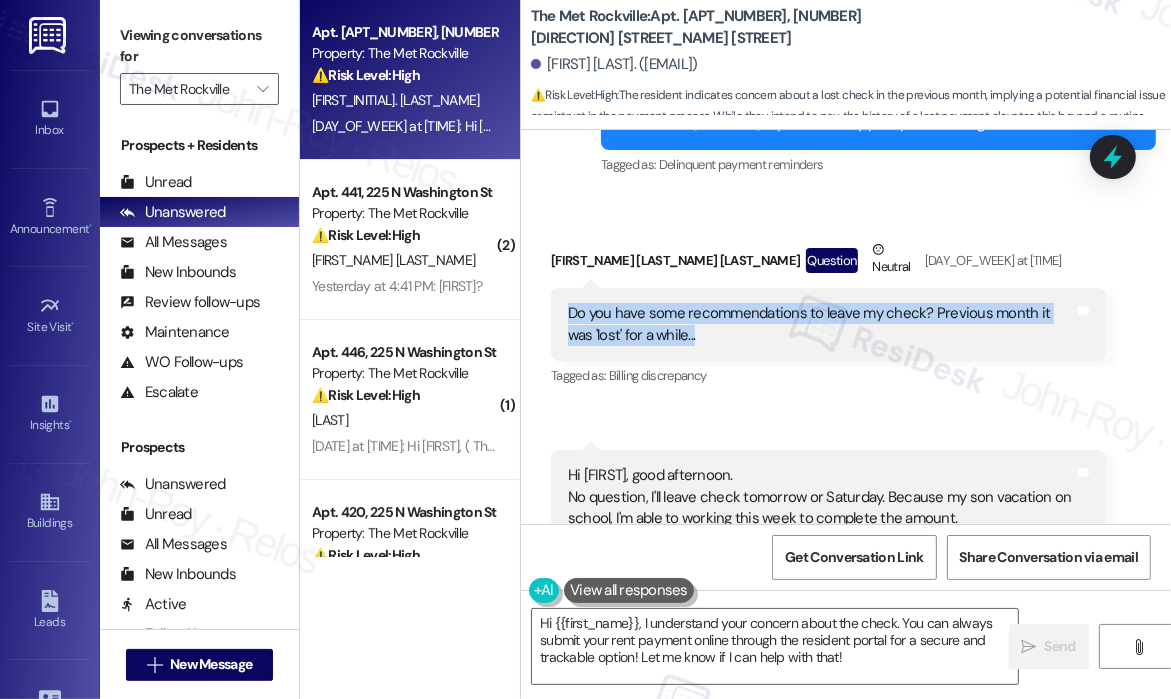 drag, startPoint x: 692, startPoint y: 265, endPoint x: 568, endPoint y: 251, distance: 124.78782 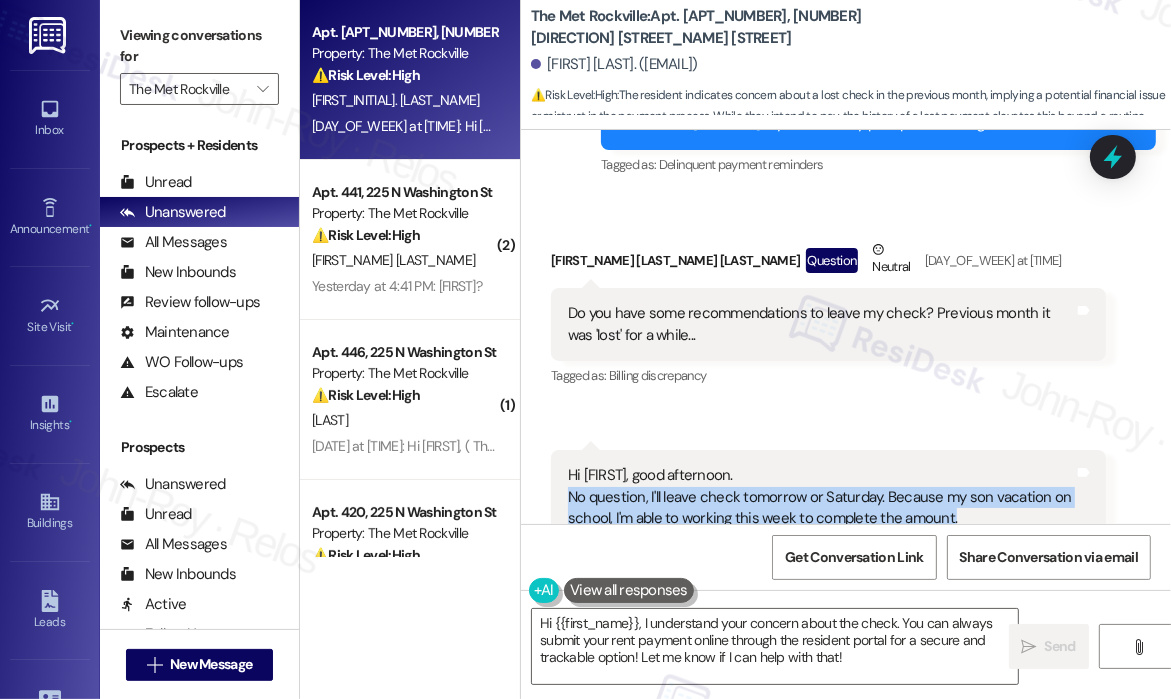 drag, startPoint x: 974, startPoint y: 456, endPoint x: 559, endPoint y: 428, distance: 415.9435 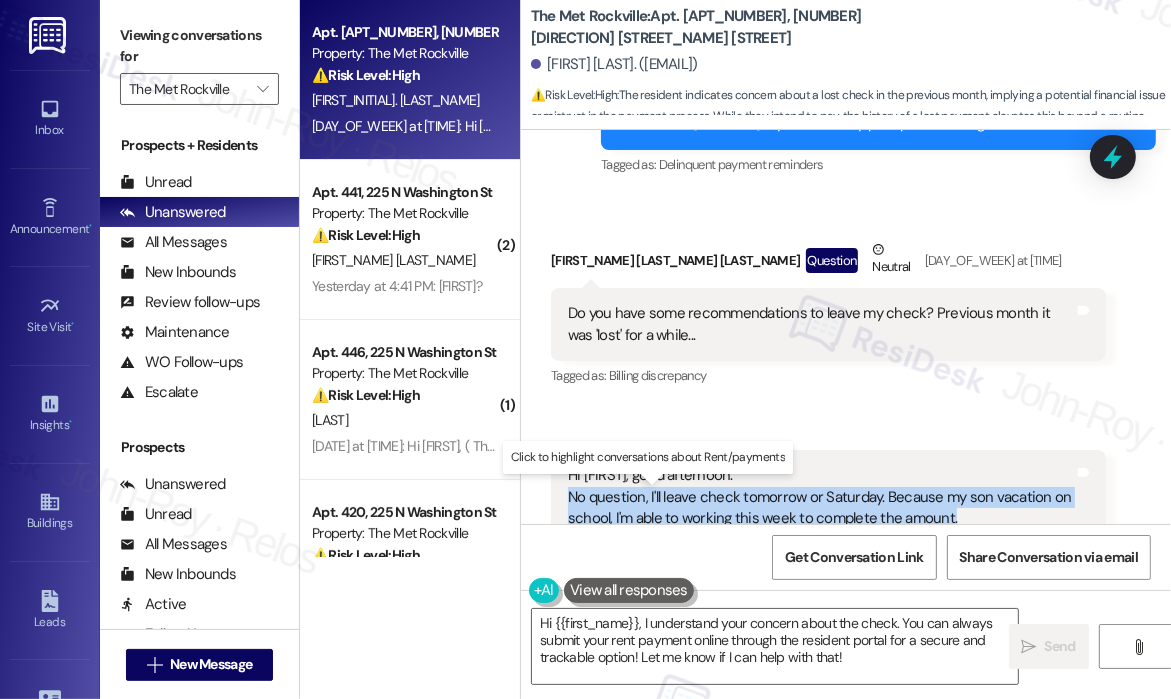 copy on "No question, I'll leave check tomorrow or Saturday.  Because my son vacation on school, I'm able to working this week to complete the amount." 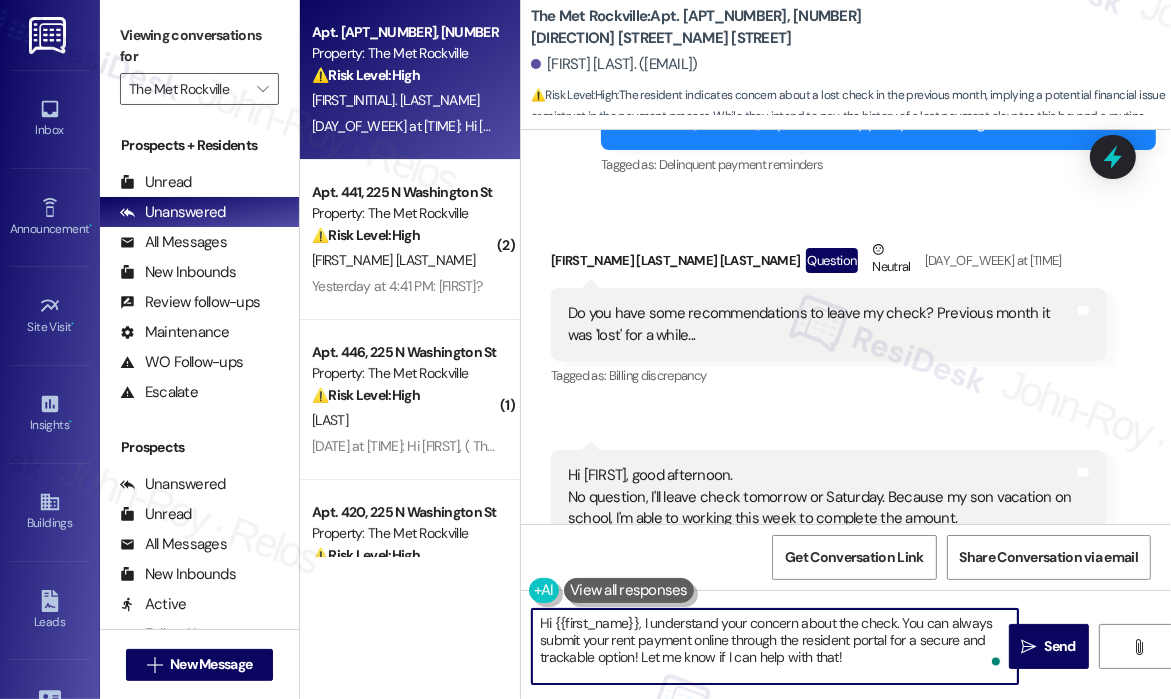 drag, startPoint x: 871, startPoint y: 667, endPoint x: 644, endPoint y: 626, distance: 230.67293 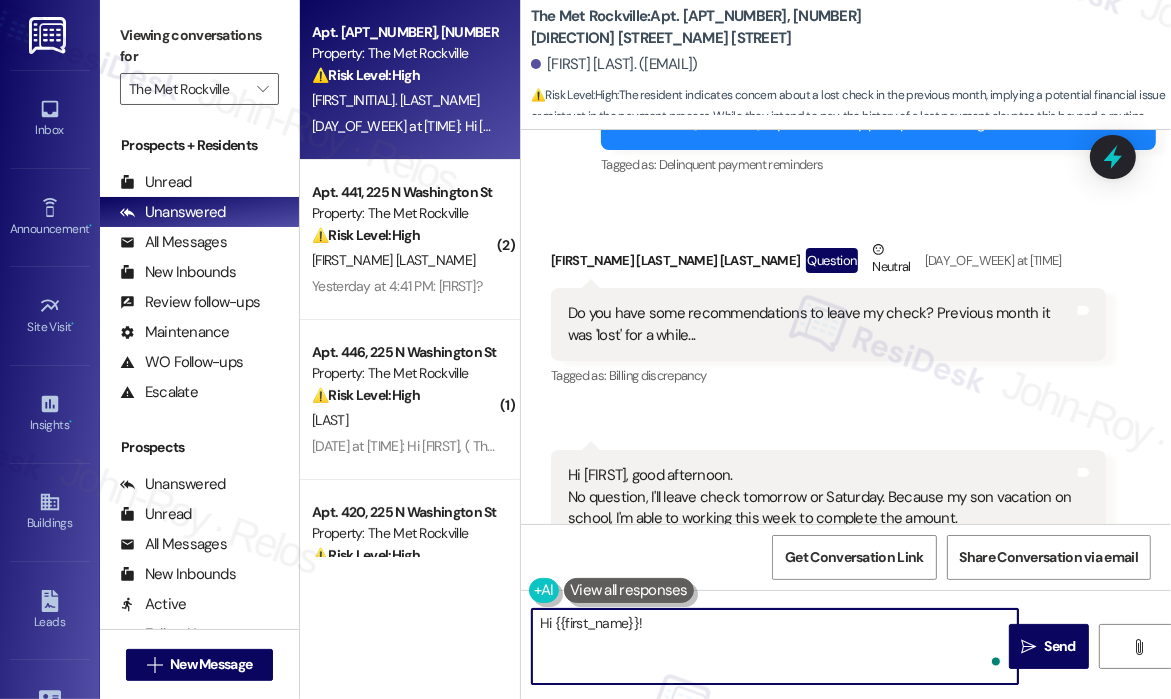 paste on "Thanks for letting me know — will you be dropping by the office today or tomorrow to bring the check?" 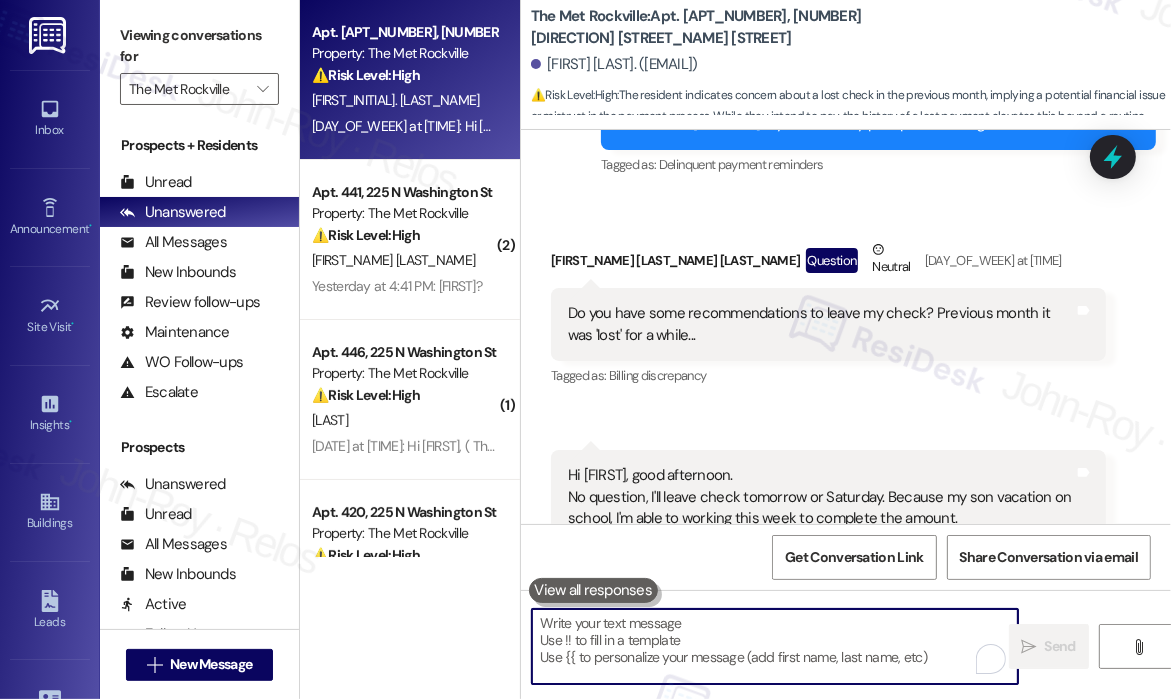 scroll, scrollTop: 8010, scrollLeft: 0, axis: vertical 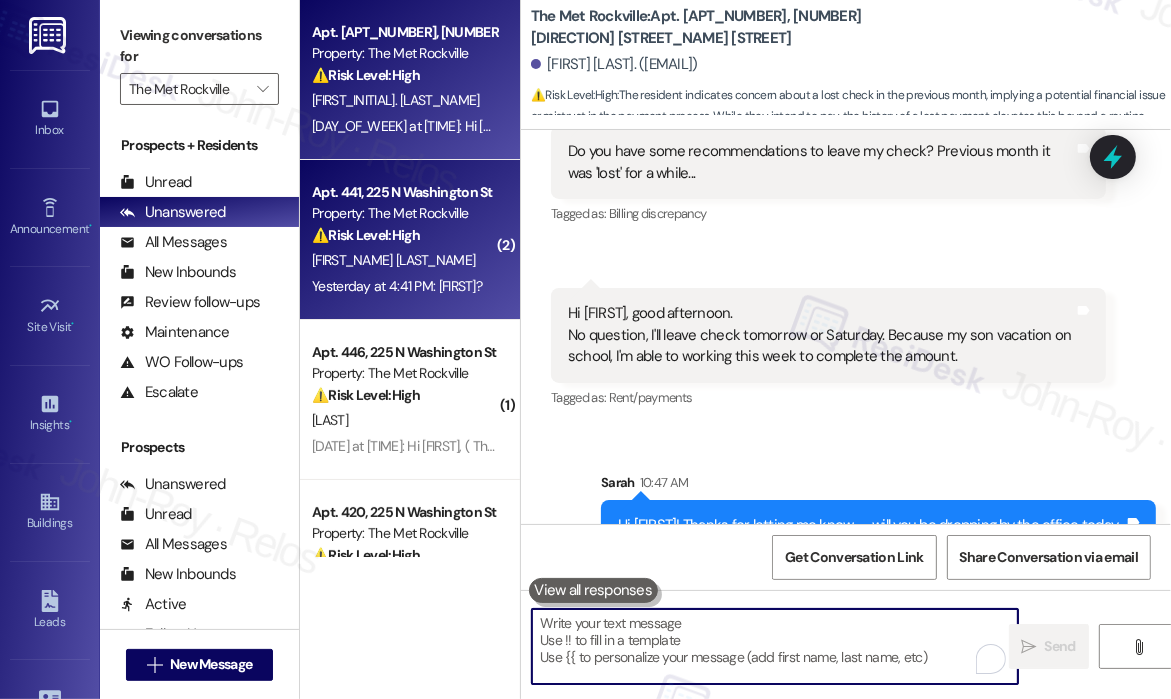 type 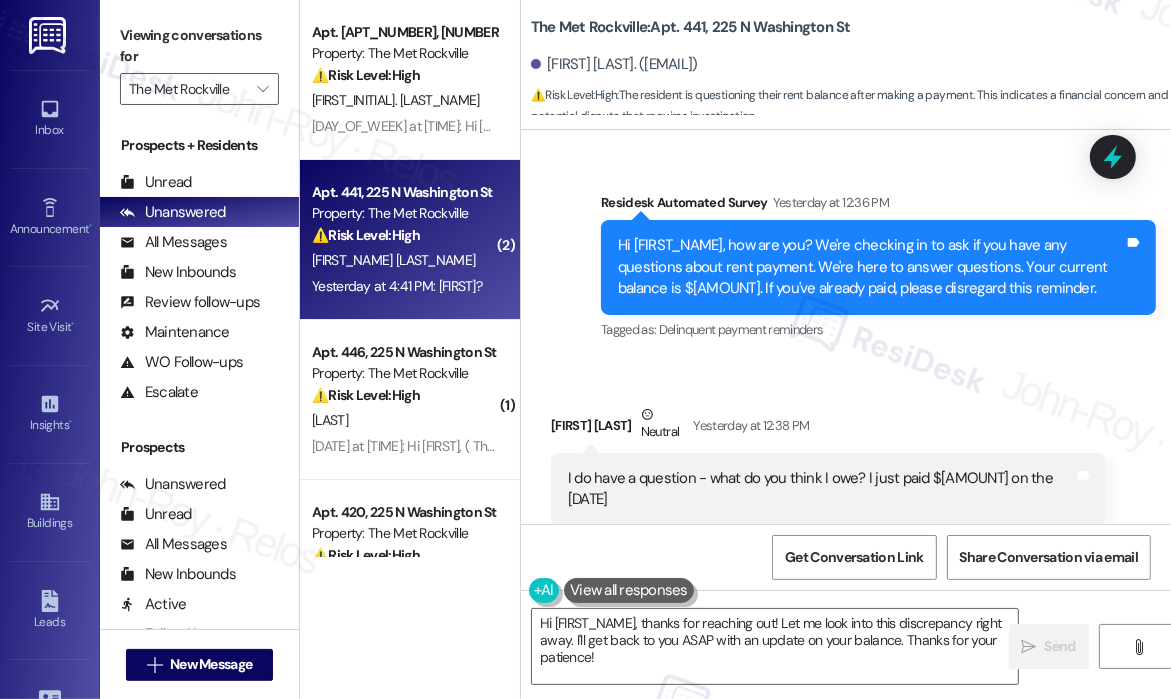 scroll, scrollTop: 1707, scrollLeft: 0, axis: vertical 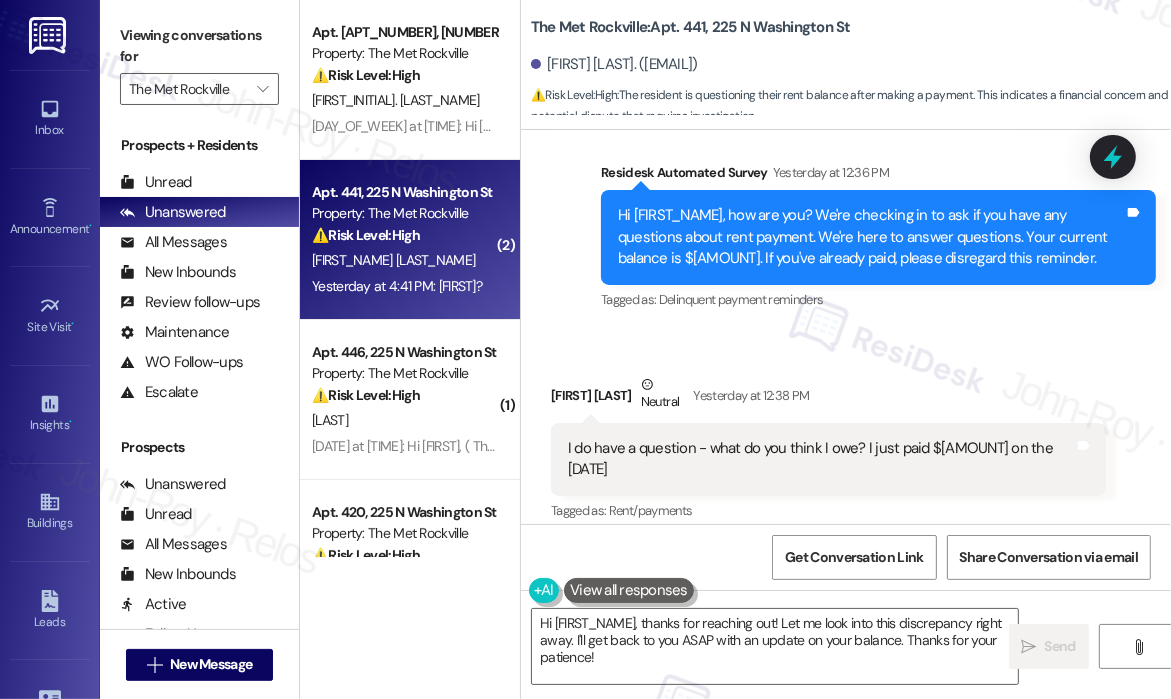 click on "I do have a question - what do you think I owe? I just paid $1793 on the 4th" at bounding box center (821, 459) 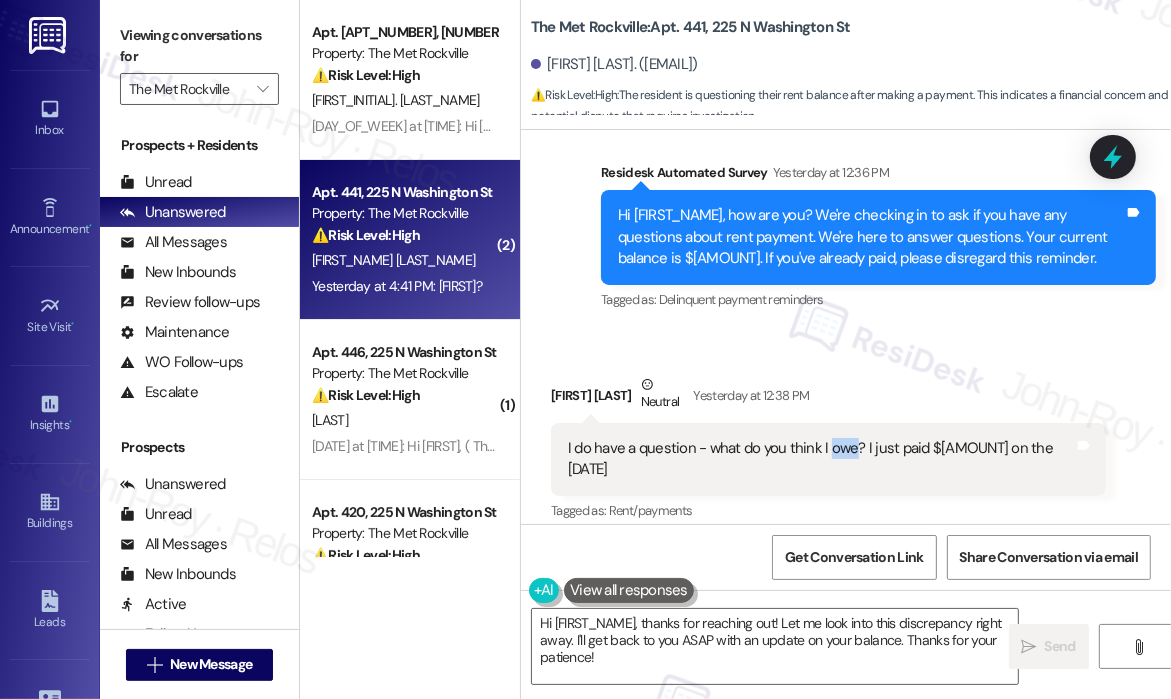 click on "I do have a question - what do you think I owe? I just paid $1793 on the 4th" at bounding box center (821, 459) 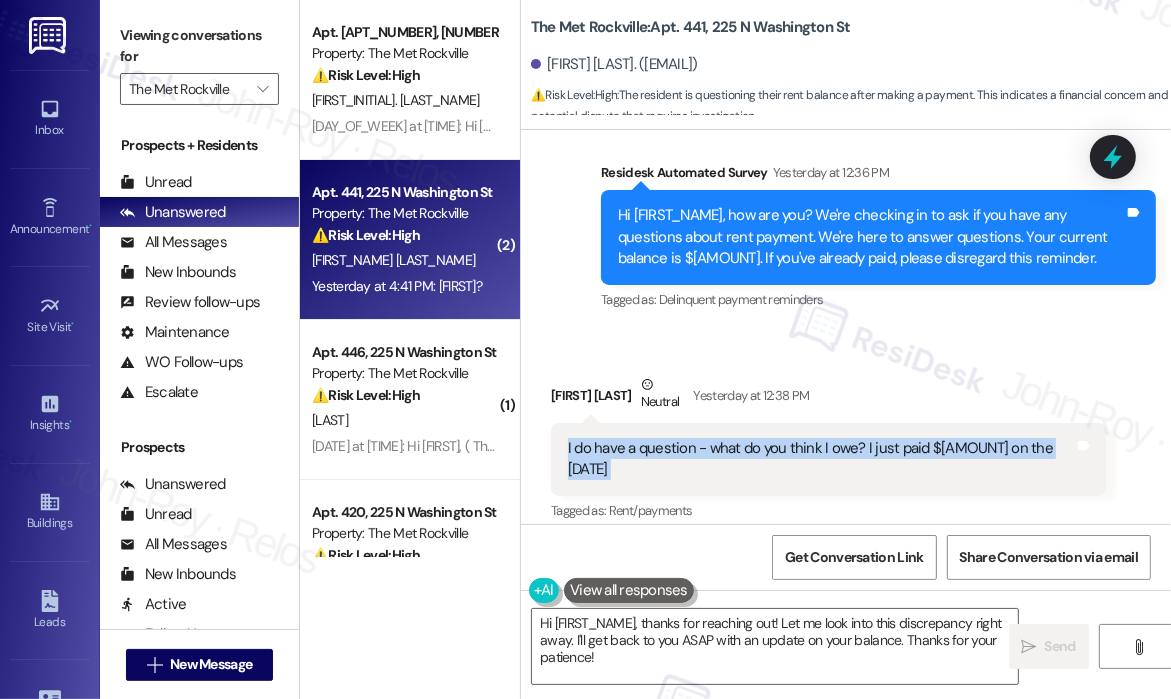click on "I do have a question - what do you think I owe? I just paid $1793 on the 4th" at bounding box center (821, 459) 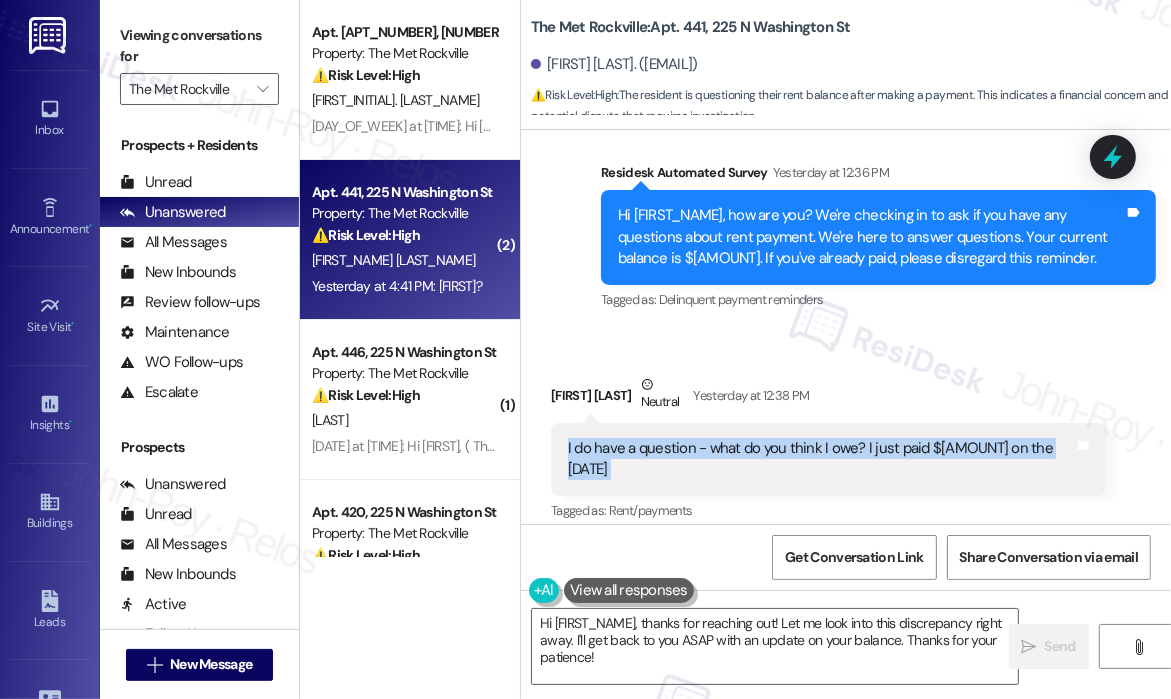copy on "I do have a question - what do you think I owe? I just paid $1793 on the 4th Tags and notes" 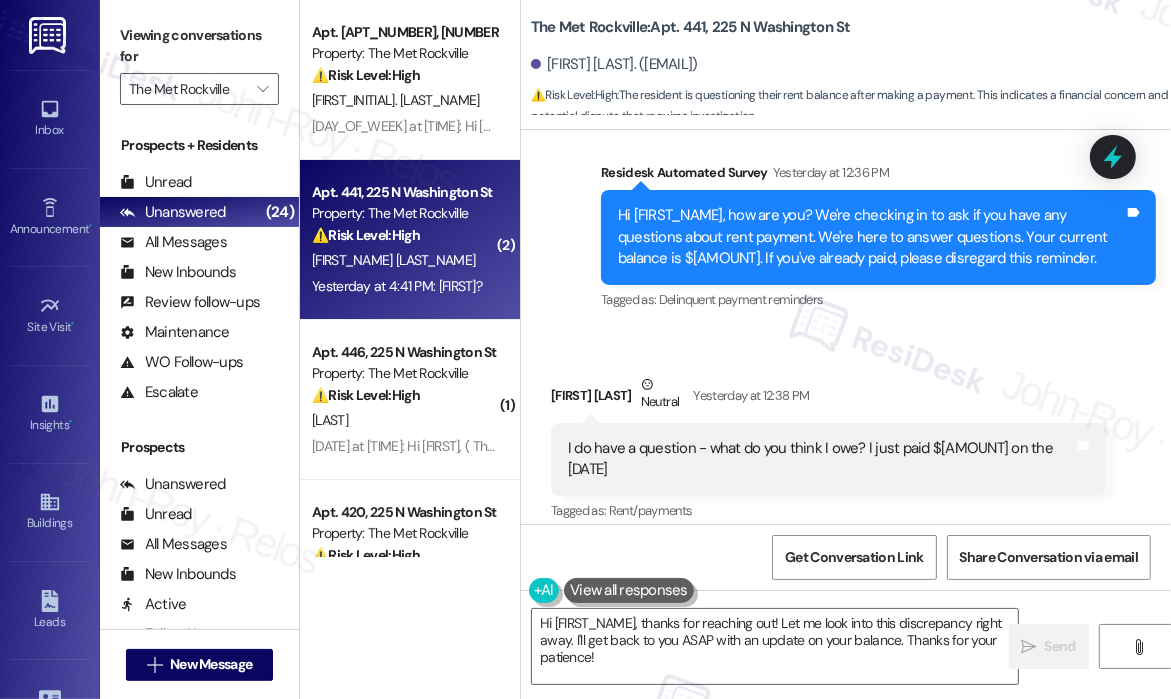 click on "Received via SMS Jeremy Phelps   Neutral Yesterday at 12:38 PM I do have a question - what do you think I owe? I just paid $1793 on the 4th Tags and notes Tagged as:   Rent/payments Click to highlight conversations about Rent/payments Received via SMS Jeremy Phelps Yesterday at 4:41 PM Jay? Tags and notes Tagged as:   Call request Click to highlight conversations about Call request" at bounding box center (846, 519) 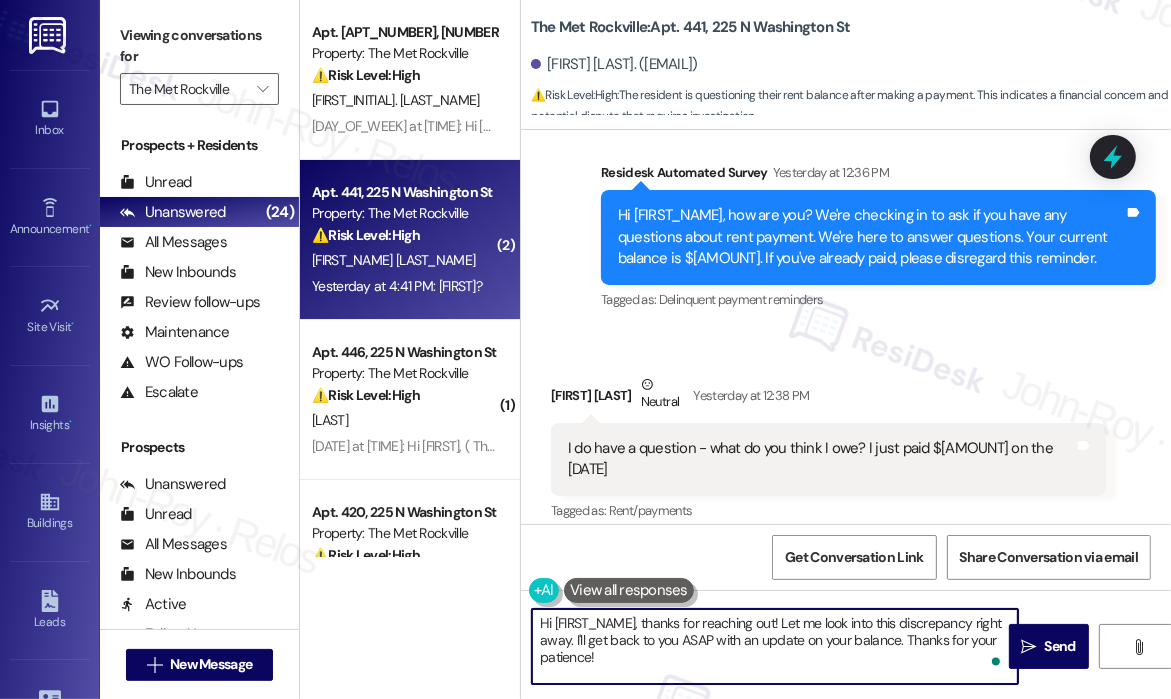 drag, startPoint x: 734, startPoint y: 678, endPoint x: 640, endPoint y: 626, distance: 107.42439 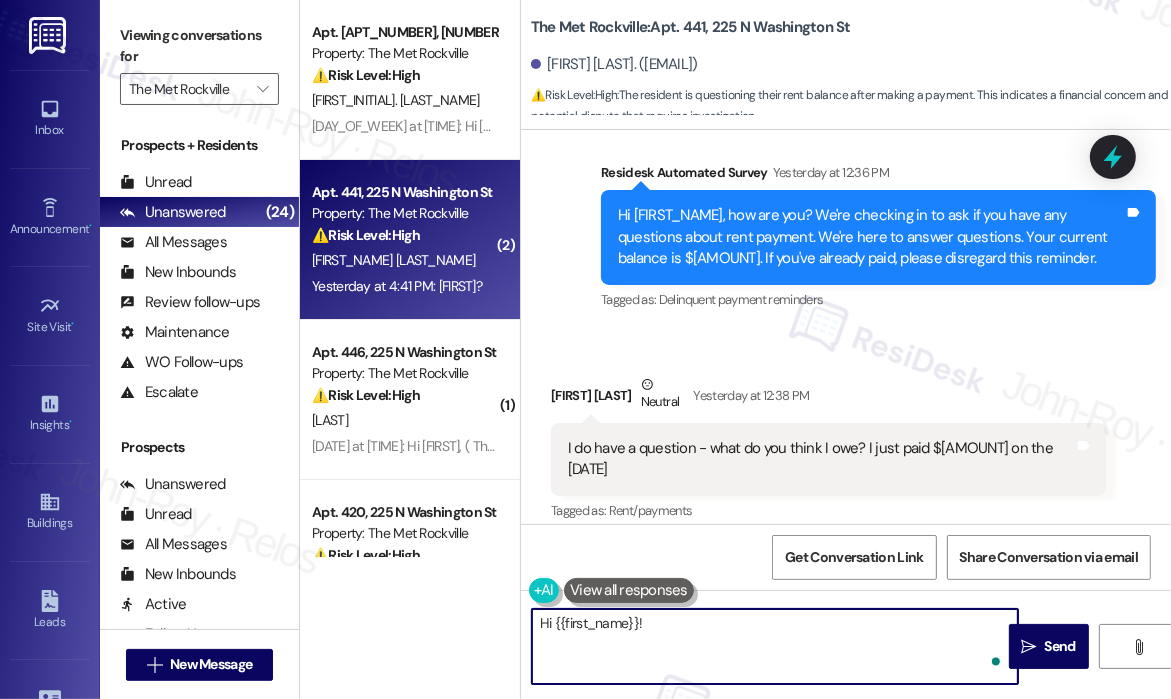 paste on "Sorry for the delayed response — can you share what your current balance shows on your end so I can compare and confirm? Also, are you able to log in to your portal to view the balance there?" 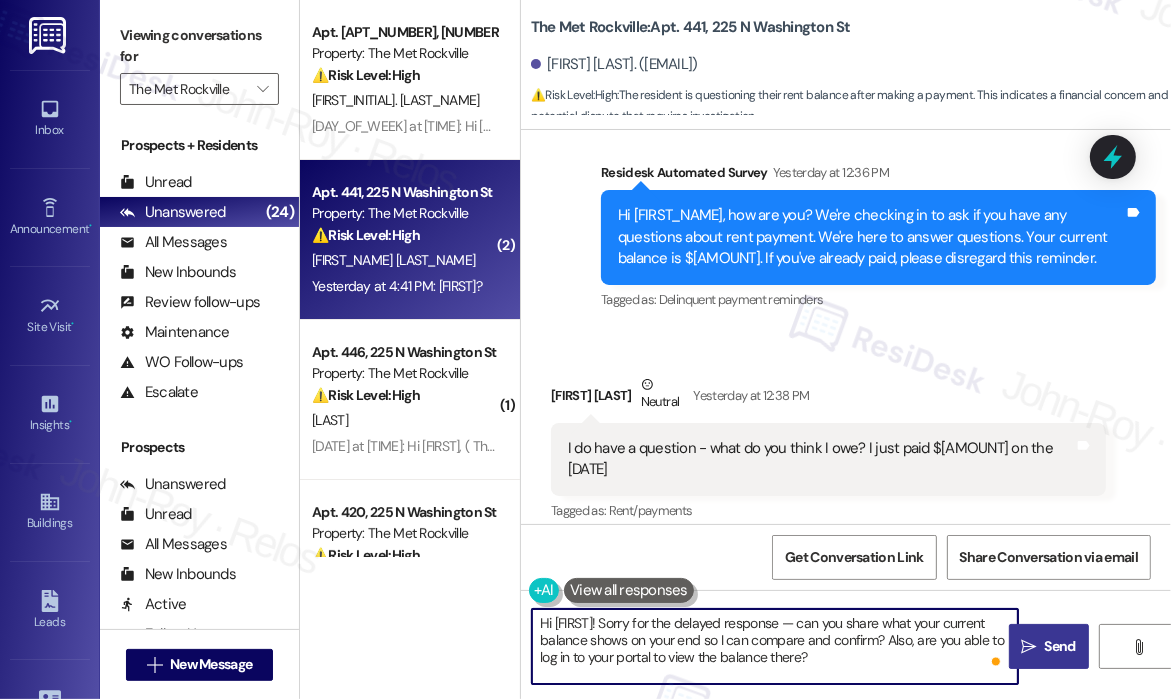 type on "Hi {{first_name}}! Sorry for the delayed response — can you share what your current balance shows on your end so I can compare and confirm? Also, are you able to log in to your portal to view the balance there?" 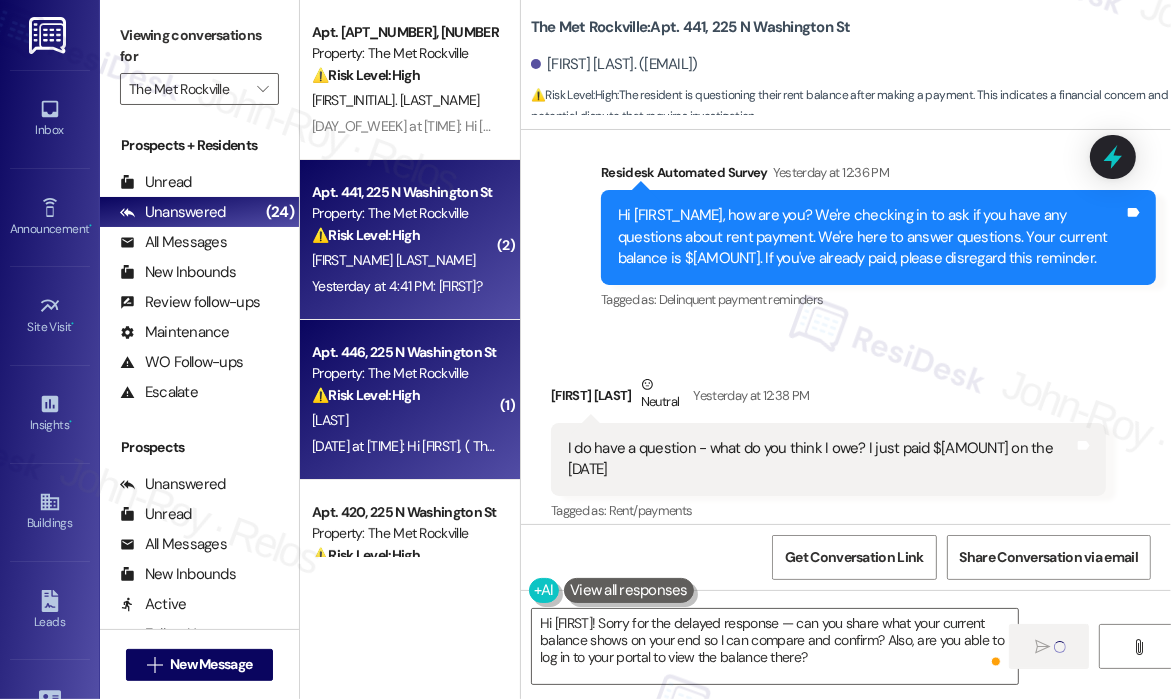 click on "⚠️  Risk Level:  High" at bounding box center [366, 395] 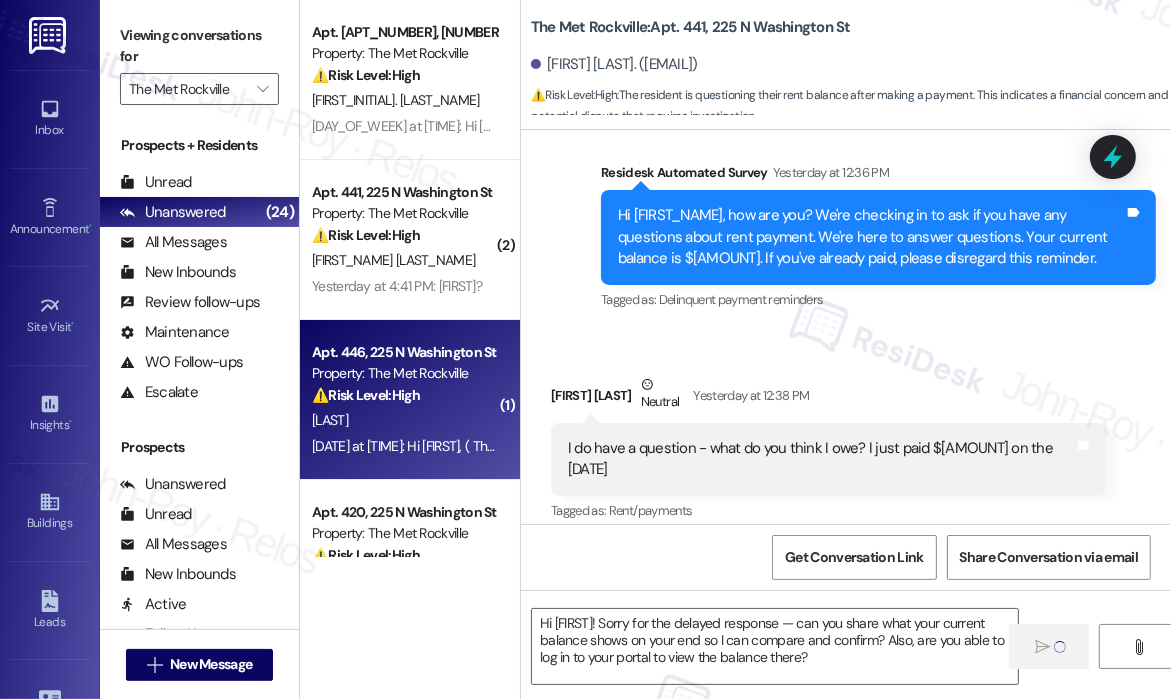 type on "Fetching suggested responses. Please feel free to read through the conversation in the meantime." 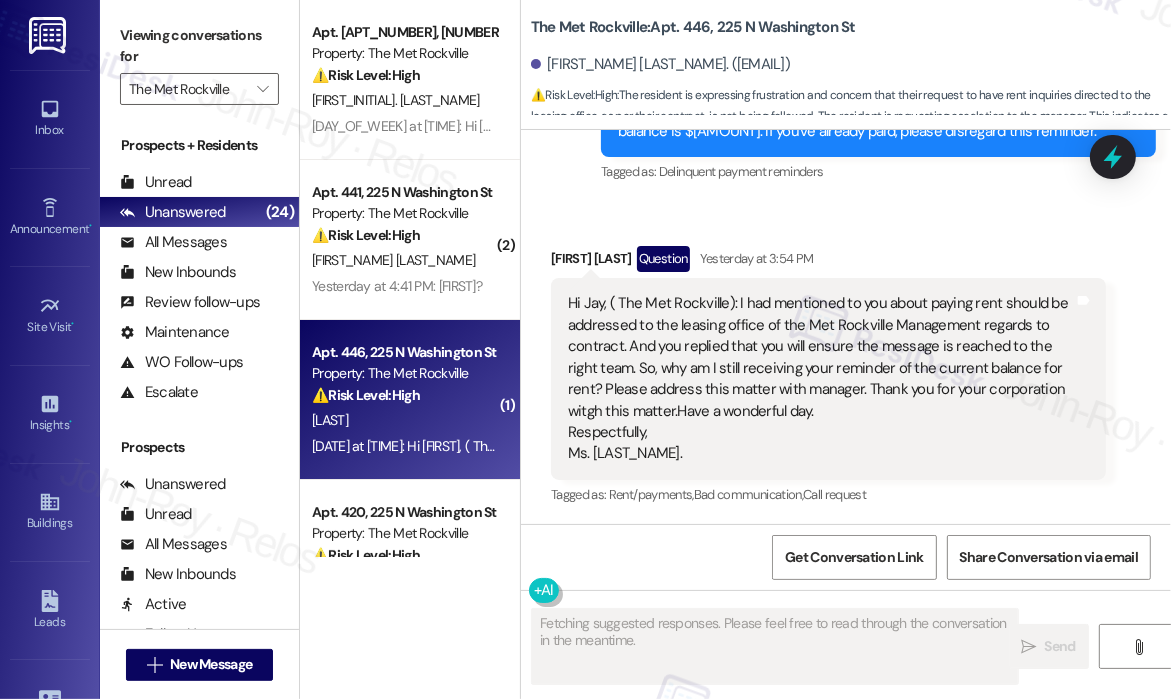 scroll, scrollTop: 3056, scrollLeft: 0, axis: vertical 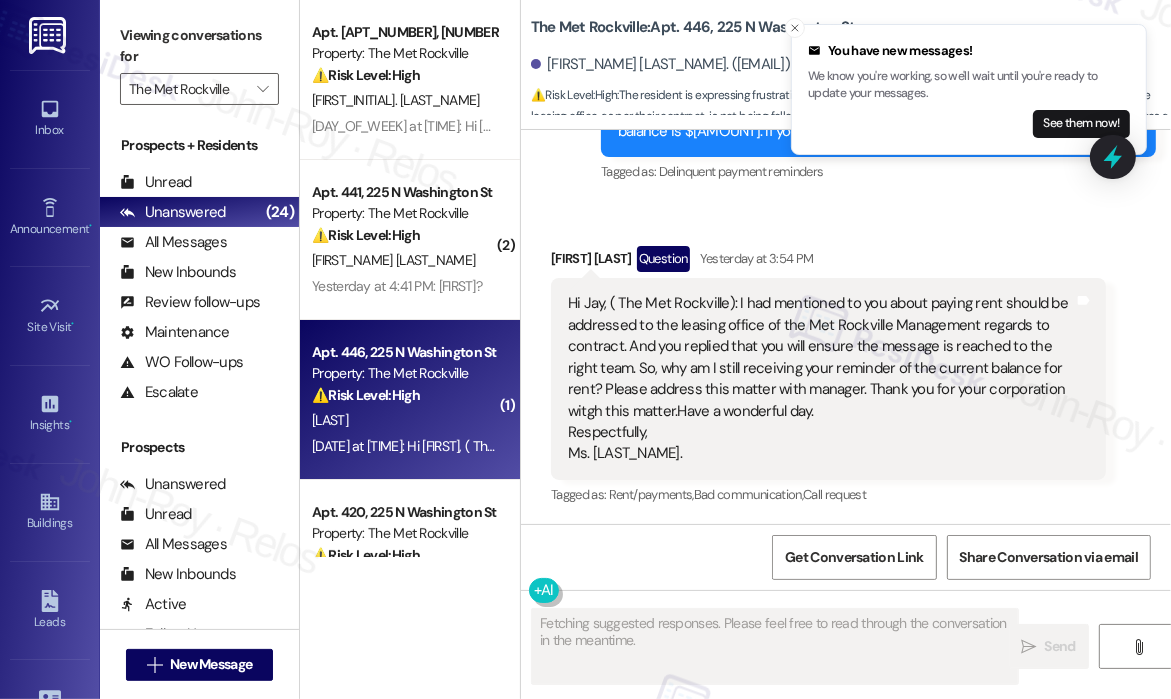 click on "Survey, sent via SMS Residesk Automated Survey Yesterday at 12:36 PM Hi Veronica, how are you? We're checking in to ask if you have any questions about rent payment. We're here to answer questions. Your current balance is $4607.65. If you've already paid, please disregard this reminder. Tags and notes Tagged as:   Delinquent payment reminders Click to highlight conversations about Delinquent payment reminders" at bounding box center (878, 111) 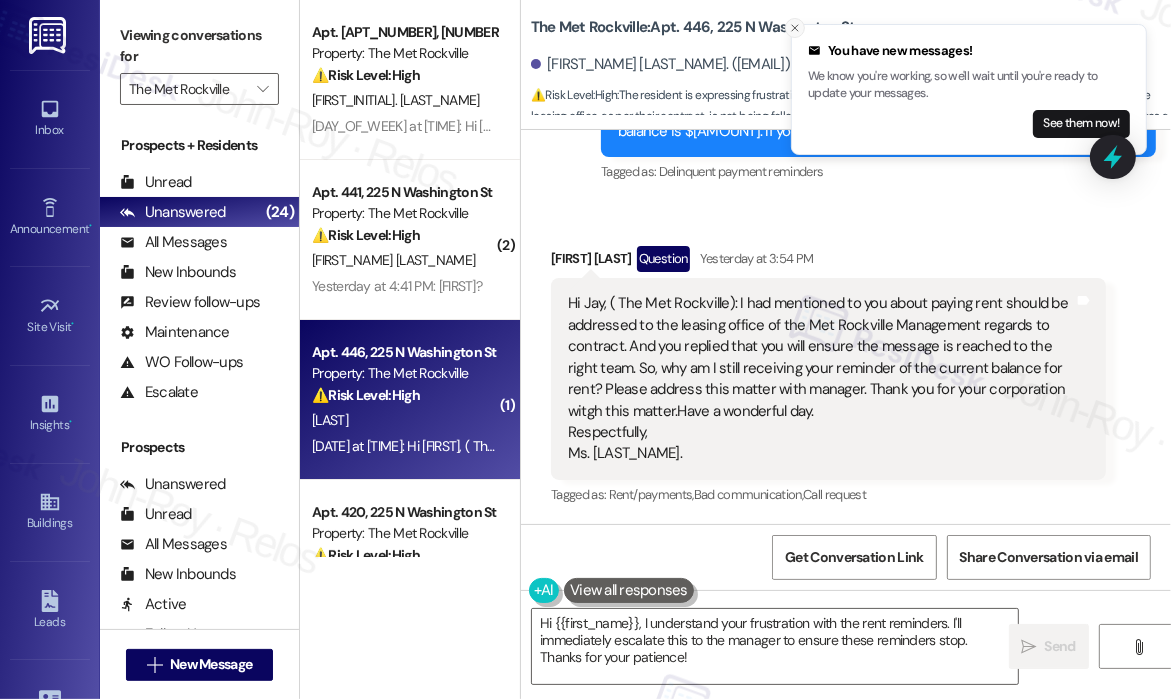 click 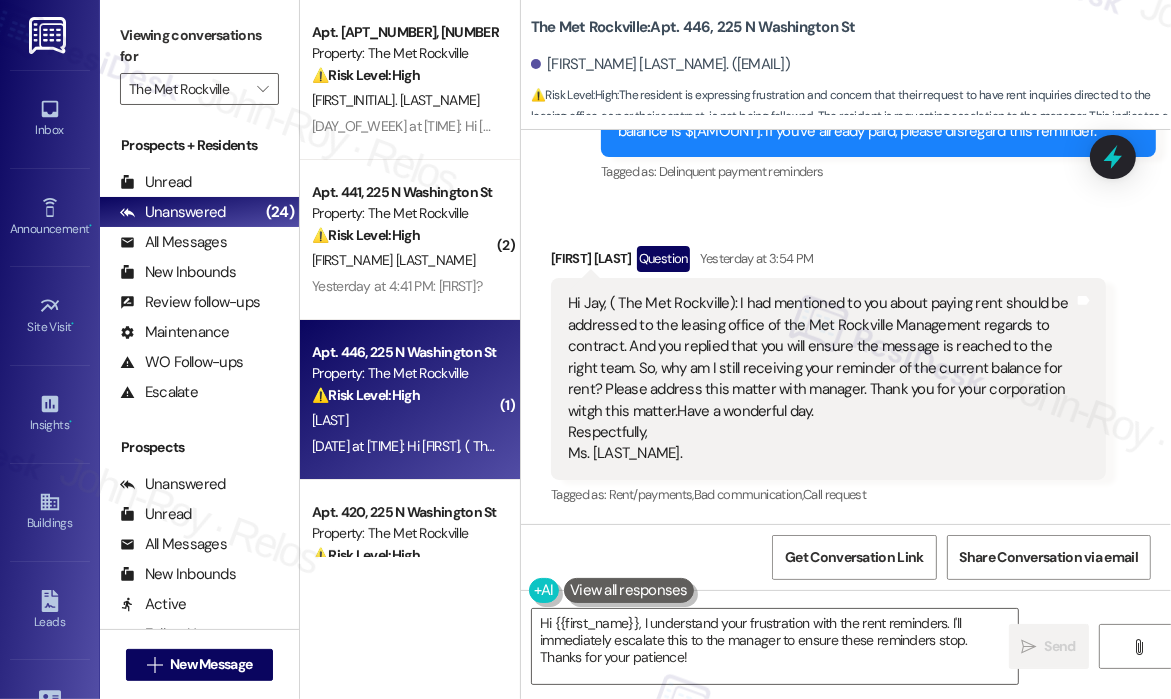 click on "Tagged as:   Delinquent payment reminders Click to highlight conversations about Delinquent payment reminders" at bounding box center (878, 171) 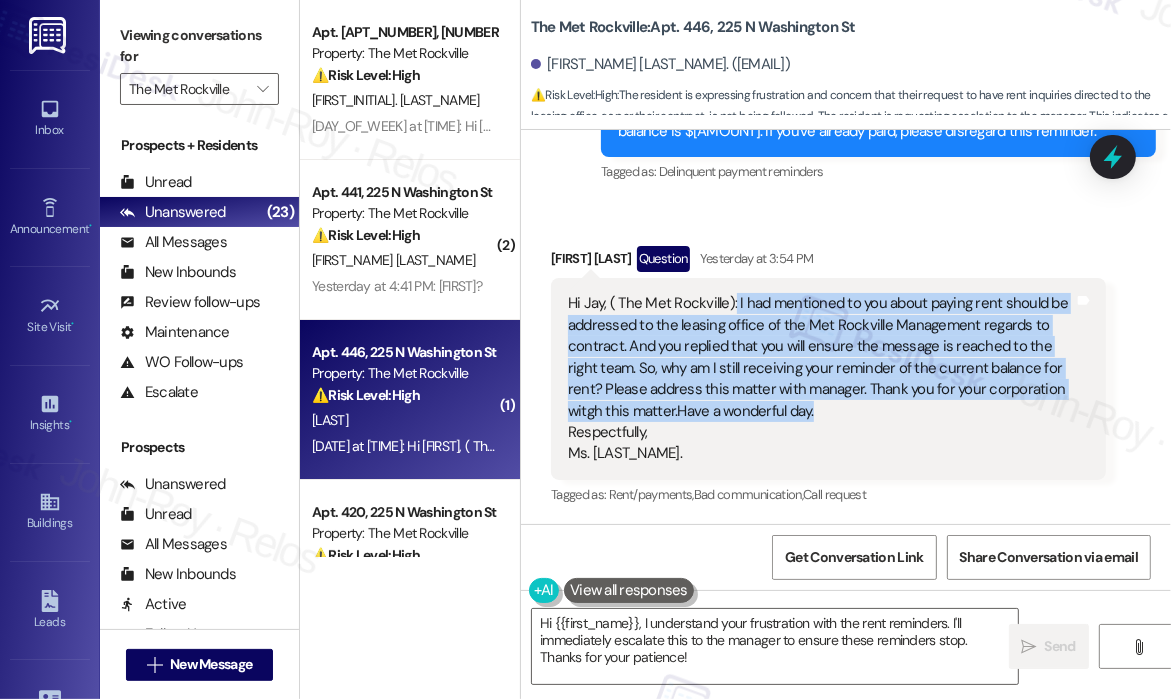 drag, startPoint x: 841, startPoint y: 410, endPoint x: 732, endPoint y: 303, distance: 152.74161 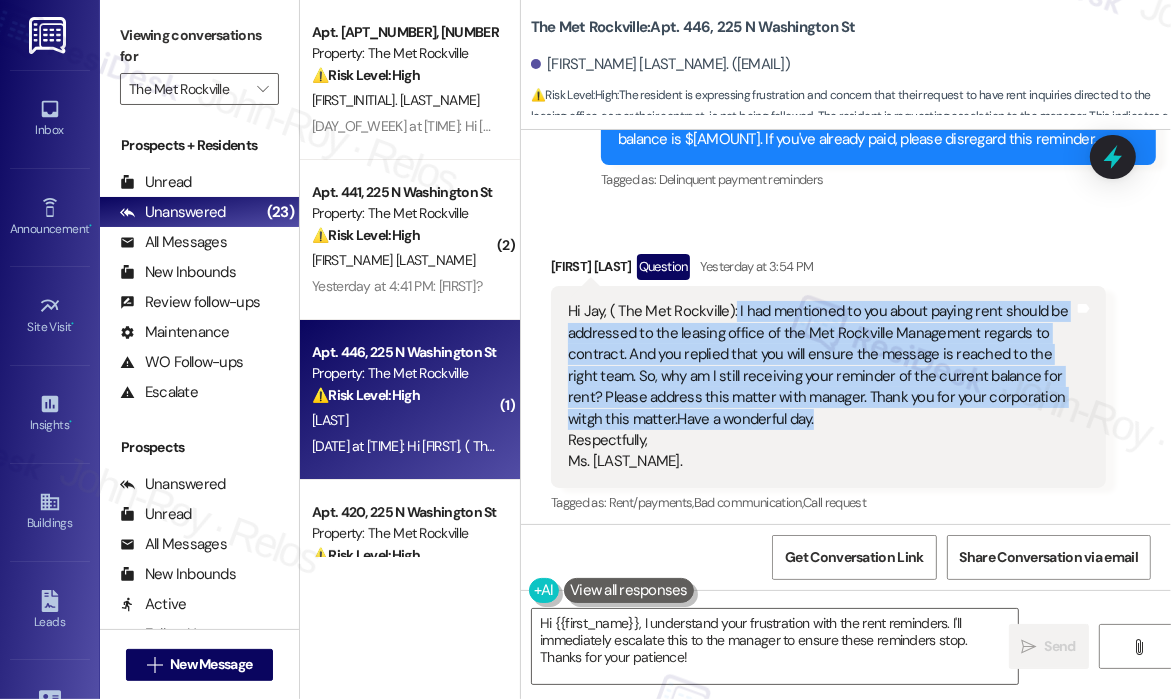 scroll, scrollTop: 3056, scrollLeft: 0, axis: vertical 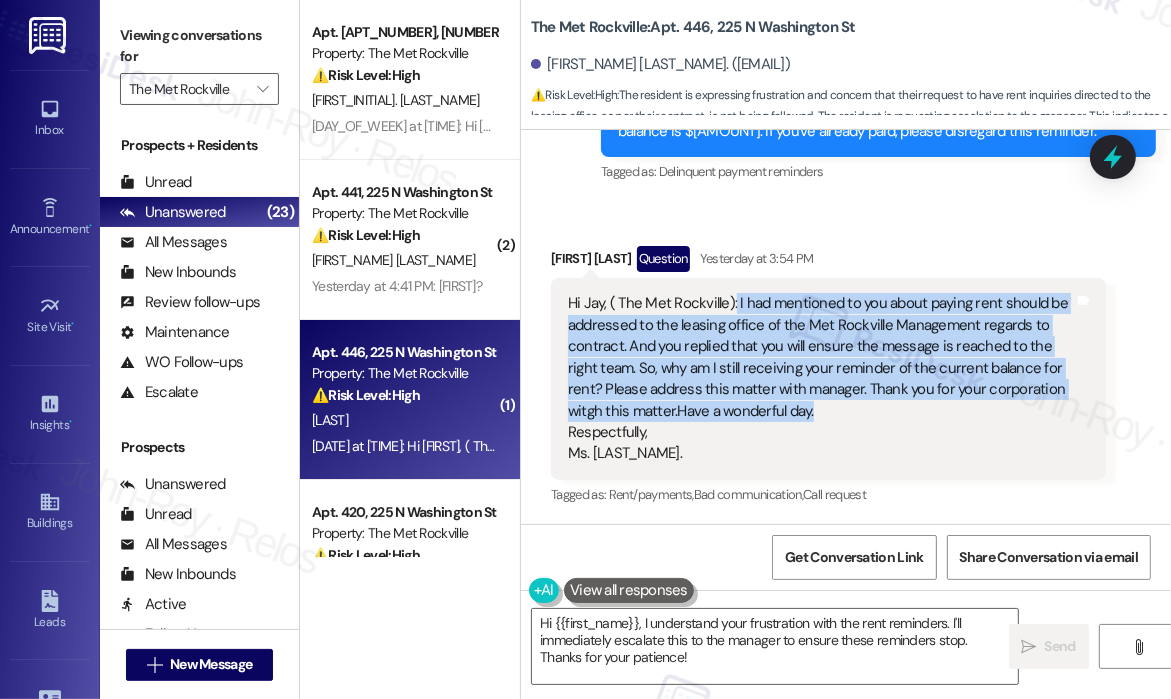 copy on "I had mentioned to you about paying rent should be addressed to the leasing office of the Met Rockville Management regards to contract. And you replied that you will ensure the message is reached to the right team. So, why am I still receiving your reminder of the current balance for rent? Please address this matter with manager. Thank you for your corporation witgh this matter.Have a wonderful day." 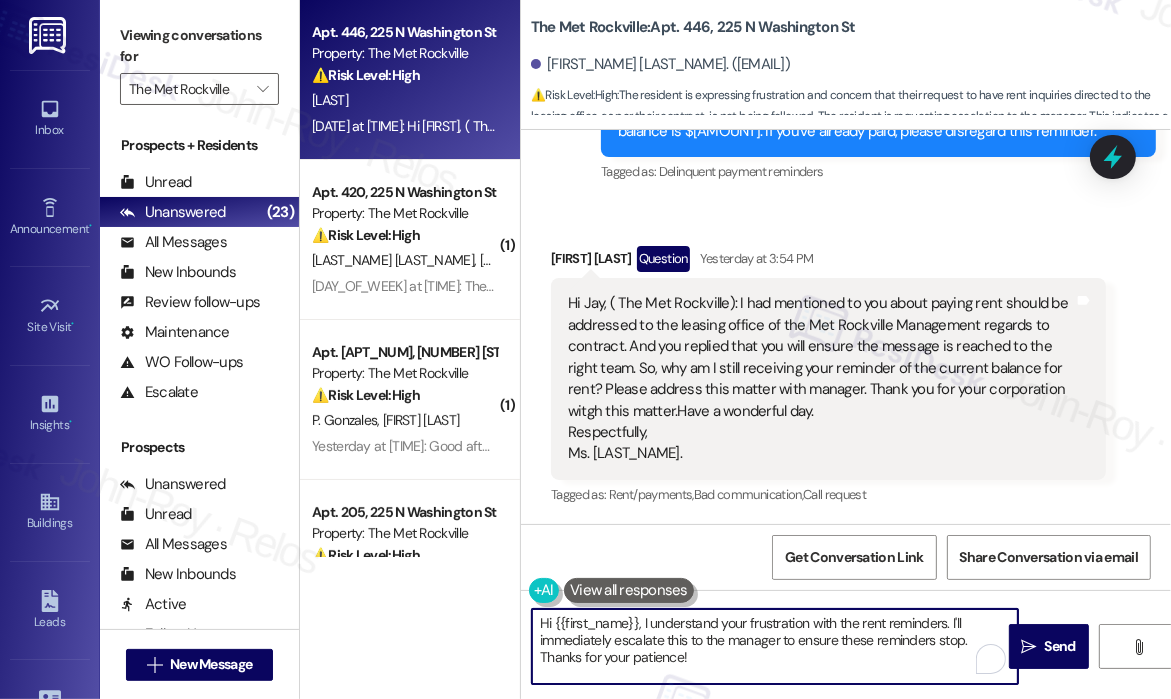 drag, startPoint x: 743, startPoint y: 674, endPoint x: 642, endPoint y: 619, distance: 115.00435 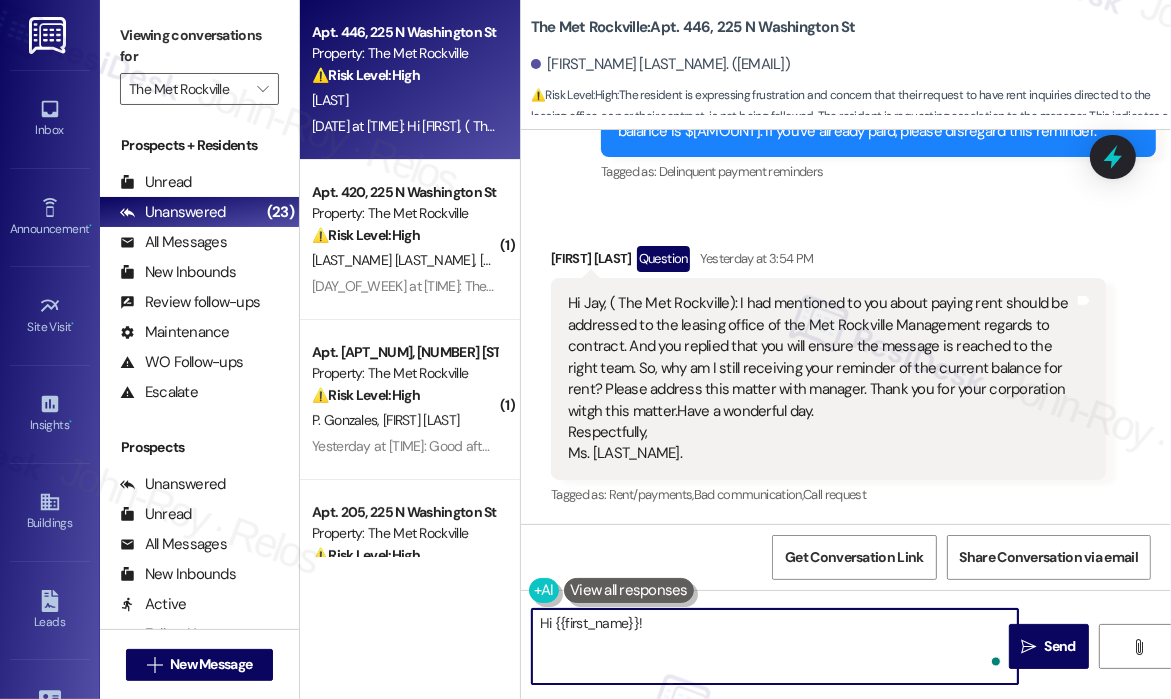 paste on "I’m sorry for any inconvenience the rent reminder may have caused. The SMS is automatically generated by the system whenever there’s a balance showing on the account. I’ve already reached out to the leasing team for clarification on your situation and I’m still waiting for their response. I’ll follow up with you as soon as I hear back from them." 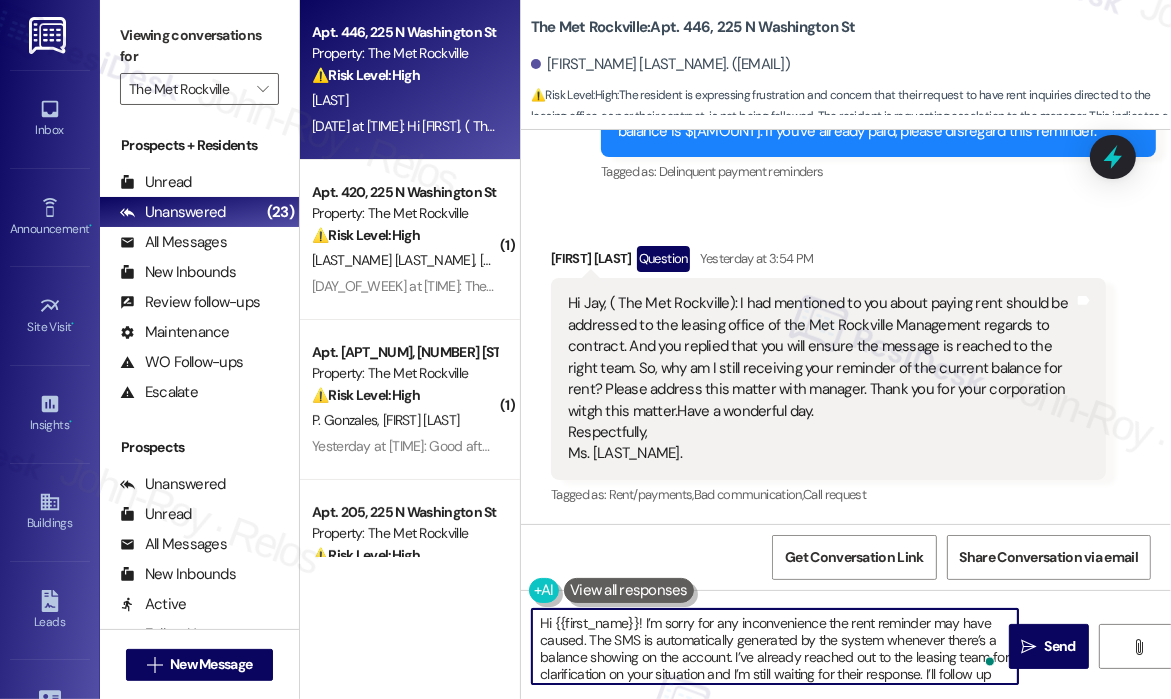 scroll, scrollTop: 16, scrollLeft: 0, axis: vertical 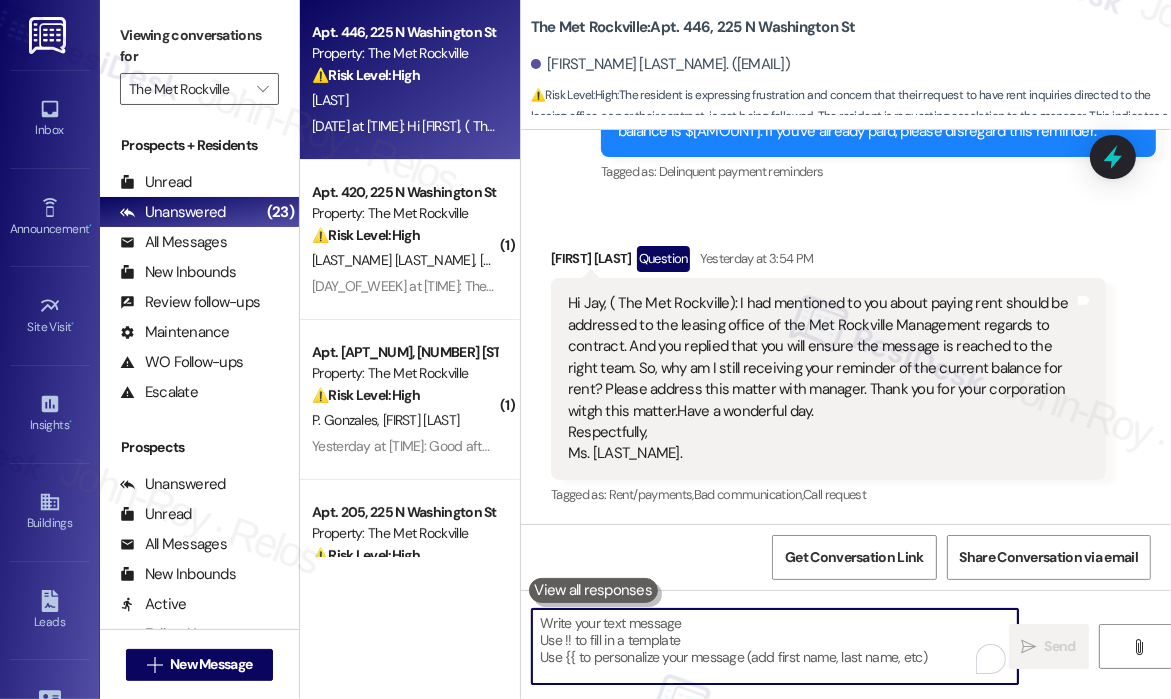 type 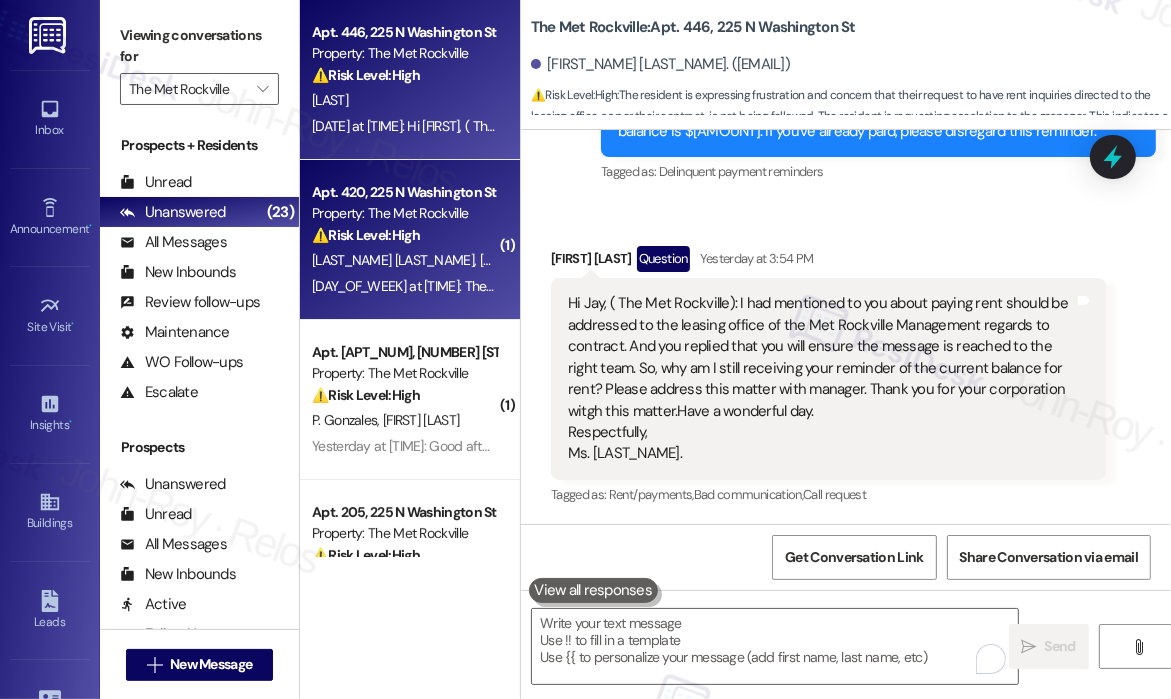 click on "⚠️  Risk Level:  High The resident is reporting an issue with auto-payment functionality, which directly impacts rent payment. This is a financial concern that needs to be addressed to ensure timely rent collection and avoid late fees." at bounding box center [404, 235] 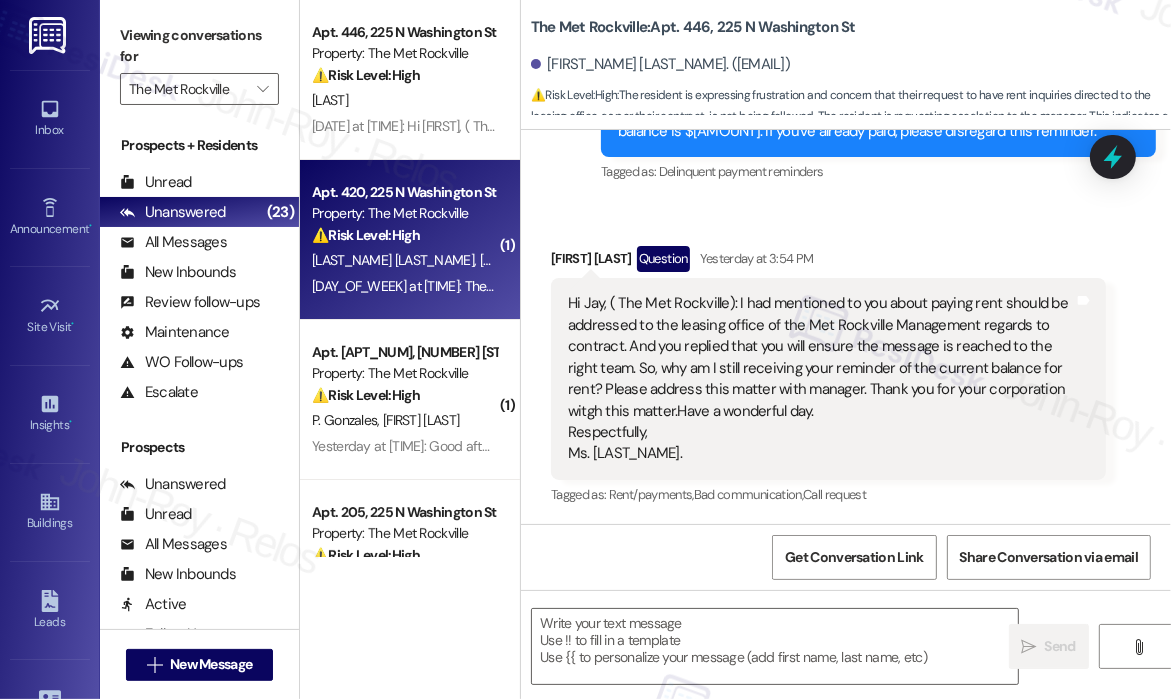 type on "Fetching suggested responses. Please feel free to read through the conversation in the meantime." 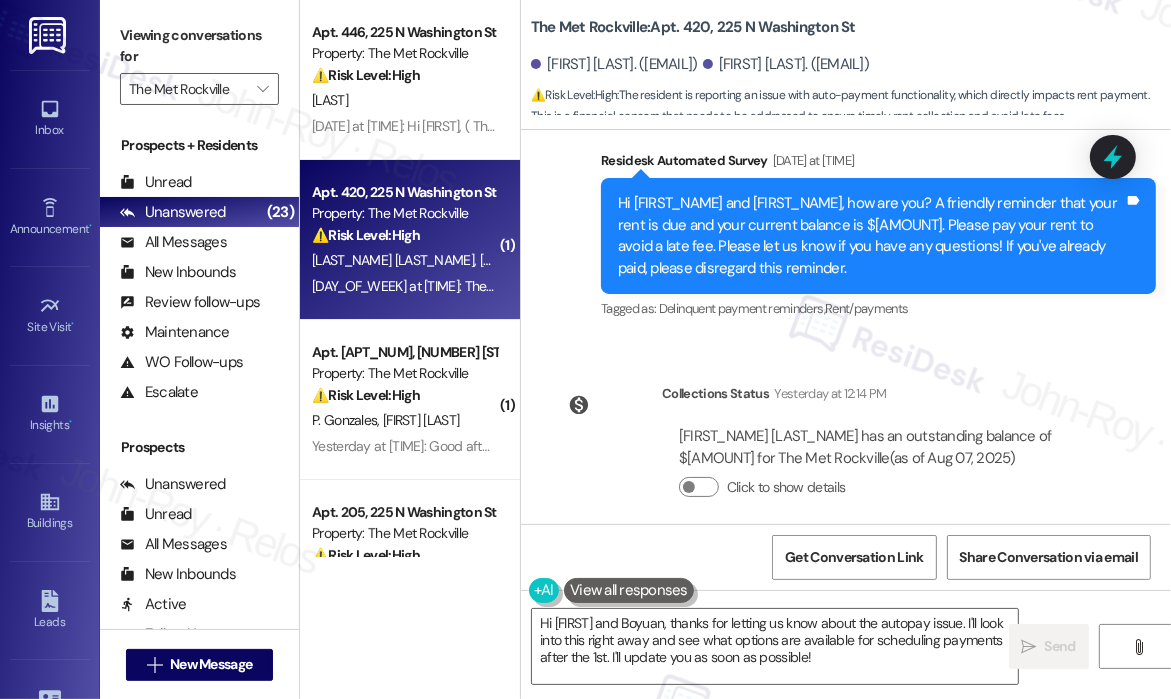 scroll, scrollTop: 2500, scrollLeft: 0, axis: vertical 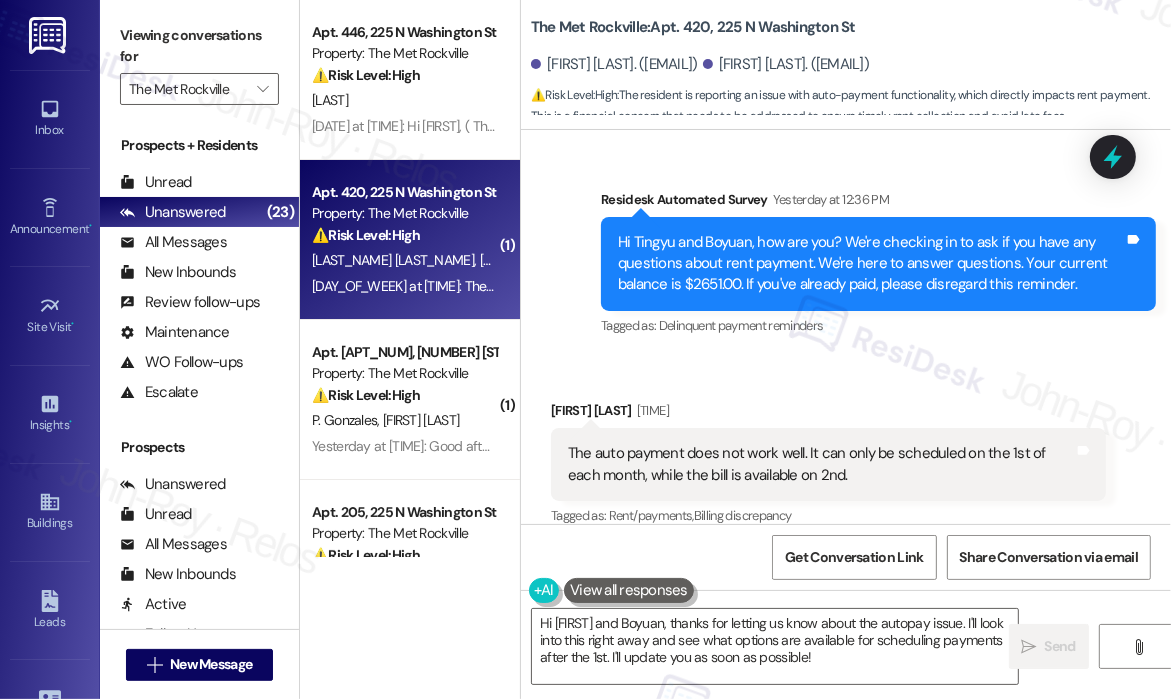 click on "The auto payment does not work well. It can only be scheduled on the 1st of each month, while the bill is available on 2nd." at bounding box center (821, 464) 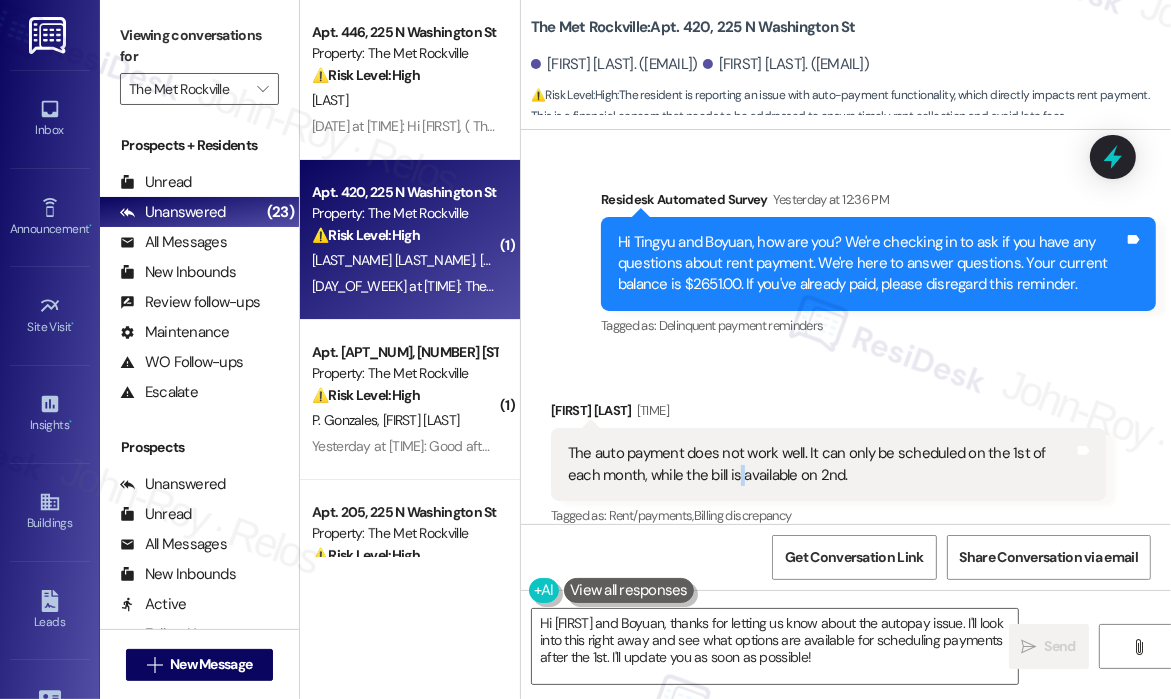 click on "The auto payment does not work well. It can only be scheduled on the 1st of each month, while the bill is available on 2nd." at bounding box center [821, 464] 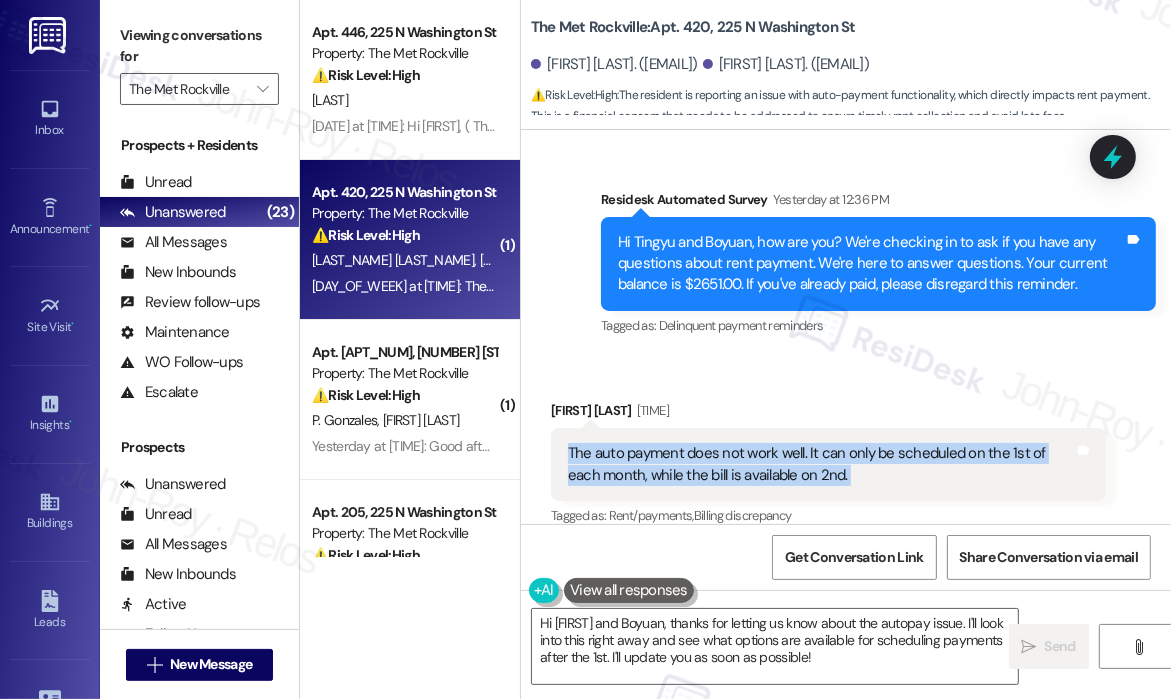 click on "The auto payment does not work well. It can only be scheduled on the 1st of each month, while the bill is available on 2nd." at bounding box center [821, 464] 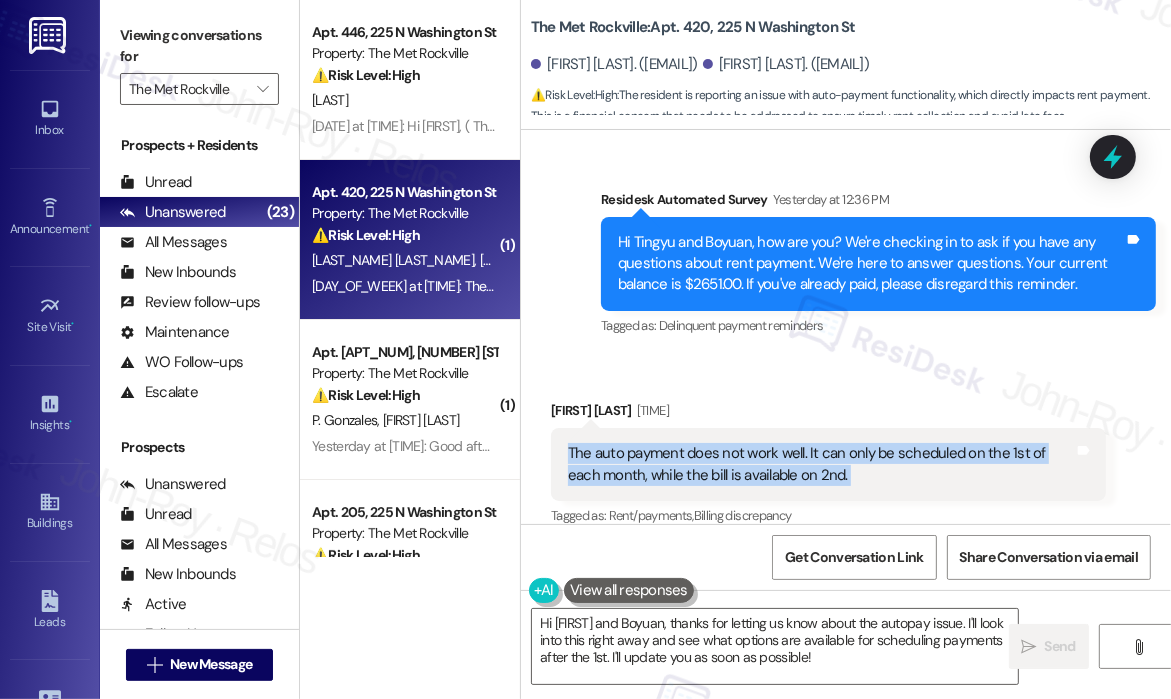 copy on "The auto payment does not work well. It can only be scheduled on the 1st of each month, while the bill is available on 2nd.  Tags and notes" 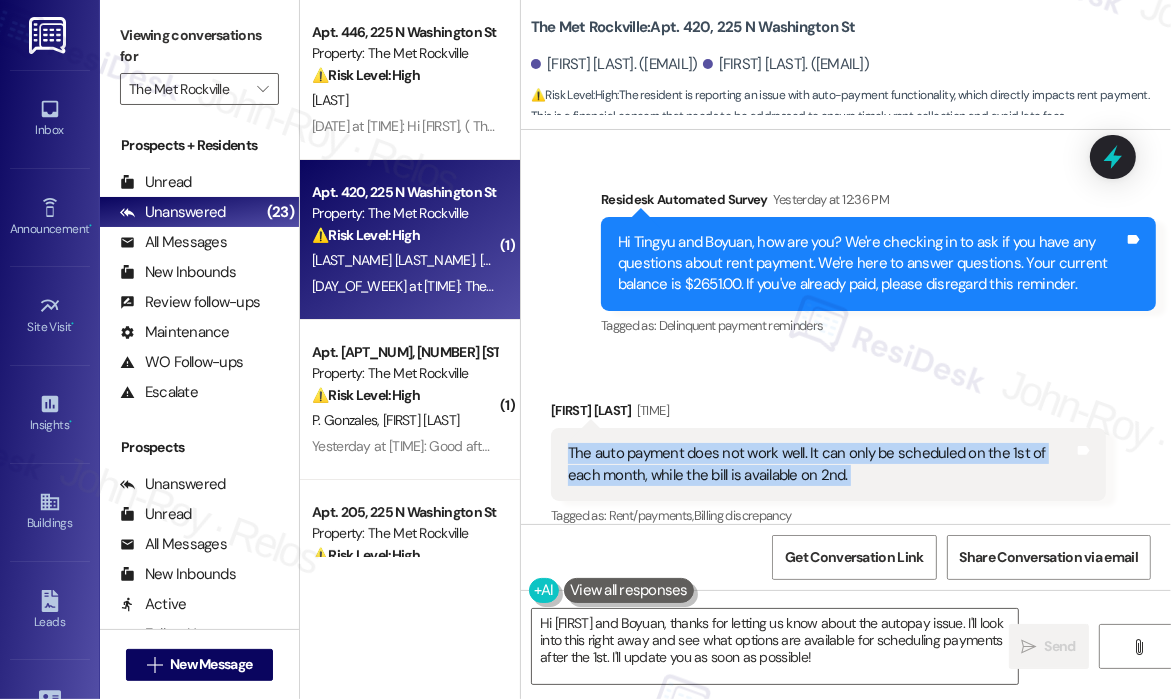 copy on "The auto payment does not work well. It can only be scheduled on the 1st of each month, while the bill is available on 2nd.  Tags and notes" 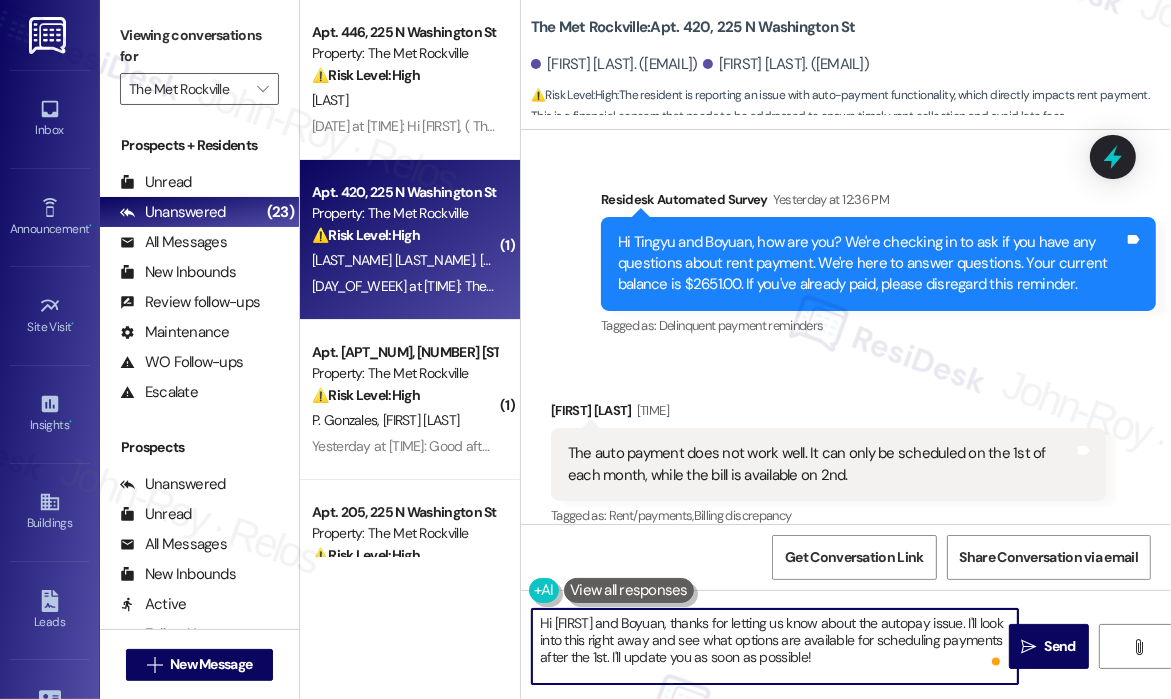 drag, startPoint x: 914, startPoint y: 655, endPoint x: 708, endPoint y: 628, distance: 207.76189 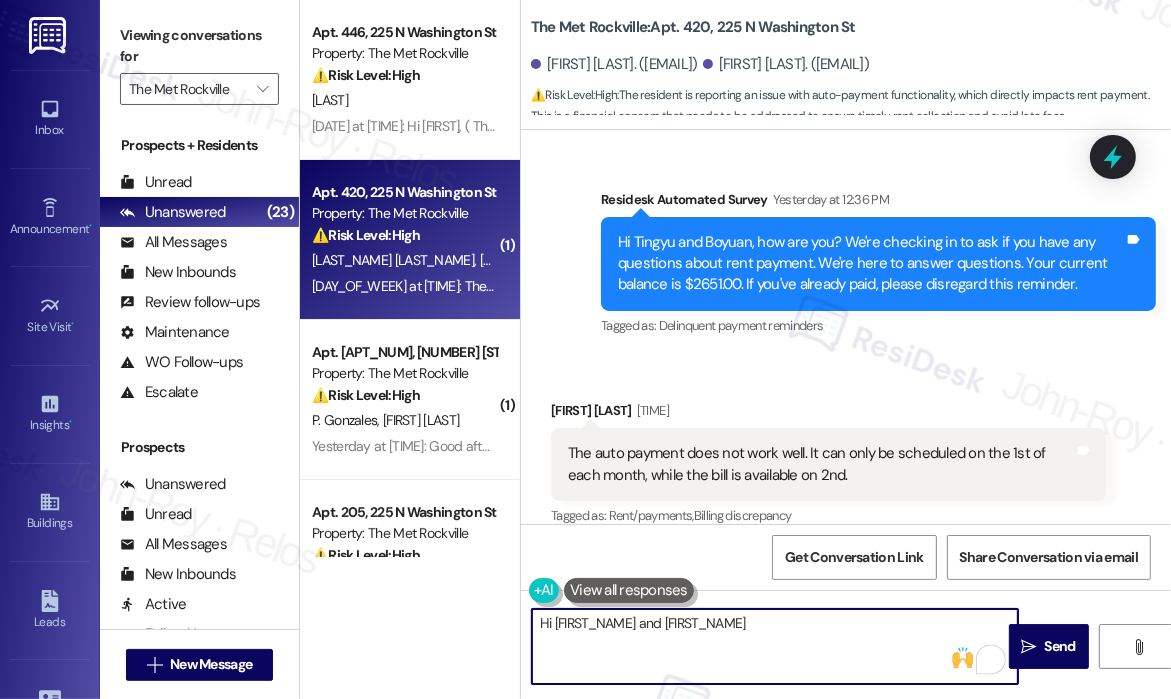 click on "Hi {{first_name}} and Boyuan" at bounding box center (775, 646) 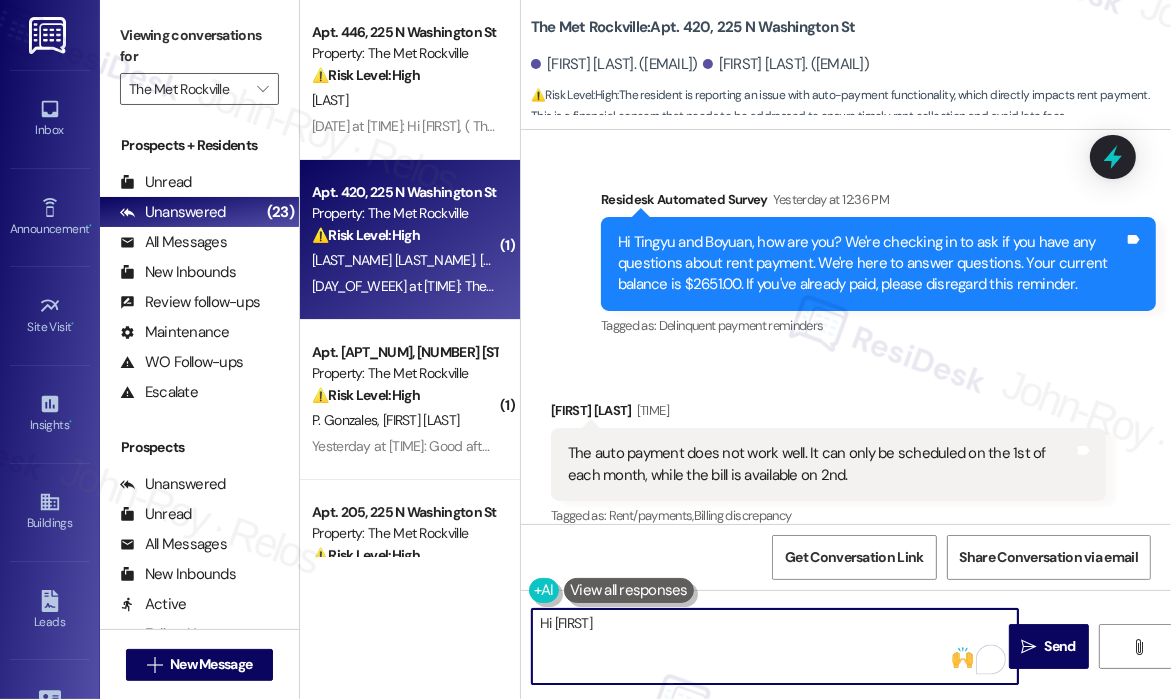 click on "Hi Boyuan" at bounding box center (775, 646) 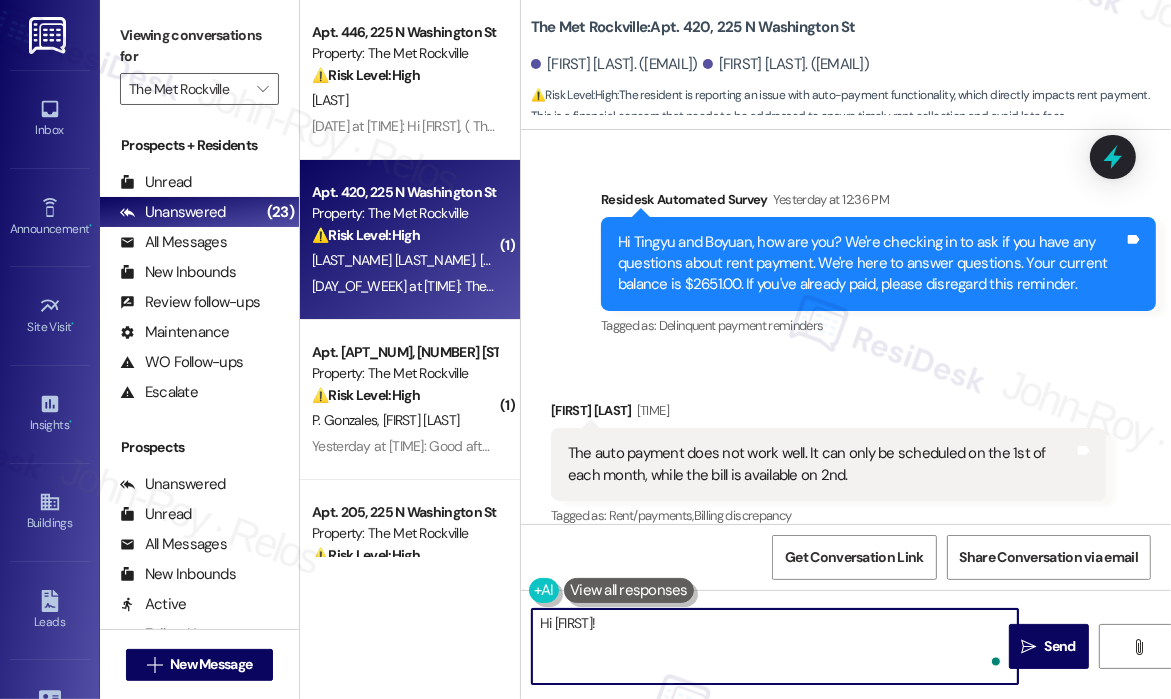 paste on "Thank you for reaching out — sorry to hear you’ve been having trouble with the auto payment setup. Could you share if you’ve tried adjusting the payment date or method to work around the billing availability? This will help me better understand the issue and explore possible solutions for you." 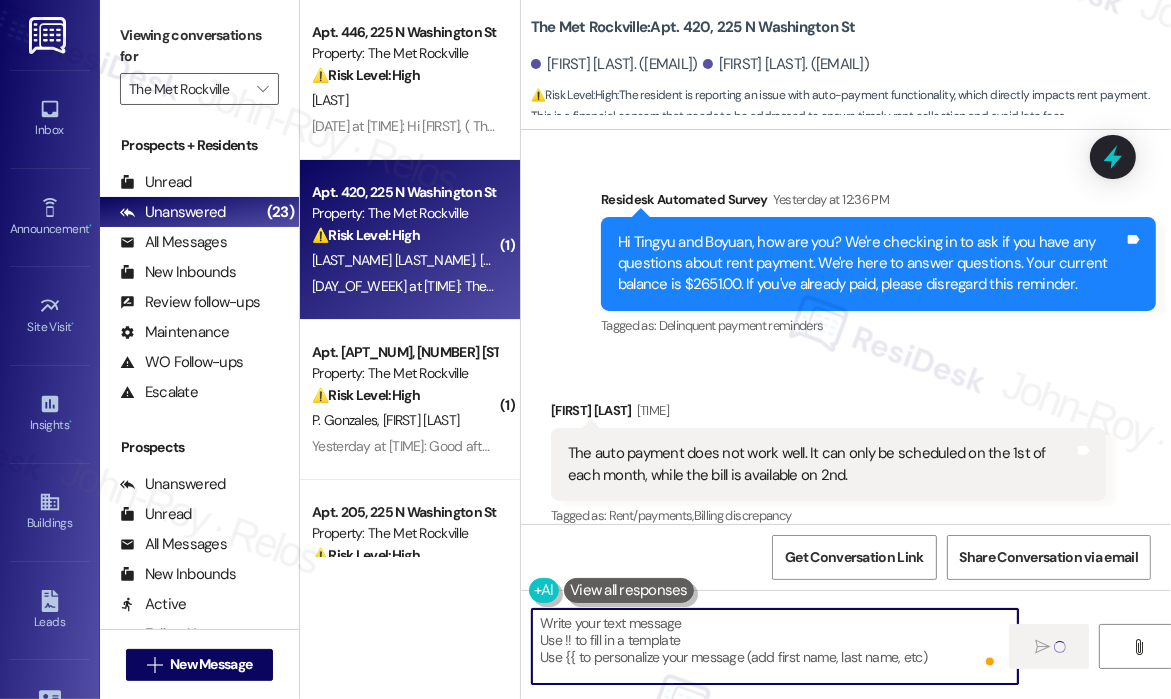 scroll, scrollTop: 2500, scrollLeft: 0, axis: vertical 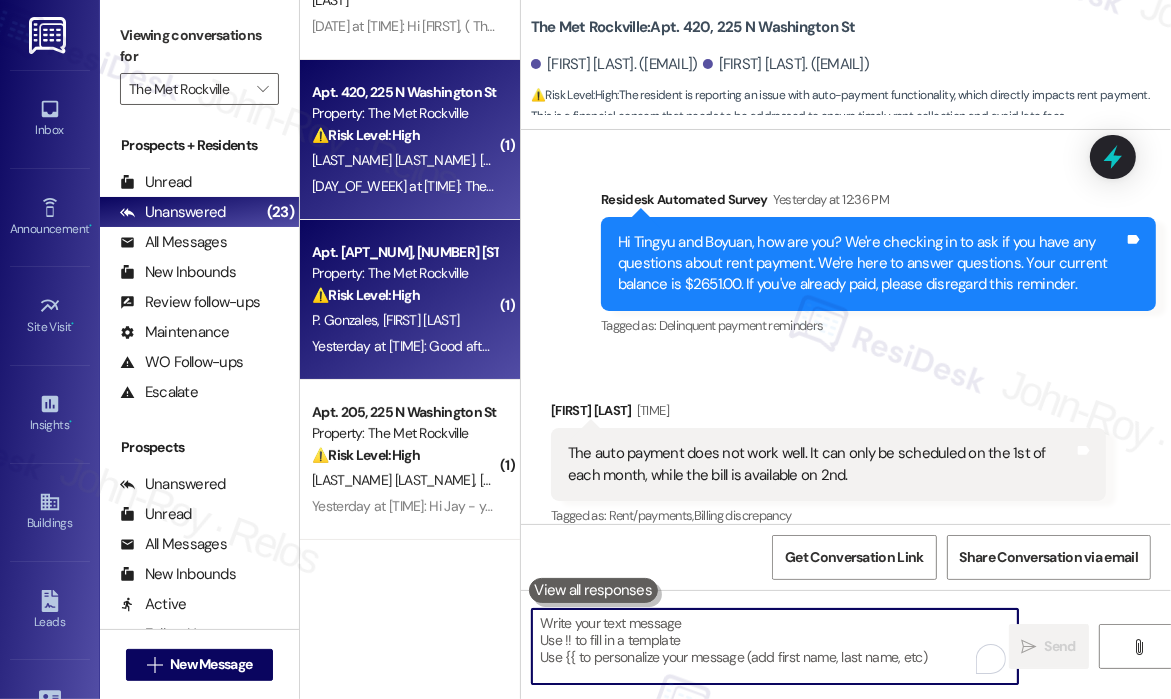 type 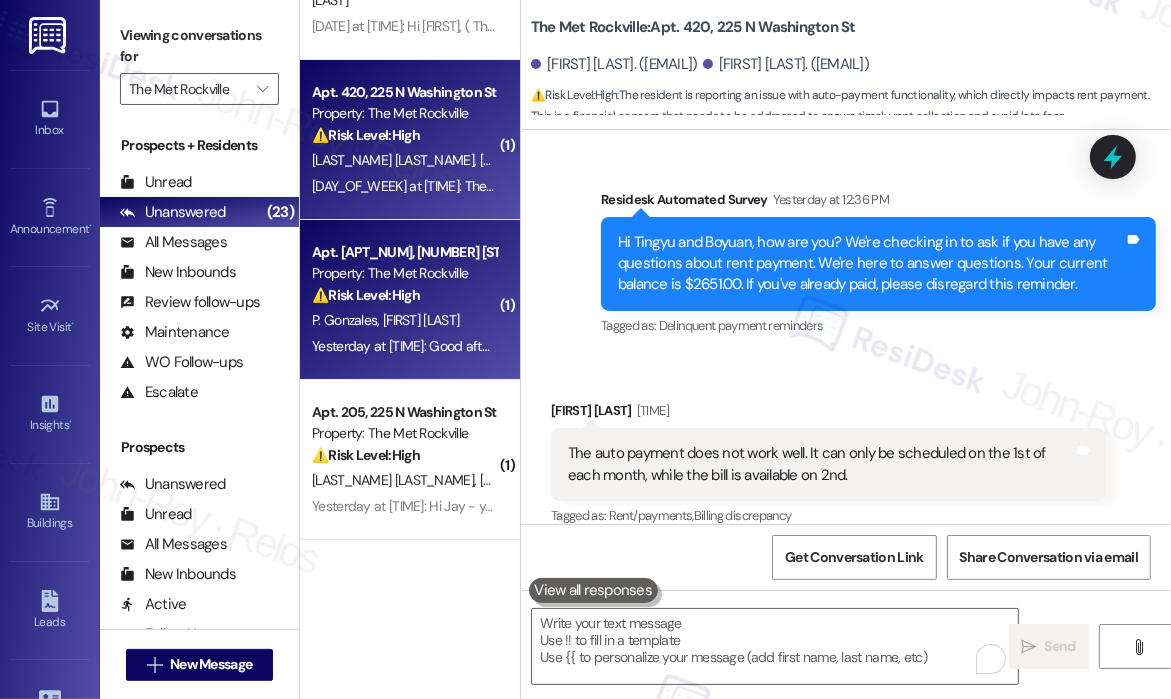click on "⚠️  Risk Level:  High" at bounding box center [366, 295] 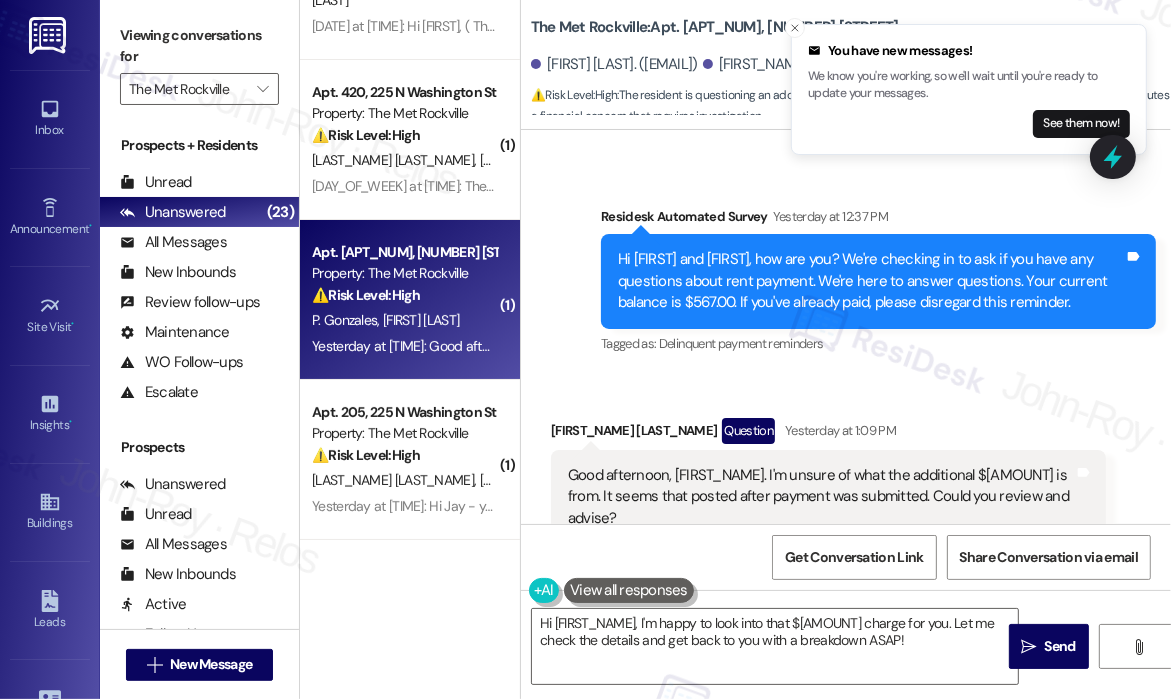 scroll, scrollTop: 3352, scrollLeft: 0, axis: vertical 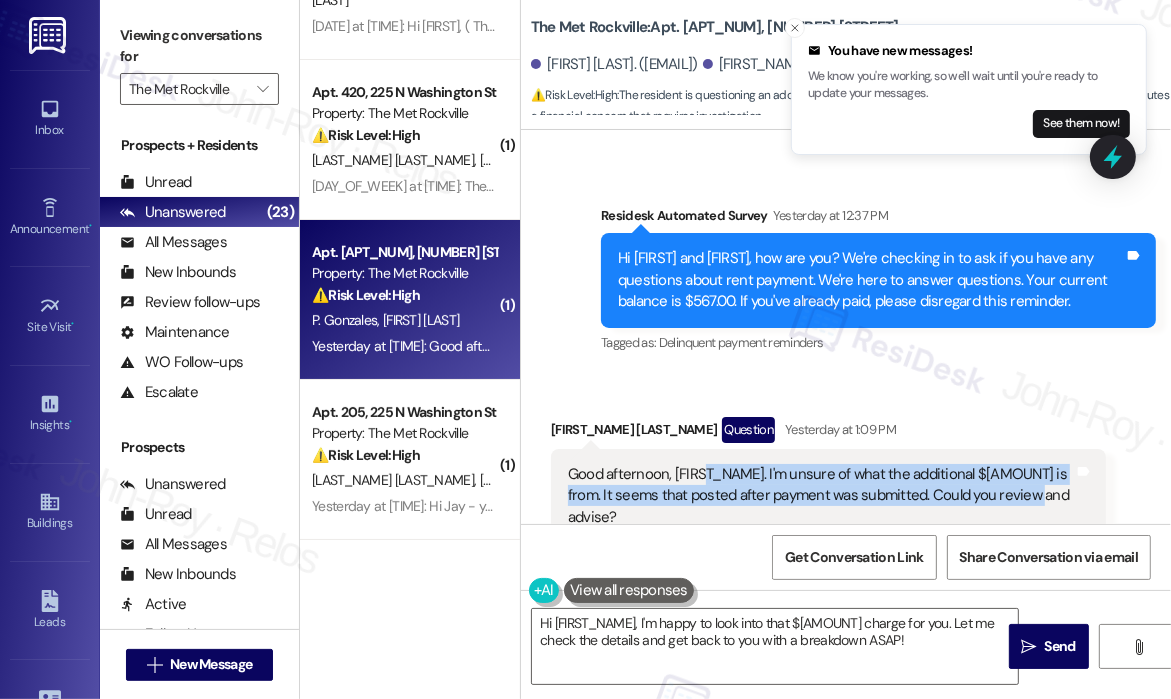 drag, startPoint x: 1037, startPoint y: 452, endPoint x: 700, endPoint y: 439, distance: 337.25064 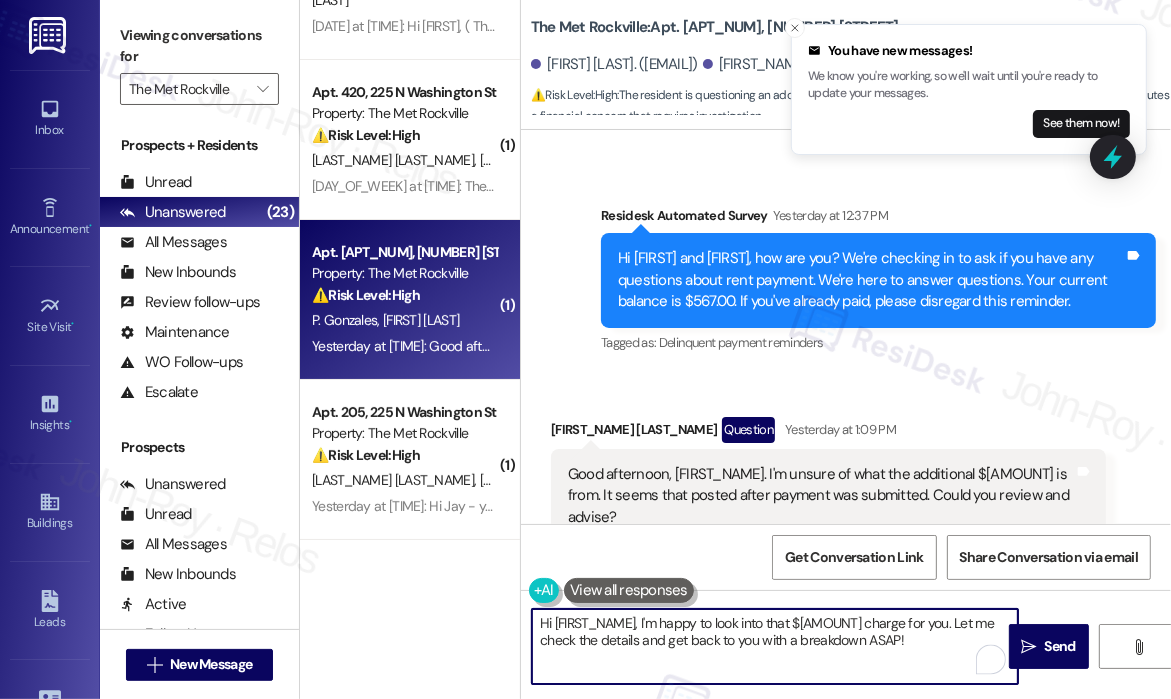 drag, startPoint x: 890, startPoint y: 641, endPoint x: 638, endPoint y: 626, distance: 252.44603 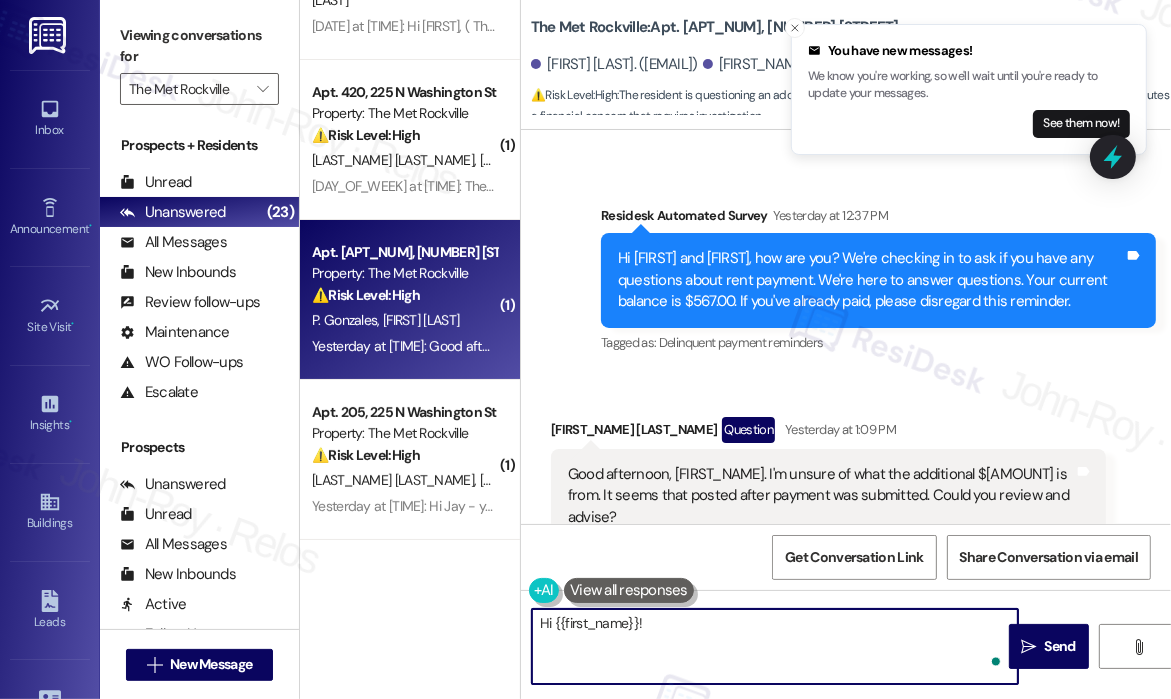 paste on "Thank you for reaching out — I understand you’re unsure about the $567 charge that appeared after your payment was submitted. Could you confirm if this charge is showing as a new fee or an adjustment in your ledger? This will help me look into where it came from and clarify the details for you." 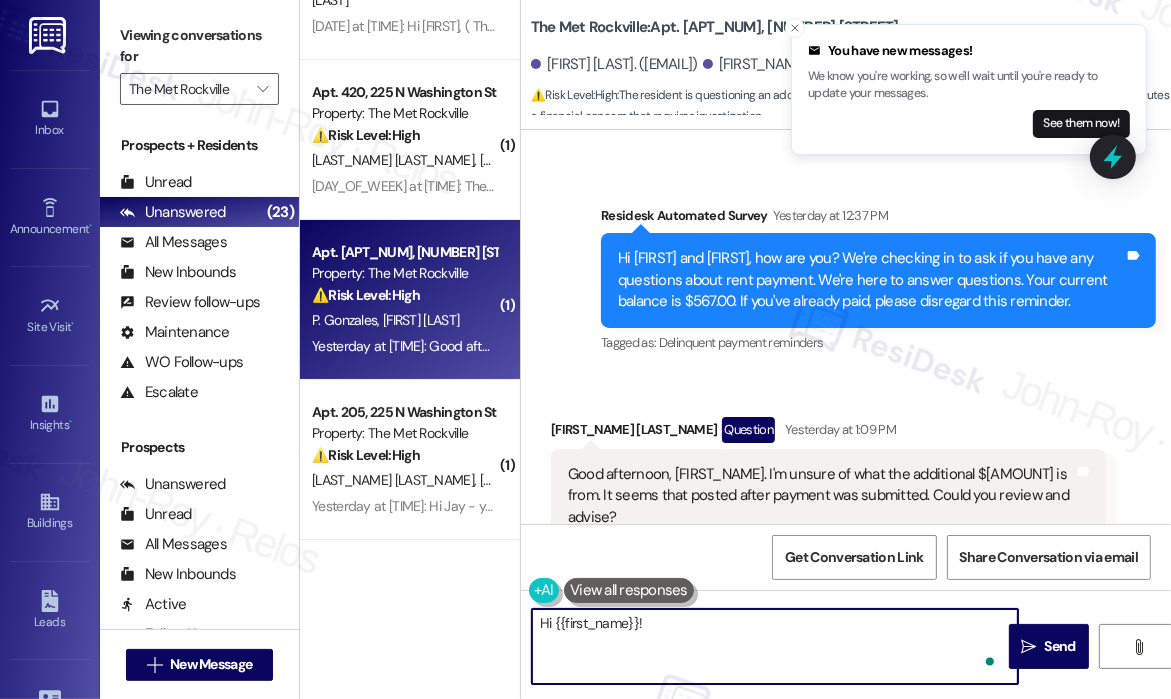 type on "Hi {{first_name}}! Thank you for reaching out — I understand you’re unsure about the $567 charge that appeared after your payment was submitted. Could you confirm if this charge is showing as a new fee or an adjustment in your ledger? This will help me look into where it came from and clarify the details for you." 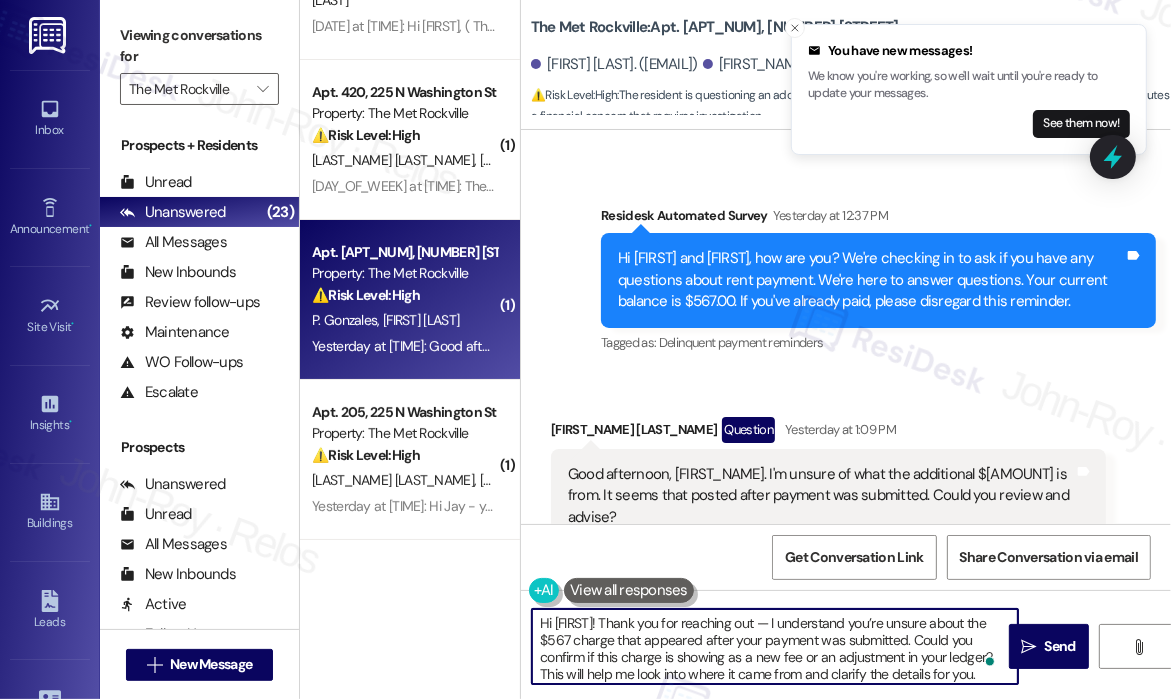 scroll, scrollTop: 16, scrollLeft: 0, axis: vertical 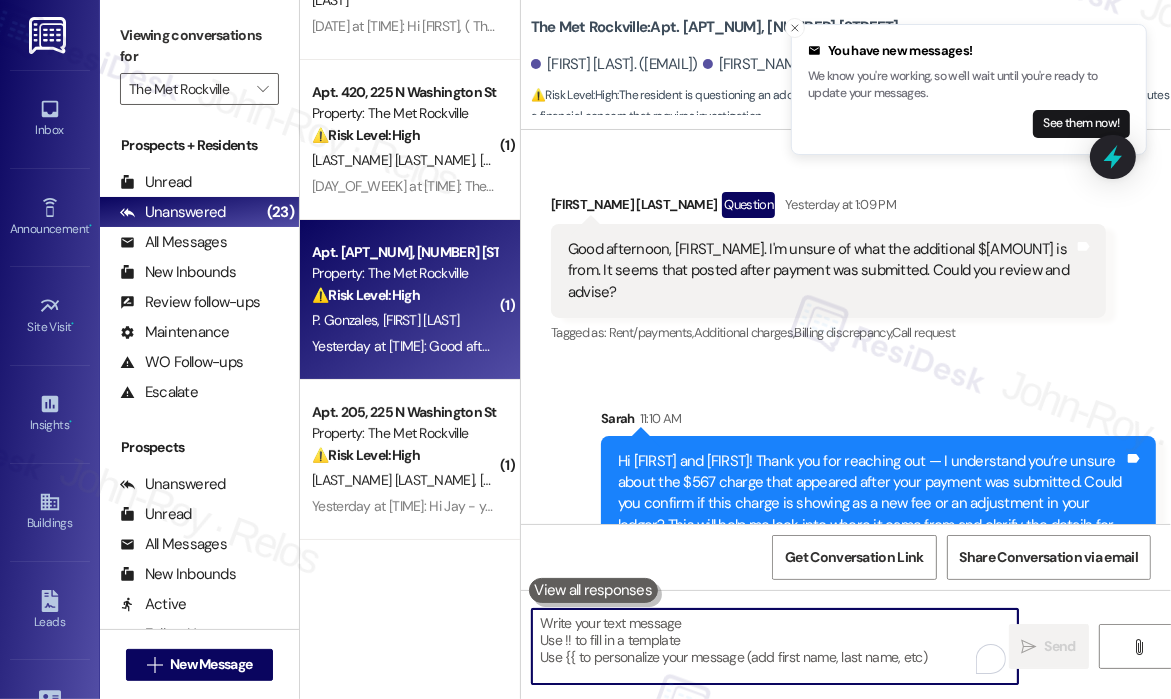 type 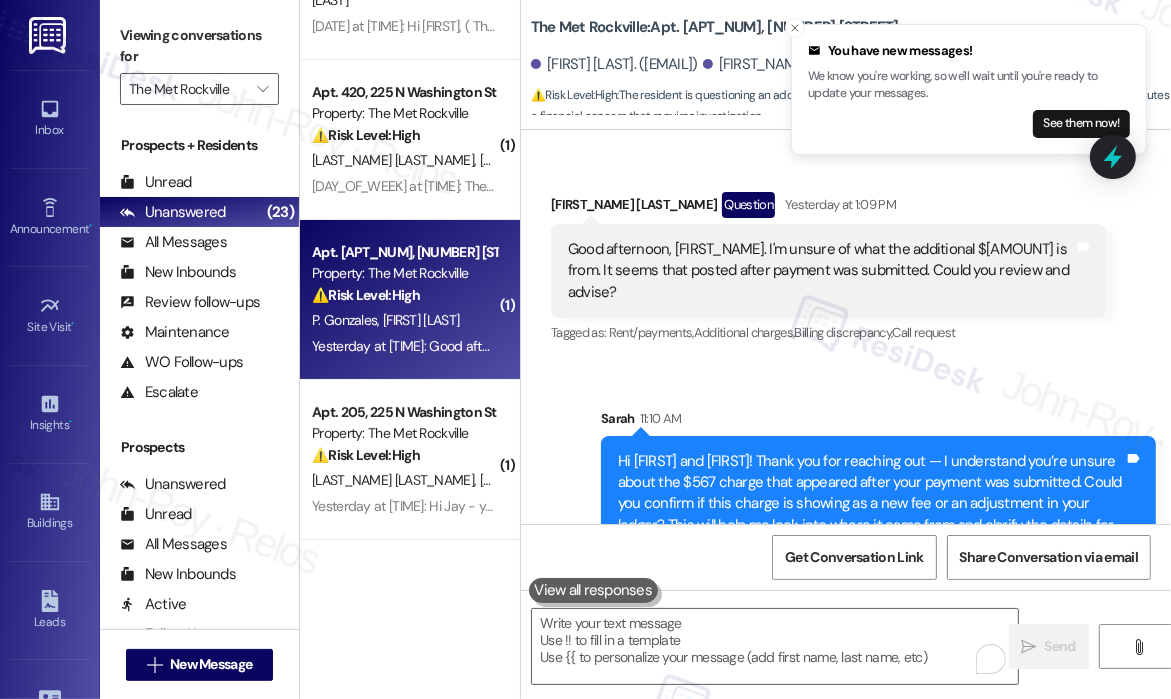 click on "Received via SMS Philip Gonzales Question Yesterday at 1:09 PM Good afternoon, Jay. I'm unsure of what the additional $567.00 is from. It seems that posted after payment was submitted. Could you review and advise?  Tags and notes Tagged as:   Rent/payments ,  Click to highlight conversations about Rent/payments Additional charges ,  Click to highlight conversations about Additional charges Billing discrepancy ,  Click to highlight conversations about Billing discrepancy Call request Click to highlight conversations about Call request" at bounding box center [828, 270] 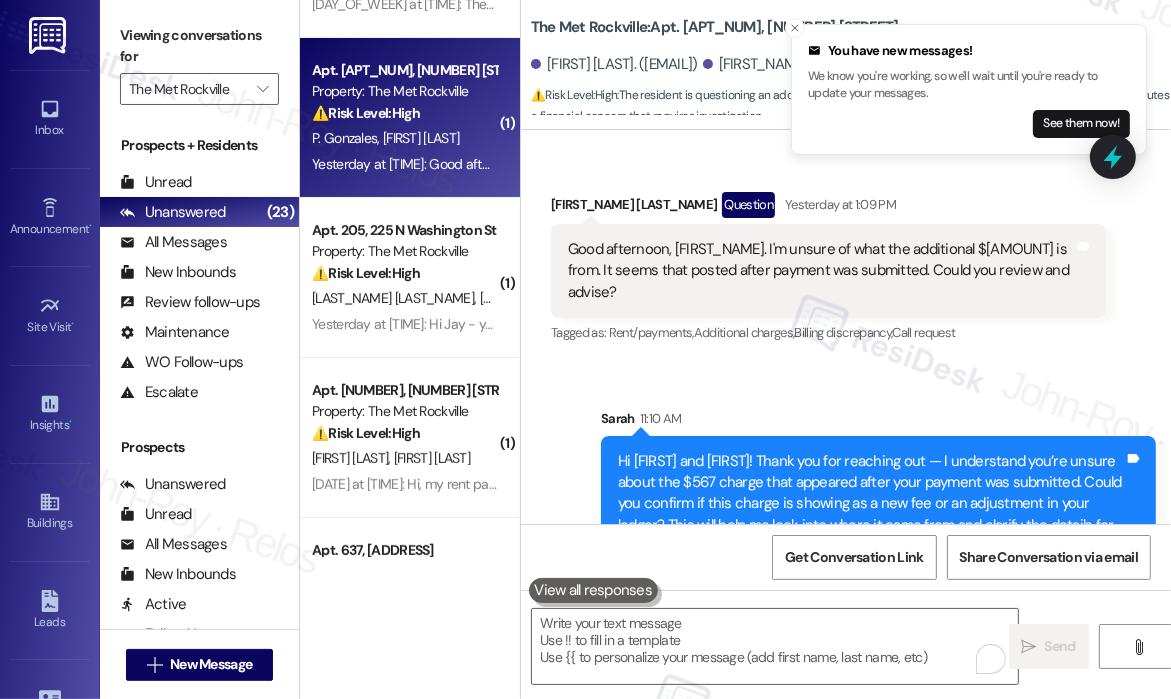 scroll, scrollTop: 300, scrollLeft: 0, axis: vertical 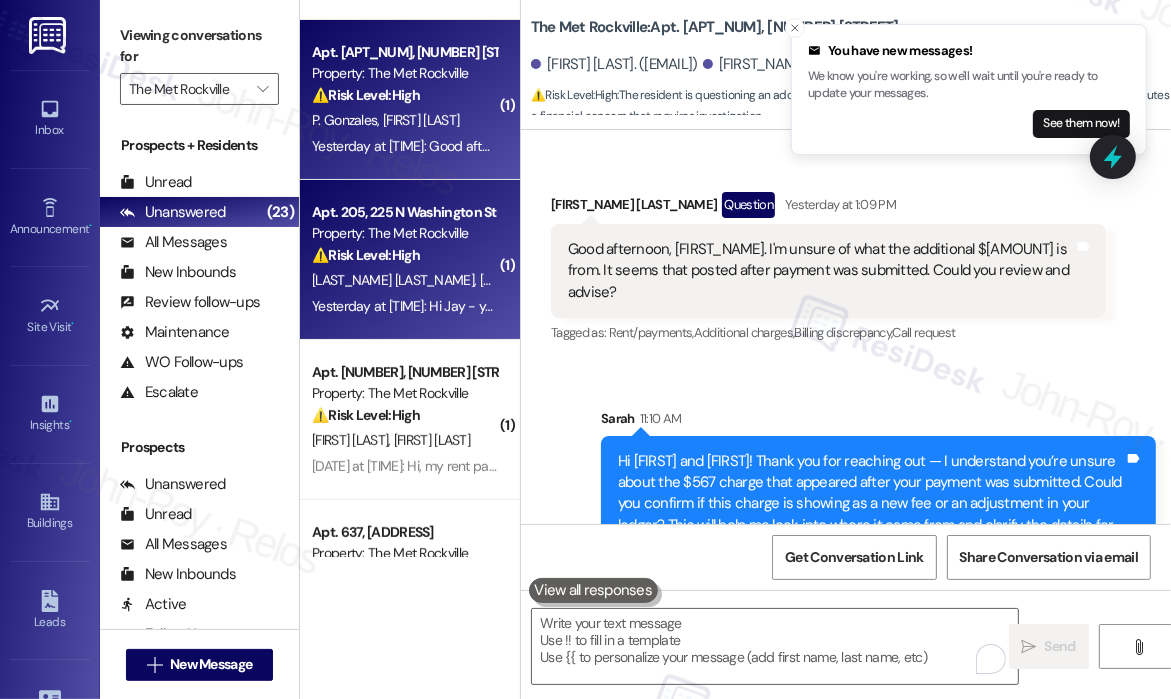 click on "Yesterday at 1:03 PM: Hi Jay - yes, the balance is $1857, but due 9/1 and it is set to pay on that date.  I did confirm that payment was made 8/1. As such, there is no outstanding balance due for August.  Pls confirm Yesterday at 1:03 PM: Hi Jay - yes, the balance is $1857, but due 9/1 and it is set to pay on that date.  I did confirm that payment was made 8/1. As such, there is no outstanding balance due for August.  Pls confirm" at bounding box center (404, 306) 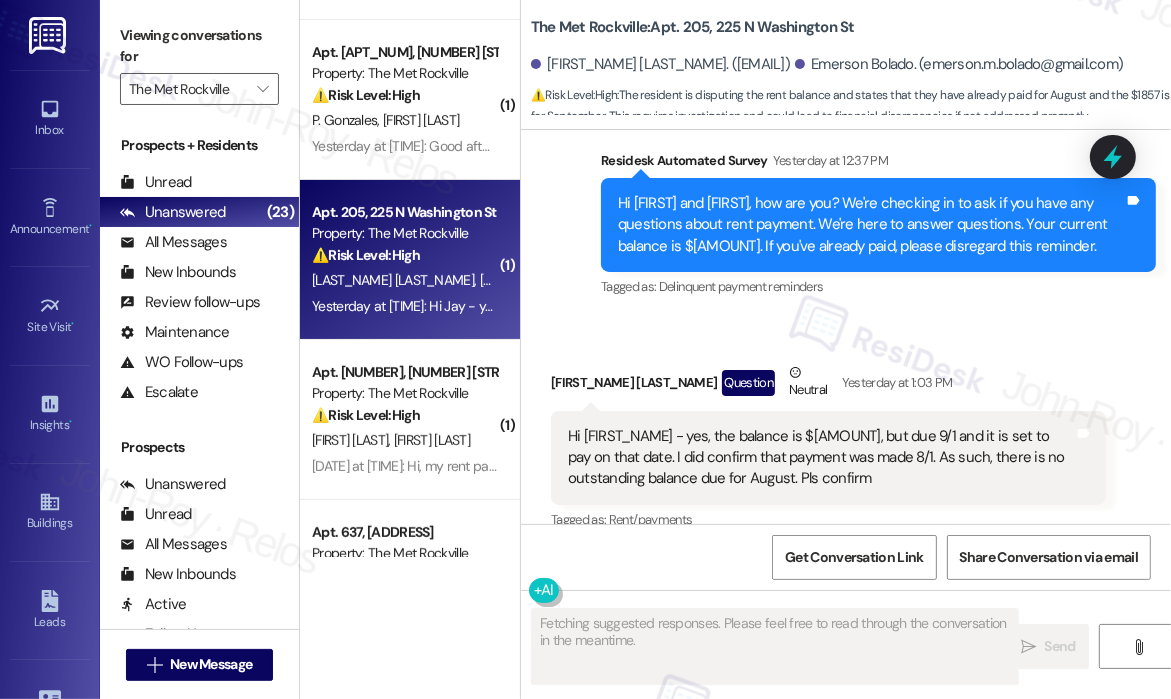 scroll, scrollTop: 2697, scrollLeft: 0, axis: vertical 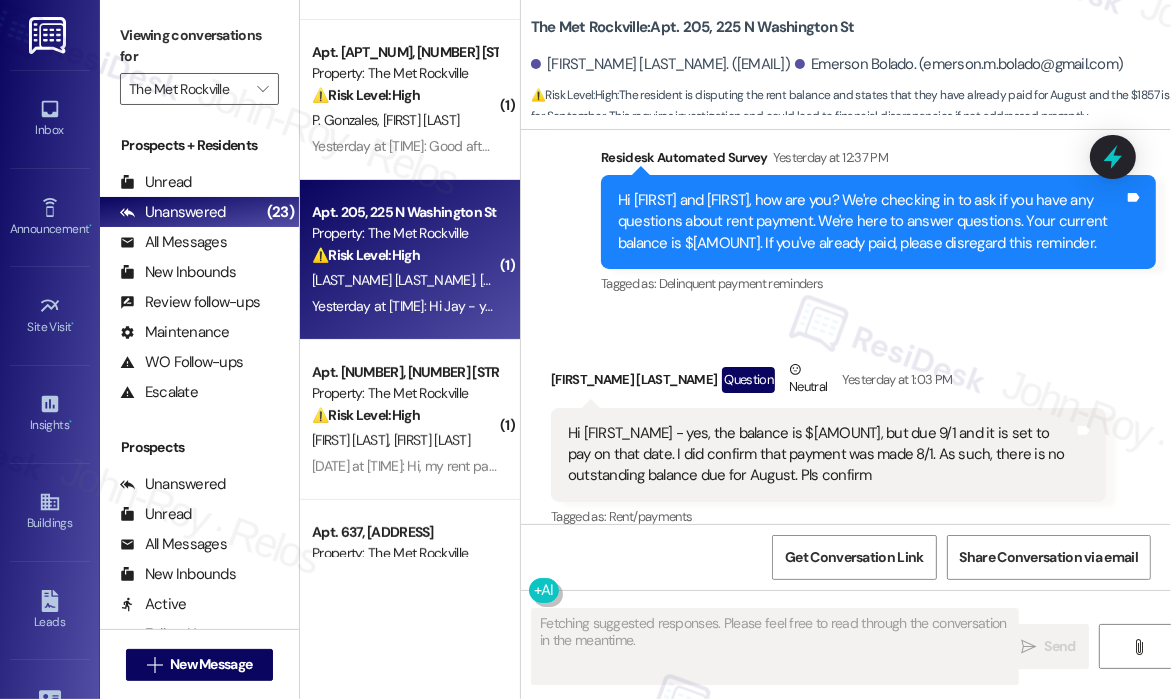 click on "Received via SMS Carlos Bolado Question   Neutral Yesterday at 1:03 PM Hi Jay - yes, the balance is $1857, but due 9/1 and it is set to pay on that date.  I did confirm that payment was made 8/1. As such, there is no outstanding balance due for August.  Pls confirm Tags and notes Tagged as:   Rent/payments Click to highlight conversations about Rent/payments" at bounding box center [828, 445] 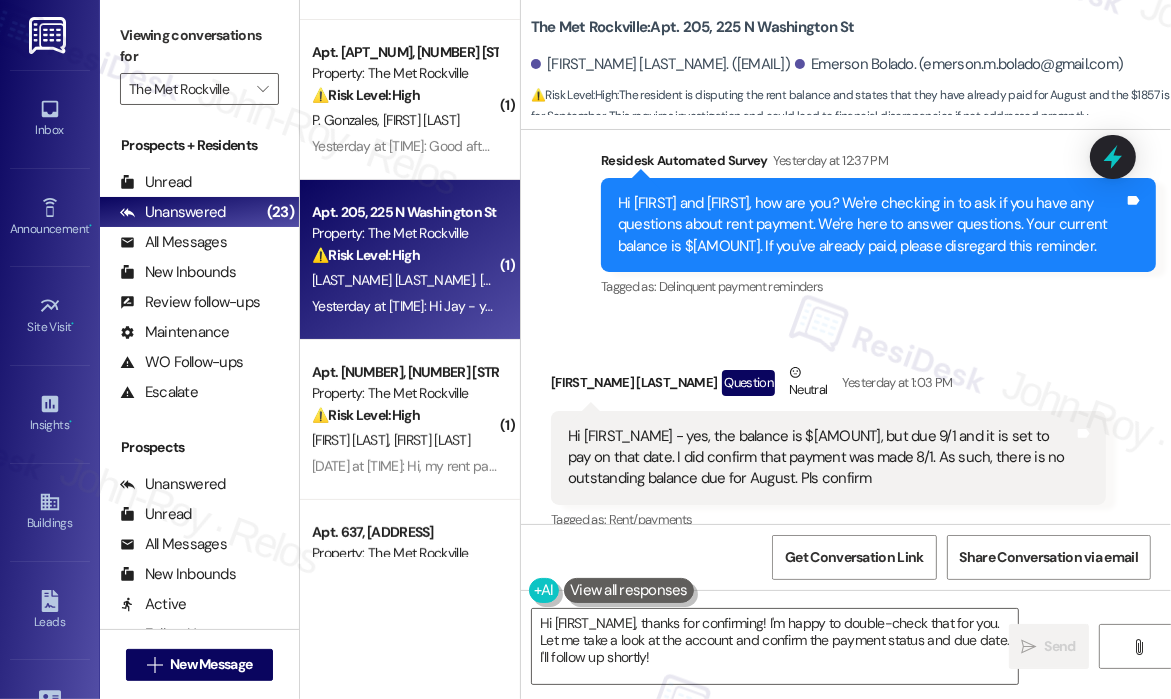 scroll, scrollTop: 2698, scrollLeft: 0, axis: vertical 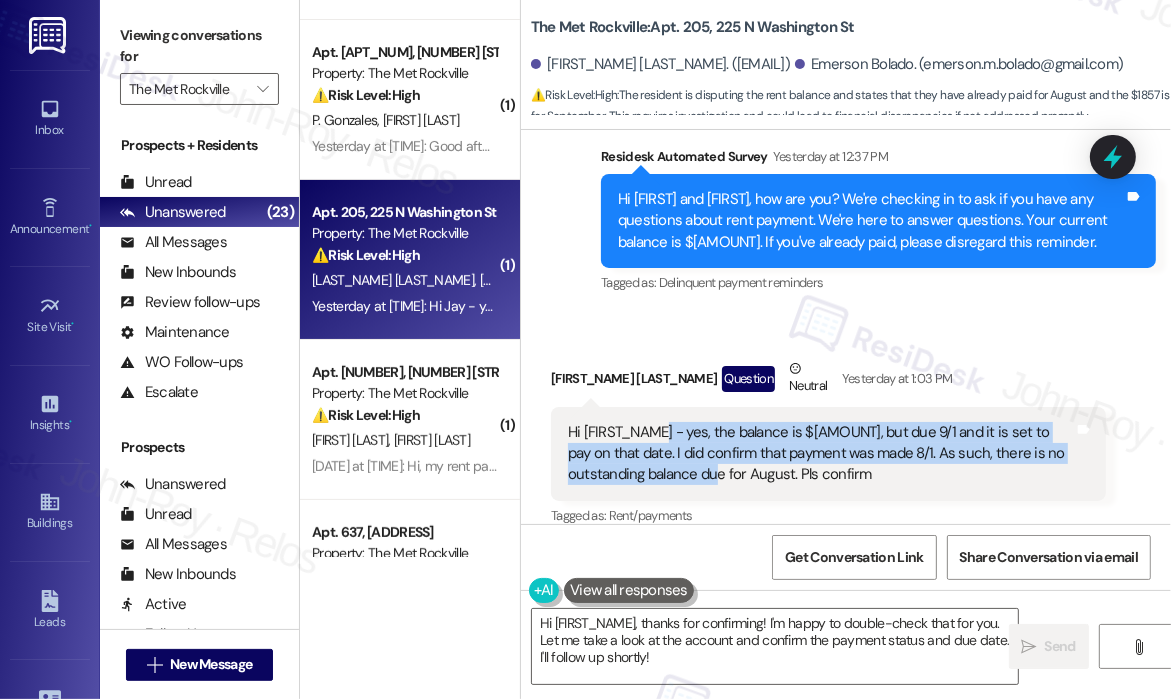 drag, startPoint x: 714, startPoint y: 456, endPoint x: 647, endPoint y: 410, distance: 81.27115 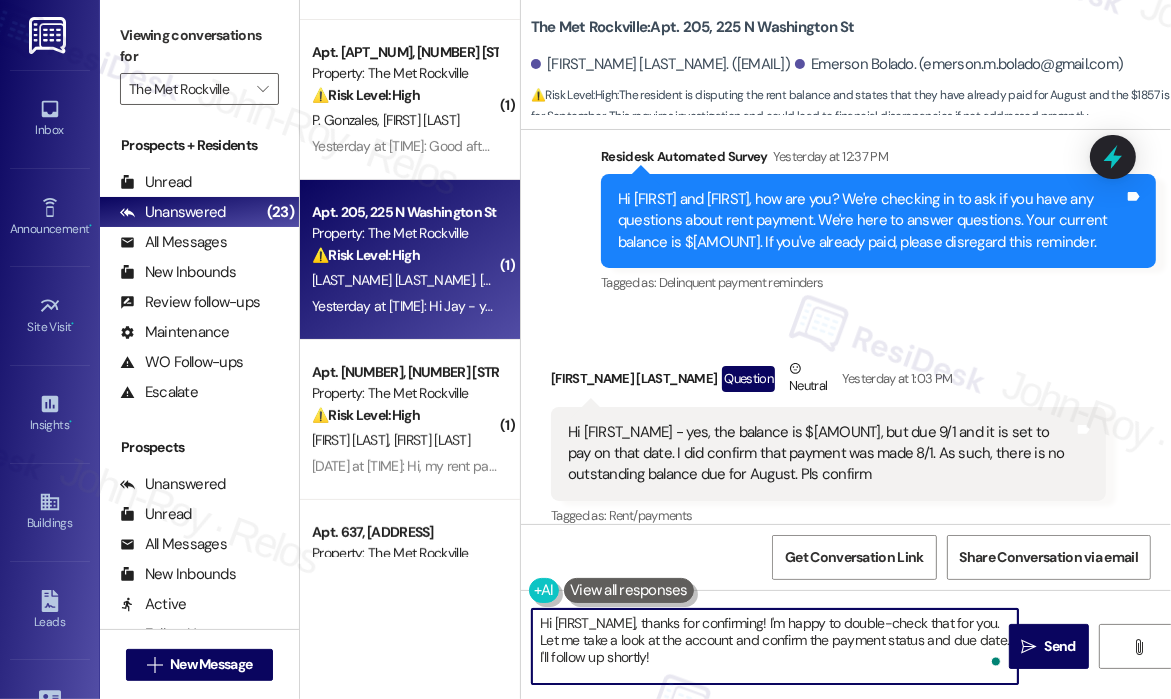 drag, startPoint x: 732, startPoint y: 664, endPoint x: 639, endPoint y: 624, distance: 101.23734 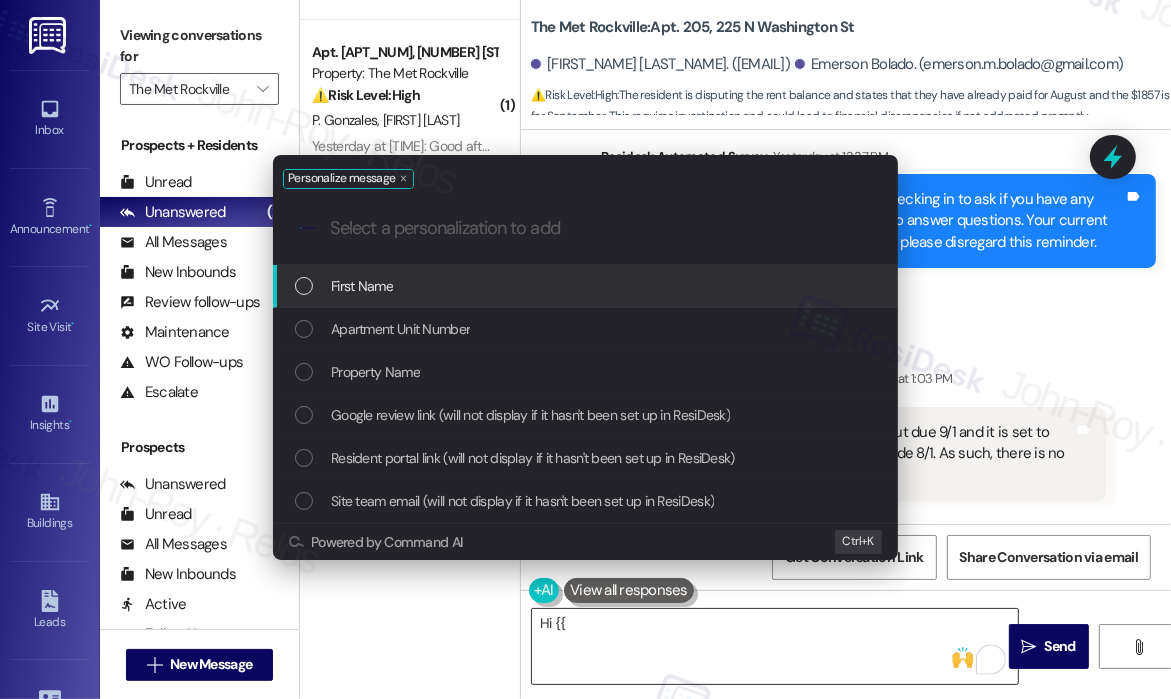 click on "Personalize message .cls-1{fill:#0a055f;}.cls-2{fill:#0cc4c4;} resideskLogoBlueOrange First Name Apartment Unit Number Property Name Google review link (will not display if it hasn't been set up in ResiDesk) Resident portal link (will not display if it hasn't been set up in ResiDesk) Site team email (will not display if it hasn't been set up in ResiDesk) Powered by Command AI Ctrl+ K" at bounding box center (585, 349) 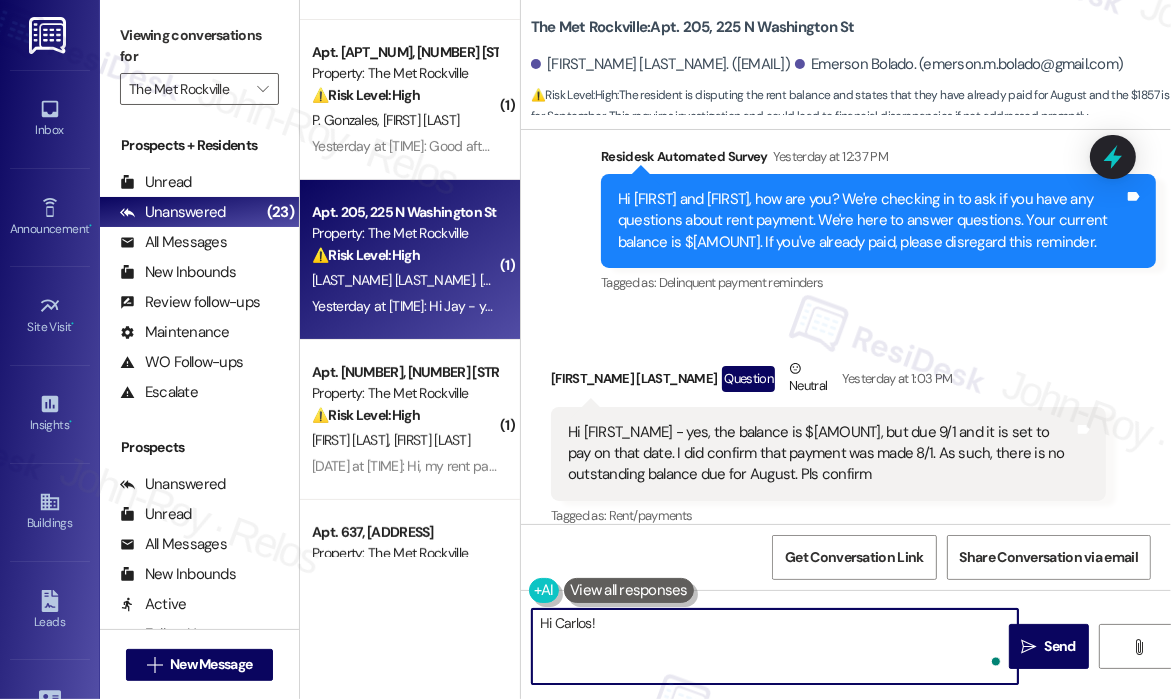 paste on "Thanks for letting me know — since you confirmed that the balance is due 9/1 and set to pay on that date, could you also do me a quick favor and double-check your bank records to confirm whether the payment you made on 8/1 shows that $1,857 amount being deducted? This will help us be certain everything is aligned." 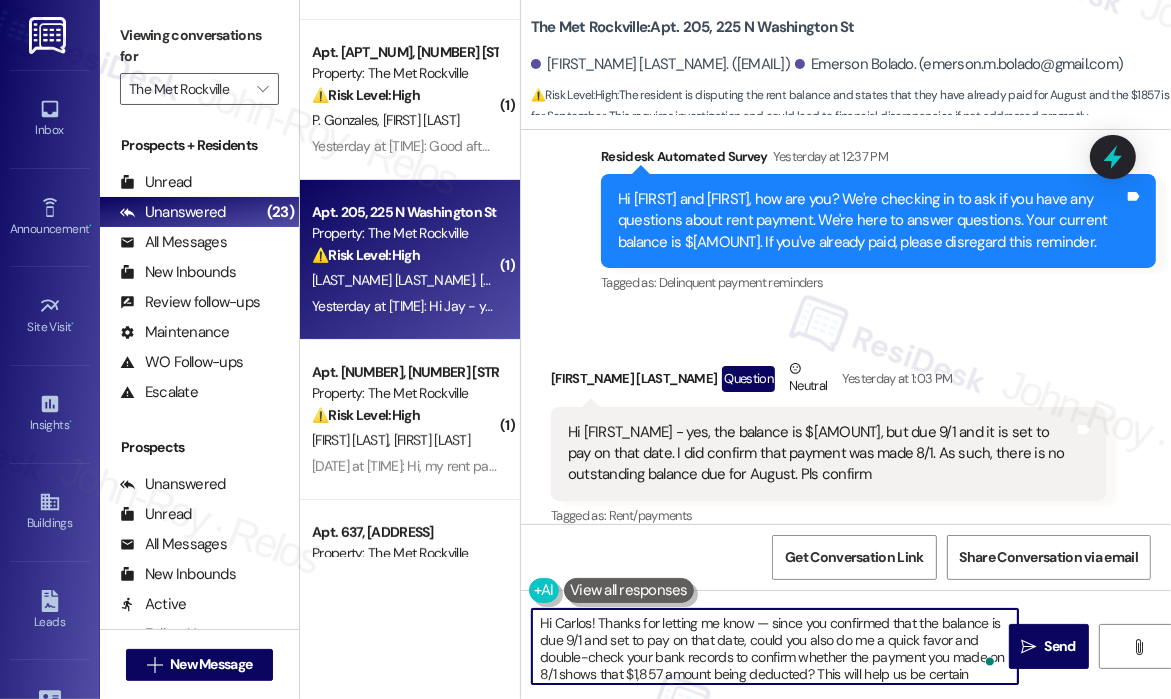 scroll, scrollTop: 16, scrollLeft: 0, axis: vertical 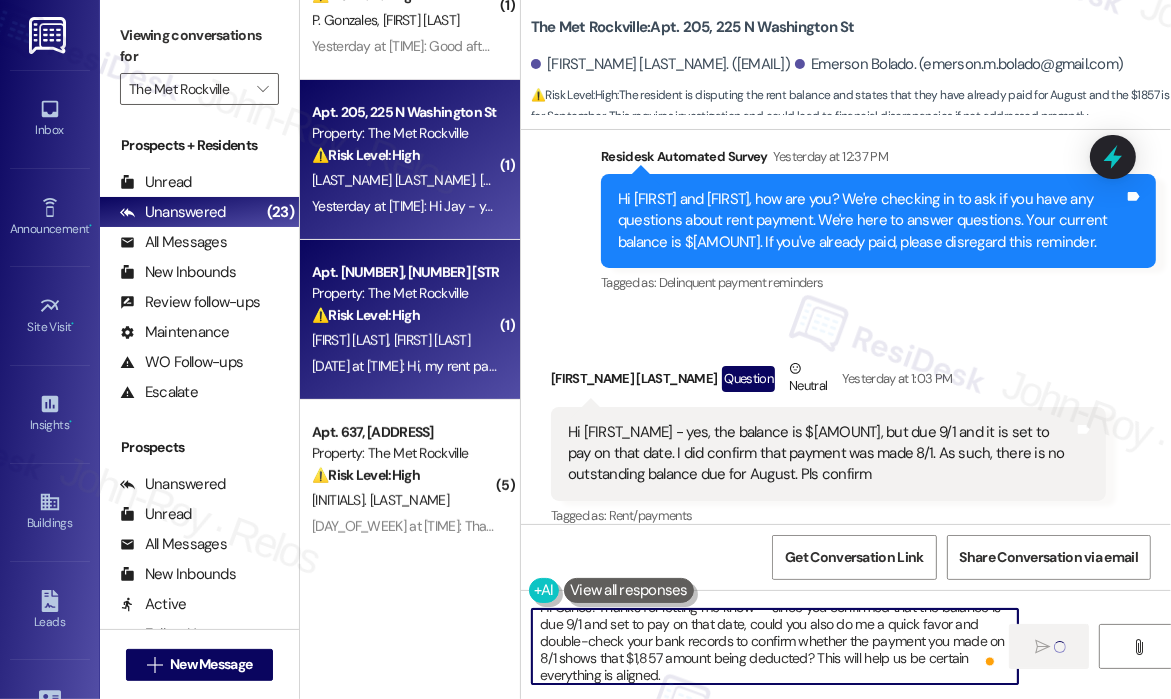 type 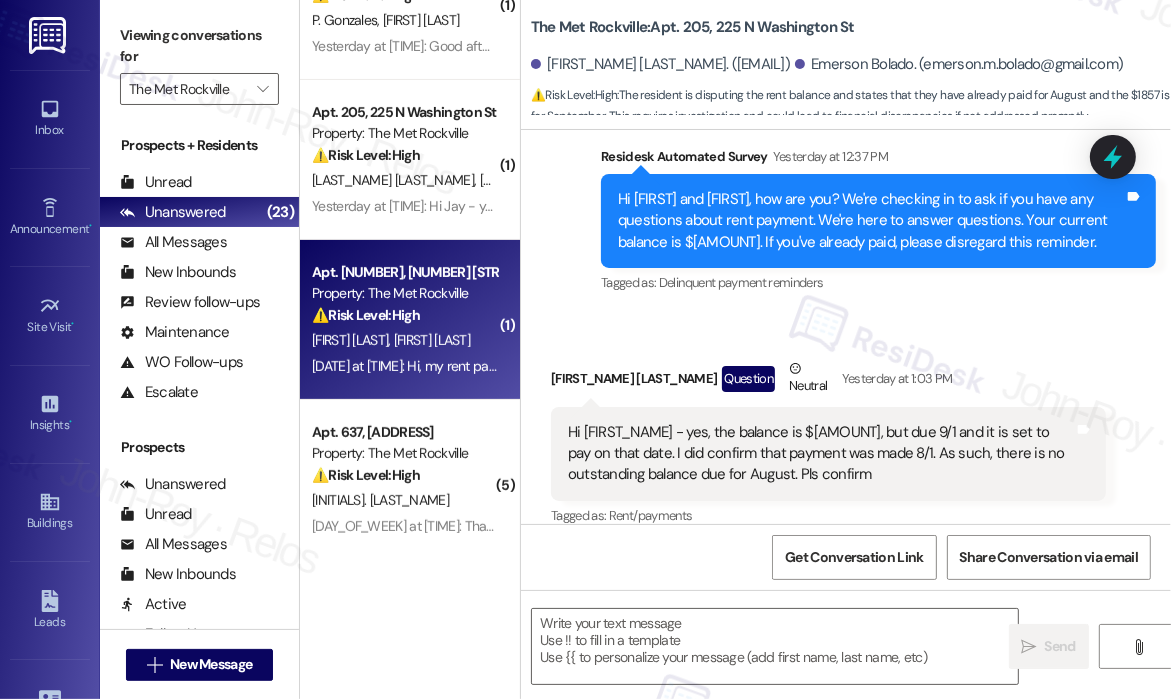 scroll, scrollTop: 2697, scrollLeft: 0, axis: vertical 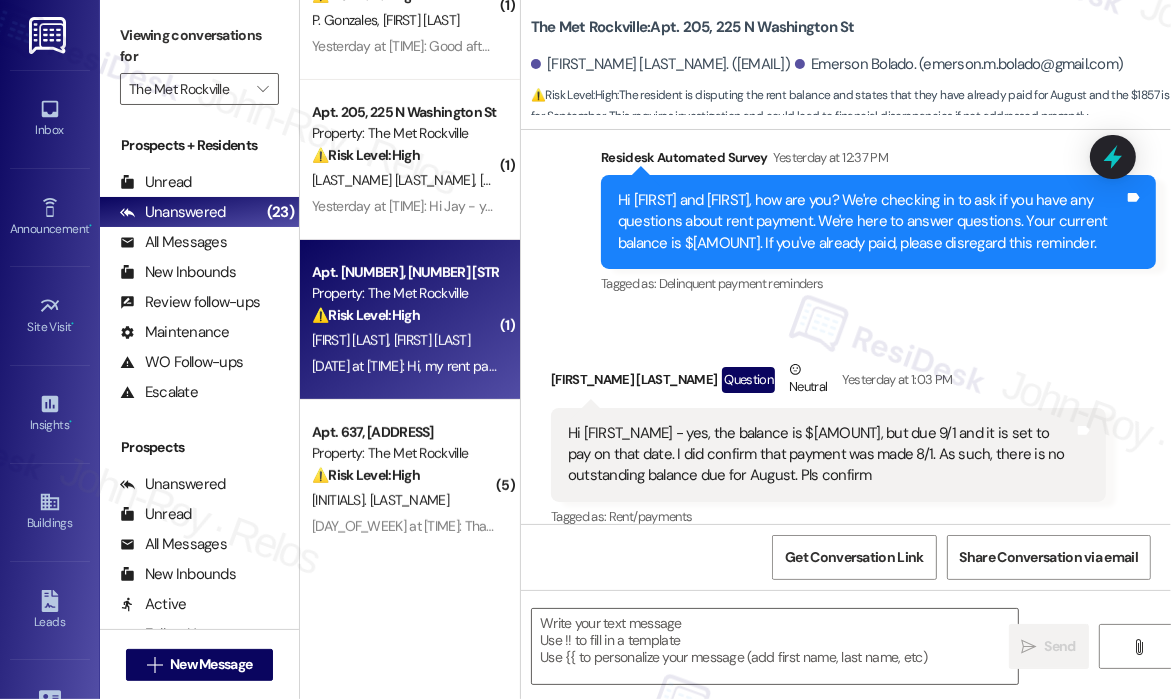 type on "Fetching suggested responses. Please feel free to read through the conversation in the meantime." 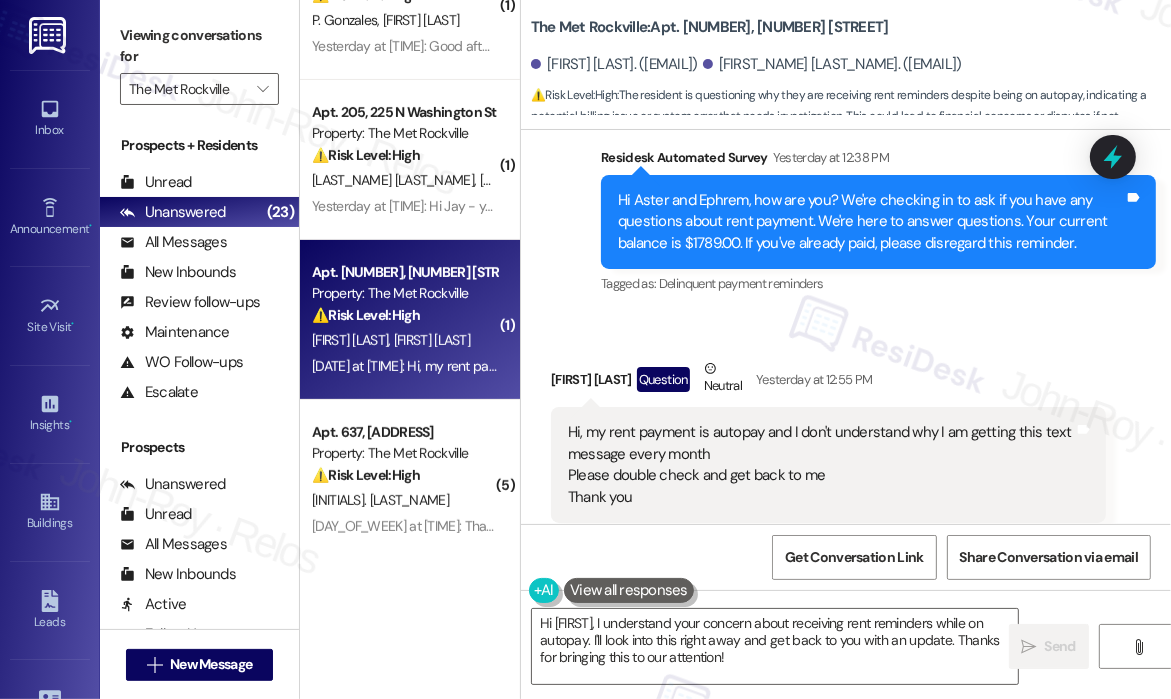 scroll, scrollTop: 4655, scrollLeft: 0, axis: vertical 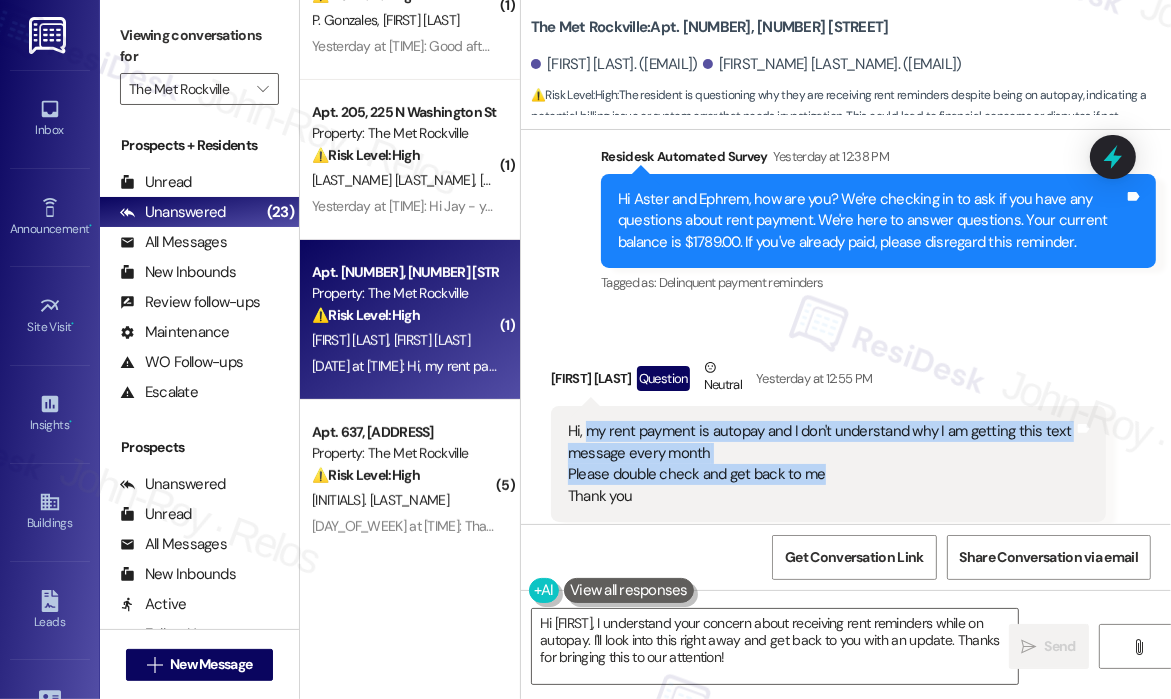 drag, startPoint x: 844, startPoint y: 439, endPoint x: 587, endPoint y: 396, distance: 260.57245 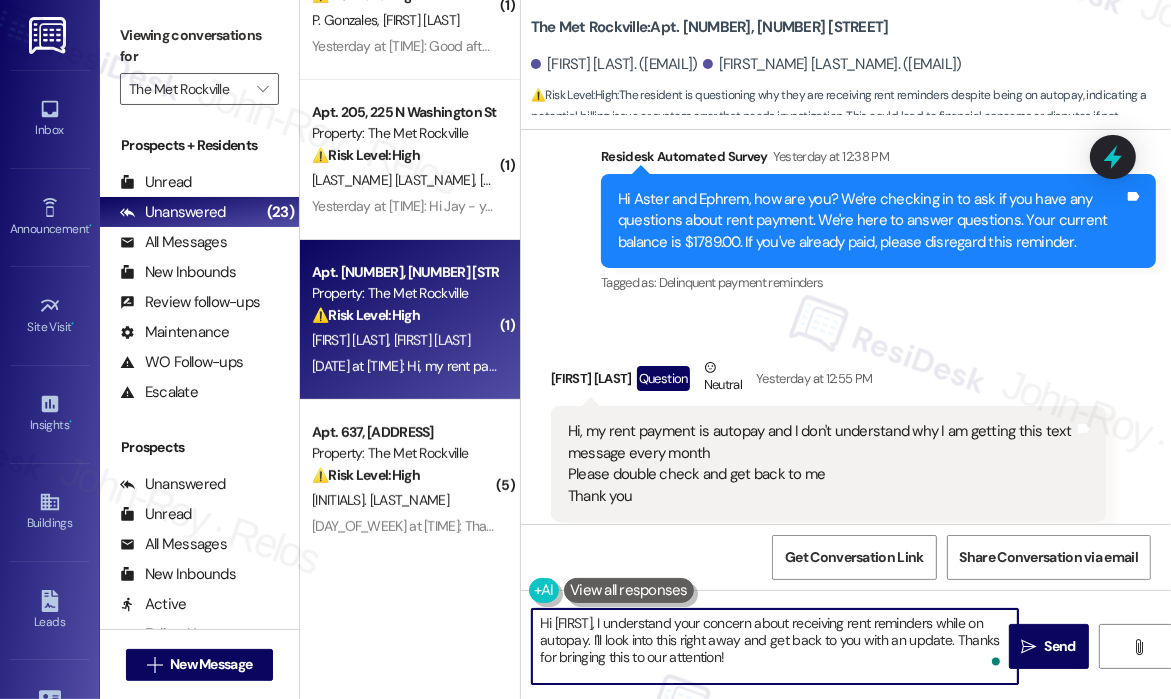 drag, startPoint x: 844, startPoint y: 672, endPoint x: 644, endPoint y: 627, distance: 205 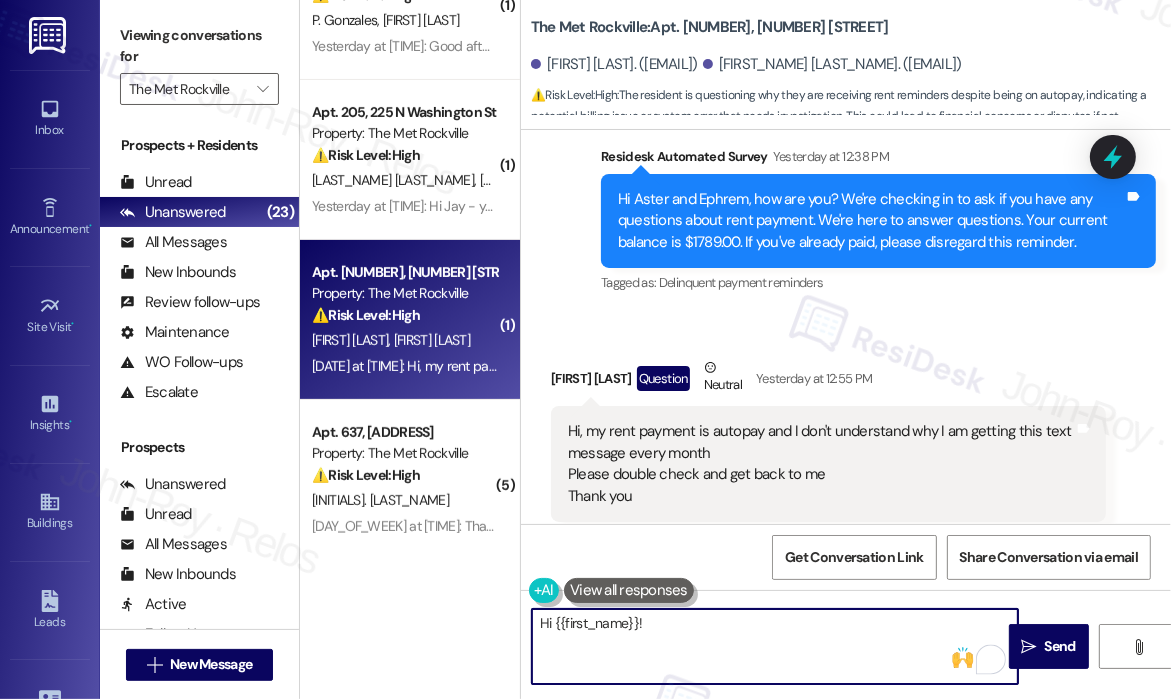 paste on "Thanks for letting me know — could you do me a quick favor and check your bank records to confirm if that amount was actually deducted on 8/1? This will help us confirm whether the autopay went through correctly and if the reminders are being triggered in error." 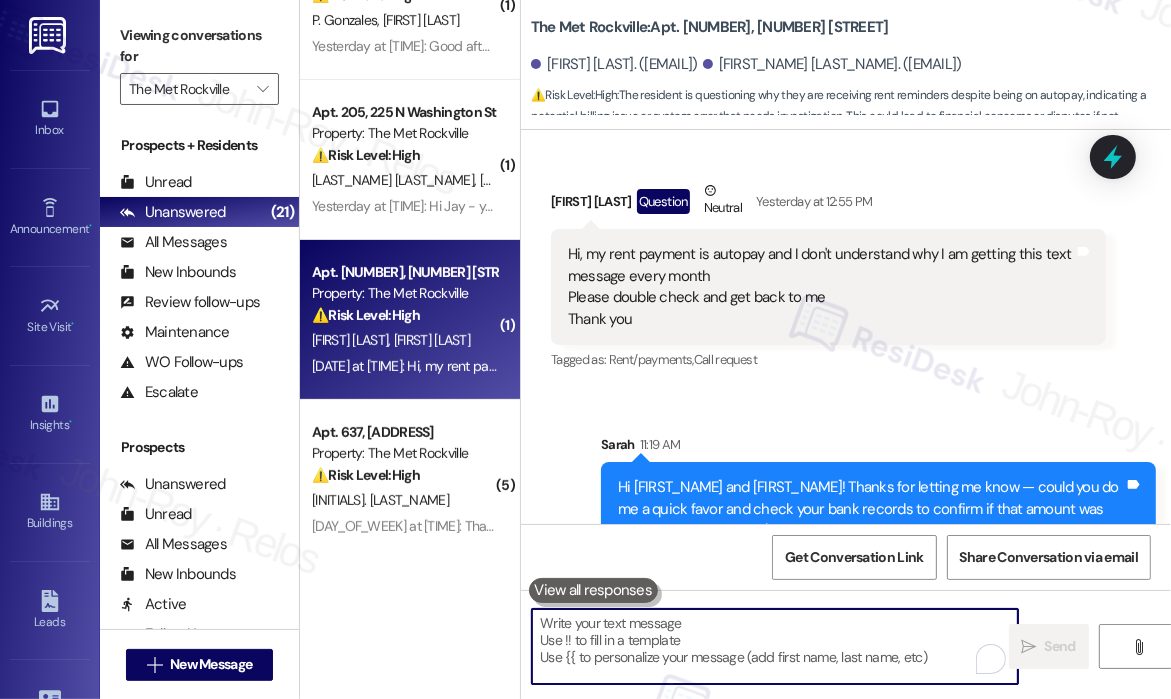 scroll, scrollTop: 4859, scrollLeft: 0, axis: vertical 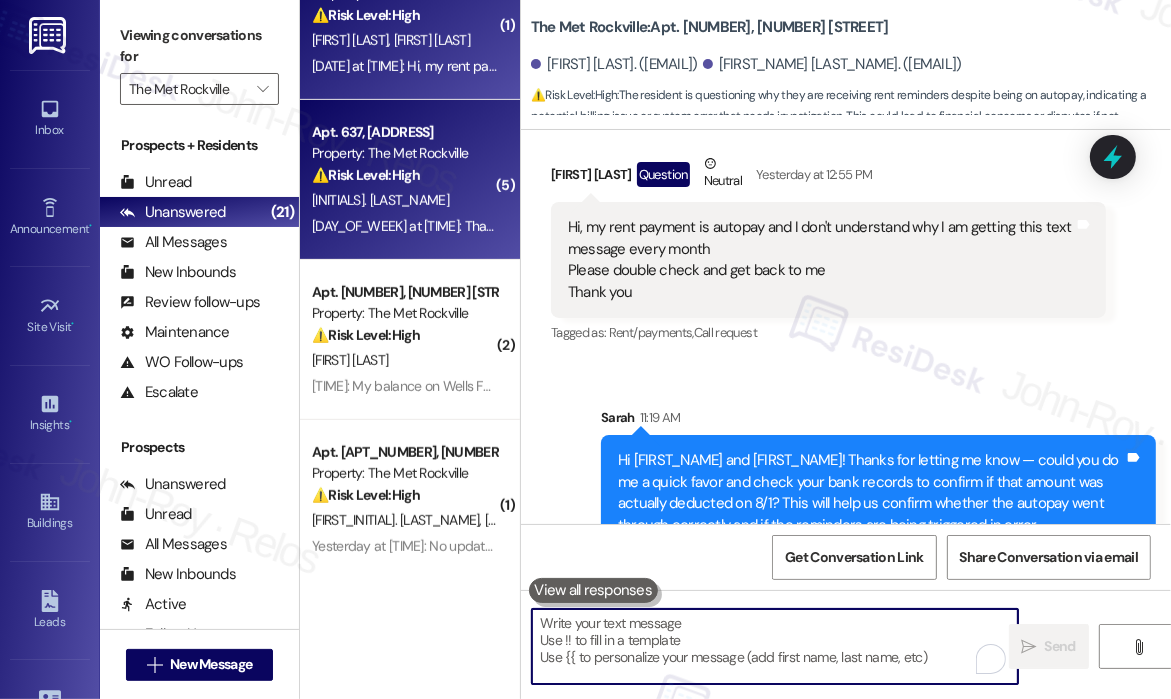 type 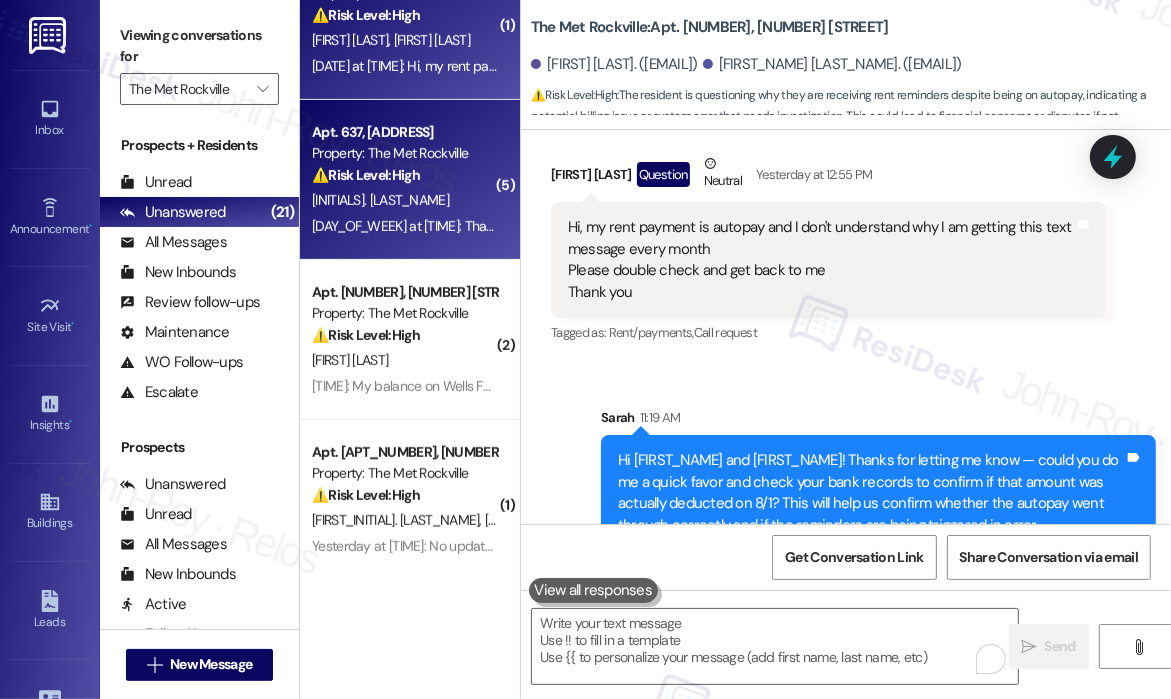 click on "Yesterday at 12:42 PM: That's all I can find in the dumb website, everything else is just asking me to sign up for some credit card or some rewards thing Yesterday at 12:42 PM: That's all I can find in the dumb website, everything else is just asking me to sign up for some credit card or some rewards thing" at bounding box center [756, 226] 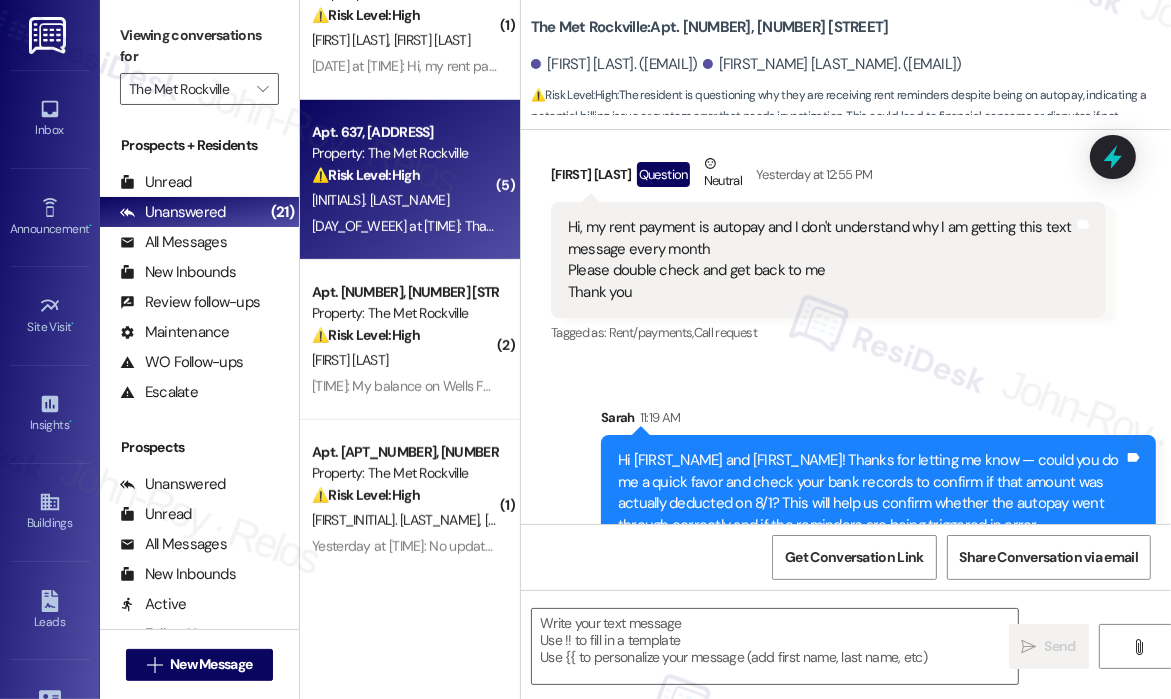 type on "Fetching suggested responses. Please feel free to read through the conversation in the meantime." 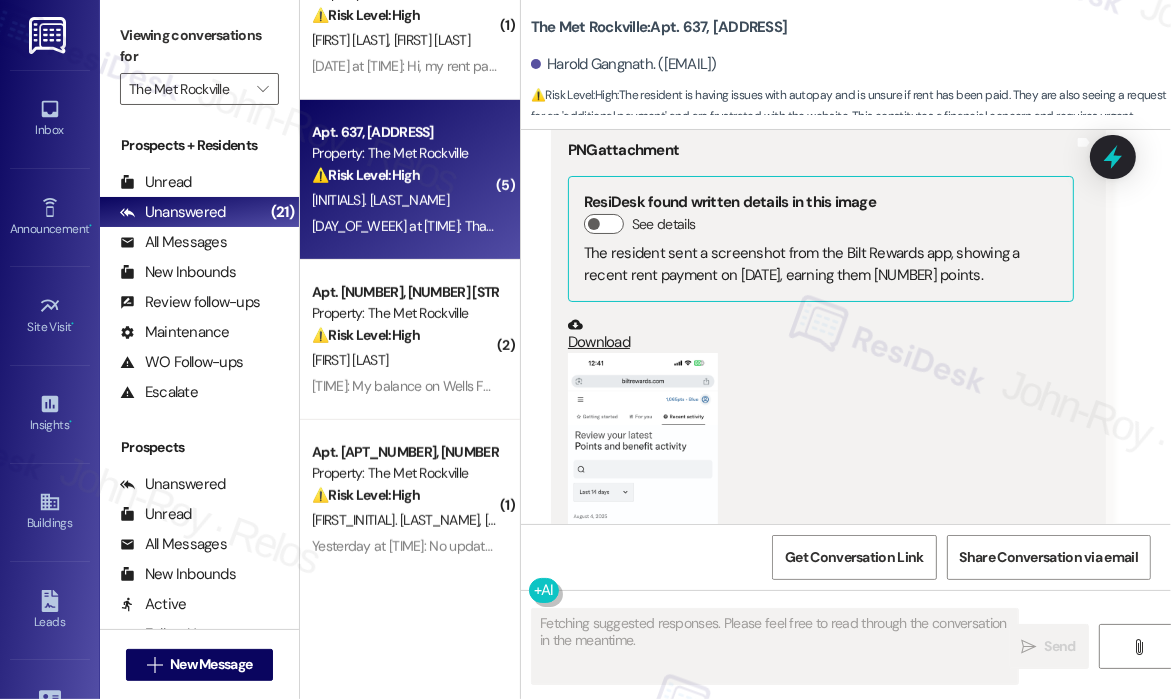 scroll, scrollTop: 3876, scrollLeft: 0, axis: vertical 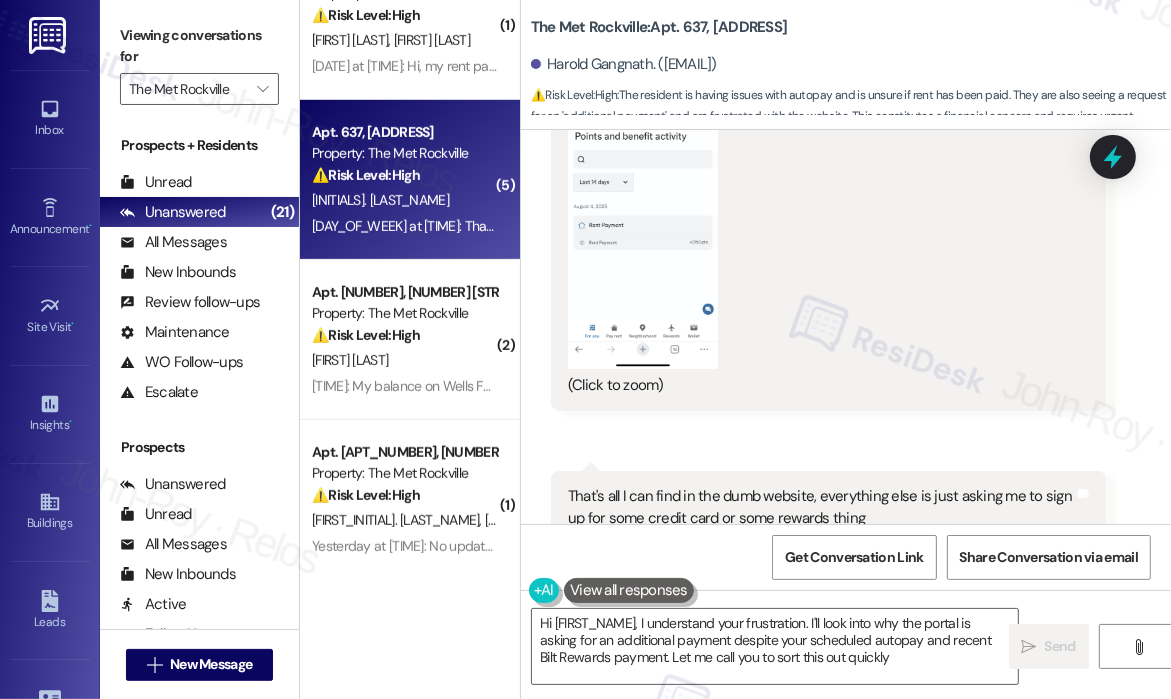 type on "Hi {{first_name}}, I understand your frustration. I'll look into why the portal is asking for an additional payment despite your scheduled autopay and recent Bilt Rewards payment. Let me call you to sort this out quickly!" 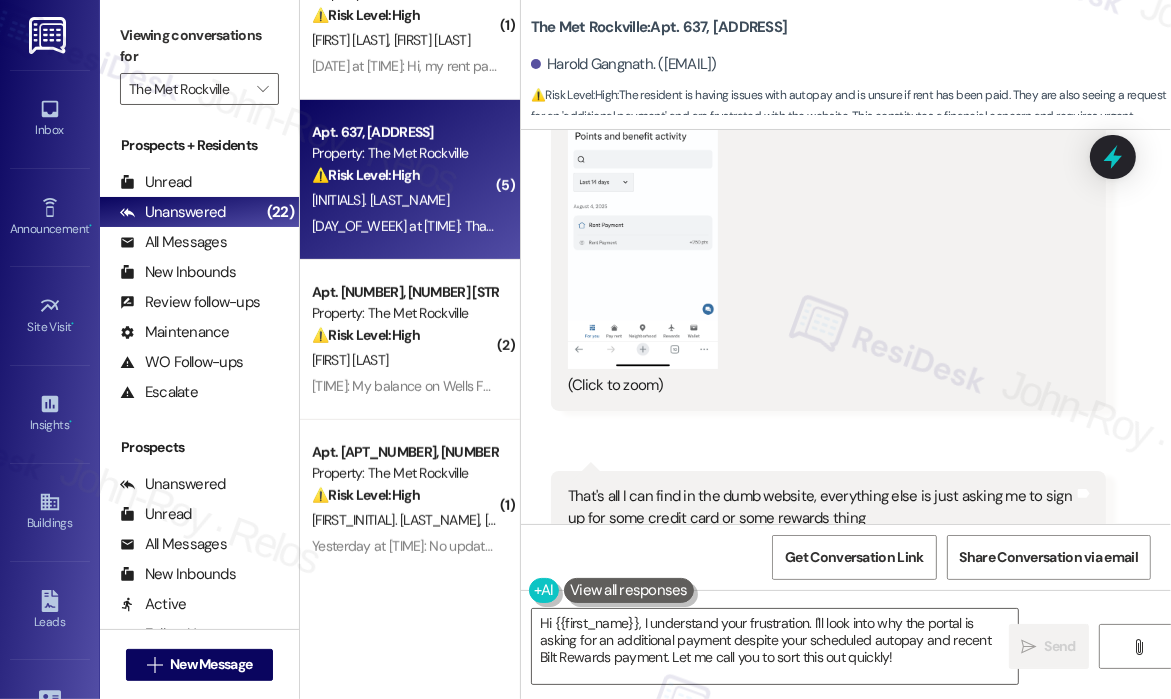 click on "(Click to zoom)" at bounding box center (821, 219) 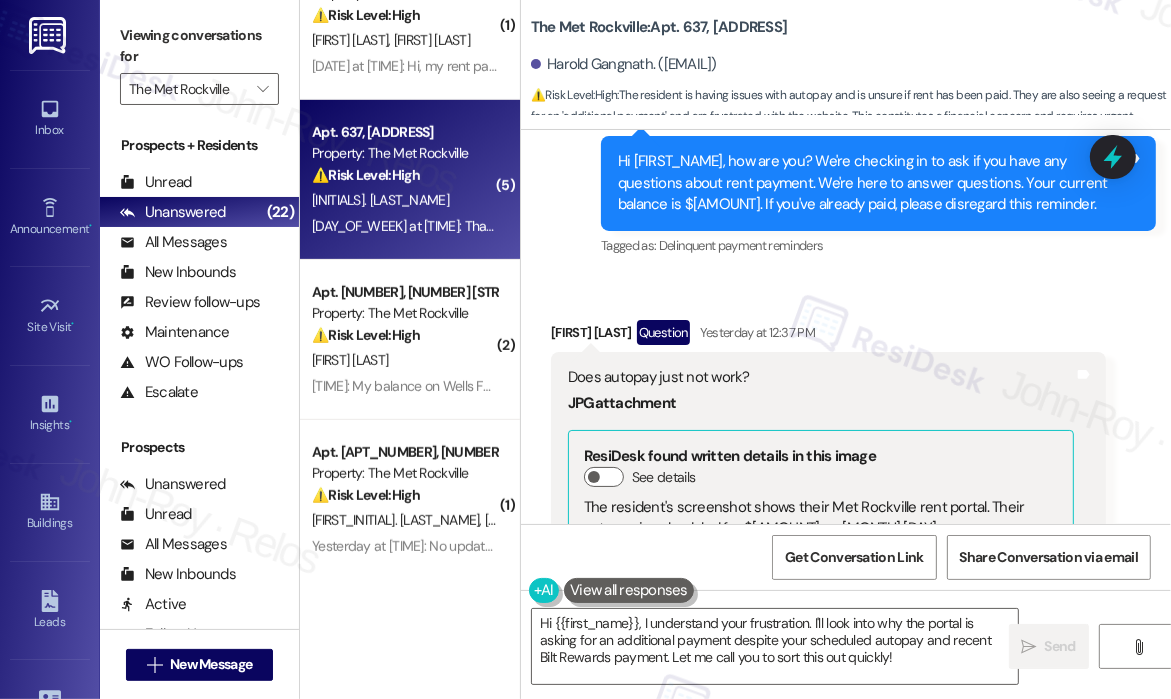 scroll, scrollTop: 2476, scrollLeft: 0, axis: vertical 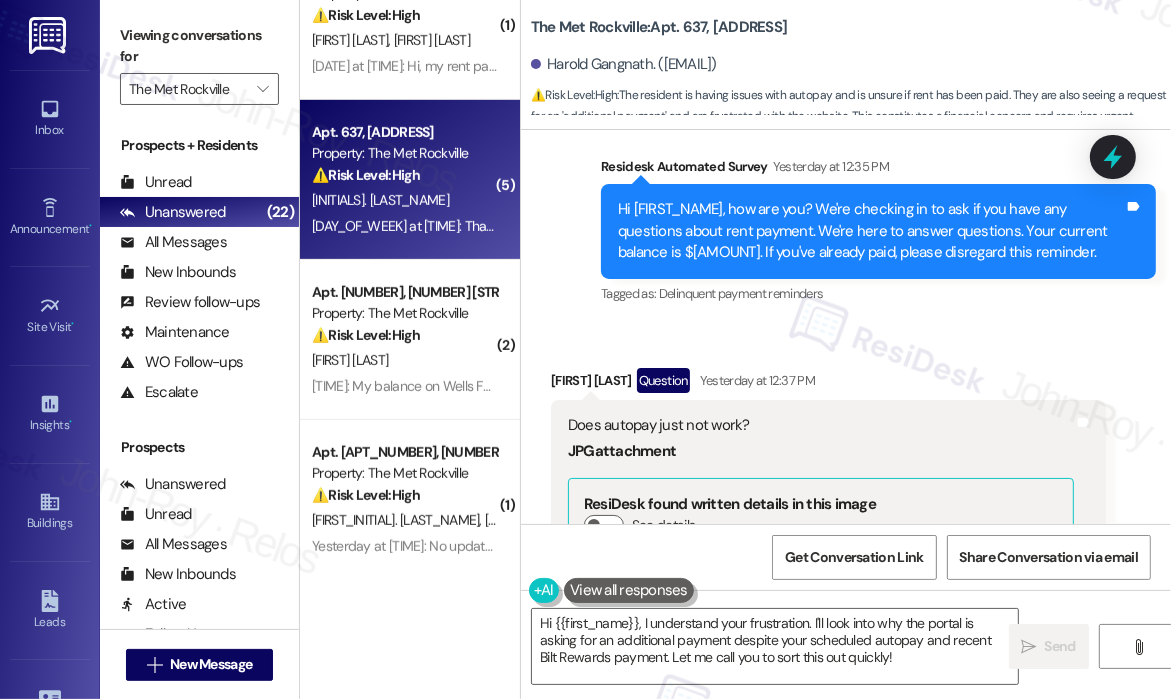 click on "Does autopay just not work?" at bounding box center [821, 425] 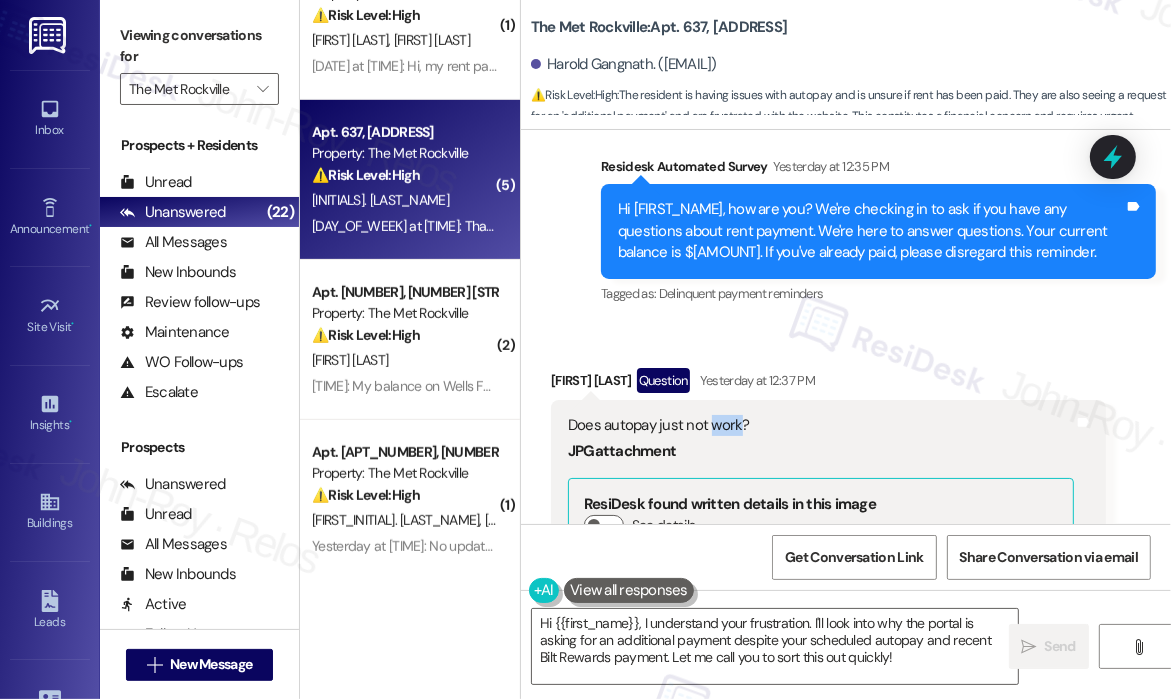 click on "Does autopay just not work?" at bounding box center [821, 425] 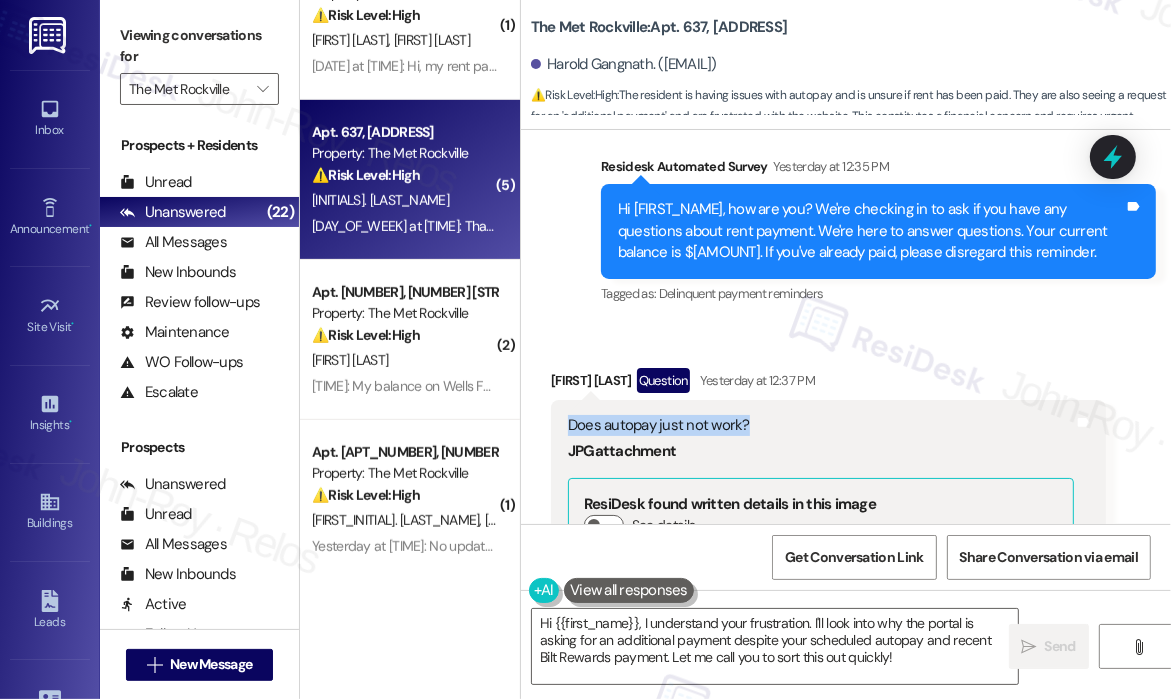 click on "Does autopay just not work?" at bounding box center [821, 425] 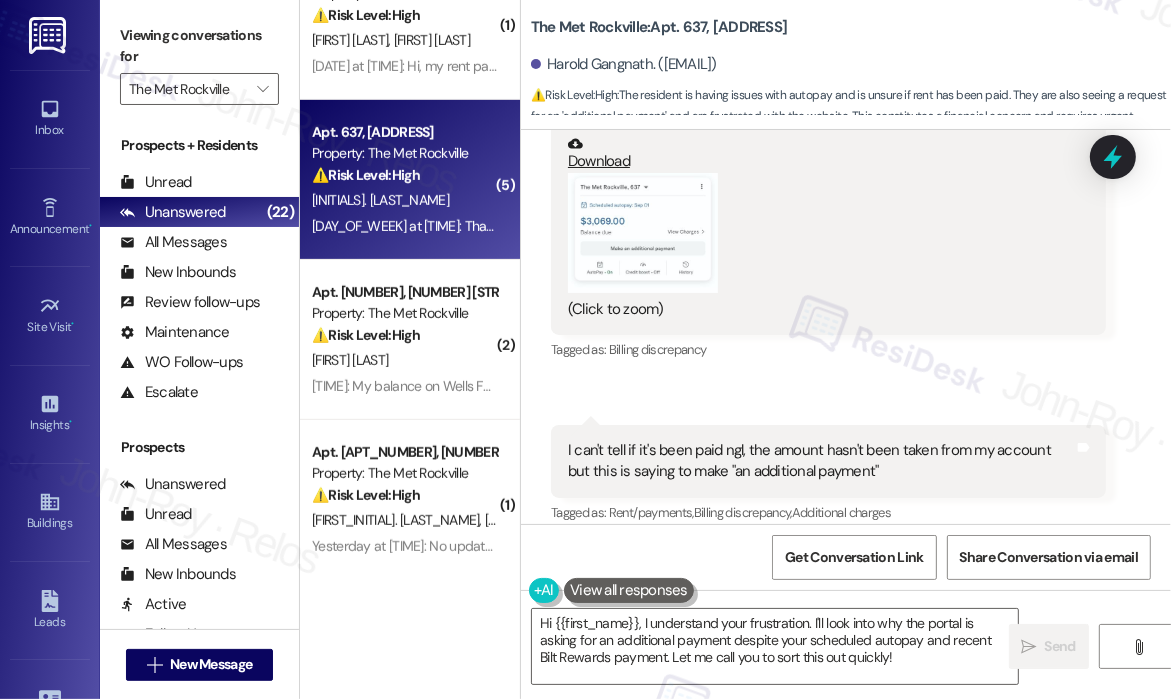 scroll, scrollTop: 2976, scrollLeft: 0, axis: vertical 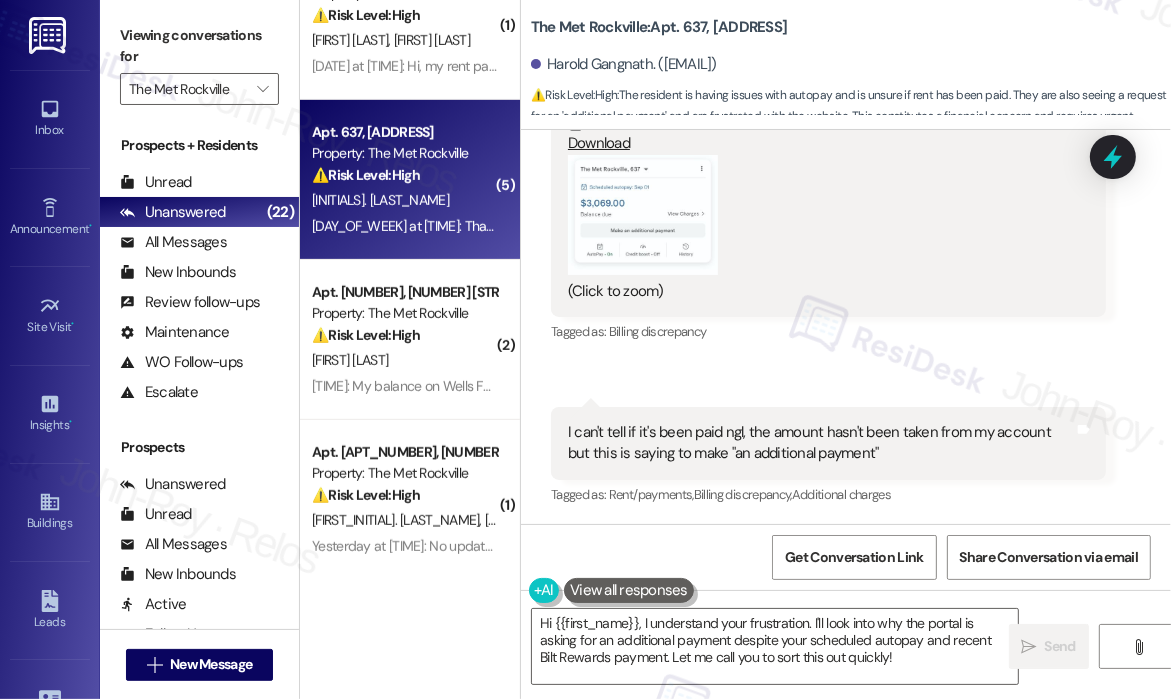 click on "I can't tell if it's been paid ngl, the amount hasn't been taken from my account but this is saying to make "an additional payment"" at bounding box center (821, 443) 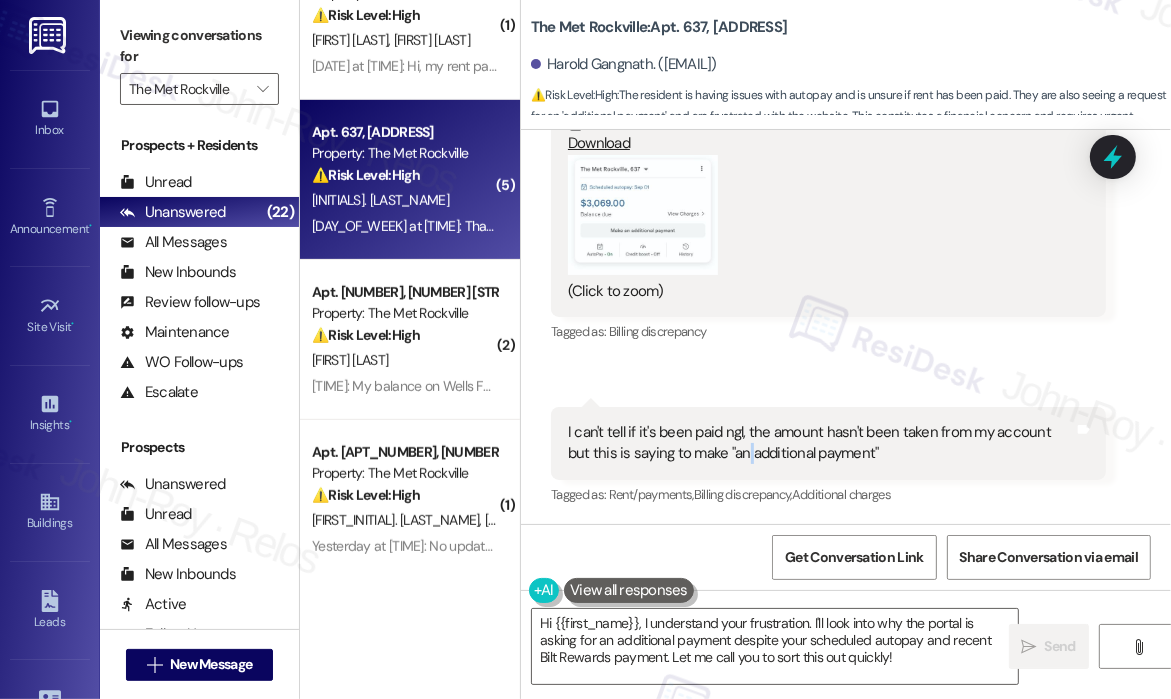 click on "I can't tell if it's been paid ngl, the amount hasn't been taken from my account but this is saying to make "an additional payment"" at bounding box center [821, 443] 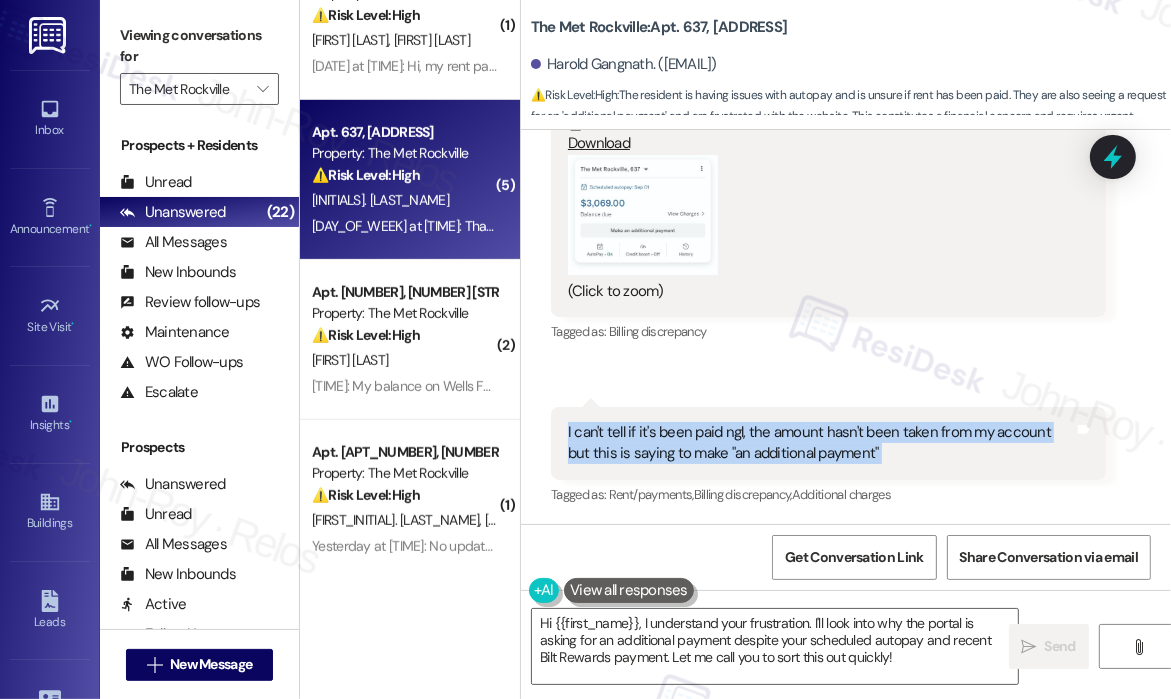 click on "I can't tell if it's been paid ngl, the amount hasn't been taken from my account but this is saying to make "an additional payment"" at bounding box center (821, 443) 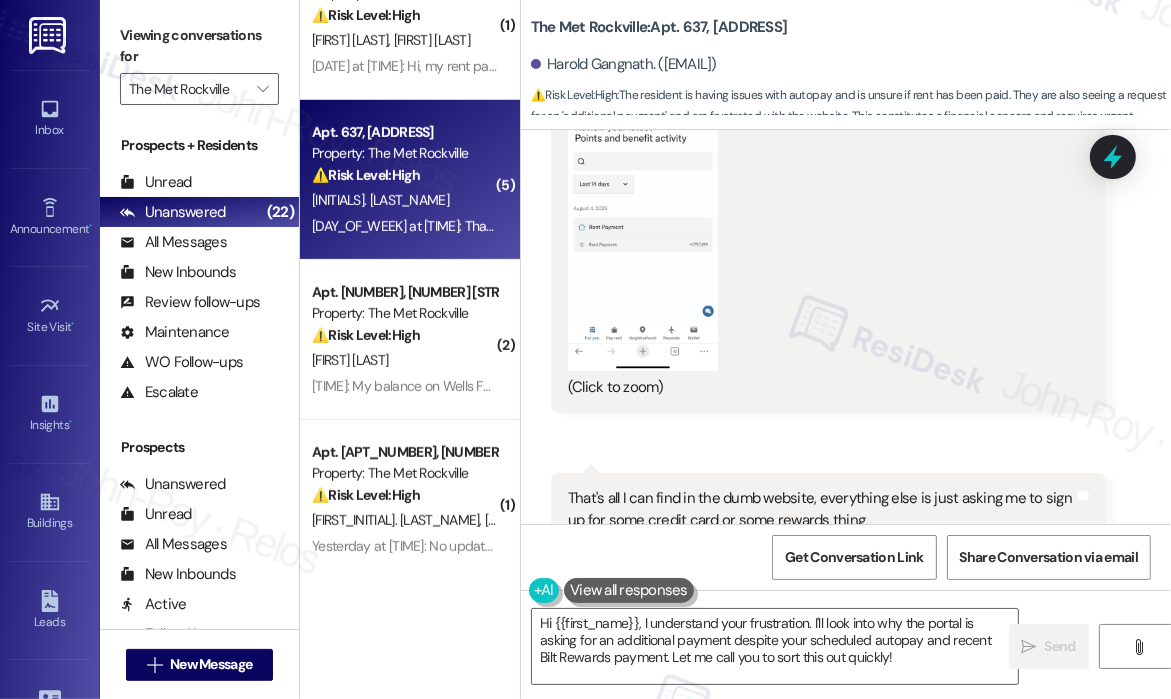 scroll, scrollTop: 3876, scrollLeft: 0, axis: vertical 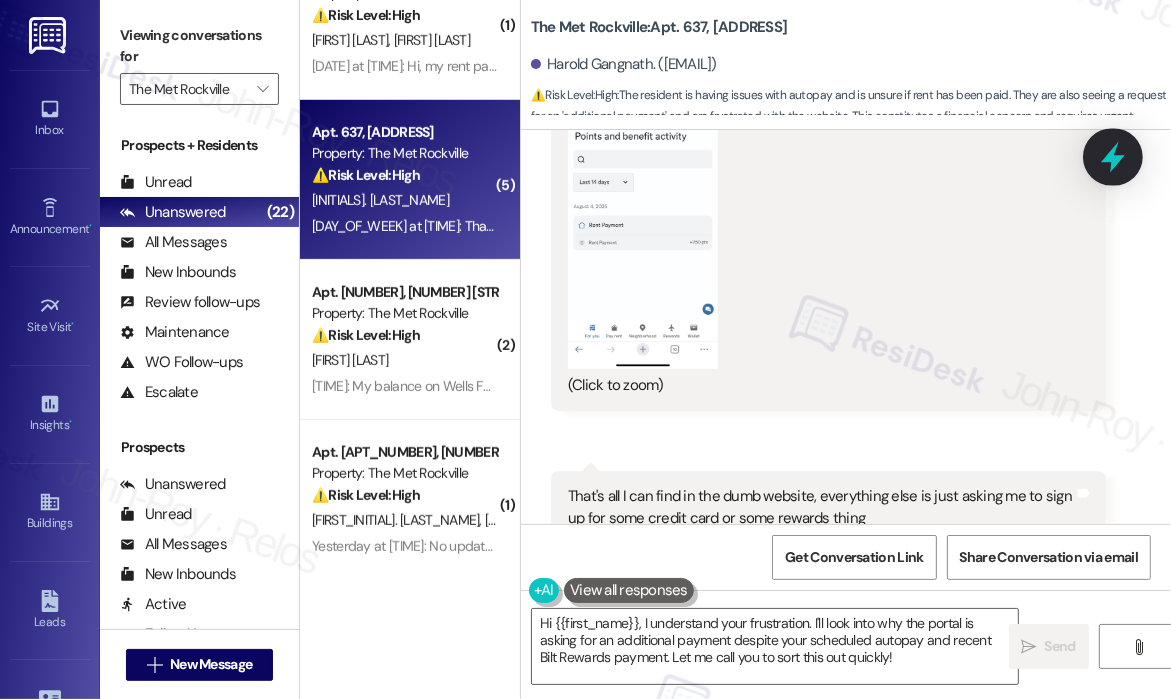 click 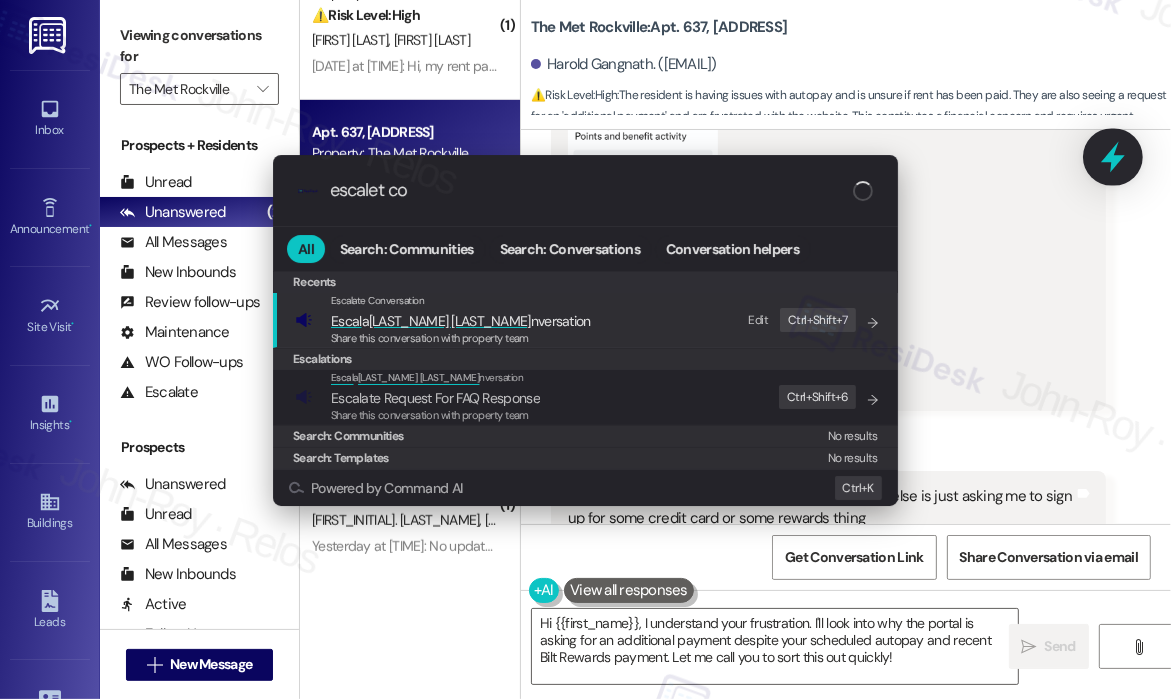 type on "escalet con" 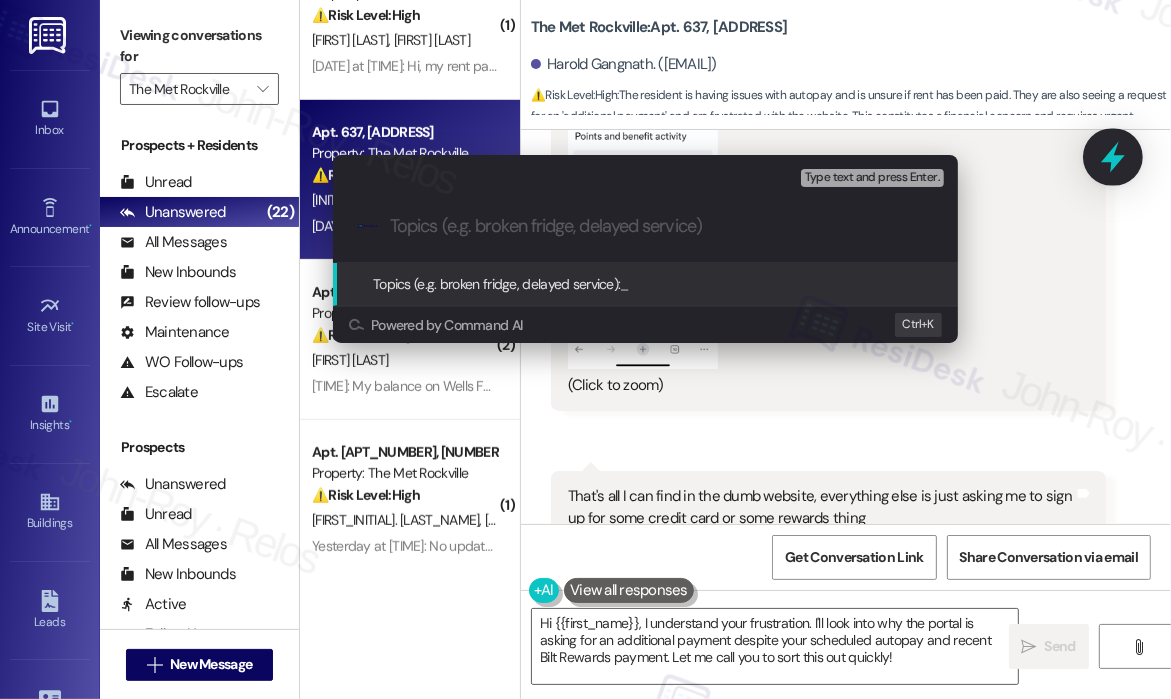 paste on "Payment Status – Autopay Concern" 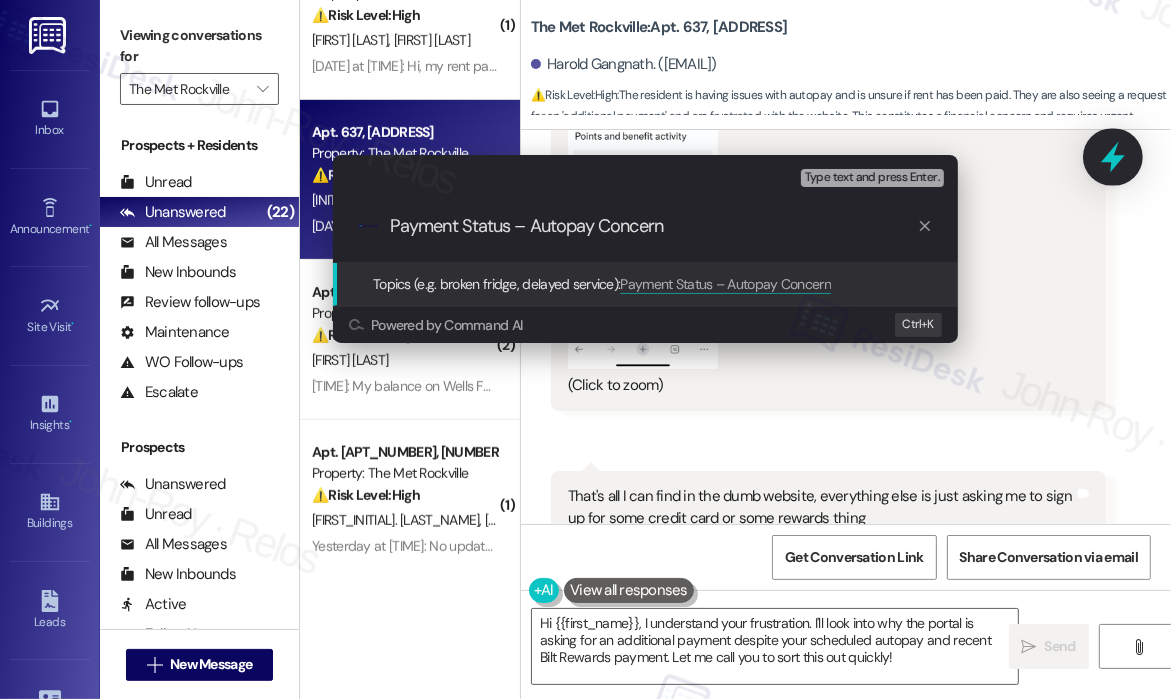 type 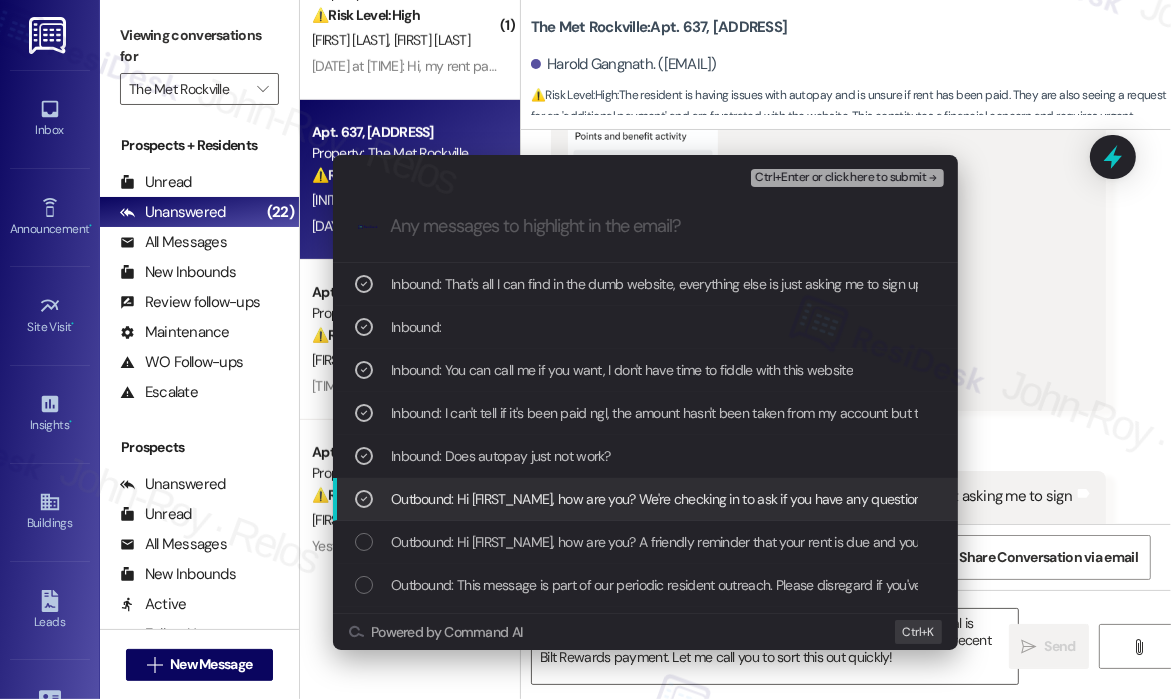 click on "Ctrl+Enter or click here to submit" at bounding box center (840, 178) 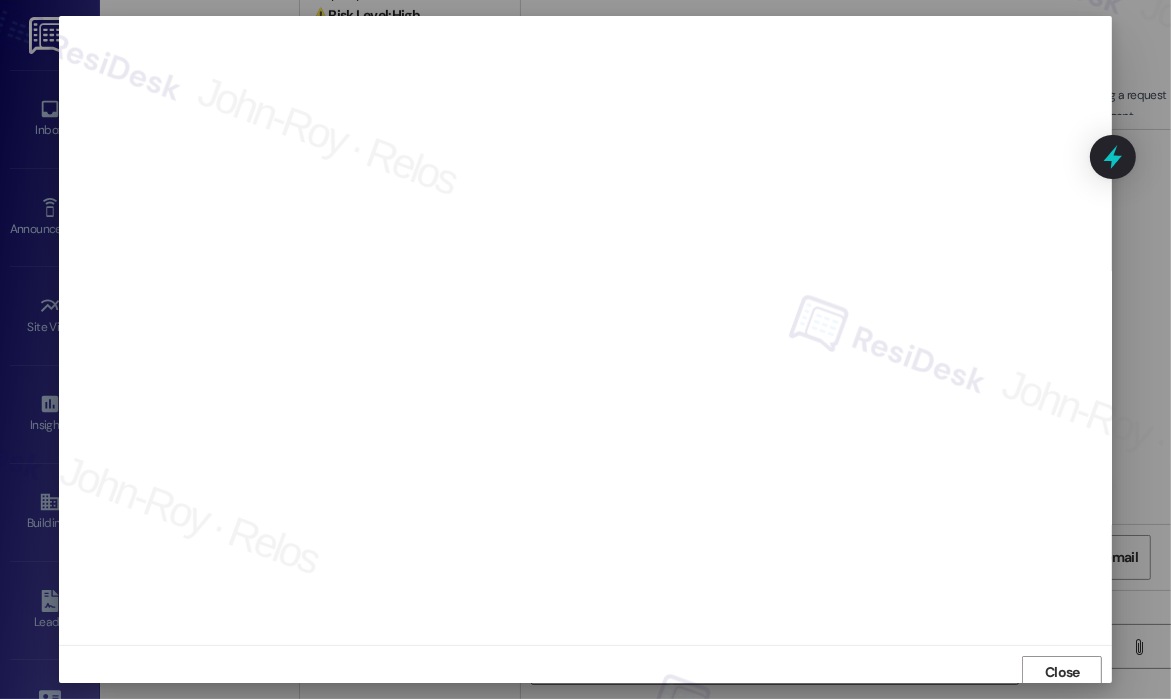scroll, scrollTop: 4, scrollLeft: 0, axis: vertical 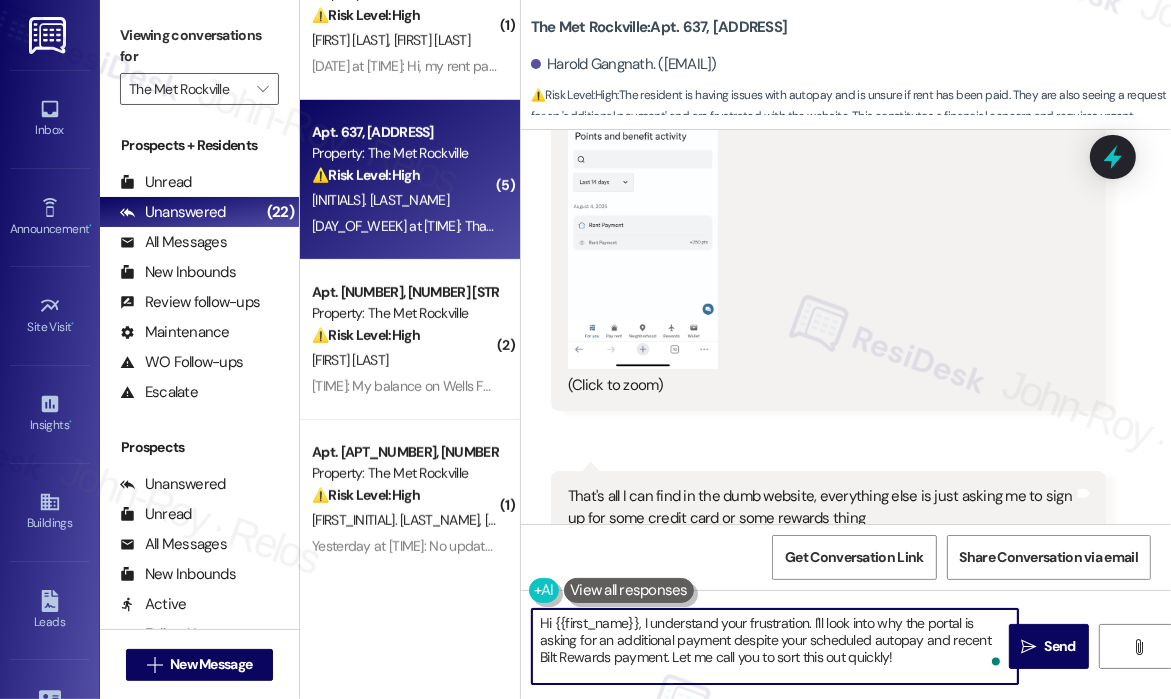 drag, startPoint x: 904, startPoint y: 666, endPoint x: 641, endPoint y: 615, distance: 267.89923 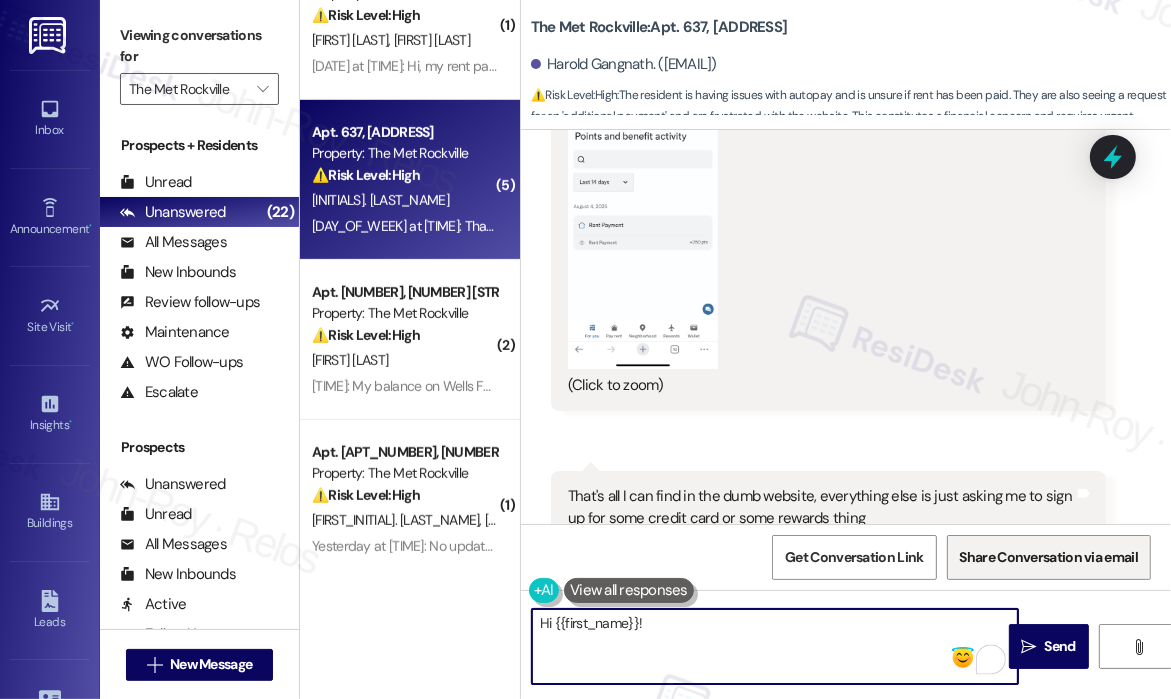 paste on "Thanks for reaching out — I understand you’re unsure if your autopay went through since the amount hasn’t been taken from your account yet and the system is asking for an “additional payment.” I’ve already escalated this to the leasing team for clarity, and they’ll confirm whether the payment has posted on their end. In the meantime, please keep an eye on your bank records in case the transaction clears." 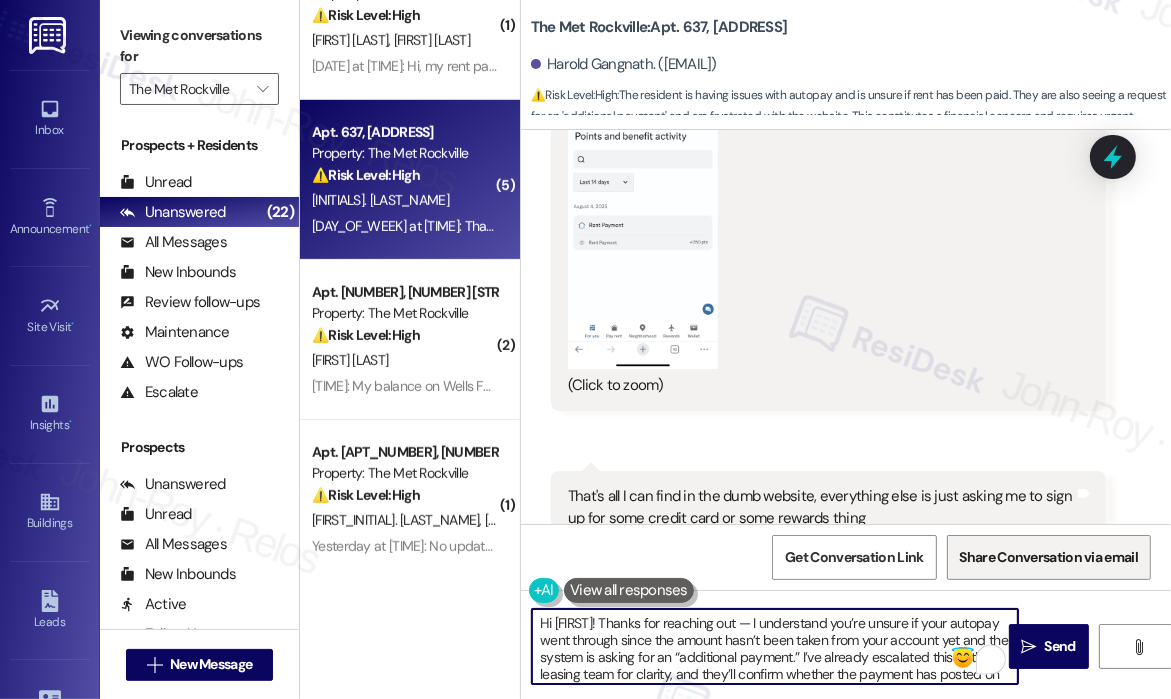 scroll, scrollTop: 33, scrollLeft: 0, axis: vertical 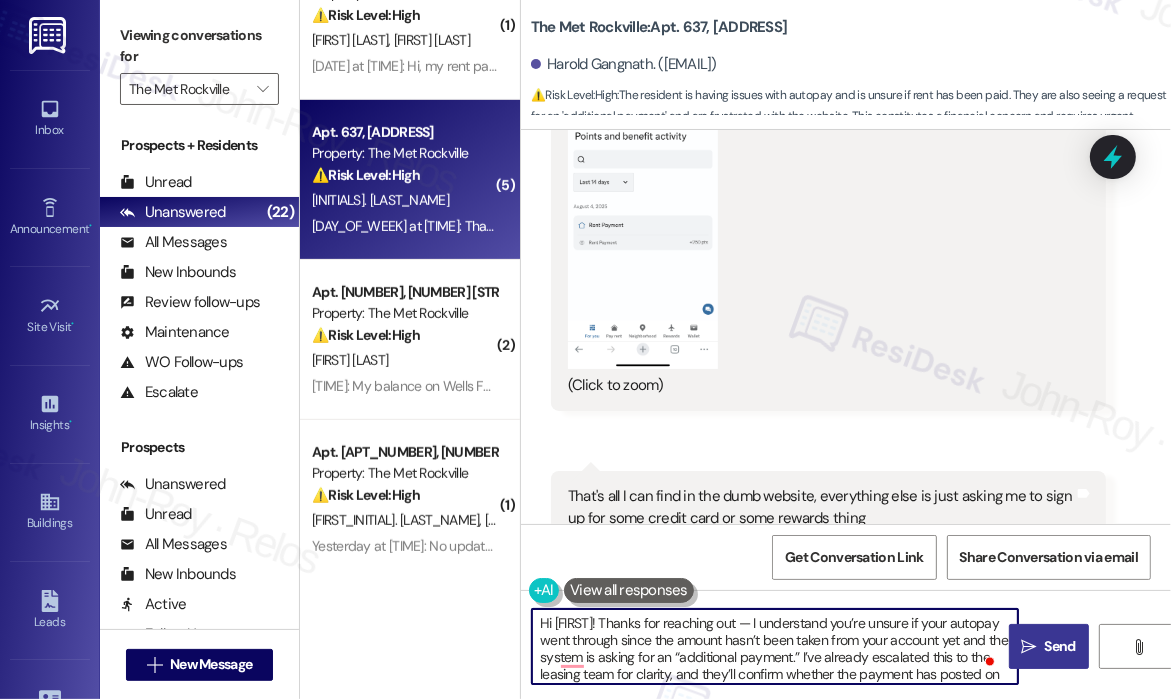 type on "Hi {{first_name}}! Thanks for reaching out — I understand you’re unsure if your autopay went through since the amount hasn’t been taken from your account yet and the system is asking for an “additional payment.” I’ve already escalated this to the leasing team for clarity, and they’ll confirm whether the payment has posted on their end. In the meantime, please keep an eye on your bank records in case the transaction clears." 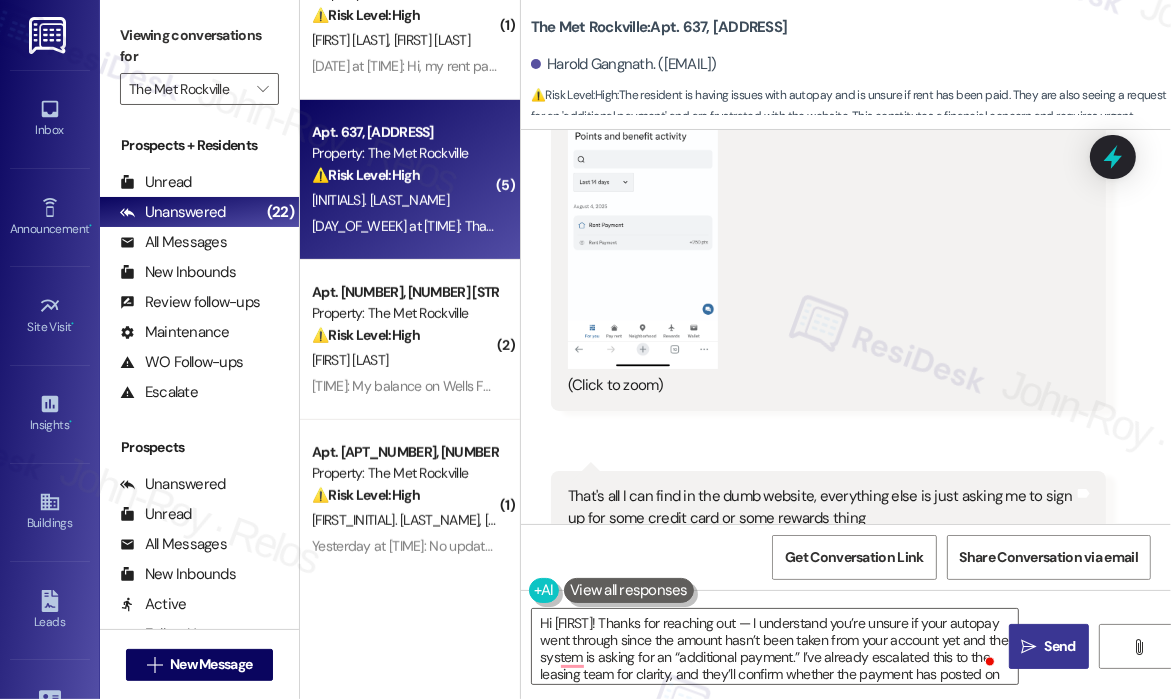 click on " Send" at bounding box center (1048, 646) 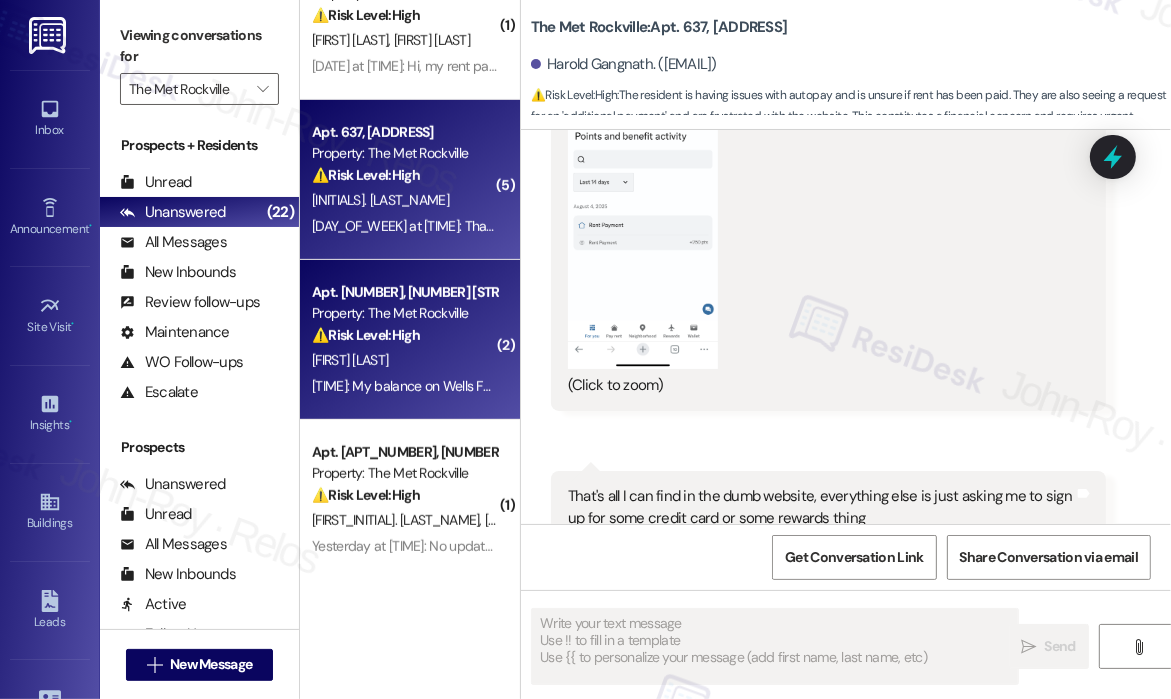 scroll, scrollTop: 3875, scrollLeft: 0, axis: vertical 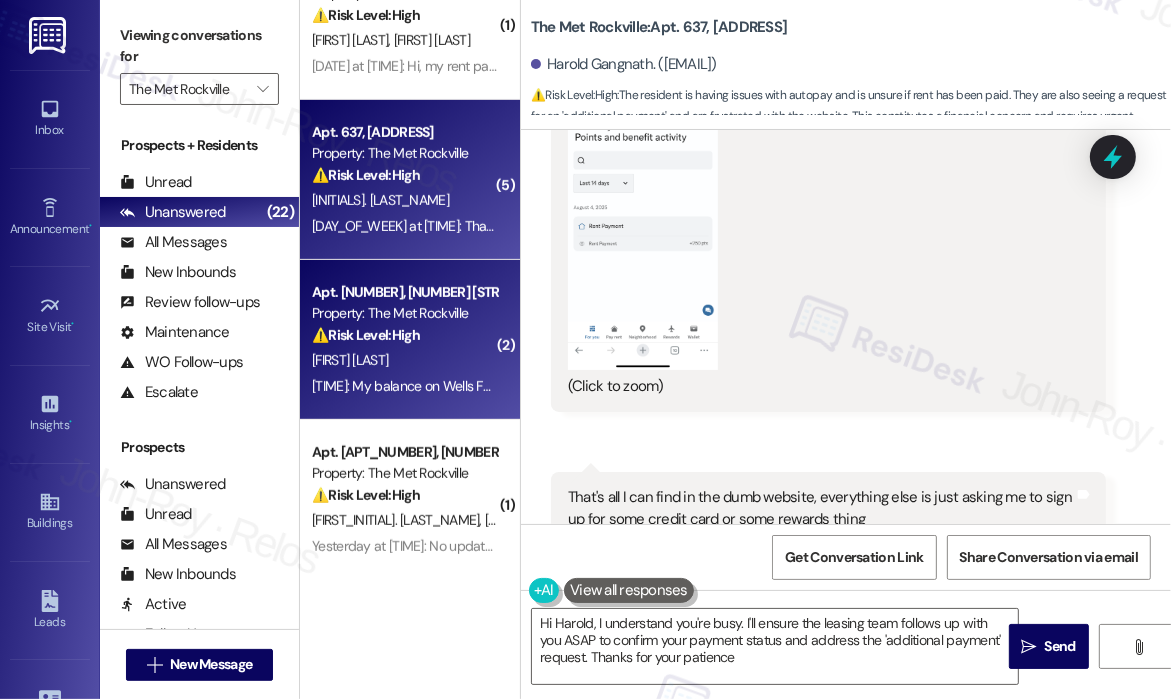 type on "Hi Harold, I understand you're busy. I'll ensure the leasing team follows up with you ASAP to confirm your payment status and address the 'additional payment' request. Thanks for your patience!" 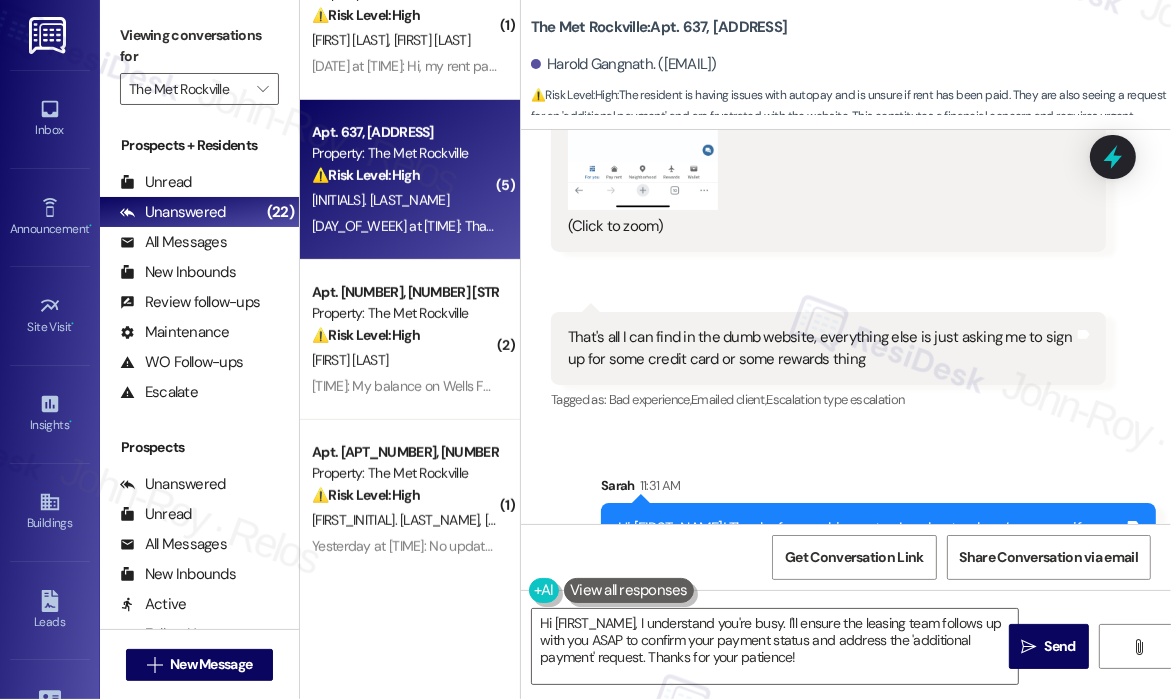 scroll, scrollTop: 4122, scrollLeft: 0, axis: vertical 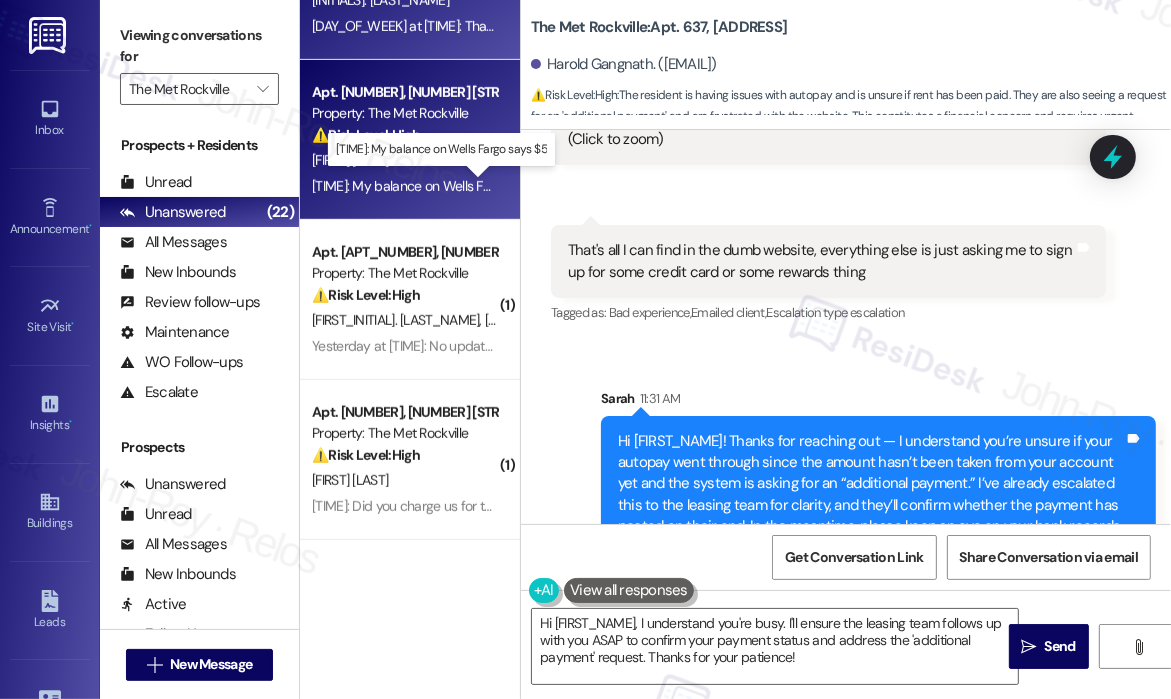 click on "Yesterday at 12:40 PM: My balance on Wells Fargo says $5 Yesterday at 12:40 PM: My balance on Wells Fargo says $5" at bounding box center [435, 186] 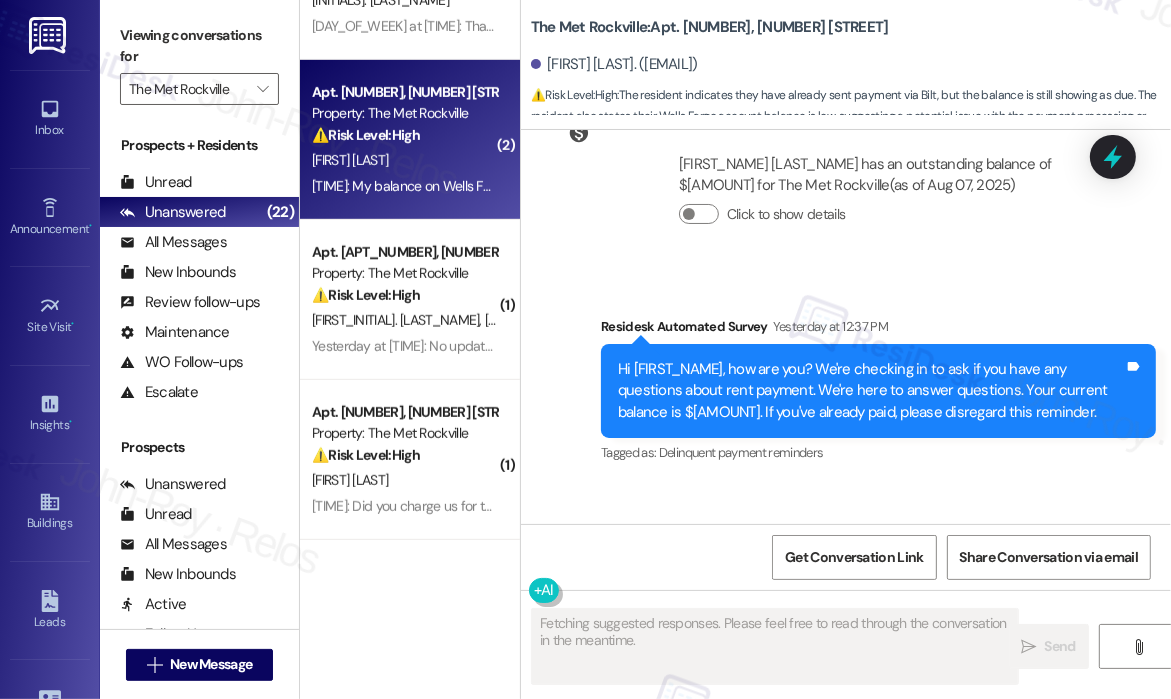scroll, scrollTop: 1355, scrollLeft: 0, axis: vertical 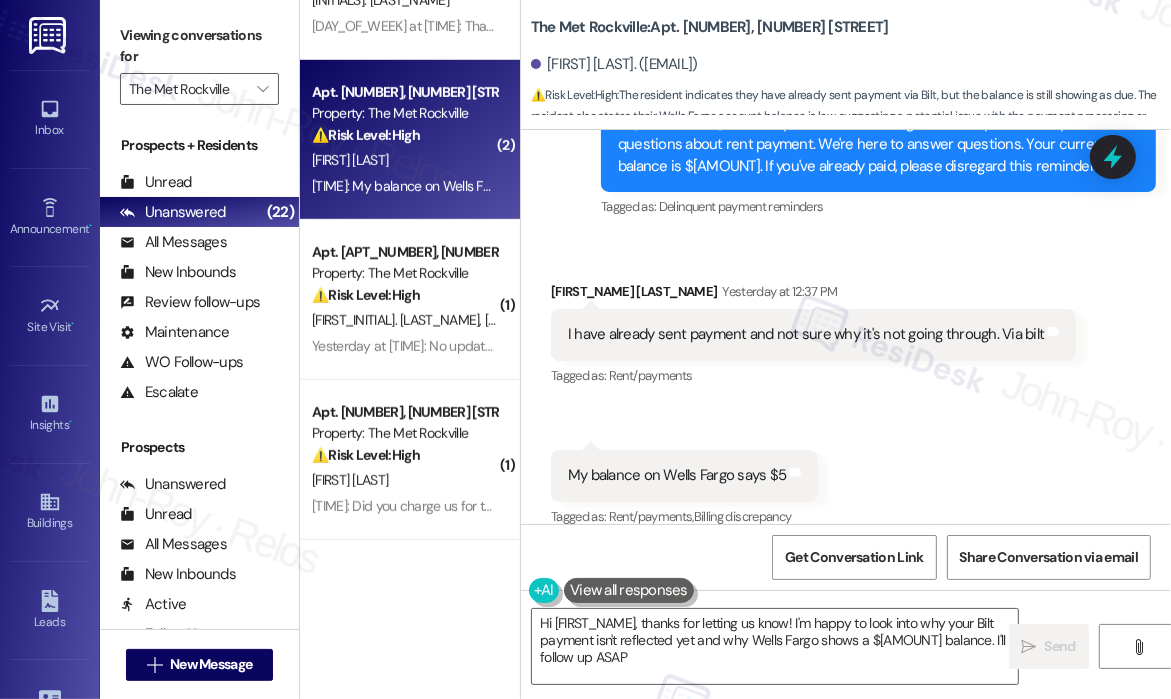 type on "Hi {{first_name}}, thanks for letting us know! I'm happy to look into why your Bilt payment isn't reflected yet and why Wells Fargo shows a $5 balance. I'll follow up ASAP!" 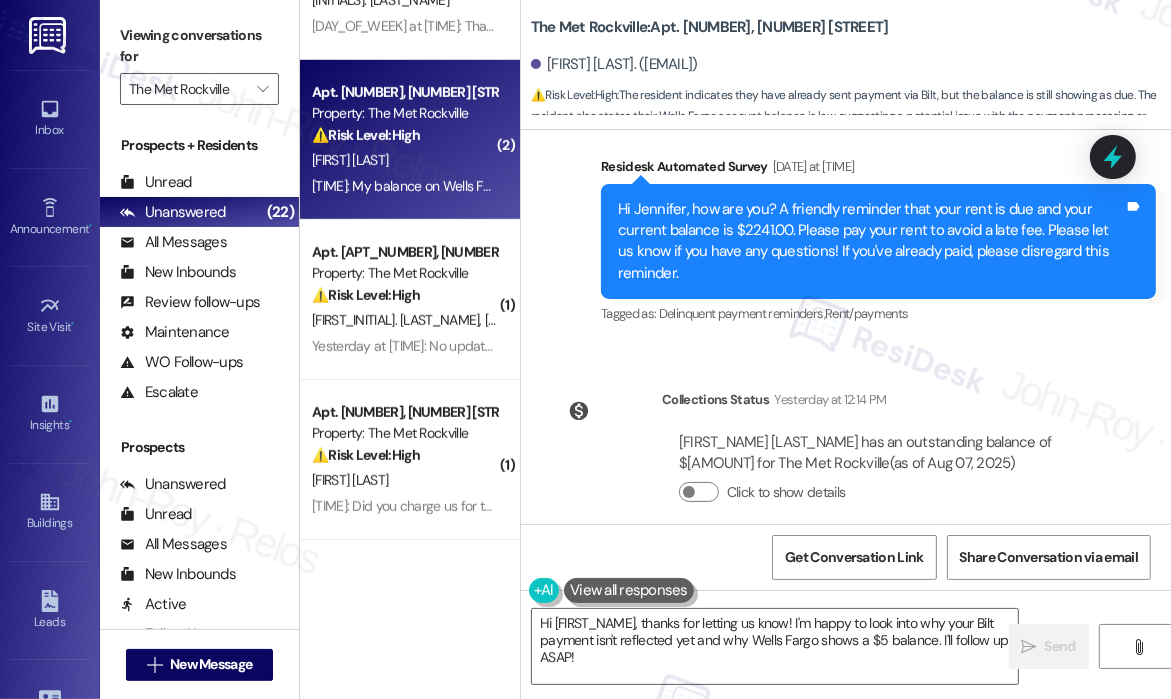 scroll, scrollTop: 655, scrollLeft: 0, axis: vertical 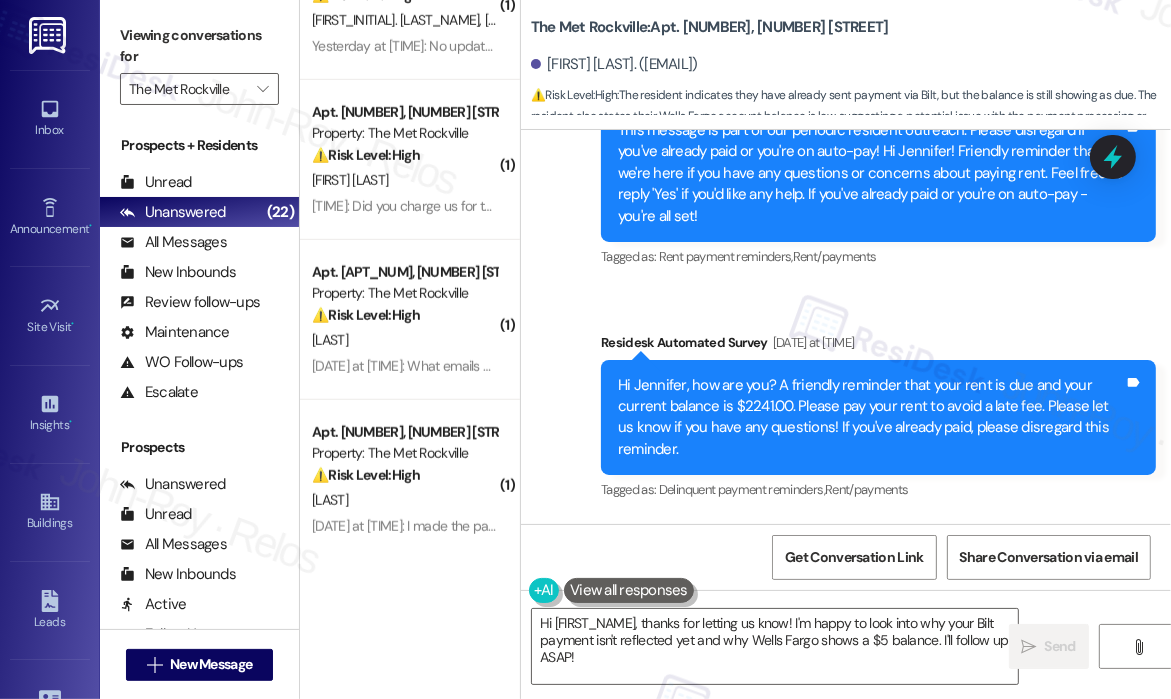 click on "Survey, sent via SMS Residesk Automated Survey Apr 28, 2025 at 1:46 PM Hi Jennifer! We're so glad you chose The Met Rockville! We would love to improve your move-in experience. If you could improve one thing about our move-in process, what would it be? Send us your ideas! (You can always reply STOP to opt out of future messages) Tags and notes Tagged as:   Move in Click to highlight conversations about Move in Survey, sent via SMS Residesk Automated Survey May 27, 2025 at 4:23 PM Hi there Jennifer! I just wanted to check in and ask if you are happy with your home.  Feel free to answer with a quick (y/n) Tags and notes Tagged as:   Quarterly check-in Click to highlight conversations about Quarterly check-in Survey, sent via SMS Residesk Automated Survey Jul 29, 2025 at 1:30 PM Tags and notes Tagged as:   Rent payment reminders ,  Click to highlight conversations about Rent payment reminders Rent/payments Click to highlight conversations about Rent/payments Survey, sent via SMS Residesk Automated Survey   ," at bounding box center (846, 64) 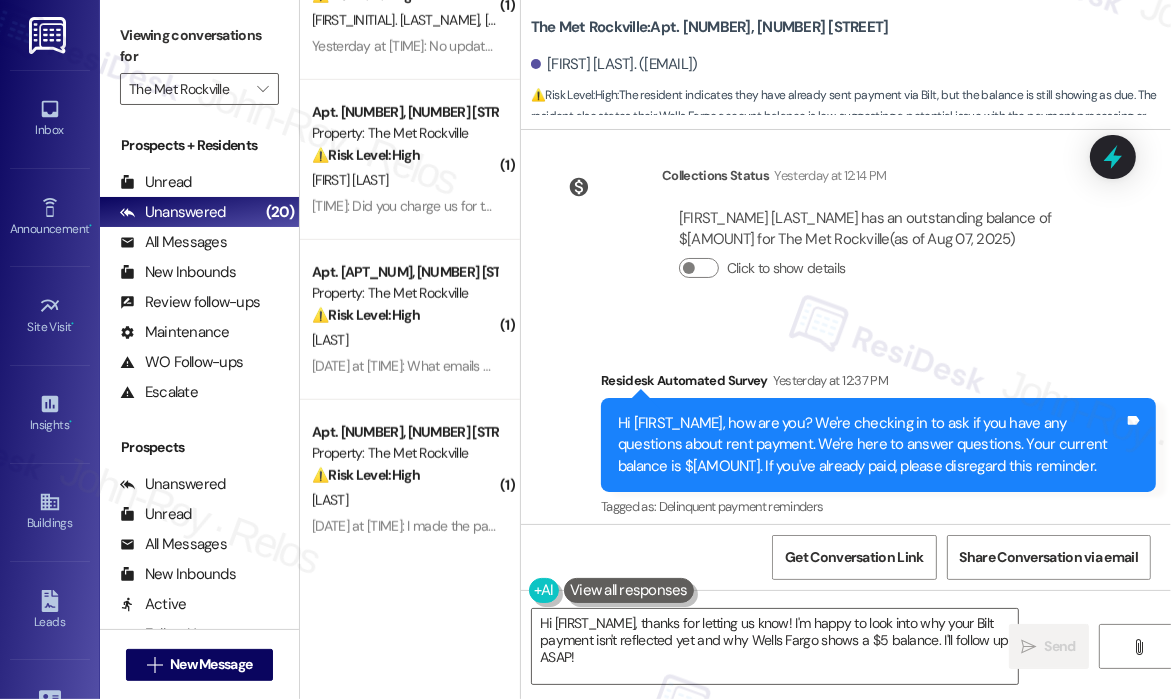 scroll, scrollTop: 1355, scrollLeft: 0, axis: vertical 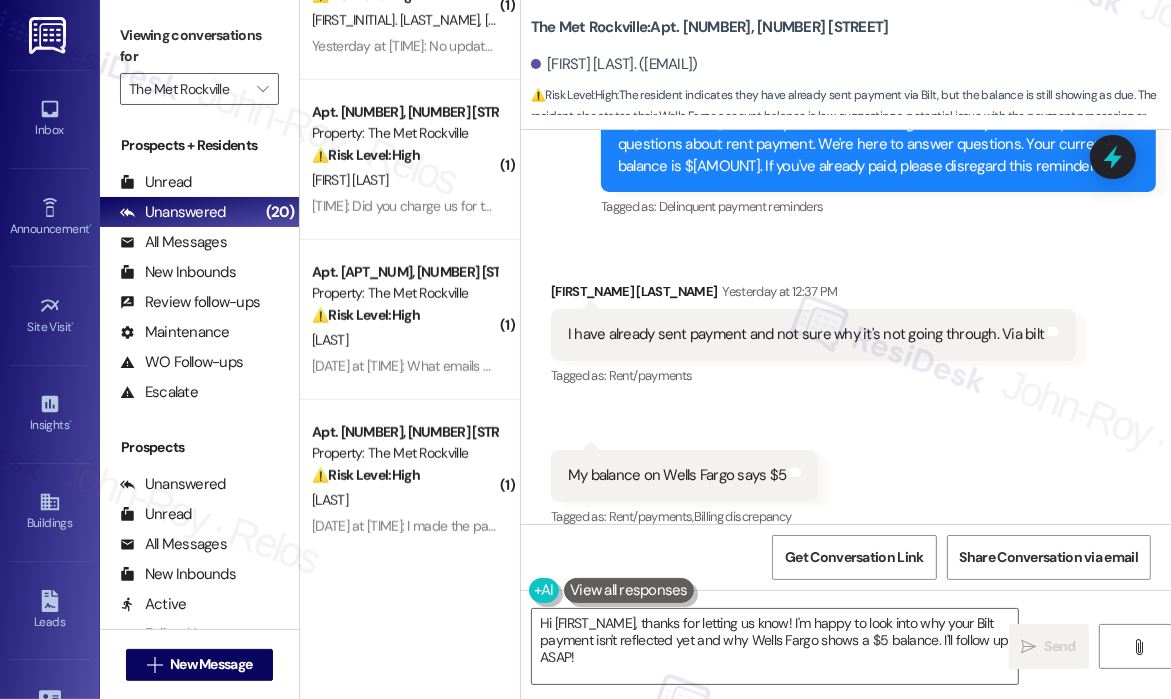 click on "Received via SMS Jennifer Ganss Yesterday at 12:37 PM I have already sent payment and not sure why it's not going through. Via bilt Tags and notes Tagged as:   Rent/payments Click to highlight conversations about Rent/payments Received via SMS 12:40 PM Jennifer Ganss Yesterday at 12:40 PM My balance on Wells Fargo says $5 Tags and notes Tagged as:   Rent/payments ,  Click to highlight conversations about Rent/payments Billing discrepancy Click to highlight conversations about Billing discrepancy" at bounding box center [846, 391] 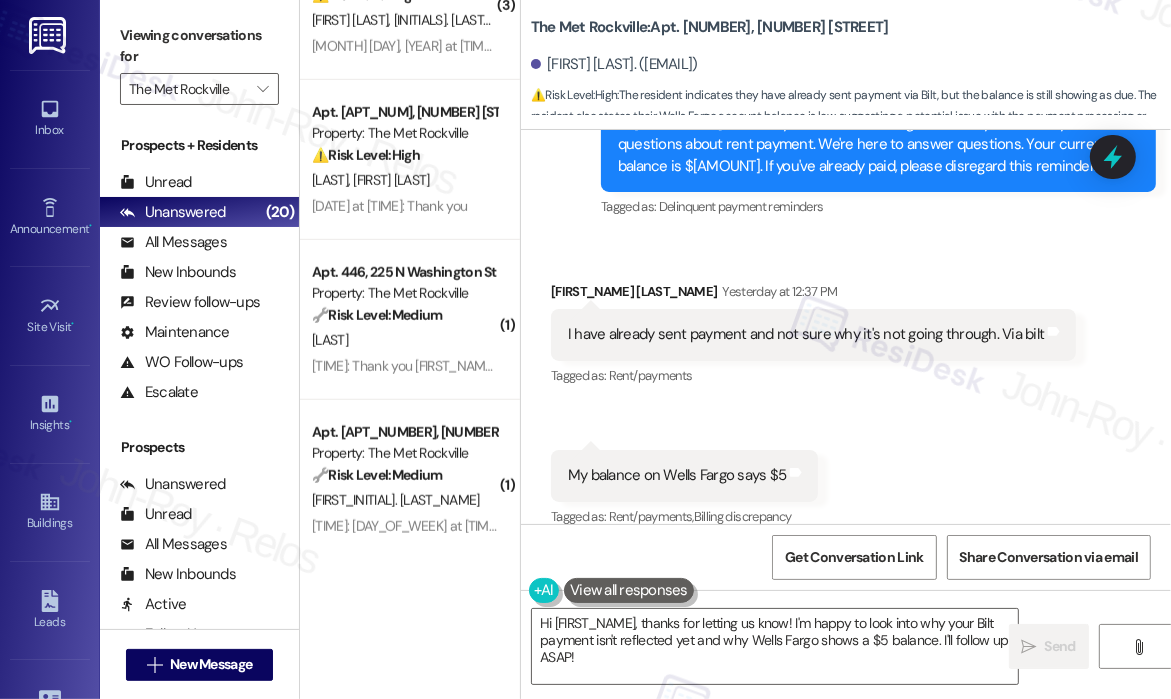 click on "Received via SMS Jennifer Ganss Yesterday at 12:37 PM I have already sent payment and not sure why it's not going through. Via bilt Tags and notes Tagged as:   Rent/payments Click to highlight conversations about Rent/payments Received via SMS 12:40 PM Jennifer Ganss Yesterday at 12:40 PM My balance on Wells Fargo says $5 Tags and notes Tagged as:   Rent/payments ,  Click to highlight conversations about Rent/payments Billing discrepancy Click to highlight conversations about Billing discrepancy" at bounding box center (846, 391) 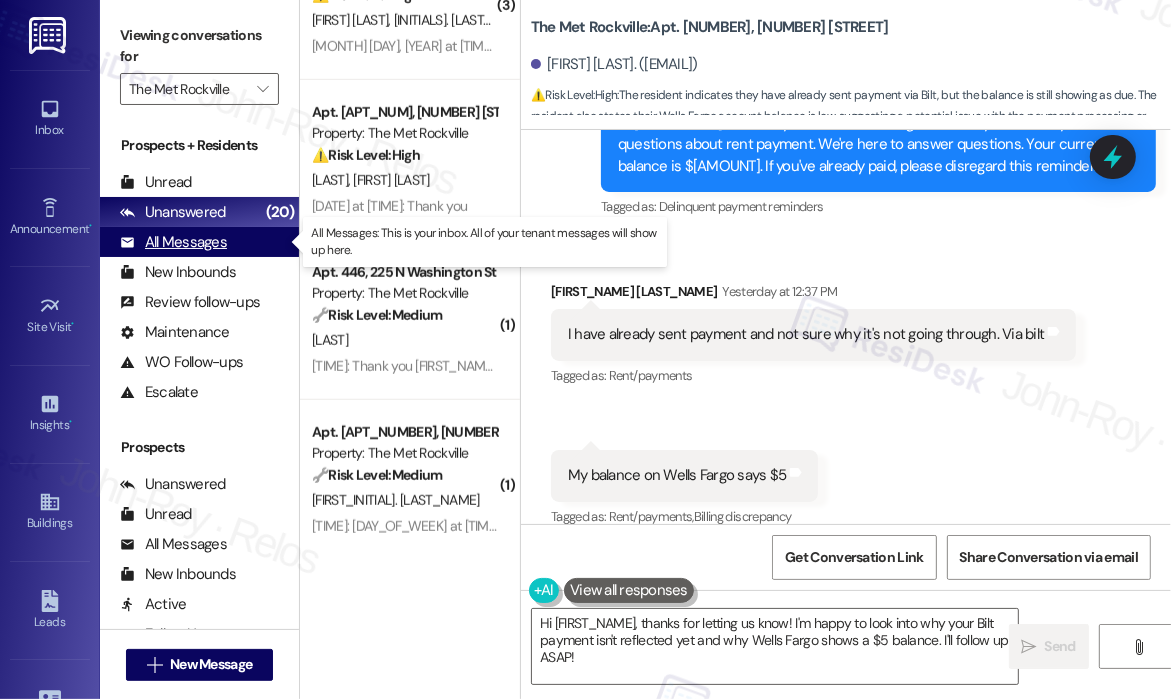 click on "All Messages" at bounding box center (173, 242) 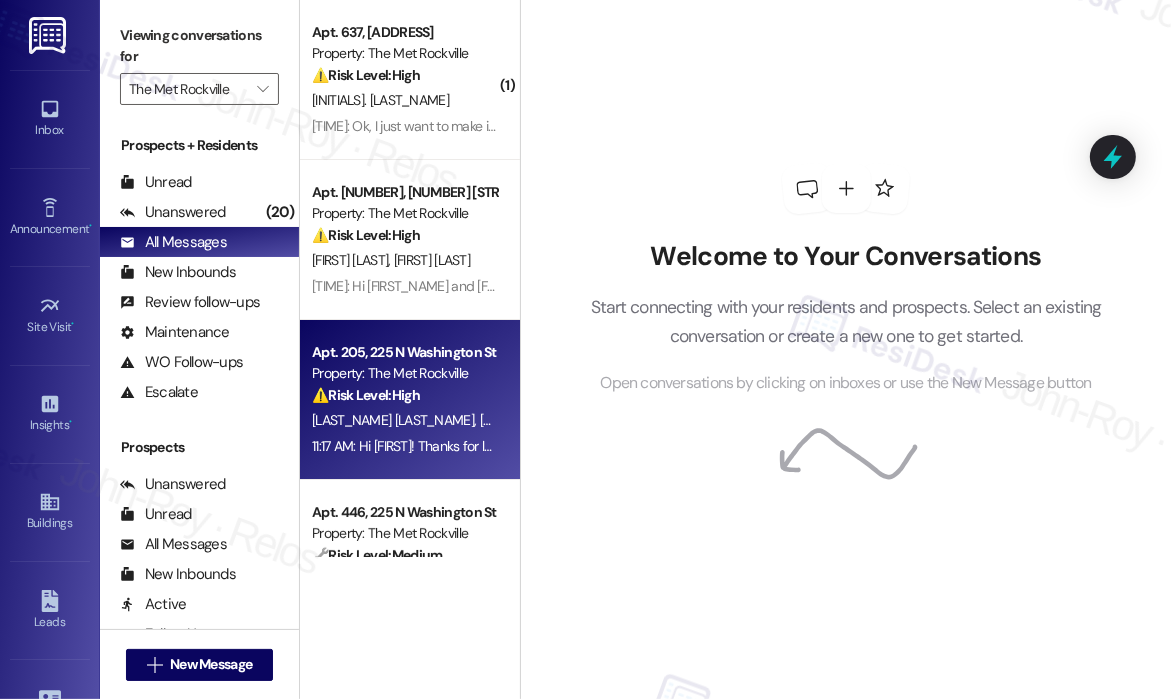click on "11:17 AM: Hi Carlos! Thanks for letting me know — since you confirmed that the balance is due 9/1 and set to pay on that date, could you also do me a quick favor and double-check your bank records to confirm whether the payment you made on 8/1 shows that $1,857 amount being deducted? This will help us be certain everything is aligned. 11:17 AM: Hi Carlos! Thanks for letting me know — since you confirmed that the balance is due 9/1 and set to pay on that date, could you also do me a quick favor and double-check your bank records to confirm whether the payment you made on 8/1 shows that $1,857 amount being deducted? This will help us be certain everything is aligned." at bounding box center (404, 446) 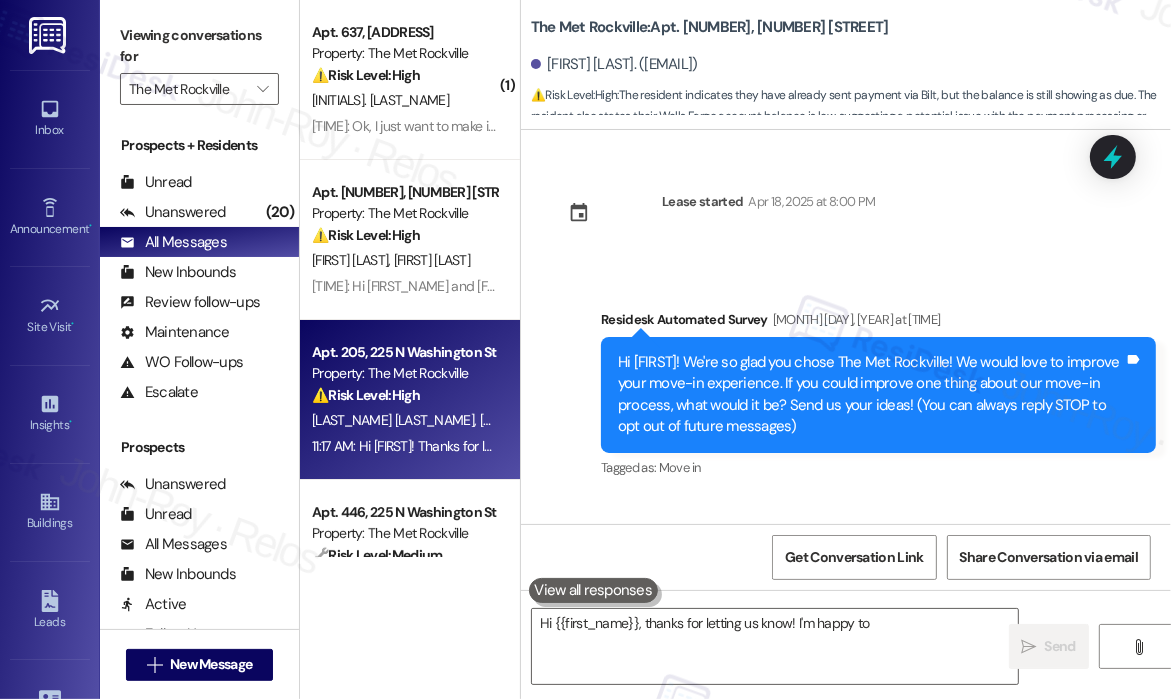 scroll, scrollTop: 326, scrollLeft: 0, axis: vertical 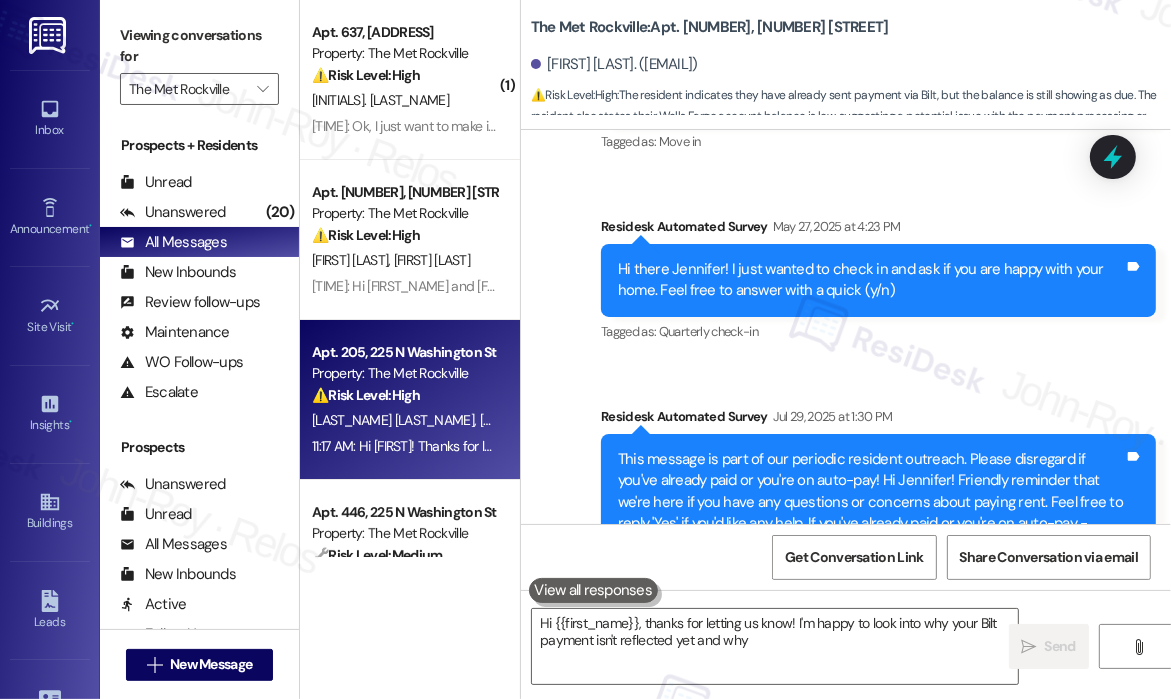 type on "Hi {{first_name}}, thanks for letting us know! I'm happy to look into why your Bilt payment isn't reflected yet and why" 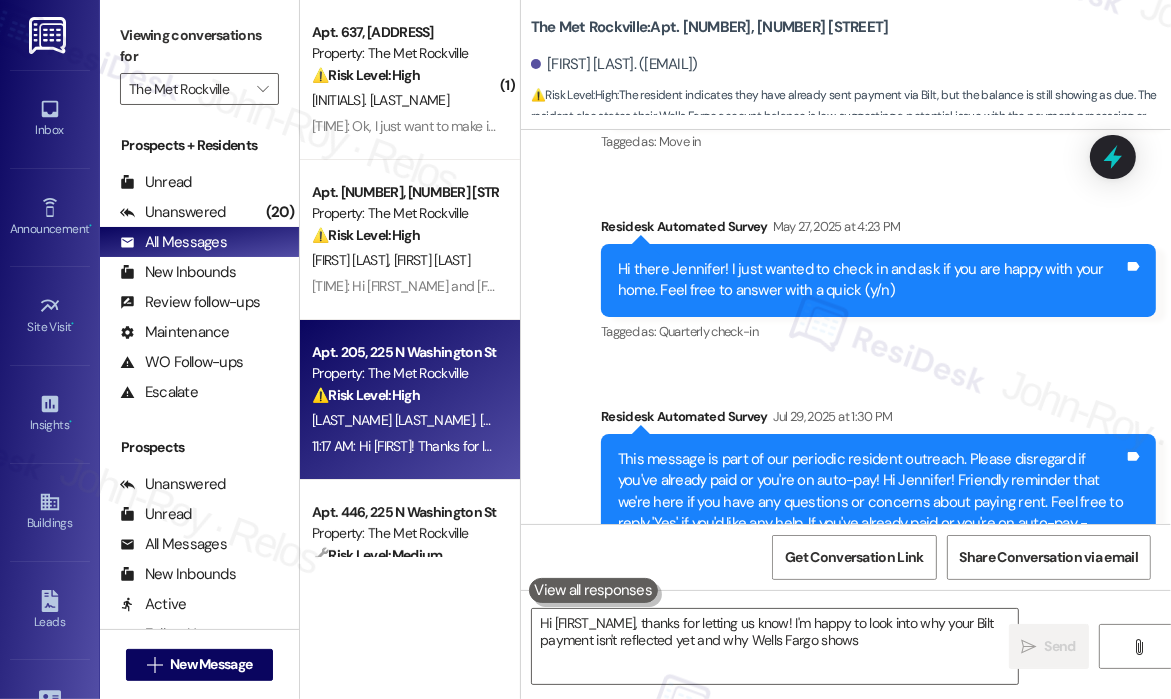 scroll, scrollTop: 0, scrollLeft: 0, axis: both 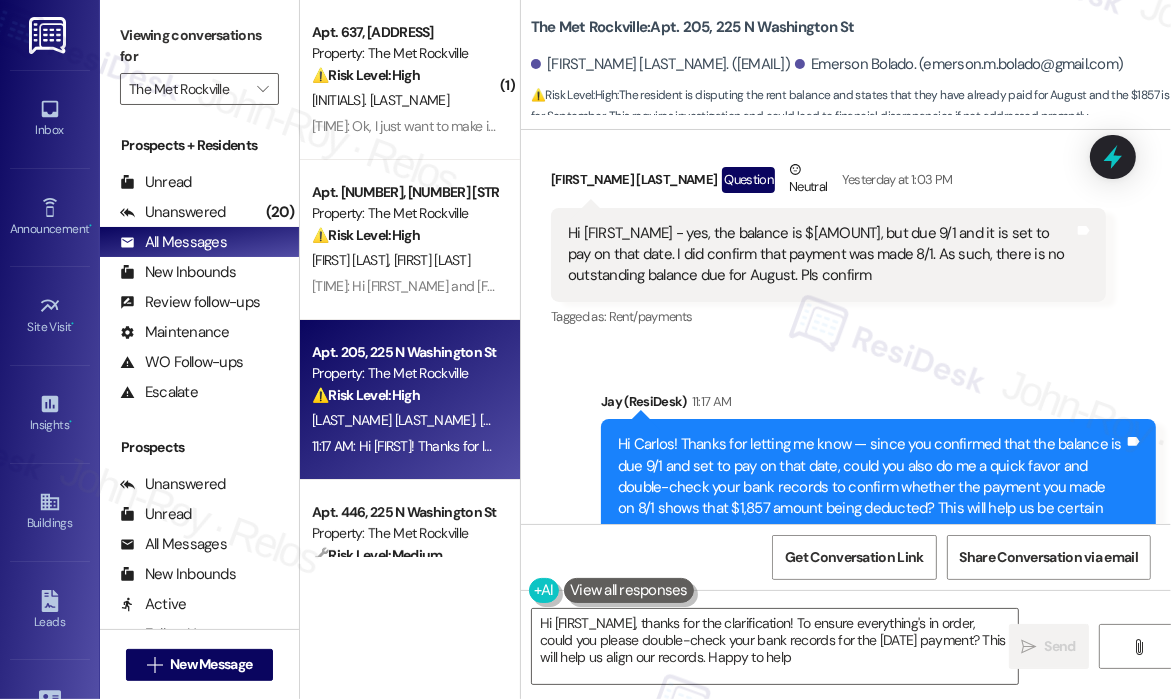 type on "Hi Carlos, thanks for the clarification! To ensure everything's in order, could you please double-check your bank records for the 8/1 payment? This will help us align our records. Happy to help!" 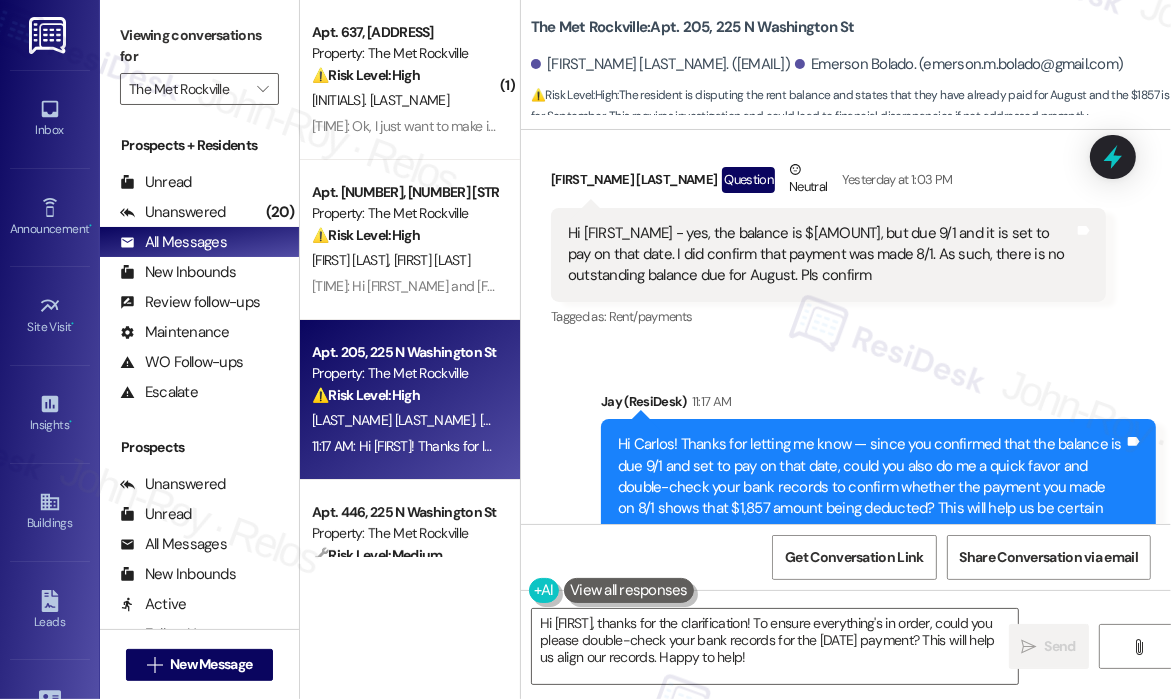 scroll, scrollTop: 2952, scrollLeft: 0, axis: vertical 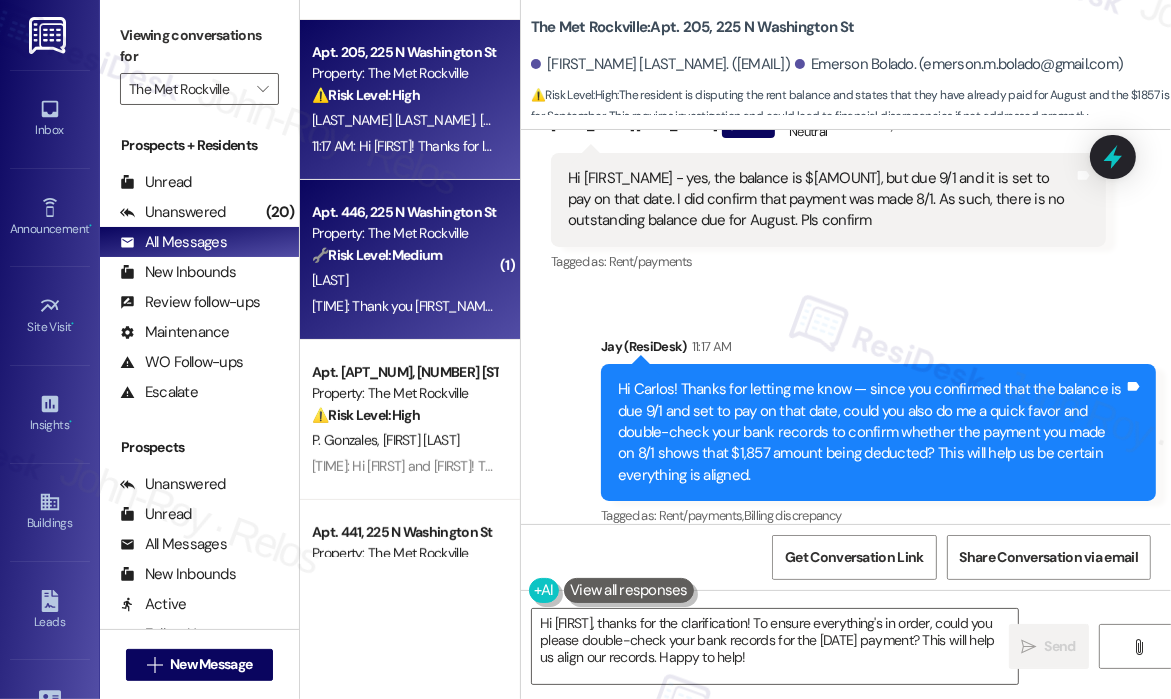 click on "[FIRST] [LAST]" at bounding box center [404, 280] 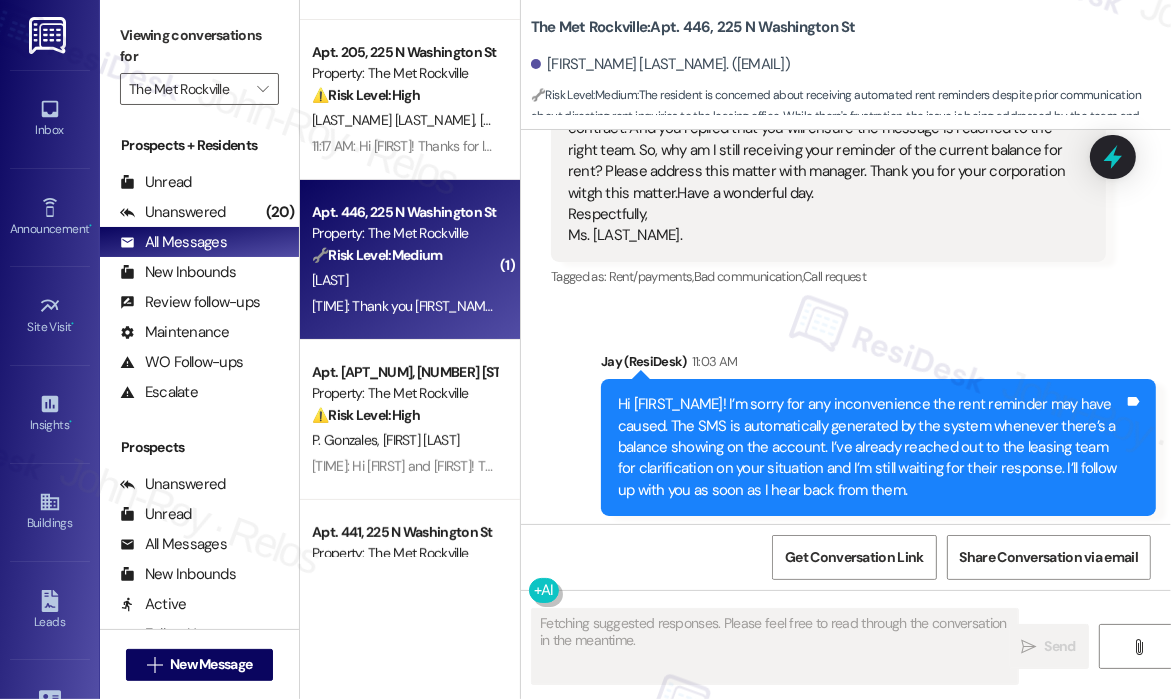 scroll, scrollTop: 3500, scrollLeft: 0, axis: vertical 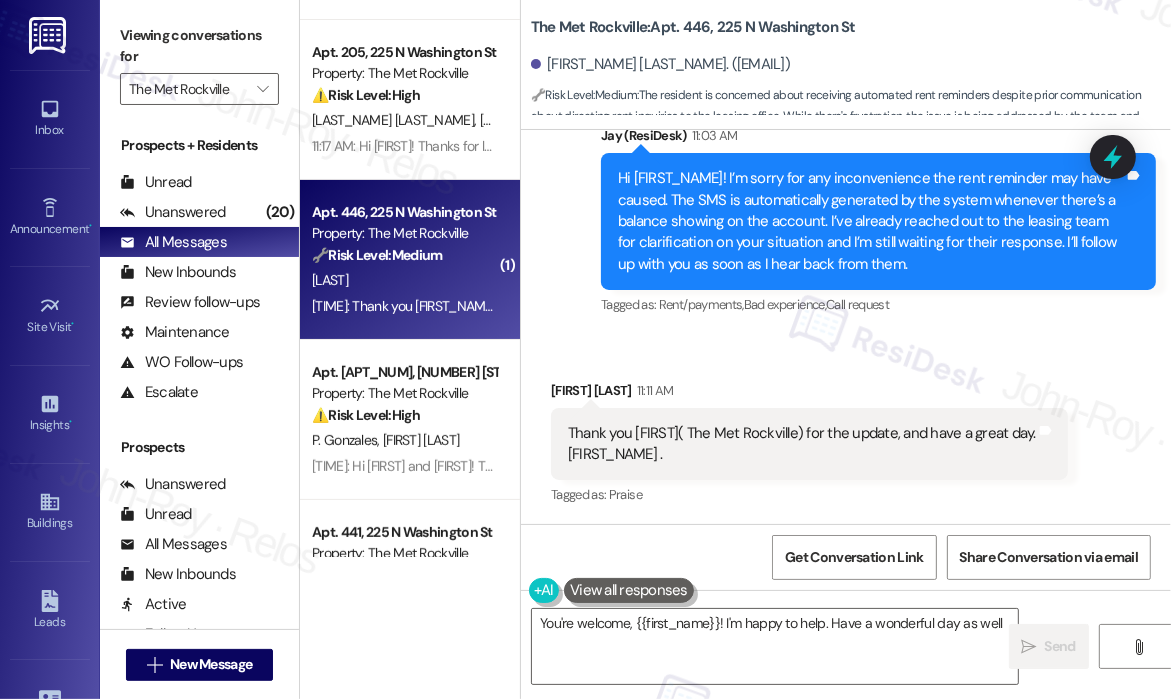 type on "You're welcome, {{first_name}}! I'm happy to help. Have a wonderful day as well!" 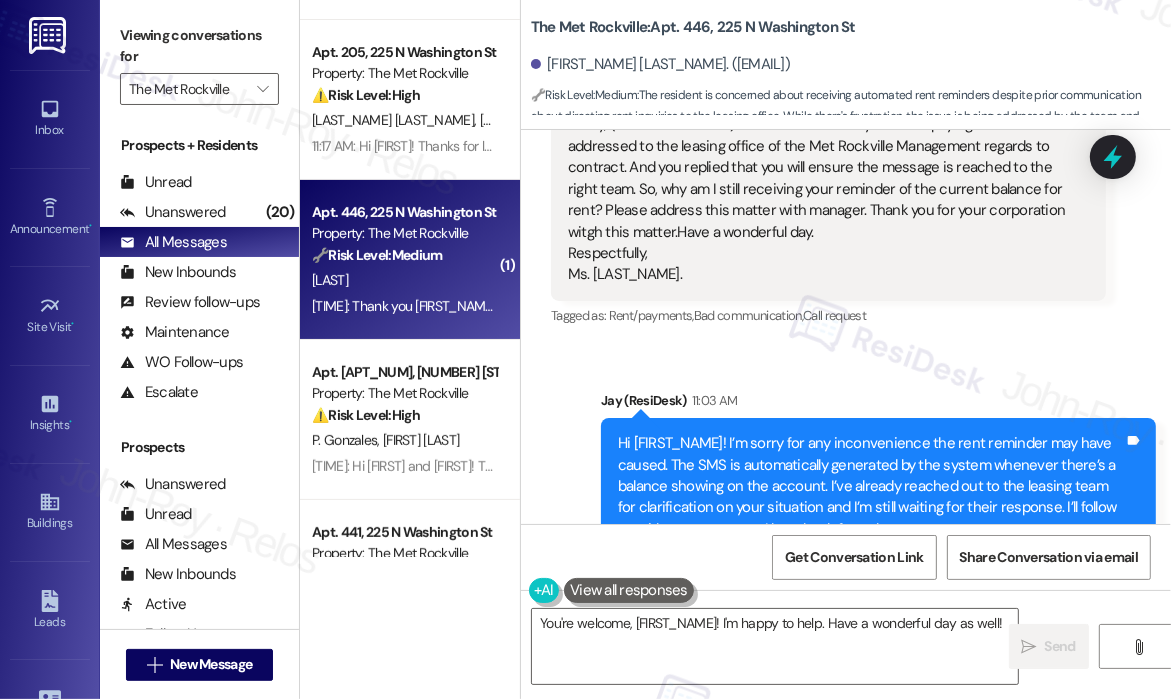 scroll, scrollTop: 3200, scrollLeft: 0, axis: vertical 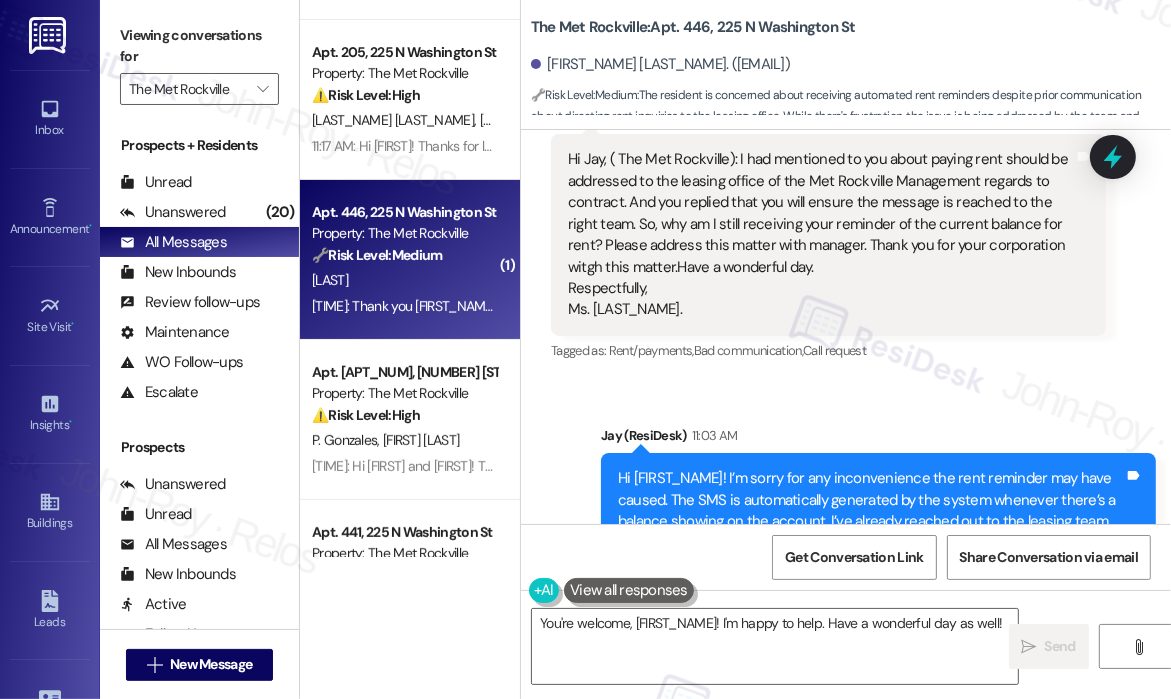 click on "Sent via SMS Jay  (ResiDesk) 11:03 AM Hi Veronica! I’m sorry for any inconvenience the rent reminder may have caused. The SMS is automatically generated by the system whenever there’s a balance showing on the account. I’ve already reached out to the leasing team for clarification on your situation and I’m still waiting for their response. I’ll follow up with you as soon as I hear back from them. Tags and notes Tagged as:   Rent/payments ,  Click to highlight conversations about Rent/payments Bad experience ,  Click to highlight conversations about Bad experience Call request Click to highlight conversations about Call request" at bounding box center (846, 507) 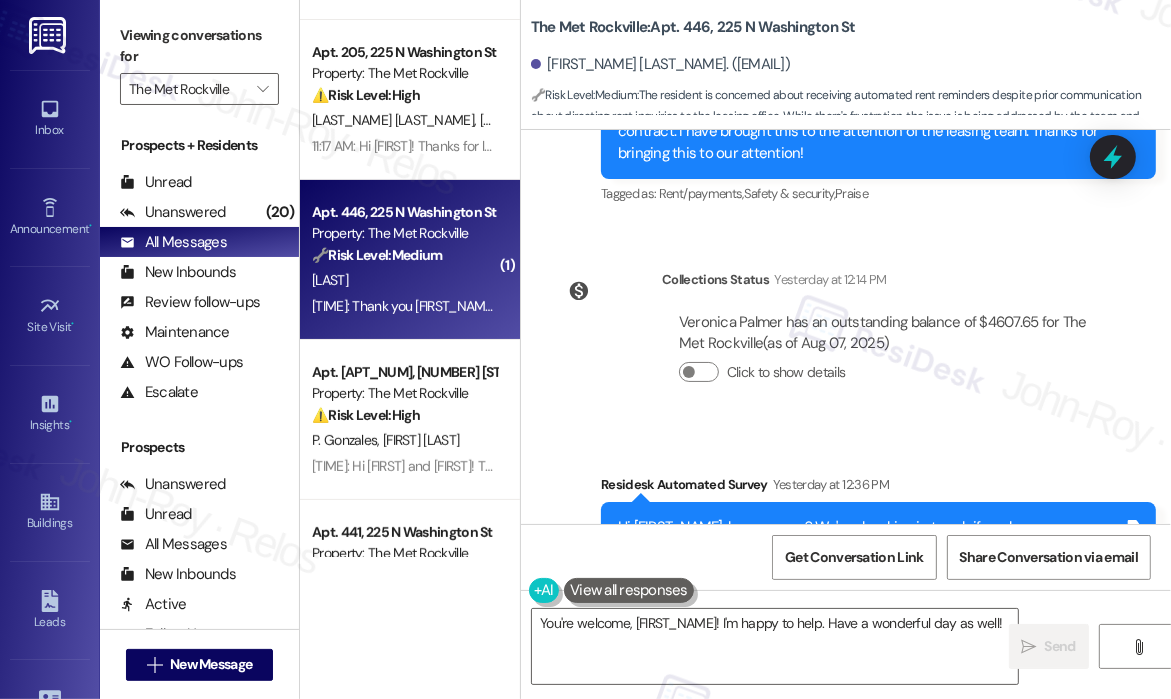 scroll, scrollTop: 2500, scrollLeft: 0, axis: vertical 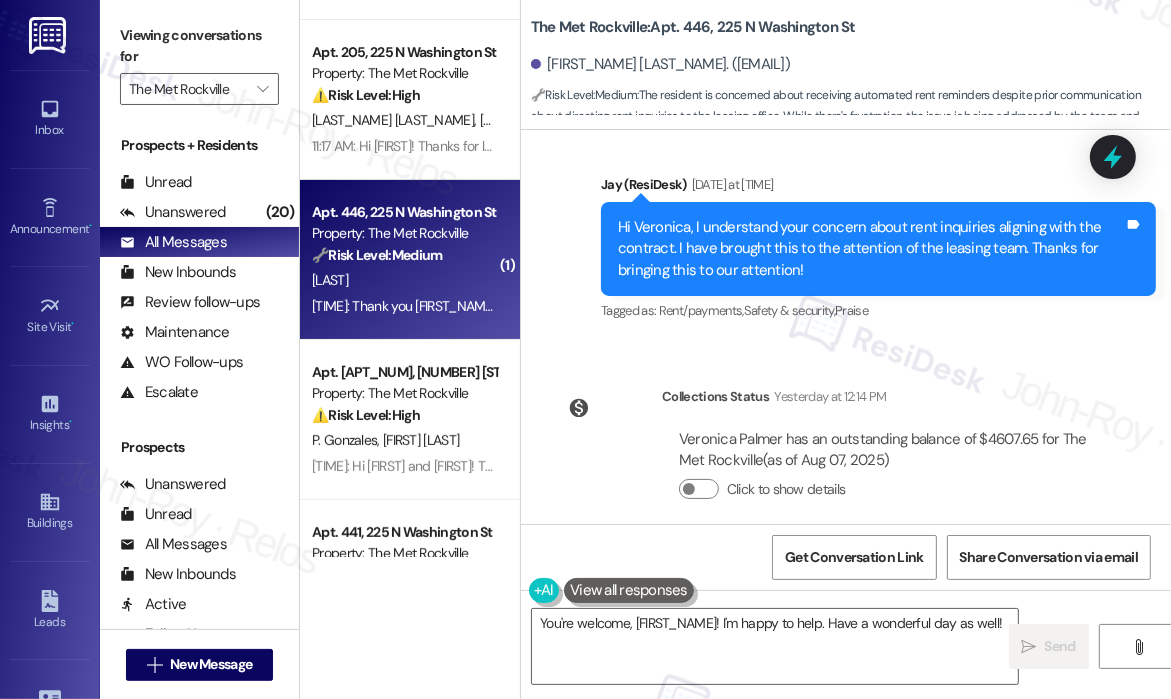 click on "Lease started Jun 13, 2025 at 8:00 PM Survey, sent via SMS Residesk Automated Survey Jun 23, 2025 at 12:39 PM Hi Veronica! We're so glad you chose The Met Rockville! We would love to improve your move-in experience. If you could improve one thing about our move-in process, what would it be? Send us your ideas! (You can always reply STOP to opt out of future messages) Tags and notes Tagged as:   Move in Click to highlight conversations about Move in Survey, sent via SMS Residesk Automated Survey Jul 03, 2025 at 1:46 PM Hi Veronica, how are you? This is a friendly reminder that your rent is due. Please let us know if you have any questions! Tags and notes Tagged as:   Delinquent payment reminders Click to highlight conversations about Delinquent payment reminders Survey, sent via SMS Residesk Automated Survey Jul 07, 2025 at 12:36 PM Tags and notes Tagged as:   Delinquent payment reminders Click to highlight conversations about Delinquent payment reminders Survey, sent via SMS Residesk Automated Survey     ," at bounding box center [846, 327] 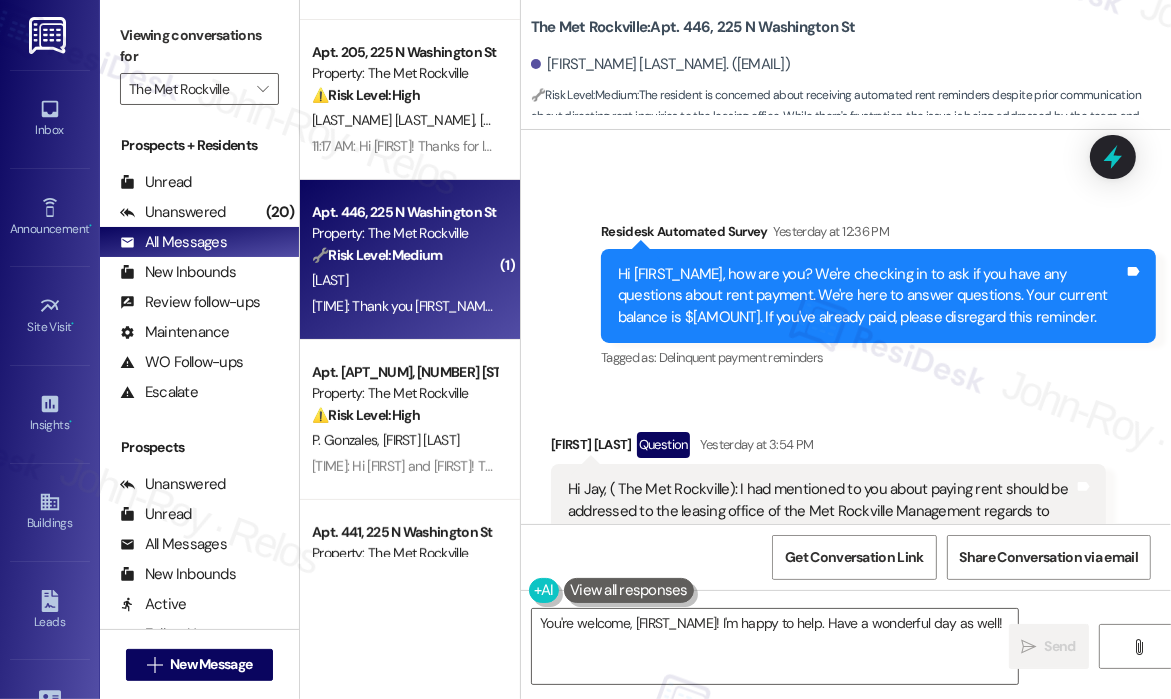 scroll, scrollTop: 3000, scrollLeft: 0, axis: vertical 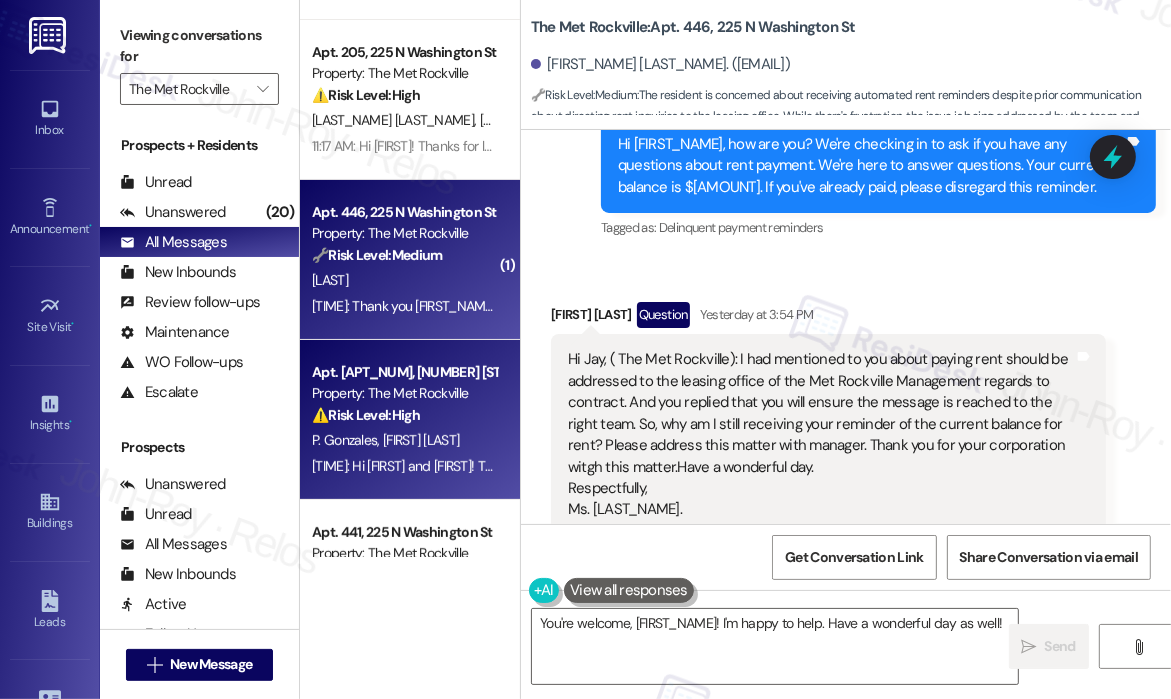 click on "⚠️  Risk Level:  High" at bounding box center (366, 415) 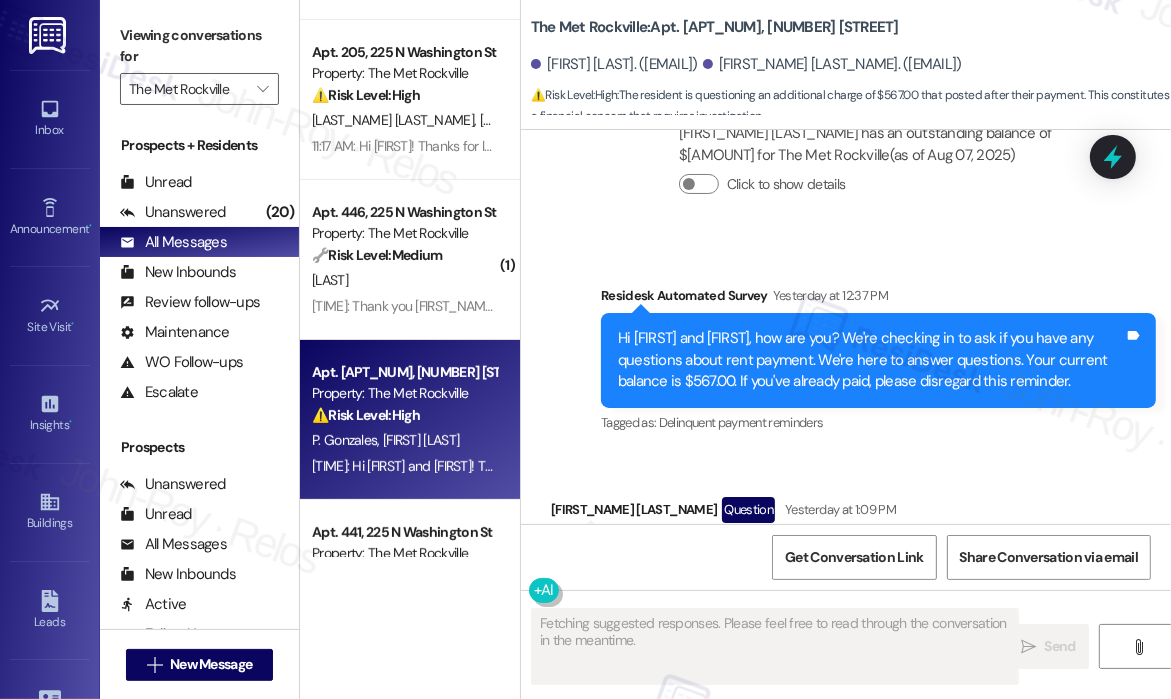 scroll, scrollTop: 3351, scrollLeft: 0, axis: vertical 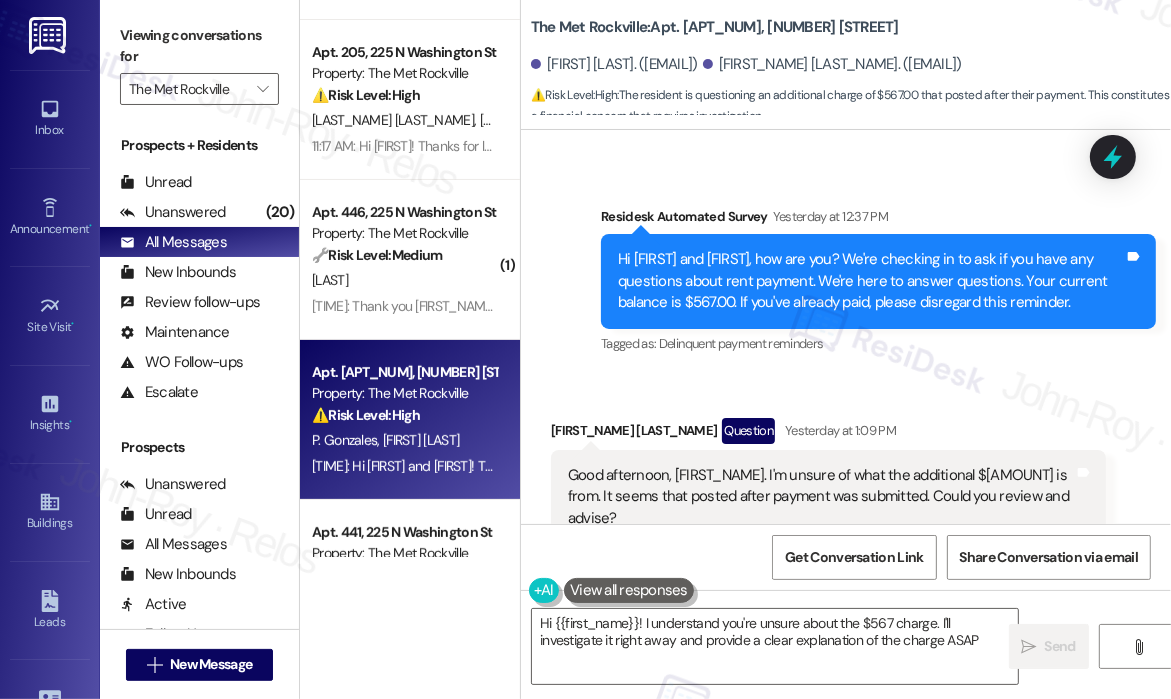 type on "Hi {{first_name}}! I understand you're unsure about the $567 charge. I'll investigate it right away and provide a clear explanation of the charge ASAP." 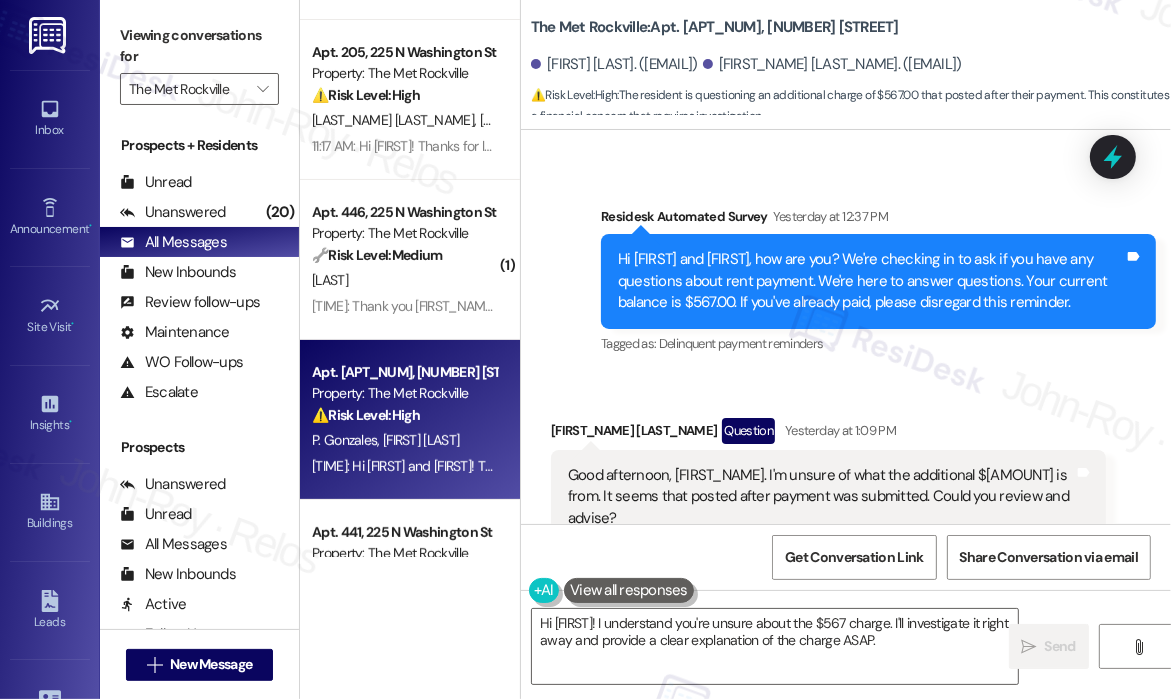click on "Received via SMS Philip Gonzales Question Yesterday at 1:09 PM Good afternoon, Jay. I'm unsure of what the additional $567.00 is from. It seems that posted after payment was submitted. Could you review and advise?  Tags and notes Tagged as:   Rent/payments ,  Click to highlight conversations about Rent/payments Additional charges ,  Click to highlight conversations about Additional charges Billing discrepancy ,  Click to highlight conversations about Billing discrepancy Call request Click to highlight conversations about Call request" at bounding box center [846, 481] 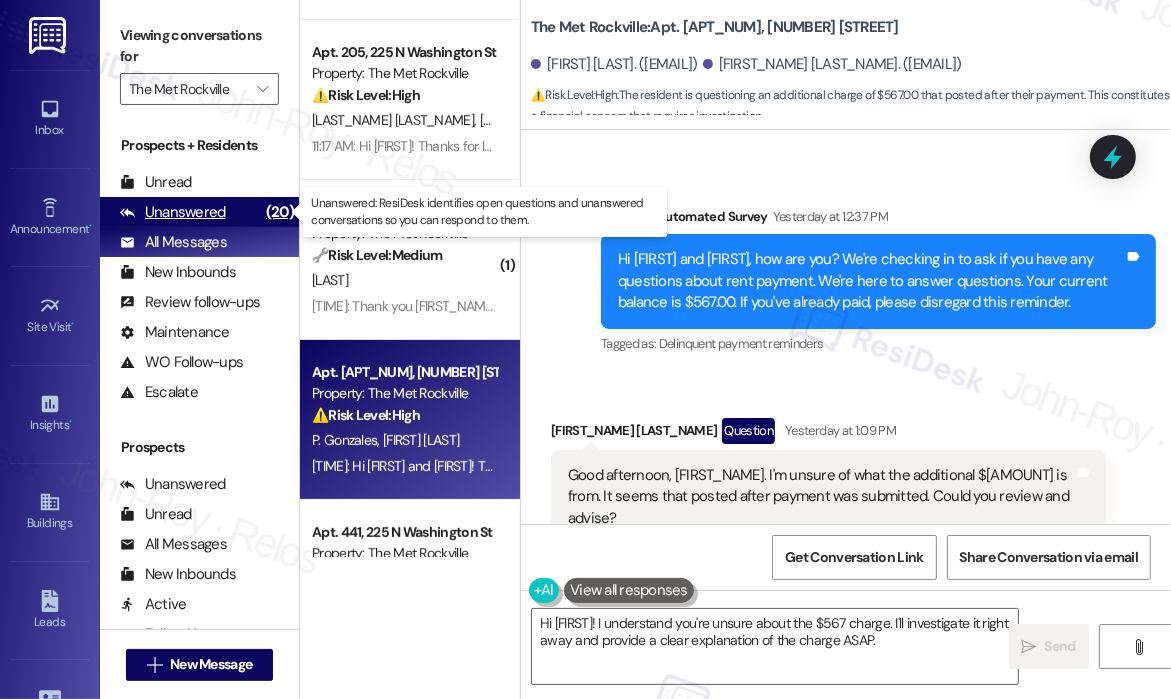click on "Unanswered" at bounding box center (173, 212) 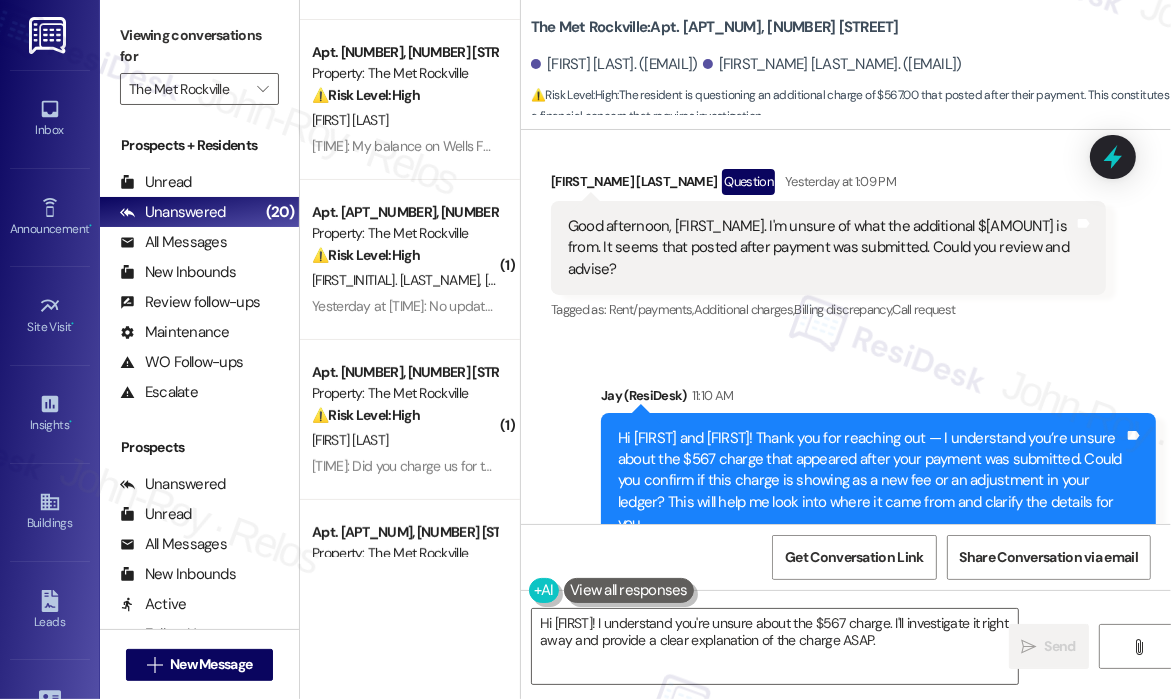 scroll, scrollTop: 3606, scrollLeft: 0, axis: vertical 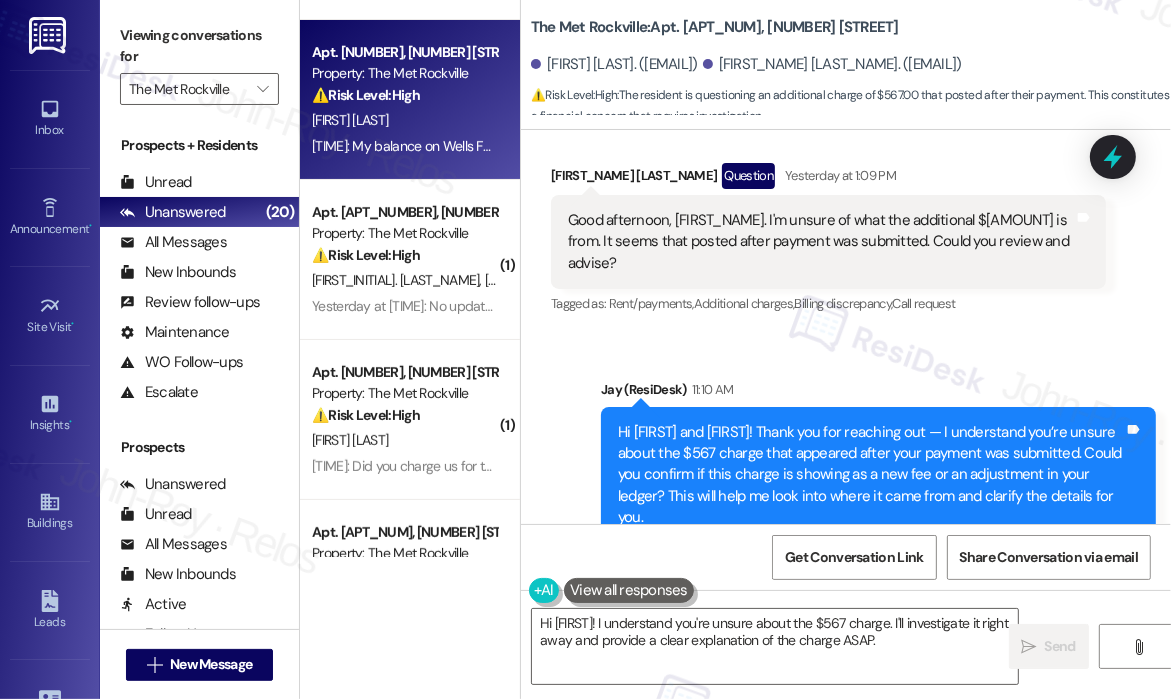 click on "Yesterday at 12:40 PM: My balance on Wells Fargo says $5 Yesterday at 12:40 PM: My balance on Wells Fargo says $5" at bounding box center [435, 146] 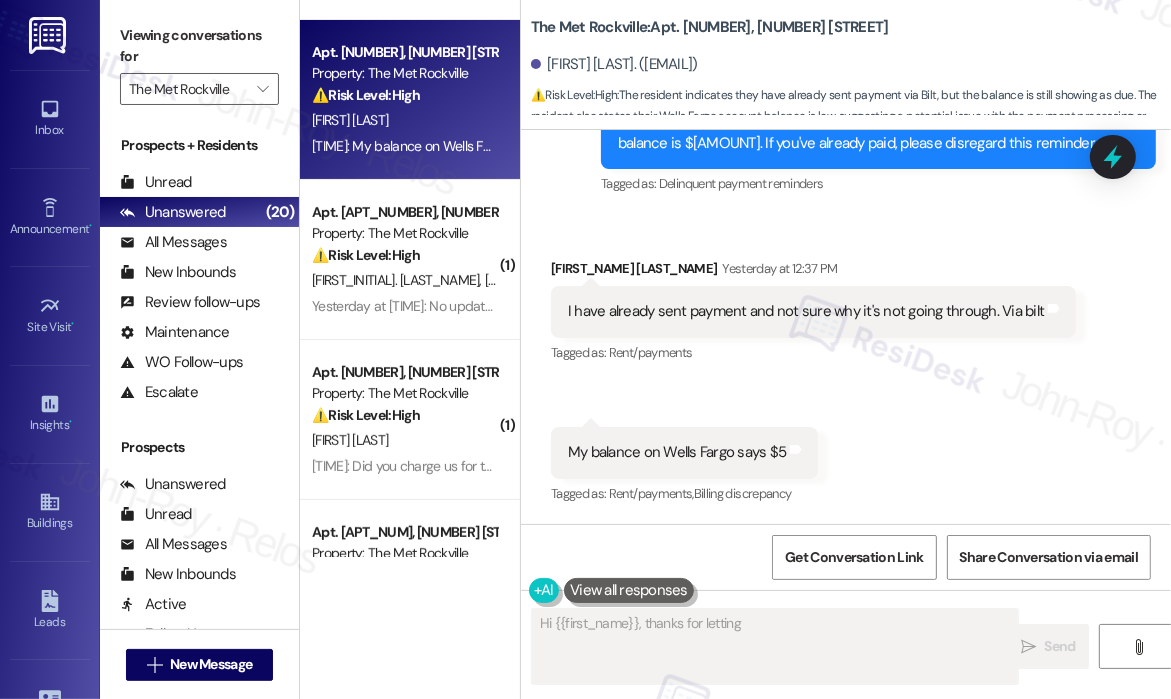 scroll, scrollTop: 1356, scrollLeft: 0, axis: vertical 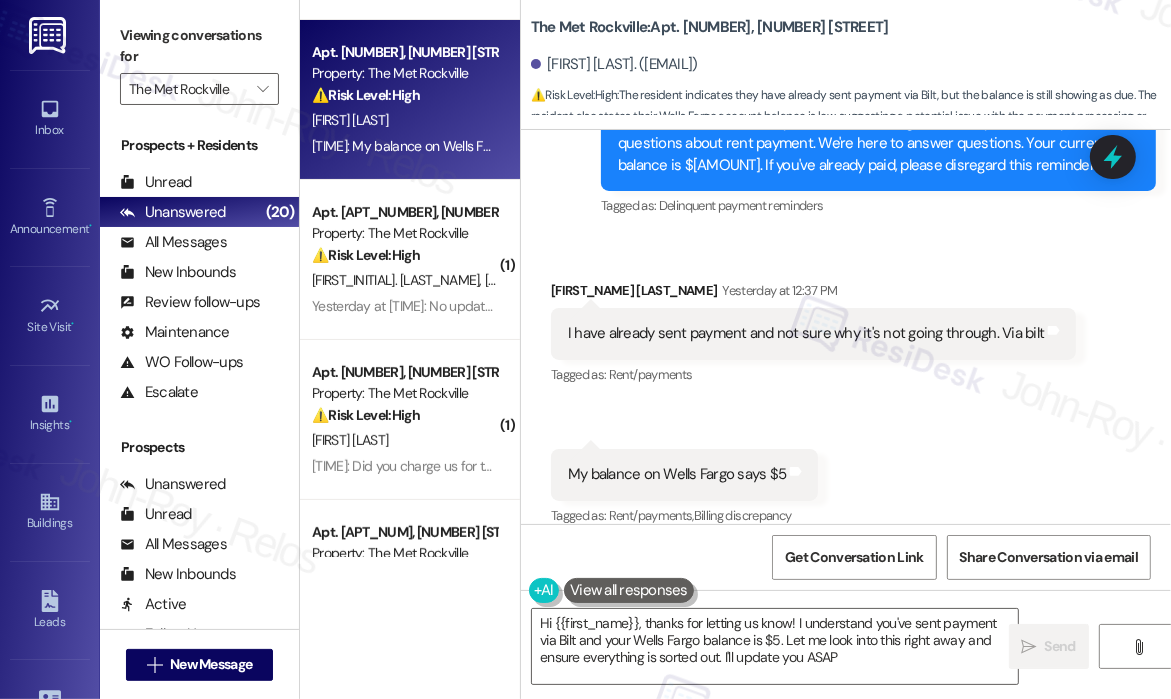 type on "Hi {{first_name}}, thanks for letting us know! I understand you've sent payment via Bilt and your Wells Fargo balance is $5. Let me look into this right away and ensure everything is sorted out. I'll update you ASAP!" 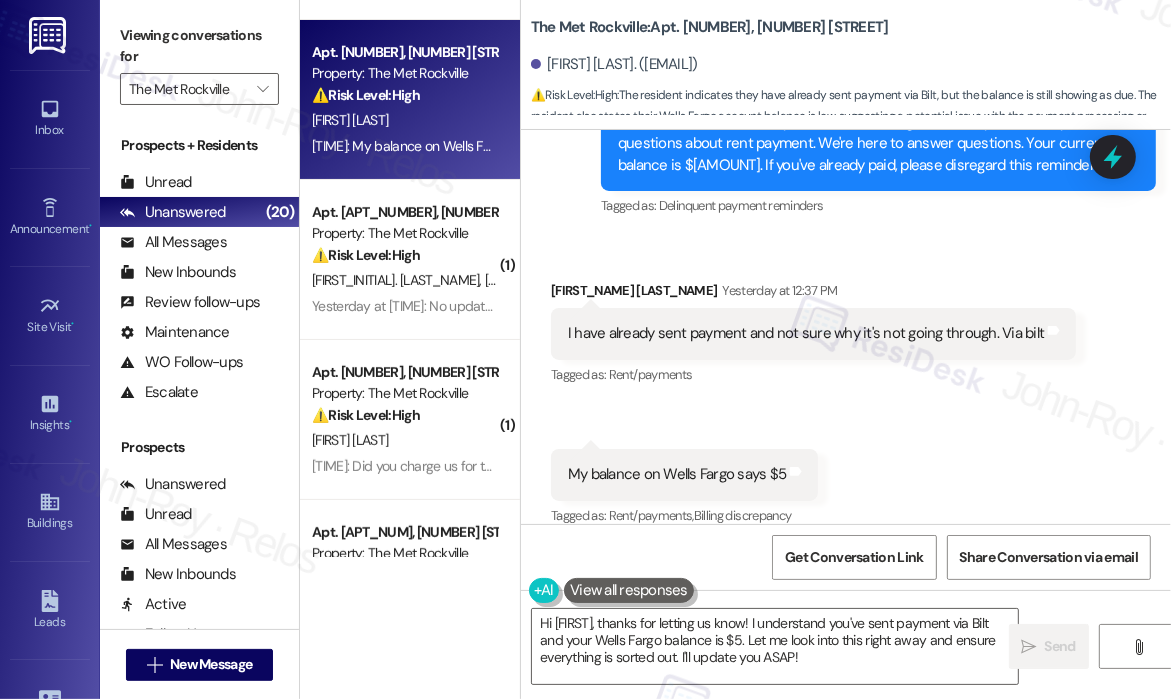 click on "I have already sent payment and not sure why it's not going through. Via bilt" at bounding box center [806, 333] 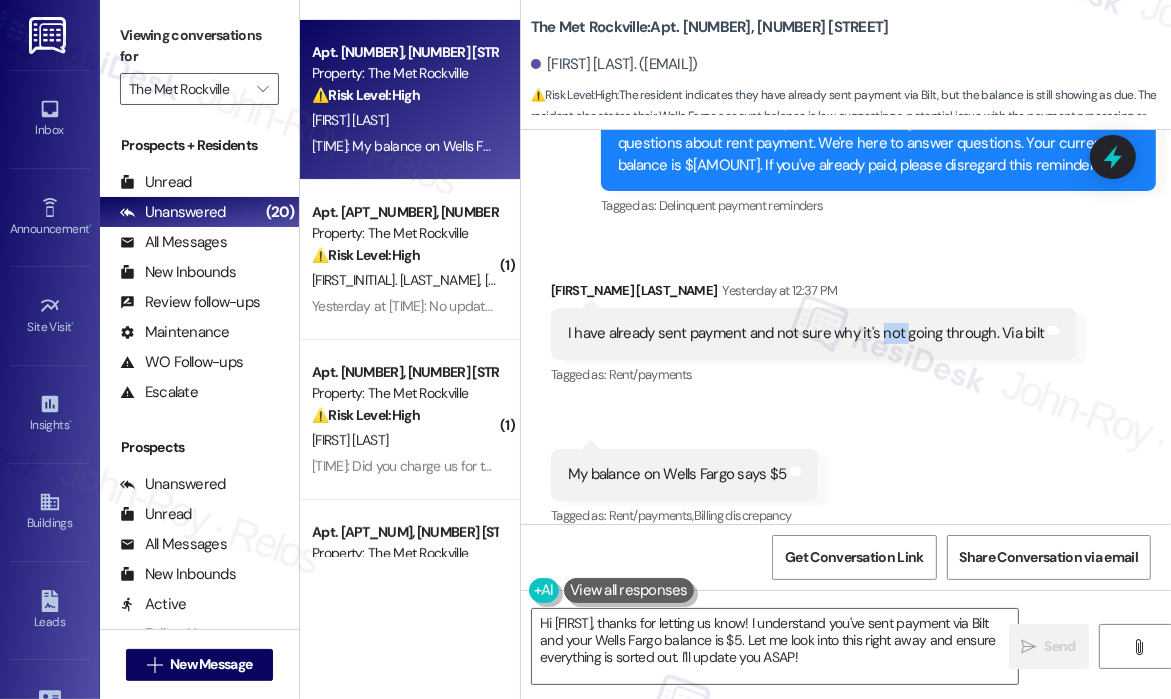 click on "I have already sent payment and not sure why it's not going through. Via bilt" at bounding box center [806, 333] 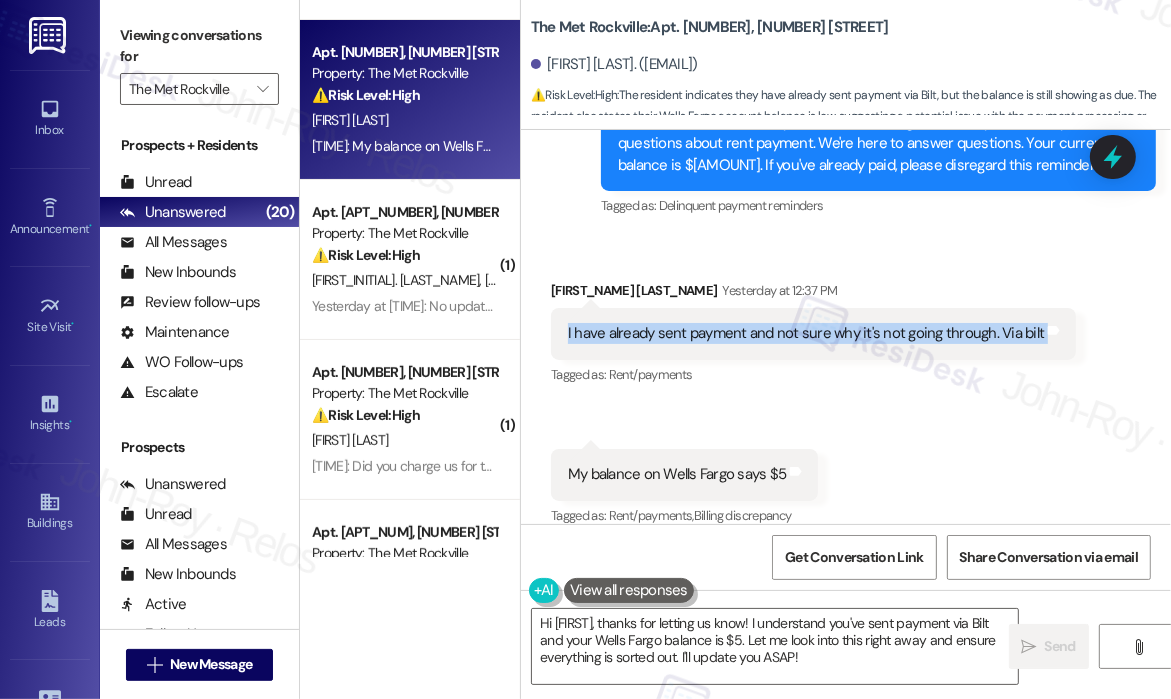 click on "I have already sent payment and not sure why it's not going through. Via bilt" at bounding box center (806, 333) 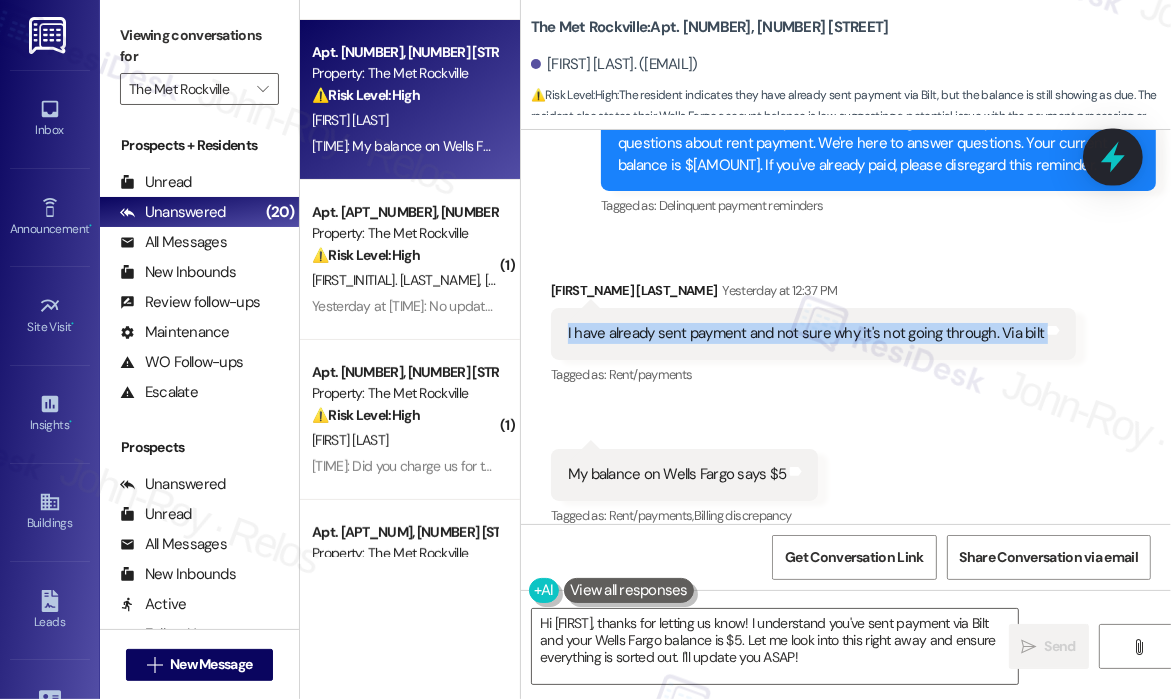click 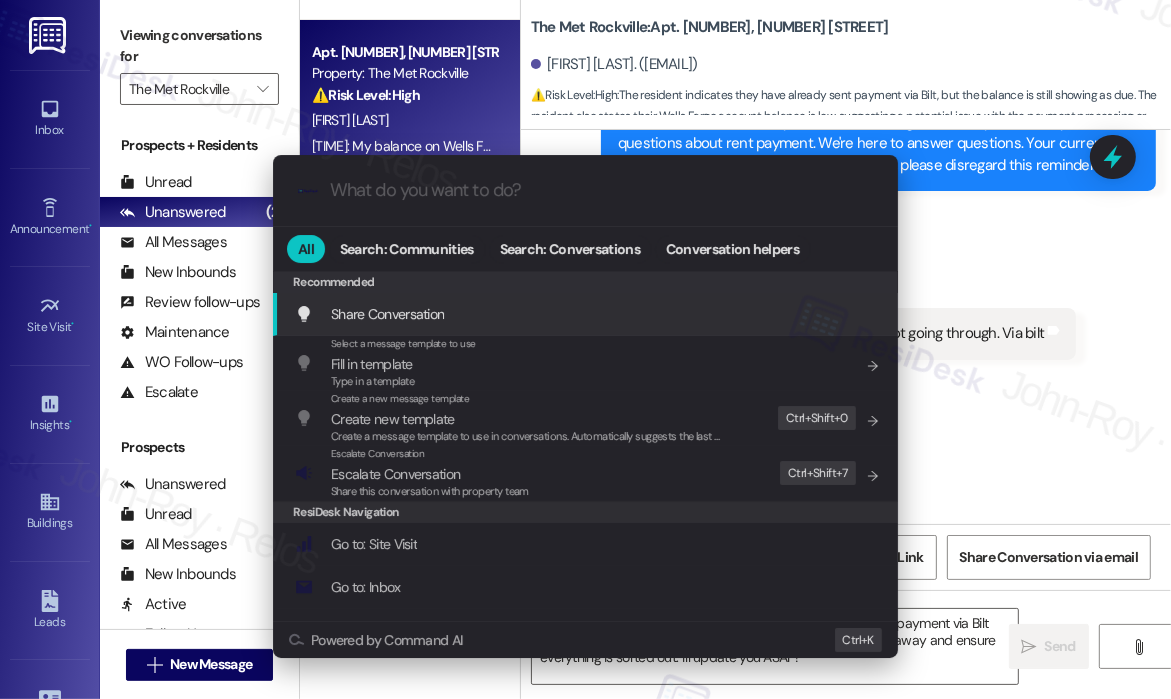 click at bounding box center (601, 190) 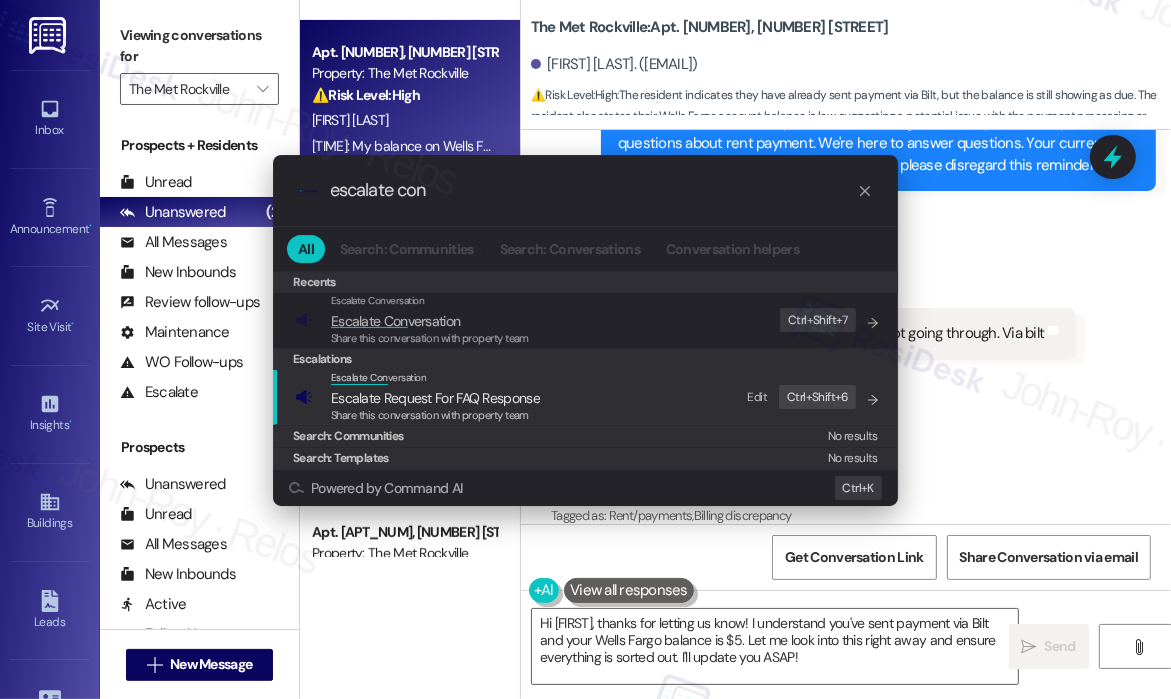 type on "escalate con" 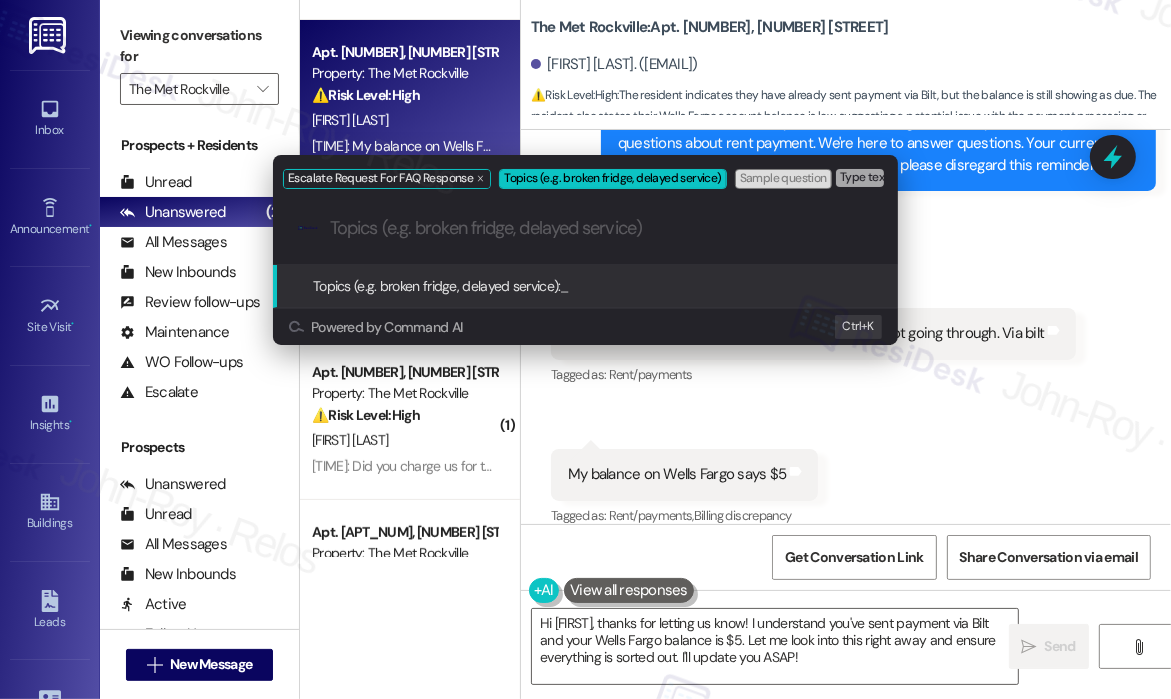 click at bounding box center [601, 228] 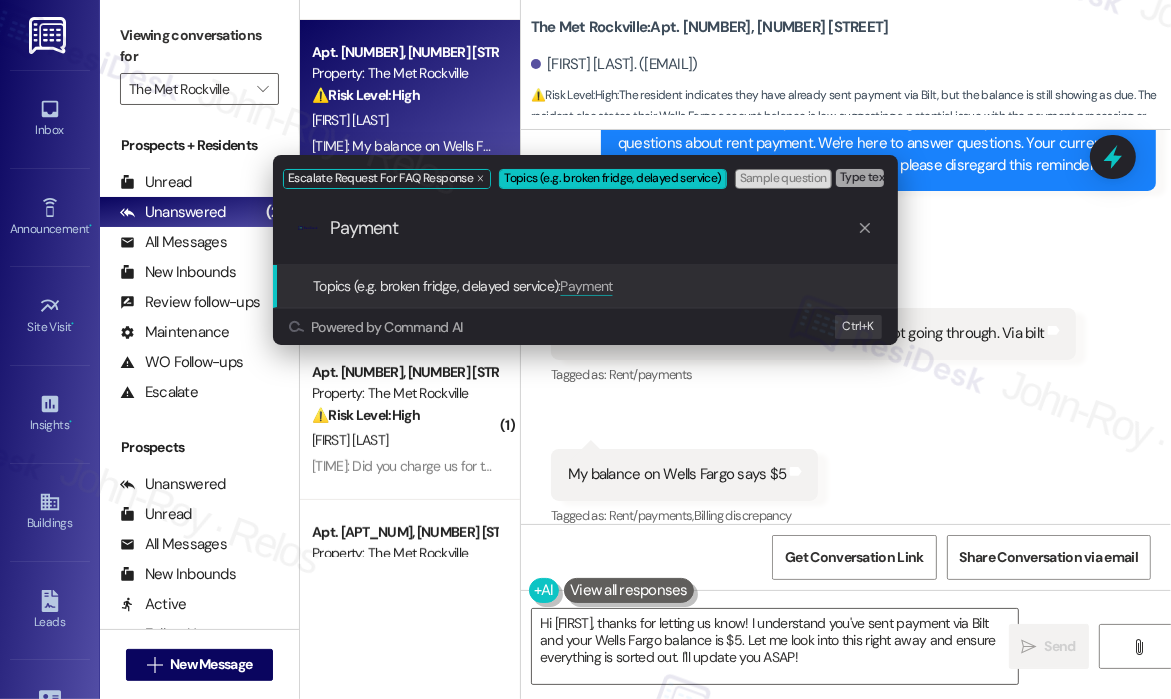 click on "Escalate Request For FAQ Response Topics (e.g. broken fridge, delayed service) Sample question Type text and press Enter. .cls-1{fill:#0a055f;}.cls-2{fill:#0cc4c4;} resideskLogoBlueOrange Payment Topics (e.g. broken fridge, delayed service):  Payment Powered by Command AI Ctrl+ K" at bounding box center [585, 349] 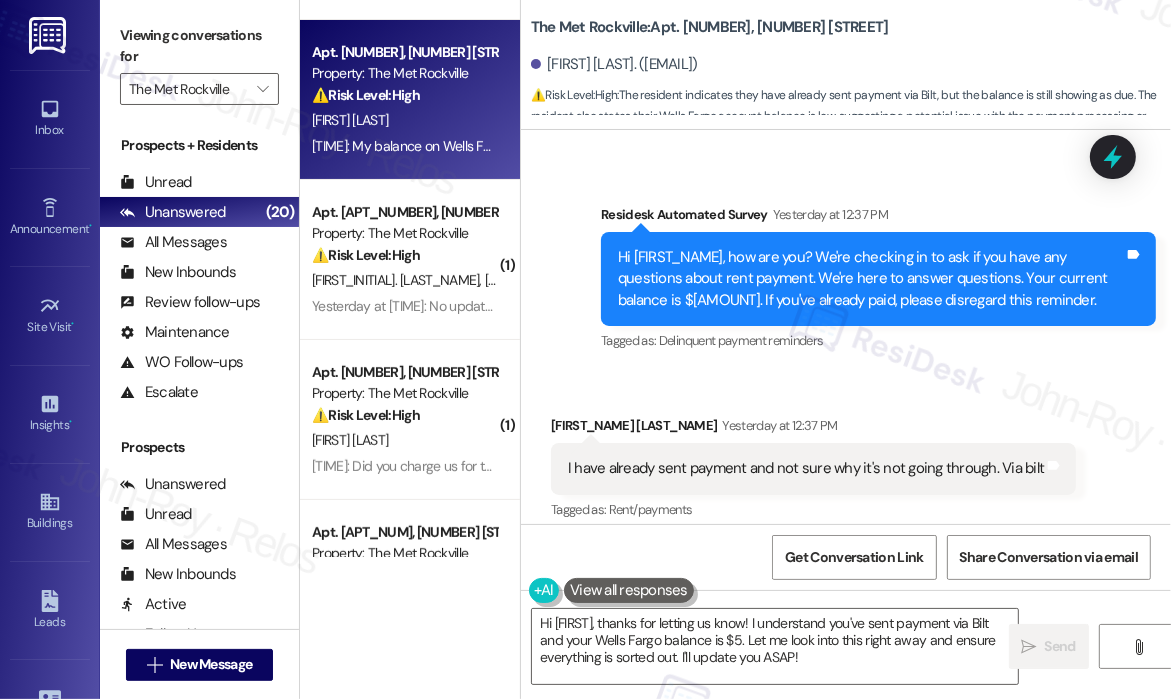 scroll, scrollTop: 1256, scrollLeft: 0, axis: vertical 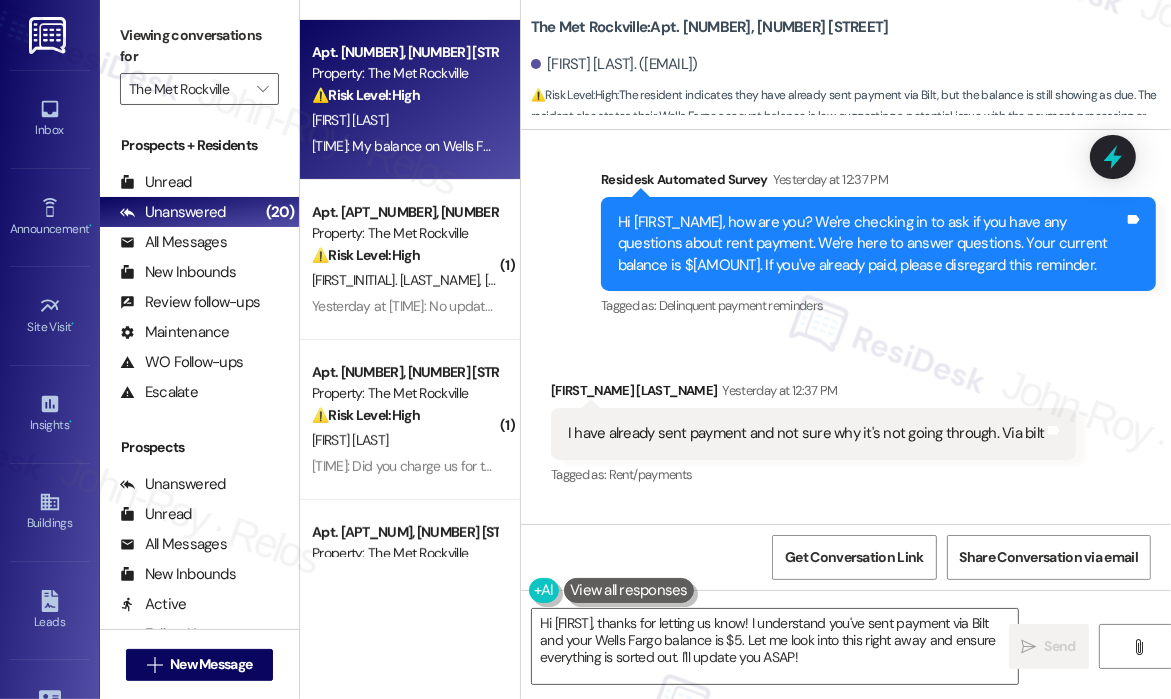 click on "Jennifer Ganss Yesterday at 12:37 PM" at bounding box center (813, 394) 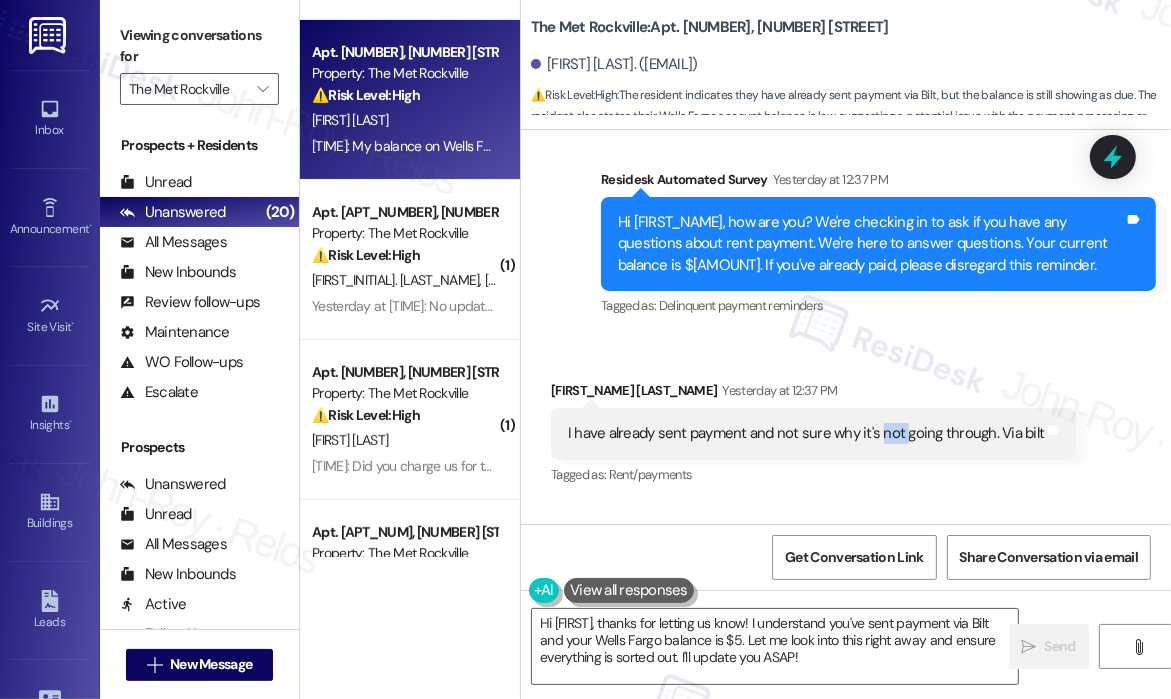 click on "I have already sent payment and not sure why it's not going through. Via bilt" at bounding box center [806, 433] 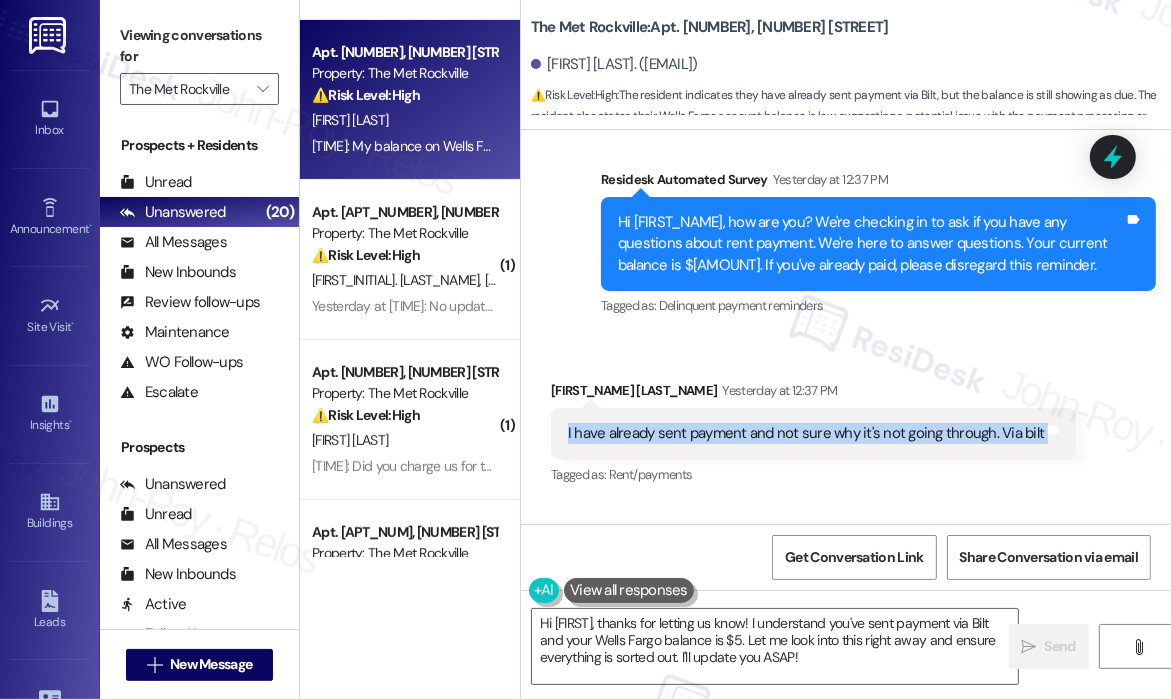 click on "I have already sent payment and not sure why it's not going through. Via bilt" at bounding box center [806, 433] 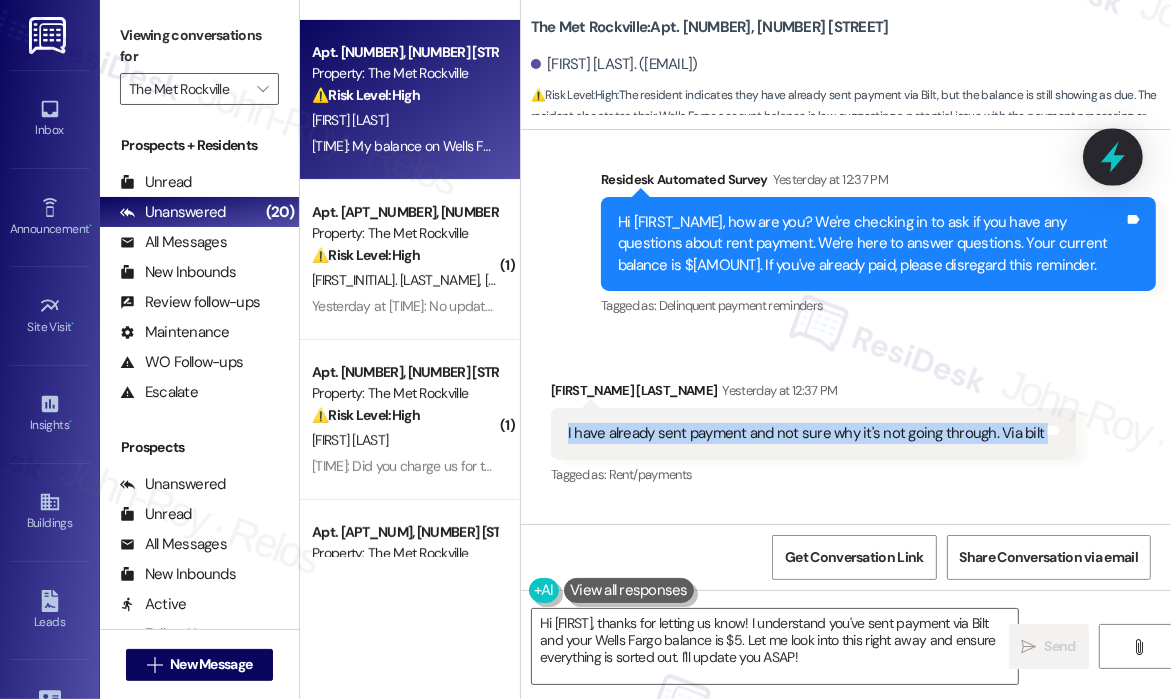 click 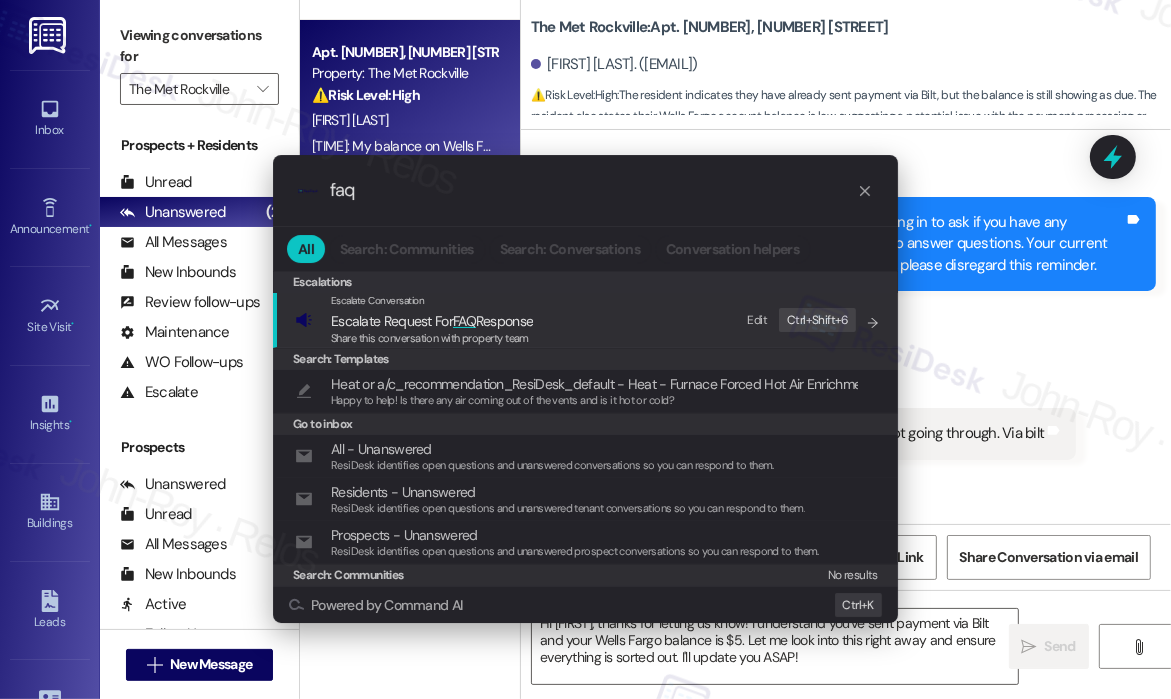 type on "faq" 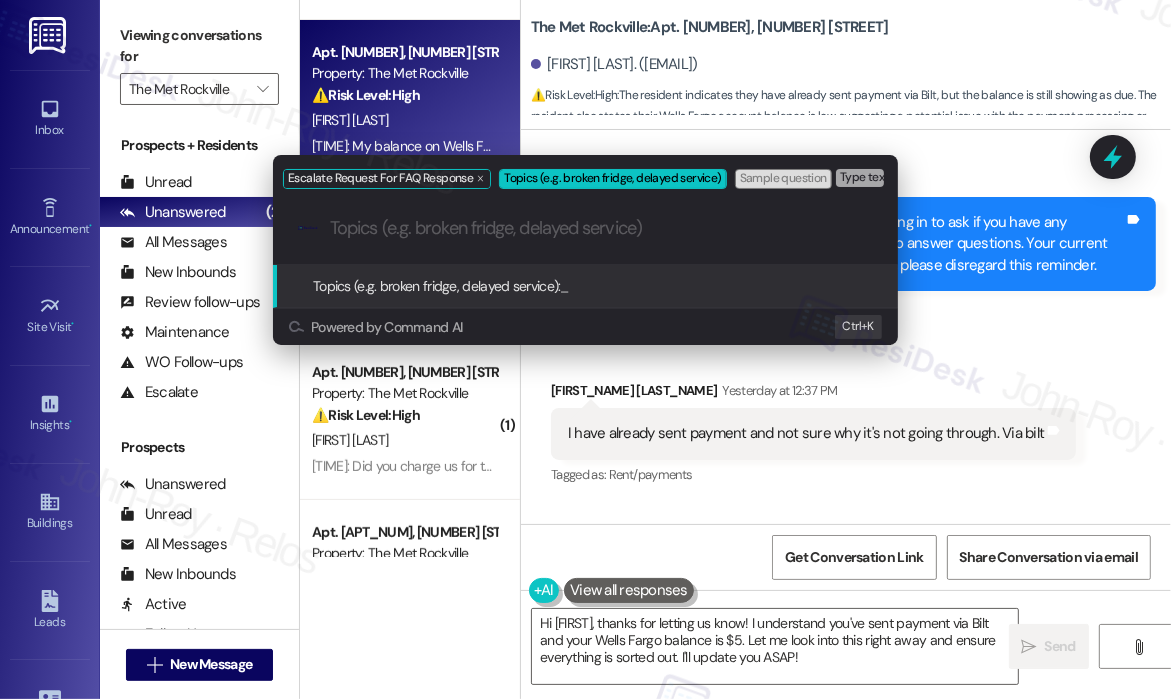 paste on "Payment Sent via Bilt – Not Posting" 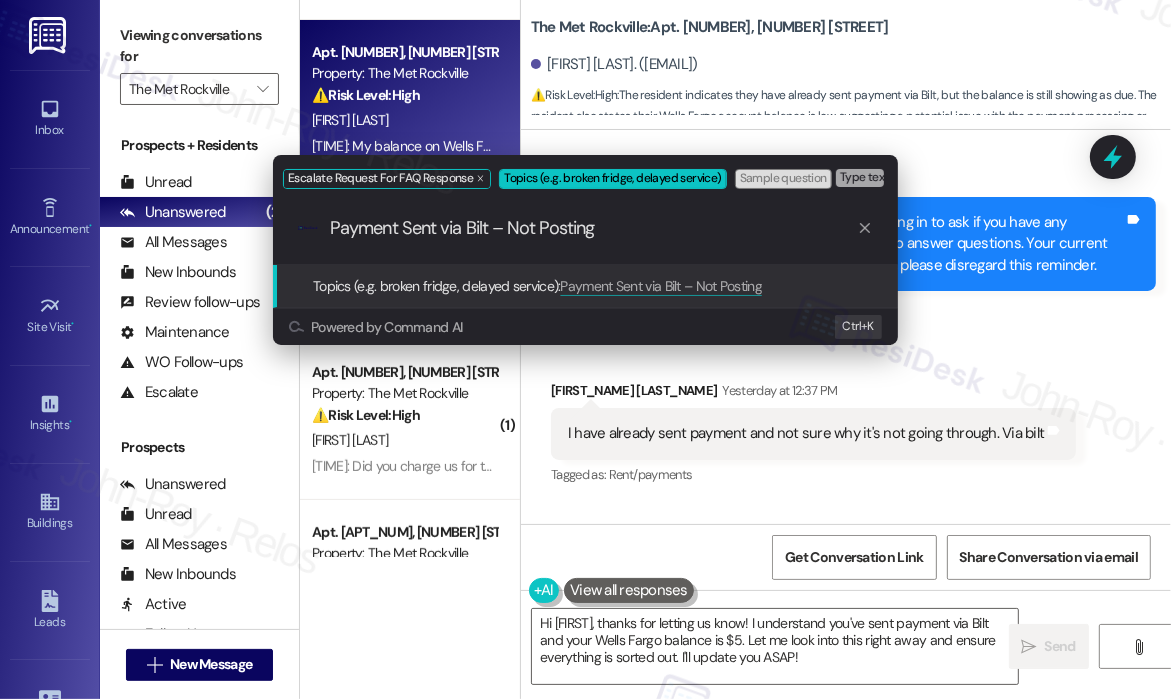 type 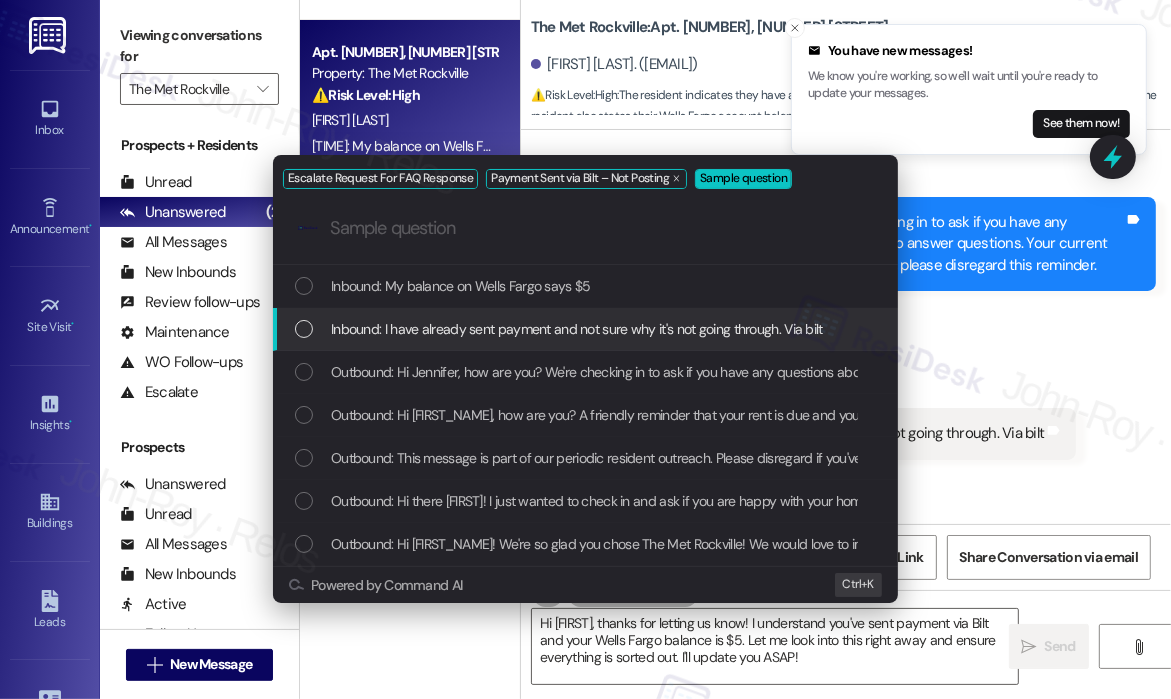 click on "Inbound: I have already sent payment and not sure why it's not going through. Via bilt" at bounding box center (577, 329) 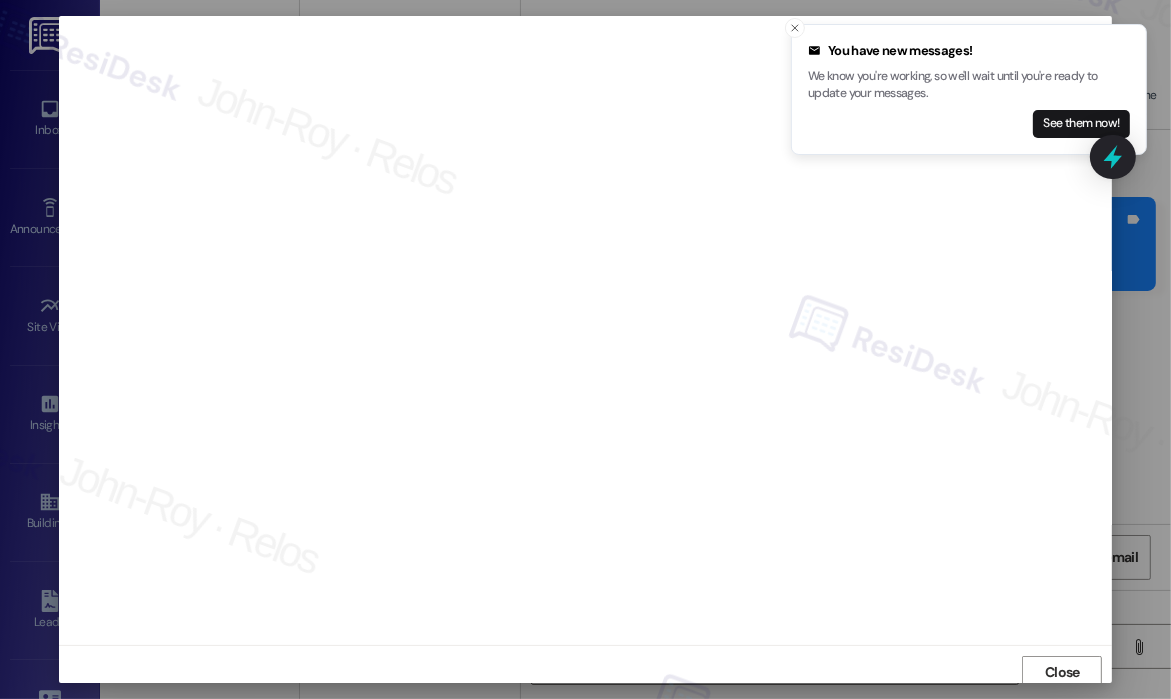 scroll, scrollTop: 4, scrollLeft: 0, axis: vertical 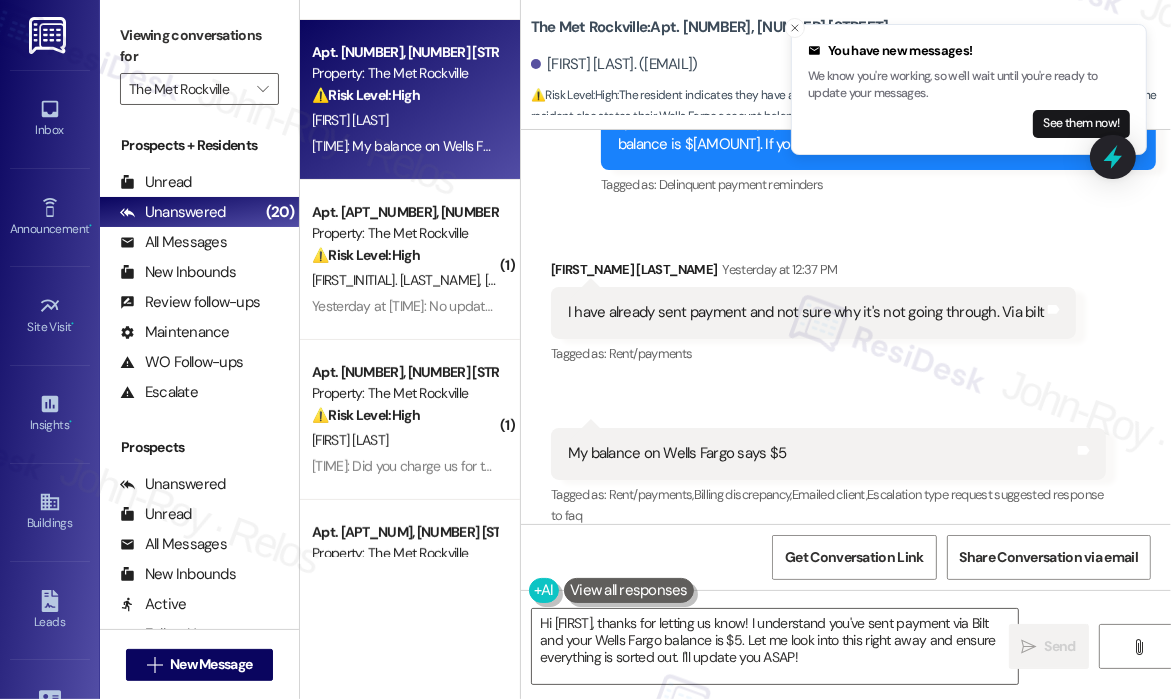 click on "Received via SMS Jennifer Ganss Yesterday at 12:37 PM I have already sent payment and not sure why it's not going through. Via bilt Tags and notes Tagged as:   Rent/payments Click to highlight conversations about Rent/payments Received via SMS 12:40 PM Jennifer Ganss Yesterday at 12:40 PM My balance on Wells Fargo says $5 Tags and notes Tagged as:   Rent/payments ,  Click to highlight conversations about Rent/payments Billing discrepancy ,  Click to highlight conversations about Billing discrepancy Emailed client ,  Click to highlight conversations about Emailed client Escalation type request suggested response to faq Click to highlight conversations about Escalation type request suggested response to faq" at bounding box center [846, 379] 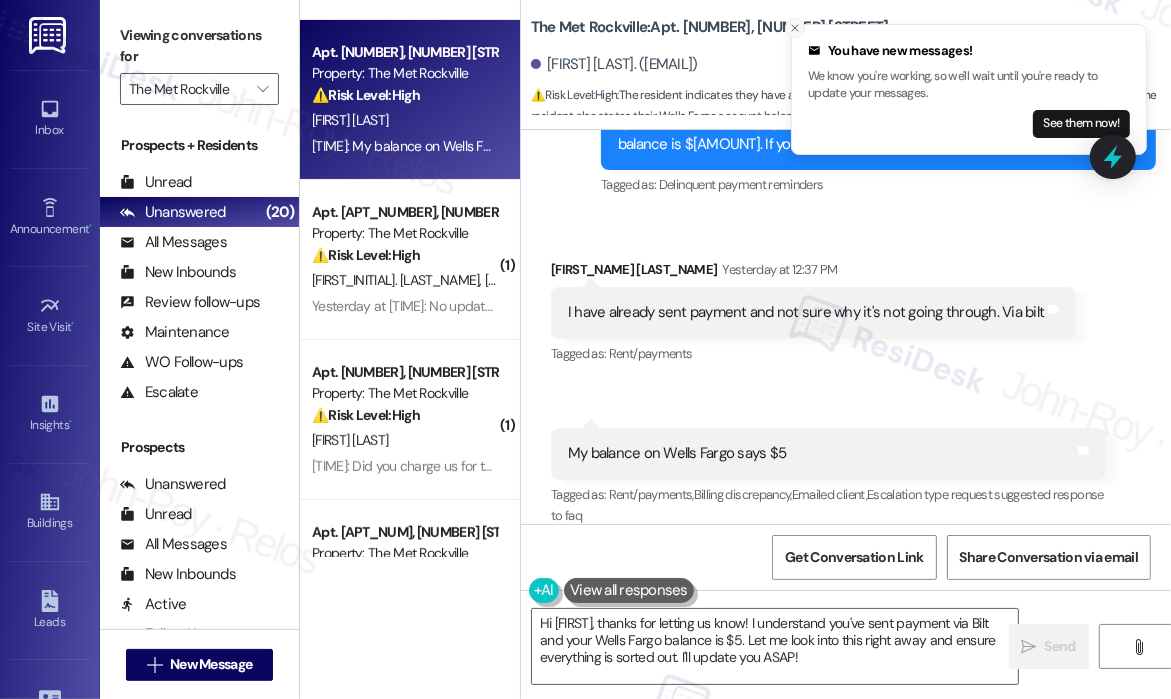 click 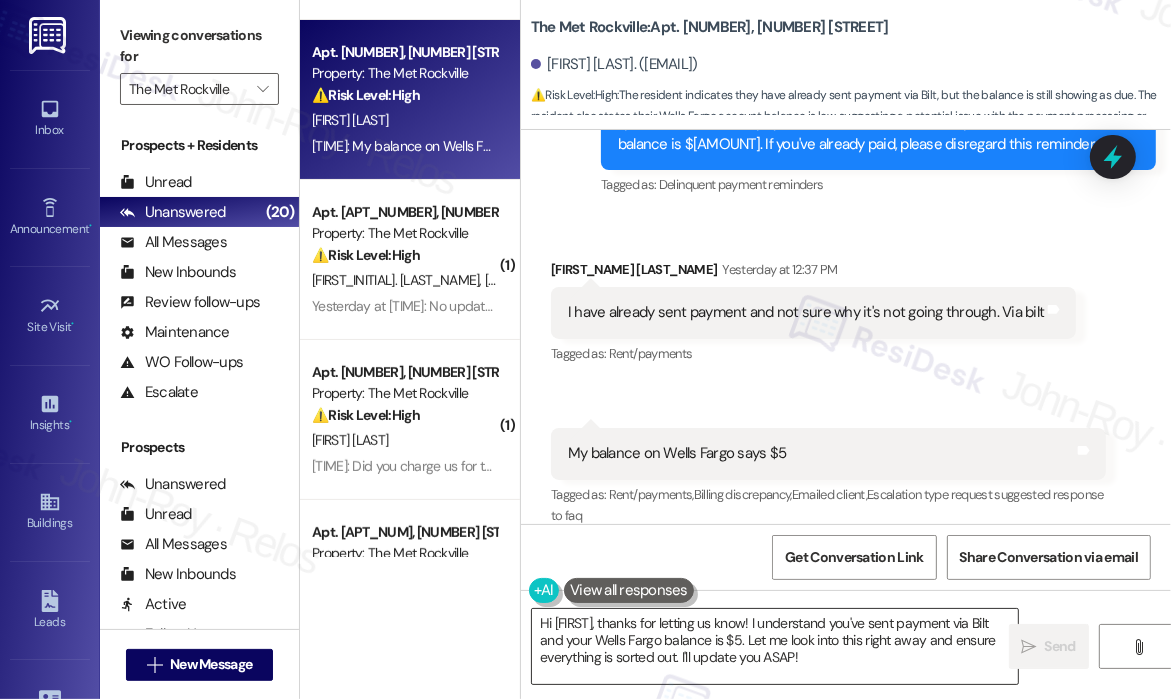click on "Hi {{first_name}}, thanks for letting us know! I understand you've sent payment via Bilt and your Wells Fargo balance is $5. Let me look into this right away and ensure everything is sorted out. I'll update you ASAP!" at bounding box center (775, 646) 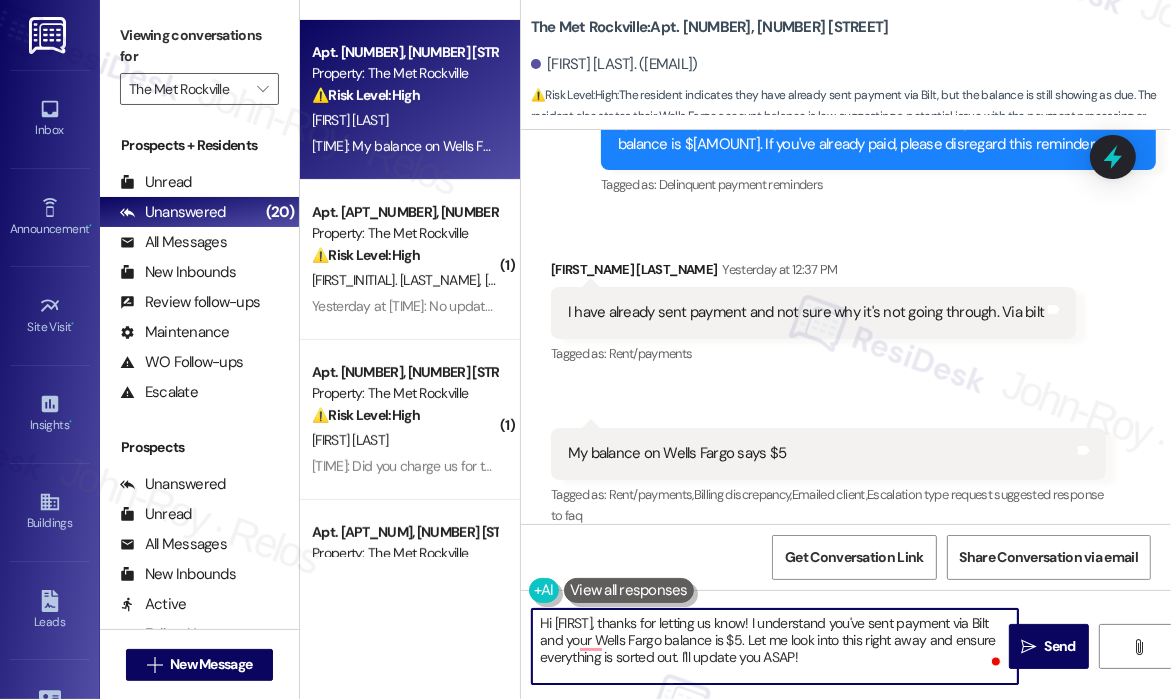 click on "Hi {{first_name}}, thanks for letting us know! I understand you've sent payment via Bilt and your Wells Fargo balance is $5. Let me look into this right away and ensure everything is sorted out. I'll update you ASAP!" at bounding box center [775, 646] 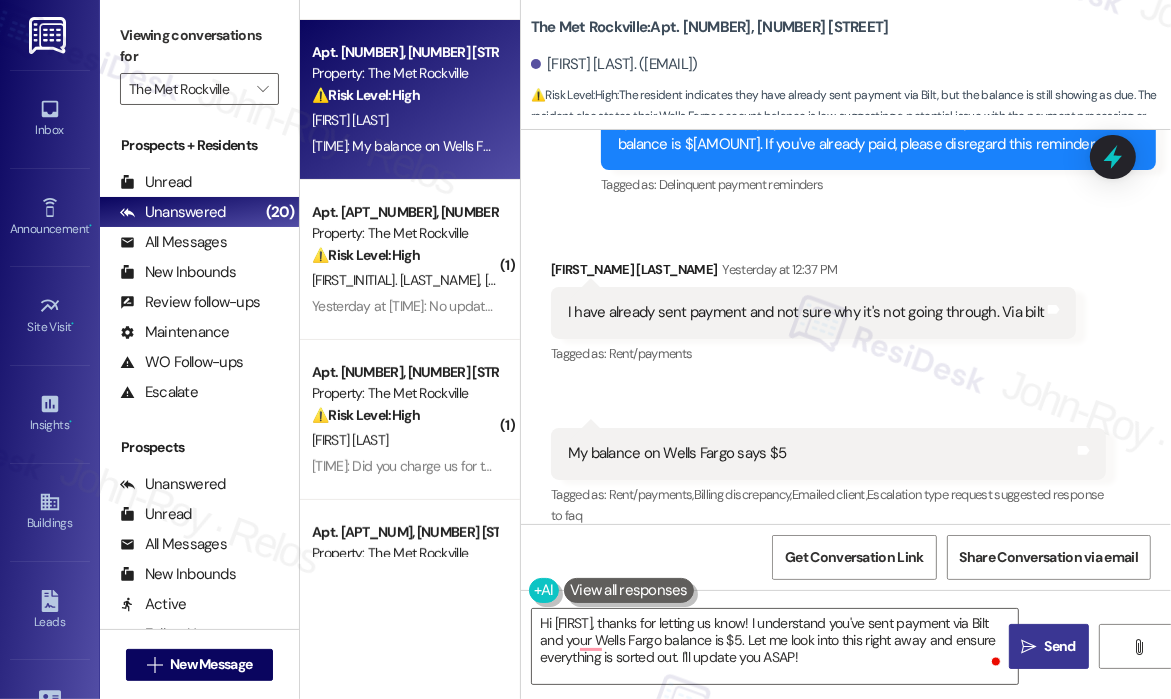 click on "Send" at bounding box center (1060, 646) 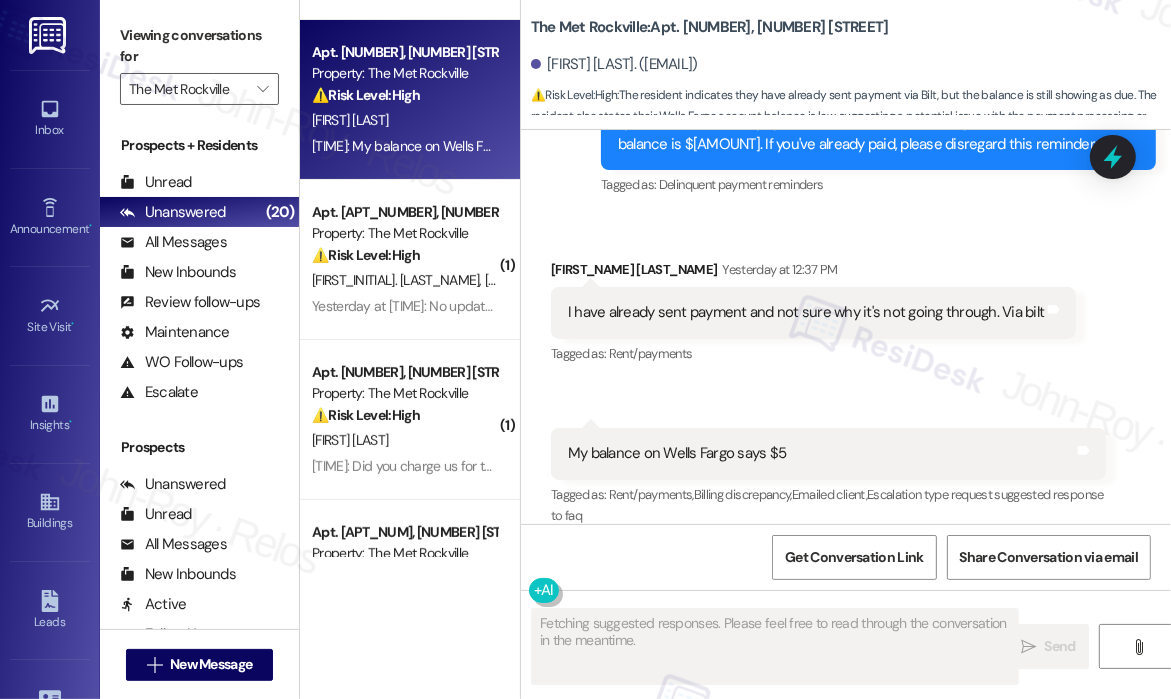 scroll, scrollTop: 1376, scrollLeft: 0, axis: vertical 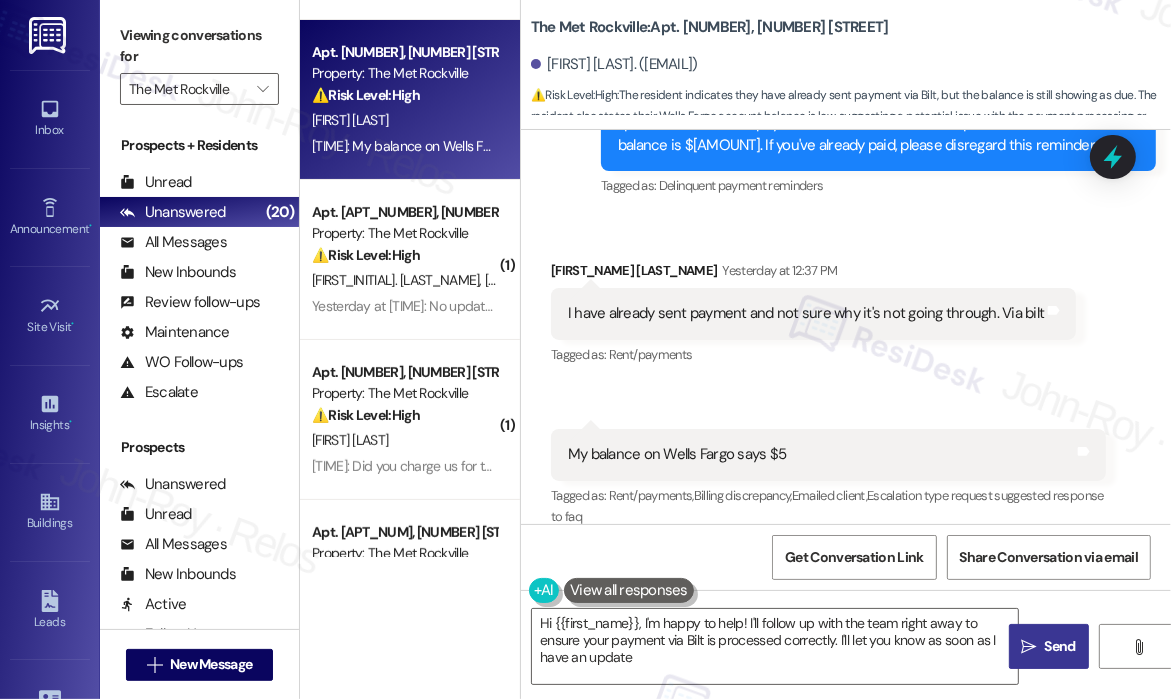 type on "Hi {{first_name}}, I'm happy to help! I'll follow up with the team right away to ensure your payment via Bilt is processed correctly. I'll let you know as soon as I have an update!" 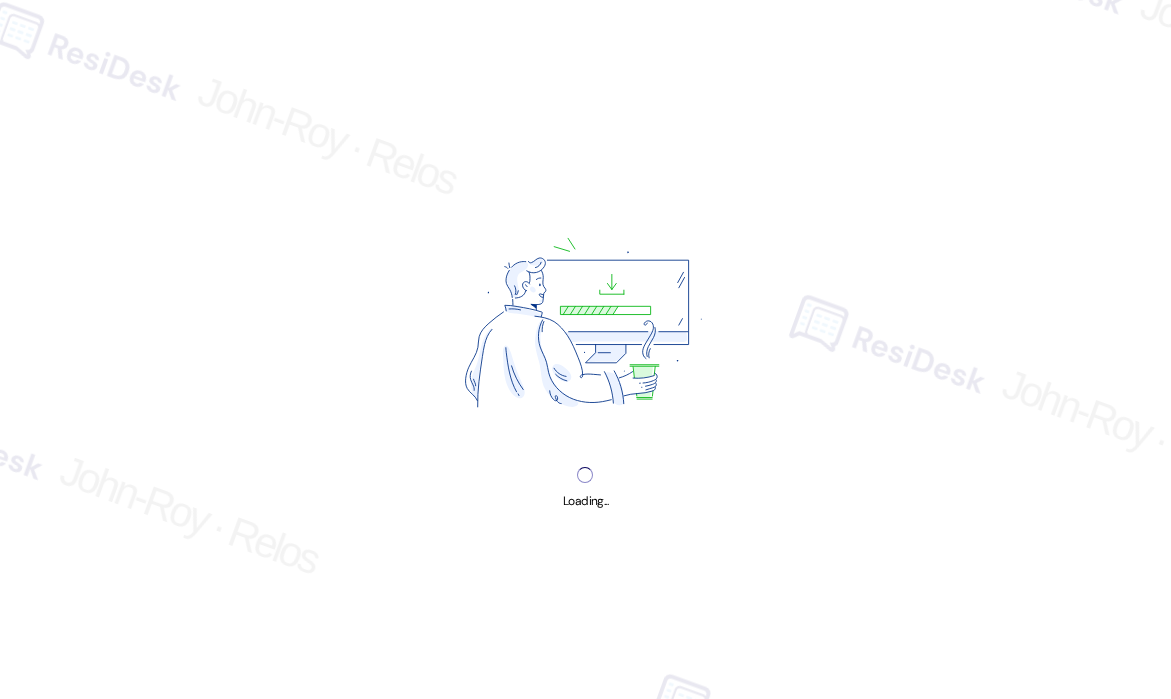 scroll, scrollTop: 0, scrollLeft: 0, axis: both 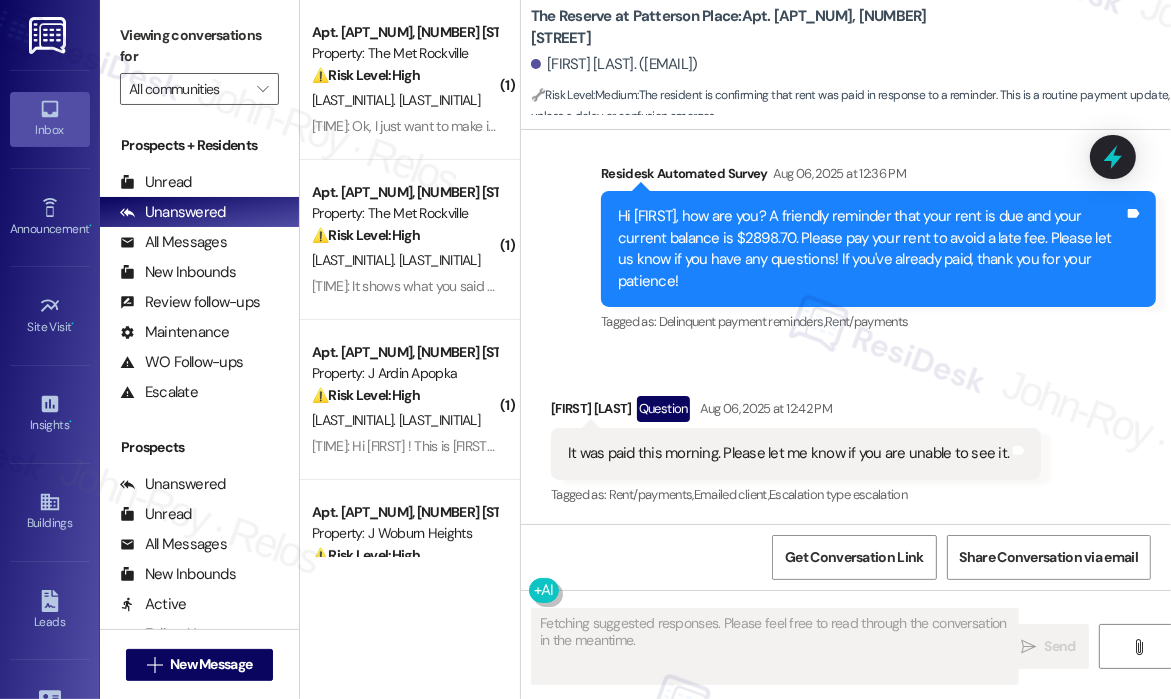 click on "Received via SMS [FIRST] Question [DATE] at [TIME] It was paid this morning. Please let me know if you are unable to see it. Tags and notes Tagged as: Rent/payments , Click to highlight conversations about Rent/payments Emailed client , Click to highlight conversations about Emailed client Escalation type escalation Click to highlight conversations about Escalation type escalation" at bounding box center (846, 437) 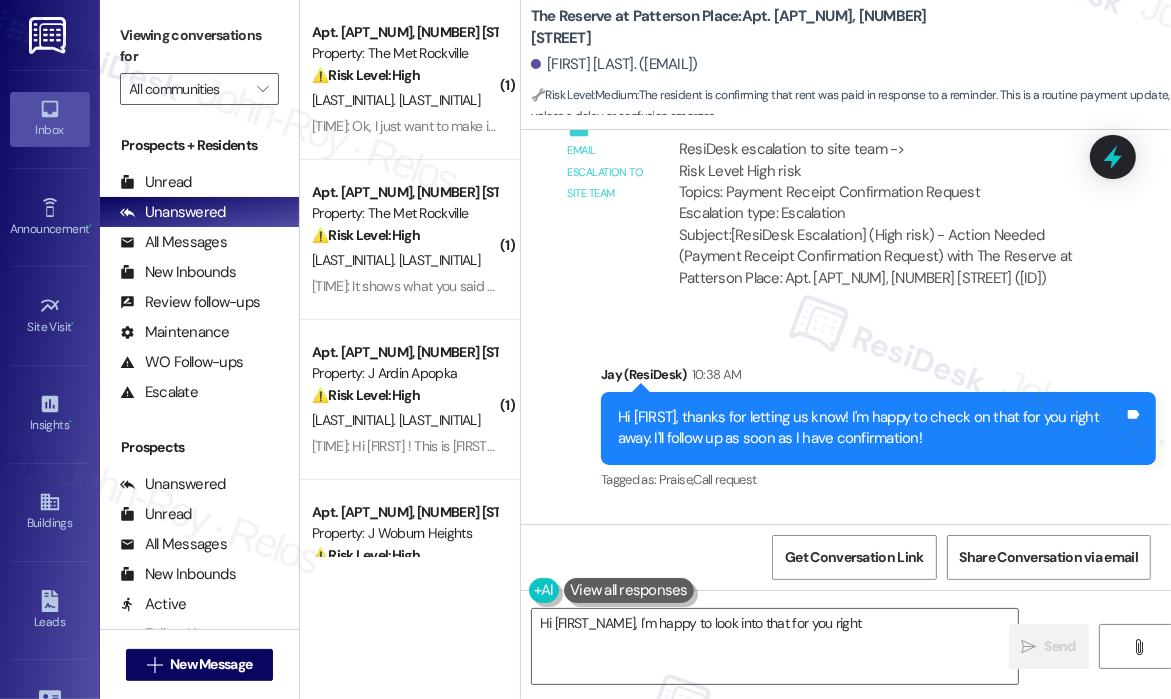 scroll, scrollTop: 1691, scrollLeft: 0, axis: vertical 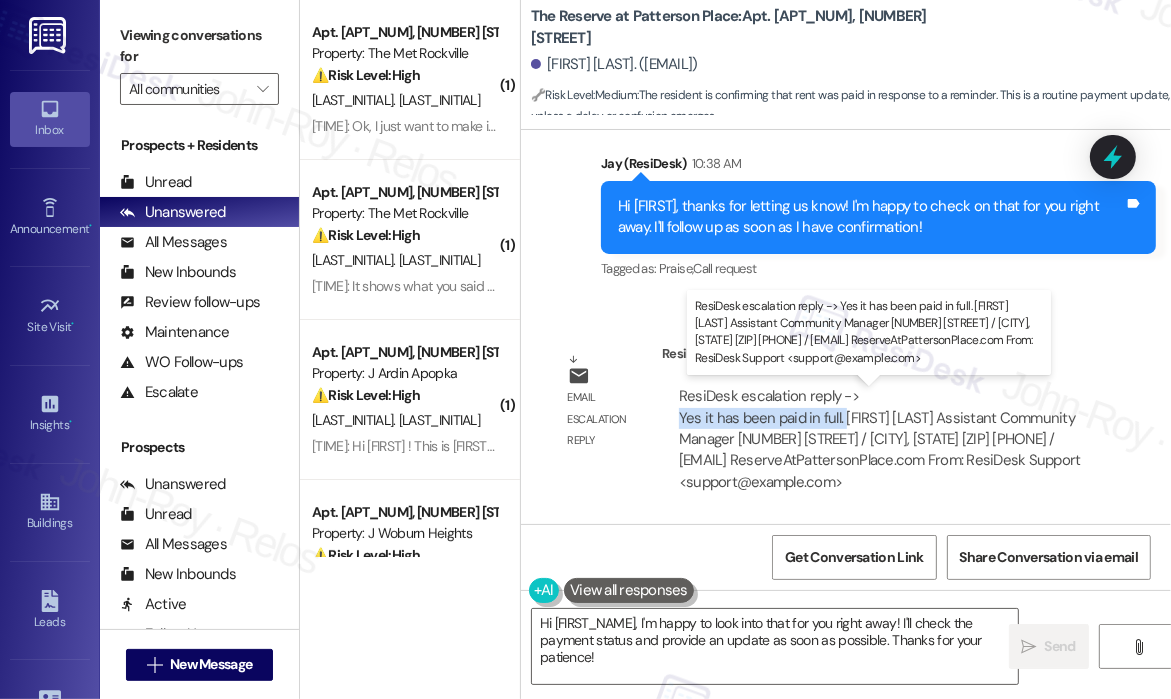 drag, startPoint x: 844, startPoint y: 415, endPoint x: 680, endPoint y: 413, distance: 164.01219 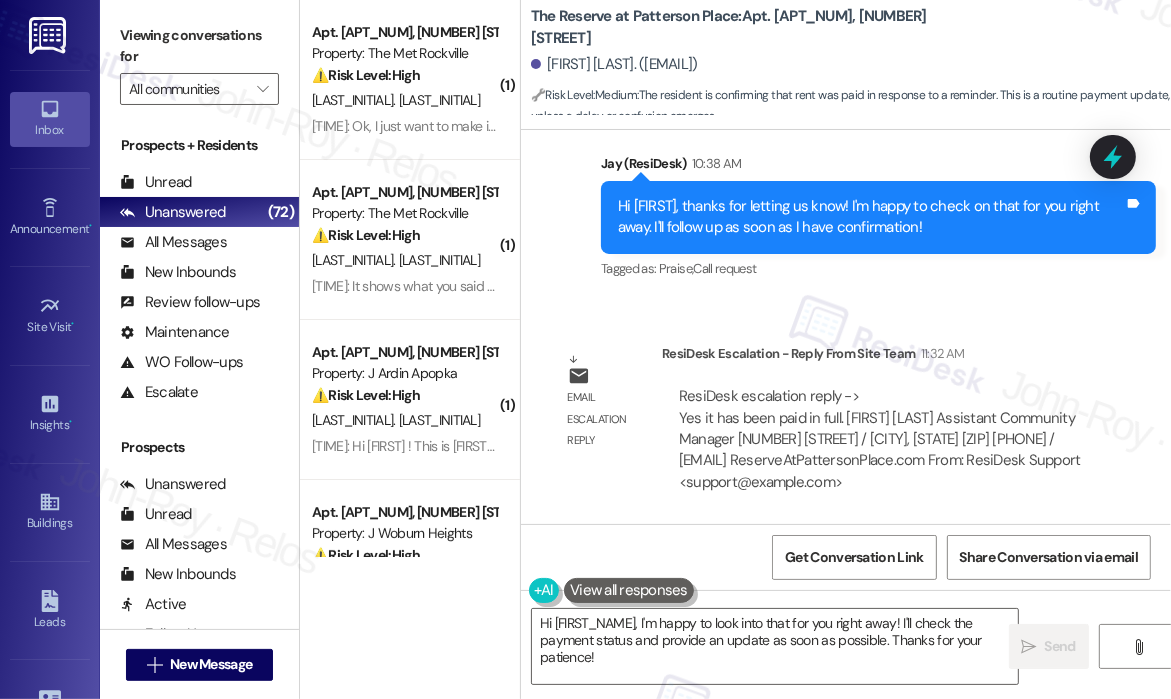 click on "Sent via SMS Jay  (ResiDesk) 10:38 AM Hi Benjamin, thanks for letting us know! I'm happy to check on that for you right away. I'll follow up as soon as I have confirmation! Tags and notes Tagged as:   Praise ,  Click to highlight conversations about Praise Call request Click to highlight conversations about Call request" at bounding box center [878, 218] 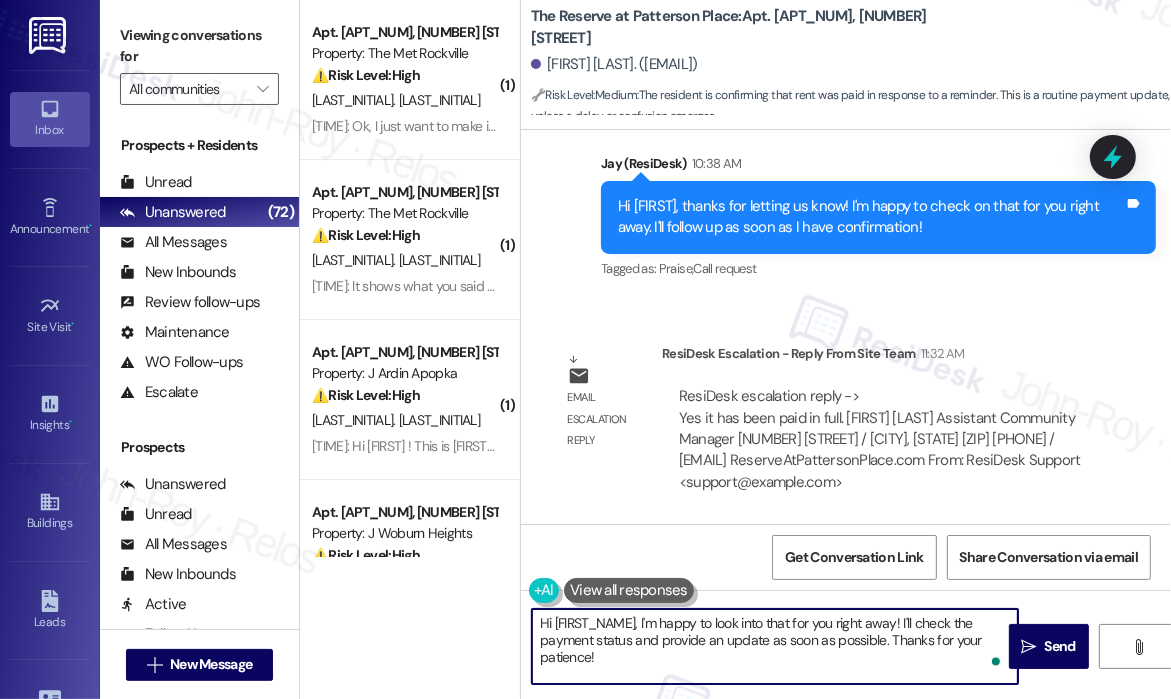 drag, startPoint x: 732, startPoint y: 661, endPoint x: 640, endPoint y: 617, distance: 101.98039 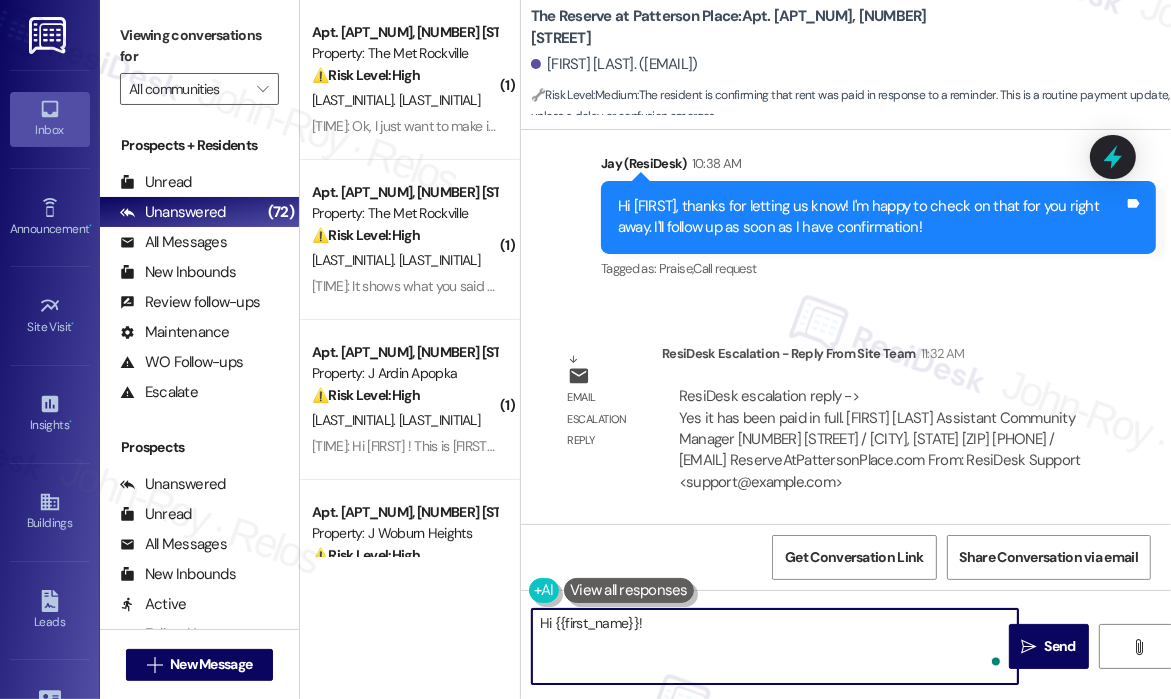paste on "The site team confirmed that the balance has been paid in full." 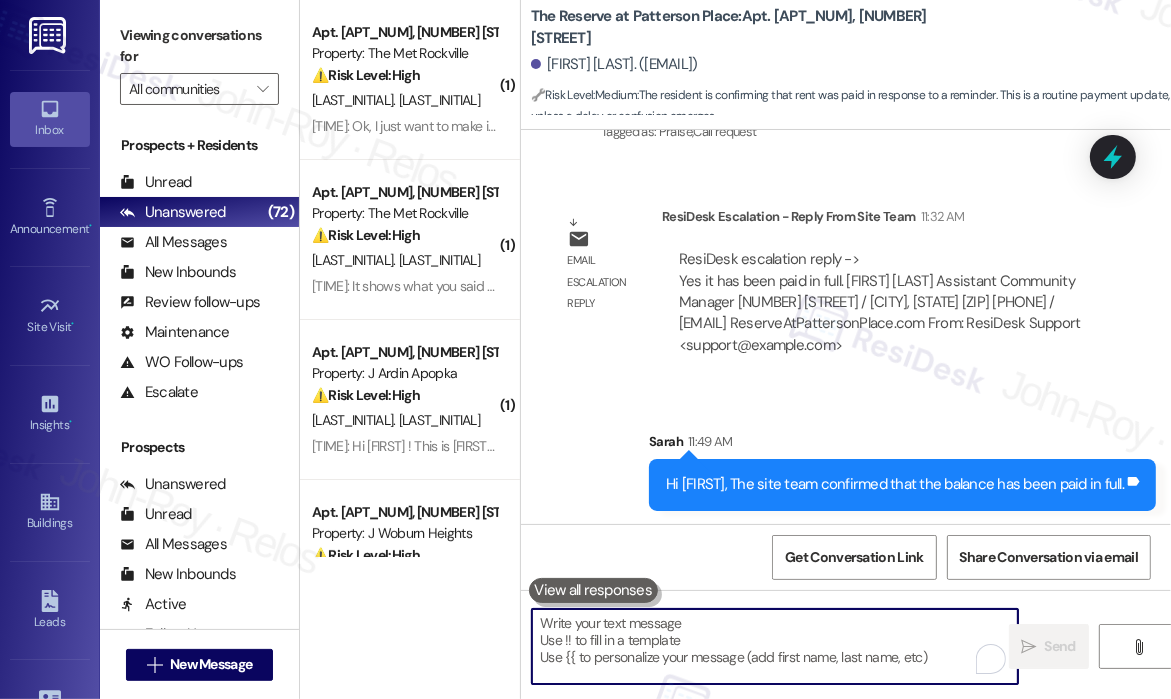 scroll, scrollTop: 1830, scrollLeft: 0, axis: vertical 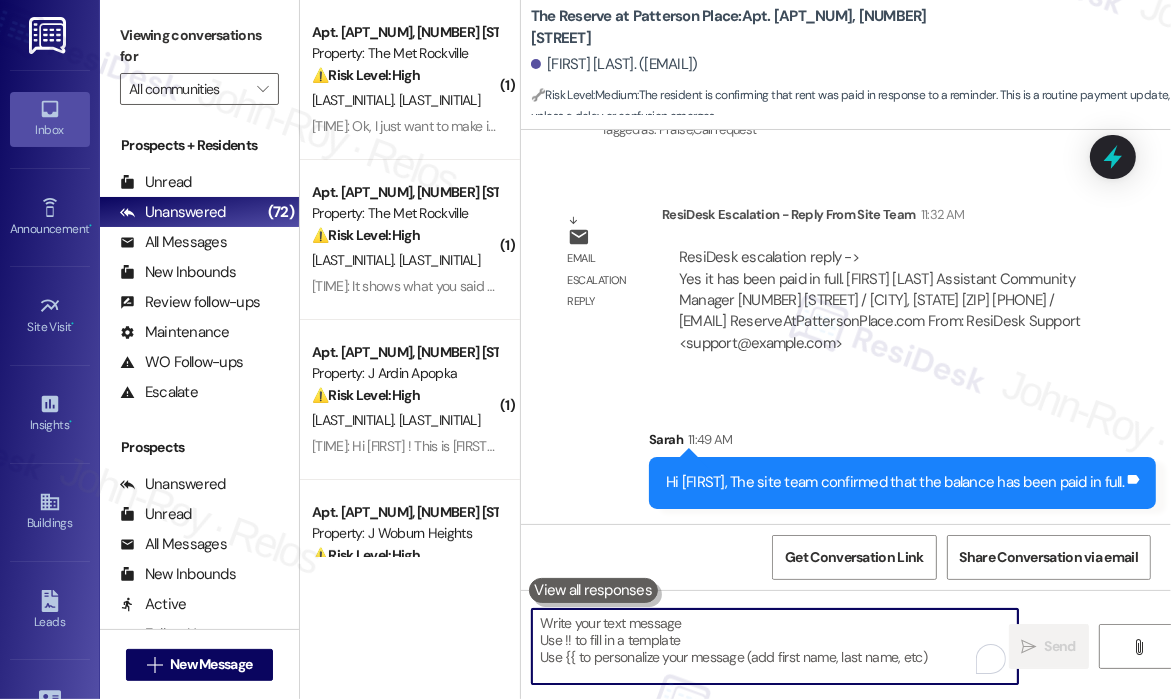 type 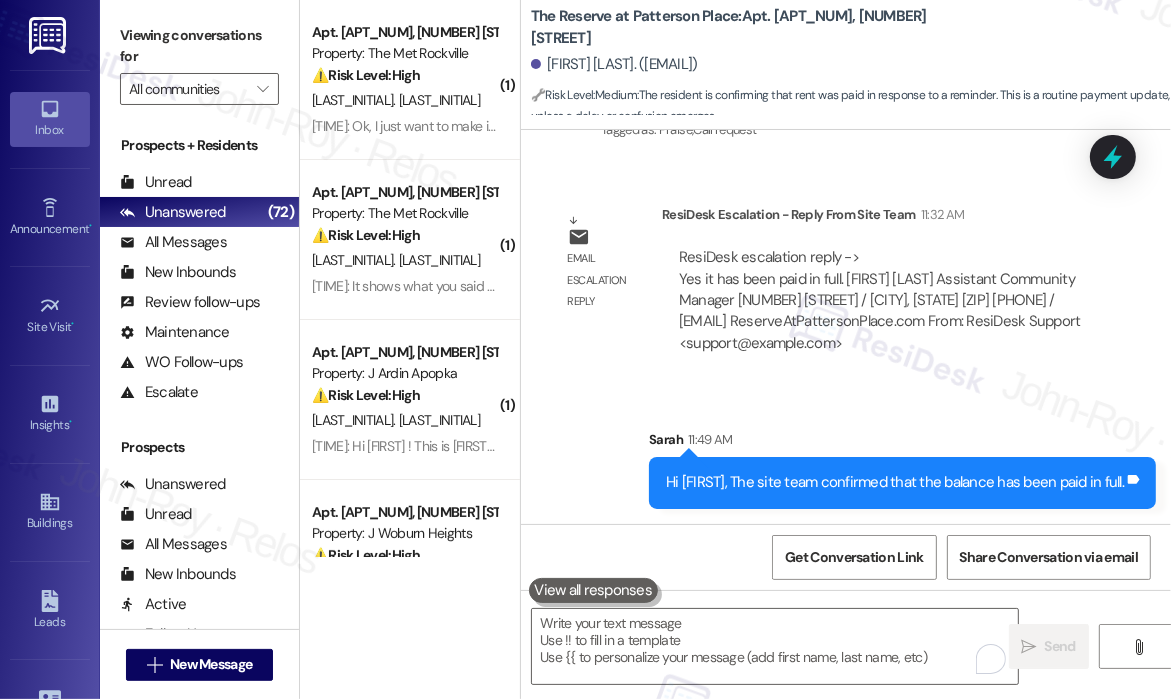 click on "Lease started Oct 26, 2023 at 8:00 PM Announcement, sent via SMS Jay  (ResiDesk) Apr 02, 2025 at 10:42 AM Great news! You can now text me for maintenance issues — no more messy apps or sign-ins. I'll file your tickets for you. You can still use the app if you prefer.  I'm here to make things easier for you, feel free to reach out anytime! (You can always reply STOP to opt out of future messages) Tags and notes Tagged as:   Maintenance ,  Click to highlight conversations about Maintenance Maintenance request ,  Click to highlight conversations about Maintenance request Praise Click to highlight conversations about Praise Survey, sent via SMS Residesk Automated Survey Jun 06, 2025 at 12:27 PM Hi Benjamin, how are you? A friendly reminder that your rent is due and your current balance is $2910.50. Please pay your rent to avoid a late fee. Please let us know if you have any questions! If you've already paid, thank you for your patience! Tags and notes Tagged as:   Delinquent payment reminders ,  Rent/payments" at bounding box center (846, 327) 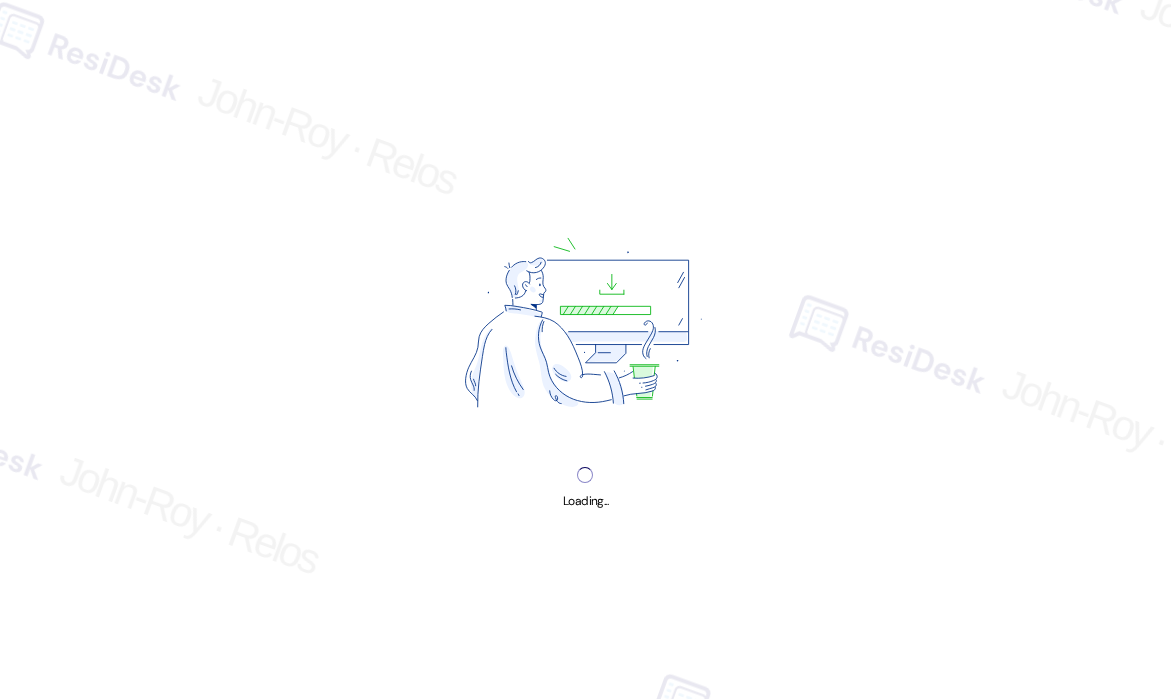 scroll, scrollTop: 0, scrollLeft: 0, axis: both 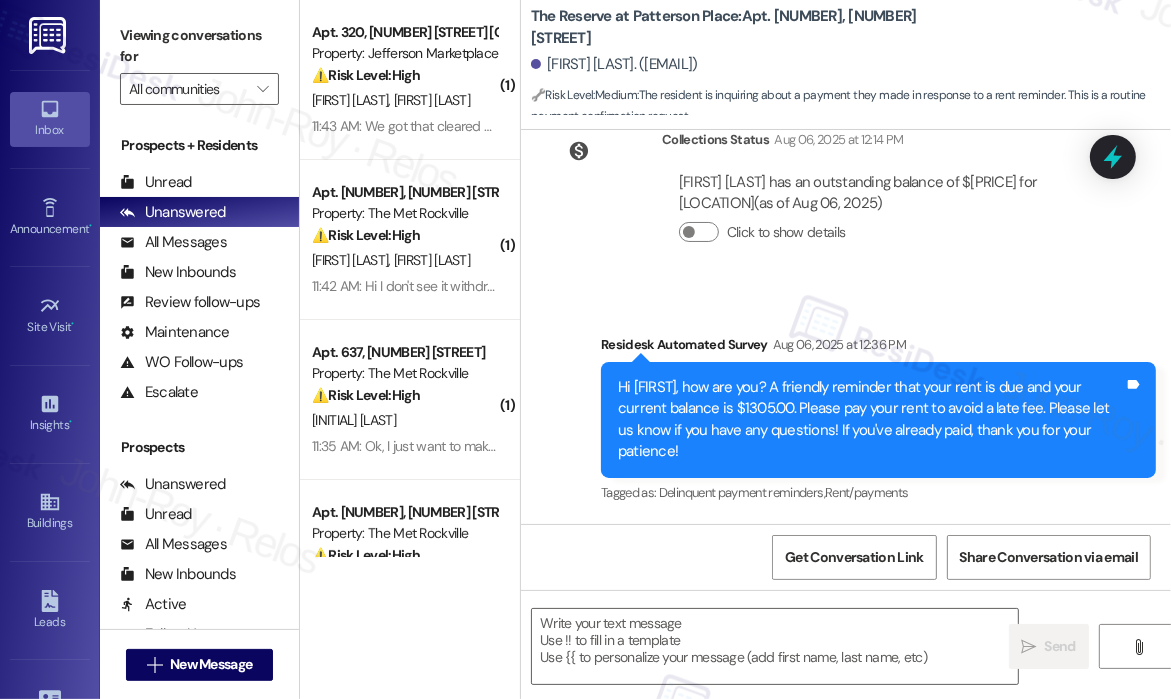 type on "Fetching suggested responses. Please feel free to read through the conversation in the meantime." 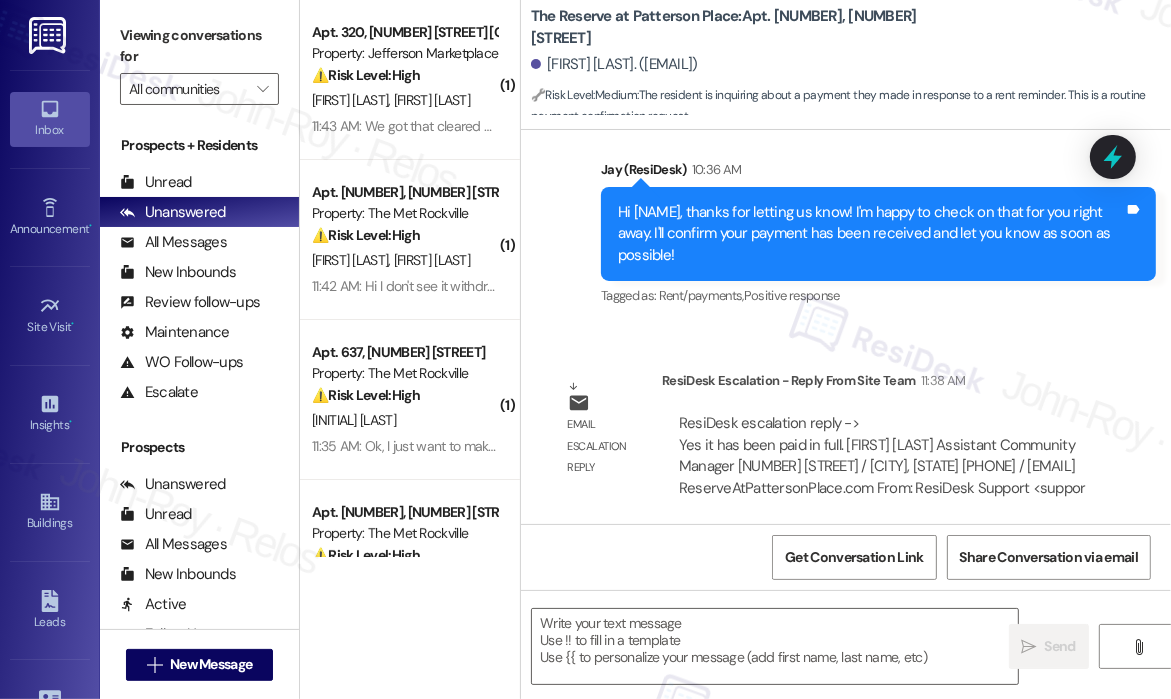 scroll, scrollTop: 1268, scrollLeft: 0, axis: vertical 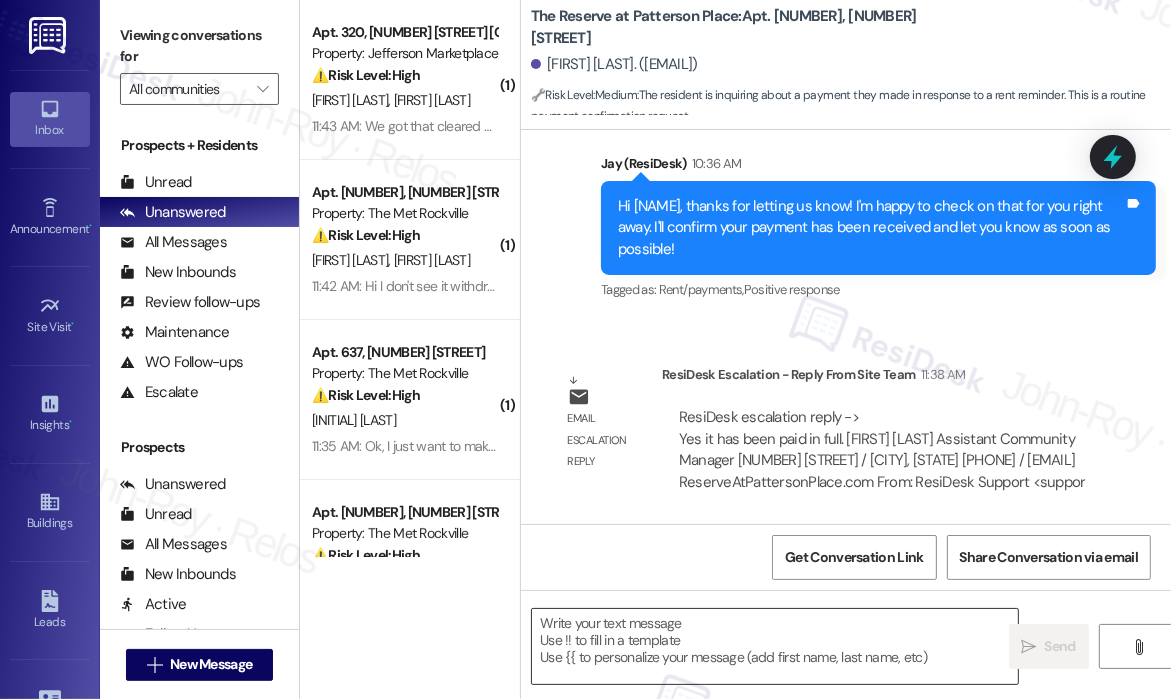click at bounding box center [775, 646] 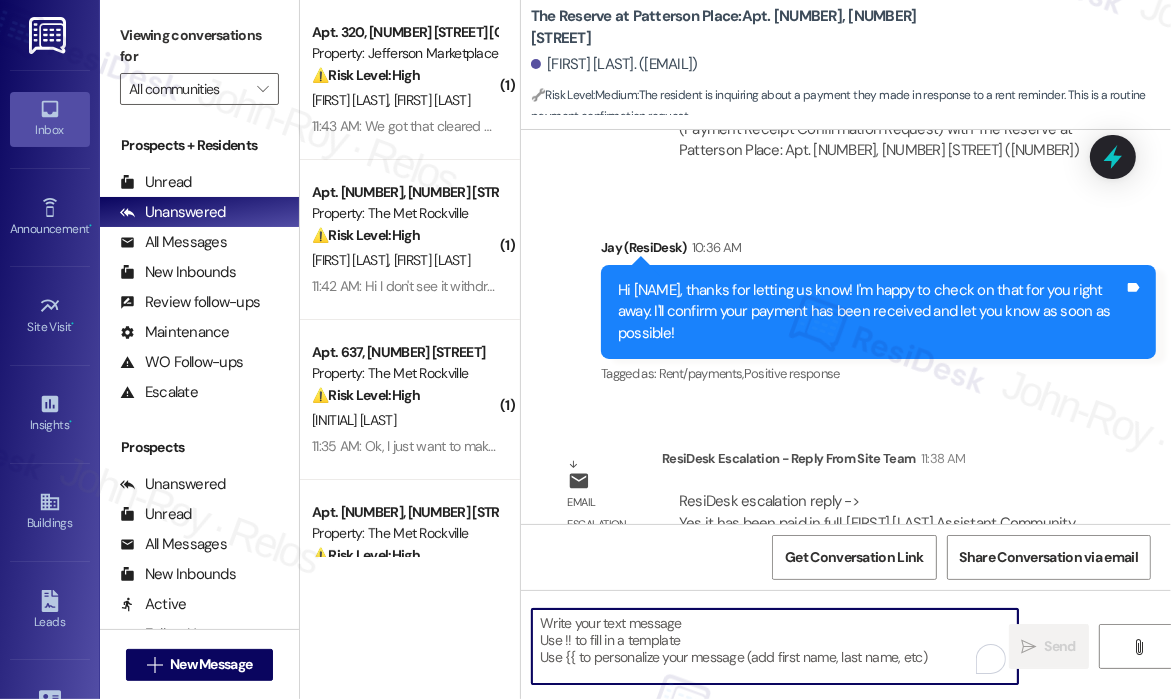scroll, scrollTop: 1268, scrollLeft: 0, axis: vertical 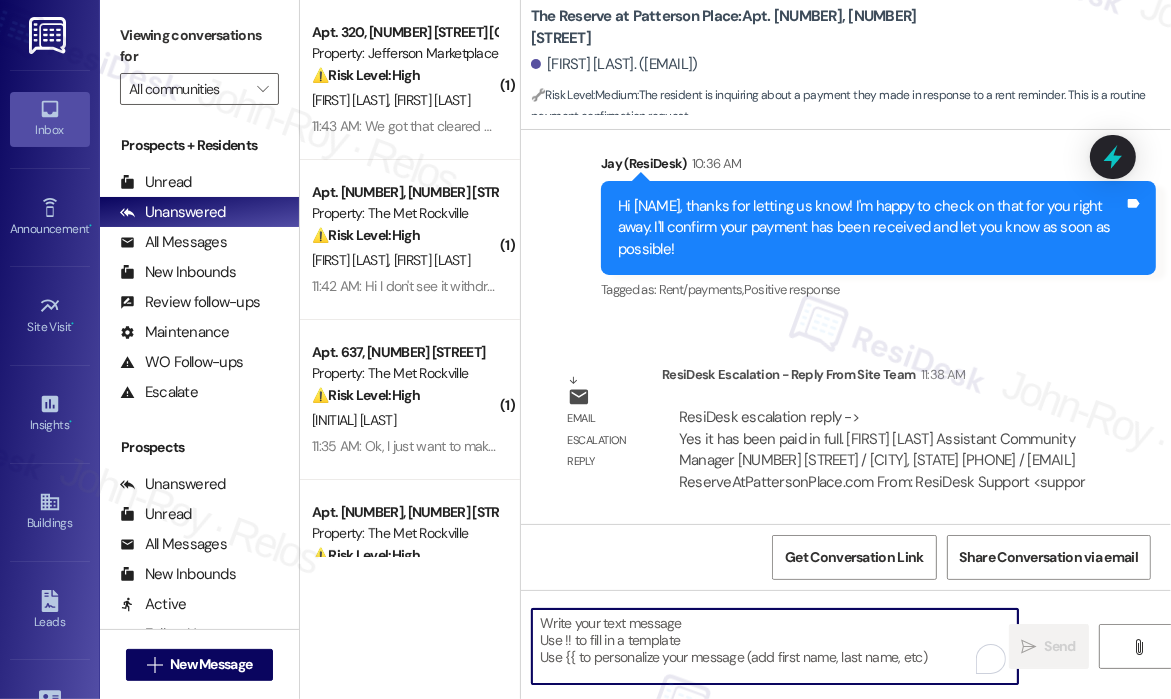 click at bounding box center [775, 646] 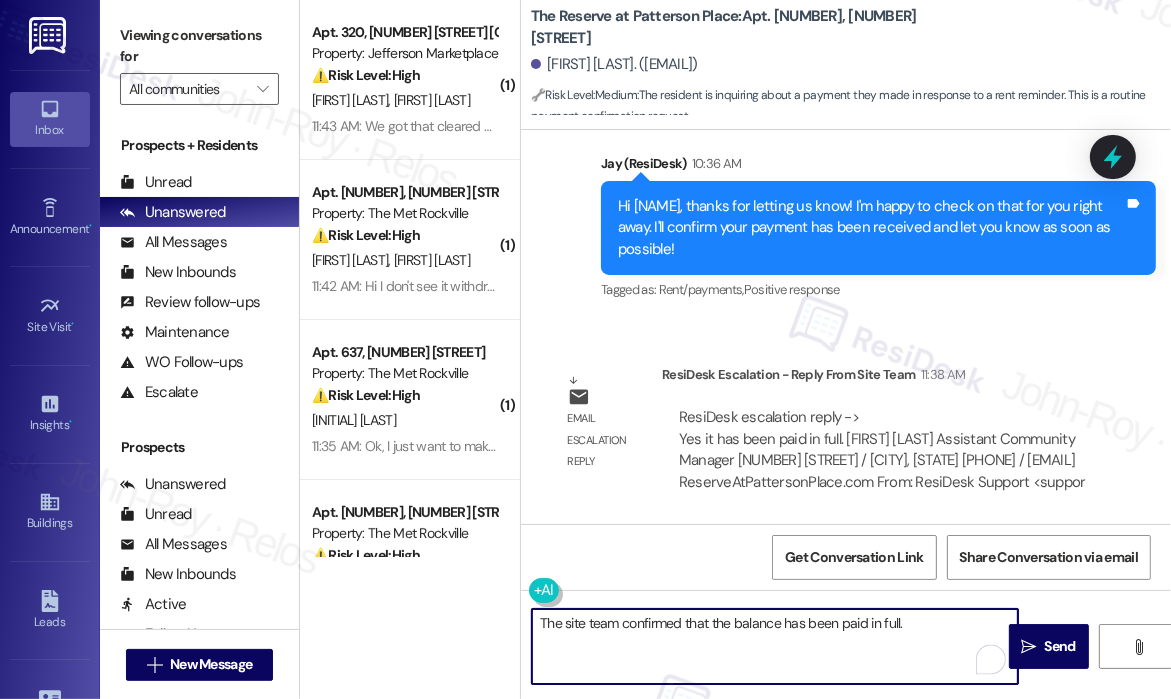 click on "The site team confirmed that the balance has been paid in full." at bounding box center [775, 646] 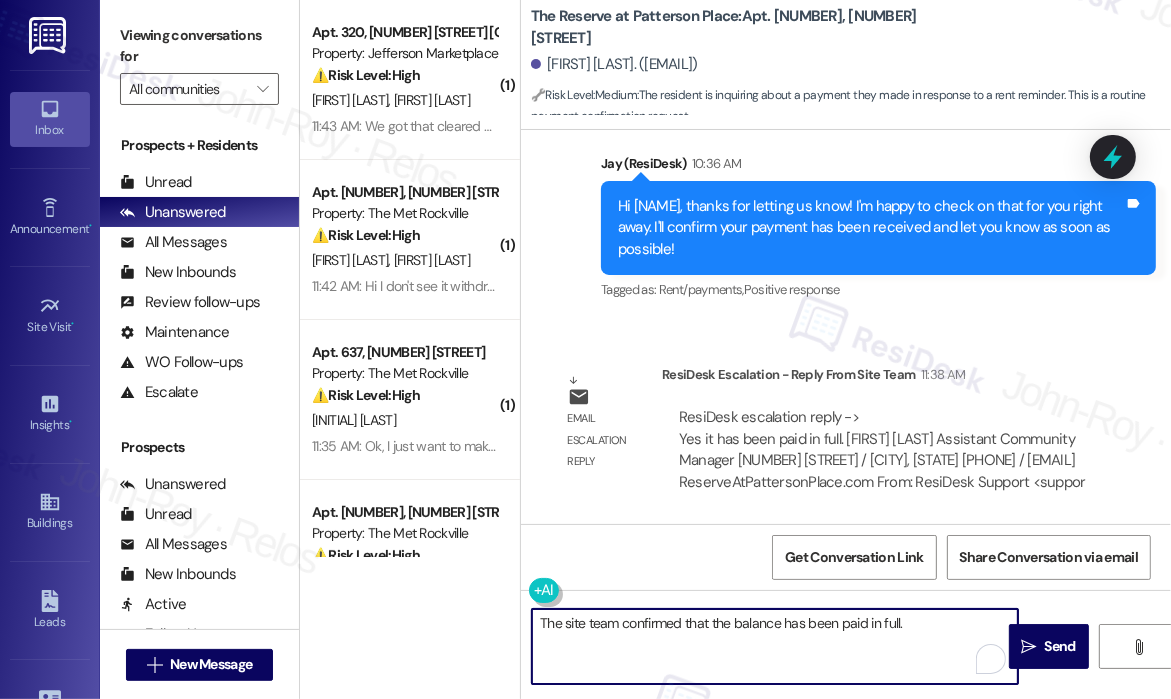 click on "The site team confirmed that the balance has been paid in full." at bounding box center (775, 646) 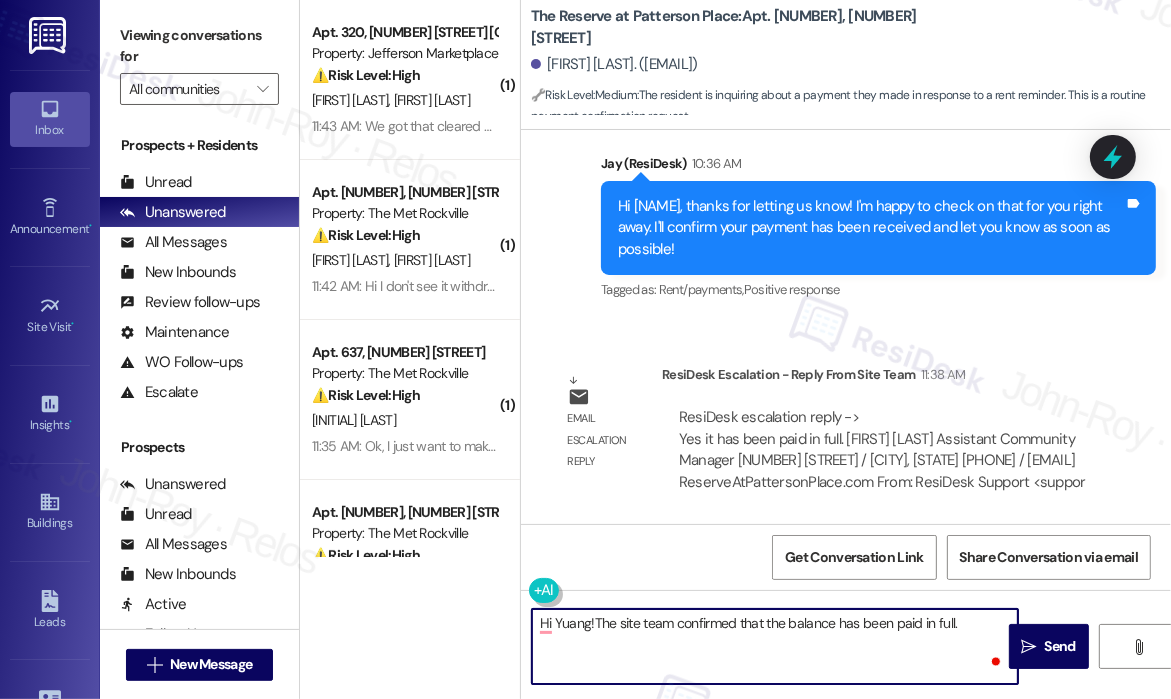 type on "Hi Yuang! The site team confirmed that the balance has been paid in full." 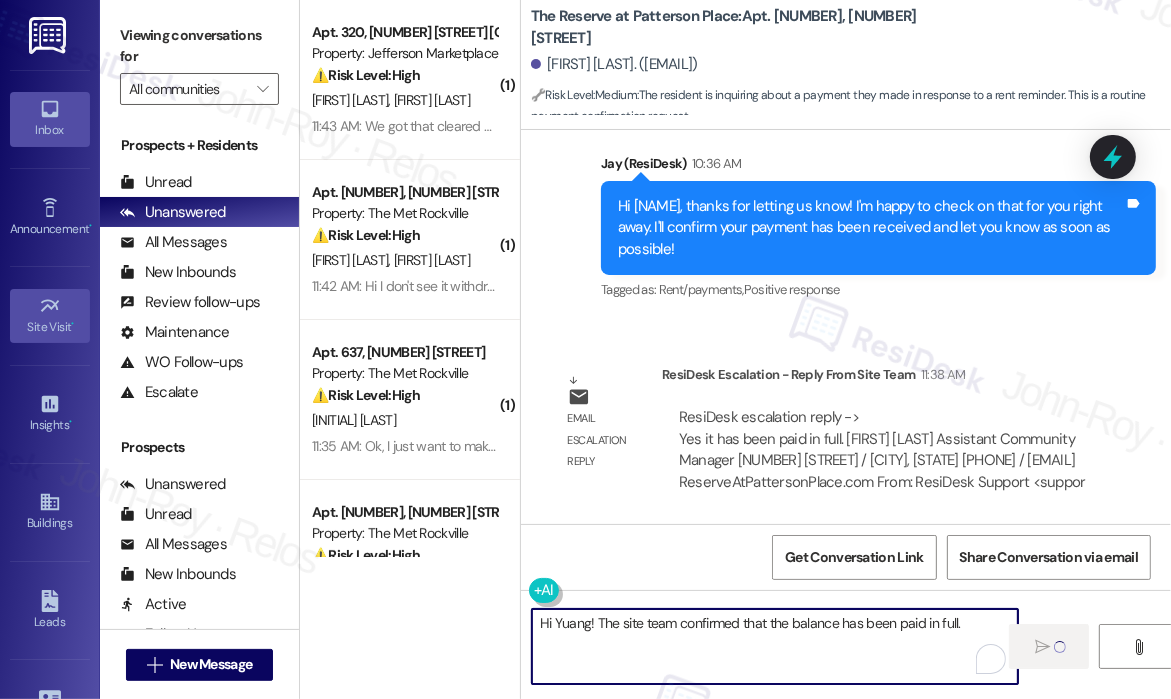 type 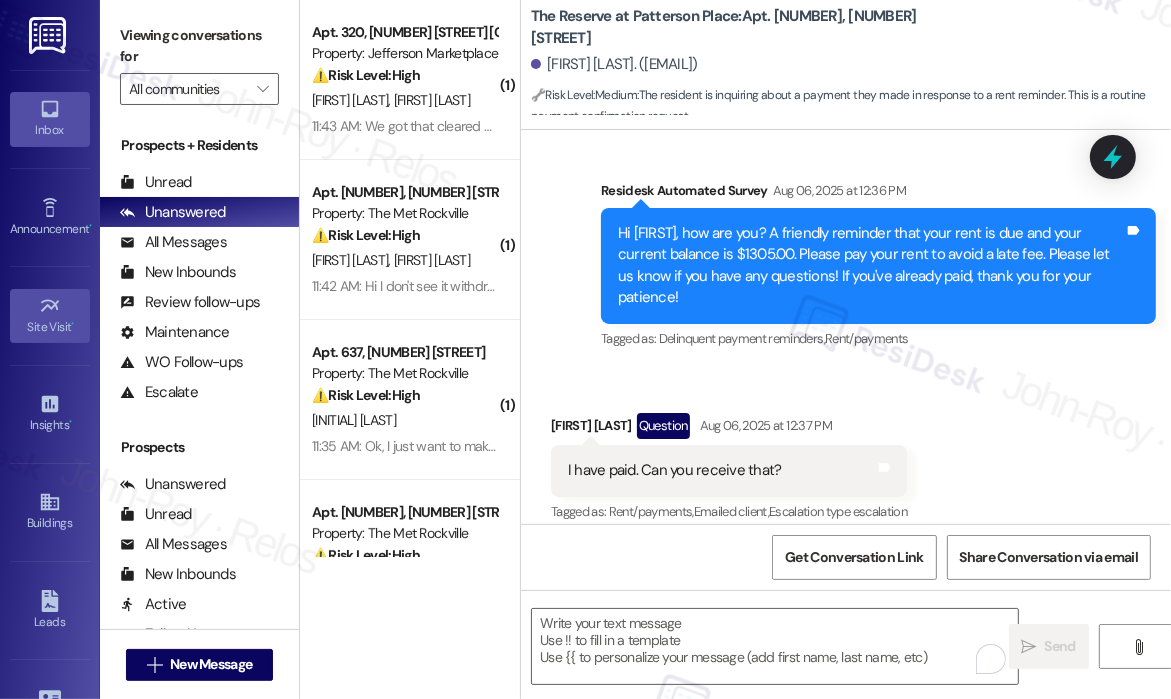 scroll, scrollTop: 562, scrollLeft: 0, axis: vertical 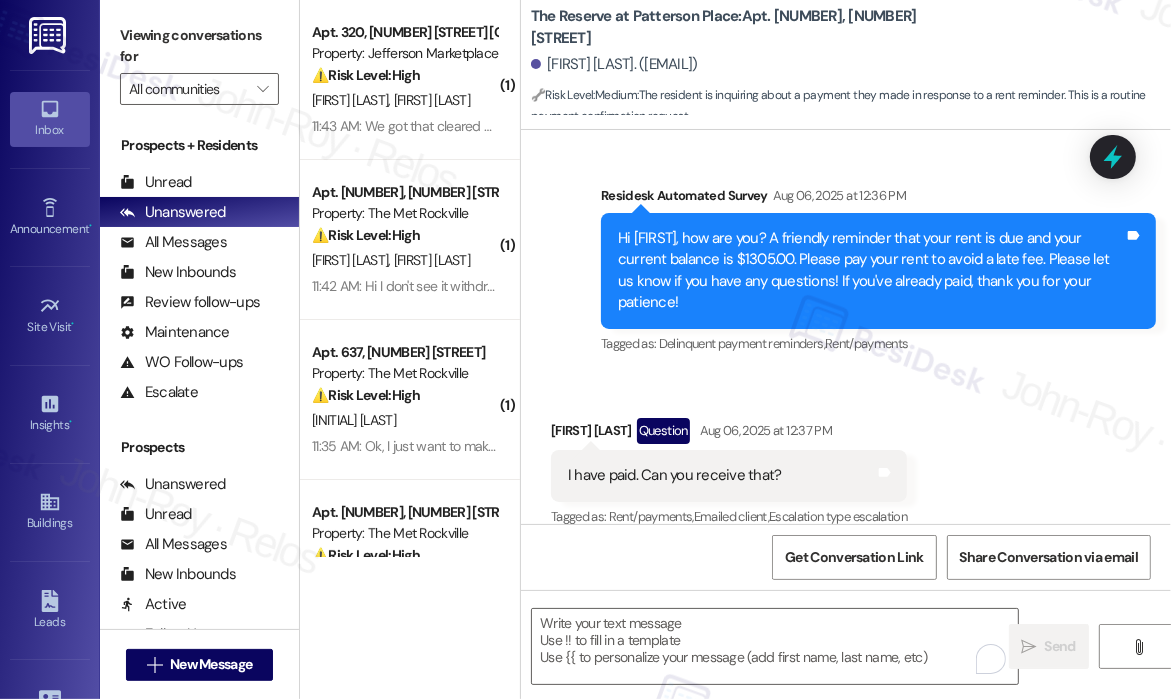 click on "Survey, sent via SMS Residesk Automated Survey Aug 06, 2025 at 12:36 PM Hi [FIRST], how are you? A friendly reminder that your rent is due and your current balance is $1305.00. Please pay your rent to avoid a late fee. Please let us know if you have any questions! If you've already paid, thank you for your patience! Tags and notes Tagged as: Delinquent payment reminders , Click to highlight conversations about Delinquent payment reminders Rent/payments Click to highlight conversations about Rent/payments" at bounding box center [846, 256] 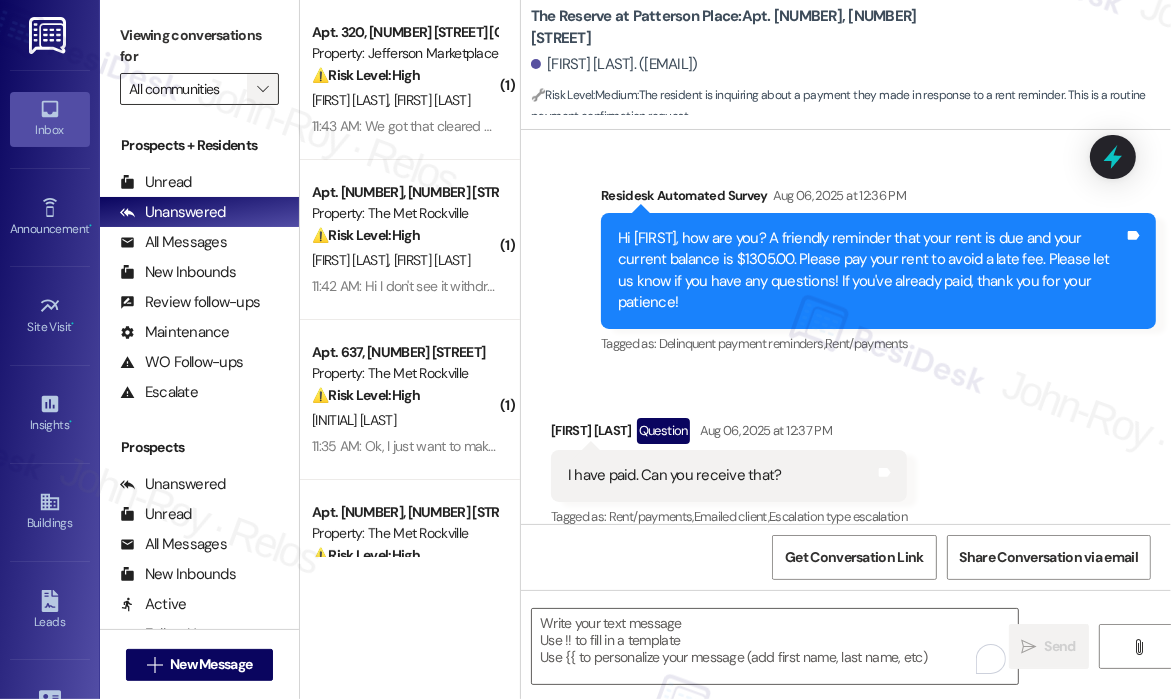 click on "" at bounding box center [262, 89] 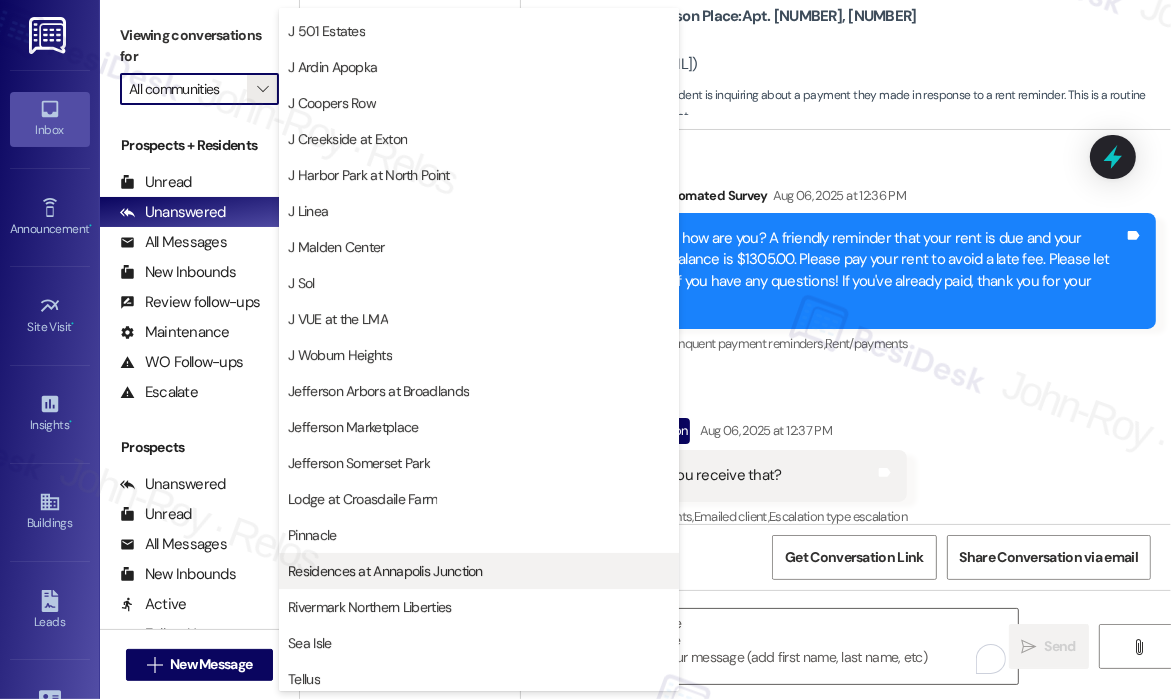 scroll, scrollTop: 325, scrollLeft: 0, axis: vertical 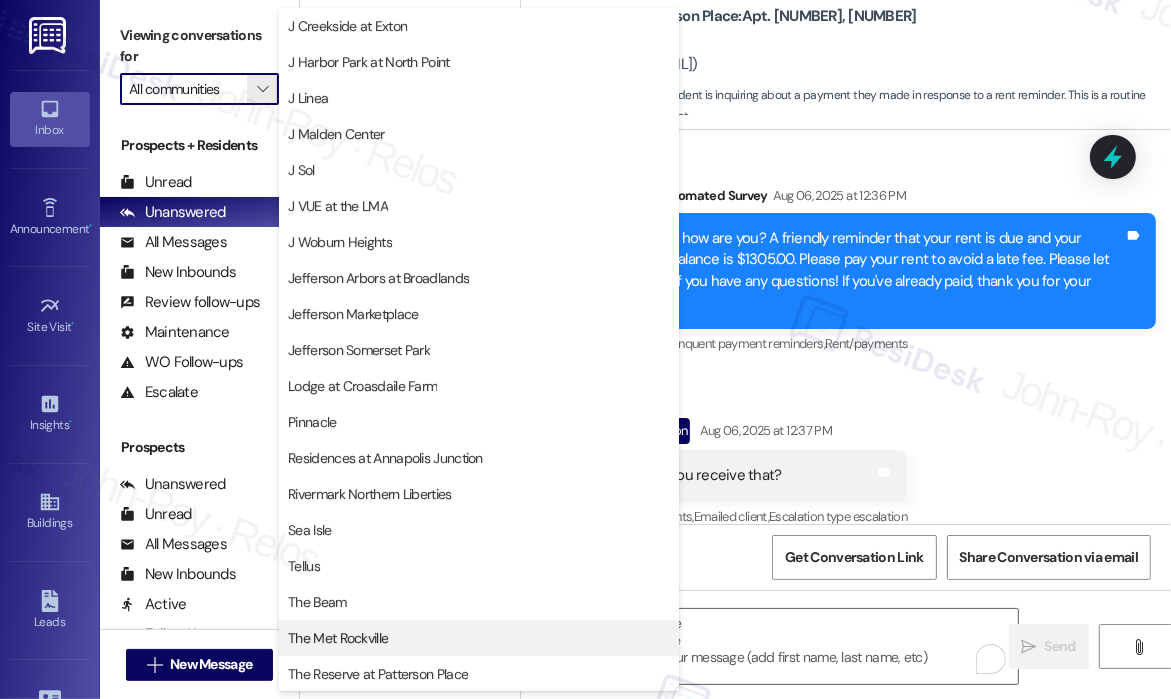 click on "The Met Rockville" at bounding box center [338, 638] 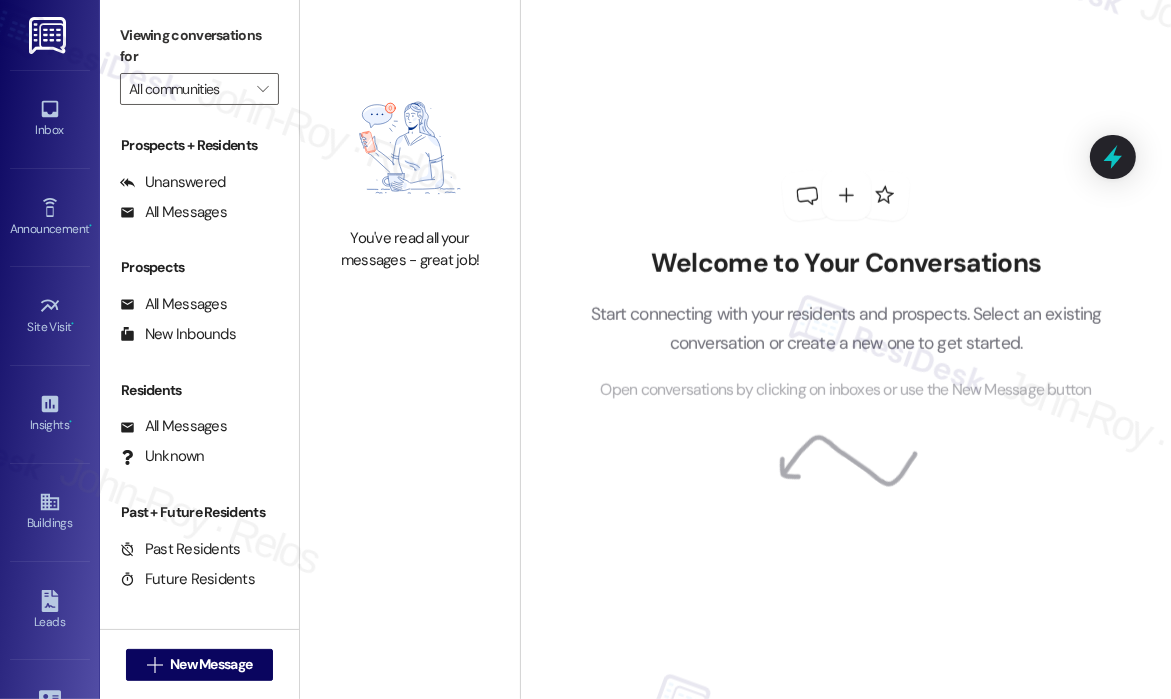 type on "The Met Rockville" 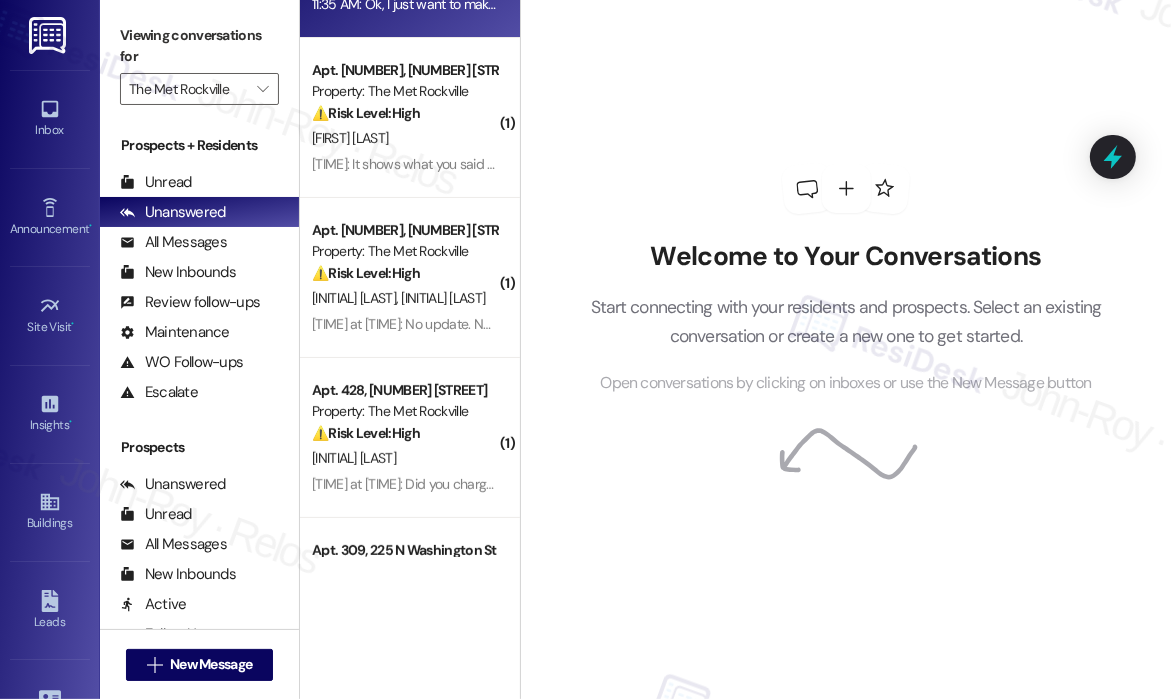 scroll, scrollTop: 300, scrollLeft: 0, axis: vertical 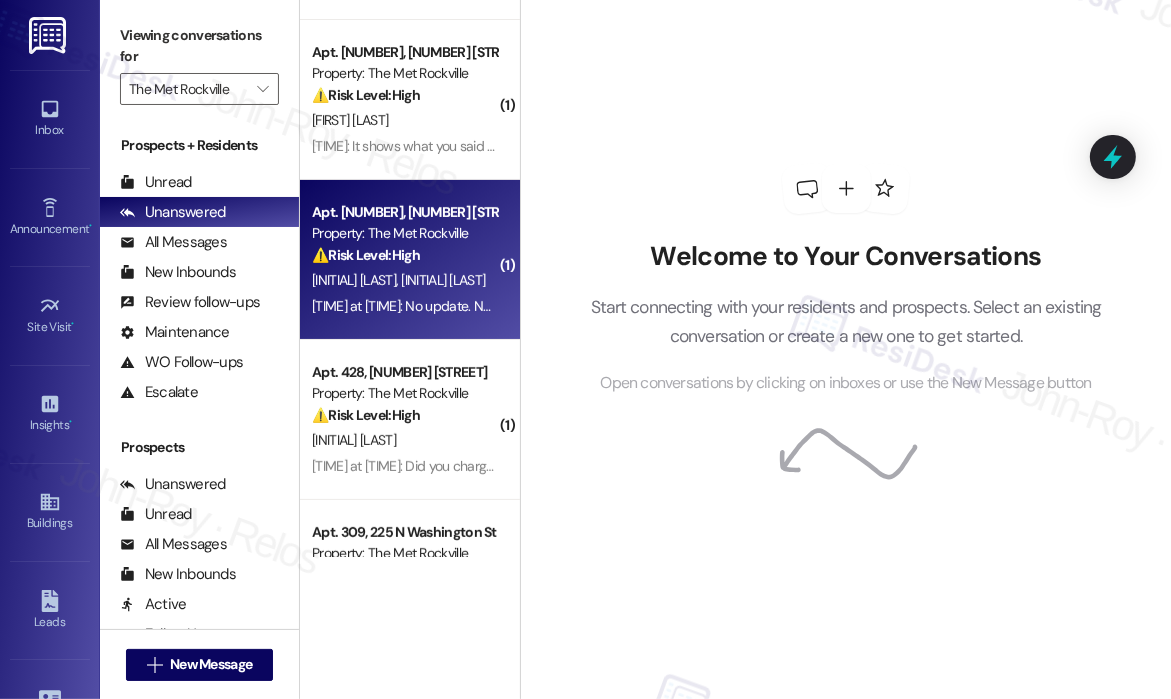 click on "⚠️  Risk Level:  High" at bounding box center [366, 255] 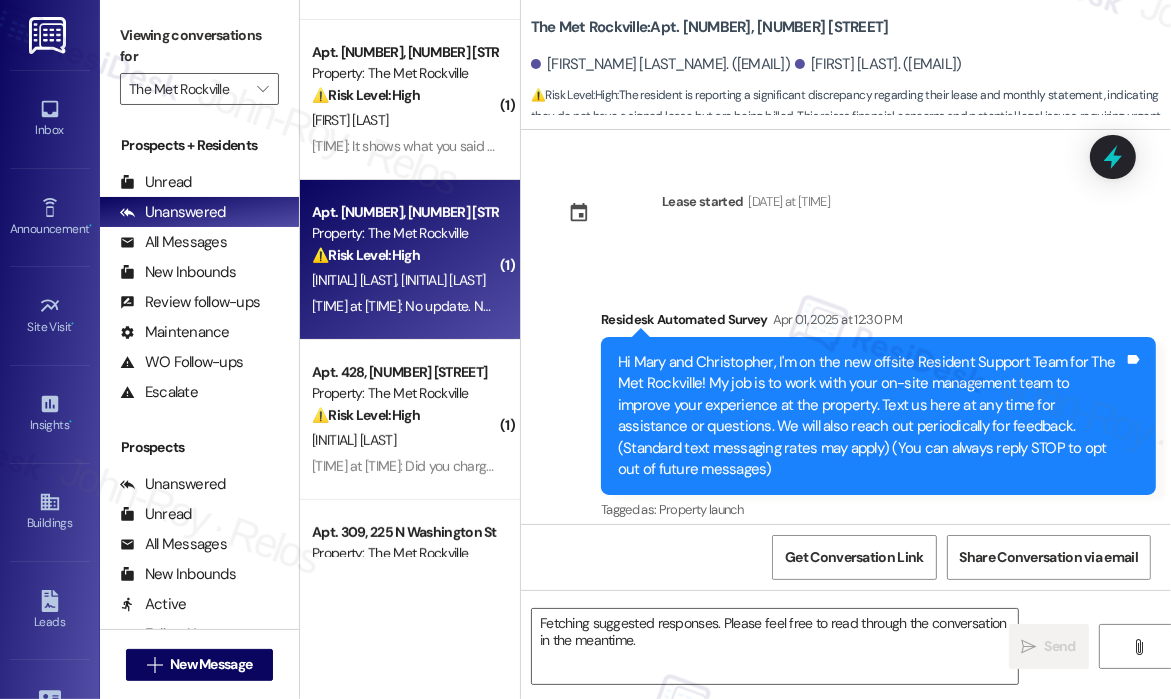 scroll, scrollTop: 17918, scrollLeft: 0, axis: vertical 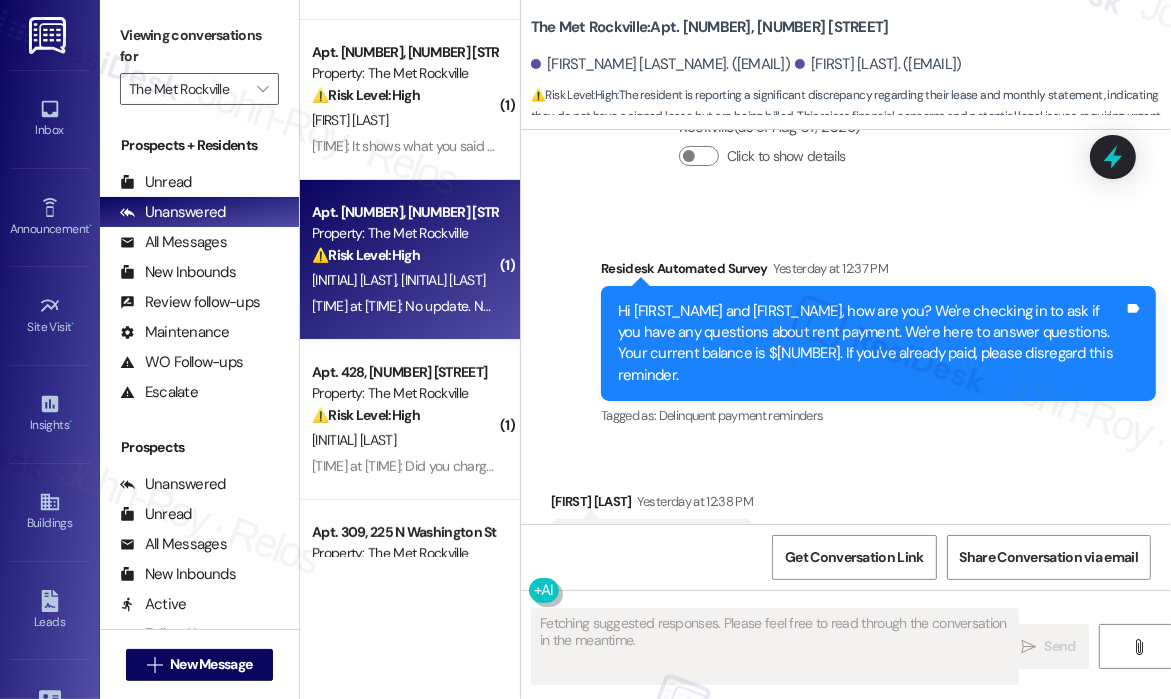 click on "Survey, sent via SMS Residesk Automated Survey [DATE] at [TIME] Hi [FIRST] and [FIRST], how are you? We're checking in to ask if you have any questions about rent payment. We're here to answer questions. Your current balance is $[PRICE]. If you've already paid, please disregard this reminder. Tags and notes Tagged as:   Delinquent payment reminders Click to highlight conversations about Delinquent payment reminders" at bounding box center (878, 344) 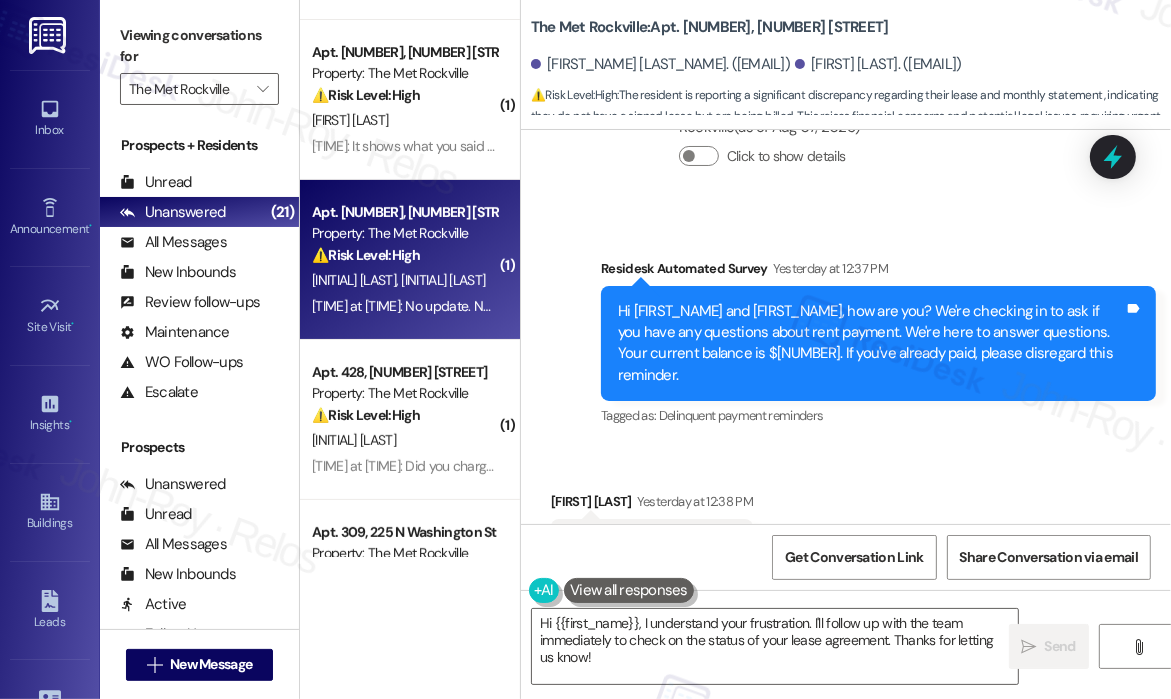 click on "Received via SMS Mary Germiller [TIME] at [TIME] No update. No lease. Tags and notes Tagged as: Lease , Click to highlight conversations about Lease Lease renewal Click to highlight conversations about Lease renewal" at bounding box center [846, 530] 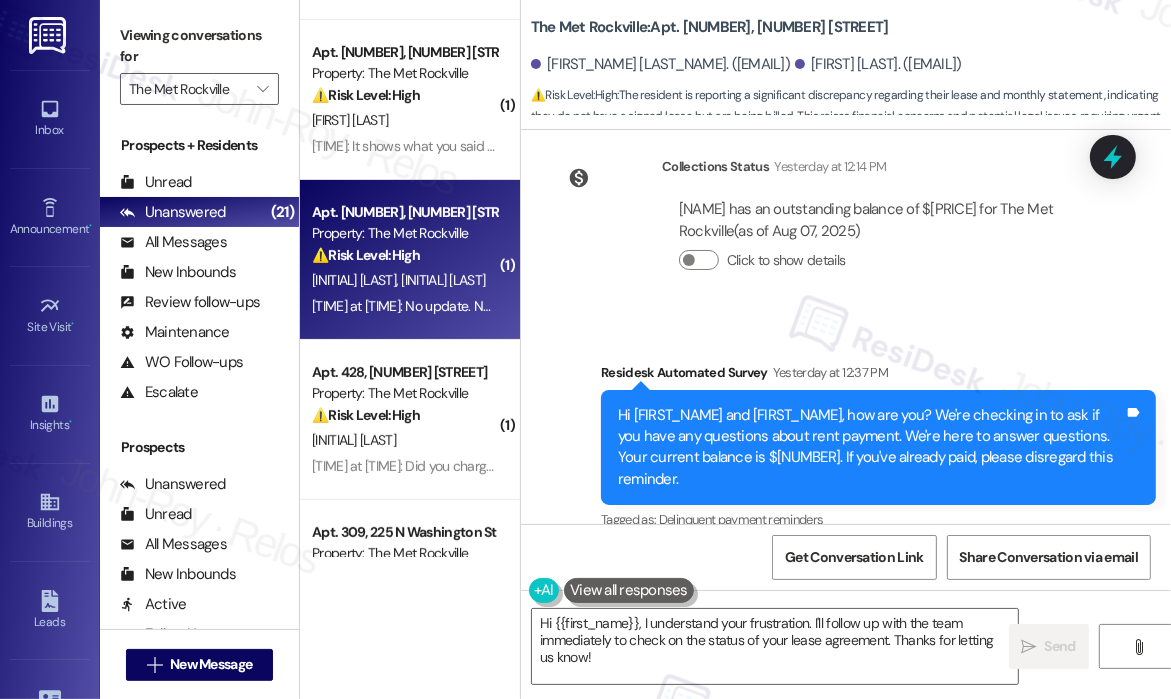scroll, scrollTop: 17918, scrollLeft: 0, axis: vertical 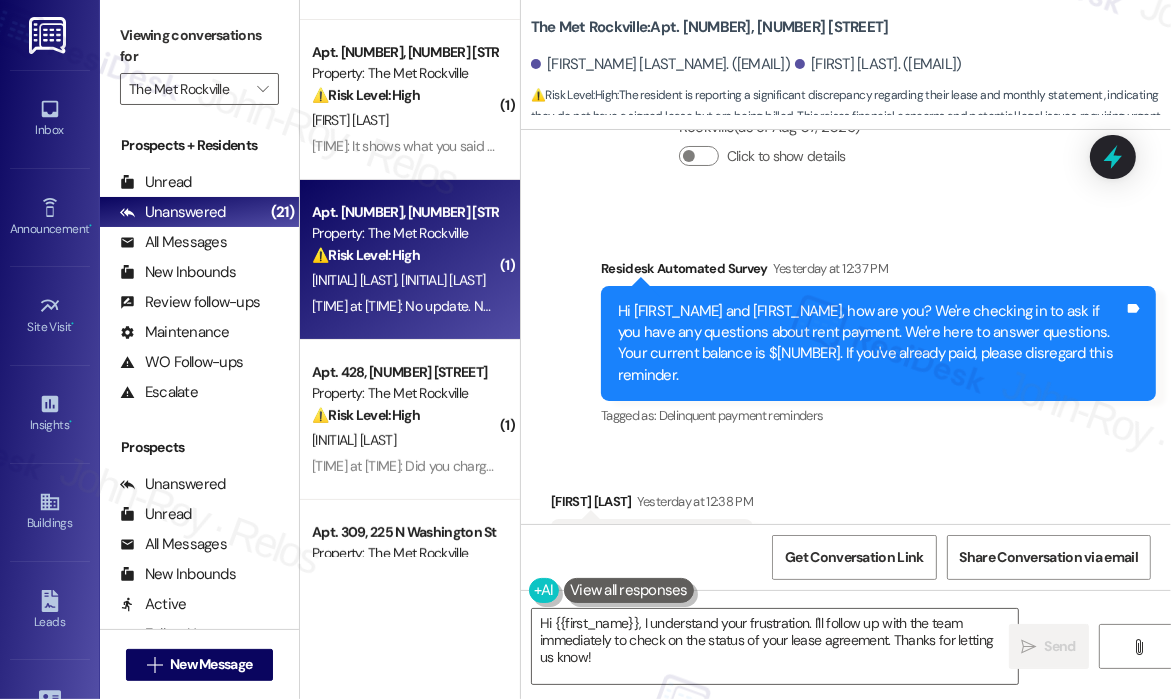 click on "No update. No lease." at bounding box center [632, 544] 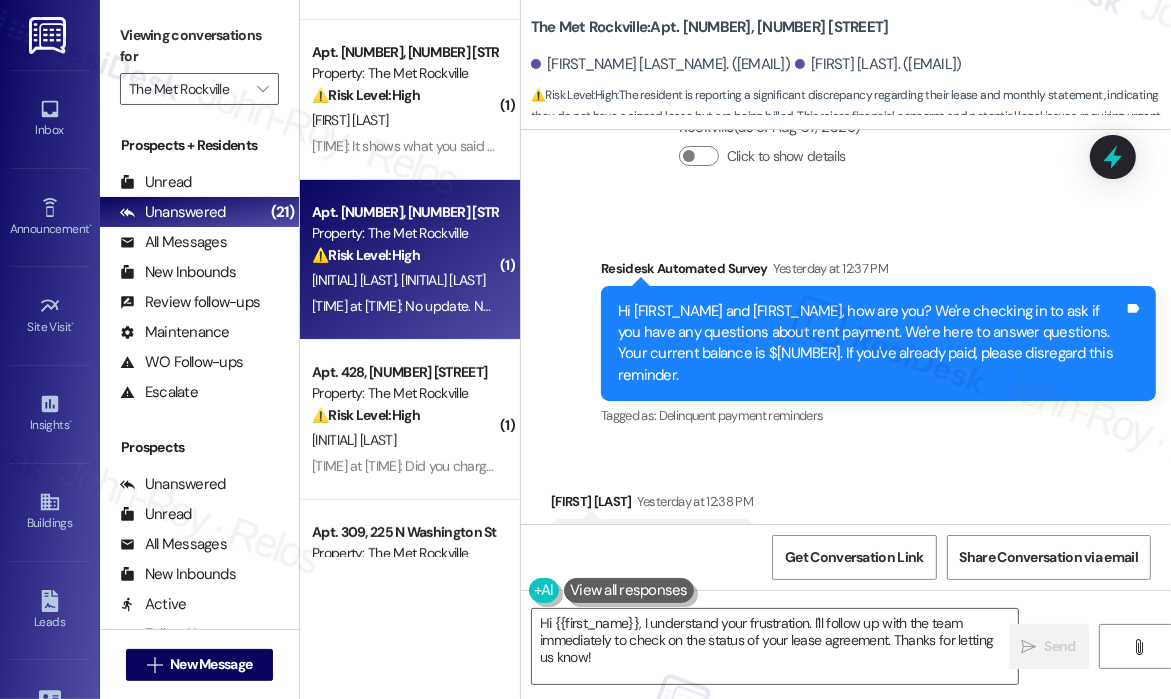 copy on "No update. No lease.  Tags and notes" 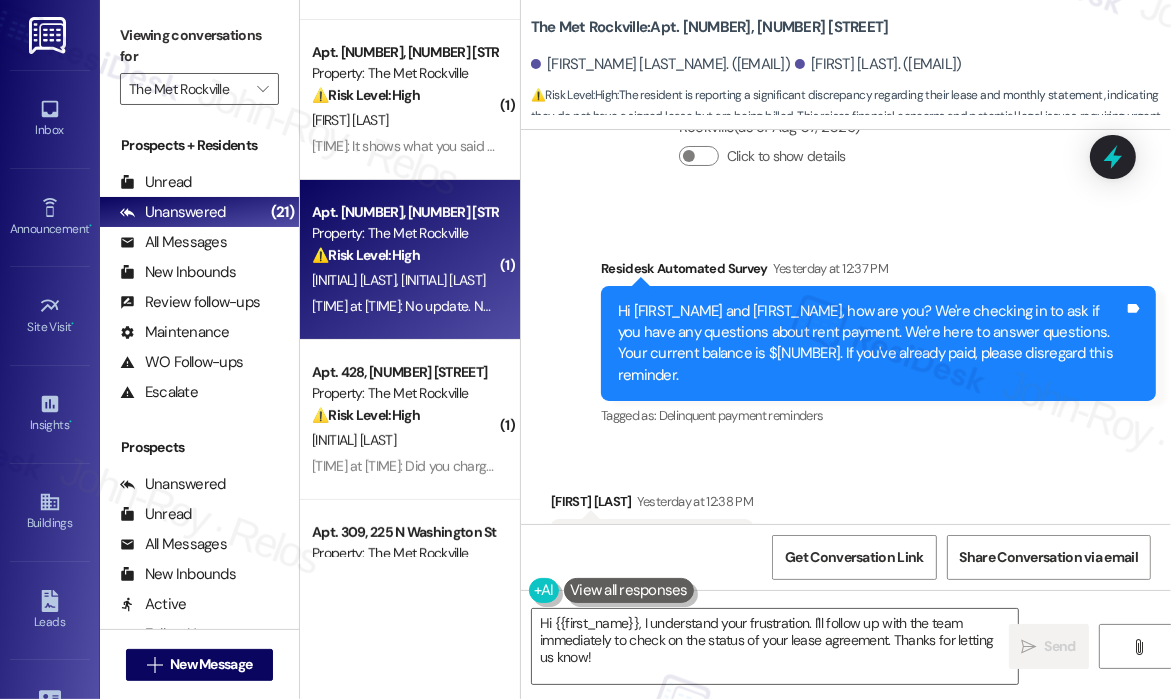click on "Hi [FIRST_NAME] and [FIRST_NAME], how are you? We're checking in to ask if you have any questions about rent payment. We're here to answer questions. Your current balance is $[NUMBER]. If you've already paid, please disregard this reminder." at bounding box center (871, 344) 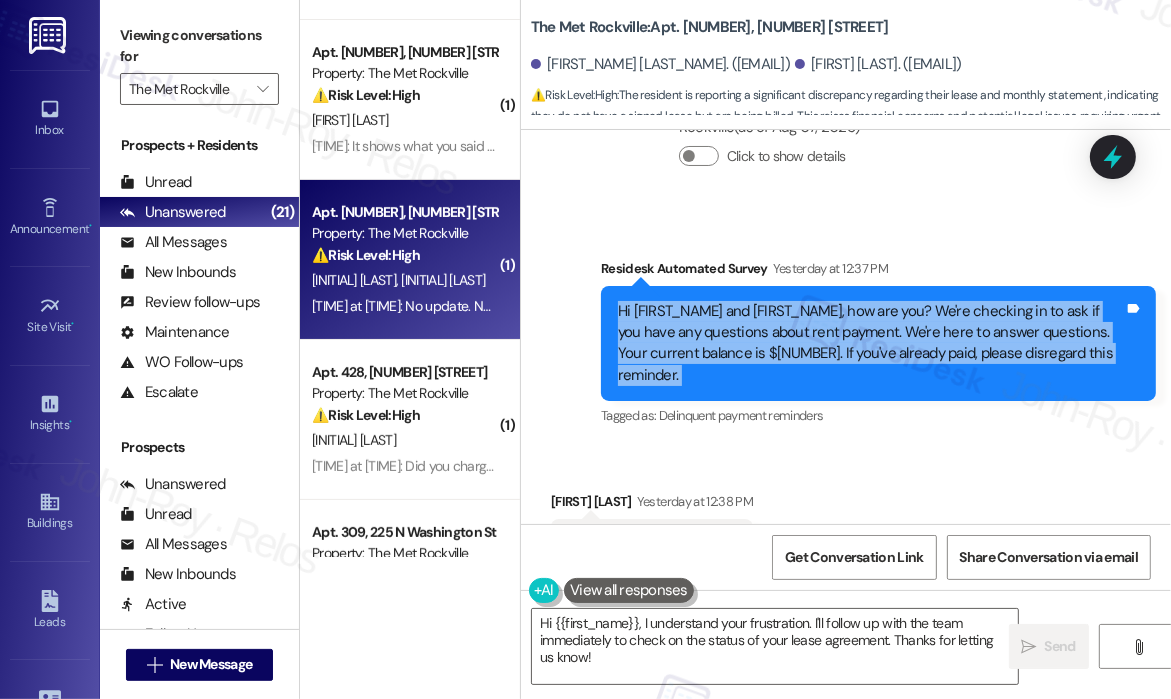 drag, startPoint x: 1096, startPoint y: 282, endPoint x: 624, endPoint y: 237, distance: 474.1403 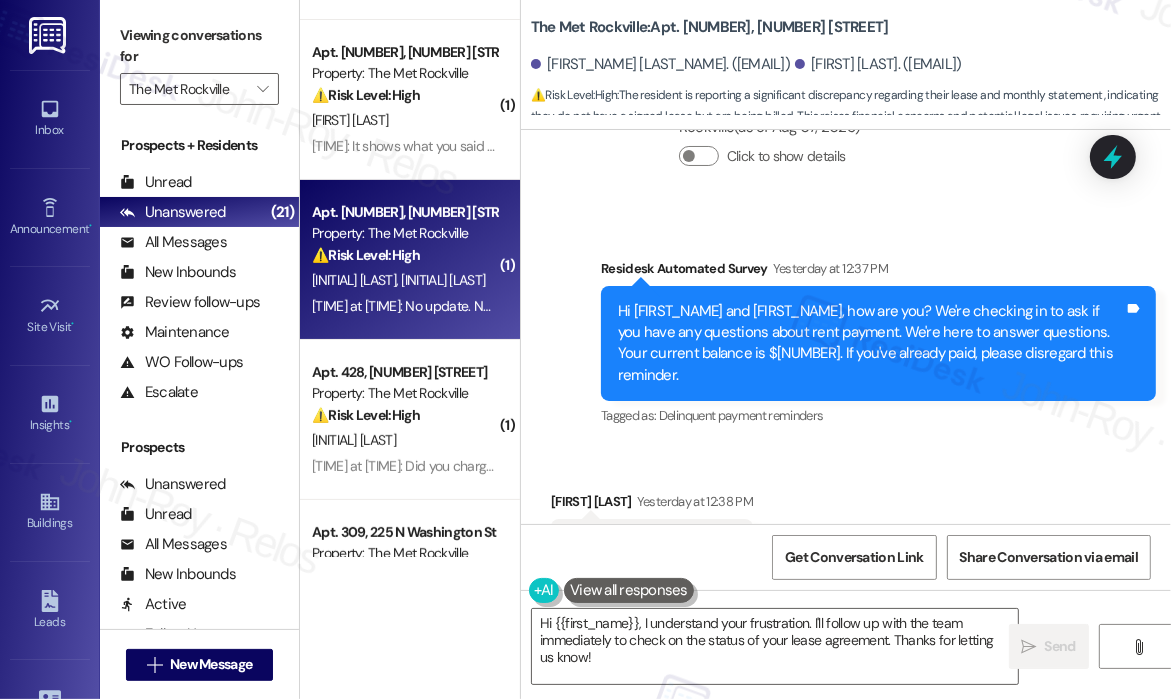 click on "No update. No lease." at bounding box center (632, 544) 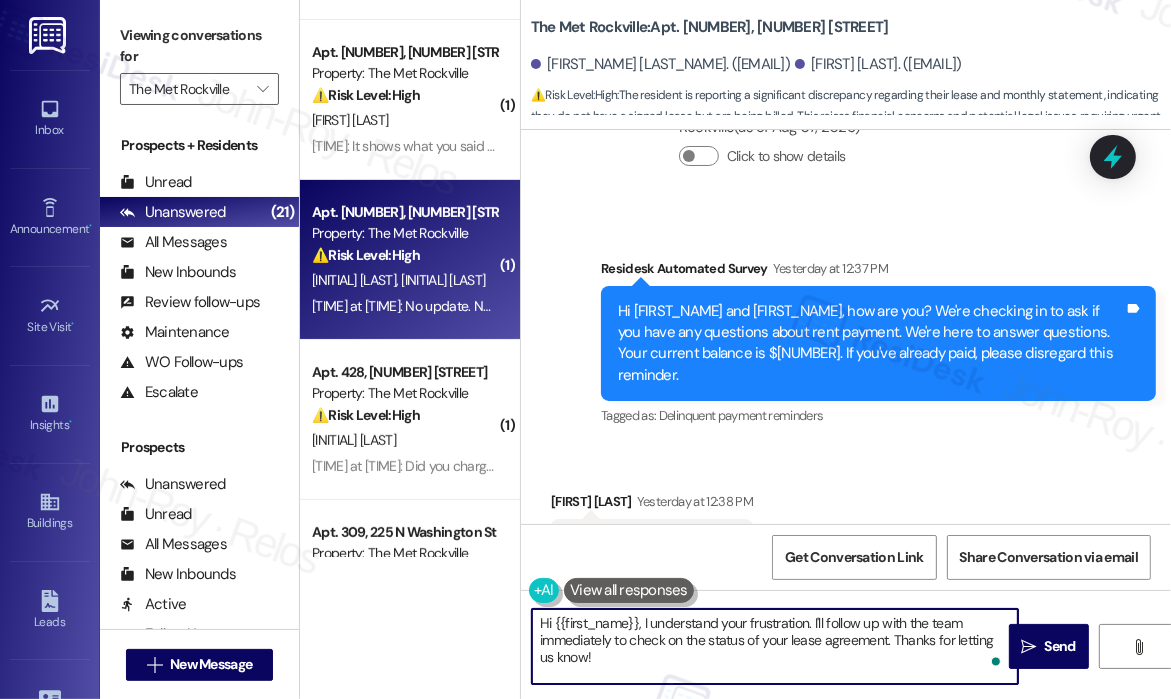 drag, startPoint x: 616, startPoint y: 659, endPoint x: 554, endPoint y: 624, distance: 71.19691 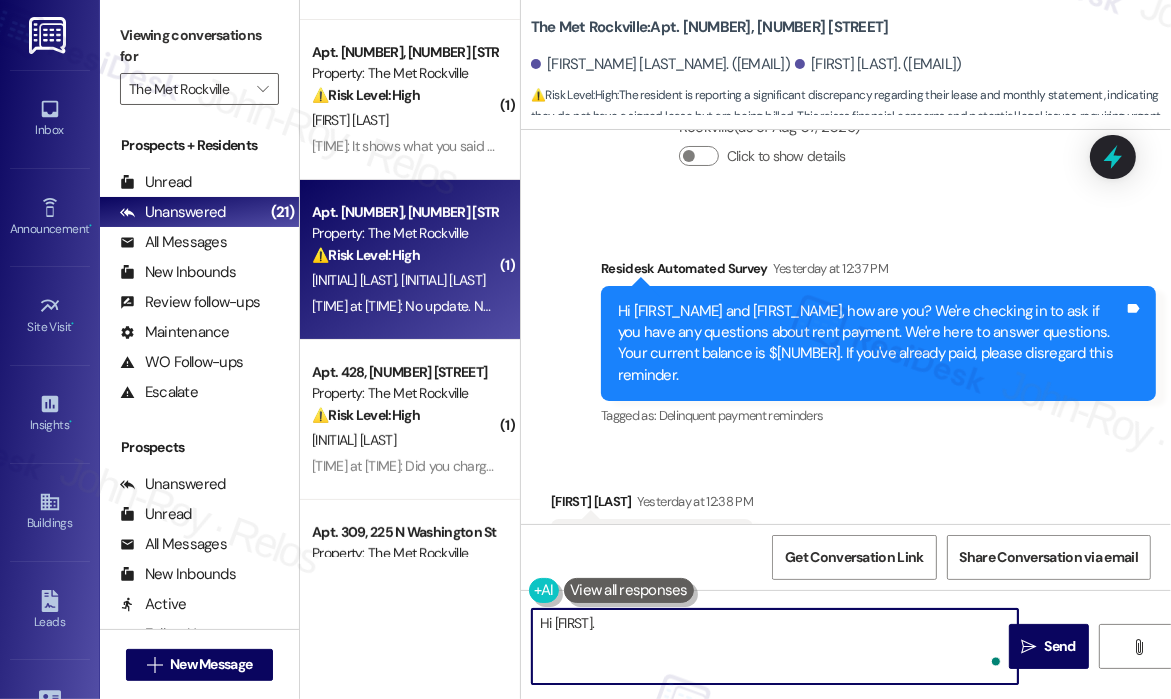 paste on "Thanks for reaching out — I see your message says “No update. No lease.” Could you clarify what you mean so I can better assist? Are you referring to a pending lease renewal, or something else related to your account? Let me know how we can help." 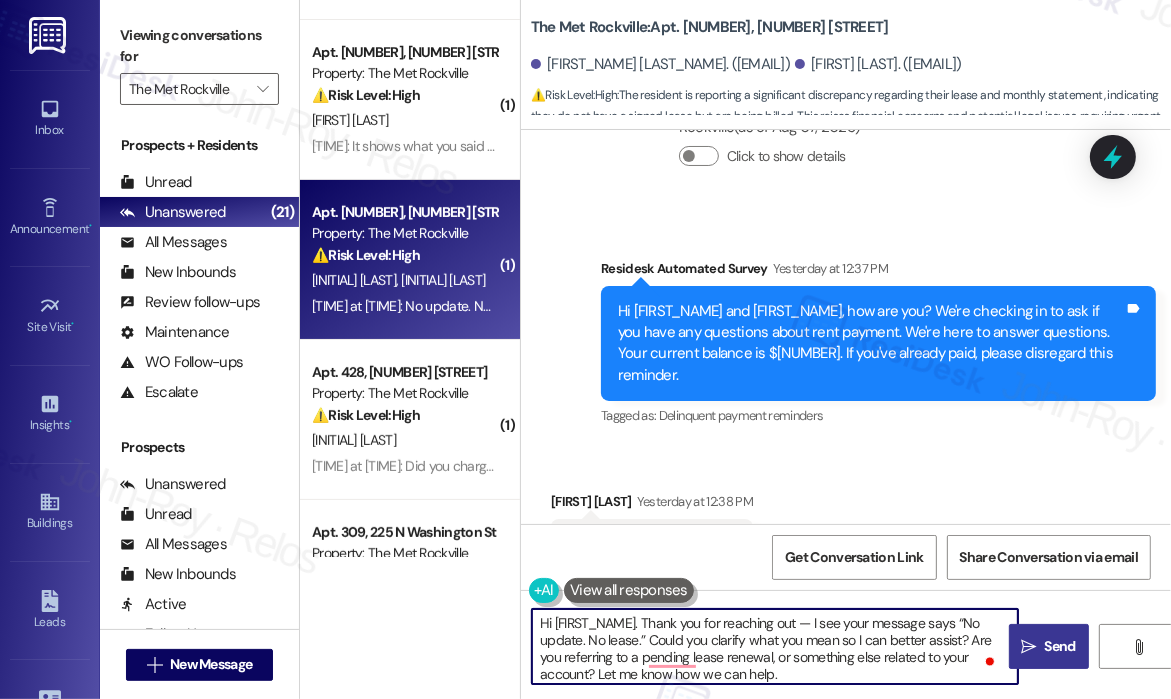 type on "Hi [FIRST_NAME]. Thank you for reaching out — I see your message says “No update. No lease.” Could you clarify what you mean so I can better assist? Are you referring to a pending lease renewal, or something else related to your account? Let me know how we can help." 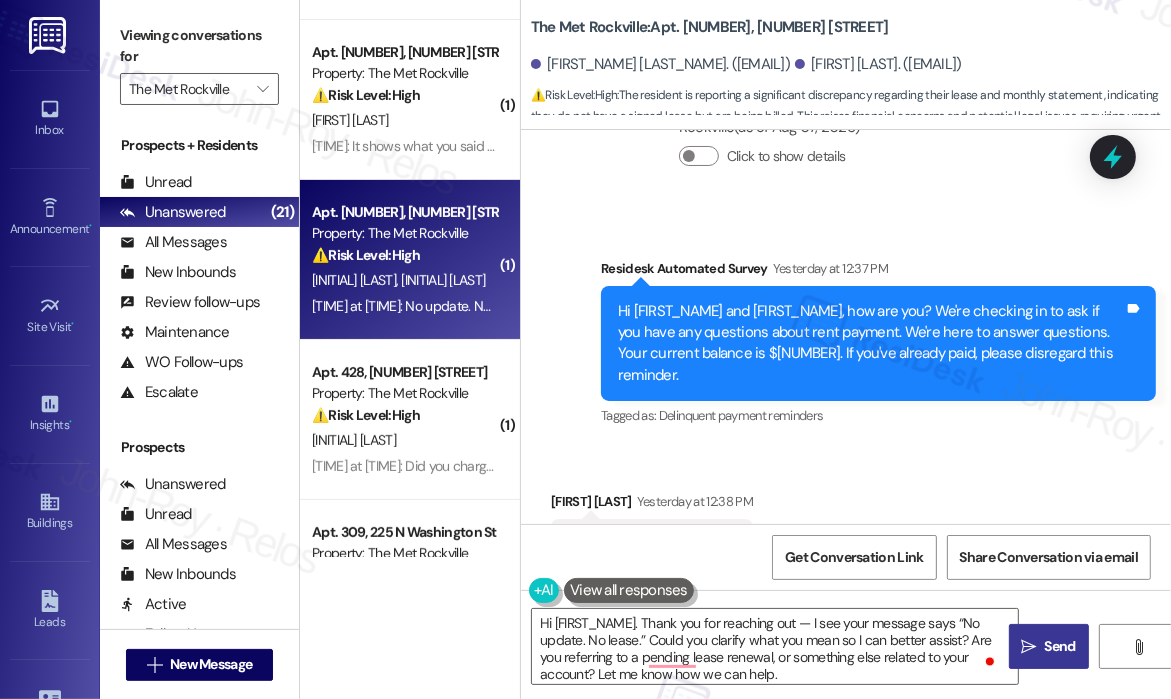 click on "Send" at bounding box center [1060, 646] 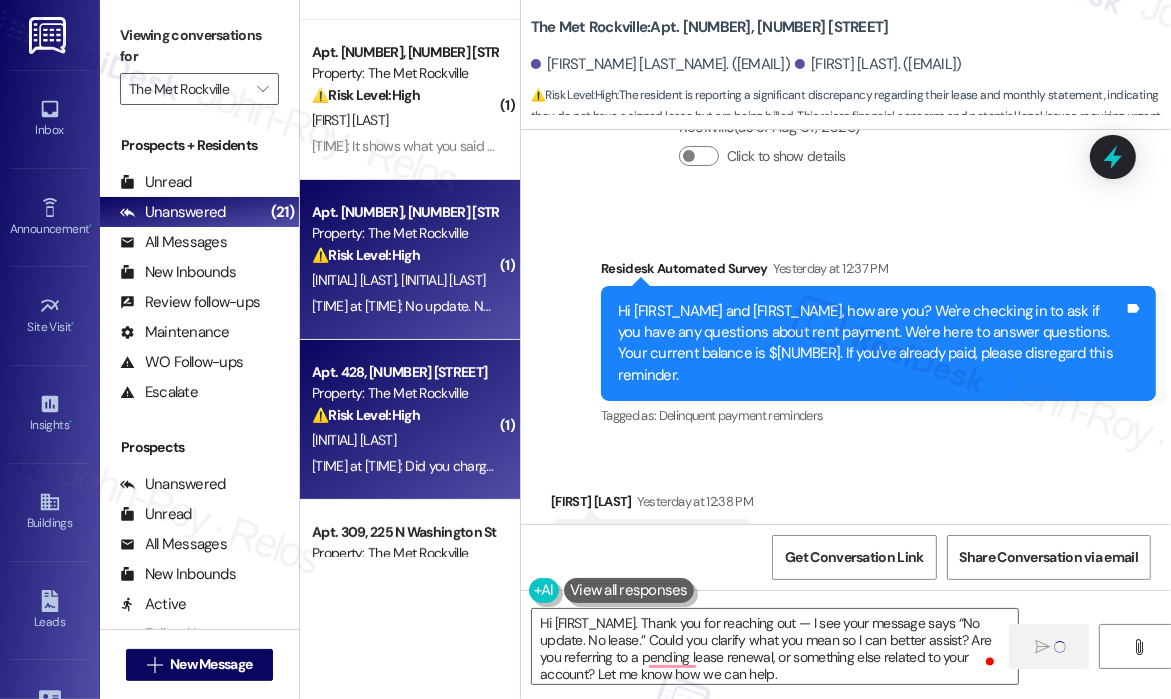 click on "[INITIAL] [LAST]" at bounding box center (404, 440) 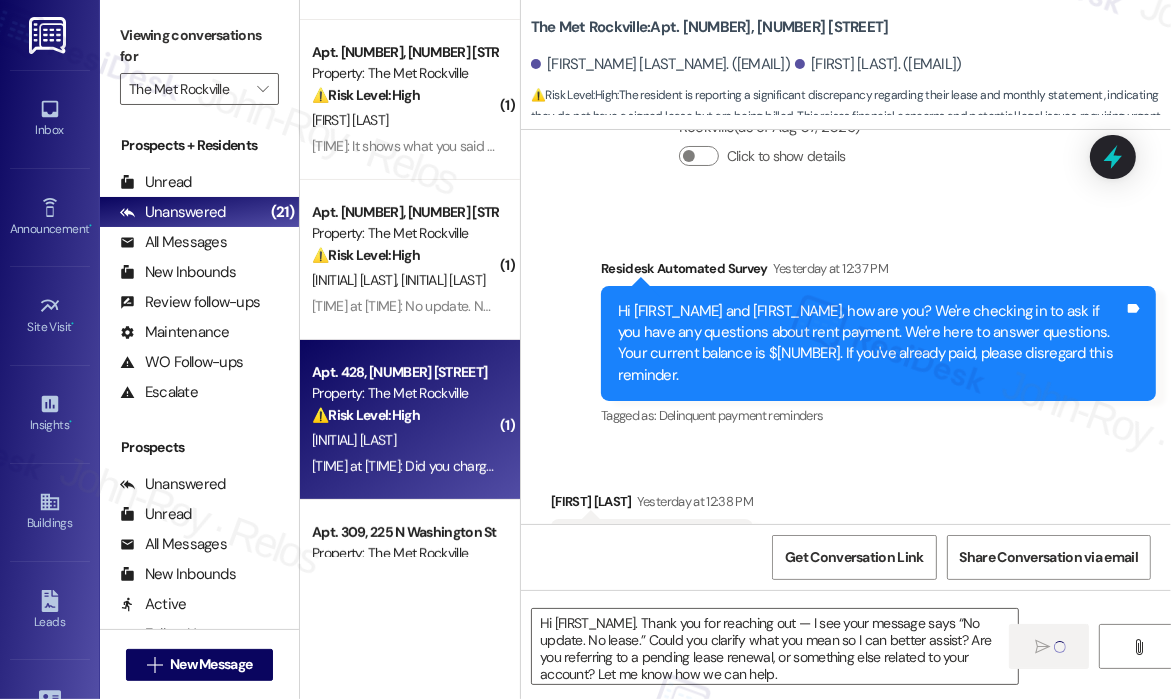 type on "Fetching suggested responses. Please feel free to read through the conversation in the meantime." 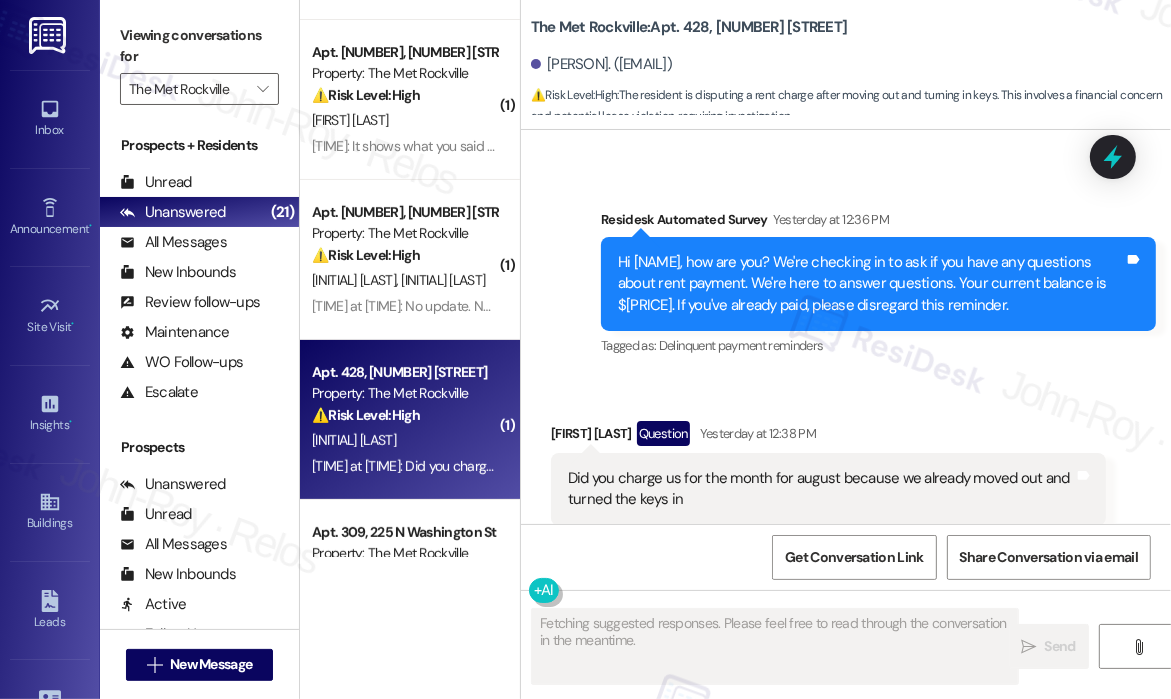 scroll, scrollTop: 2340, scrollLeft: 0, axis: vertical 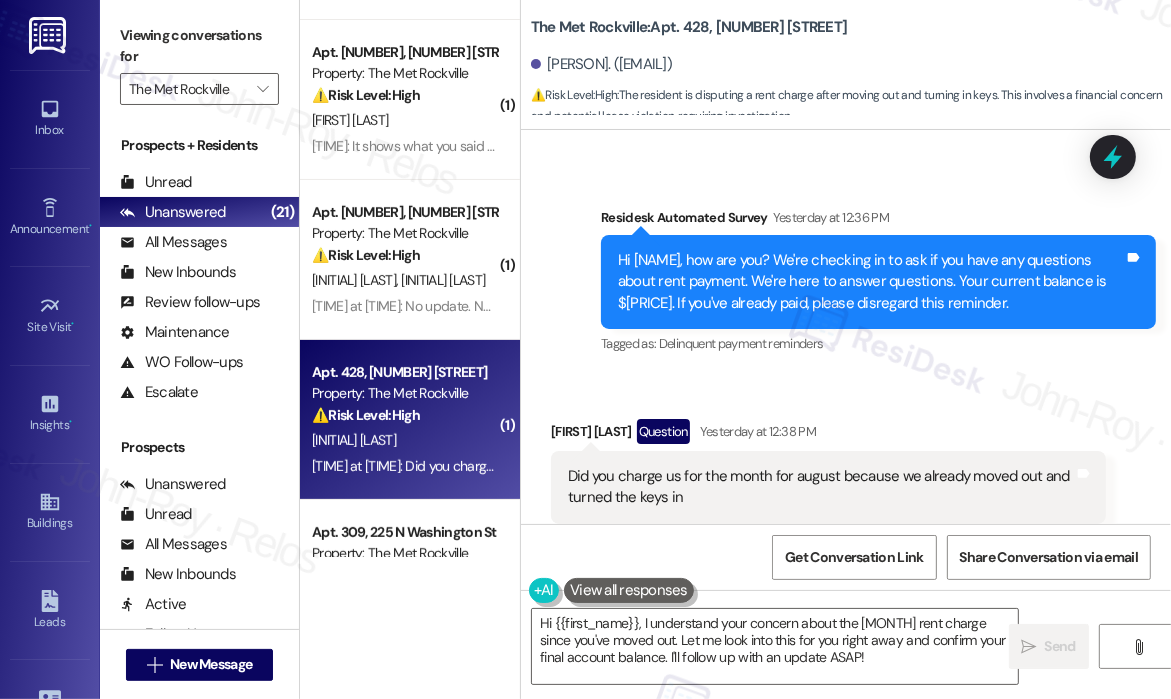 click on "Received via SMS [FIRST] [LAST] Question [TIME] Did you charge us for the month for [MONTH] because we already moved out and turned the keys in Tags and notes Tagged as:   Billing discrepancy ,  Click to highlight conversations about Billing discrepancy Rent/payments Click to highlight conversations about Rent/payments" at bounding box center [846, 471] 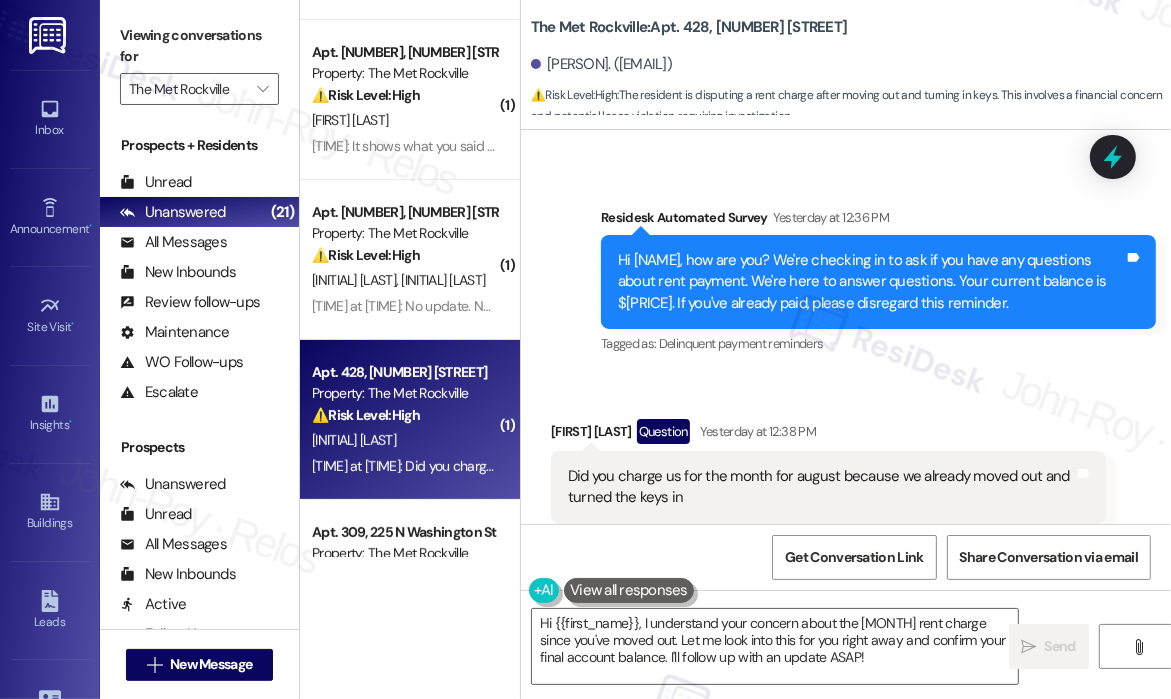 click on "[FIRST] [LAST] Question [DAY] at [TIME]" at bounding box center [828, 435] 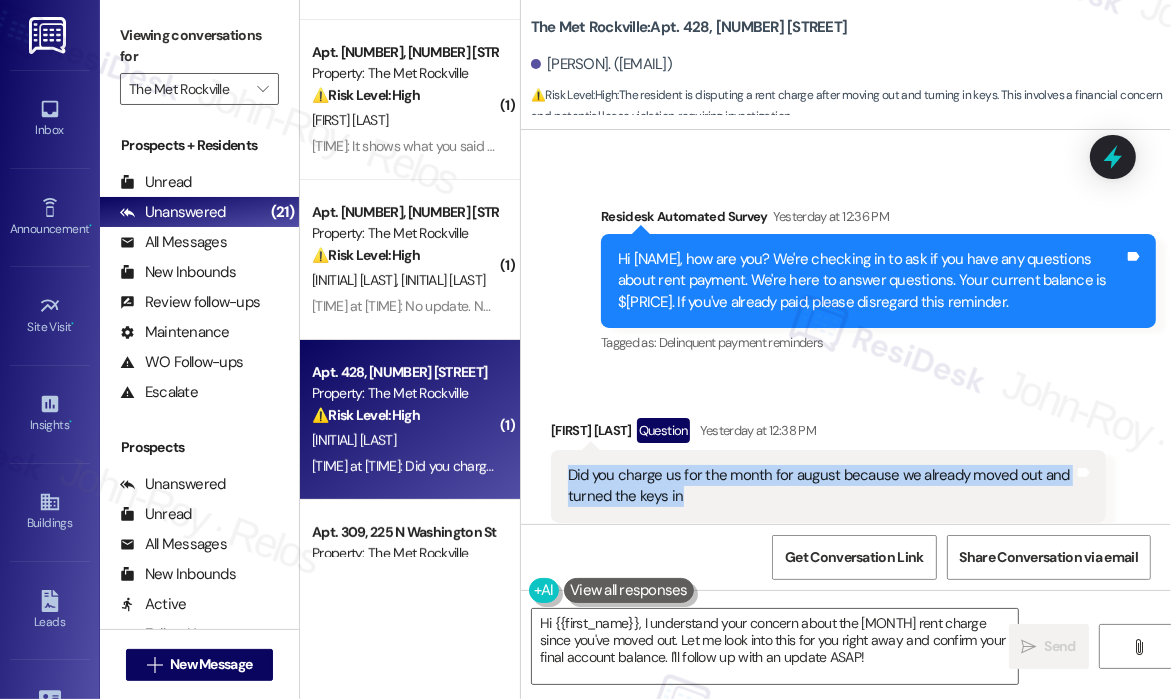 drag, startPoint x: 782, startPoint y: 446, endPoint x: 567, endPoint y: 429, distance: 215.67105 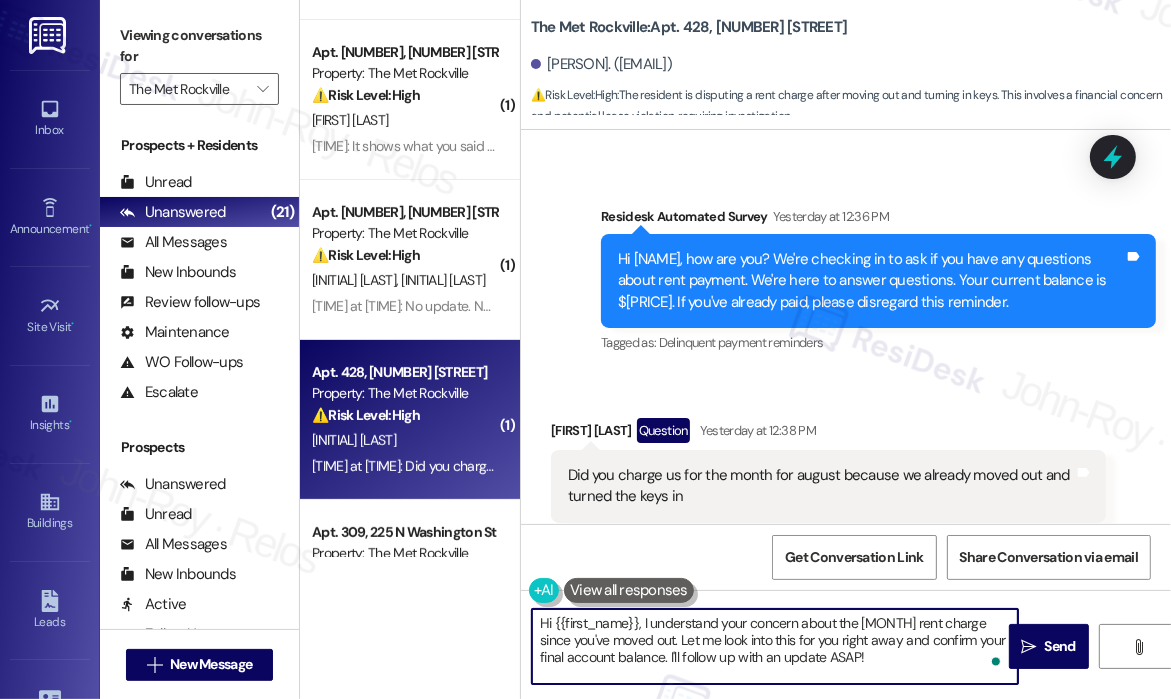 drag, startPoint x: 852, startPoint y: 659, endPoint x: 644, endPoint y: 615, distance: 212.60292 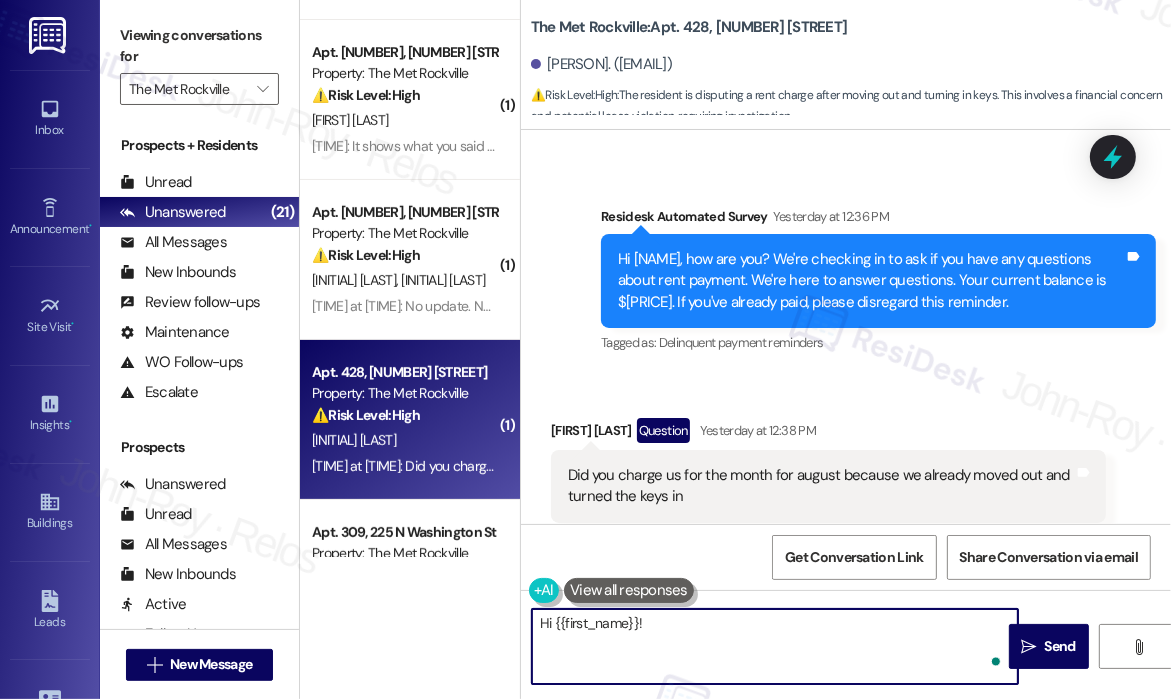 paste on "Thanks for reaching out — I understand you’re asking if you were charged for August even though you’ve already moved out and returned your keys. Can you confirm your exact move-out date so I can check your account and clarify whether any August rent was billed in error?" 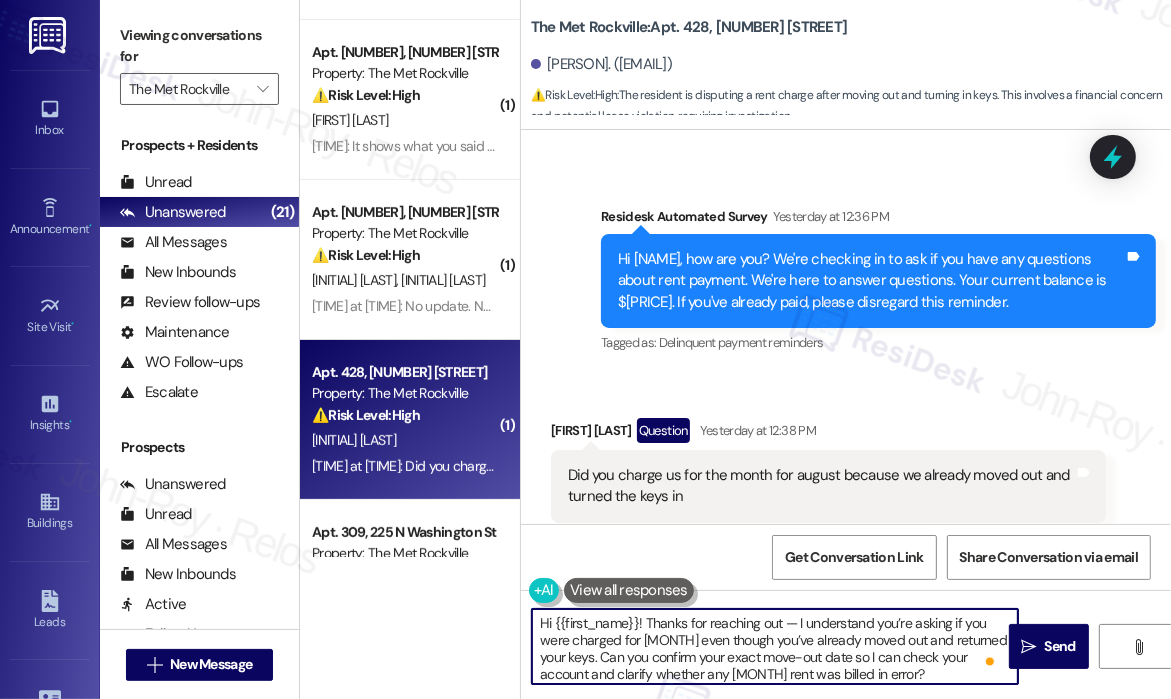 scroll, scrollTop: 4, scrollLeft: 0, axis: vertical 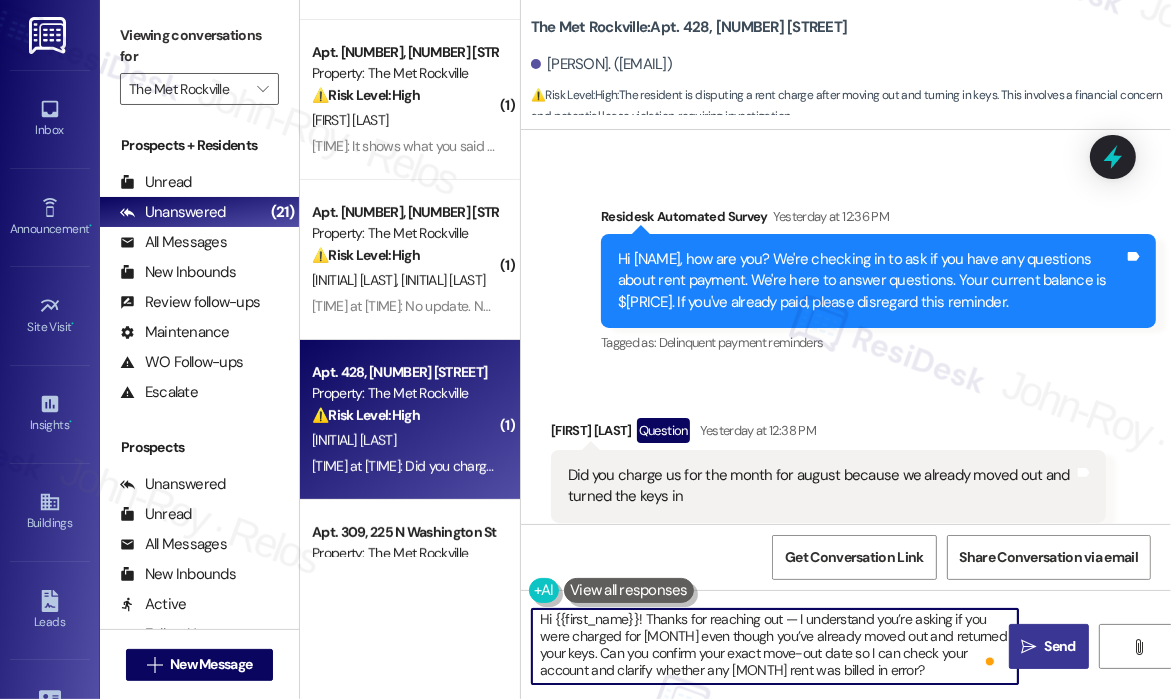 type on "Hi {{first_name}}! Thanks for reaching out — I understand you’re asking if you were charged for [MONTH] even though you’ve already moved out and returned your keys. Can you confirm your exact move-out date so I can check your account and clarify whether any [MONTH] rent was billed in error?" 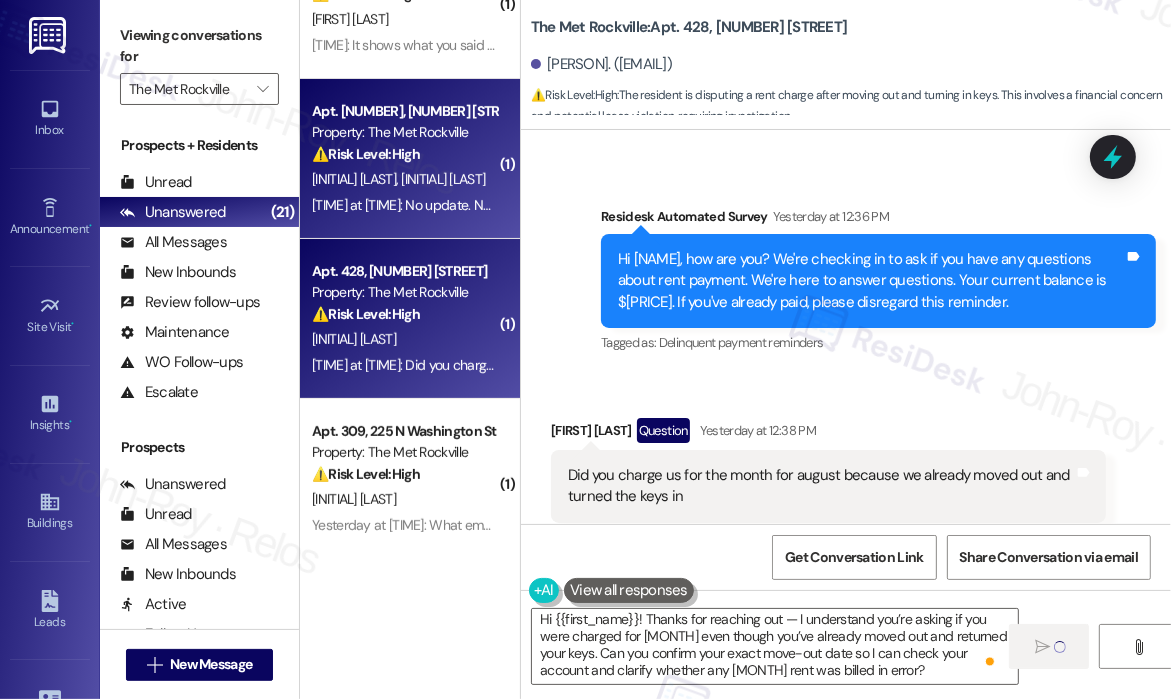 scroll, scrollTop: 600, scrollLeft: 0, axis: vertical 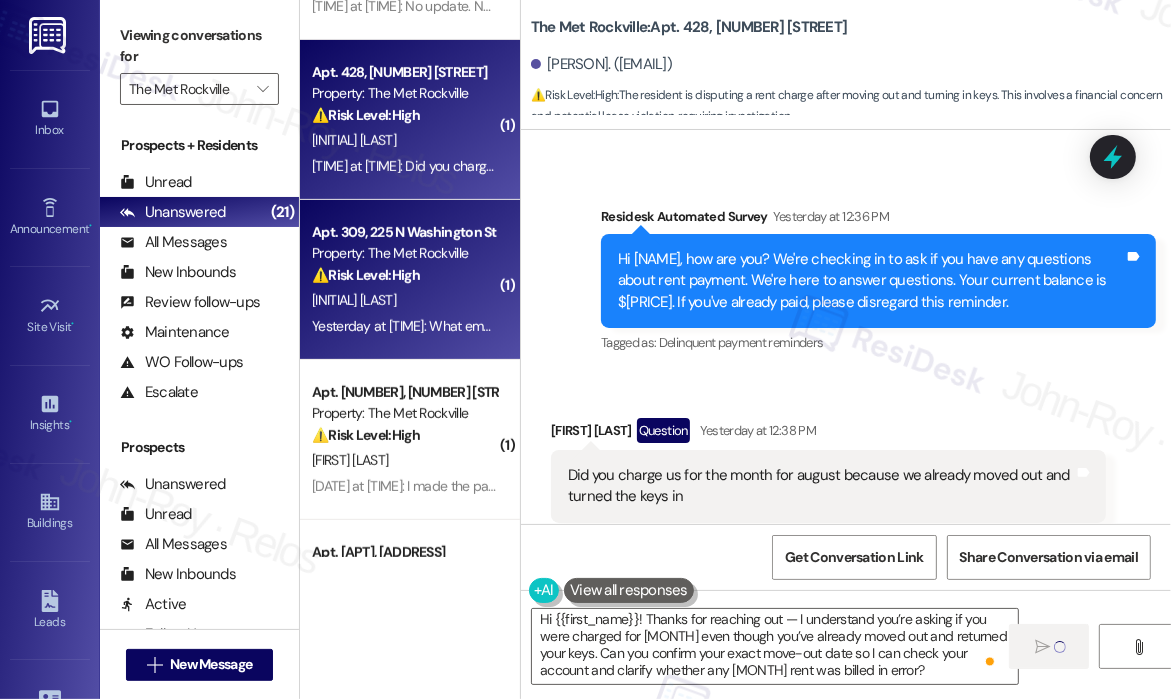 click on "Property: The Met Rockville" at bounding box center (404, 253) 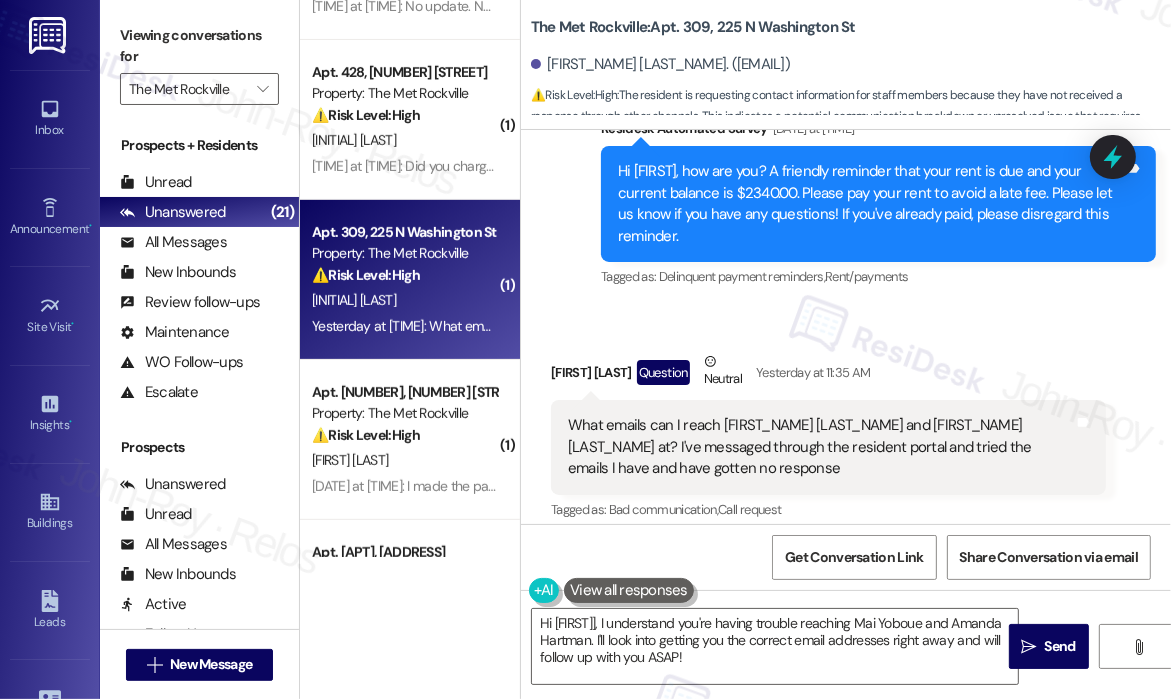 scroll, scrollTop: 1300, scrollLeft: 0, axis: vertical 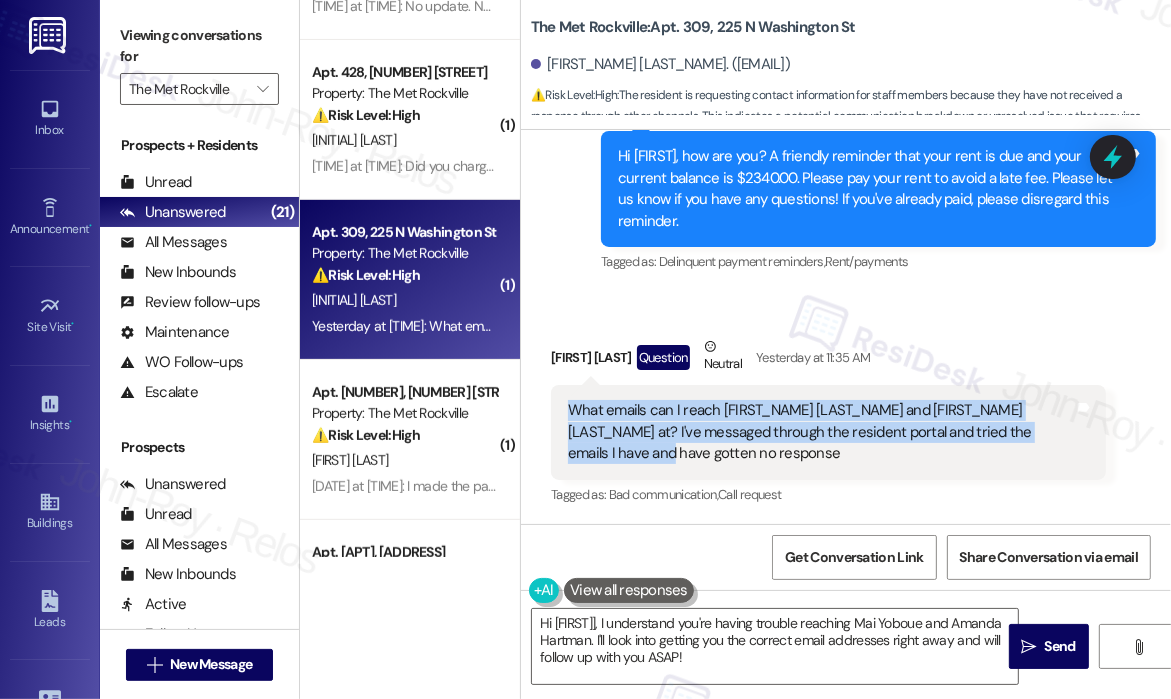 drag, startPoint x: 708, startPoint y: 463, endPoint x: 563, endPoint y: 411, distance: 154.0422 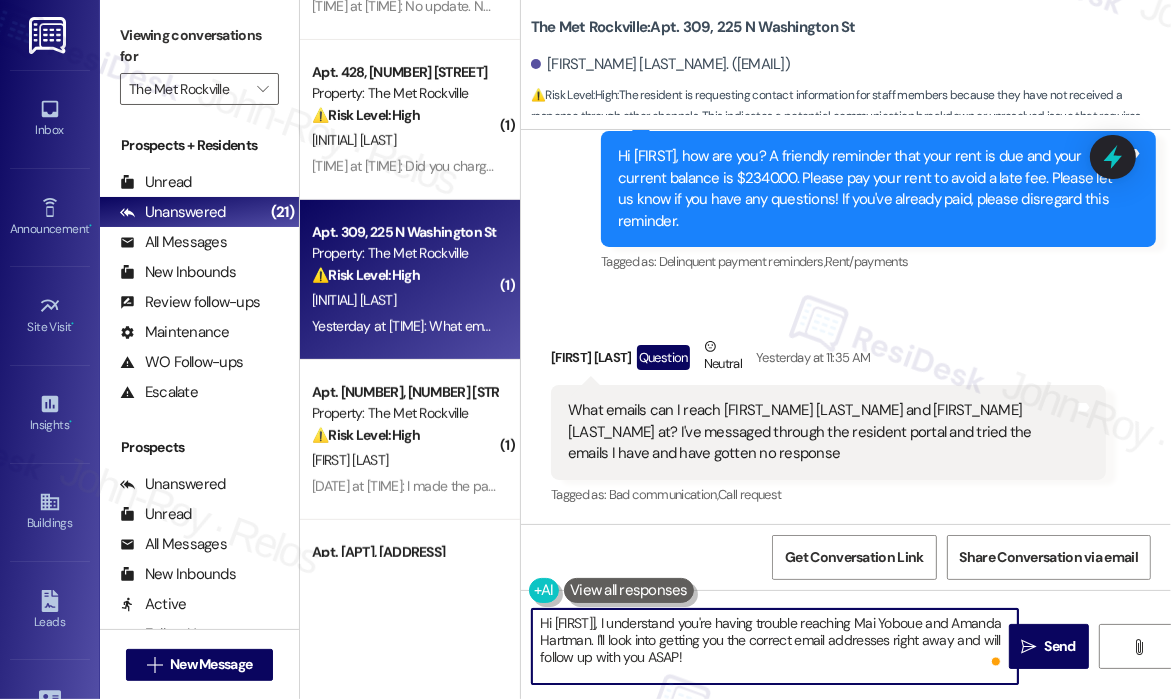 drag, startPoint x: 789, startPoint y: 673, endPoint x: 673, endPoint y: 630, distance: 123.71338 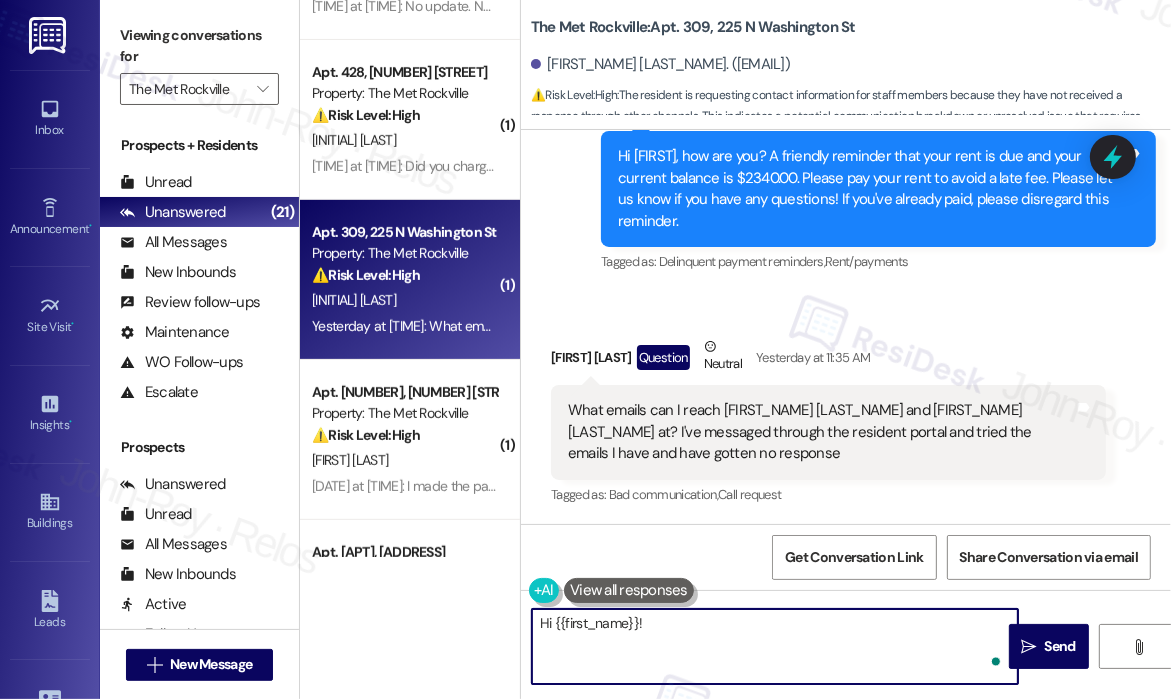 paste on "Thanks for reaching out — I understand you’ve been trying to get in touch with Mai Yoboue and Amanda Hartman but haven’t received a reply through the resident portal or the emails you have. While I don’t have their direct contact details here, I can help follow up on your behalf to make sure your message reaches them. Can you share what your message is regarding so I can connect you to the right person and confirm the best way for them to get back to you?" 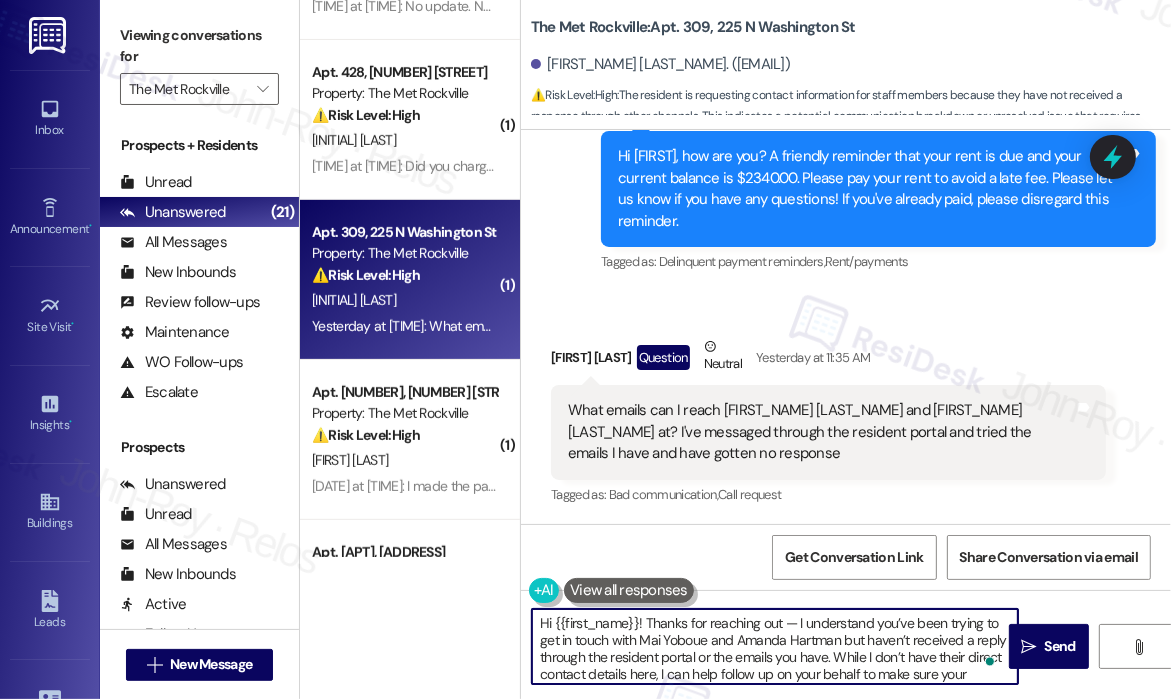 scroll, scrollTop: 50, scrollLeft: 0, axis: vertical 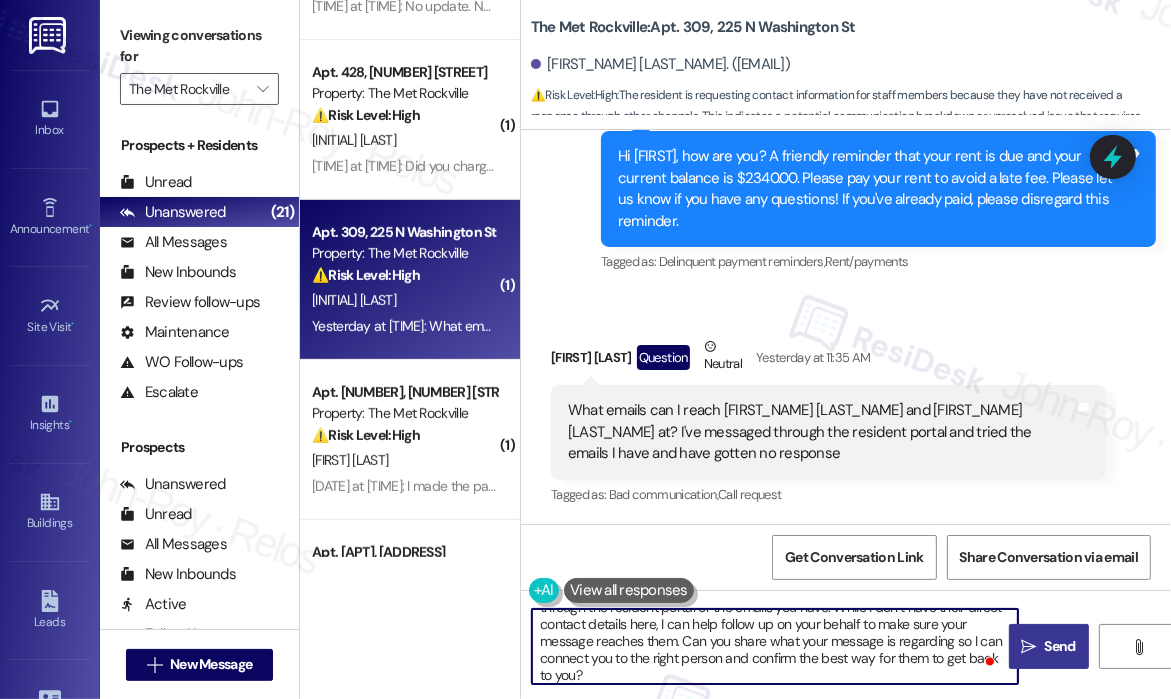 type on "Hi {{first_name}}! Thanks for reaching out — I understand you’ve been trying to get in touch with Mai Yoboue and Amanda Hartman but haven’t received a reply through the resident portal or the emails you have. While I don’t have their direct contact details here, I can help follow up on your behalf to make sure your message reaches them. Can you share what your message is regarding so I can connect you to the right person and confirm the best way for them to get back to you?" 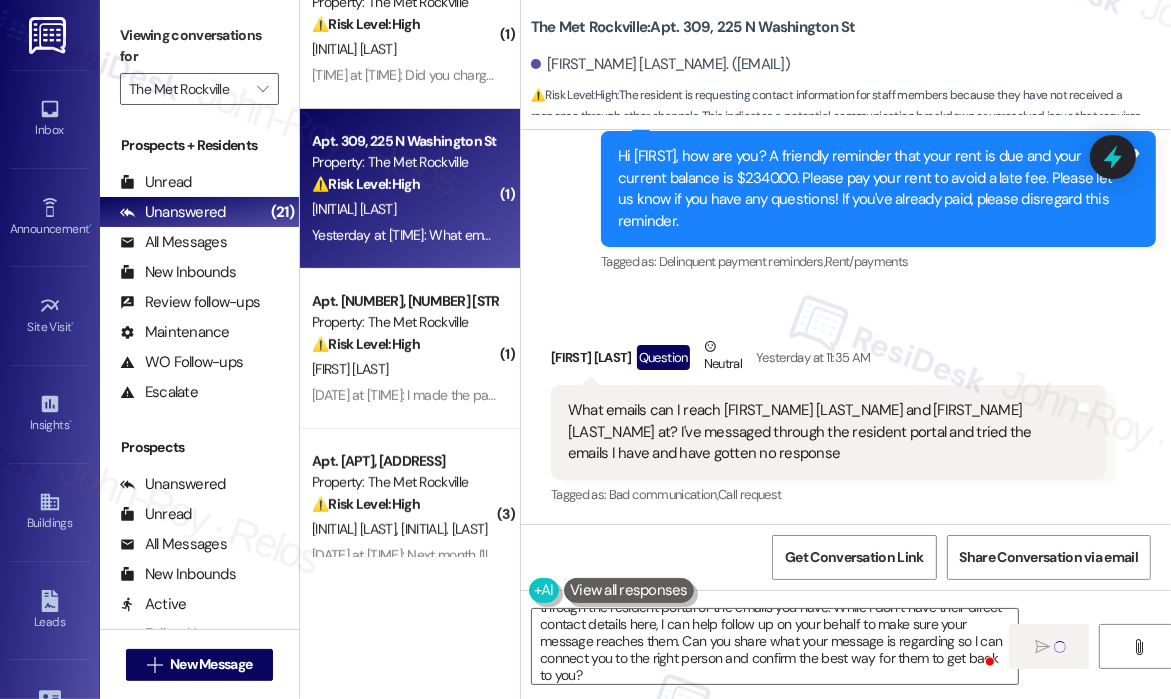 scroll, scrollTop: 800, scrollLeft: 0, axis: vertical 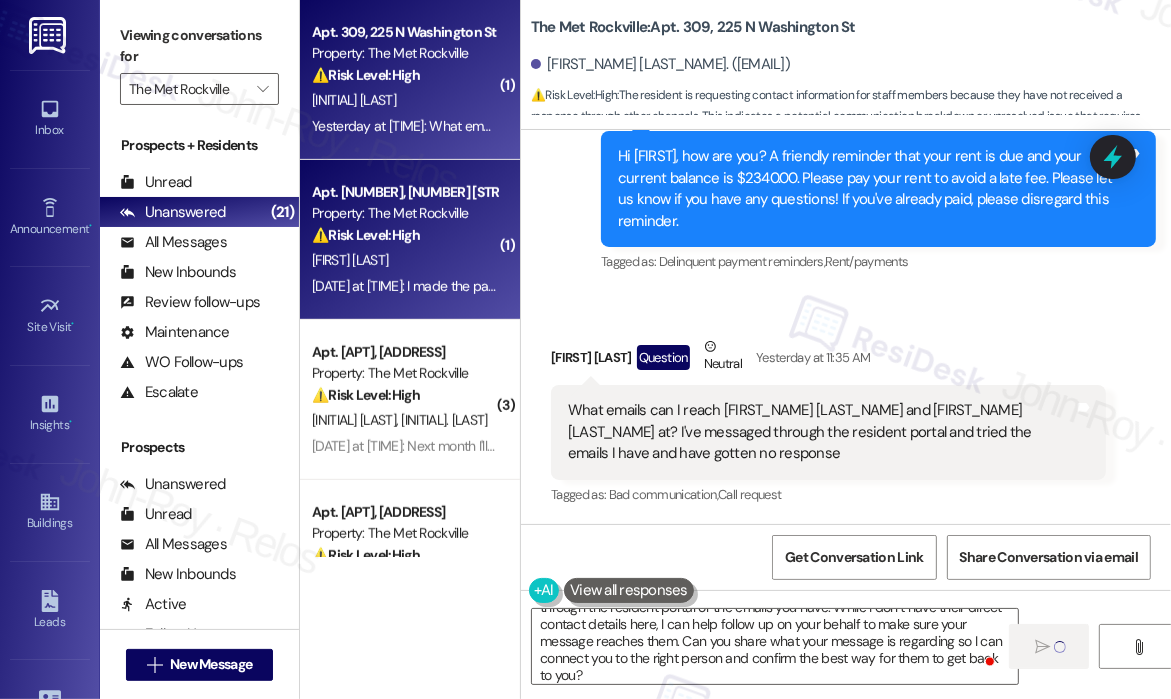 click on "[DATE] at [TIME]: I made the payment for this month, but I'm not sure why the auto pay never went through for the full month. It just went through for what looks like the utilities? [DATE] at [TIME]: I made the payment for this month, but I'm not sure why the auto pay never went through for the full month. It just went through for what looks like the utilities?" at bounding box center [816, 286] 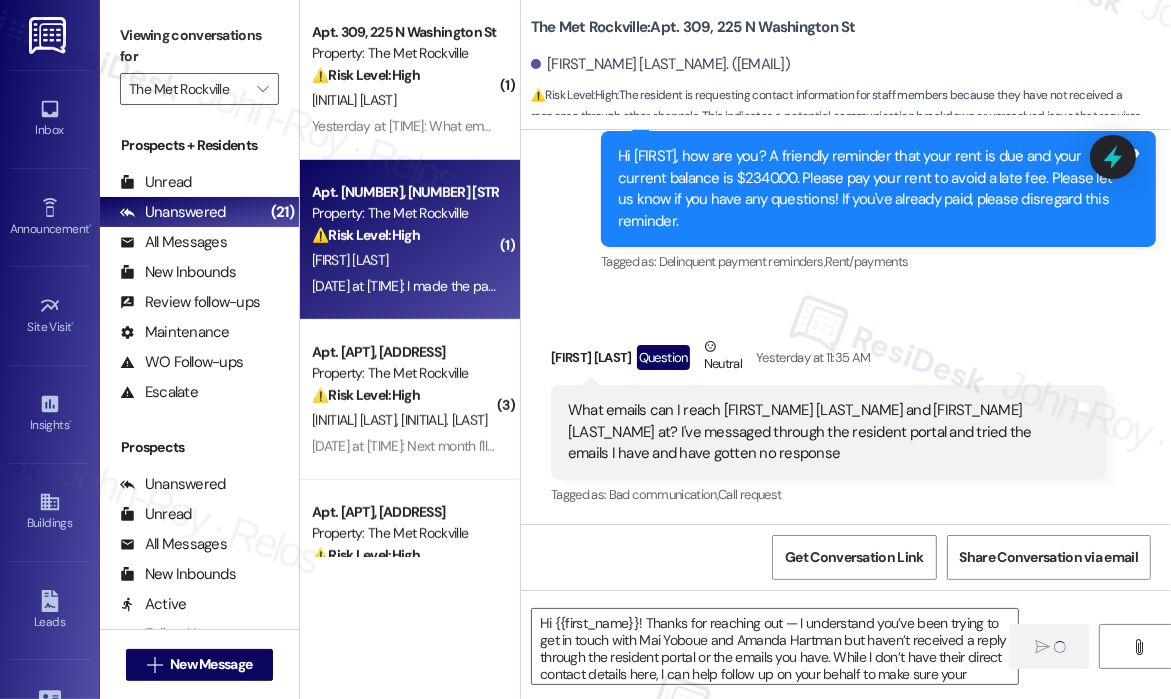 type on "Fetching suggested responses. Please feel free to read through the conversation in the meantime." 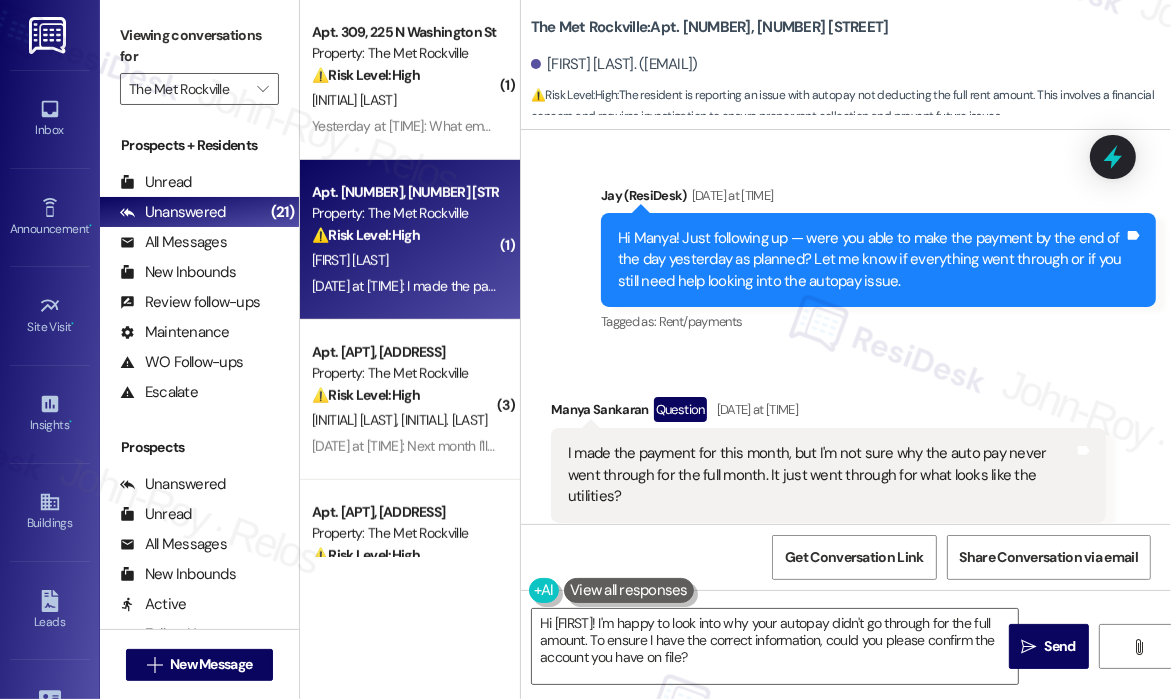 scroll, scrollTop: 2634, scrollLeft: 0, axis: vertical 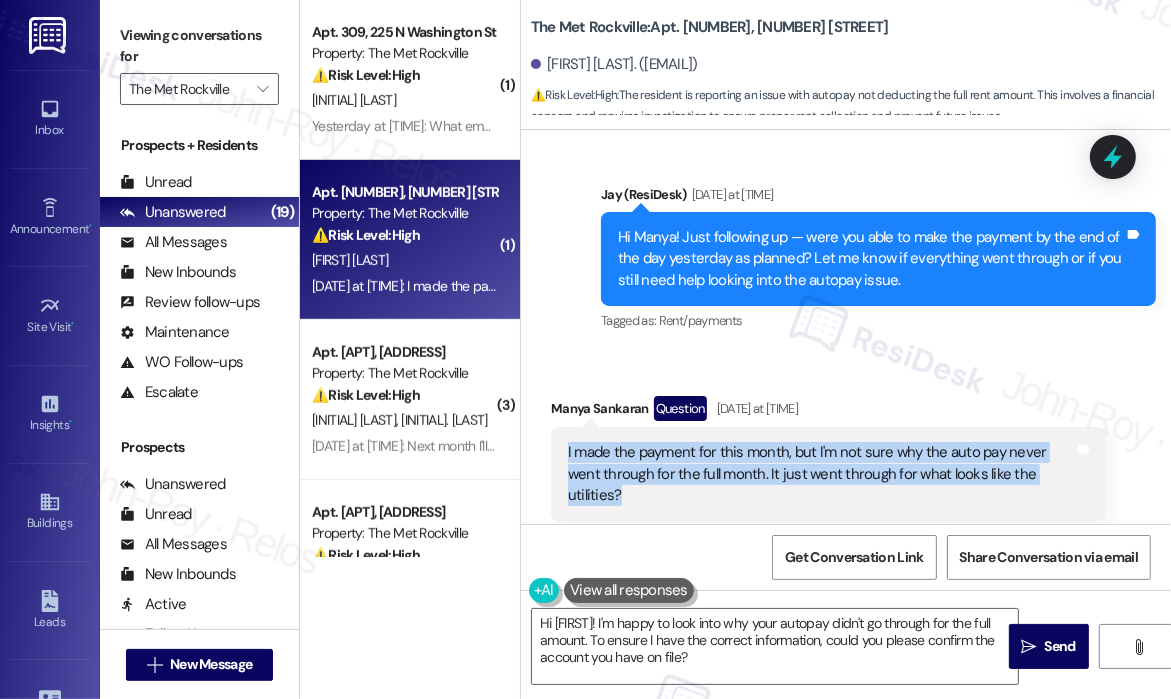 drag, startPoint x: 650, startPoint y: 450, endPoint x: 565, endPoint y: 403, distance: 97.128784 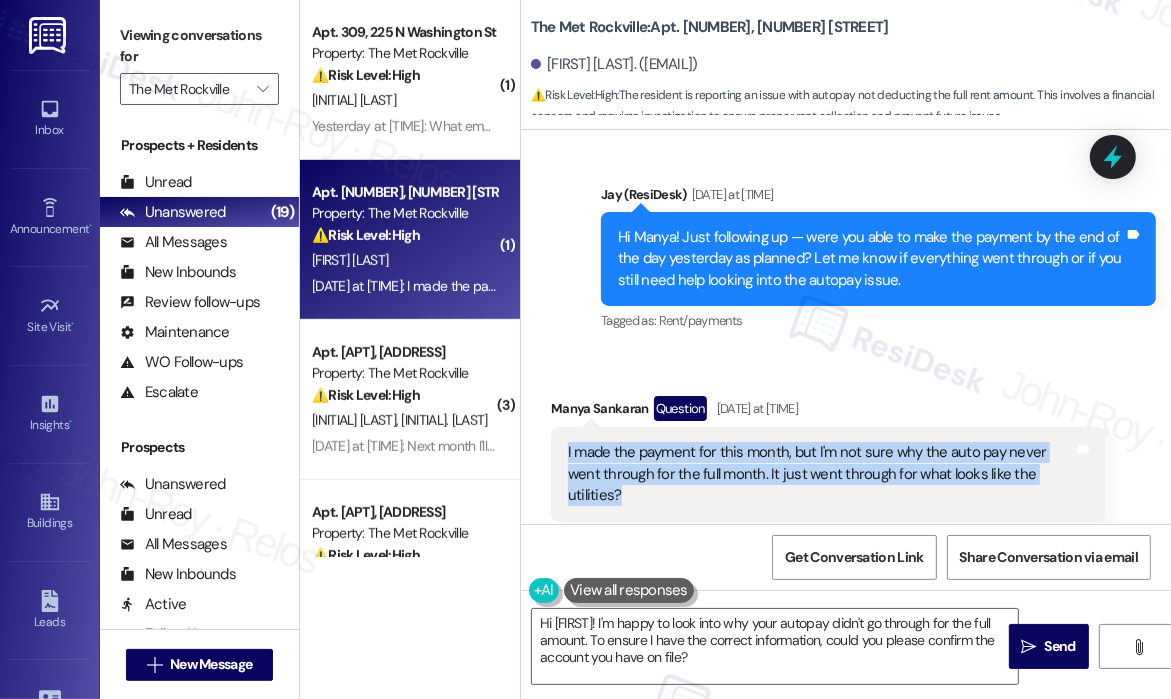 copy on "I made the payment for this month, but I'm not sure why the auto pay never went through for the full month. It just went through for what looks like the utilities?" 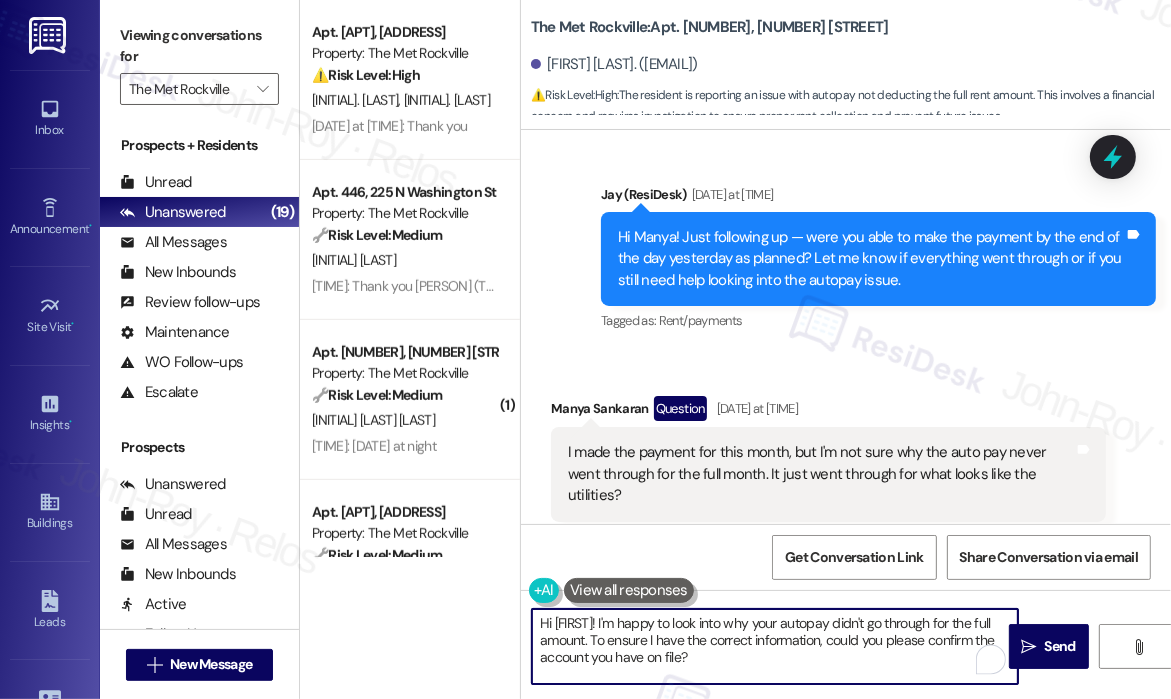 drag, startPoint x: 791, startPoint y: 659, endPoint x: 644, endPoint y: 623, distance: 151.34398 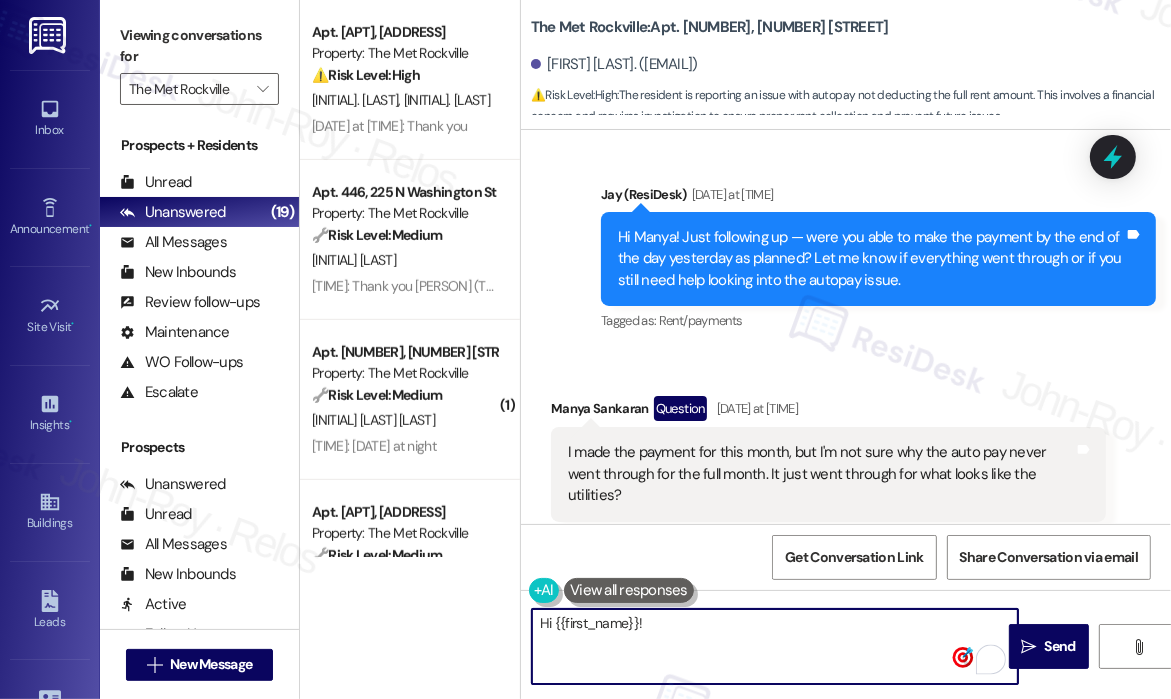 paste on "Thanks for reaching out — I understand you already made your rent payment but noticed that your autopay only processed what appears to be the utilities, not the full month’s amount. Can you confirm the exact amount that was deducted and the date it posted to your account? This will help me pinpoint whether it’s a processing delay or a setup issue with the autopay so I can follow up for you." 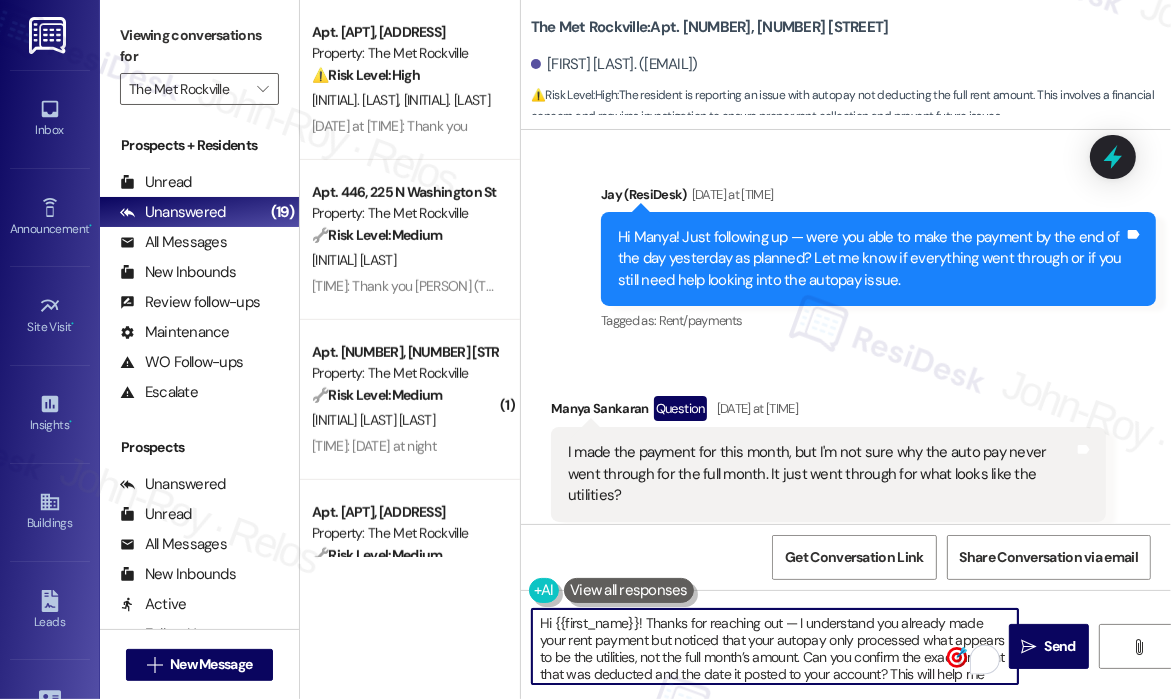 scroll, scrollTop: 33, scrollLeft: 0, axis: vertical 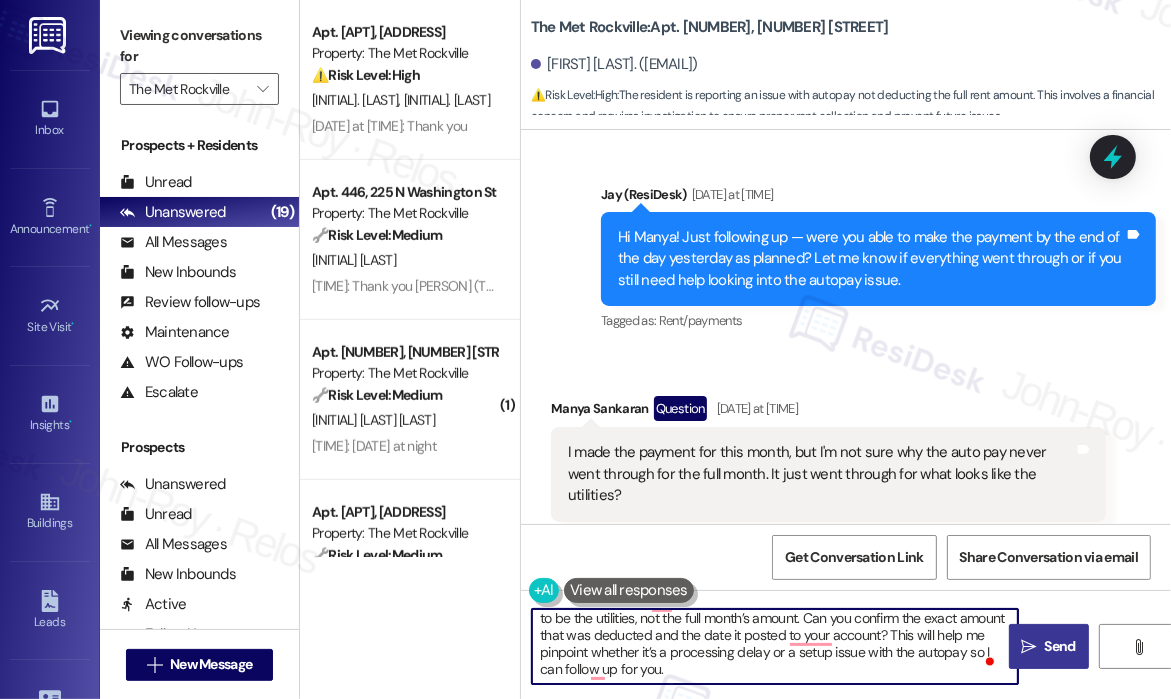 type on "Hi {{first_name}}! Thanks for reaching out — I understand you already made your rent payment but noticed that your autopay only processed what appears to be the utilities, not the full month’s amount. Can you confirm the exact amount that was deducted and the date it posted to your account? This will help me pinpoint whether it’s a processing delay or a setup issue with the autopay so I can follow up for you." 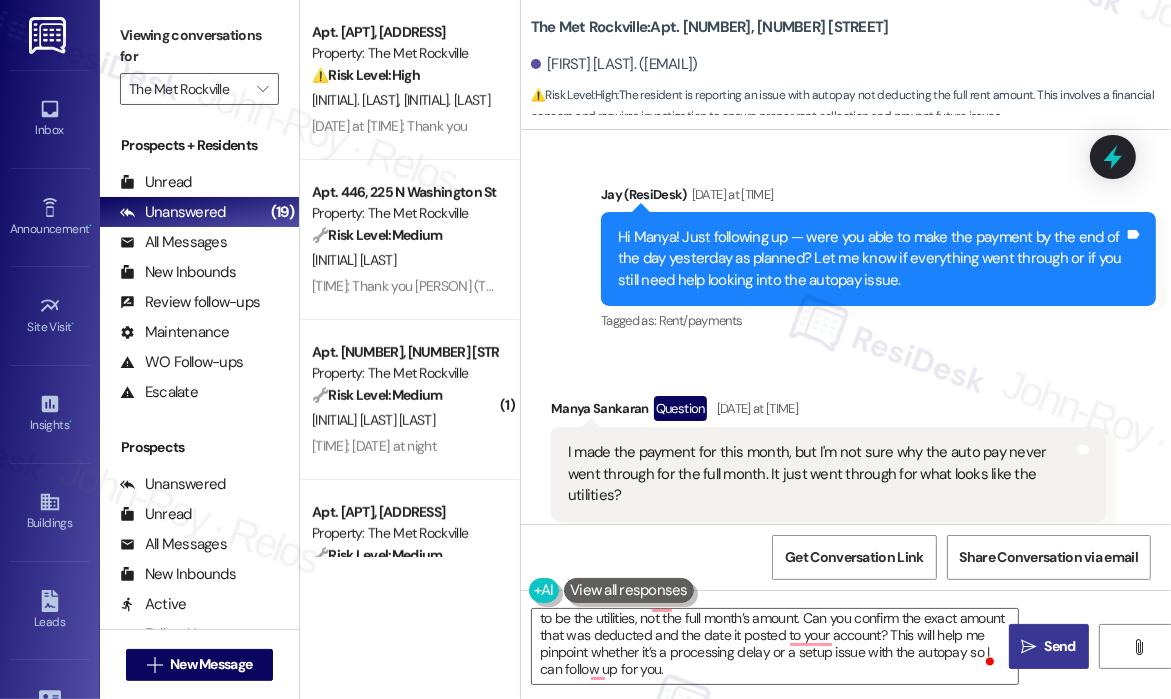 click on "Send" at bounding box center (1060, 646) 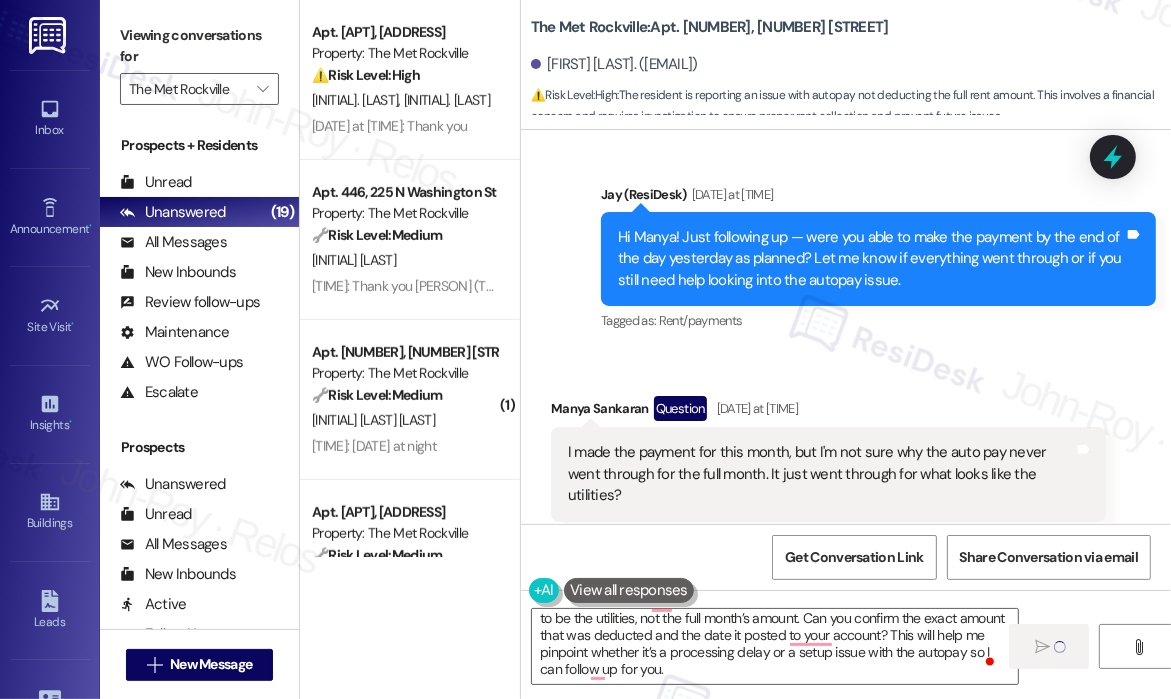 type 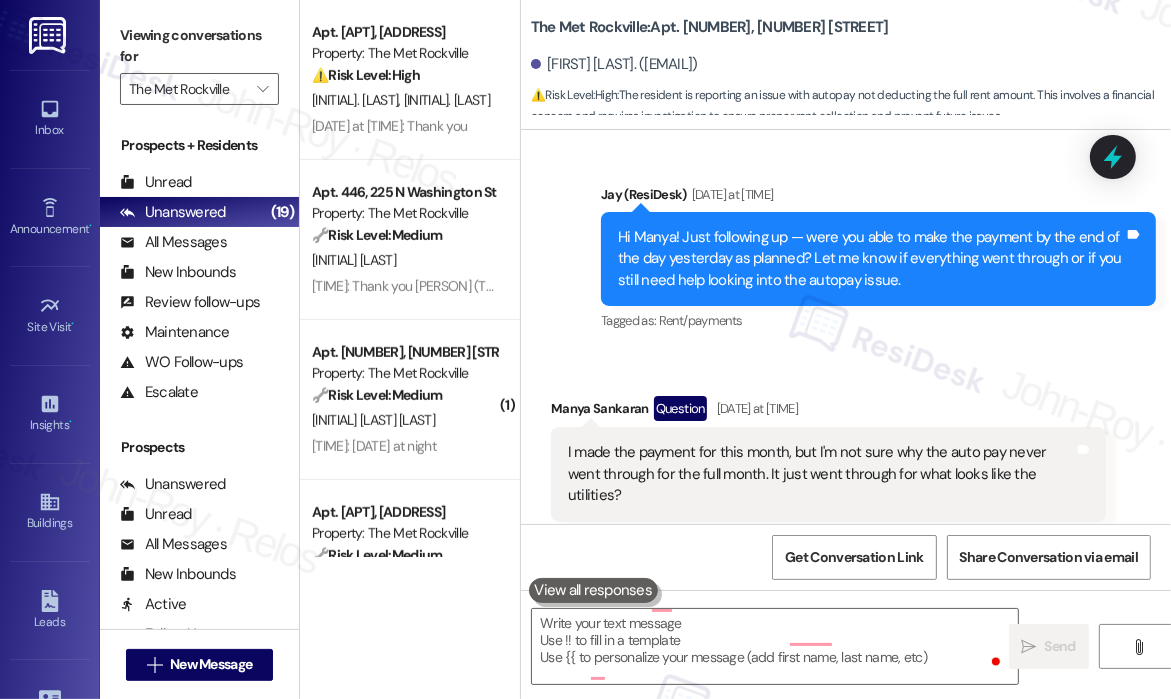 scroll, scrollTop: 0, scrollLeft: 0, axis: both 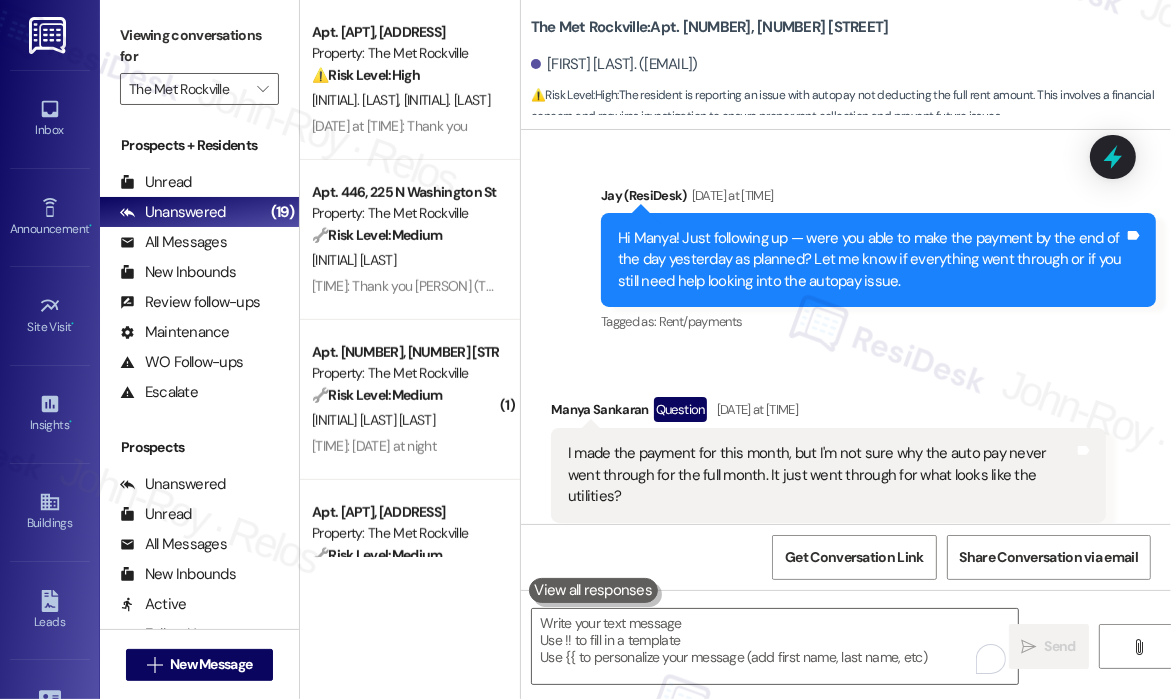 click on "Sent via SMS Jay (ResiDesk) [DATE] at [TIME] Hi Manya! Just following up — were you able to make the payment by the end of the day yesterday as planned? Let me know if everything went through or if you still need help looking into the autopay issue. Tags and notes Tagged as: Rent/payments Click to highlight conversations about Rent/payments" at bounding box center [878, 261] 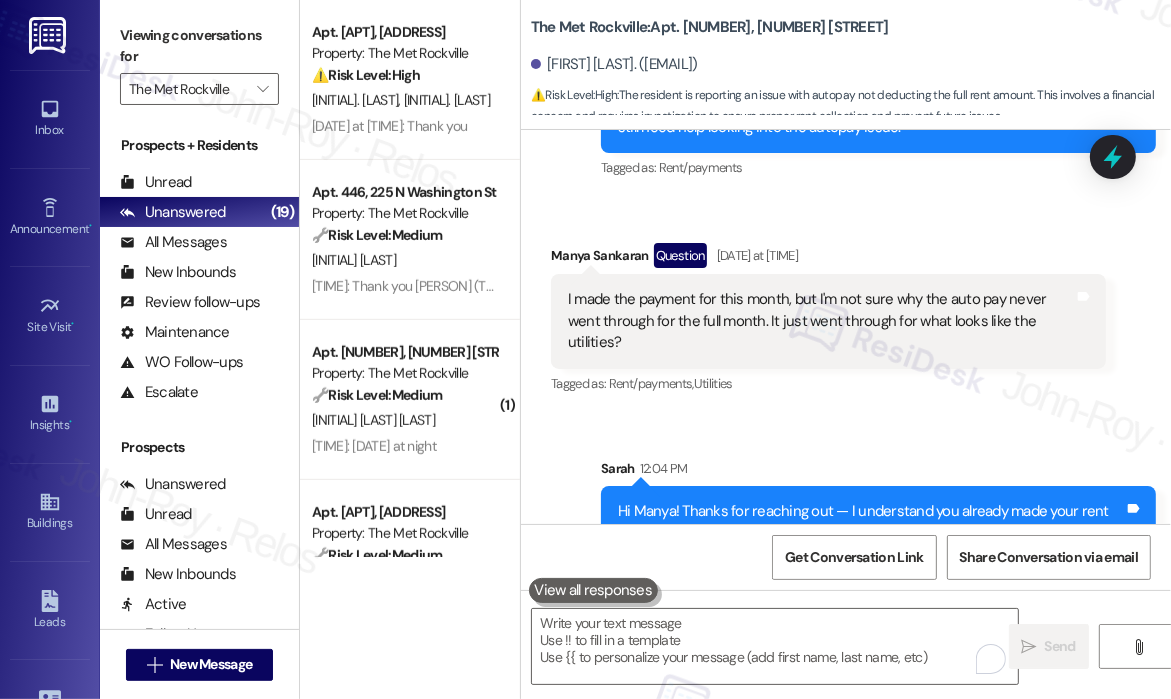 scroll, scrollTop: 2880, scrollLeft: 0, axis: vertical 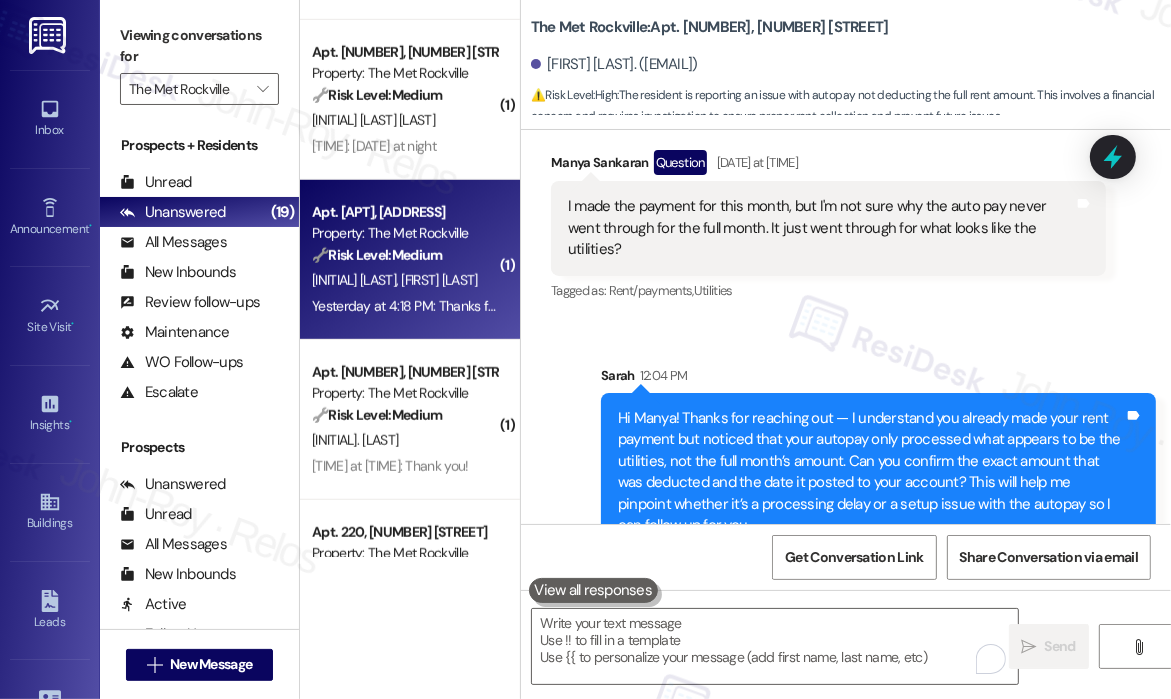 click on "[TIME]: Thanks for the message. All paid [TIME]: Thanks for the message. All paid" at bounding box center [469, 306] 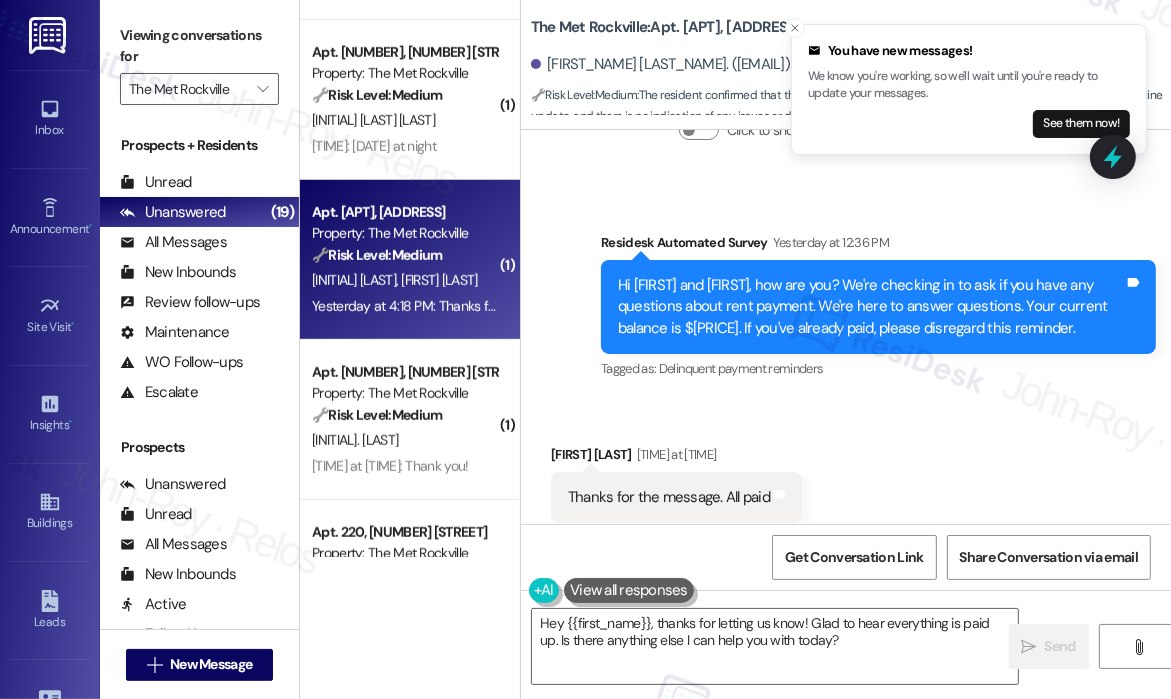 scroll, scrollTop: 3730, scrollLeft: 0, axis: vertical 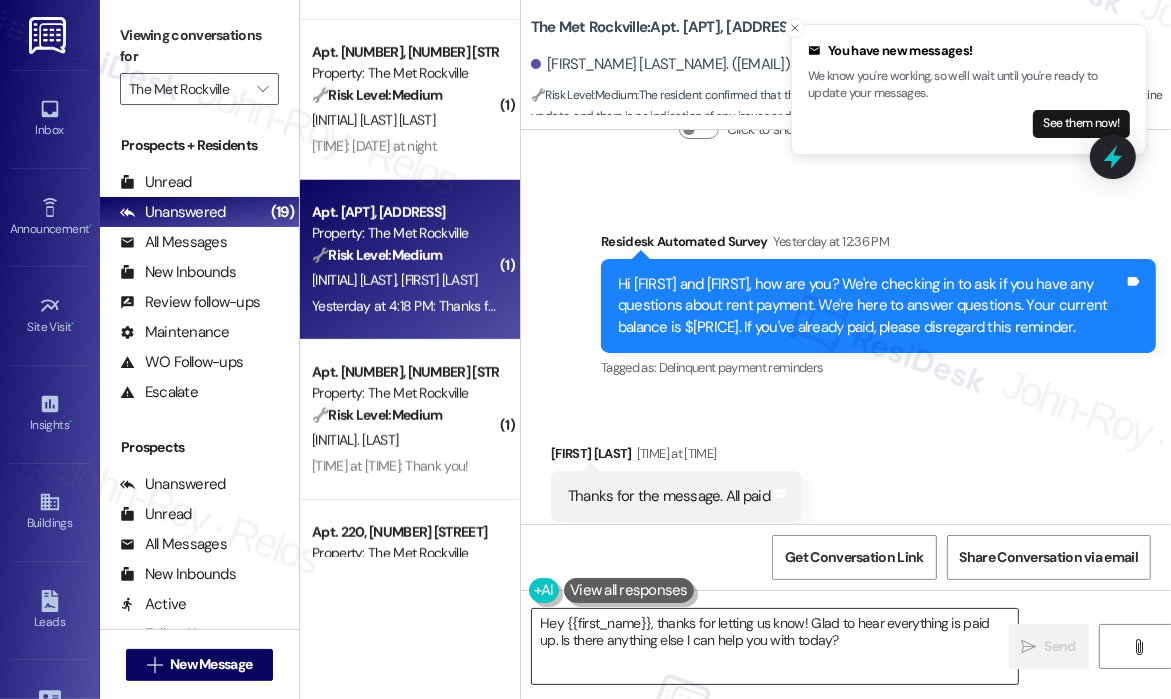 click on "Hey {{first_name}}, thanks for letting us know! Glad to hear everything is paid up. Is there anything else I can help you with today?" at bounding box center [775, 646] 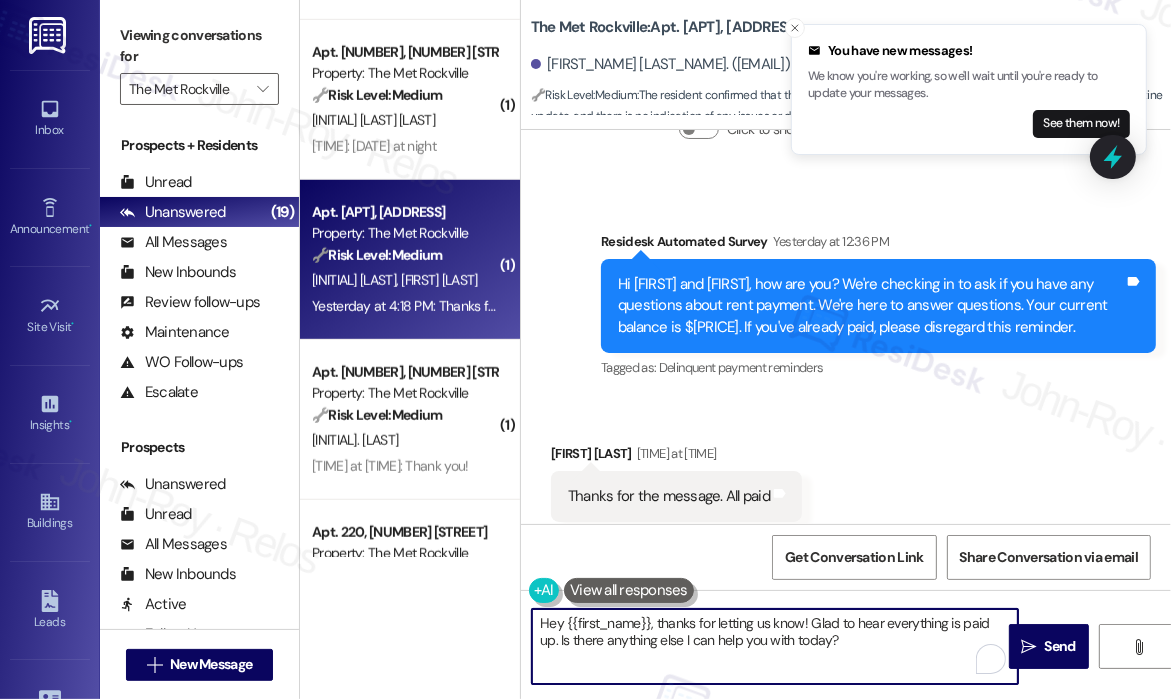click on "Hey {{first_name}}, thanks for letting us know! Glad to hear everything is paid up. Is there anything else I can help you with today?" at bounding box center (775, 646) 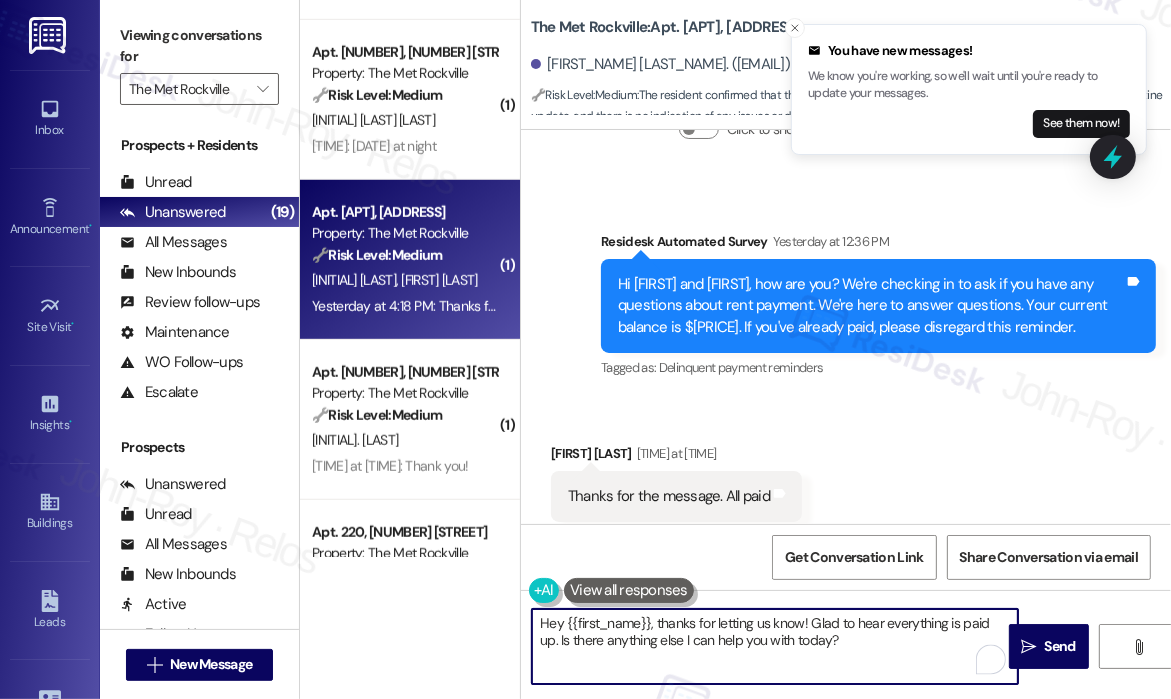 drag, startPoint x: 890, startPoint y: 637, endPoint x: 532, endPoint y: 638, distance: 358.0014 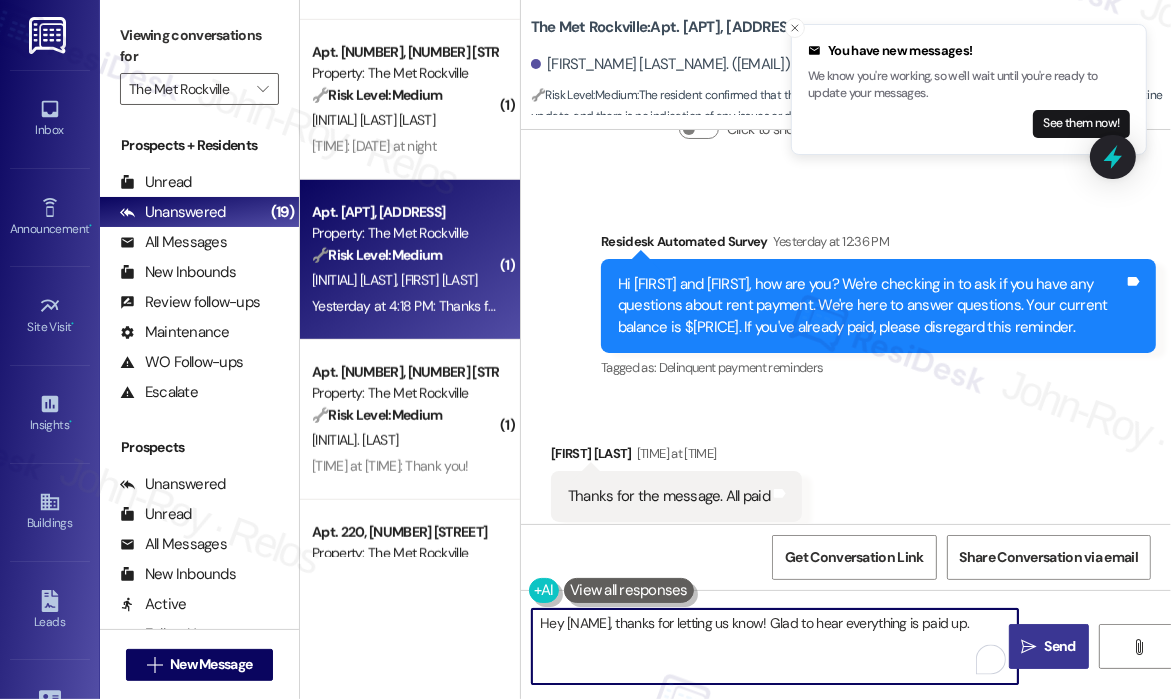type on "Hey [NAME], thanks for letting us know! Glad to hear everything is paid up." 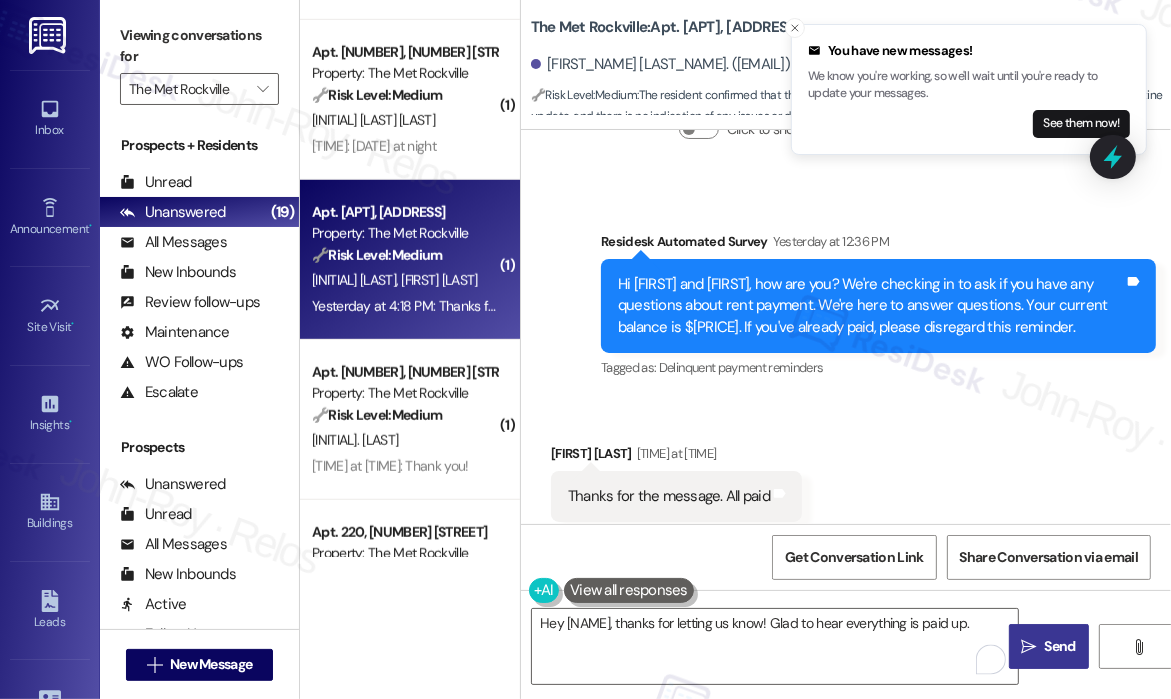 click on "" at bounding box center [1028, 647] 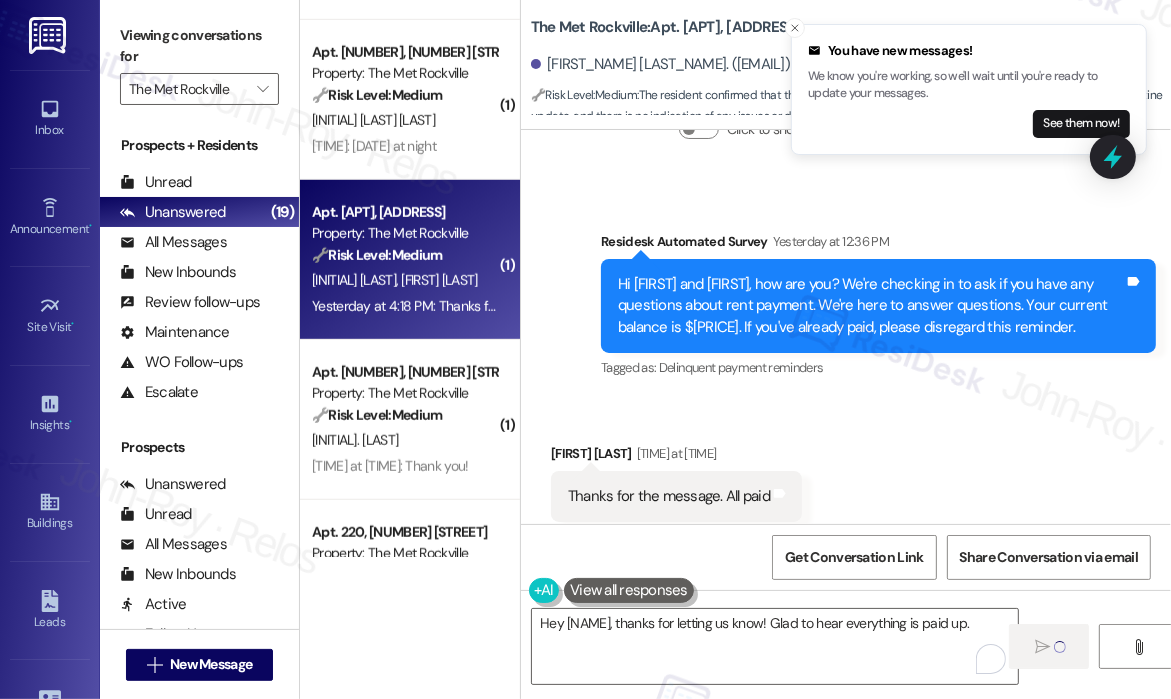 type 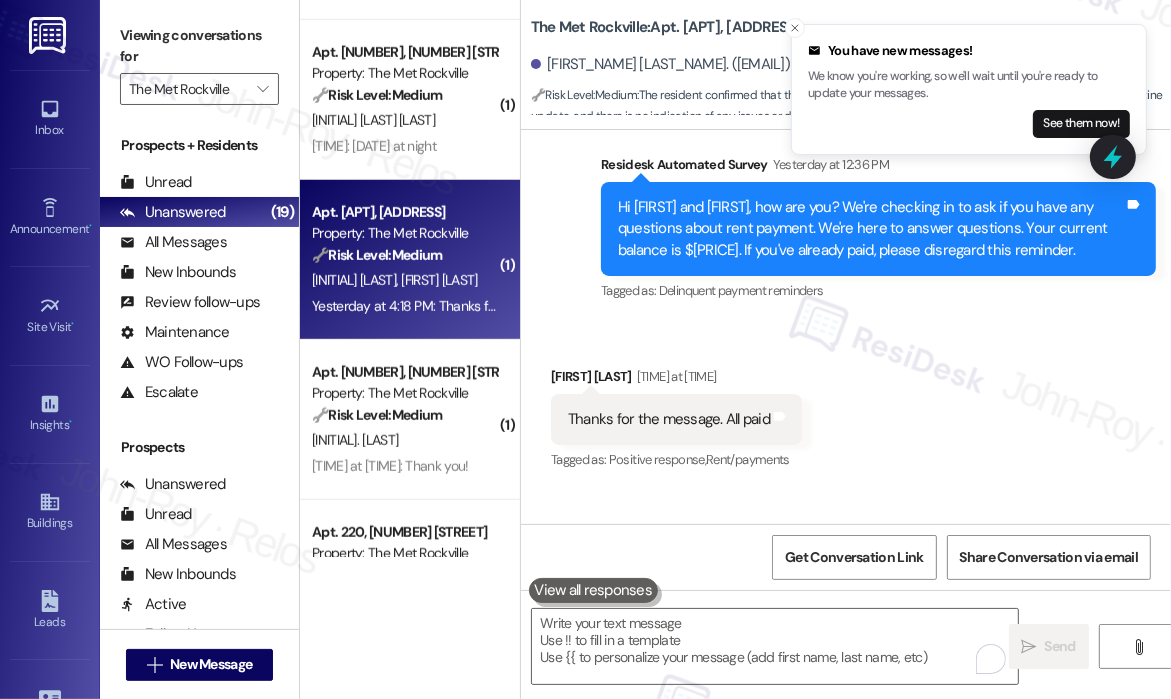 scroll, scrollTop: 3891, scrollLeft: 0, axis: vertical 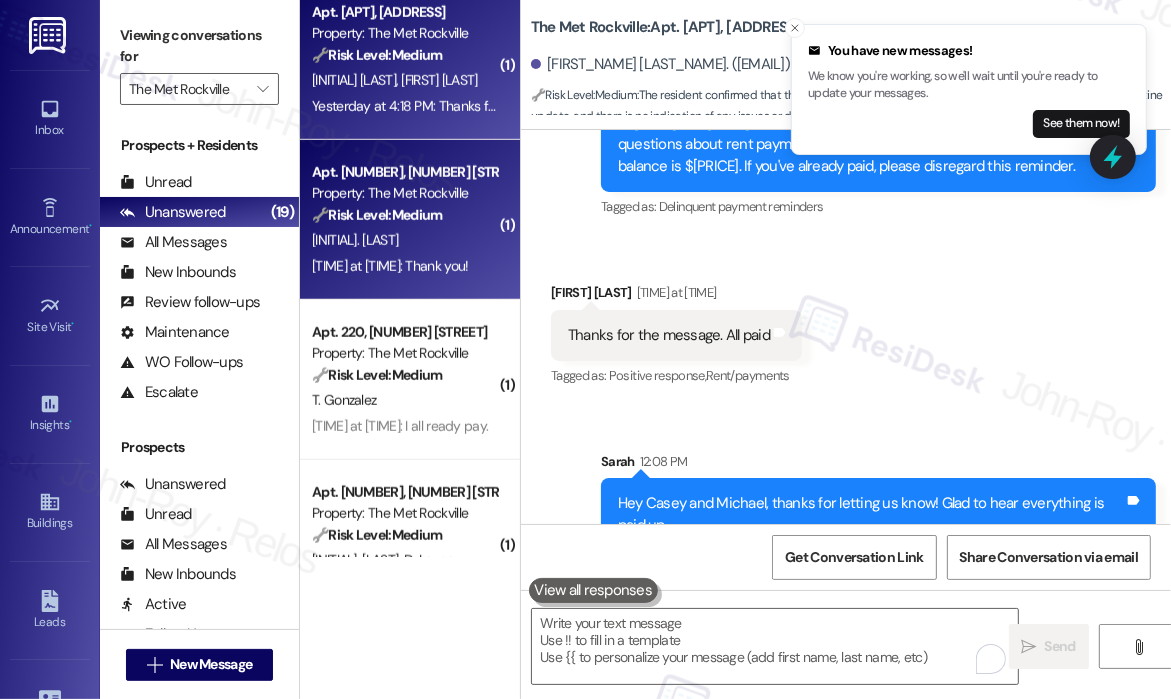 click on "[INITIAL]. [LAST]" at bounding box center (404, 240) 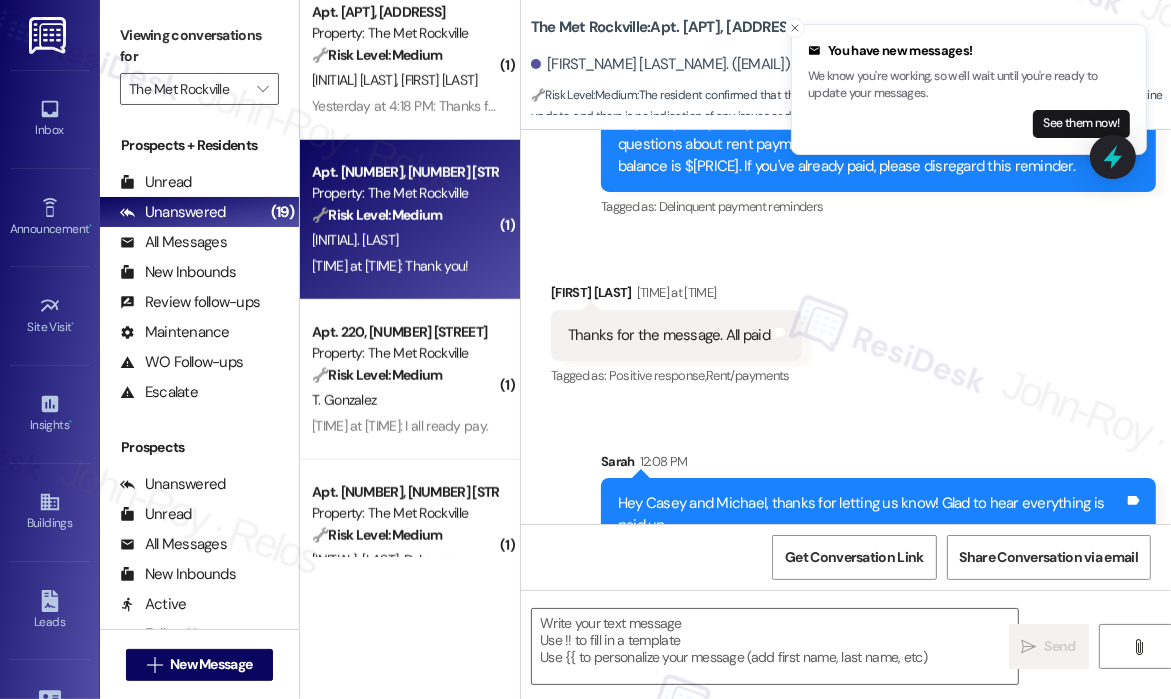 type on "Fetching suggested responses. Please feel free to read through the conversation in the meantime." 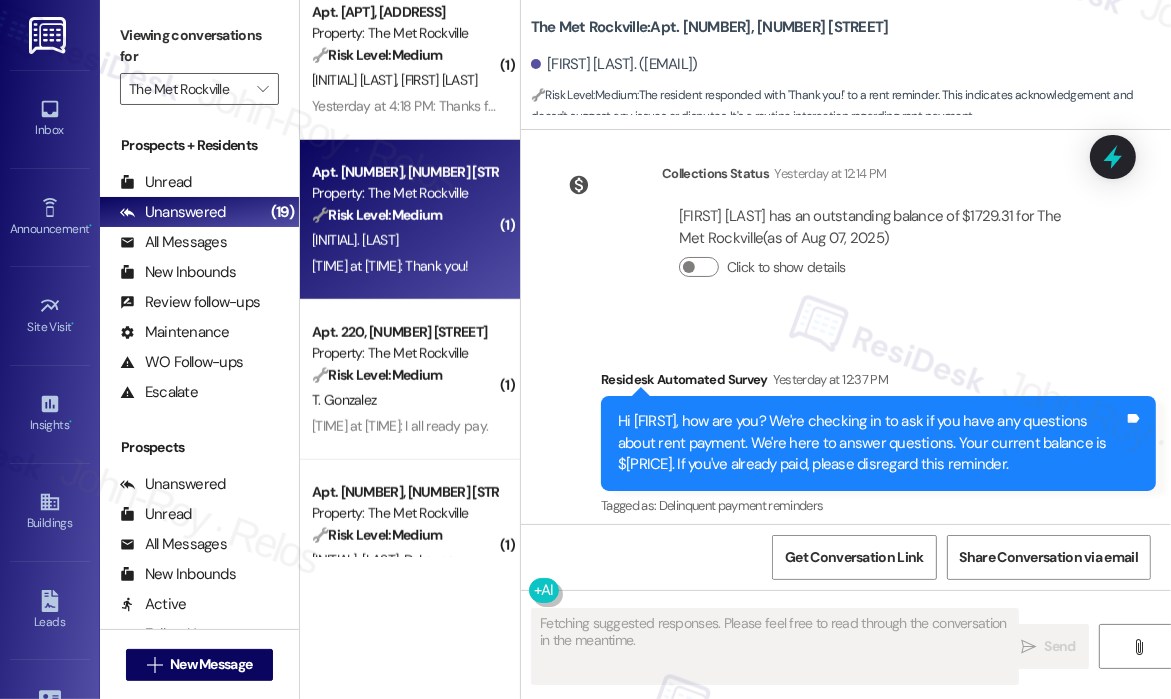 scroll, scrollTop: 3180, scrollLeft: 0, axis: vertical 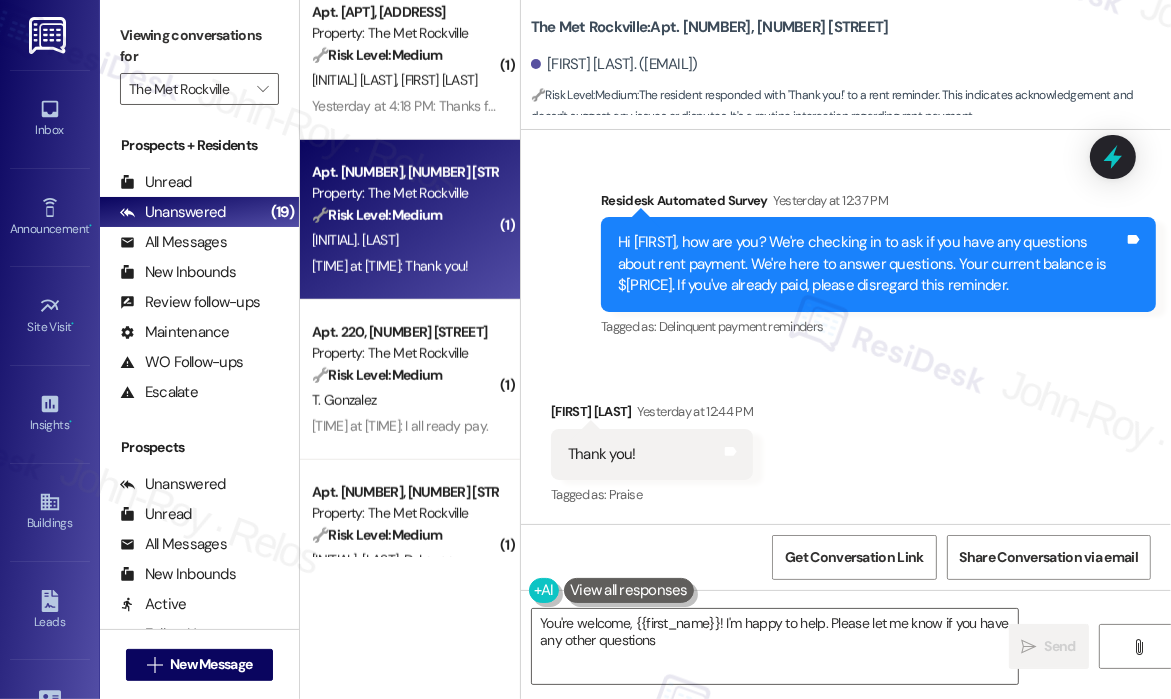 type on "You're welcome, {{first_name}}! I'm happy to help. Please let me know if you have any other questions!" 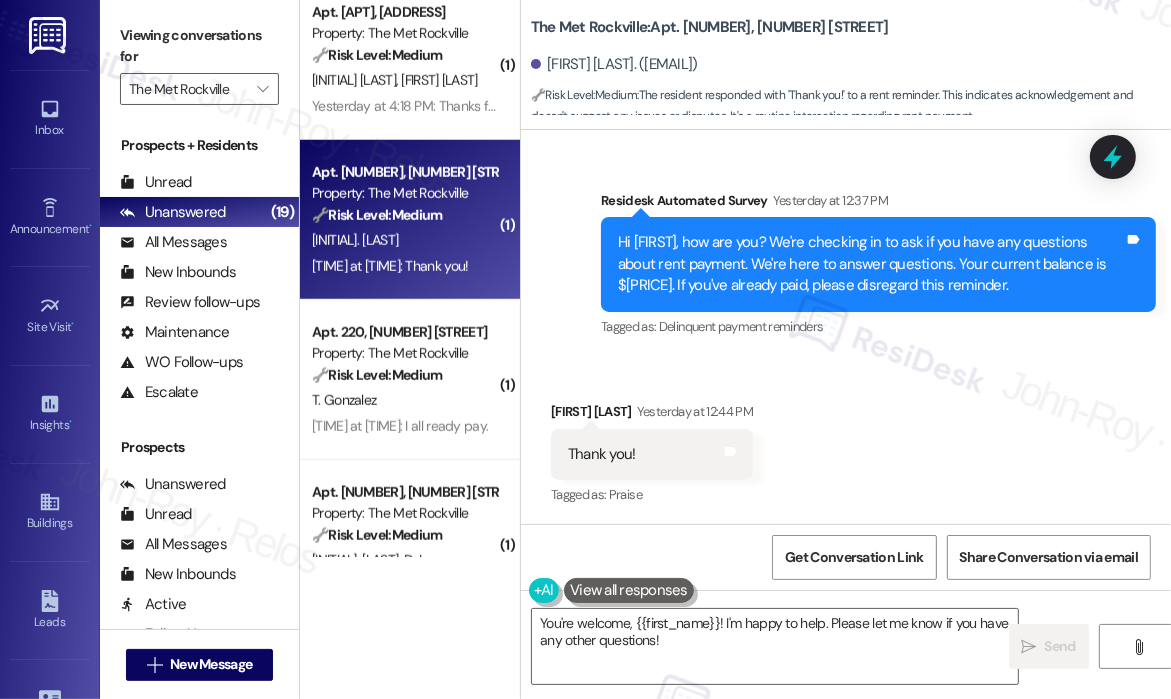 scroll, scrollTop: 3181, scrollLeft: 0, axis: vertical 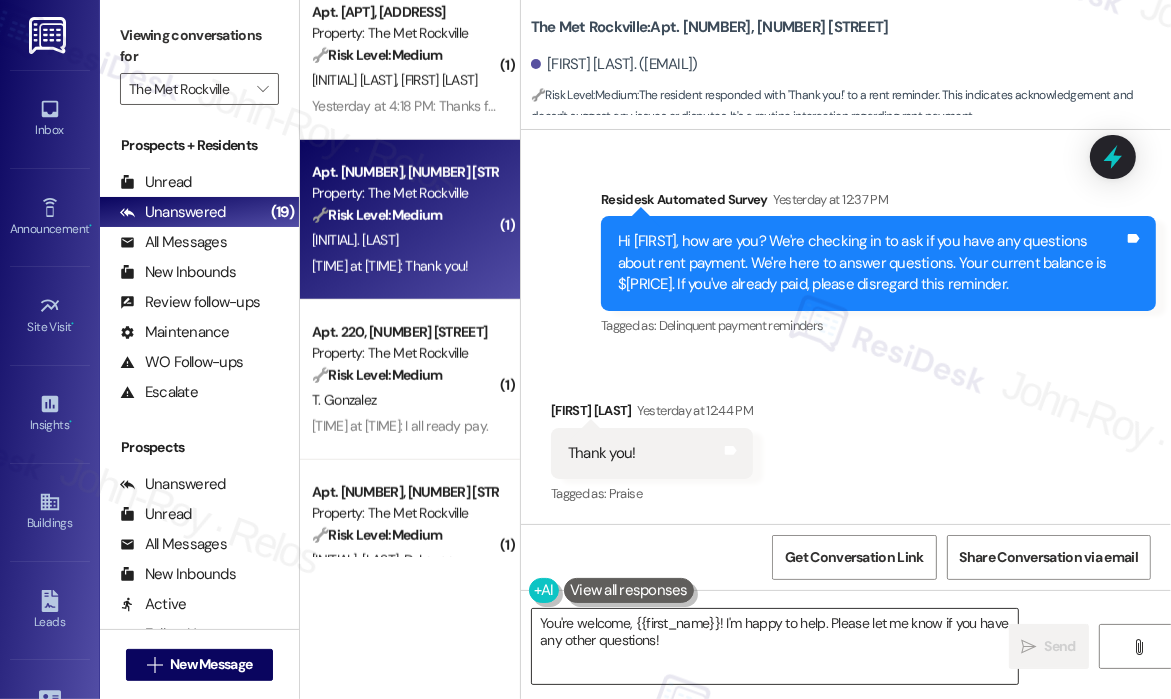 click on "You're welcome, {{first_name}}! I'm happy to help. Please let me know if you have any other questions!" at bounding box center [775, 646] 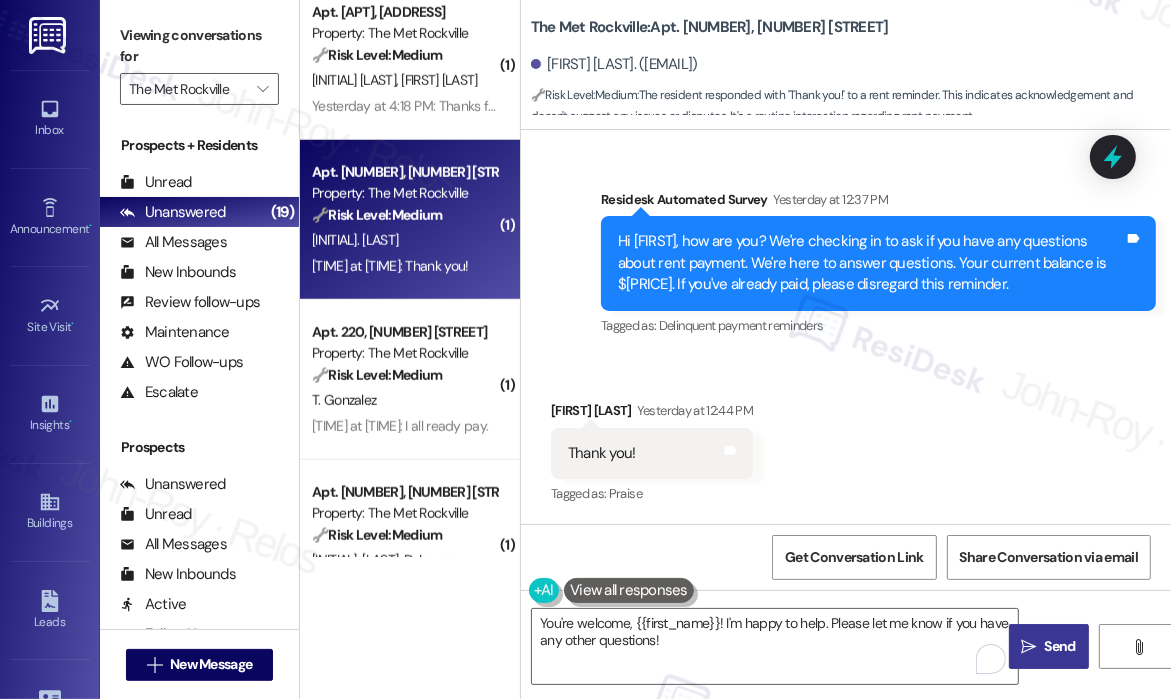 click on "Send" at bounding box center [1060, 646] 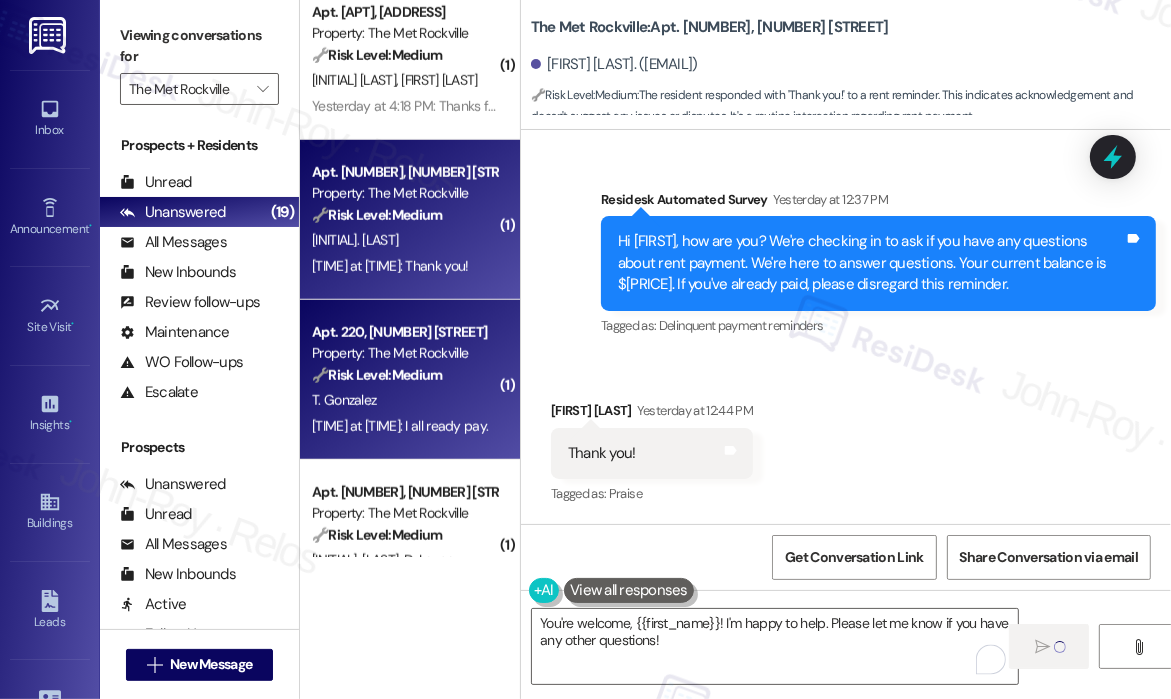 click on "Yesterday at 12:39 PM: I all ready pay.  Yesterday at 12:39 PM: I all ready pay." at bounding box center [400, 426] 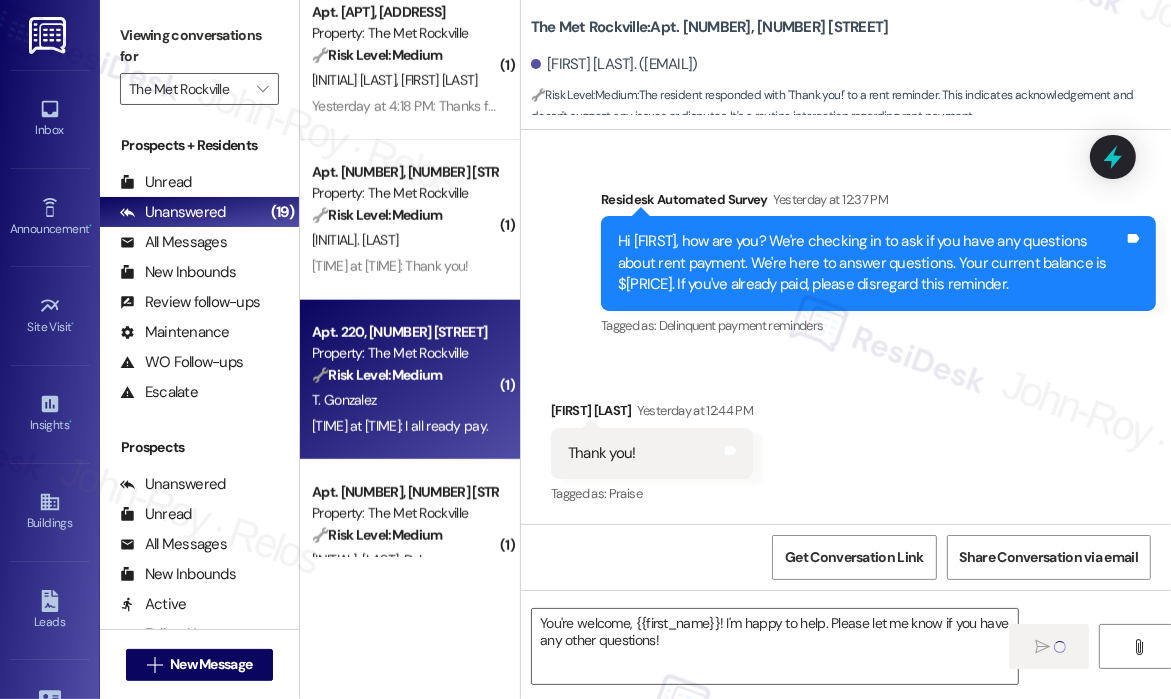 type on "Fetching suggested responses. Please feel free to read through the conversation in the meantime." 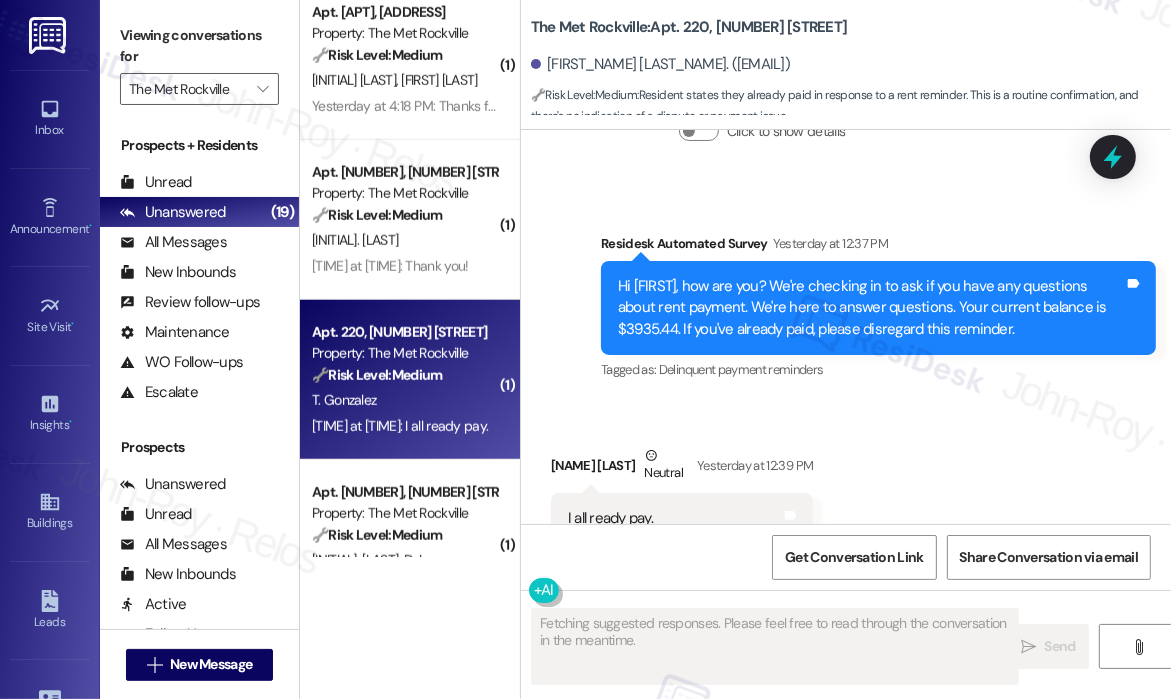 scroll, scrollTop: 2125, scrollLeft: 0, axis: vertical 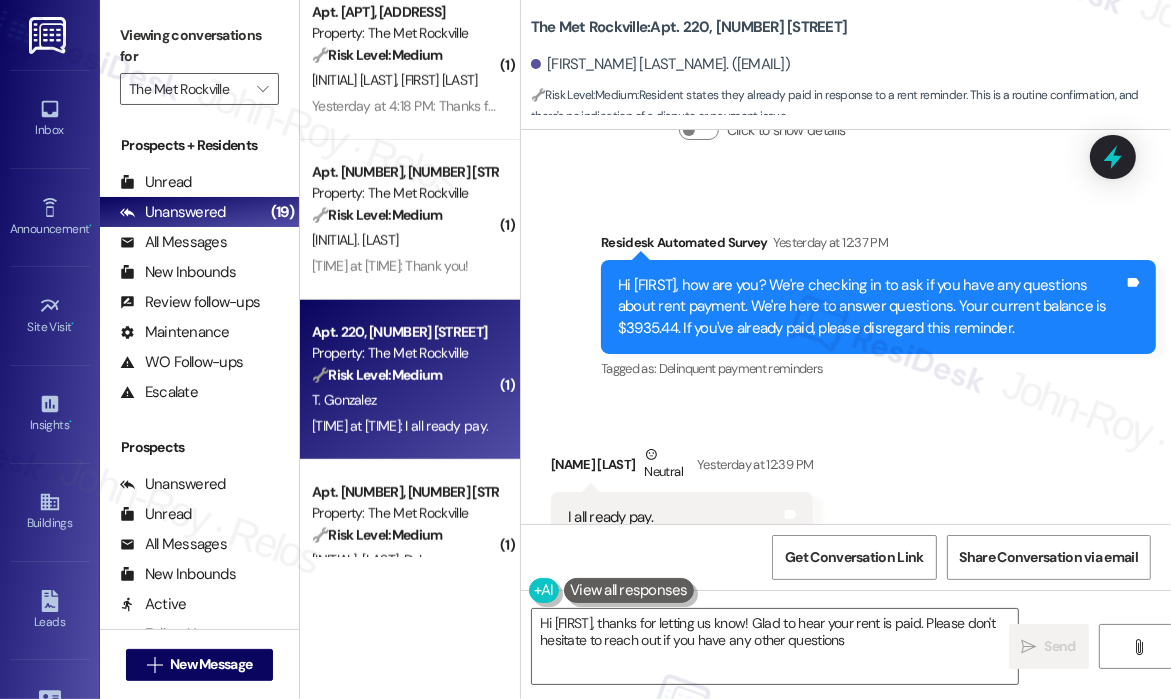 type on "Hi {{first_name}}, thanks for letting us know! Glad to hear your rent is paid. Please don't hesitate to reach out if you have any other questions!" 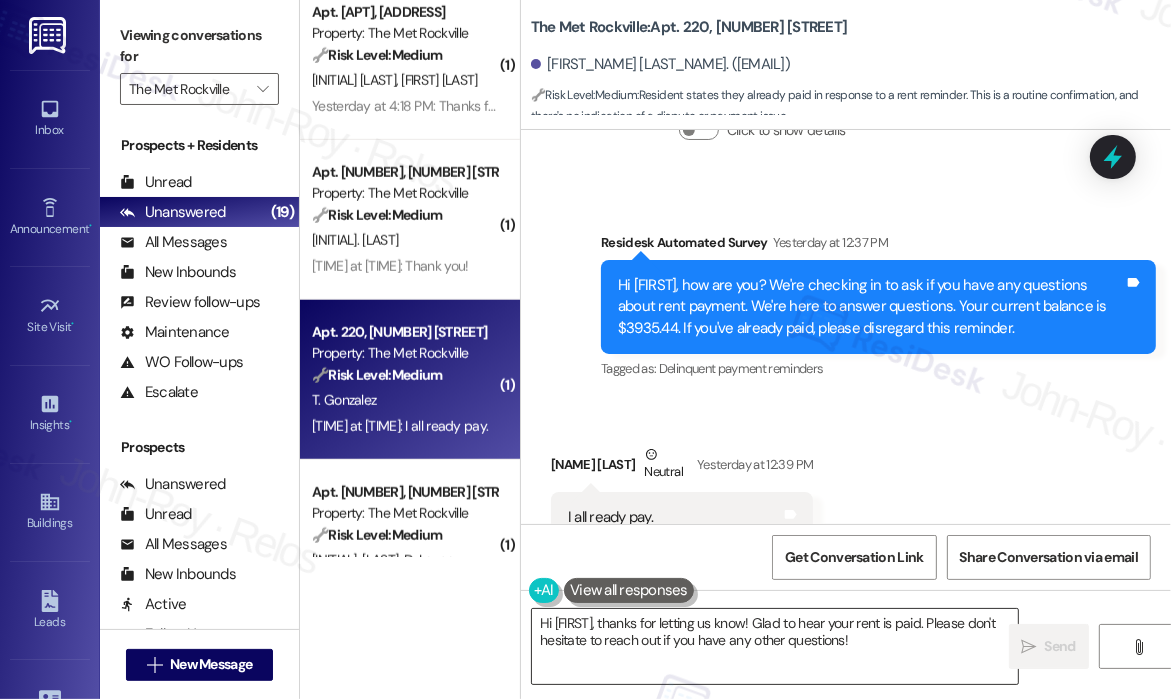 click on "Hi {{first_name}}, thanks for letting us know! Glad to hear your rent is paid. Please don't hesitate to reach out if you have any other questions!" at bounding box center (775, 646) 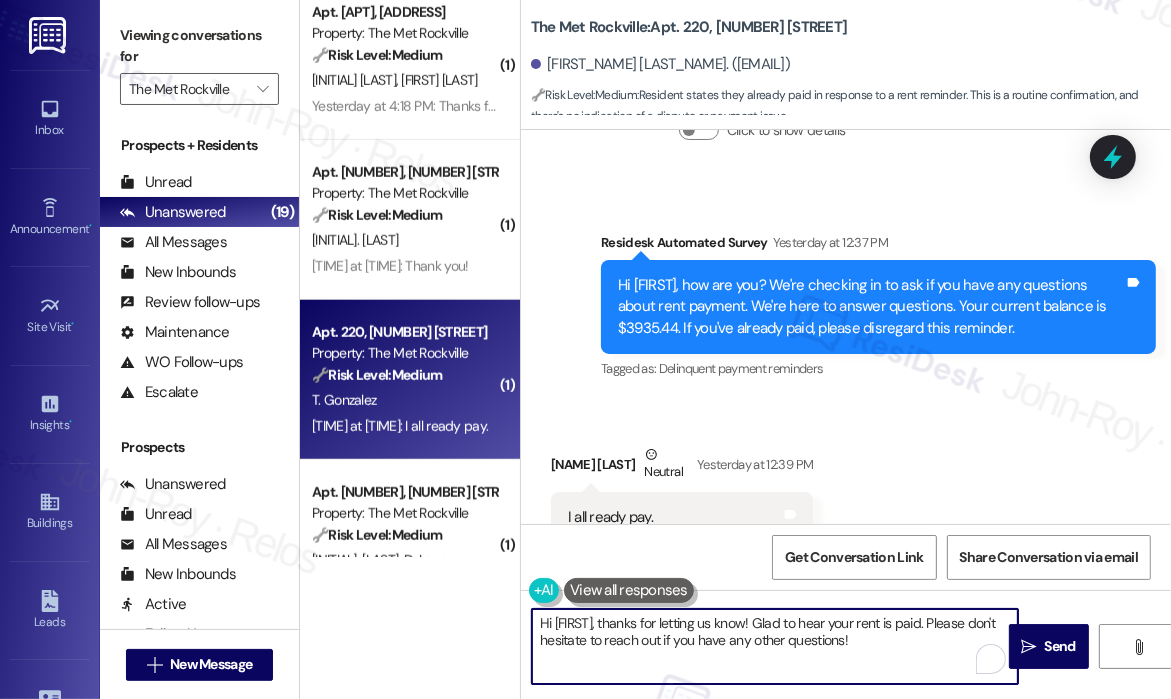 click on "Hi {{first_name}}, thanks for letting us know! Glad to hear your rent is paid. Please don't hesitate to reach out if you have any other questions!" at bounding box center [775, 646] 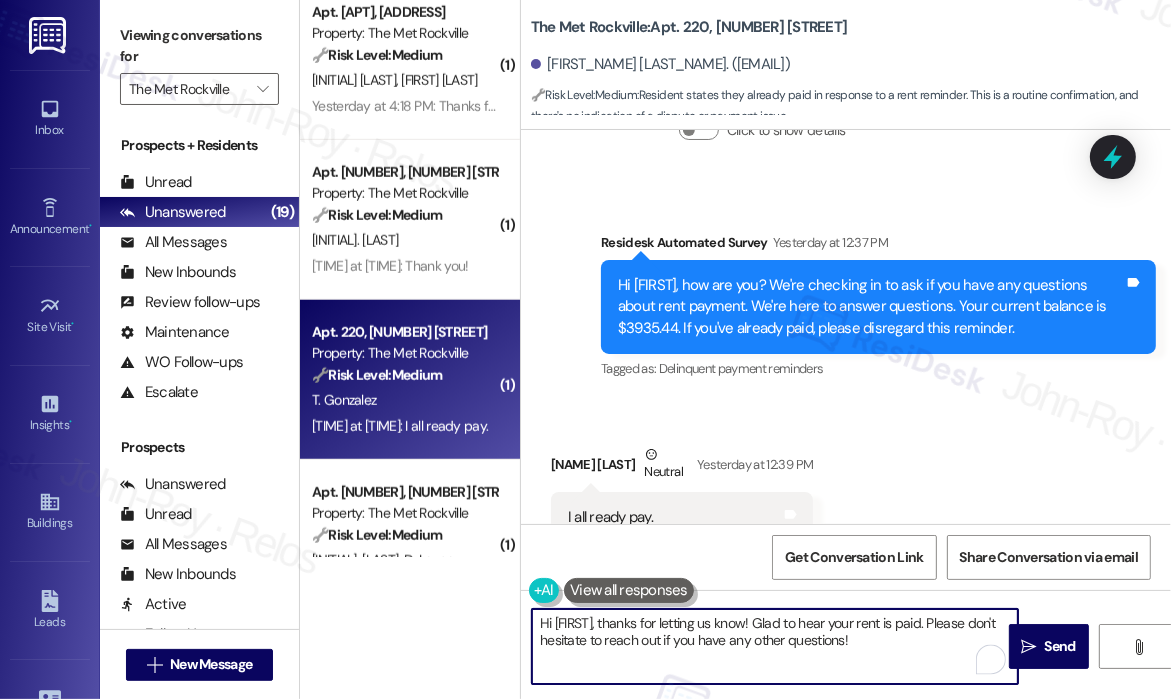 click on "Hi {{first_name}}, thanks for letting us know! Glad to hear your rent is paid. Please don't hesitate to reach out if you have any other questions!" at bounding box center [775, 646] 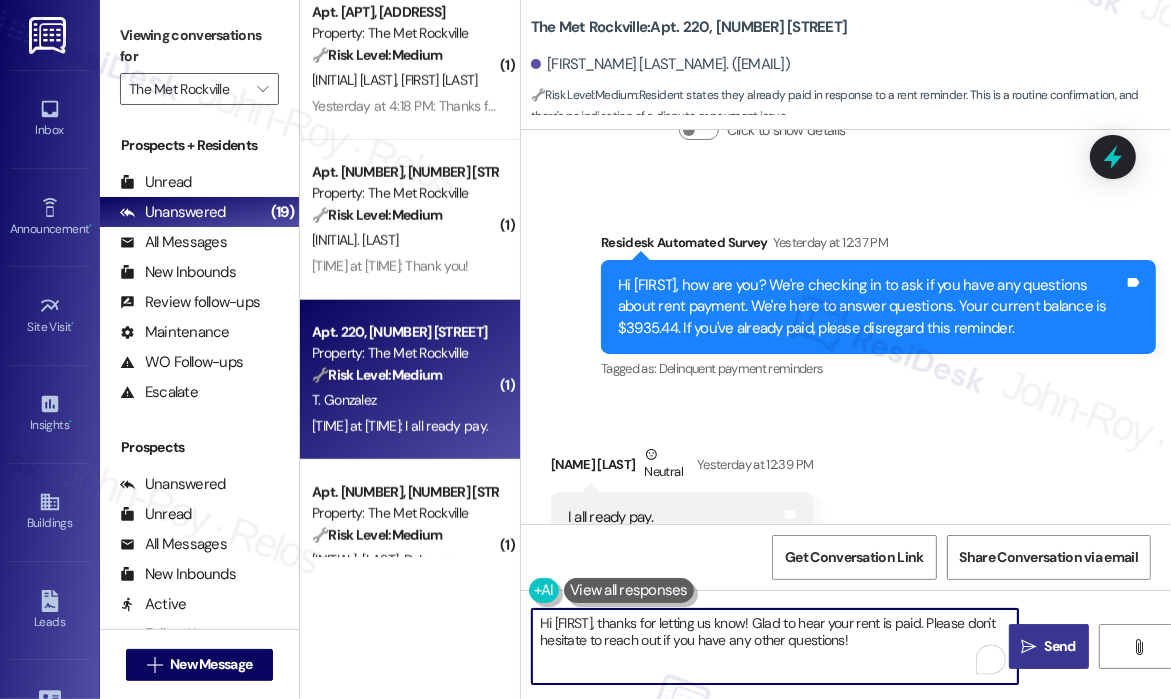 click on " Send" at bounding box center (1049, 646) 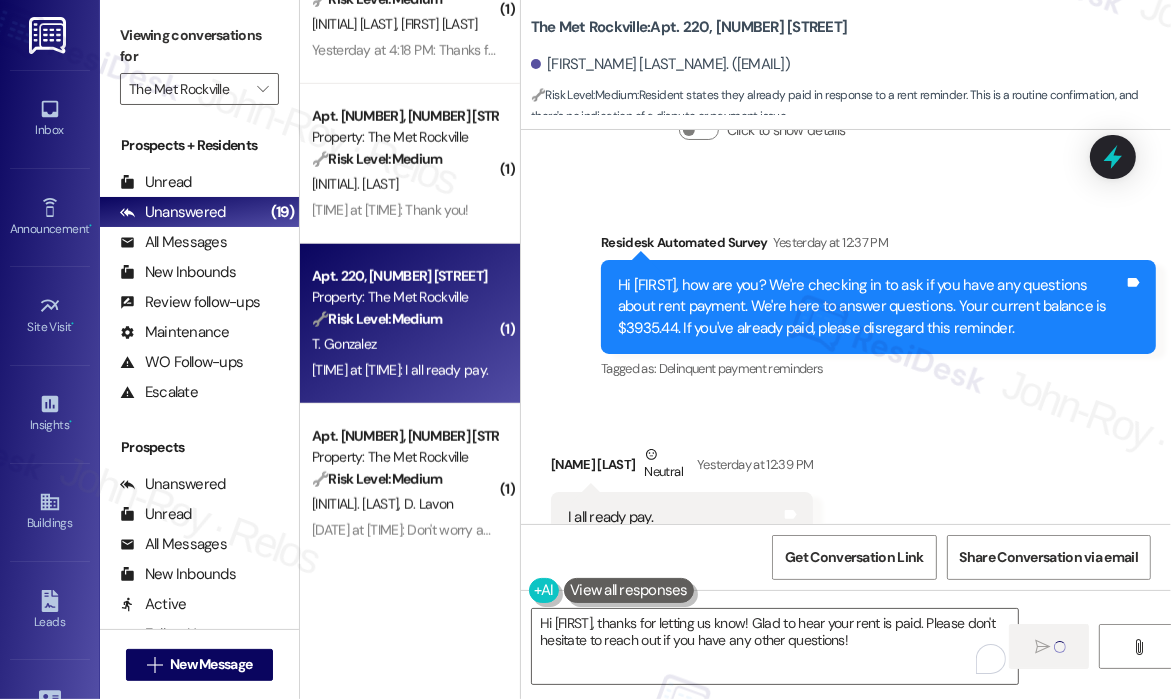 scroll, scrollTop: 1500, scrollLeft: 0, axis: vertical 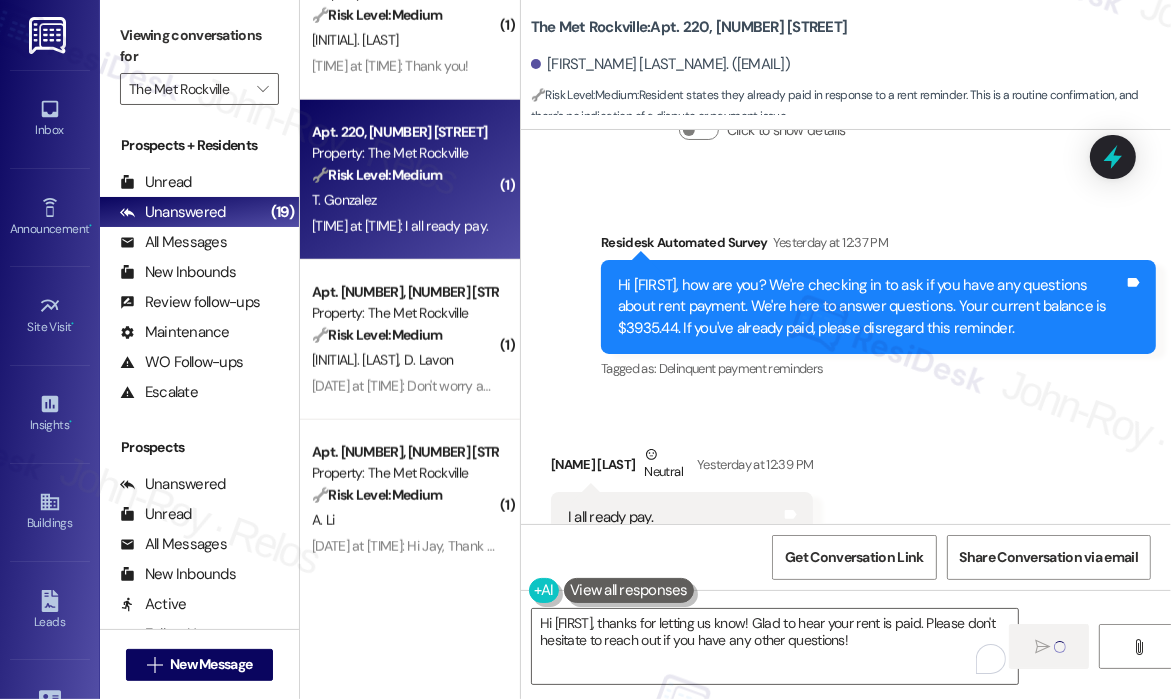 click on "D. Lavon" at bounding box center (428, 360) 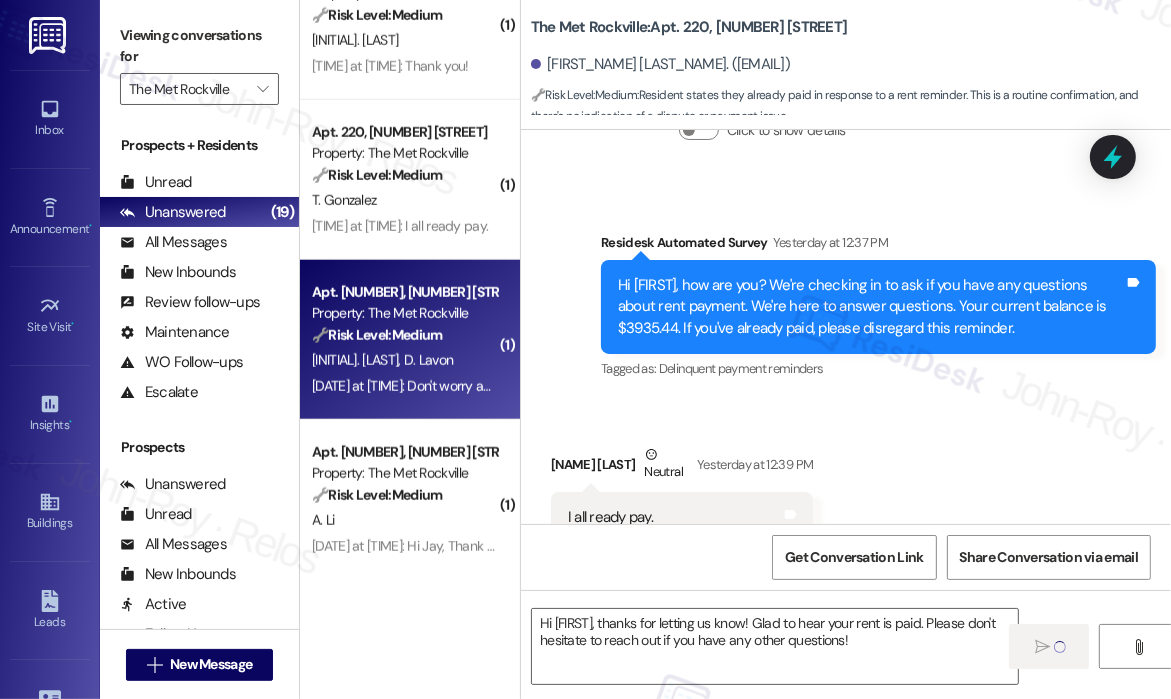 type on "Fetching suggested responses. Please feel free to read through the conversation in the meantime." 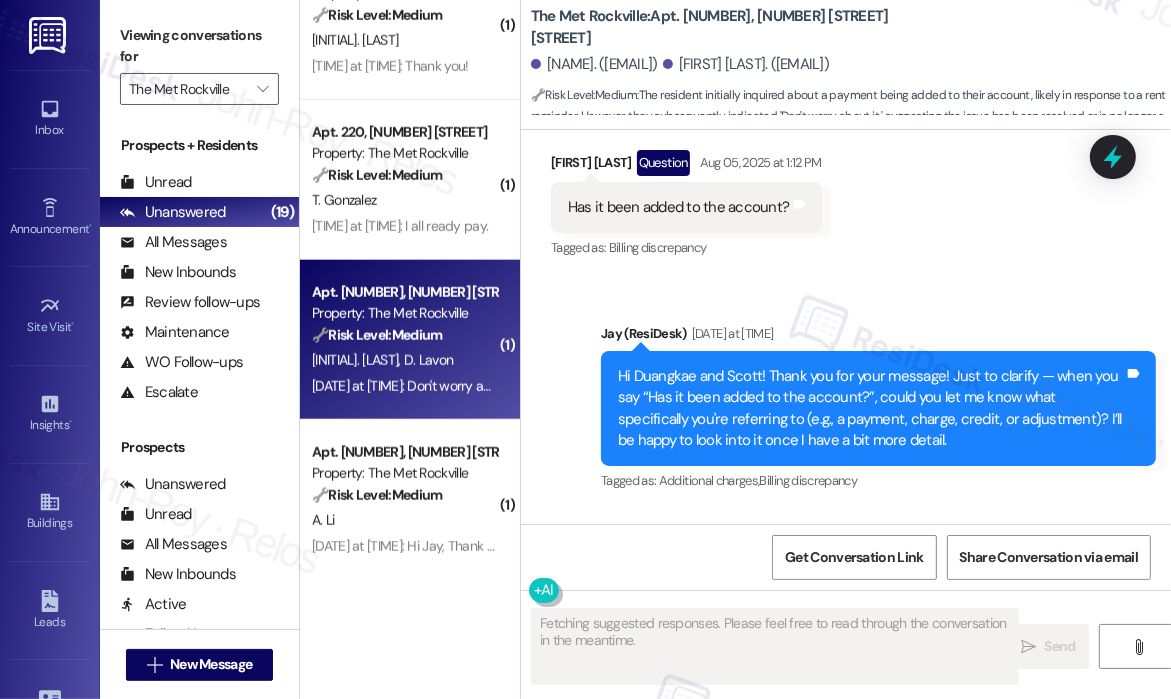 scroll, scrollTop: 1698, scrollLeft: 0, axis: vertical 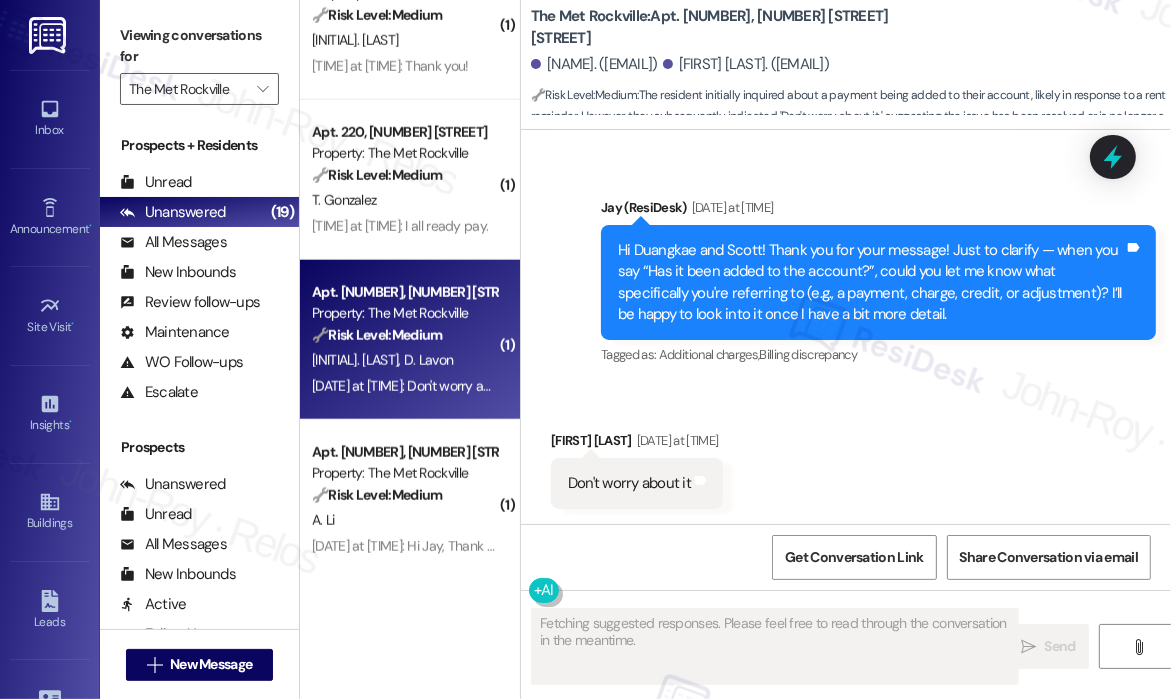 click on "Received via SMS Scott Lavon Aug 06, 2025 at 5:42 PM Don't worry about it  Tags and notes" at bounding box center [846, 454] 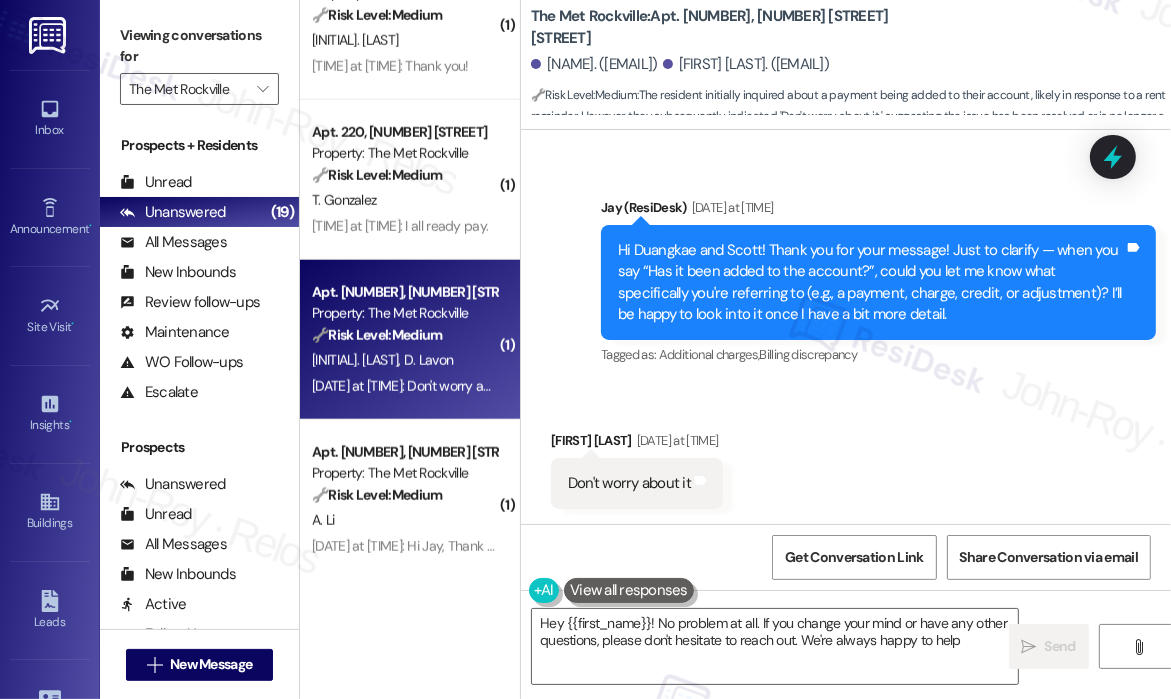 type on "Hey {{first_name}}! No problem at all. If you change your mind or have any other questions, please don't hesitate to reach out. We're always happy to help!" 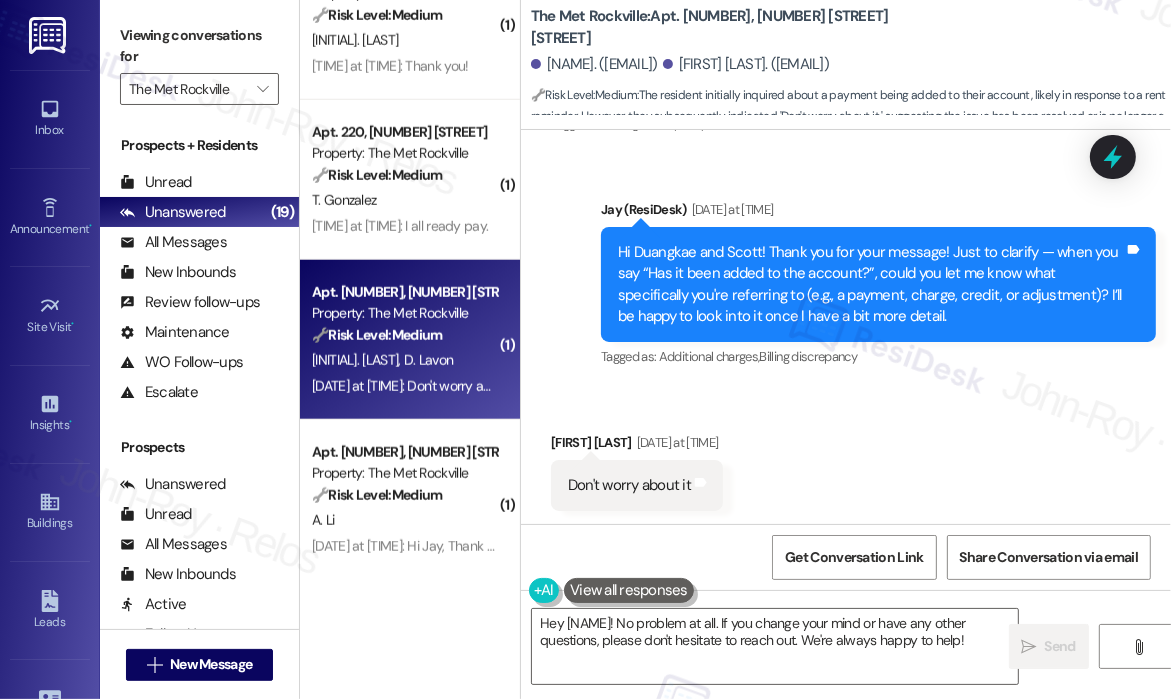 scroll, scrollTop: 1699, scrollLeft: 0, axis: vertical 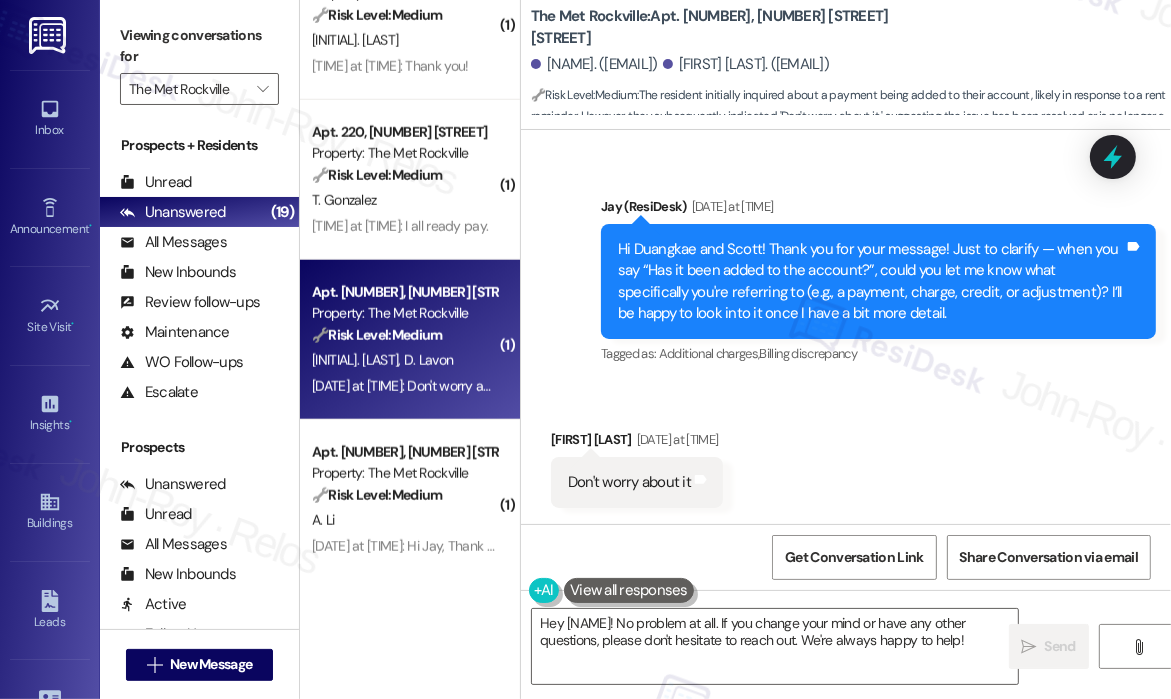 click on "Received via SMS Scott Lavon Aug 06, 2025 at 5:42 PM Don't worry about it  Tags and notes" at bounding box center (846, 453) 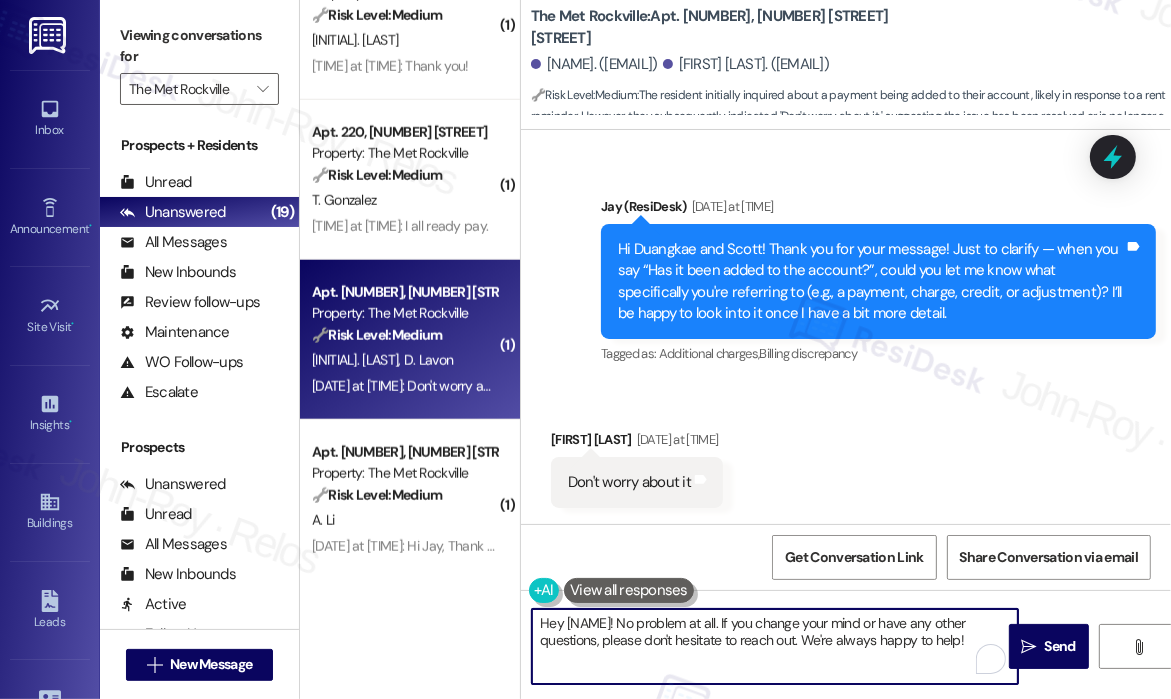 click on "Hey {{first_name}}! No problem at all. If you change your mind or have any other questions, please don't hesitate to reach out. We're always happy to help!" at bounding box center [775, 646] 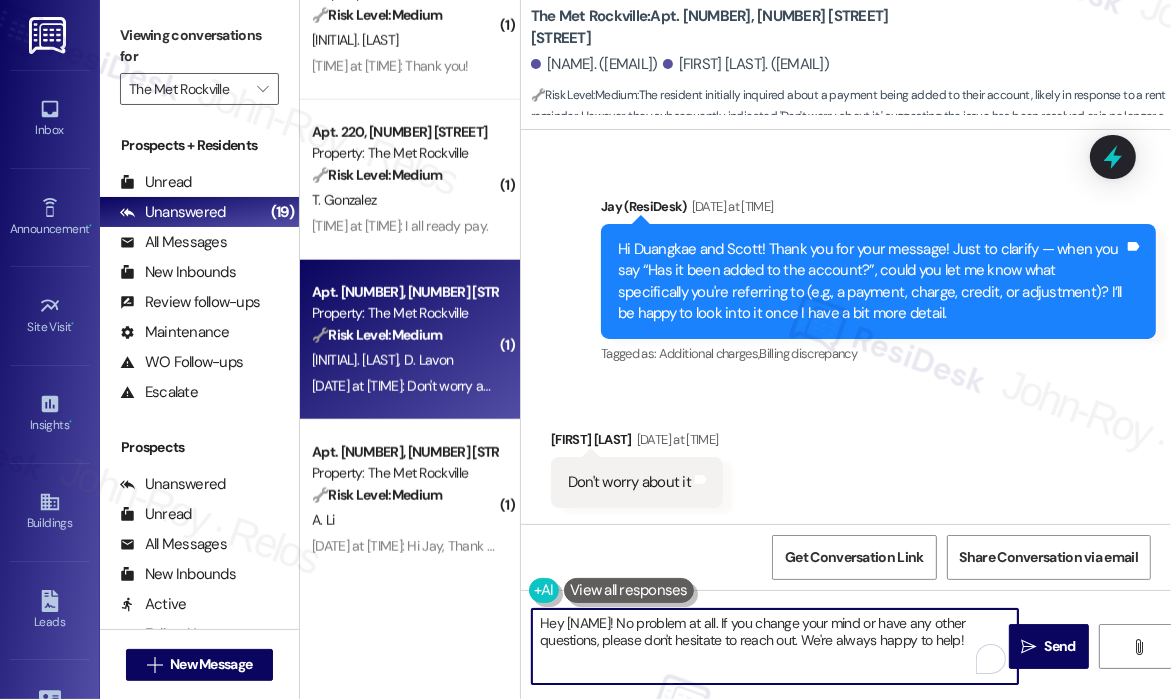 click on "Hey {{first_name}}! No problem at all. If you change your mind or have any other questions, please don't hesitate to reach out. We're always happy to help!" at bounding box center (775, 646) 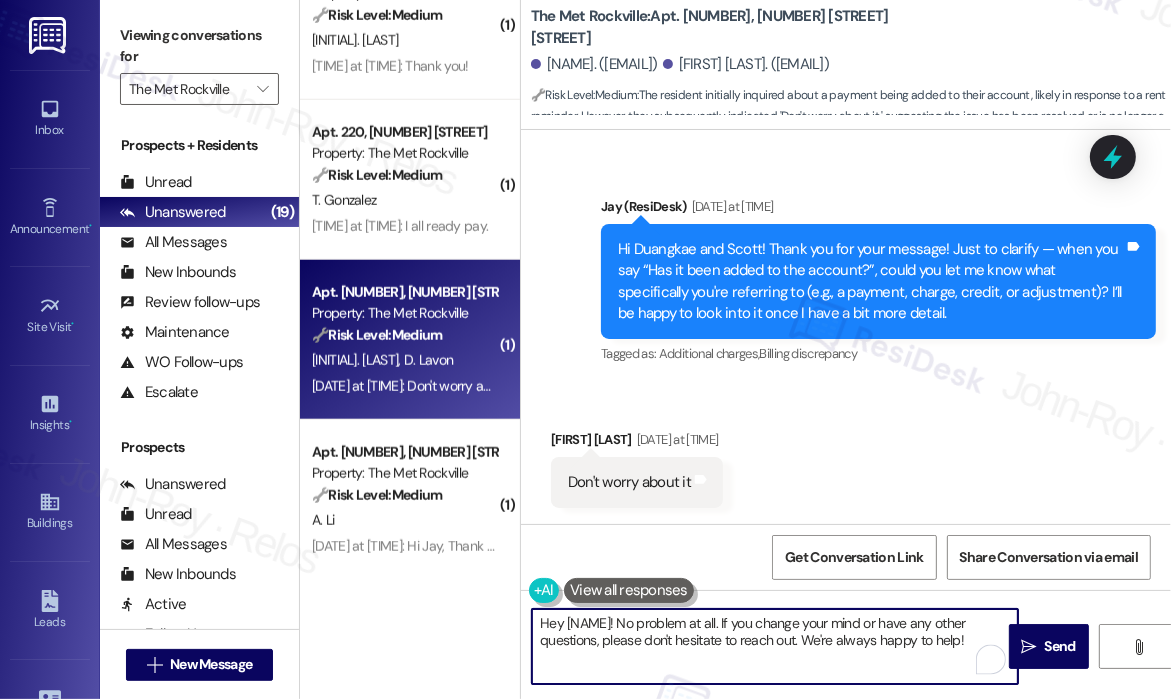 click on "Hey {{first_name}}! No problem at all. If you change your mind or have any other questions, please don't hesitate to reach out. We're always happy to help!" at bounding box center (775, 646) 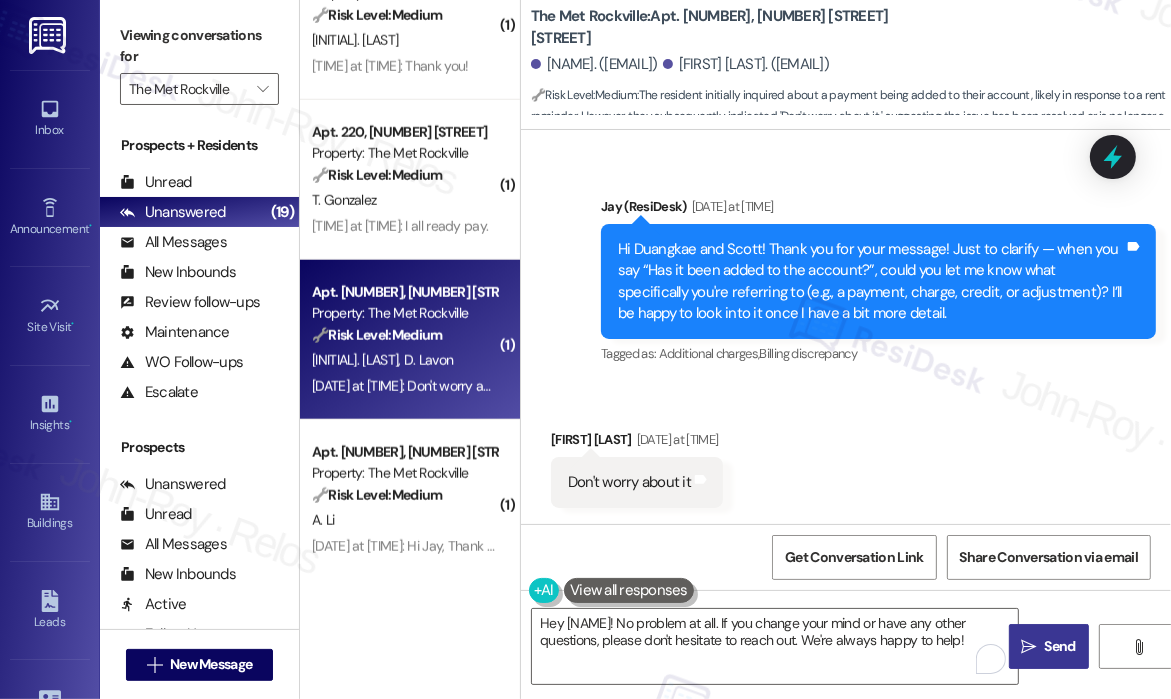 click on "Send" at bounding box center [1060, 646] 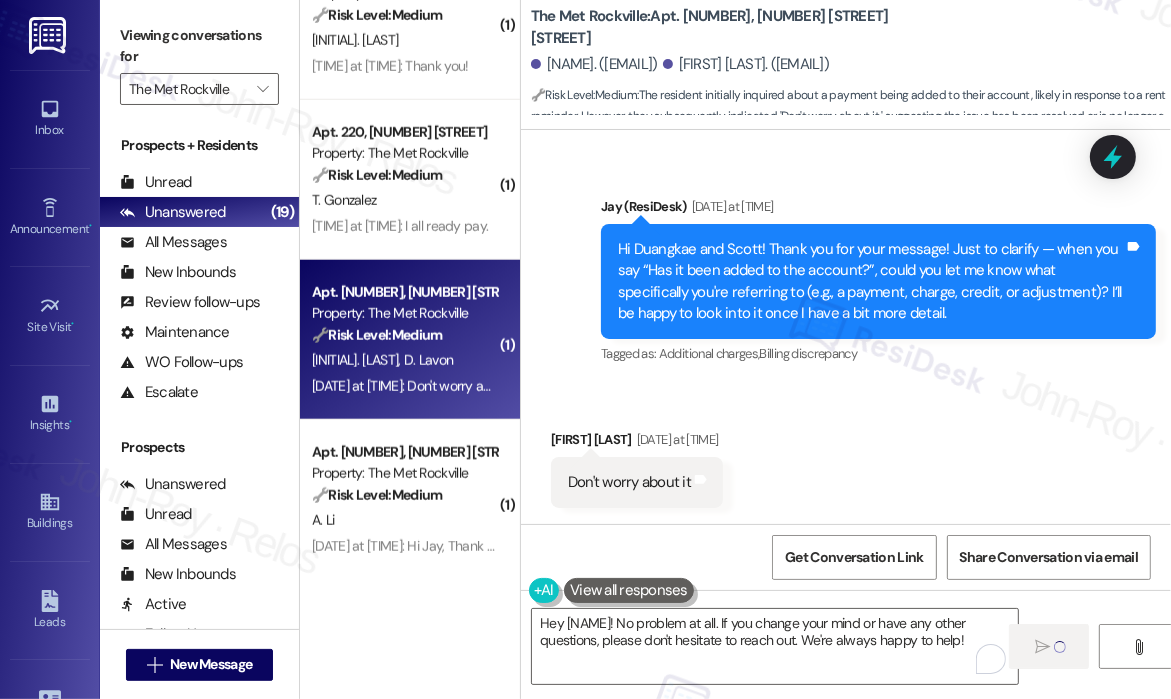 type 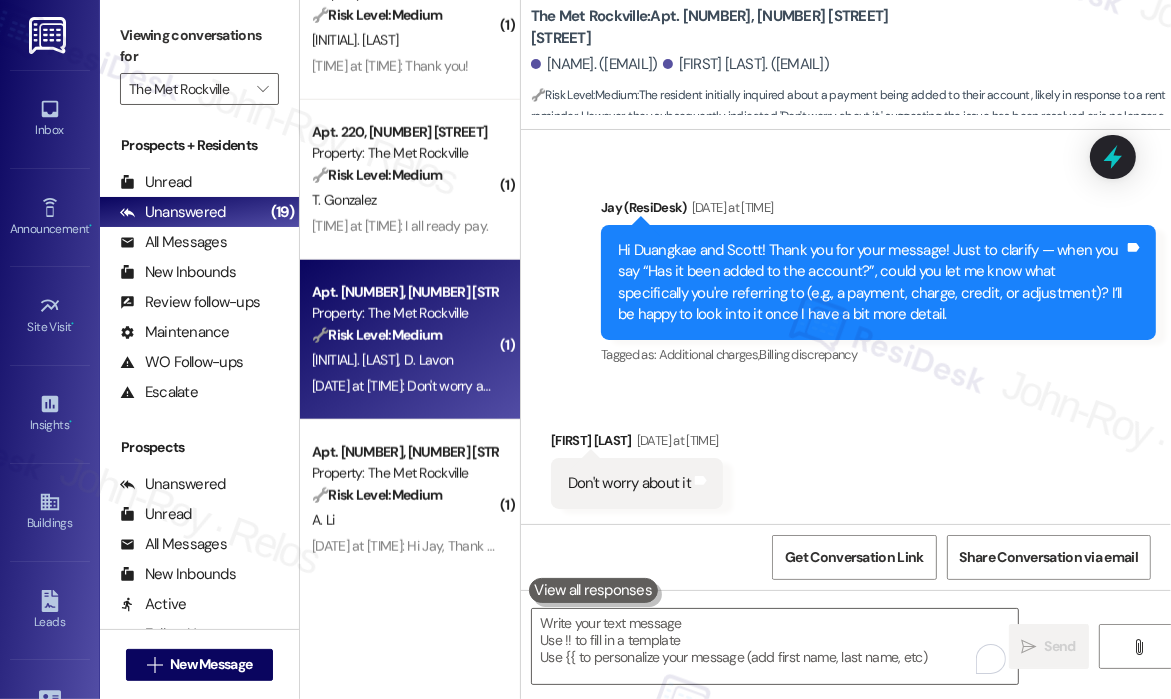 scroll, scrollTop: 1860, scrollLeft: 0, axis: vertical 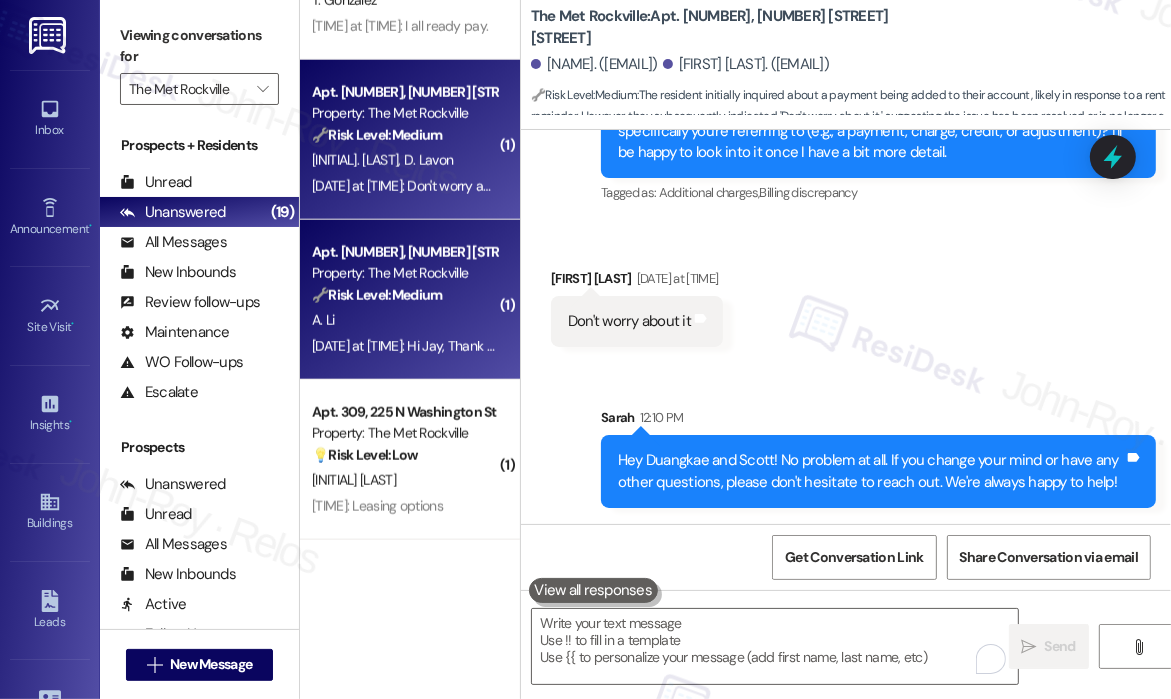 click on "A. Li" at bounding box center (404, 320) 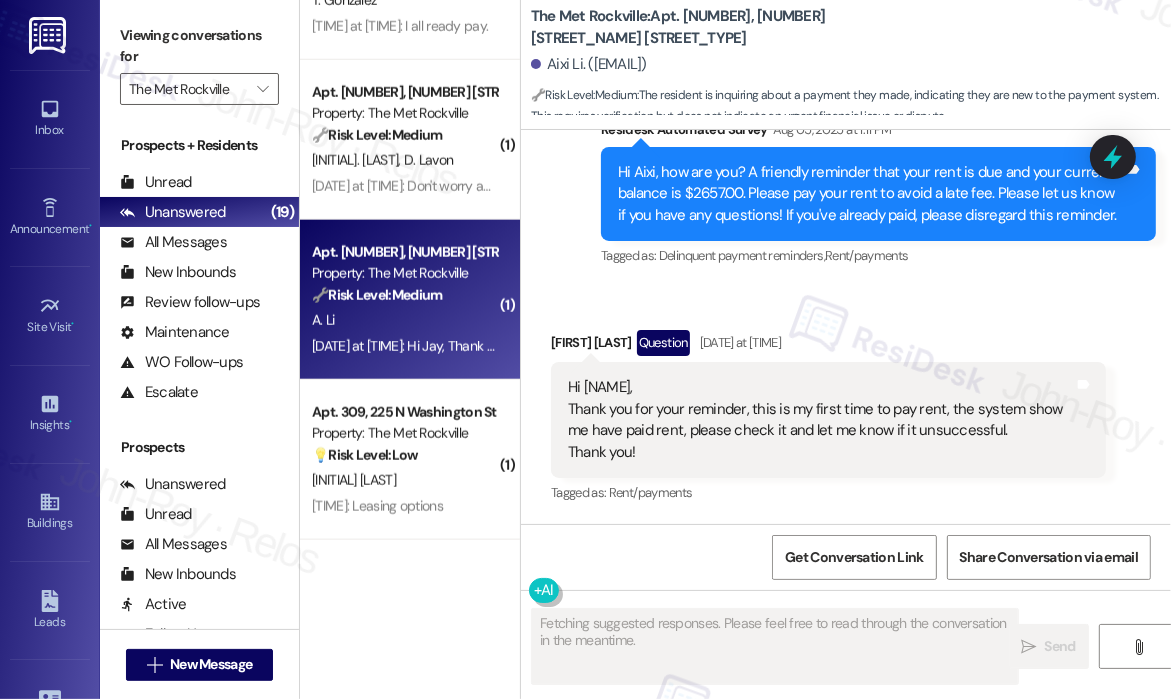 scroll, scrollTop: 1856, scrollLeft: 0, axis: vertical 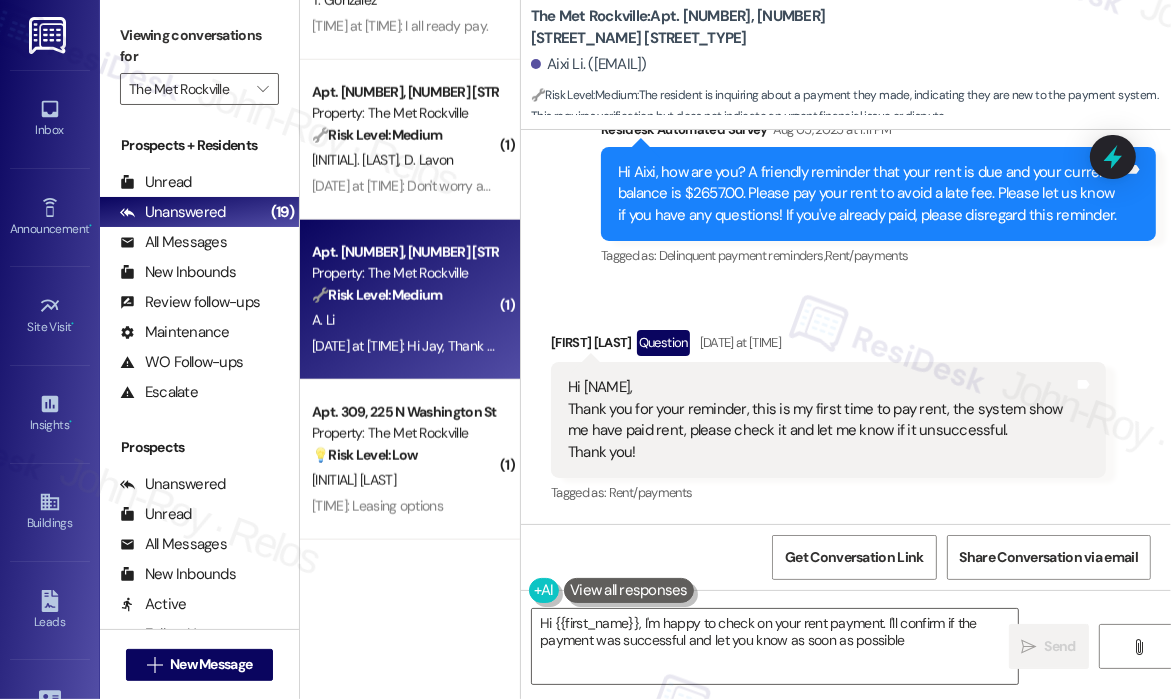 type on "Hi {{first_name}}, I'm happy to check on your rent payment. I'll confirm if the payment was successful and let you know as soon as possible!" 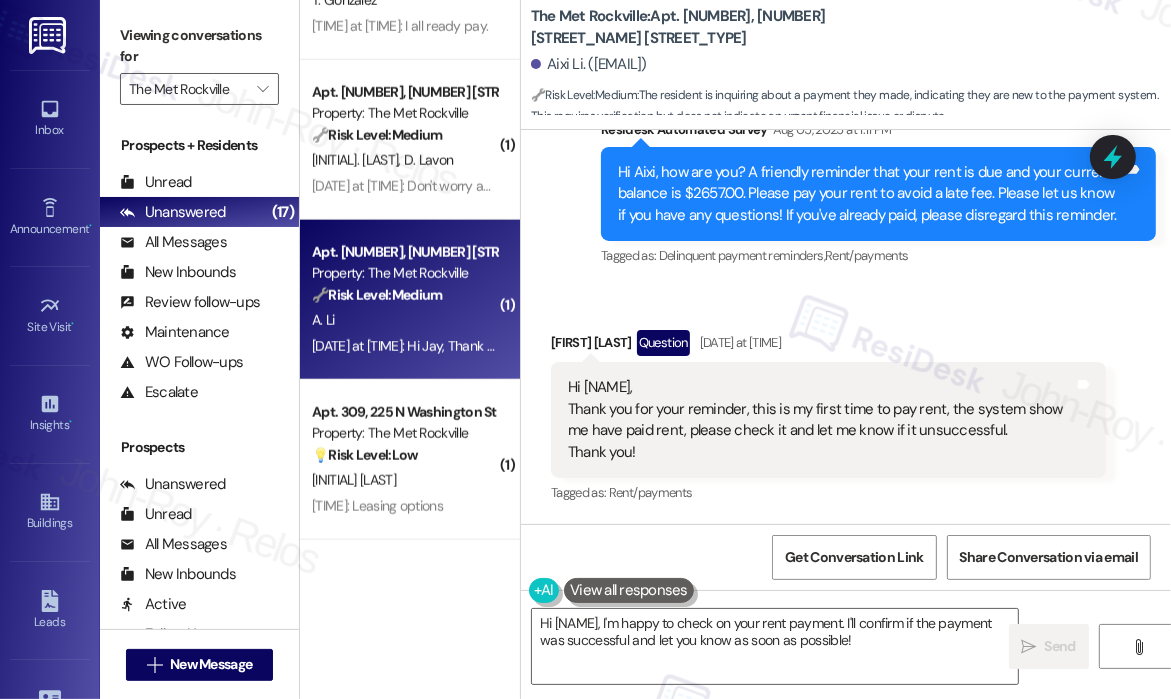 scroll, scrollTop: 1856, scrollLeft: 0, axis: vertical 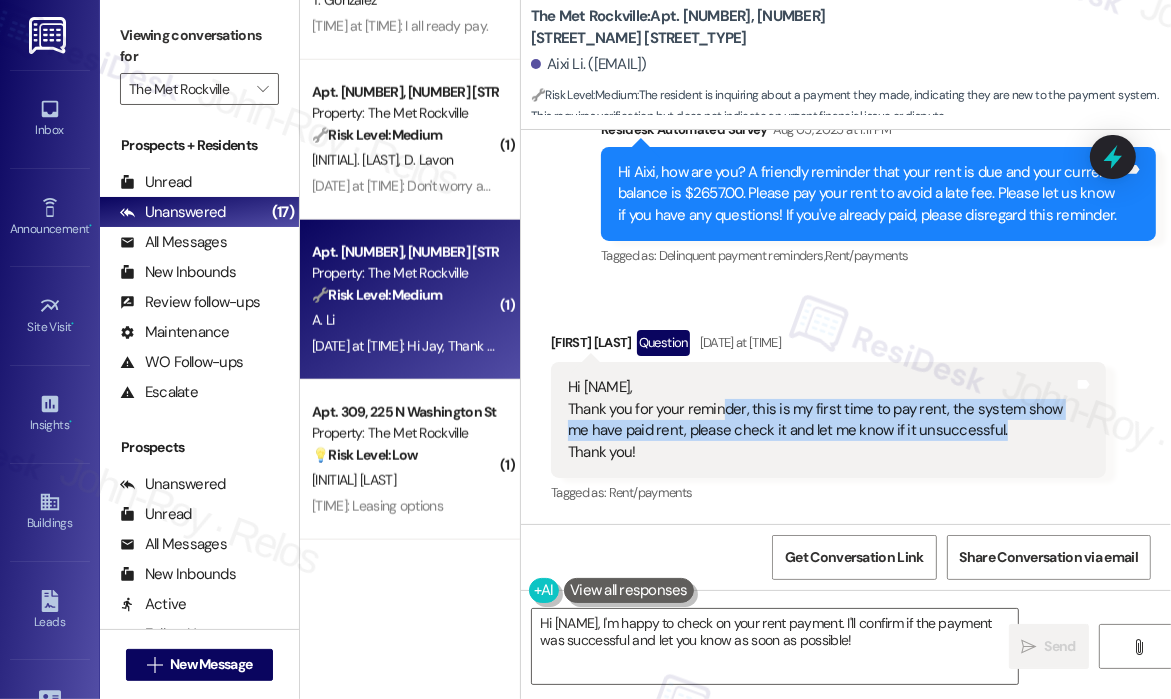 drag, startPoint x: 1007, startPoint y: 435, endPoint x: 723, endPoint y: 405, distance: 285.5801 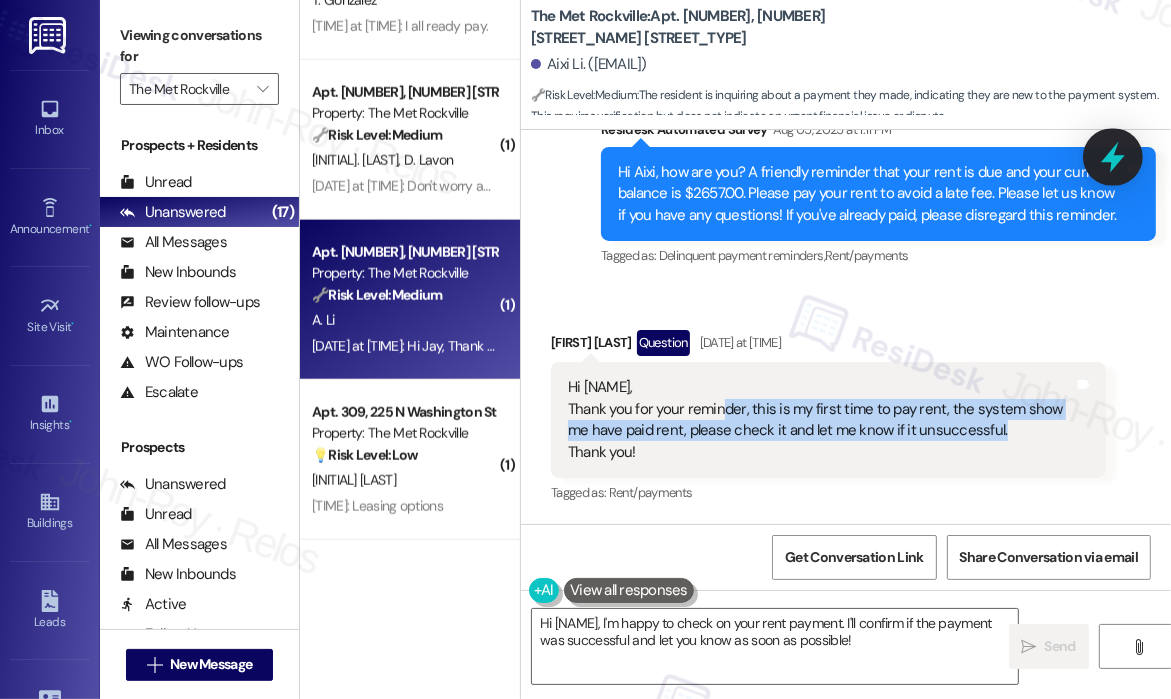 click 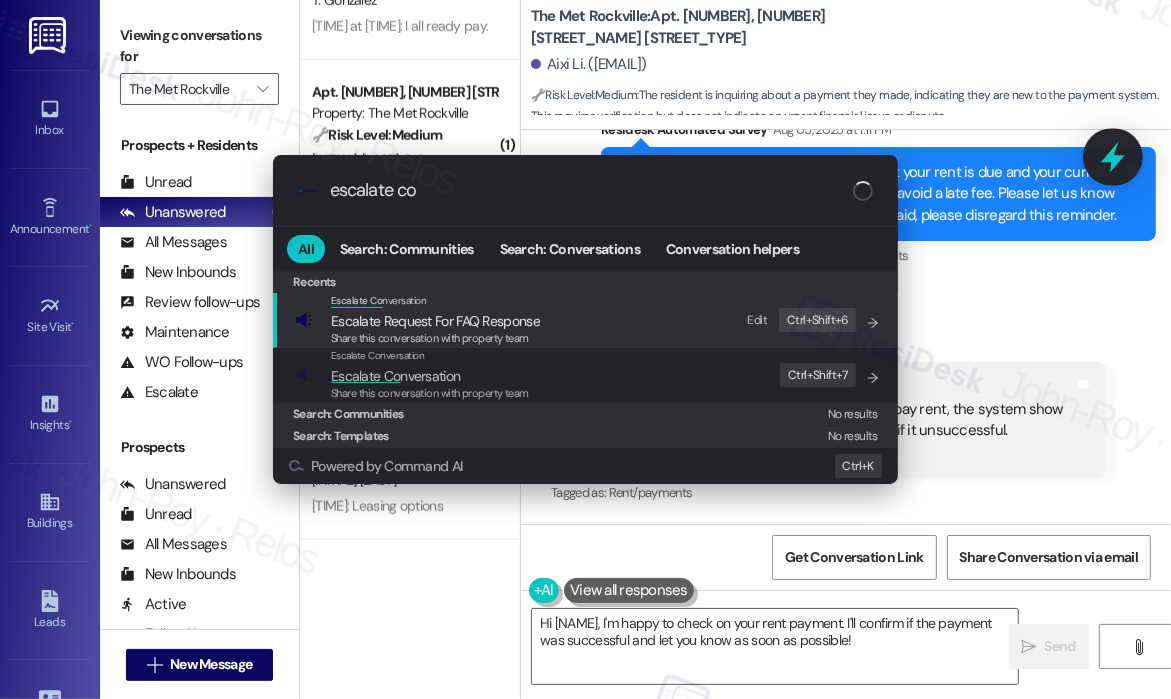 type on "escalate con" 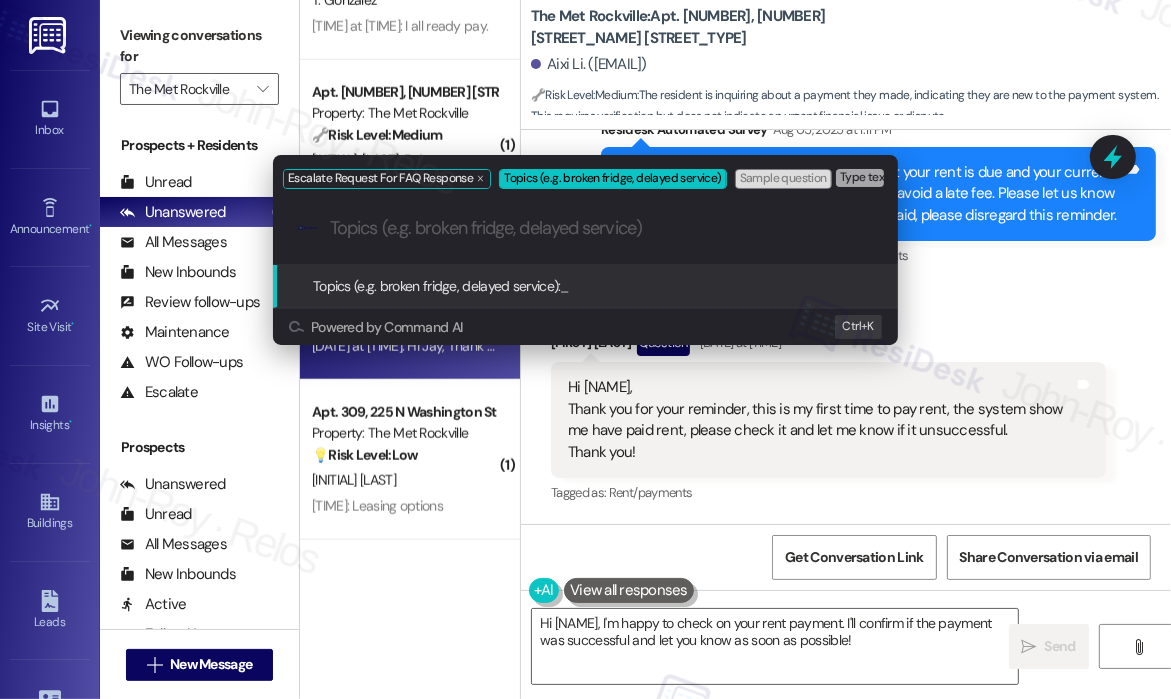 click on "Escalate Request For FAQ Response Topics (e.g. broken fridge, delayed service) Sample question Type text and press Enter. .cls-1{fill:#0a055f;}.cls-2{fill:#0cc4c4;} resideskLogoBlueOrange Topics (e.g. broken fridge, delayed service):  _ Powered by Command AI Ctrl+ K" at bounding box center [585, 349] 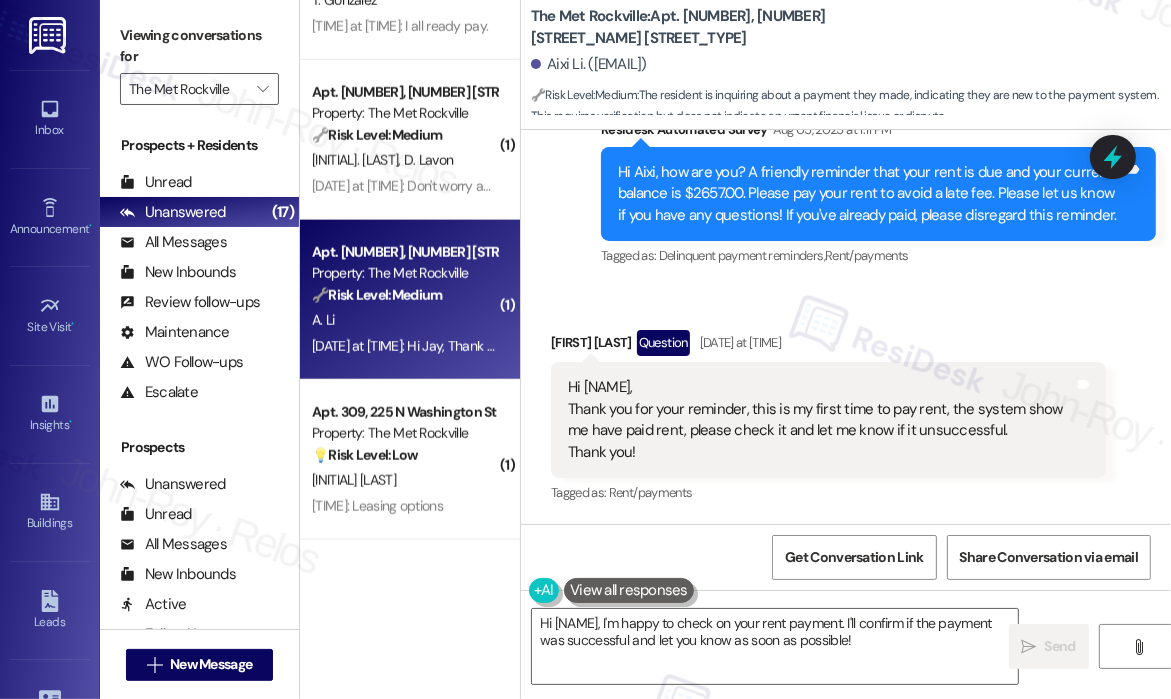 click 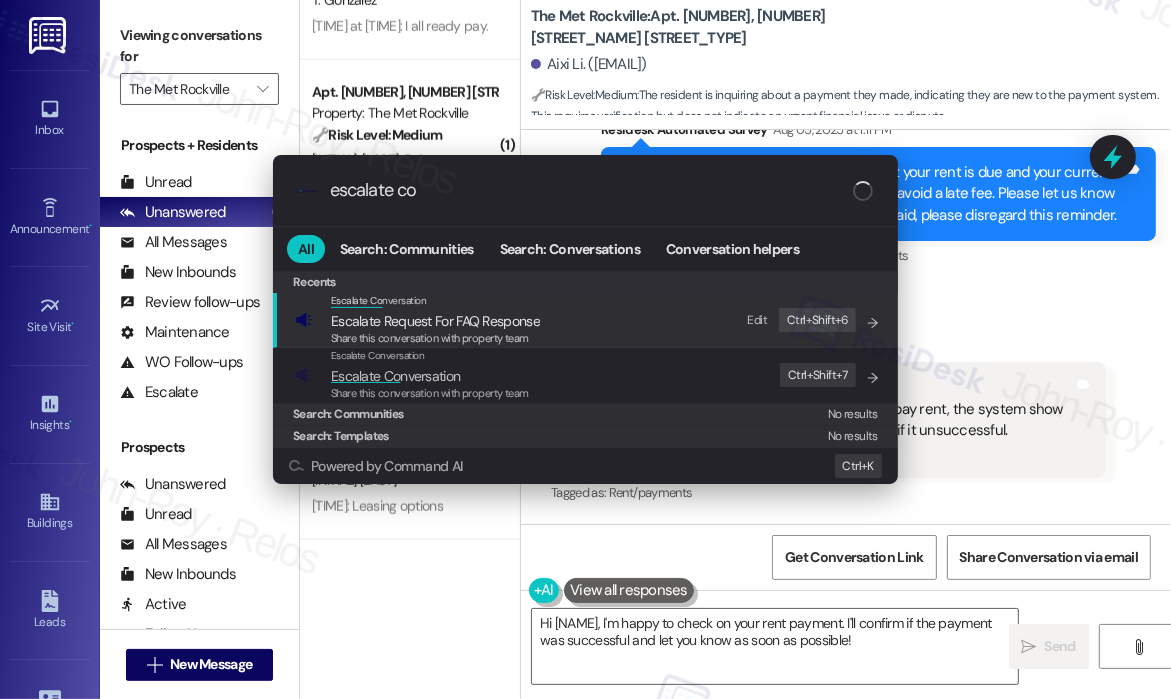 type on "escalate con" 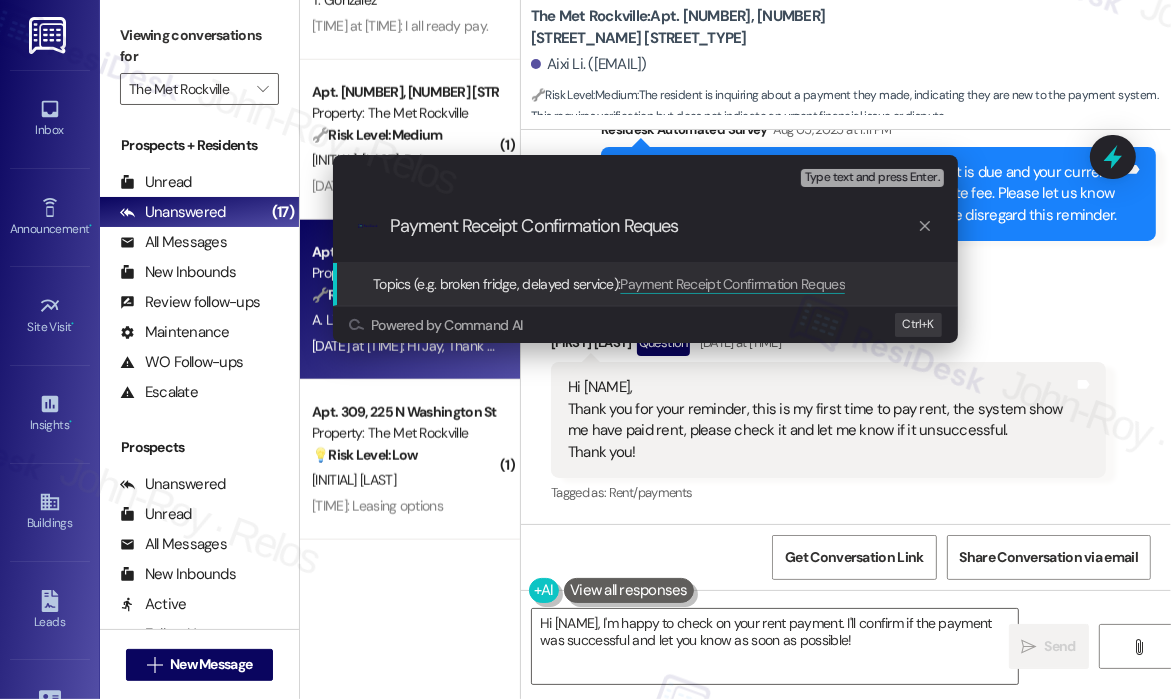 type on "Payment Receipt Confirmation Request" 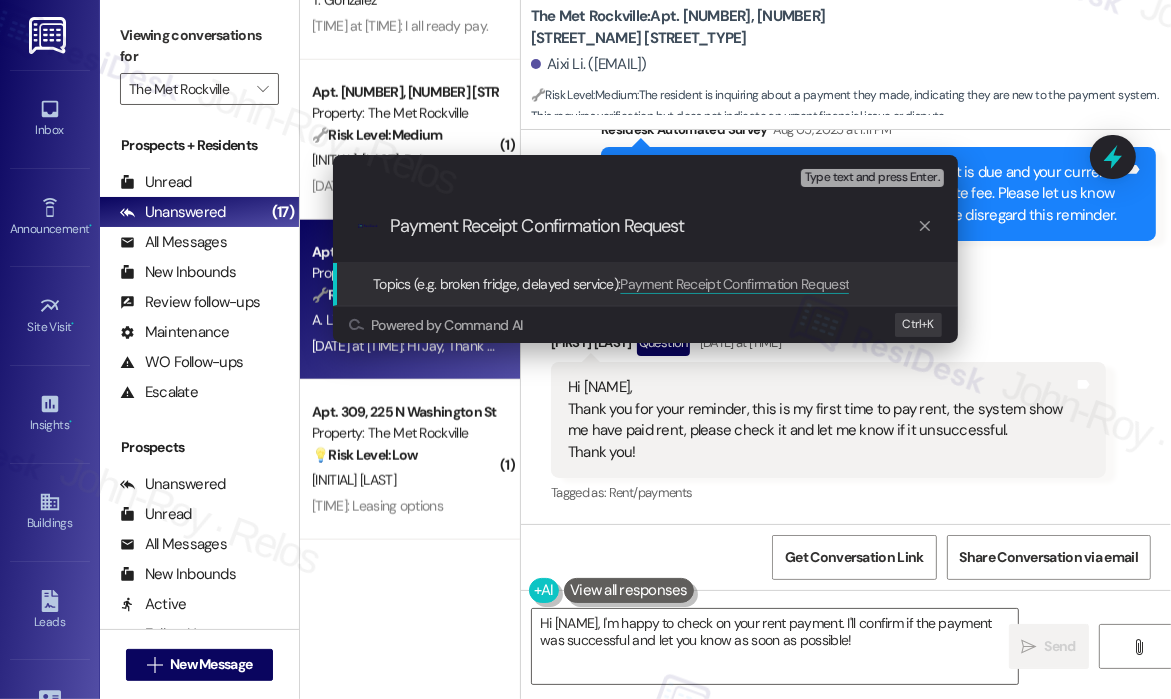 type 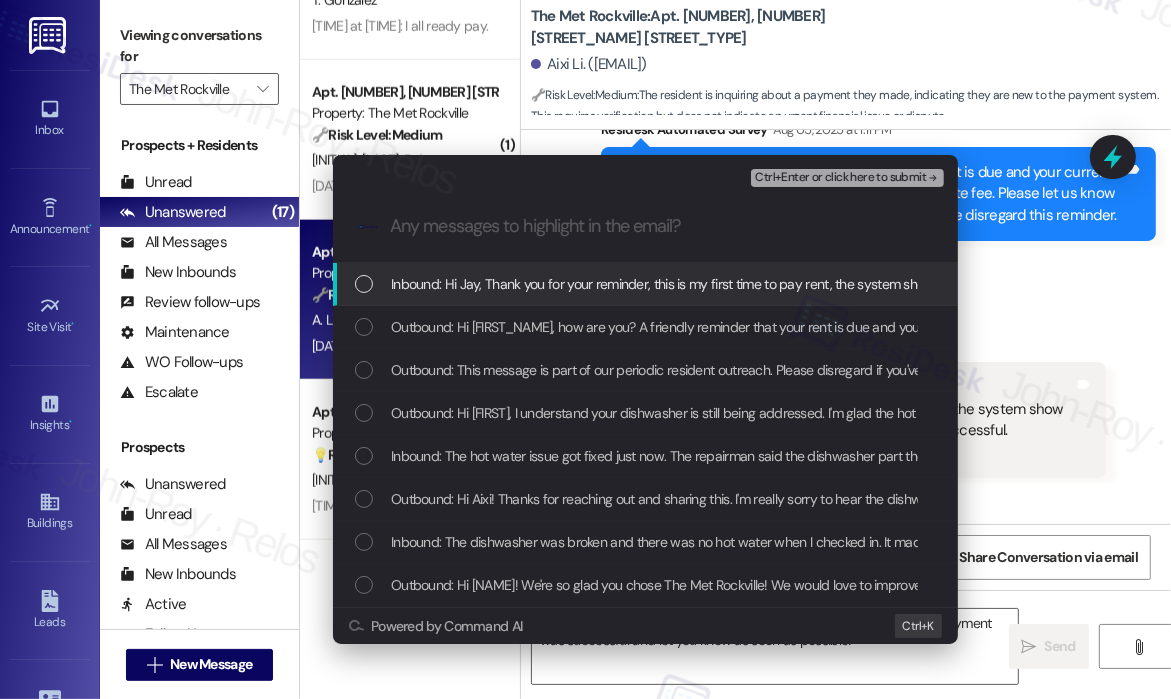 click on "Inbound: Hi Jay,
Thank you for your reminder, this is my first time to pay rent, the system show me have paid rent, please check it and let me know if it unsuccessful.
Thank you!" at bounding box center (898, 284) 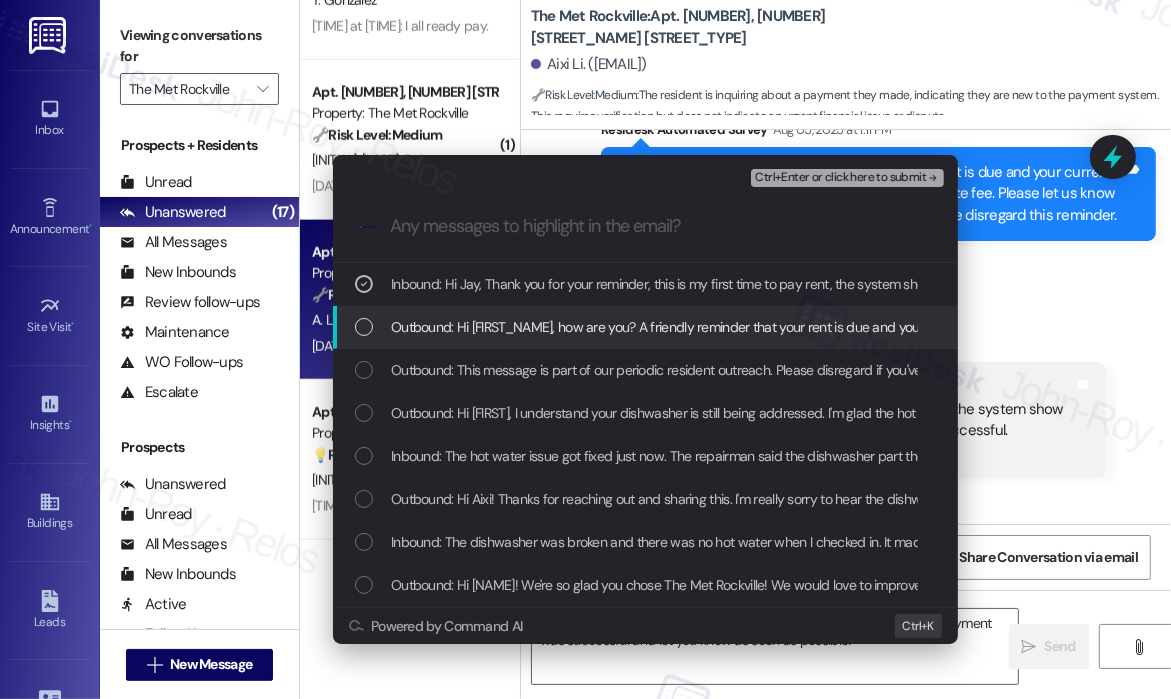click on "Outbound: Hi Aixi, how are you? A friendly reminder that your rent is due and your current balance is $2657.00. Please pay your rent to avoid a late fee. Please let us know if you have any questions! If you've already paid, please disregard this reminder." at bounding box center (645, 327) 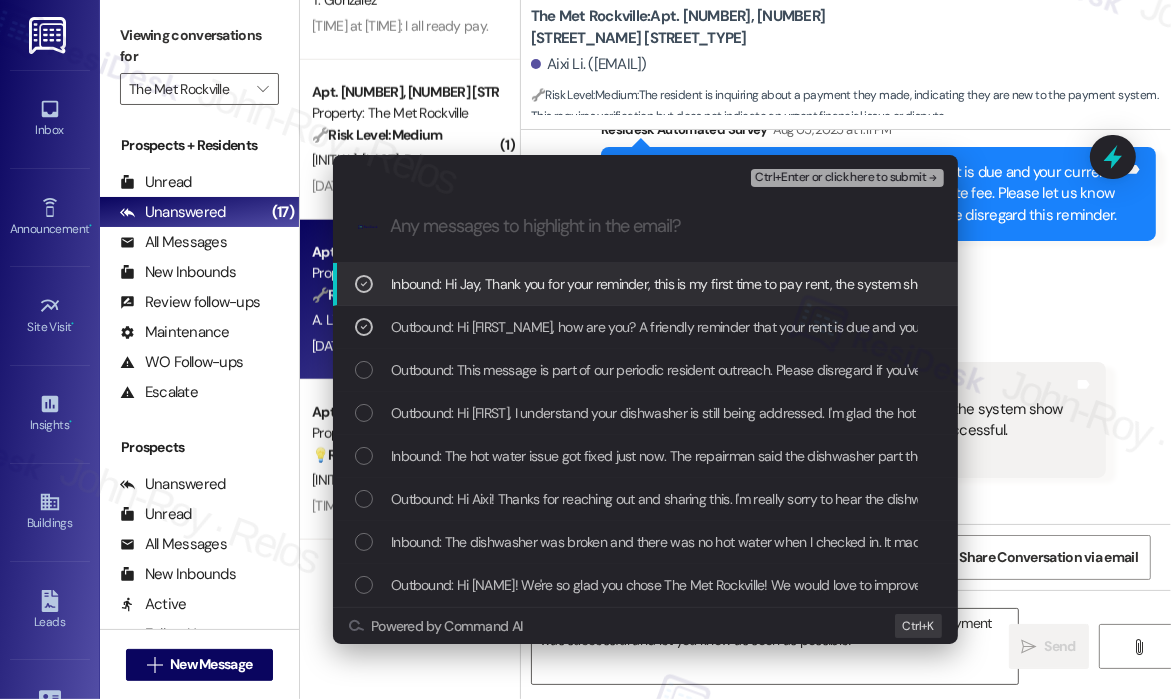 click on "Ctrl+Enter or click here to submit" at bounding box center [840, 178] 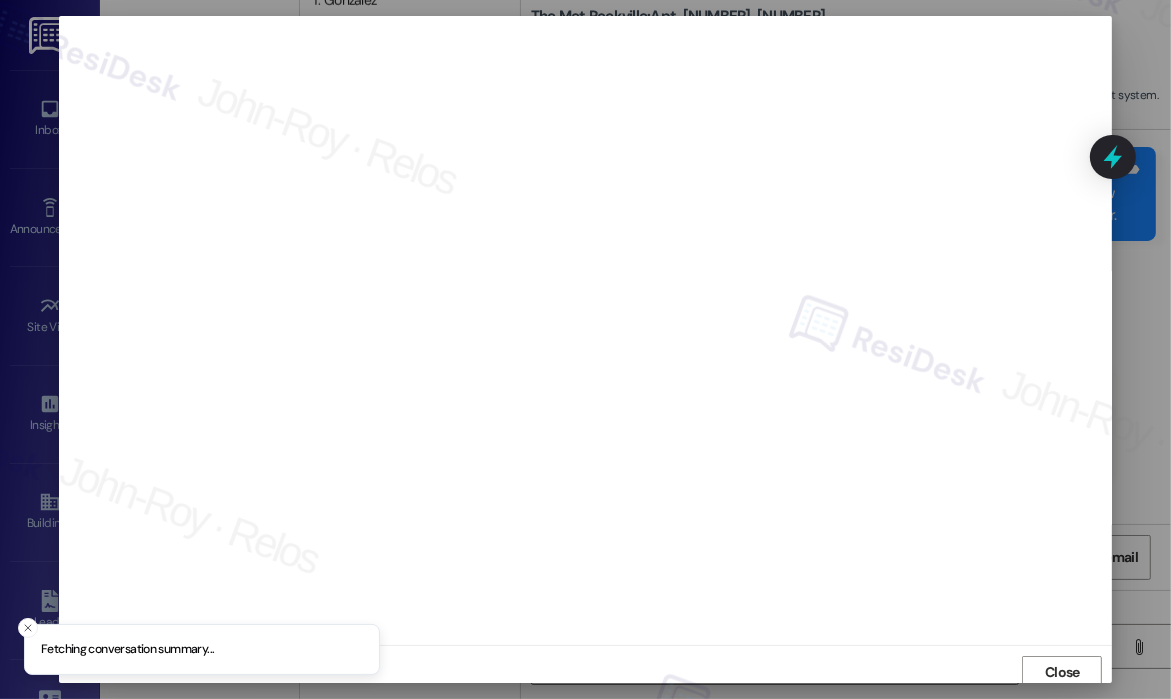 scroll, scrollTop: 4, scrollLeft: 0, axis: vertical 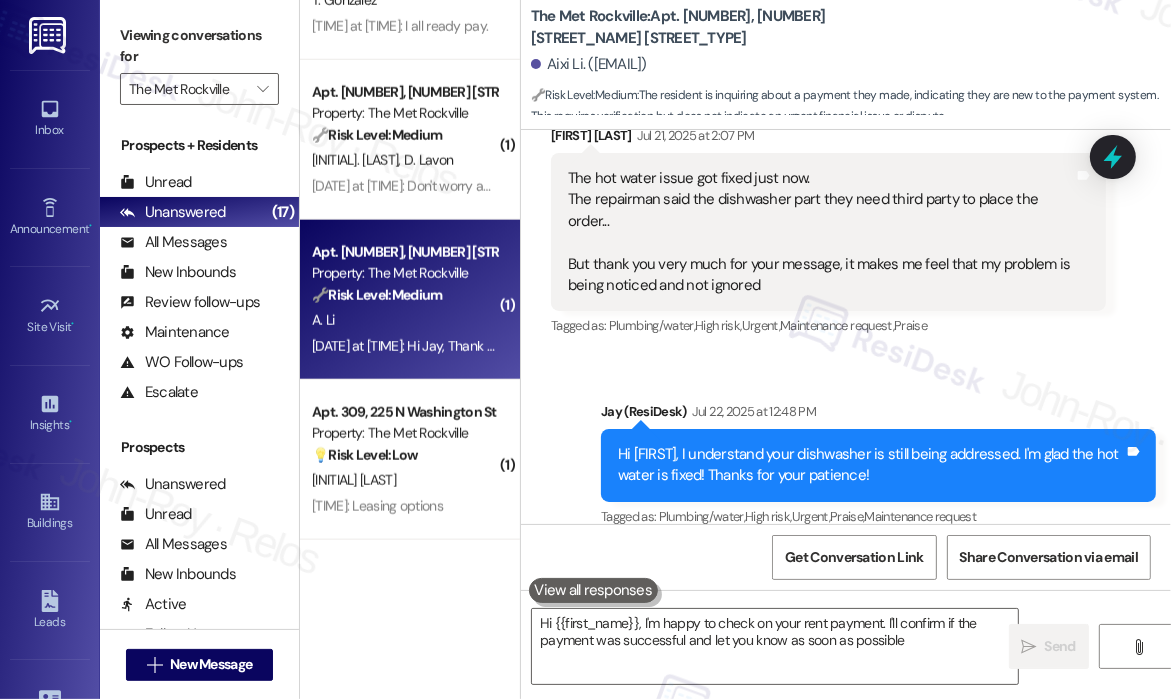 type on "Hi {{first_name}}, I'm happy to check on your rent payment. I'll confirm if the payment was successful and let you know as soon as possible!" 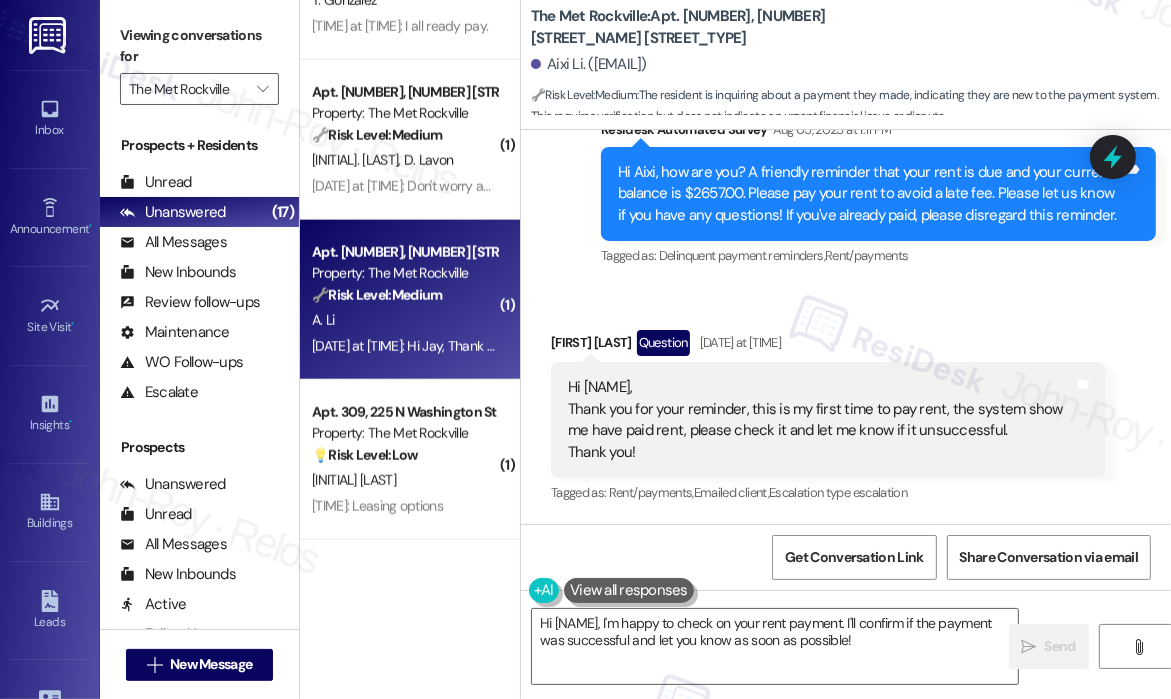 scroll, scrollTop: 1856, scrollLeft: 0, axis: vertical 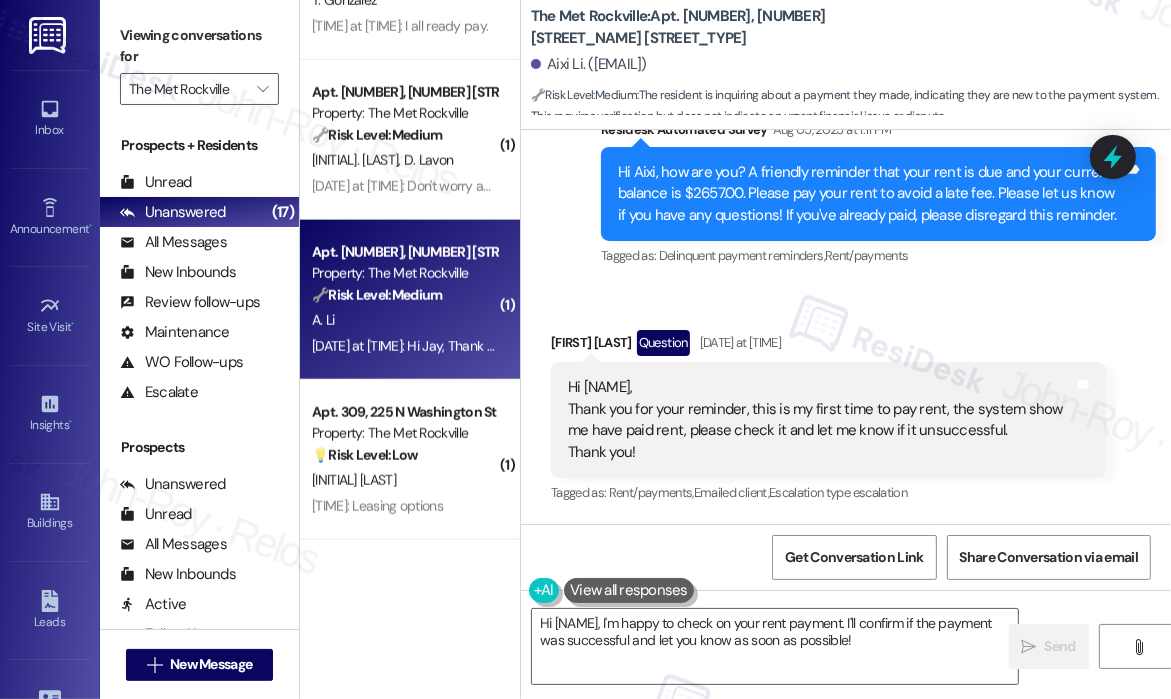 click on "Received via SMS Aixi Li Question Aug 06, 2025 at 2:02 AM Hi Jay,
Thank you for your reminder, this is my first time to pay rent, the system show me have paid rent, please check it and let me know if it unsuccessful.
Thank you! Tags and notes Tagged as:   Rent/payments ,  Click to highlight conversations about Rent/payments Emailed client ,  Click to highlight conversations about Emailed client Escalation type escalation Click to highlight conversations about Escalation type escalation" at bounding box center [828, 418] 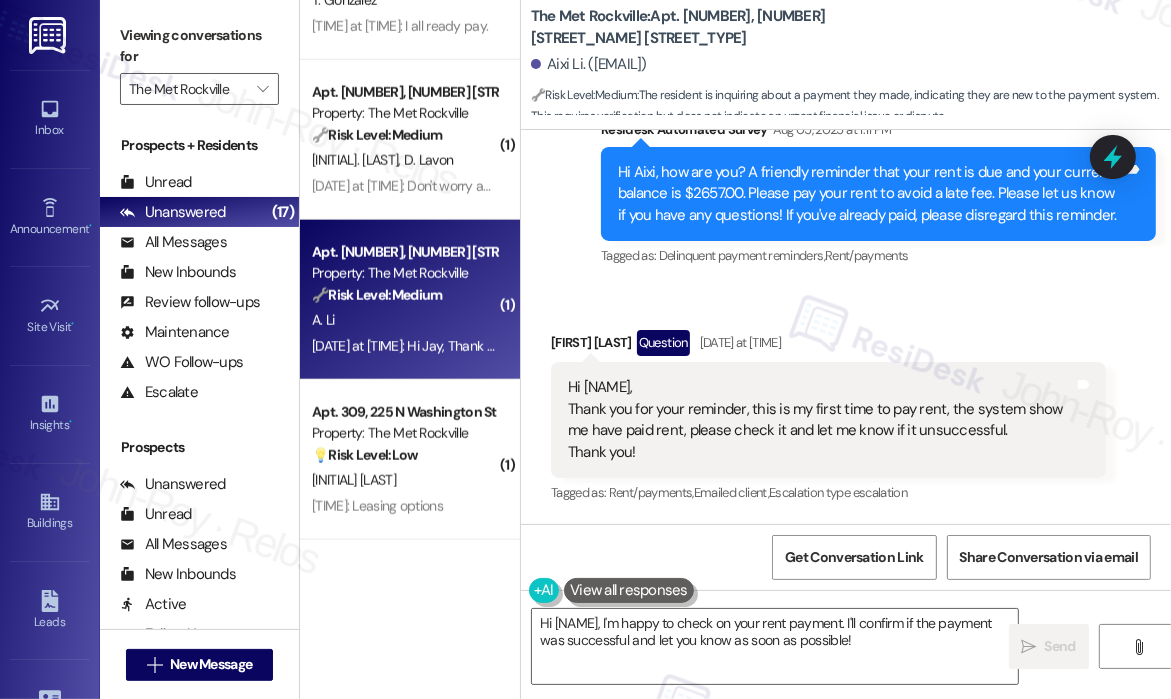 scroll, scrollTop: 1856, scrollLeft: 0, axis: vertical 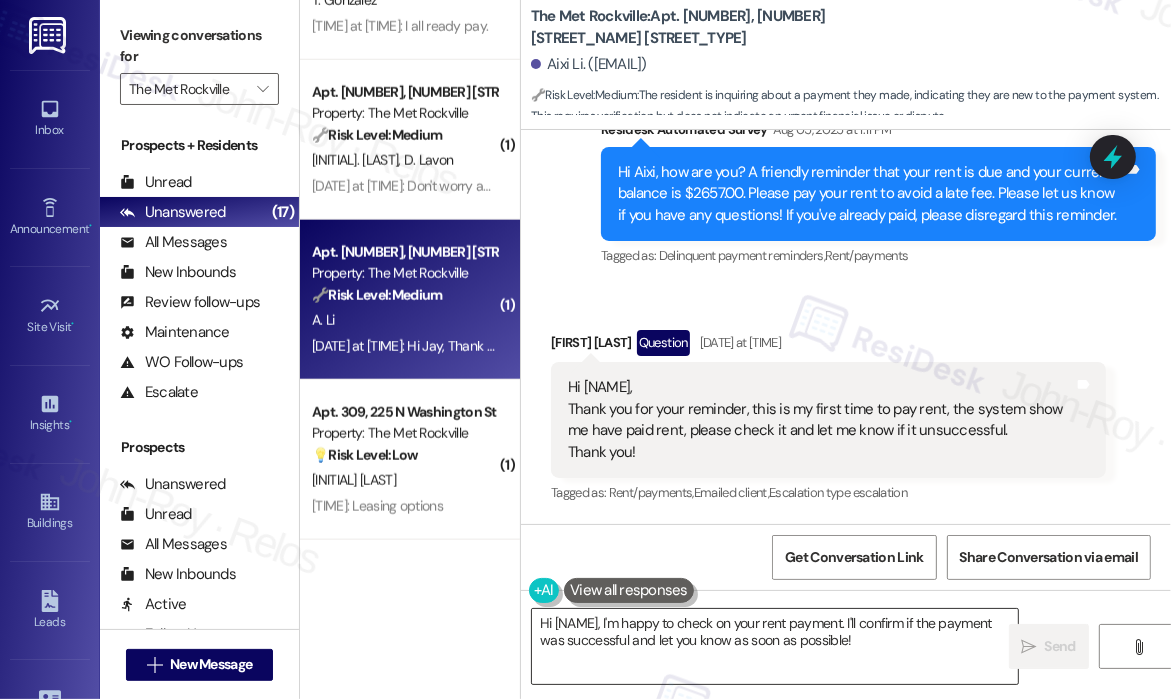 click on "Hi {{first_name}}, I'm happy to check on your rent payment. I'll confirm if the payment was successful and let you know as soon as possible!" at bounding box center [775, 646] 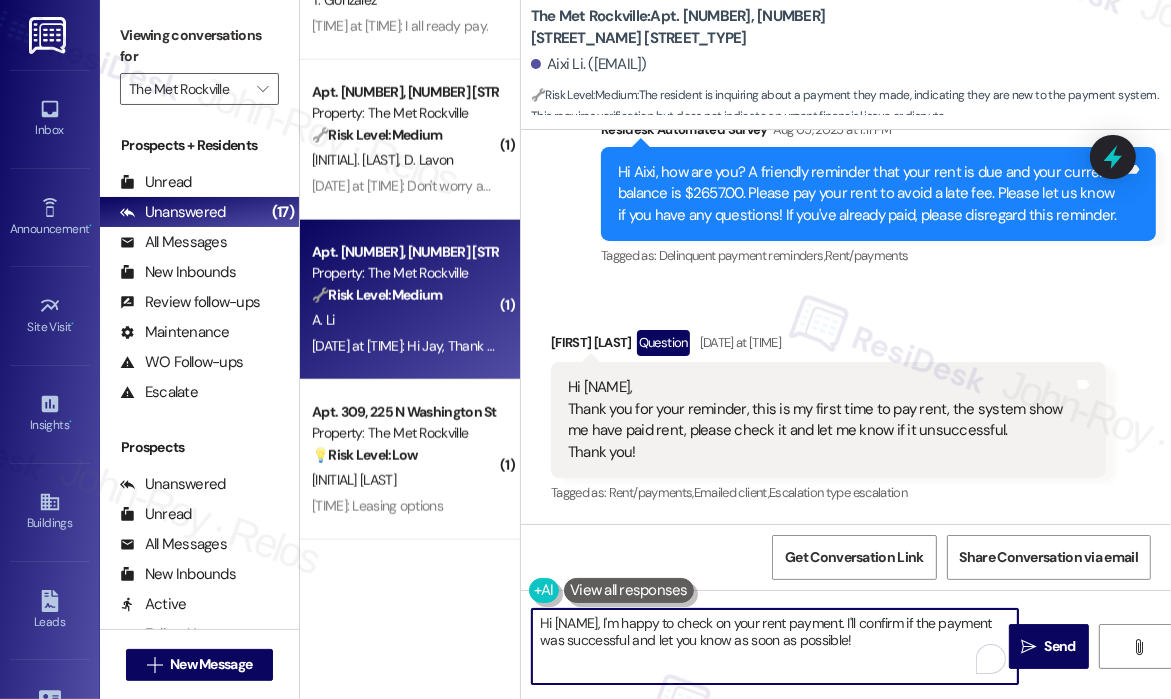 click on "Hi {{first_name}}, I'm happy to check on your rent payment. I'll confirm if the payment was successful and let you know as soon as possible!" at bounding box center [775, 646] 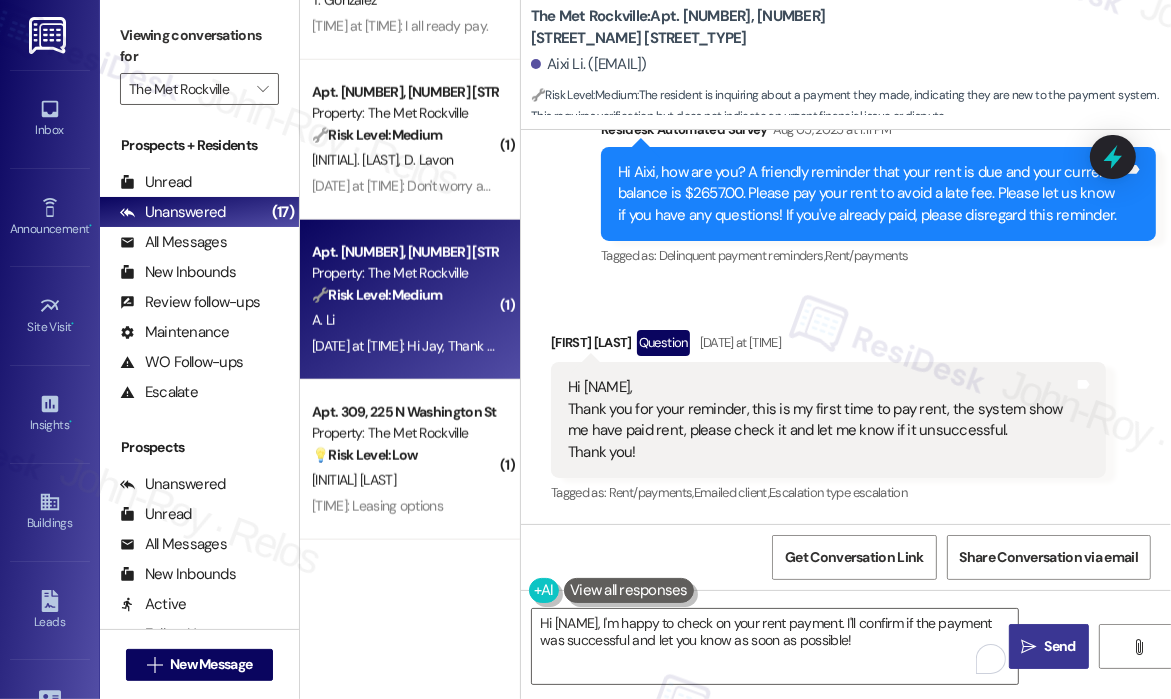 click on "Send" at bounding box center [1060, 646] 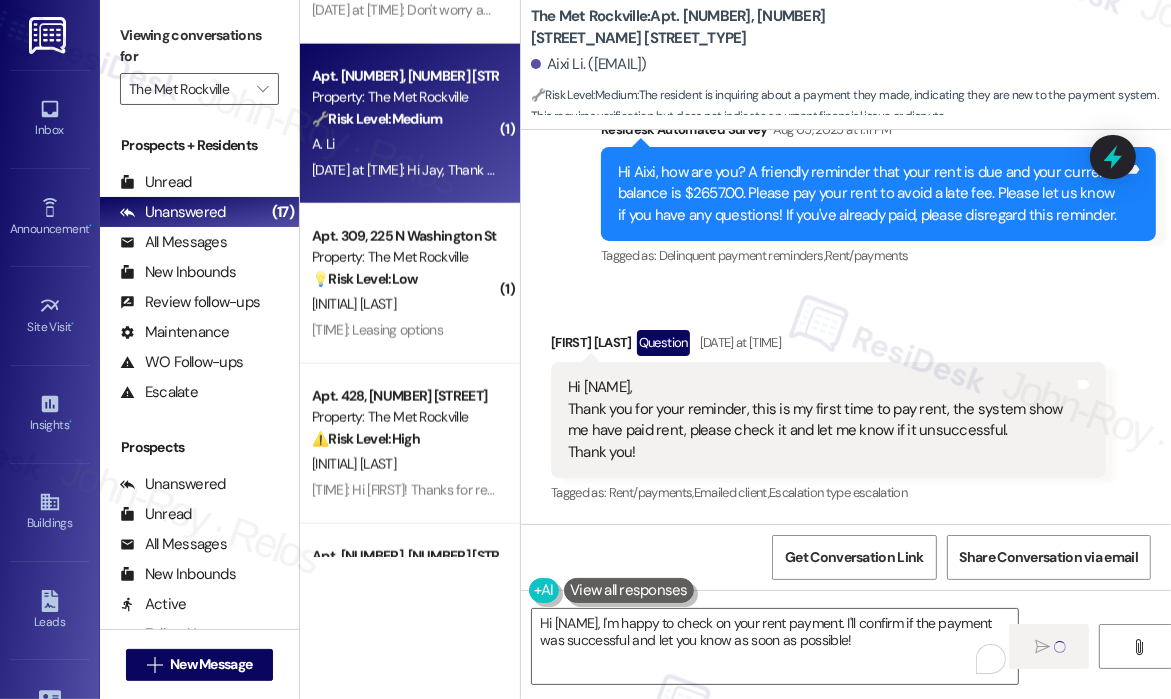 scroll, scrollTop: 1900, scrollLeft: 0, axis: vertical 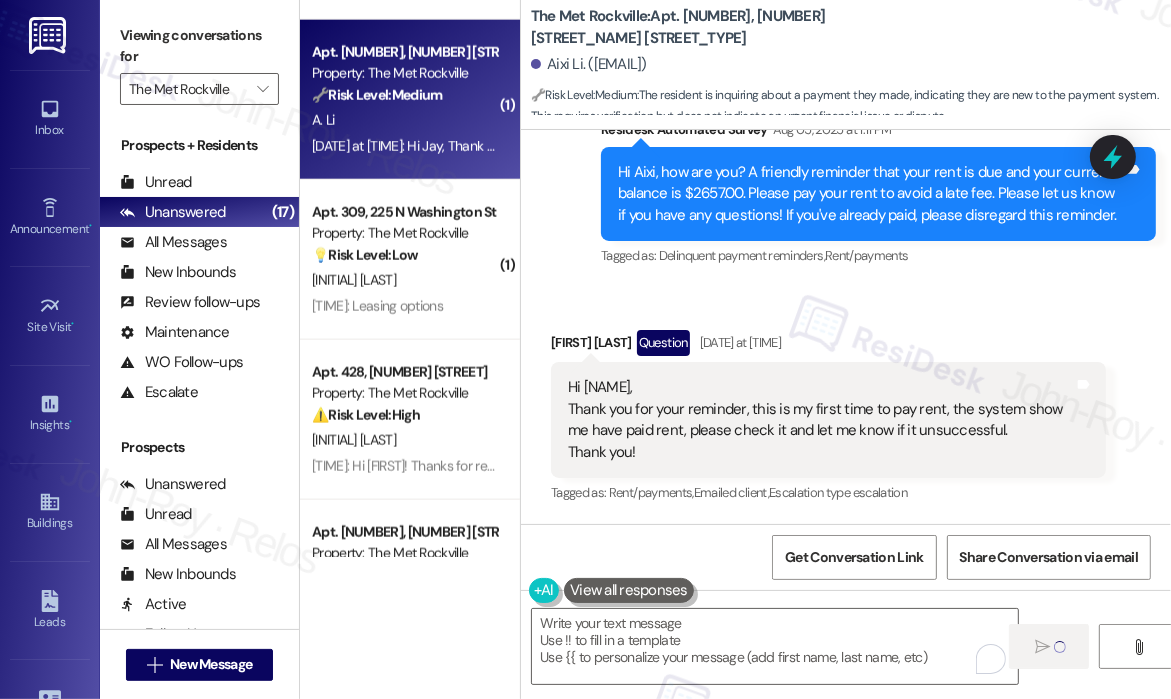 type on "Fetching suggested responses. Please feel free to read through the conversation in the meantime." 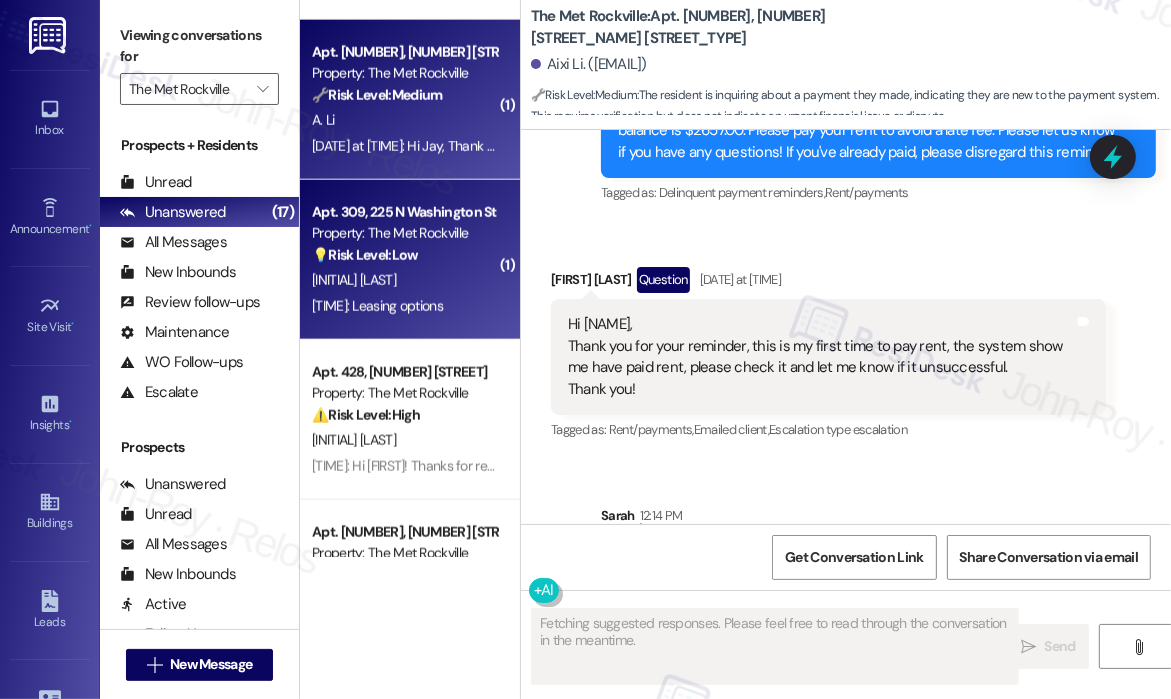 click on "12:03 PM: Leasing options  12:03 PM: Leasing options" at bounding box center [377, 306] 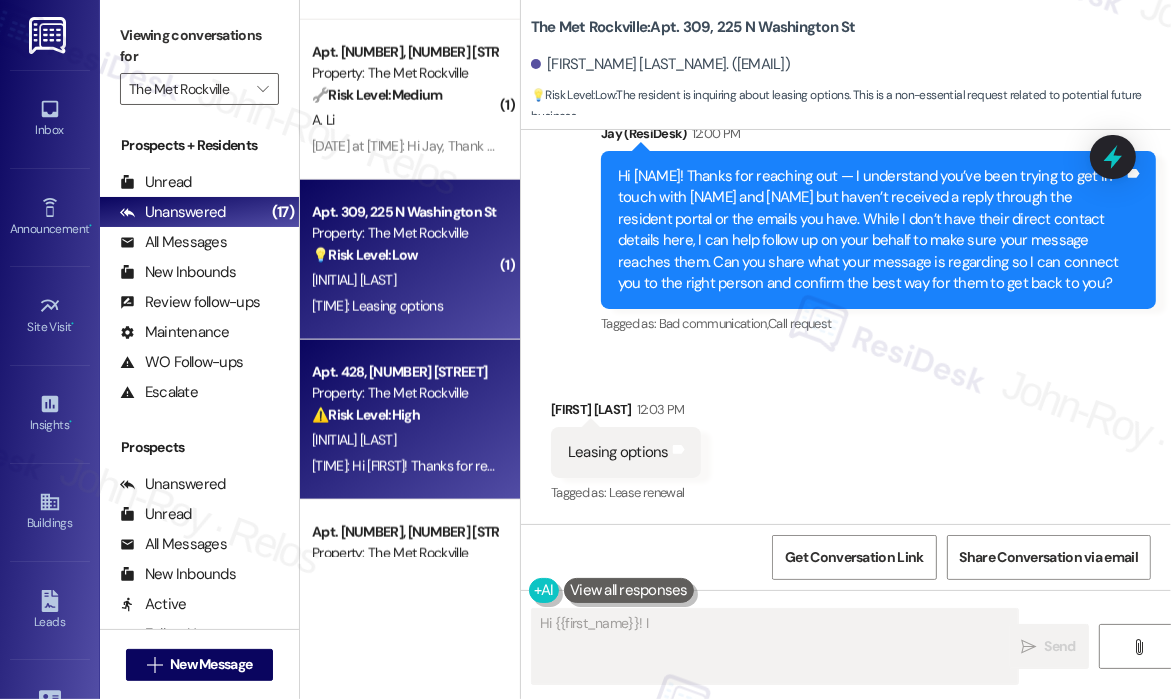 scroll, scrollTop: 1766, scrollLeft: 0, axis: vertical 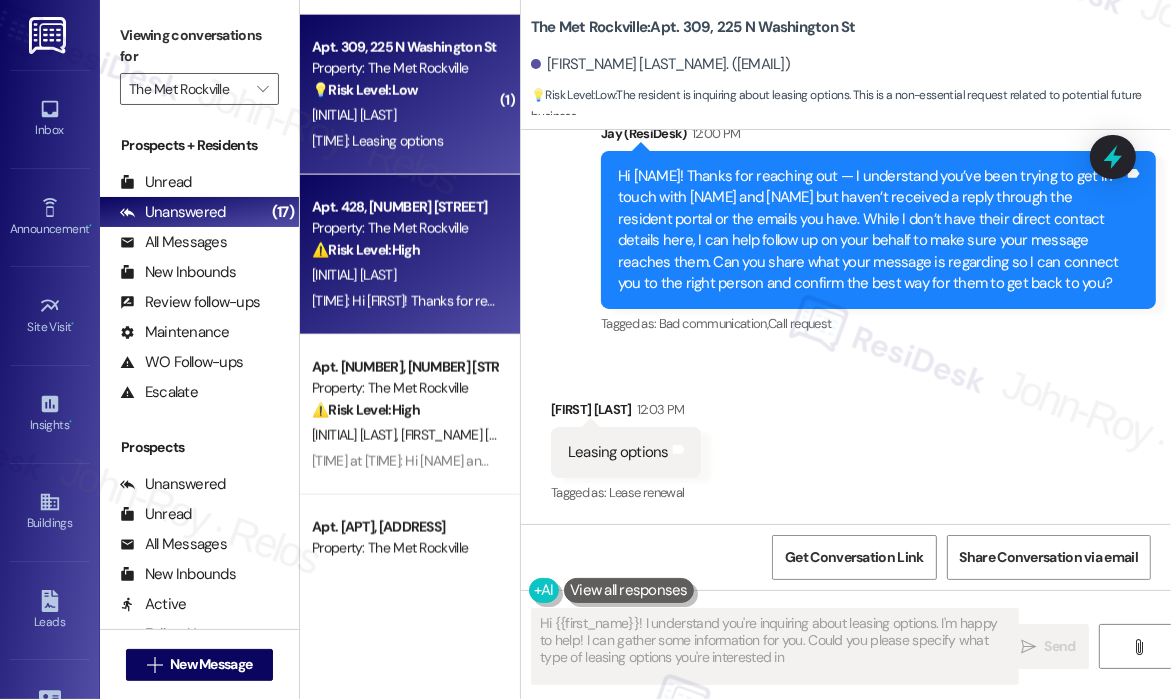 type on "Hi {{first_name}}! I understand you're inquiring about leasing options. I'm happy to help! I can gather some information for you. Could you please specify what type of leasing options you're interested in?" 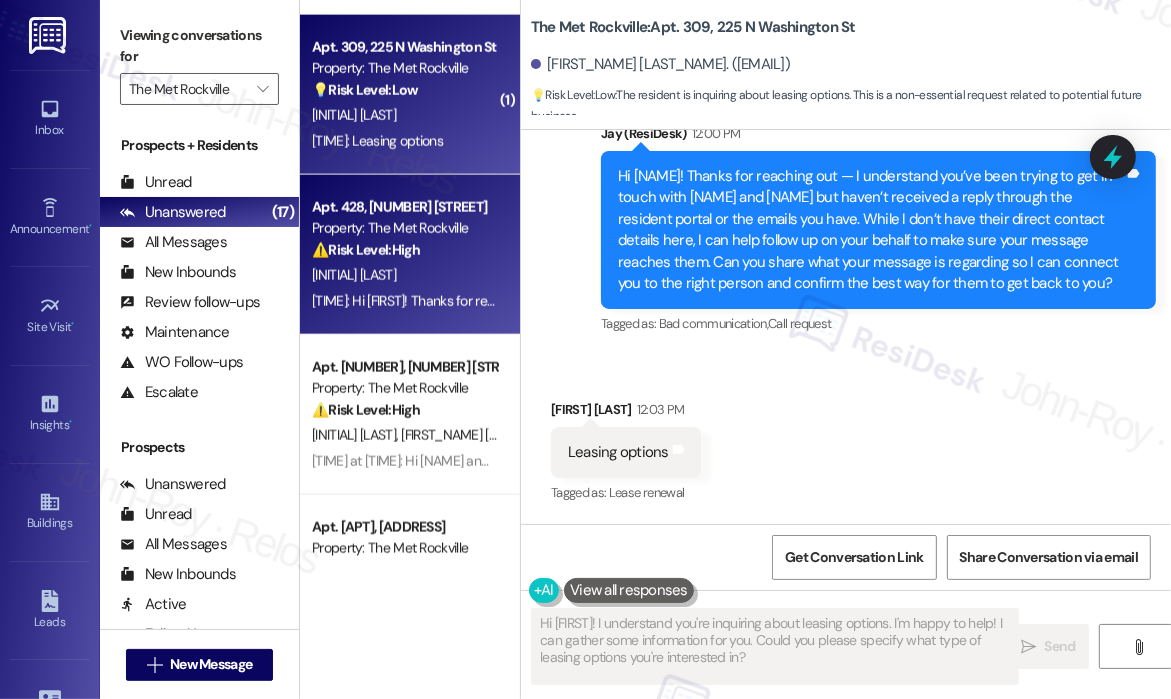 scroll, scrollTop: 2100, scrollLeft: 0, axis: vertical 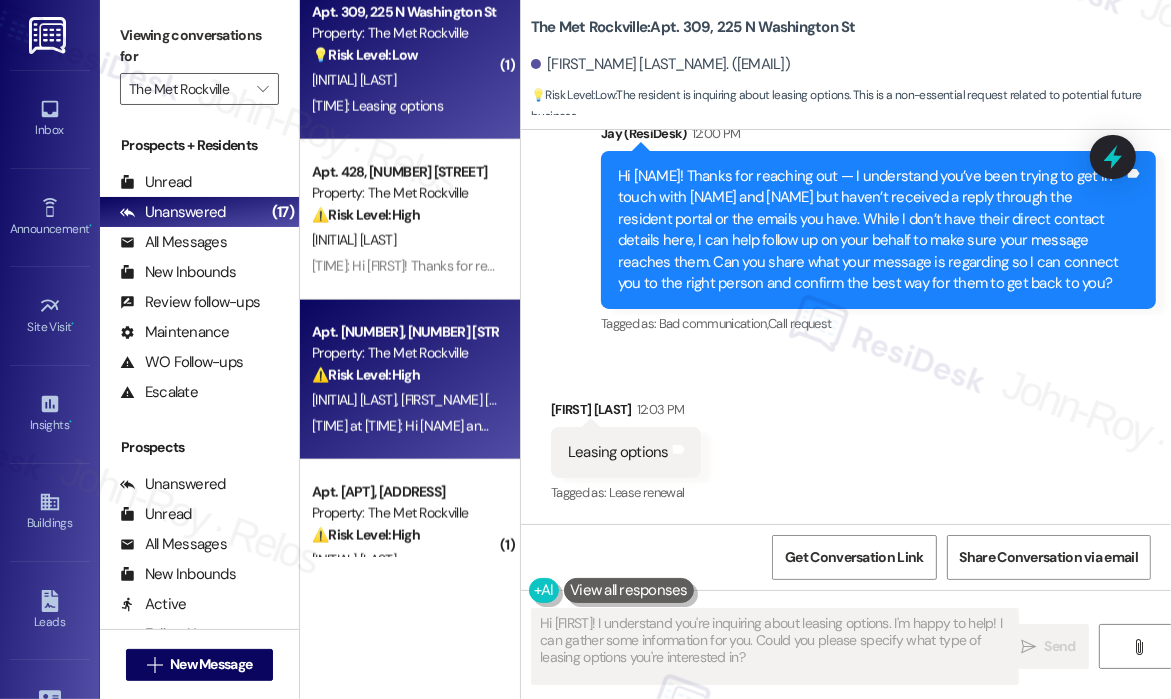 click on "M. Choi P. Tan" at bounding box center [404, 400] 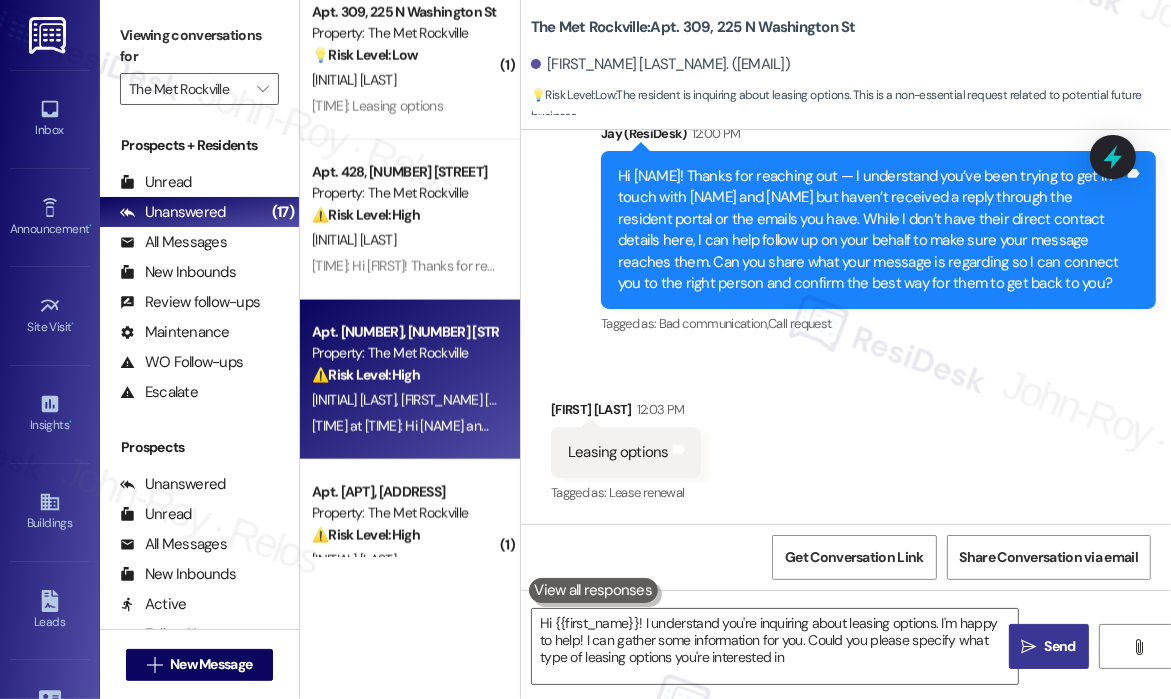 type on "Hi {{first_name}}! I understand you're inquiring about leasing options. I'm happy to help! I can gather some information for you. Could you please specify what type of leasing options you're interested in?" 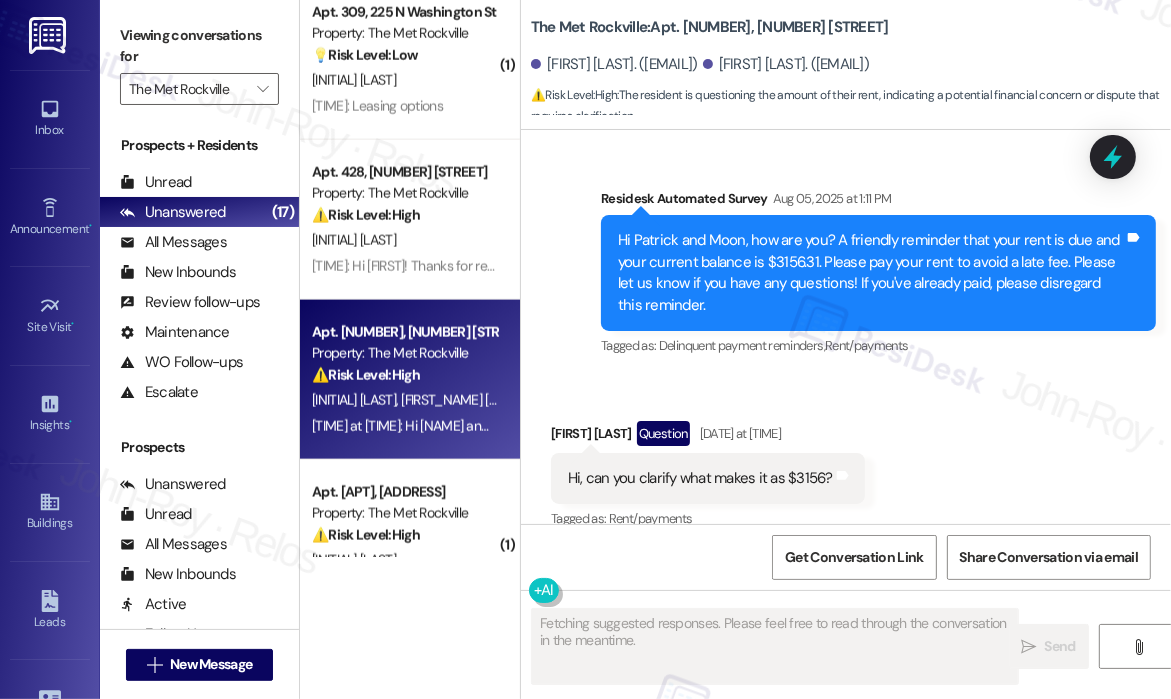 scroll, scrollTop: 2381, scrollLeft: 0, axis: vertical 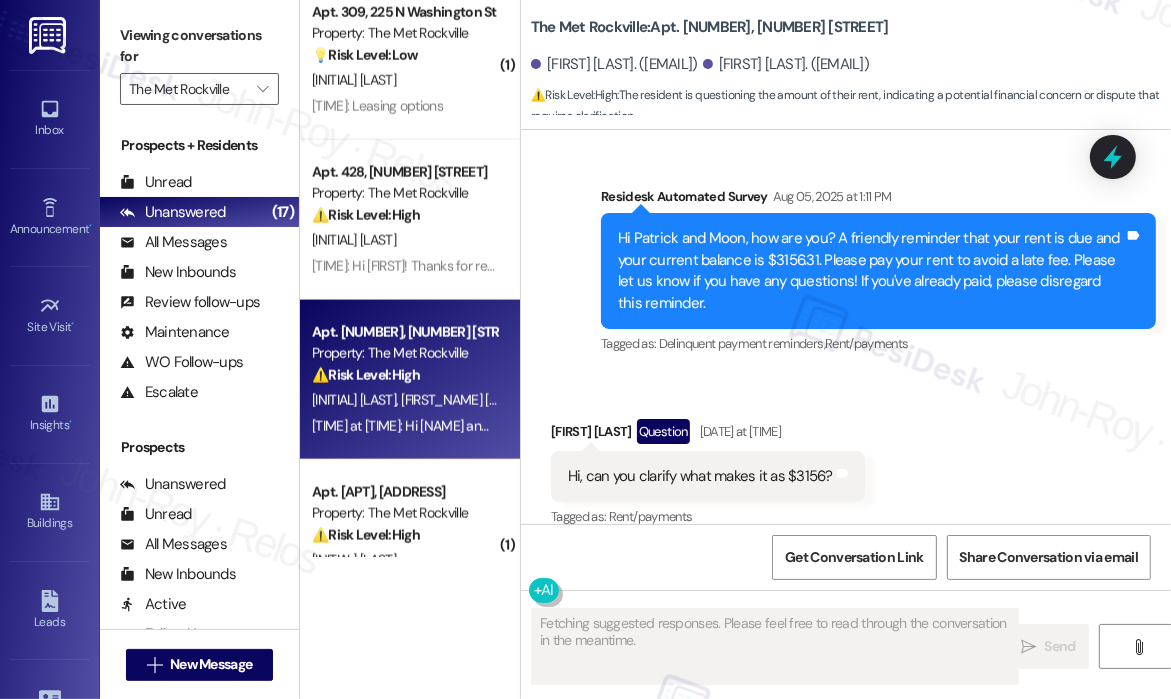 click on "Received via SMS Moon Choi Question Aug 06, 2025 at 11:01 AM Hi, can you clarify what makes it as $3156? Tags and notes Tagged as:   Rent/payments Click to highlight conversations about Rent/payments" at bounding box center [846, 460] 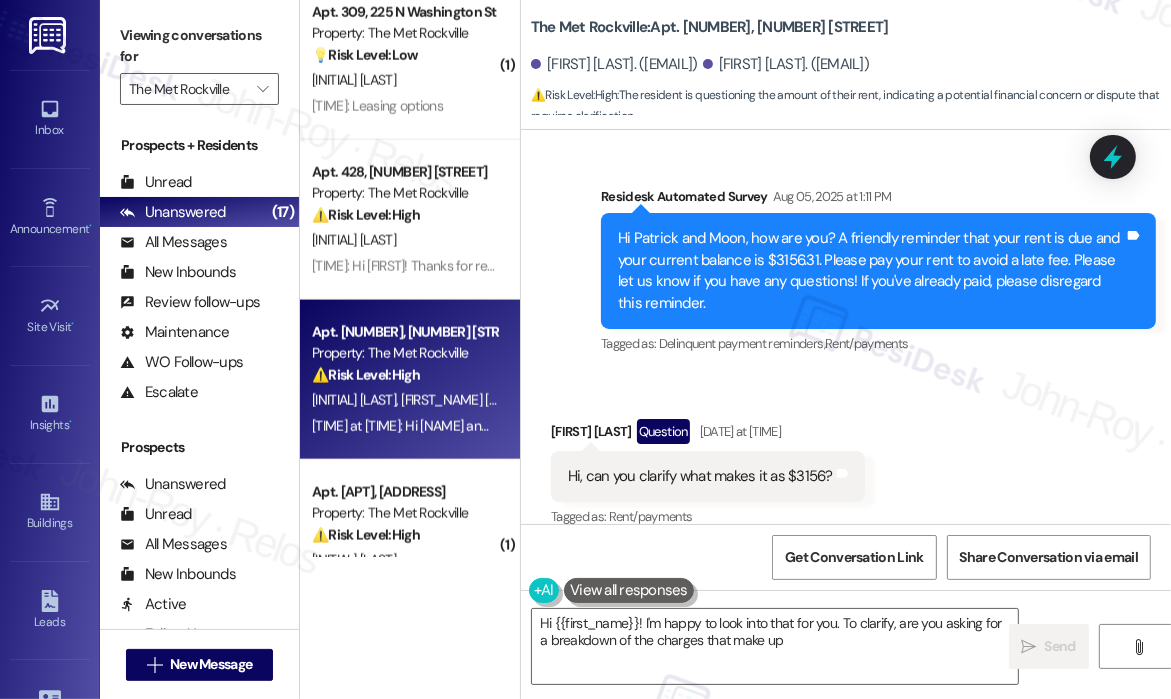 click on "Hi, can you clarify what makes it as $3156?" at bounding box center (700, 476) 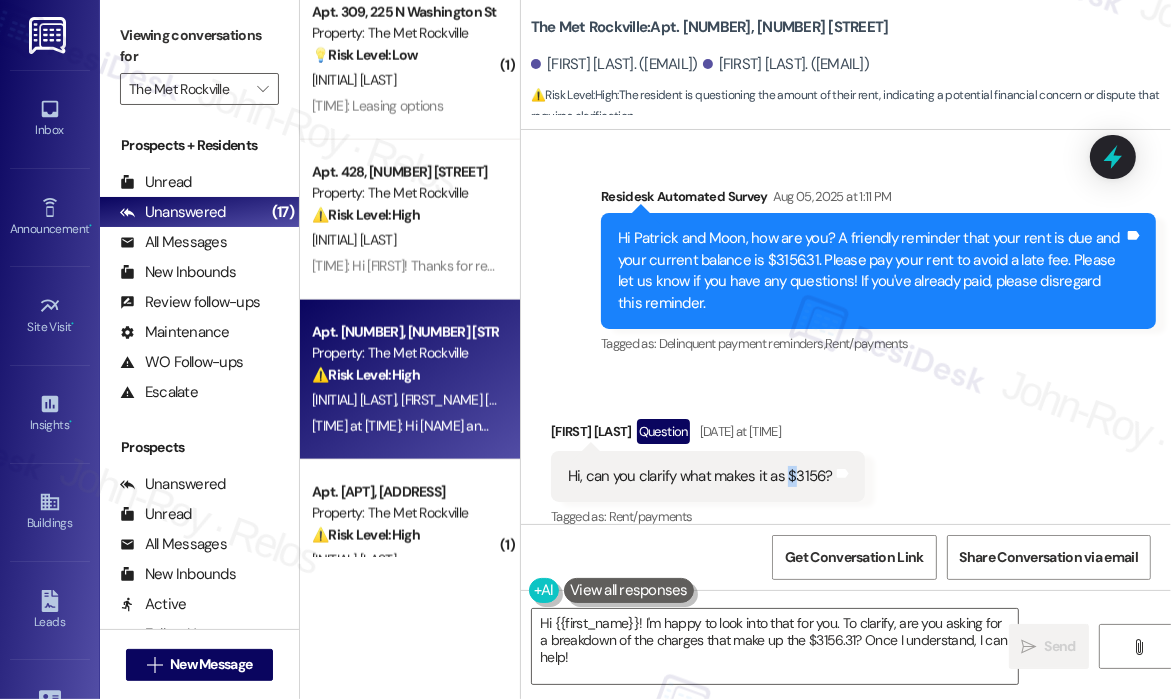click on "Hi, can you clarify what makes it as $3156?" at bounding box center (700, 476) 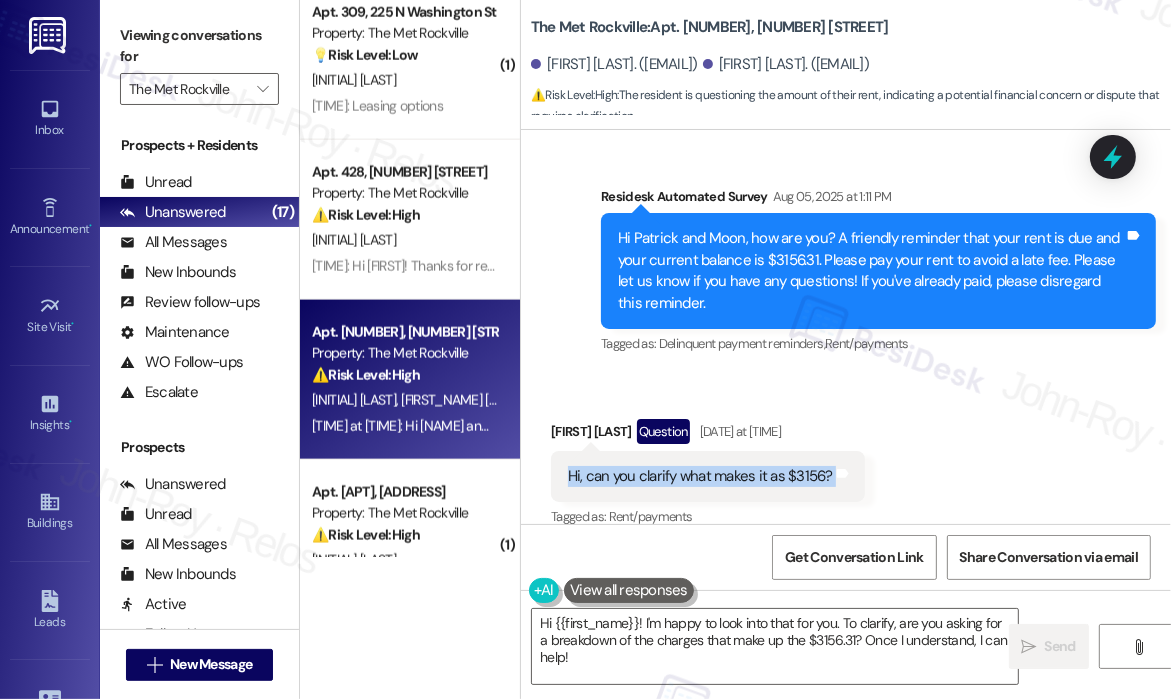 click on "Hi, can you clarify what makes it as $3156?" at bounding box center (700, 476) 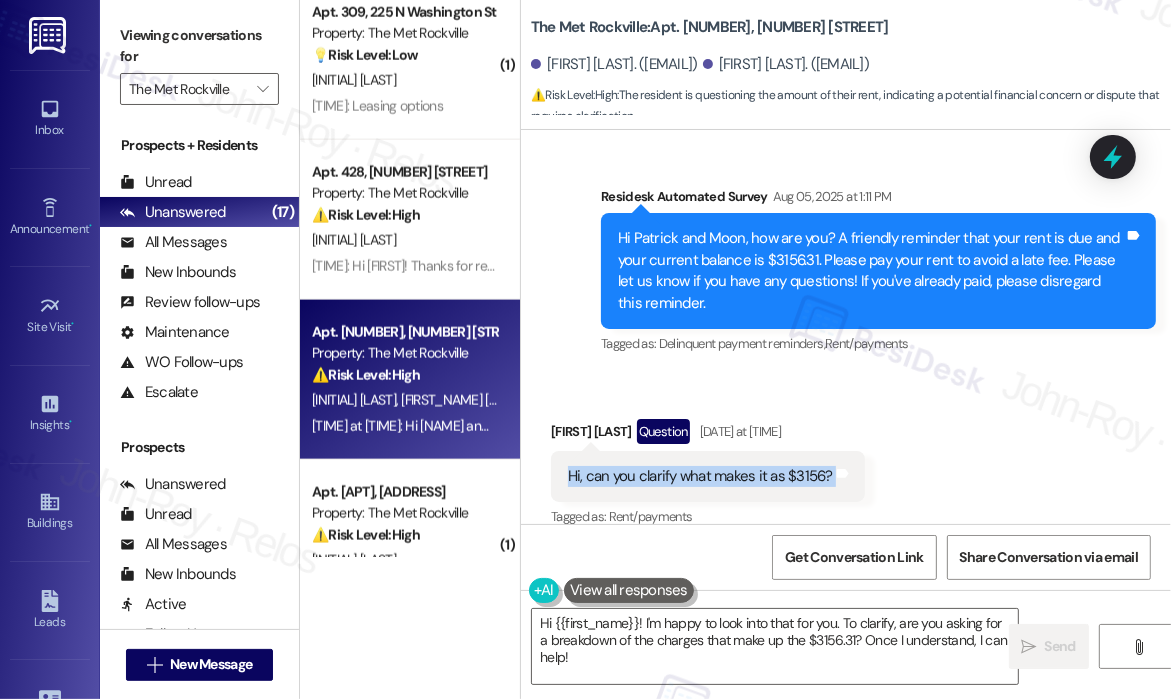 copy on "Hi, can you clarify what makes it as $3156? Tags and notes" 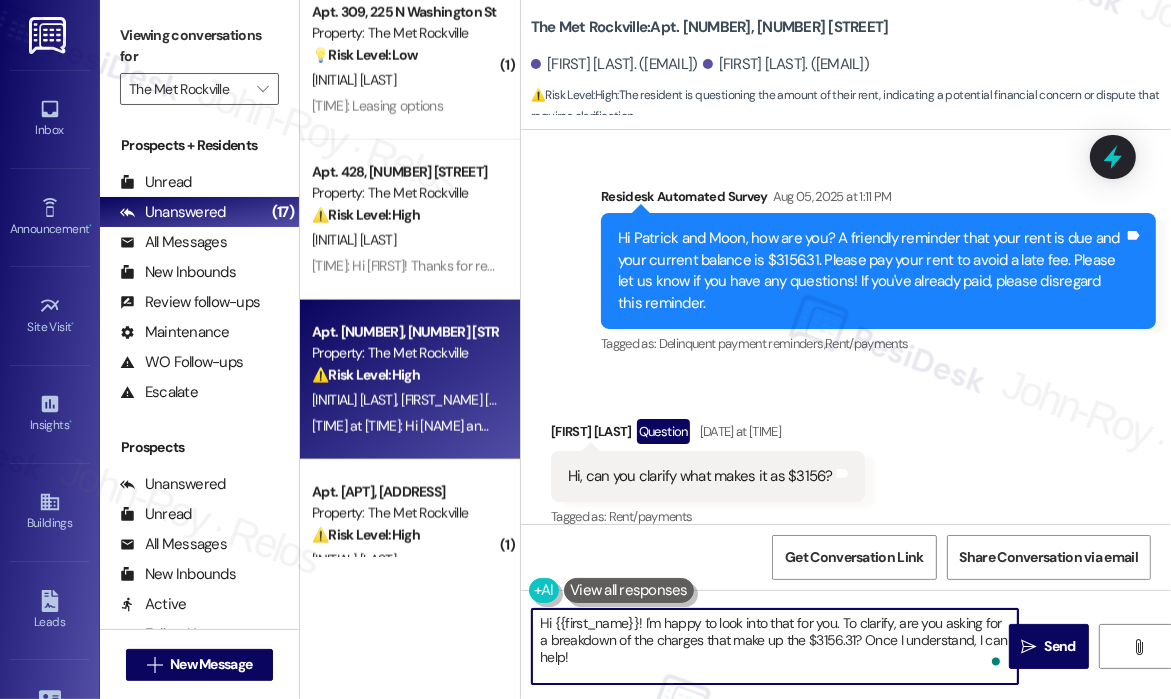 drag, startPoint x: 704, startPoint y: 665, endPoint x: 644, endPoint y: 620, distance: 75 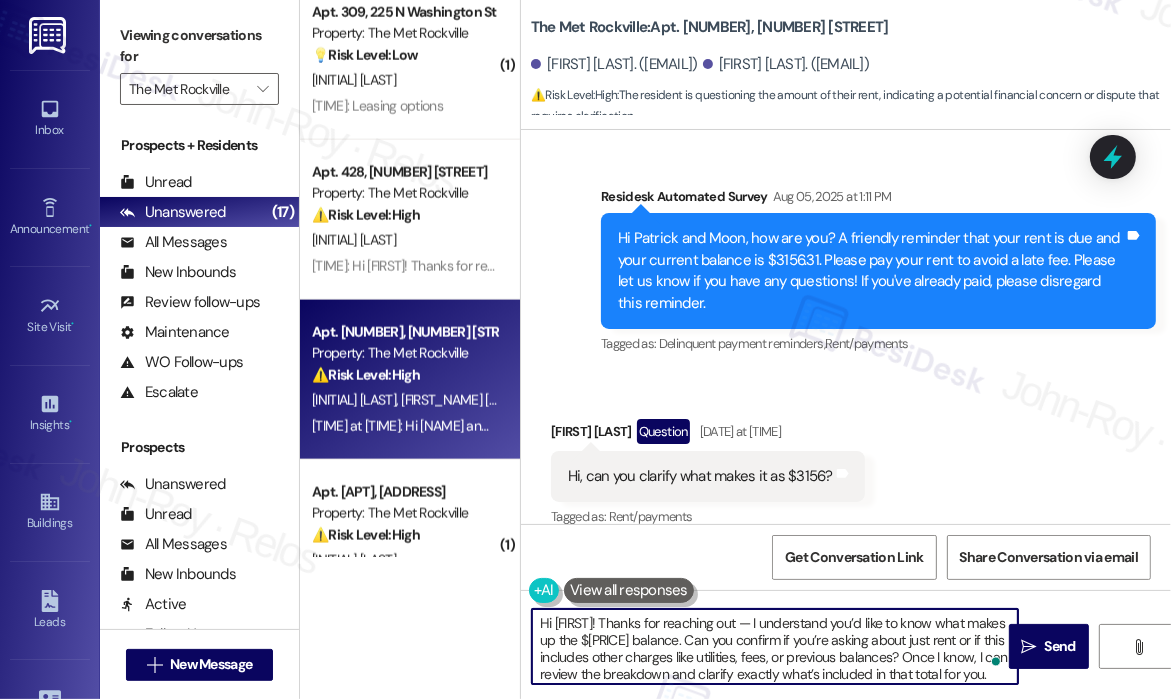 scroll, scrollTop: 16, scrollLeft: 0, axis: vertical 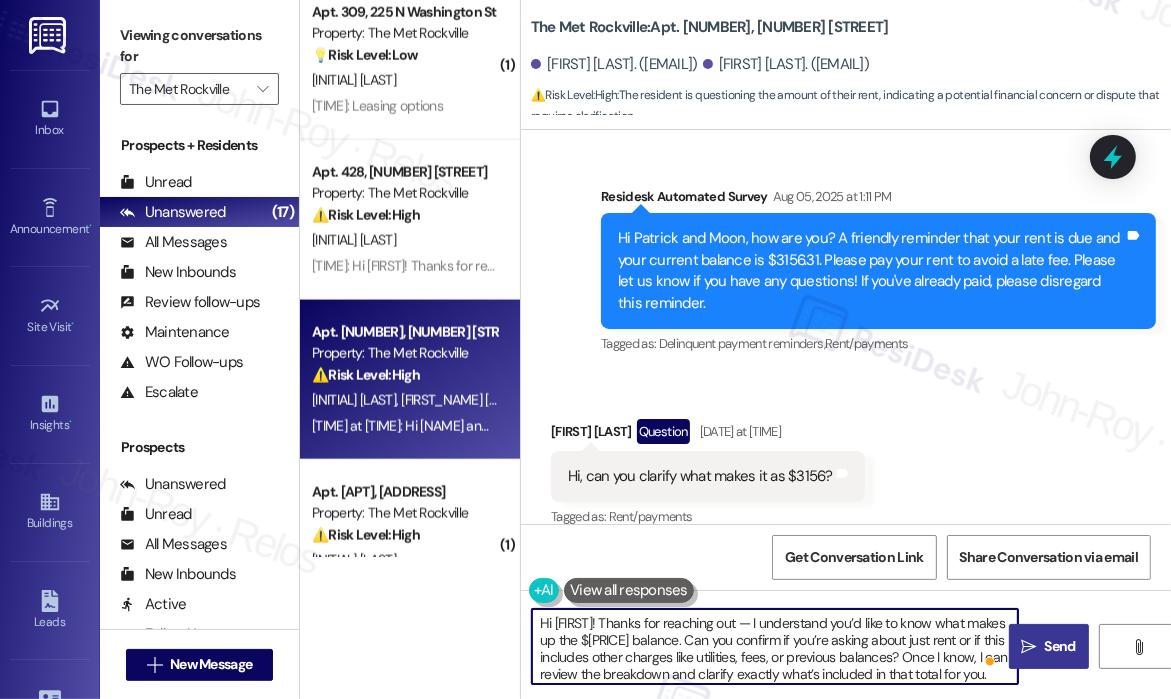 type on "Hi {{first_name}}! Thanks for reaching out — I understand you’d like to know what makes up the $3,156 balance. Can you confirm if you’re asking about just rent or if this includes other charges like utilities, fees, or previous balances? Once I know, I can review the breakdown and clarify exactly what’s included in that total for you." 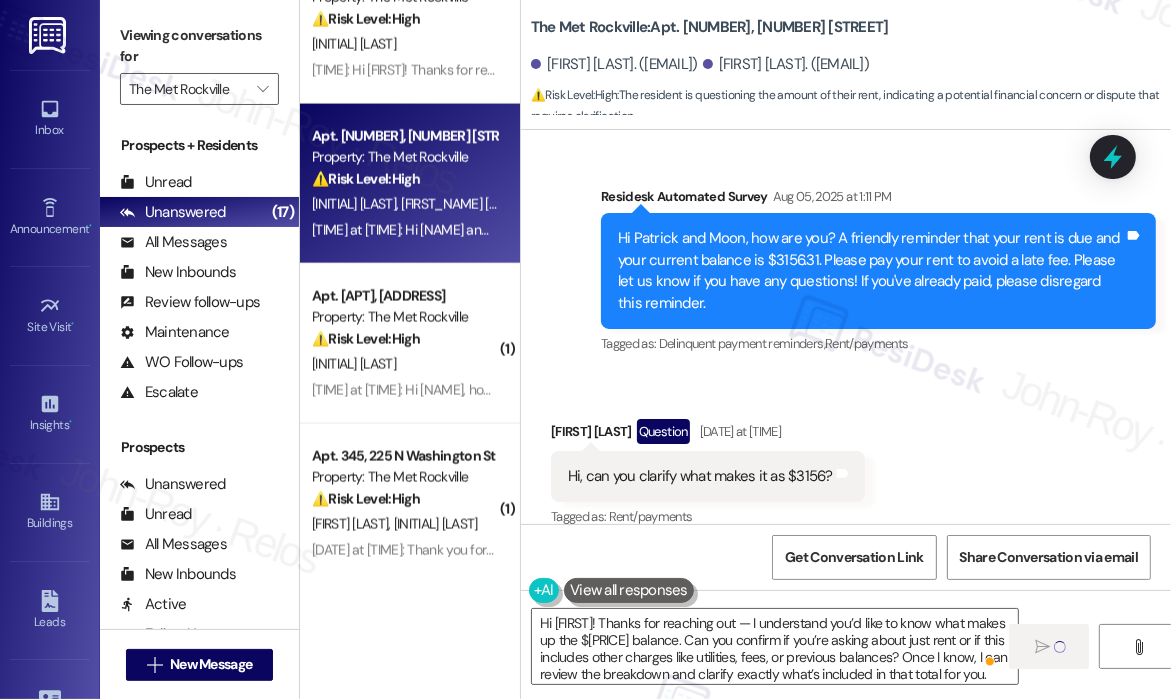 scroll, scrollTop: 2300, scrollLeft: 0, axis: vertical 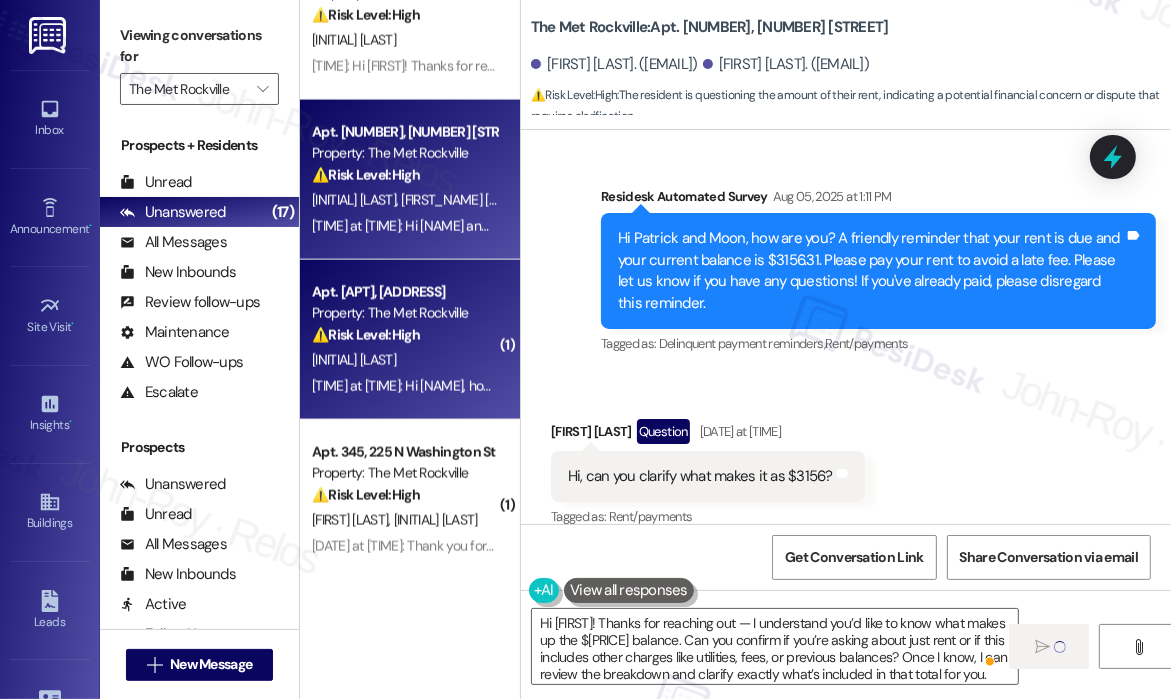 click on "Property: The Met Rockville" at bounding box center (404, 313) 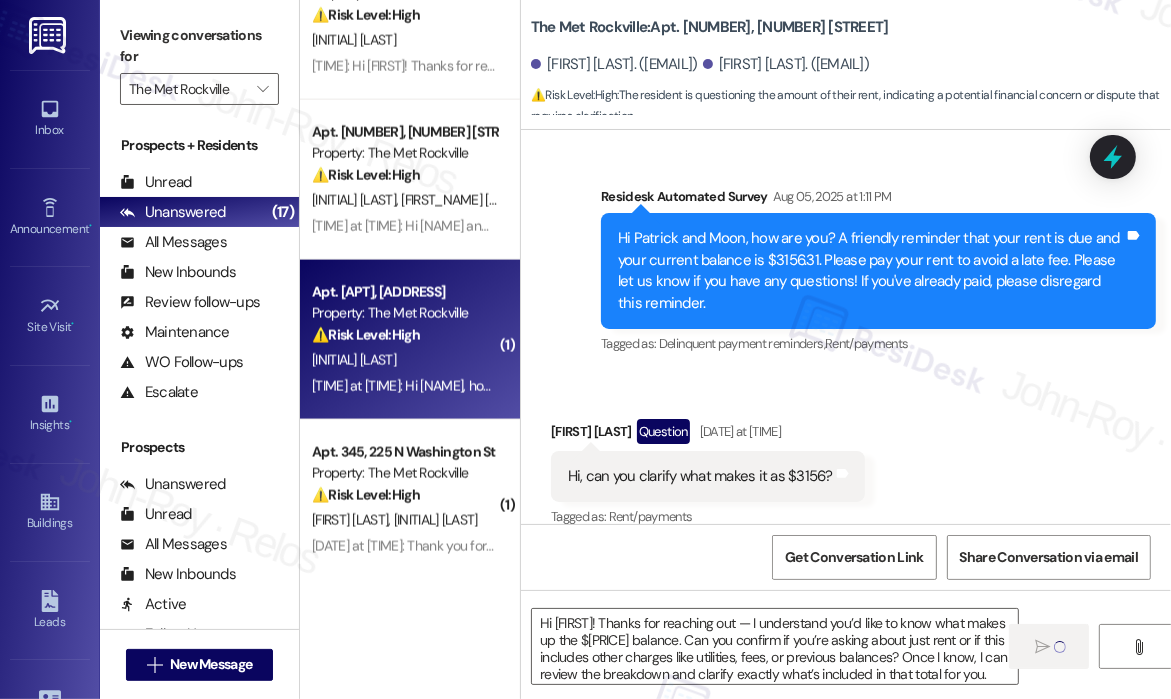 type on "Fetching suggested responses. Please feel free to read through the conversation in the meantime." 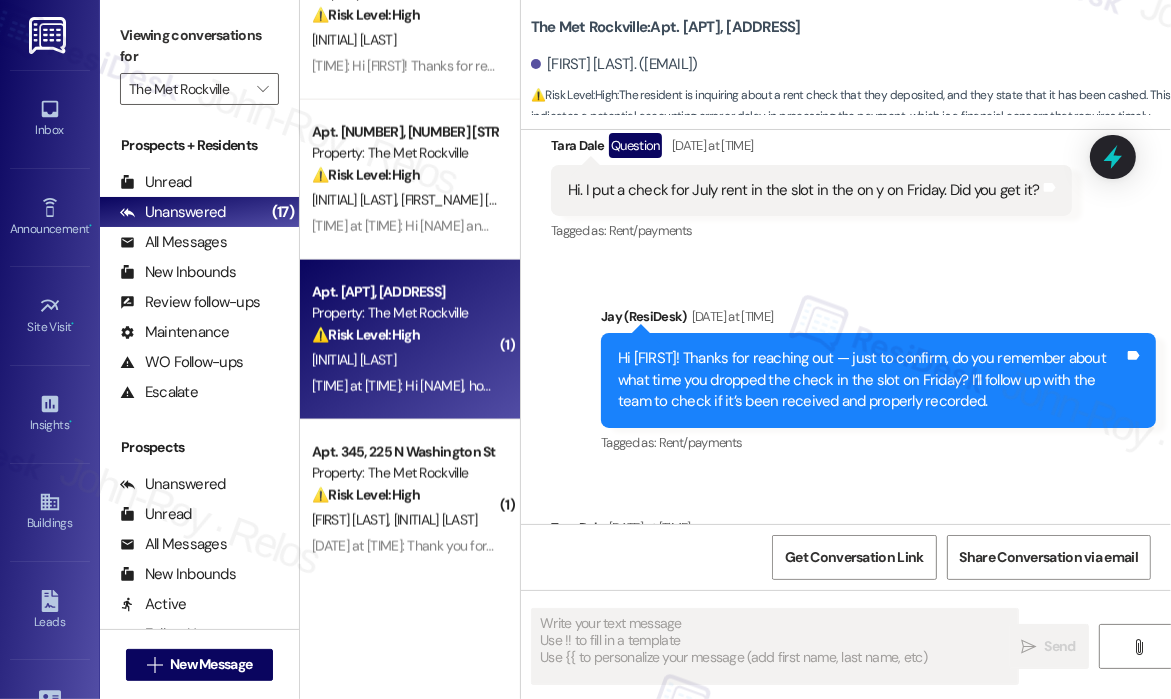 scroll, scrollTop: 1688, scrollLeft: 0, axis: vertical 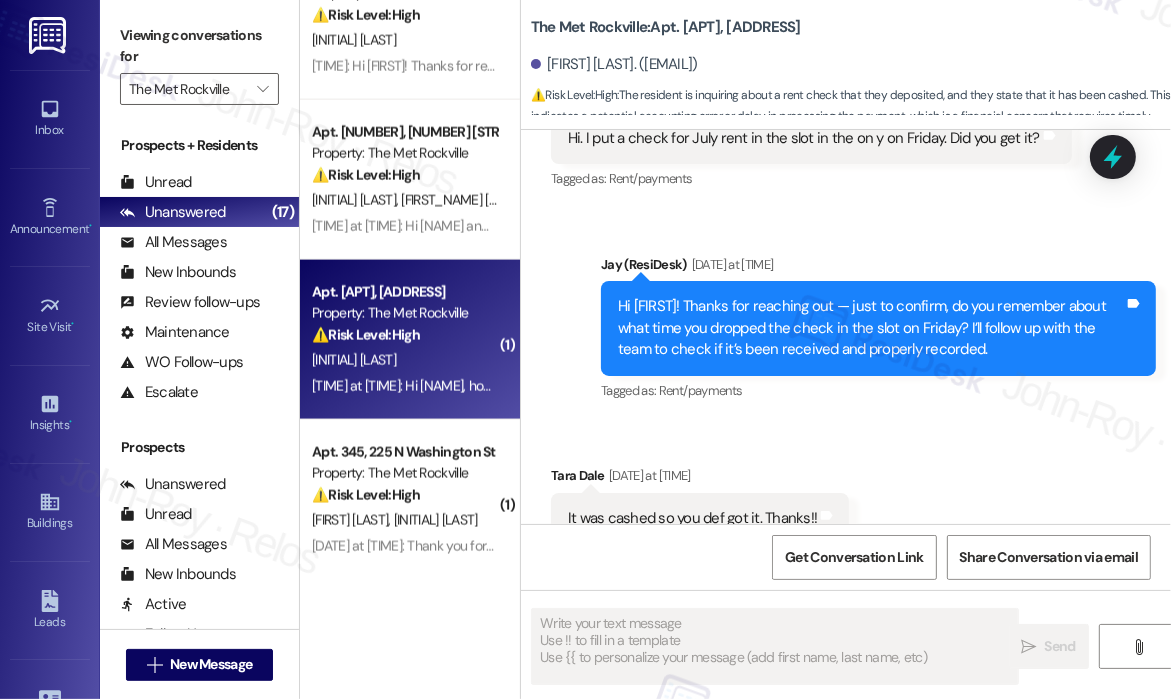 click on "Received via SMS Tara Dale Aug 06, 2025 at 5:56 PM It was cashed so you def got it. Thanks!! Tags and notes Tagged as:   Praise Click to highlight conversations about Praise" at bounding box center (846, 504) 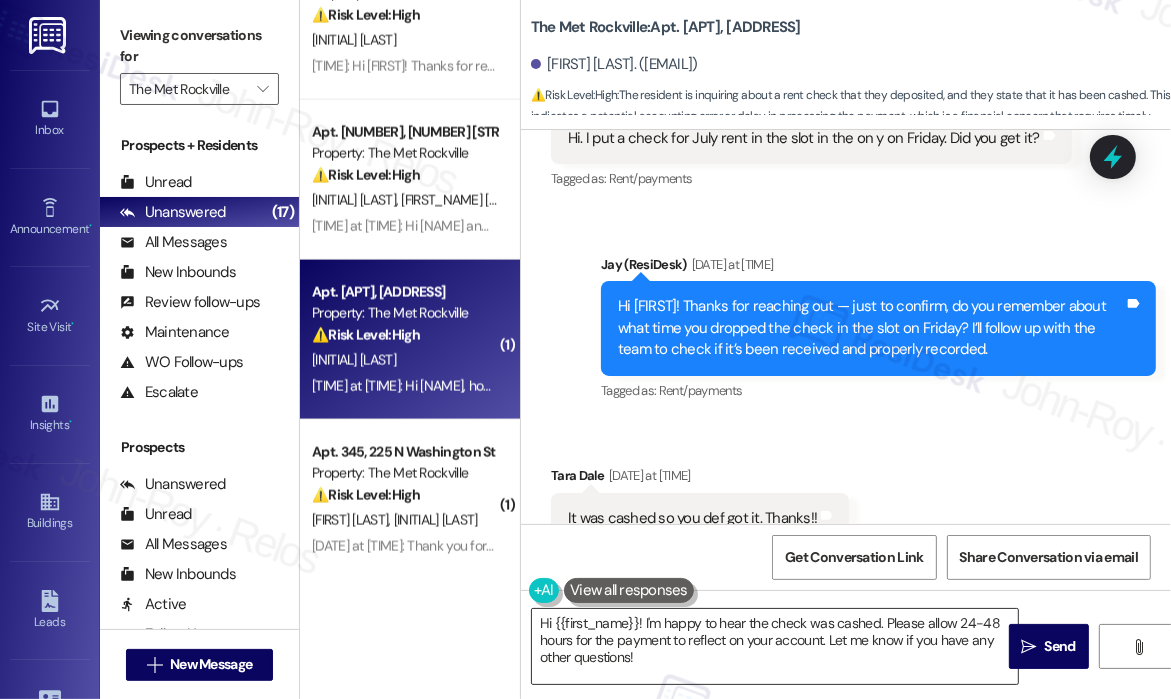 click on "Hi {{first_name}}! I'm happy to hear the check was cashed. Please allow 24-48 hours for the payment to reflect on your account. Let me know if you have any other questions!" at bounding box center (775, 646) 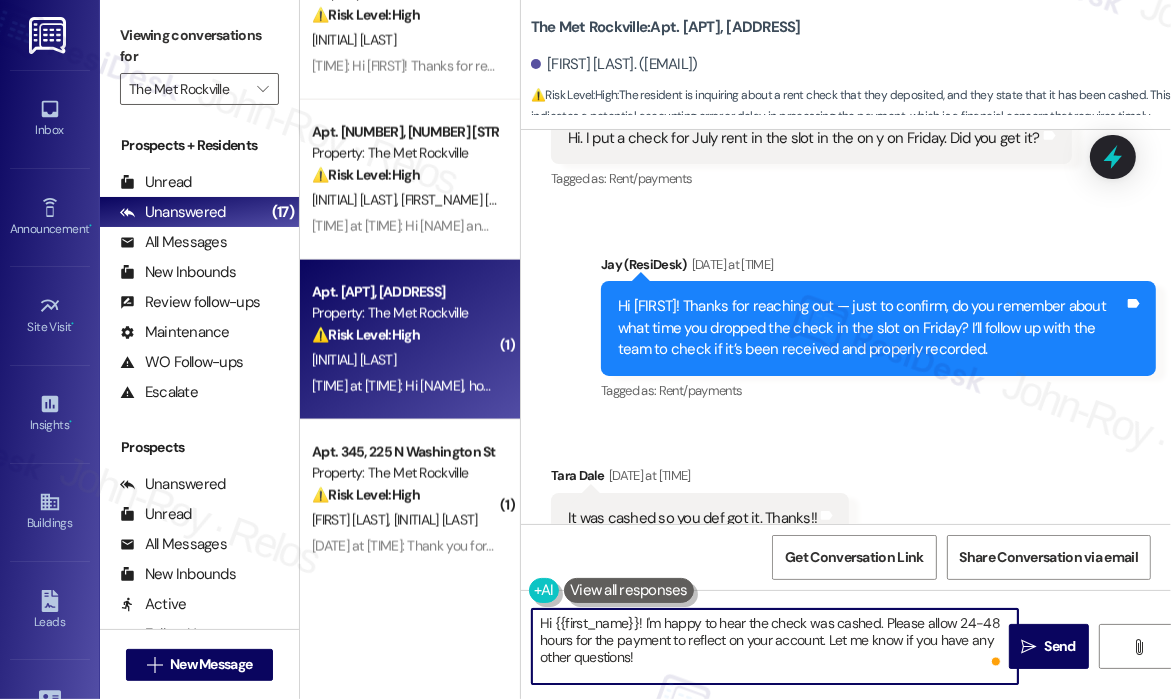 drag, startPoint x: 827, startPoint y: 642, endPoint x: 881, endPoint y: 629, distance: 55.542778 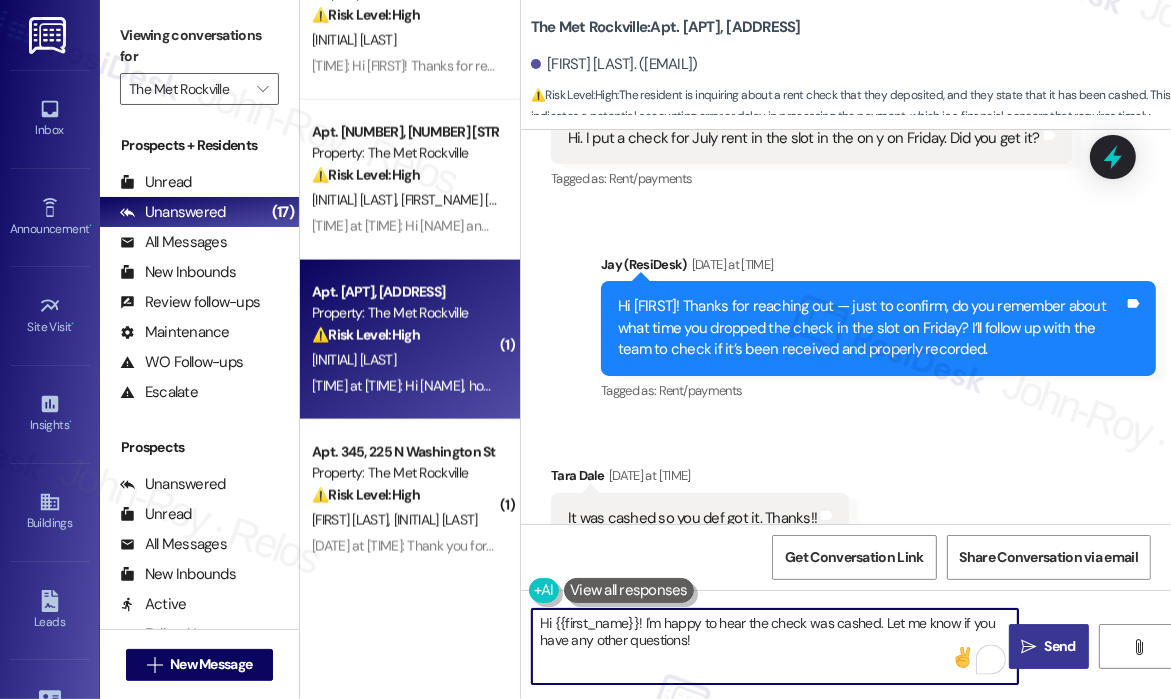type on "Hi {{first_name}}! I'm happy to hear the check was cashed. Let me know if you have any other questions!" 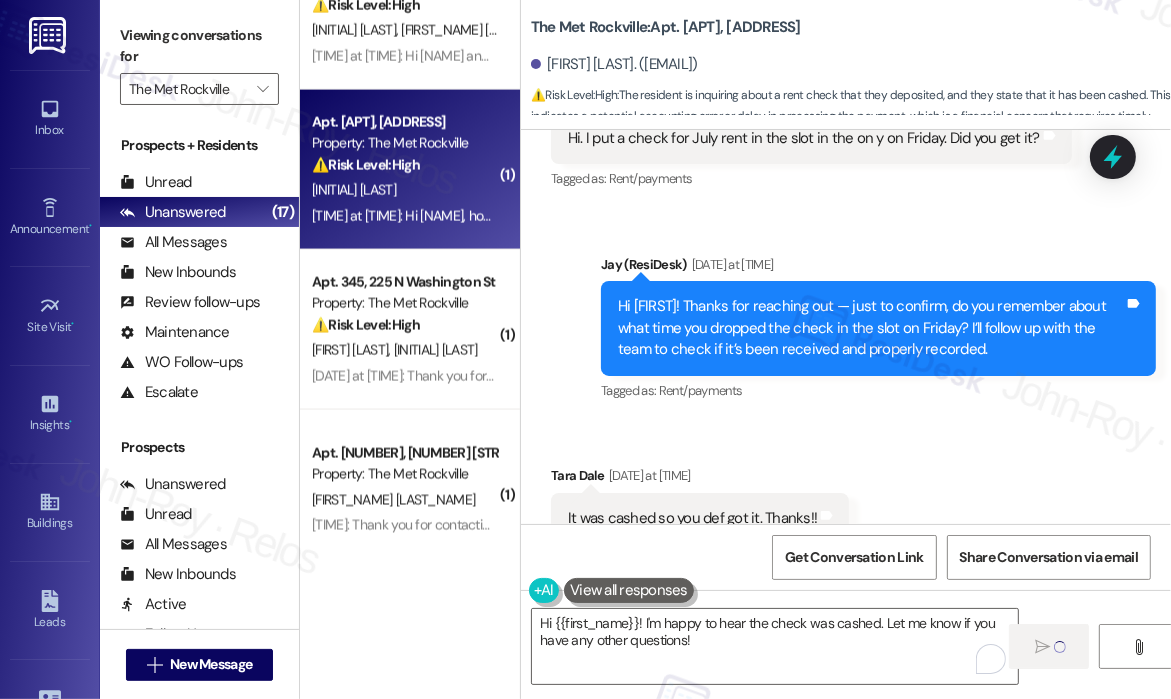 scroll, scrollTop: 2483, scrollLeft: 0, axis: vertical 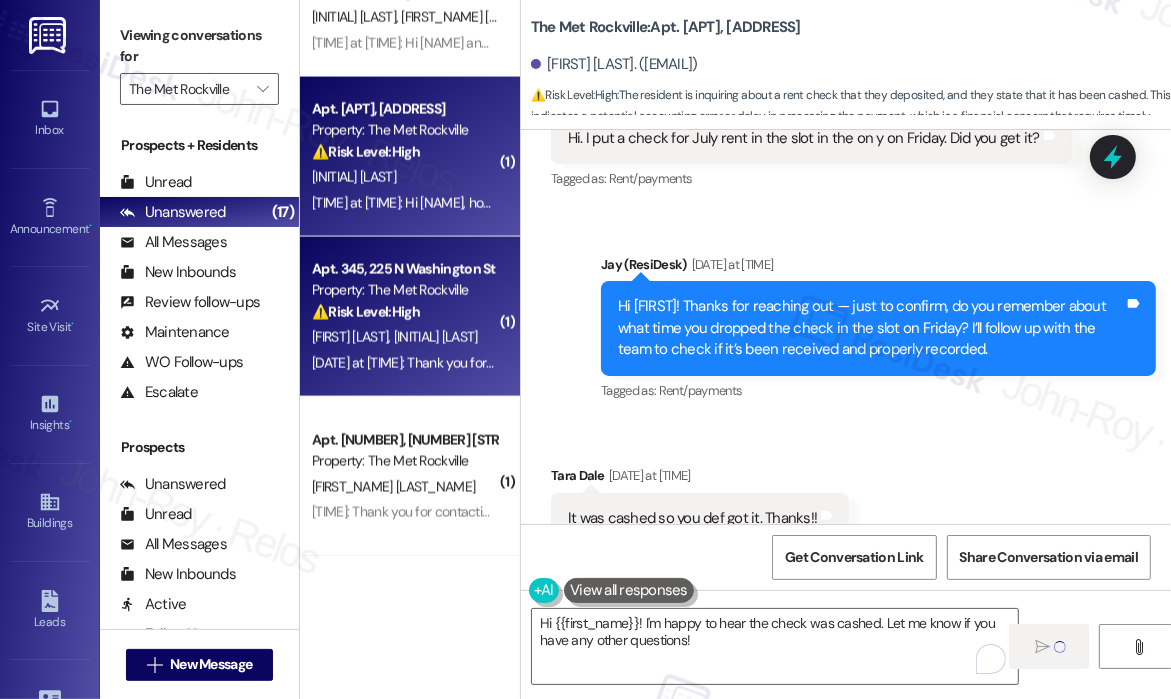 click on "R. Burges A. Burges" at bounding box center [404, 337] 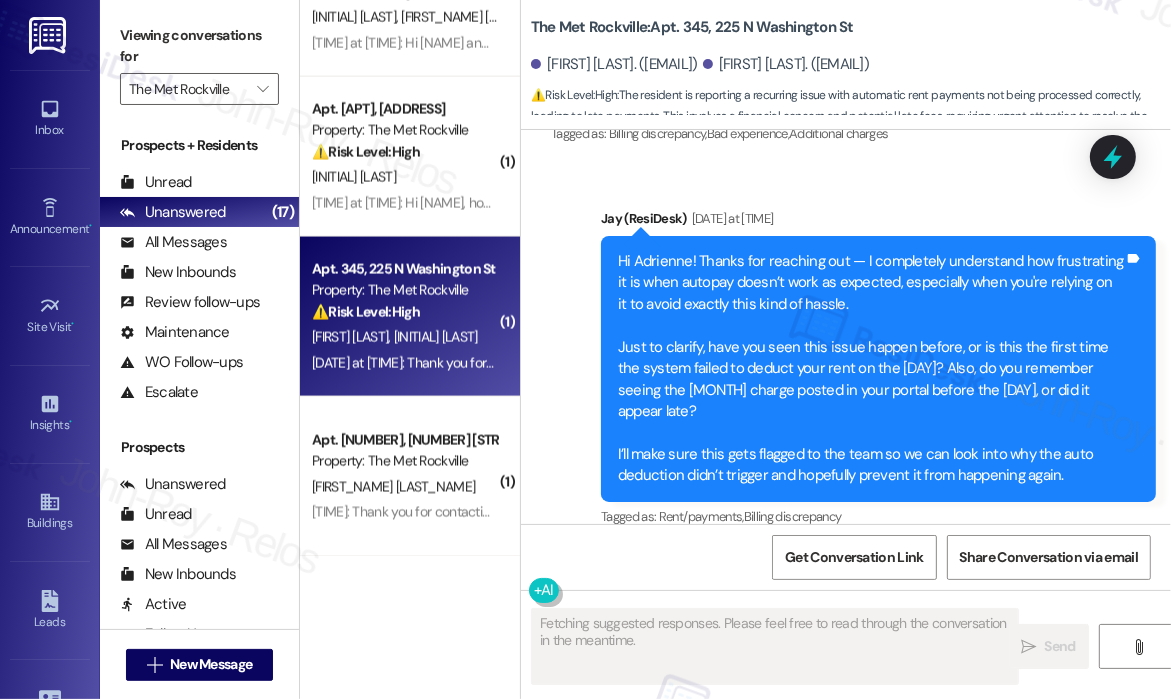 scroll, scrollTop: 2160, scrollLeft: 0, axis: vertical 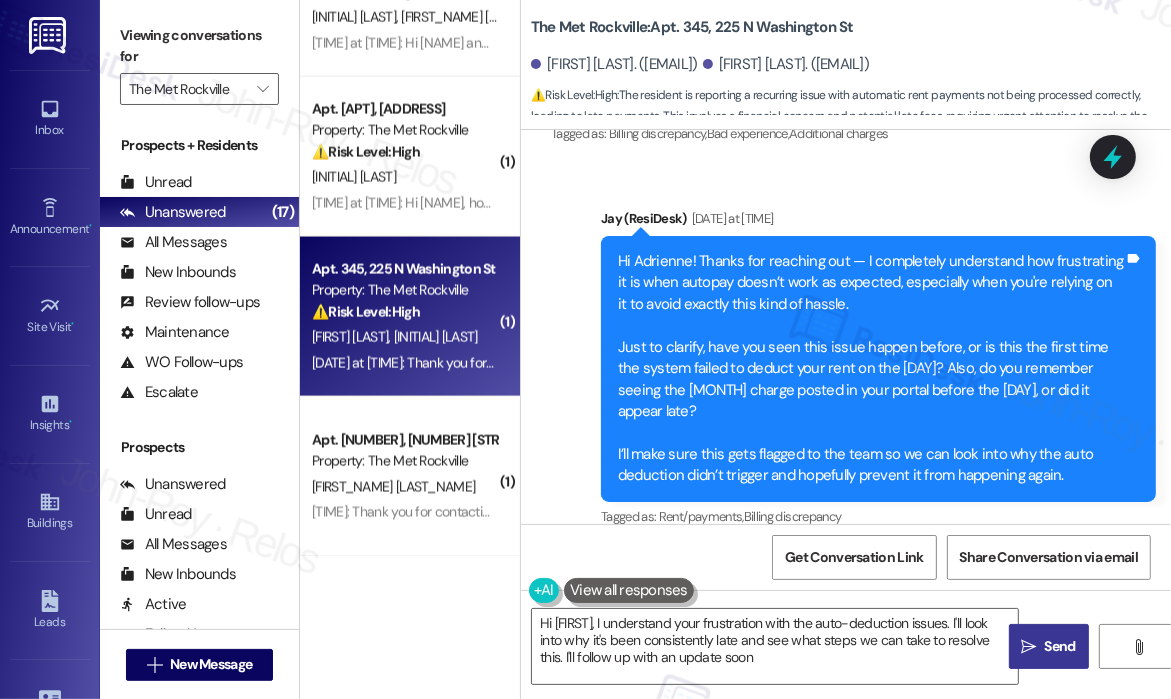 type on "Hi {{first_name}}, I understand your frustration with the auto-deduction issues. I'll look into why it's been consistently late and see what steps we can take to resolve this. I'll follow up with an update soon!" 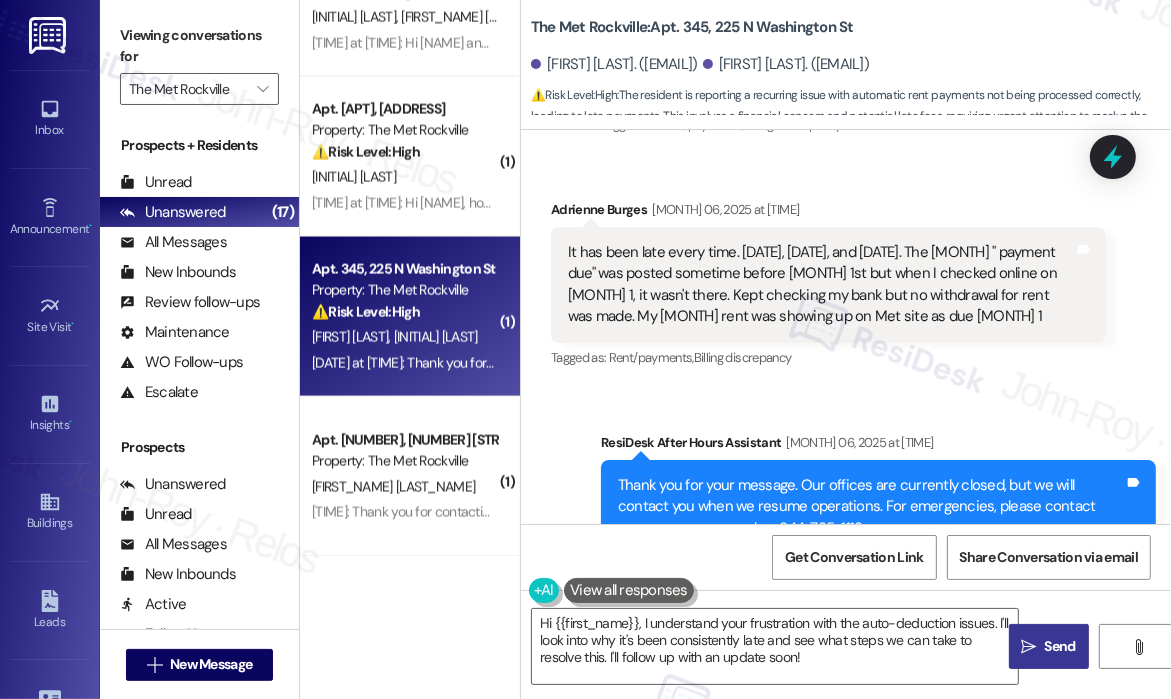 scroll, scrollTop: 2706, scrollLeft: 0, axis: vertical 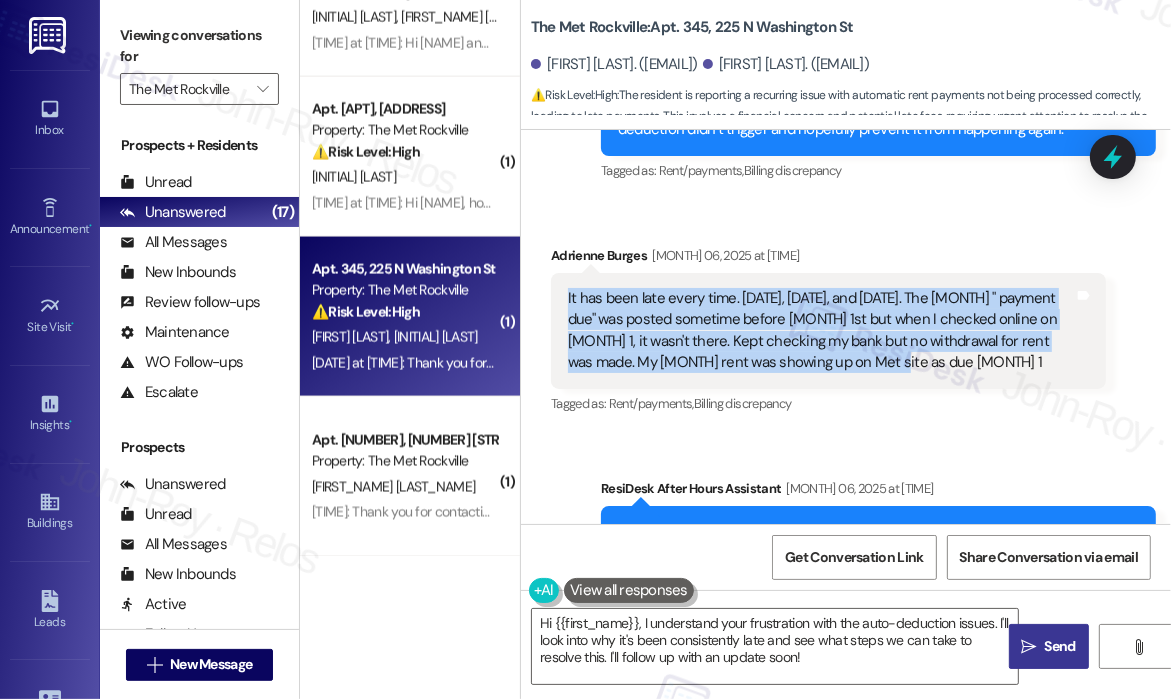 drag, startPoint x: 913, startPoint y: 342, endPoint x: 568, endPoint y: 281, distance: 350.35126 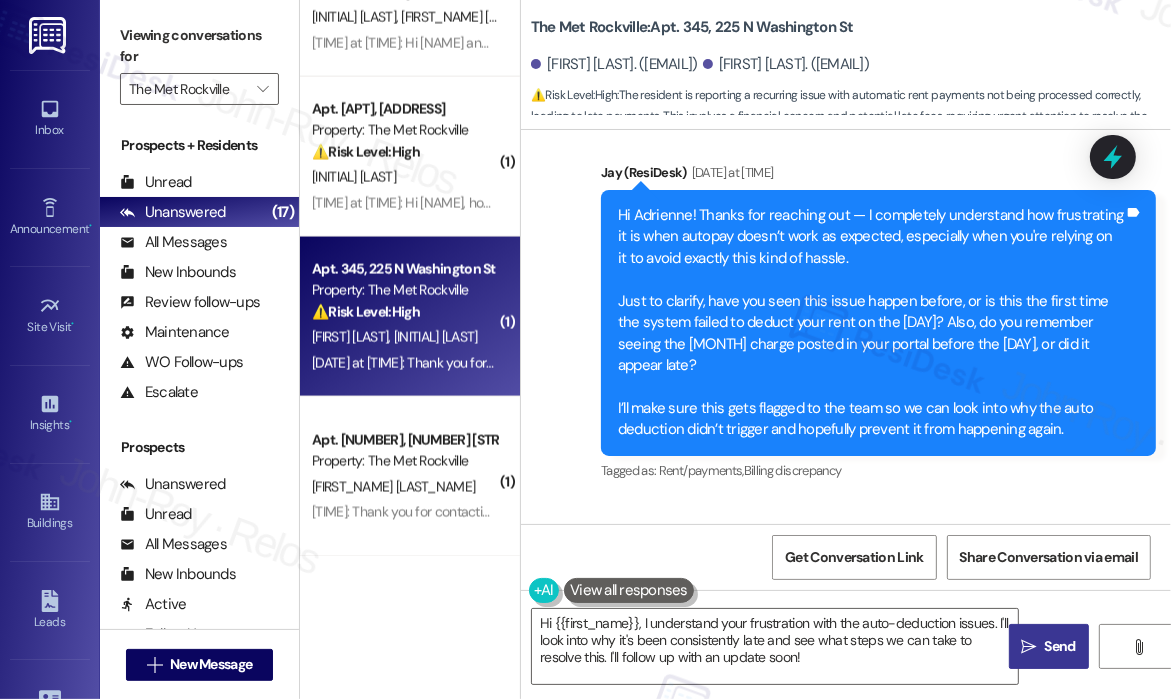 scroll, scrollTop: 2106, scrollLeft: 0, axis: vertical 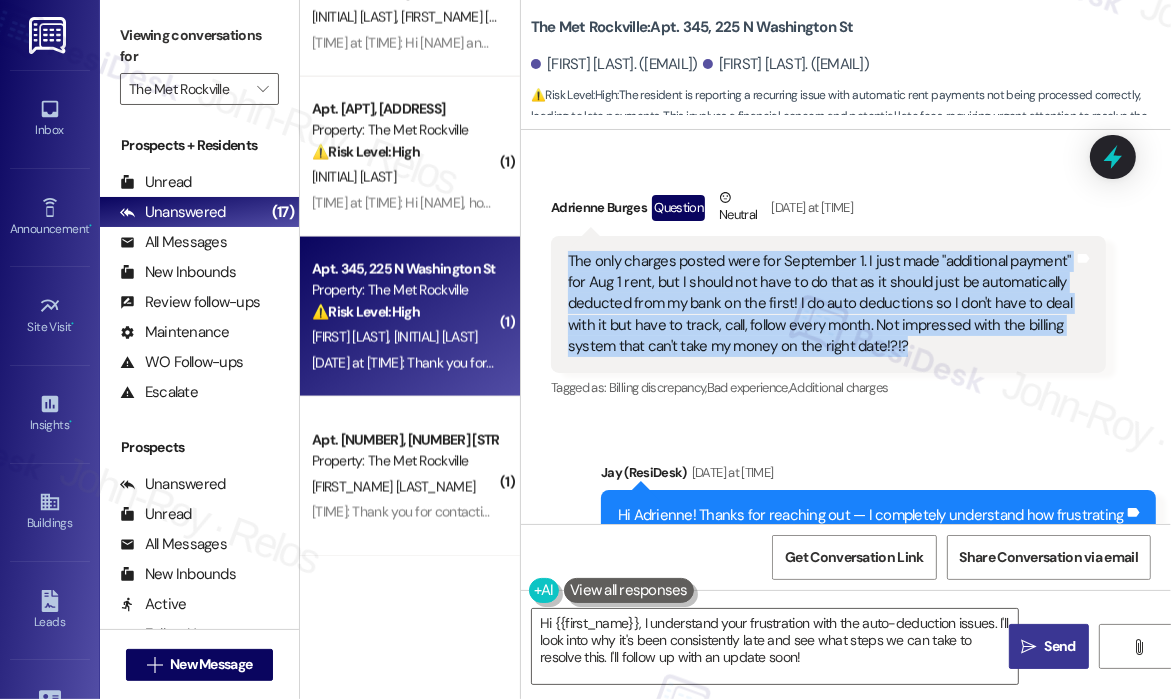 drag, startPoint x: 947, startPoint y: 343, endPoint x: 564, endPoint y: 265, distance: 390.86188 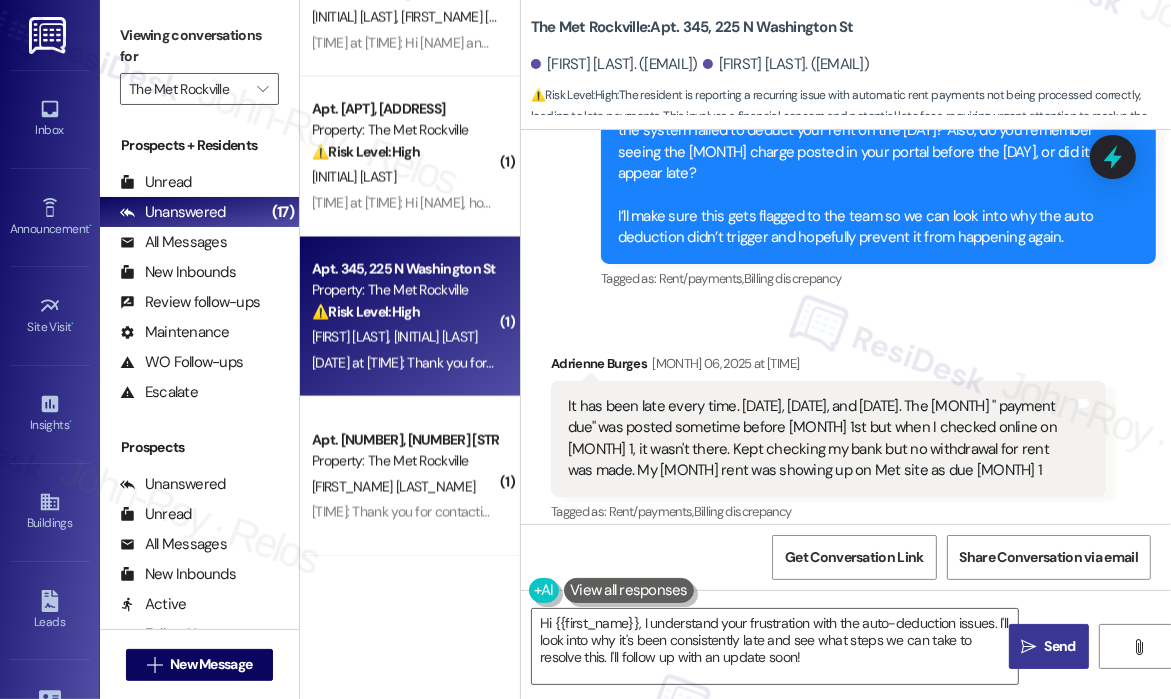 scroll, scrollTop: 2606, scrollLeft: 0, axis: vertical 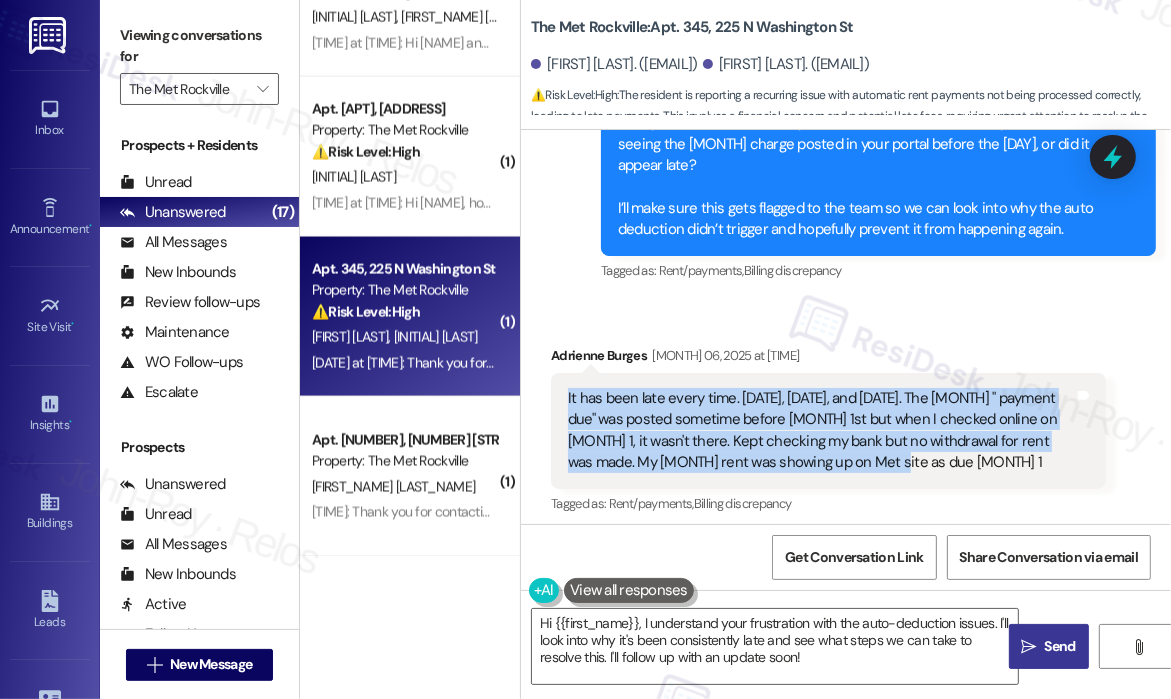 drag, startPoint x: 912, startPoint y: 438, endPoint x: 563, endPoint y: 371, distance: 355.37305 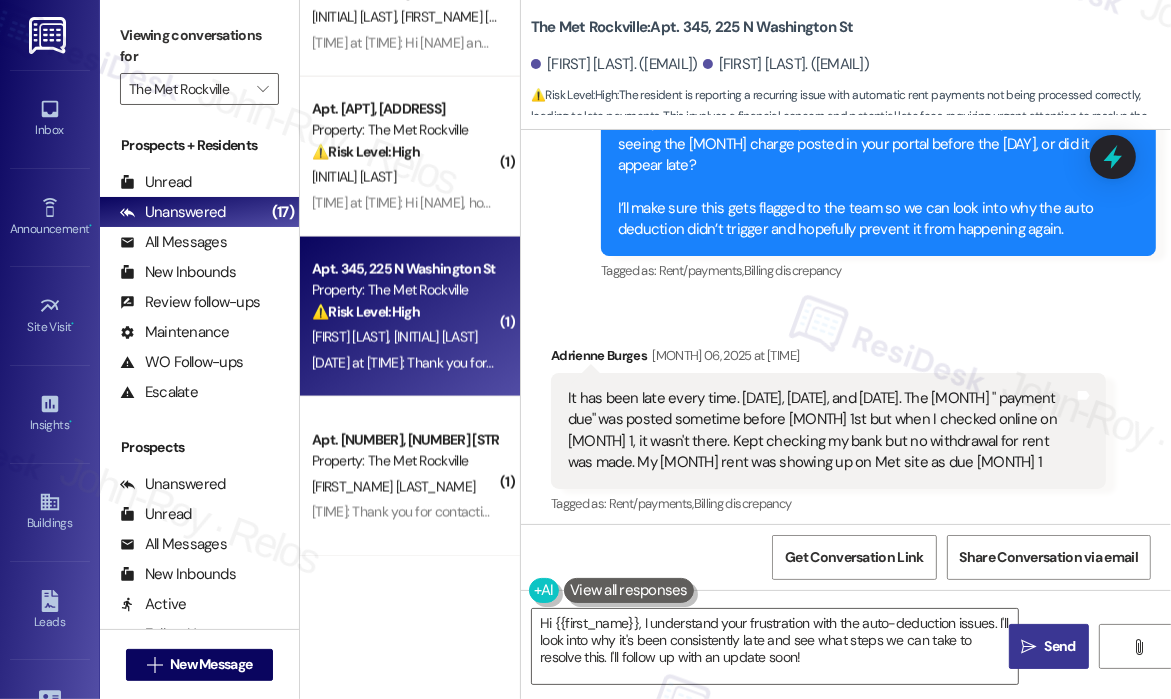 click on "Received via SMS Adrienne Burges Aug 06, 2025 at 8:04 PM It has been late every time. May 2, June 3, and Aug 6.  The Aug " payment due" was posted sometime before Aug 1st but when I checked online on Aug 1, it wasn't there. Kept checking my bank but no withdrawal for rent was made. My Sept rent was showing up on Met site as due Sept 1 Tags and notes Tagged as:   Rent/payments ,  Click to highlight conversations about Rent/payments Billing discrepancy Click to highlight conversations about Billing discrepancy" at bounding box center (846, 416) 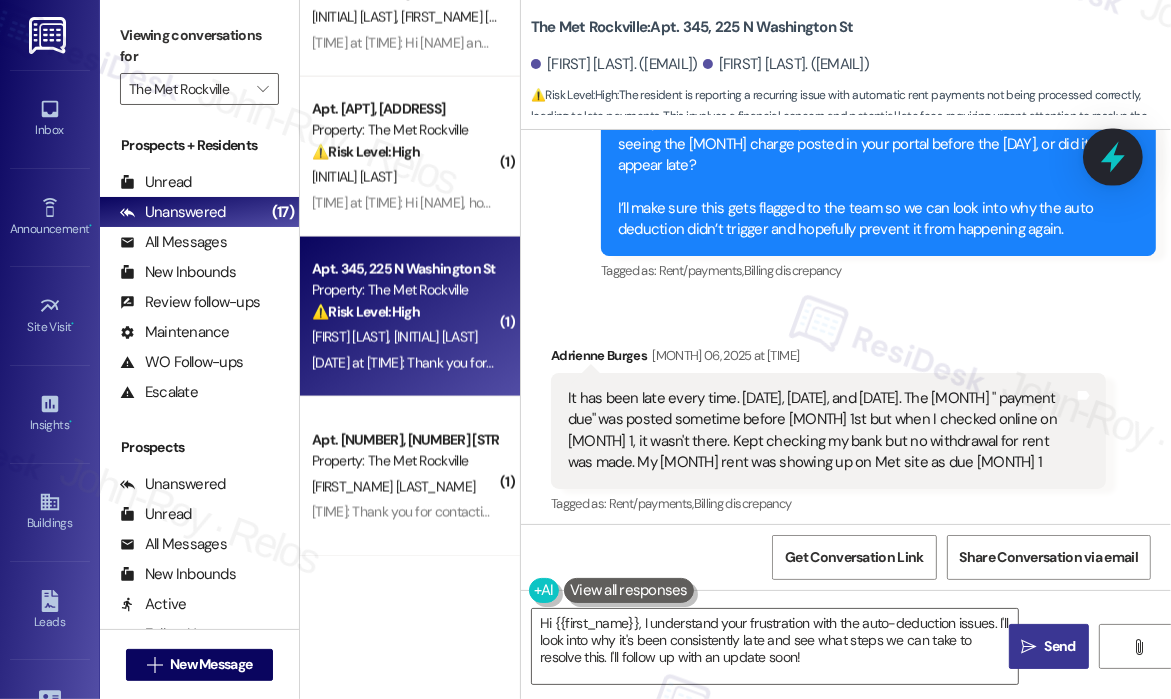 click 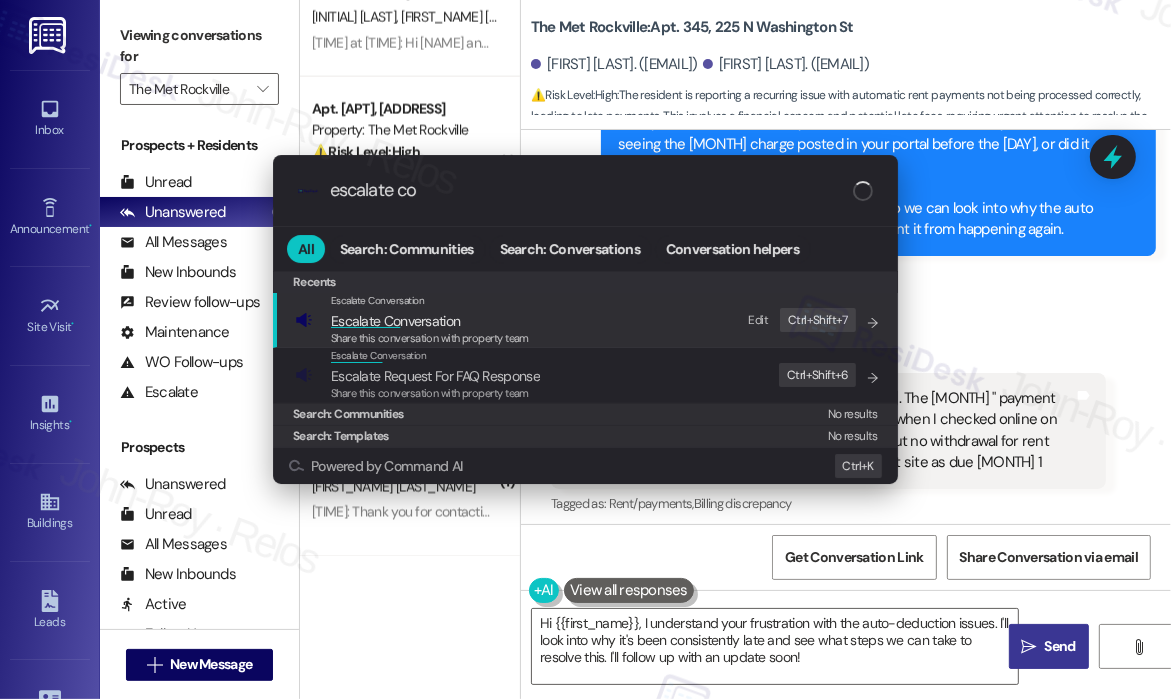 type on "escalate con" 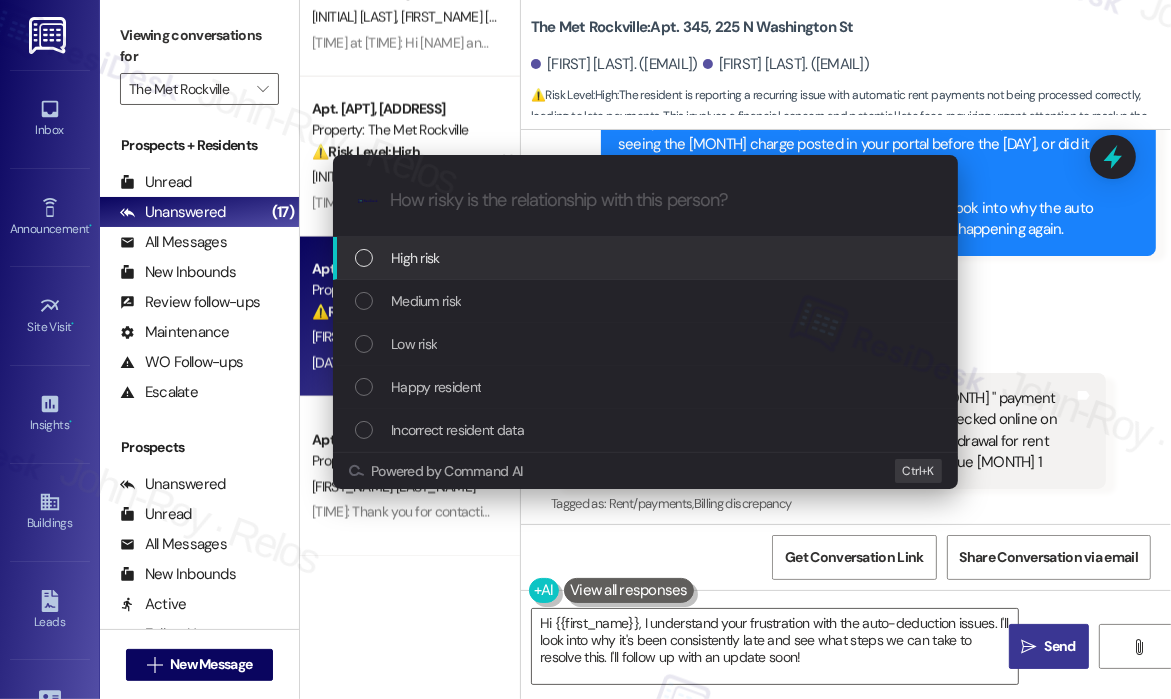 paste on "Concern About Auto-Pay Delays and Manual Rent Payments" 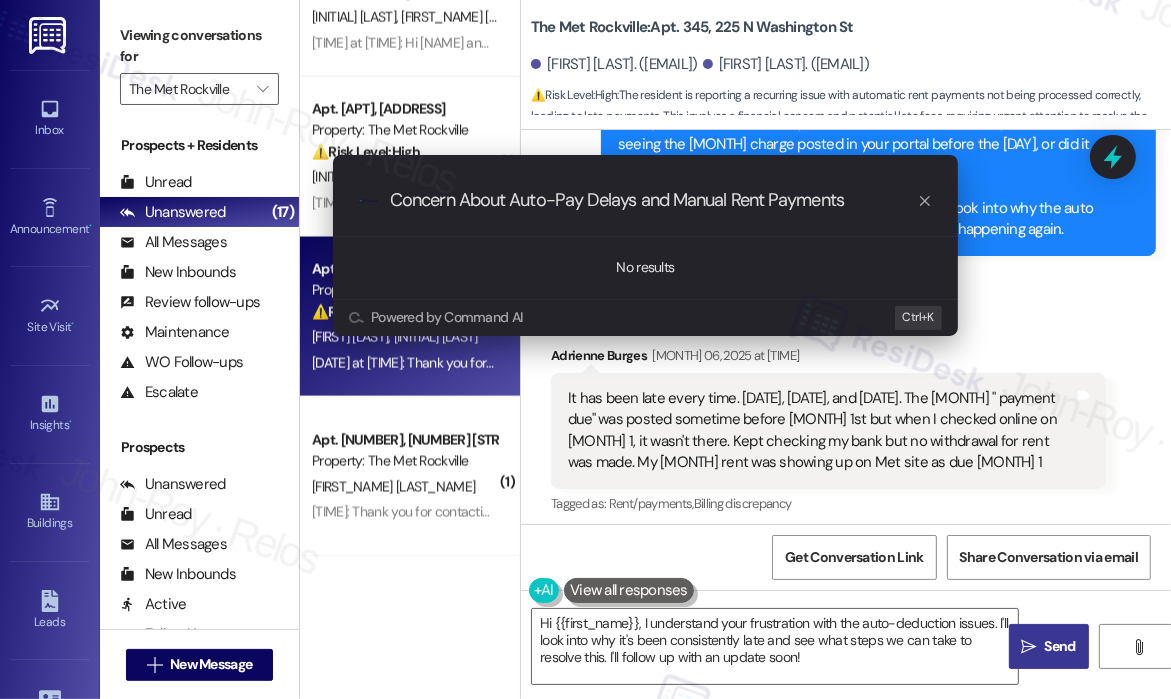 type on "Concern About Auto-Pay Delays and Manual Rent Payments" 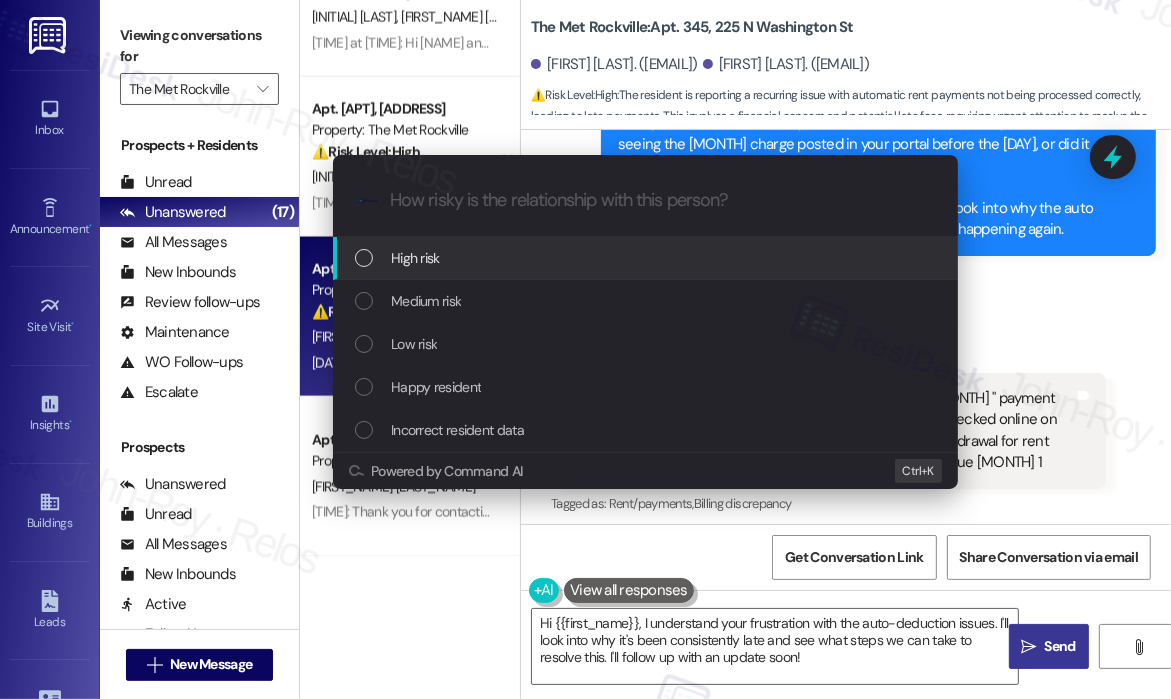 click on "High risk" at bounding box center (647, 258) 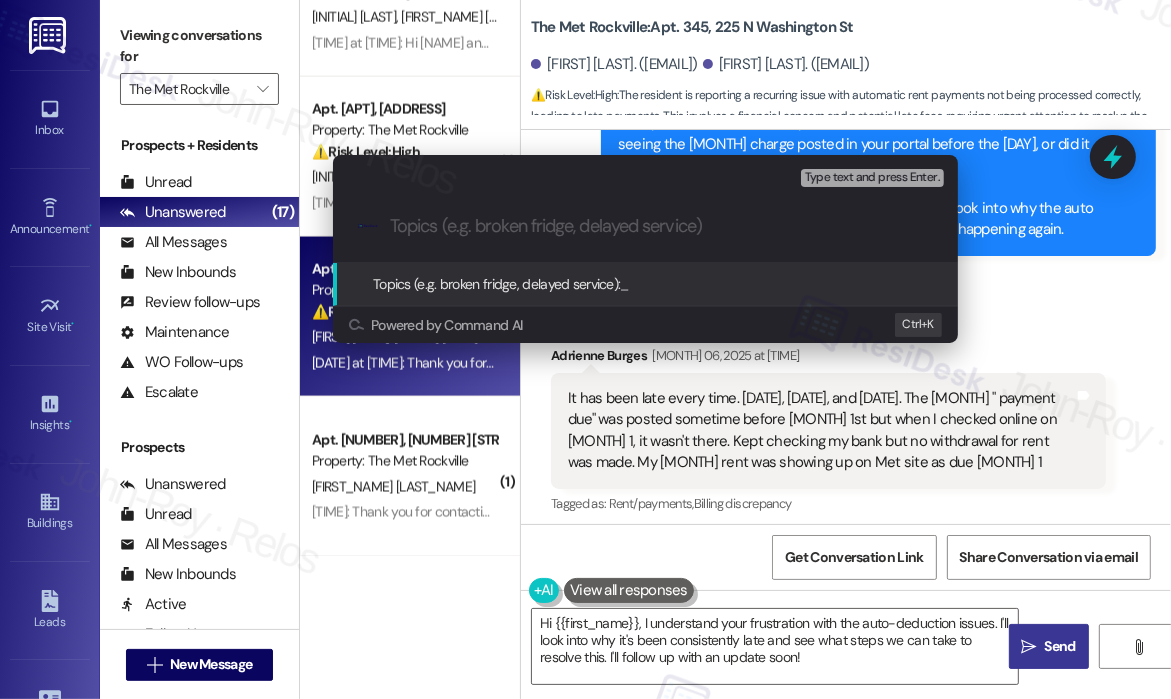 click at bounding box center (661, 226) 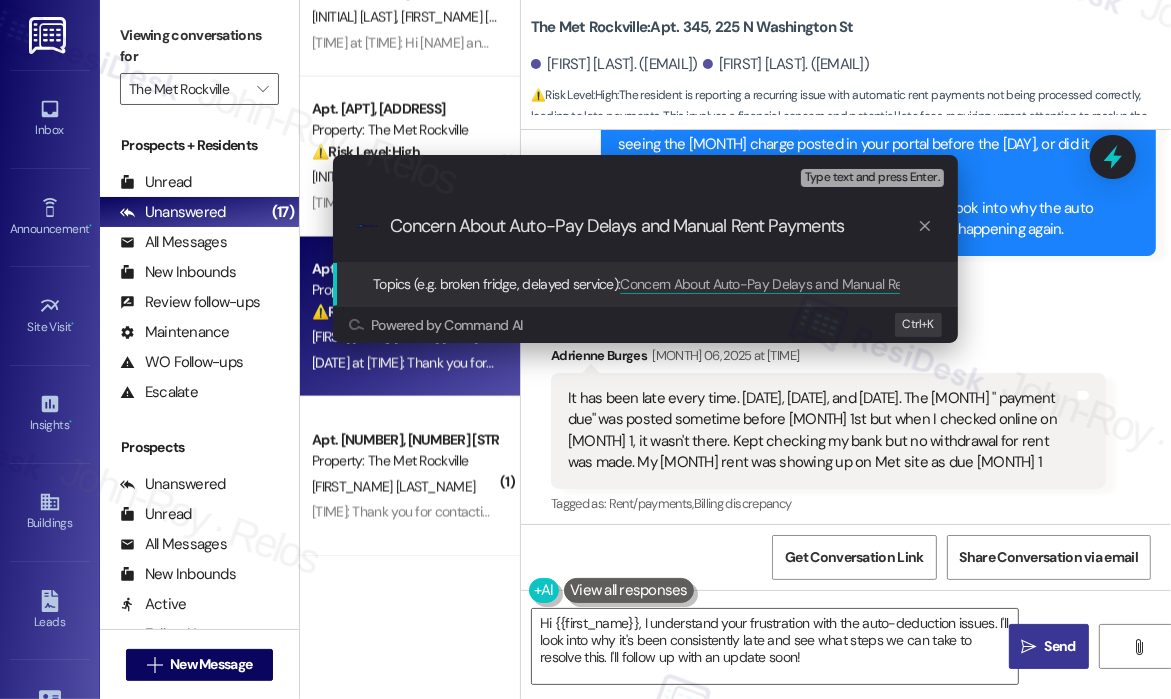 type 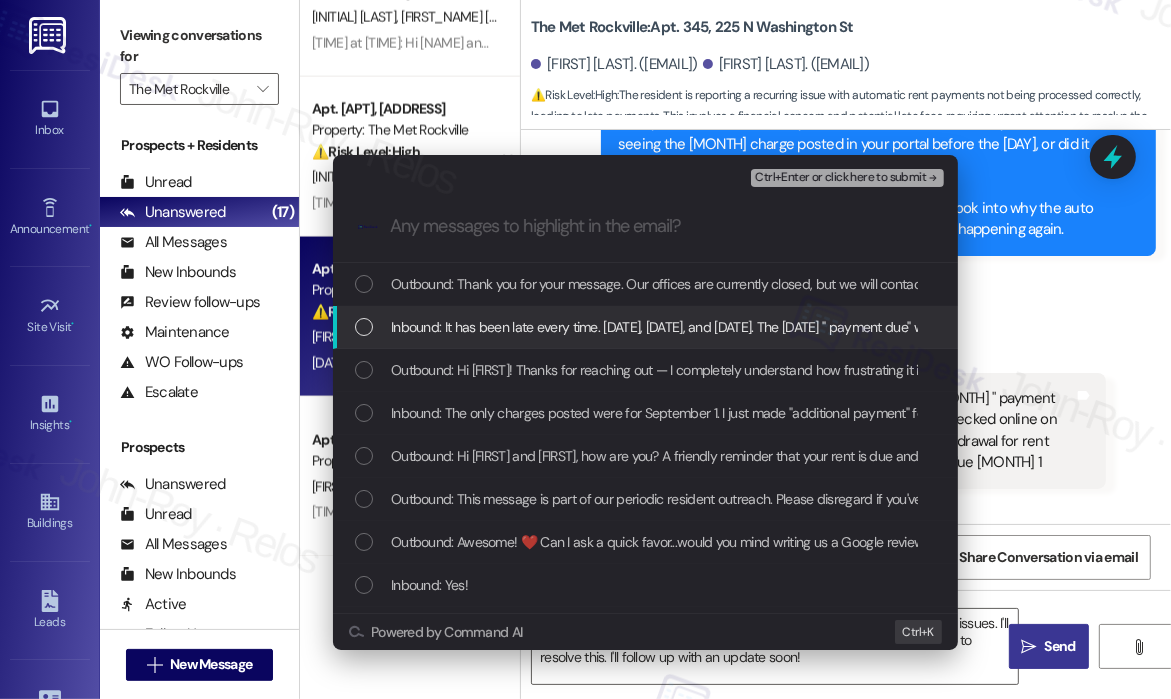 click on "Inbound: It has been late every time. May 2, June 3, and Aug 6.  The Aug " payment due" was posted sometime before Aug 1st but when I checked online on Aug 1, it wasn't there. Kept checking my bank but no withdrawal for rent was made. My Sept rent was showing up on Met site as due Sept 1" at bounding box center (1257, 327) 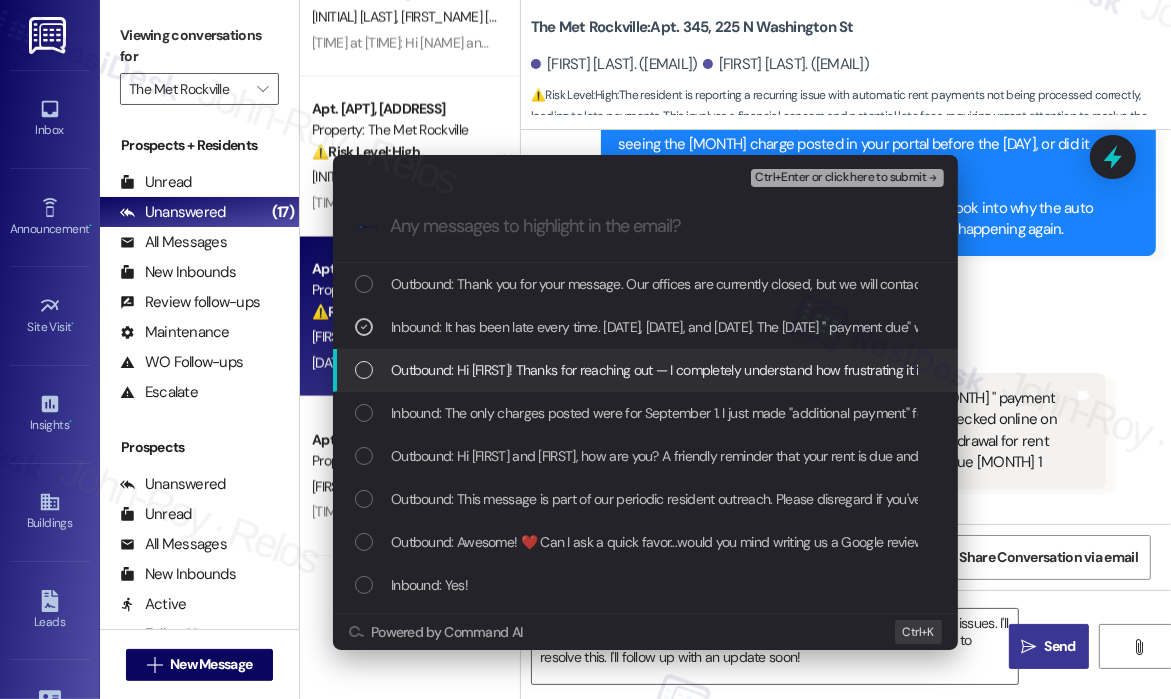click on "Outbound: Hi Adrienne! Thanks for reaching out — I completely understand how frustrating it is when autopay doesn’t work as expected, especially when you're relying on it to avoid exactly this kind of hassle.
Just to clarify, have you seen this issue happen before, or is this the first time the system failed to deduct your rent on the 1st? Also, do you remember seeing the August charge posted in your portal before the 1st, or did it appear late?
I’ll make sure this gets flagged to the team so we can look into why the auto deduction didn’t trigger and hopefully prevent it from happening again." at bounding box center (2085, 370) 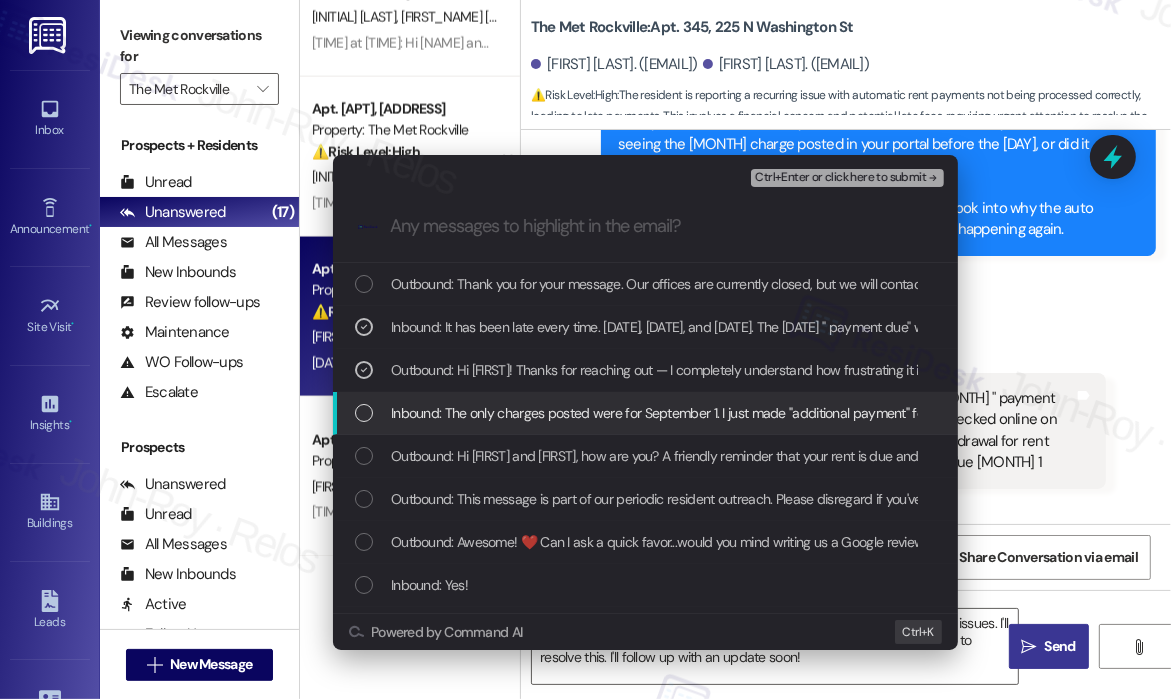 click on "Inbound: The only charges posted were for September 1. I just made "additional payment" for Aug 1 rent, but I should not have to do that as it should just be automatically deducted from my bank on the first! I do auto deductions so I don't have to deal with it but have to track, call, follow every month. Not impressed with the billing system that can't take my money on the right date!?!?" at bounding box center (1498, 413) 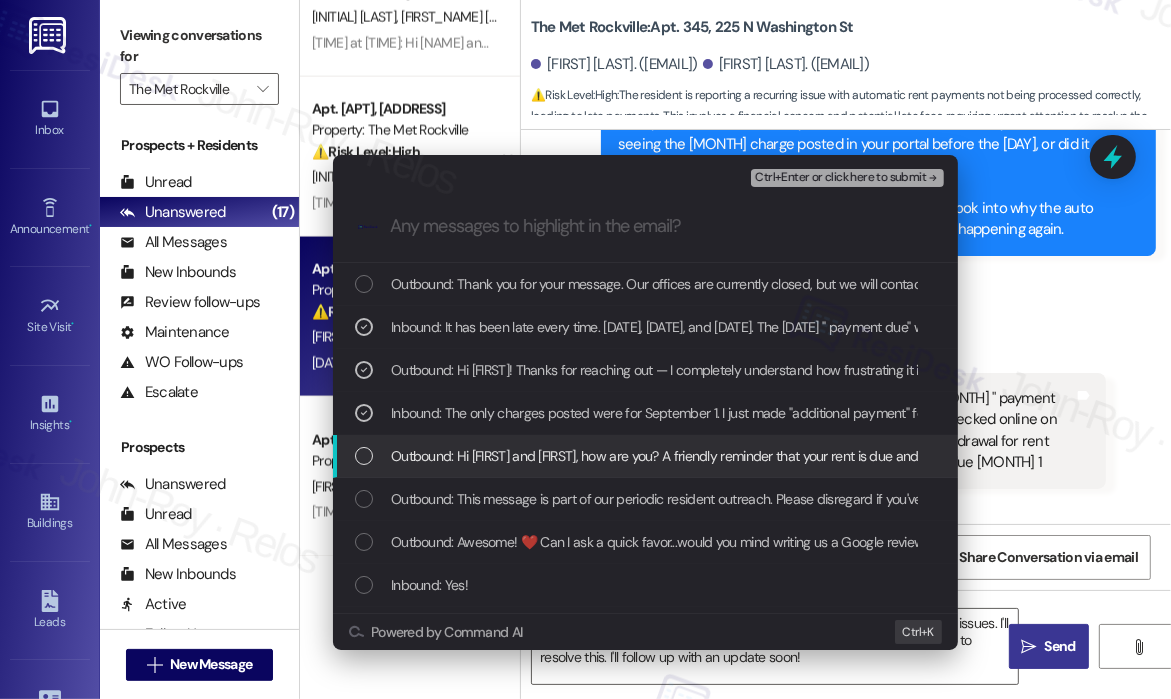 click on "Outbound: Hi Adrienne and Richard, how are you? A friendly reminder that your rent is due and your current balance is $2528.00. Please pay your rent to avoid a late fee. Please let us know if you have any questions! If you've already paid, please disregard this reminder." at bounding box center (1157, 456) 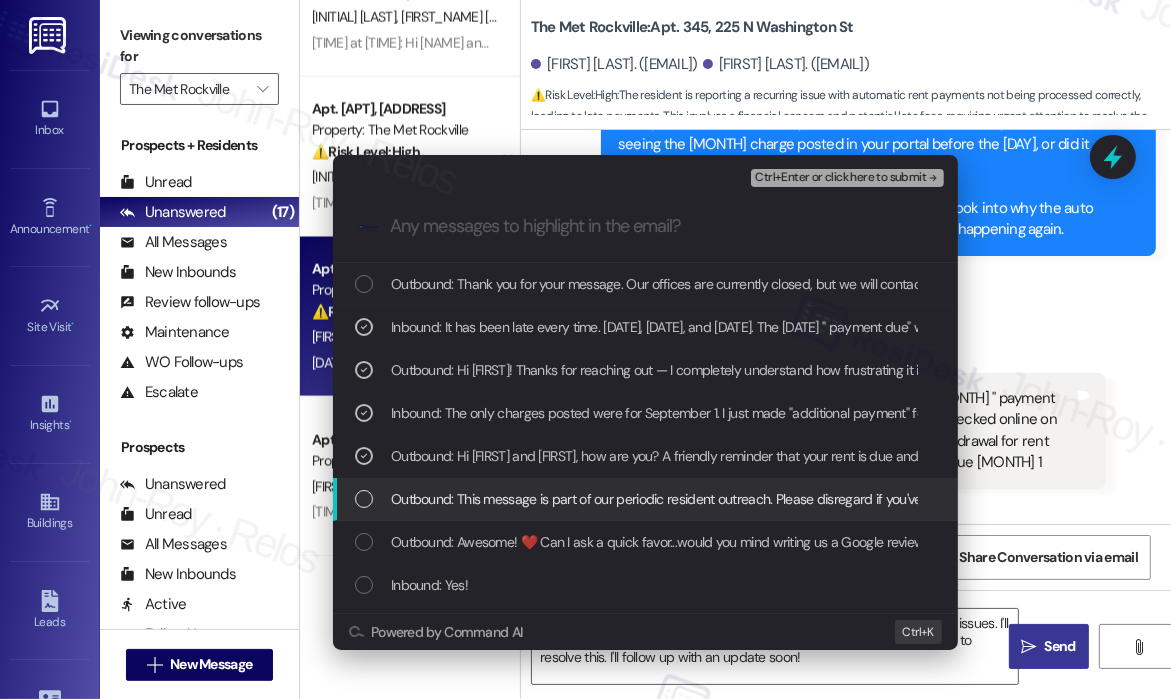 click on "Outbound: This message is part of our periodic resident outreach. Please disregard if you've already paid or you're on auto-pay!            Hi Adrienne and Richard! Friendly reminder that we're here if you have any questions or concerns about paying rent. Feel free to reply 'Yes' if you'd like any help. If you've already paid or you're on auto-pay - you're all set!" at bounding box center [1392, 499] 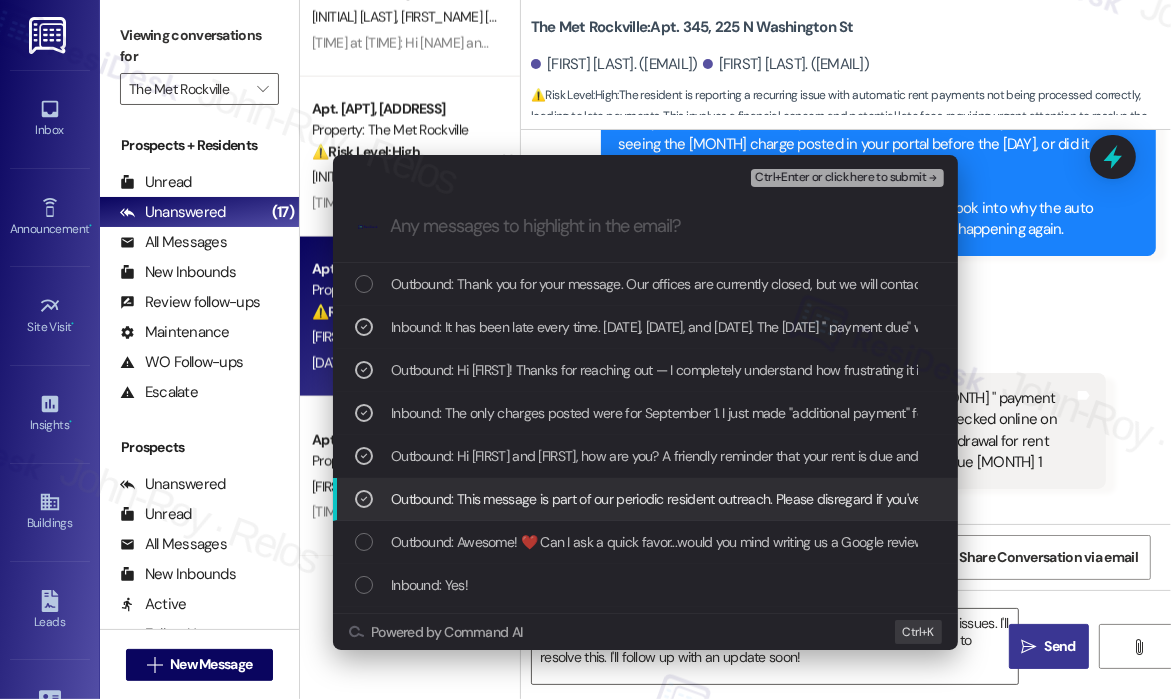 click on "Outbound: This message is part of our periodic resident outreach. Please disregard if you've already paid or you're on auto-pay!            Hi Adrienne and Richard! Friendly reminder that we're here if you have any questions or concerns about paying rent. Feel free to reply 'Yes' if you'd like any help. If you've already paid or you're on auto-pay - you're all set!" at bounding box center (1392, 499) 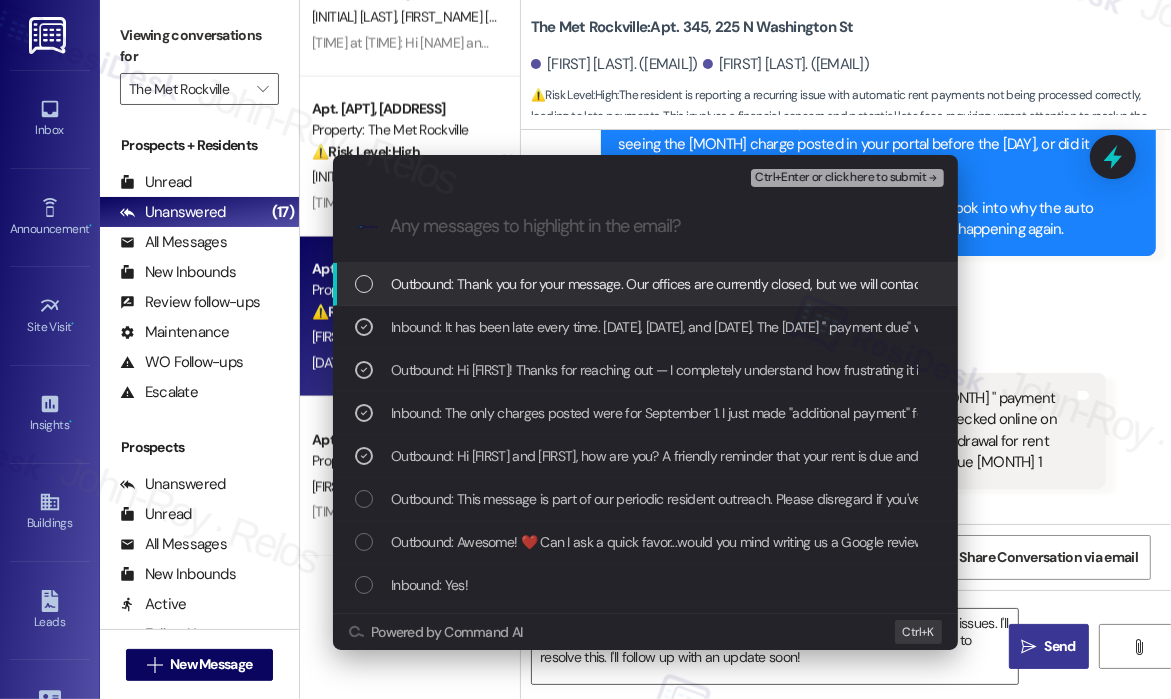 click on "Ctrl+Enter or click here to submit" at bounding box center (840, 178) 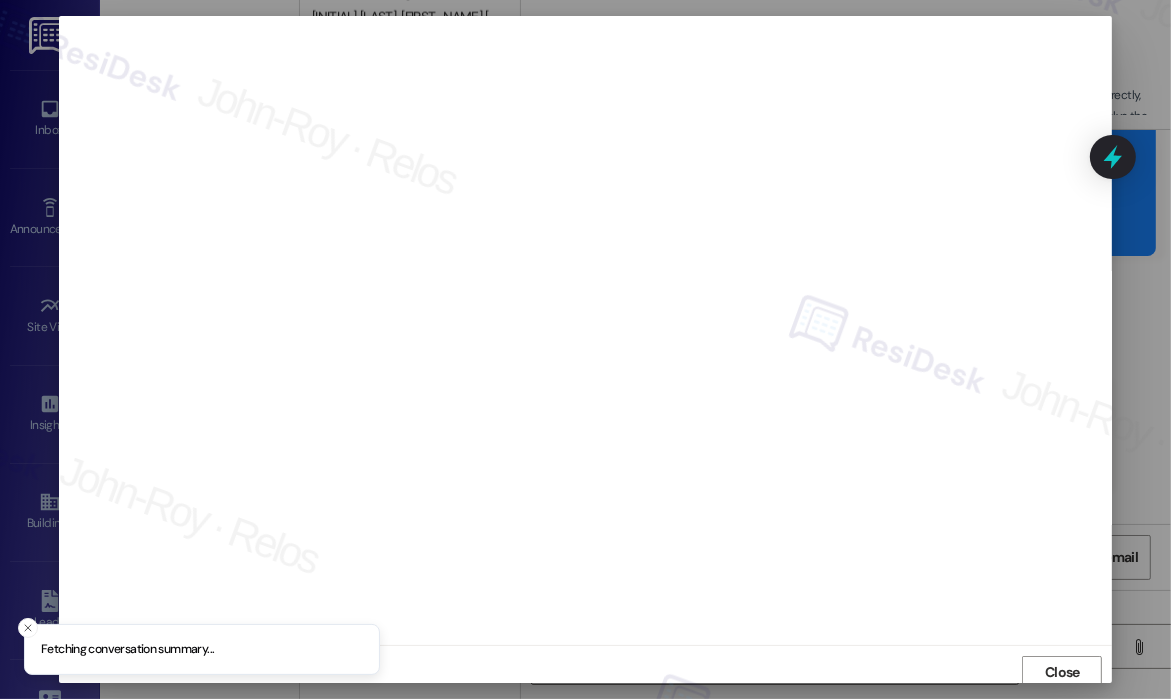 scroll, scrollTop: 4, scrollLeft: 0, axis: vertical 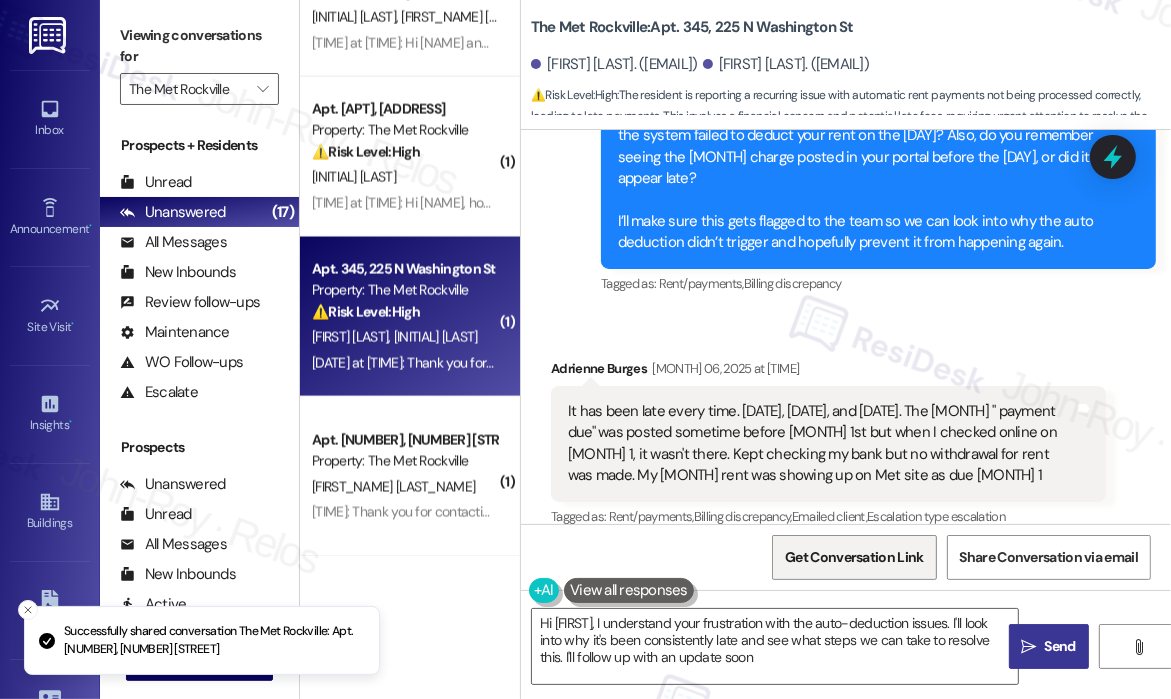 type on "Hi {{first_name}}, I understand your frustration with the auto-deduction issues. I'll look into why it's been consistently late and see what steps we can take to resolve this. I'll follow up with an update soon!" 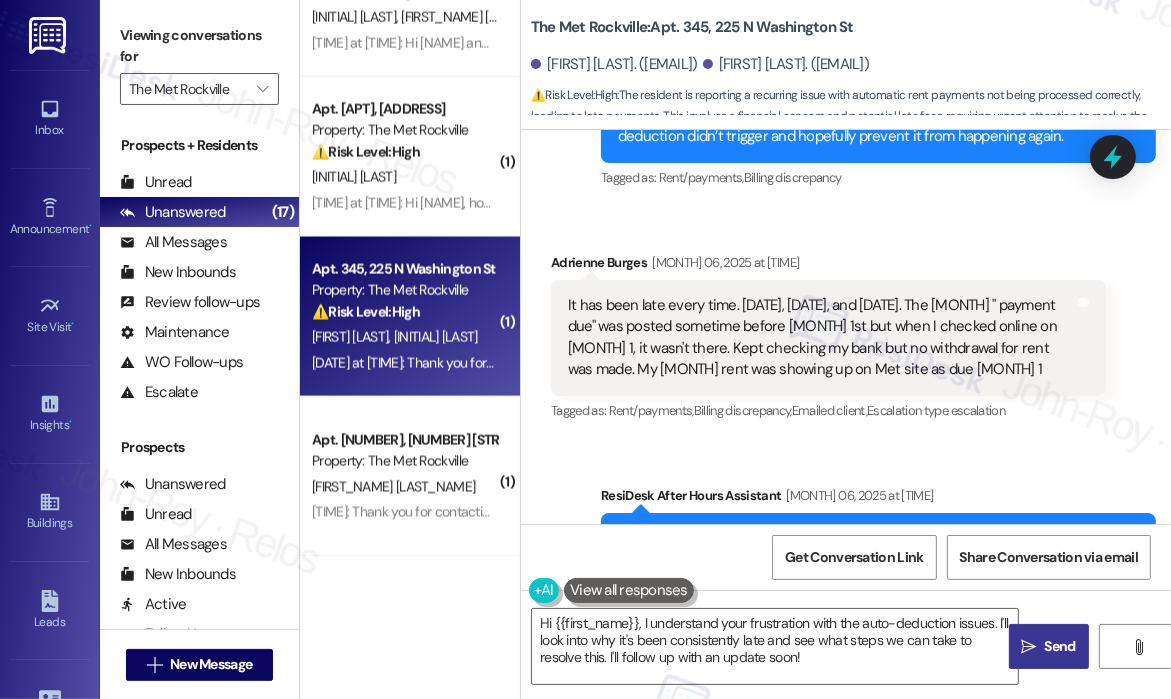 scroll, scrollTop: 2806, scrollLeft: 0, axis: vertical 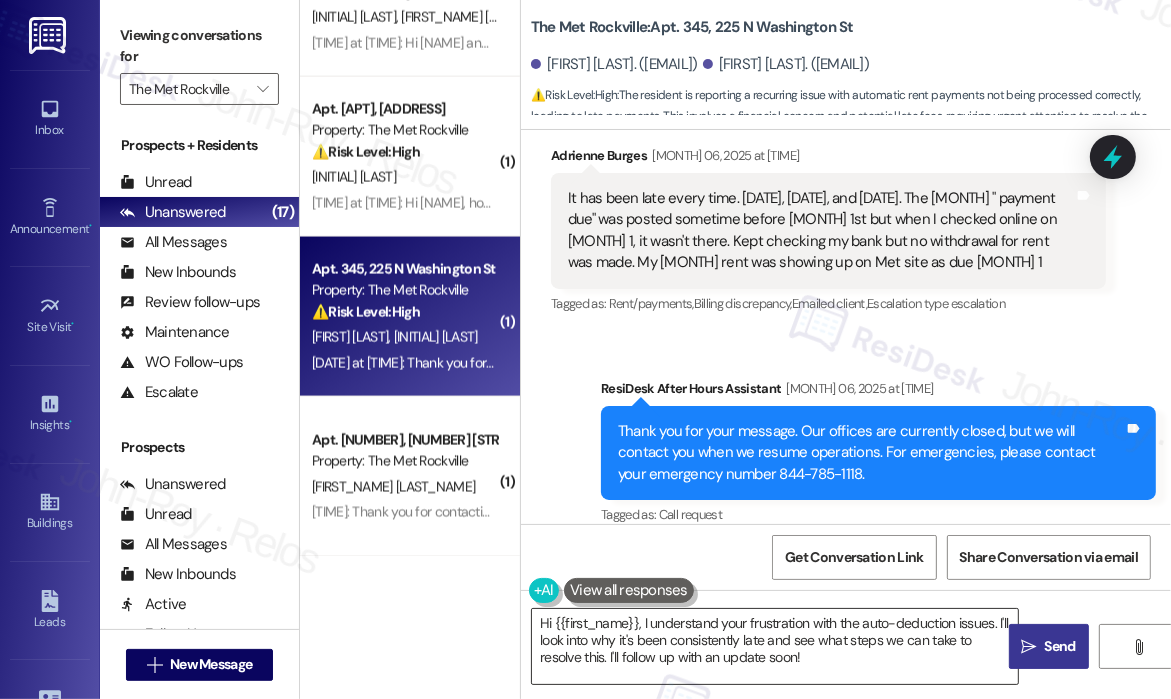 click on "Hi {{first_name}}, I understand your frustration with the auto-deduction issues. I'll look into why it's been consistently late and see what steps we can take to resolve this. I'll follow up with an update soon!" at bounding box center (775, 646) 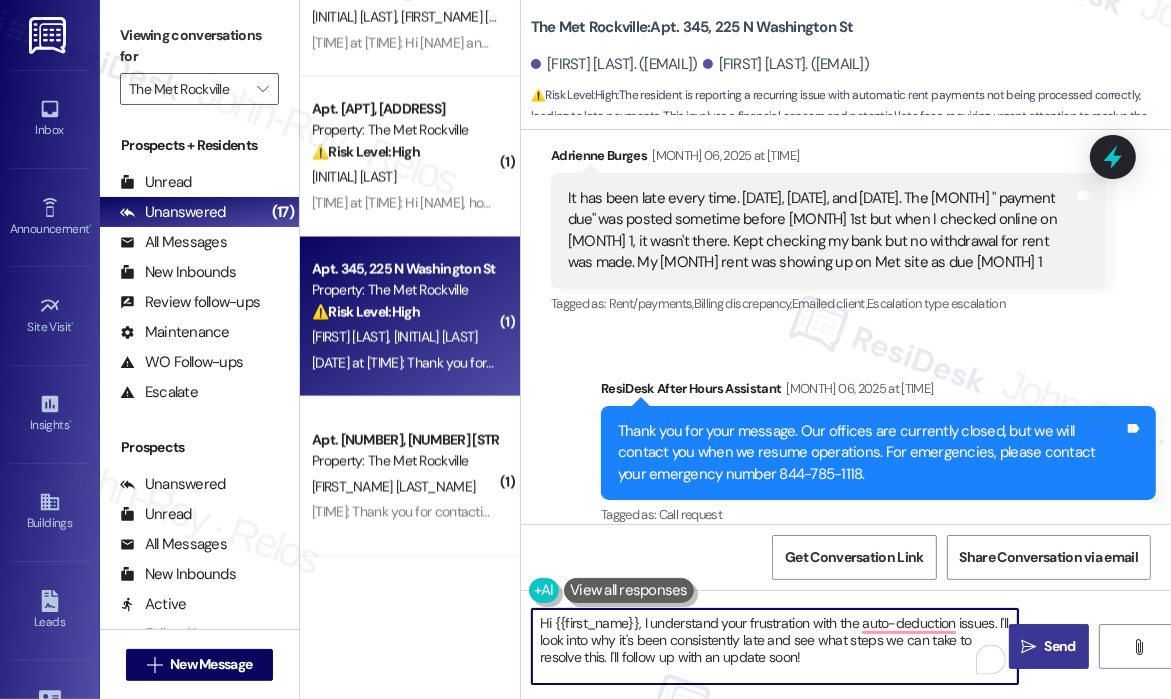 click on "Hi {{first_name}}, I understand your frustration with the auto-deduction issues. I'll look into why it's been consistently late and see what steps we can take to resolve this. I'll follow up with an update soon!" at bounding box center (775, 646) 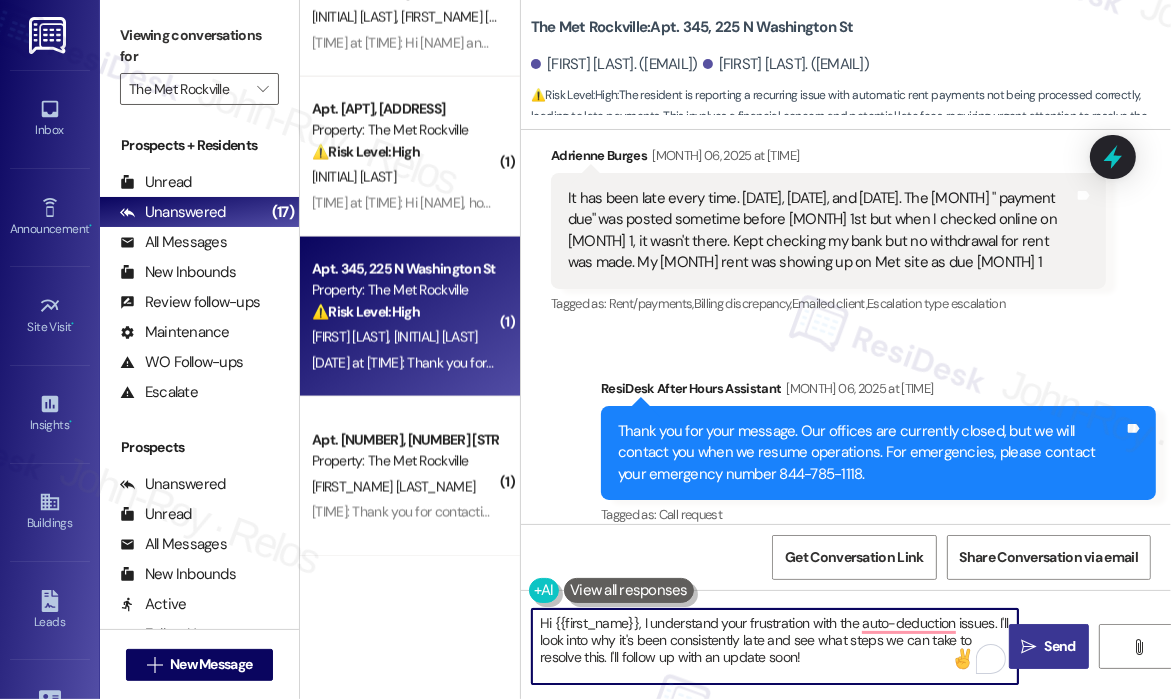 click on "Hi {{first_name}}, I understand your frustration with the auto-deduction issues. I'll look into why it's been consistently late and see what steps we can take to resolve this. I'll follow up with an update soon!" at bounding box center [775, 646] 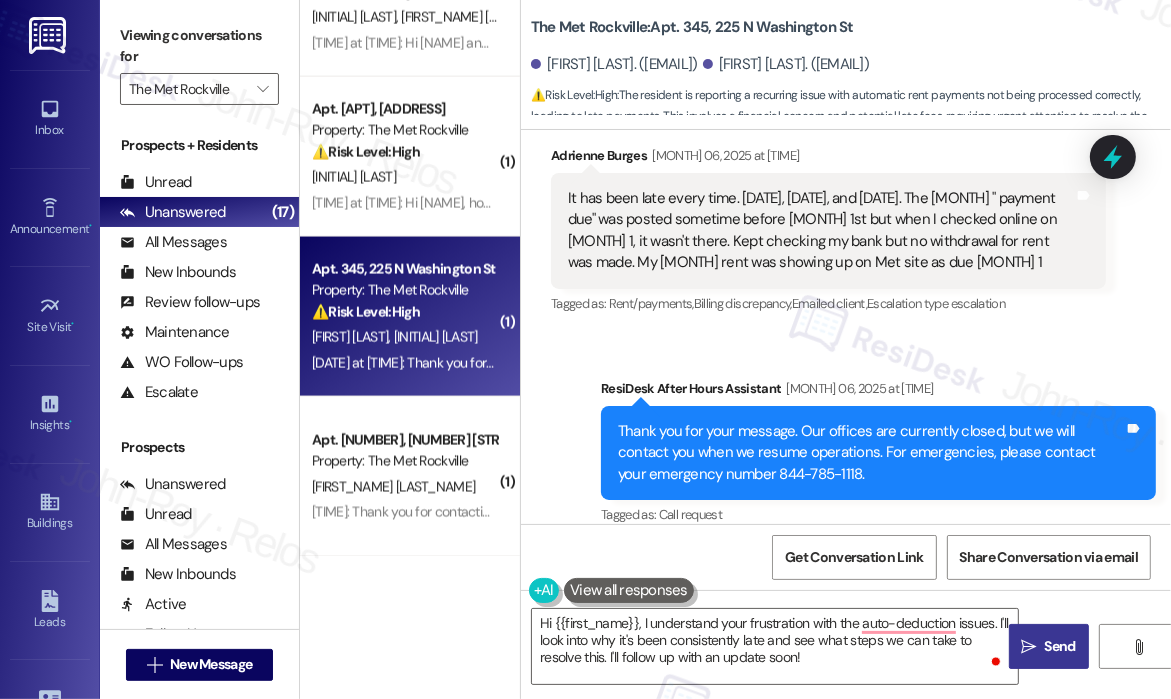 click on "Tagged as:   Call request Click to highlight conversations about Call request" at bounding box center (878, 514) 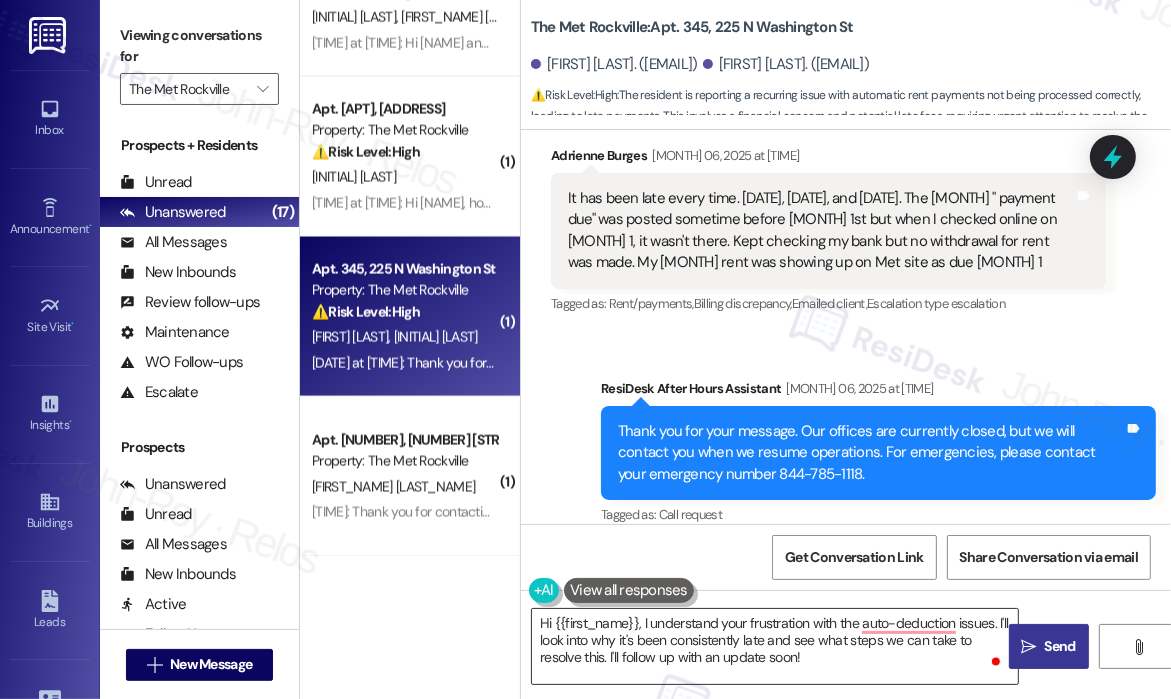 click on "Hi {{first_name}}, I understand your frustration with the auto-deduction issues. I'll look into why it's been consistently late and see what steps we can take to resolve this. I'll follow up with an update soon!" at bounding box center (775, 646) 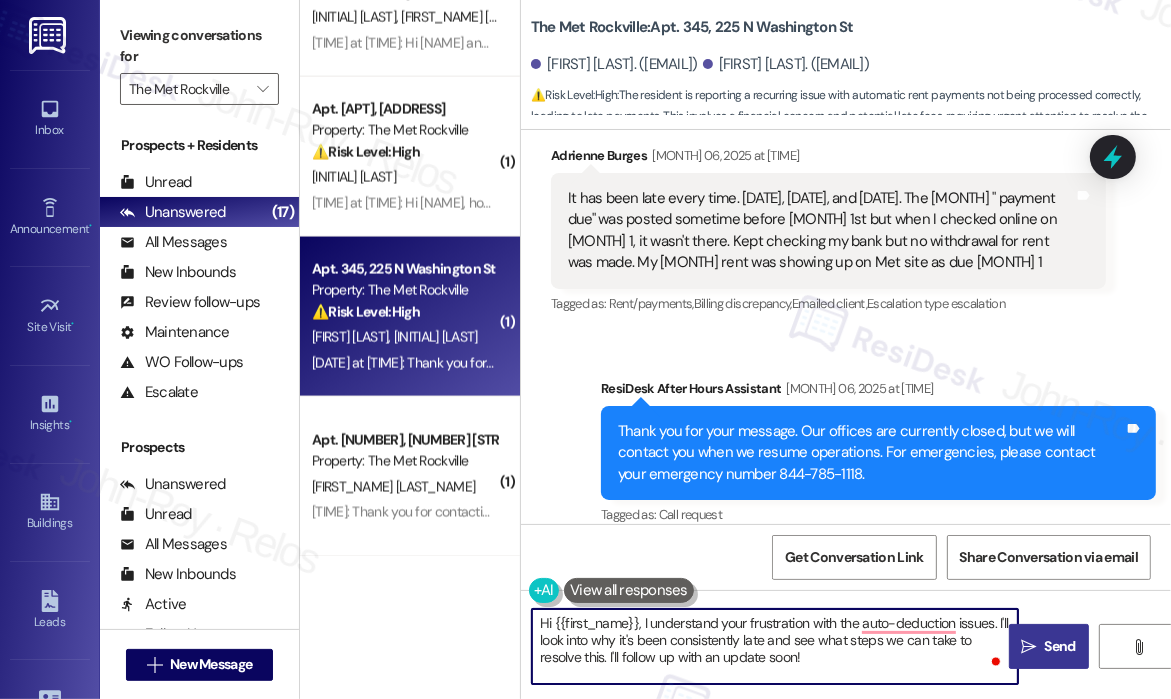 click on "Hi {{first_name}}, I understand your frustration with the auto-deduction issues. I'll look into why it's been consistently late and see what steps we can take to resolve this. I'll follow up with an update soon!" at bounding box center (775, 646) 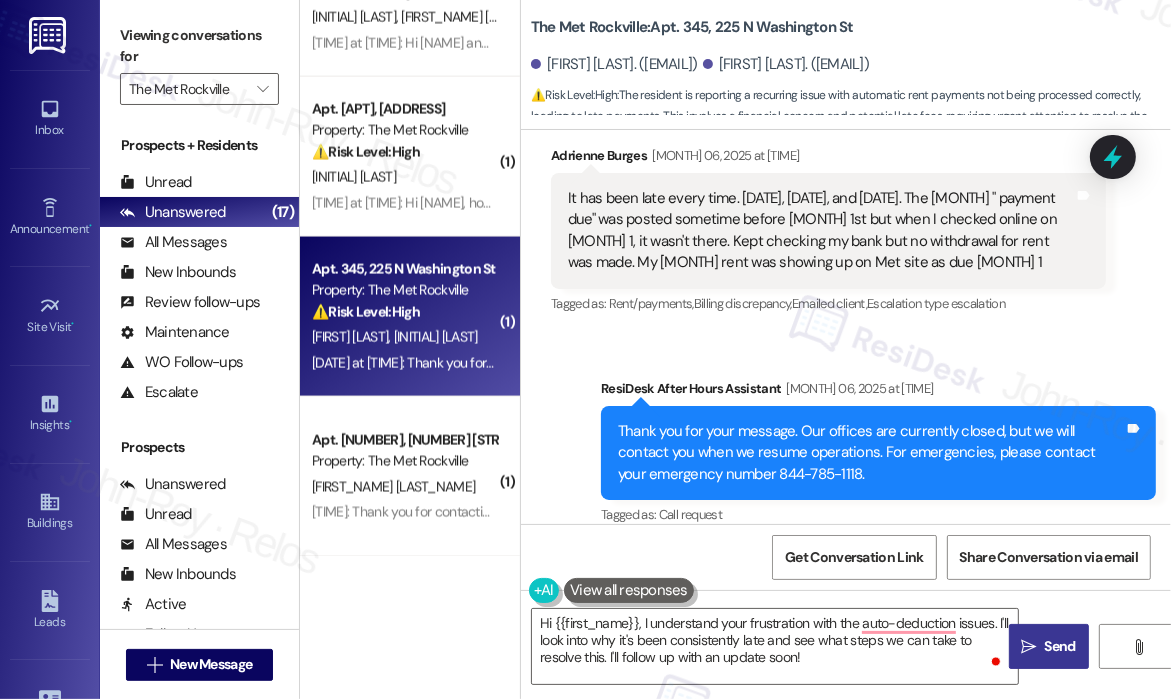 click on " Send" at bounding box center (1048, 646) 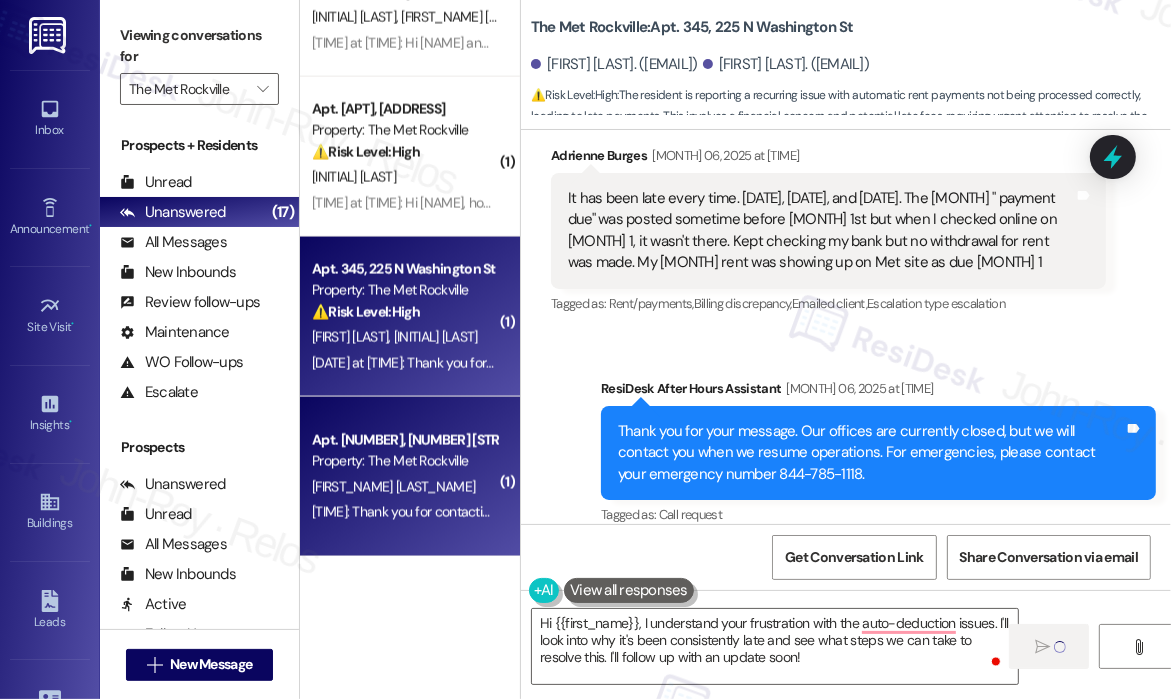 click on "E. Bolado" at bounding box center [404, 487] 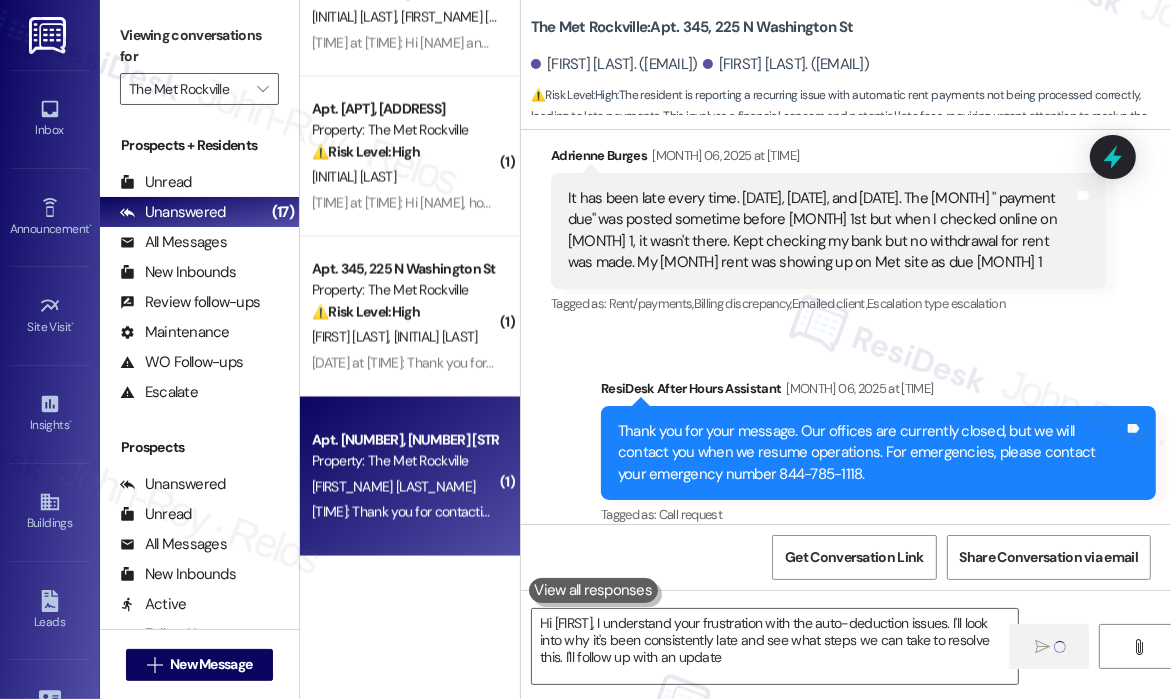 type on "Hi {{first_name}}, I understand your frustration with the auto-deduction issues. I'll look into why it's been consistently late and see what steps we can take to resolve this. I'll follow up with an update soon" 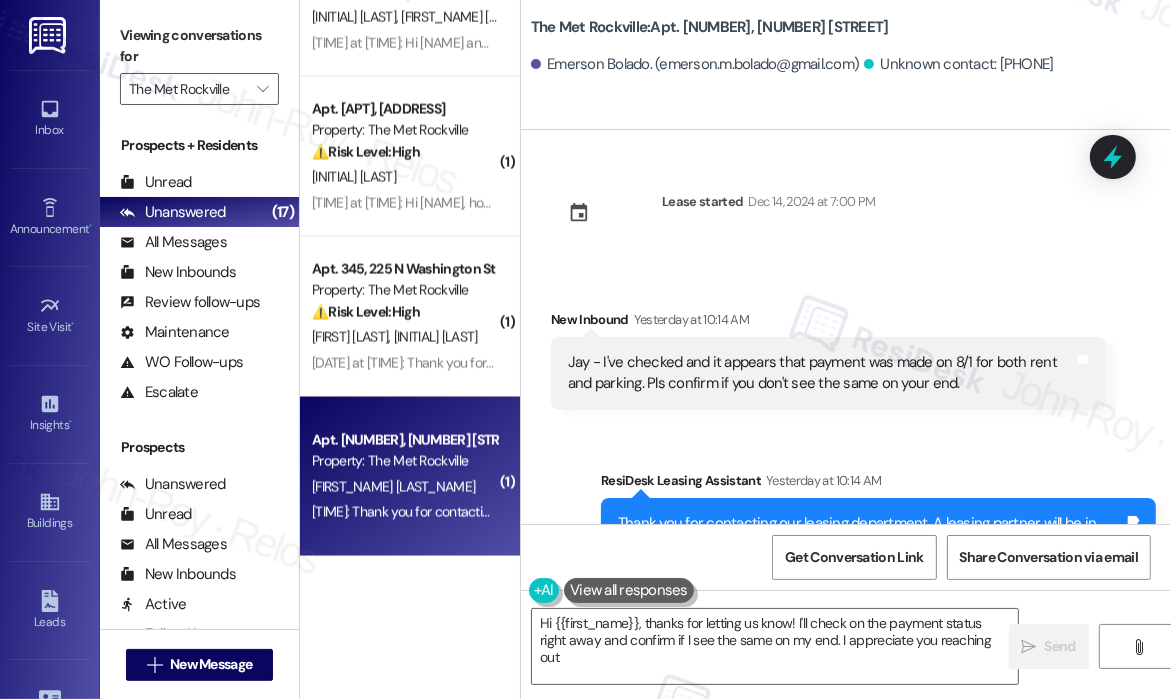 type on "Hi {{first_name}}, thanks for letting us know! I'll check on the payment status right away and confirm if I see the same on my end. I appreciate you reaching out!" 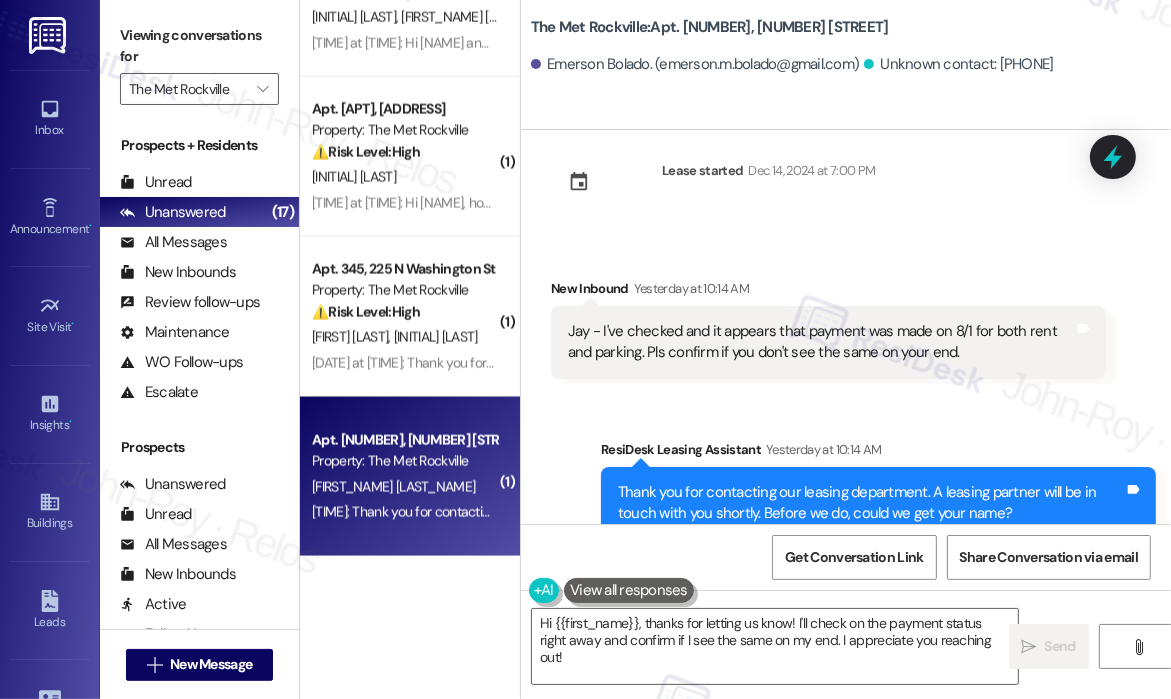 scroll, scrollTop: 0, scrollLeft: 0, axis: both 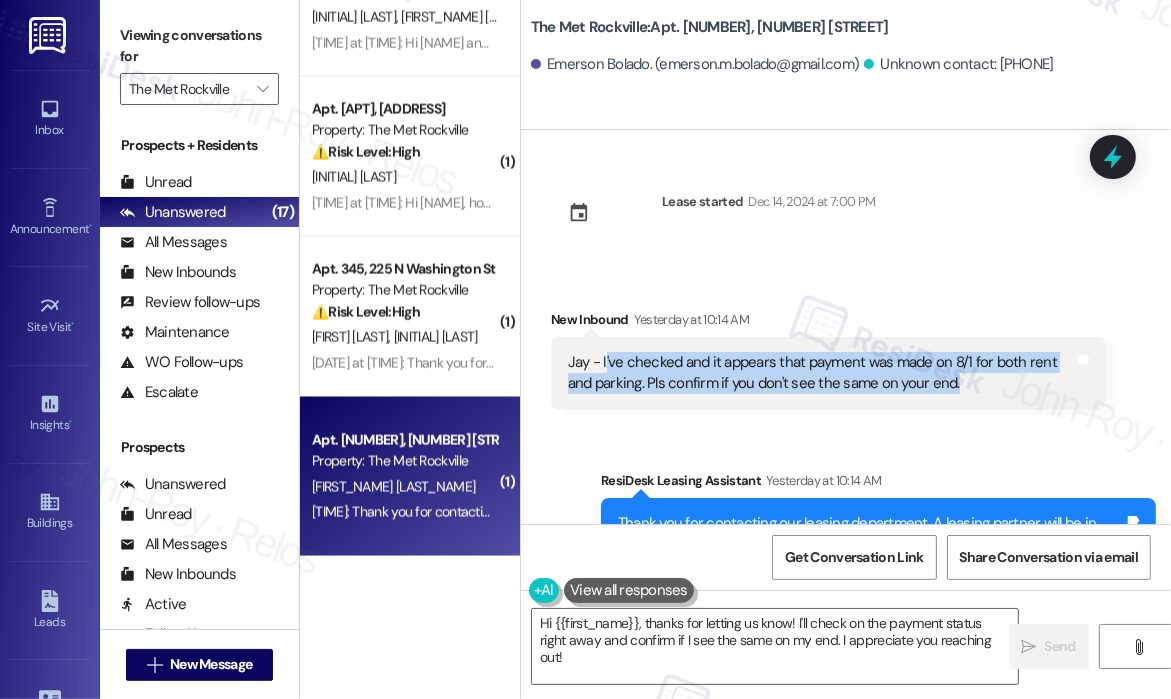 drag, startPoint x: 983, startPoint y: 383, endPoint x: 604, endPoint y: 364, distance: 379.47595 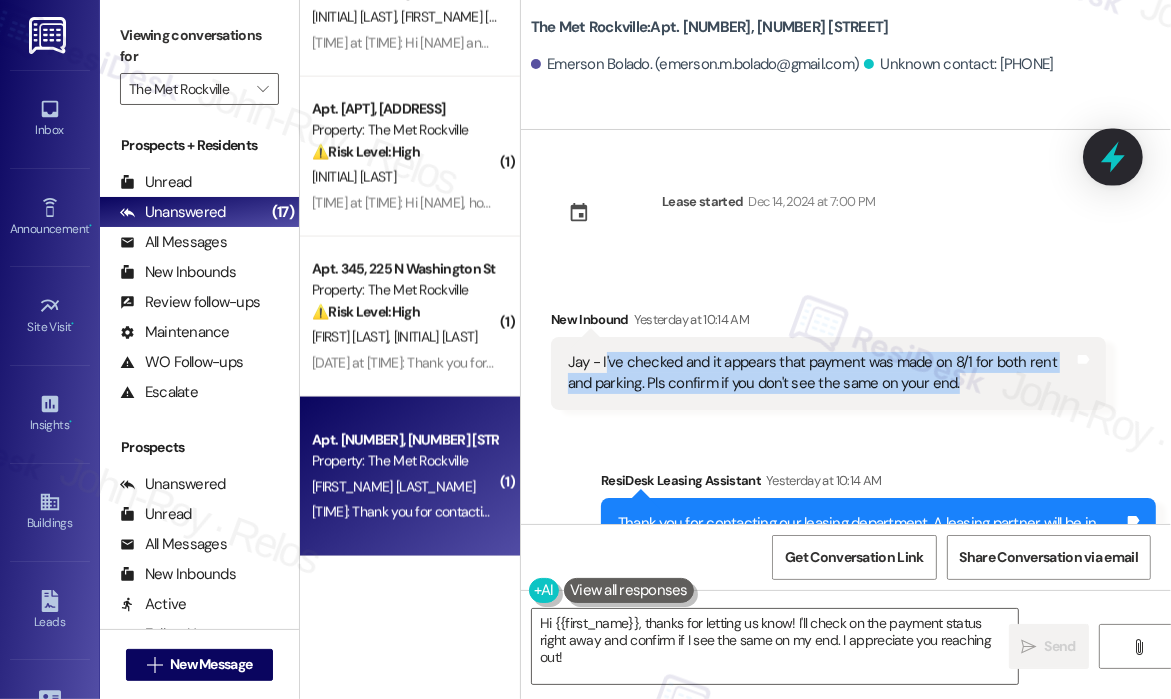 click 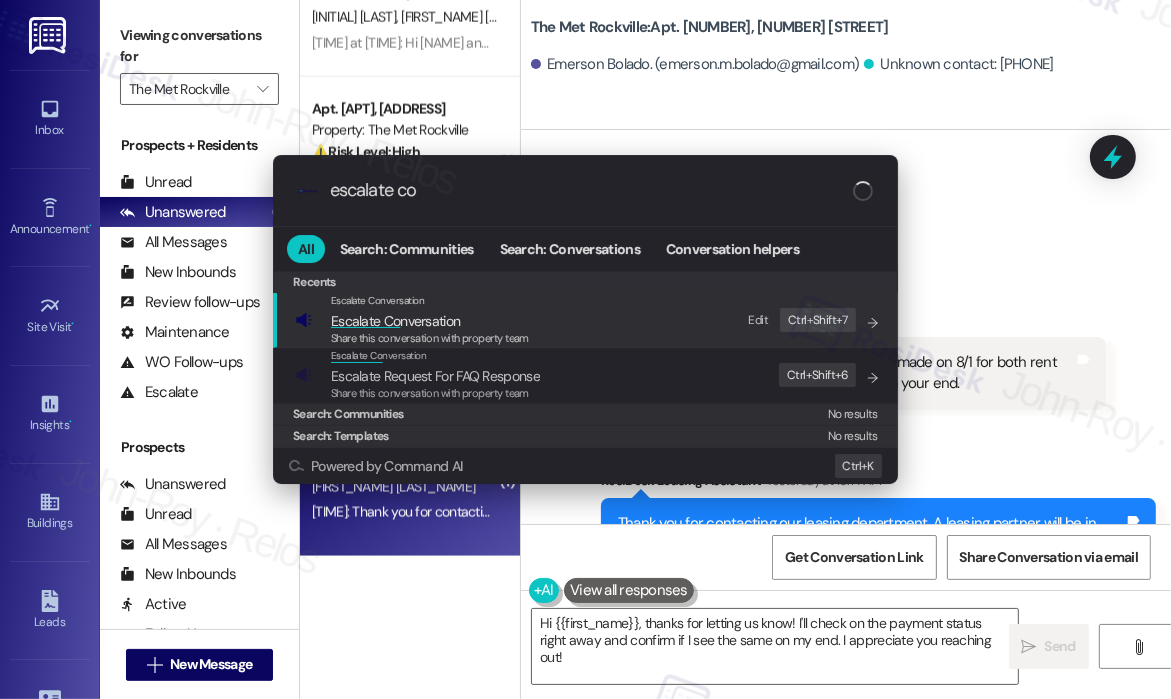 type on "escalate con" 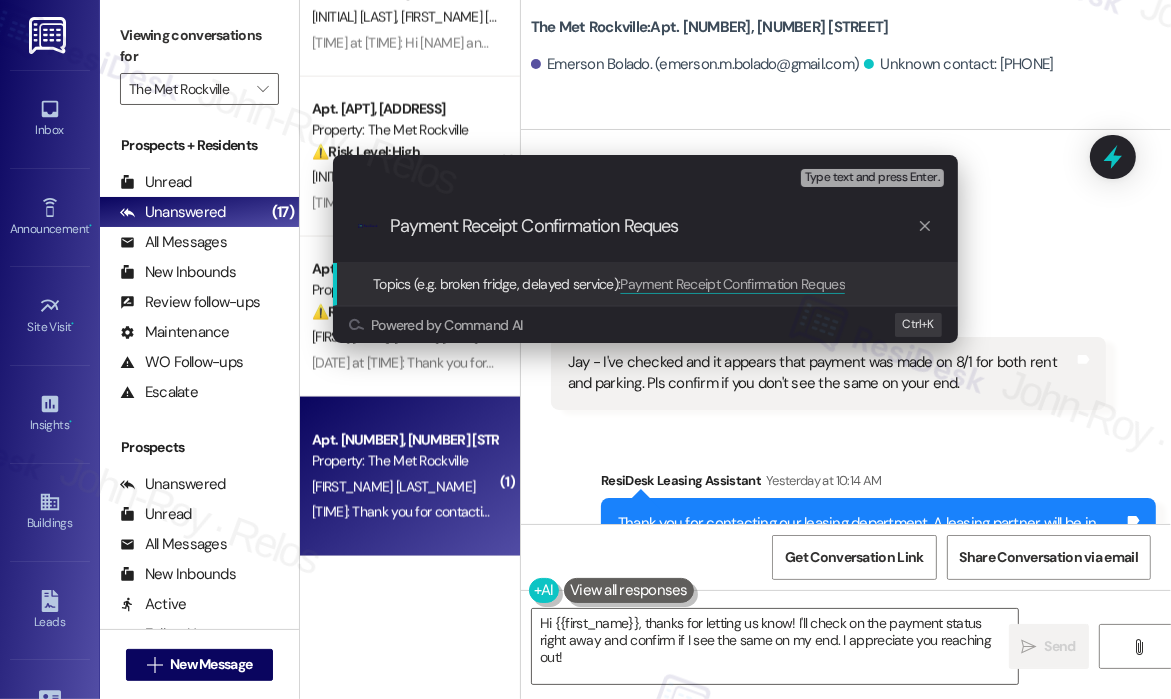 type on "Payment Receipt Confirmation Request" 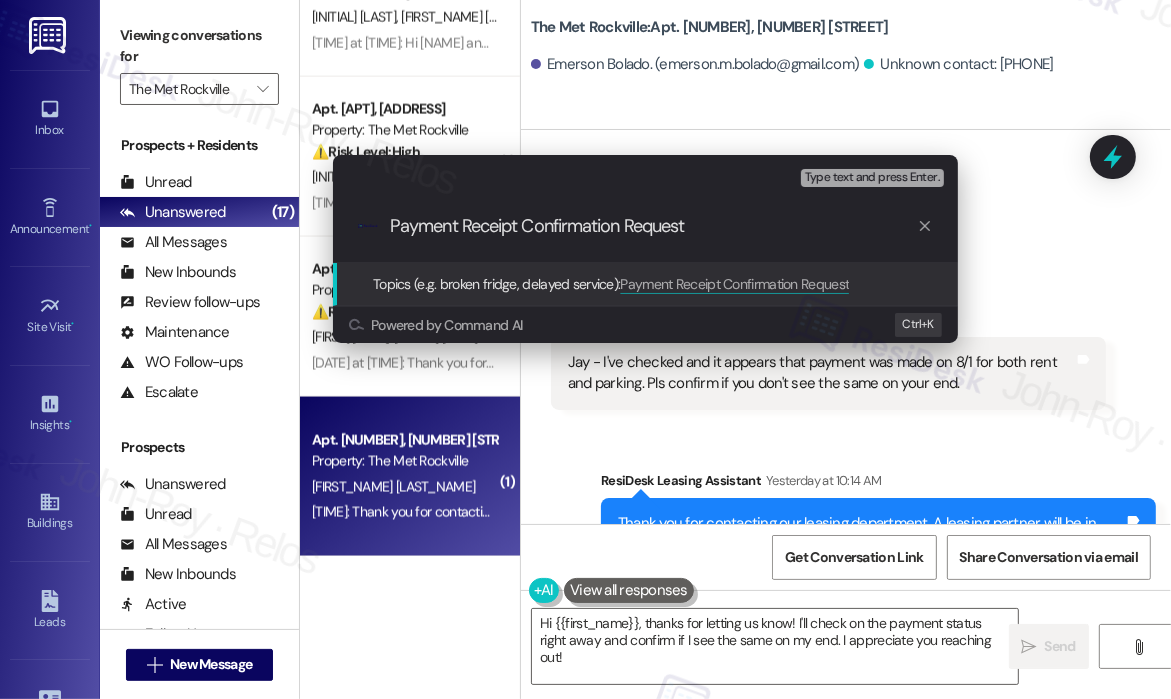 type 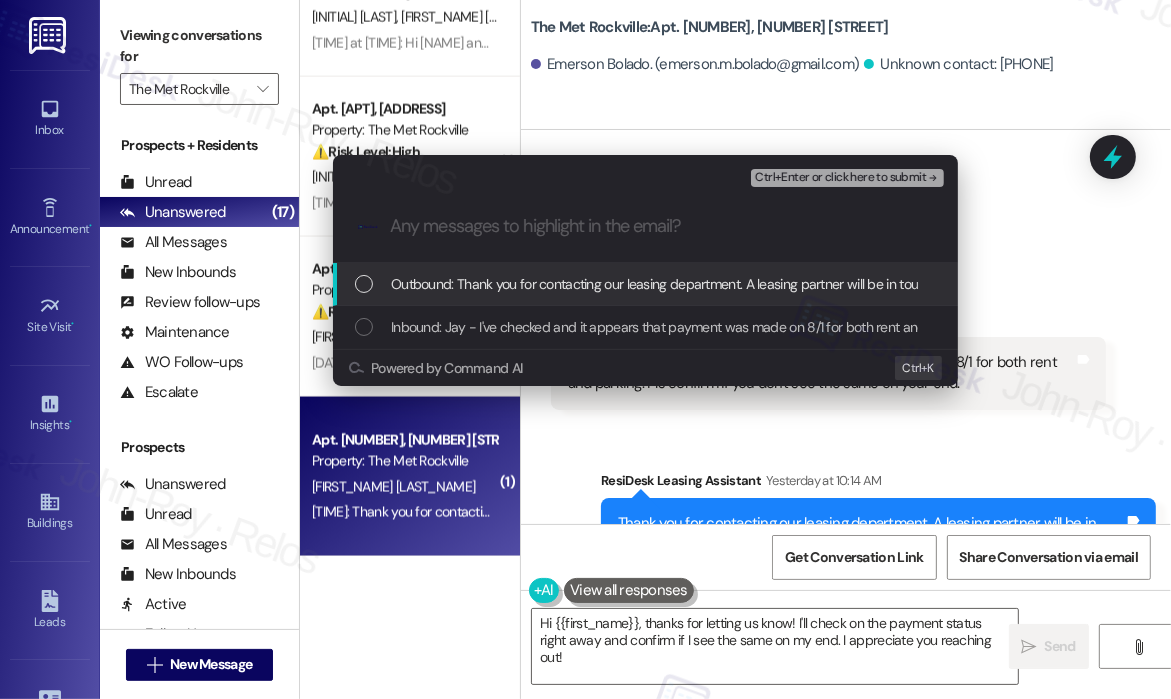 click on "Outbound: Thank you for contacting our leasing department. A leasing partner will be in touch with you shortly. Before we do, could we get your name?" at bounding box center [826, 284] 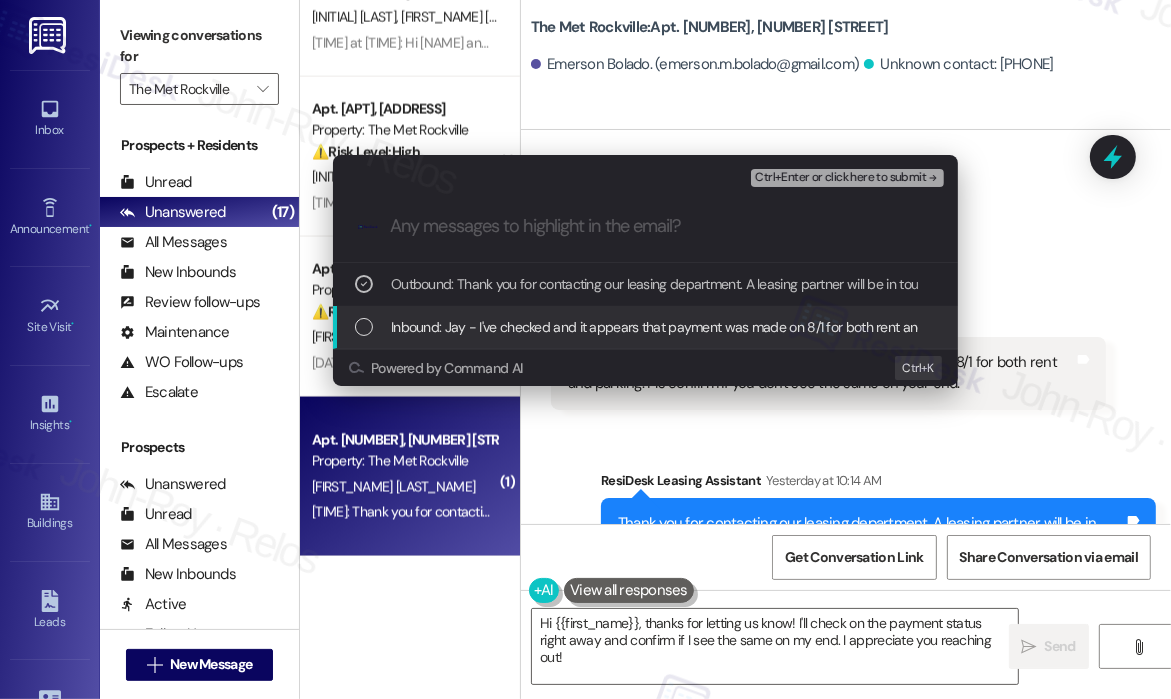 click on "Inbound: Jay - I've checked and it appears that payment was made on 8/1 for both rent and parking.  Pls confirm if you don't see the same on your end." at bounding box center [827, 327] 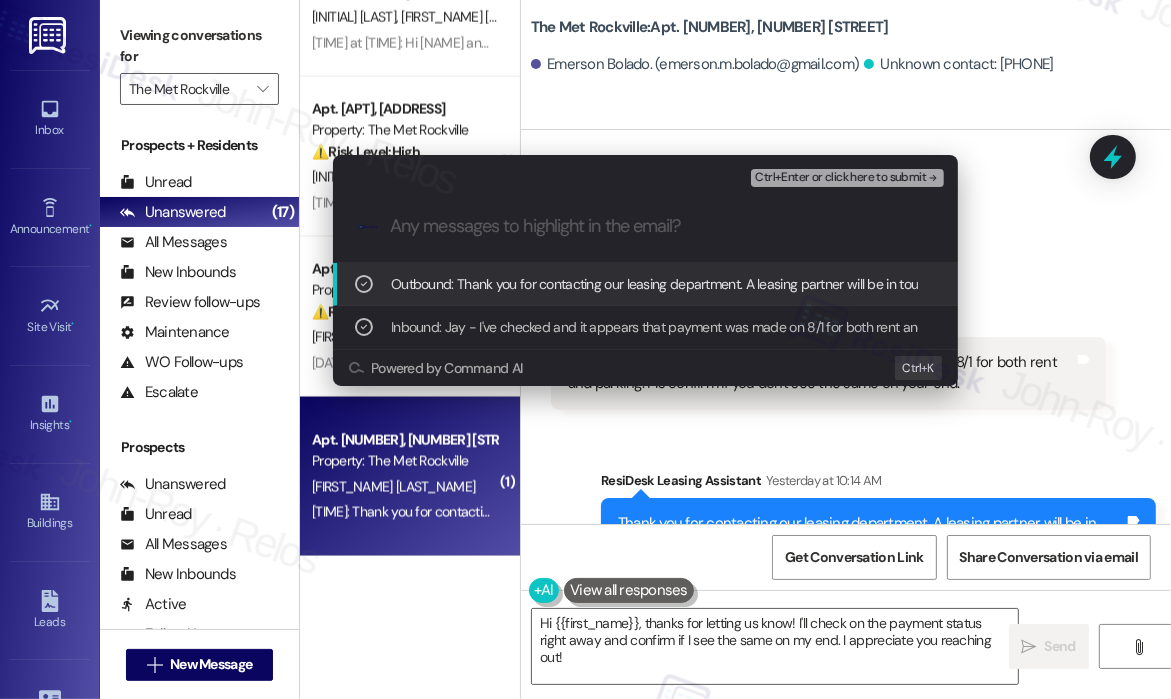 click on "Ctrl+Enter or click here to submit" at bounding box center (840, 178) 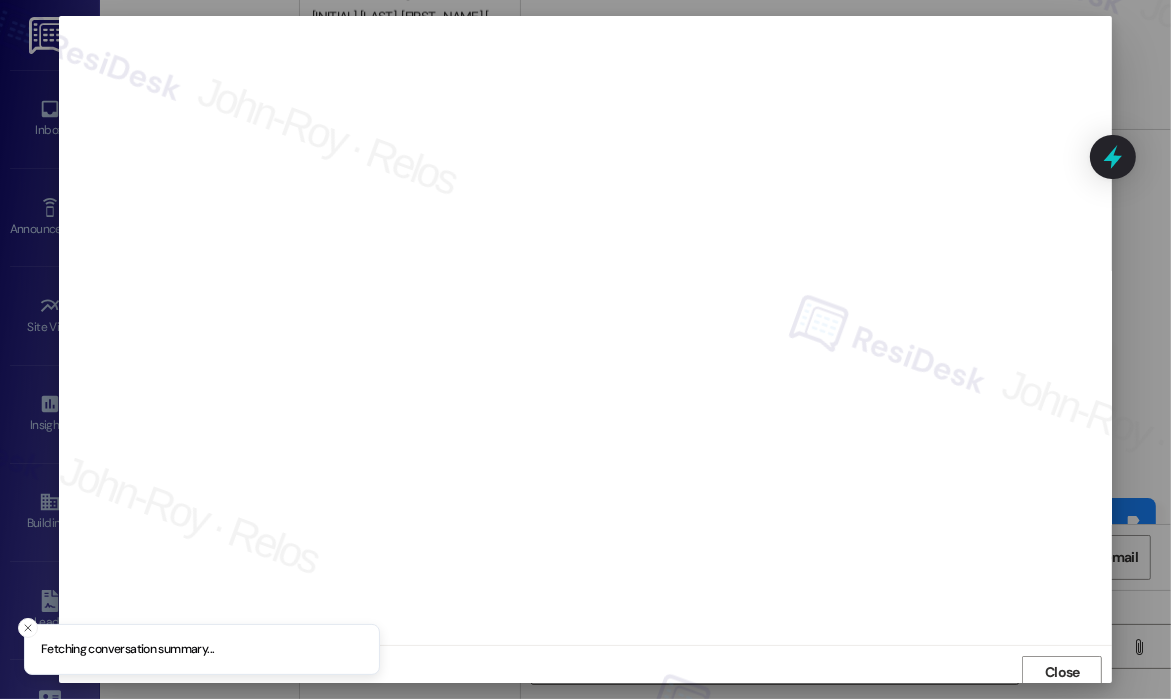 scroll, scrollTop: 4, scrollLeft: 0, axis: vertical 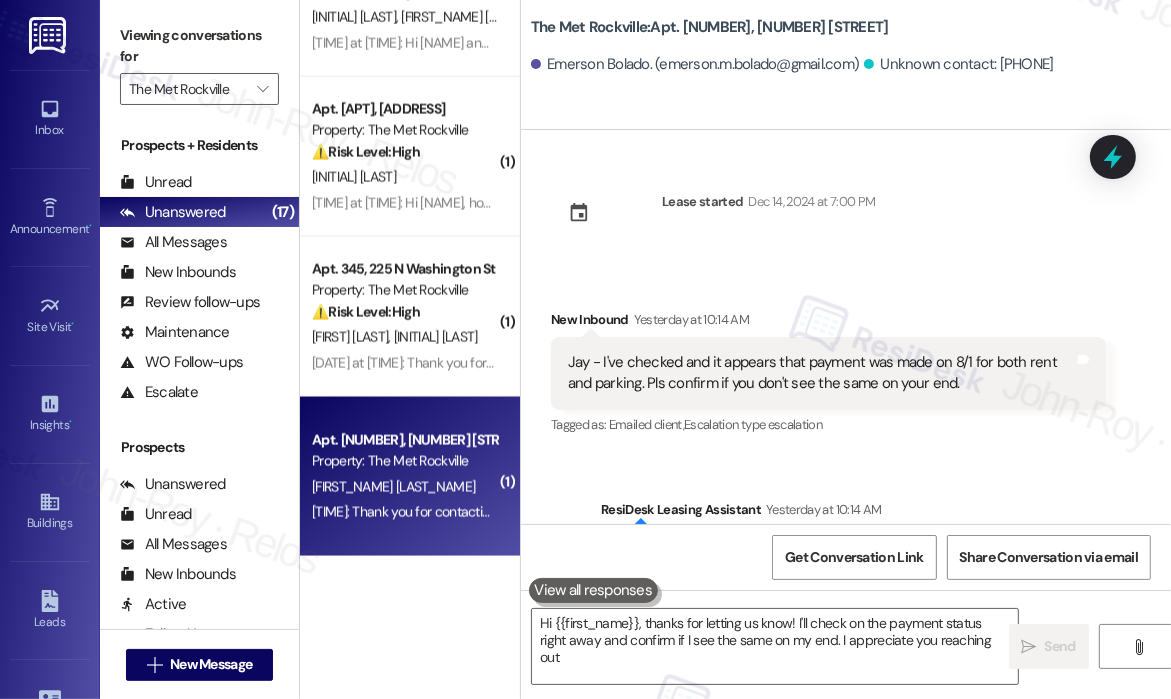 type on "Hi {{first_name}}, thanks for letting us know! I'll check on the payment status right away and confirm if I see the same on my end. I appreciate you reaching out!" 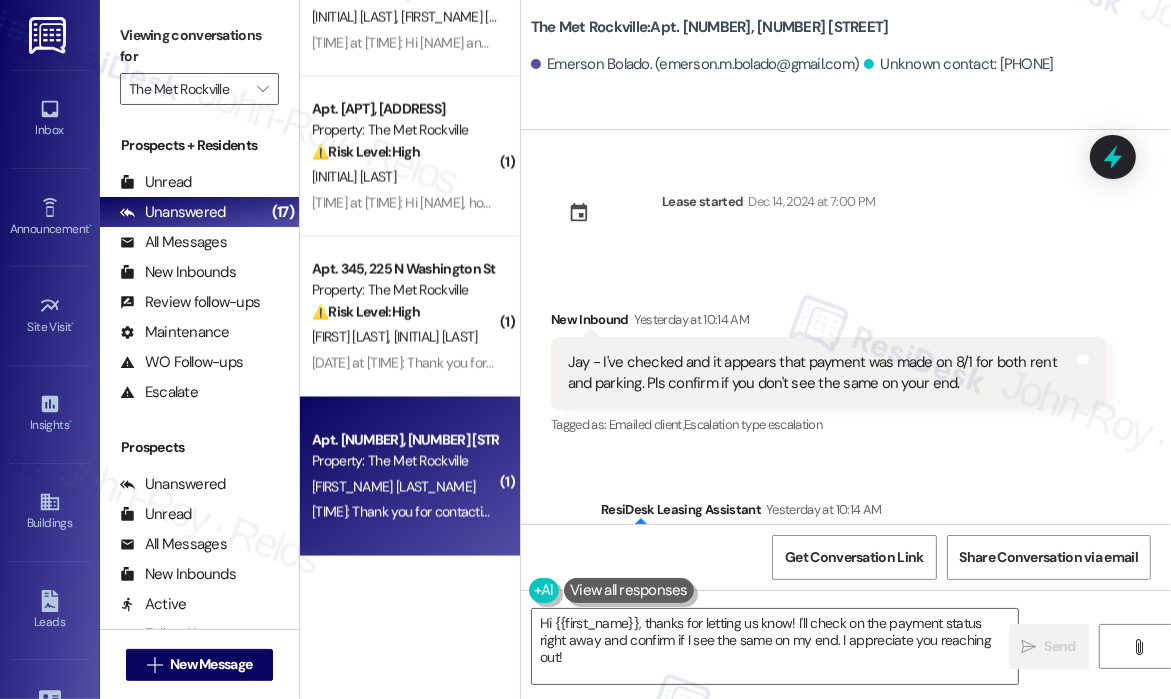 scroll, scrollTop: 326, scrollLeft: 0, axis: vertical 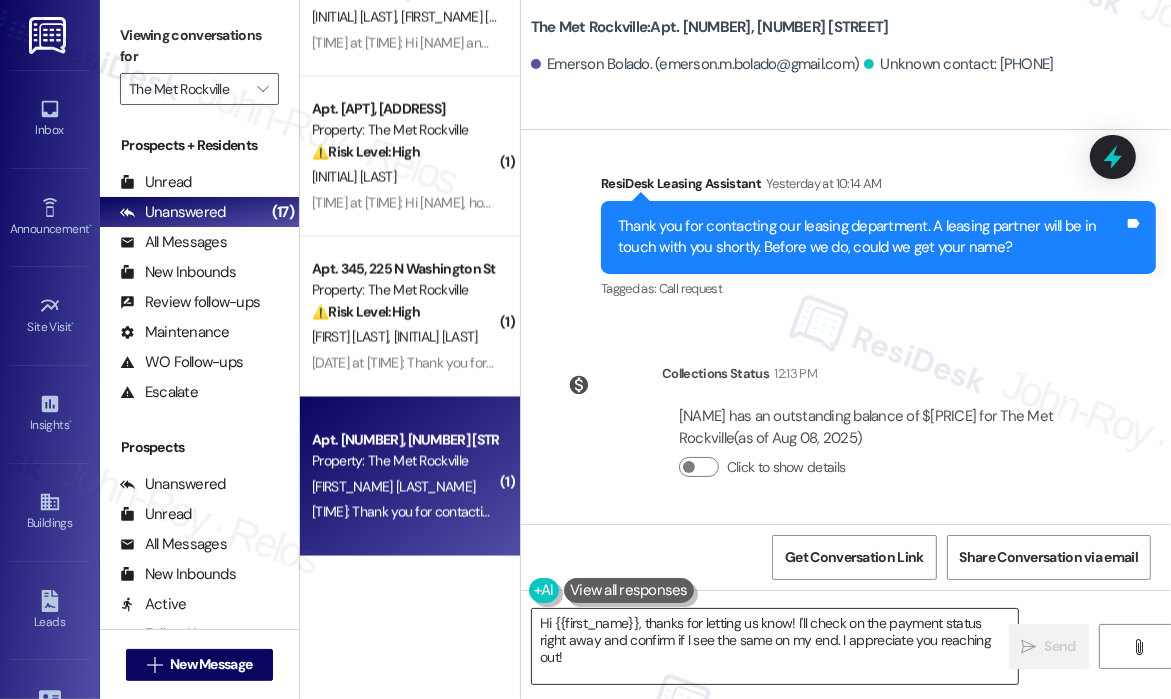 click on "Hi {{first_name}}, thanks for letting us know! I'll check on the payment status right away and confirm if I see the same on my end. I appreciate you reaching out!" at bounding box center [775, 646] 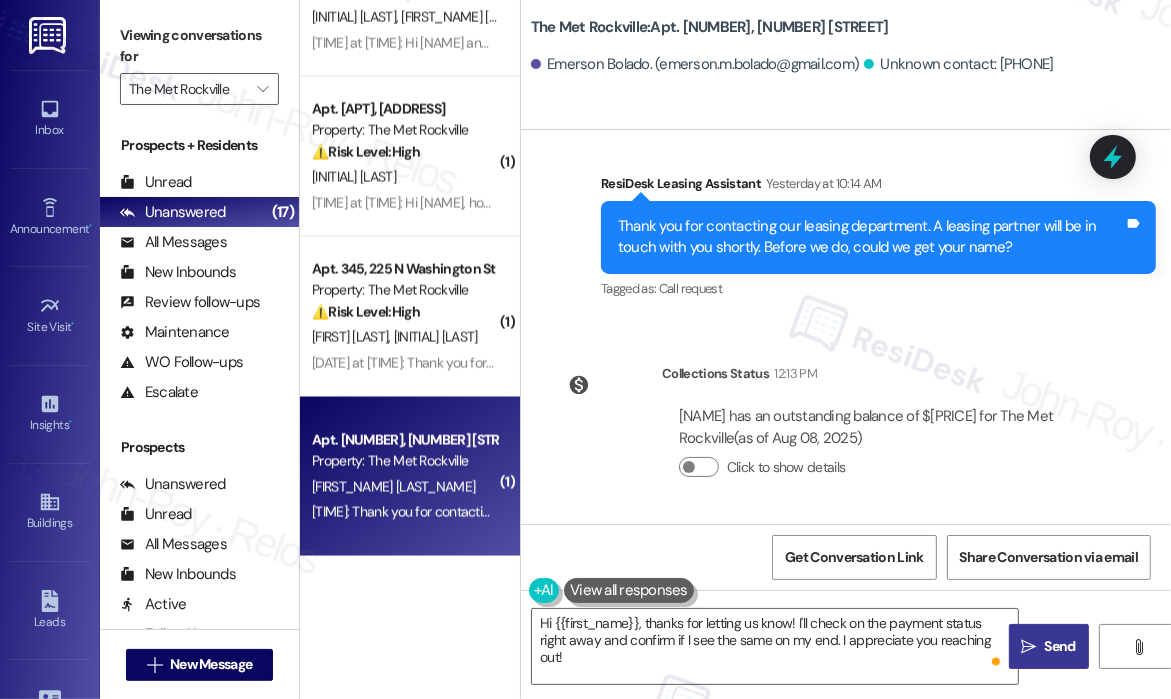 click on "" at bounding box center (1028, 647) 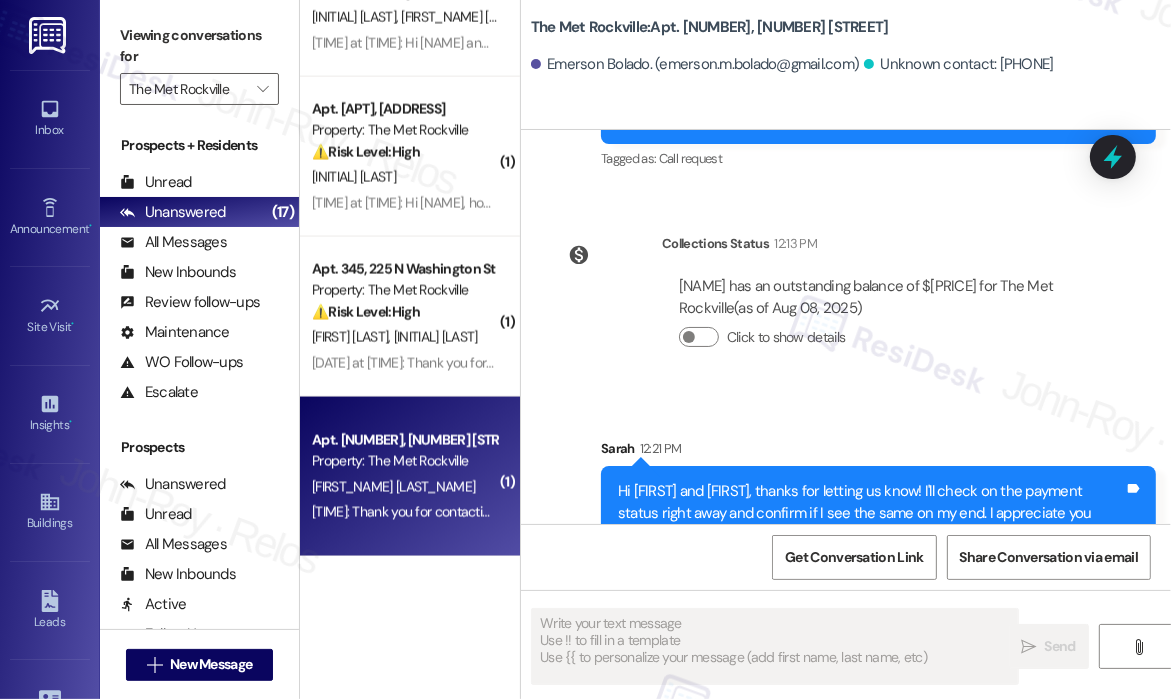 scroll, scrollTop: 508, scrollLeft: 0, axis: vertical 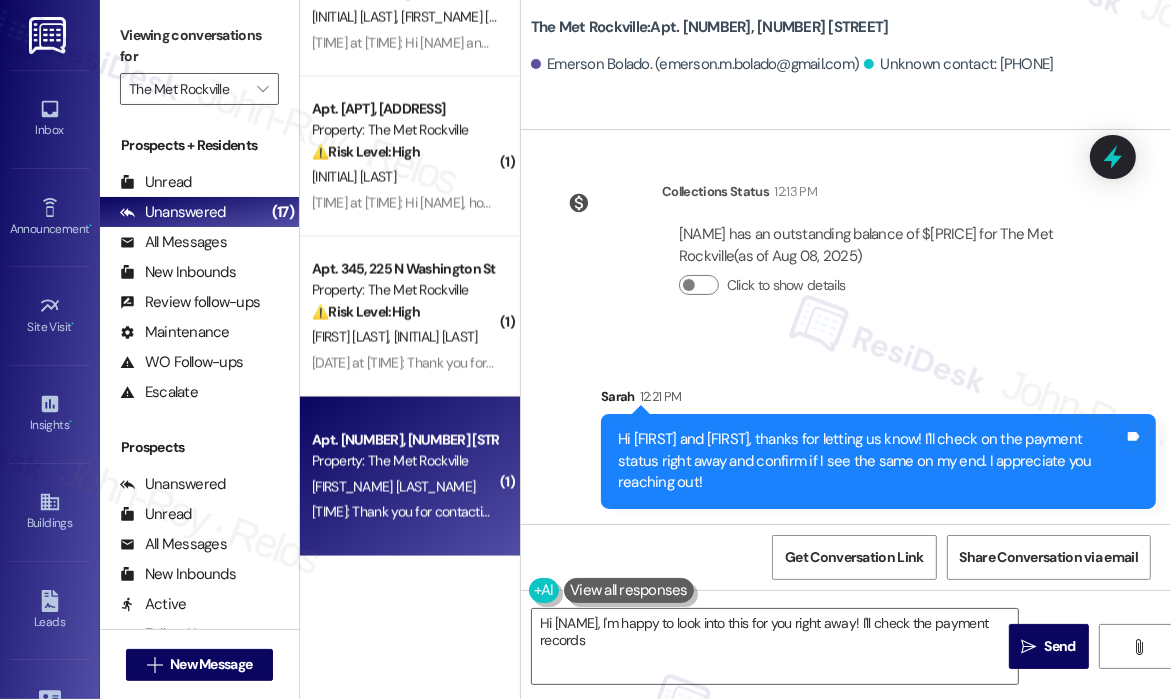 type on "Hi Emerson, I'm happy to look into this for you right away! I'll check the payment records and" 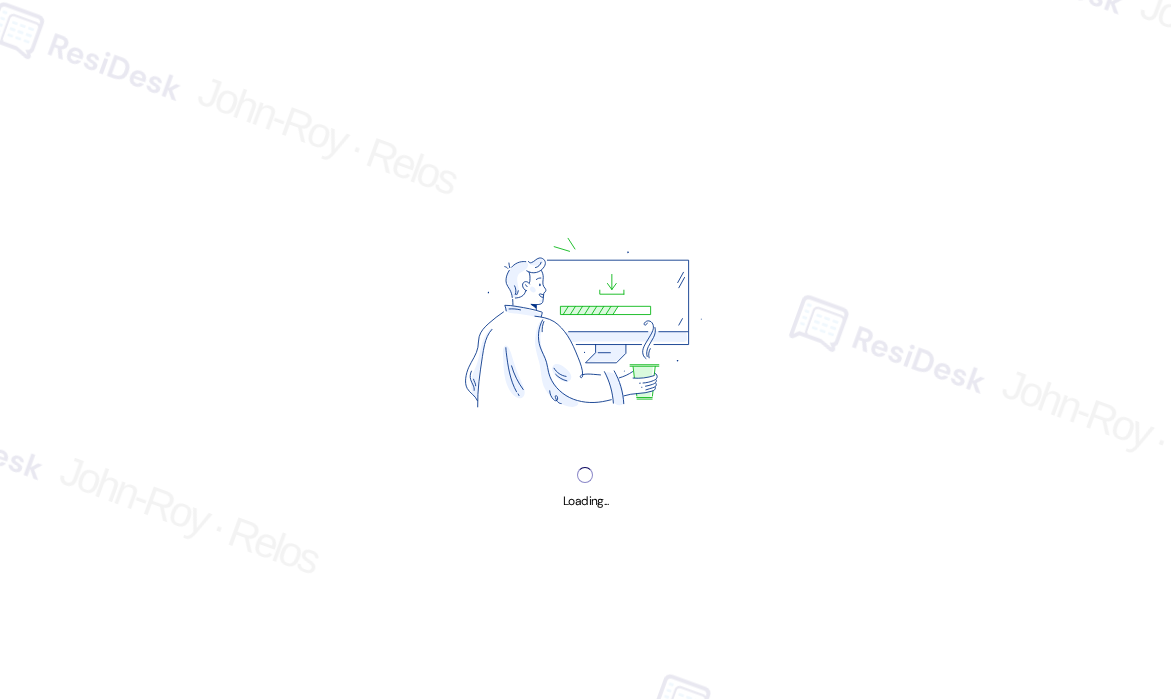 scroll, scrollTop: 0, scrollLeft: 0, axis: both 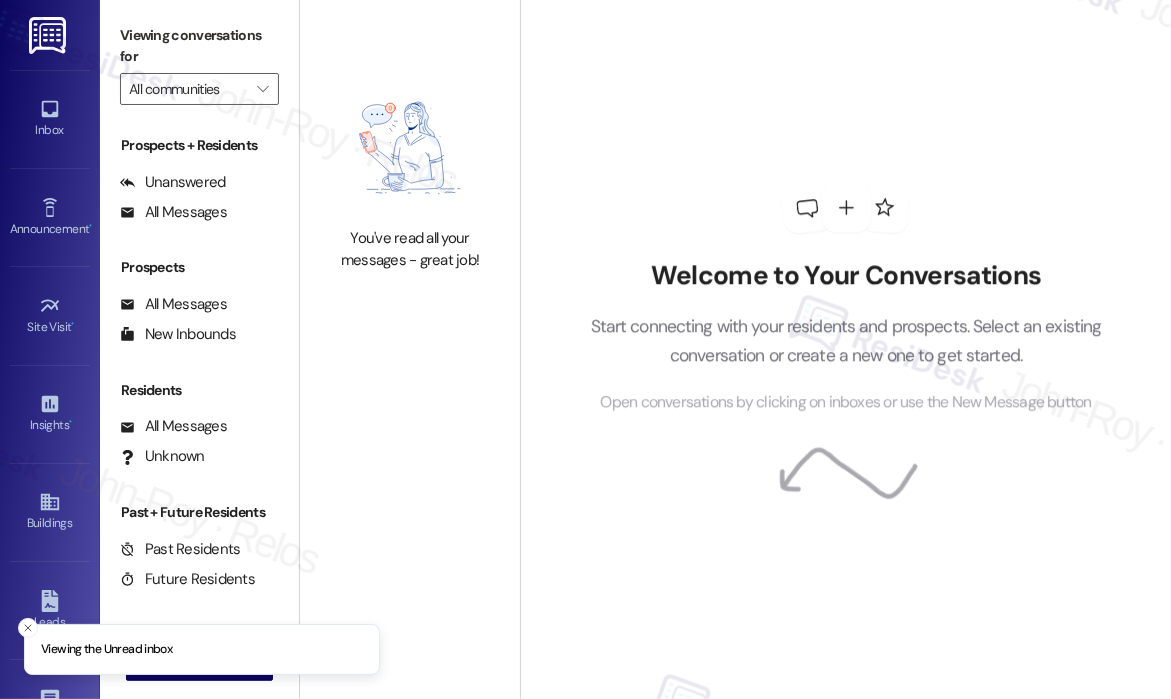 type on "The Met Rockville" 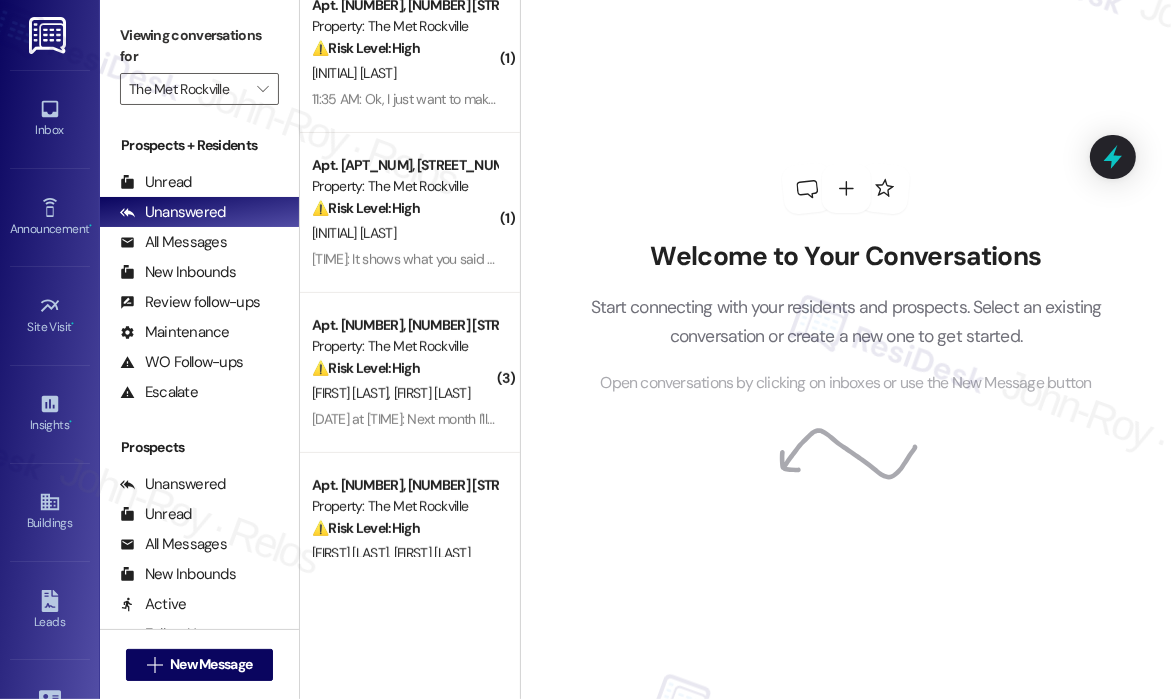 scroll, scrollTop: 600, scrollLeft: 0, axis: vertical 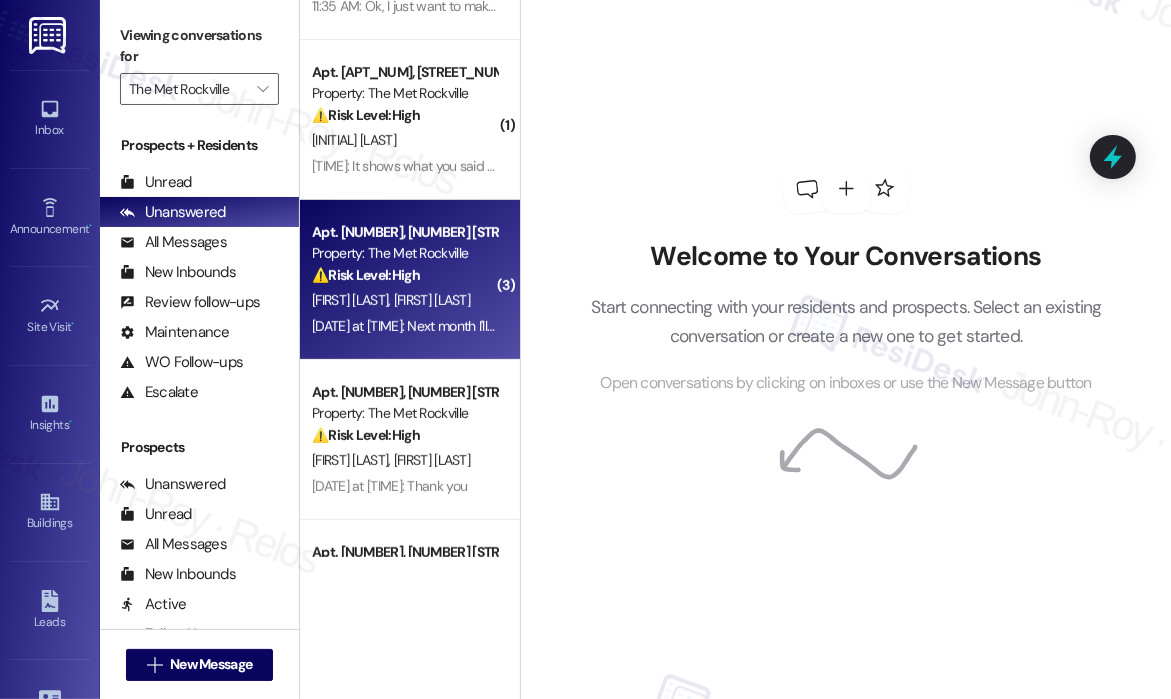 click on "[INITIAL] [LAST] [INITIAL] [LAST]" at bounding box center (404, 300) 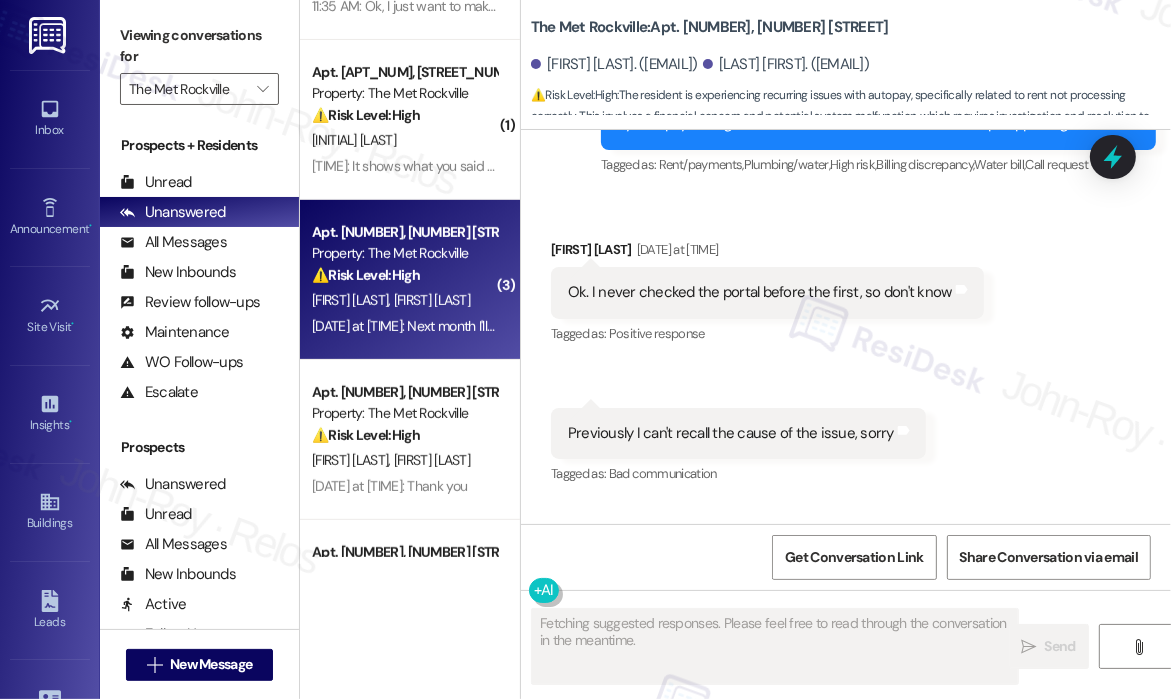 scroll, scrollTop: 5520, scrollLeft: 0, axis: vertical 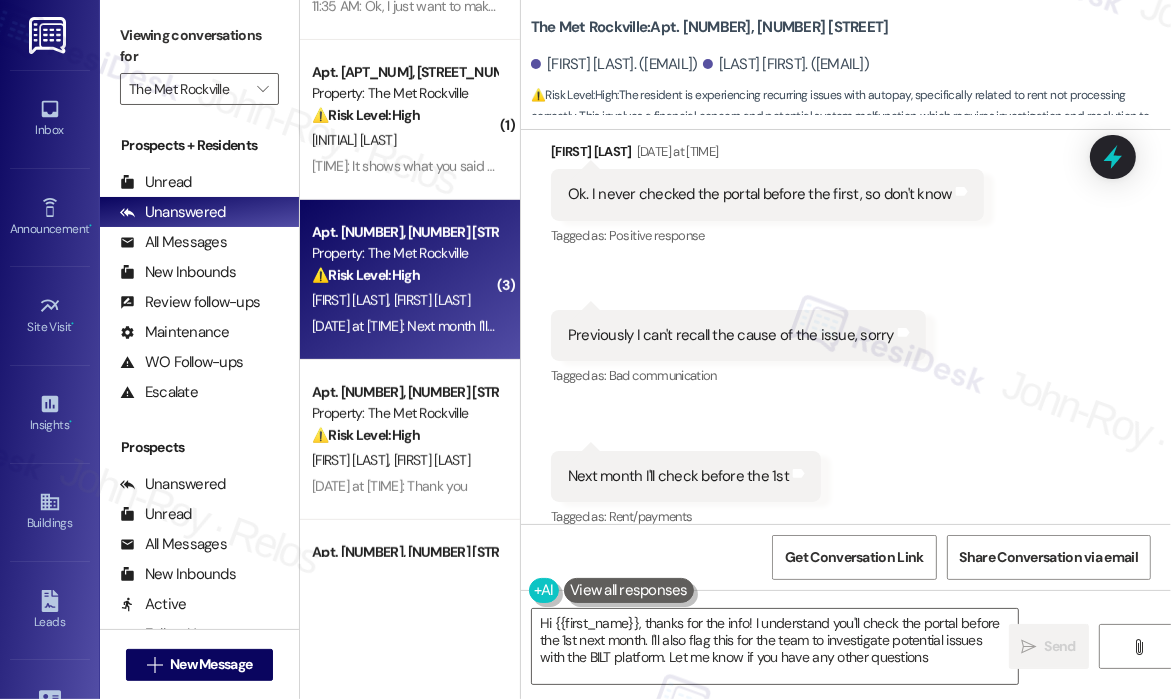type on "Hi {{first_name}}, thanks for the info! I understand you'll check the portal before the 1st next month. I'll also flag this for the team to investigate potential issues with the BILT platform. Let me know if you have any other questions!" 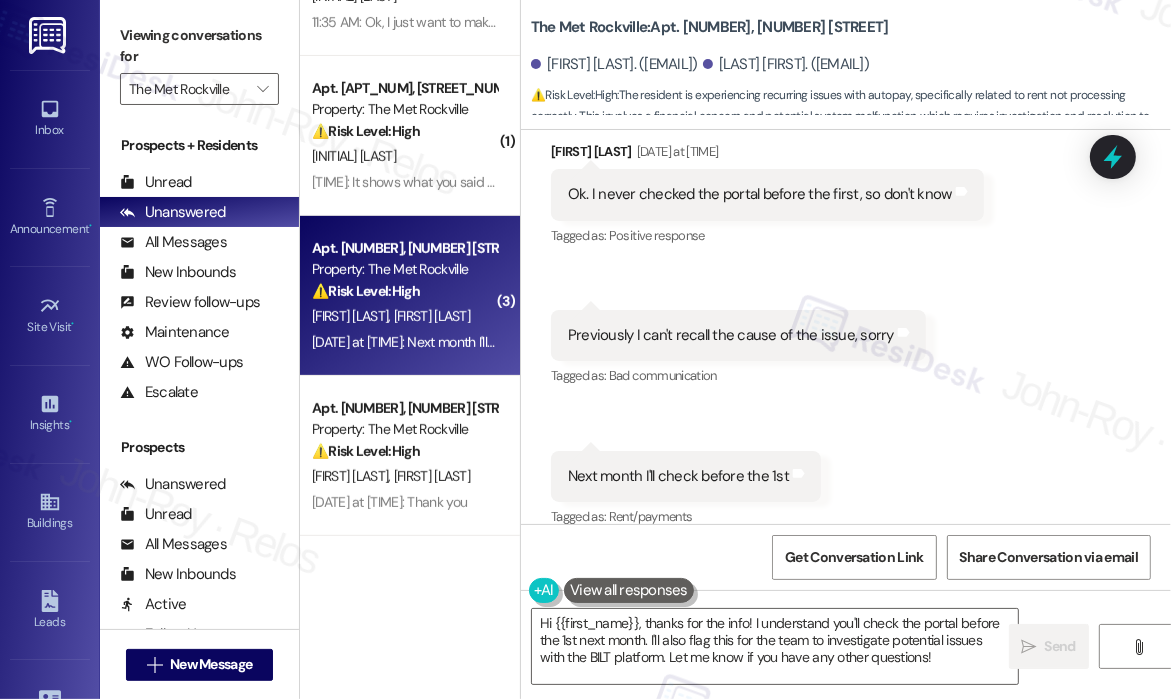scroll, scrollTop: 600, scrollLeft: 0, axis: vertical 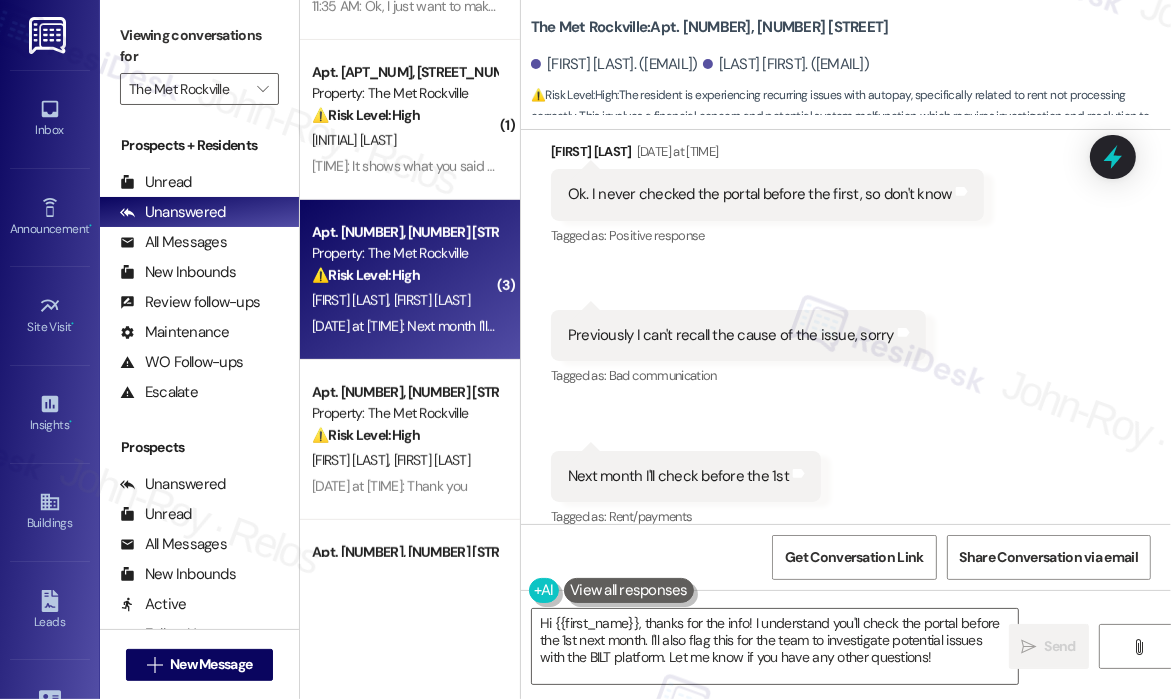 click on "Received via SMS [NAME] [DATE] at [TIME] Ok. I never checked the portal before the first, so don't know Tags and notes Tagged as: Positive response Click to highlight conversations about Positive response Received via SMS [TIME] [NAME] Neutral [DATE] at [TIME] Previously I can't recall the cause of the issue, sorry Tags and notes Tagged as: Bad communication Click to highlight conversations about Bad communication Received via SMS [TIME] [NAME] [DATE] at [TIME] Next month I'll check before the 1st Tags and notes Tagged as: Rent/payments Click to highlight conversations about Rent/payments" at bounding box center [846, 321] 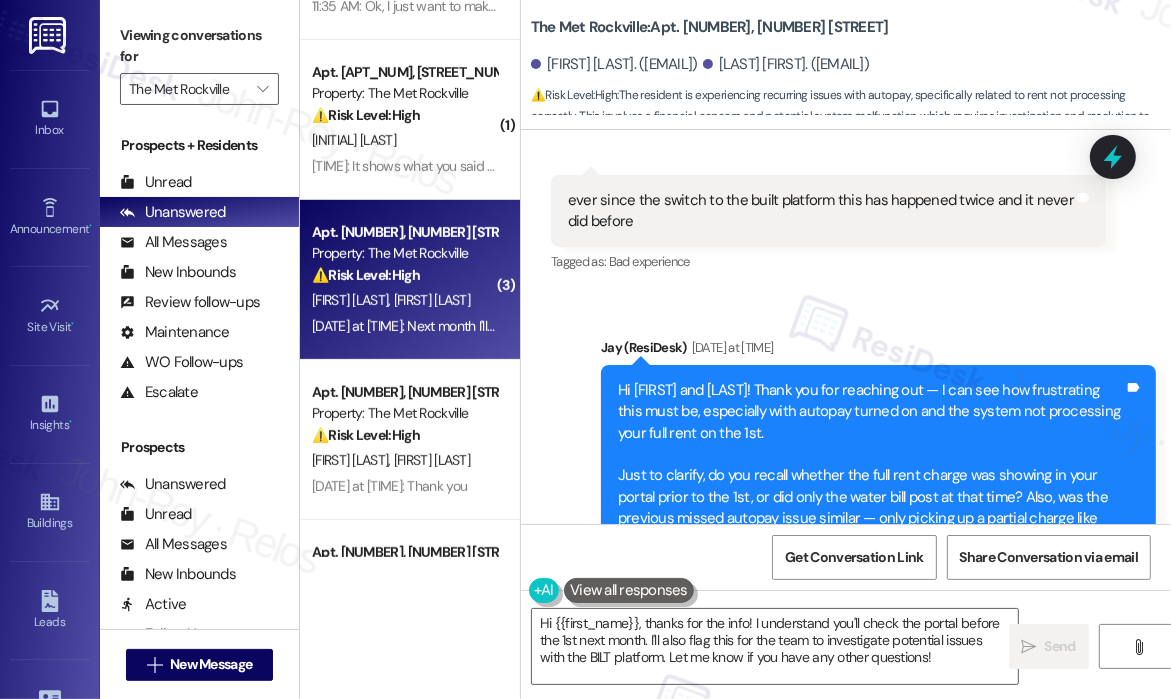 scroll, scrollTop: 4720, scrollLeft: 0, axis: vertical 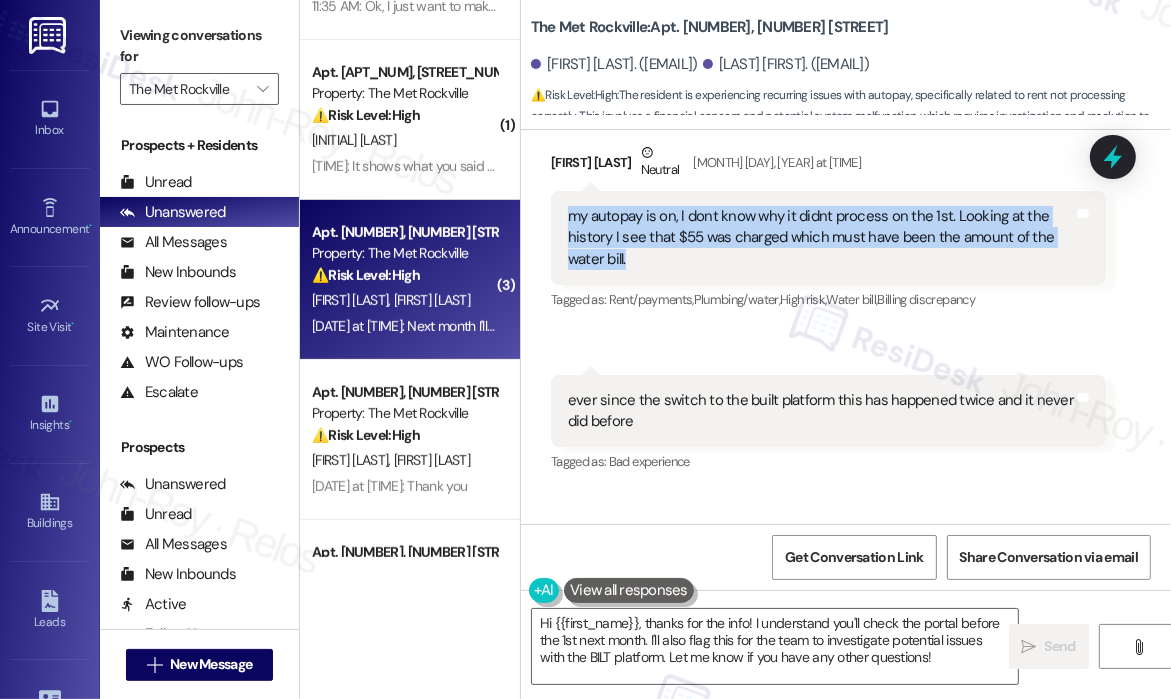 drag, startPoint x: 643, startPoint y: 236, endPoint x: 566, endPoint y: 201, distance: 84.58132 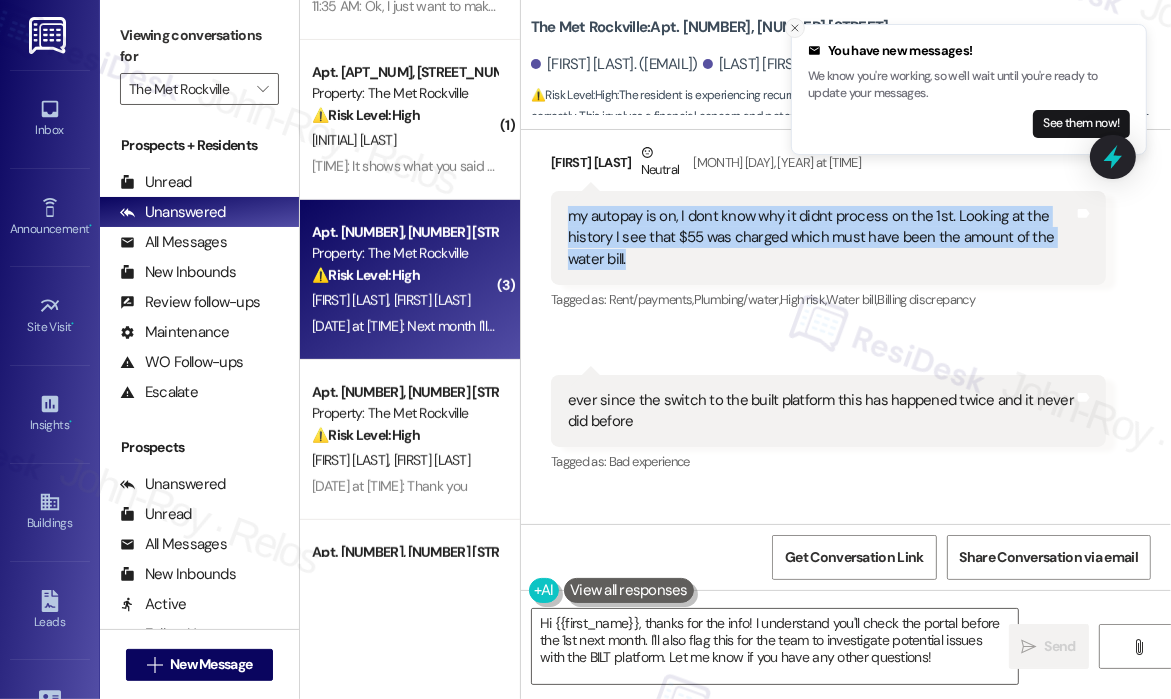 click 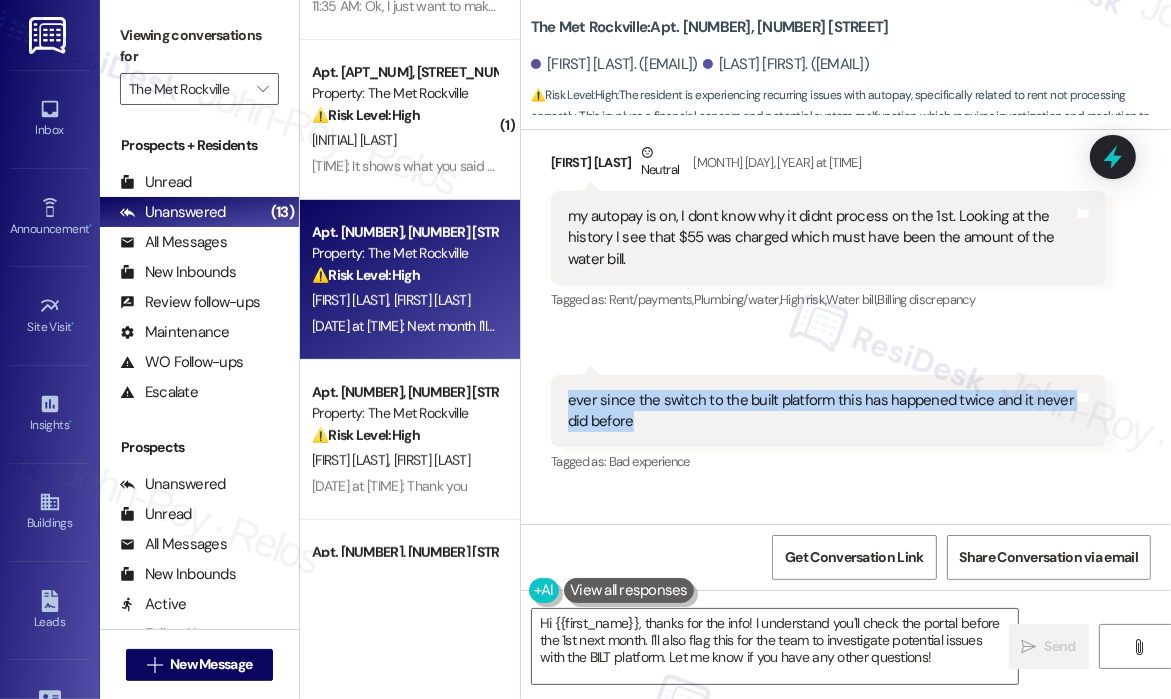 drag, startPoint x: 672, startPoint y: 405, endPoint x: 570, endPoint y: 381, distance: 104.78549 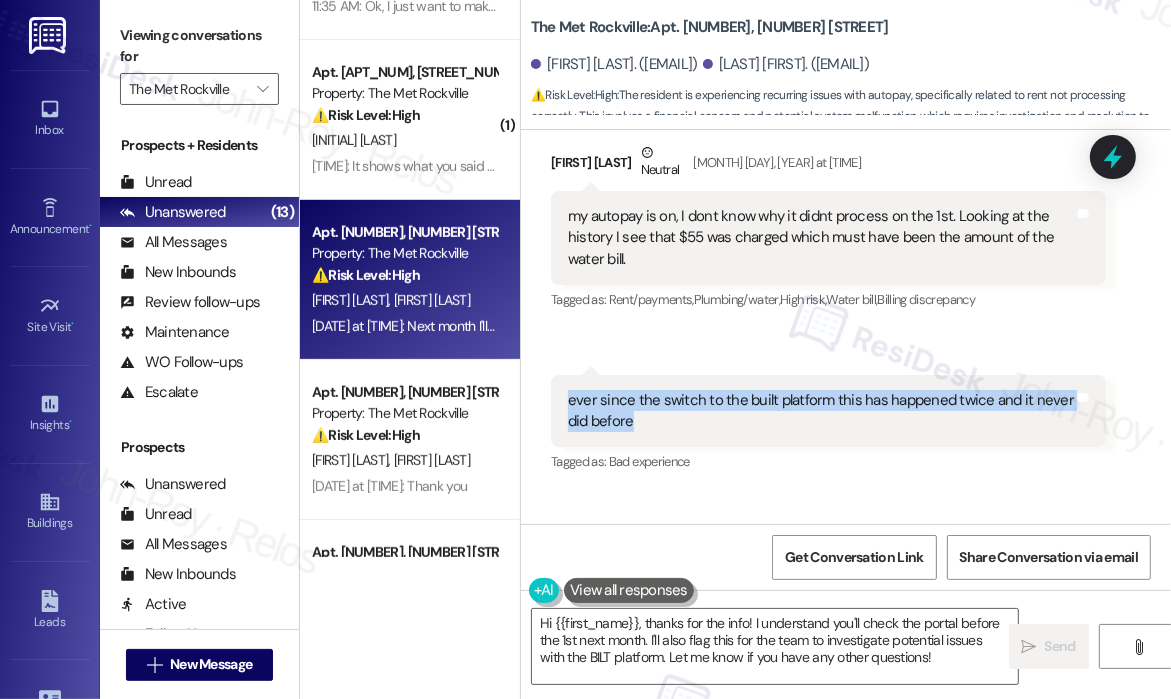 copy on "ever since the switch to the built platform this has happened twice and it never did before" 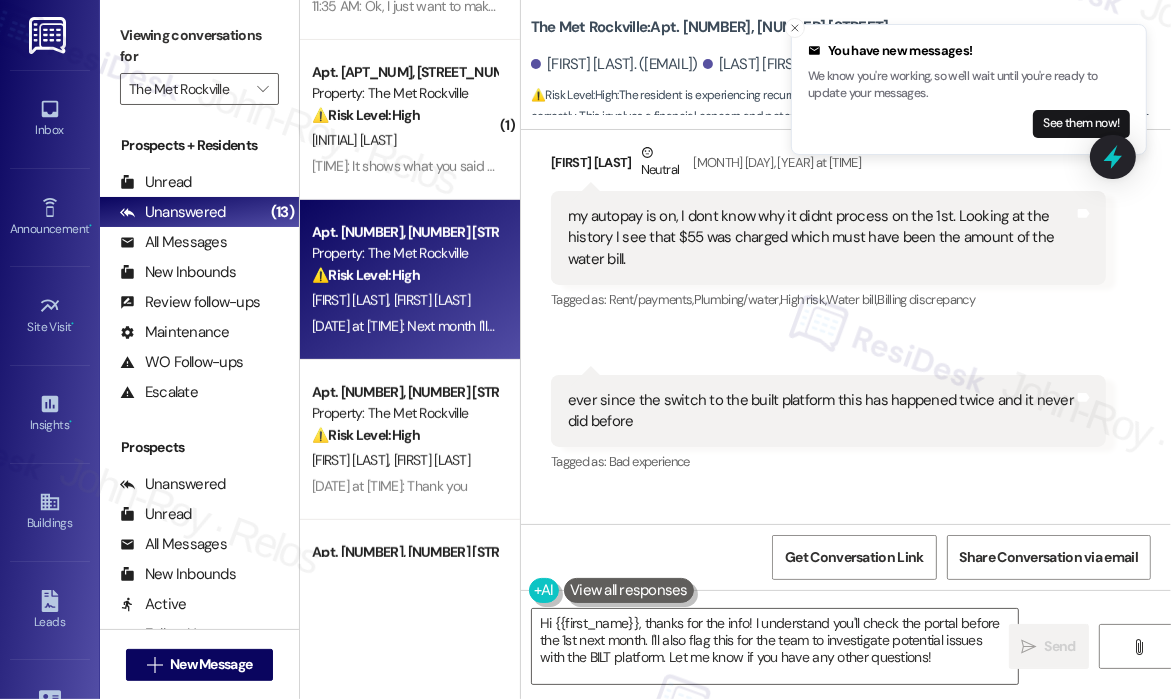 click on "Received via SMS [NAME] Neutral [DATE] at [TIME] my autopay is on, I dont know why it didnt process on the 1st. Looking at the history I see that $55 was charged which must have been the amount of the water bill. Tags and notes Tagged as: Rent/payments , Click to highlight conversations about Rent/payments Plumbing/water , Click to highlight conversations about Plumbing/water High risk , Click to highlight conversations about High risk Water bill , Click to highlight conversations about Water bill Billing discrepancy Click to highlight conversations about Billing discrepancy" at bounding box center [828, 228] 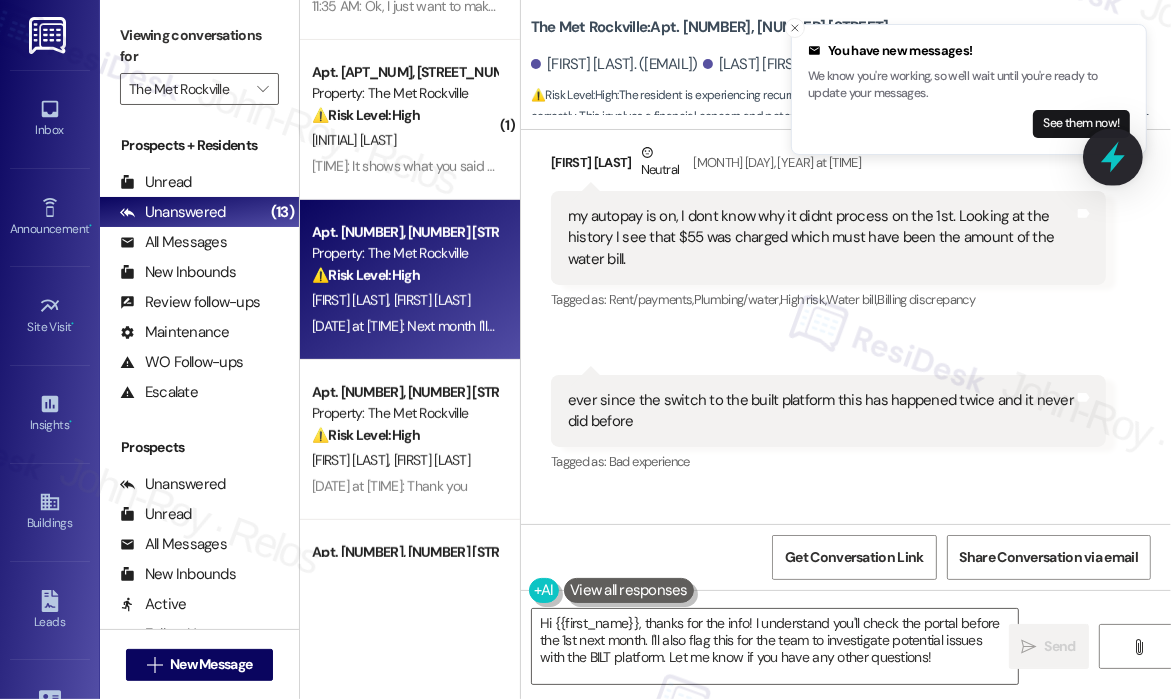click 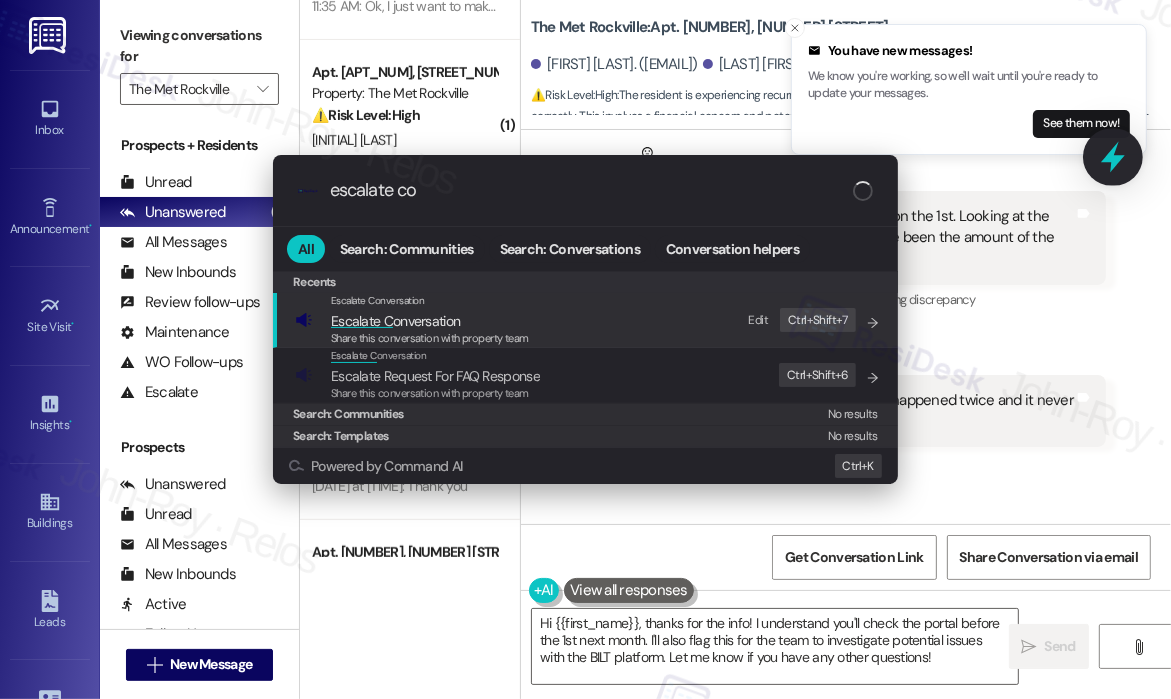 type on "escalate con" 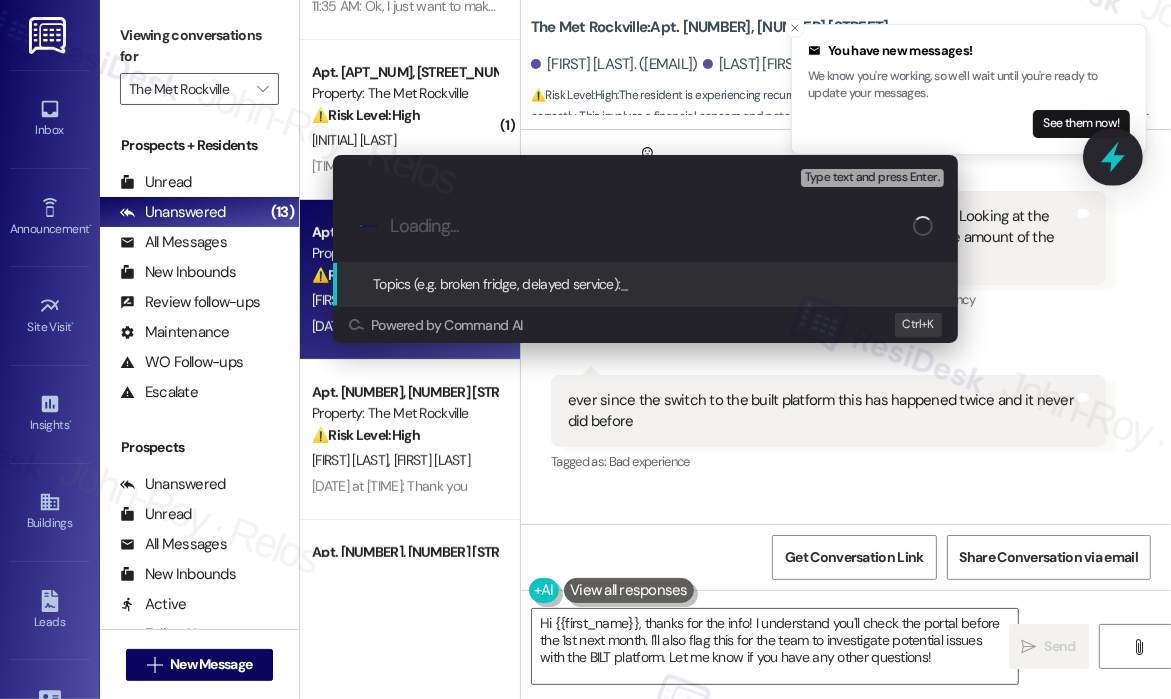 type on "Auto-Pay Not Processing Full Rent on 1st of the Month" 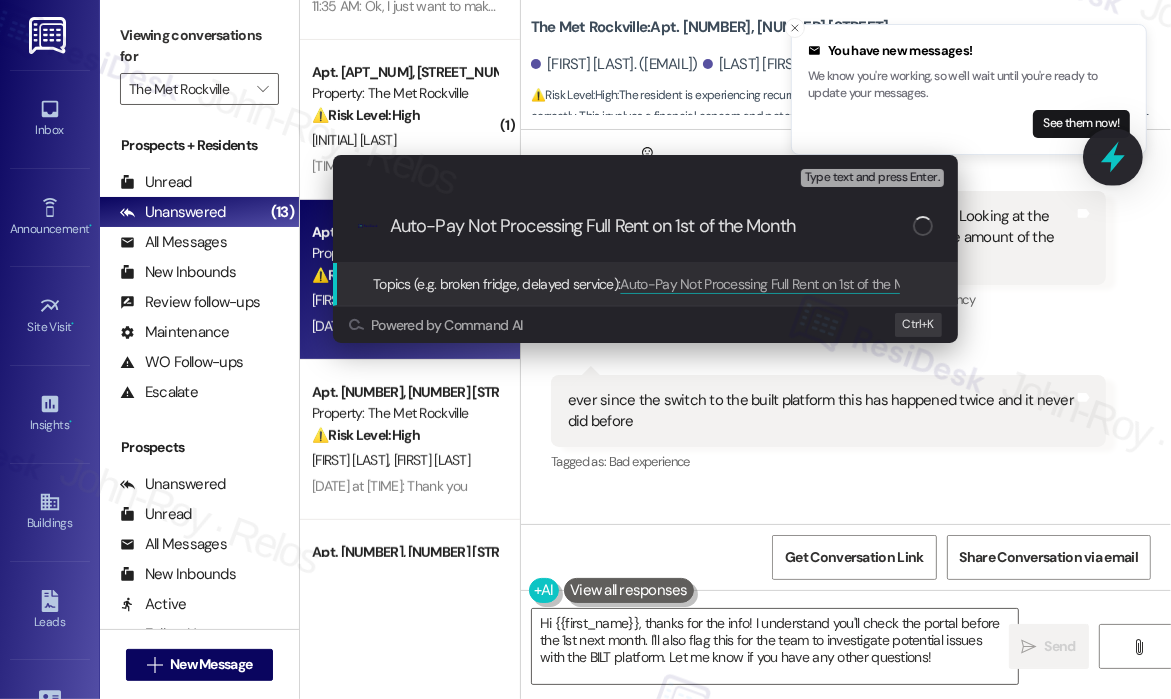 type 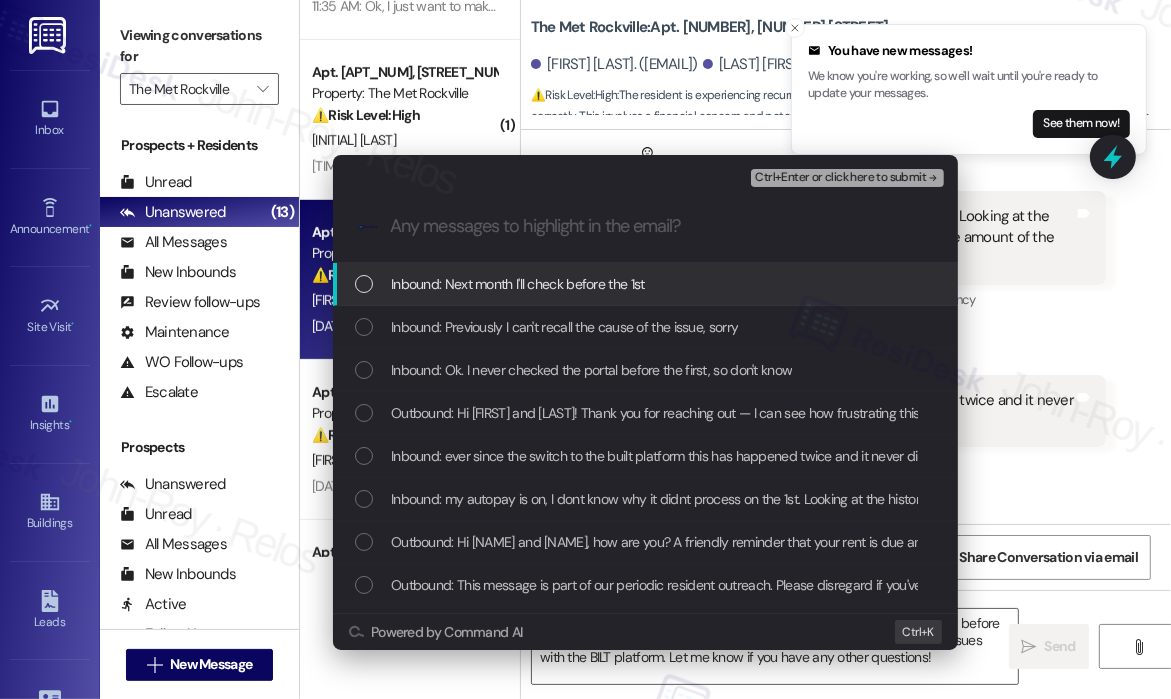 click on "Inbound: Next month I'll check before the 1st" at bounding box center (518, 284) 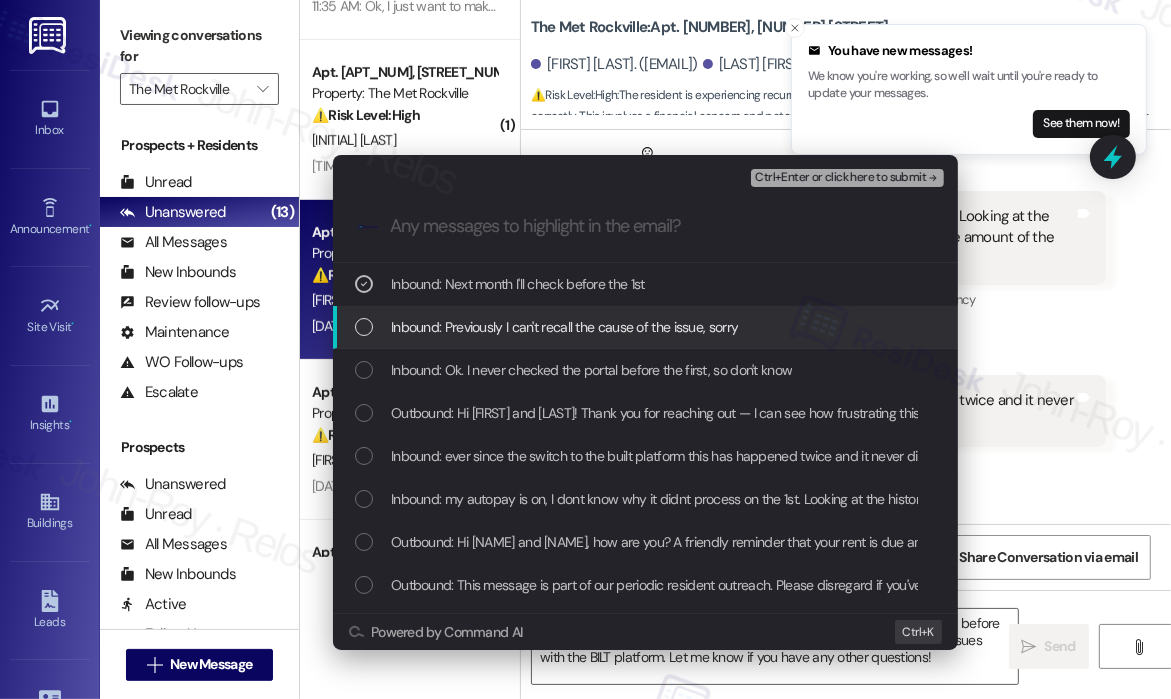 click on "Inbound: Previously I can't recall the cause of the issue, sorry" at bounding box center (564, 327) 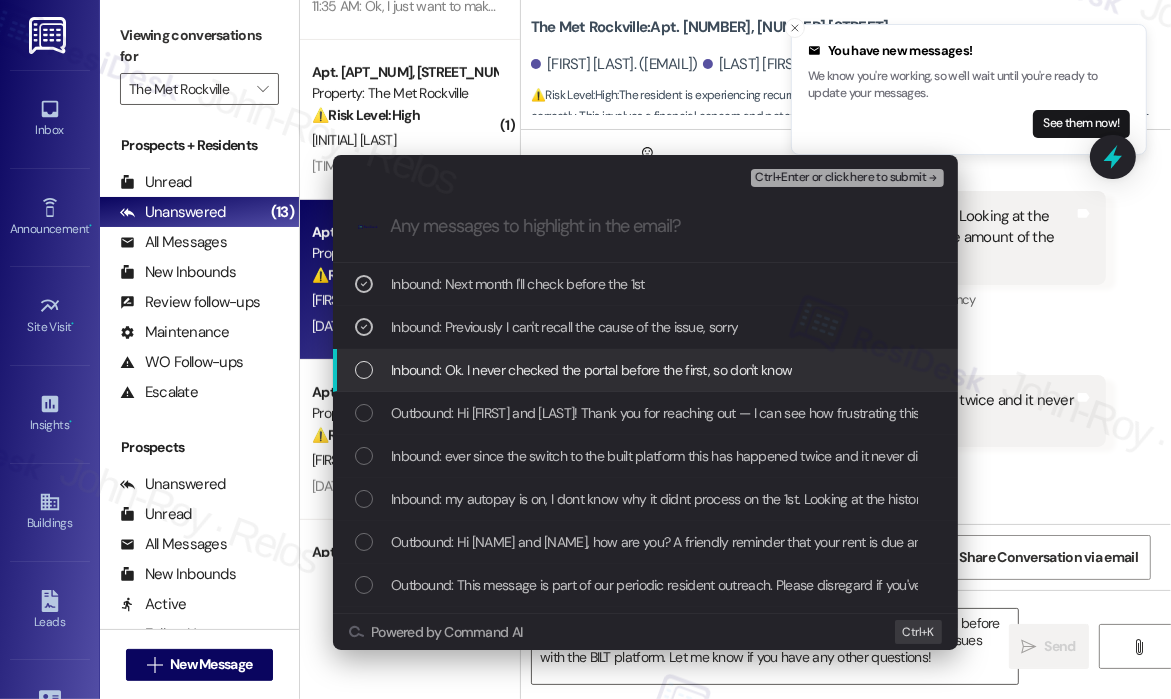 click on "Inbound: Ok. I never checked the portal before the first, so don't know" at bounding box center [591, 370] 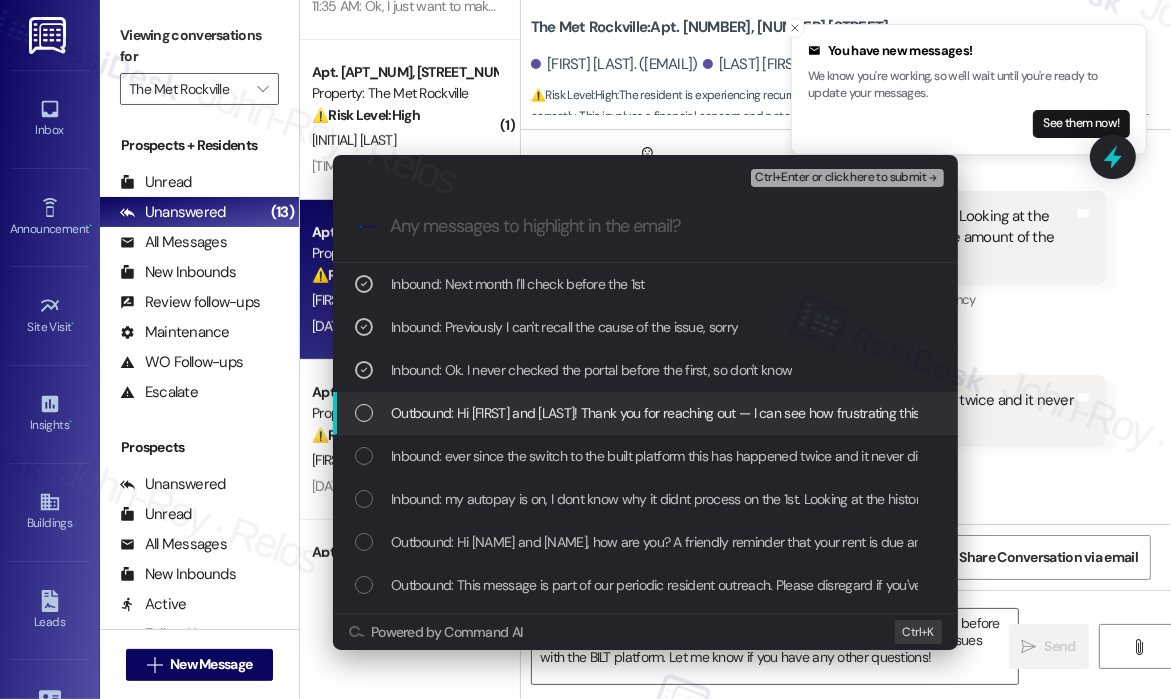 click on "Outbound: Hi Gregory and Amy! Thank you for reaching out — I can see how frustrating this must be, especially with autopay turned on and the system not processing your full rent on the 1st.
Just to clarify, do you recall whether the full rent charge was showing in your portal prior to the 1st, or did only the water bill post at that time? Also, was the previous missed autopay issue similar — only picking up a partial charge like utilities?
I’ll flag this pattern for the team and see if there’s a deeper issue tied to the BILT platform transition that could be affecting how charges are posted or picked up by autopay. Let’s get to the bottom of it so this doesn’t keep happening." at bounding box center [2306, 413] 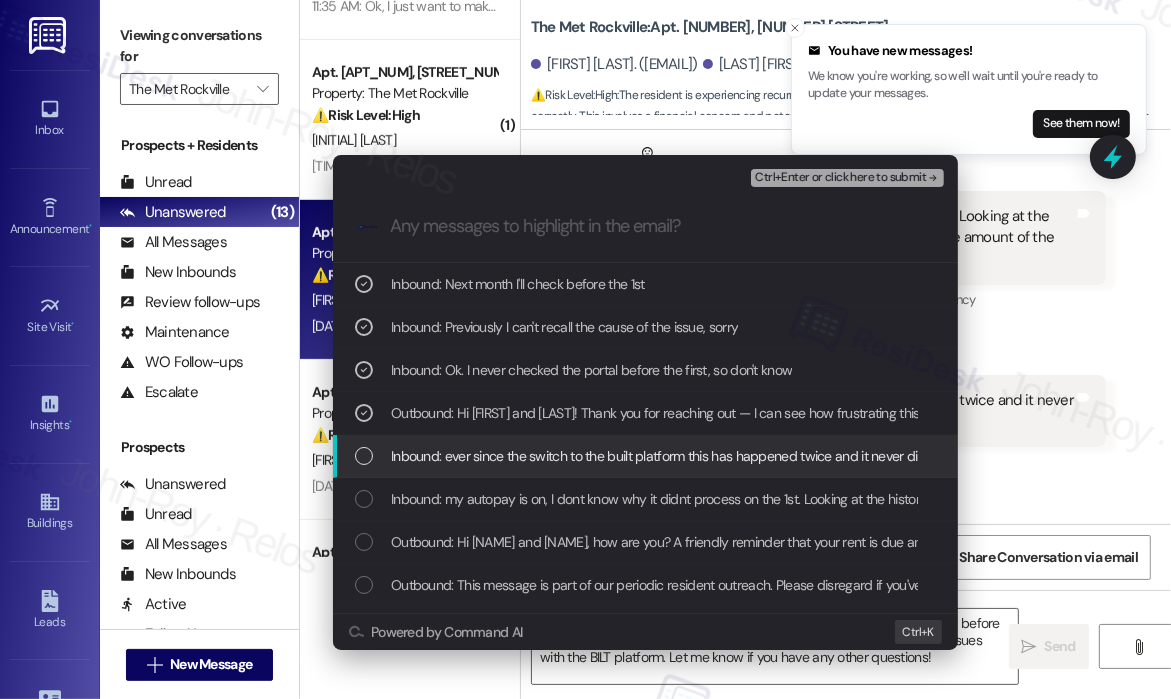 click on "Inbound: ever since the switch to the built platform this has happened twice and it never did before" at bounding box center [679, 456] 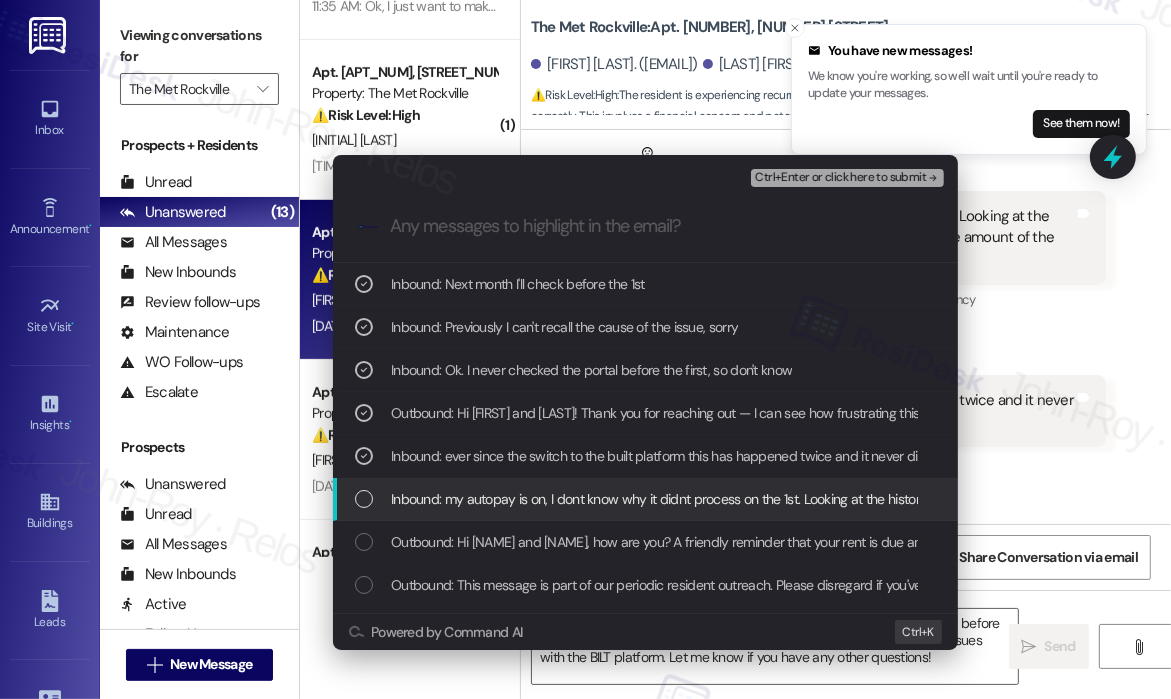 click on "Inbound: my autopay is on, I dont know why it didnt process on the 1st.  Looking at the history I see that $55 was charged which must have been the amount of the water bill." at bounding box center [891, 499] 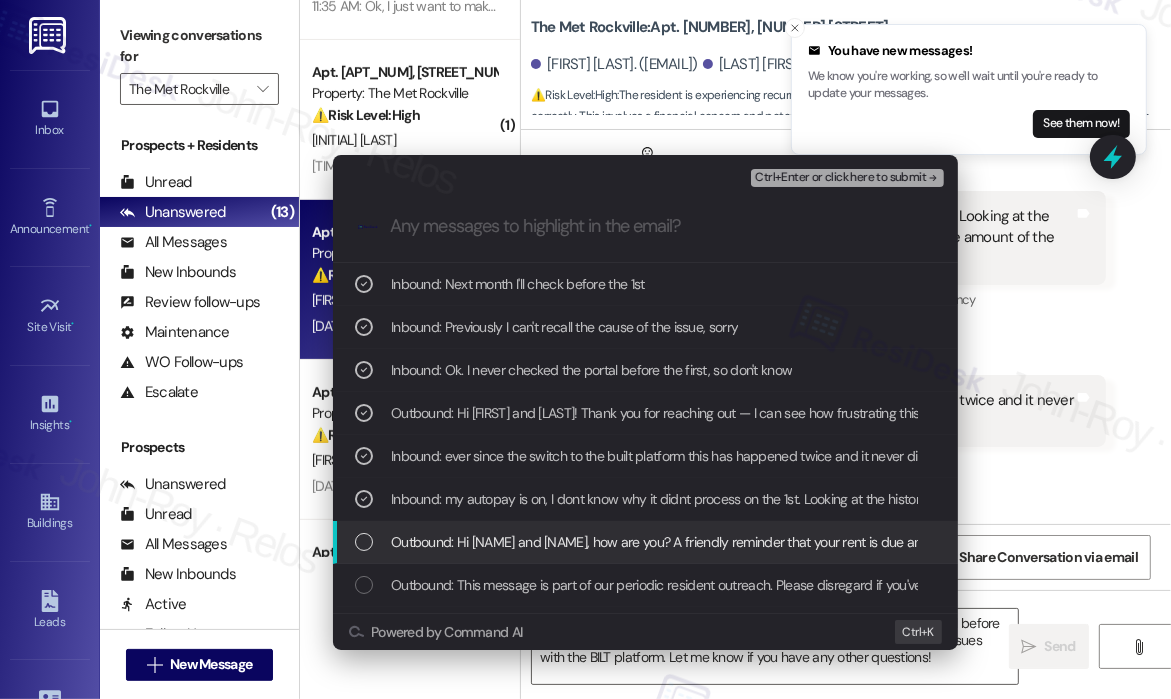 click on "Outbound: Hi Gregory and Amy, how are you? A friendly reminder that your rent is due and your current balance is $3007.00. Please pay your rent to avoid a late fee. Please let us know if you have any questions! If you've already paid, please disregard this reminder." at bounding box center [1162, 542] 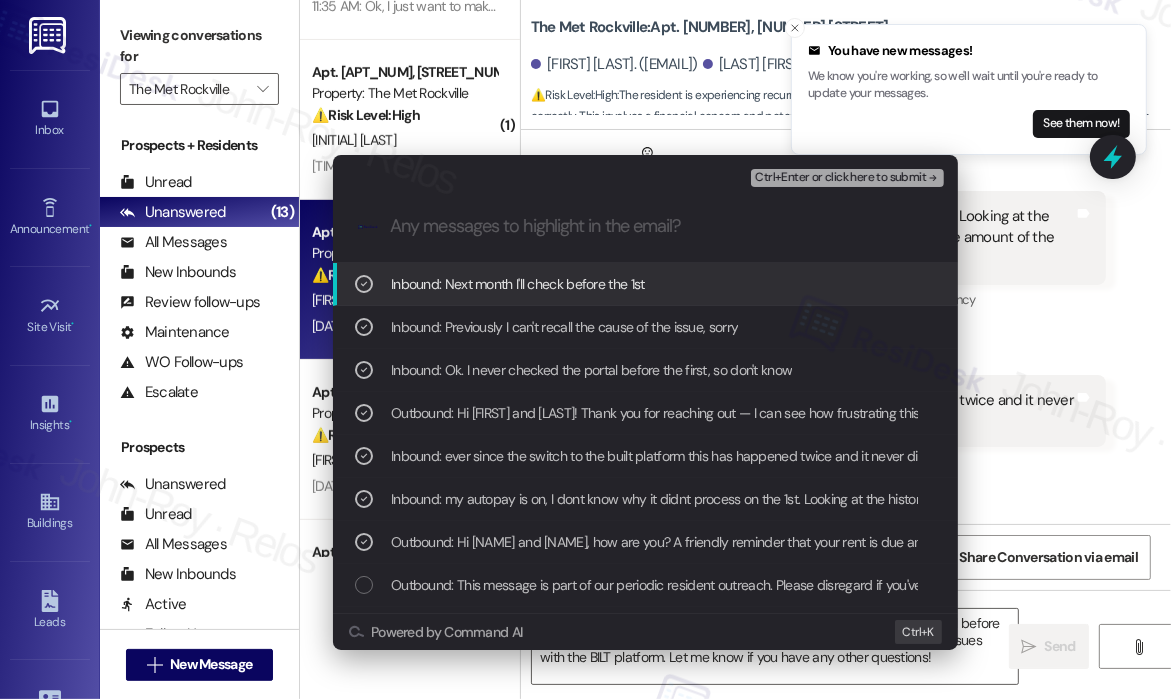 click on "Ctrl+Enter or click here to submit" at bounding box center [840, 178] 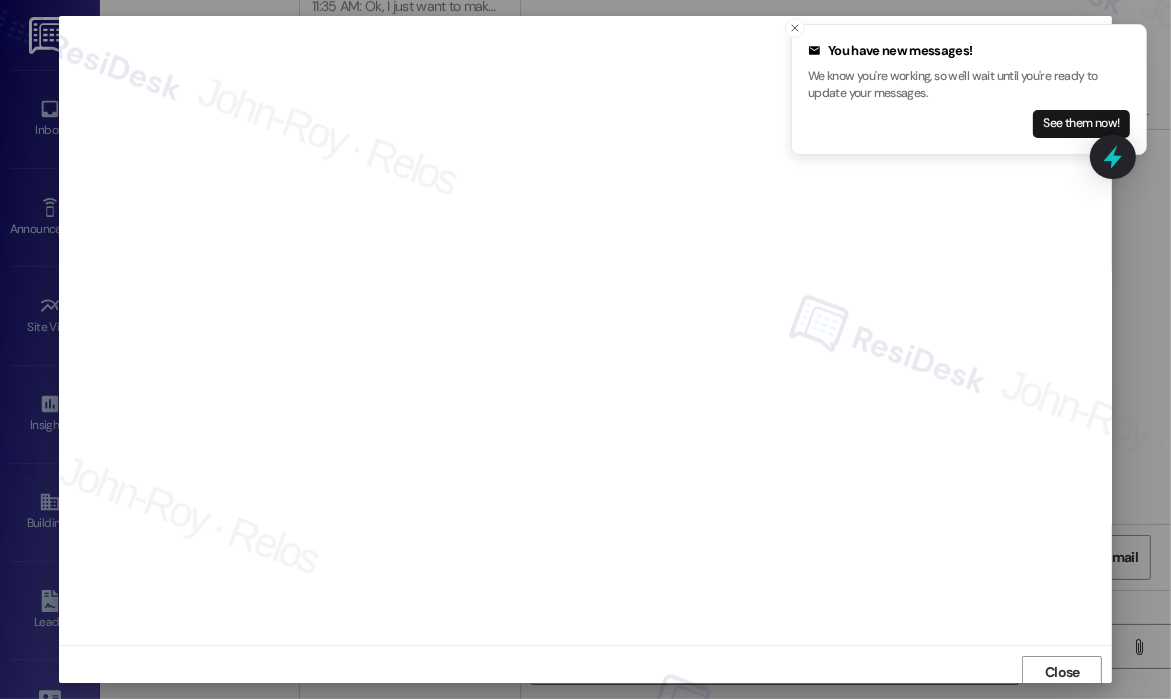 scroll, scrollTop: 4, scrollLeft: 0, axis: vertical 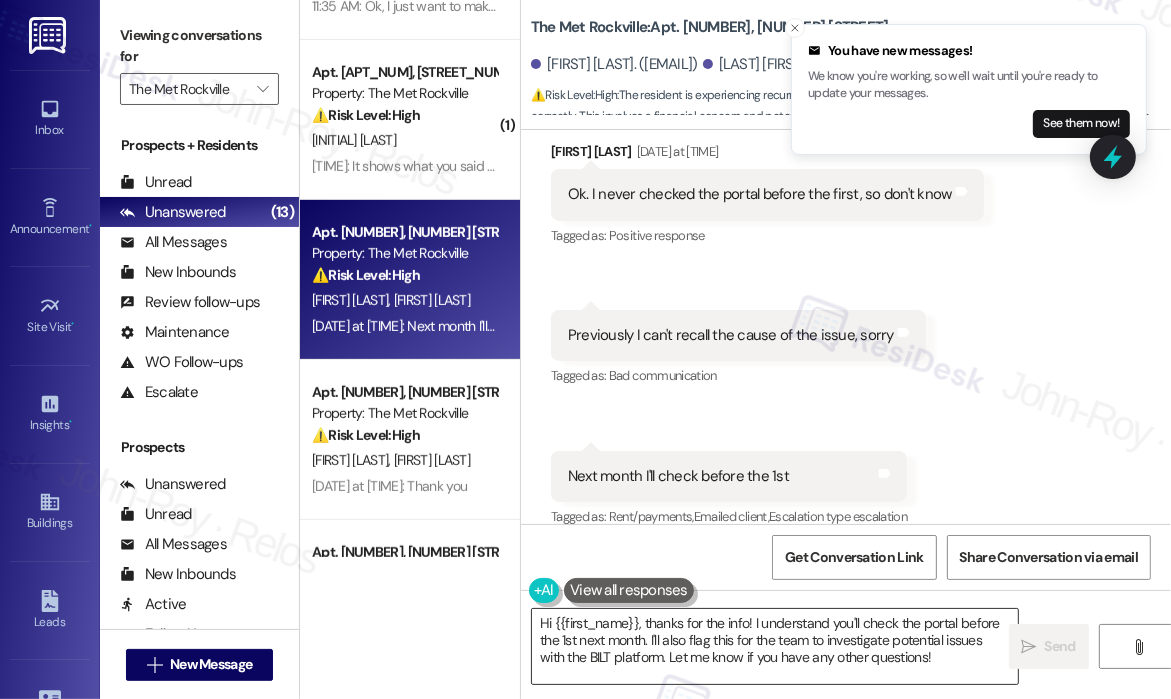 click on "Hi {{first_name}}, thanks for the info! I understand you'll check the portal before the 1st next month. I'll also flag this for the team to investigate potential issues with the BILT platform. Let me know if you have any other questions!" at bounding box center [775, 646] 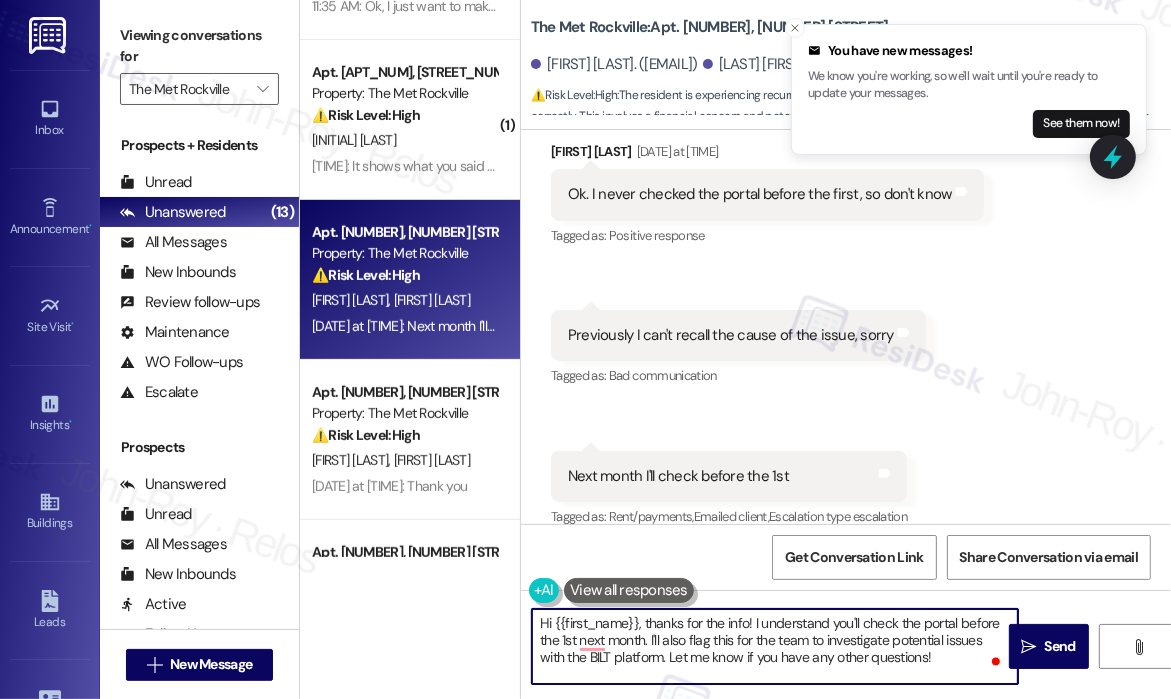 click on "Hi {{first_name}}, thanks for the info! I understand you'll check the portal before the 1st next month. I'll also flag this for the team to investigate potential issues with the BILT platform. Let me know if you have any other questions!" at bounding box center [775, 646] 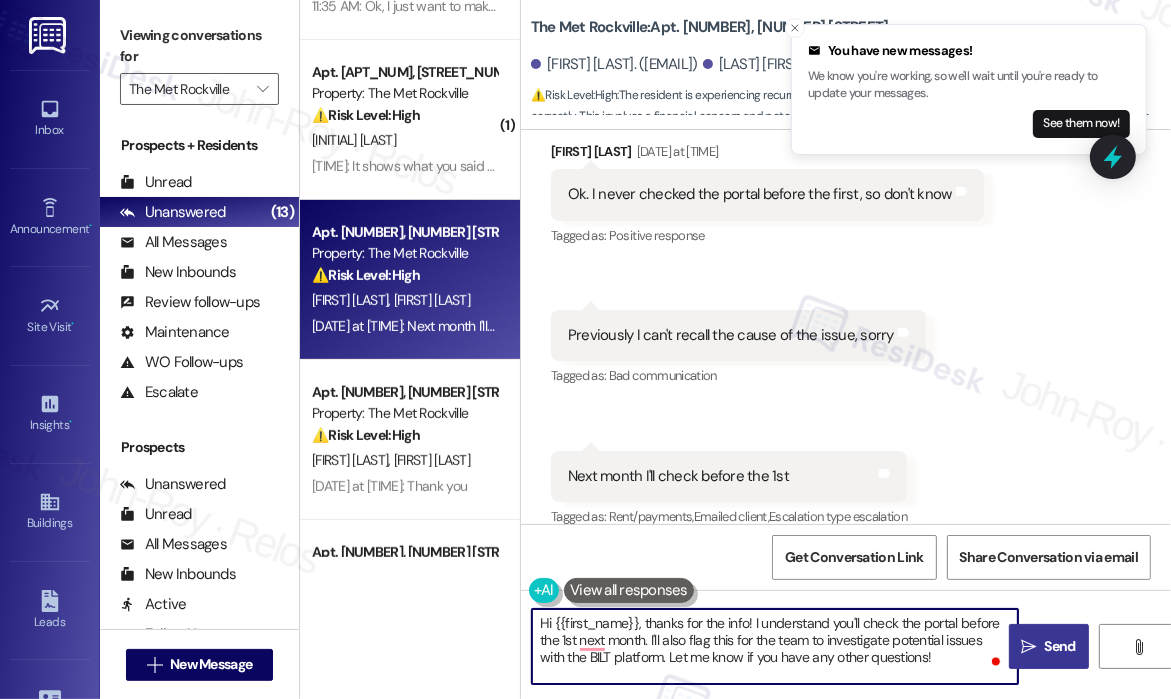 click on " Send" at bounding box center (1048, 646) 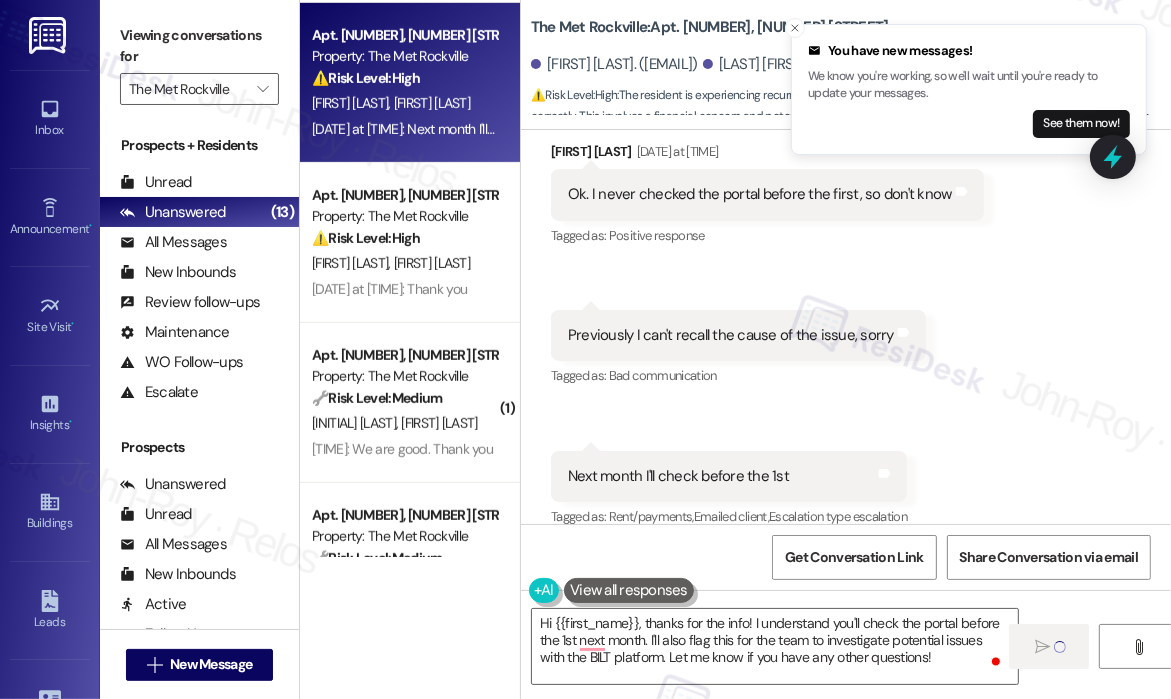 scroll, scrollTop: 800, scrollLeft: 0, axis: vertical 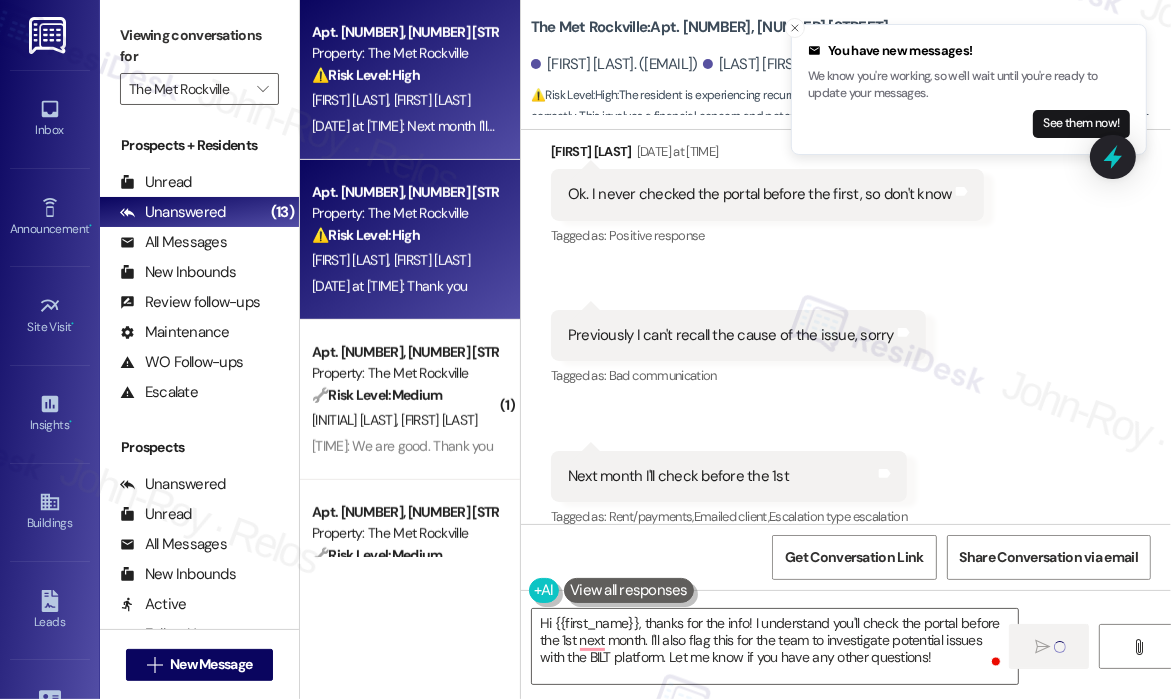 type 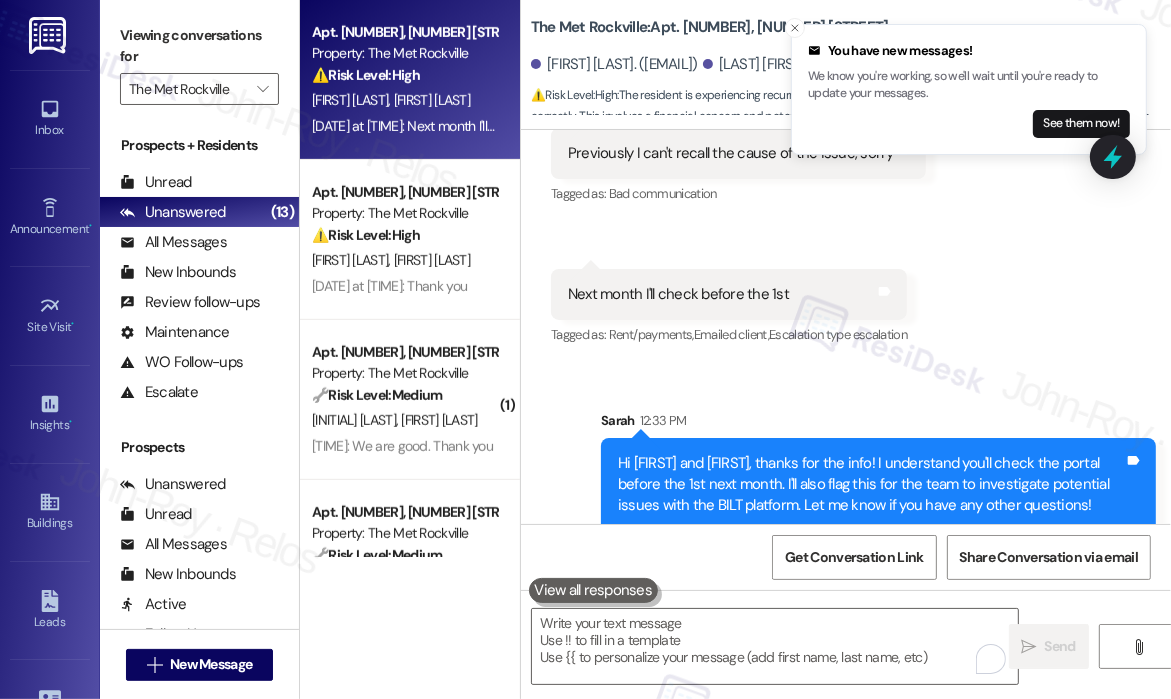 scroll, scrollTop: 5703, scrollLeft: 0, axis: vertical 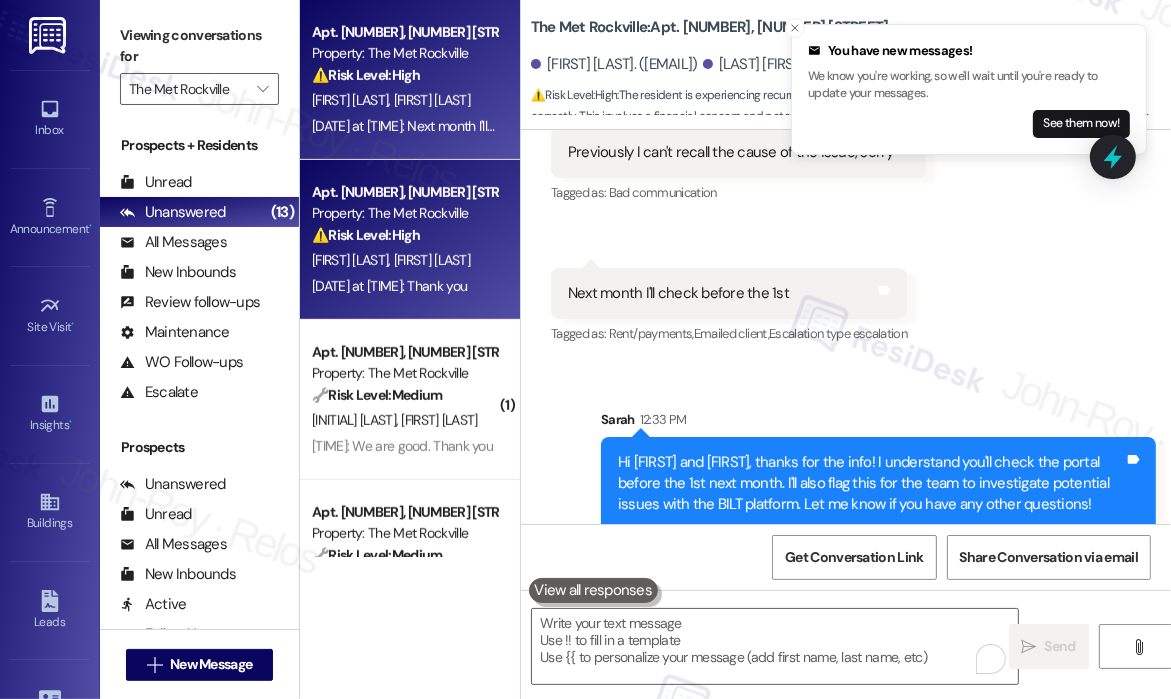 click on "W. Lee H. Yu" at bounding box center (404, 260) 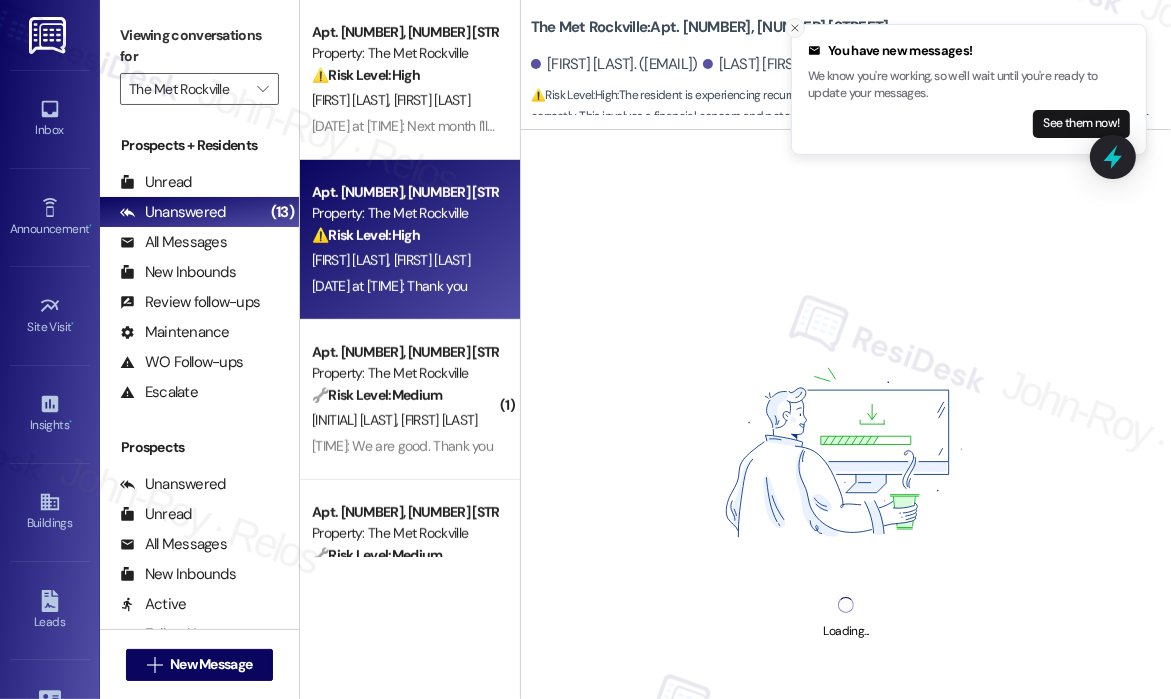 click 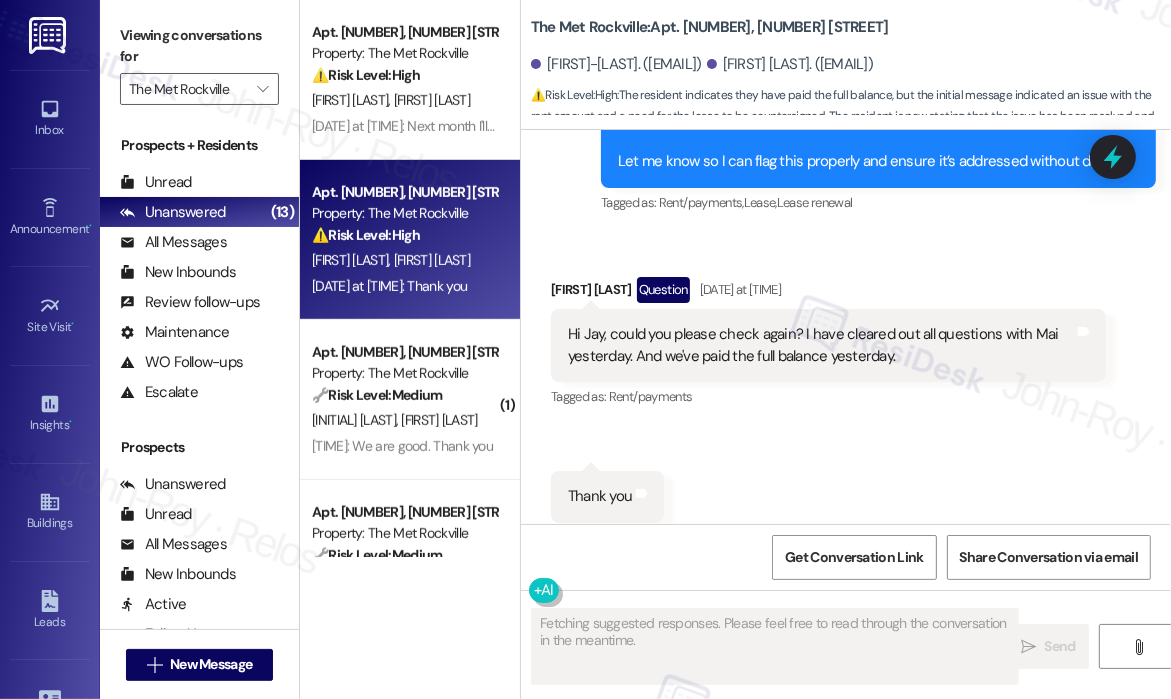 scroll, scrollTop: 4063, scrollLeft: 0, axis: vertical 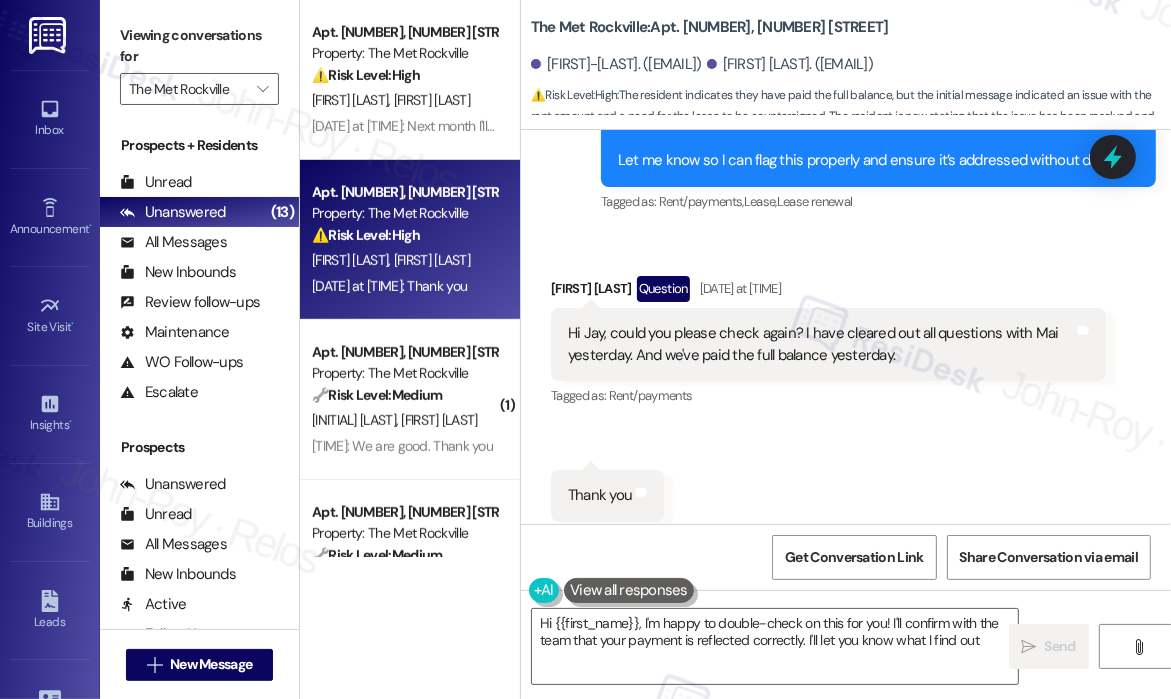 type on "Hi {{first_name}}, I'm happy to double-check on this for you! I'll confirm with the team that your payment is reflected correctly. I'll let you know what I find out!" 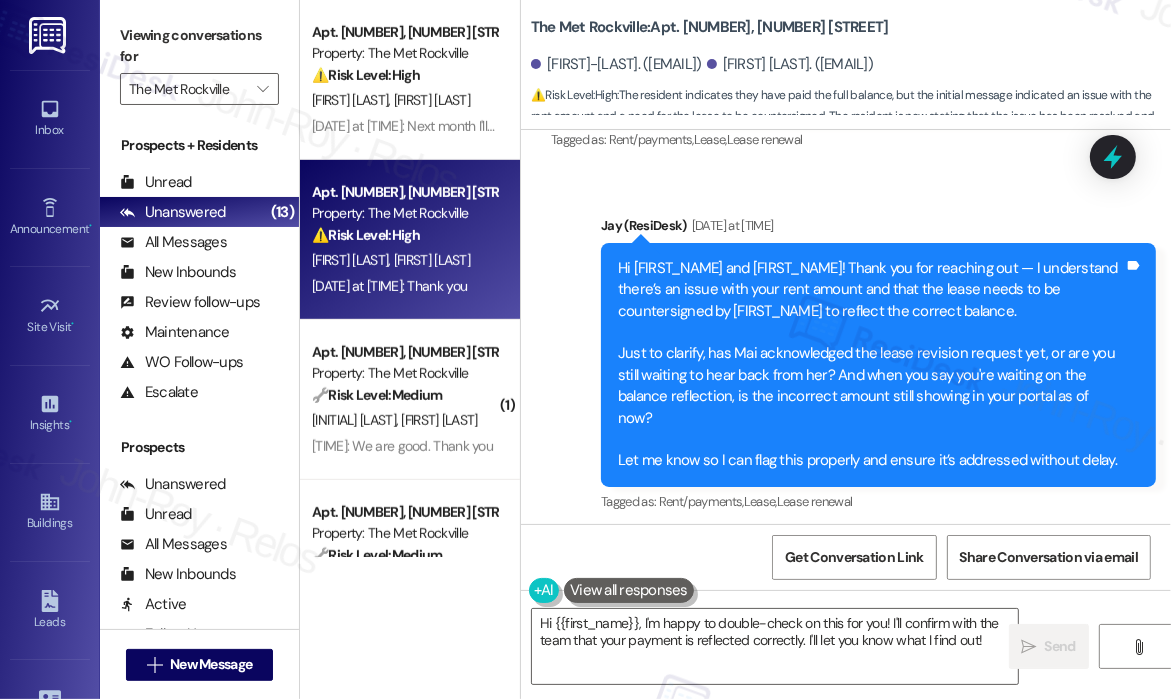 scroll, scrollTop: 3963, scrollLeft: 0, axis: vertical 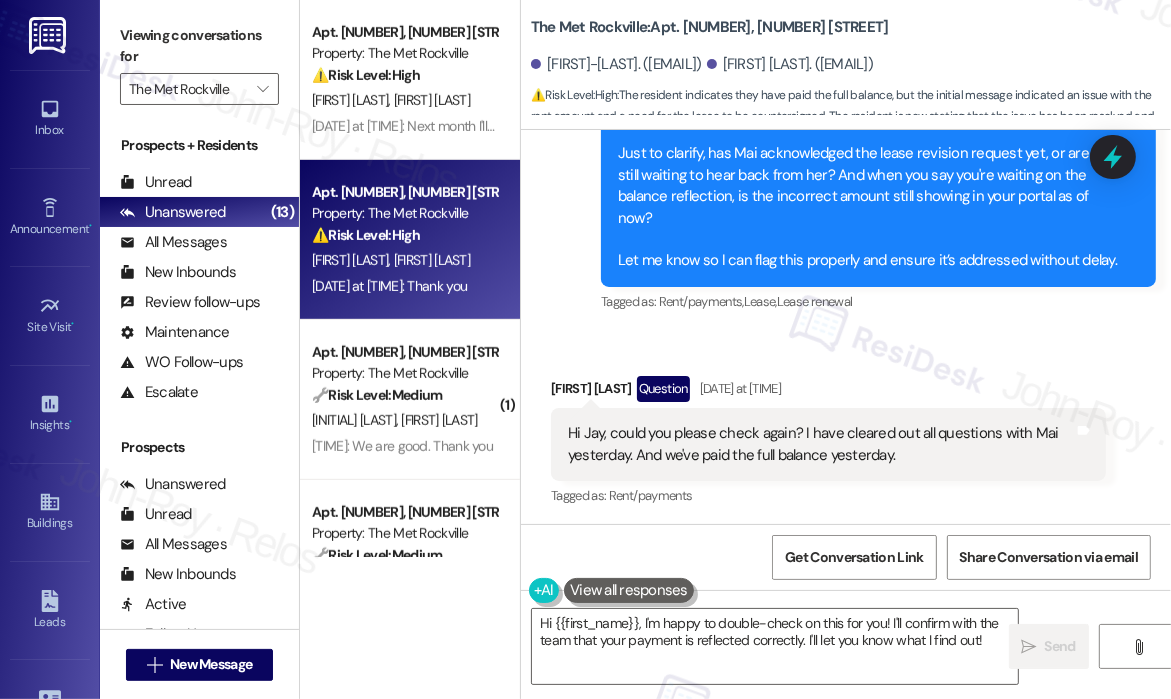 click on "Hi Jay, could you please check again? I have cleared out all questions with Mai yesterday. And we've paid the full balance yesterday." at bounding box center (821, 444) 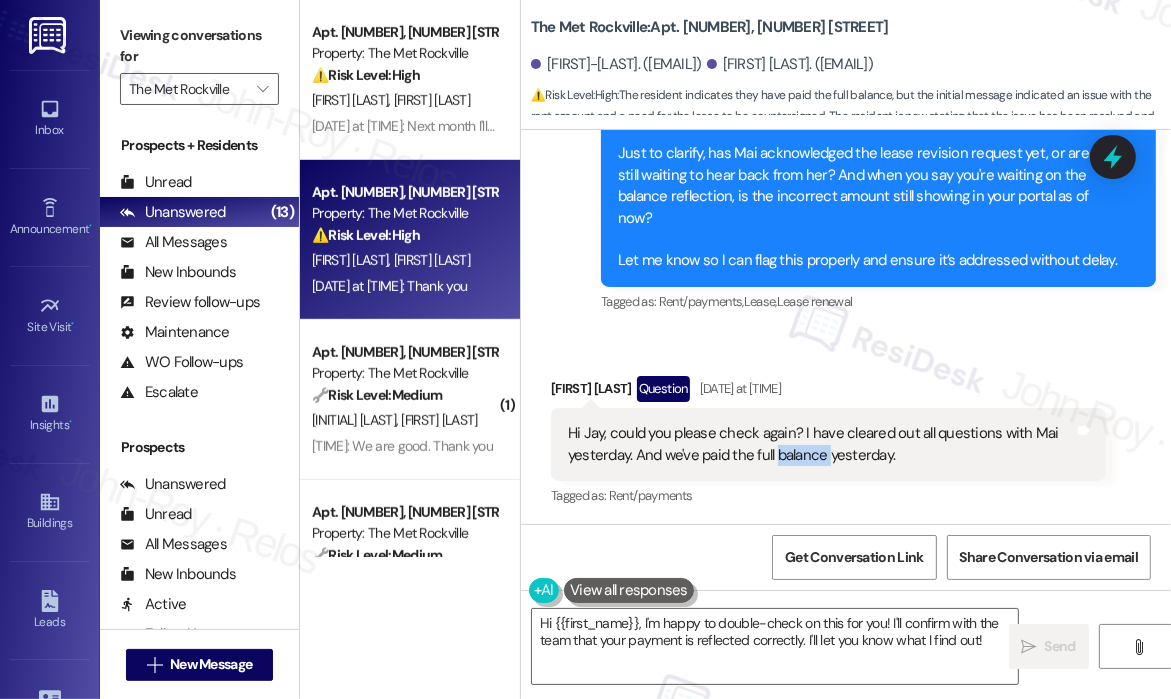 click on "Hi Jay, could you please check again? I have cleared out all questions with Mai yesterday. And we've paid the full balance yesterday." at bounding box center [821, 444] 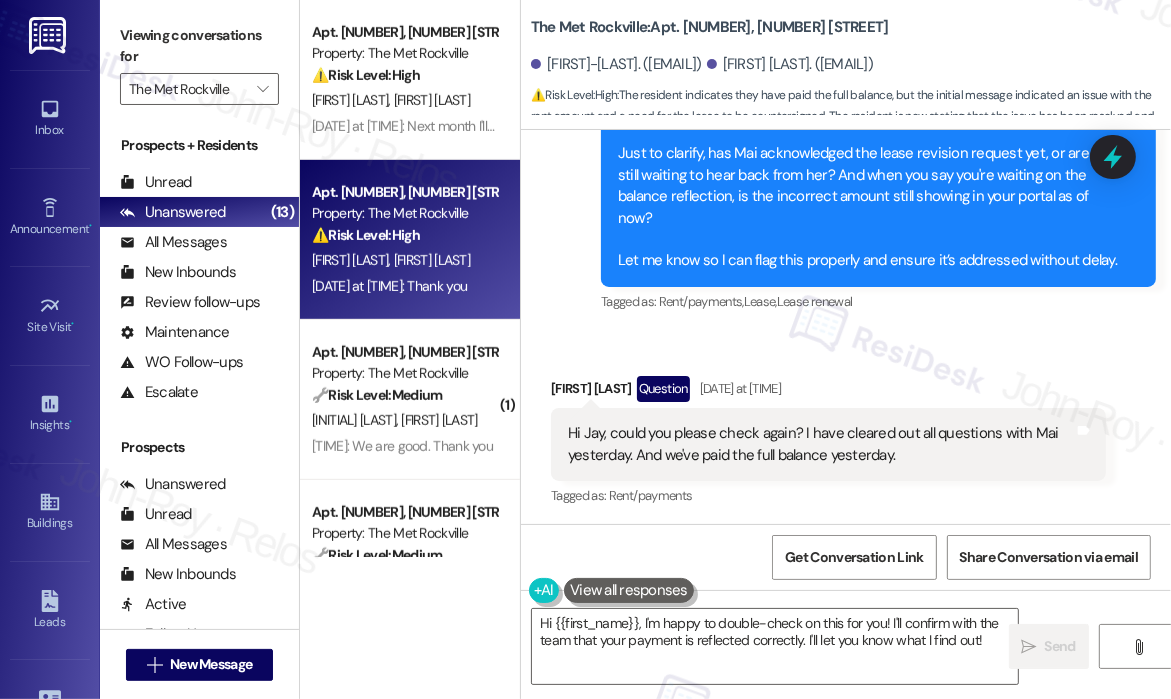 click on "Hi Jay, could you please check again? I have cleared out all questions with Mai yesterday. And we've paid the full balance yesterday." at bounding box center [821, 444] 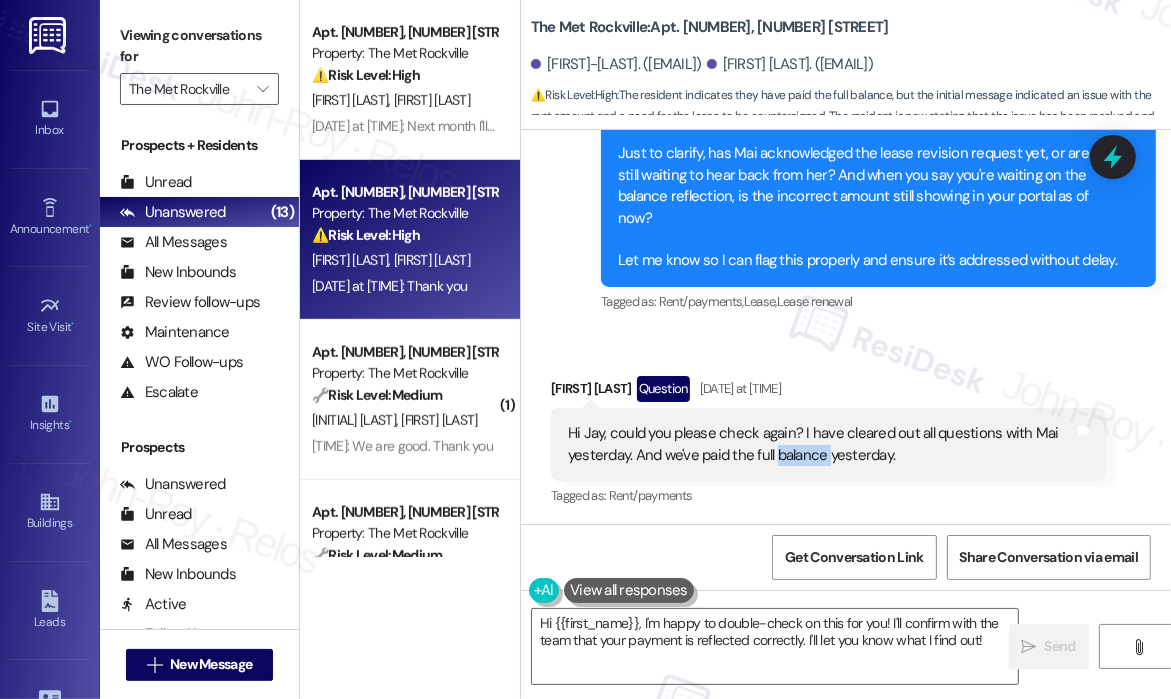 click on "Hi Jay, could you please check again? I have cleared out all questions with Mai yesterday. And we've paid the full balance yesterday." at bounding box center [821, 444] 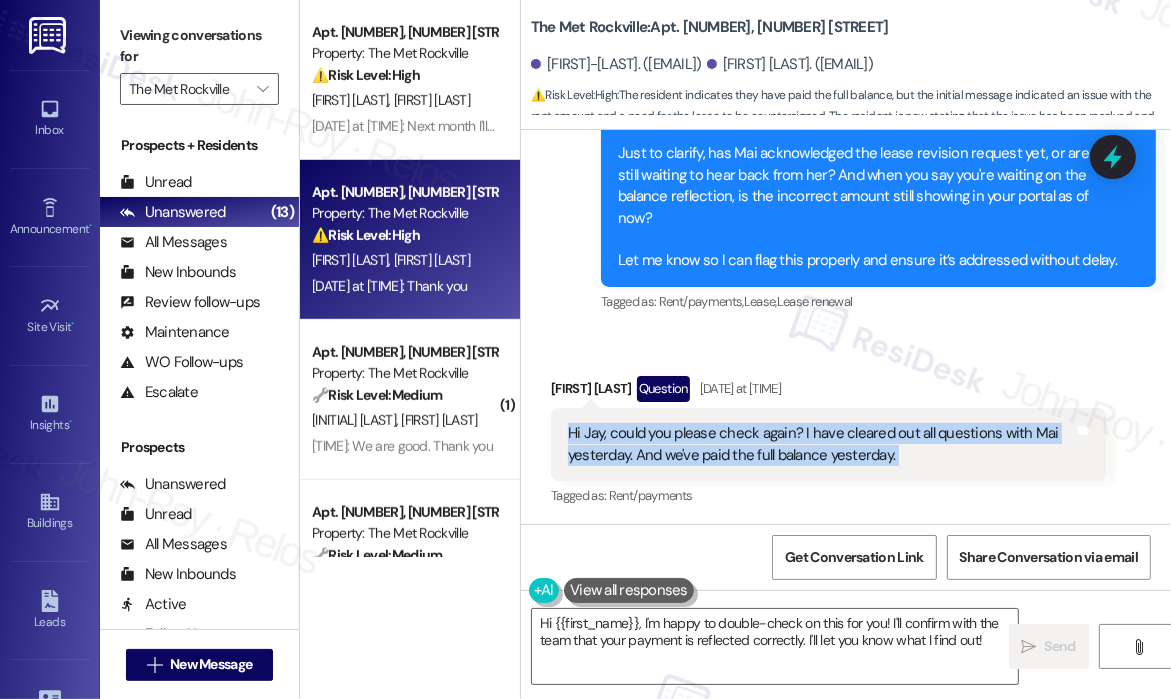 click on "Hi Jay, could you please check again? I have cleared out all questions with Mai yesterday. And we've paid the full balance yesterday." at bounding box center (821, 444) 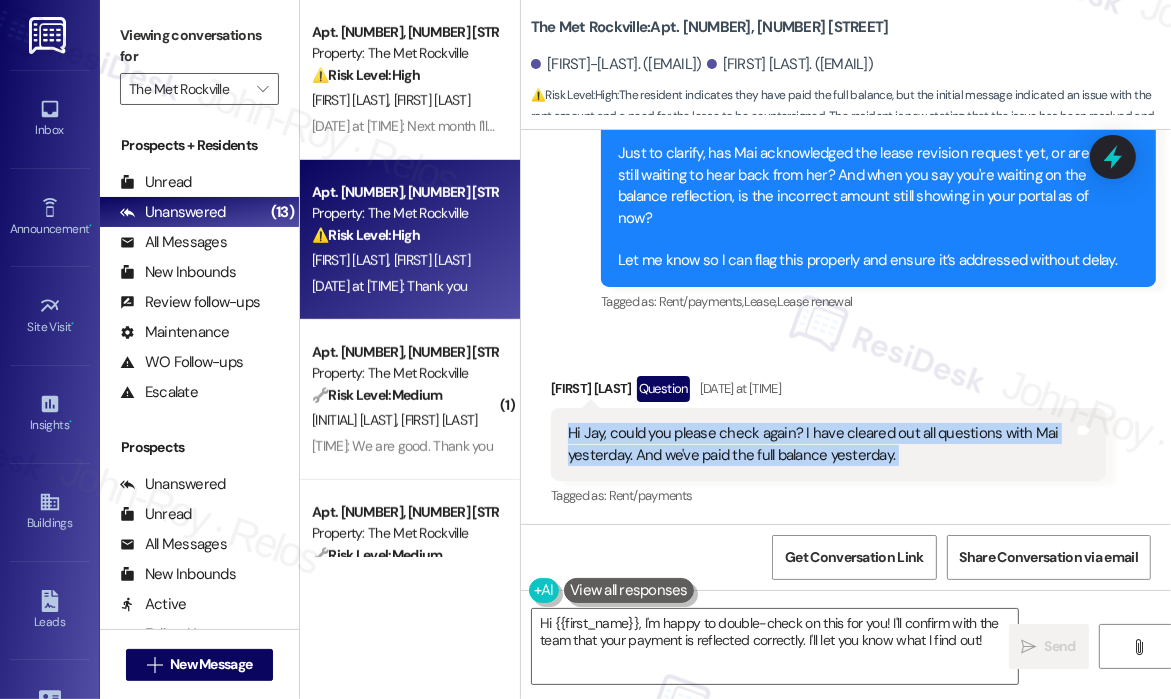 copy on "Hi Jay, could you please check again? I have cleared out all questions with Mai yesterday. And we've paid the full balance yesterday. Tags and notes" 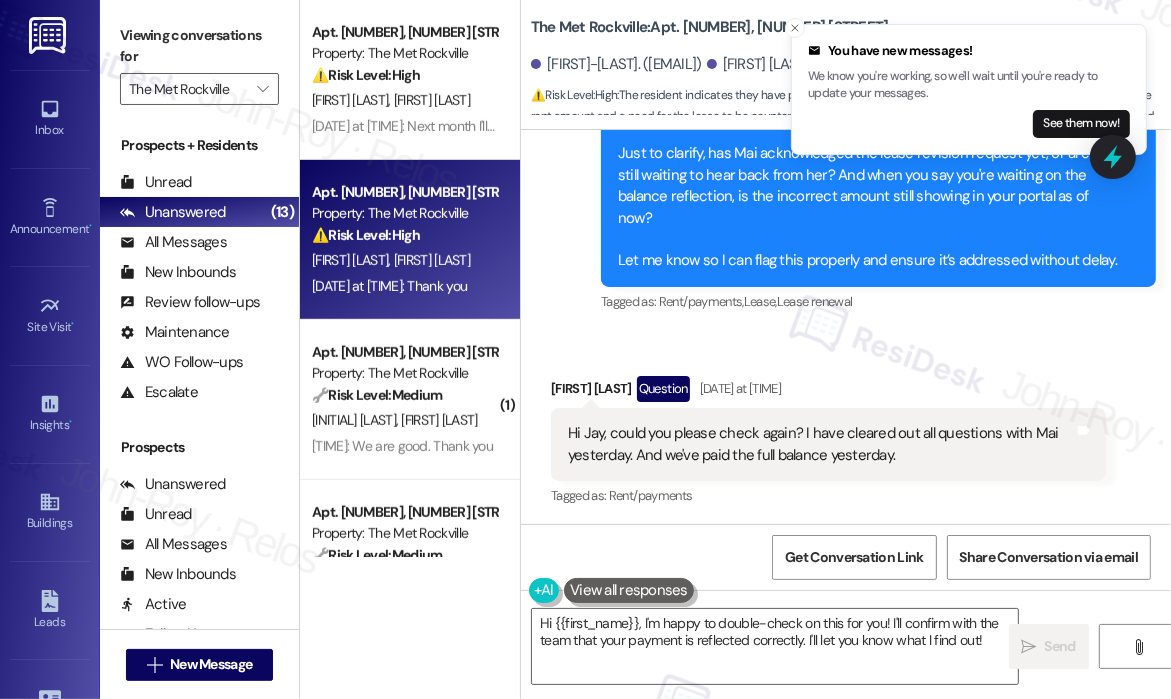 click on "Received via SMS Hsin-Jung Yu Question Aug 06, 2025 at 5:36 PM Hi Jay, could you please check again? I have cleared out all questions with Mai yesterday. And we've paid the full balance yesterday. Tags and notes Tagged as:   Rent/payments Click to highlight conversations about Rent/payments Received via SMS 5:36 PM Hsin-Jung Yu Aug 06, 2025 at 5:36 PM Thank you  Tags and notes Tagged as:   Praise Click to highlight conversations about Praise" at bounding box center [846, 498] 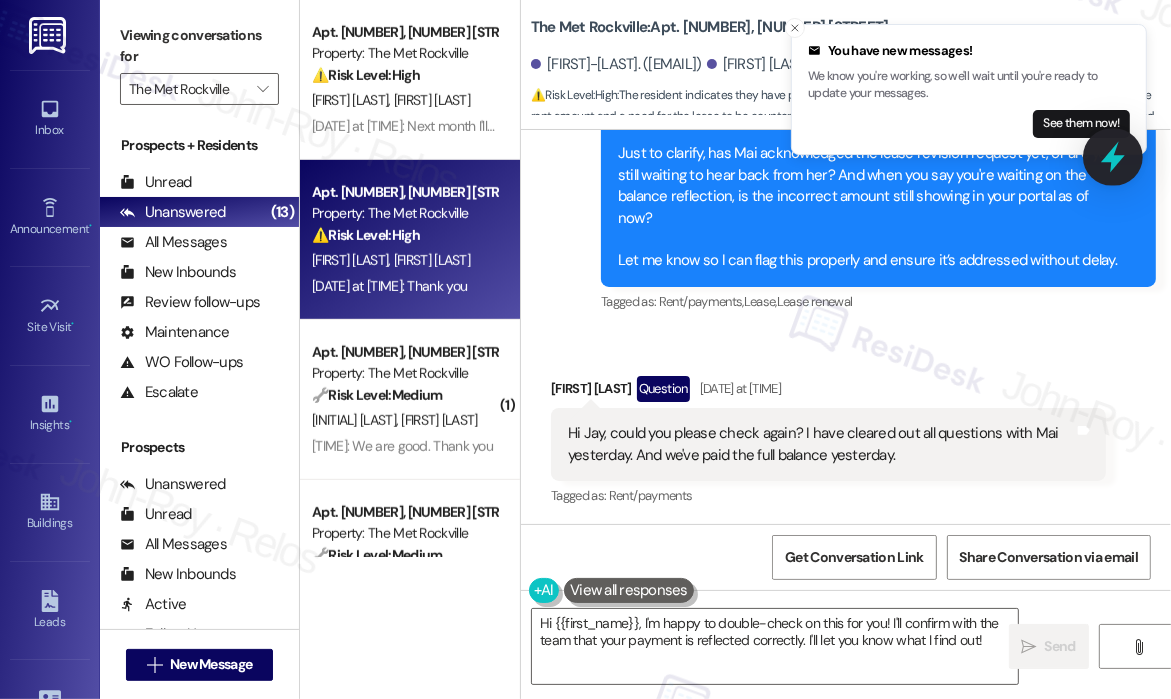 click 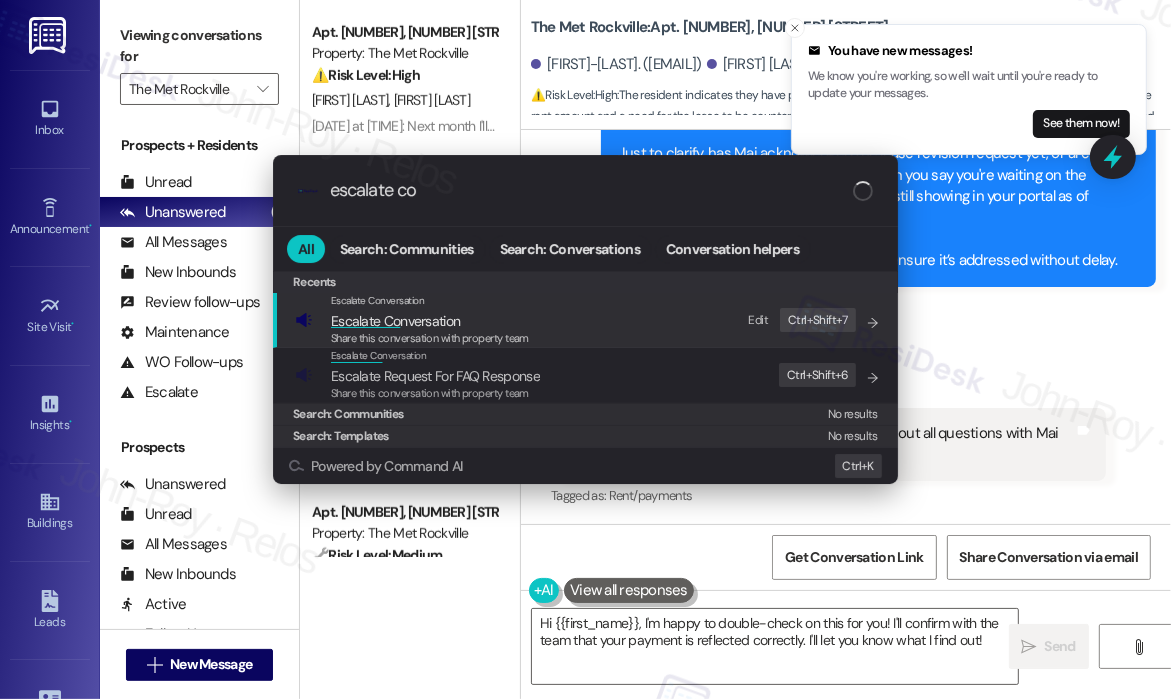 type on "escalate con" 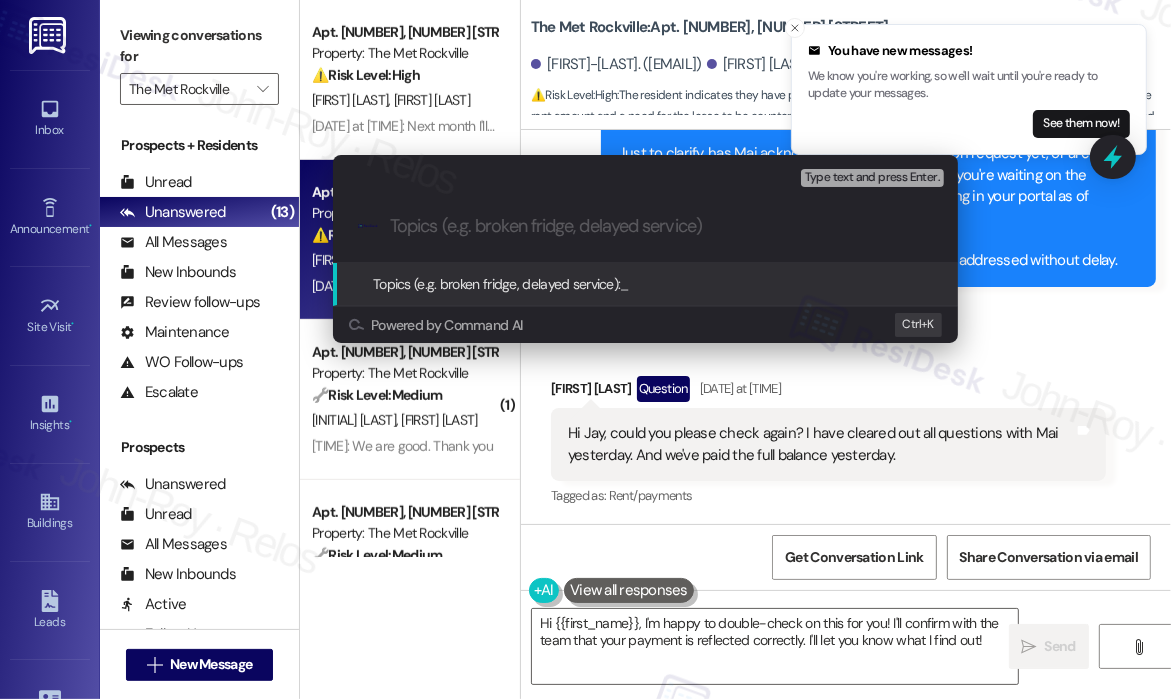 paste on "Payment Confirmation Follow-Up" 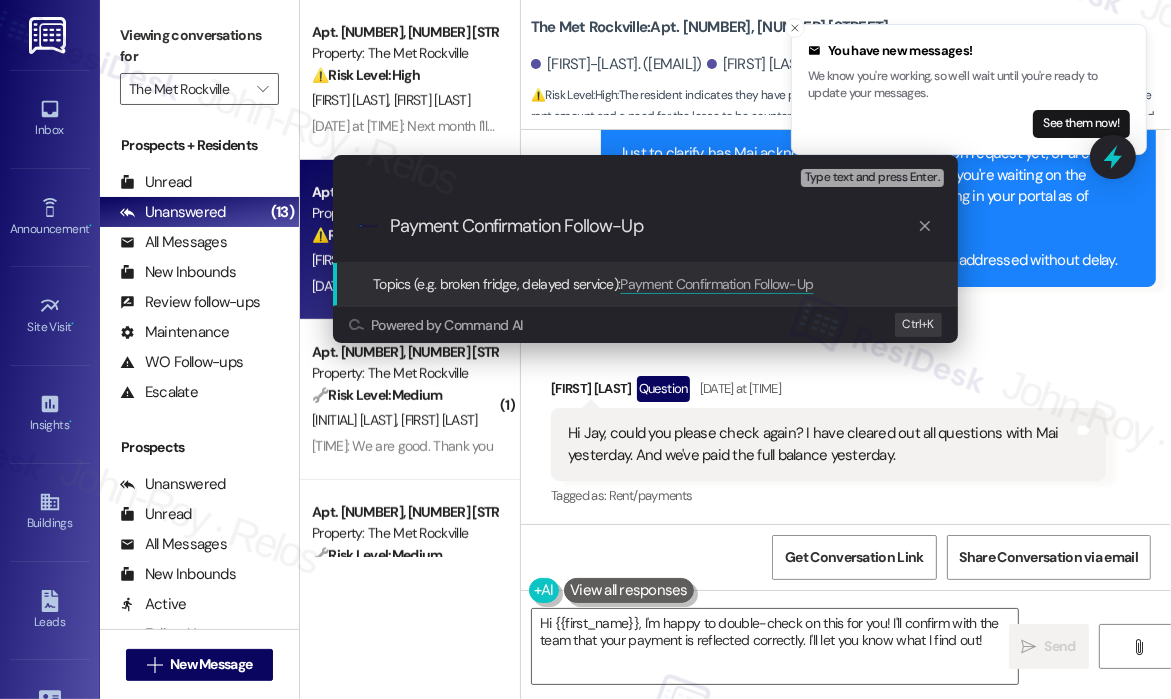 type 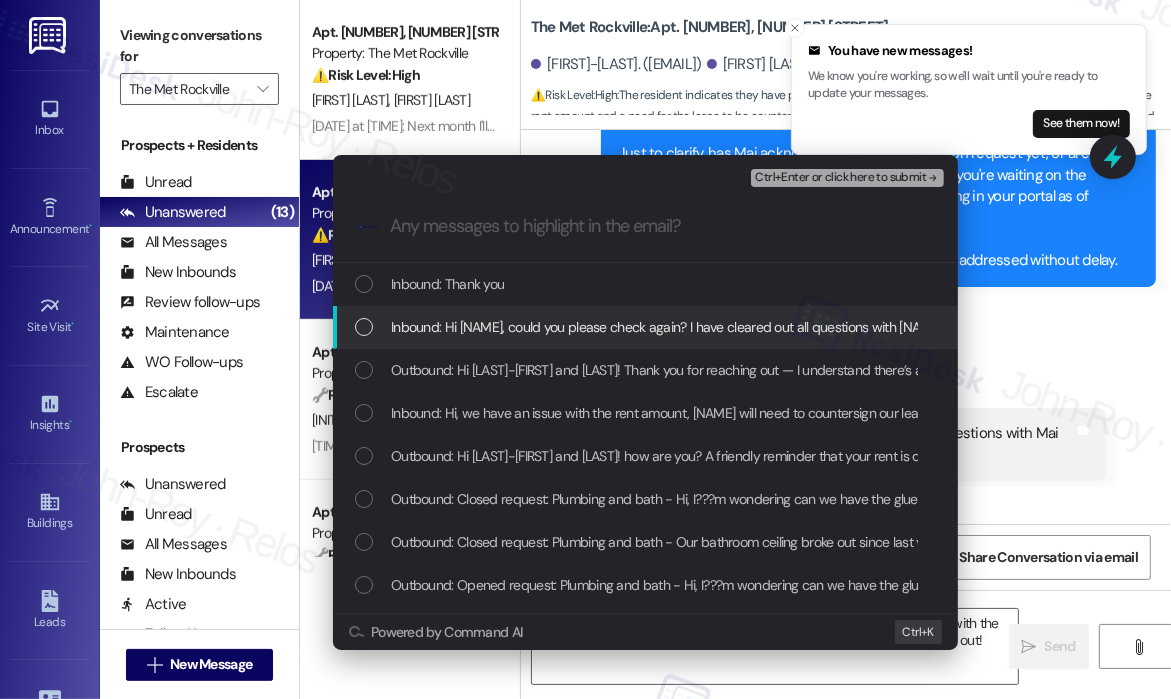 click on "Inbound: Hi Jay, could you please check again? I have cleared out all questions with Mai yesterday. And we've paid the full balance yesterday." at bounding box center [821, 327] 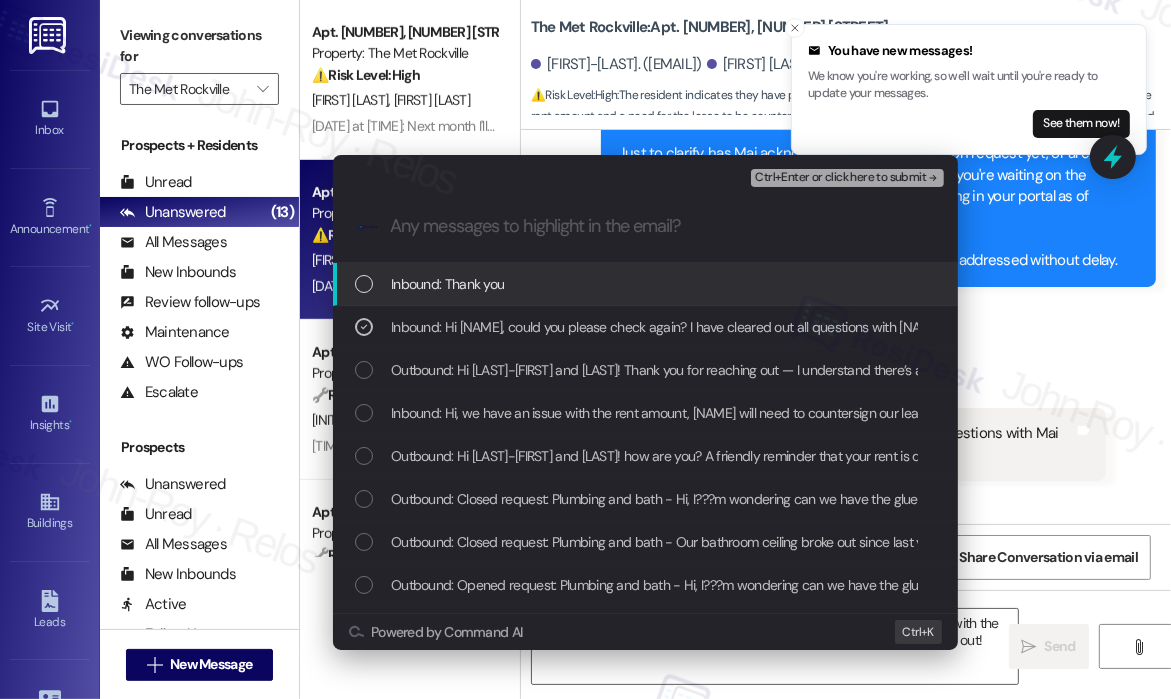 click on "Inbound: Thank you" at bounding box center (447, 284) 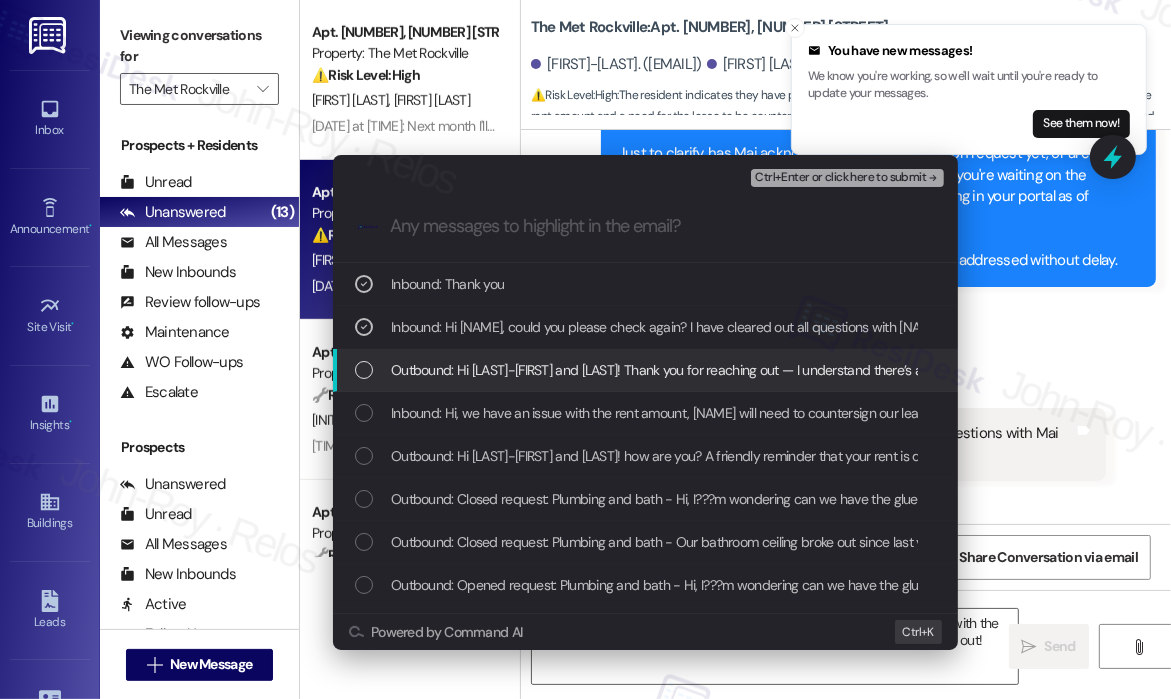 click on "Outbound: Hi Hsin-Jung and Wes! Thank you for reaching out — I understand there’s an issue with your rent amount and that the lease needs to be countersigned by Mai to reflect the correct balance.
Just to clarify, has Mai acknowledged the lease revision request yet, or are you still waiting to hear back from her? And when you say you're waiting on the balance reflection, is the incorrect amount still showing in your portal as of now?
Let me know so I can flag this properly and ensure it’s addressed without delay." at bounding box center [1910, 370] 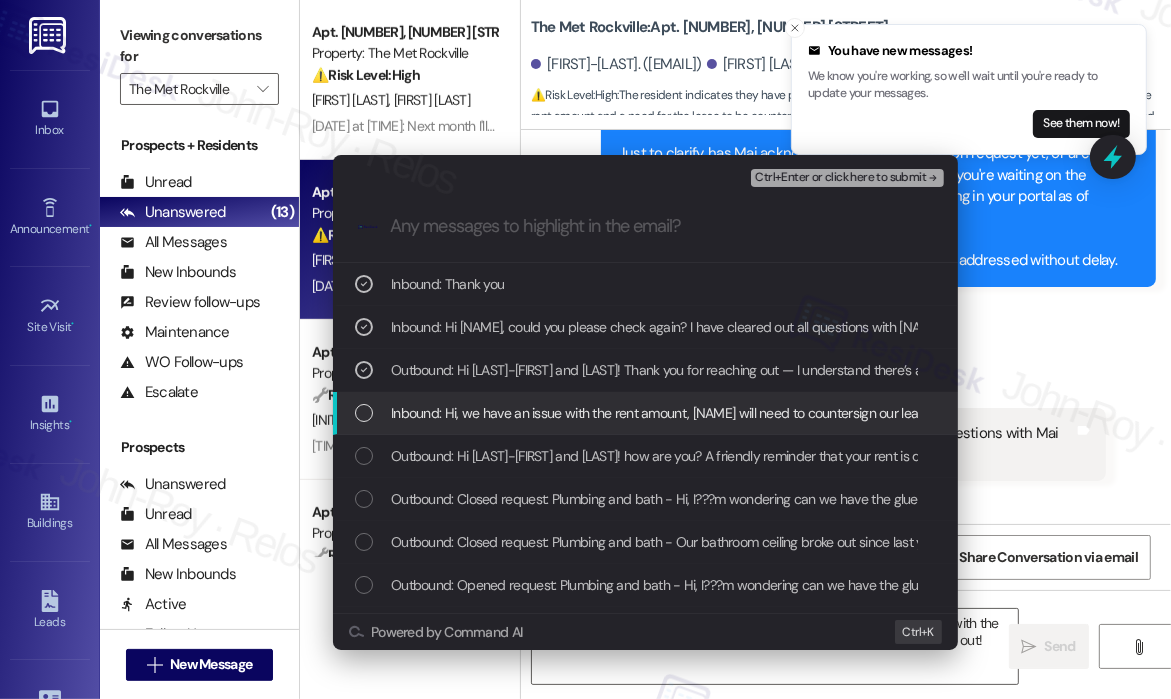 click on "Inbound: Hi, we have an issue with the rent amount, Mai will need to countersign our lease again to reflect the balance. I've reached out through phone, I'm waiting on the balance reflection. Thanks for reminding" at bounding box center (1006, 413) 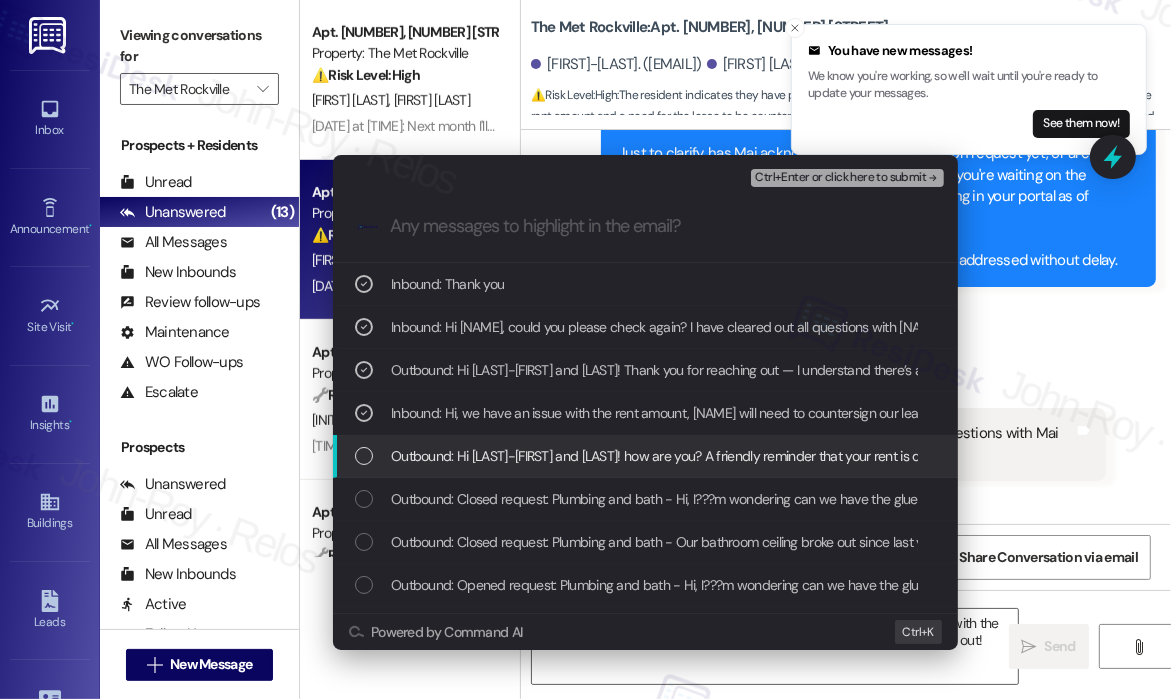 click on "Outbound: Hi Hsin-Jung and Wes, how are you? A friendly reminder that your rent is due and your current balance is $3647.00. Please pay your rent to avoid a late fee. Please let us know if you have any questions! If you've already paid, please disregard this reminder." at bounding box center (1173, 456) 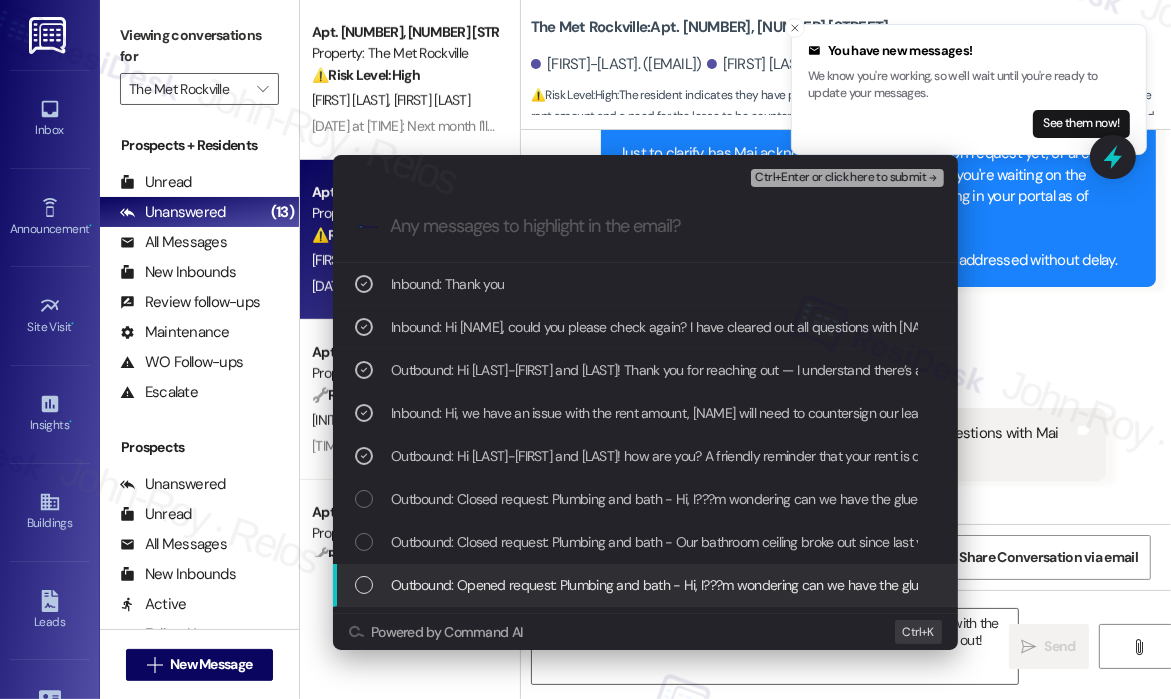 click on "Ctrl+Enter or click here to submit" at bounding box center [840, 178] 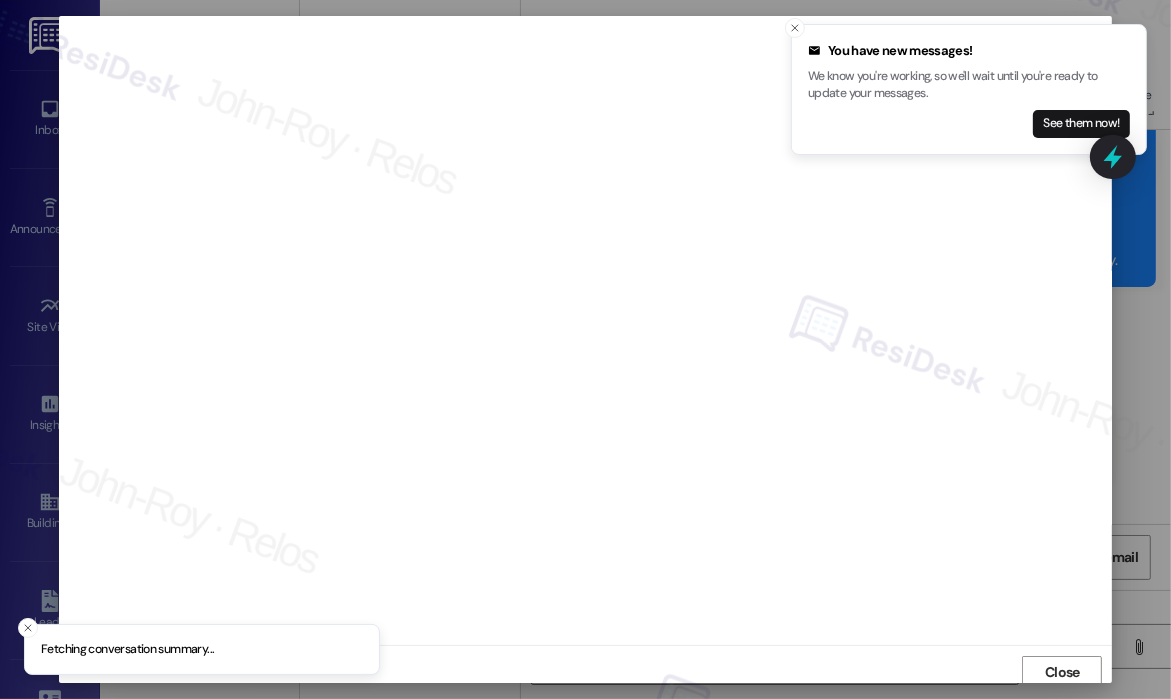 scroll, scrollTop: 4, scrollLeft: 0, axis: vertical 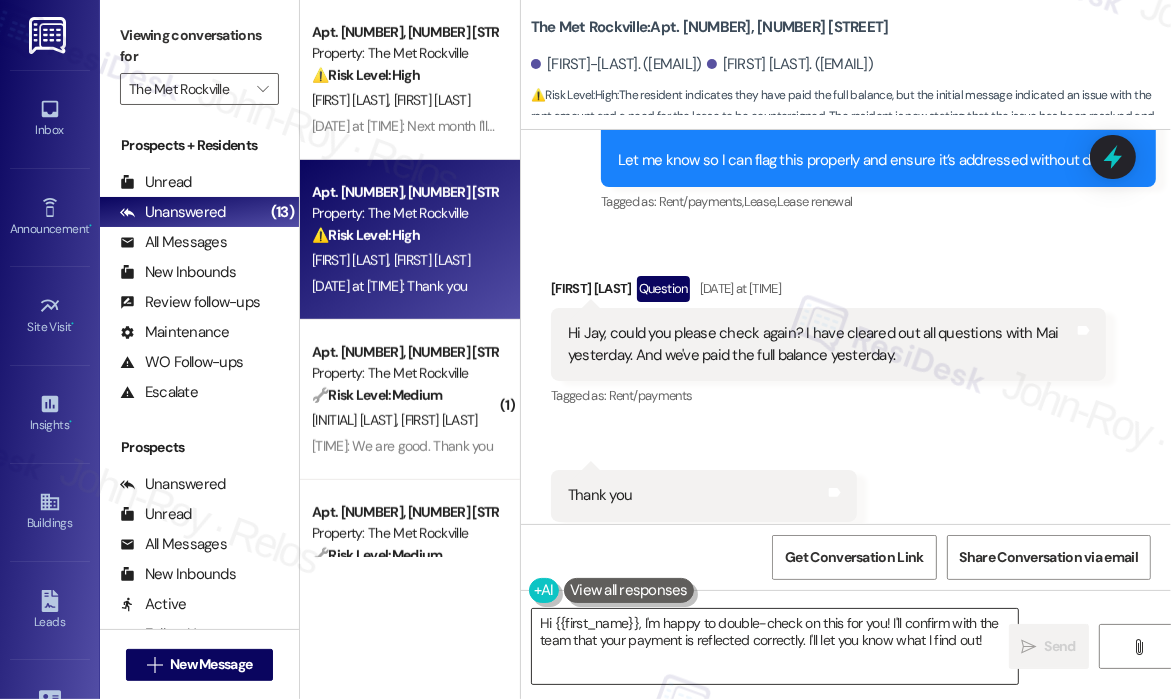 click on "Hi {{first_name}}, I'm happy to double-check on this for you! I'll confirm with the team that your payment is reflected correctly. I'll let you know what I find out!" at bounding box center (775, 646) 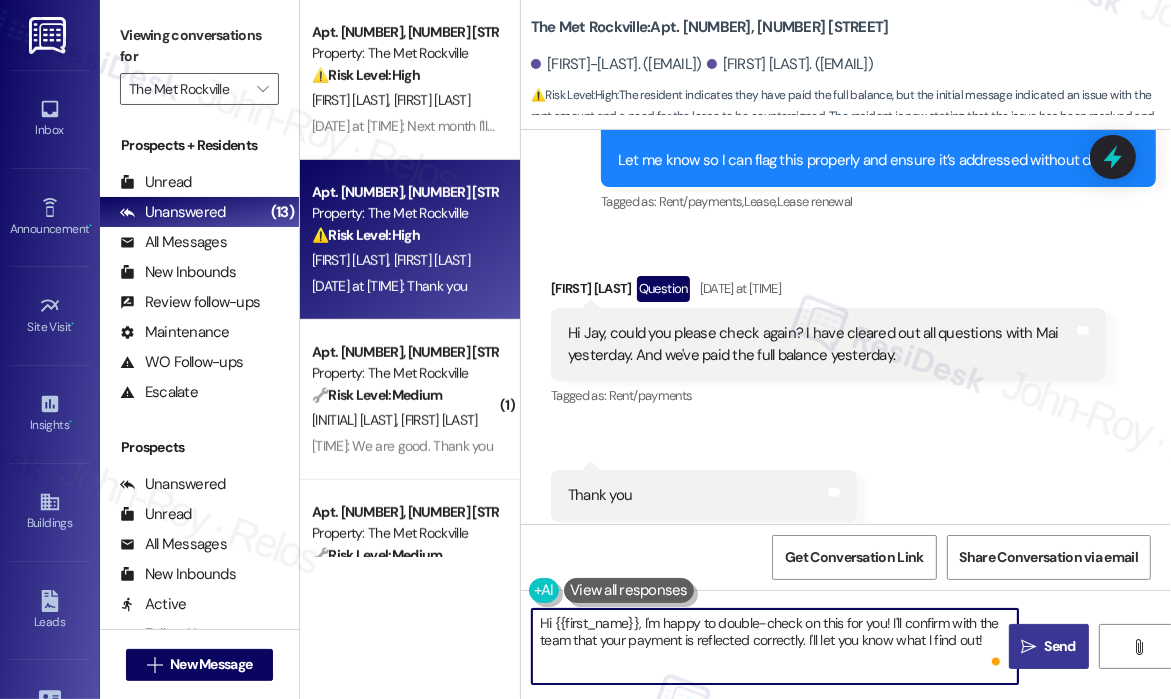 click on " Send" at bounding box center (1048, 646) 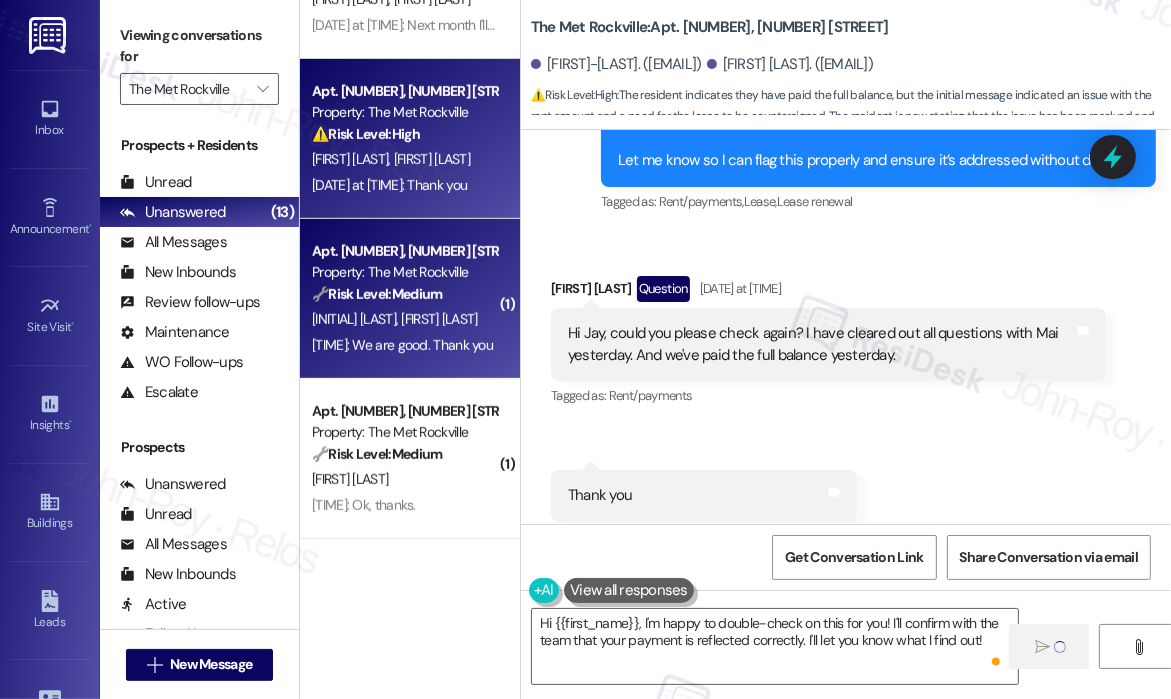 scroll, scrollTop: 1000, scrollLeft: 0, axis: vertical 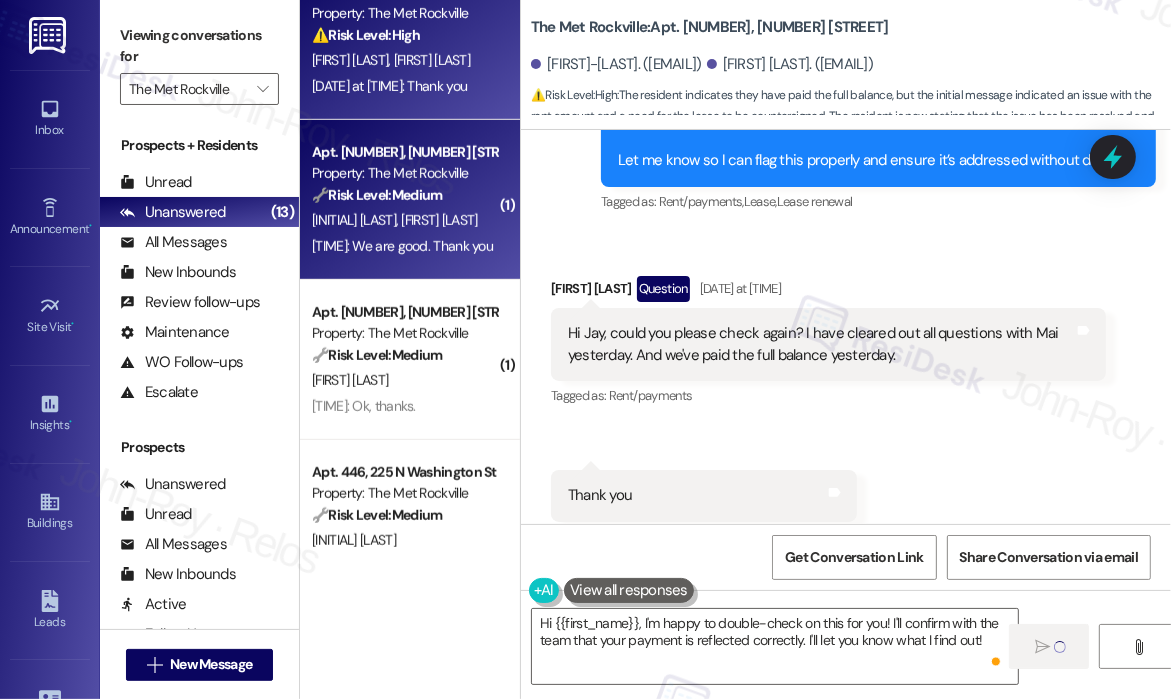 click on "12:16 PM: We are good. Thank you 12:16 PM: We are good. Thank you" at bounding box center [402, 246] 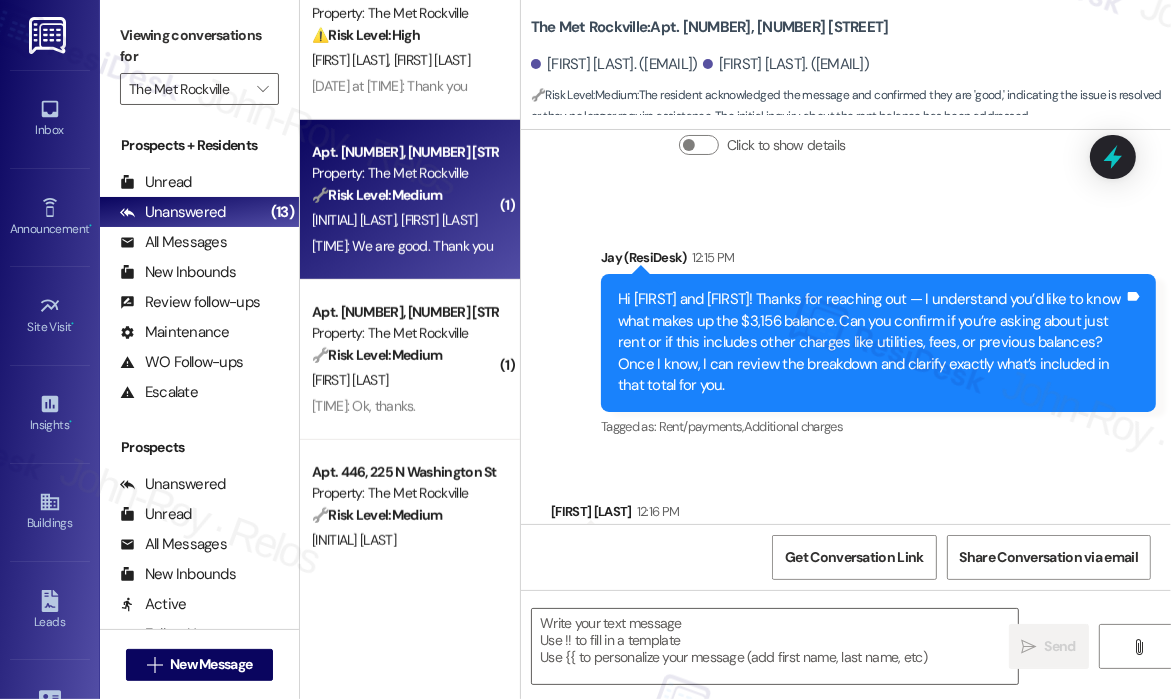 scroll, scrollTop: 3222, scrollLeft: 0, axis: vertical 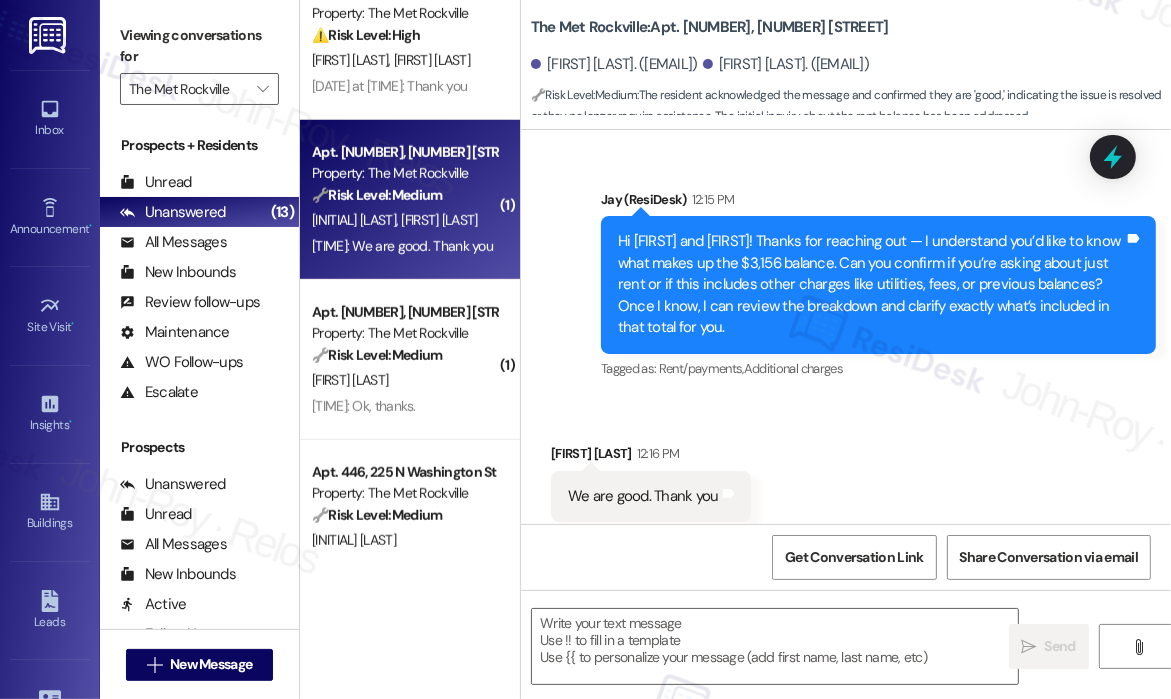 click on "Received via SMS Moon Choi 12:16 PM We are good. Thank you Tags and notes Tagged as:   Praise Click to highlight conversations about Praise" at bounding box center (846, 482) 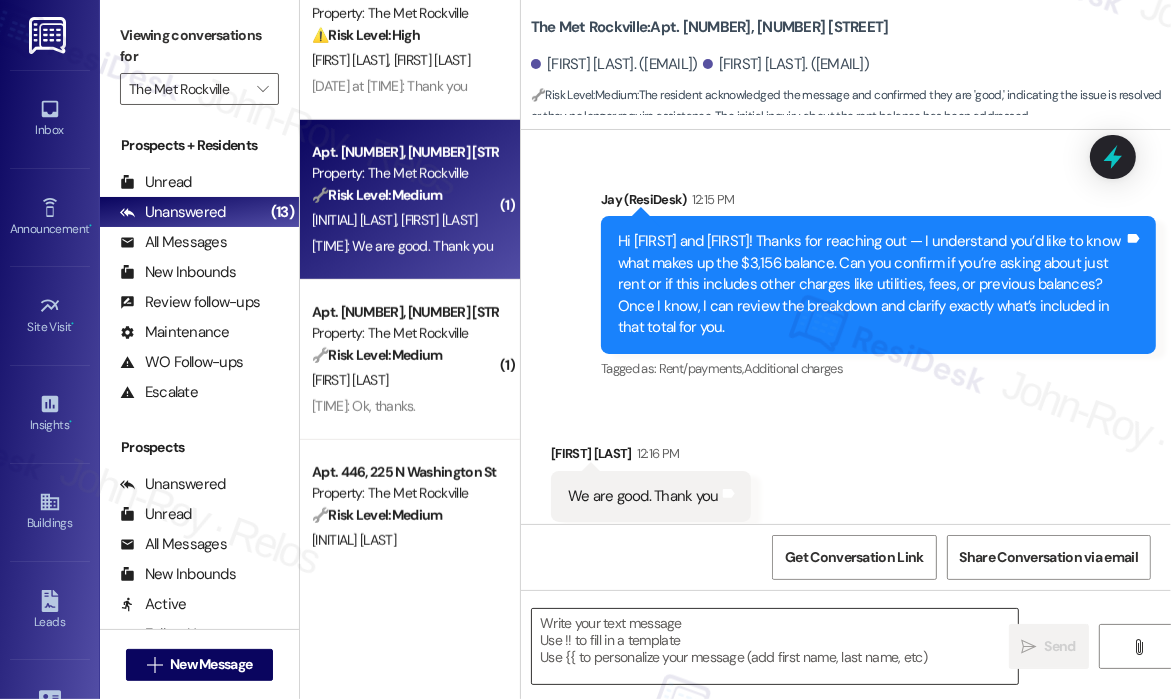 click at bounding box center (775, 646) 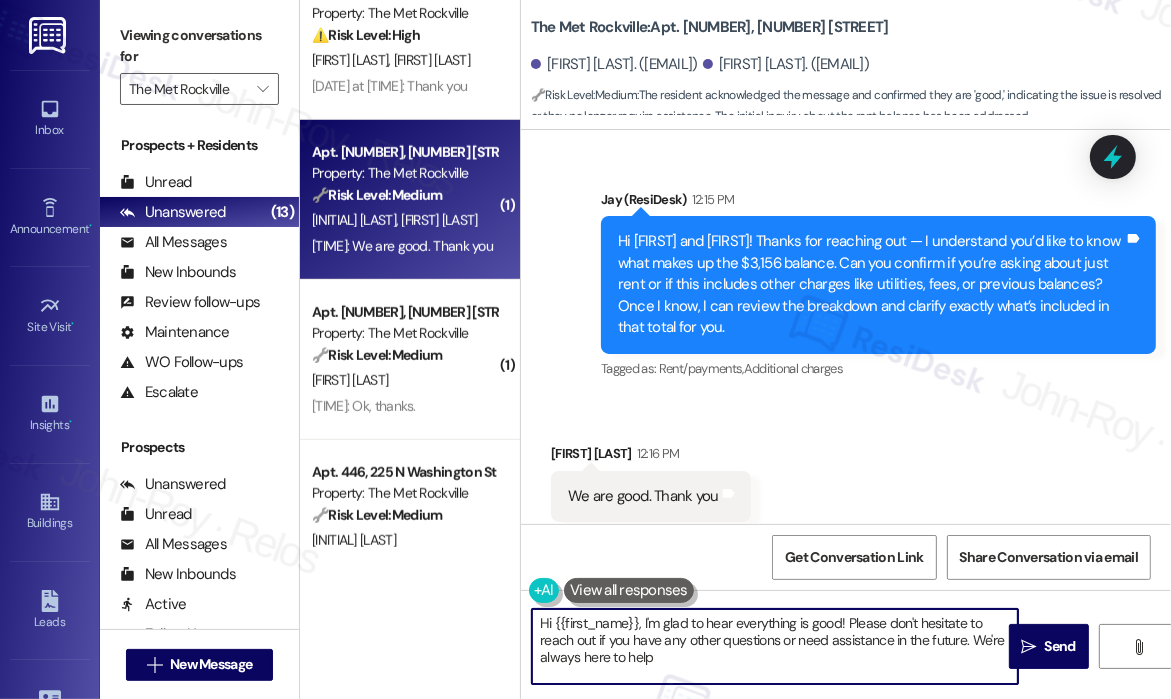 type on "Hi {{first_name}}, I'm glad to hear everything is good! Please don't hesitate to reach out if you have any other questions or need assistance in the future. We're always here to help!" 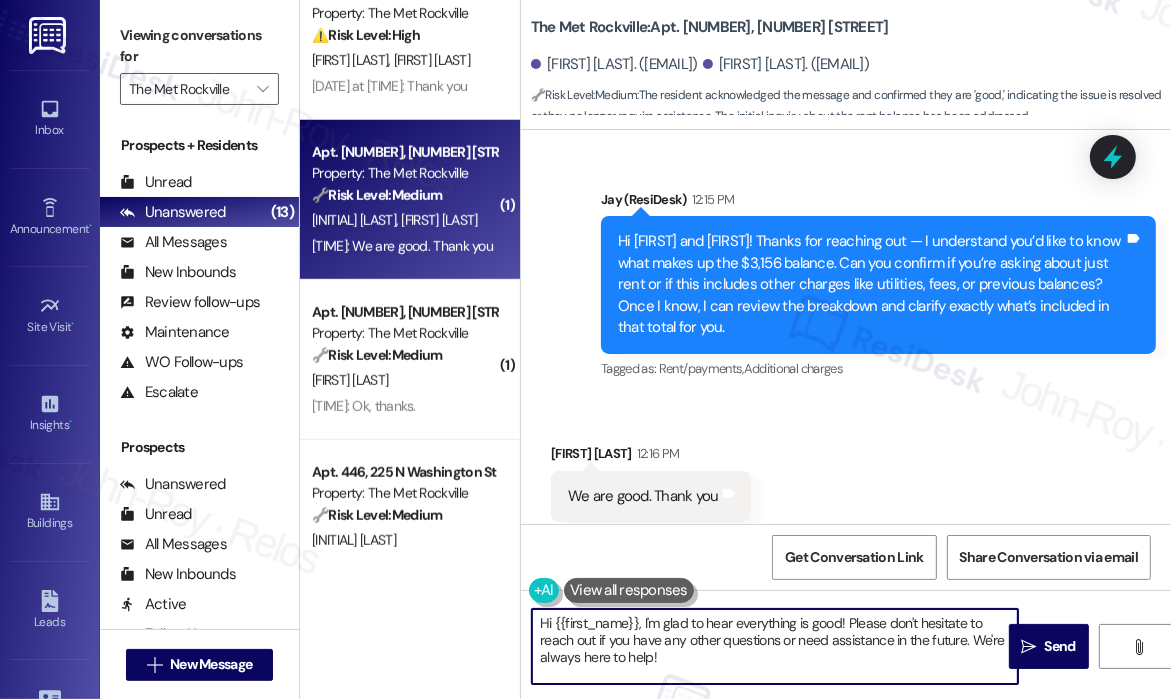 scroll, scrollTop: 3223, scrollLeft: 0, axis: vertical 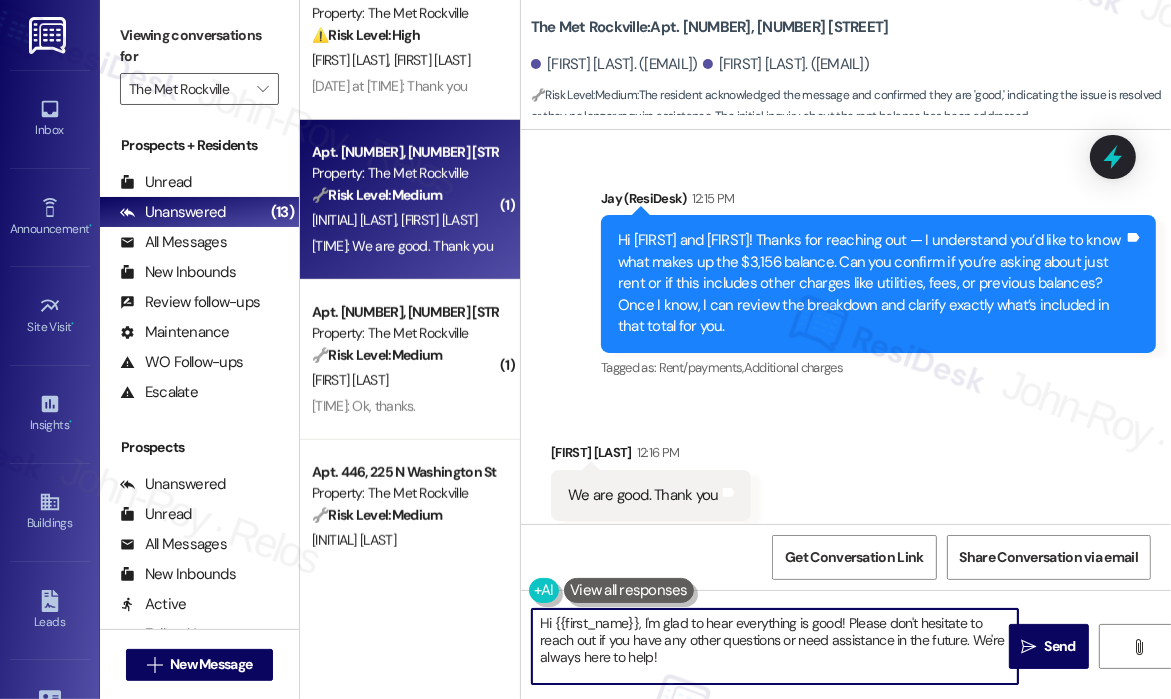click on "Hi {{first_name}}, I'm glad to hear everything is good! Please don't hesitate to reach out if you have any other questions or need assistance in the future. We're always here to help!" at bounding box center [775, 646] 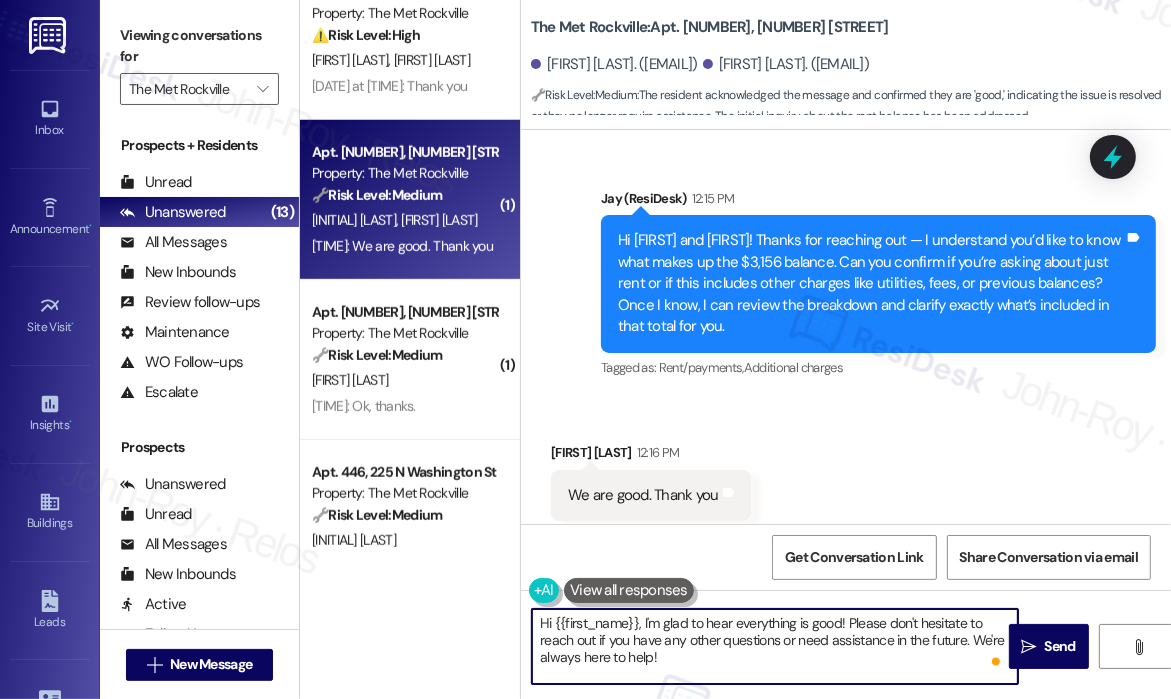 click on "Hi {{first_name}}, I'm glad to hear everything is good! Please don't hesitate to reach out if you have any other questions or need assistance in the future. We're always here to help!" at bounding box center [775, 646] 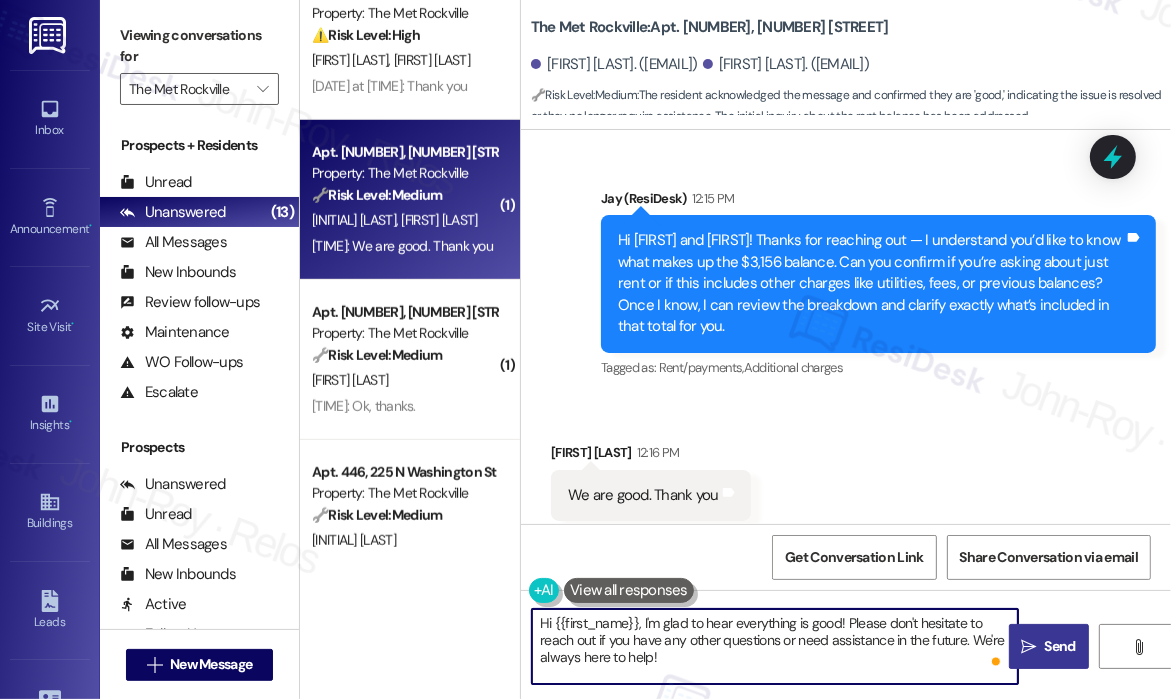 click on "Send" at bounding box center [1060, 646] 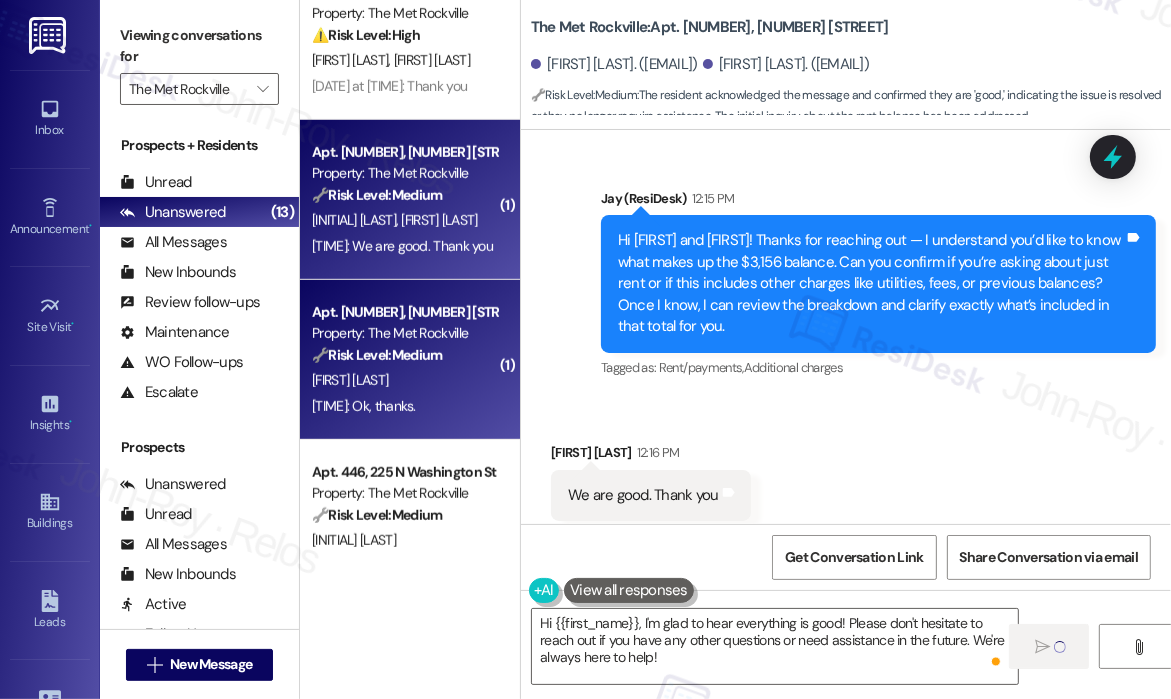 click on "Apt. 220, 225 N Washington St Property: The Met Rockville 🔧  Risk Level:  Medium The resident confirmed they already paid their rent. This is a routine payment update and confirmation. No indication of dispute or policy concern." at bounding box center (404, 334) 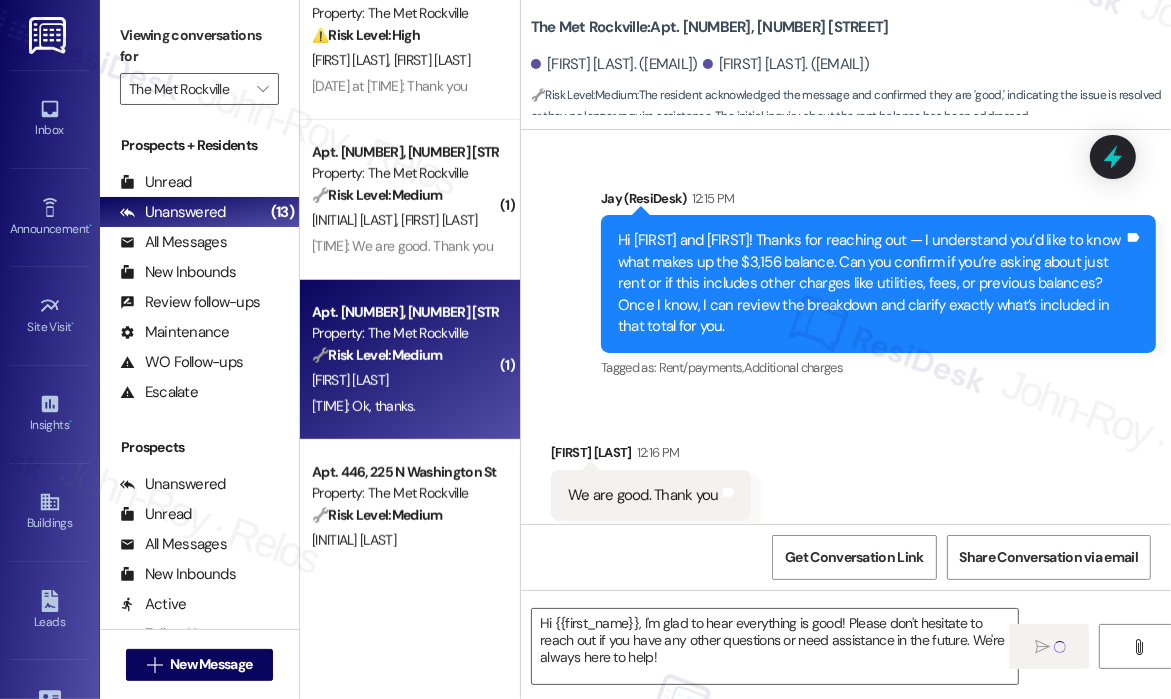 type on "Fetching suggested responses. Please feel free to read through the conversation in the meantime." 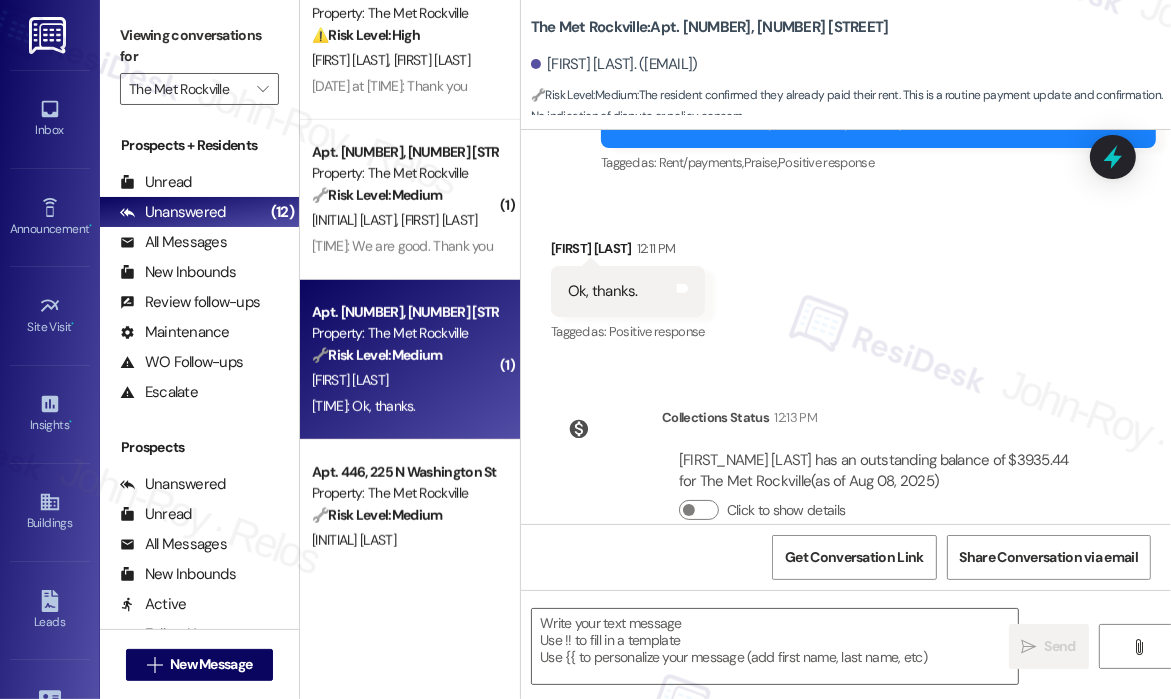 scroll, scrollTop: 2484, scrollLeft: 0, axis: vertical 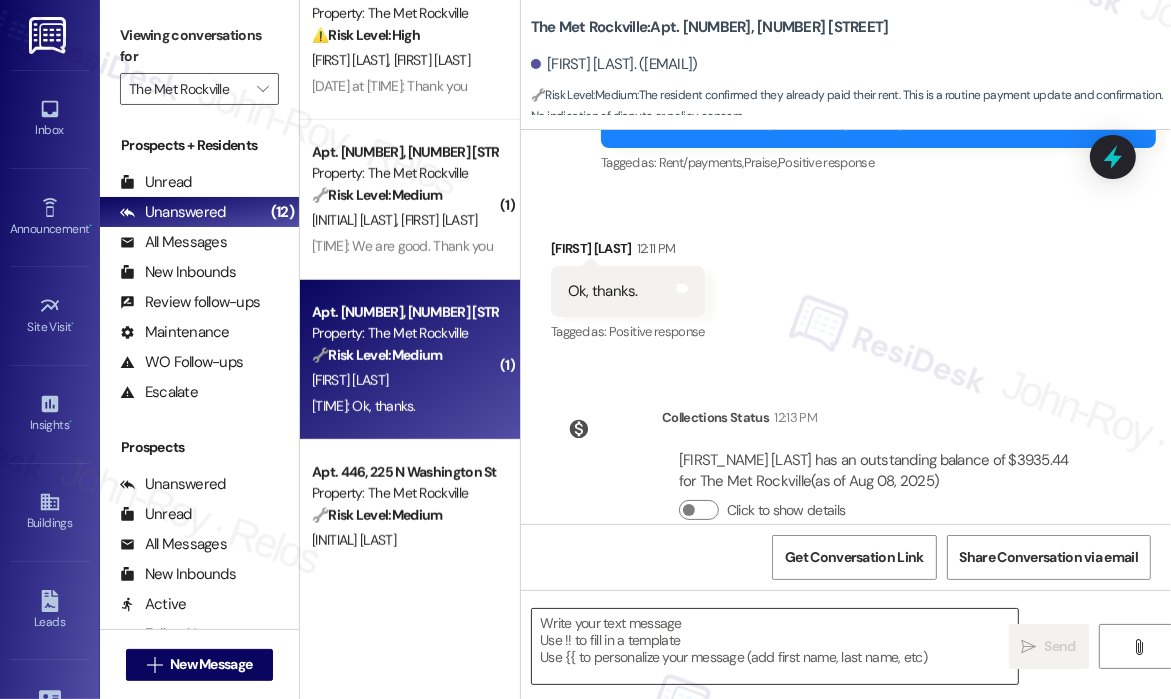 click at bounding box center (775, 646) 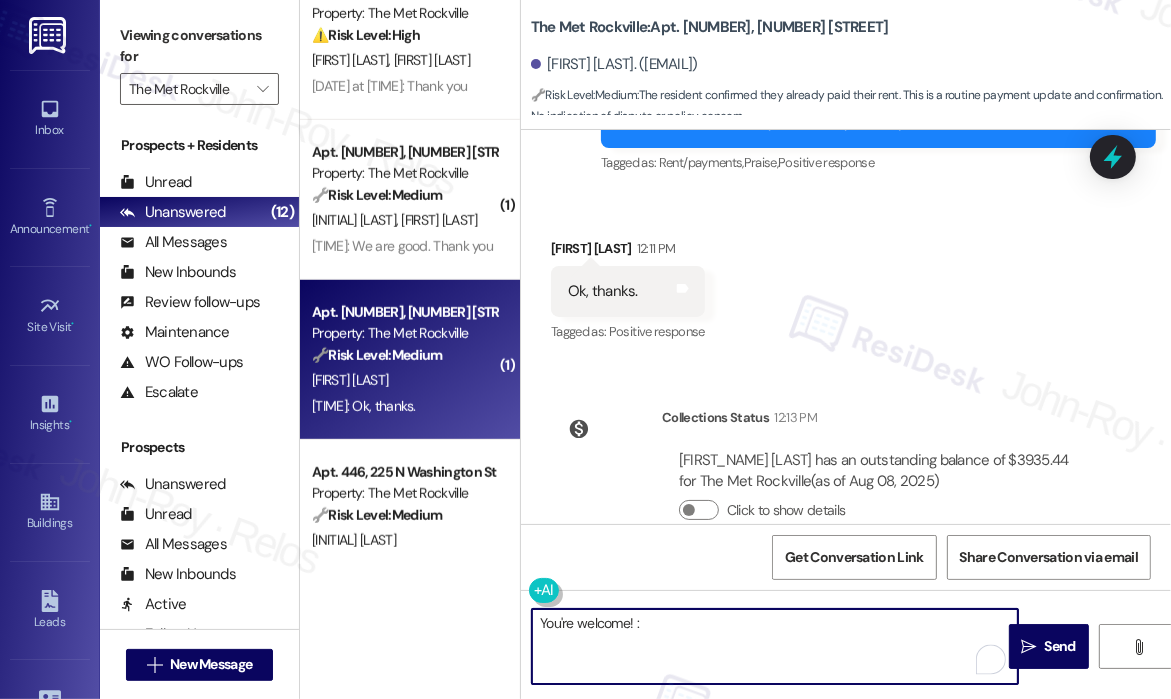 type on "You're welcome! :)" 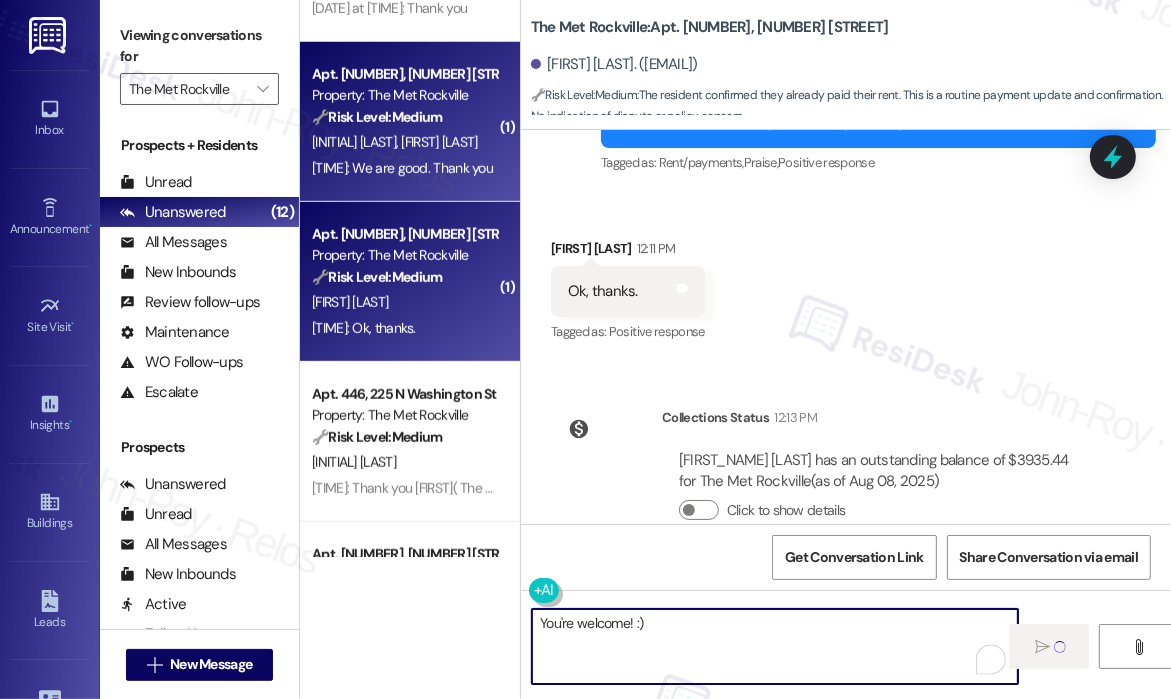 type 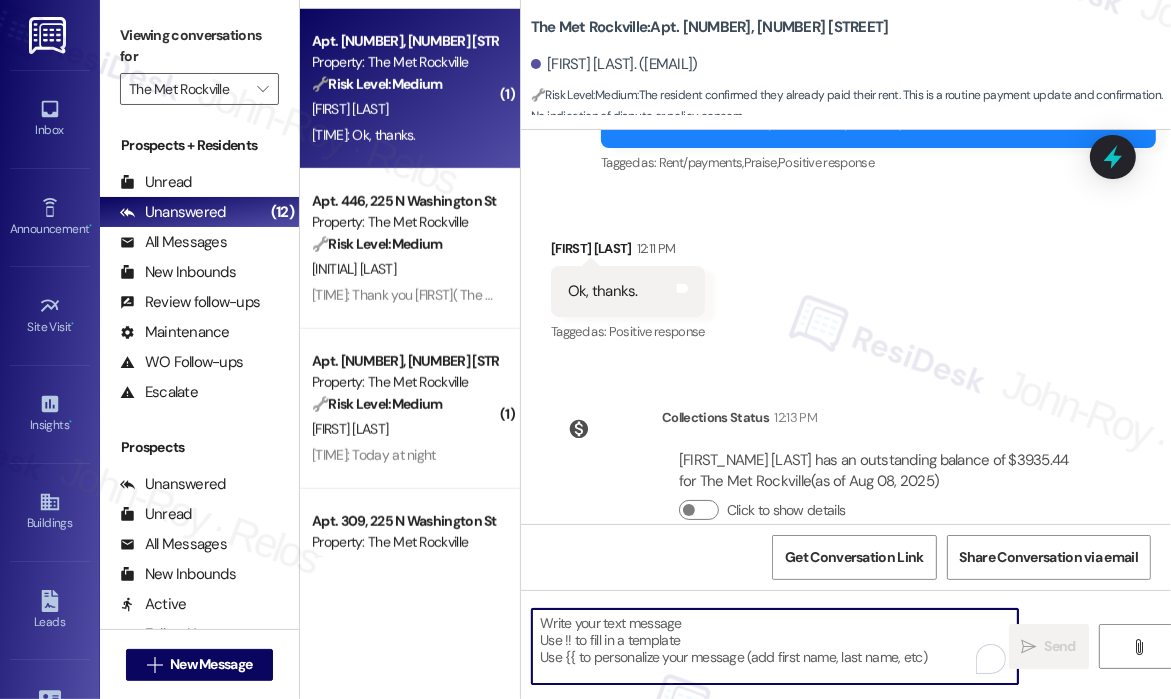 scroll, scrollTop: 1300, scrollLeft: 0, axis: vertical 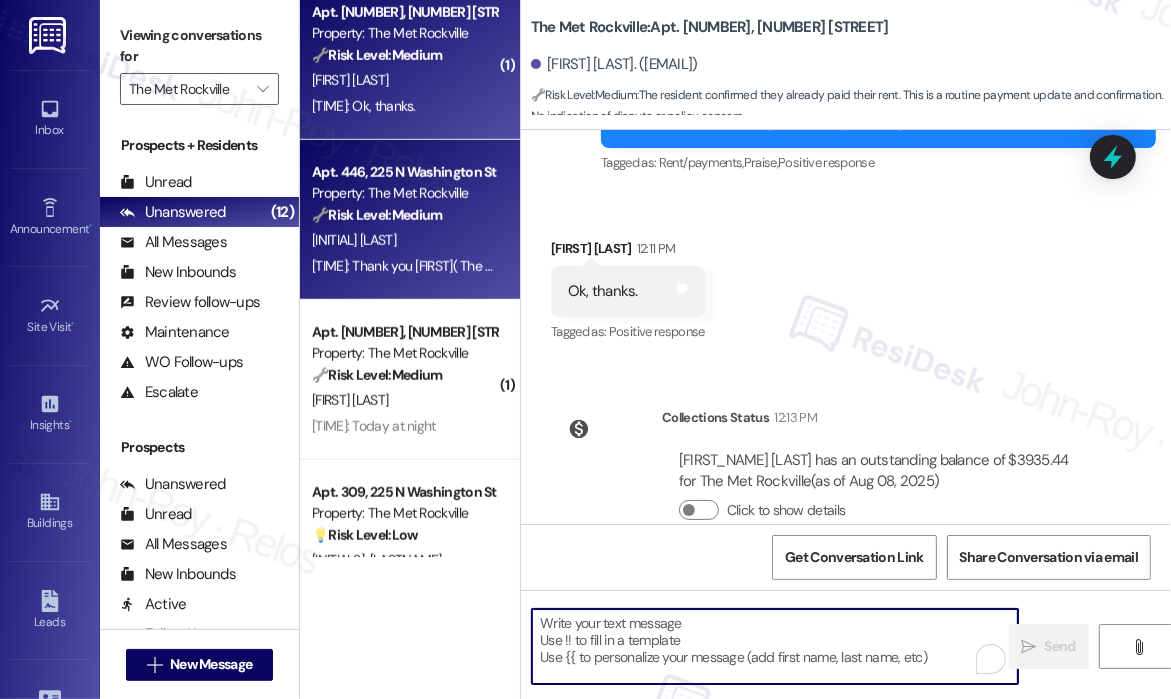 click on "[INITIAL] [LAST]" at bounding box center (404, 240) 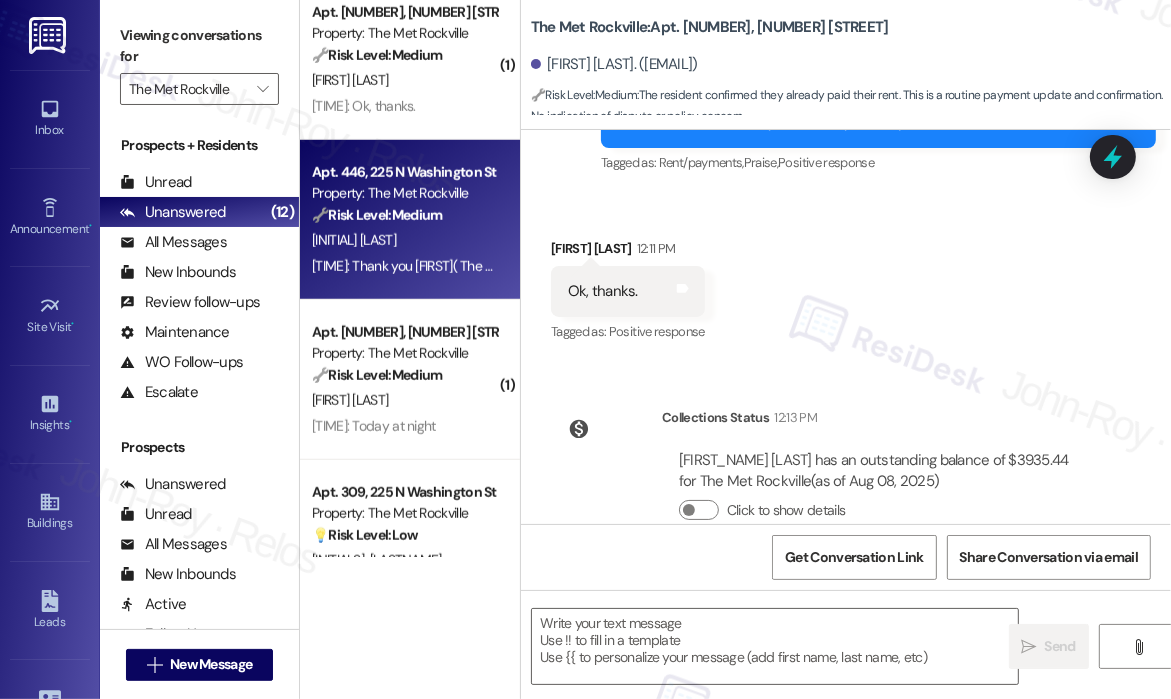 type on "Fetching suggested responses. Please feel free to read through the conversation in the meantime." 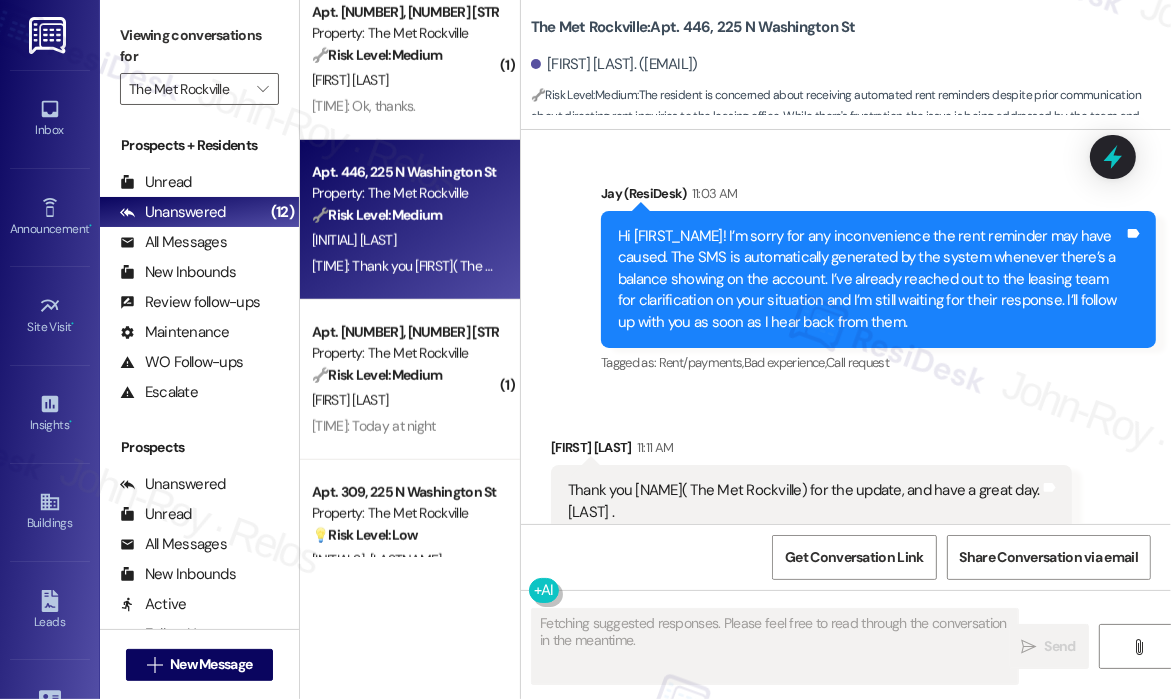 scroll, scrollTop: 3296, scrollLeft: 0, axis: vertical 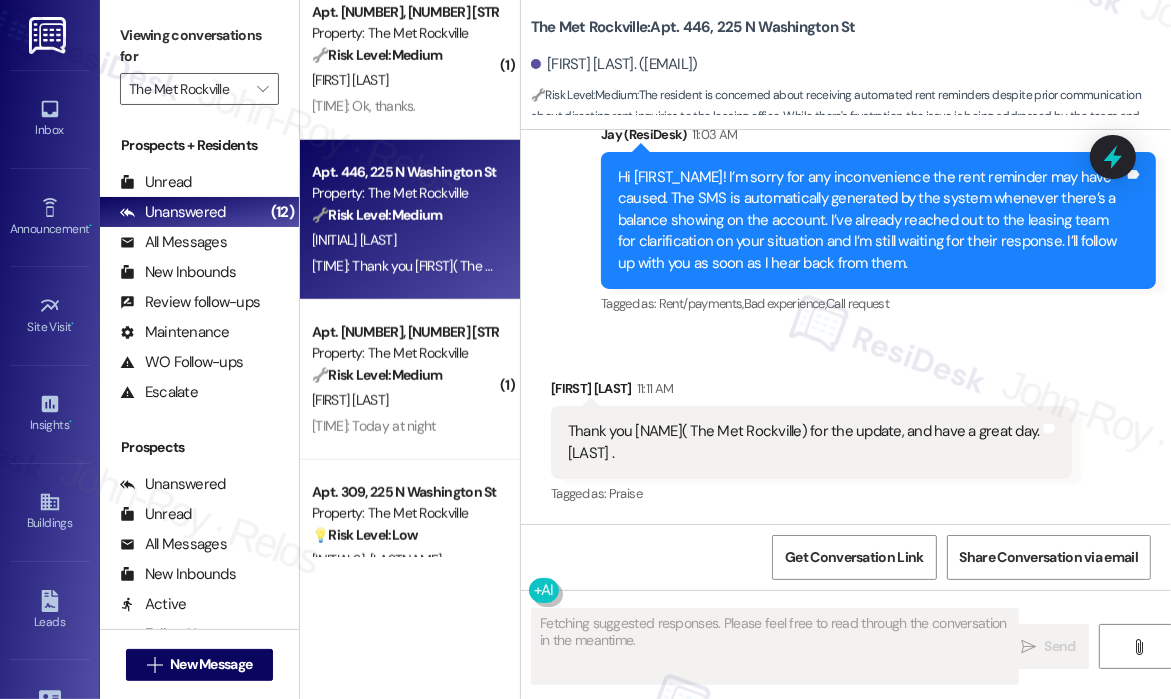 click on "Received via SMS Veronica Palmer 11:11 AM Thank you Jay( The Met Rockville) for the update, and have a great day.
Veronica .  Tags and notes Tagged as:   Praise Click to highlight conversations about Praise" at bounding box center [846, 428] 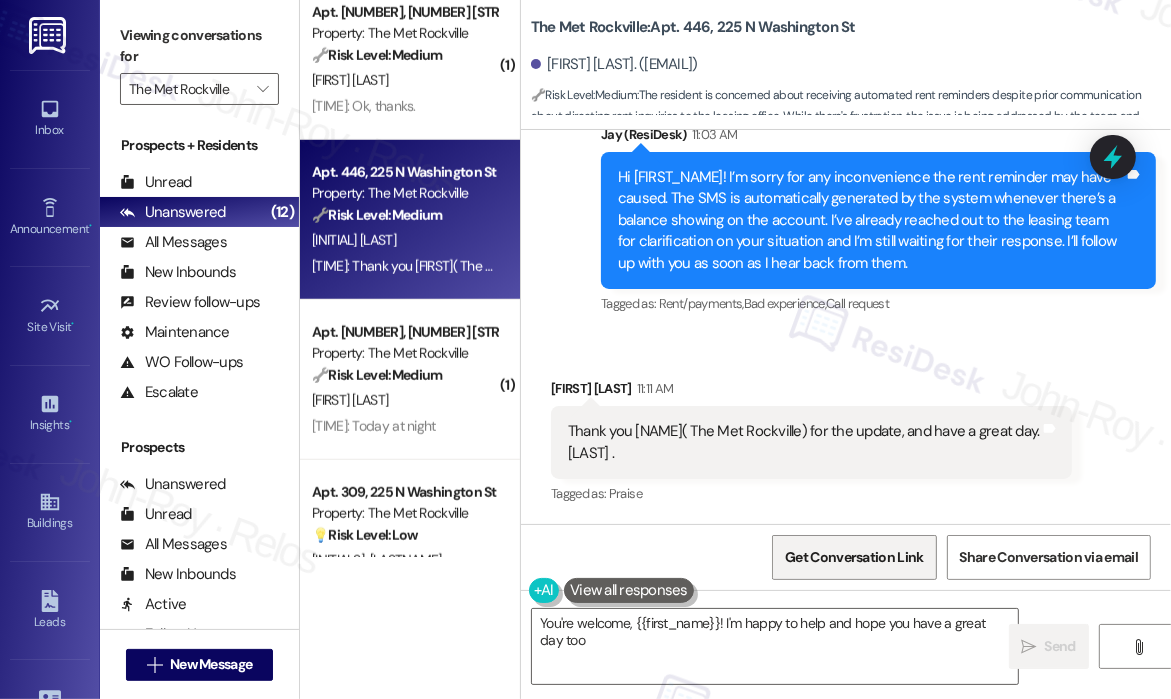 type on "You're welcome, {{first_name}}! I'm happy to help and hope you have a great day too!" 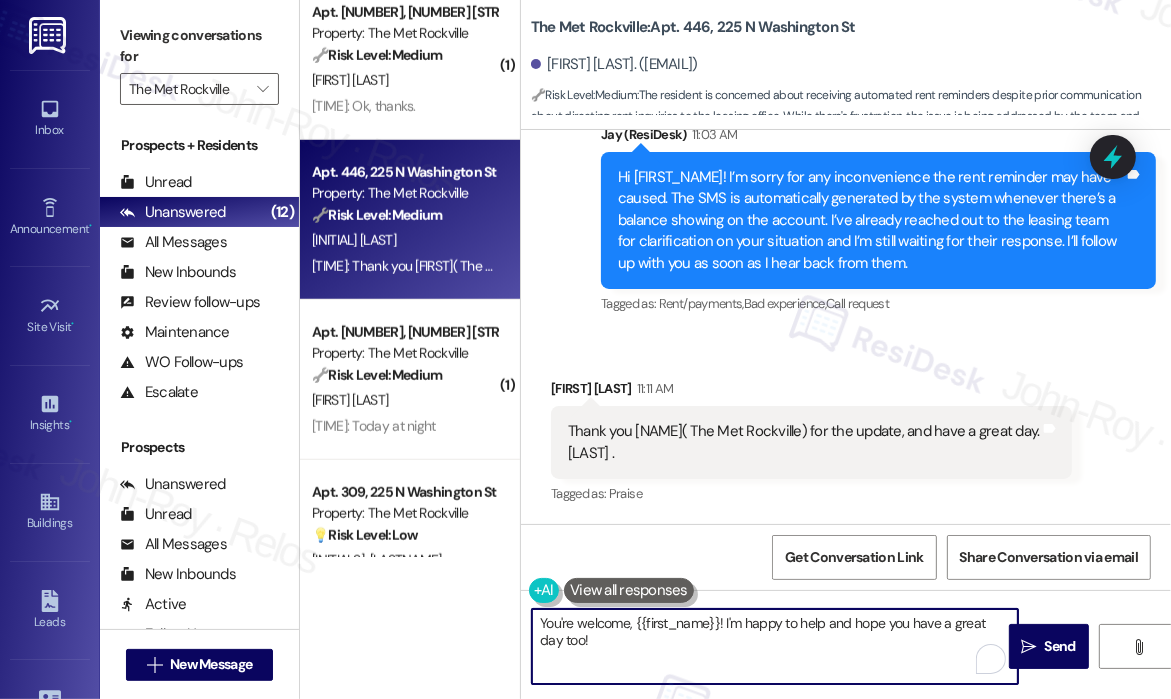 click on "You're welcome, {{first_name}}! I'm happy to help and hope you have a great day too!" at bounding box center (775, 646) 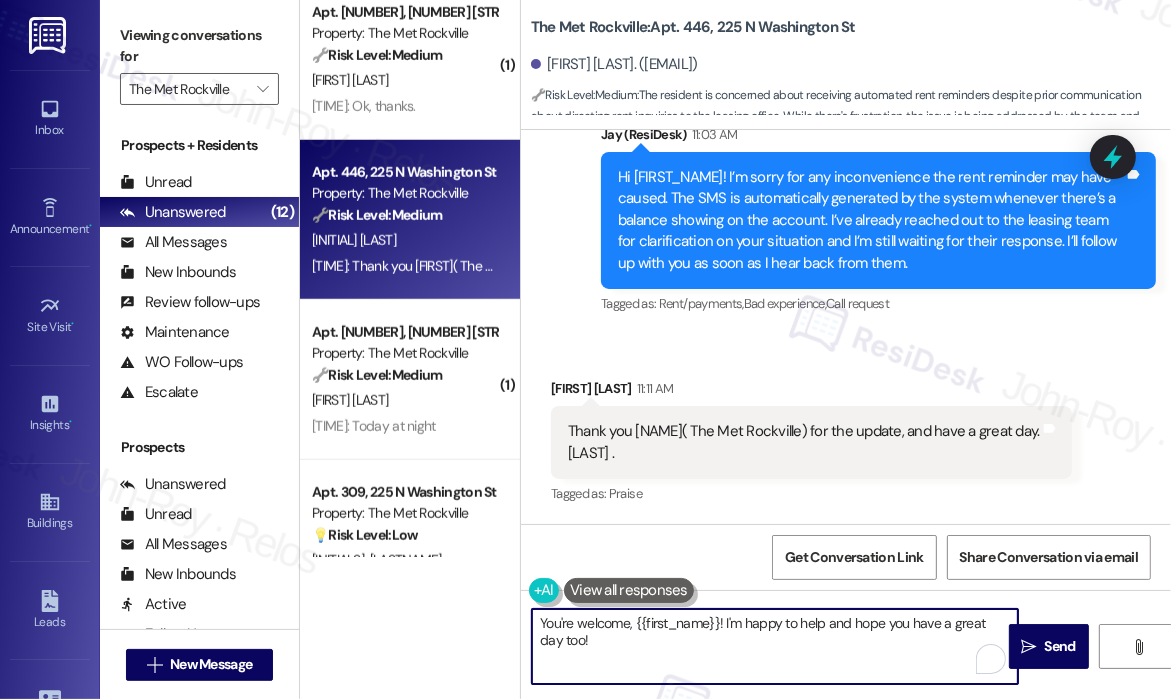 click on "You're welcome, {{first_name}}! I'm happy to help and hope you have a great day too!" at bounding box center (775, 646) 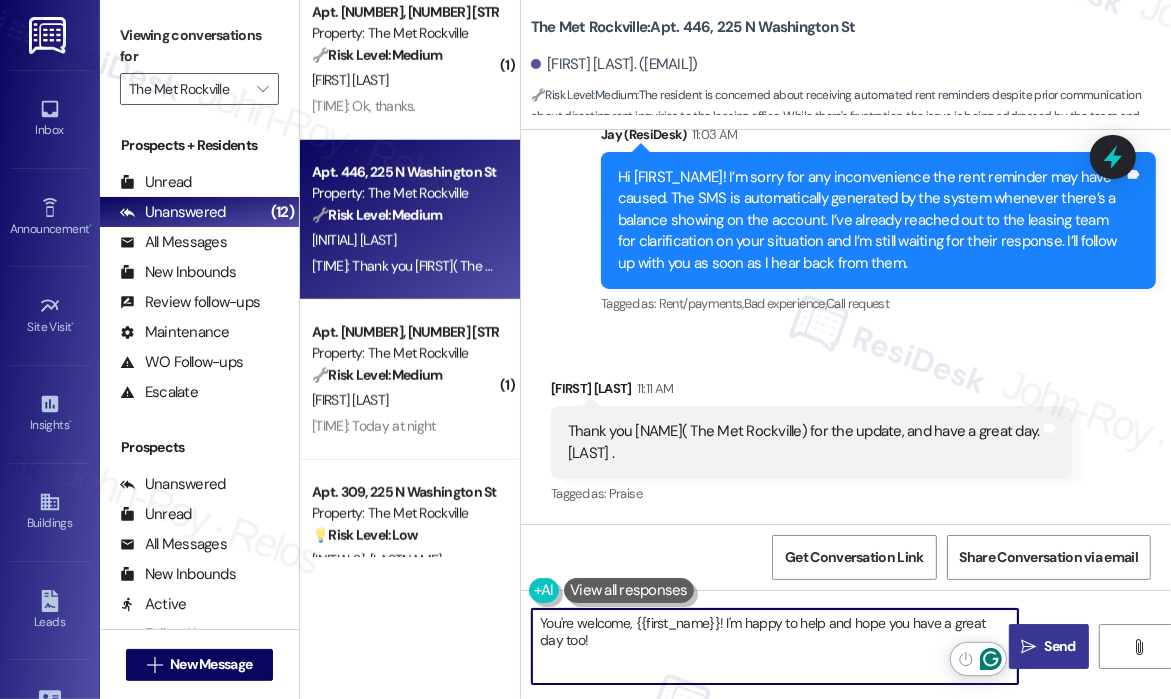 click on " Send" at bounding box center [1048, 646] 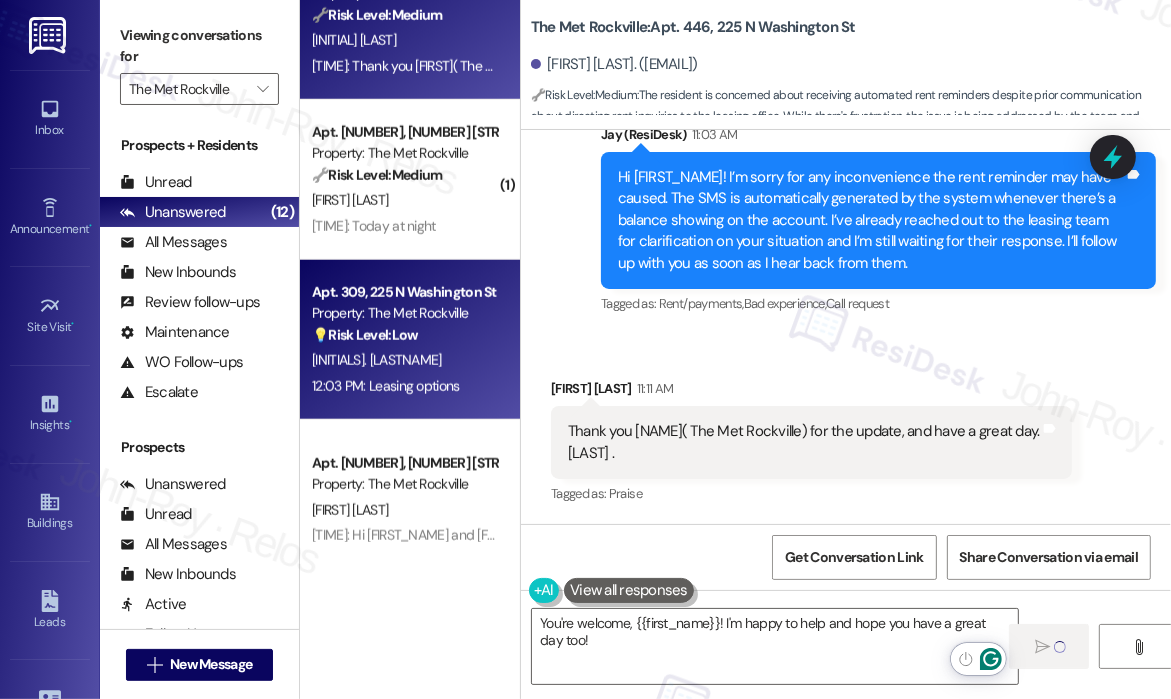 type 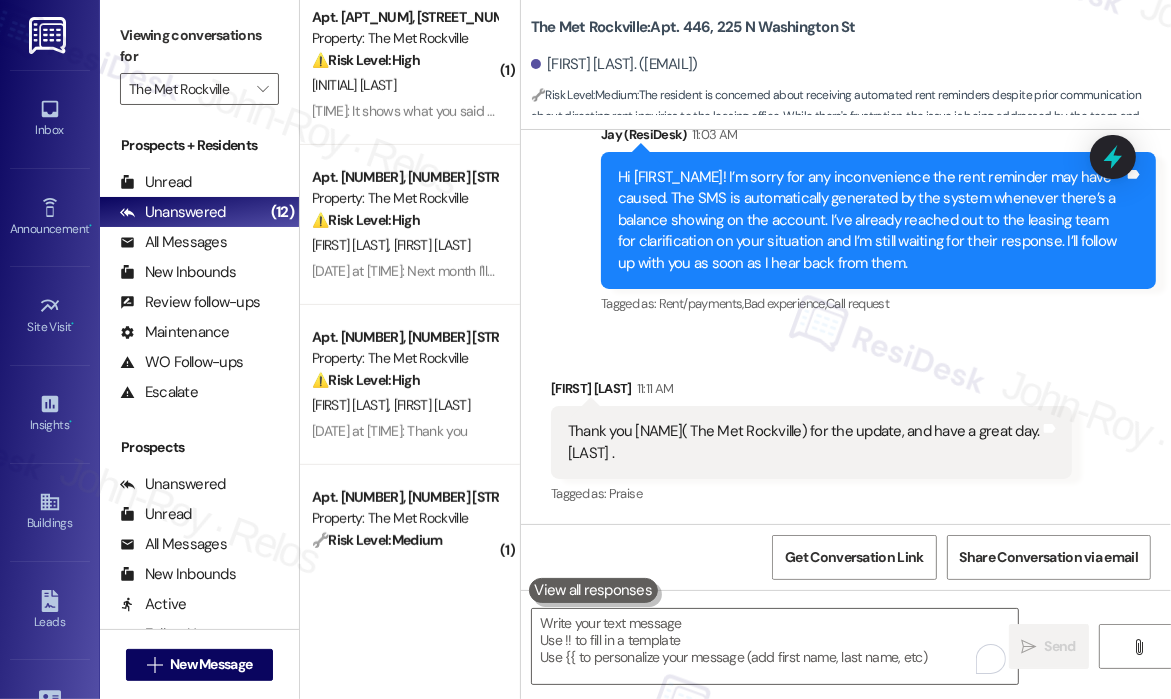 scroll, scrollTop: 623, scrollLeft: 0, axis: vertical 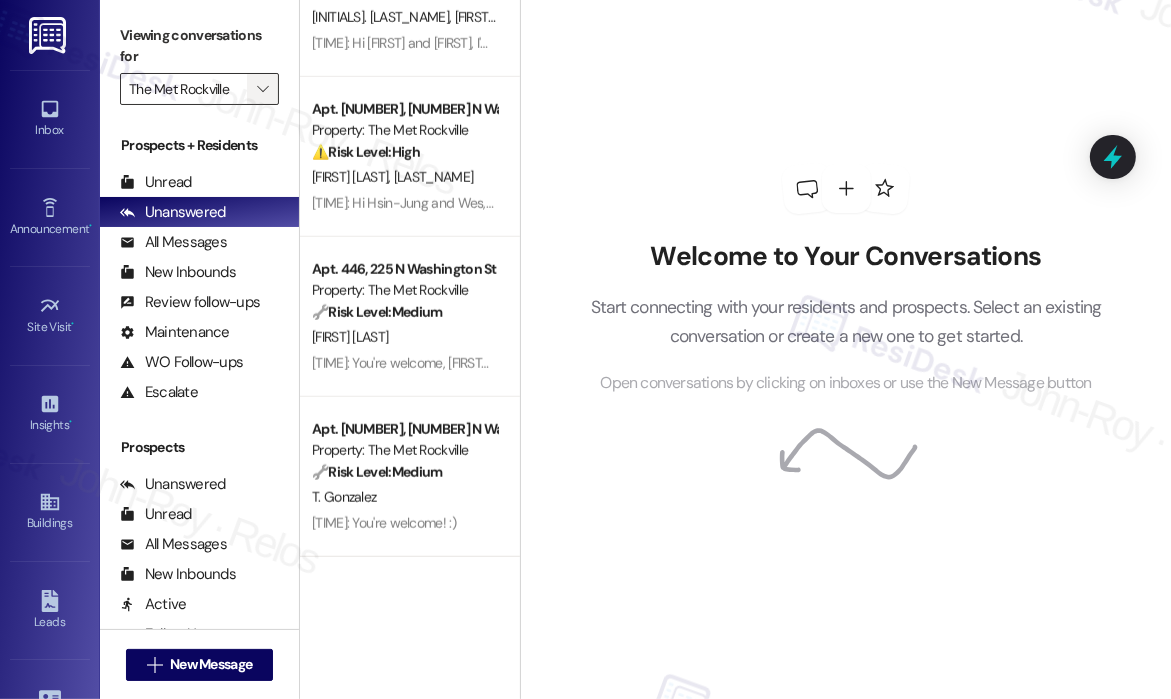 click on "" at bounding box center (262, 89) 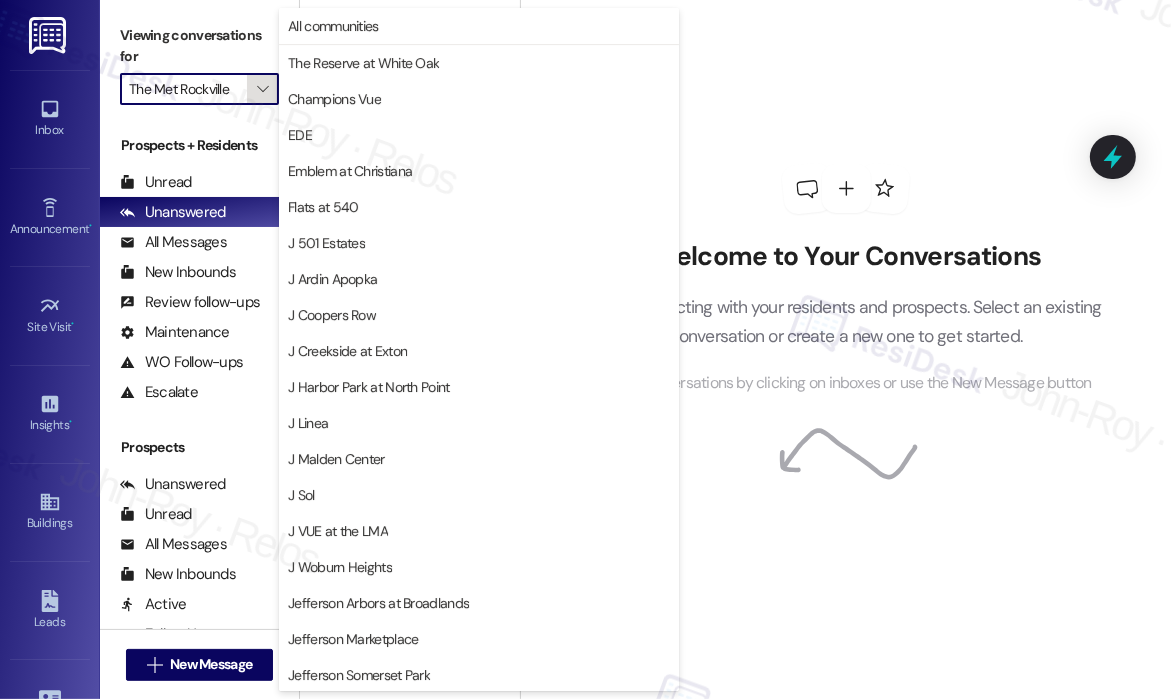 scroll, scrollTop: 325, scrollLeft: 0, axis: vertical 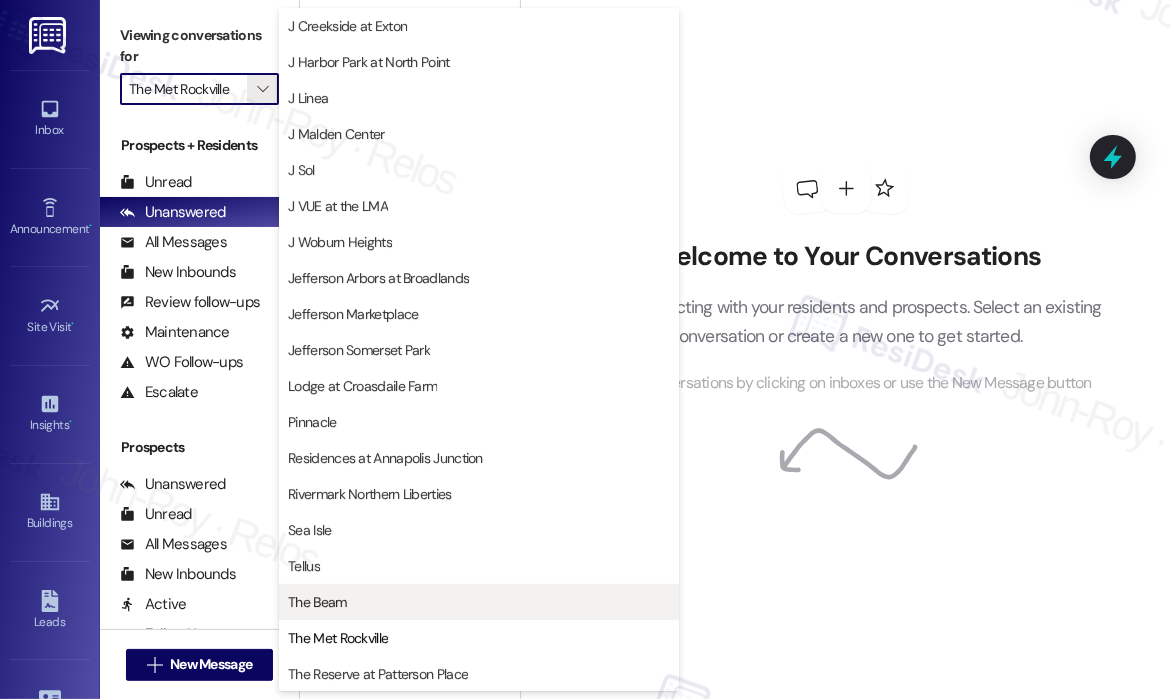 click on "The Beam" at bounding box center [479, 602] 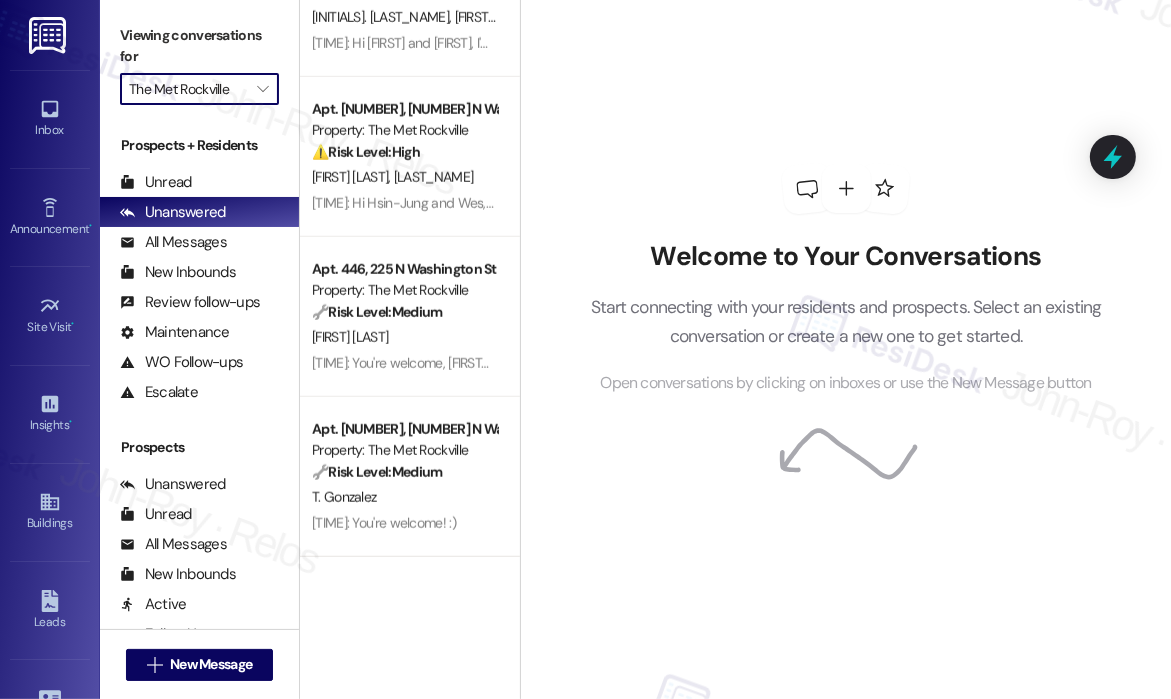 type on "The Beam" 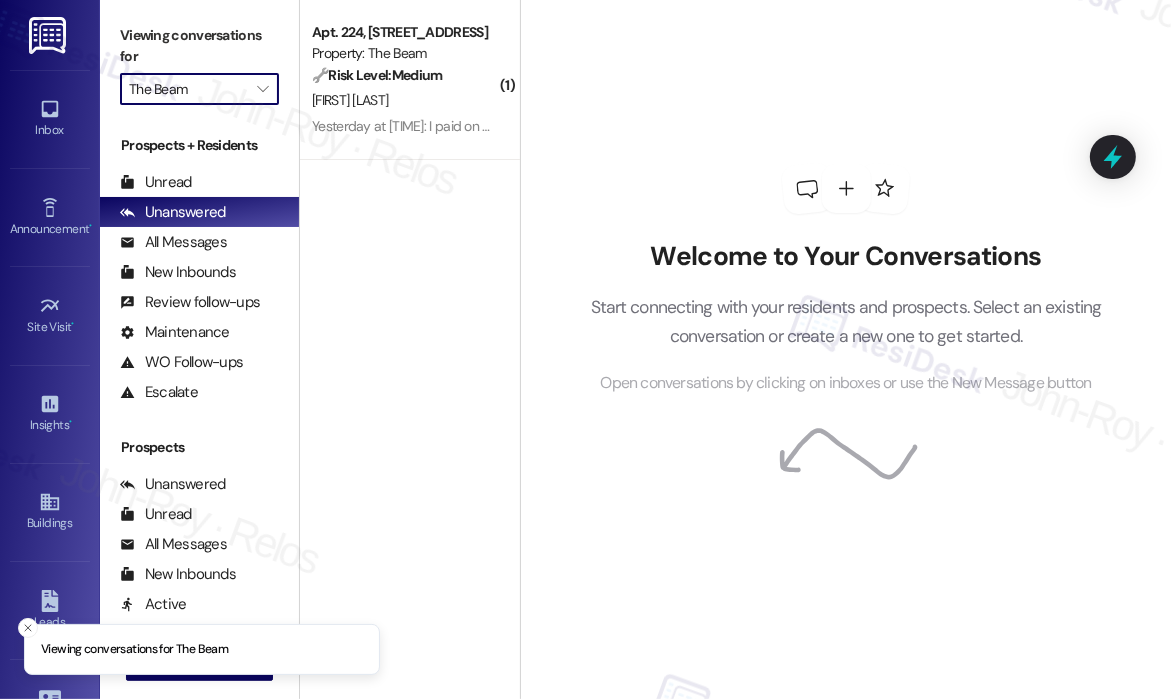 scroll, scrollTop: 0, scrollLeft: 0, axis: both 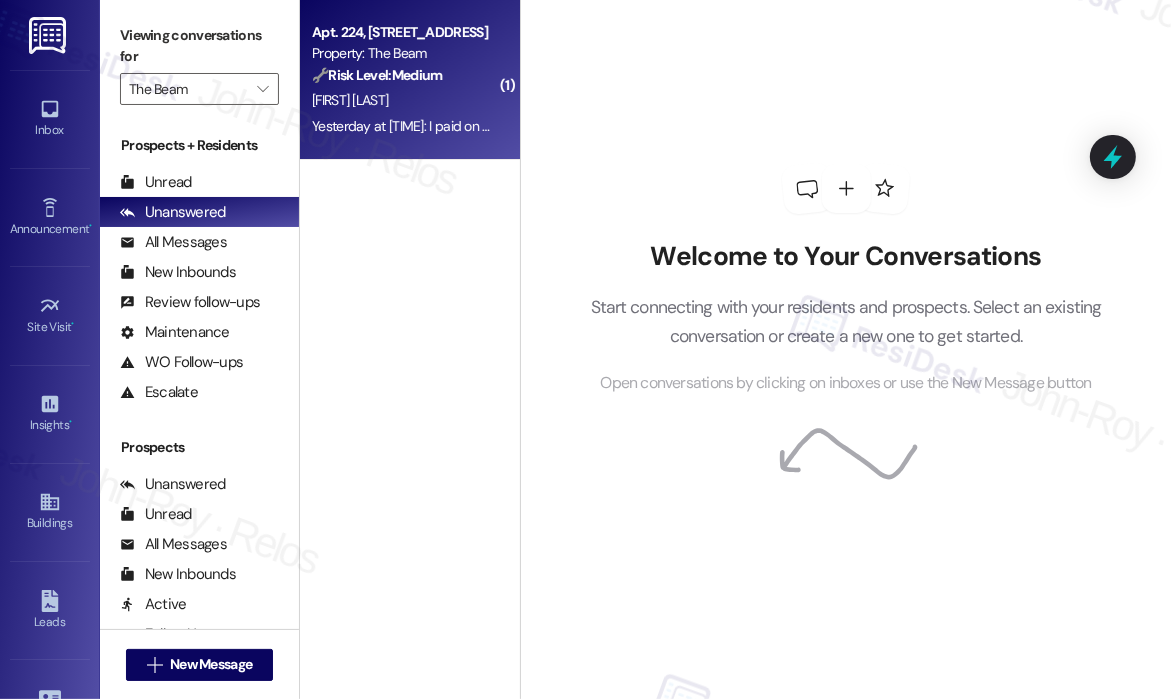 click on "Yesterday at [TIME]: I paid on 8/5 Yesterday at [TIME]: I paid on 8/5" at bounding box center (407, 126) 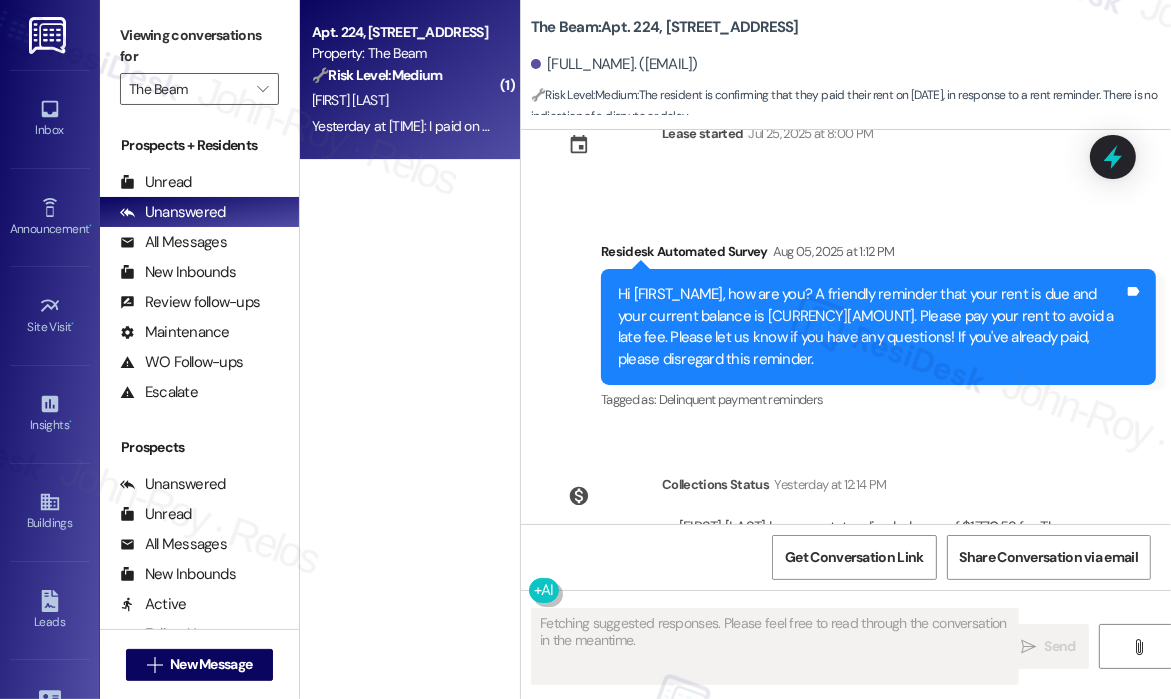 scroll, scrollTop: 12088, scrollLeft: 0, axis: vertical 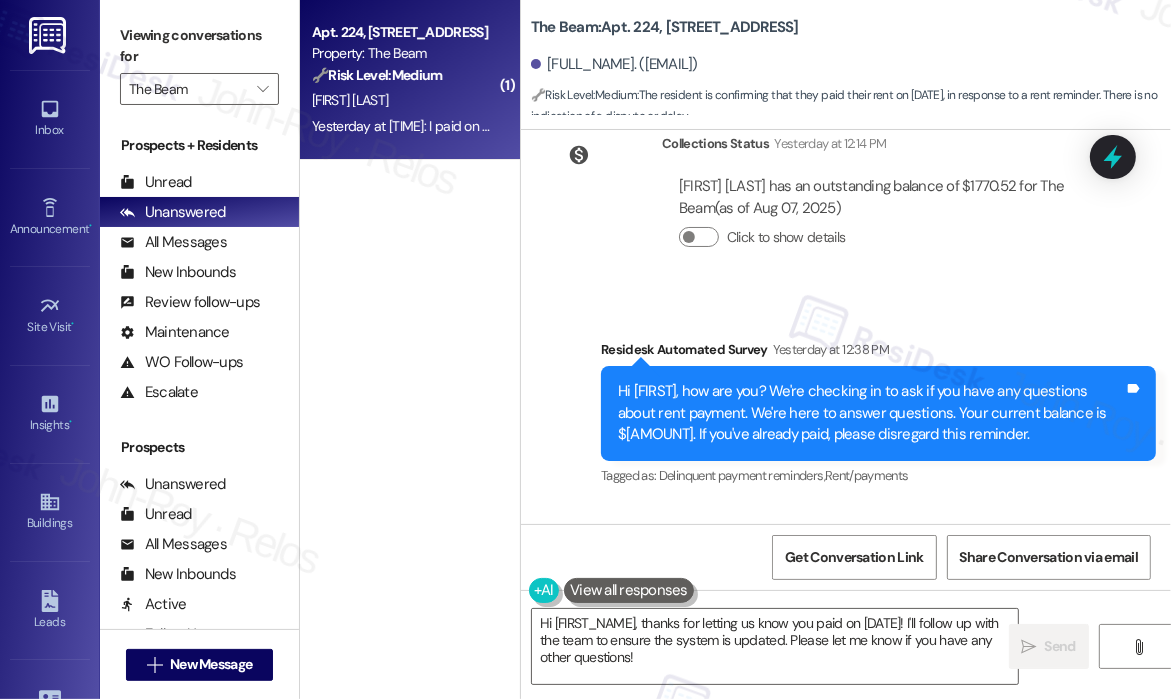 click on "Received via SMS John Maguire Yesterday at [TIME]: I paid on [DATE] Tags and notes Tagged as:   Rent/payments Click to highlight conversations about Rent/payments" at bounding box center [846, 589] 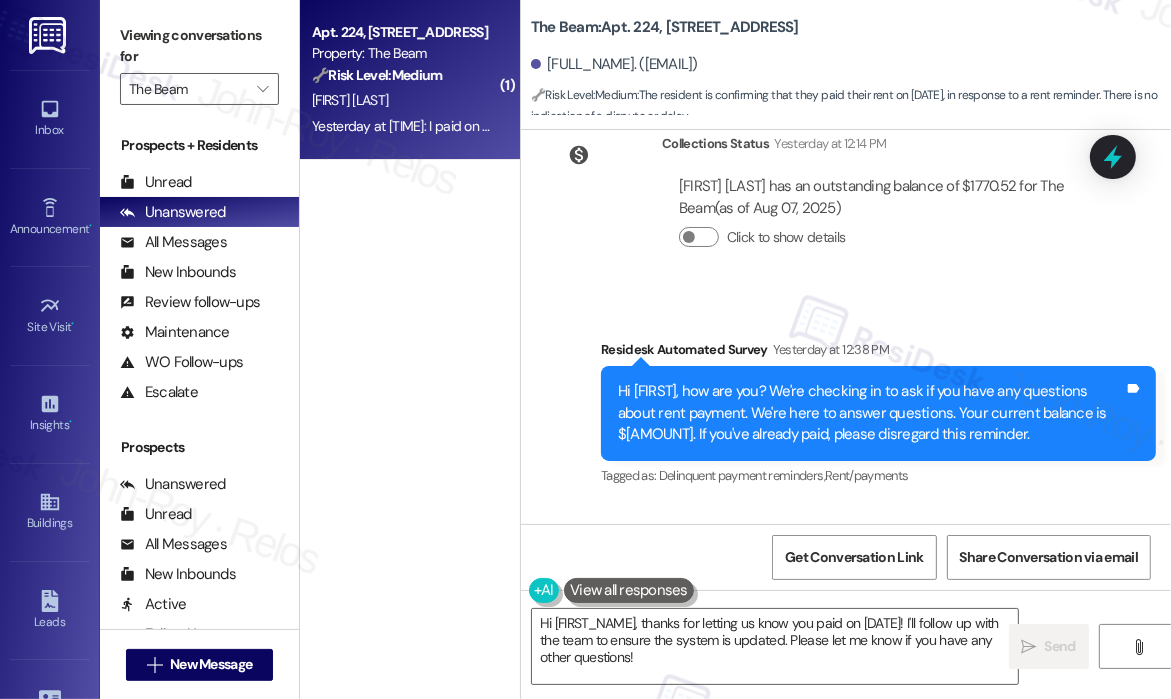 scroll, scrollTop: 12089, scrollLeft: 0, axis: vertical 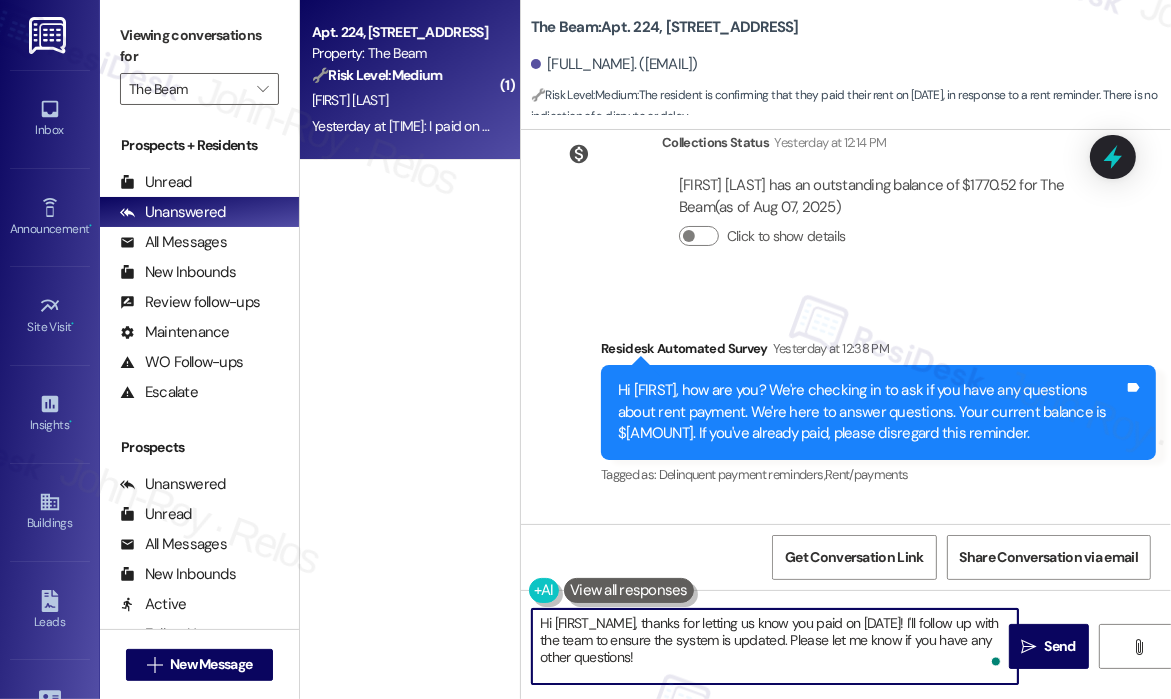 drag, startPoint x: 892, startPoint y: 622, endPoint x: 764, endPoint y: 637, distance: 128.87592 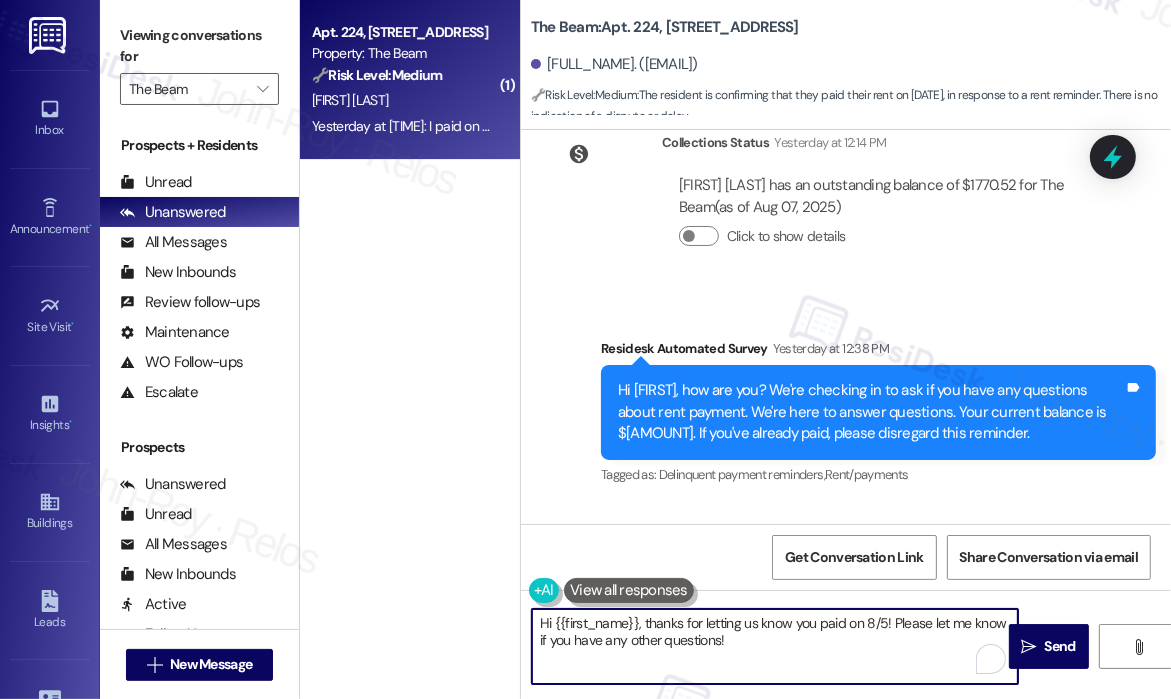 click on "Hi {{first_name}}, thanks for letting us know you paid on 8/5! Please let me know if you have any other questions!" at bounding box center (775, 646) 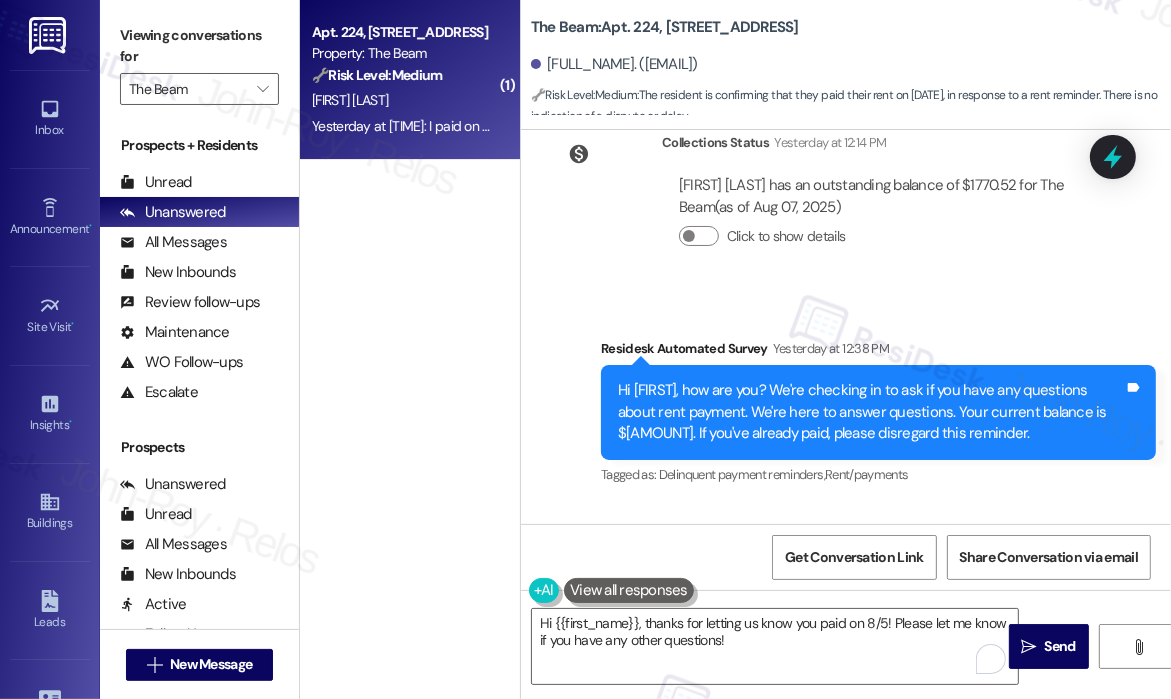 click on "Received via SMS John Maguire Yesterday at [TIME]: I paid on [DATE] Tags and notes Tagged as:   Rent/payments Click to highlight conversations about Rent/payments" at bounding box center [846, 588] 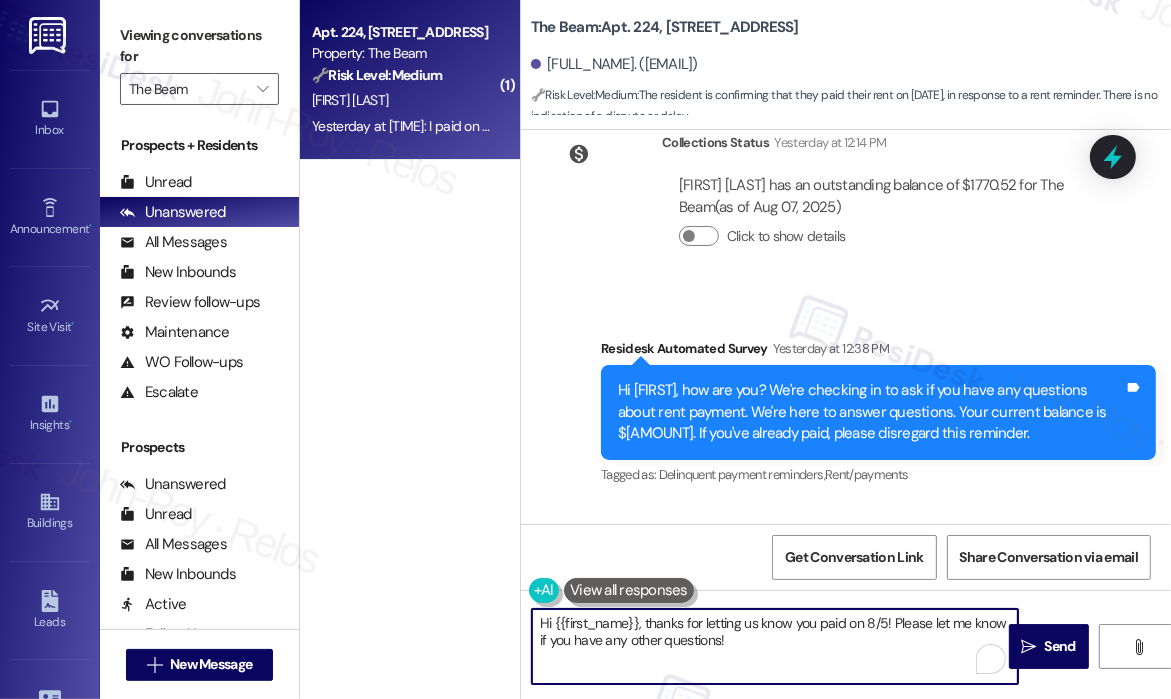 click on "Hi {{first_name}}, thanks for letting us know you paid on 8/5! Please let me know if you have any other questions!" at bounding box center (775, 646) 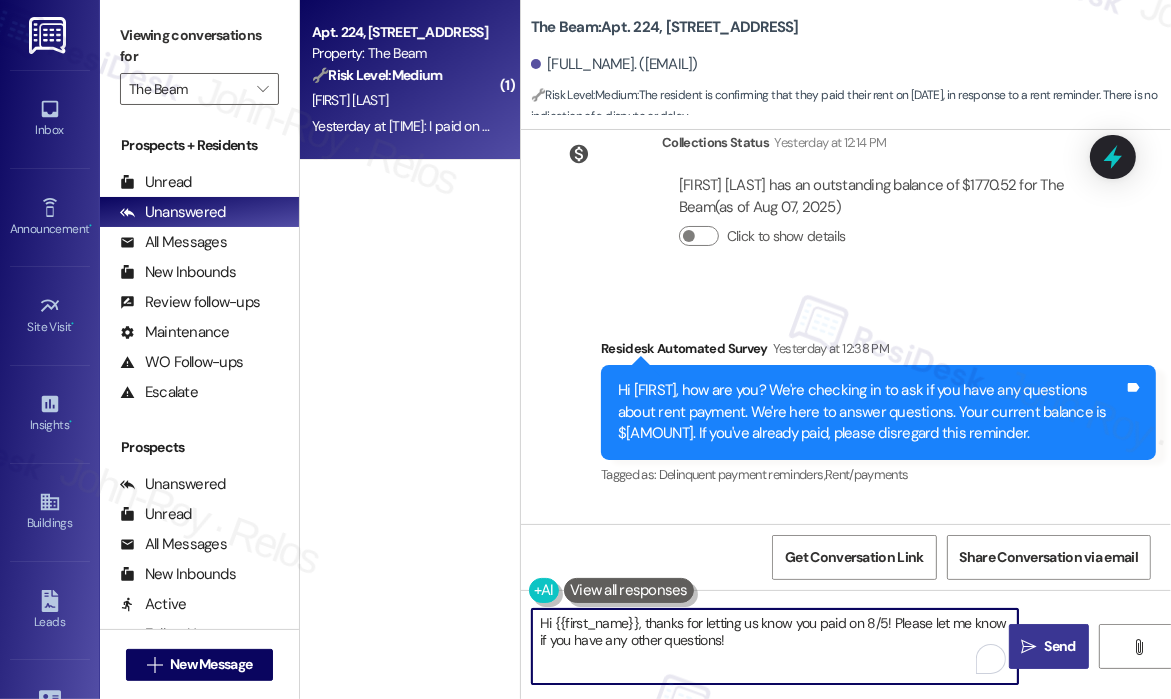 click on "Send" at bounding box center [1060, 646] 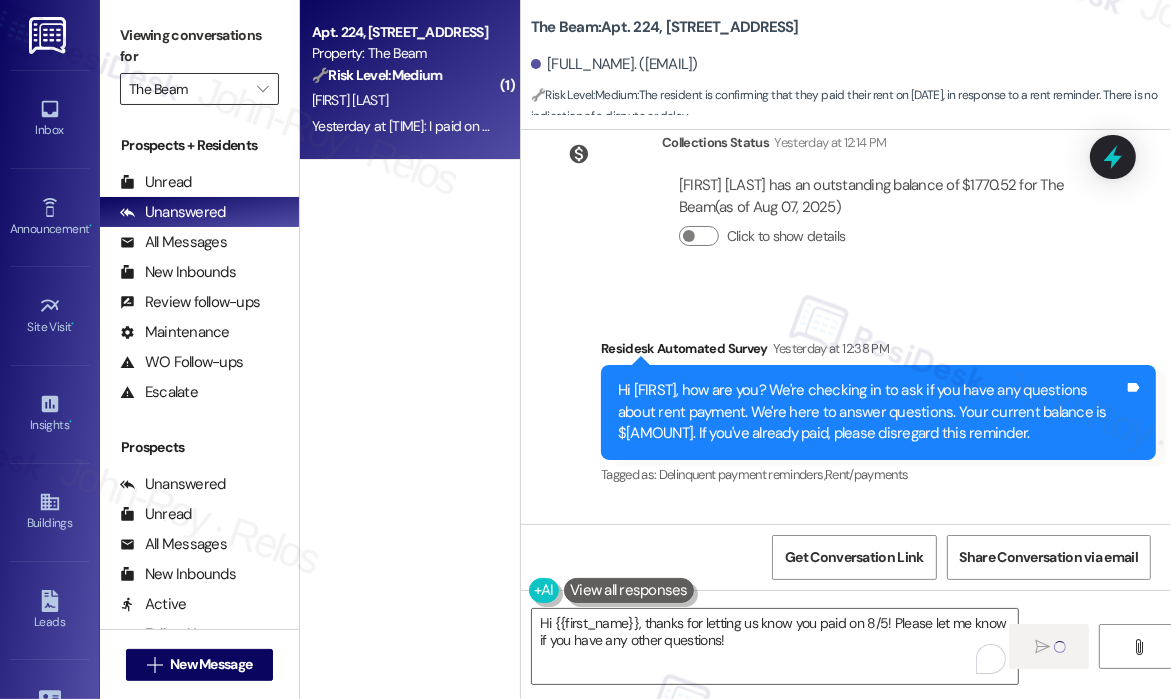 click on "The Beam" at bounding box center [188, 89] 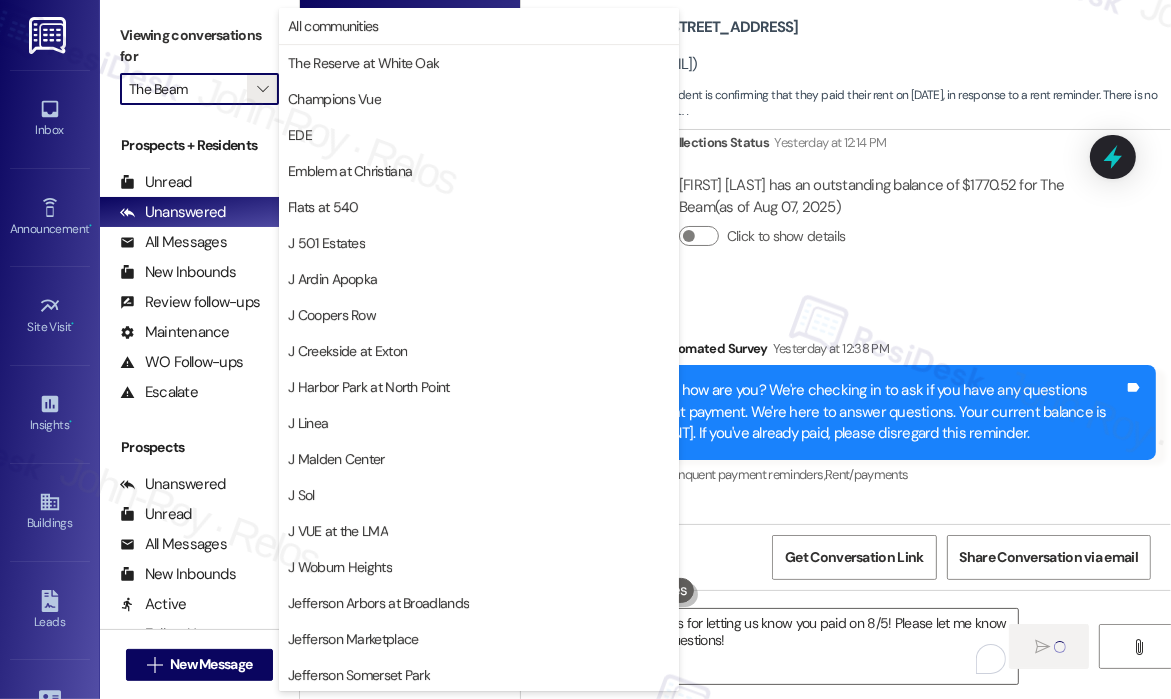 scroll, scrollTop: 325, scrollLeft: 0, axis: vertical 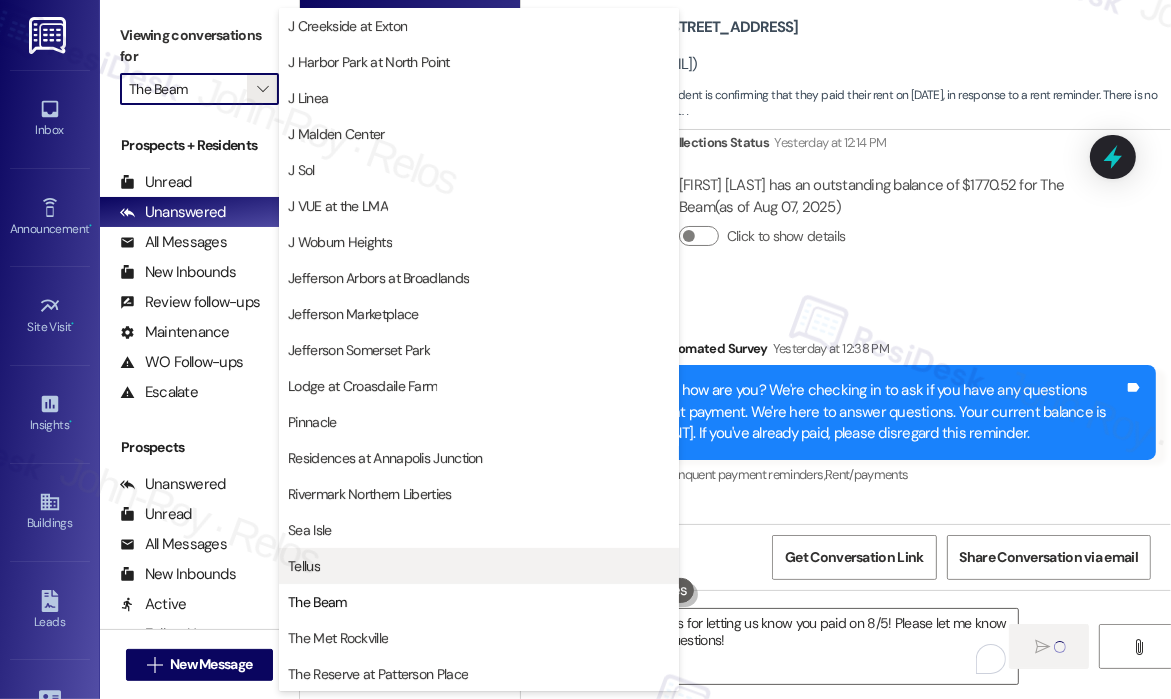 click on "Tellus" at bounding box center [479, 566] 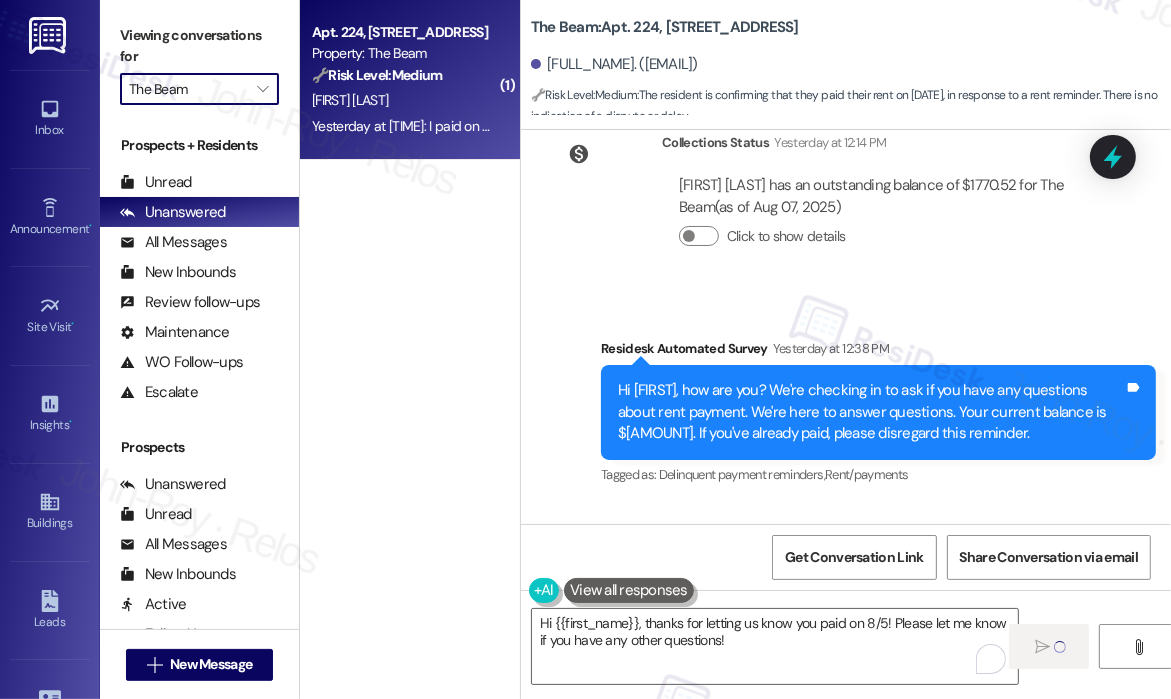 type on "Tellus" 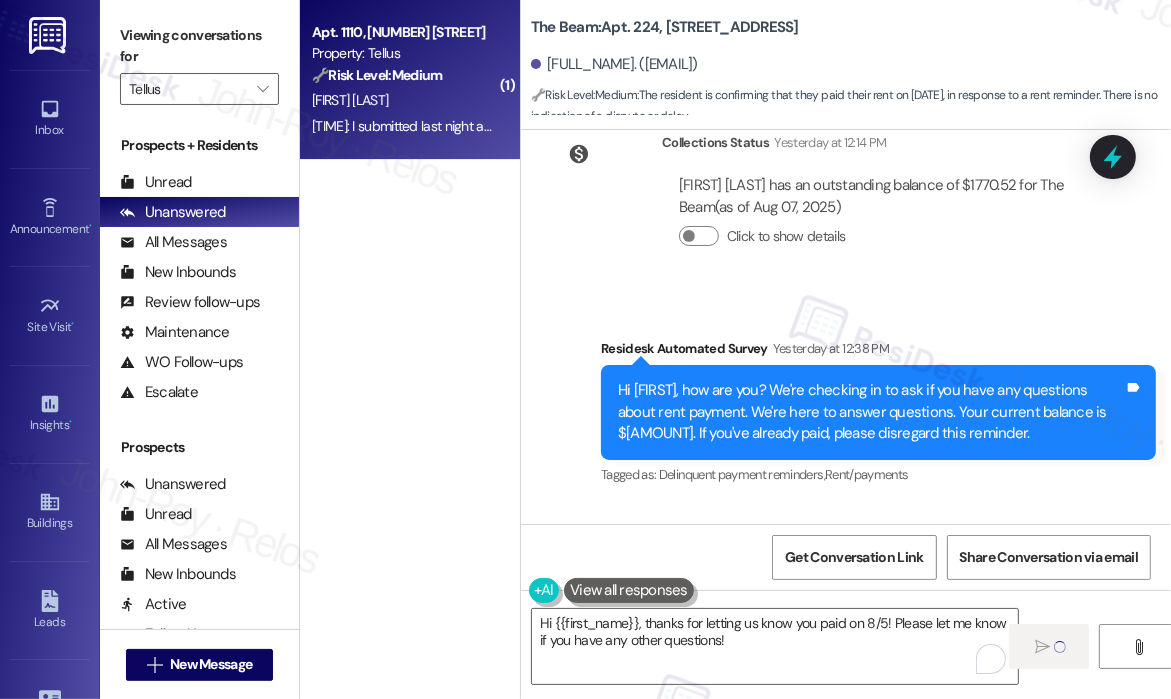 click on "M. Herr" at bounding box center [404, 100] 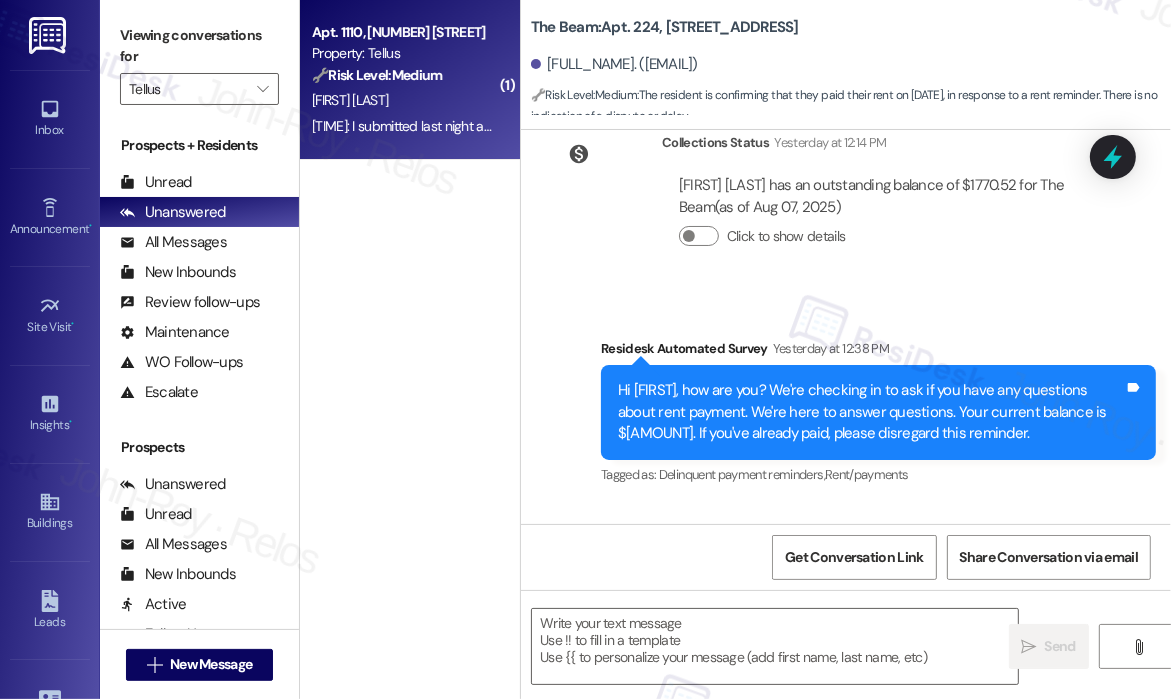 scroll, scrollTop: 12088, scrollLeft: 0, axis: vertical 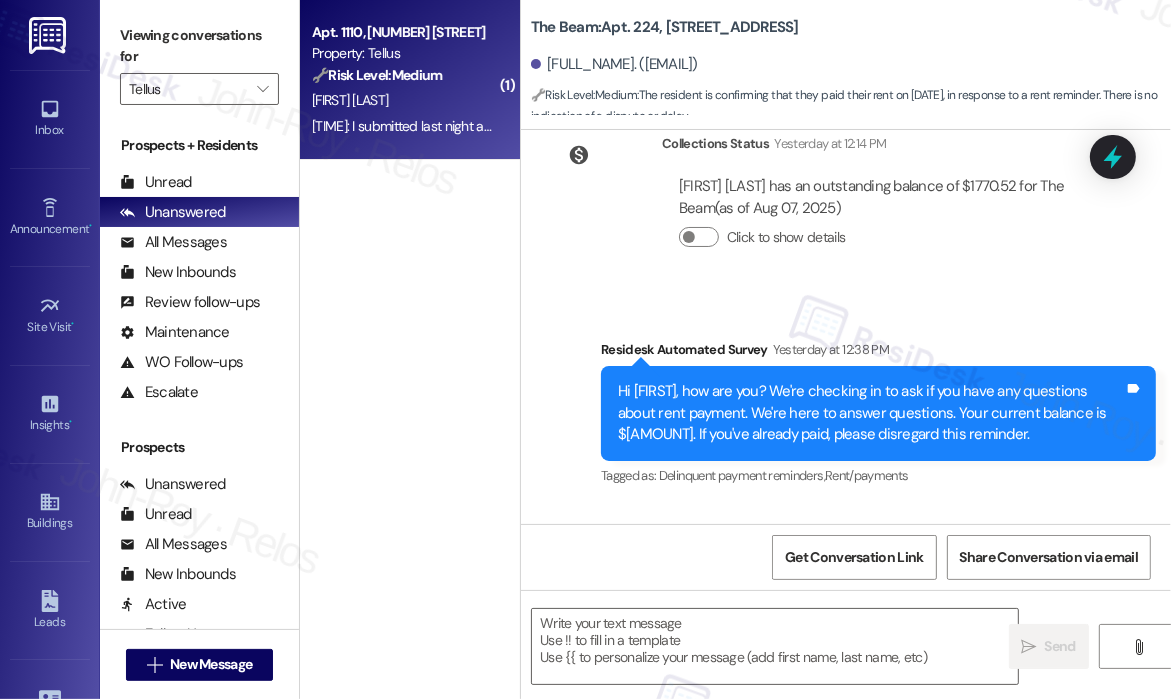 type on "Fetching suggested responses. Please feel free to read through the conversation in the meantime." 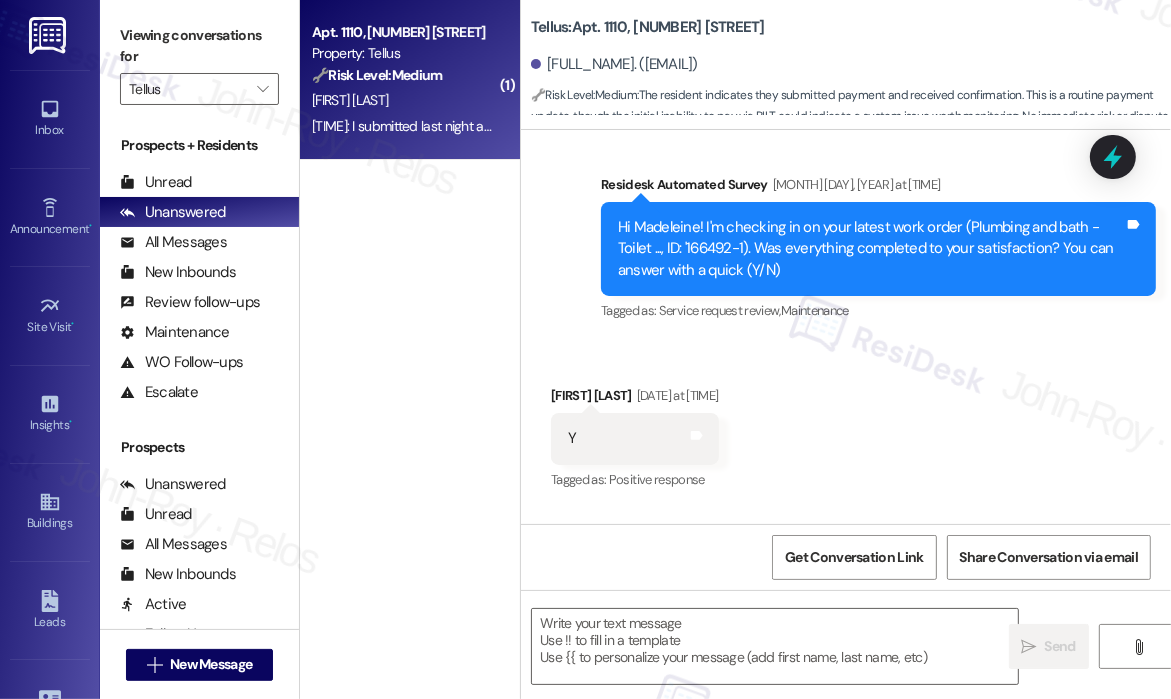 type on "Fetching suggested responses. Please feel free to read through the conversation in the meantime." 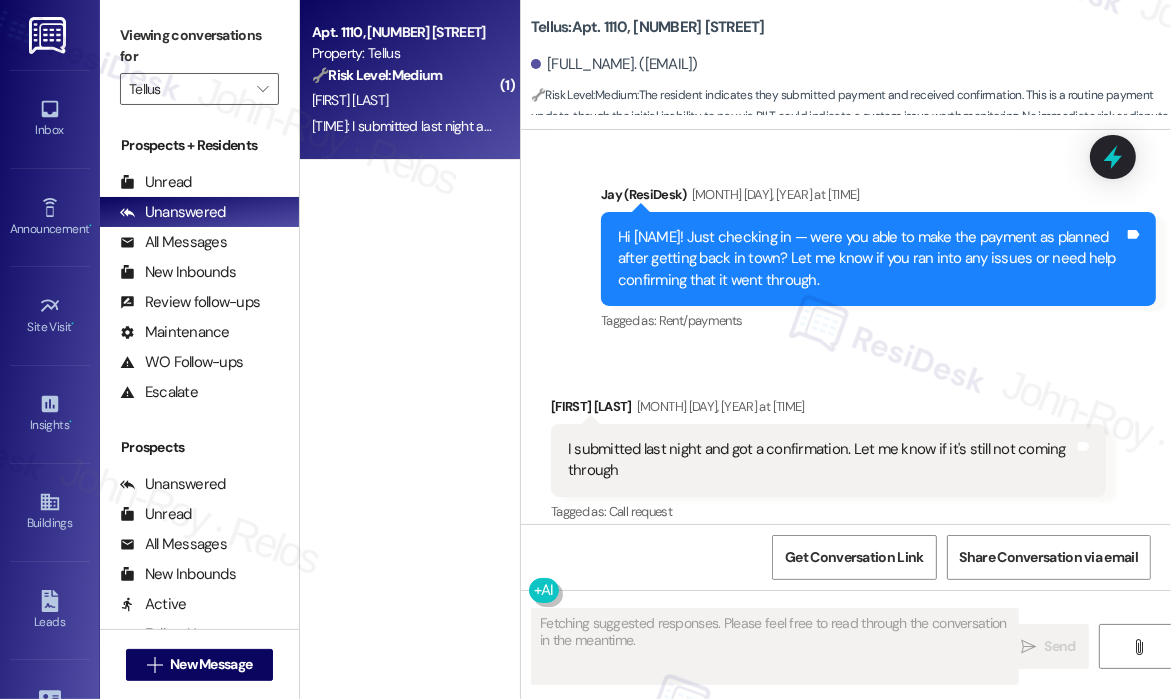 scroll, scrollTop: 3818, scrollLeft: 0, axis: vertical 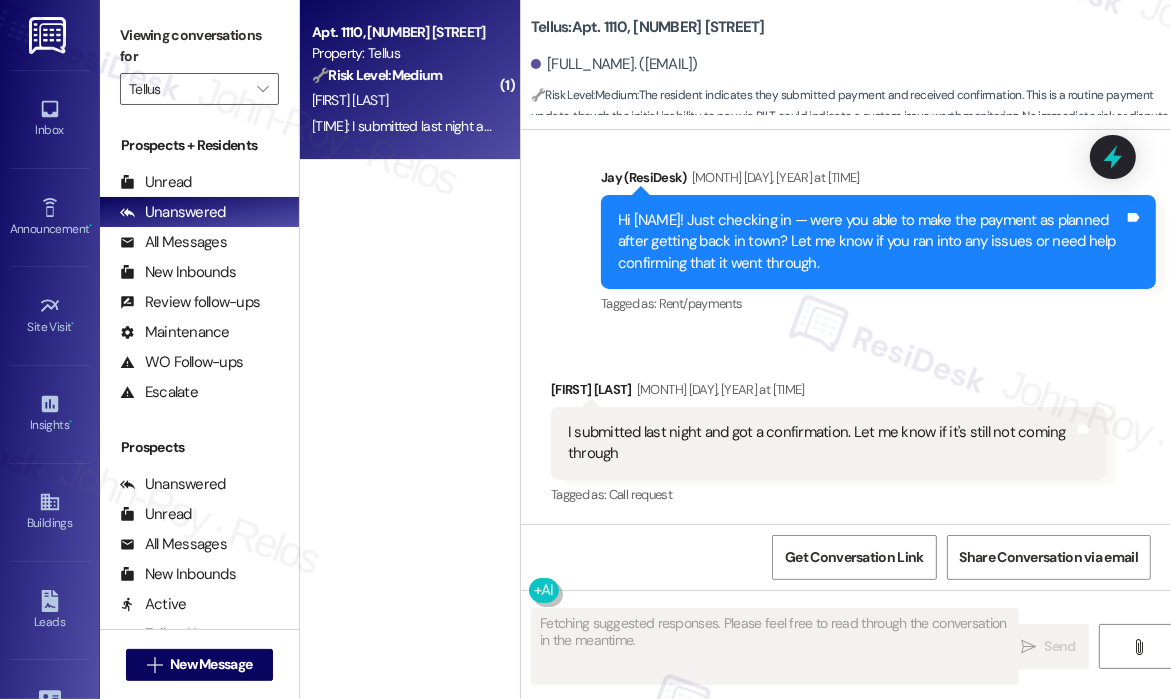 type 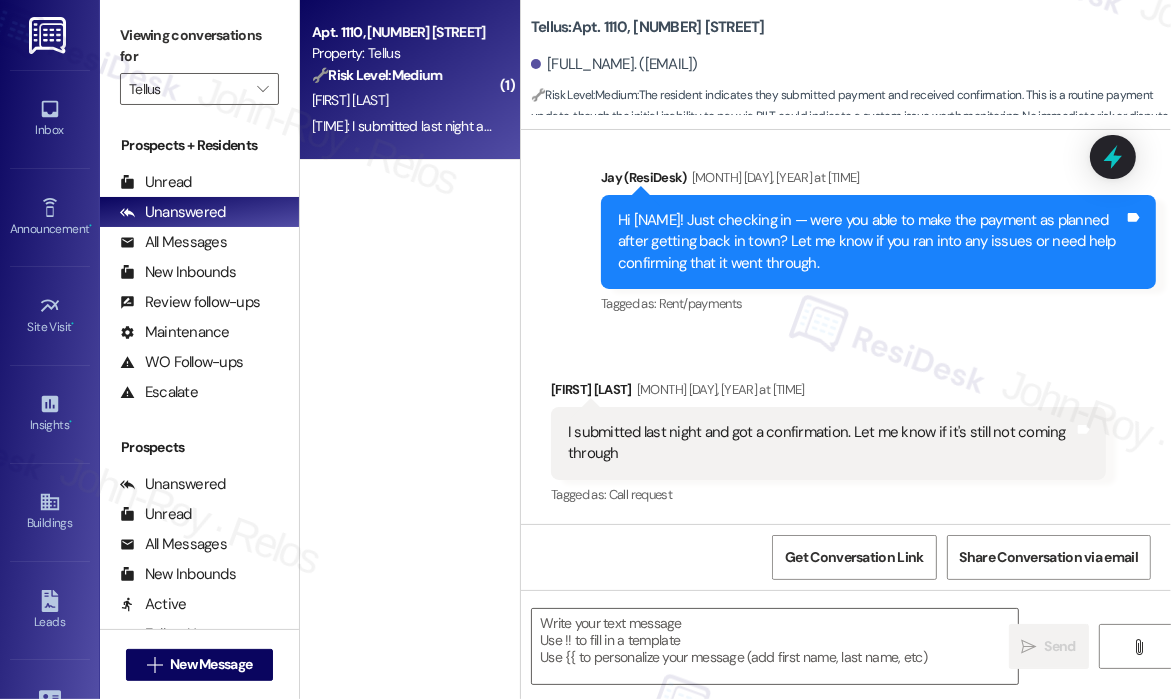 click on "Received via SMS Madeleine Herr Aug 06, 2025 at 6:30 PM I submitted last night and got a confirmation. Let me know if it's still not coming through  Tags and notes Tagged as:   Call request Click to highlight conversations about Call request" at bounding box center (846, 429) 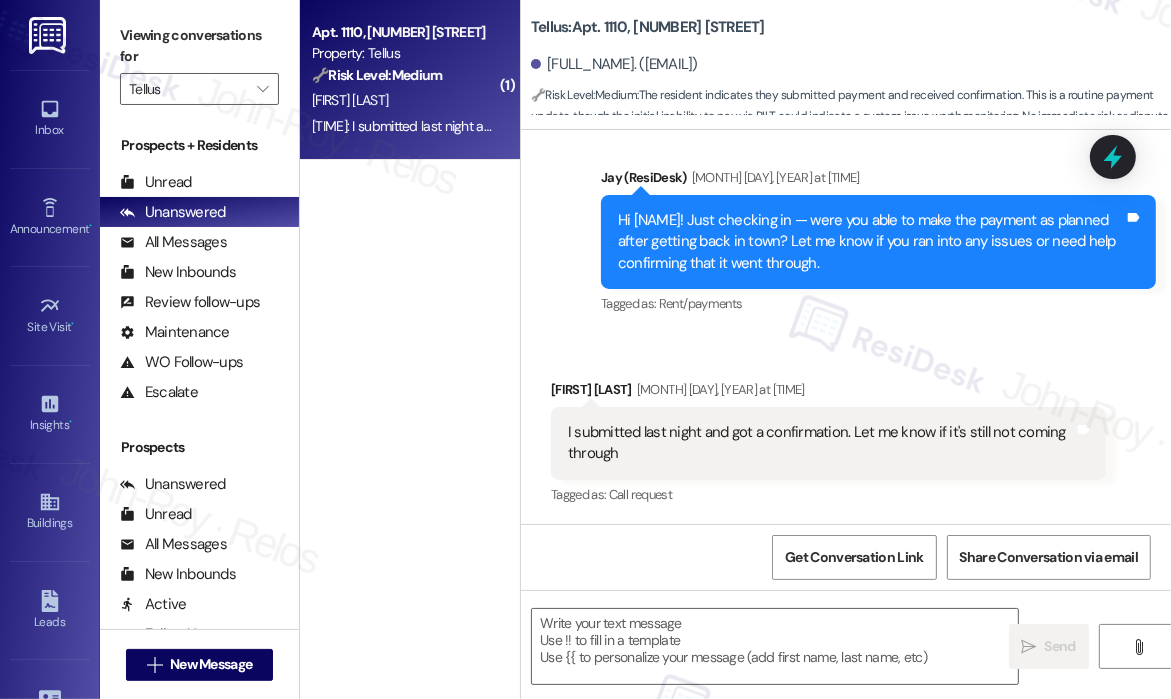 click on "Received via SMS Madeleine Herr Aug 06, 2025 at 6:30 PM I submitted last night and got a confirmation. Let me know if it's still not coming through  Tags and notes Tagged as:   Call request Click to highlight conversations about Call request" at bounding box center (846, 429) 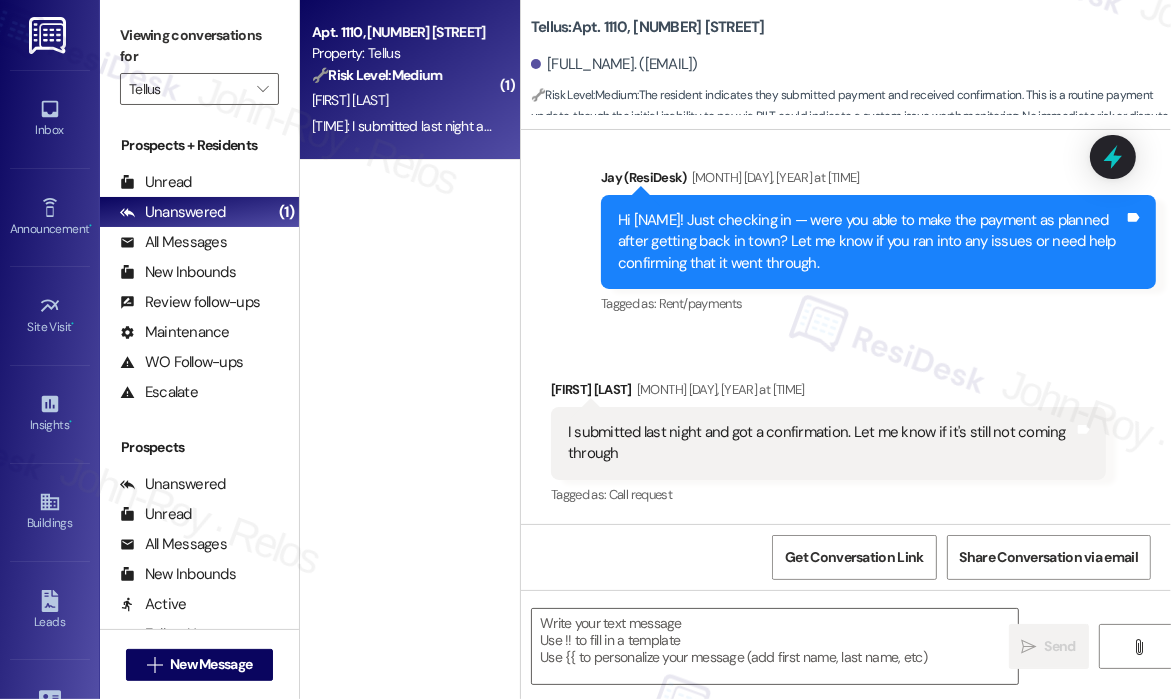 click on "Received via SMS Madeleine Herr Aug 06, 2025 at 6:30 PM I submitted last night and got a confirmation. Let me know if it's still not coming through  Tags and notes Tagged as:   Call request Click to highlight conversations about Call request" at bounding box center (846, 429) 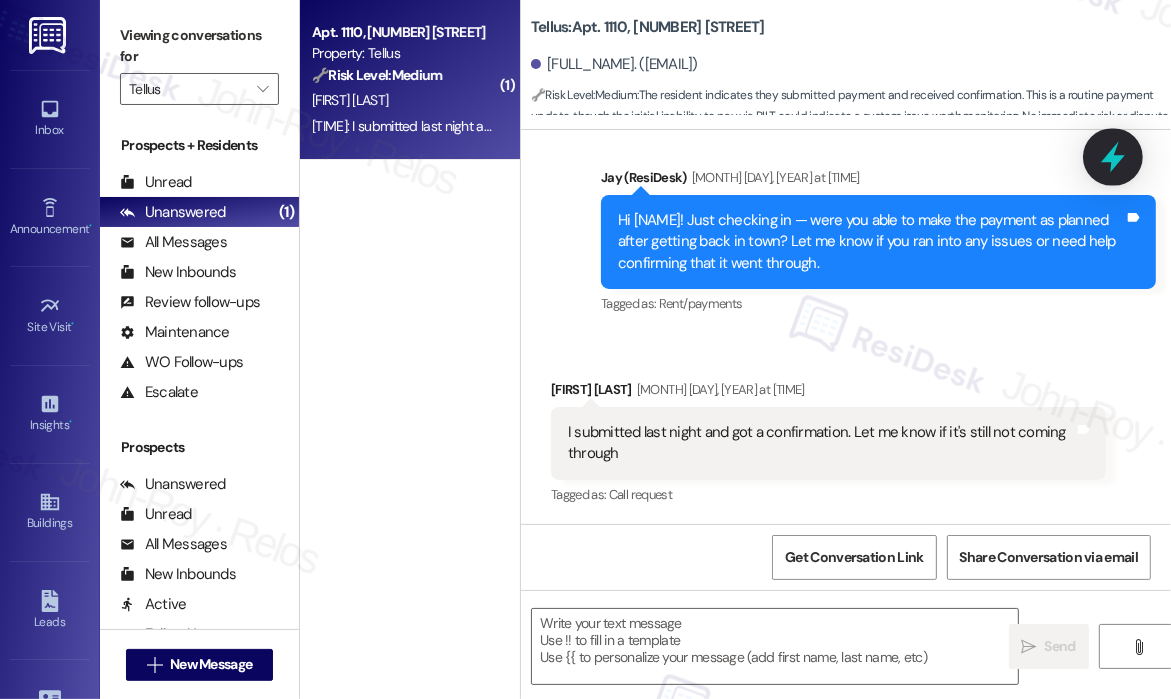 click 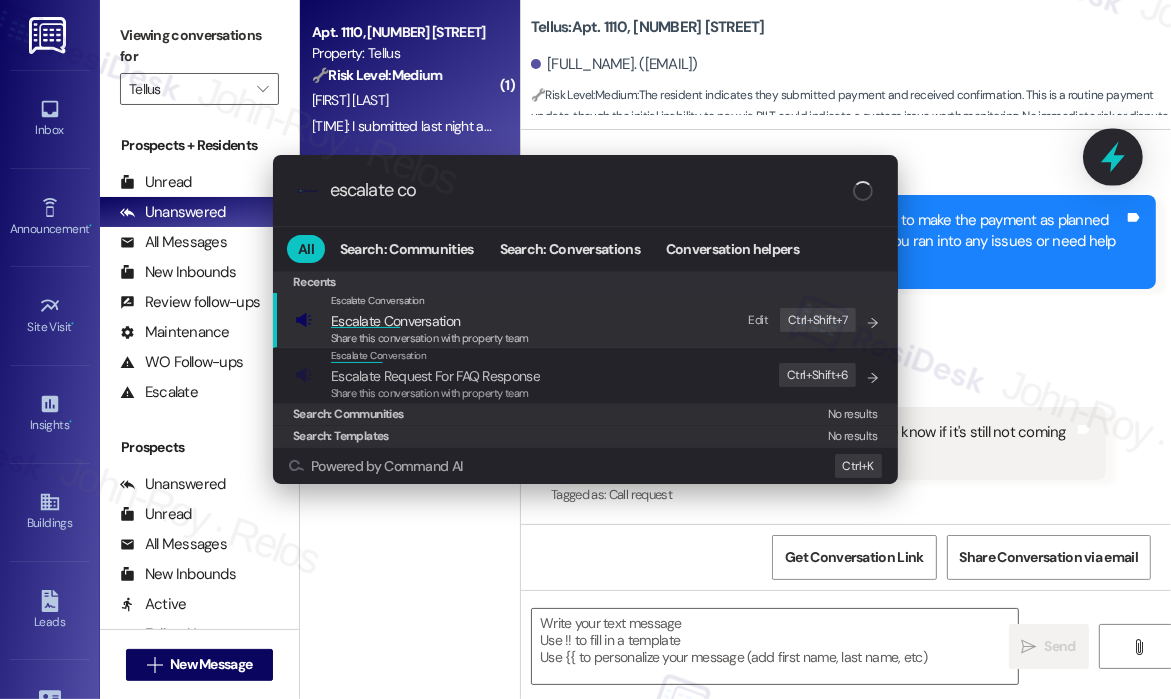 type on "escalate con" 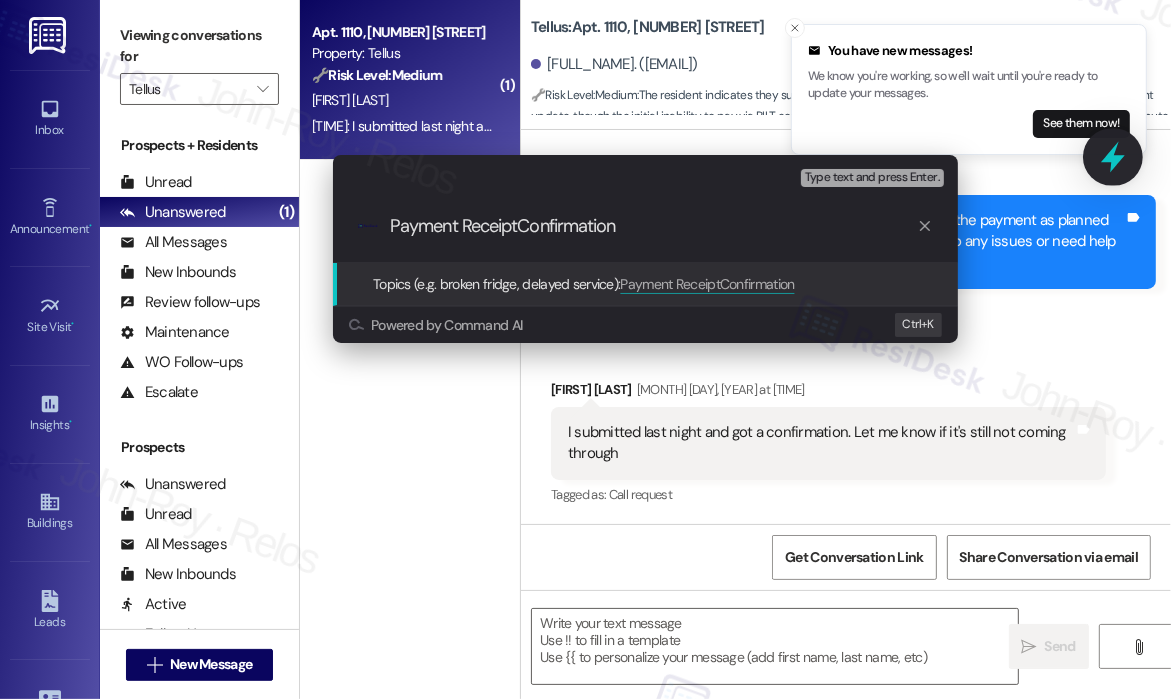 type on "Payment Receipt Confirmation" 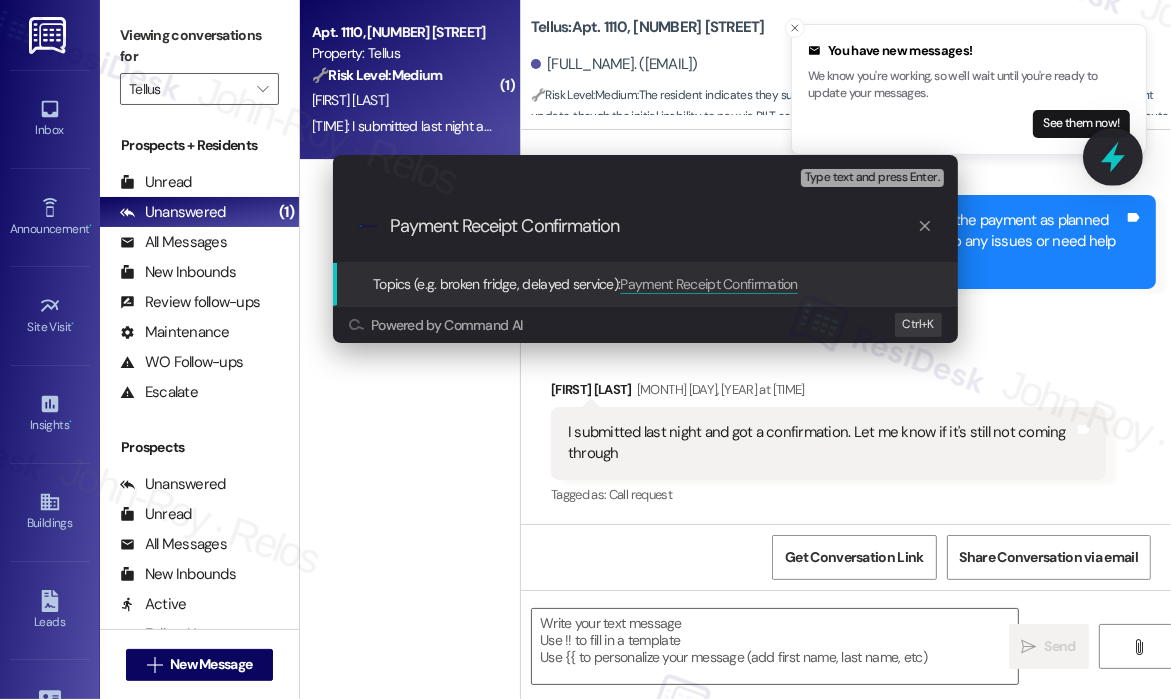 type 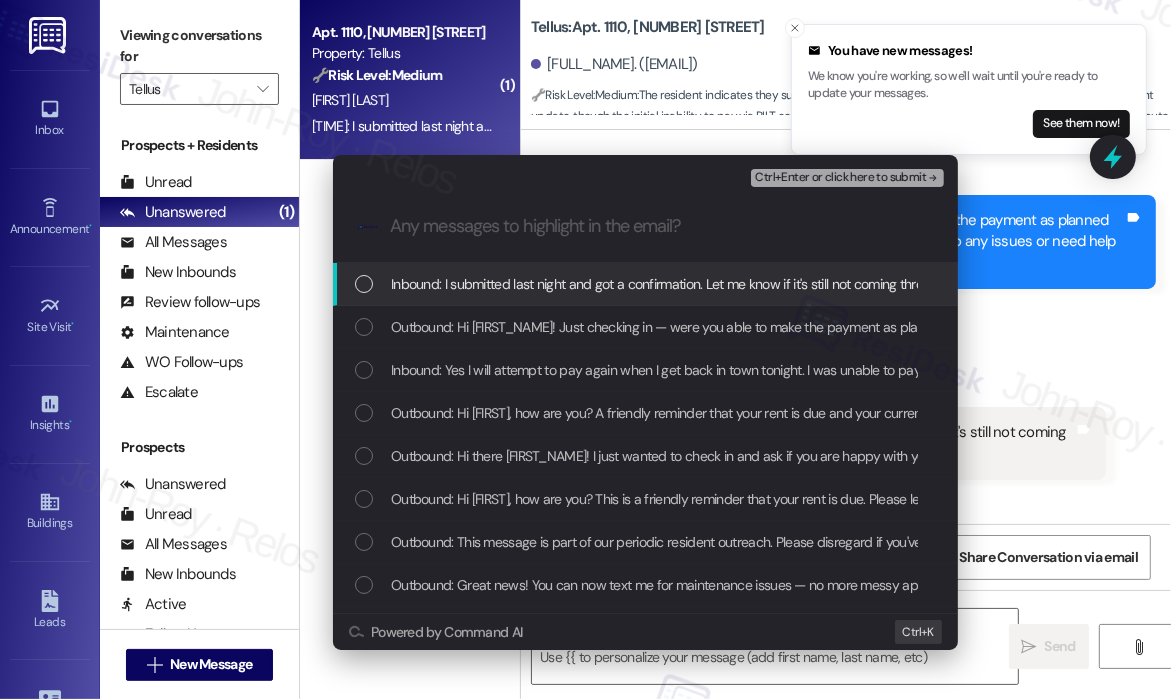 click on "Inbound: I submitted last night and got a confirmation. Let me know if it's still not coming through" at bounding box center [668, 284] 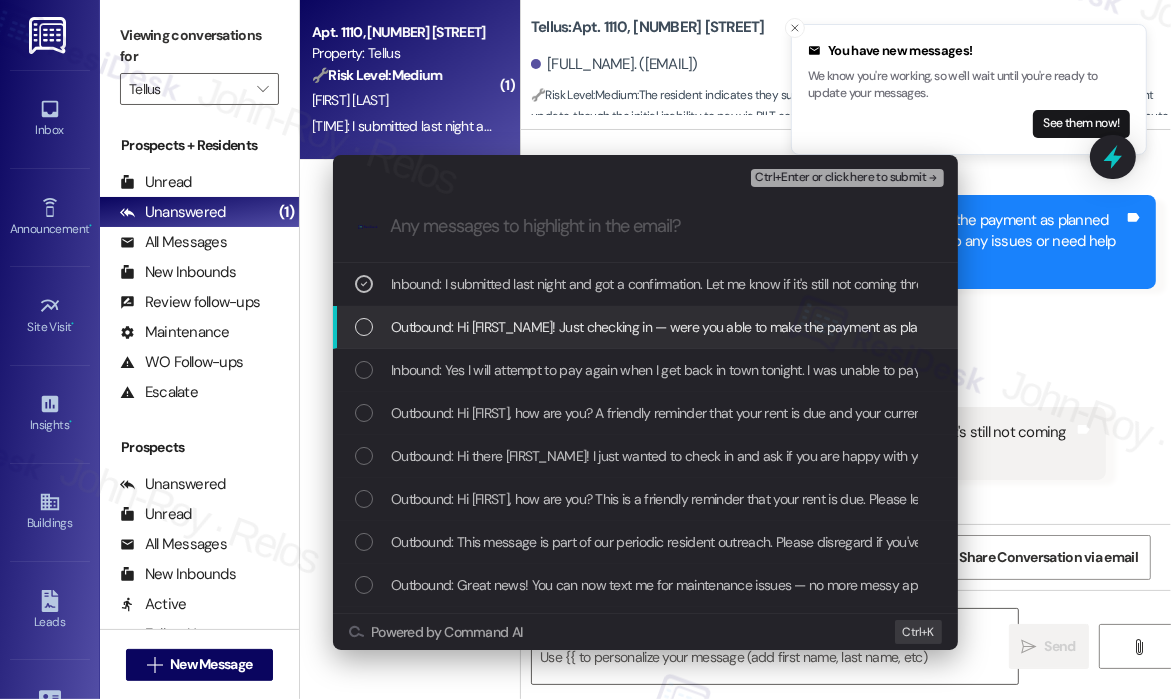 click on "Outbound: Hi Madeleine! Just checking in — were you able to make the payment as planned after getting back in town? Let me know if you ran into any issues or need help confirming that it went through." at bounding box center (990, 327) 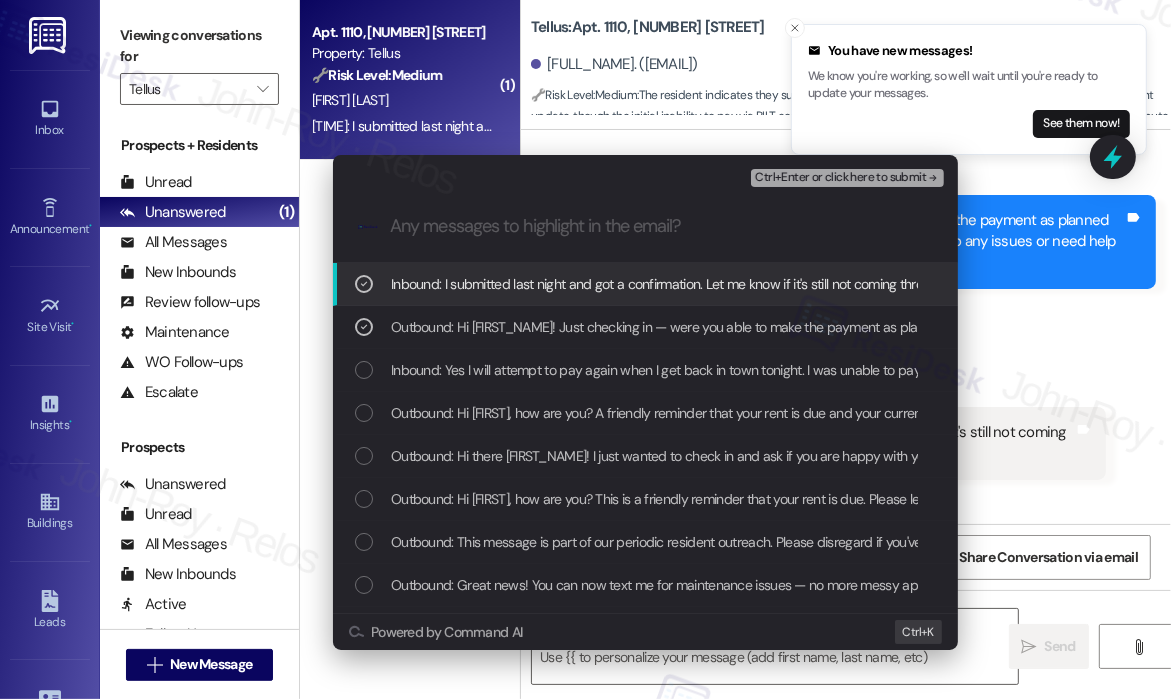 click on "Ctrl+Enter or click here to submit" at bounding box center (840, 178) 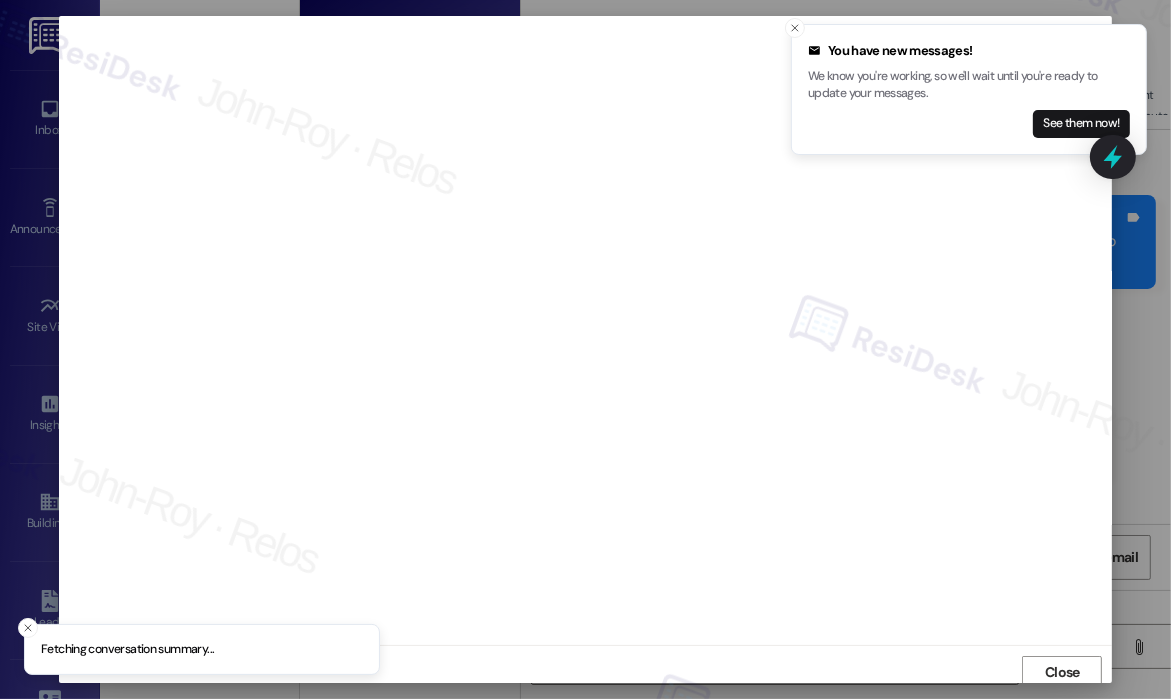 scroll, scrollTop: 4, scrollLeft: 0, axis: vertical 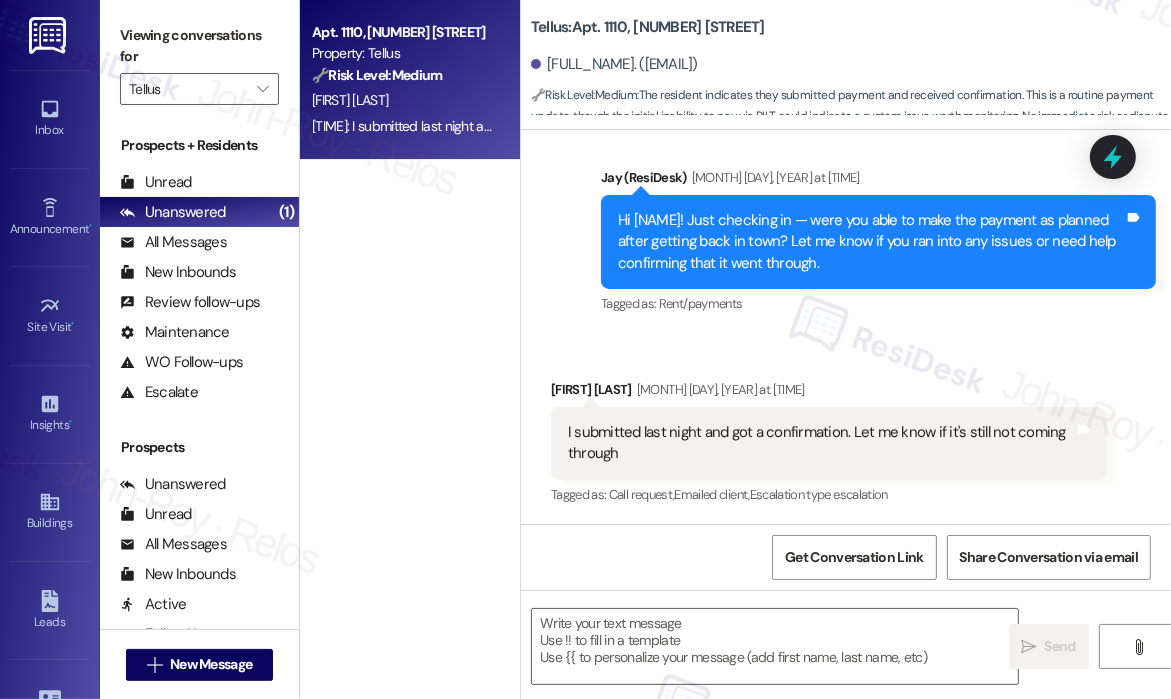 click on "Received via SMS Madeleine Herr Aug 06, 2025 at 6:30 PM I submitted last night and got a confirmation. Let me know if it's still not coming through  Tags and notes Tagged as:   Call request ,  Click to highlight conversations about Call request Emailed client ,  Click to highlight conversations about Emailed client Escalation type escalation Click to highlight conversations about Escalation type escalation" at bounding box center [846, 429] 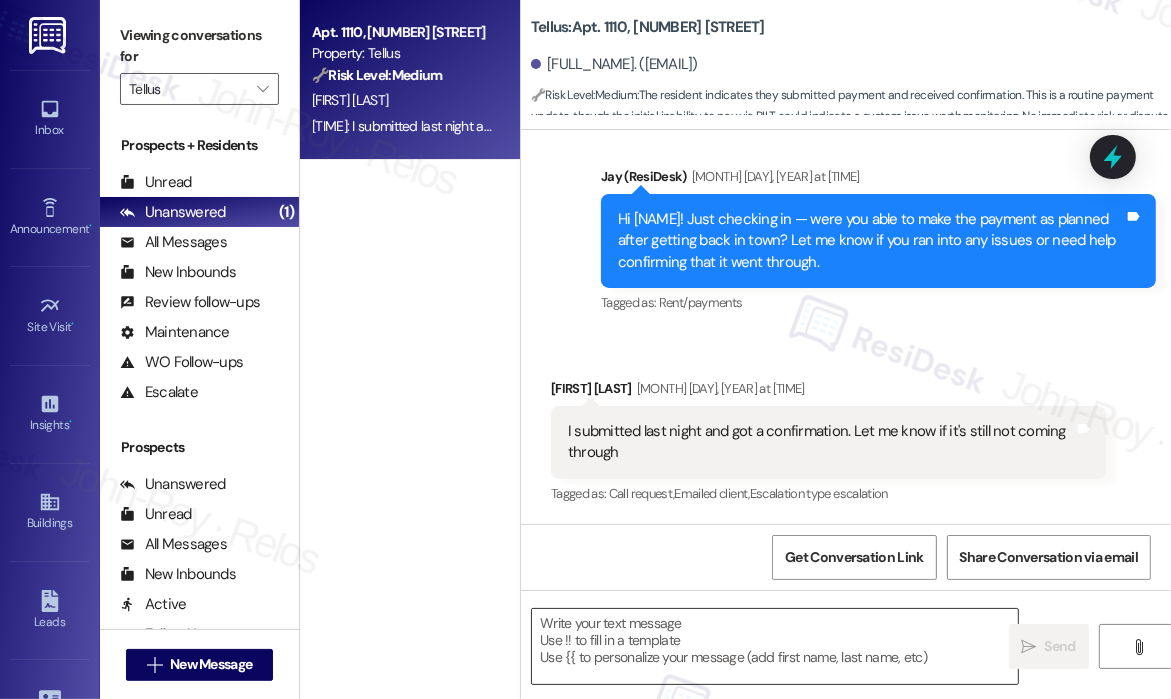 click at bounding box center [775, 646] 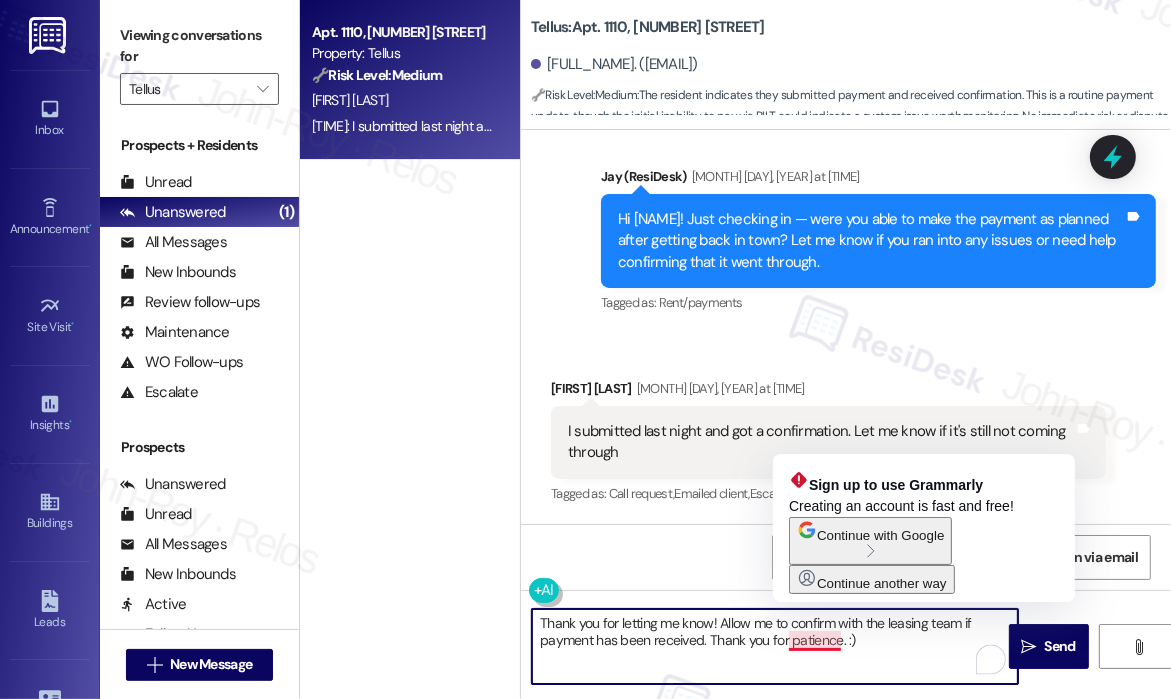 click on "Thank you for letting me know! Allow me to confirm with the leasing team if payment has been received. Thank you for patience. :)" at bounding box center [775, 646] 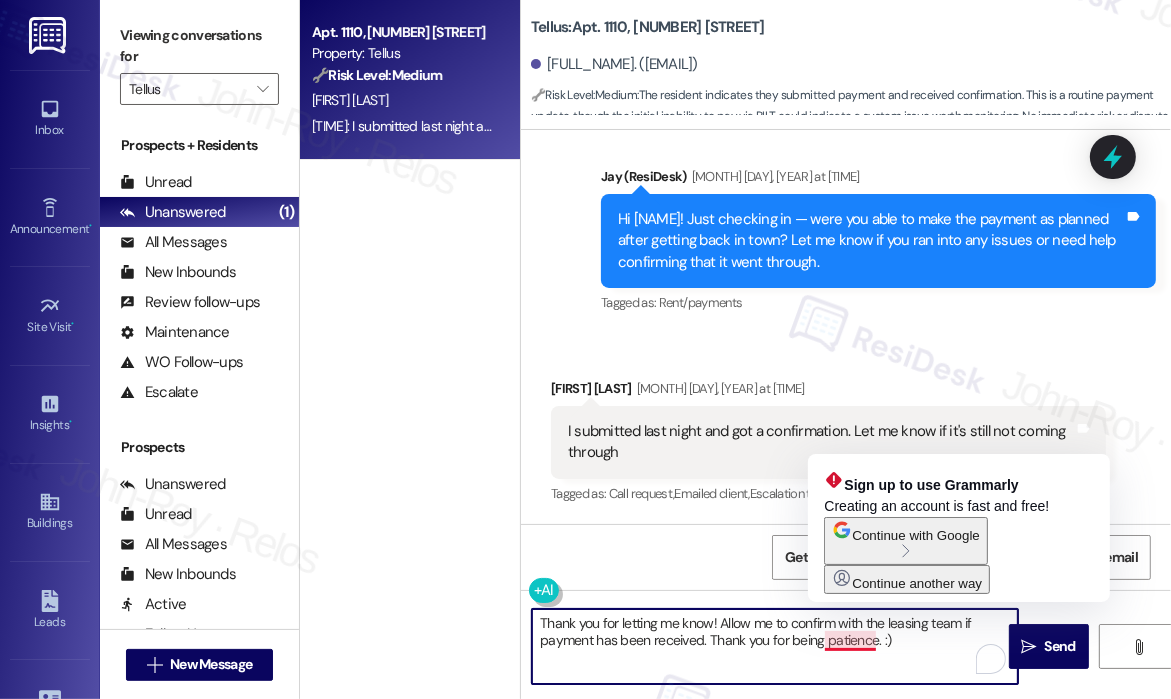 click on "Thank you for letting me know! Allow me to confirm with the leasing team if payment has been received. Thank you for being patience. :)" at bounding box center (775, 646) 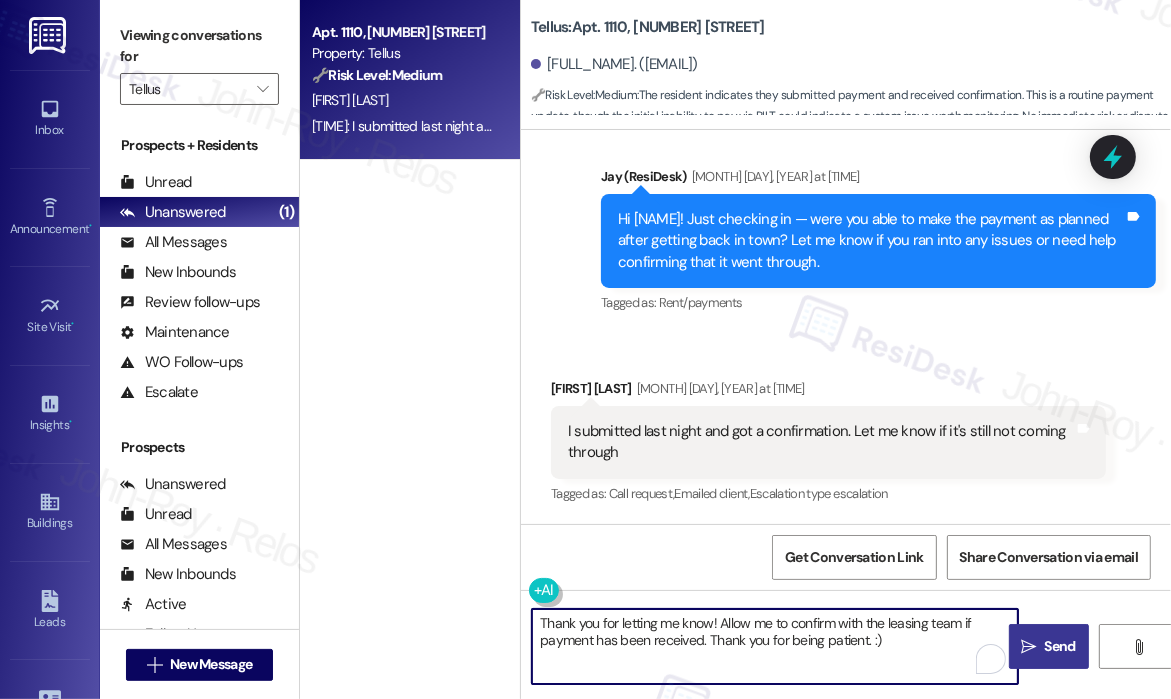 type on "Thank you for letting me know! Allow me to confirm with the leasing team if payment has been received. Thank you for being patient. :)" 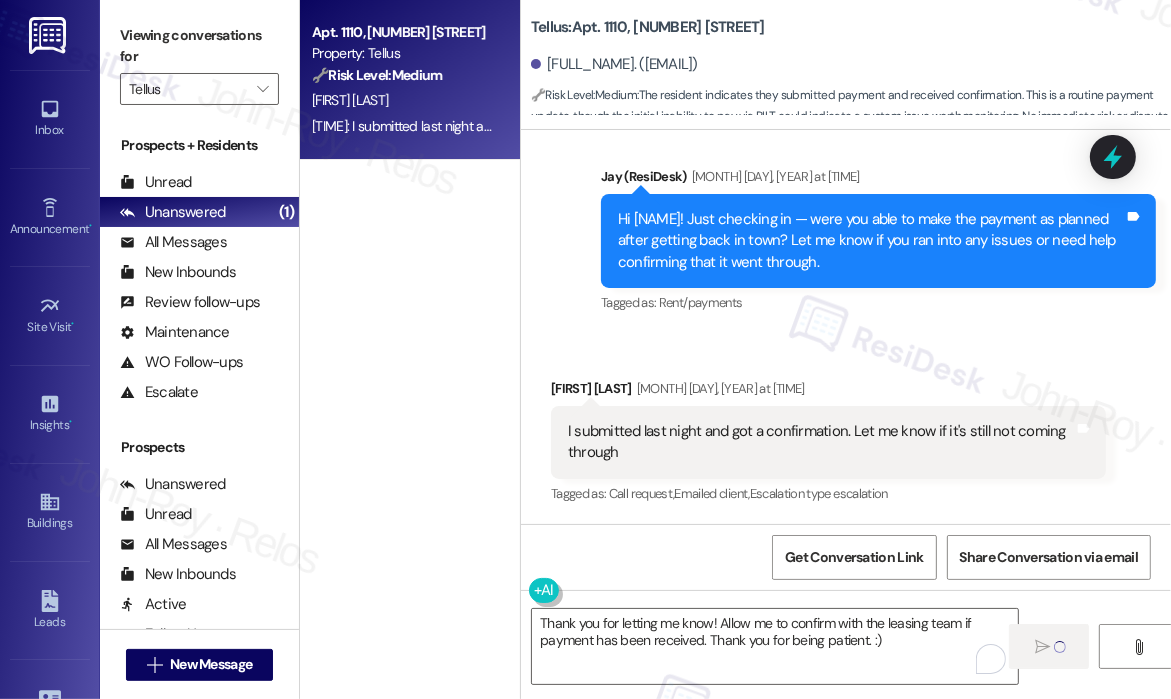 type 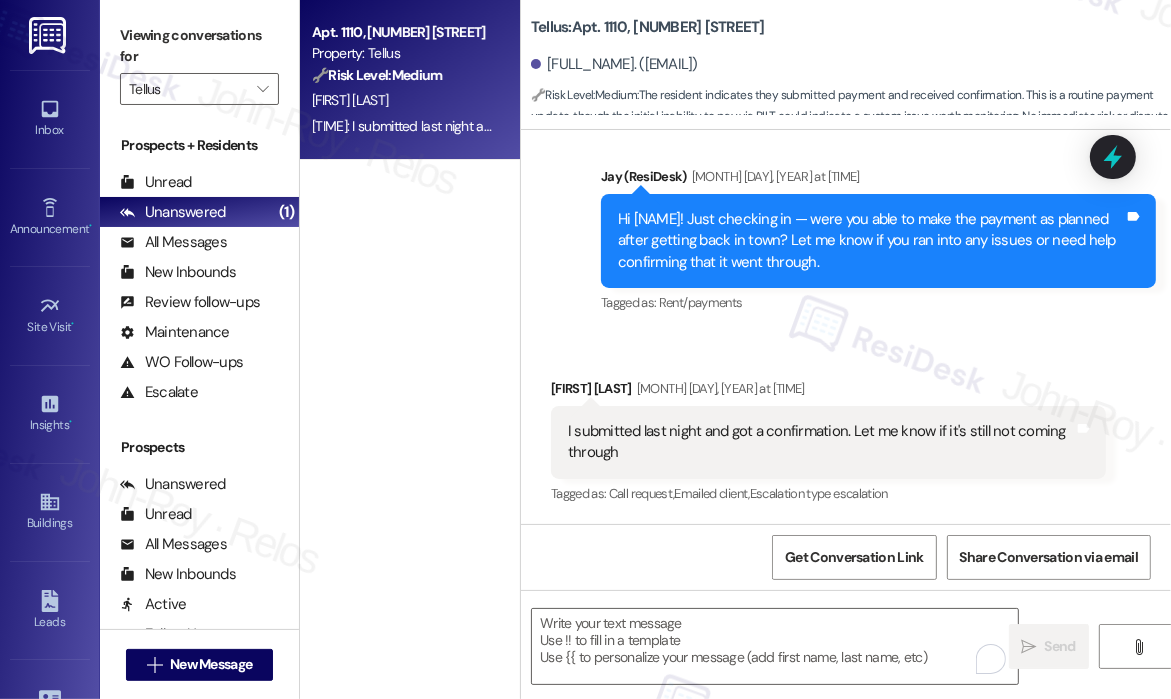 scroll, scrollTop: 3818, scrollLeft: 0, axis: vertical 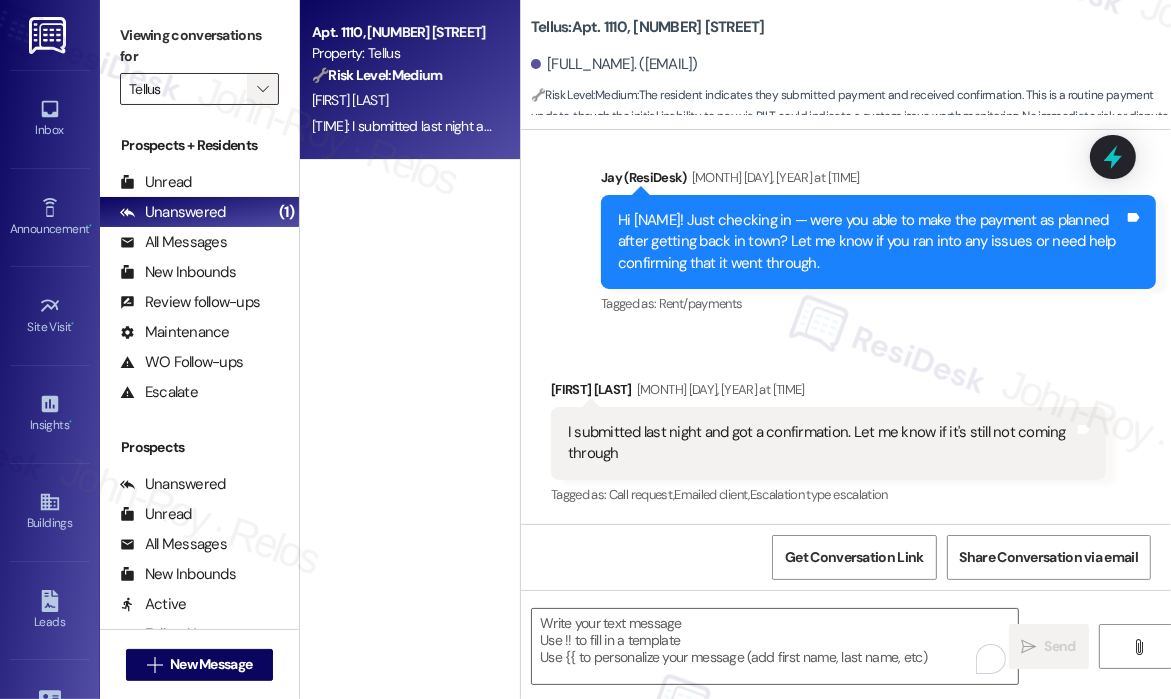 click on "" at bounding box center (262, 89) 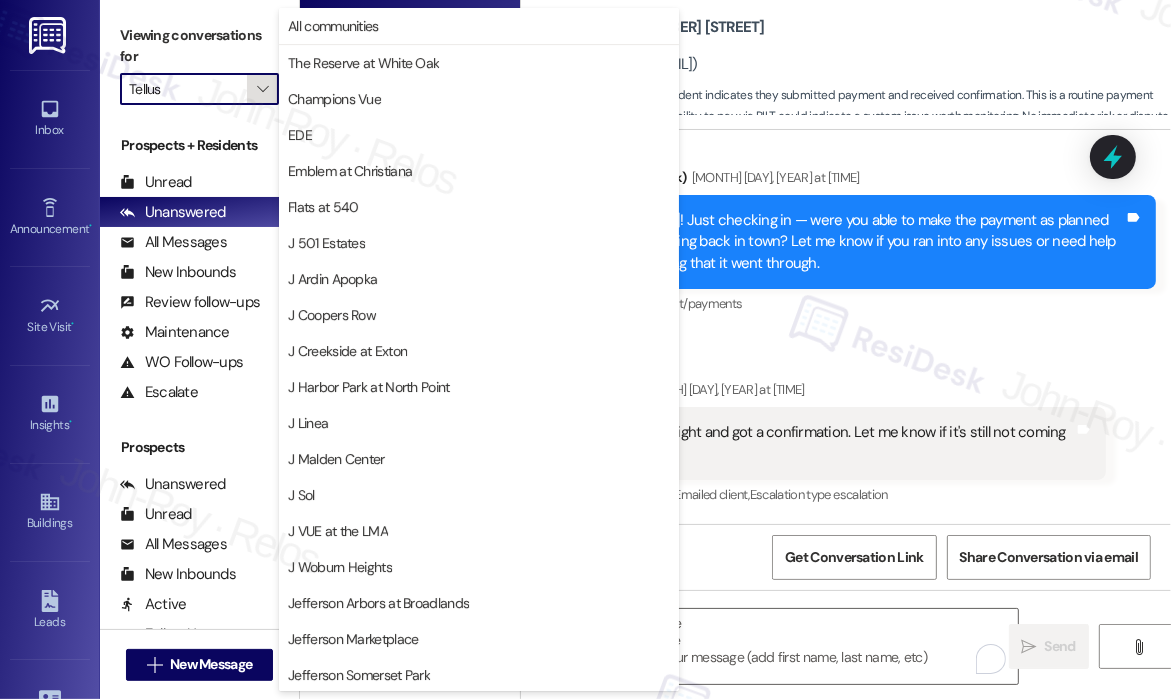scroll, scrollTop: 325, scrollLeft: 0, axis: vertical 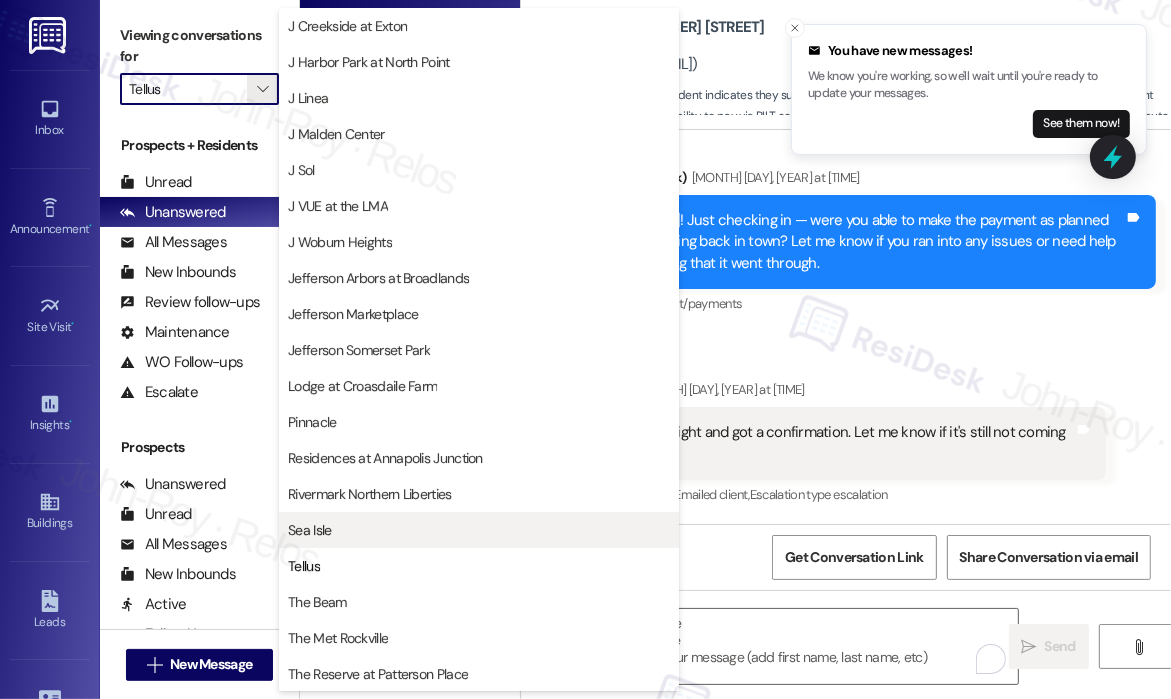 click on "Sea Isle" at bounding box center (479, 530) 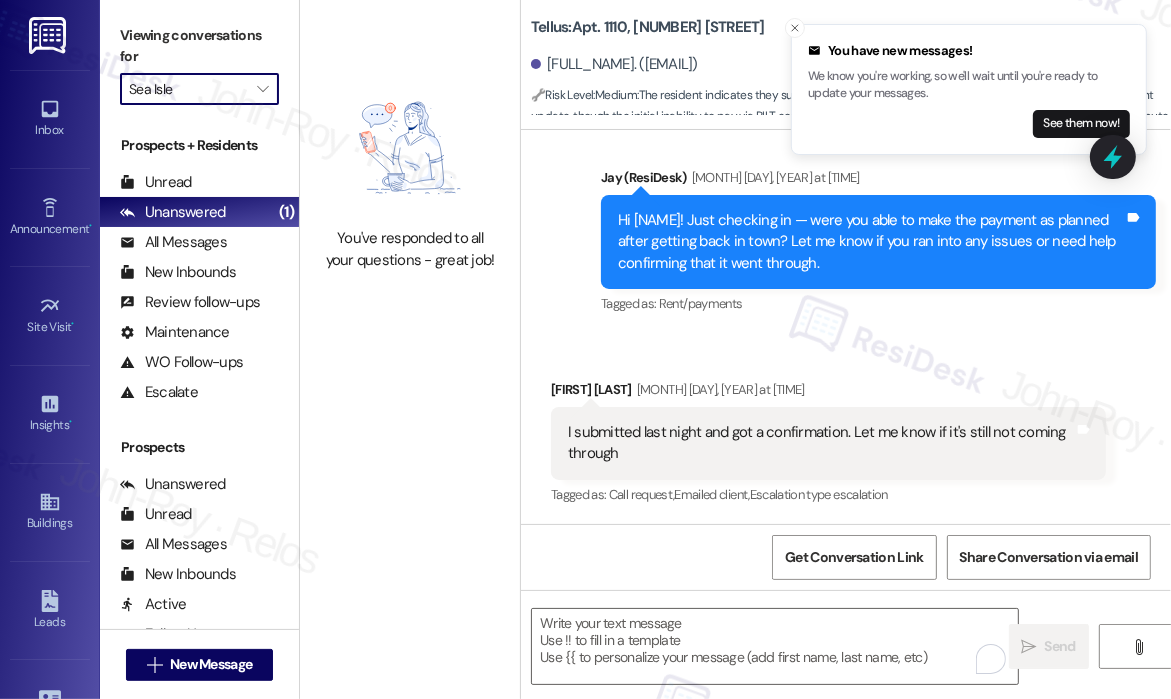 click on "Tagged as:   Rent/payments Click to highlight conversations about Rent/payments" at bounding box center [878, 303] 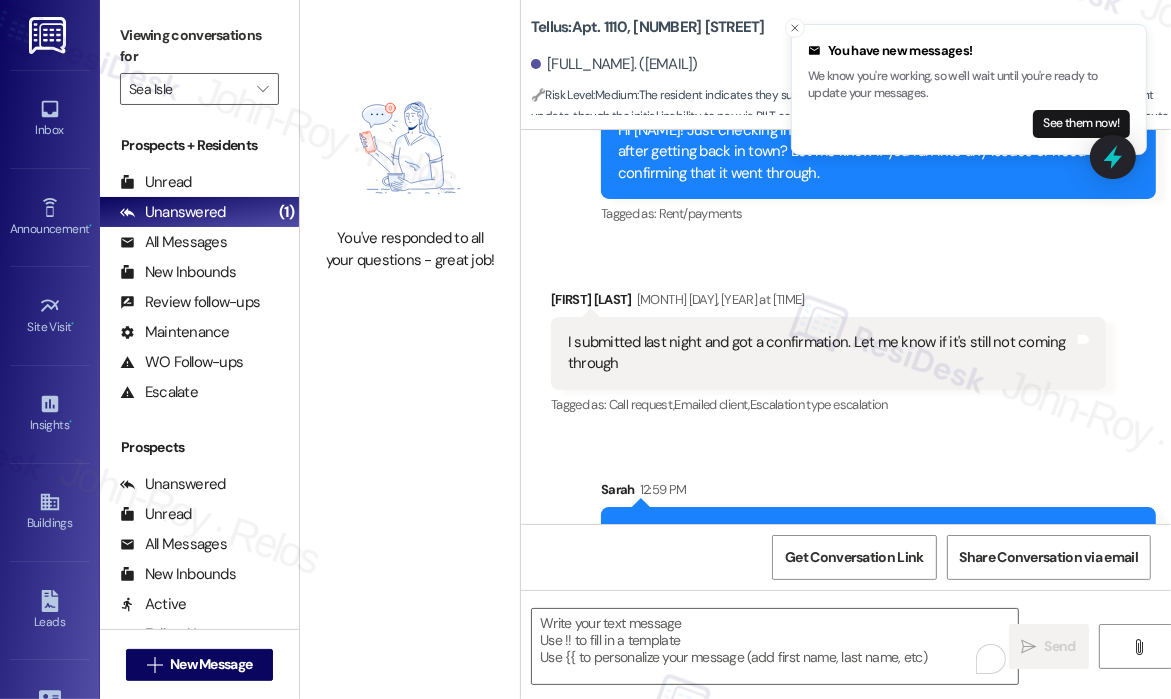 scroll, scrollTop: 3980, scrollLeft: 0, axis: vertical 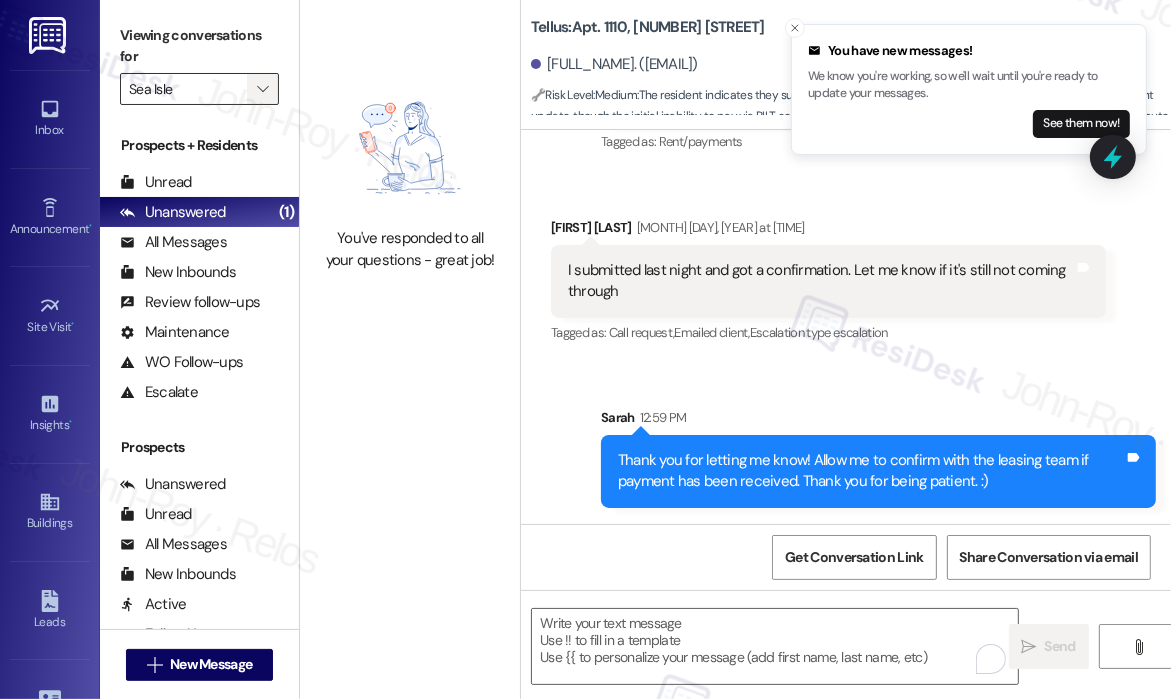 click on "" at bounding box center (262, 89) 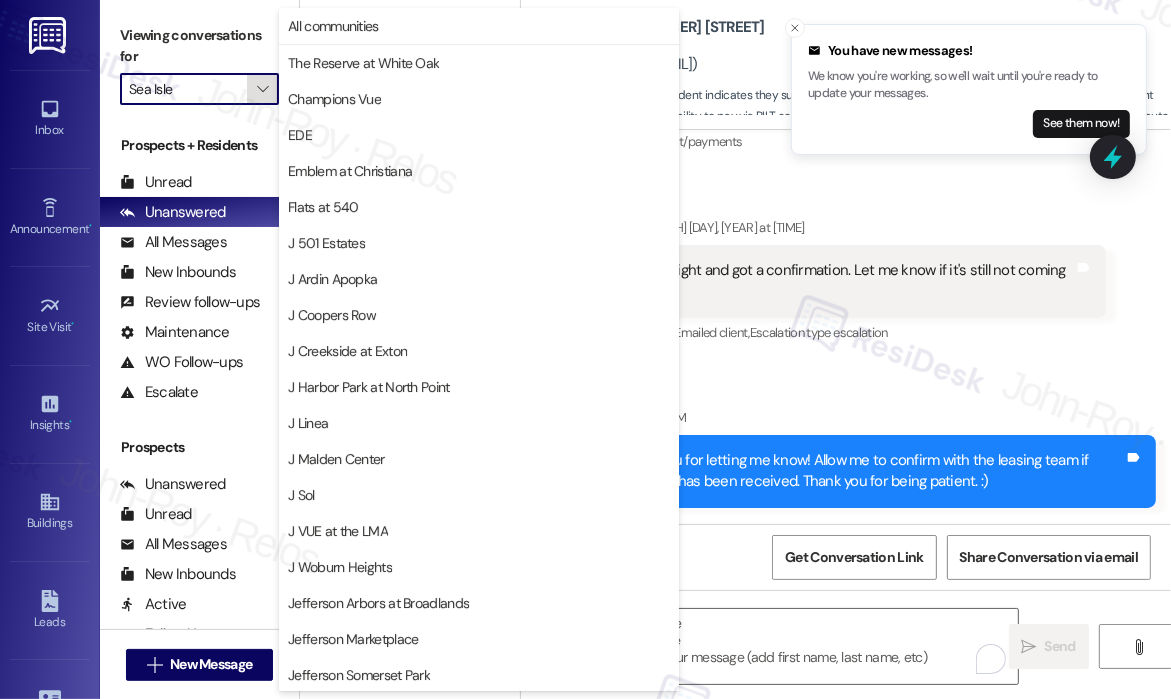 scroll, scrollTop: 325, scrollLeft: 0, axis: vertical 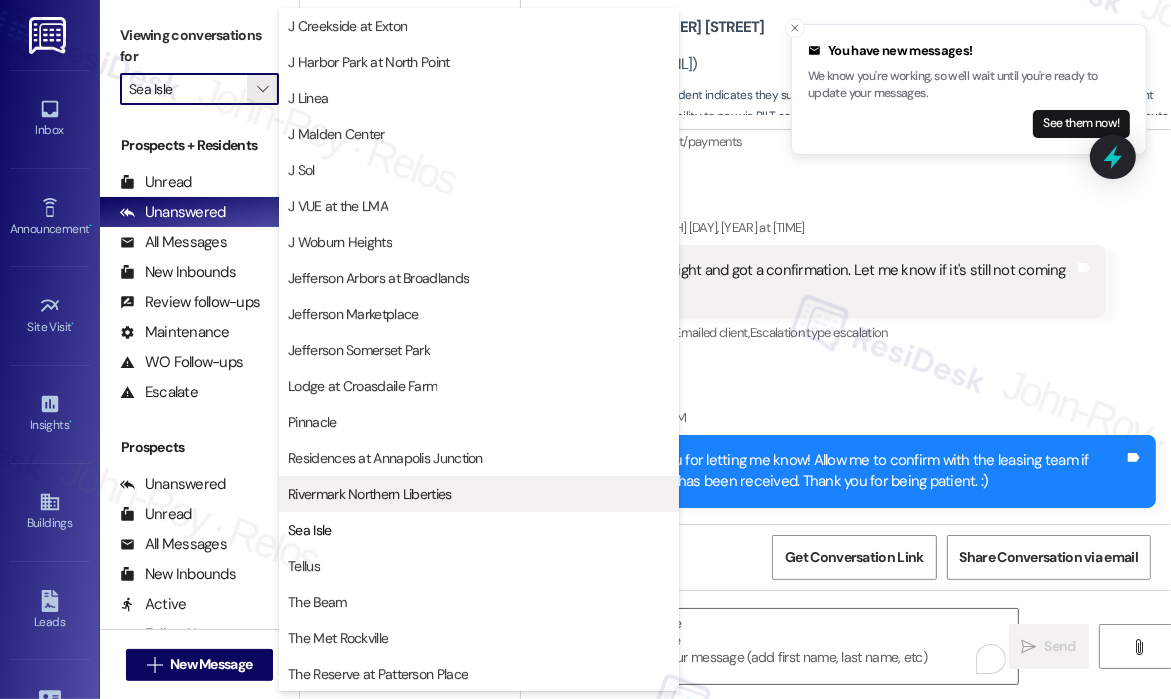 click on "Rivermark Northern Liberties" at bounding box center (369, 494) 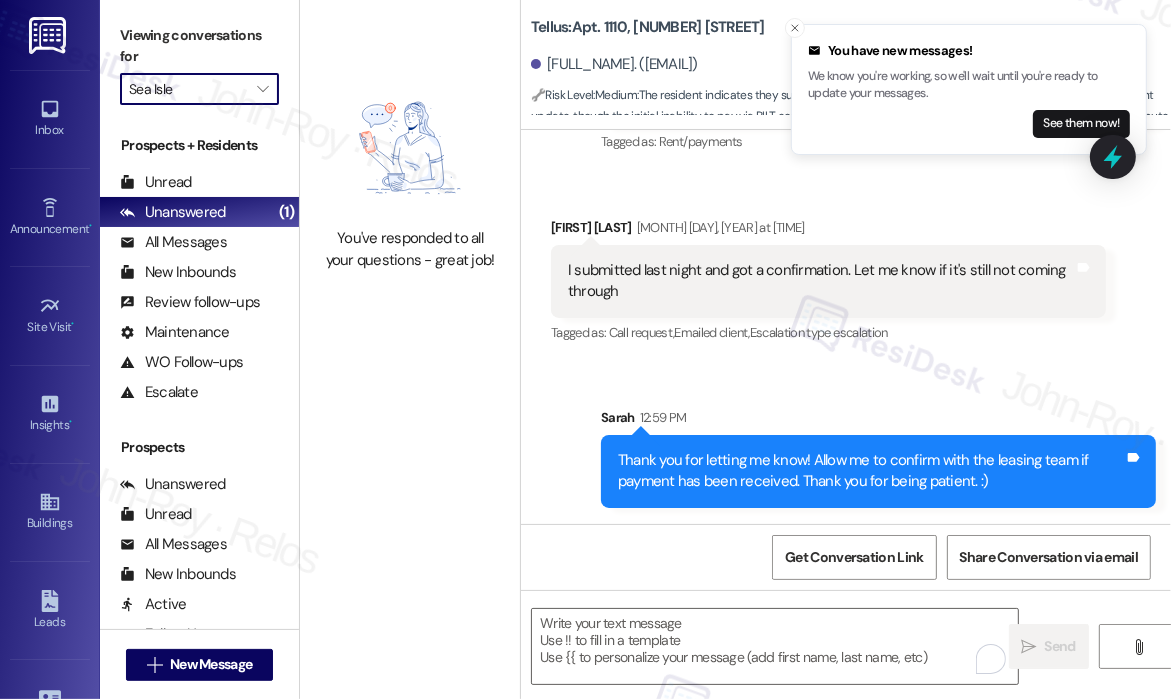 type on "Rivermark Northern Liberties" 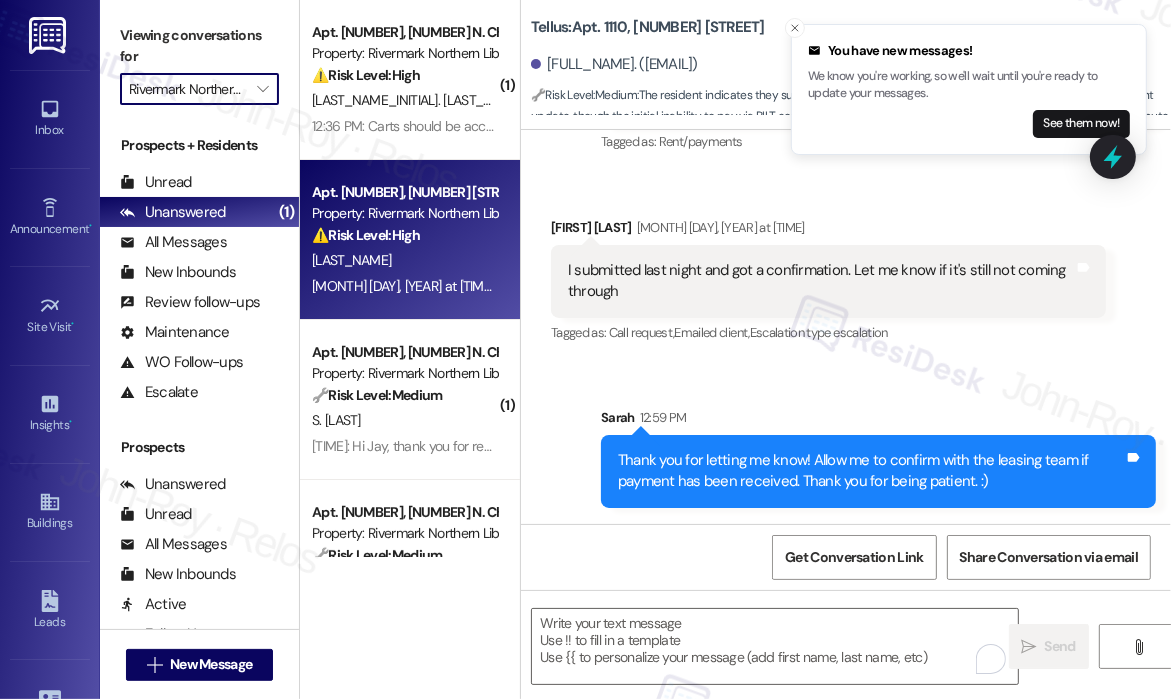click on "⚠️  Risk Level:  High The resident reports a malfunctioning key fob access to an elevator, which impacts multiple residents and has persisted for two days. This poses a security and access concern, and the resident is experiencing inconvenience. While not an emergency, it requires urgent attention." at bounding box center [404, 235] 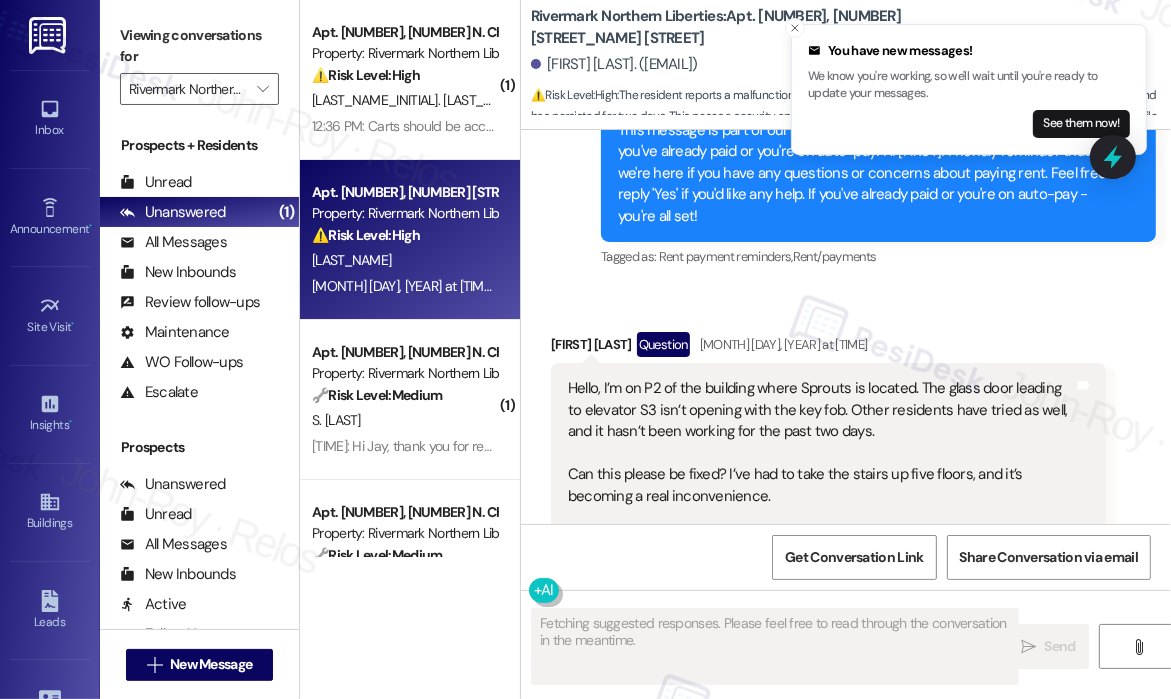 scroll, scrollTop: 2005, scrollLeft: 0, axis: vertical 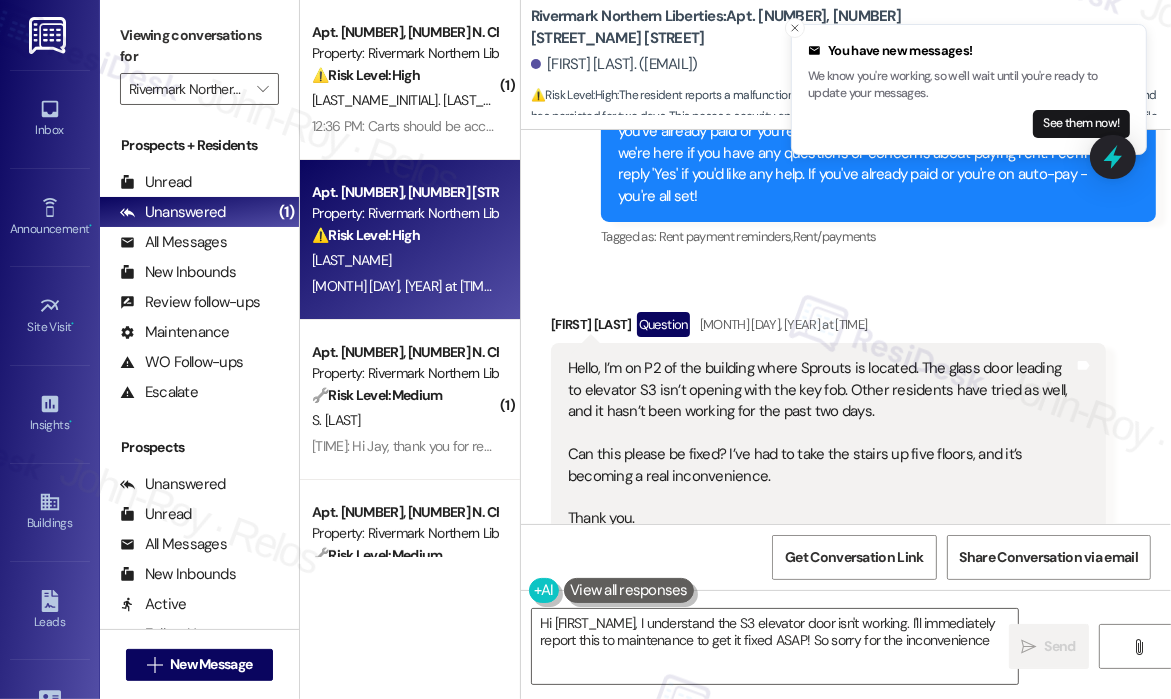 type on "Hi {{first_name}}, I understand the S3 elevator door isn't working. I'll immediately report this to maintenance to get it fixed ASAP! So sorry for the inconvenience!" 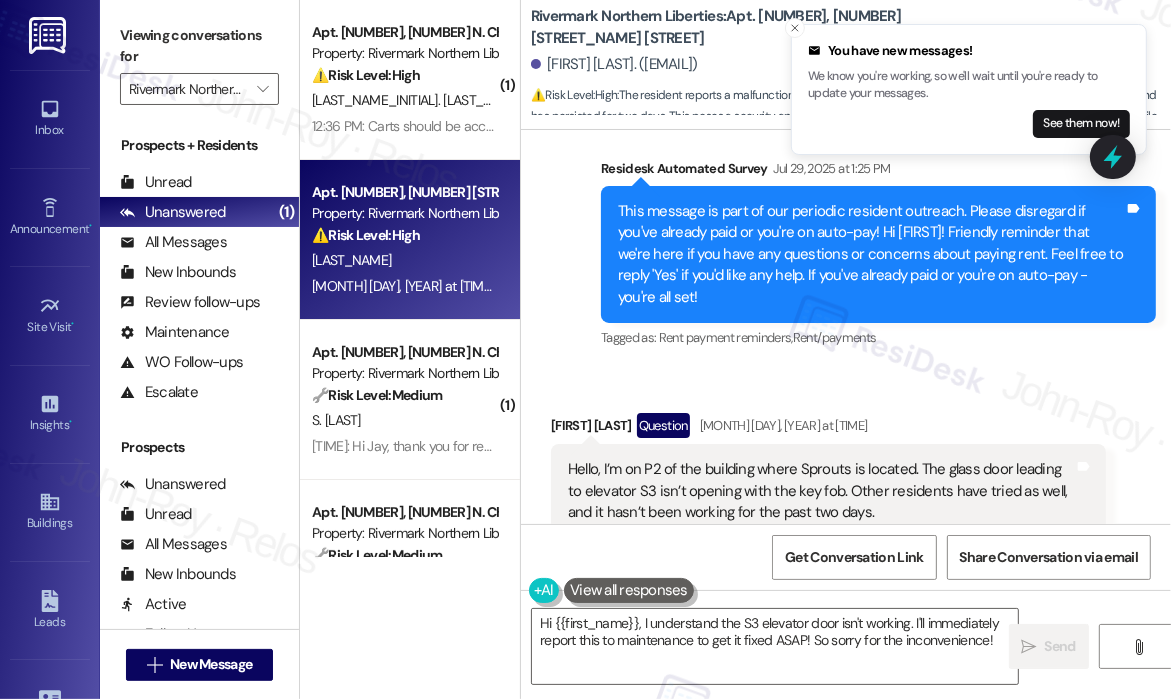 scroll, scrollTop: 1805, scrollLeft: 0, axis: vertical 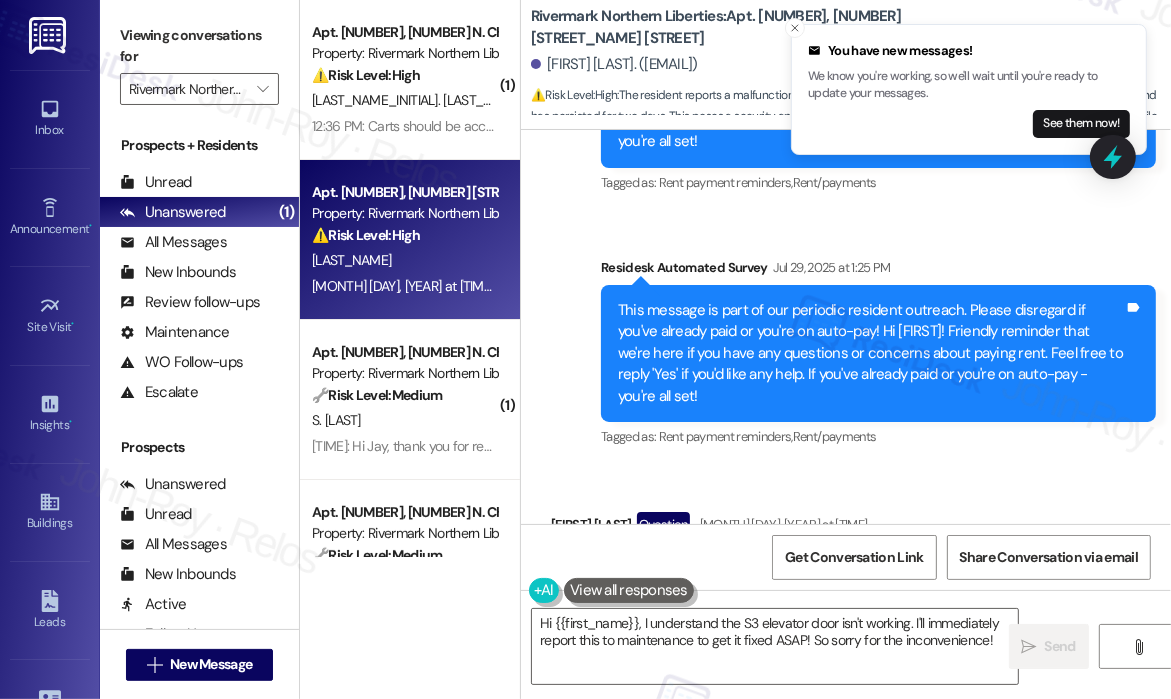 click on "Tagged as:   Rent payment reminders ,  Click to highlight conversations about Rent payment reminders Rent/payments Click to highlight conversations about Rent/payments" at bounding box center (878, 436) 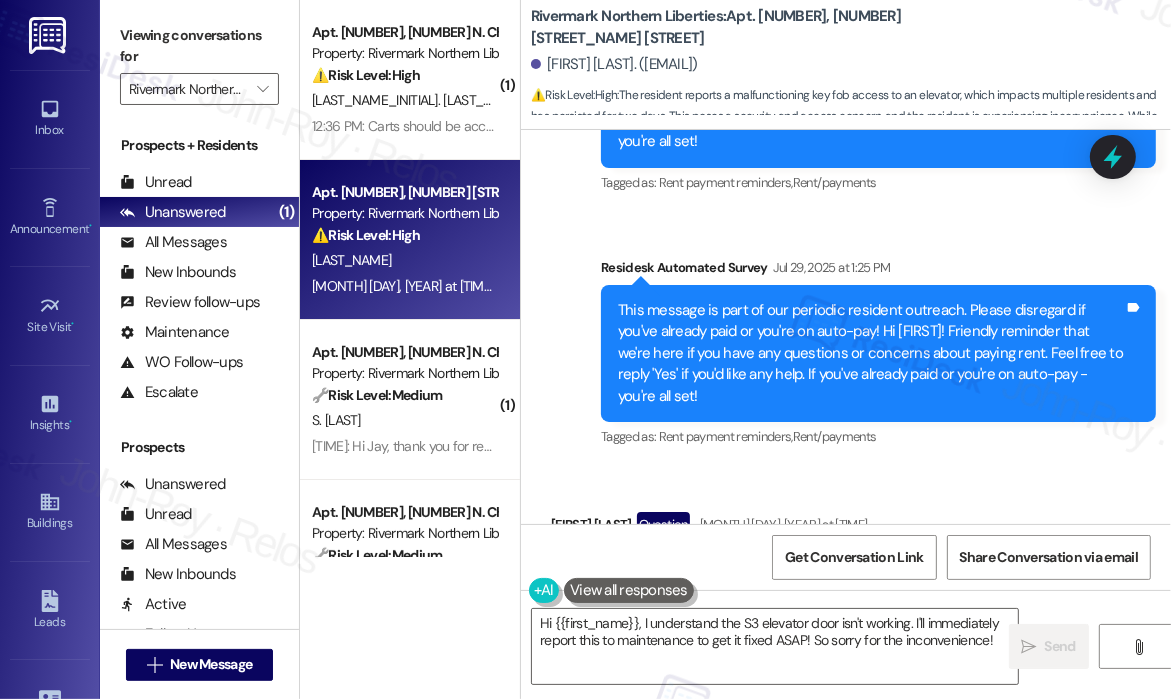 click on "Received via SMS Ramy Guirguis Question Aug 06, 2025 at 4:00 PM Hello, I’m on P2 of the building where Sprouts is located. The glass door leading to elevator S3 isn’t opening with the key fob. Other residents have tried as well, and it hasn’t been working for the past two days.
Can this please be fixed? I’ve had to take the stairs up five floors, and it’s becoming a real inconvenience.
Thank you. Tags and notes Tagged as:   Elevator ,  Click to highlight conversations about Elevator Maintenance request Click to highlight conversations about Maintenance request" at bounding box center (846, 628) 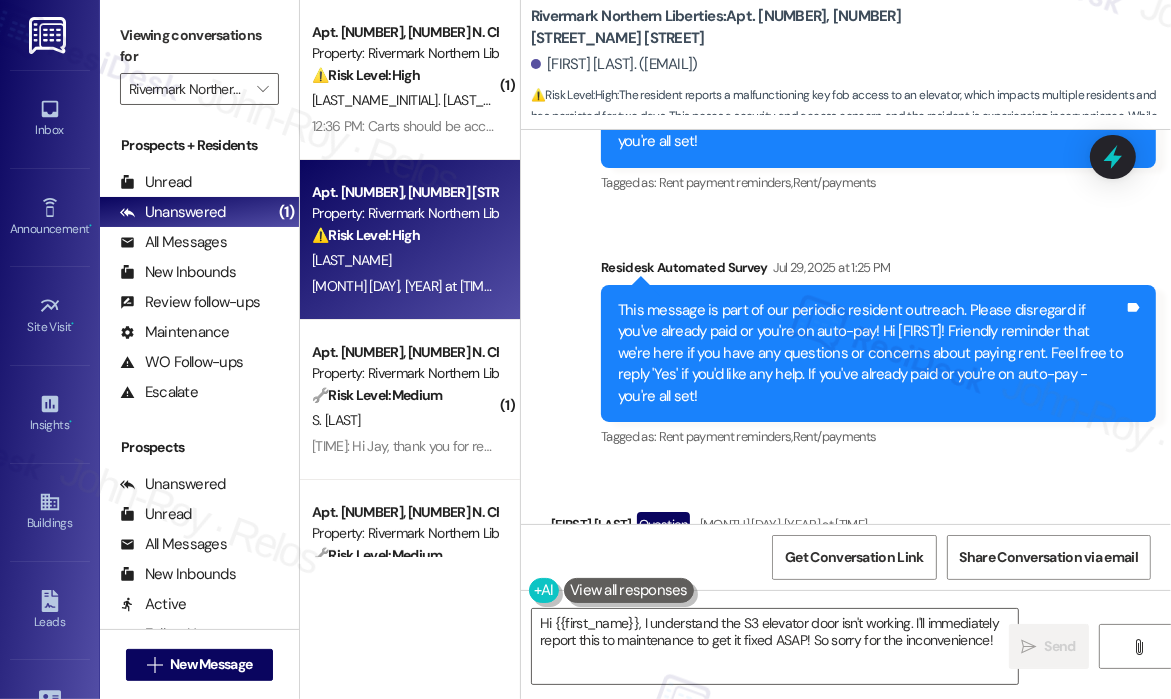 click on "Sent via SMS Jay  (ResiDesk) May 03, 2025 at 10:25 AM Hi Ramy, I understand elevator S3 is still down. I'll immediately notify the on-site team to investigate. I'll follow up with an update as soon as I have more information. Tags and notes Tagged as:   Elevator ,  Click to highlight conversations about Elevator Maintenance request Click to highlight conversations about Maintenance request Survey, sent via SMS Residesk Automated Survey May 29, 2025 at 1:12 PM This message is part of our periodic resident outreach. Please disregard if you've already paid or you're on auto-pay!            Hi Ramy! Friendly reminder that we're here if you have any questions or concerns about paying rent. Feel free to reply 'Yes' if you'd like any help. If you've already paid or you're on auto-pay - you're all set! Tags and notes Tagged as:   Rent payment reminders ,  Click to highlight conversations about Rent payment reminders Rent/payments Click to highlight conversations about Rent/payments Survey, sent via SMS Tags and notes" at bounding box center (846, 106) 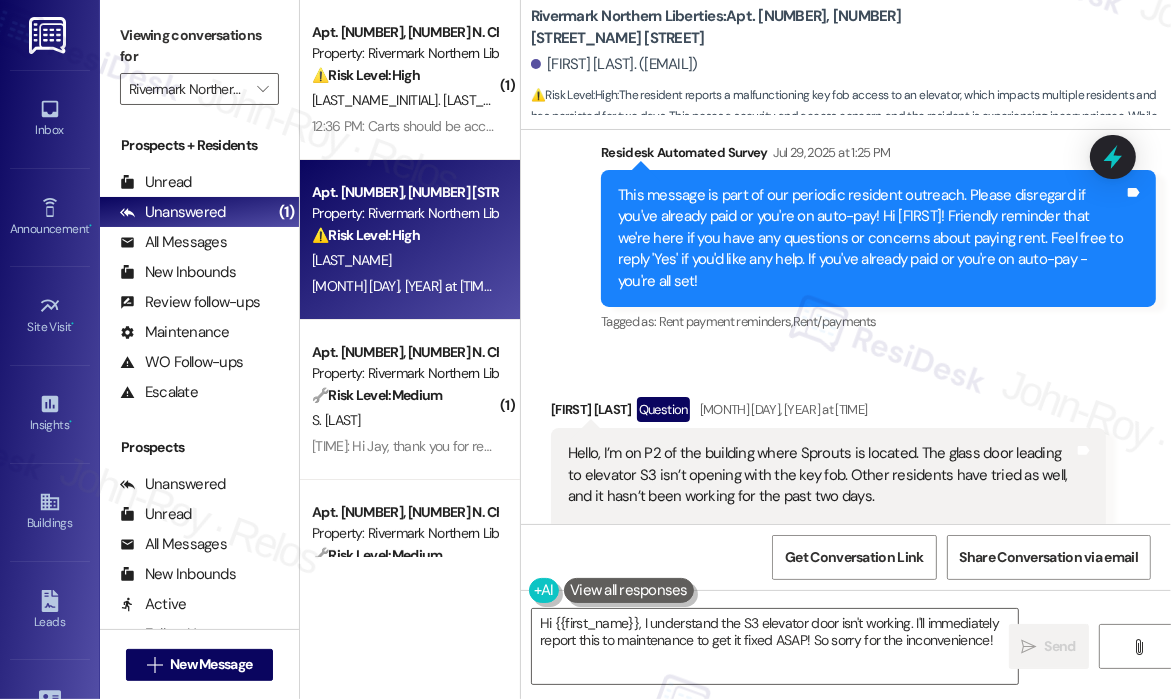scroll, scrollTop: 2006, scrollLeft: 0, axis: vertical 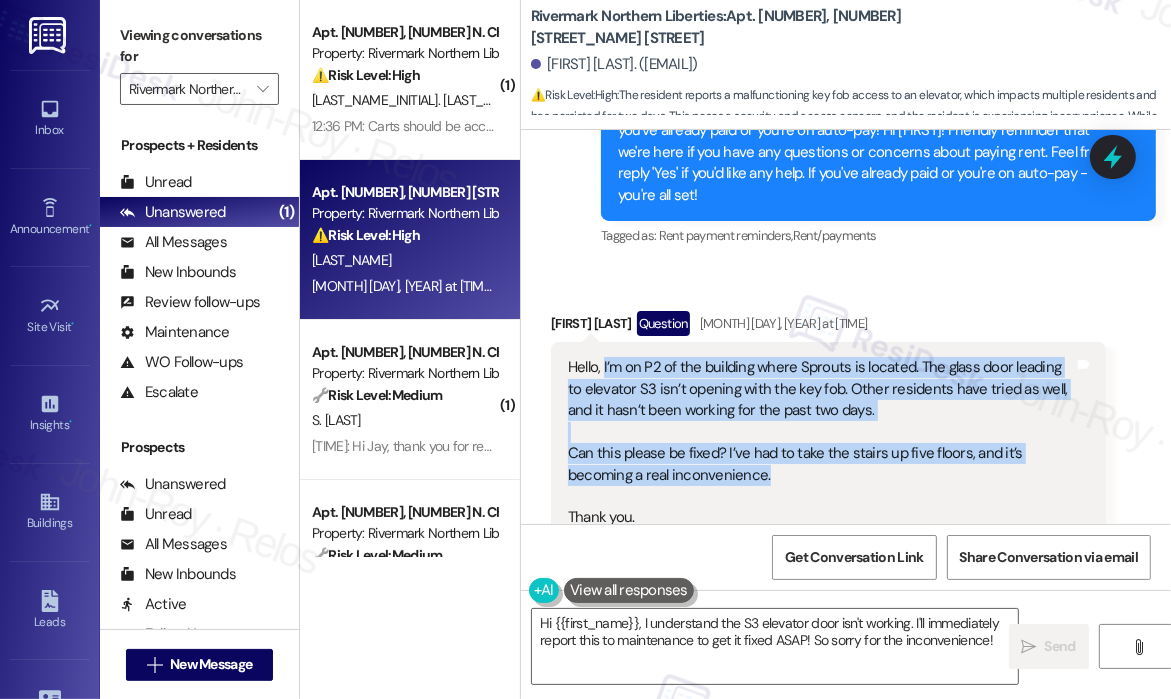 drag, startPoint x: 844, startPoint y: 411, endPoint x: 604, endPoint y: 306, distance: 261.96375 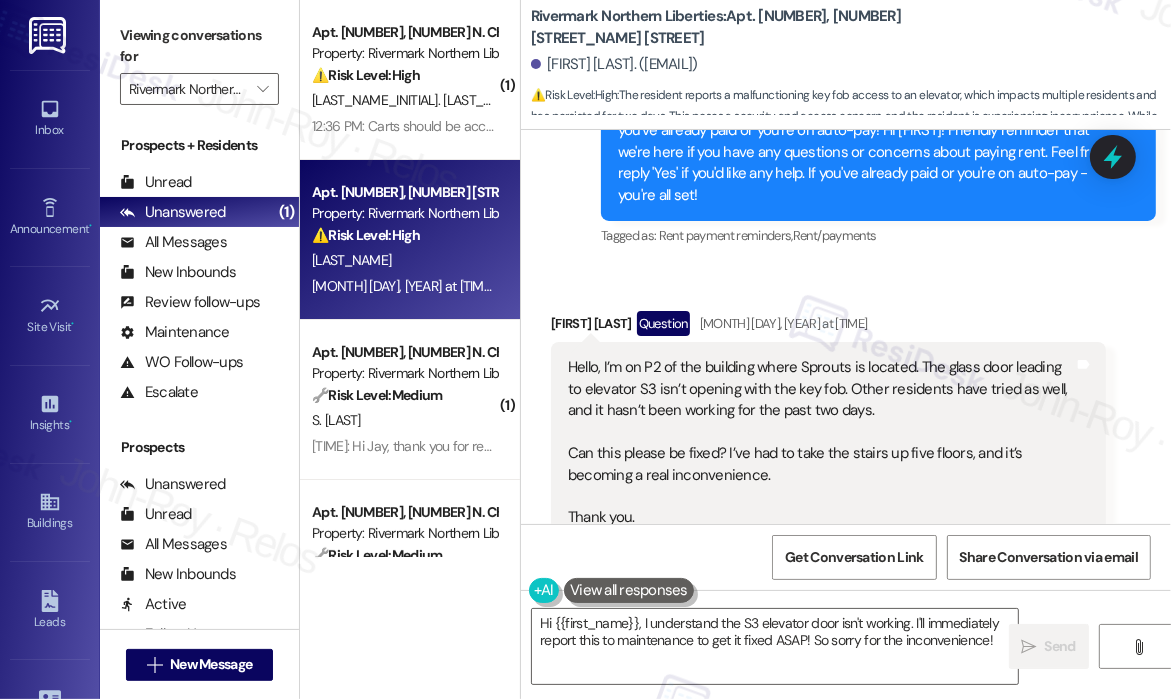 click on "Received via SMS Ramy Guirguis Question Aug 06, 2025 at 4:00 PM Hello, I’m on P2 of the building where Sprouts is located. The glass door leading to elevator S3 isn’t opening with the key fob. Other residents have tried as well, and it hasn’t been working for the past two days.
Can this please be fixed? I’ve had to take the stairs up five floors, and it’s becoming a real inconvenience.
Thank you. Tags and notes Tagged as:   Elevator ,  Click to highlight conversations about Elevator Maintenance request Click to highlight conversations about Maintenance request" at bounding box center [828, 442] 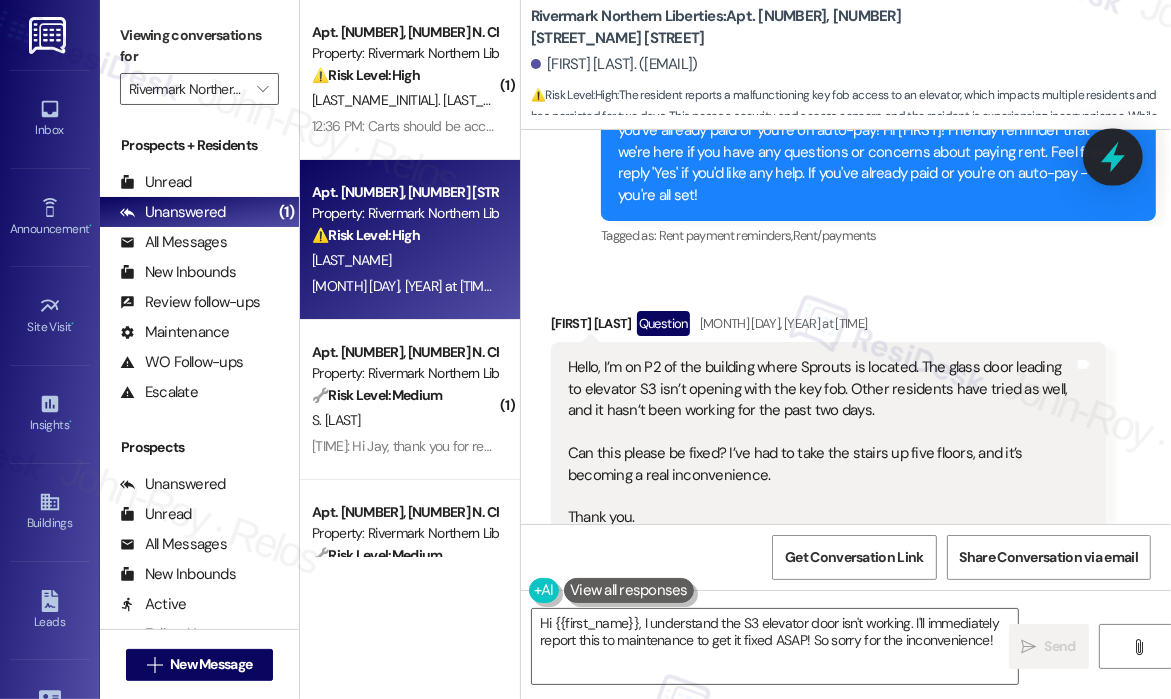 click 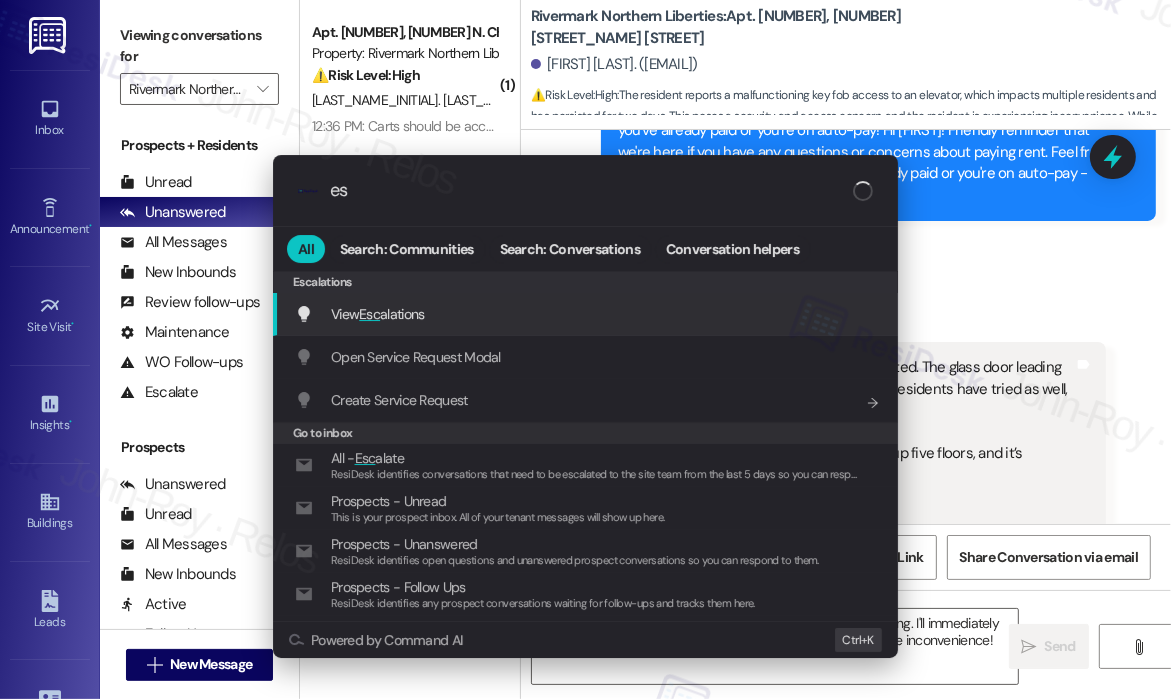 type on "e" 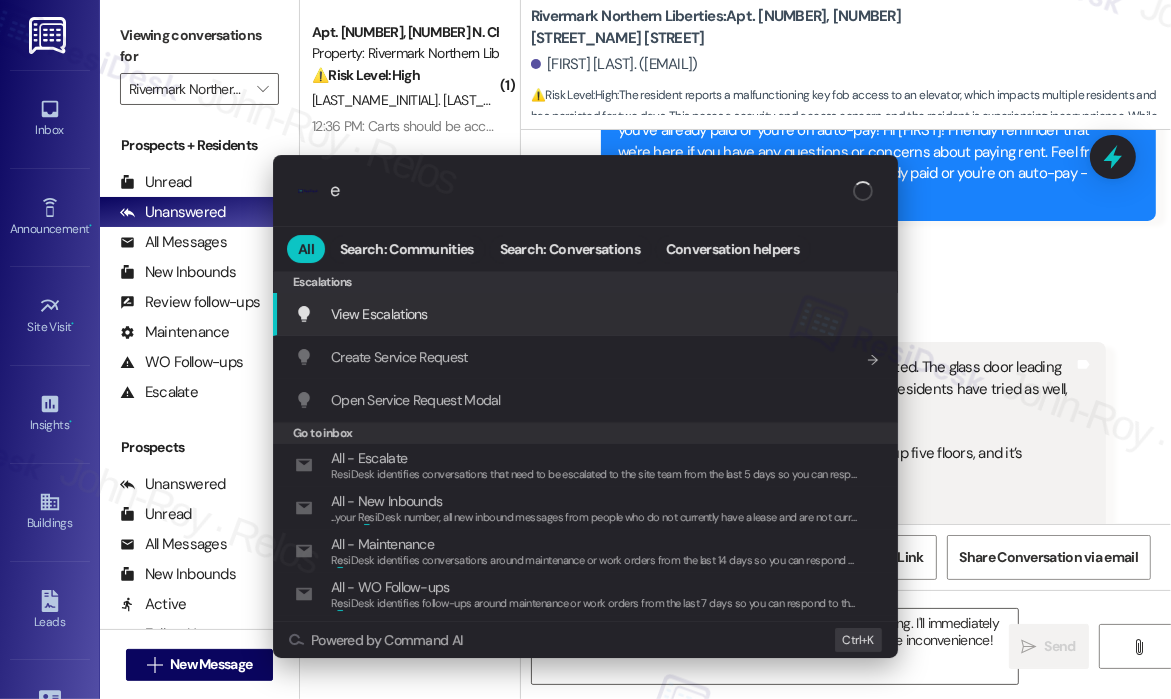 type 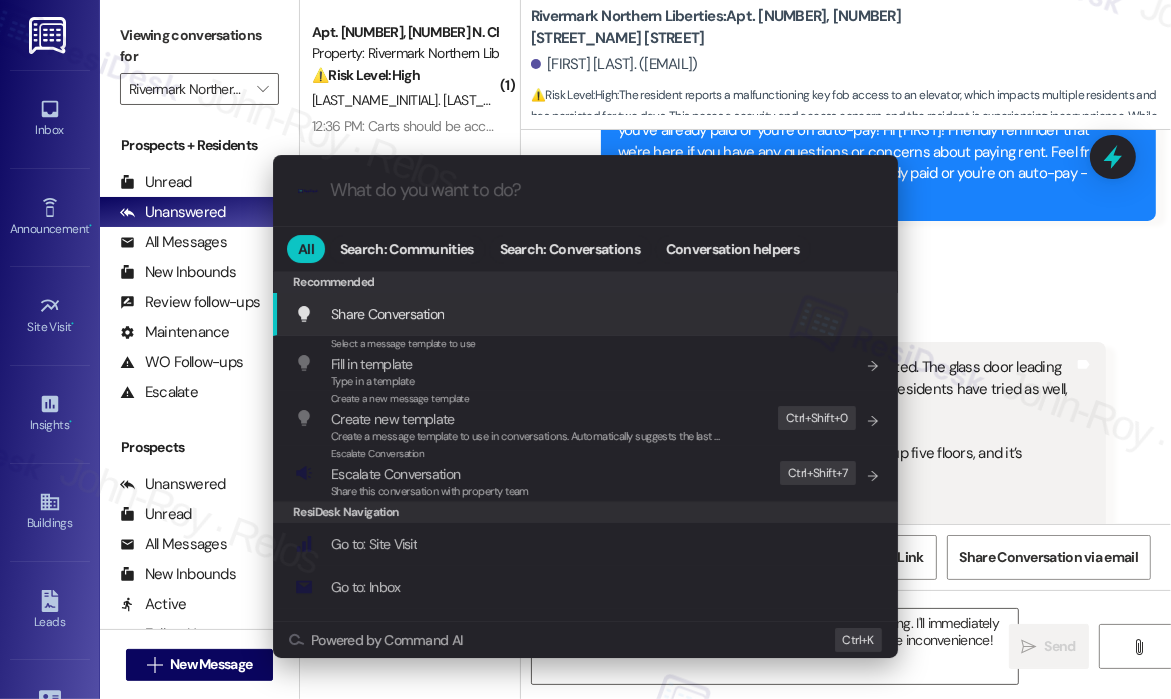 click on ".cls-1{fill:#0a055f;}.cls-2{fill:#0cc4c4;} resideskLogoBlueOrange All Search: Communities Search: Conversations Conversation helpers Recommended Recommended Share Conversation Add shortcut Select a message template to use Fill in template Type in a template Add shortcut Create a new message template Create new template Create a message template to use in conversations. Automatically suggests the last message you sent. Edit Ctrl+ Shift+ 0 Escalate Conversation Escalate Conversation Share this conversation with property team Edit Ctrl+ Shift+ 7 ResiDesk Navigation Go to: Site Visit Add shortcut Go to: Inbox Add shortcut Go to: Settings Add shortcut Go to: Message Templates Add shortcut Go to: Buildings Add shortcut Help Getting Started: What you can do with ResiDesk How to message a tenant
How to send an announcement
How to attach a file on messages and announcements
How to message a prospect
How to message an inbound prospect
How to send an internal message
How to use the ResiDesk Outlook Add-in Settings" at bounding box center (585, 349) 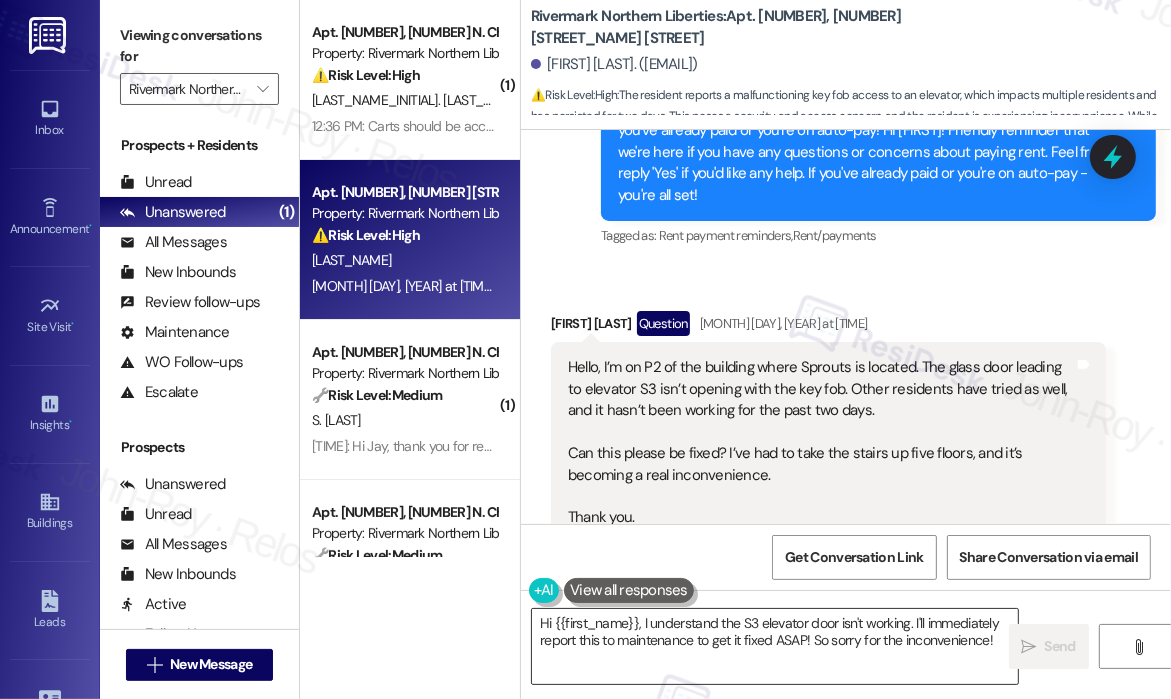 click on "Hi {{first_name}}, I understand the S3 elevator door isn't working. I'll immediately report this to maintenance to get it fixed ASAP! So sorry for the inconvenience!" at bounding box center [775, 646] 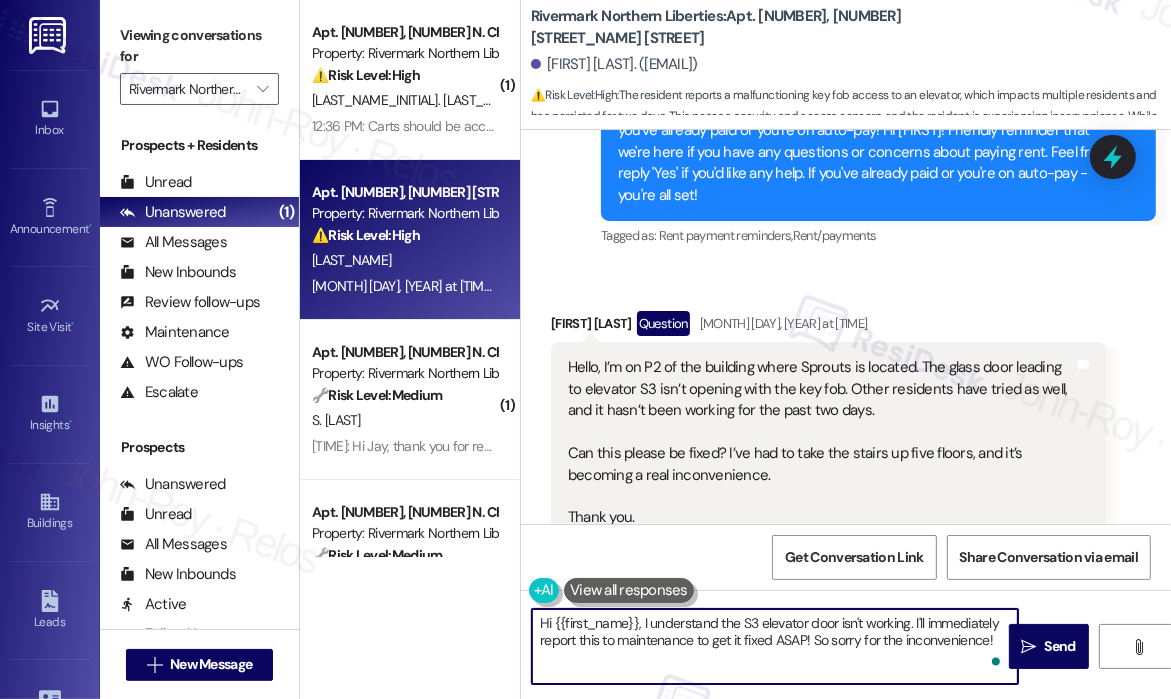 drag, startPoint x: 641, startPoint y: 624, endPoint x: 991, endPoint y: 673, distance: 353.41336 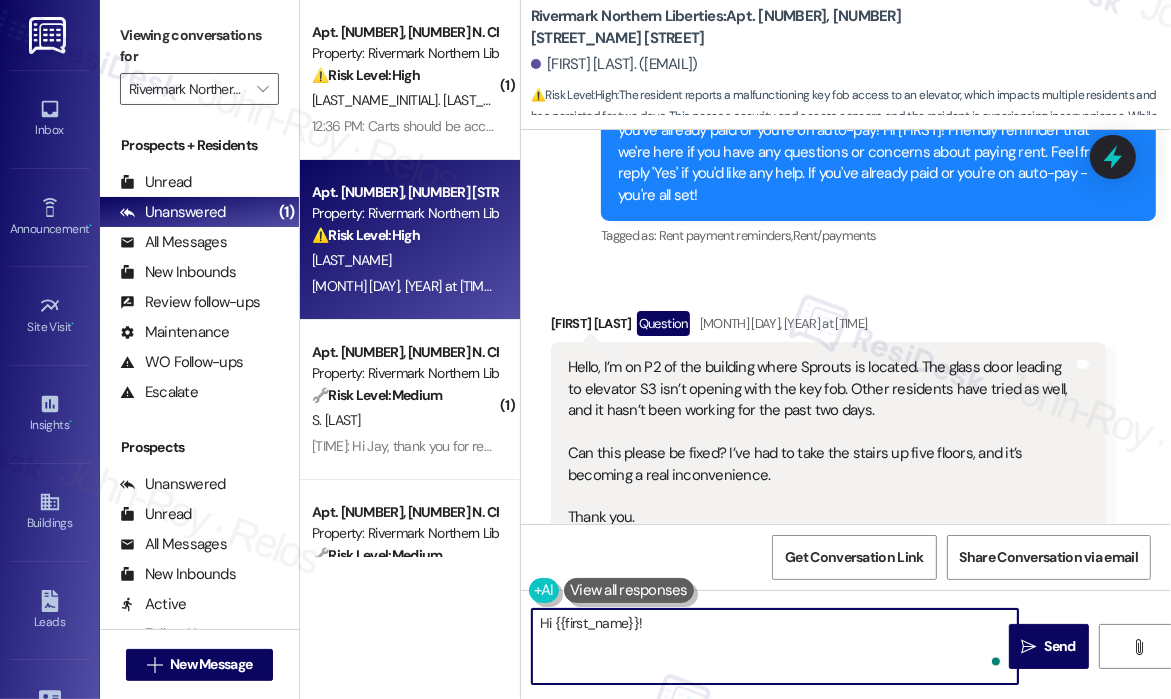 paste on "Thanks for reaching out — I understand you’re reporting that the glass door leading to elevator S3 on P2 of the Sprouts building hasn’t been opening with the key fob for the past two days, and that other residents have experienced the same issue. Can you confirm if the door is completely unresponsive to all fobs, or if it’s intermittently working? I’ll share this with the site team so they can arrange for the door to be fixed as soon as possible." 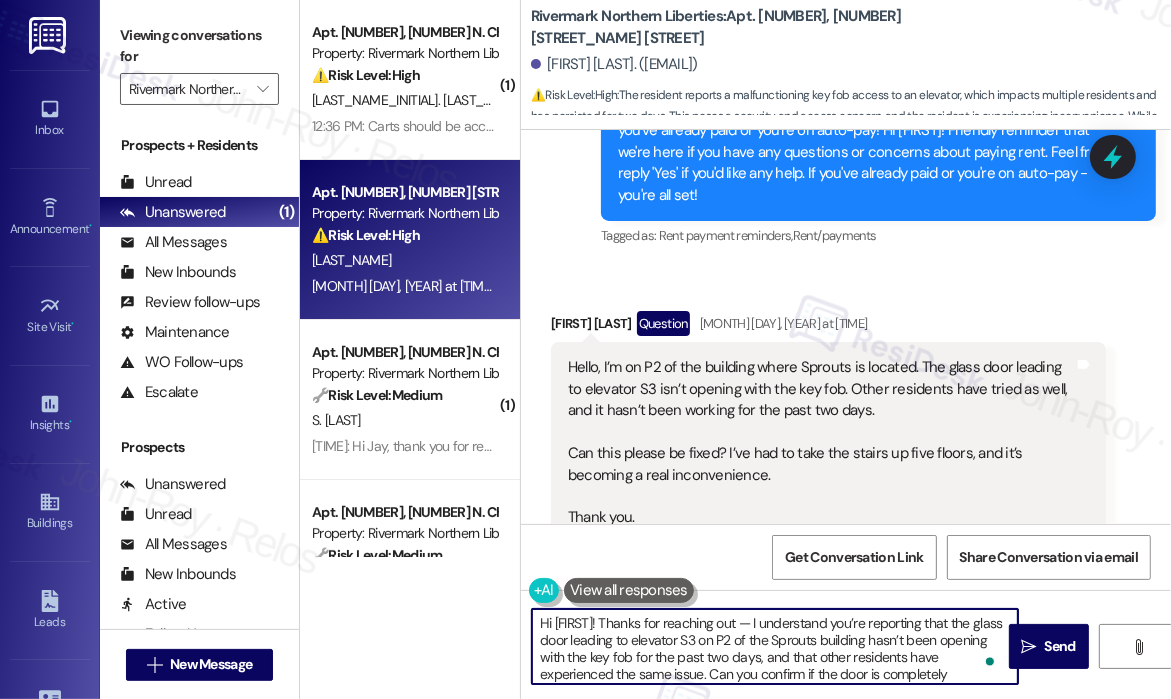 scroll, scrollTop: 33, scrollLeft: 0, axis: vertical 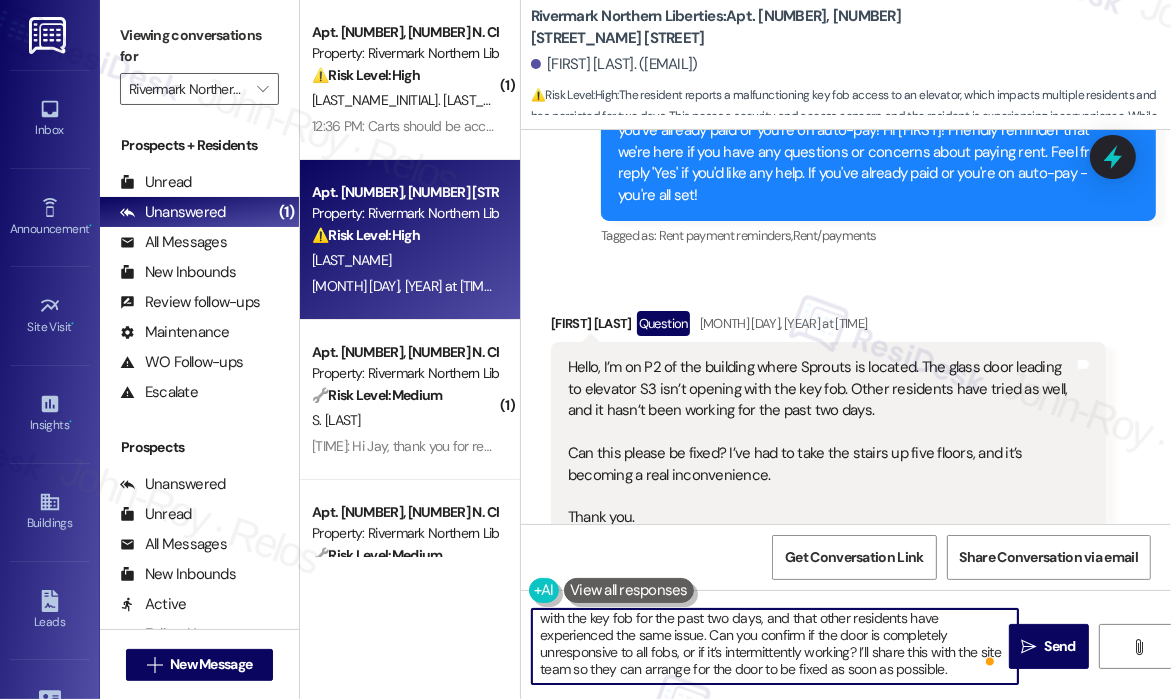 click on "Hi {{first_name}}! Thanks for reaching out — I understand you’re reporting that the glass door leading to elevator S3 on P2 of the Sprouts building hasn’t been opening with the key fob for the past two days, and that other residents have experienced the same issue. Can you confirm if the door is completely unresponsive to all fobs, or if it’s intermittently working? I’ll share this with the site team so they can arrange for the door to be fixed as soon as possible." at bounding box center [775, 646] 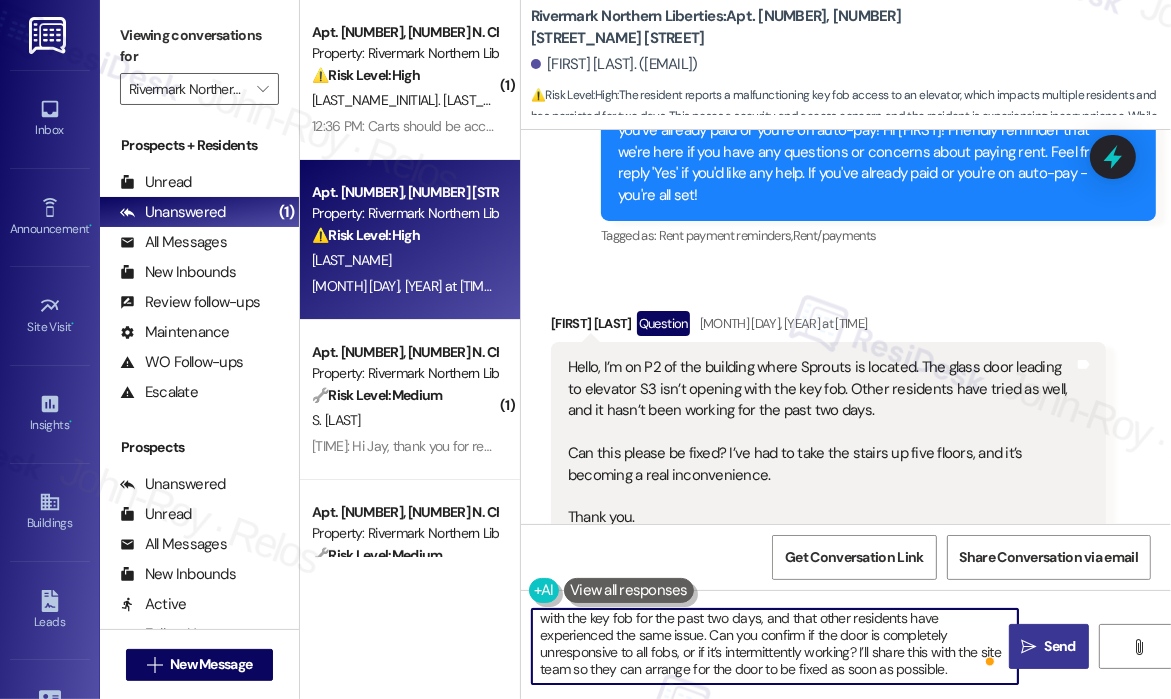 type on "Hi {{first_name}}! Thanks for reaching out — I understand you’re reporting that the glass door leading to elevator S3 on P2 of the Sprouts building hasn’t been opening with the key fob for the past two days, and that other residents have experienced the same issue. Can you confirm if the door is completely unresponsive to all fobs, or if it’s intermittently working? I’ll share this with the site team so they can arrange for the door to be fixed as soon as possible." 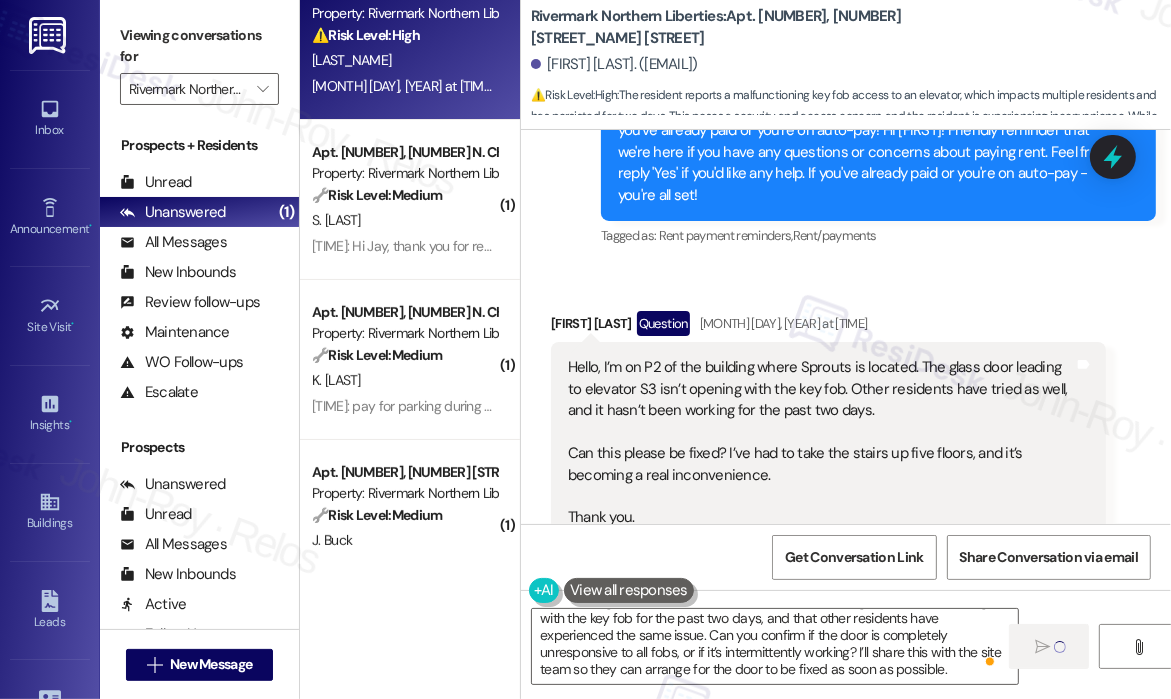 scroll, scrollTop: 0, scrollLeft: 0, axis: both 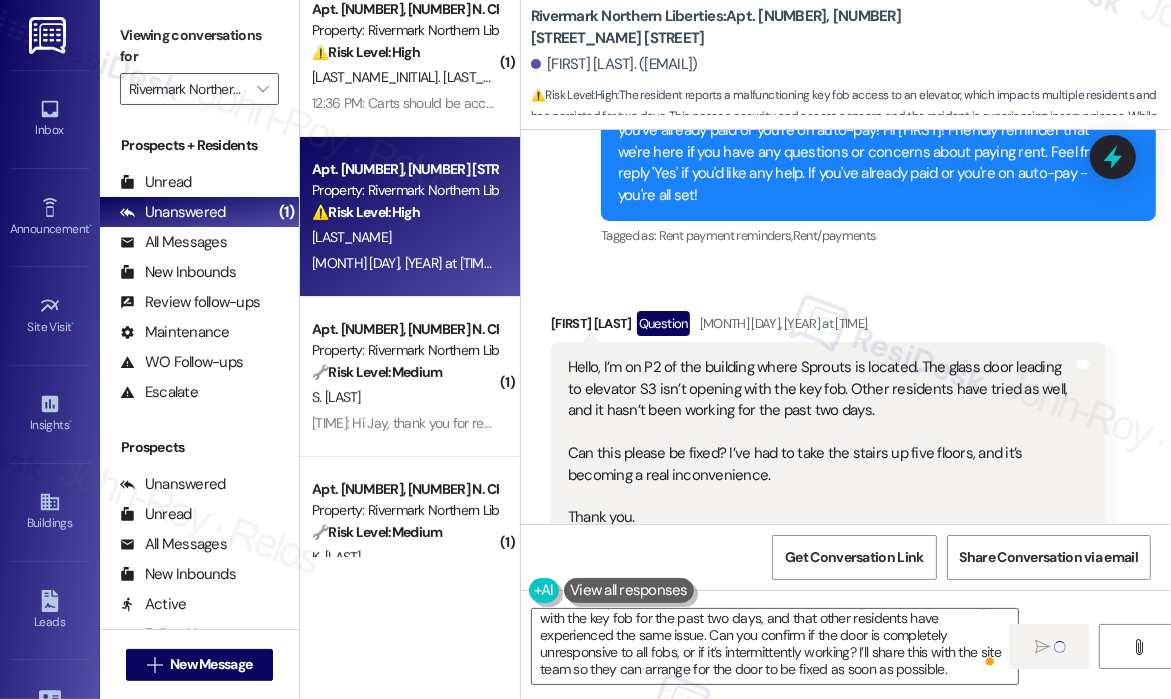 type 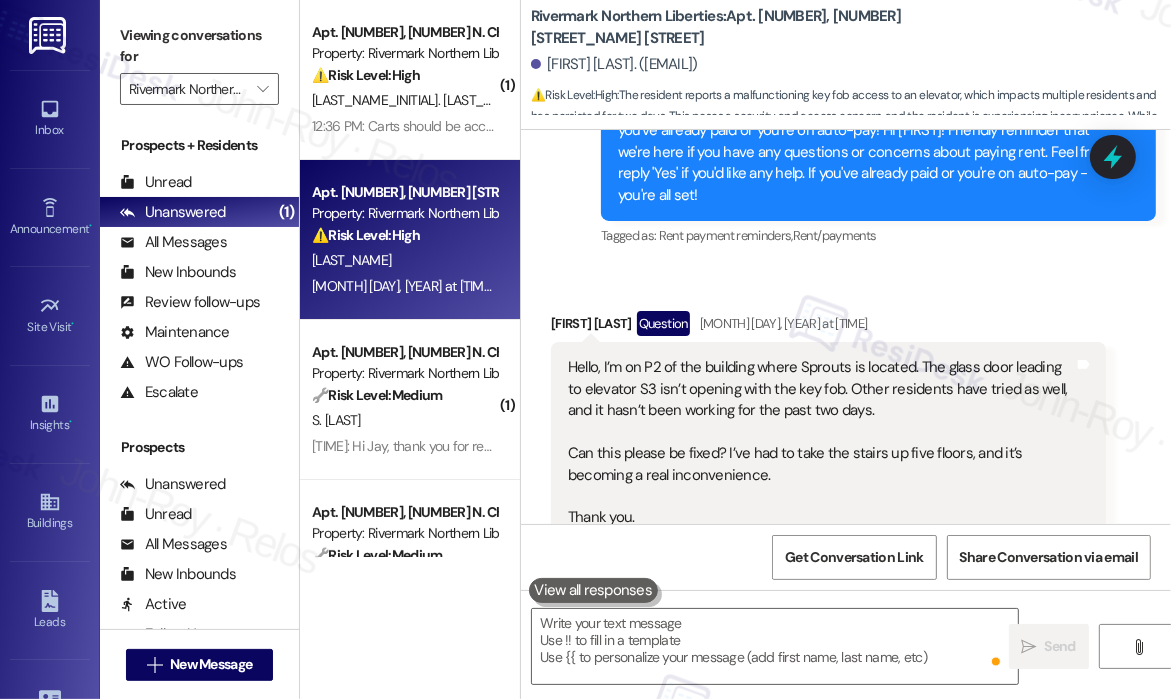 scroll, scrollTop: 0, scrollLeft: 0, axis: both 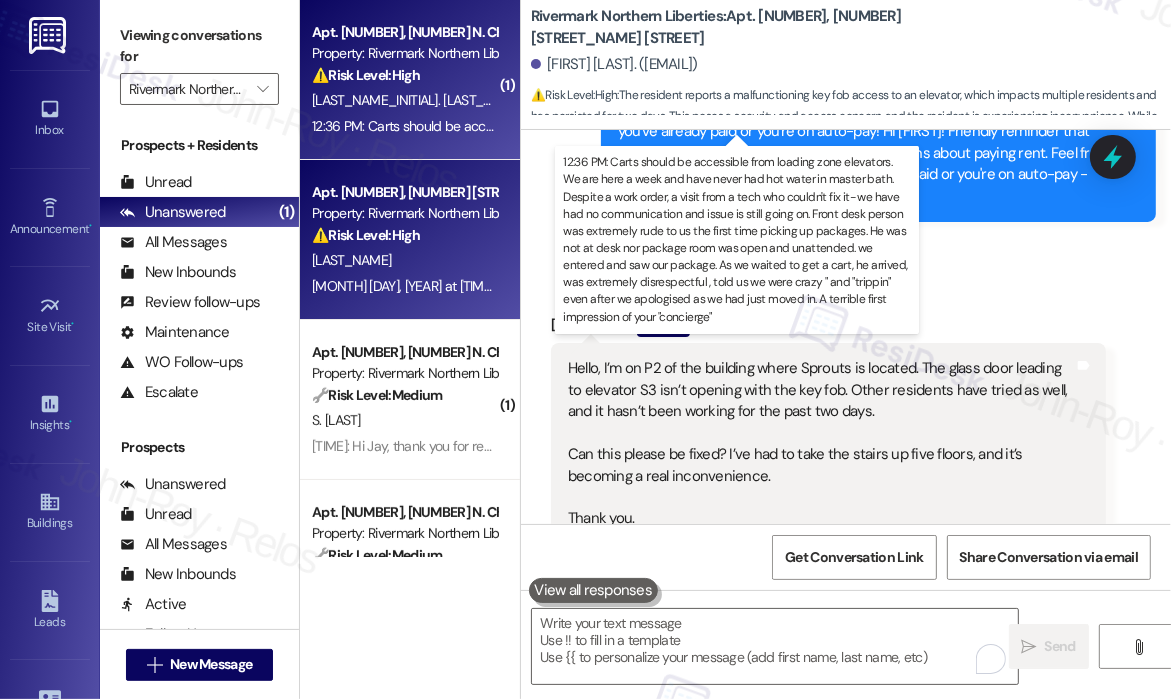 click on "12:36 PM: Carts should be accessible from loading zone elevators.
We are here a week and have never had hot water in master bath. Despite a work order, a visit from a tech who couldn't fix it- we have had no communication and issue is still going on.
Front desk person was extremely rude to us the first time picking up packages. He was not at desk nor package room was open and unattended. we entered and saw our package. As we waited to get a cart, he arrived, was extremely disrespectful , told us we were crazy " and "trippin" even after we apologised as we had just moved in. A terrible first impression of your "concierge"" at bounding box center (2139, 126) 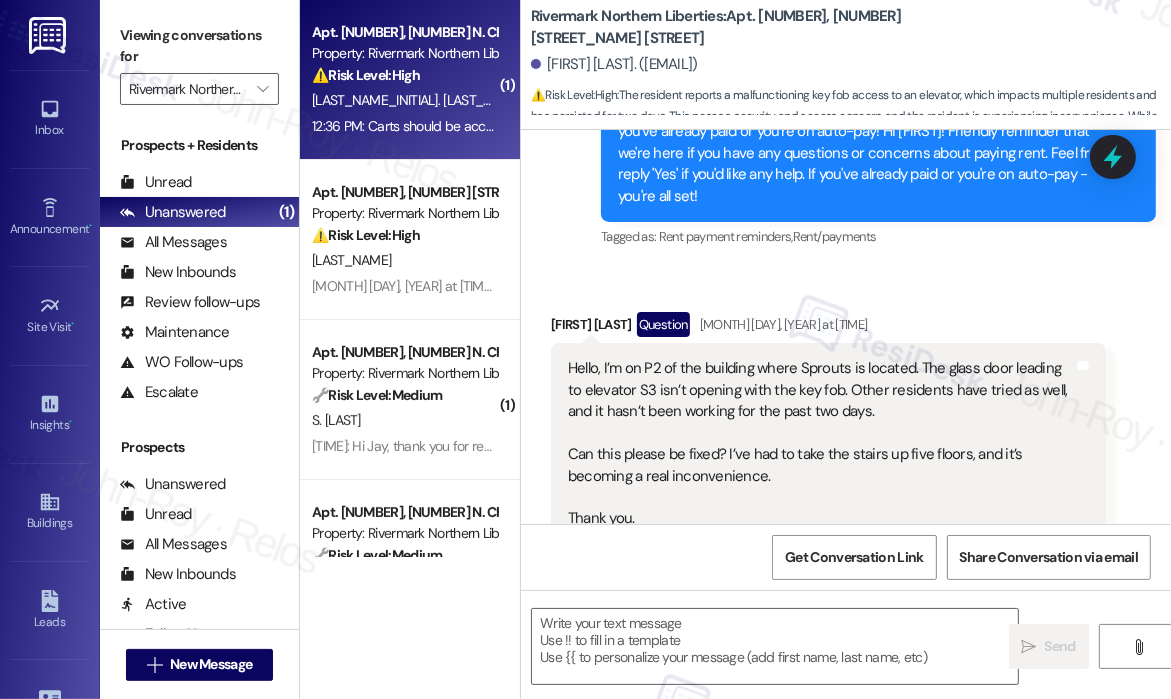 type on "Fetching suggested responses. Please feel free to read through the conversation in the meantime." 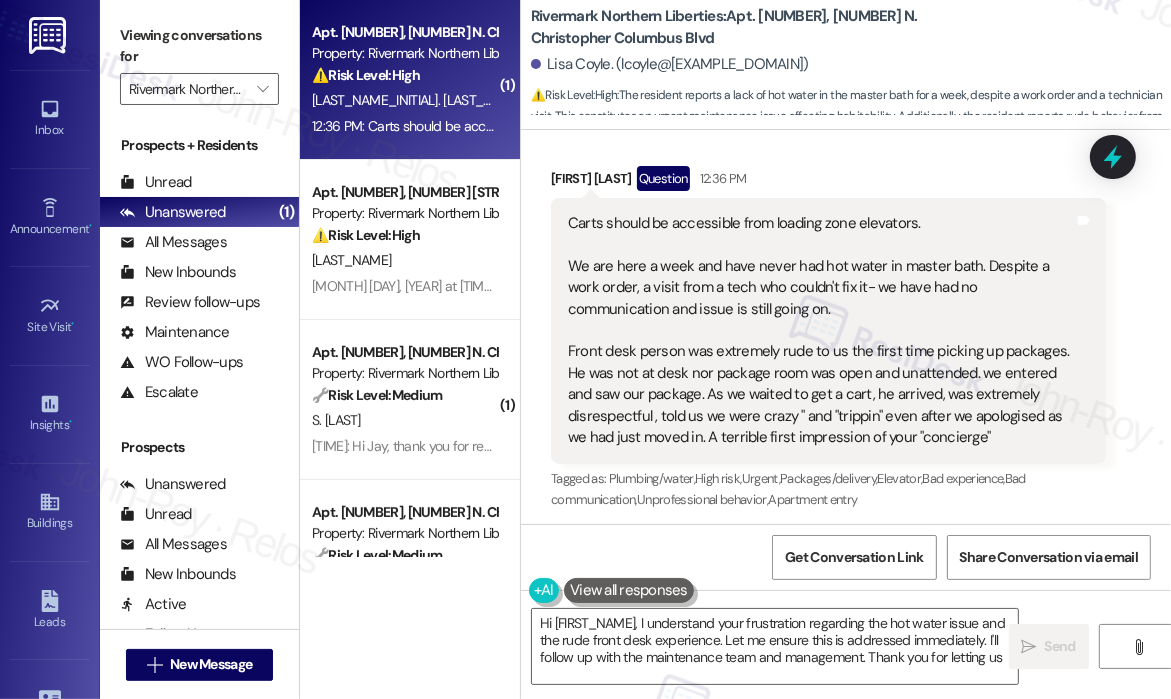 scroll, scrollTop: 381, scrollLeft: 0, axis: vertical 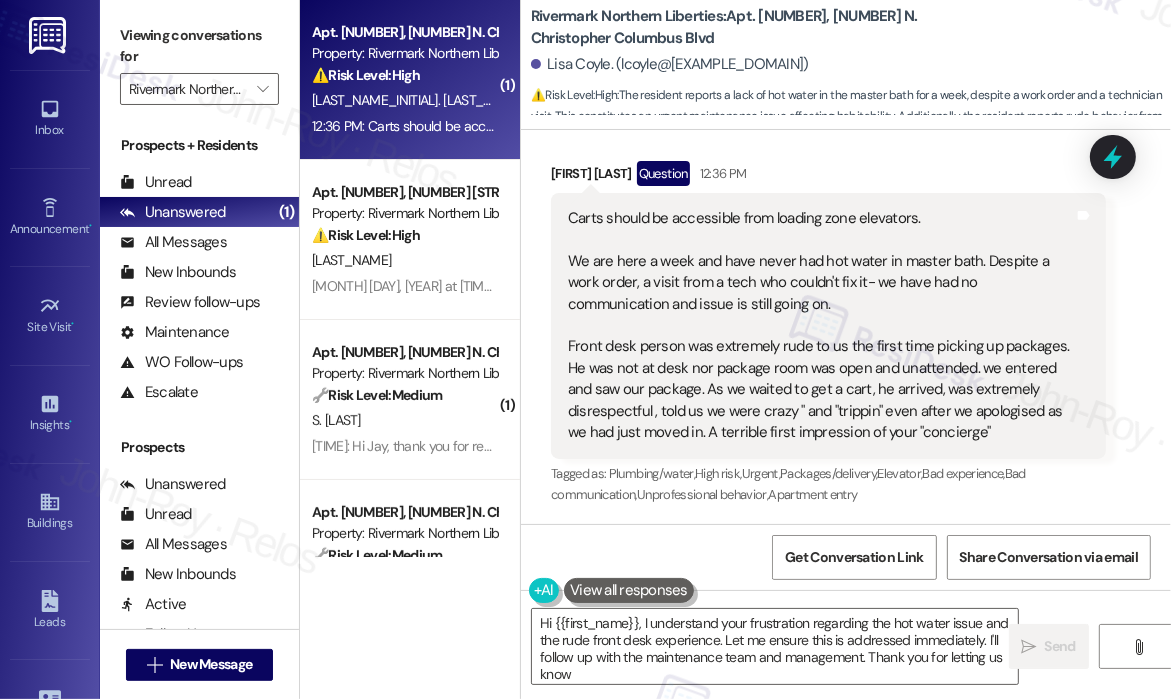 type on "Hi {{first_name}}, I understand your frustration regarding the hot water issue and the rude front desk experience. Let me ensure this is addressed immediately. I'll follow up with the maintenance team and management. Thank you for letting us know!" 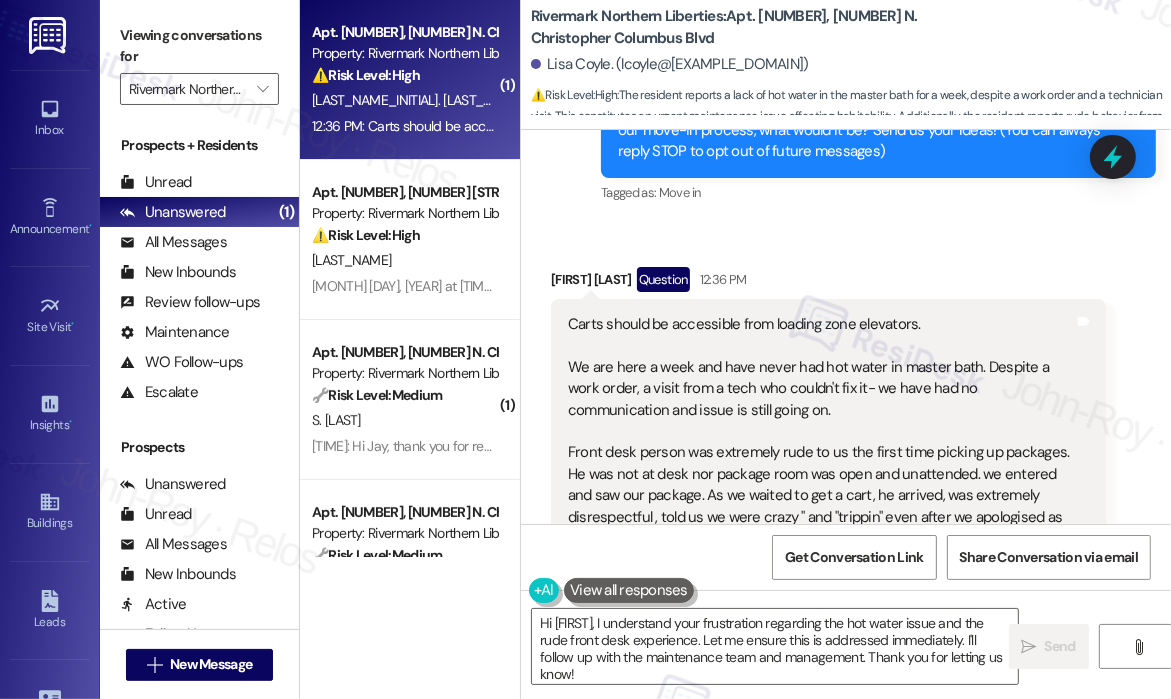 scroll, scrollTop: 281, scrollLeft: 0, axis: vertical 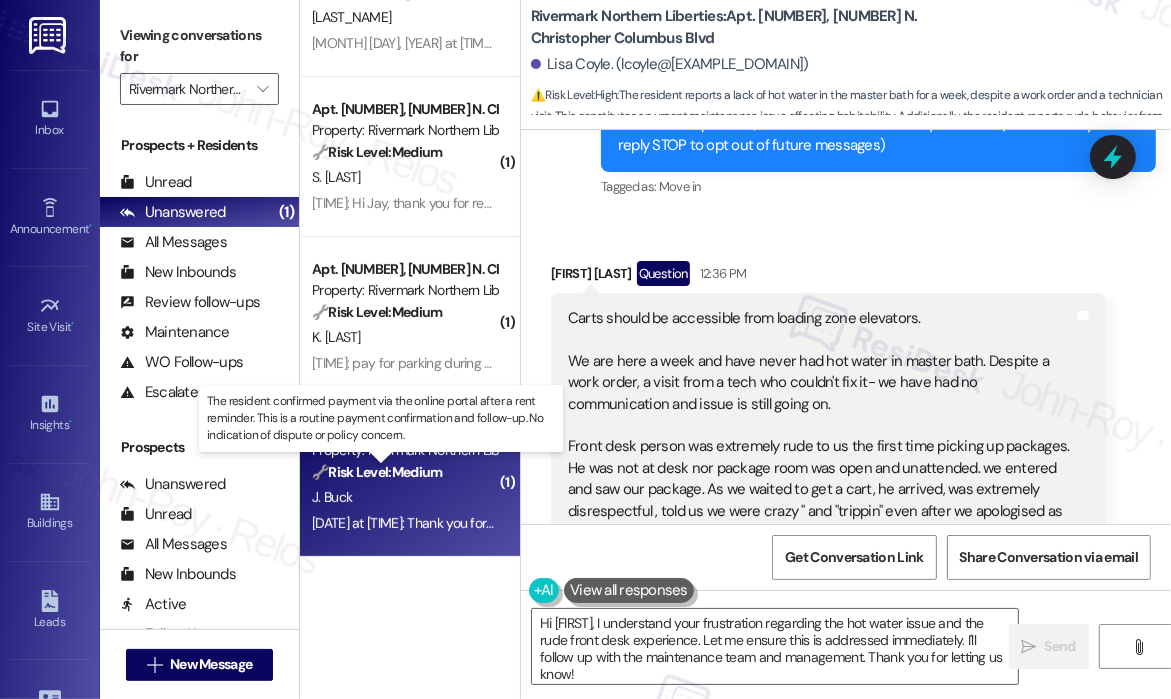 click on "🔧  Risk Level:  Medium" at bounding box center (377, 472) 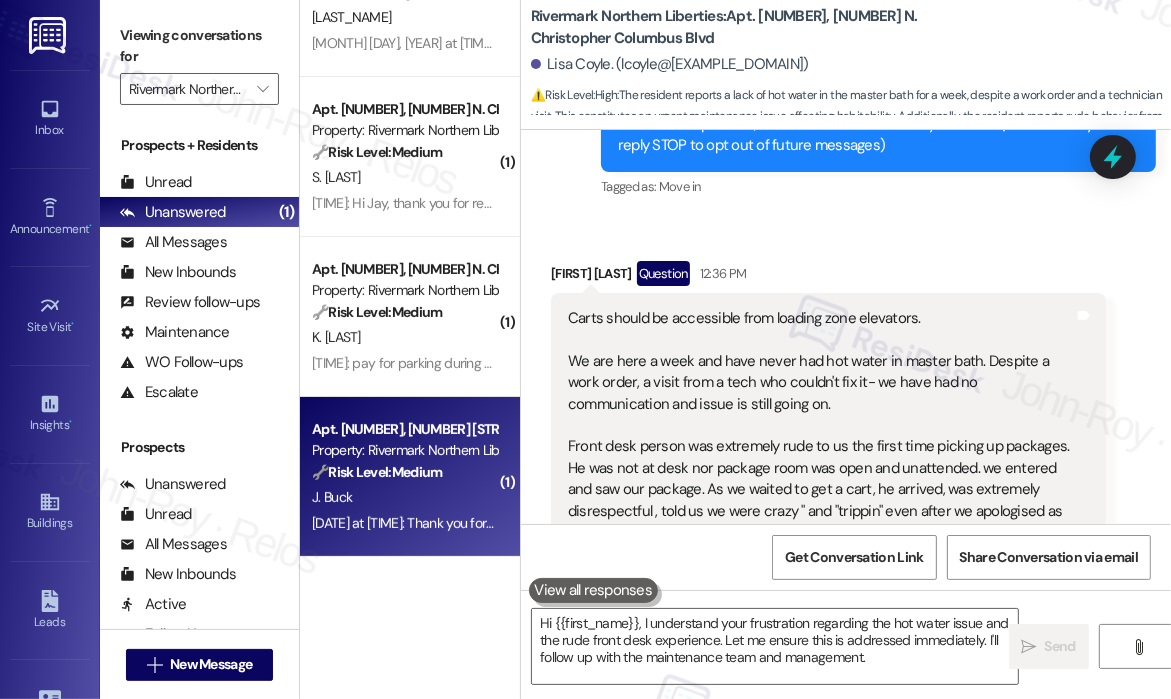 type on "Hi {{first_name}}, I understand your frustration regarding the hot water issue and the rude front desk experience. Let me ensure this is addressed immediately. I'll follow up with the maintenance team and management. Thank" 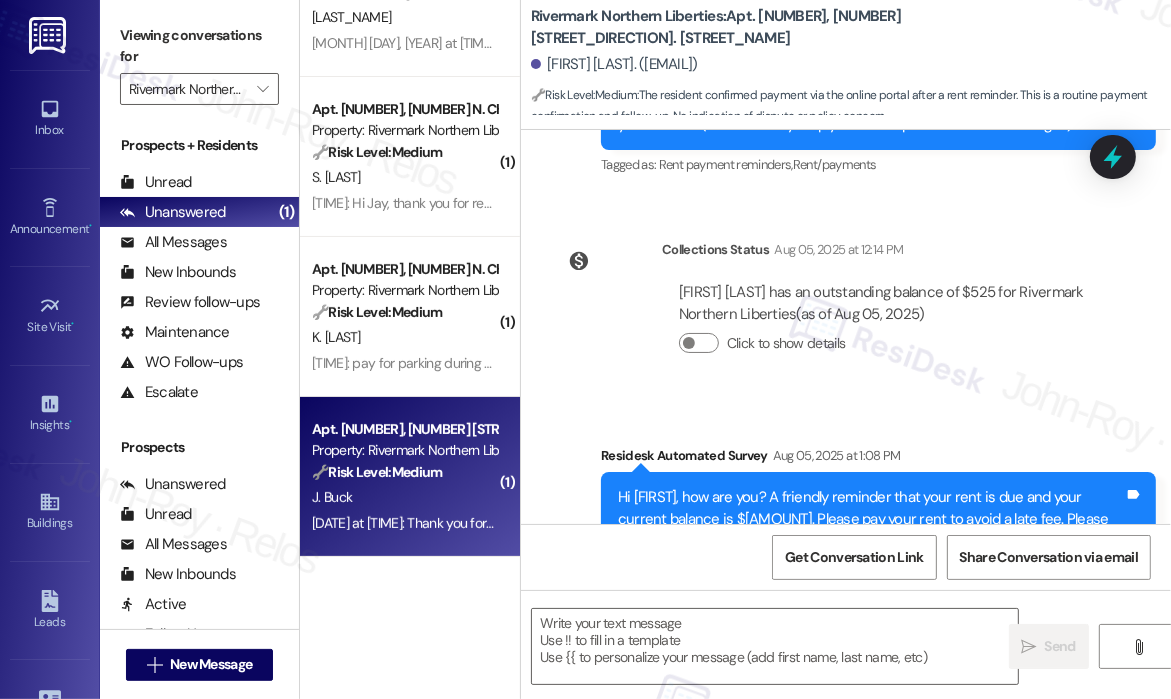 type on "Fetching suggested responses. Please feel free to read through the conversation in the meantime." 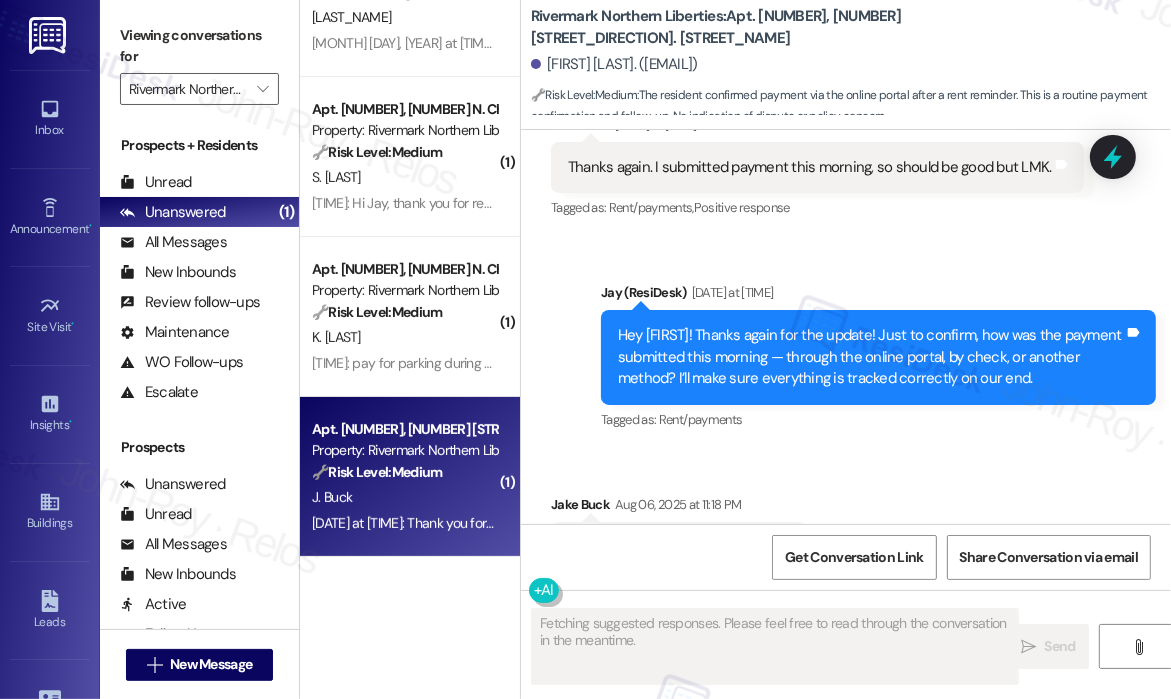 scroll, scrollTop: 960, scrollLeft: 0, axis: vertical 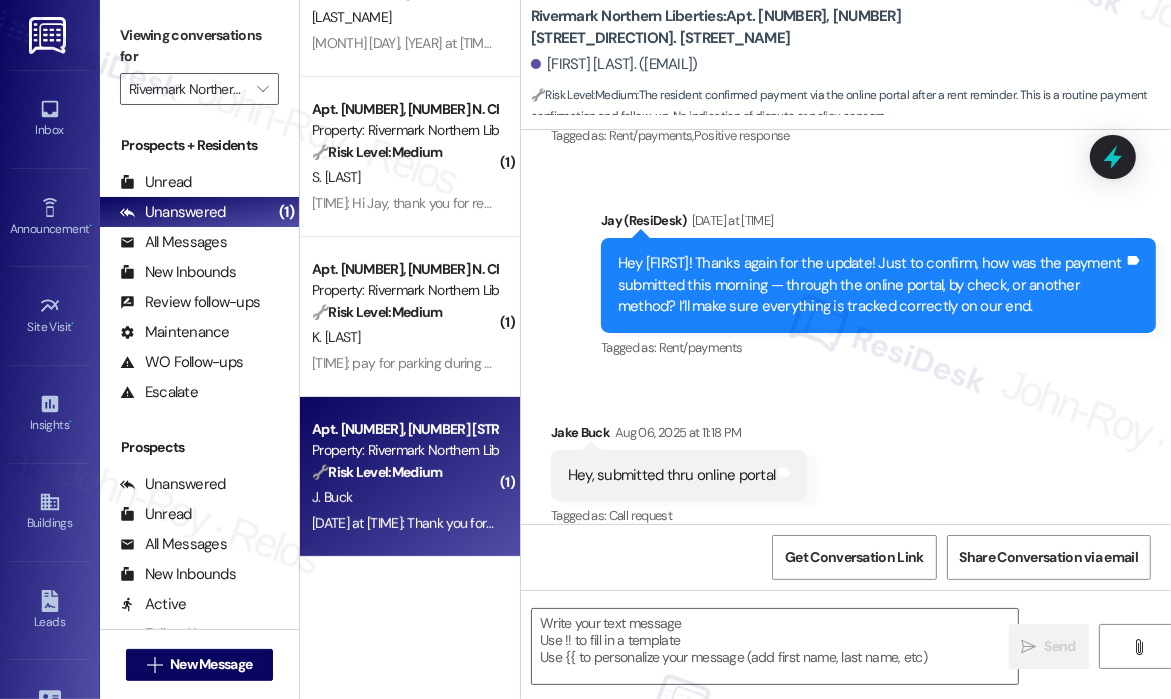 click on "Hey, submitted thru online portal" at bounding box center (671, 475) 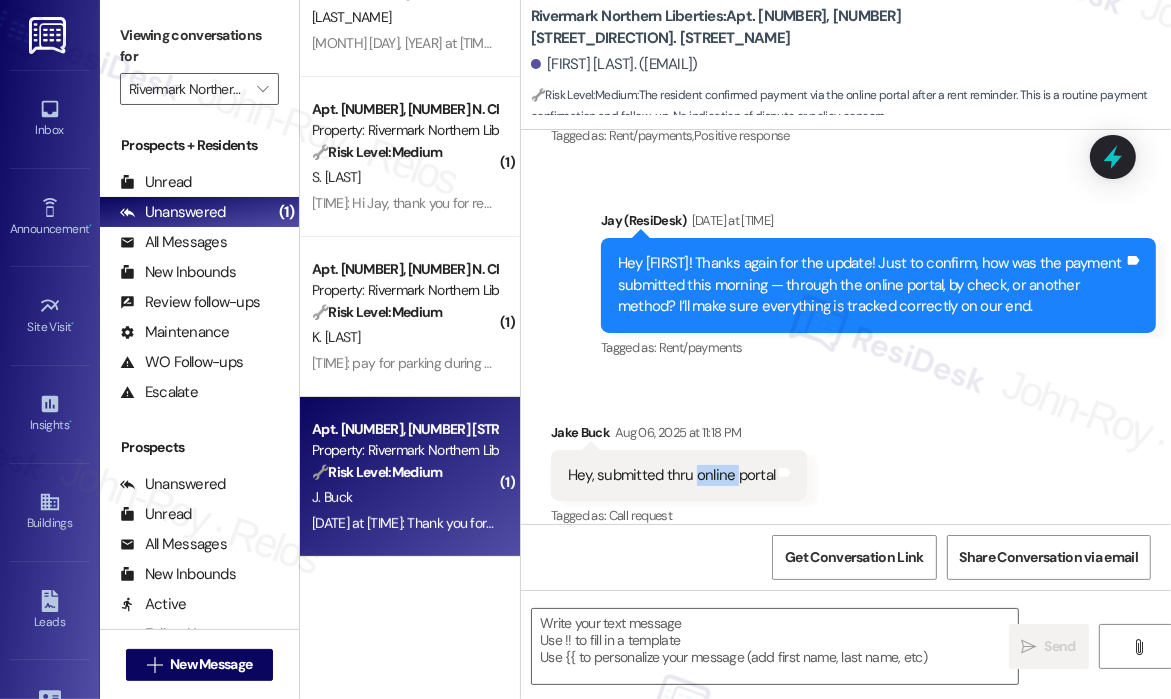 click on "Hey, submitted thru online portal" at bounding box center (671, 475) 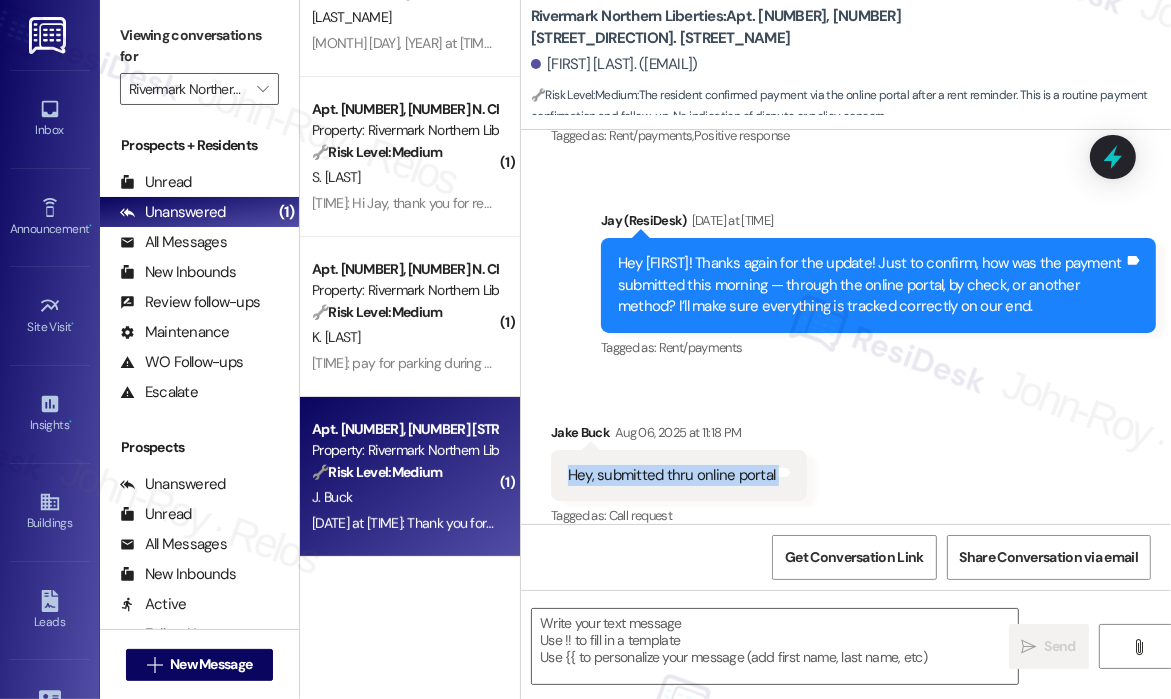 click on "Hey, submitted thru online portal" at bounding box center [671, 475] 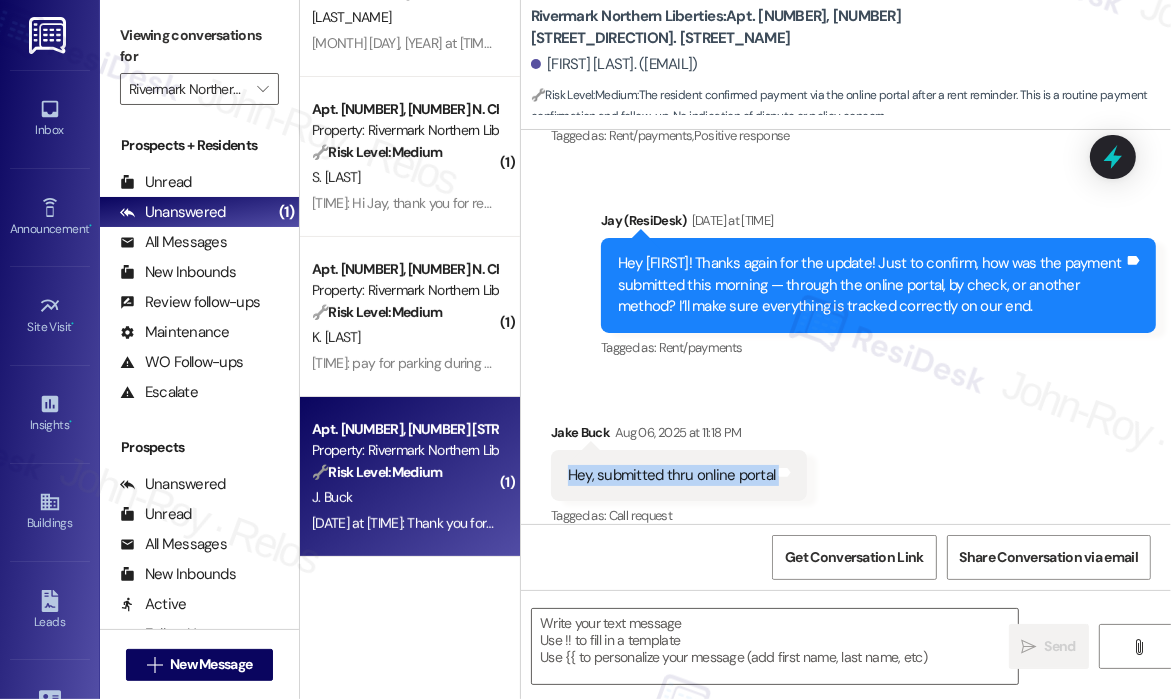 copy on "Hey, submitted thru online portal Tags and notes" 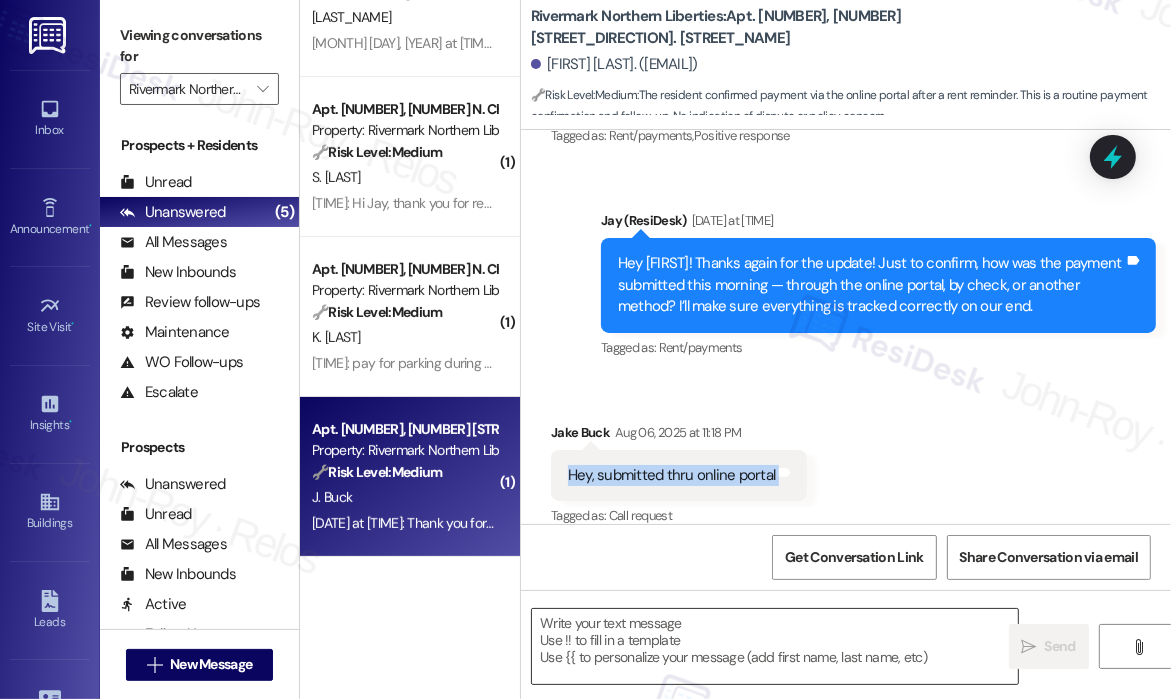 click at bounding box center [775, 646] 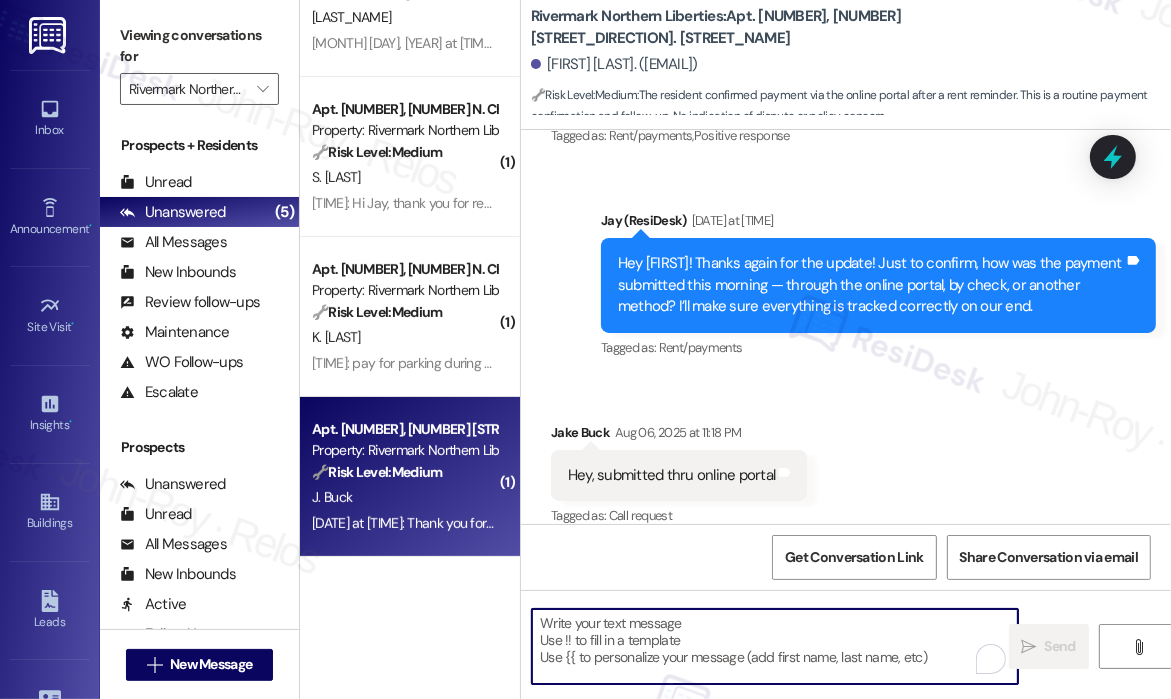 paste on "Thank you for letting me know you’ve submitted your payment through the online portal." 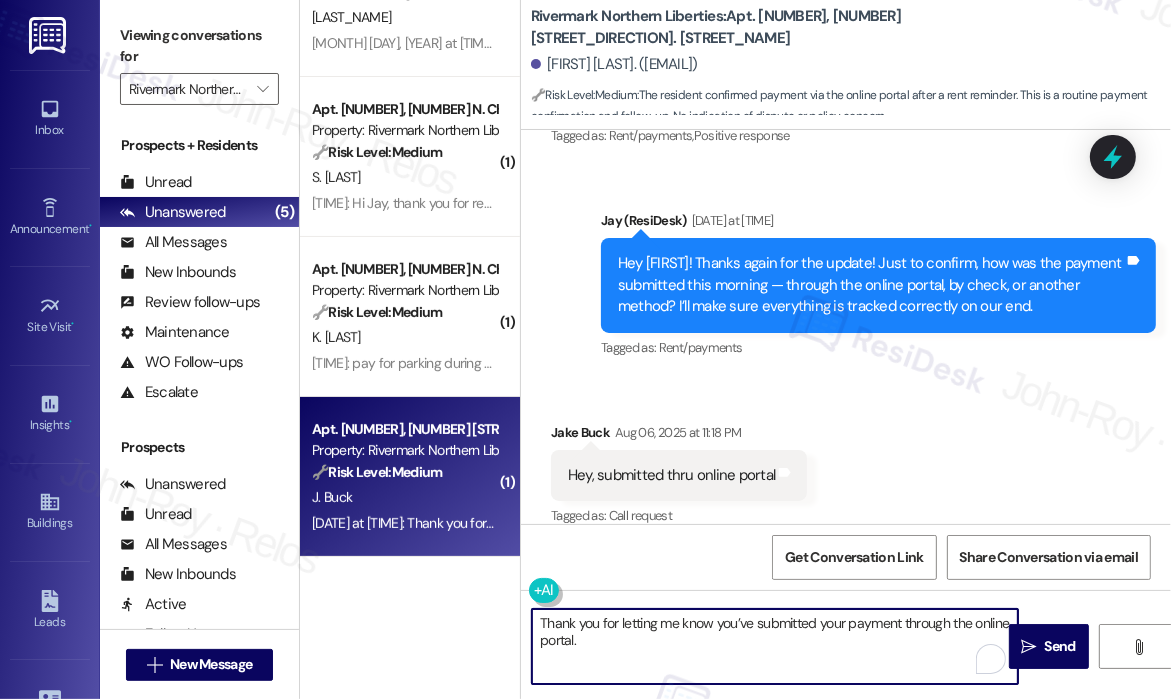 click on "Thank you for letting me know you’ve submitted your payment through the online portal." at bounding box center (775, 646) 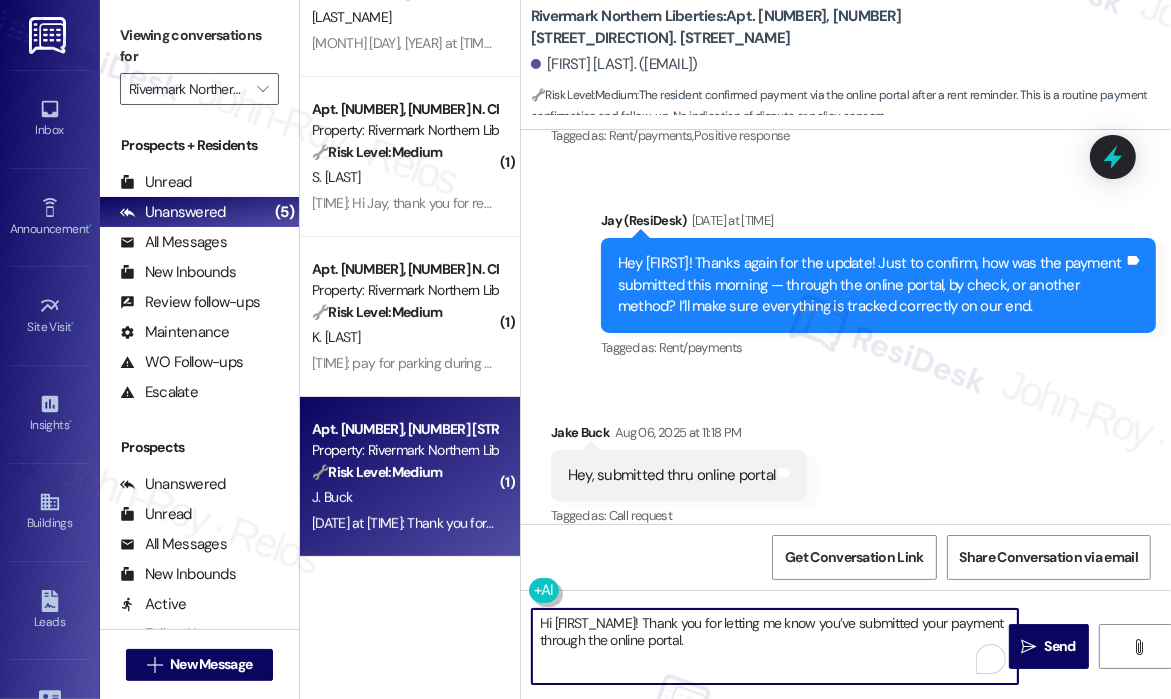 click on "Hi Jack! Thank you for letting me know you’ve submitted your payment through the online portal." at bounding box center (775, 646) 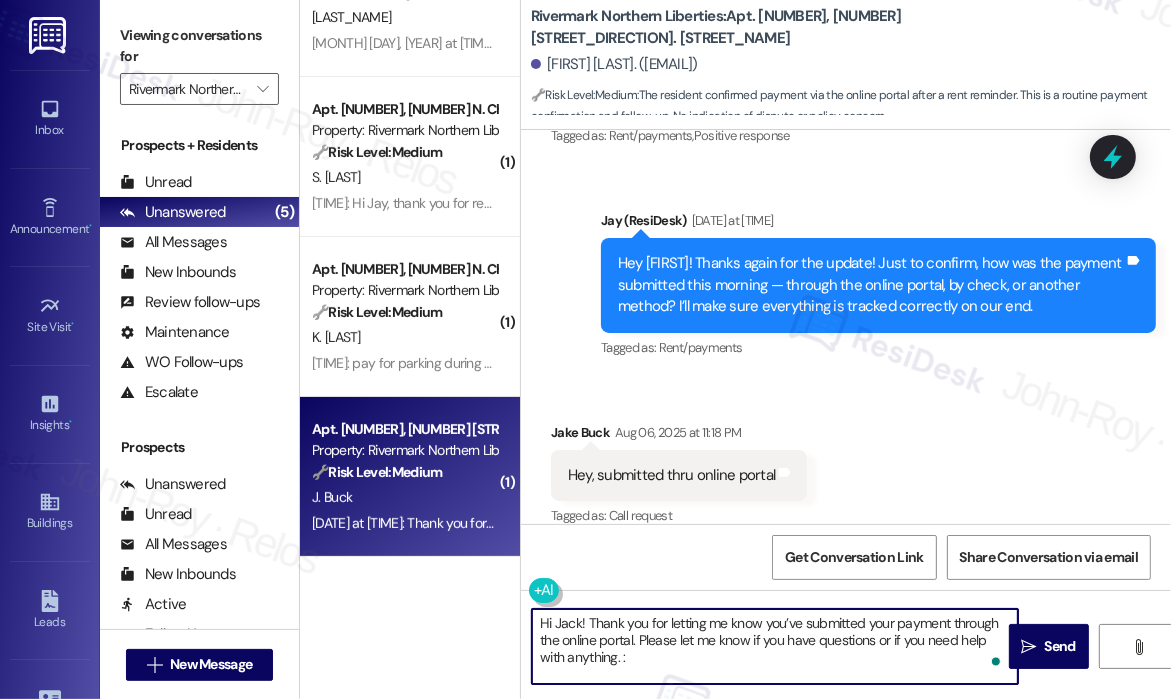type on "Hi Jack! Thank you for letting me know you’ve submitted your payment through the online portal. Please let me know if you have questions or if you need help with anything. :)" 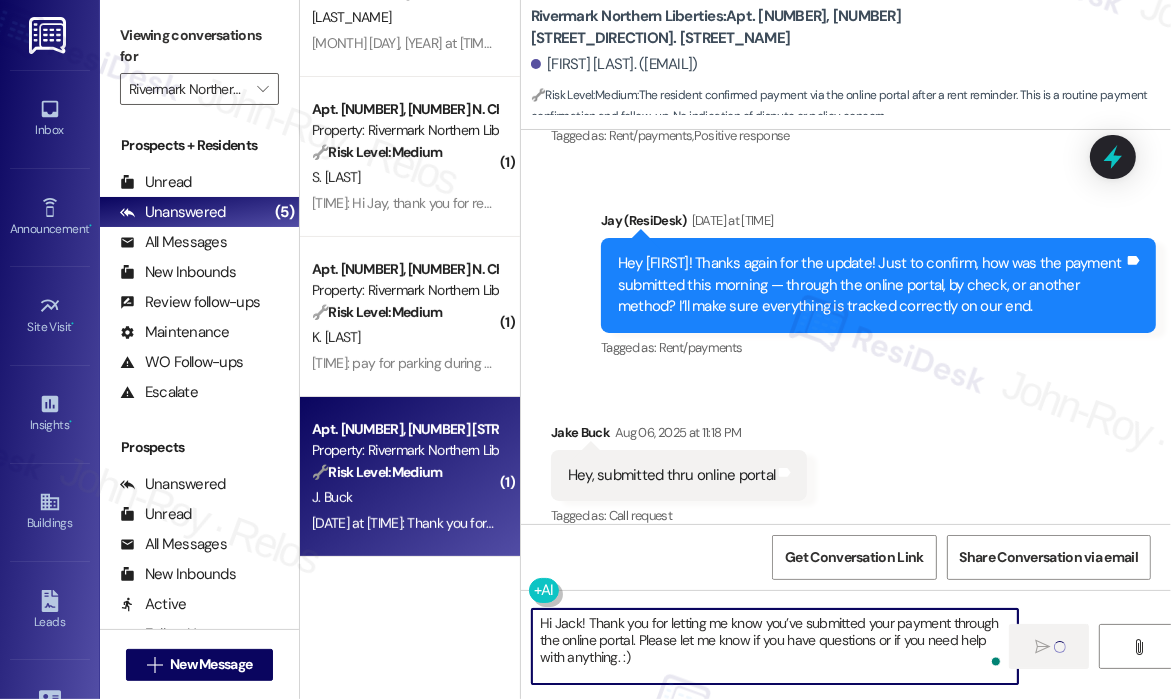 scroll, scrollTop: 0, scrollLeft: 0, axis: both 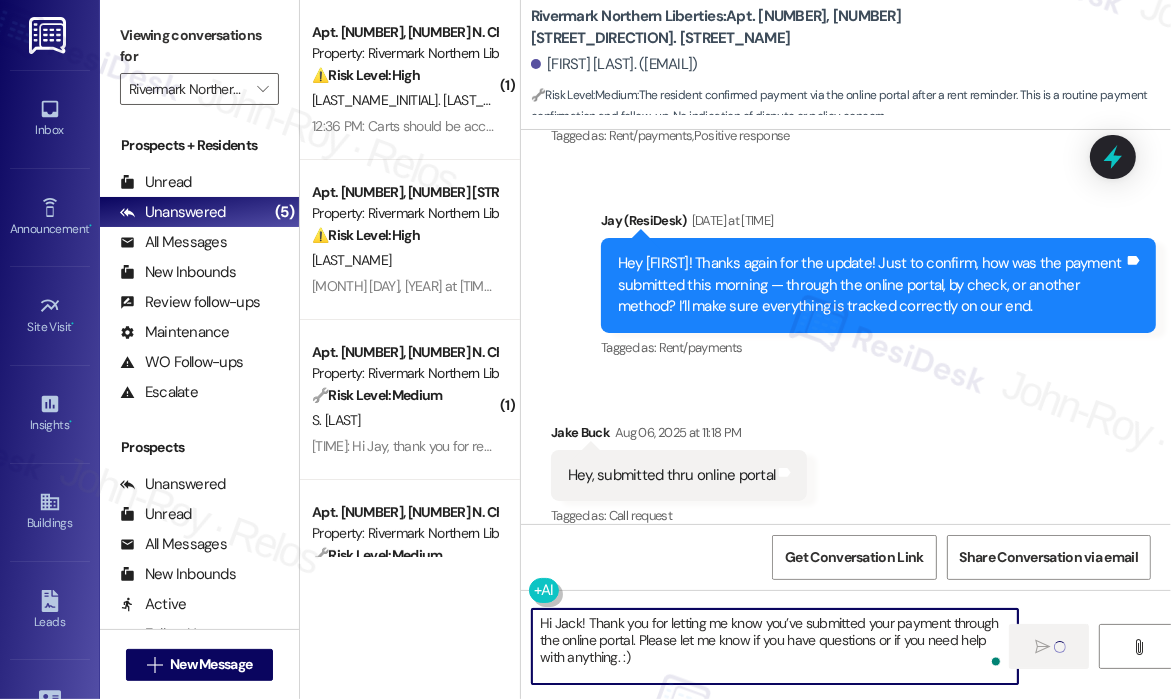 type 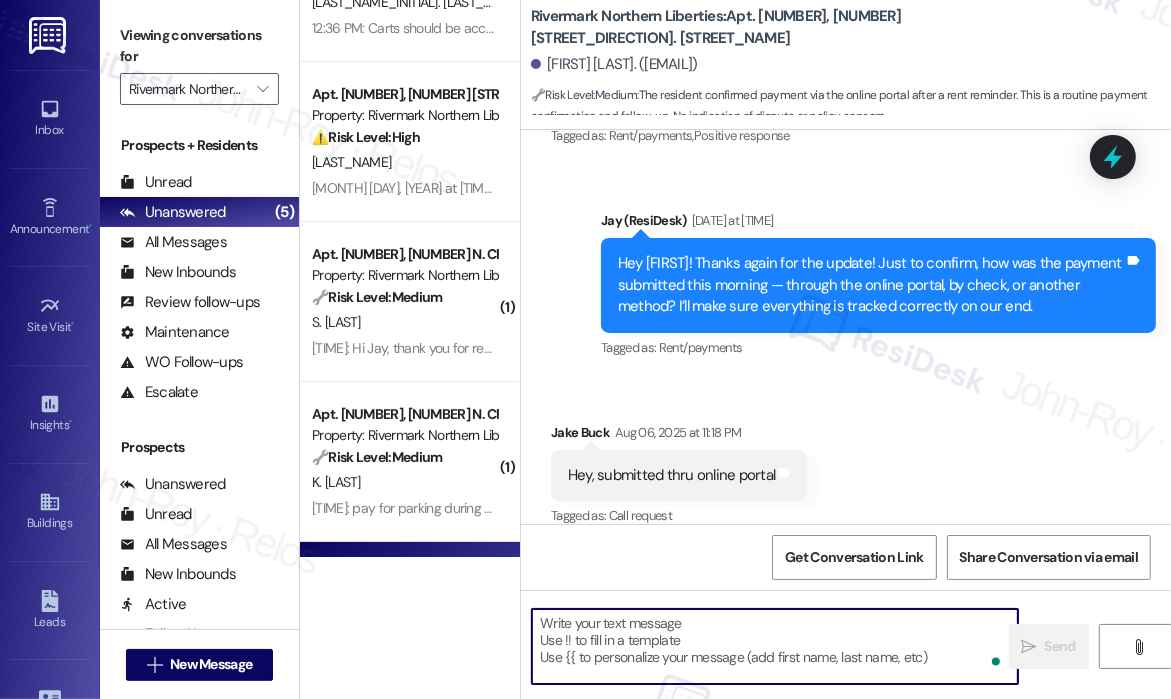 scroll, scrollTop: 0, scrollLeft: 0, axis: both 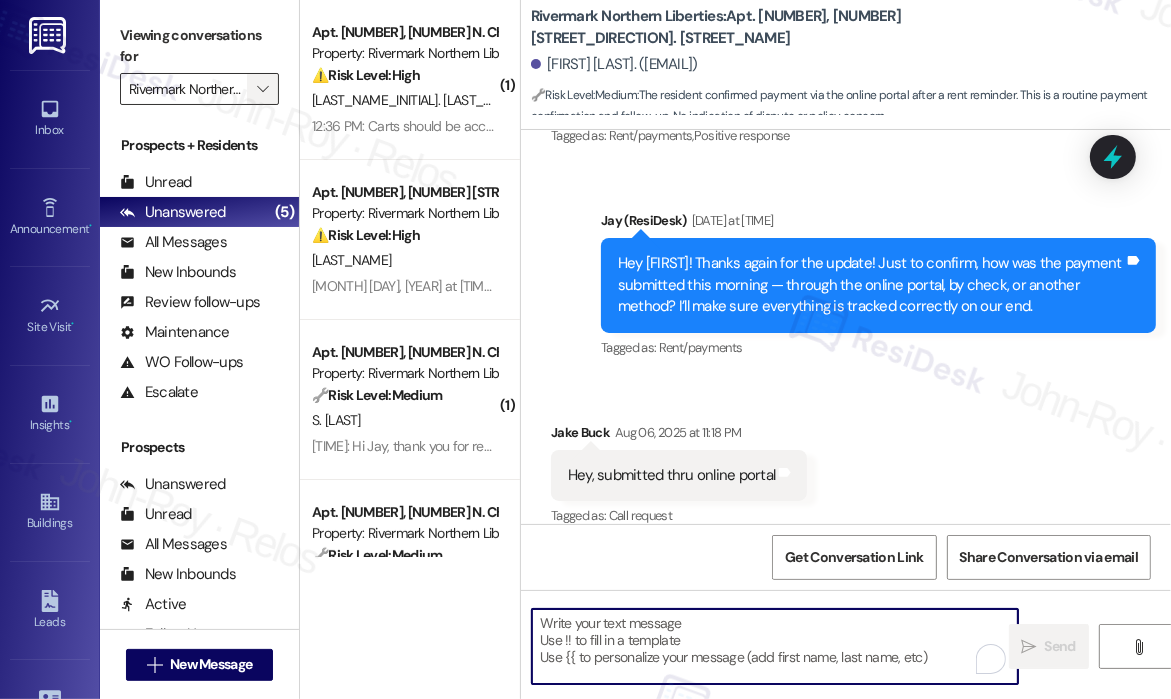 click on "" at bounding box center (262, 89) 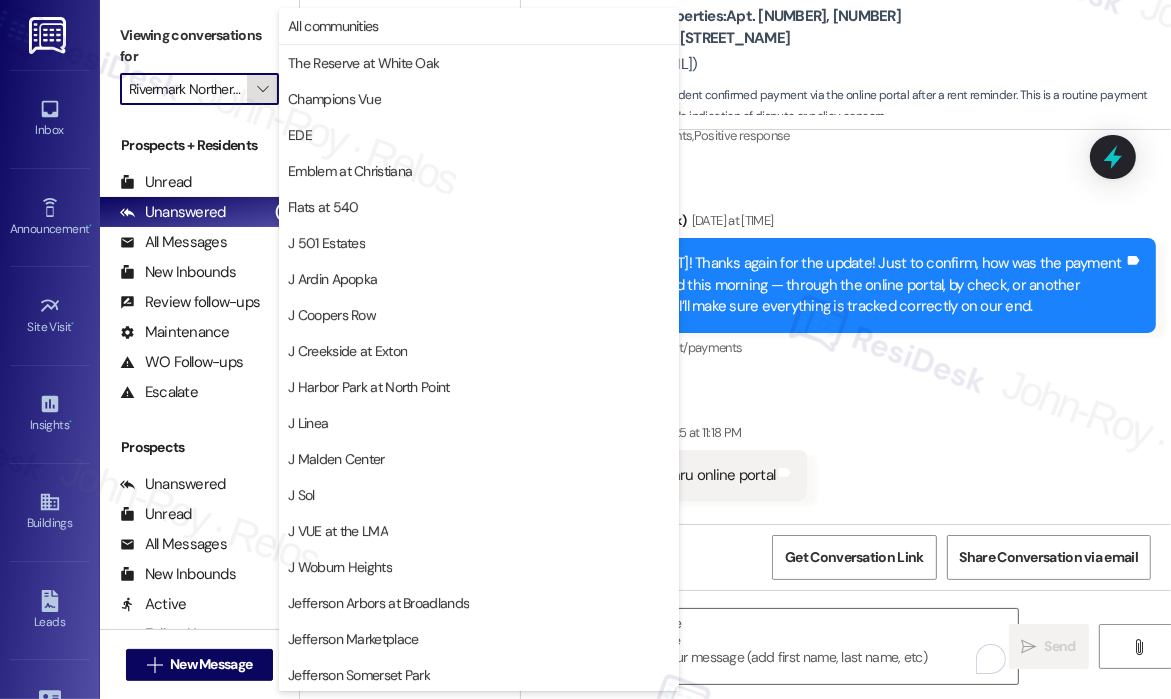 scroll, scrollTop: 0, scrollLeft: 48, axis: horizontal 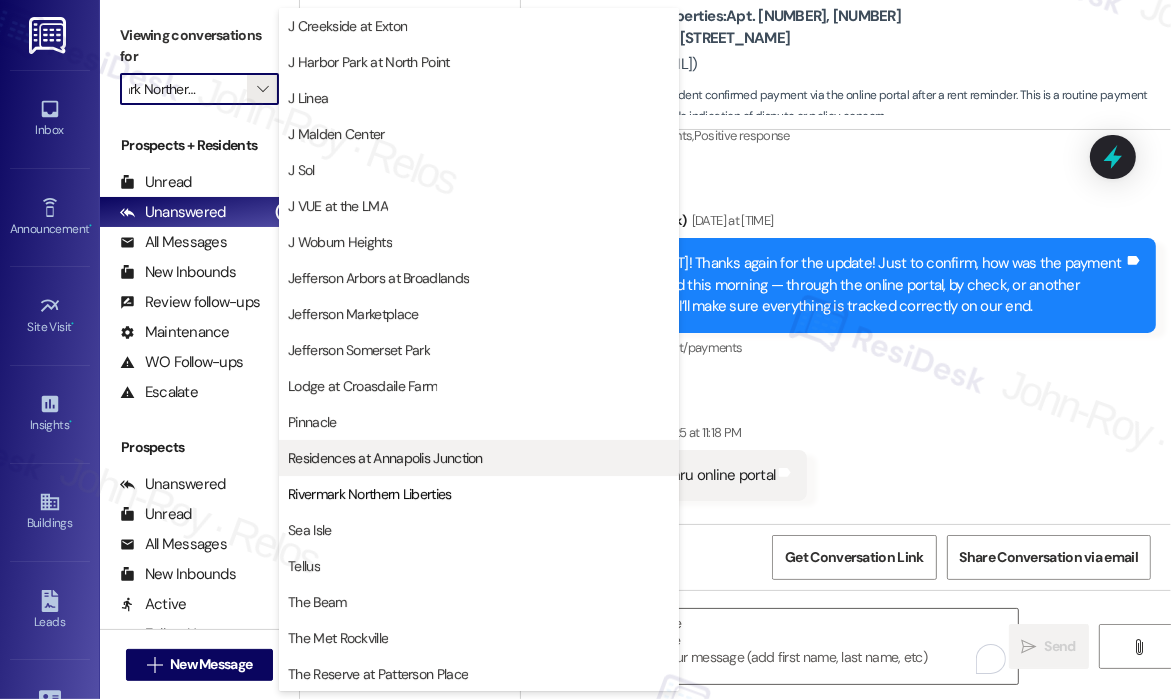 click on "Residences at Annapolis Junction" at bounding box center [385, 458] 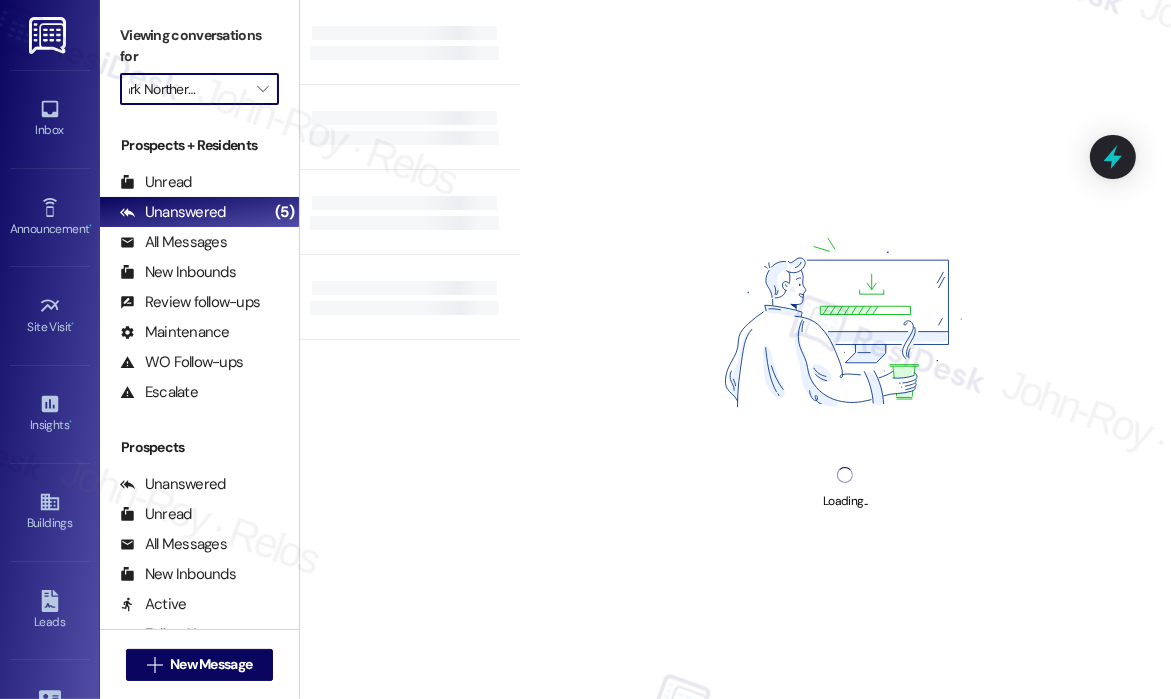 type on "Residences at Annapolis Junction" 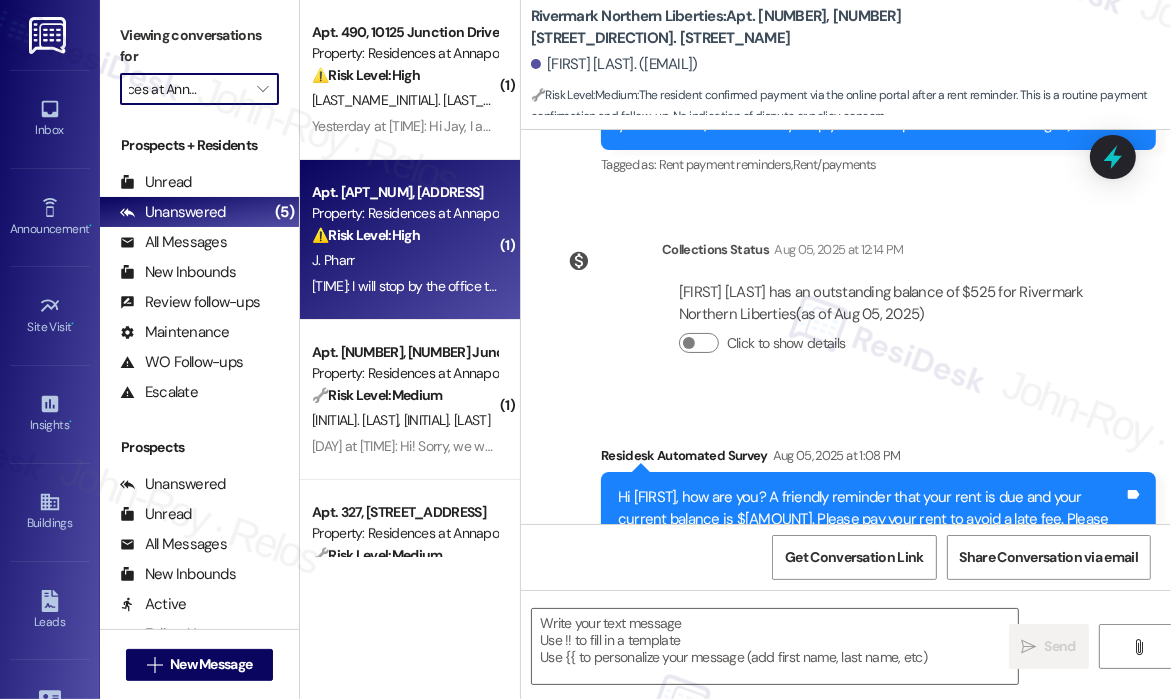type on "Fetching suggested responses. Please feel free to read through the conversation in the meantime." 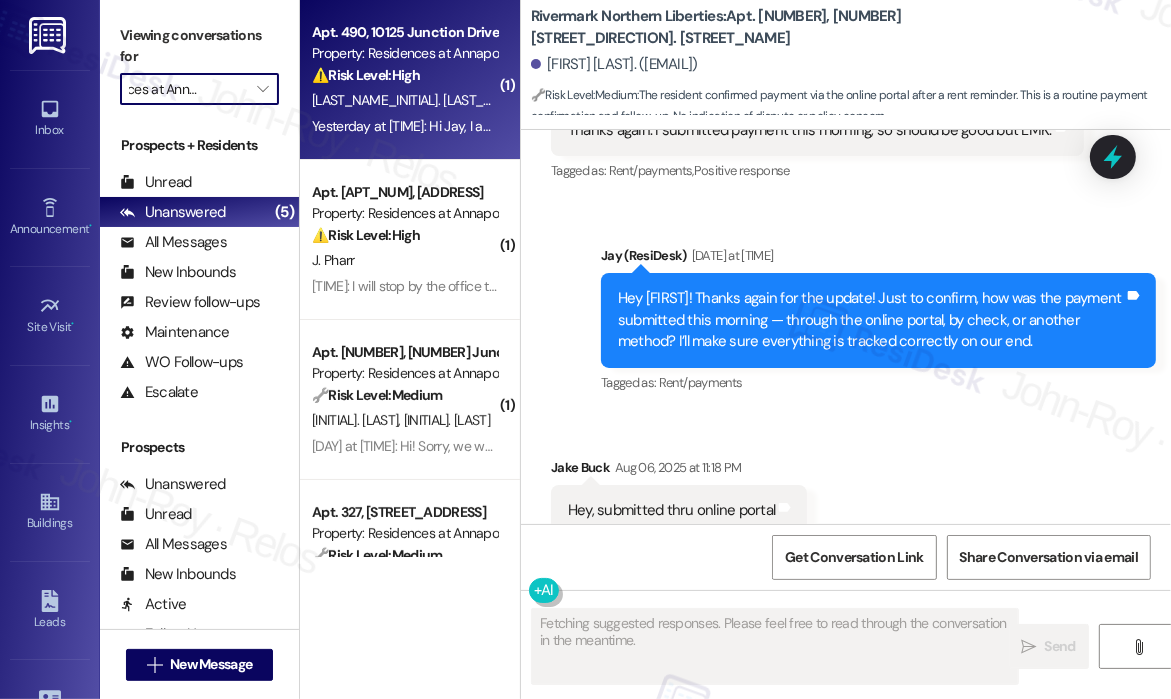 scroll, scrollTop: 960, scrollLeft: 0, axis: vertical 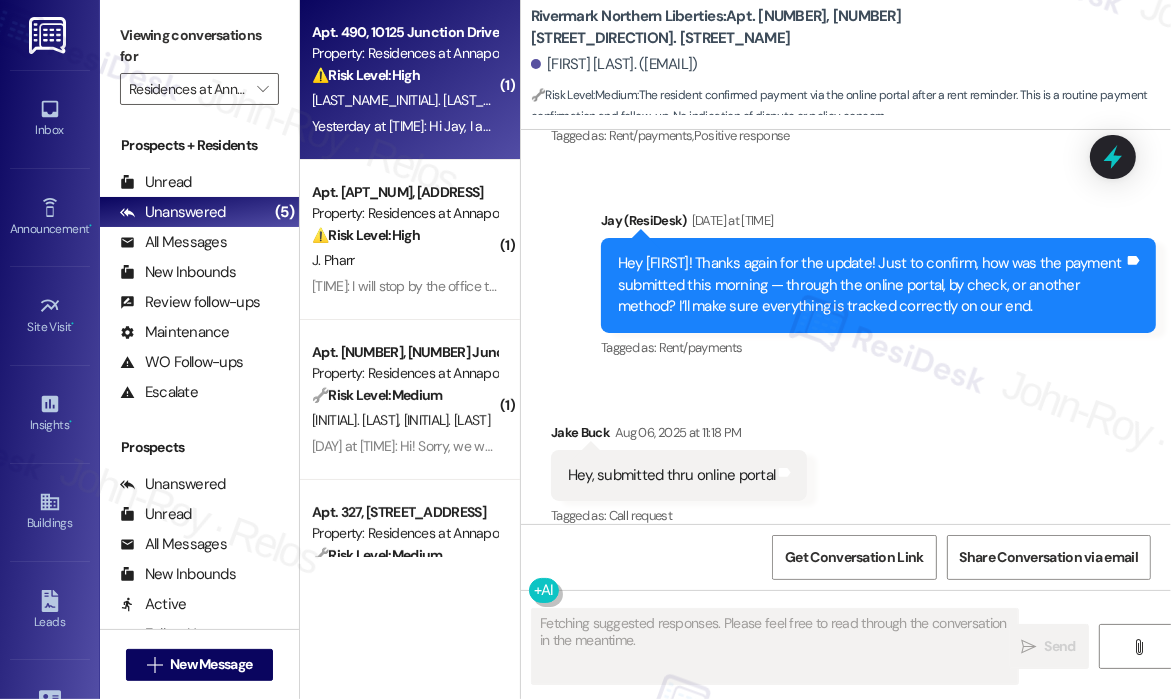 click on "Yesterday at 4:27 PM: Hi Jay, I actually did have a question about rent this month. I'll have to split my payment this month, and it's okay if the late fee is included. Would this be possible? Yesterday at 4:27 PM: Hi Jay, I actually did have a question about rent this month. I'll have to split my payment this month, and it's okay if the late fee is included. Would this be possible?" at bounding box center (837, 126) 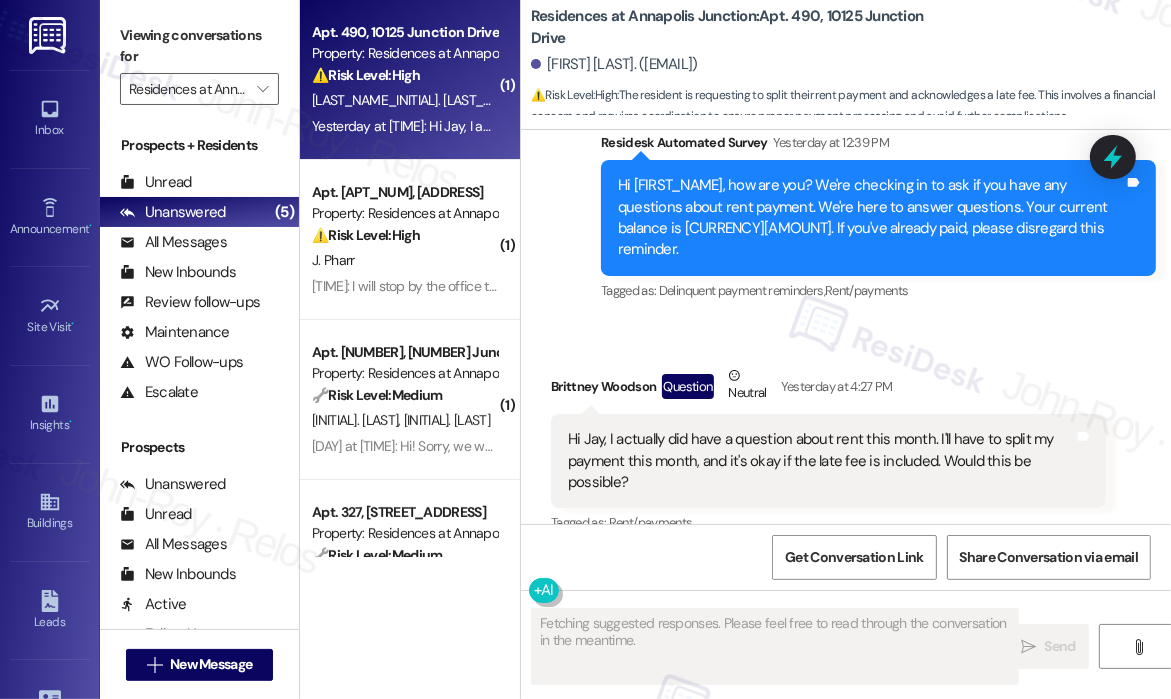 scroll, scrollTop: 6399, scrollLeft: 0, axis: vertical 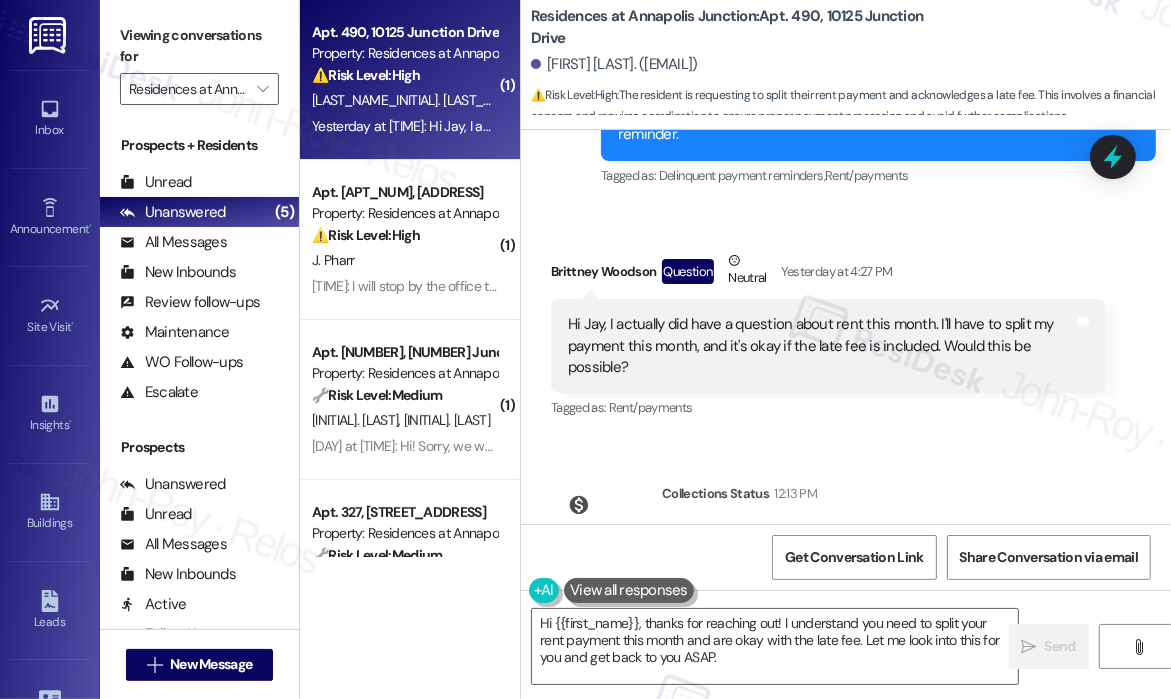click on "Brittney Woodson Question   Neutral Yesterday at 4:27 PM" at bounding box center [828, 274] 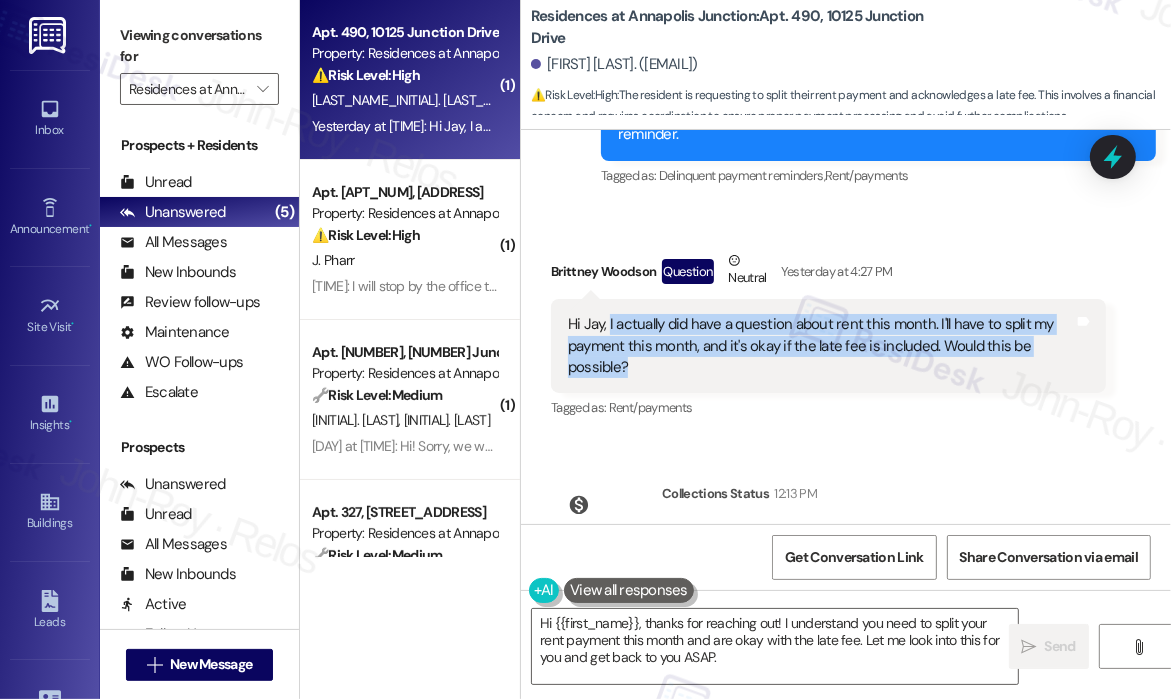 drag, startPoint x: 663, startPoint y: 450, endPoint x: 609, endPoint y: 411, distance: 66.61081 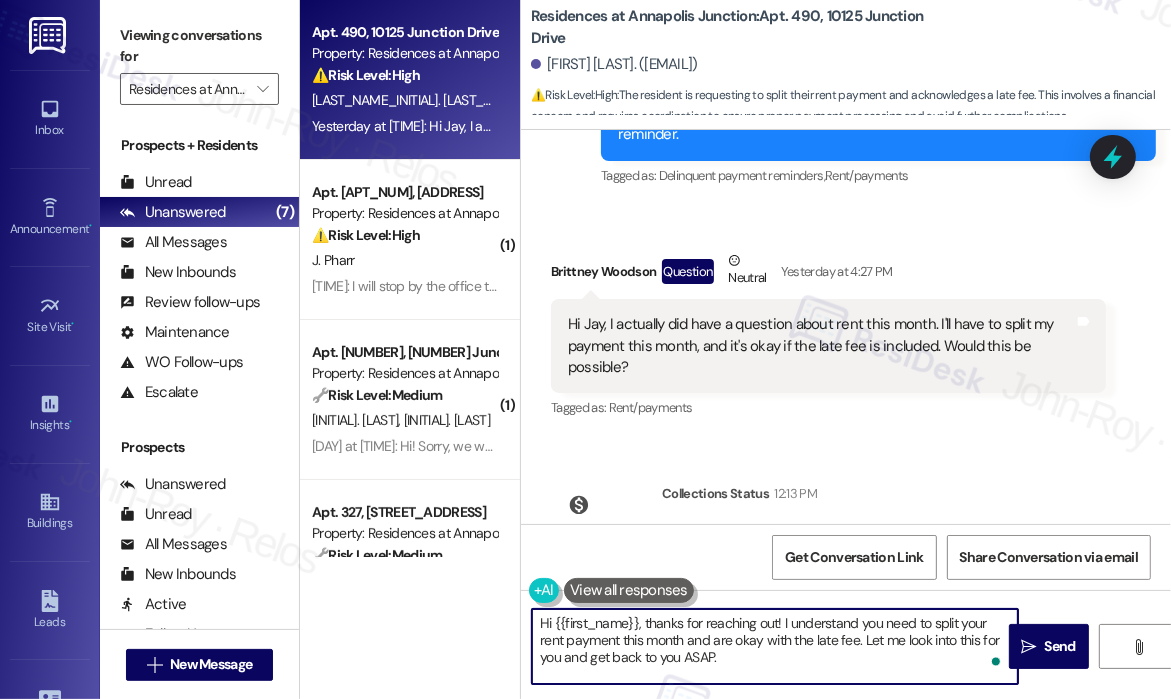 drag, startPoint x: 780, startPoint y: 663, endPoint x: 636, endPoint y: 629, distance: 147.95946 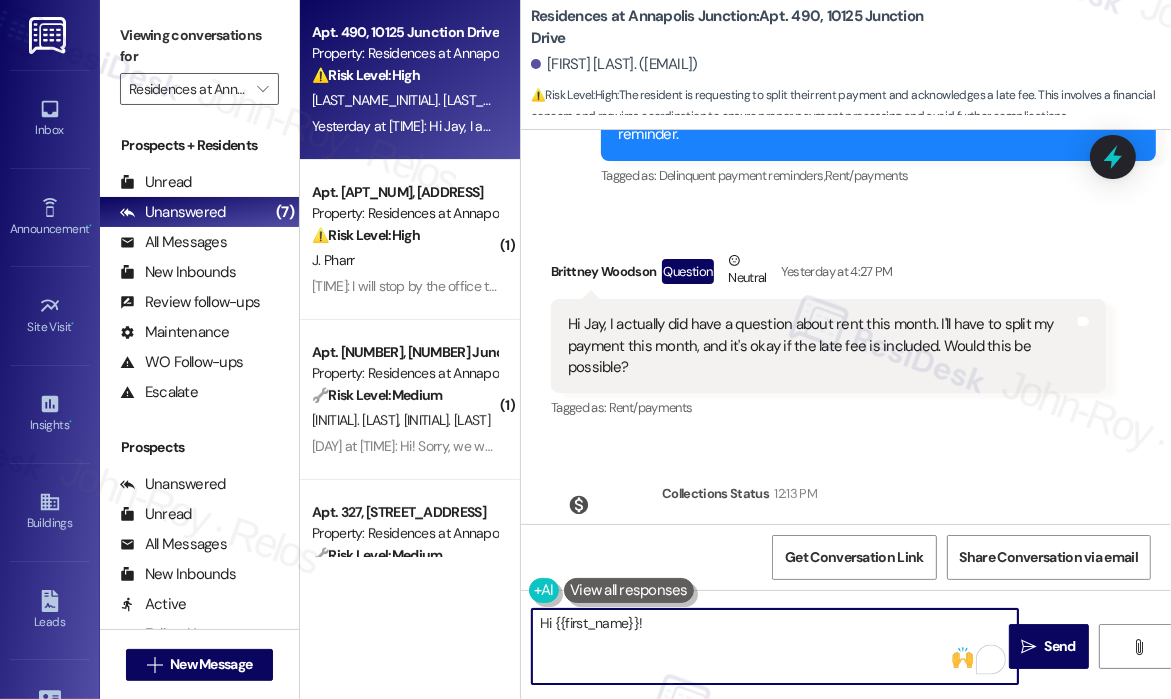 paste on "Thank you for reaching out — I understand you’d like to split your rent payment this month and are okay if a late fee is applied. Could you confirm the dates and amounts you plan to pay so I can check with the site team if that arrangement is possible?" 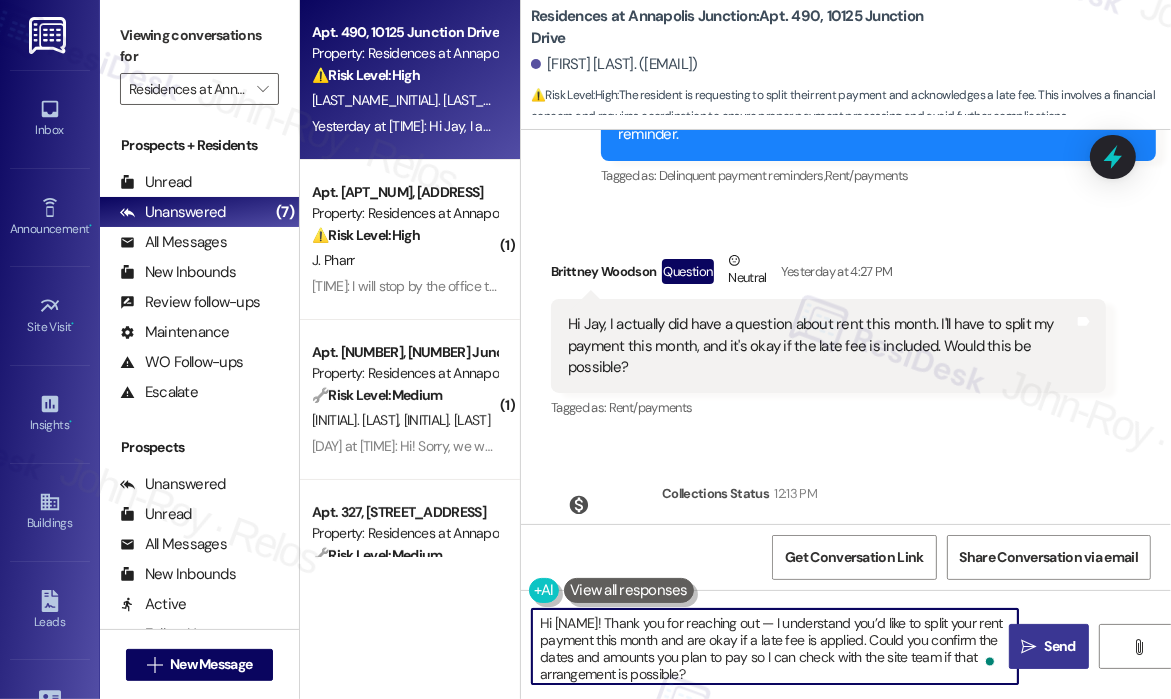 type on "Hi {{first_name}}! Thank you for reaching out — I understand you’d like to split your rent payment this month and are okay if a late fee is applied. Could you confirm the dates and amounts you plan to pay so I can check with the site team if that arrangement is possible?" 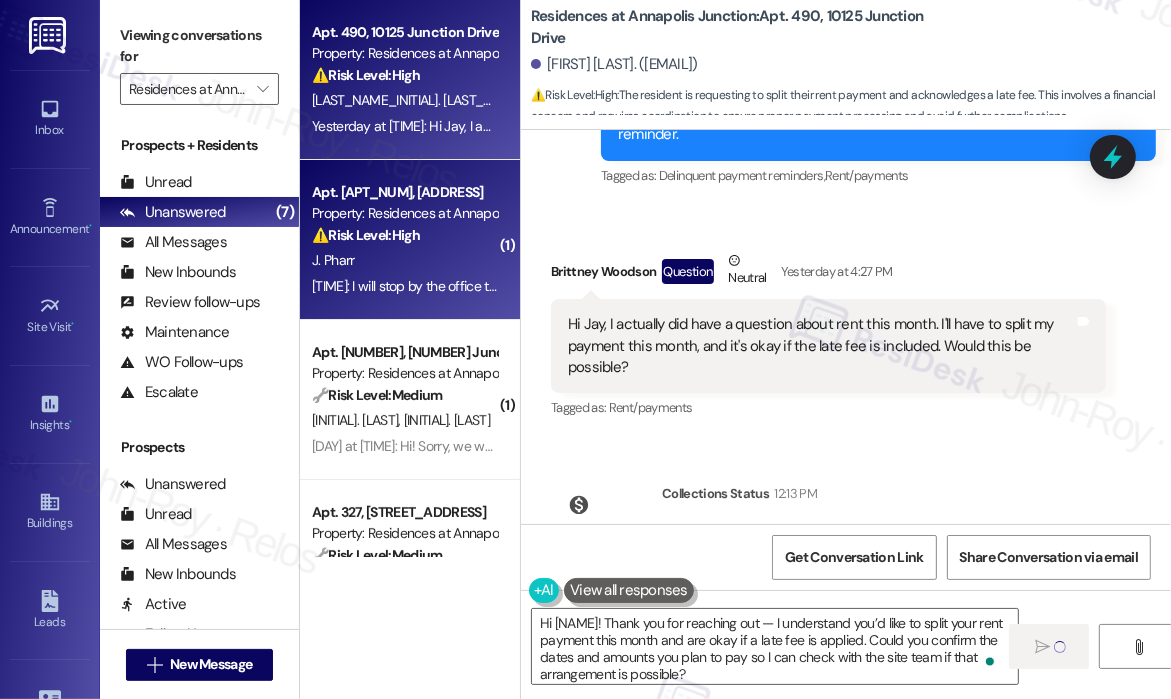 click on "J. Pharr" at bounding box center [404, 260] 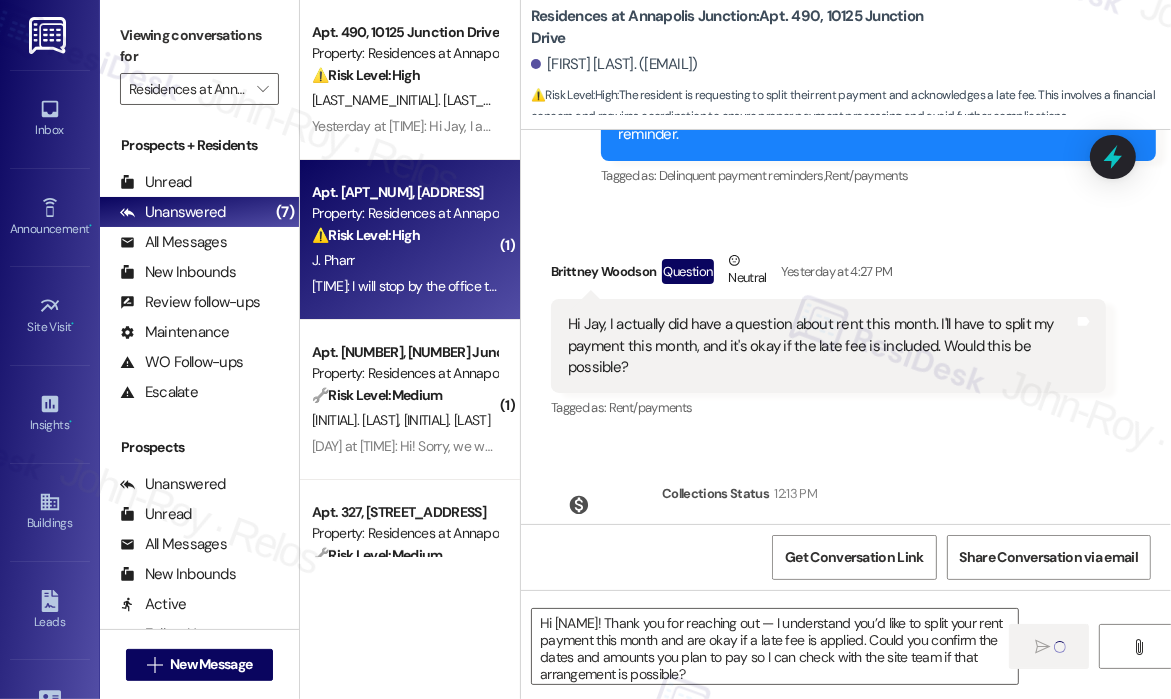type on "Fetching suggested responses. Please feel free to read through the conversation in the meantime." 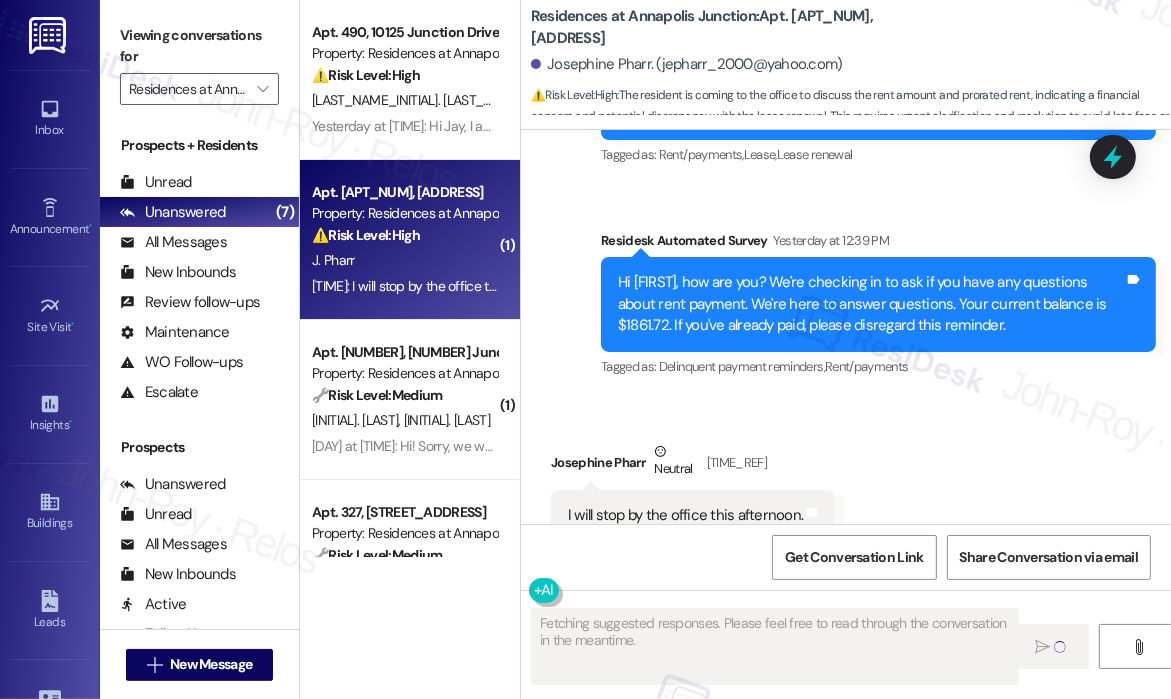 scroll, scrollTop: 6348, scrollLeft: 0, axis: vertical 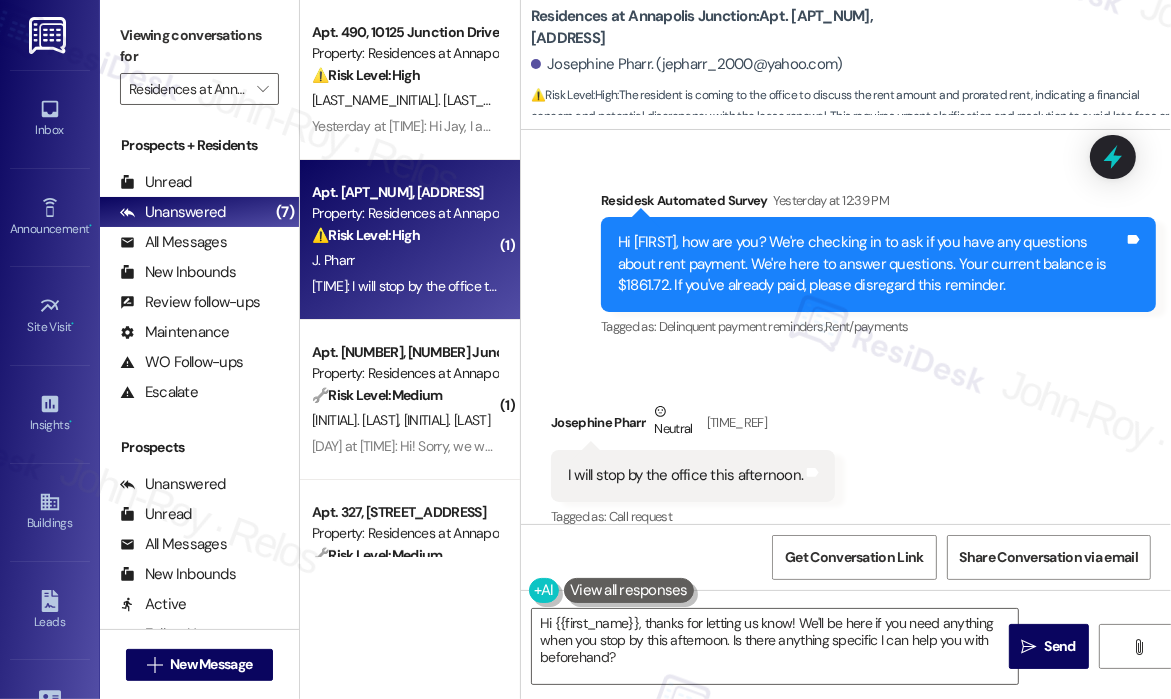 click on "I will stop by the office this afternoon." at bounding box center (685, 475) 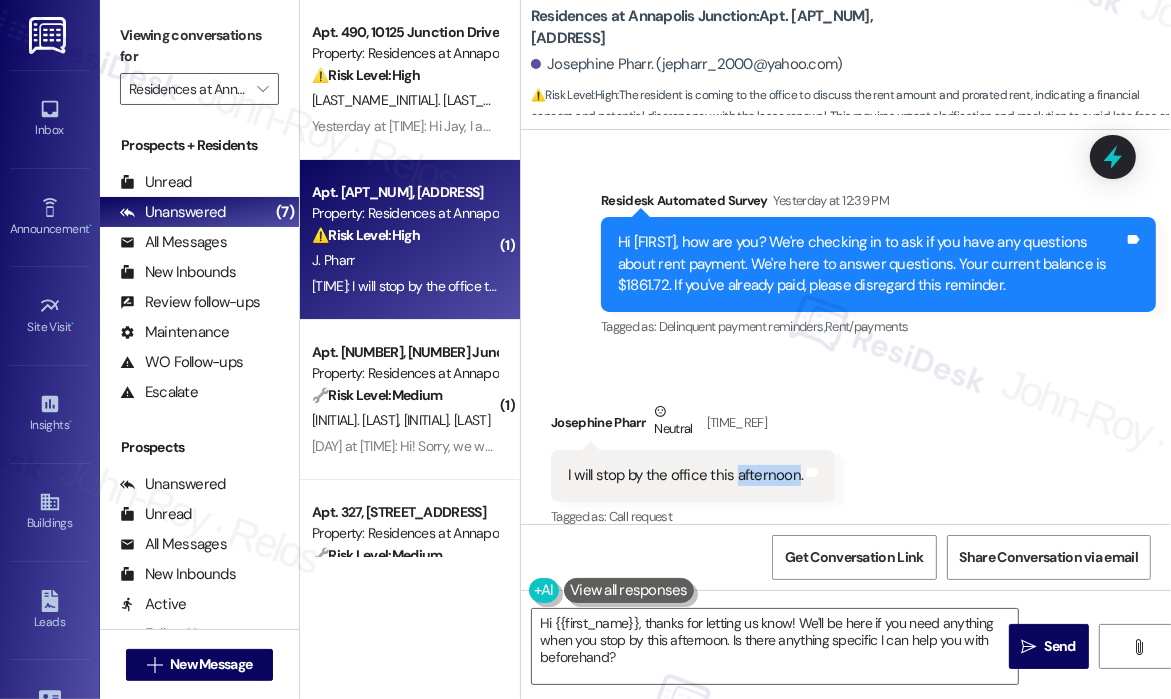 click on "I will stop by the office this afternoon." at bounding box center [685, 475] 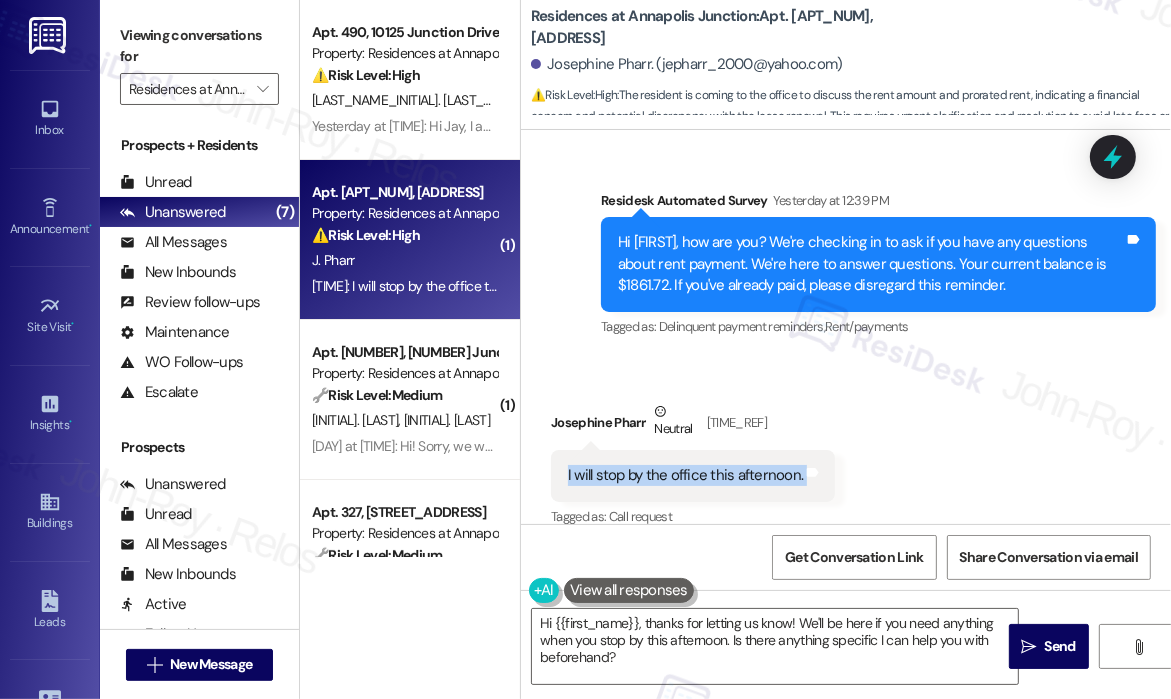 click on "I will stop by the office this afternoon." at bounding box center (685, 475) 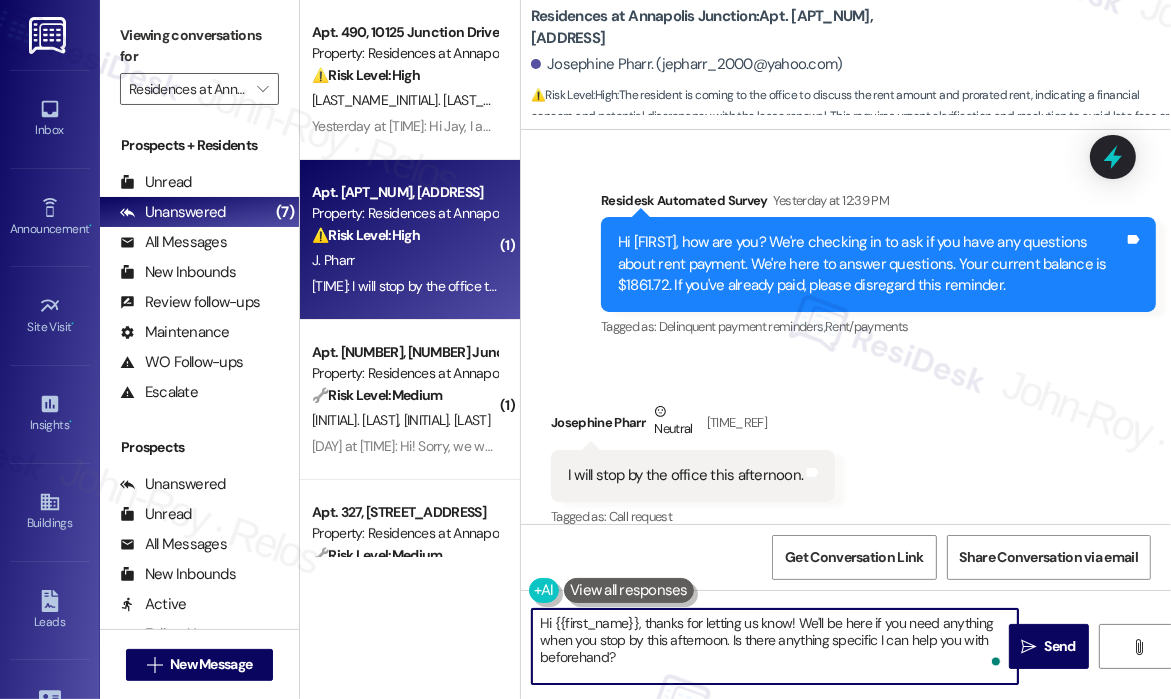 drag, startPoint x: 688, startPoint y: 660, endPoint x: 644, endPoint y: 623, distance: 57.48913 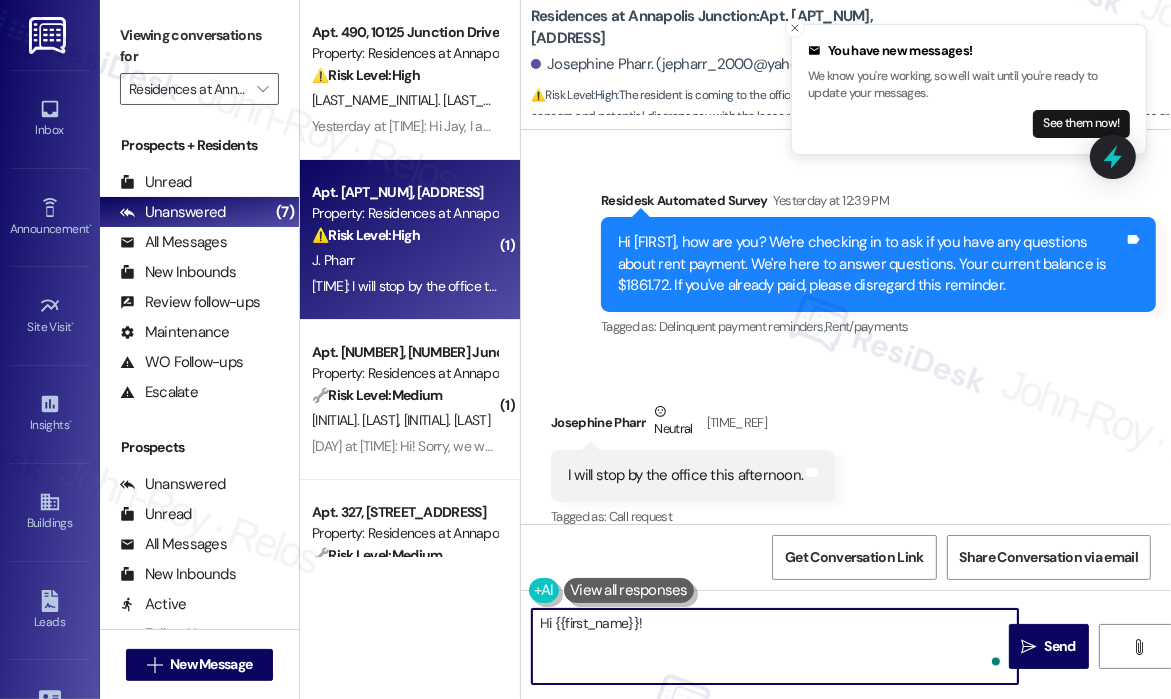 paste on "Thank you for reaching out — I just wanted to check if you were able to drop by the office yesterday to make your payment." 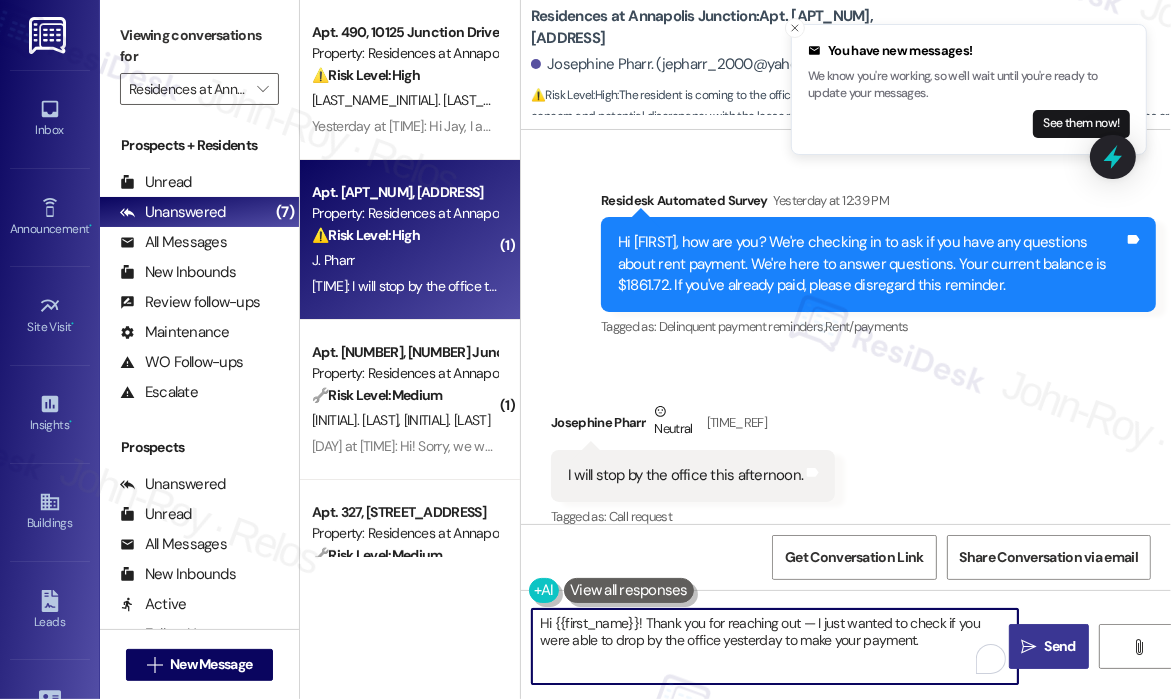 type on "Hi {{first_name}}! Thank you for reaching out — I just wanted to check if you were able to drop by the office yesterday to make your payment." 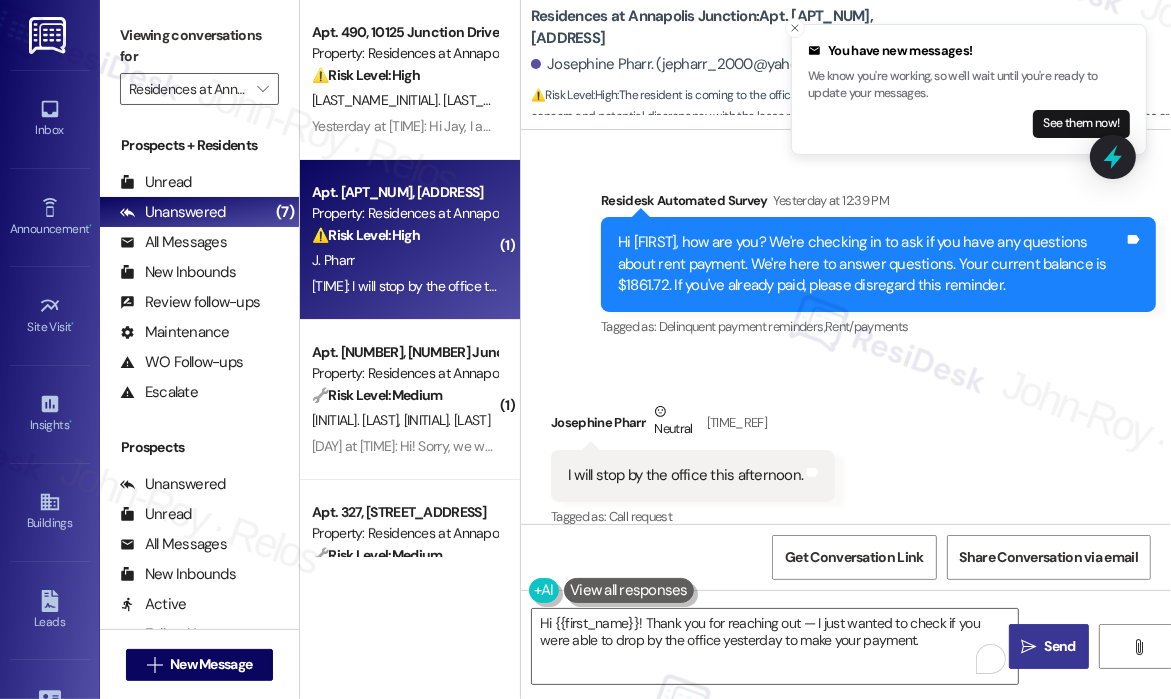 click on "Send" at bounding box center [1060, 646] 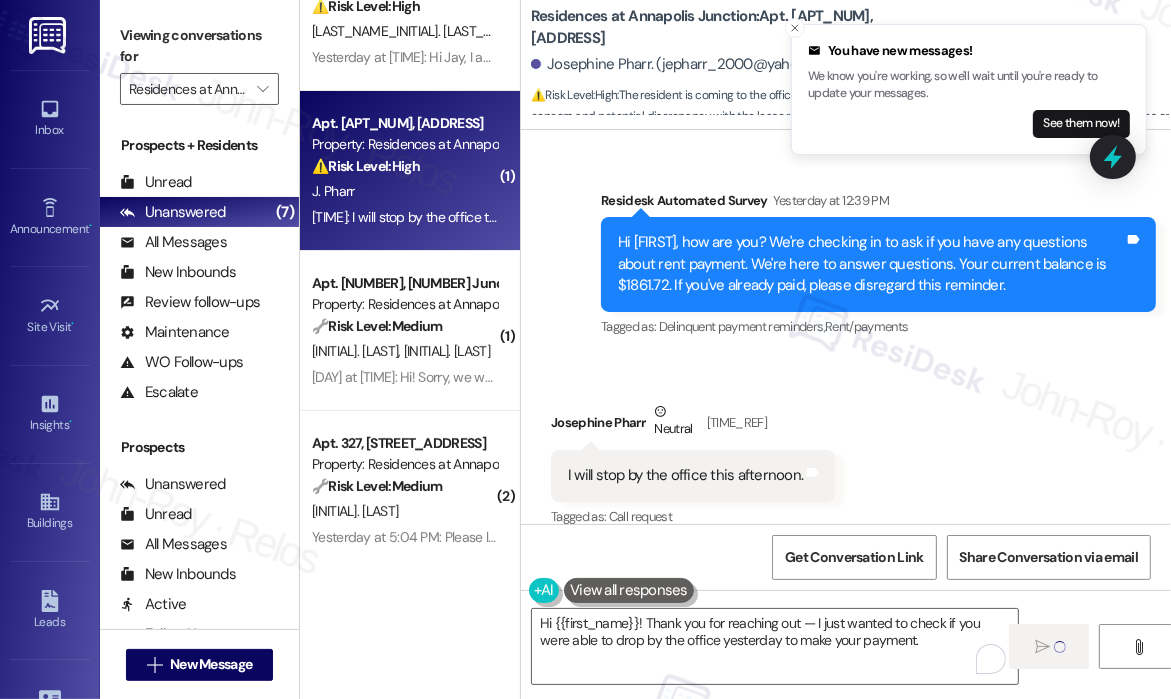 scroll, scrollTop: 100, scrollLeft: 0, axis: vertical 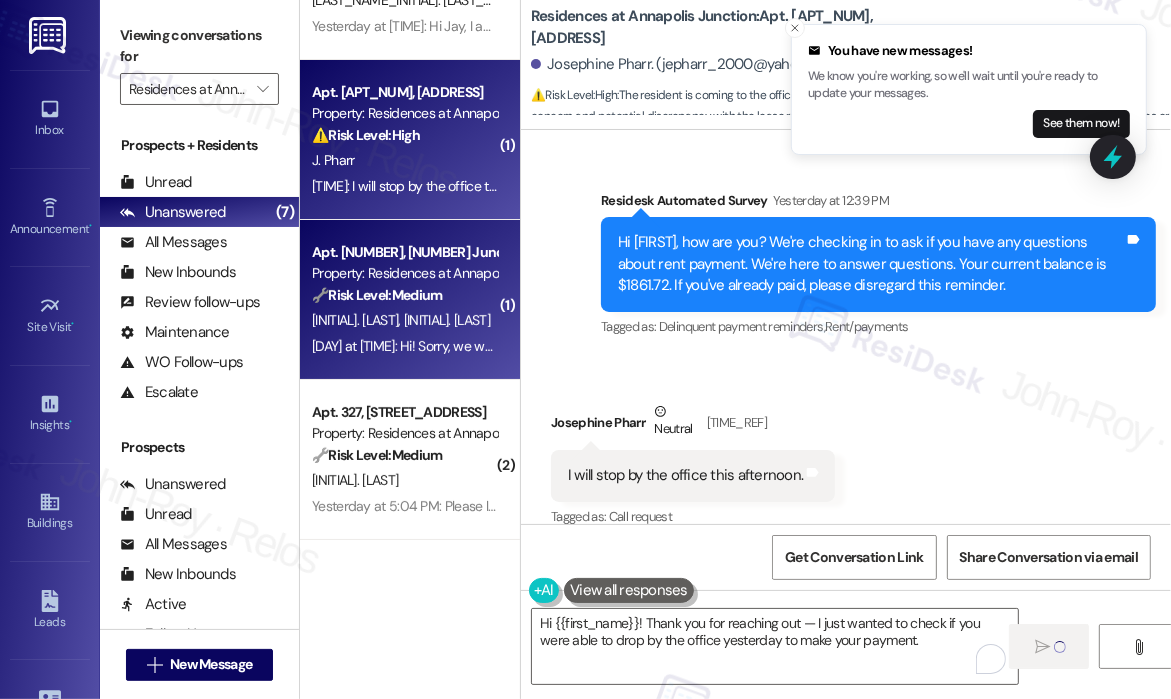 click on "D. Root M. Root" at bounding box center (404, 320) 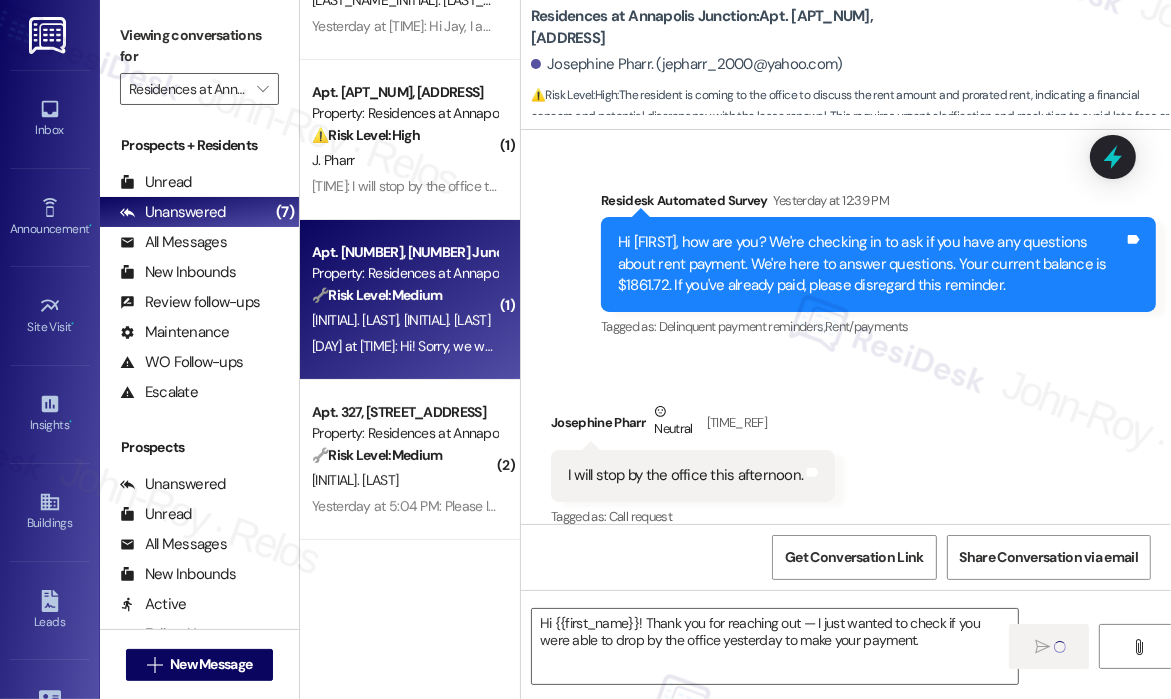 type on "Fetching suggested responses. Please feel free to read through the conversation in the meantime." 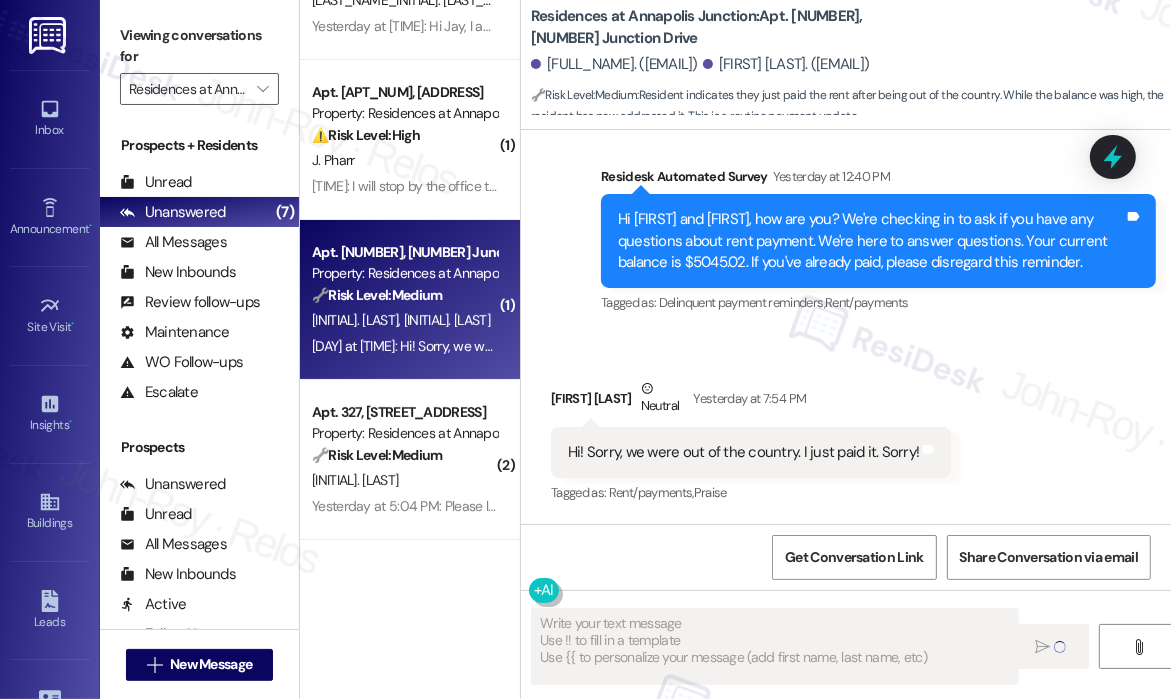 scroll, scrollTop: 1024, scrollLeft: 0, axis: vertical 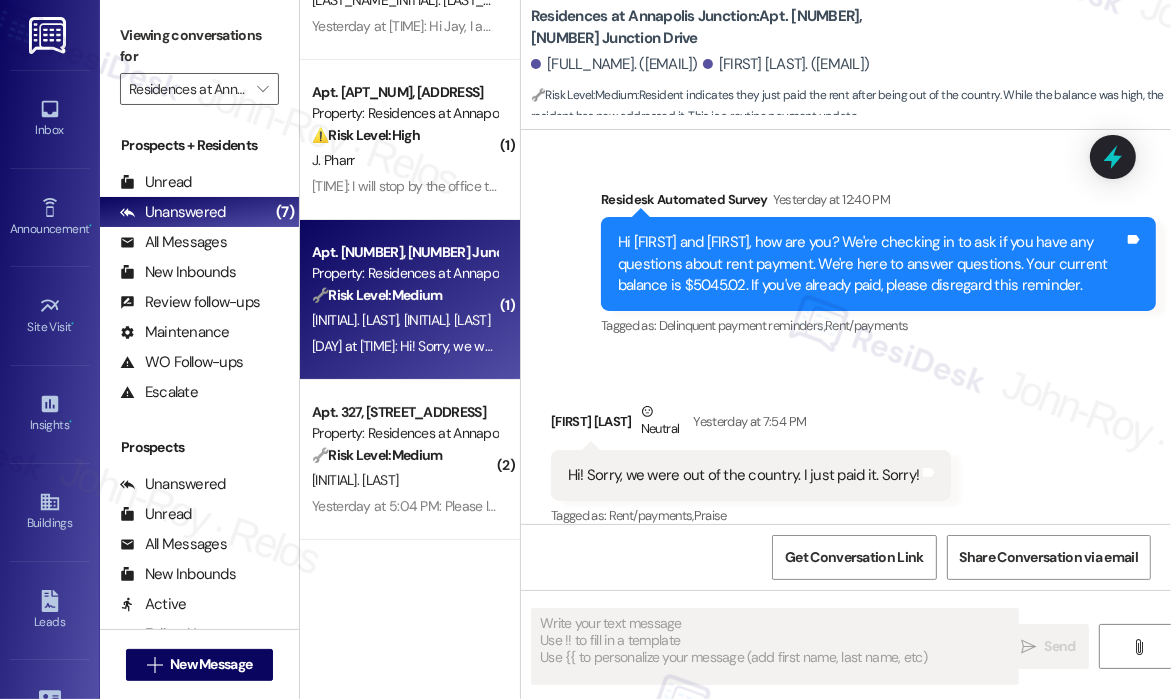 click on "Tagged as:   Delinquent payment reminders ,  Click to highlight conversations about Delinquent payment reminders Rent/payments Click to highlight conversations about Rent/payments" at bounding box center [878, 325] 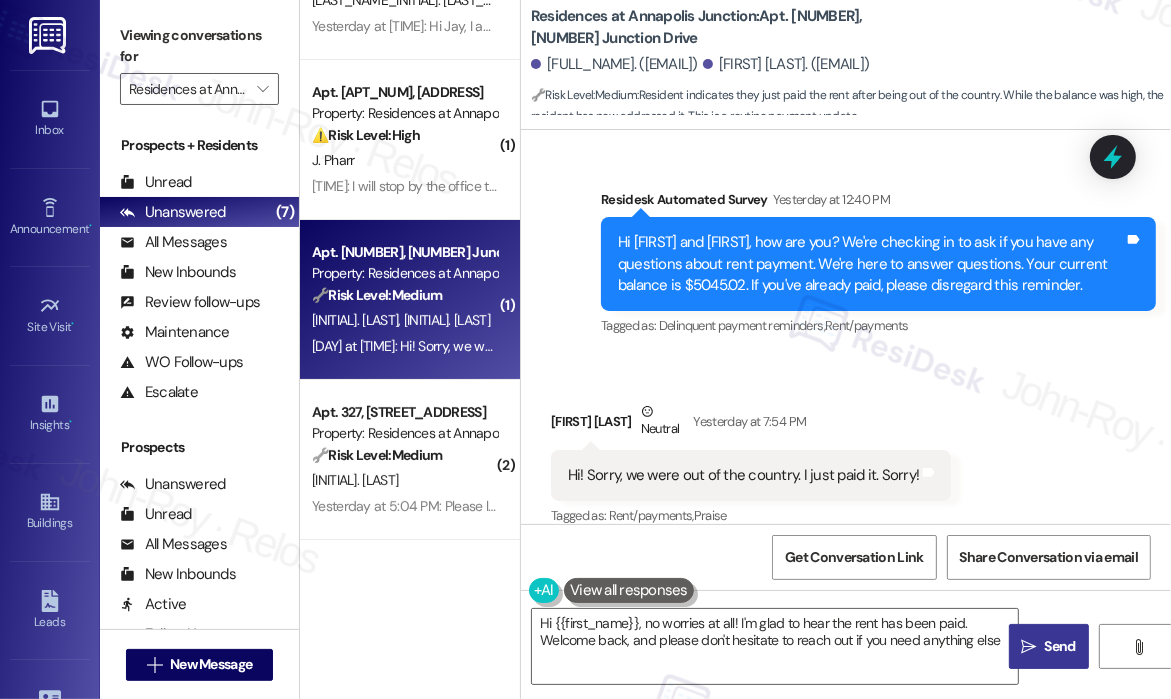type on "Hi {{first_name}}, no worries at all! I'm glad to hear the rent has been paid. Welcome back, and please don't hesitate to reach out if you need anything else!" 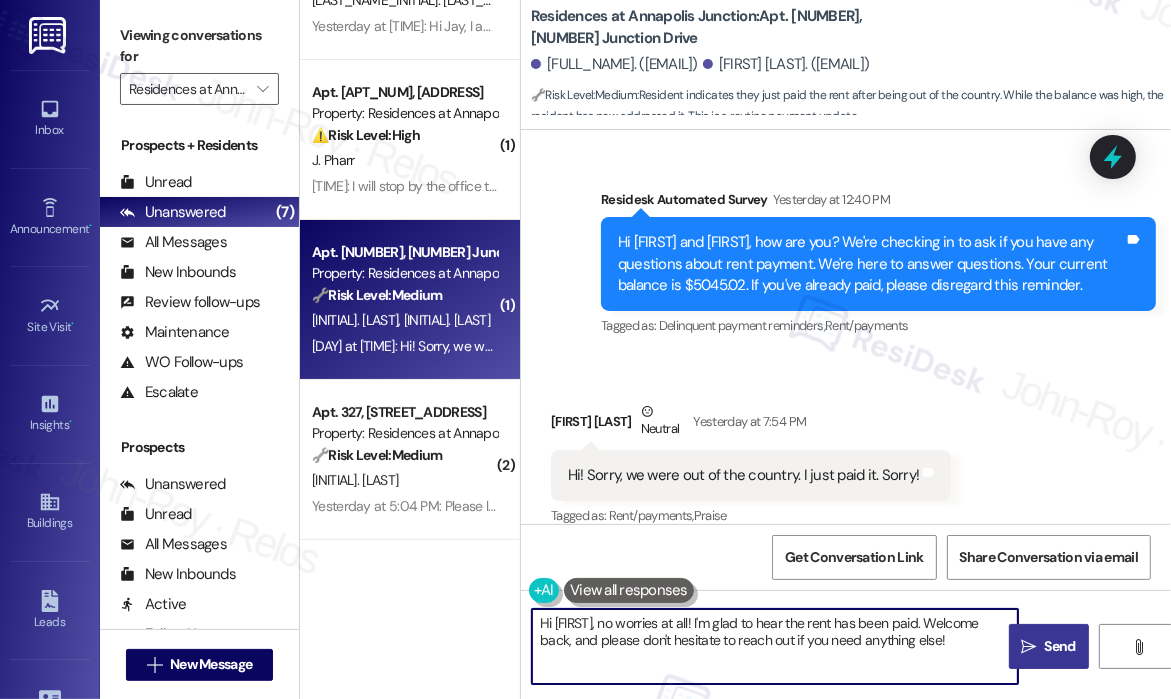 click on "Hi {{first_name}}, no worries at all! I'm glad to hear the rent has been paid. Welcome back, and please don't hesitate to reach out if you need anything else!" at bounding box center [775, 646] 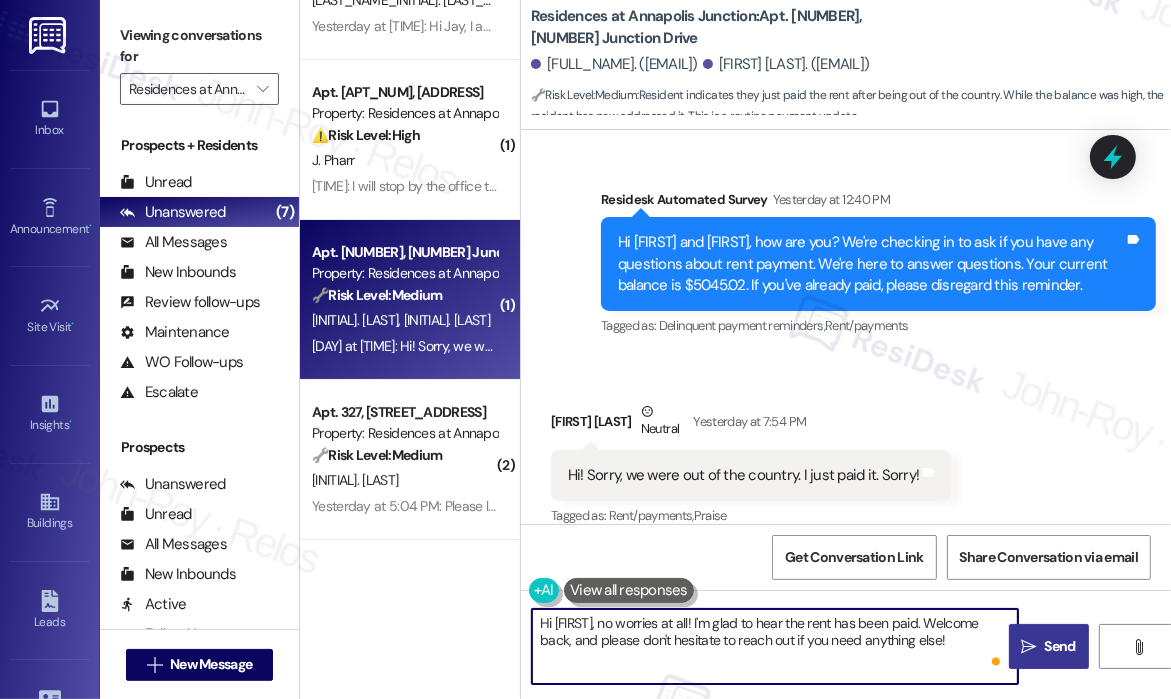 click on "Hi {{first_name}}, no worries at all! I'm glad to hear the rent has been paid. Welcome back, and please don't hesitate to reach out if you need anything else!" at bounding box center (775, 646) 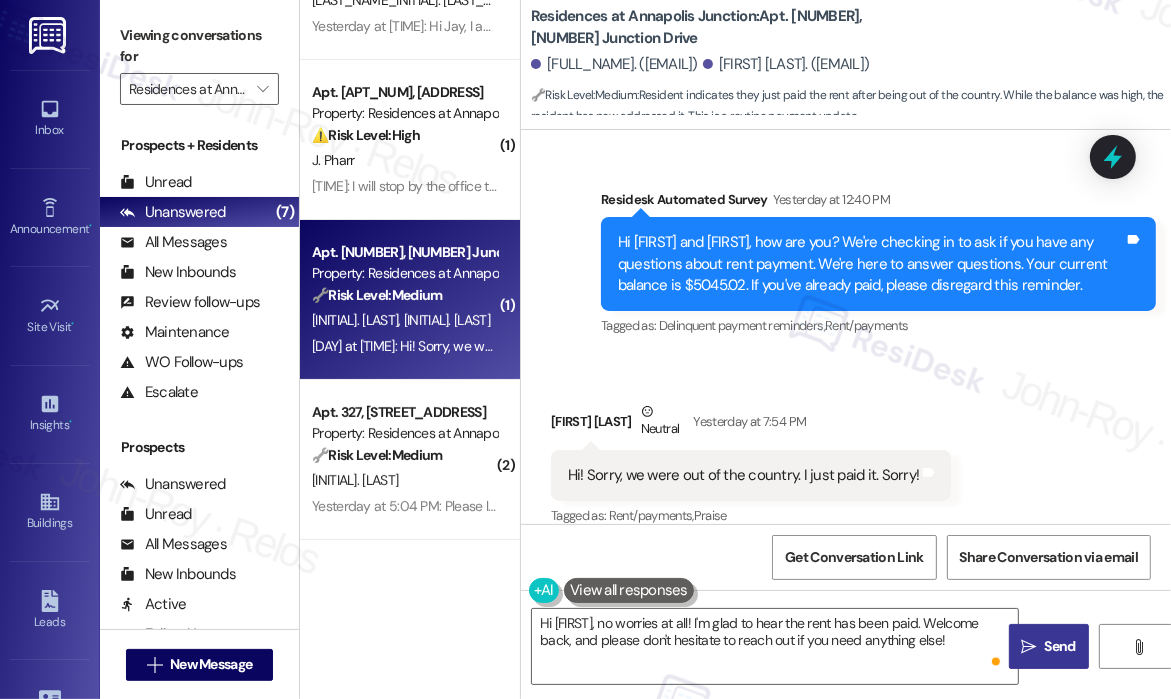 click on "Send" at bounding box center (1060, 646) 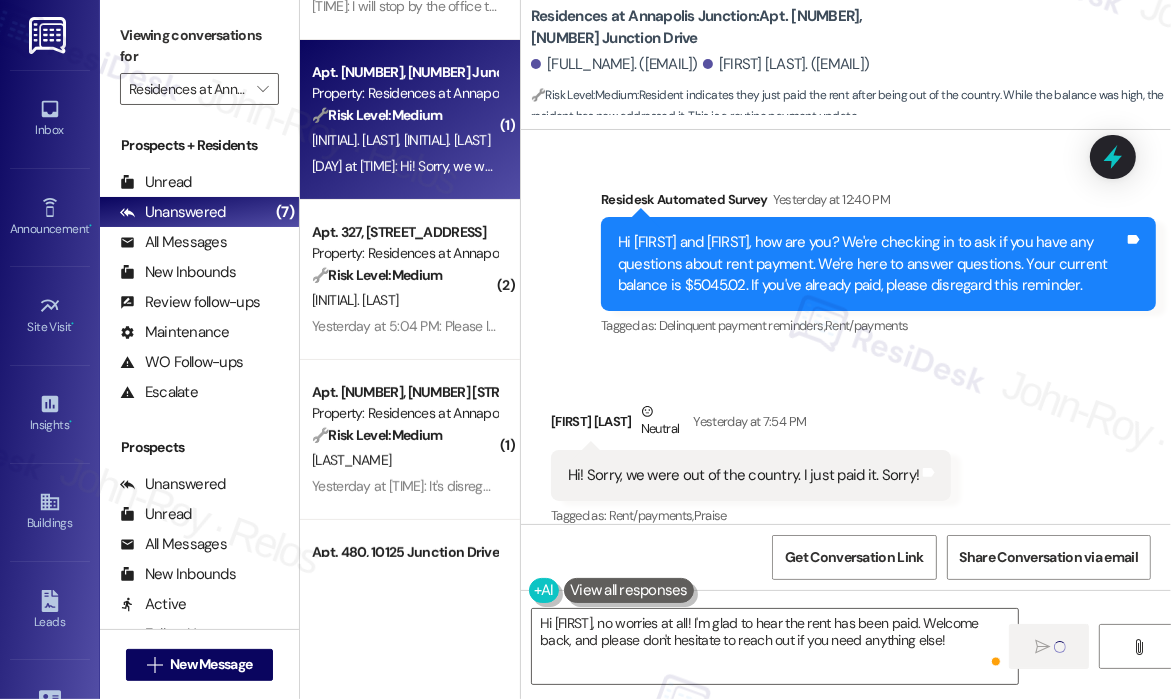 scroll, scrollTop: 300, scrollLeft: 0, axis: vertical 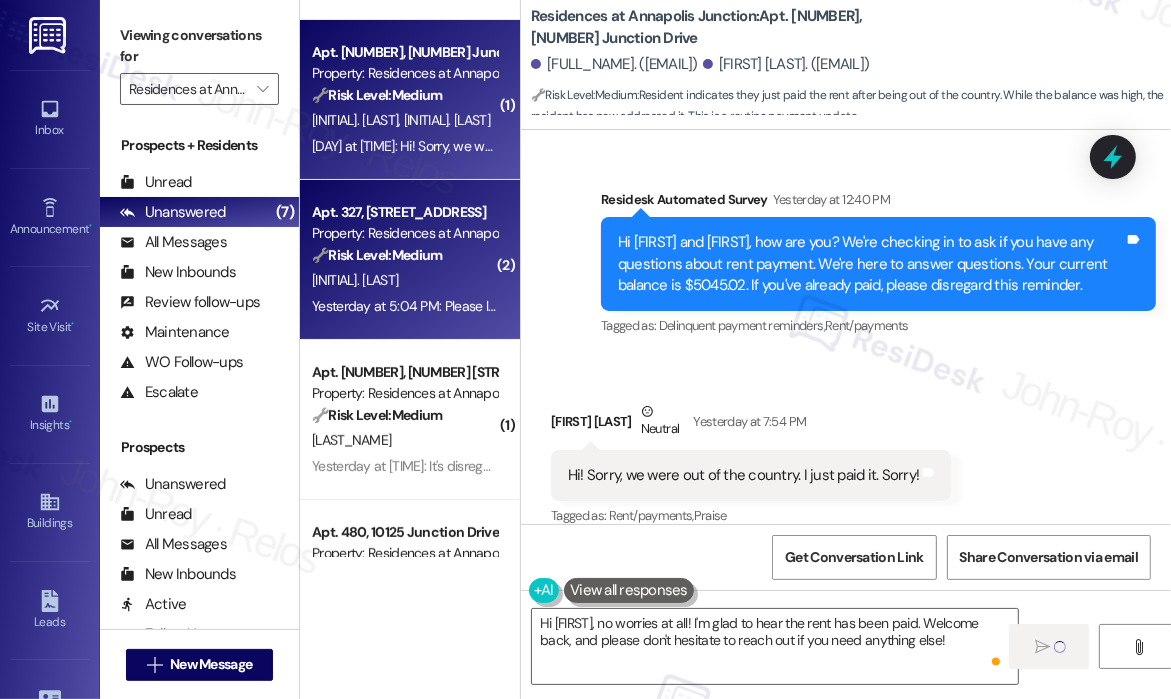 click on "Yesterday at 5:04 PM: Please let them know not to come up until tmrrw now.  Yesterday at 5:04 PM: Please let them know not to come up until tmrrw now." at bounding box center [533, 306] 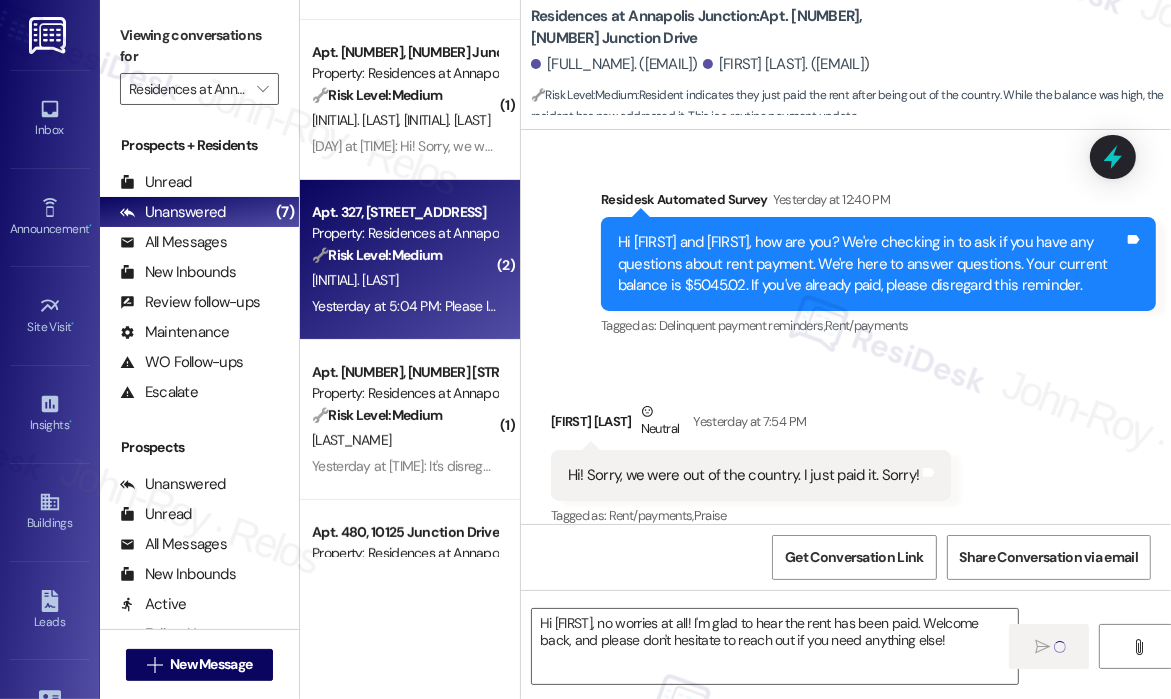 type on "Fetching suggested responses. Please feel free to read through the conversation in the meantime." 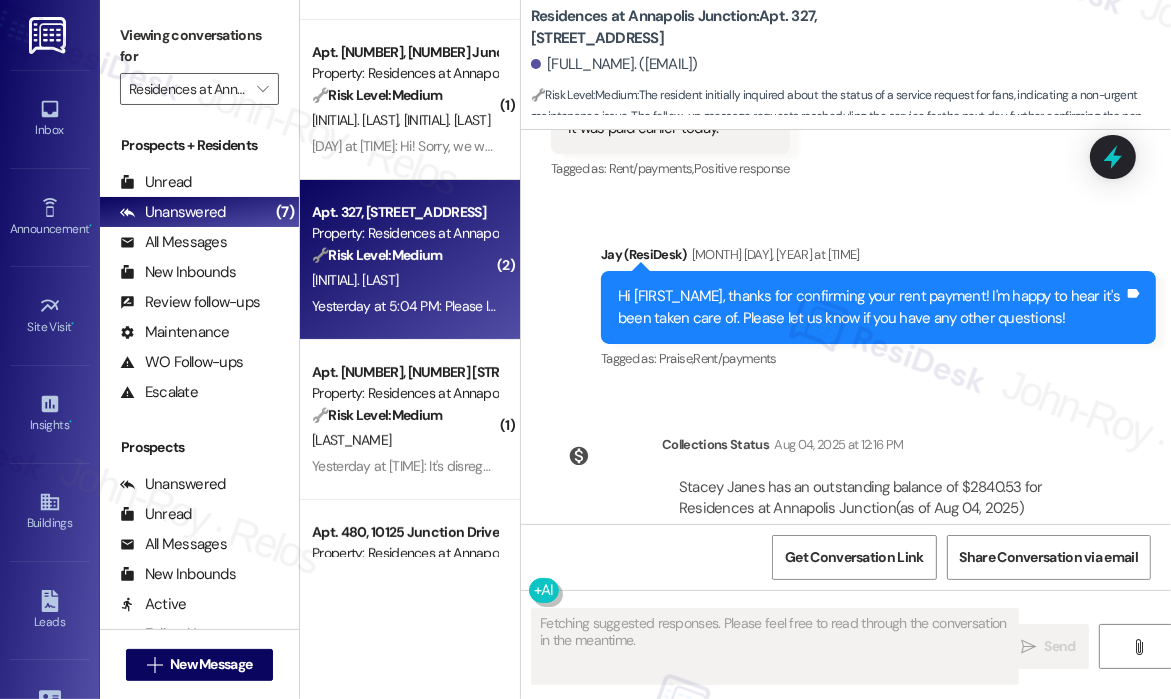 scroll, scrollTop: 5573, scrollLeft: 0, axis: vertical 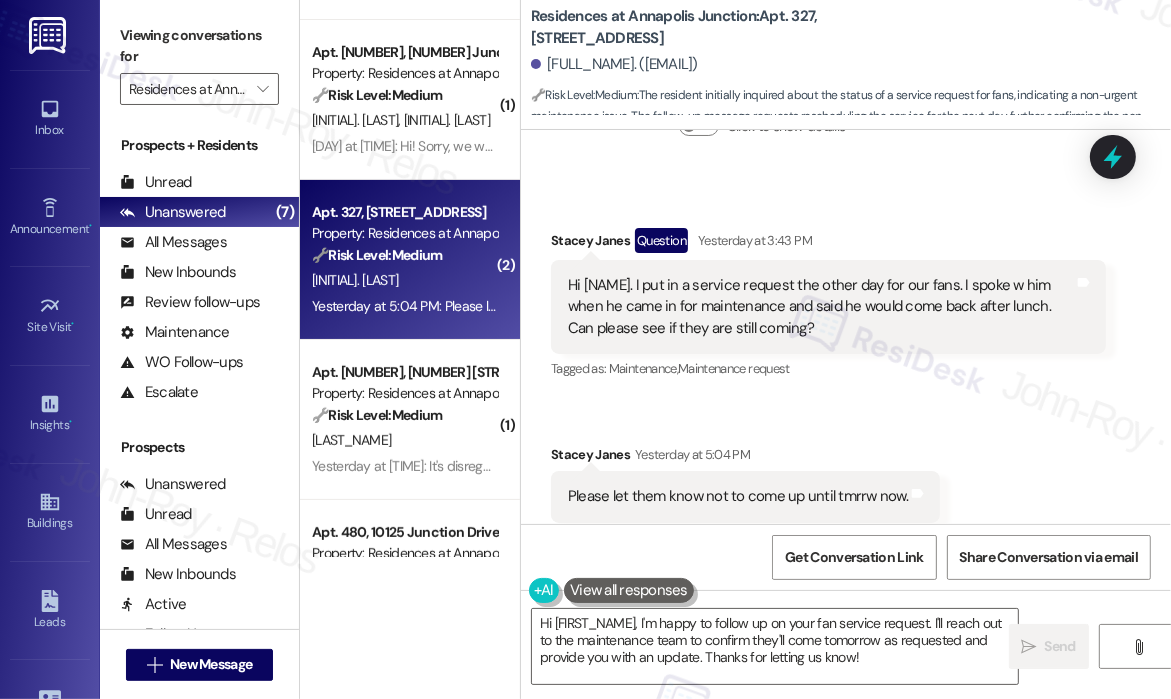 click on "Received via SMS Stacey Janes Question Yesterday at 3:43 PM Hi Jay. I put in a service request the other day for our fans. I spoke w him when he came in for maintenance and said he would come back after lunch. Can please see if they are still coming?  Tags and notes Tagged as:   Maintenance ,  Click to highlight conversations about Maintenance Maintenance request Click to highlight conversations about Maintenance request" at bounding box center [828, 306] 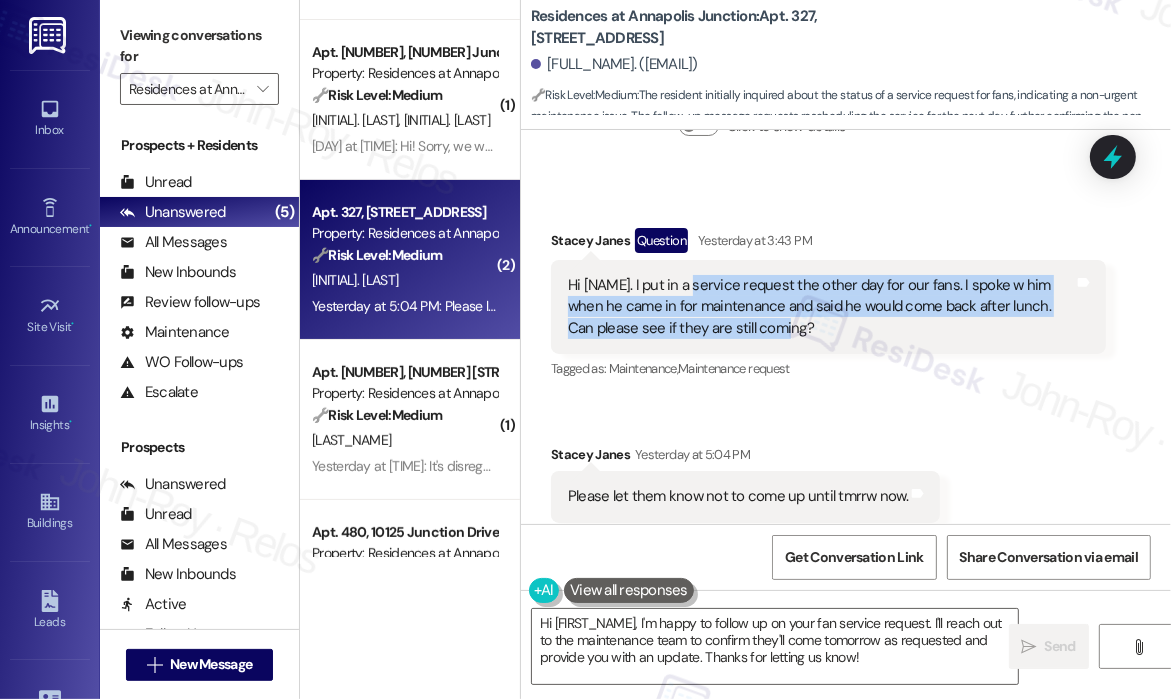 drag, startPoint x: 837, startPoint y: 291, endPoint x: 686, endPoint y: 250, distance: 156.46725 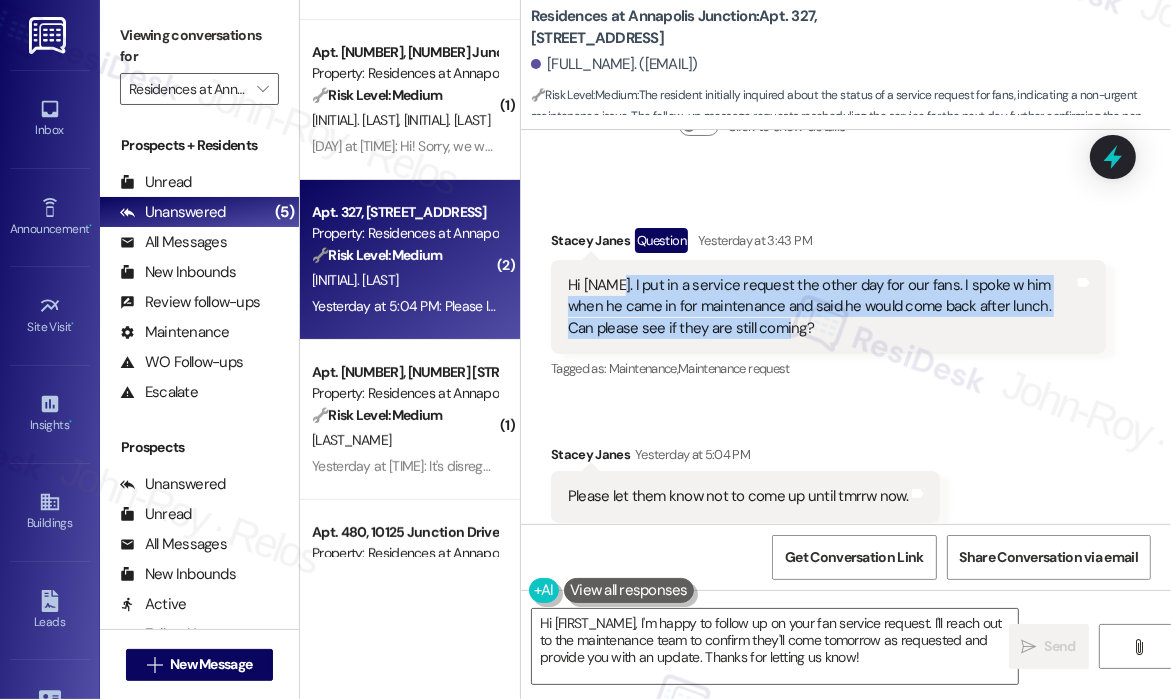 click on "Hi Jay. I put in a service request the other day for our fans. I spoke w him when he came in for maintenance and said he would come back after lunch. Can please see if they are still coming?" at bounding box center (821, 307) 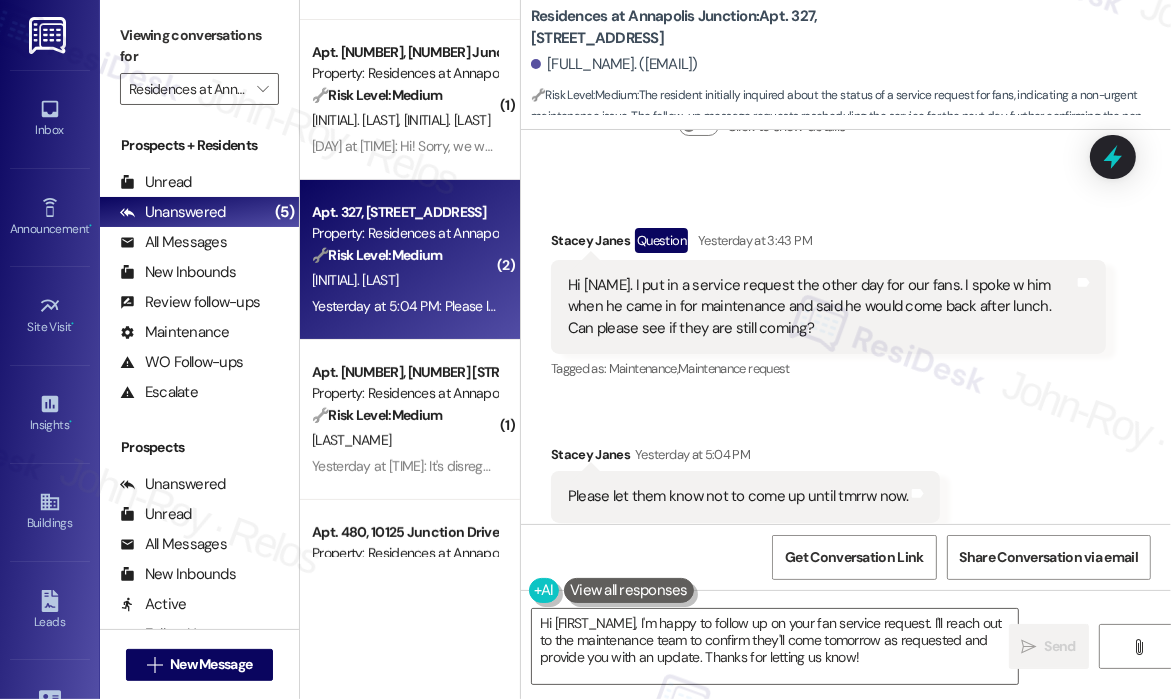 click on "Please let them know not to come up until tmrrw now." at bounding box center [738, 496] 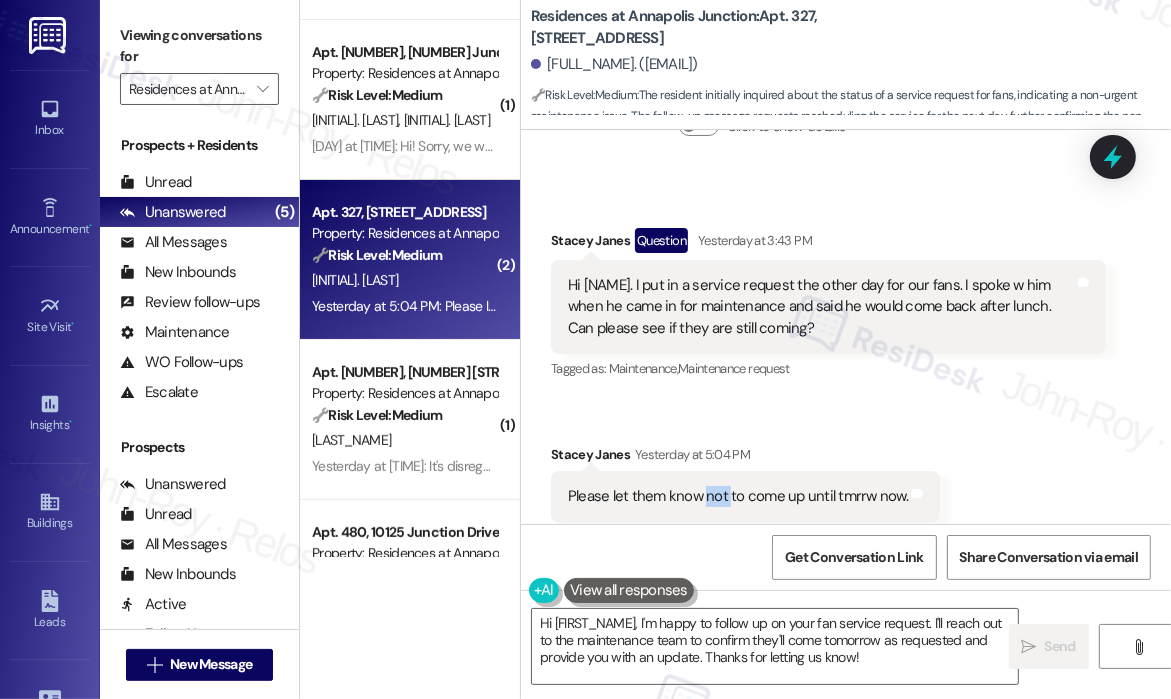 click on "Please let them know not to come up until tmrrw now." at bounding box center (738, 496) 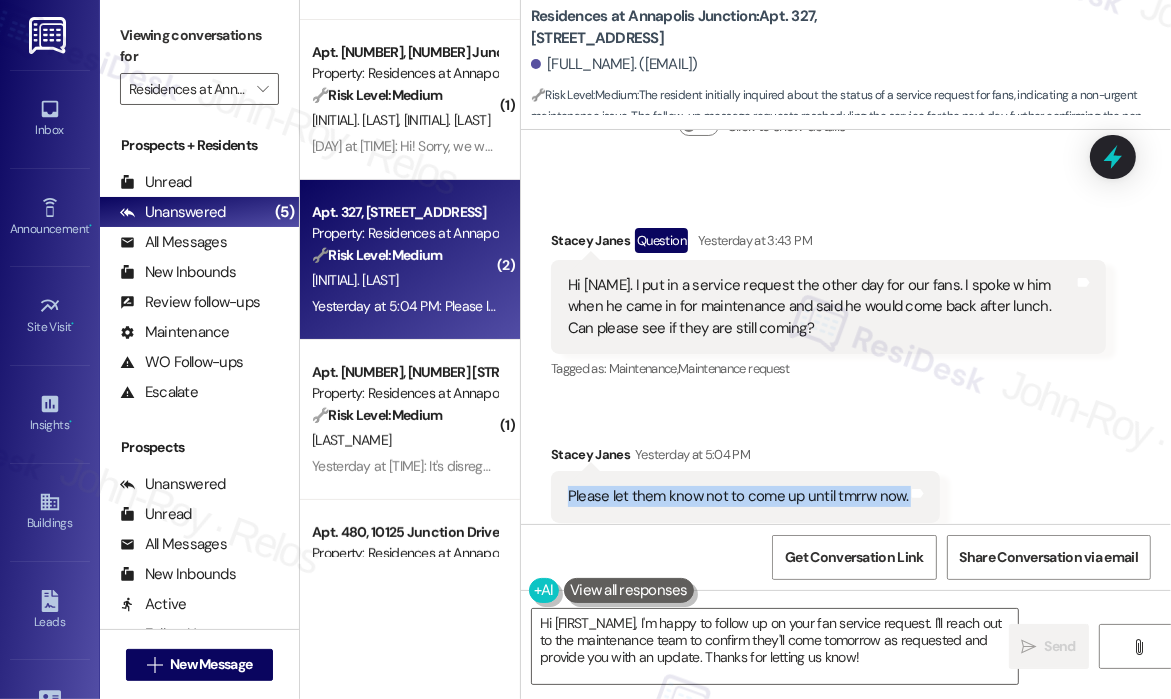 click on "Please let them know not to come up until tmrrw now." at bounding box center (738, 496) 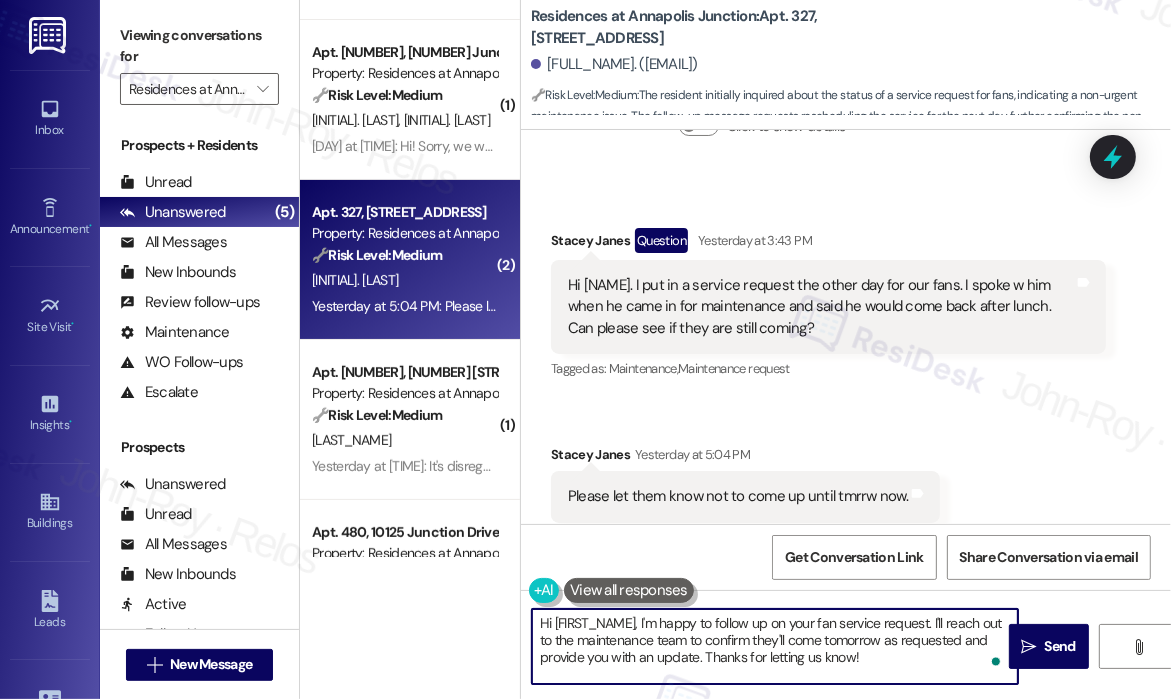 drag, startPoint x: 907, startPoint y: 660, endPoint x: 641, endPoint y: 623, distance: 268.56097 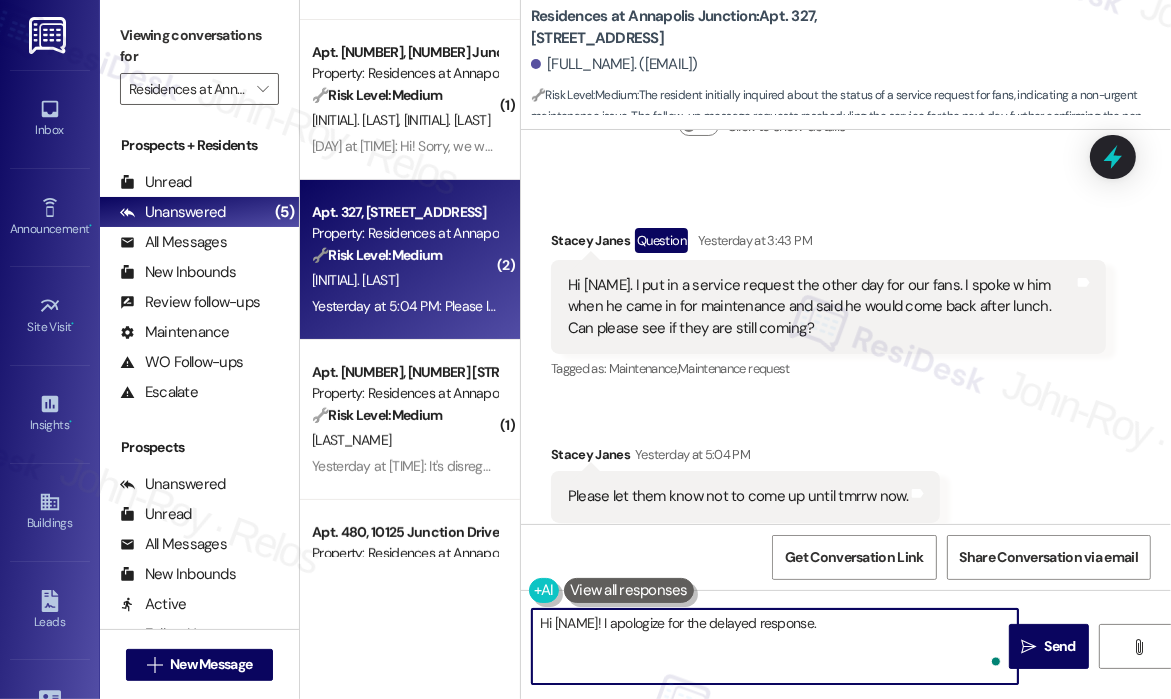 paste on "Thank you for reaching out — just following up to see if maintenance was able to stop by yesterday for the fan repair, or if you’d like me to confirm that they’ll wait until tomorrow before coming up." 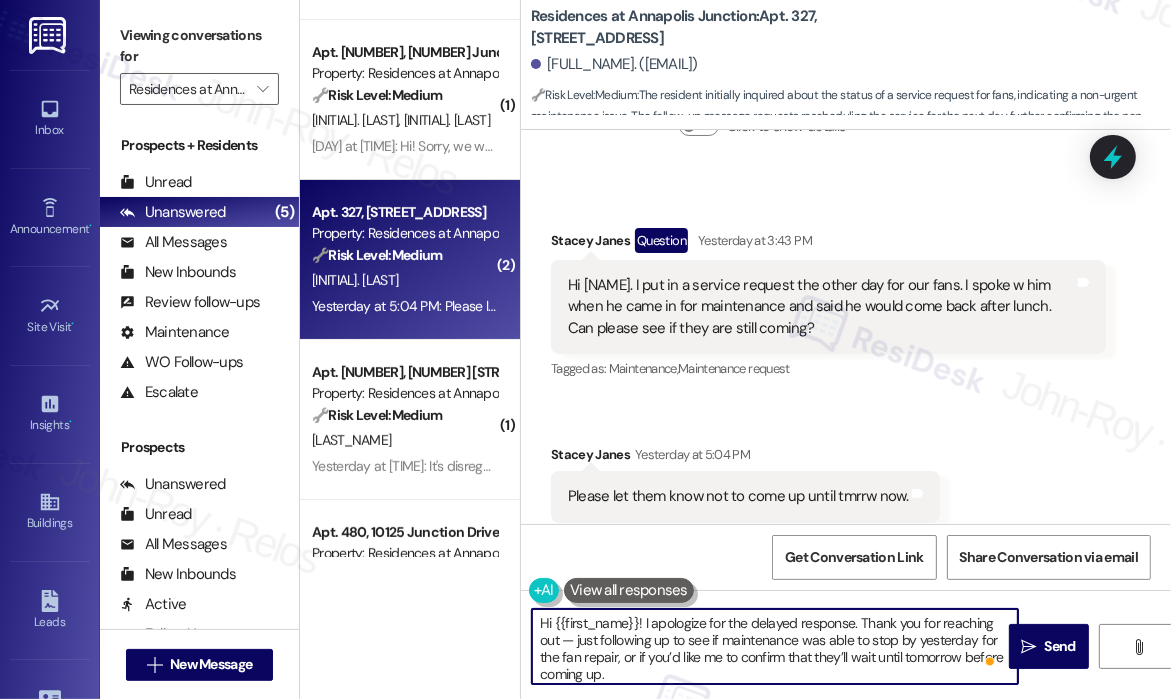 click on "Hi {{first_name}}! I apologize for the delayed response. Thank you for reaching out — just following up to see if maintenance was able to stop by yesterday for the fan repair, or if you’d like me to confirm that they’ll wait until tomorrow before coming up." at bounding box center (775, 646) 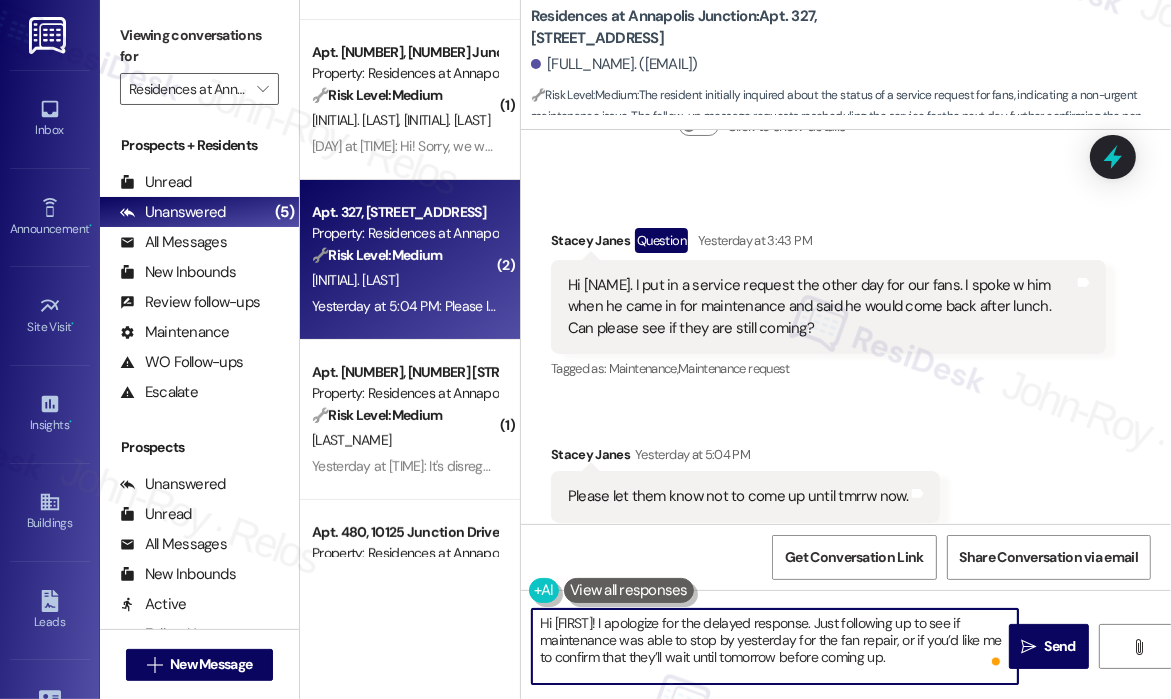 drag, startPoint x: 892, startPoint y: 639, endPoint x: 892, endPoint y: 668, distance: 29 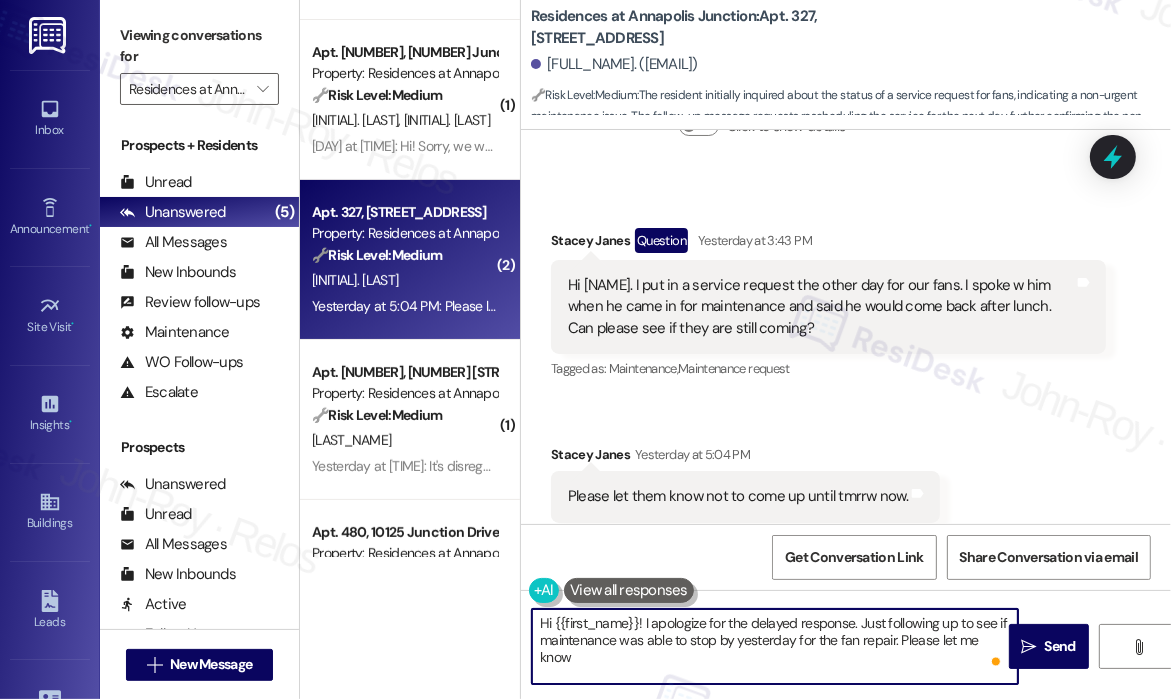 type on "Hi {{first_name}}! I apologize for the delayed response. Just following up to see if maintenance was able to stop by yesterday for the fan repair. Please let me know." 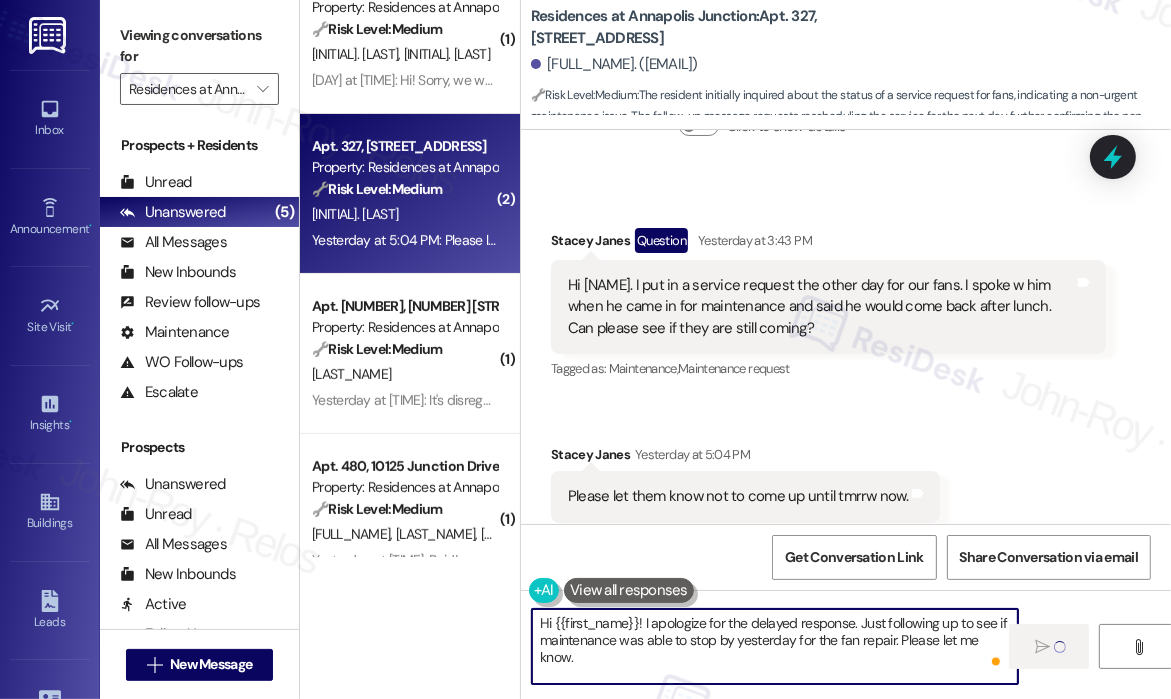 scroll, scrollTop: 400, scrollLeft: 0, axis: vertical 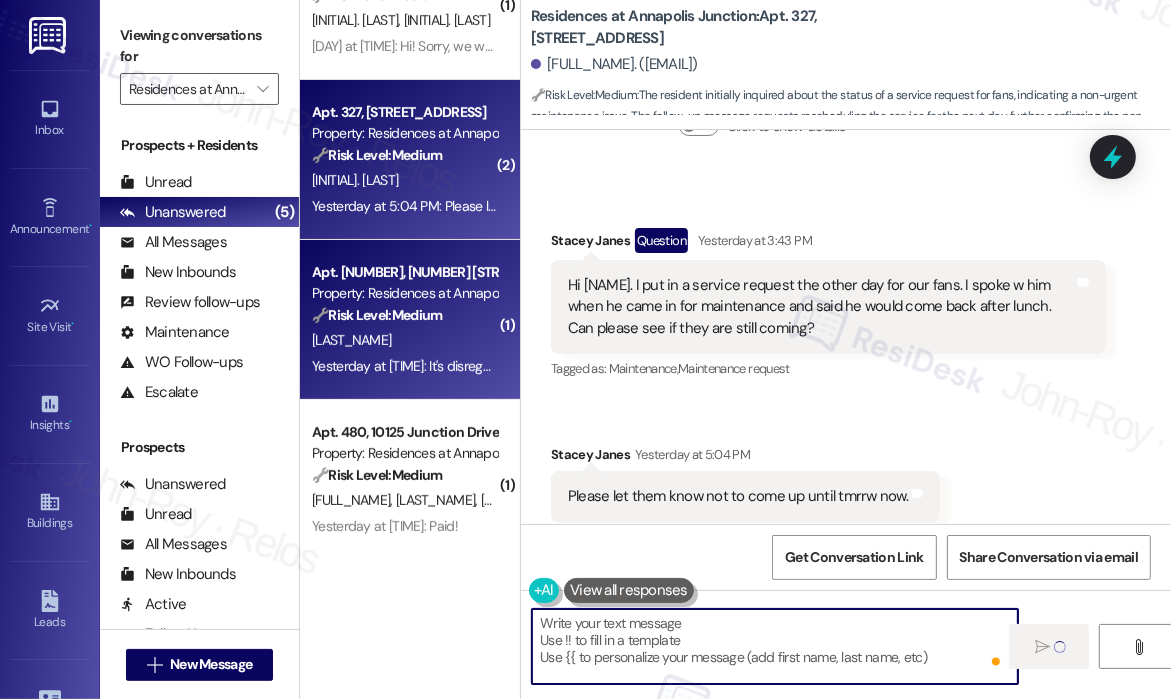 type 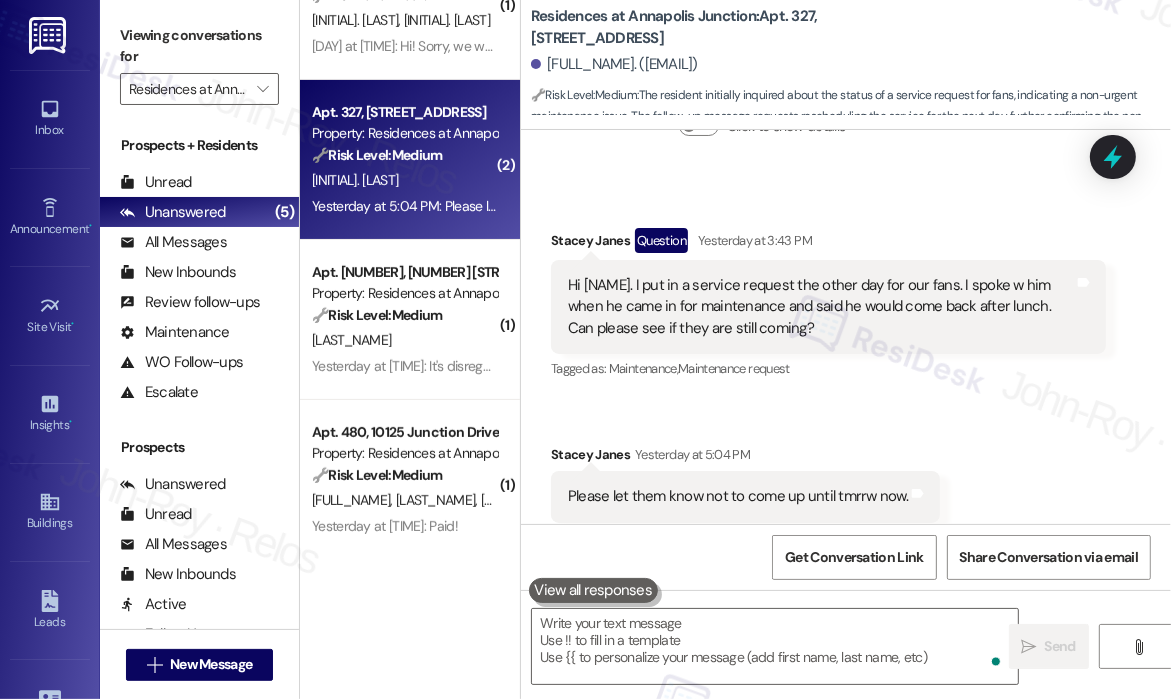 click on "D. Moore" at bounding box center [404, 340] 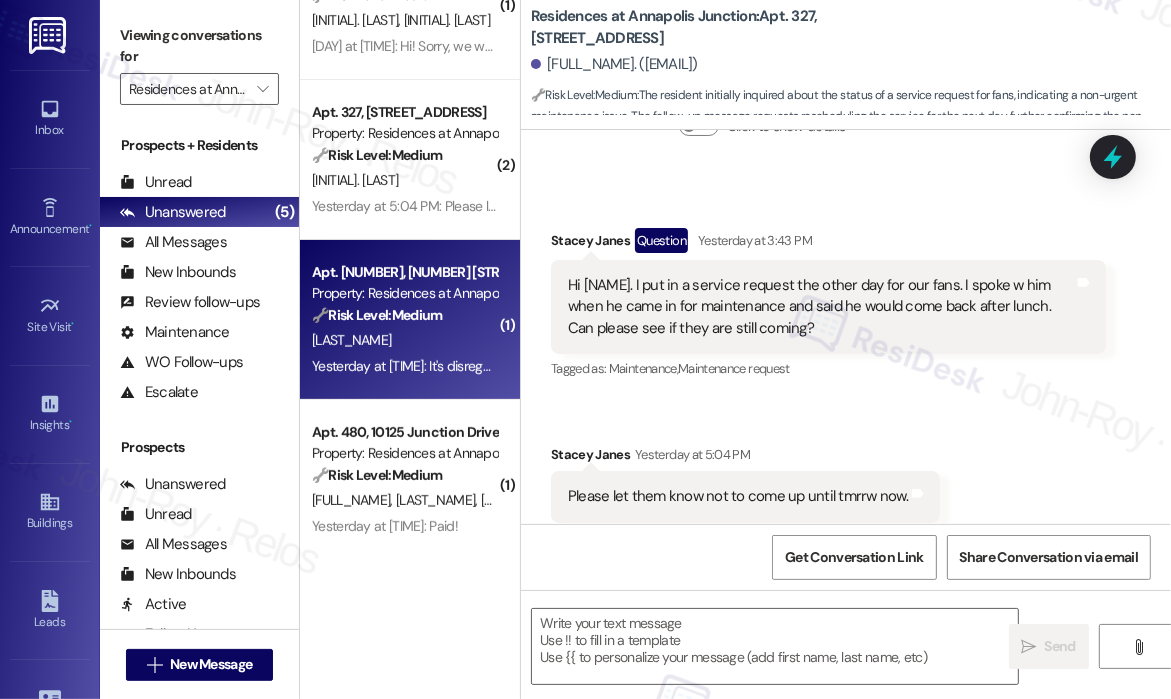 type on "Fetching suggested responses. Please feel free to read through the conversation in the meantime." 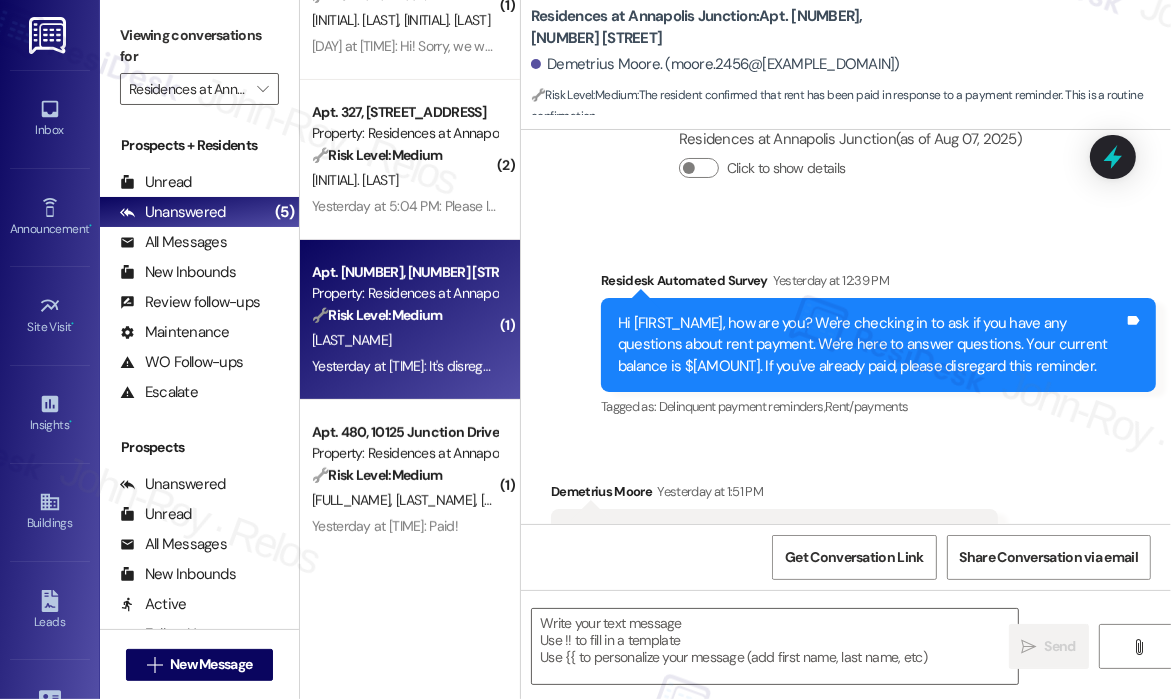 scroll, scrollTop: 5755, scrollLeft: 0, axis: vertical 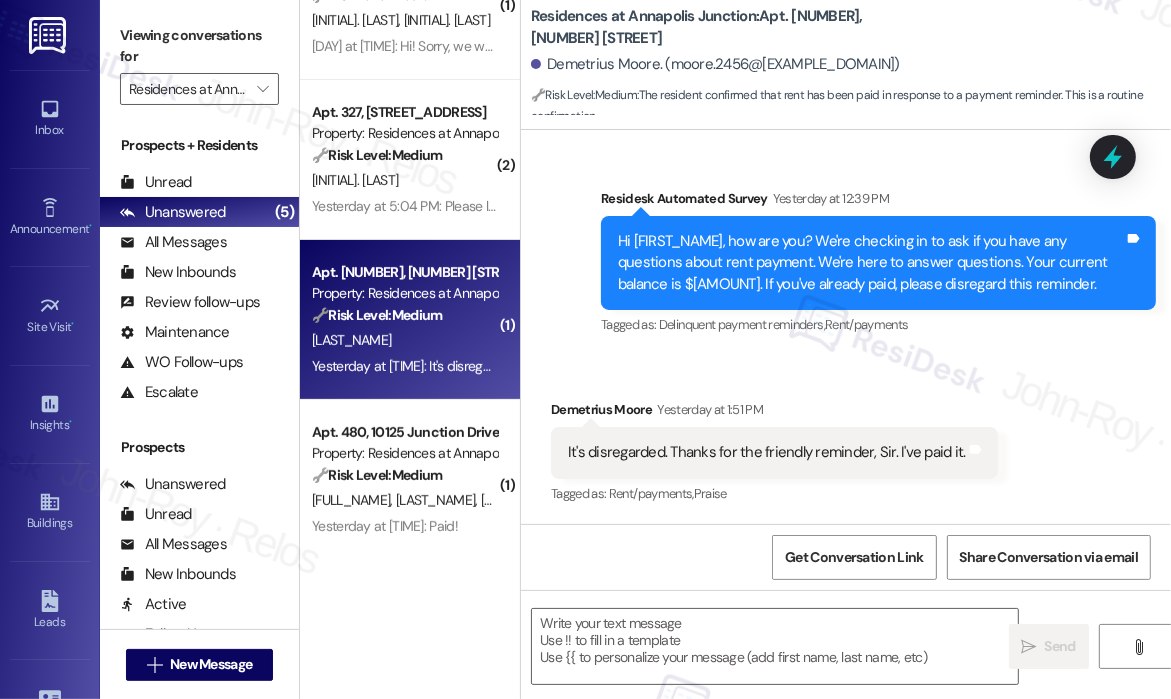 click on "Received via SMS Demetrius Moore Yesterday at 1:51 PM It's disregarded. Thanks for the friendly reminder, Sir. I've paid it.  Tags and notes Tagged as:   Rent/payments ,  Click to highlight conversations about Rent/payments Praise Click to highlight conversations about Praise" at bounding box center (846, 438) 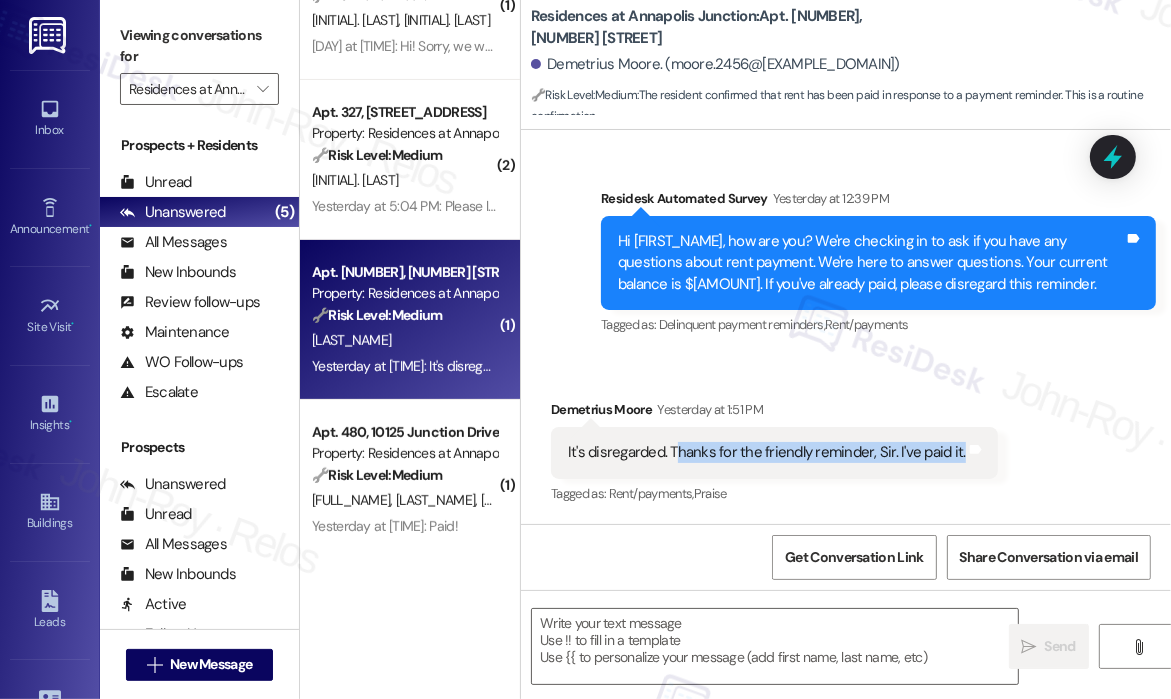 drag, startPoint x: 673, startPoint y: 449, endPoint x: 953, endPoint y: 452, distance: 280.01608 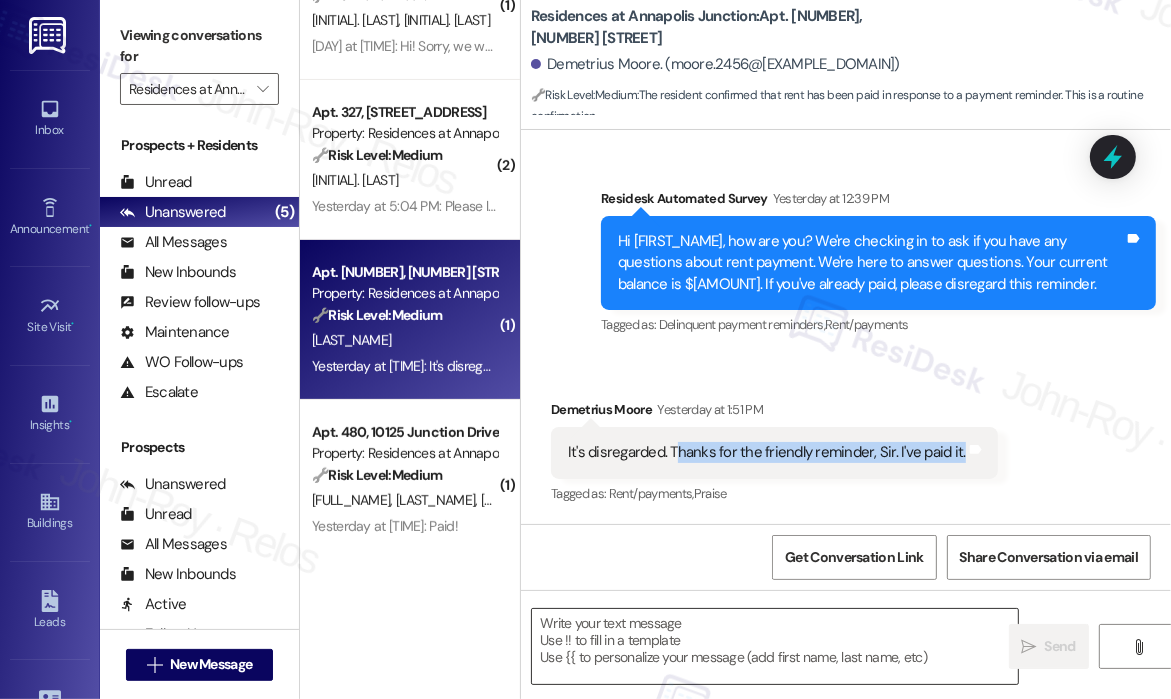 click at bounding box center (775, 646) 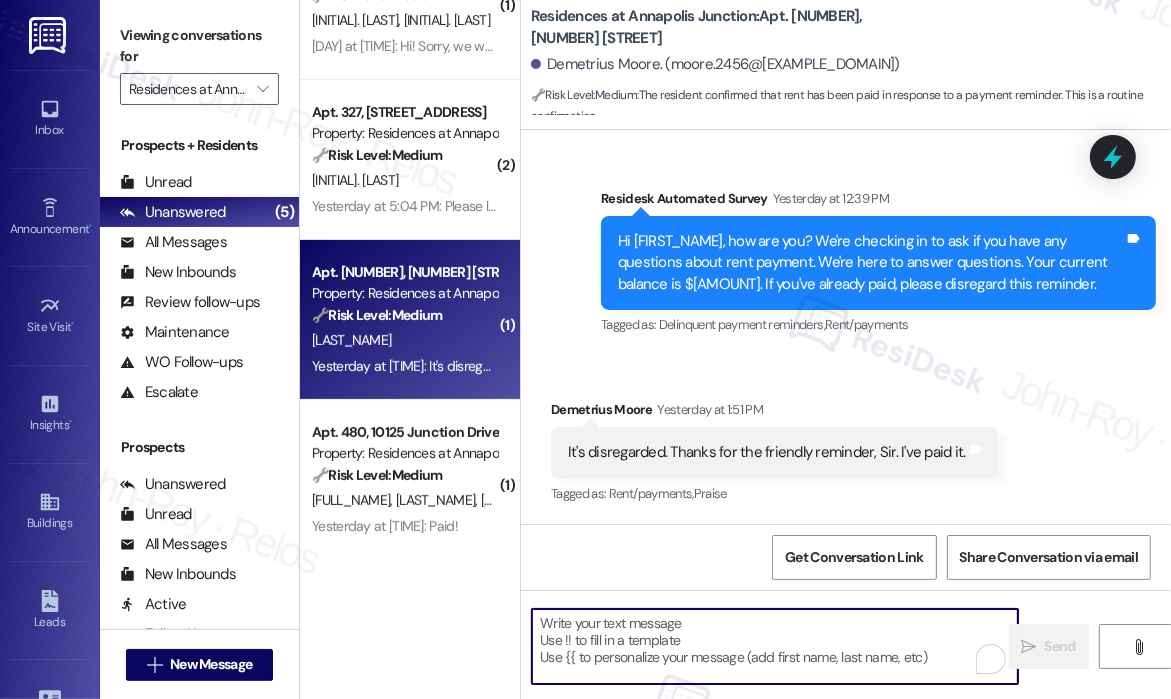 paste on "Thank you for letting me know — I appreciate you making the payment." 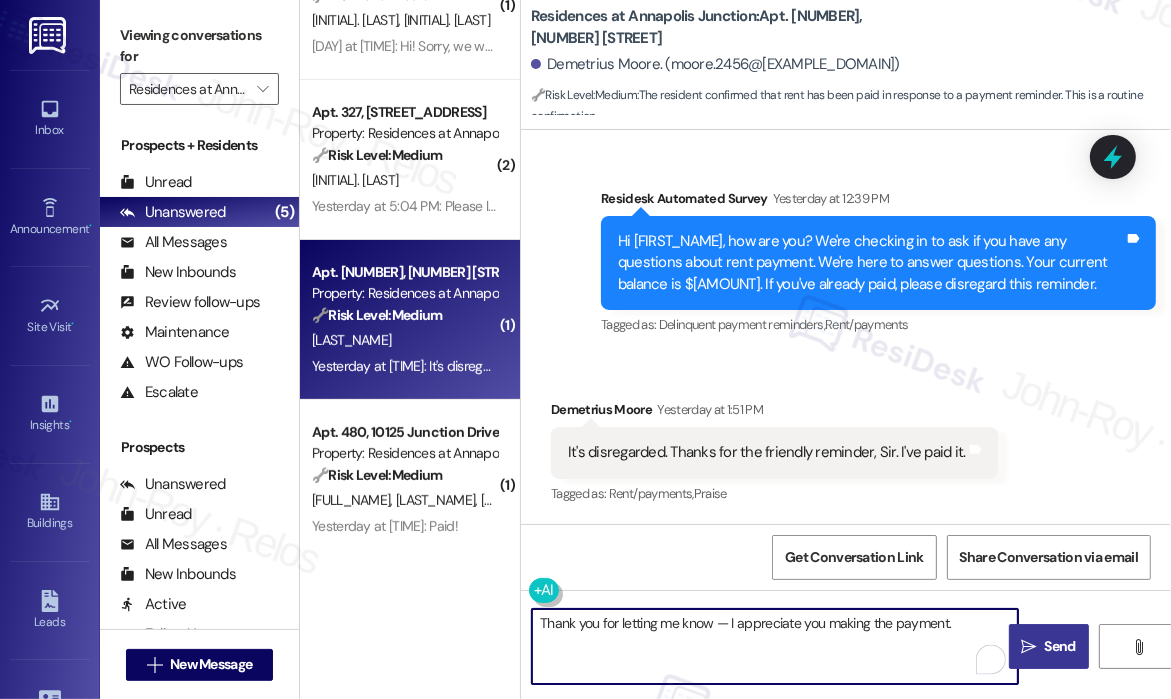type on "Thank you for letting me know — I appreciate you making the payment." 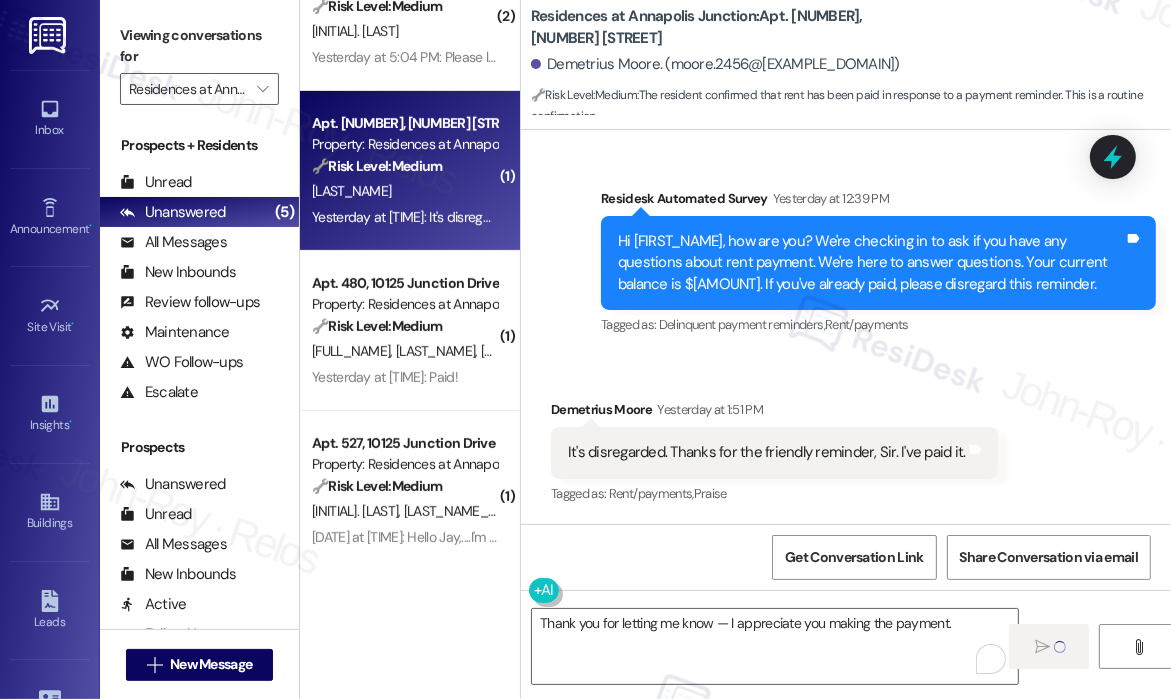 scroll, scrollTop: 563, scrollLeft: 0, axis: vertical 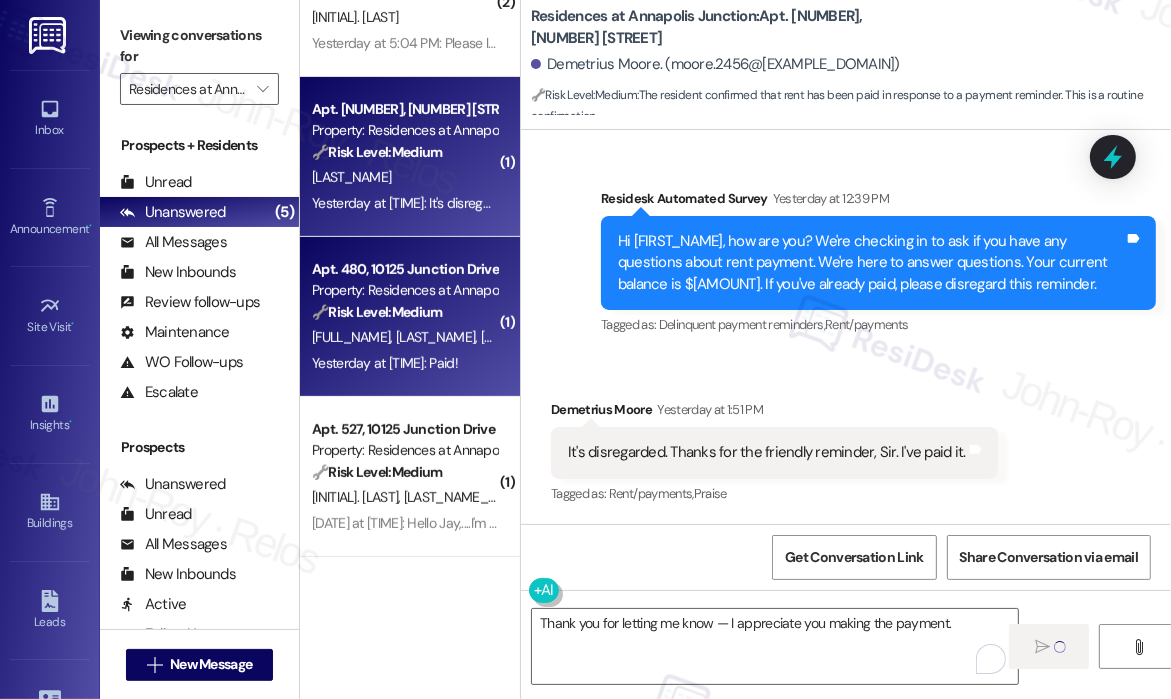click on "S. Jewett-Harrison D. Jewett-Oliver" at bounding box center (404, 337) 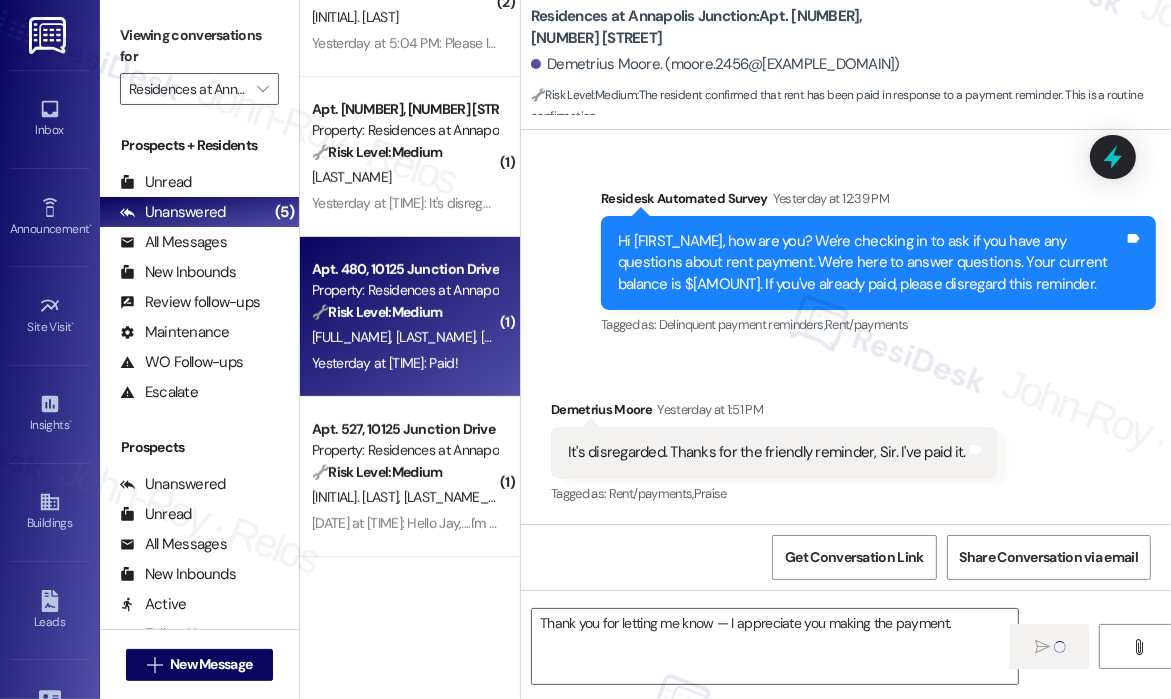 type on "Fetching suggested responses. Please feel free to read through the conversation in the meantime." 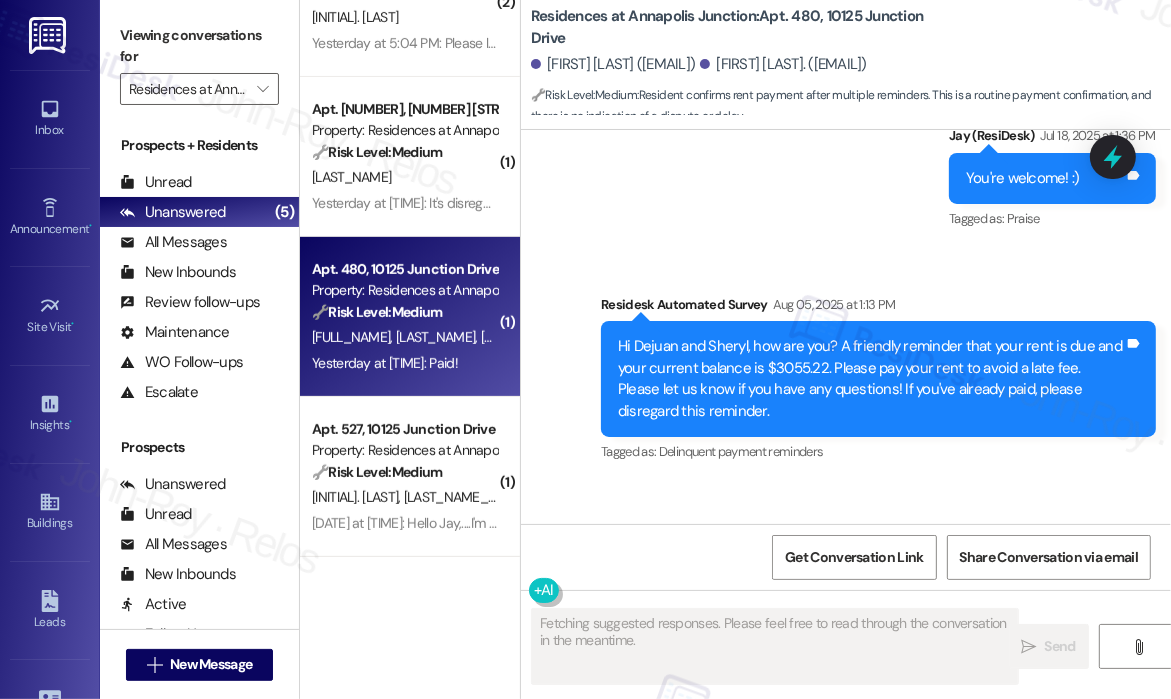 scroll, scrollTop: 16359, scrollLeft: 0, axis: vertical 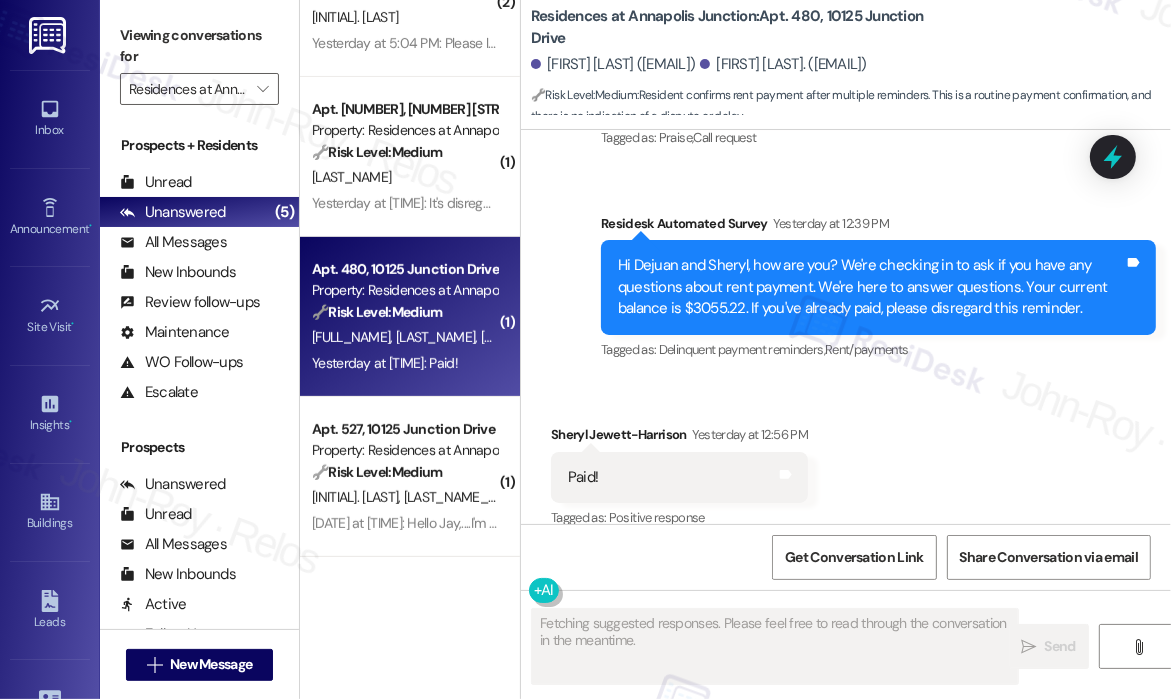 click on "Received via SMS Sheryl Jewett-Harrison Yesterday at 12:56 PM Paid! Tags and notes Tagged as:   Positive response Click to highlight conversations about Positive response" at bounding box center (846, 463) 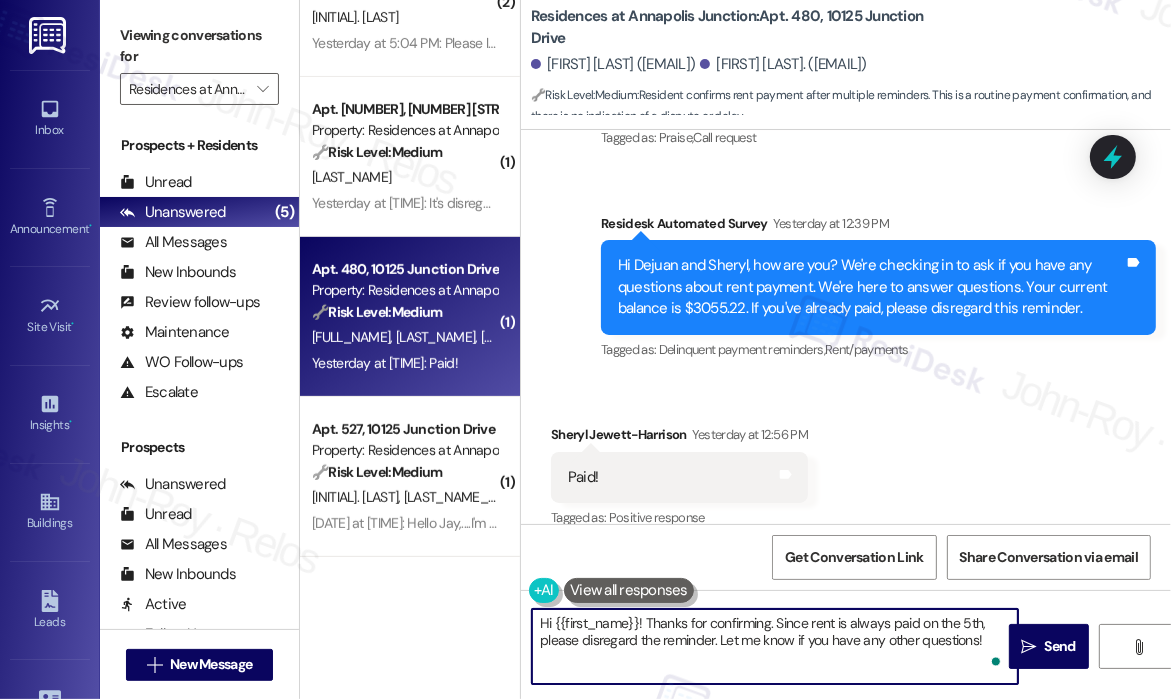 drag, startPoint x: 980, startPoint y: 639, endPoint x: 647, endPoint y: 625, distance: 333.29416 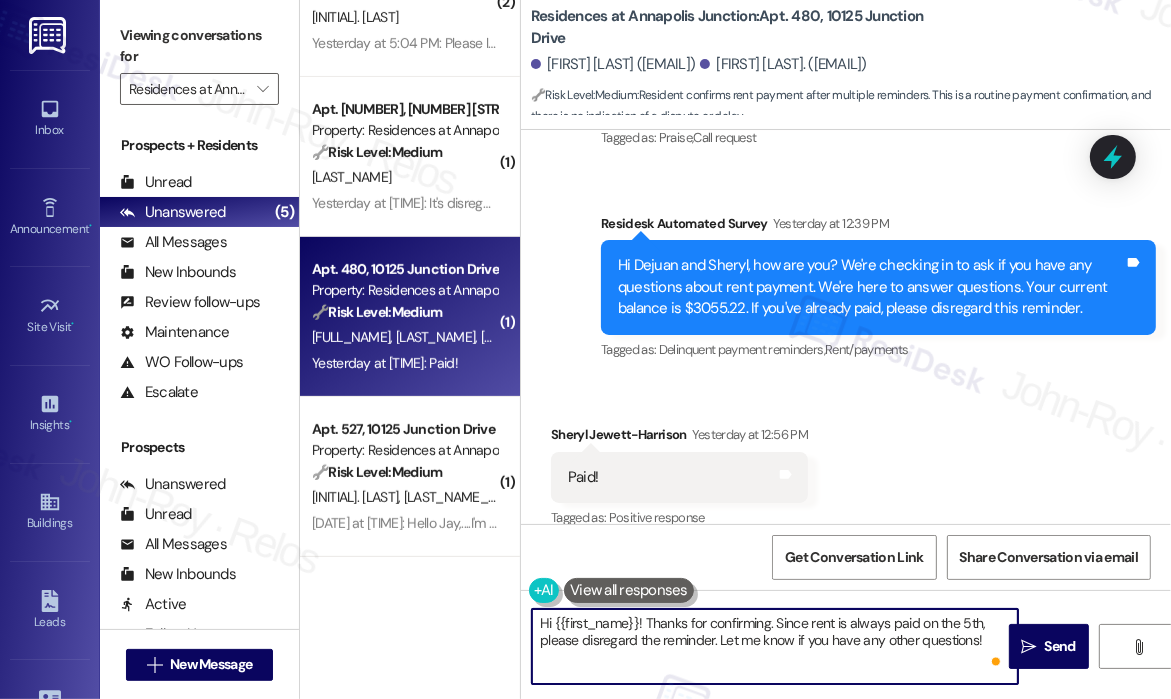 paste on "you for letting me know — I appreciate you making the payment." 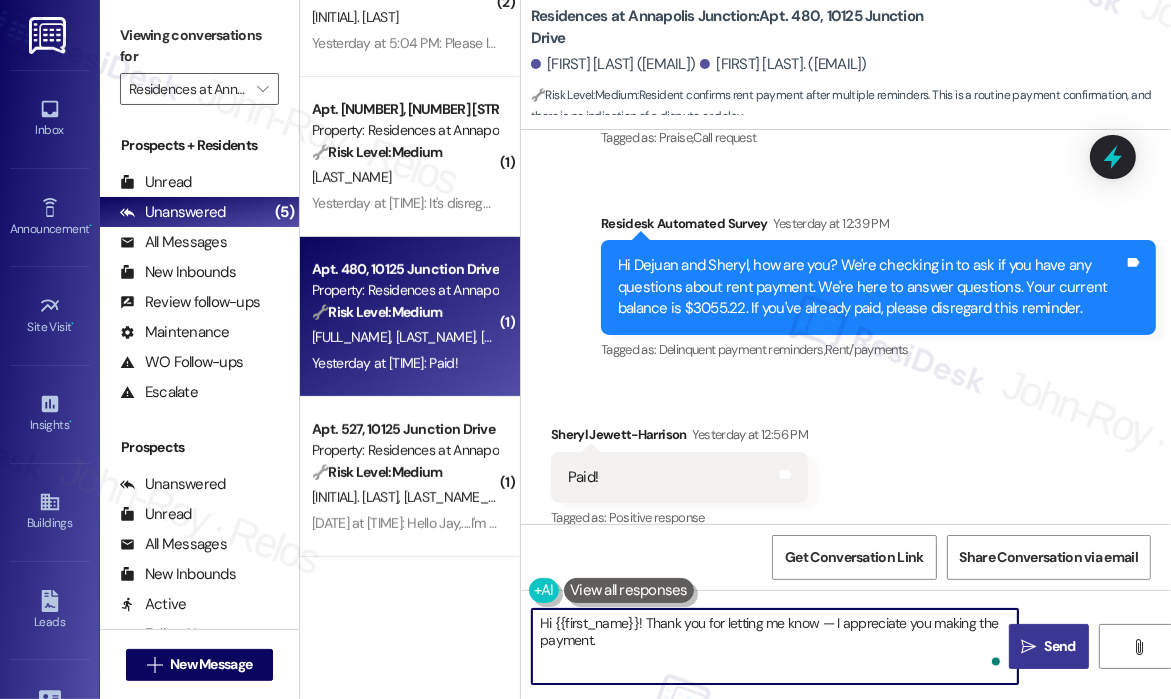 type on "Hi {{first_name}}! Thank you for letting me know — I appreciate you making the payment." 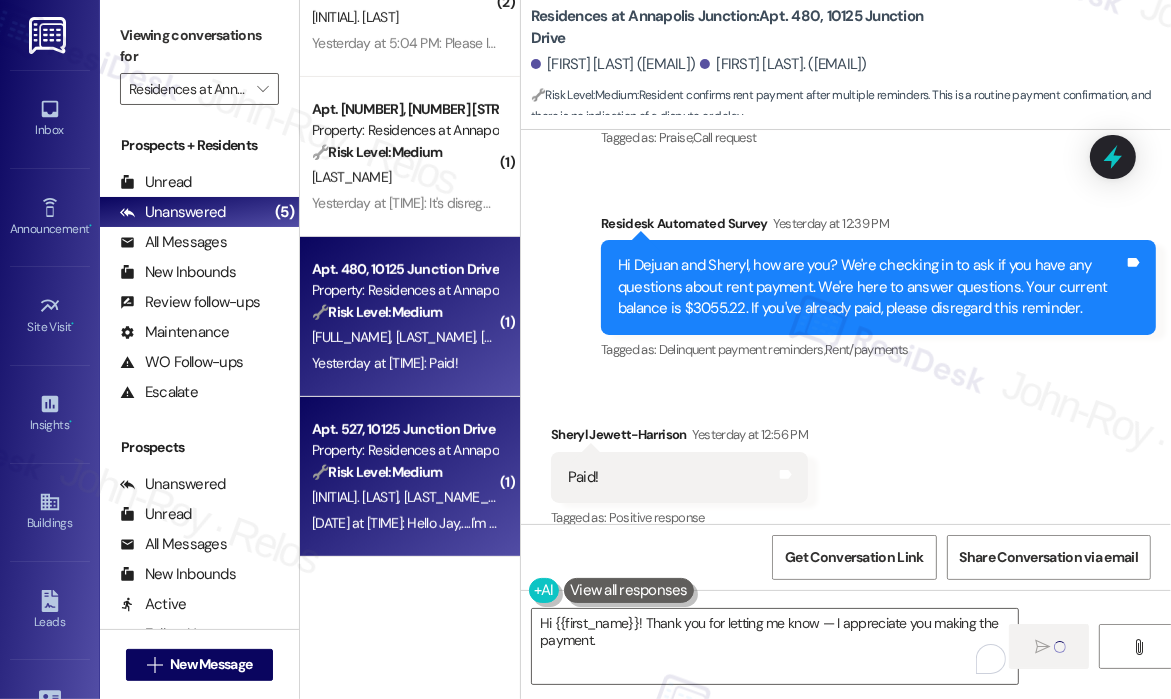 click on "🔧  Risk Level:  Medium The resident is confirming that rent was paid via ACH after receiving a reminder. This is a routine payment update and confirmation, with no indication of a dispute or problem." at bounding box center (404, 472) 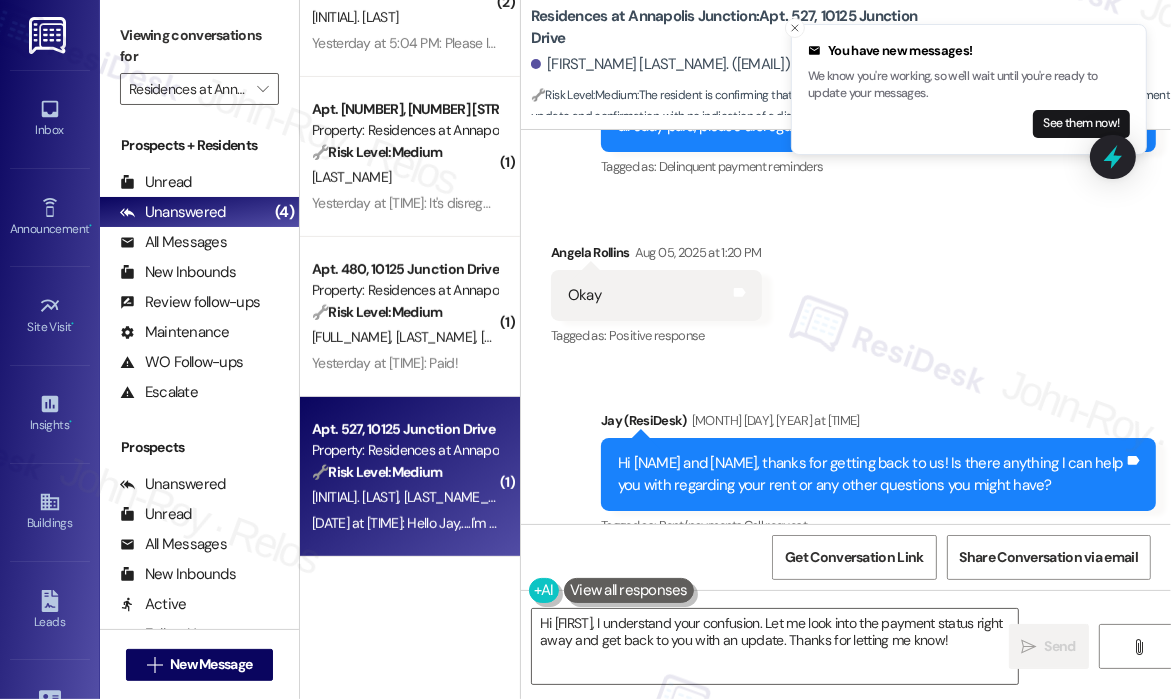 scroll, scrollTop: 960, scrollLeft: 0, axis: vertical 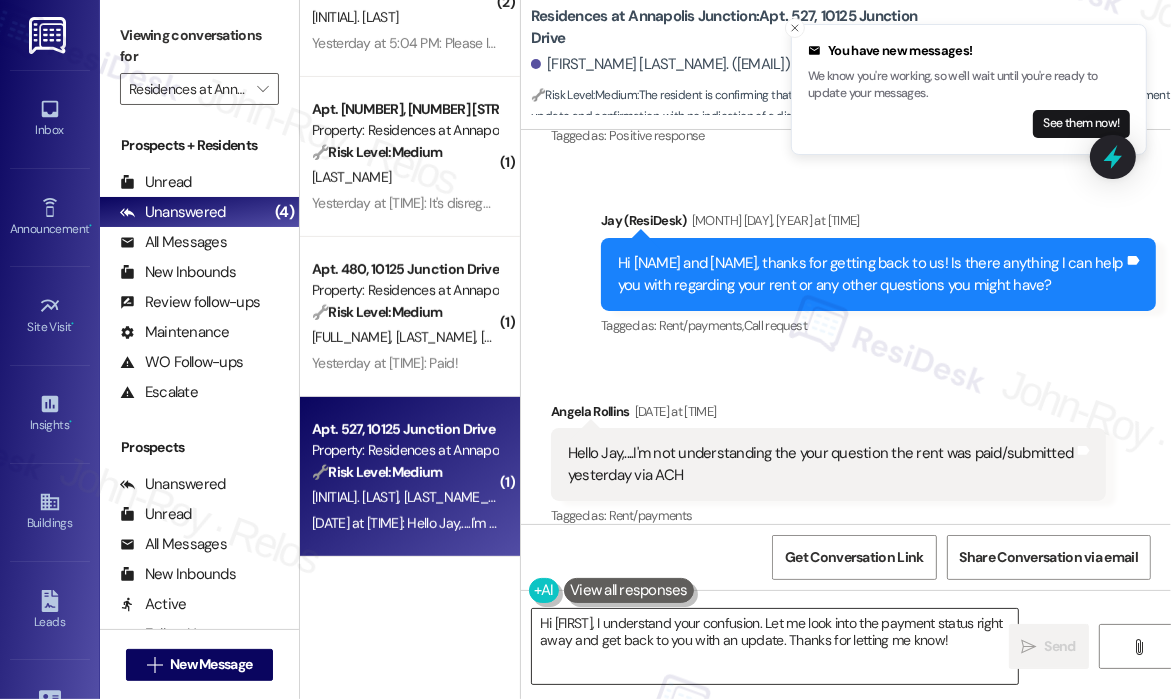 click on "Hi {{first_name}}, I understand your confusion. Let me look into the payment status right away and get back to you with an update. Thanks for letting me know!" at bounding box center [775, 646] 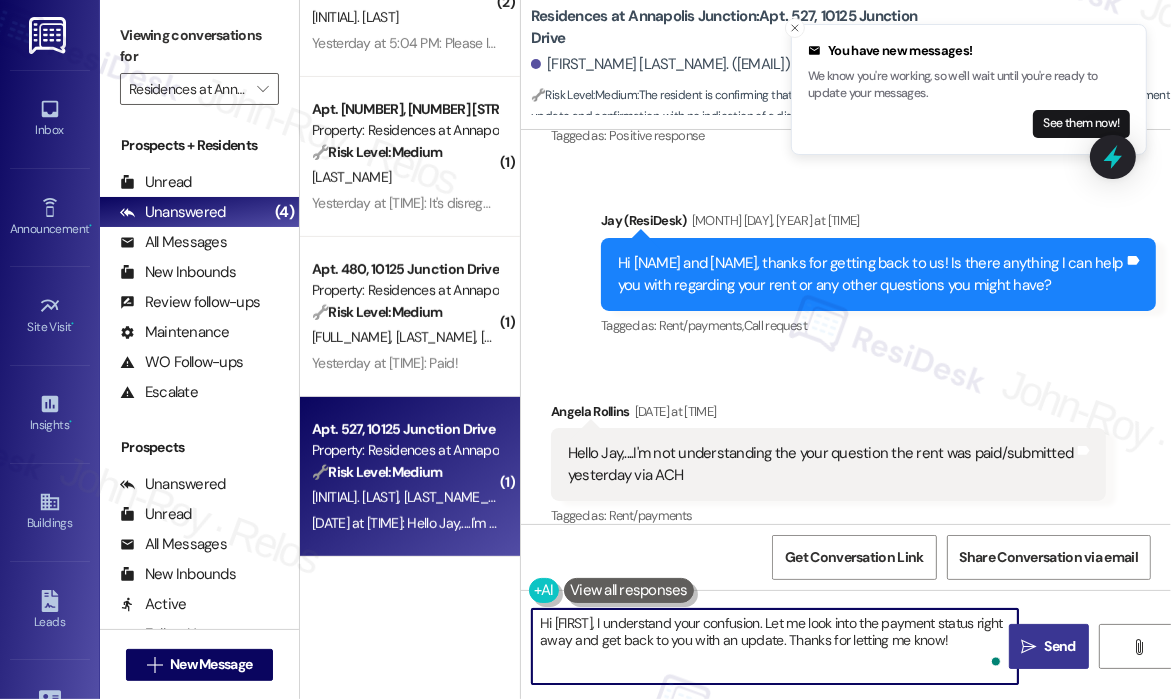 drag, startPoint x: 812, startPoint y: 620, endPoint x: 1020, endPoint y: 667, distance: 213.24399 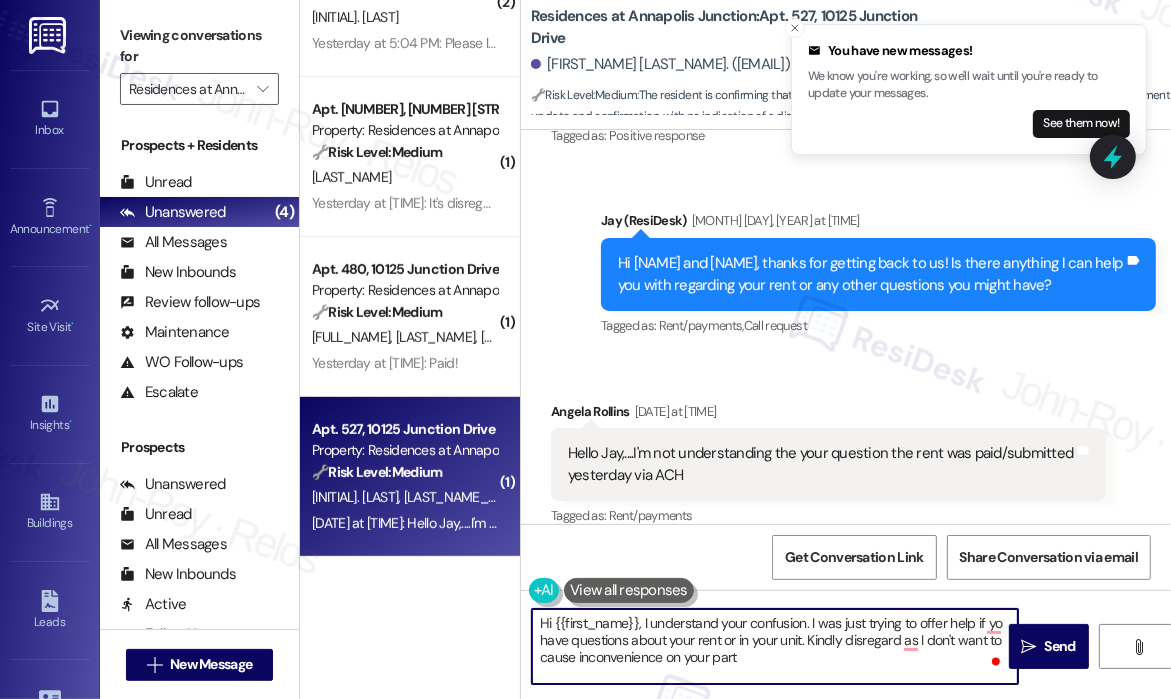 paste on "the confusion. I just wanted to offer help in case you have any questions about your rent or anything in your unit. Please feel free to disregard this if it doesn’t apply — I don’t want to cause any inconvenience." 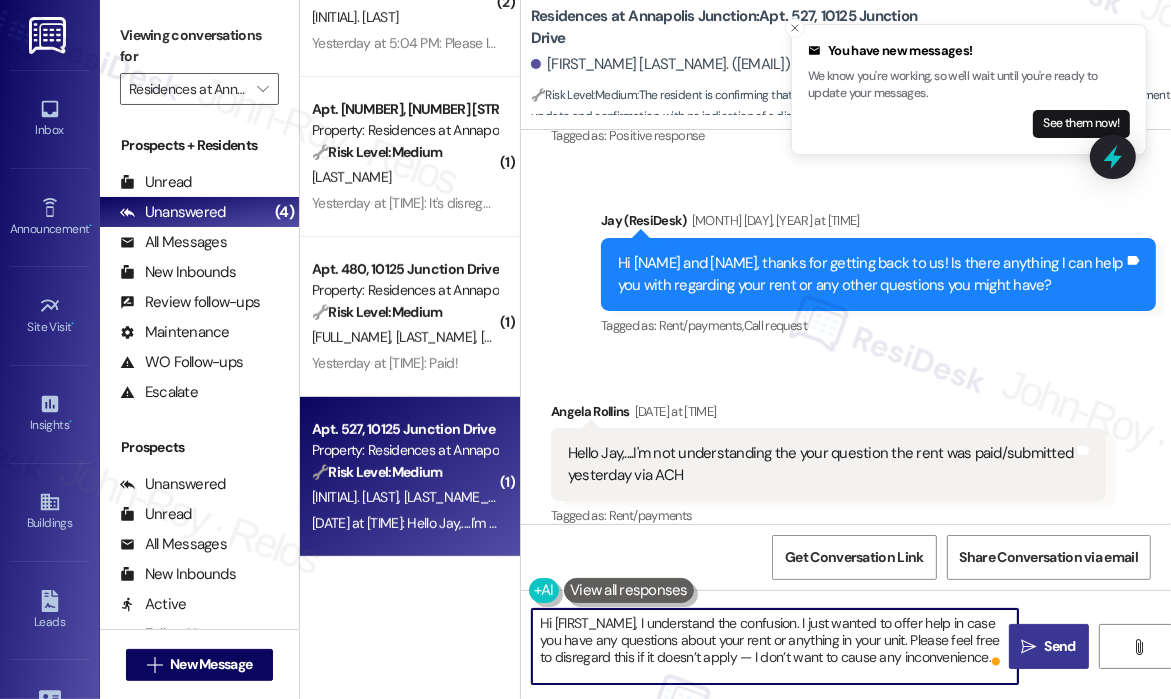 type on "Hi {{first_name}}, I understand the confusion. I just wanted to offer help in case you have any questions about your rent or anything in your unit. Please feel free to disregard this if it doesn’t apply — I don’t want to cause any inconvenience." 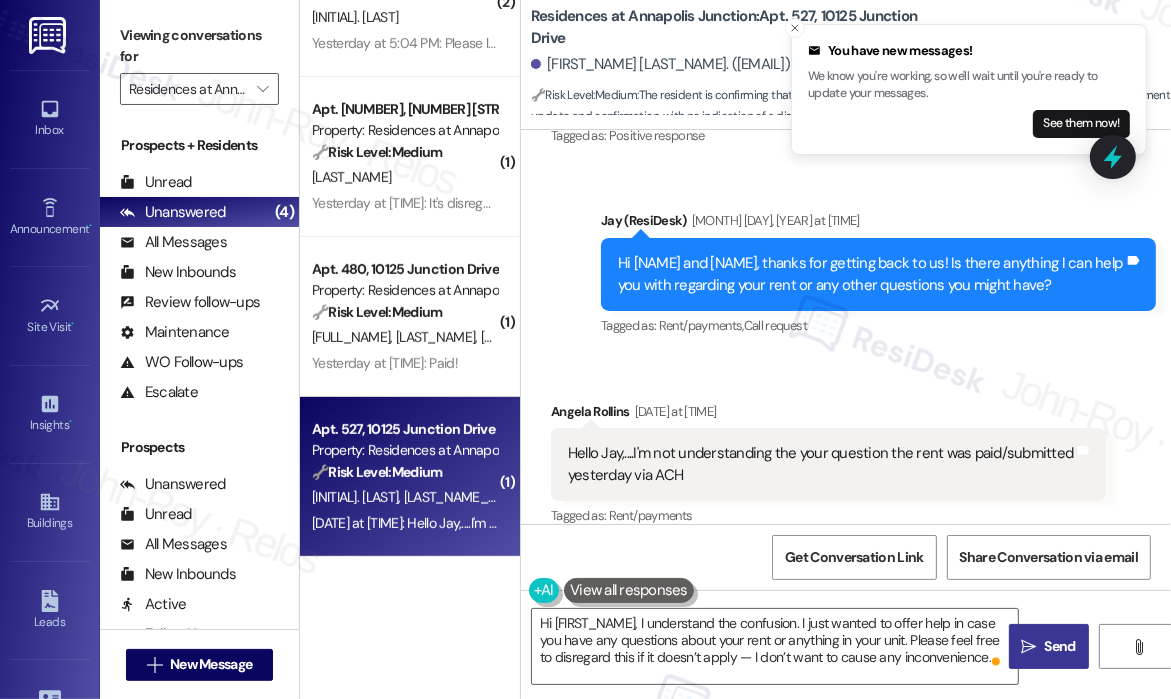 click on "Send" at bounding box center (1060, 646) 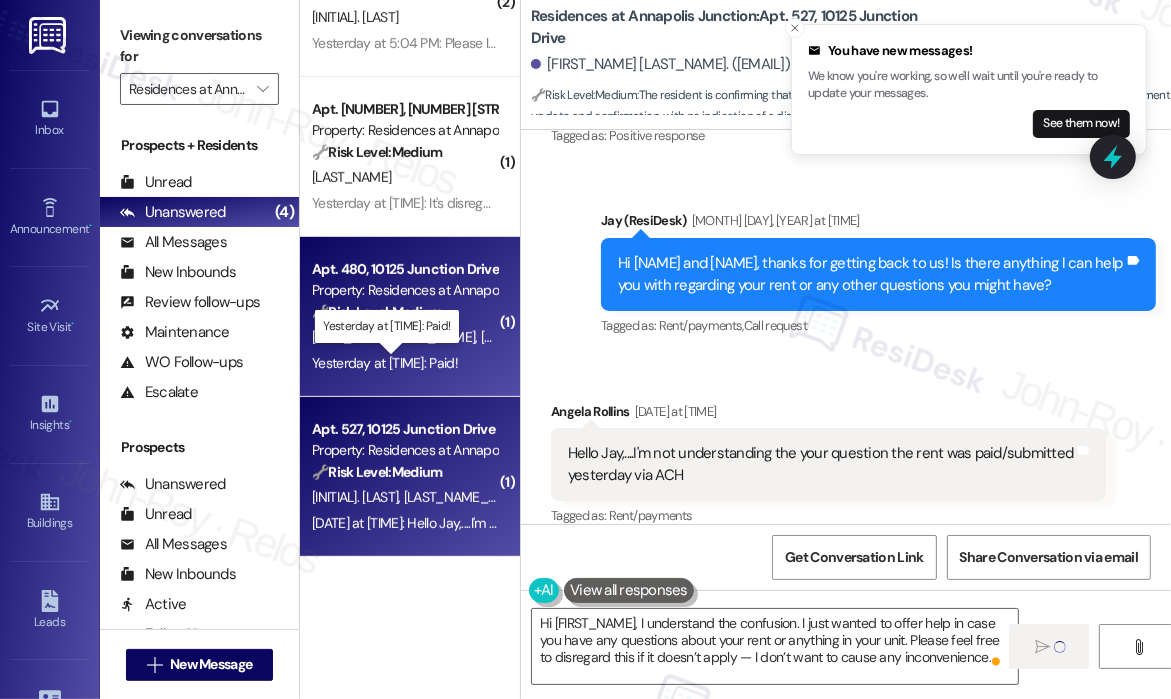 click on "Yesterday at 12:56 PM: Paid! Yesterday at 12:56 PM: Paid!" at bounding box center (385, 363) 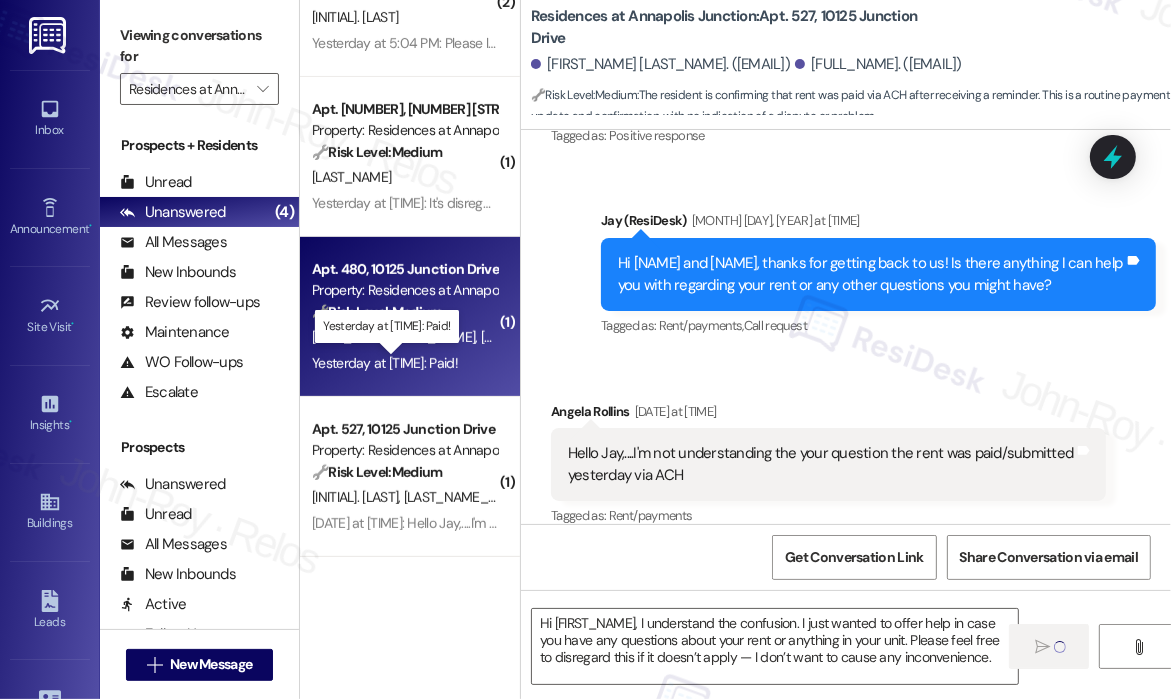 type on "Fetching suggested responses. Please feel free to read through the conversation in the meantime." 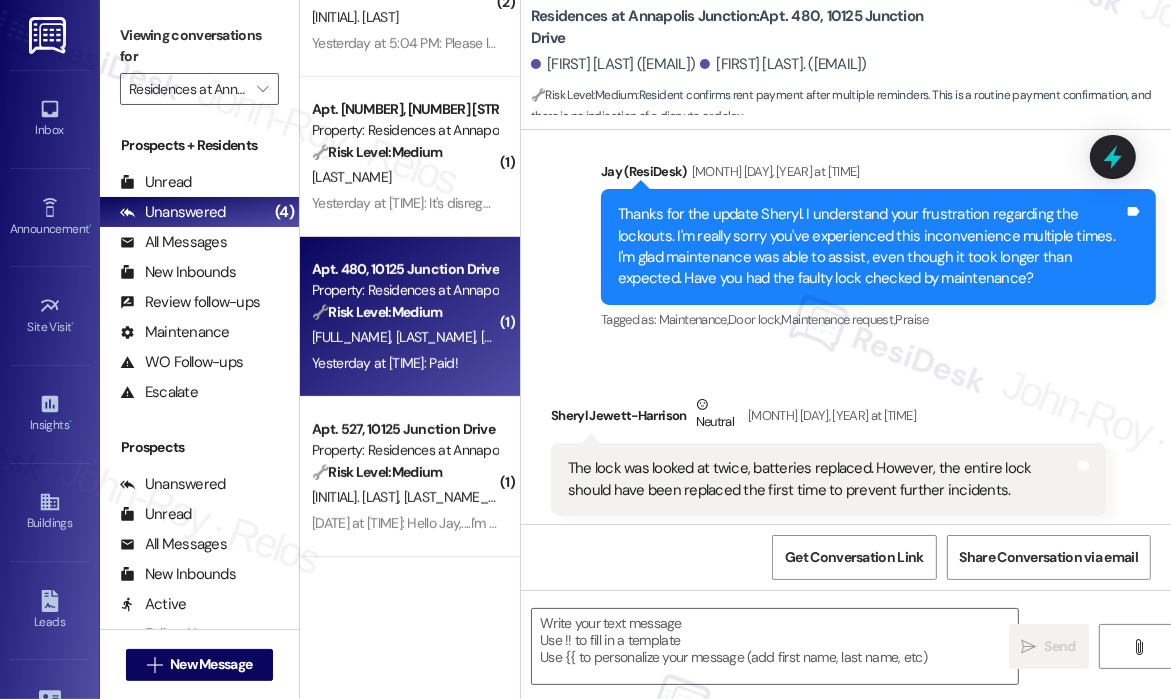 type on "Fetching suggested responses. Please feel free to read through the conversation in the meantime." 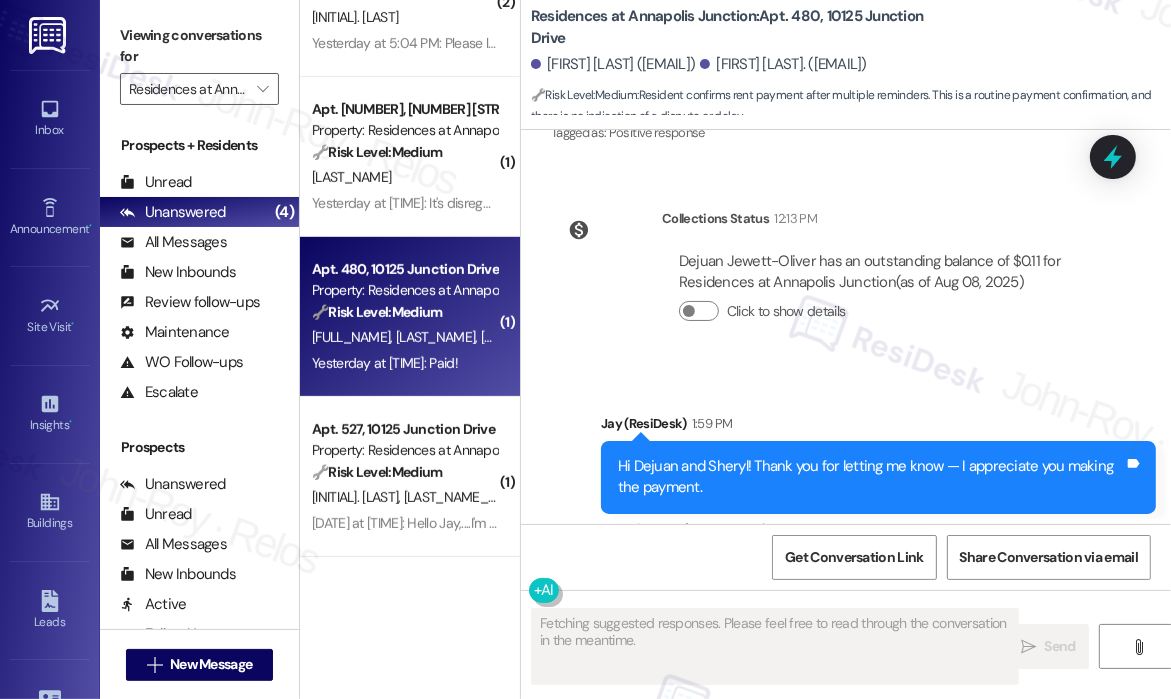 scroll, scrollTop: 16755, scrollLeft: 0, axis: vertical 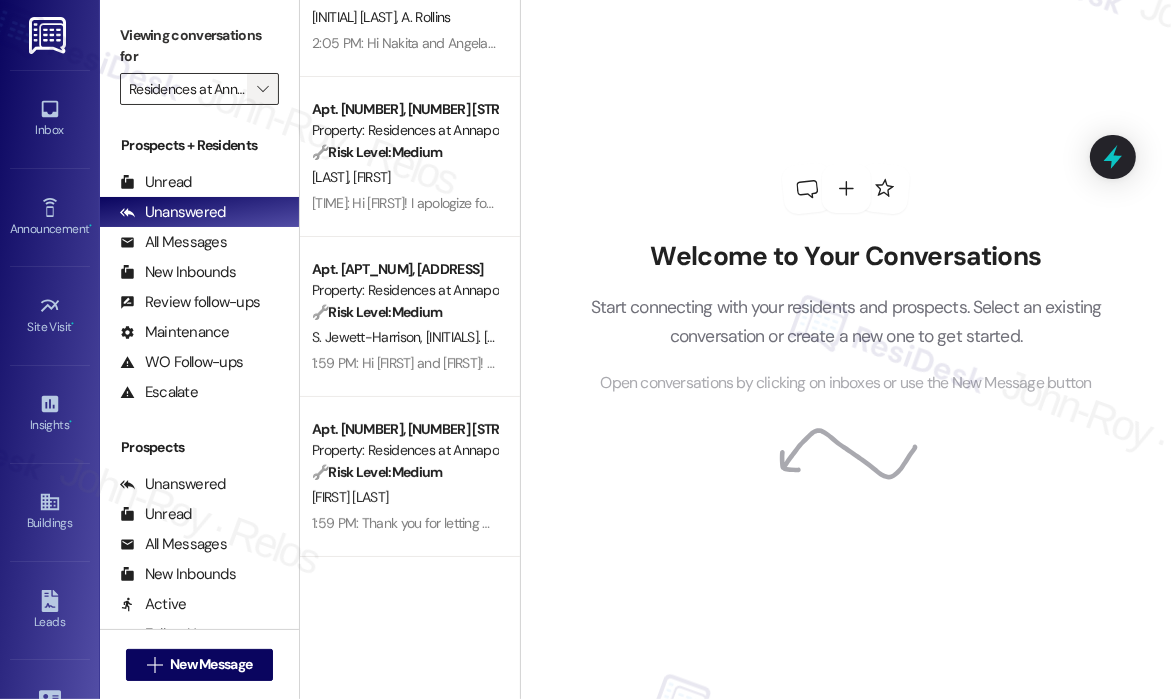 click on "" at bounding box center [262, 89] 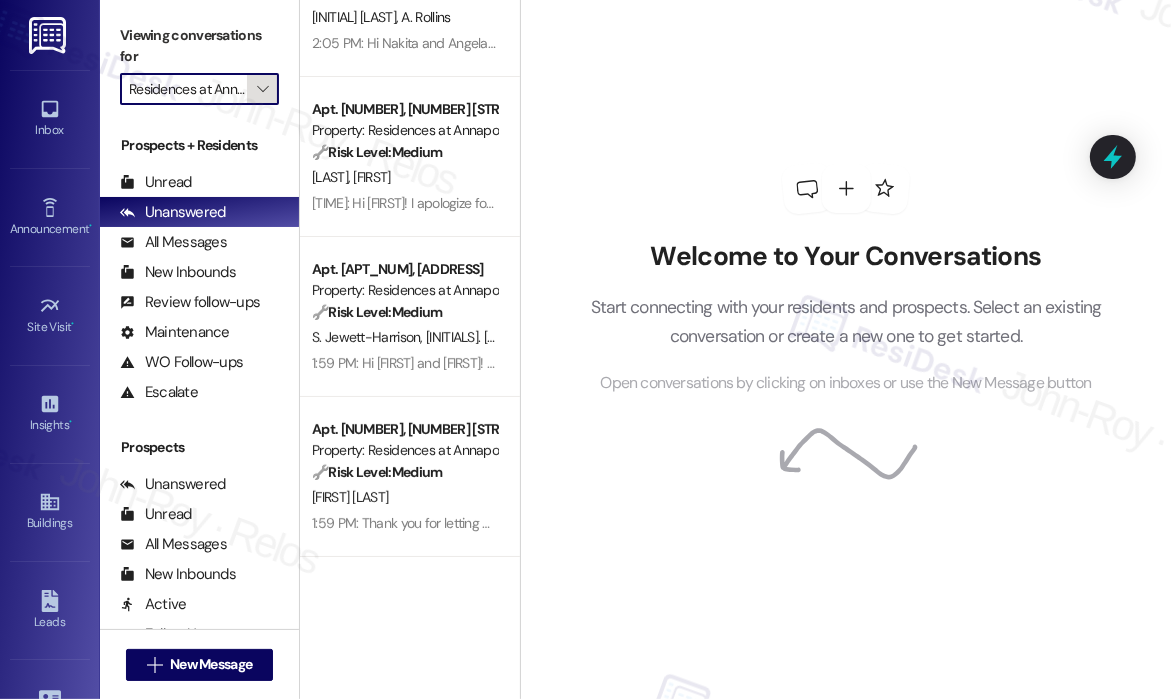 scroll, scrollTop: 0, scrollLeft: 76, axis: horizontal 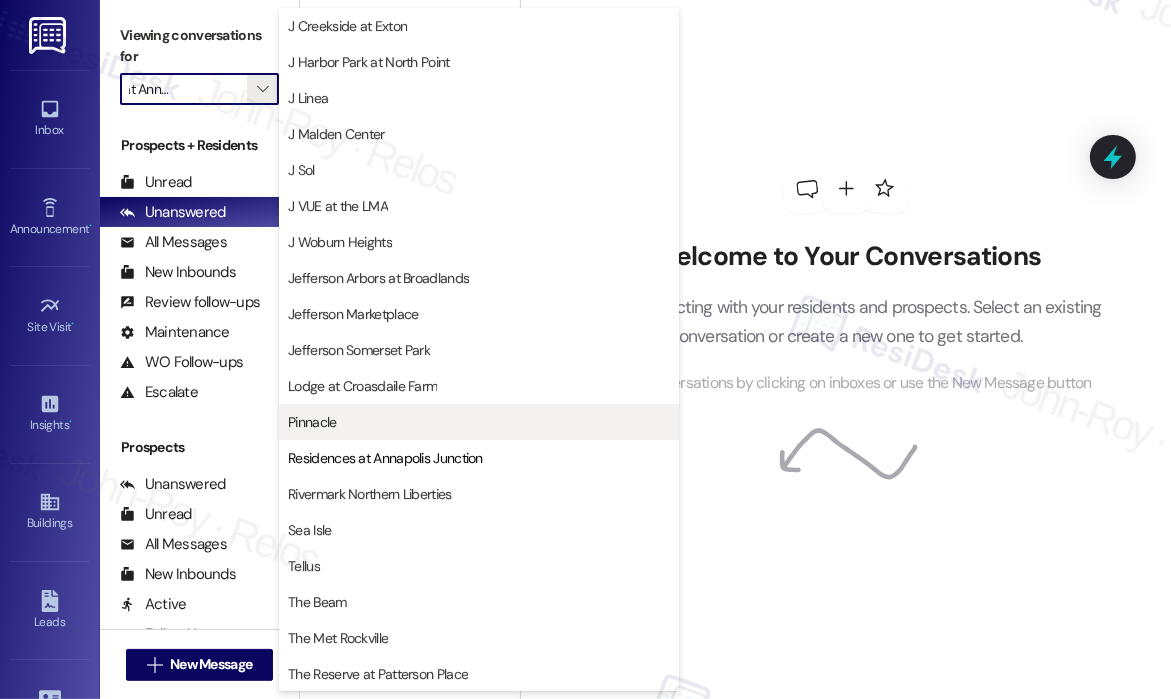 click on "Pinnacle" at bounding box center (479, 422) 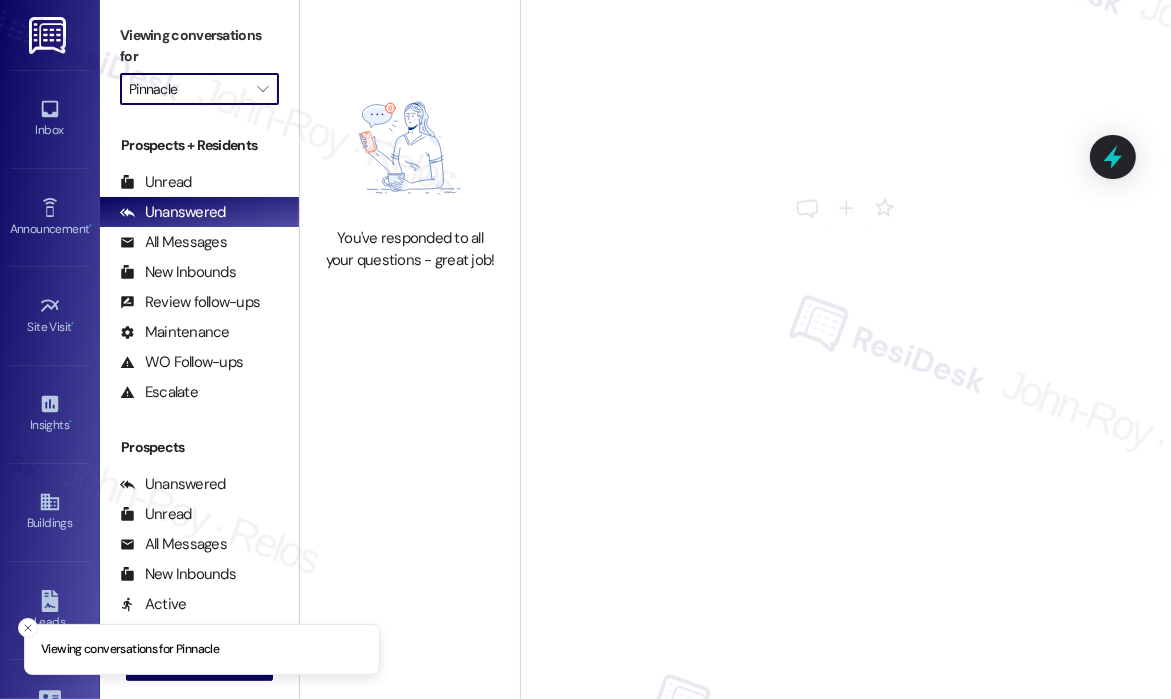 scroll, scrollTop: 0, scrollLeft: 0, axis: both 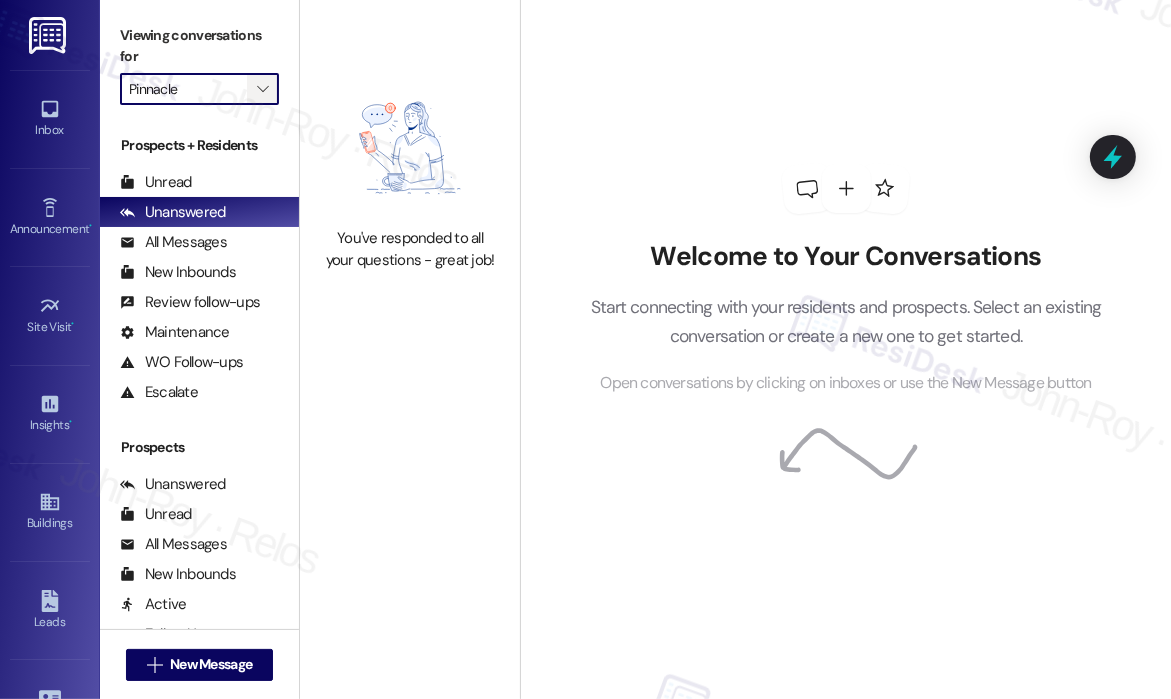 click on "" at bounding box center (262, 89) 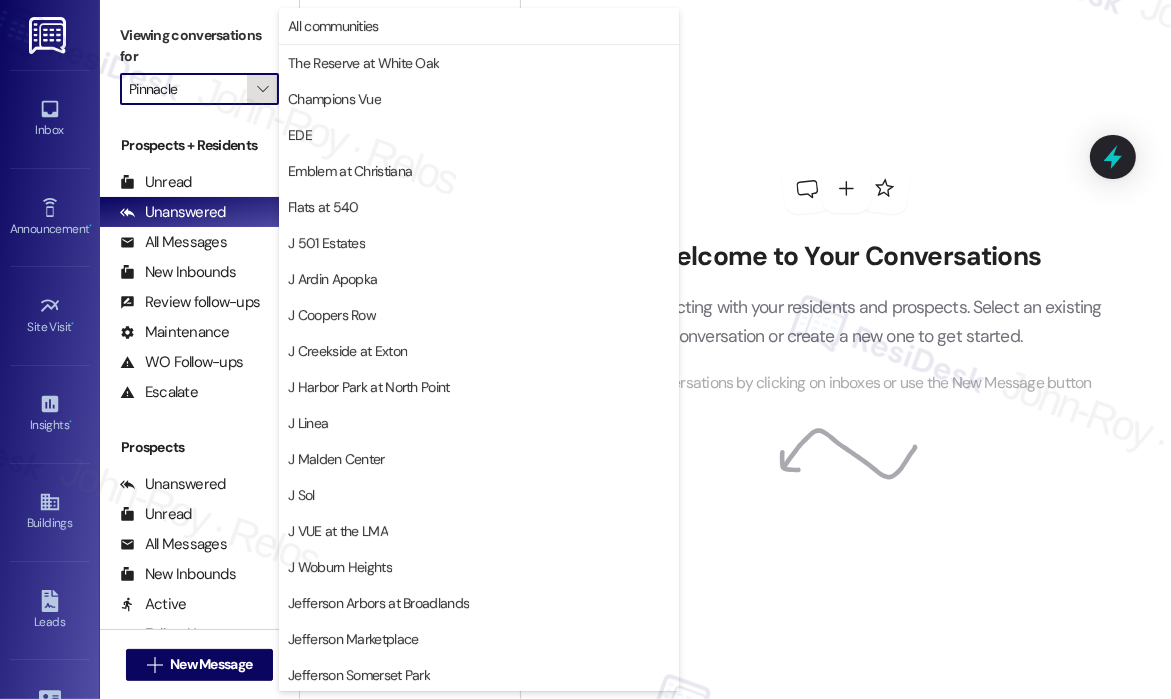 scroll, scrollTop: 325, scrollLeft: 0, axis: vertical 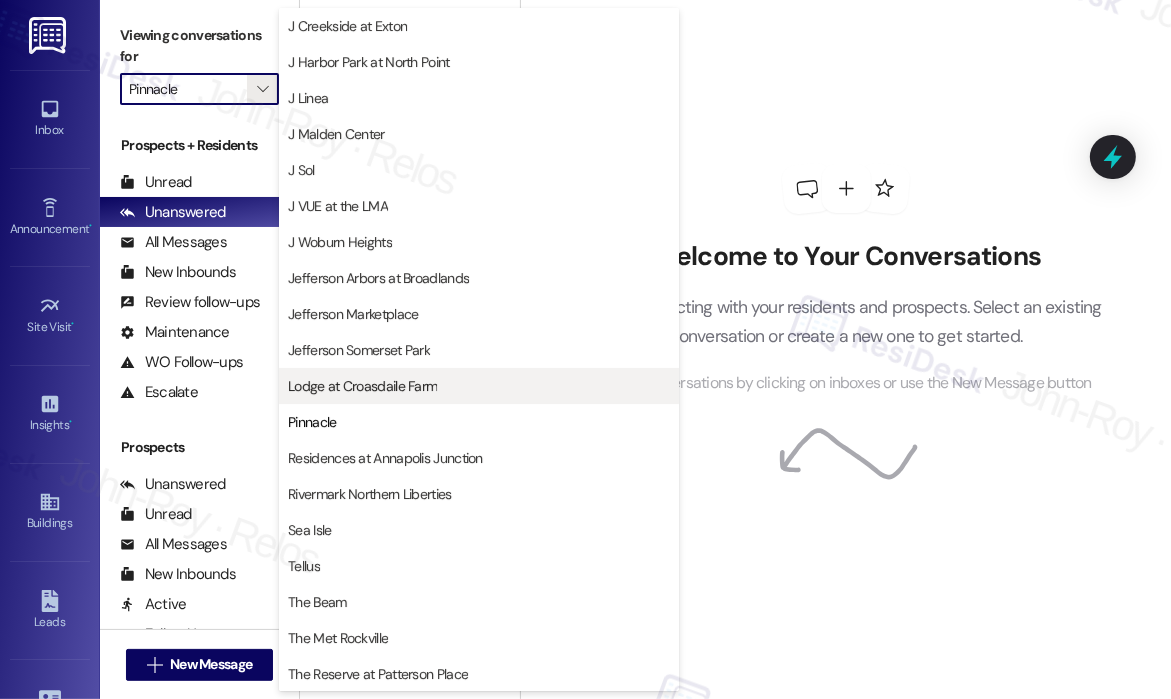 click on "Lodge at Croasdaile Farm" at bounding box center [362, 386] 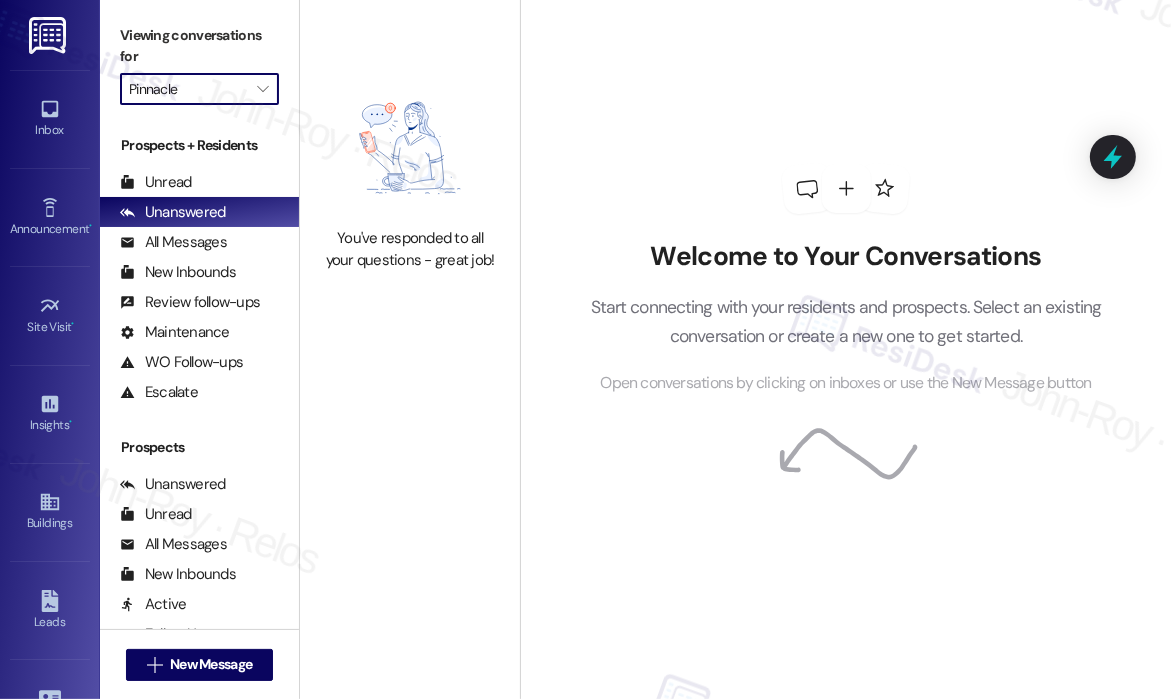 type on "Lodge at Croasdaile Farm" 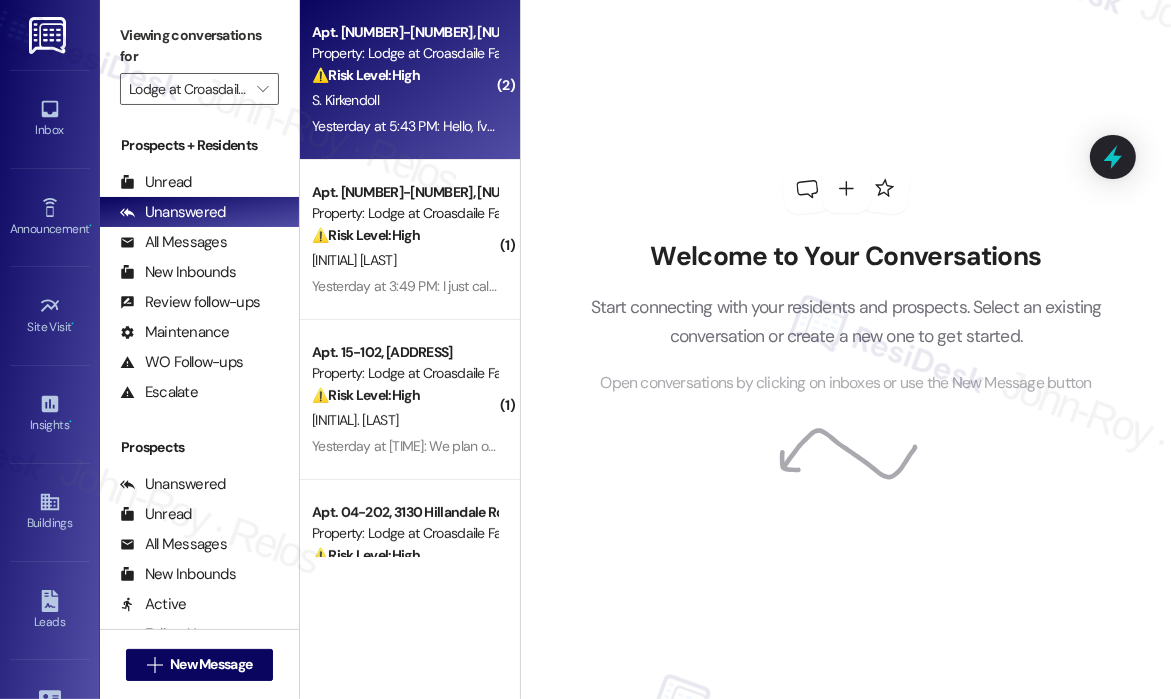 click on "Yesterday at 5:43 PM: Hello,
I've received notices today with conflicting instructions. The text from "Jay" indicates a balance of $1,000 and I also received a notice to vacate today because of unpaid rent of $1,751. I paid rent on time, of $1,895 that has cleared the bank. Can you confirm that you collected that amount?
The notice seems unnecessary but please offer an update. Especially cruel too considering today I collected three bags of trash from the 2nd floor hallway and took to compactor but there's still four bags of trash that have been sitting in the first floor hallway since last night.
My understanding was that I had until Sept. 15 to renew. It's a hard decision because of the trash issue (hopefully the new company will improve their process) and residents in 205 who I'm afraid of and continue to make every effort to avoid.
To move ahead, and if still an option, I can renew for 10 months at $1,855. Please let me know if balance is settled, or if more is owed.
Shantell Kirkendoll
04-208" at bounding box center [3178, 126] 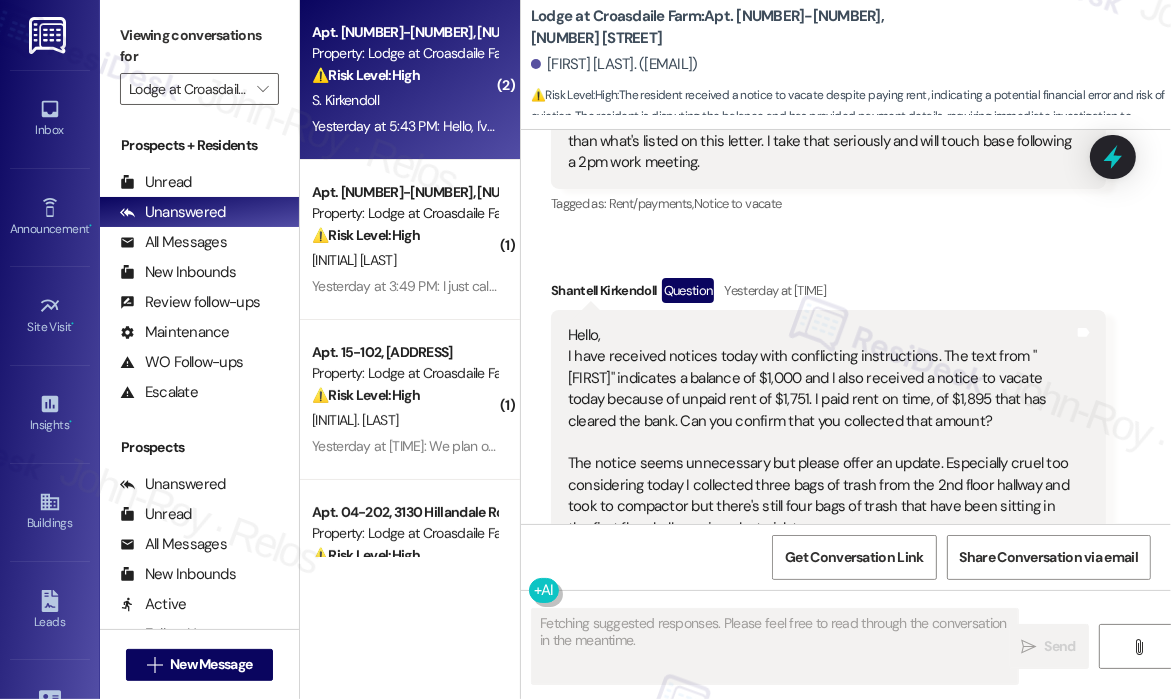 scroll, scrollTop: 2456, scrollLeft: 0, axis: vertical 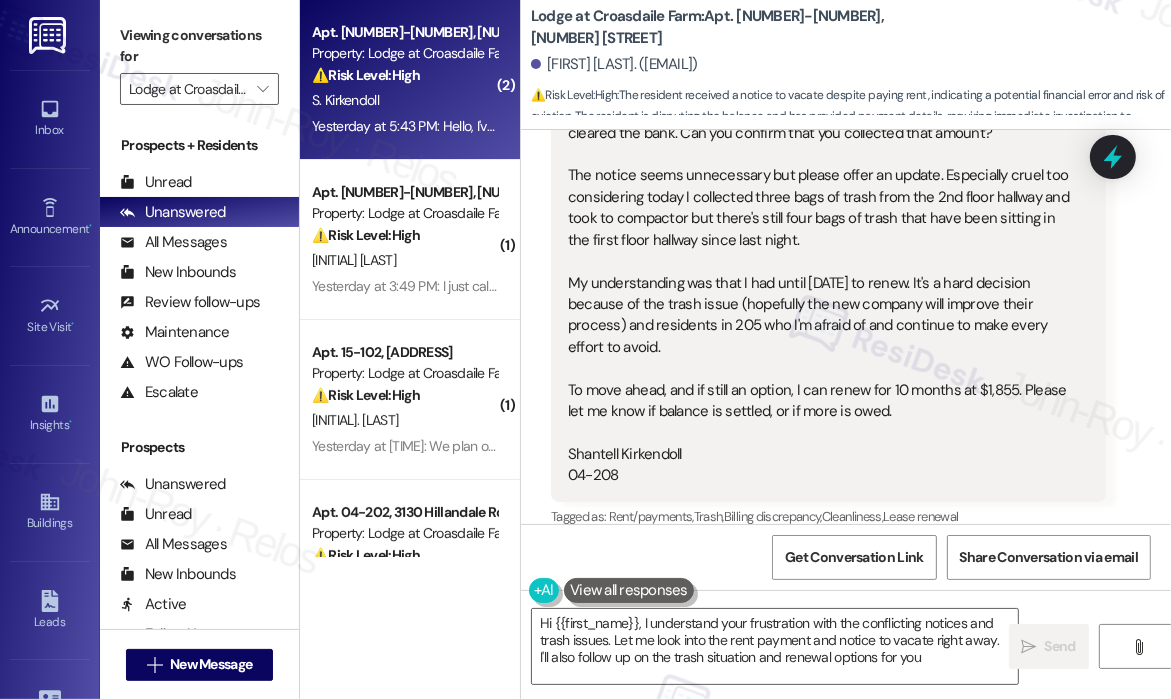 type on "Hi {{first_name}}, I understand your frustration with the conflicting notices and trash issues. Let me look into the rent payment and notice to vacate right away. I'll also follow up on the trash situation and renewal options for you." 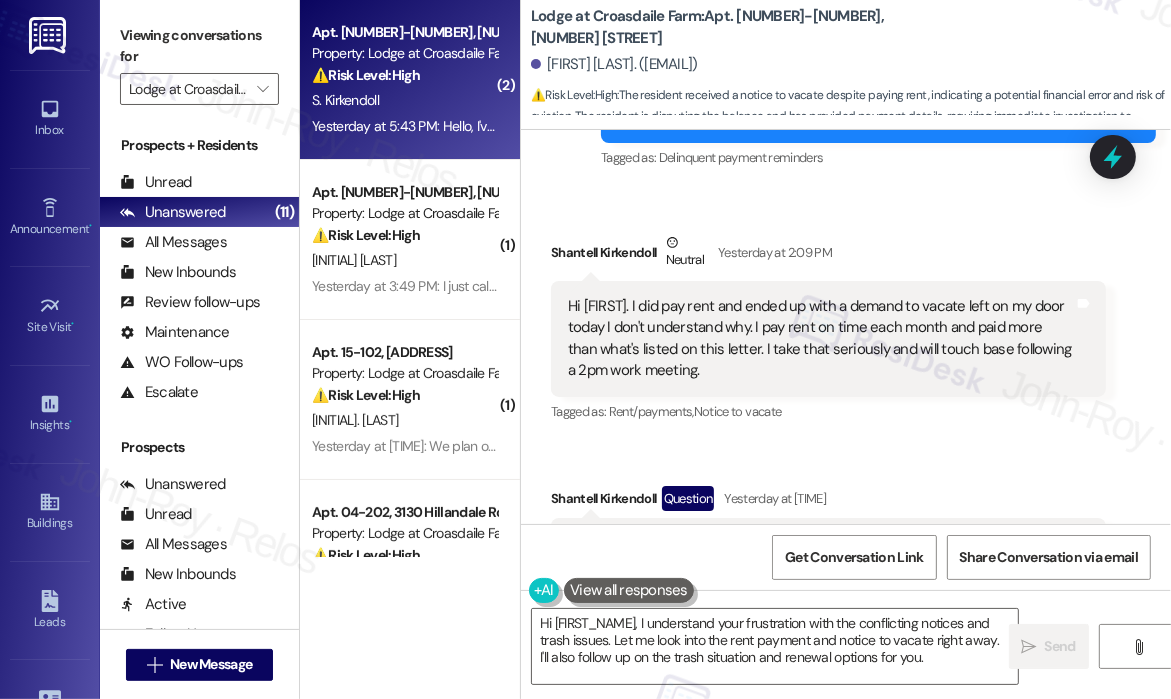 scroll, scrollTop: 1963, scrollLeft: 0, axis: vertical 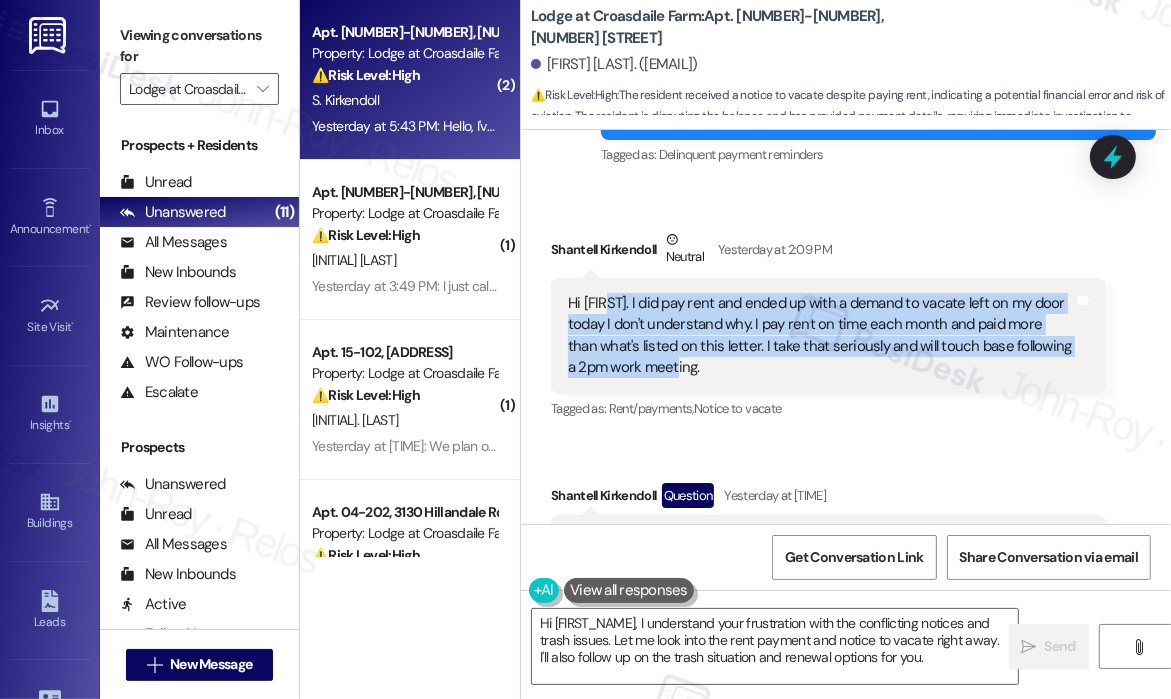 drag, startPoint x: 726, startPoint y: 342, endPoint x: 603, endPoint y: 283, distance: 136.41847 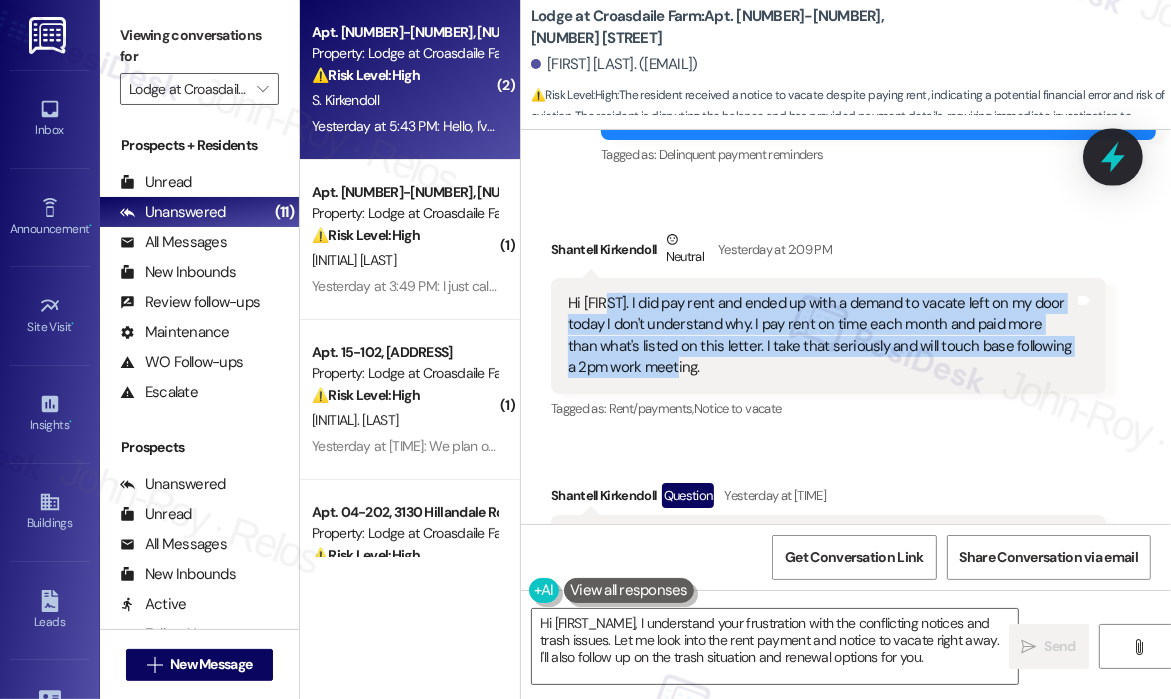 click 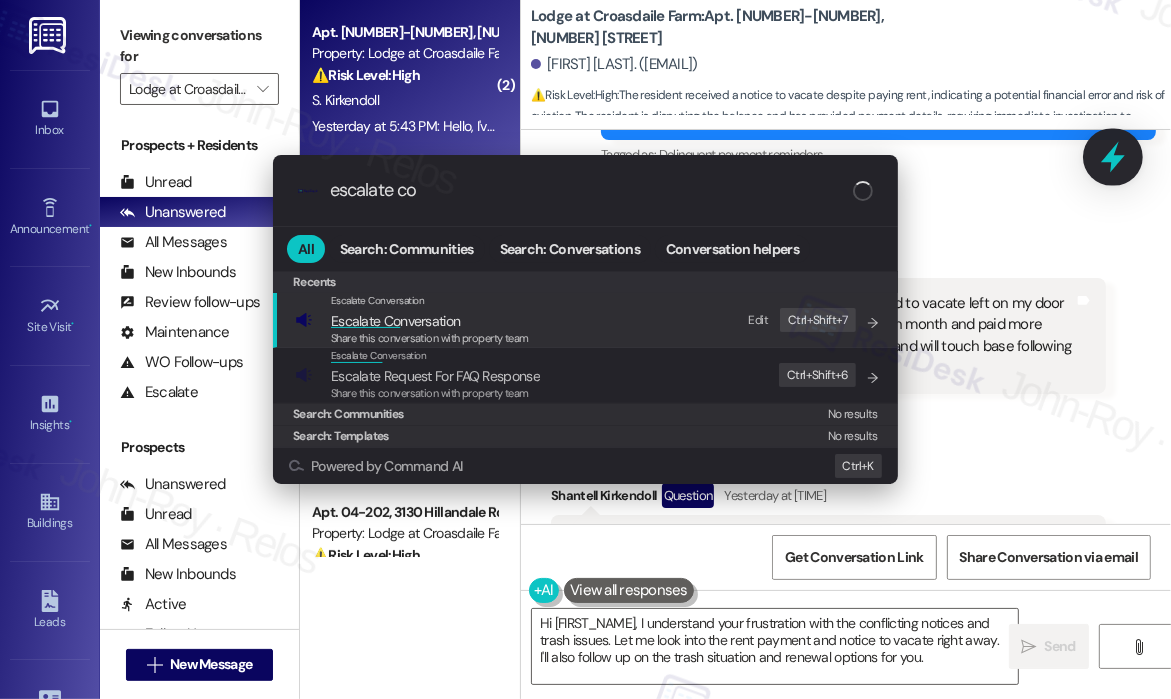 type on "escalate con" 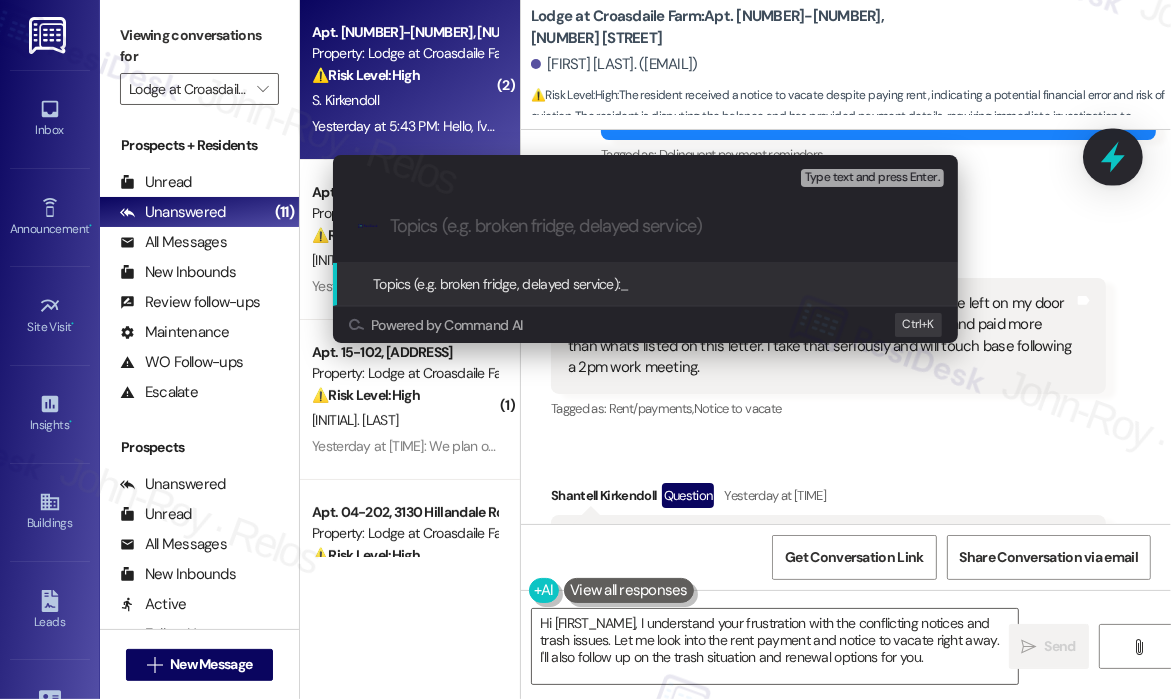 type on "Rent Paid but Received Demand to Vacate Notice" 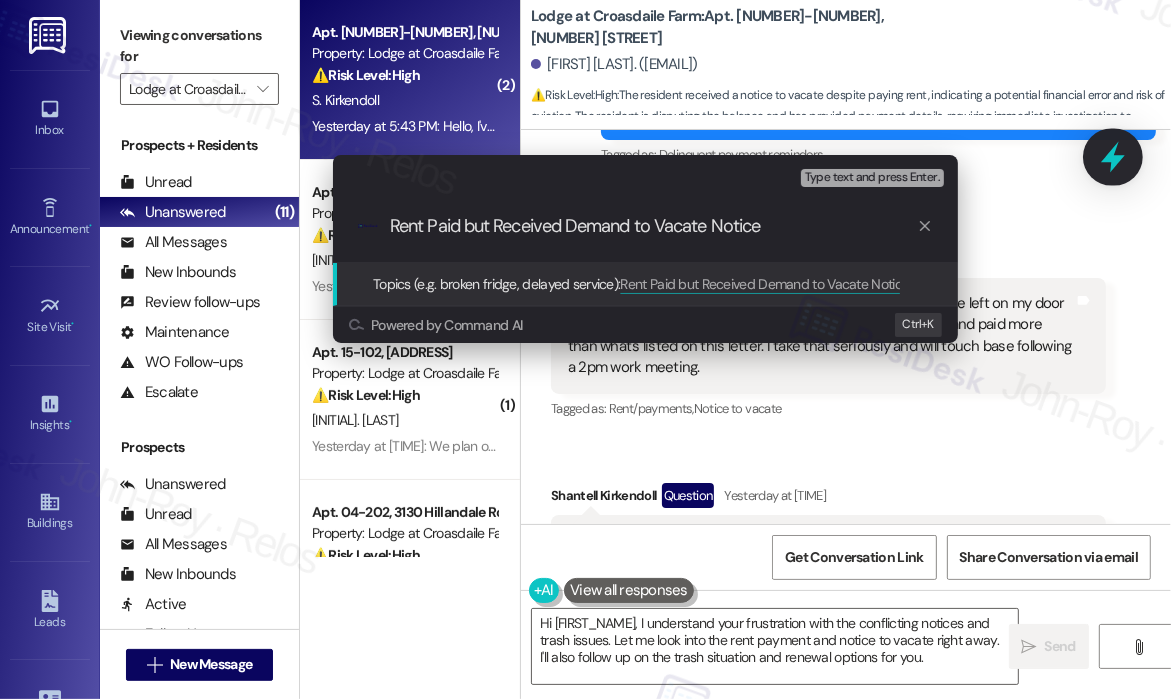 type 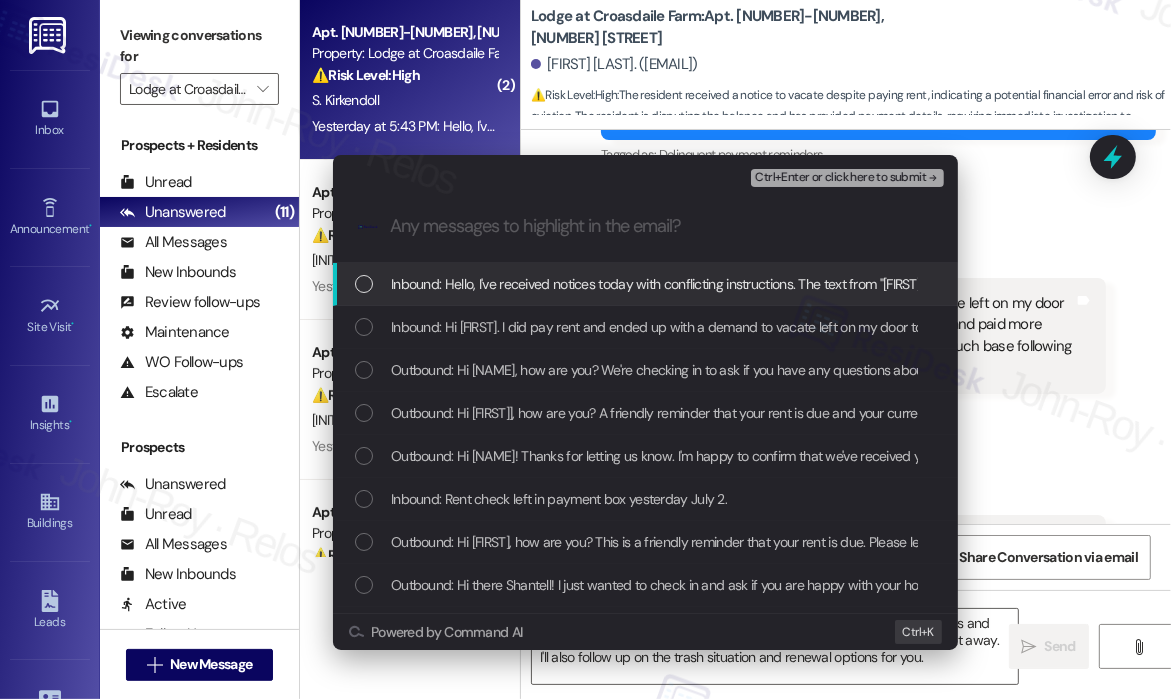 click on "Inbound: Hello,
I've received notices today with conflicting instructions. The text from "Jay" indicates a balance of $1,000 and I also received a notice to vacate today because of unpaid rent of $1,751. I paid rent on time, of $1,895 that has cleared the bank. Can you confirm that you collected that amount?
The notice seems unnecessary but please offer an update. Especially cruel too considering today I collected three bags of trash from the 2nd floor hallway and took to compactor but there's still four bags of trash that have been sitting in the first floor hallway since last night.
My understanding was that I had until Sept. 15 to renew. It's a hard decision because of the trash issue (hopefully the new company will improve their process) and residents in 205 who I'm afraid of and continue to make every effort to avoid.
To move ahead, and if still an option, I can renew for 10 months at $1,855. Please let me know if balance is settled, or if more is owed.
Shantell Kirkendoll
04-208" at bounding box center [3260, 284] 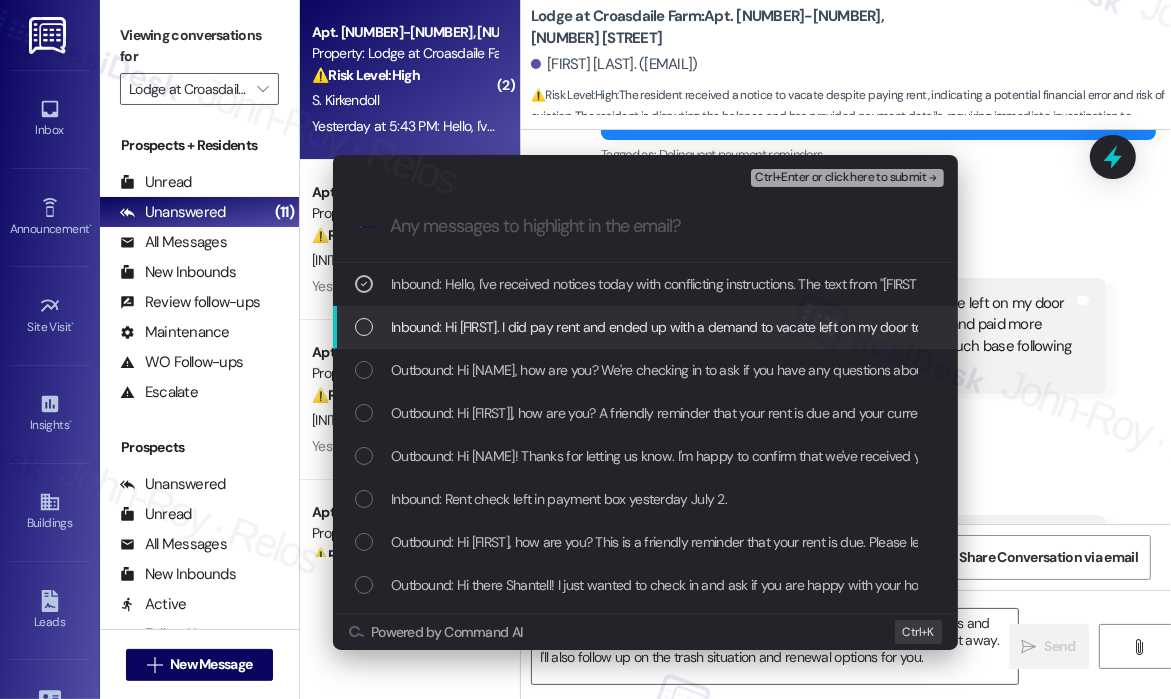 click on "Inbound: Hi jay. I did pay rent and ended up with a demand to vacate left on my door today I don't understand why. I pay rent on time each month and paid more than what's listed on this letter. I take that seriously and will touch base following a 2pm work meeting." at bounding box center [1164, 327] 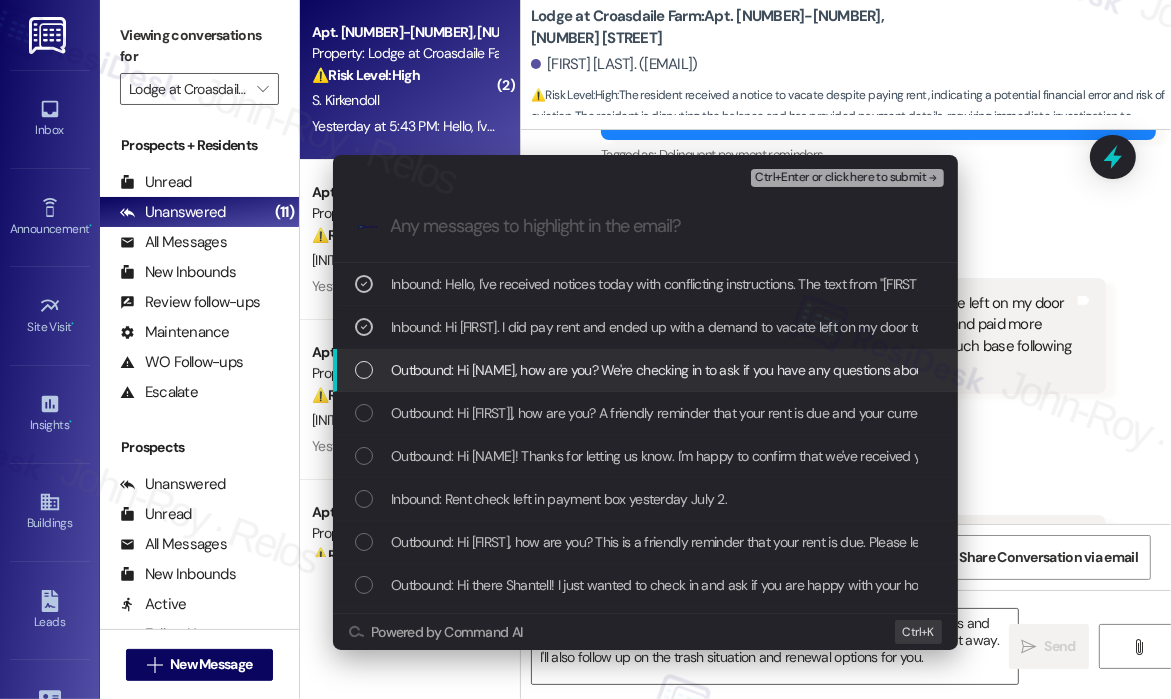 click on "Outbound: Hi Shantell, how are you? We're checking in to ask if you have any questions about rent payment. We're here to answer questions. Your current balance is $1000.00. If you've already paid, please disregard this reminder." at bounding box center [1050, 370] 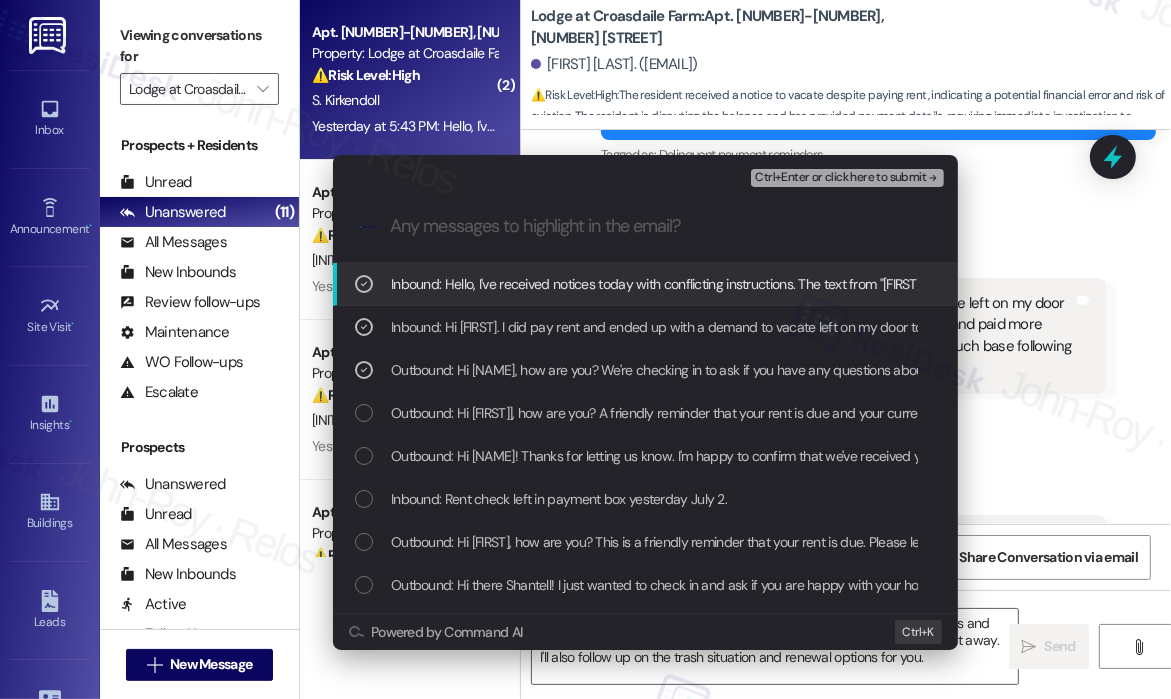 click on "Ctrl+Enter or click here to submit" at bounding box center [840, 178] 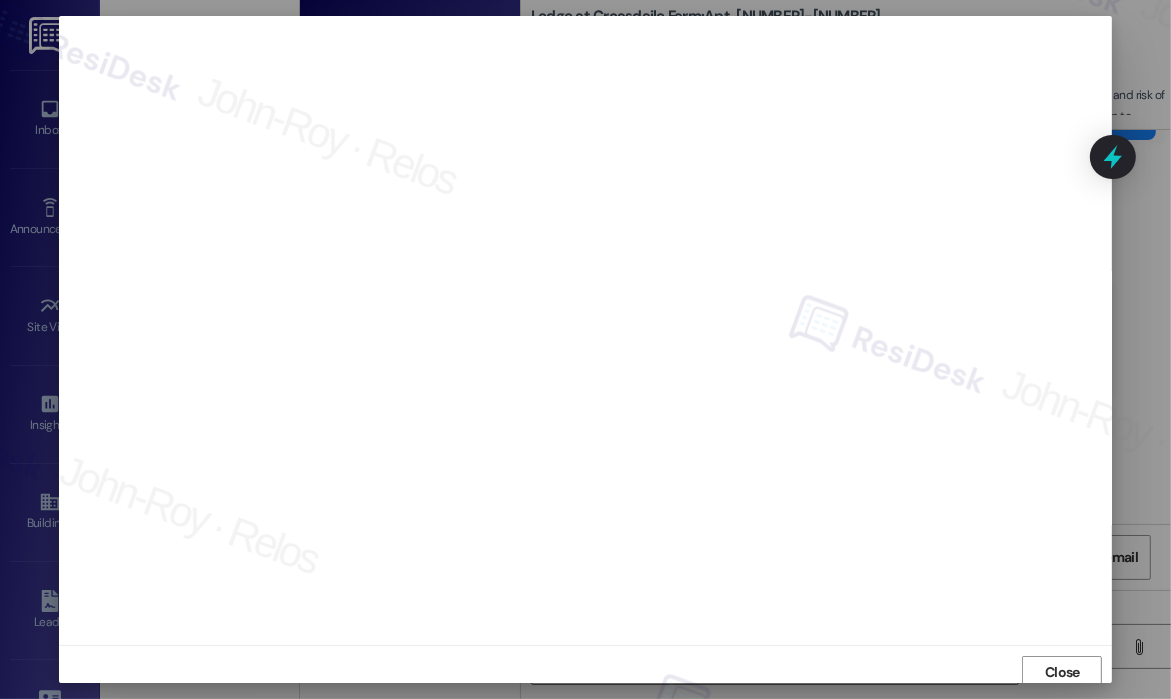 scroll, scrollTop: 4, scrollLeft: 0, axis: vertical 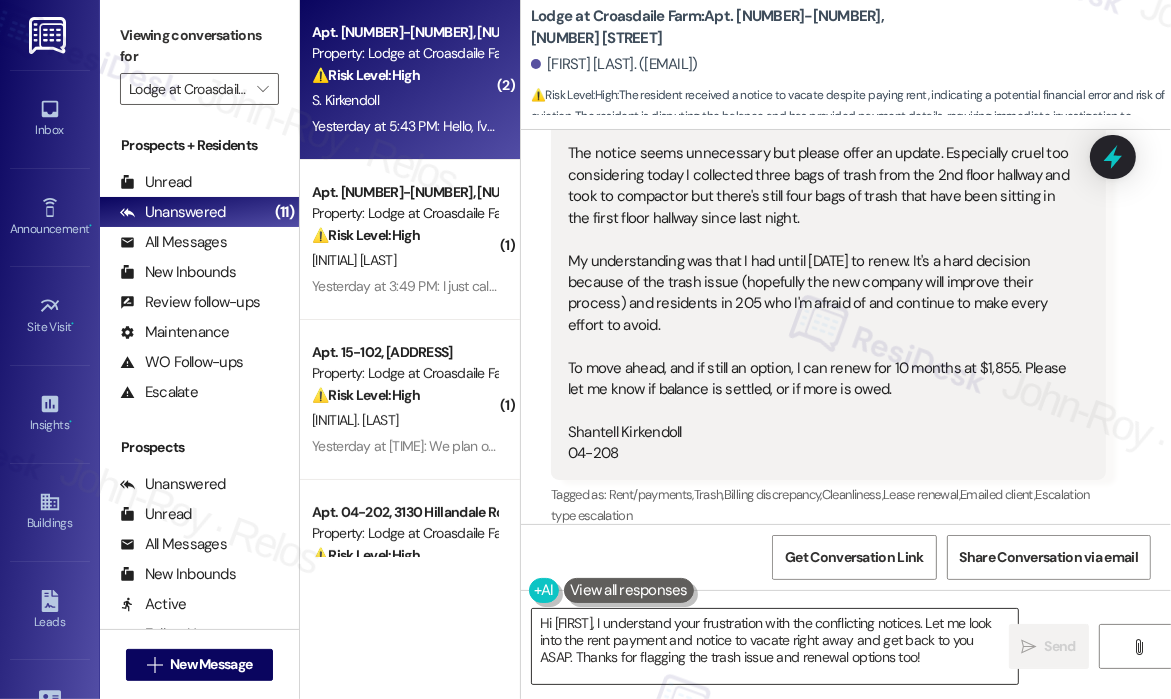 click on "Hi {{first_name}}, I understand your frustration with the conflicting notices. Let me look into the rent payment and notice to vacate right away and get back to you ASAP. Thanks for flagging the trash issue and renewal options too!" at bounding box center (775, 646) 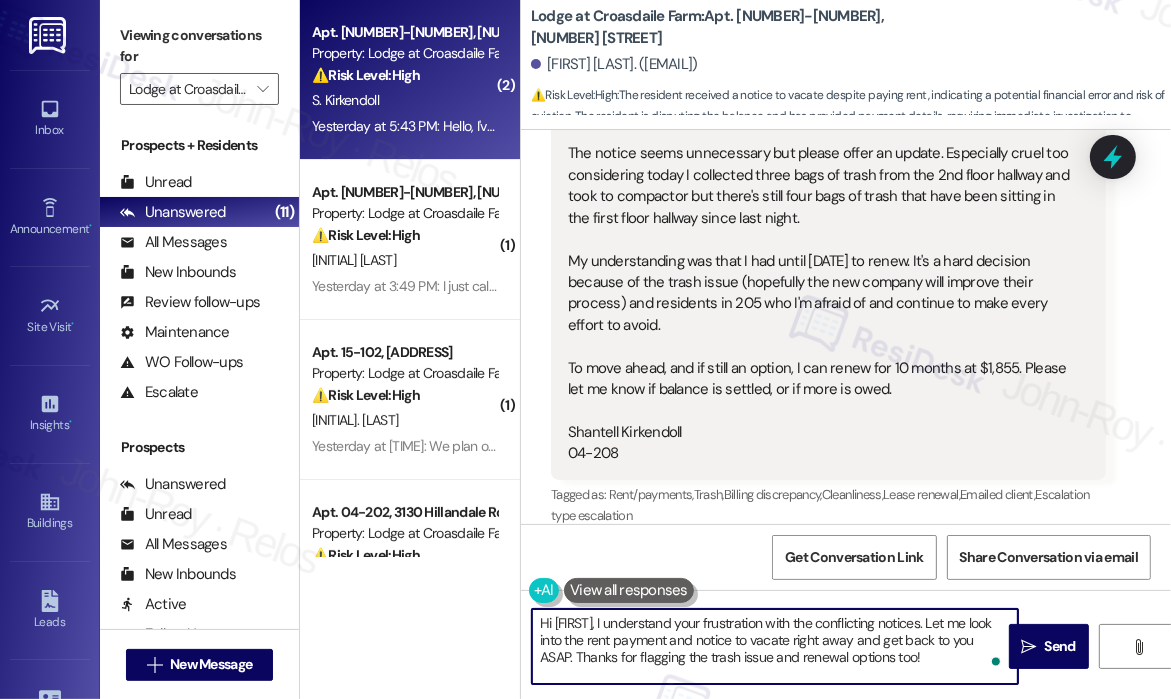 click on "Hi {{first_name}}, I understand your frustration with the conflicting notices. Let me look into the rent payment and notice to vacate right away and get back to you ASAP. Thanks for flagging the trash issue and renewal options too!" at bounding box center (775, 646) 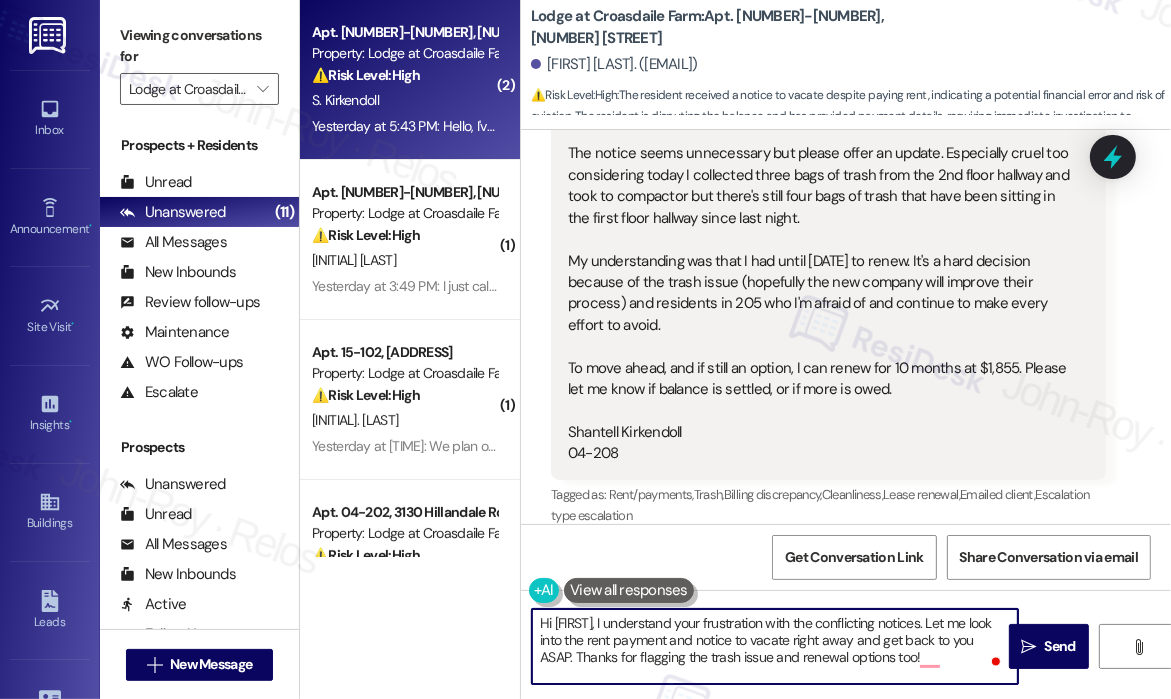 click on "Hi {{first_name}}, I understand your frustration with the conflicting notices. Let me look into the rent payment and notice to vacate right away and get back to you ASAP. Thanks for flagging the trash issue and renewal options too!" at bounding box center (775, 646) 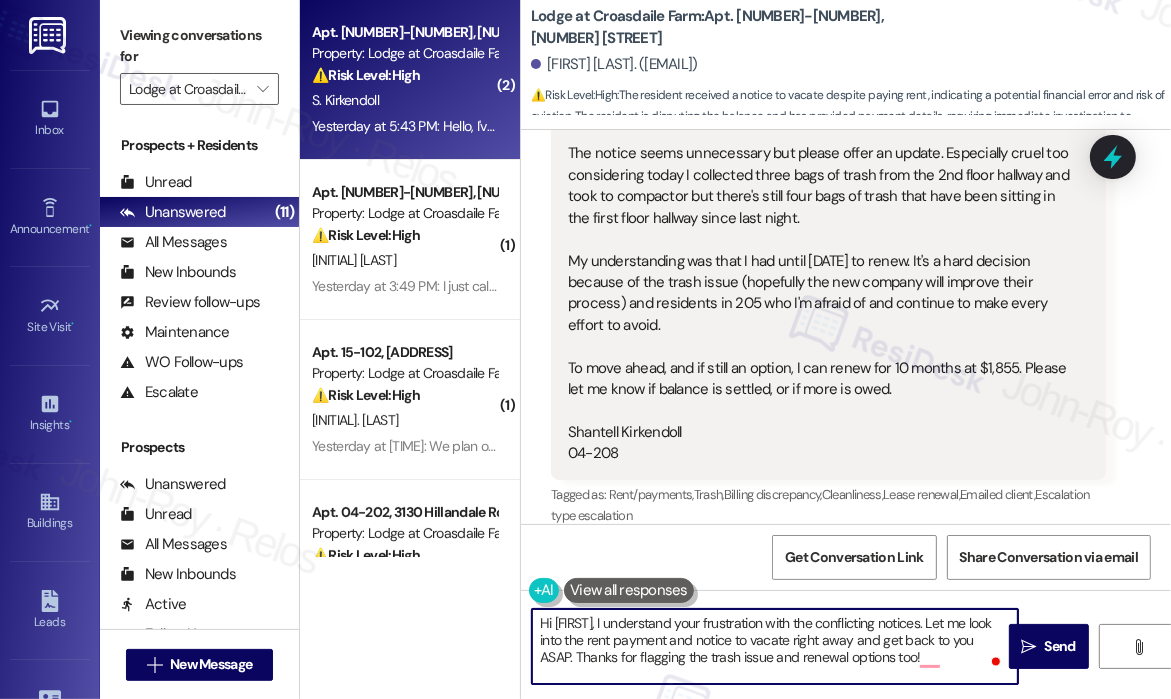 drag, startPoint x: 640, startPoint y: 627, endPoint x: 974, endPoint y: 687, distance: 339.34644 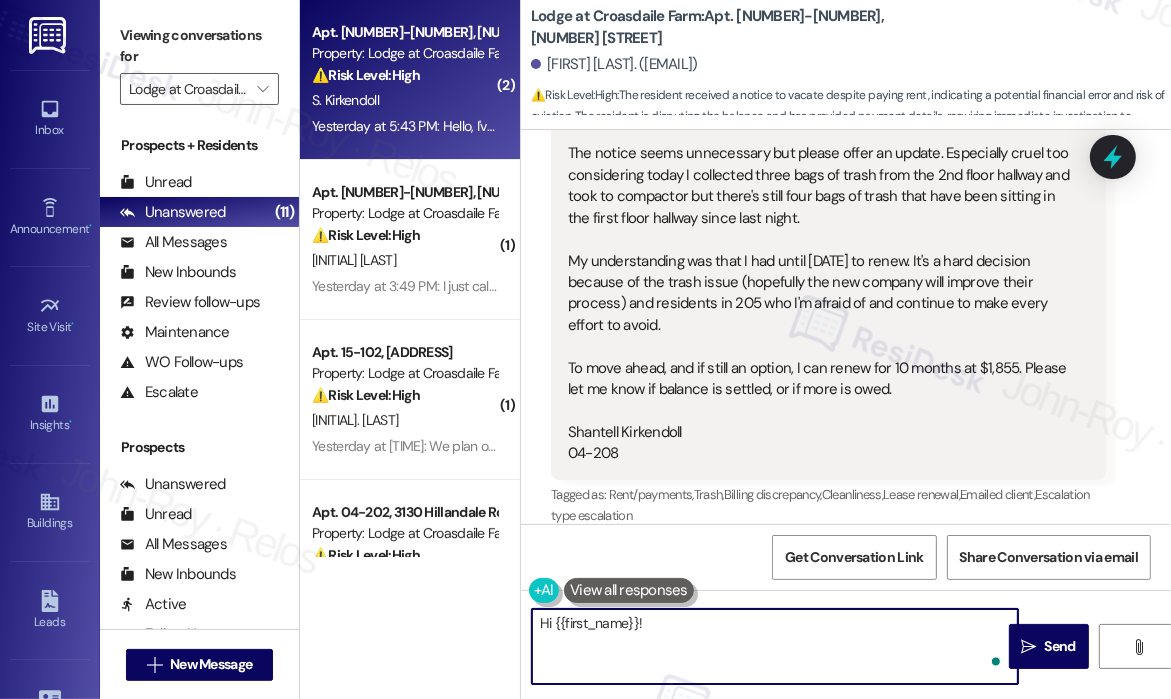 paste on "Thank you for reaching out — I understand your concern about receiving a demand to vacate despite having paid your rent. Can you share when and how the payment was made, and if you’ve received confirmation that it was processed on our end? This will help me look into why the notice was issued and get you clarity." 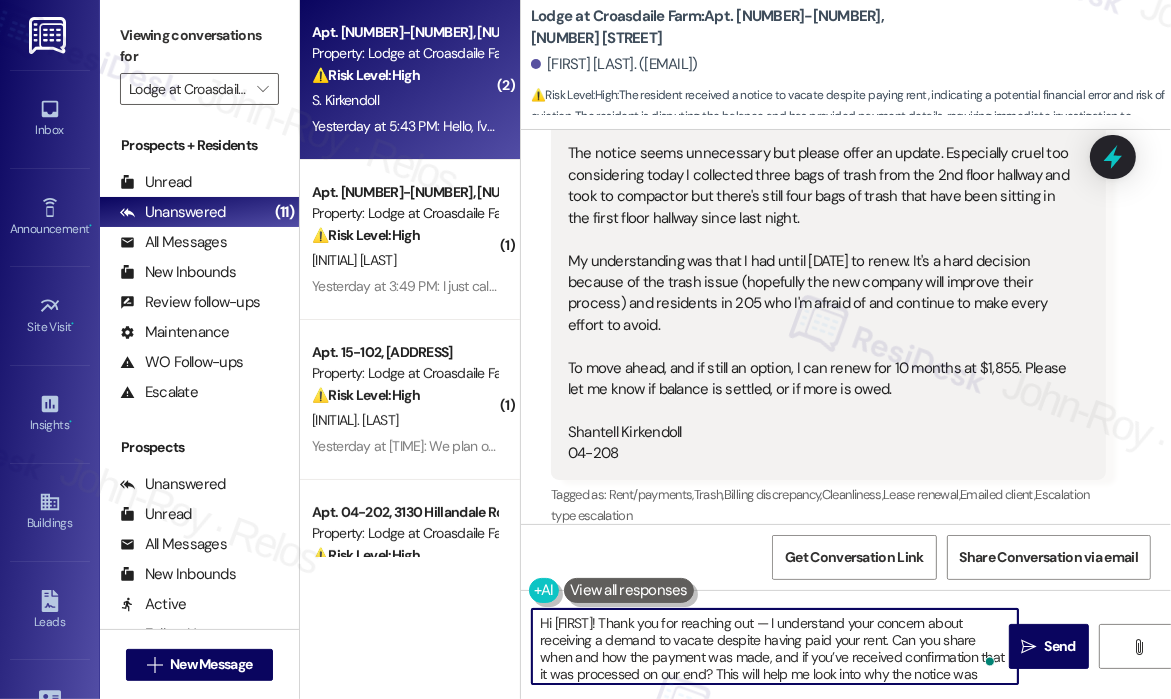 scroll, scrollTop: 16, scrollLeft: 0, axis: vertical 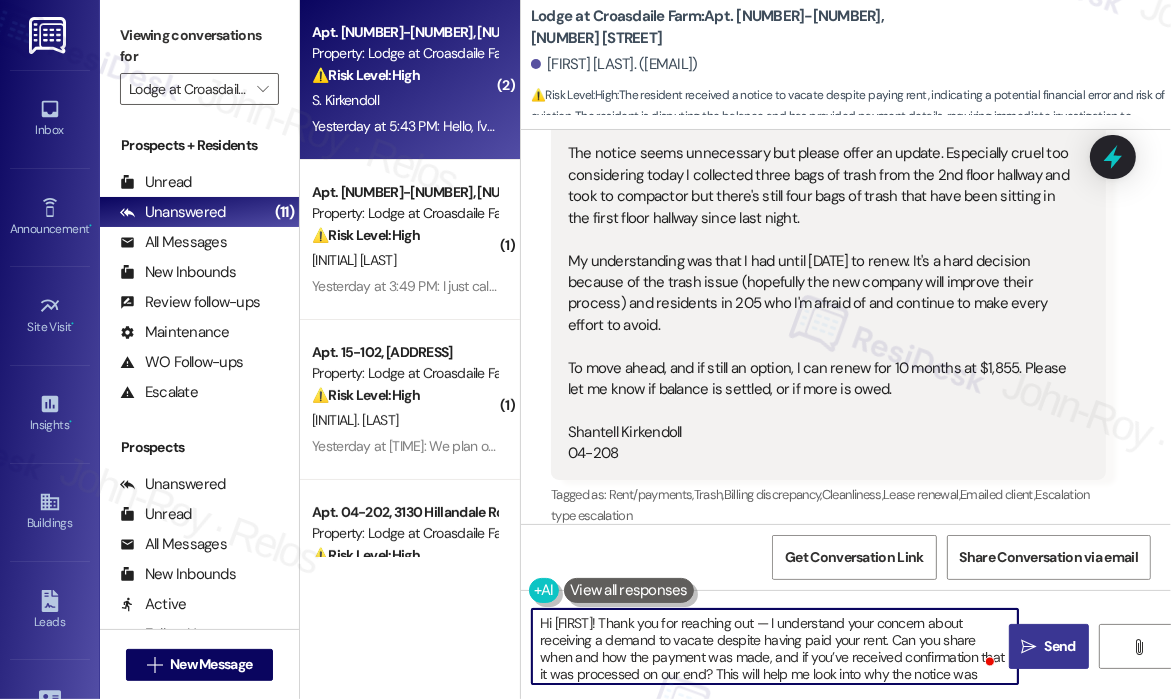 type on "Hi {{first_name}}! Thank you for reaching out — I understand your concern about receiving a demand to vacate despite having paid your rent. Can you share when and how the payment was made, and if you’ve received confirmation that it was processed on our end? This will help me look into why the notice was issued and get you clarity." 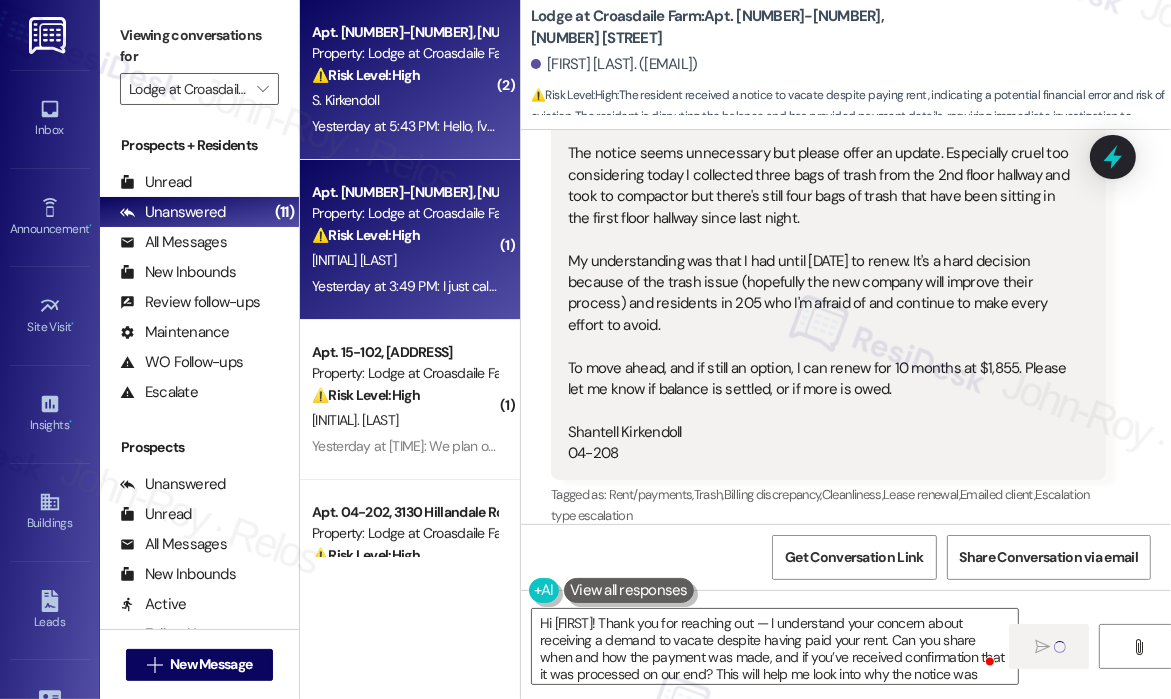 click on "M. Best" at bounding box center [404, 260] 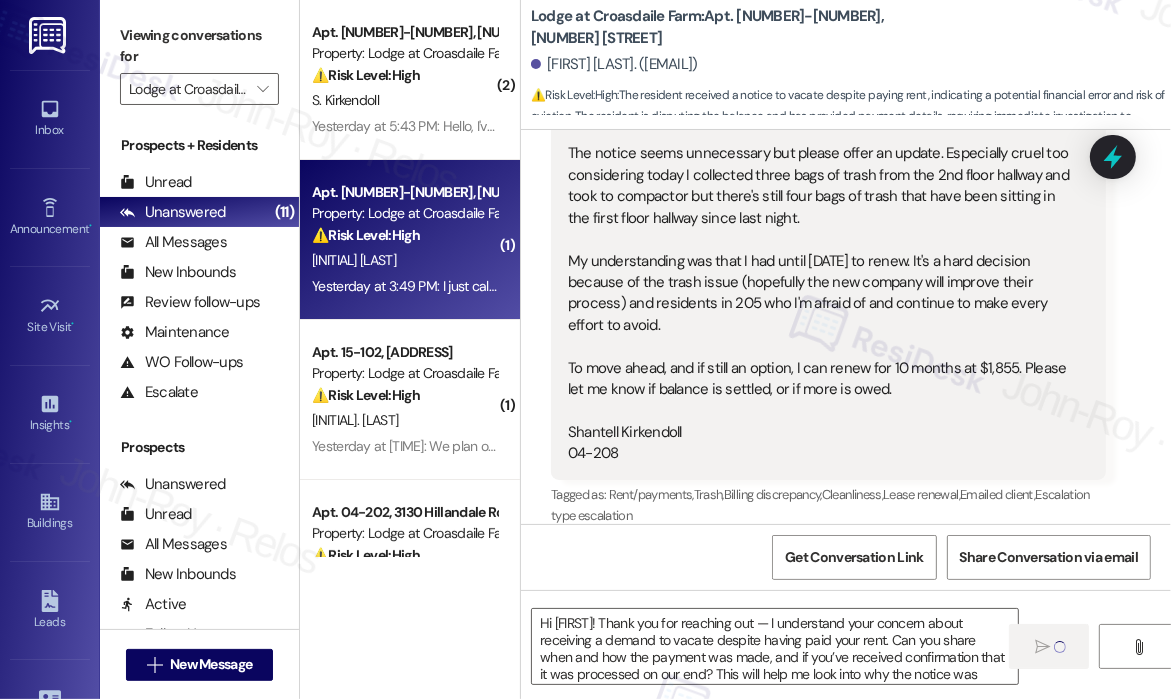 type on "Fetching suggested responses. Please feel free to read through the conversation in the meantime." 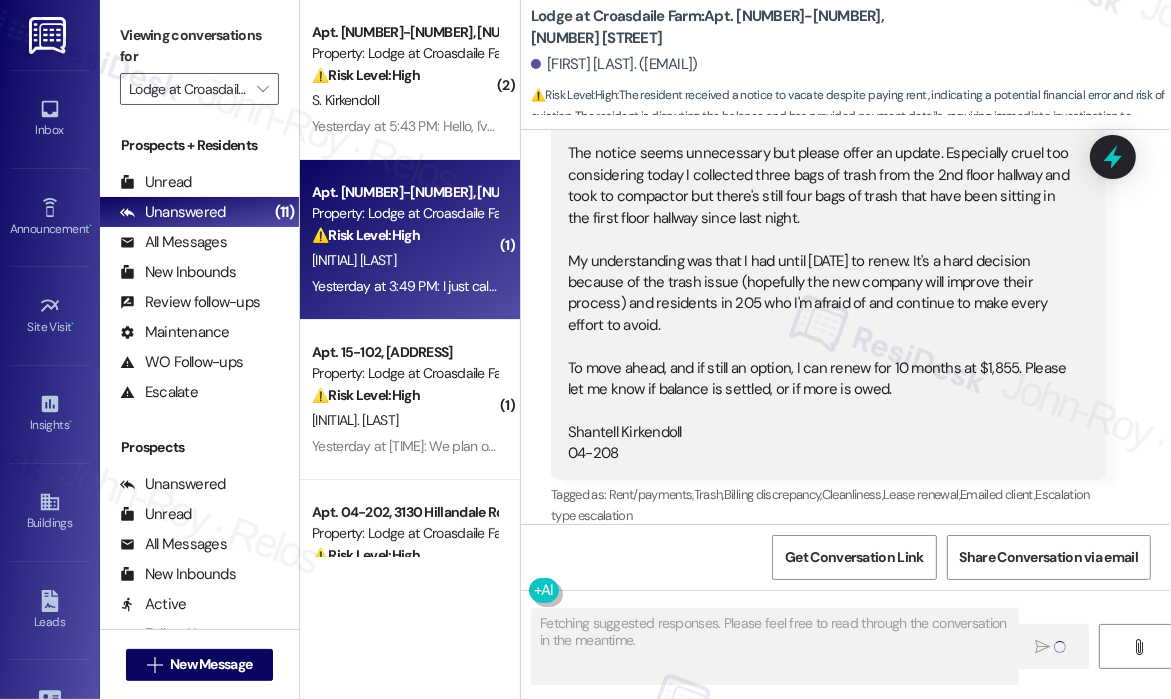 scroll, scrollTop: 2148, scrollLeft: 0, axis: vertical 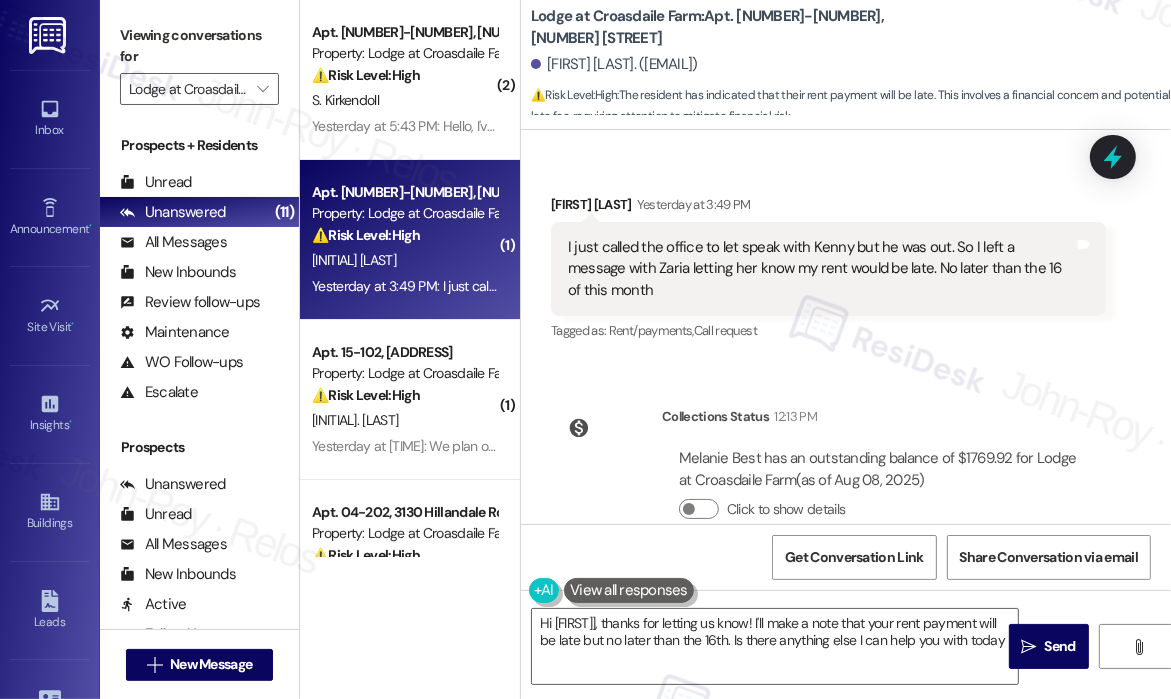 type on "Hi {{first_name}}, thanks for letting us know! I'll make a note that your rent payment will be late but no later than the 16th. Is there anything else I can help you with today?" 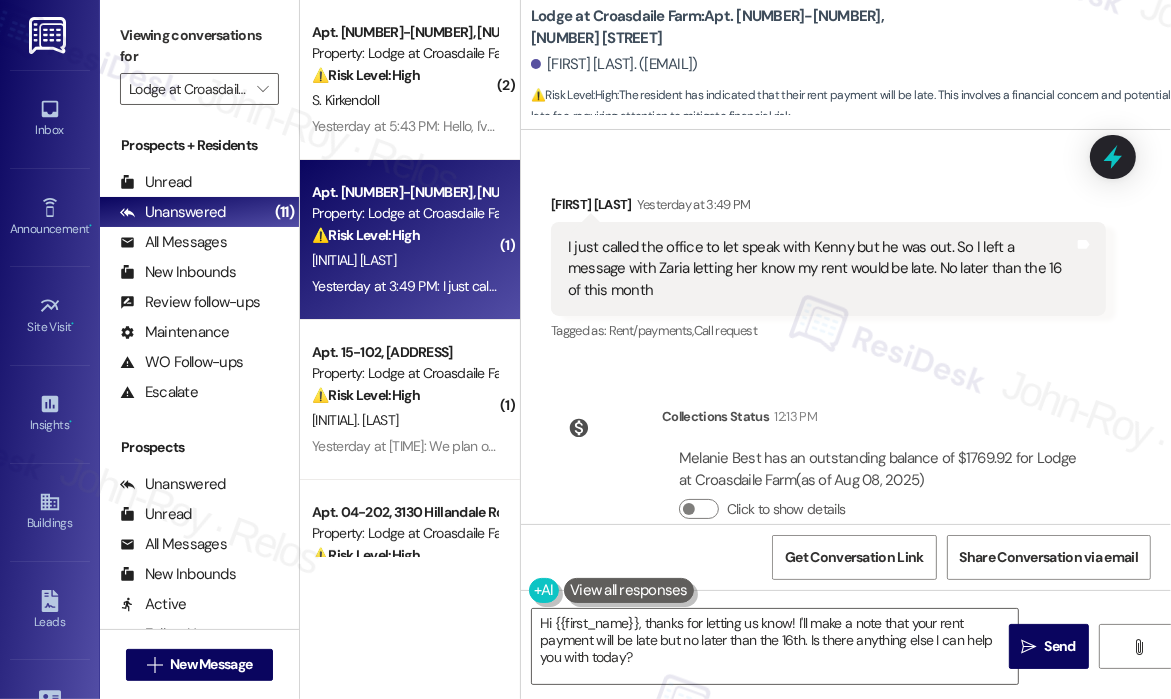 scroll, scrollTop: 2048, scrollLeft: 0, axis: vertical 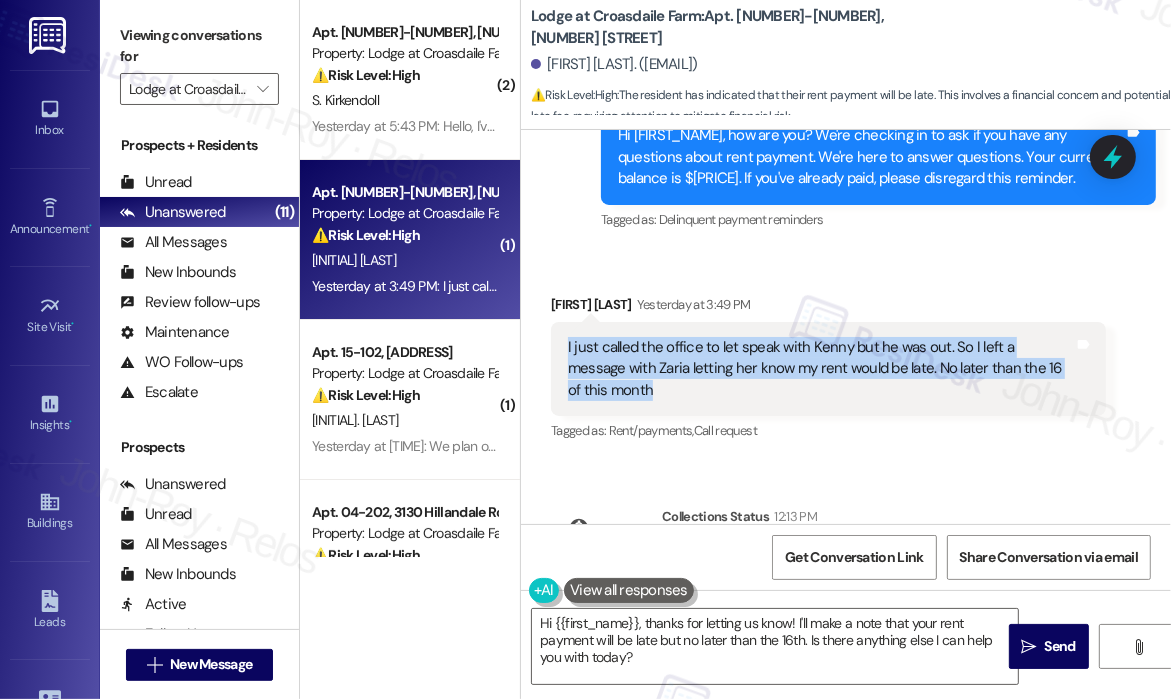 drag, startPoint x: 679, startPoint y: 349, endPoint x: 561, endPoint y: 306, distance: 125.59061 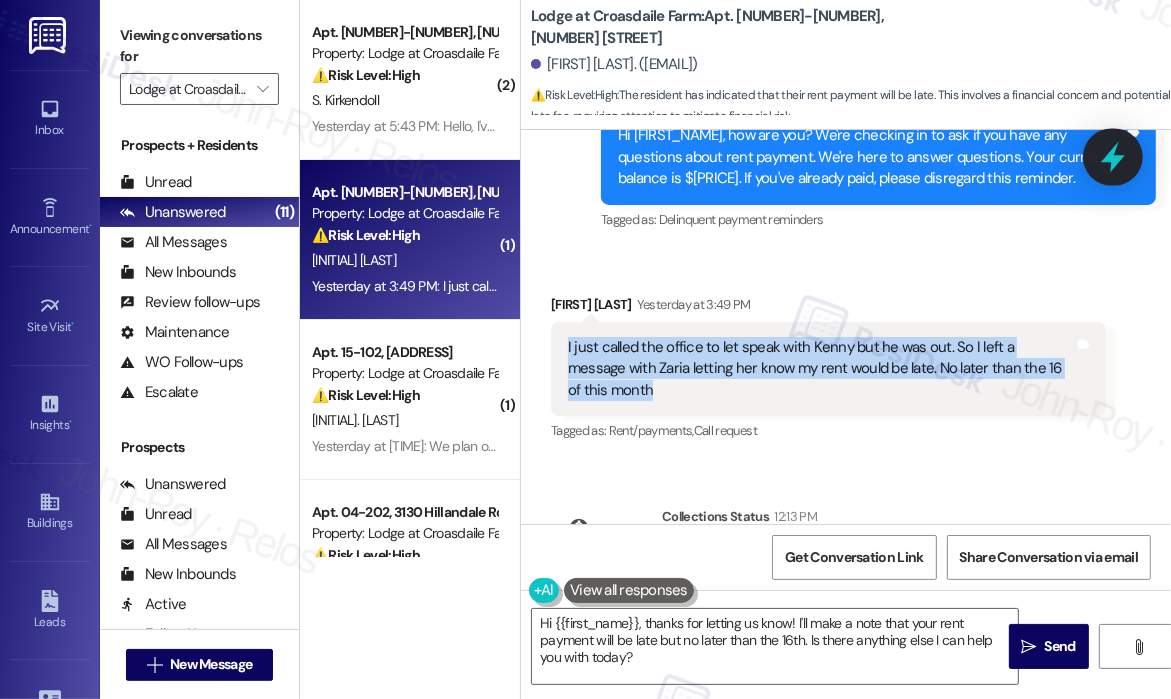 click 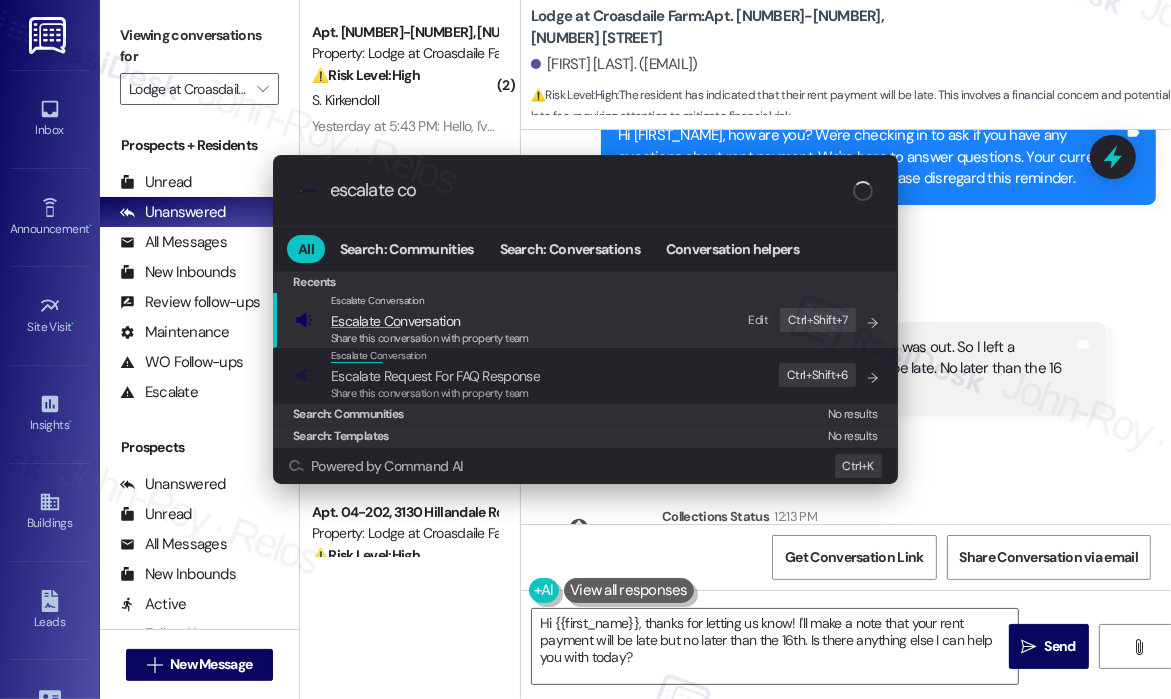 type on "escalate con" 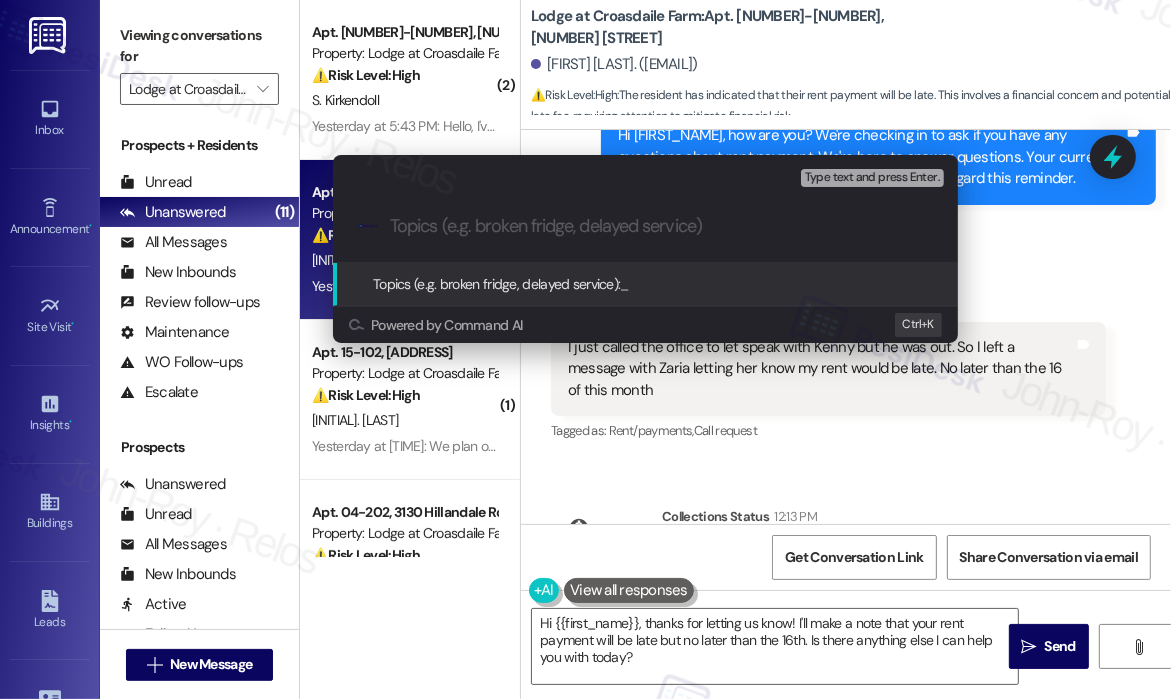 paste on "Late Rent Notification – Payment by August 16" 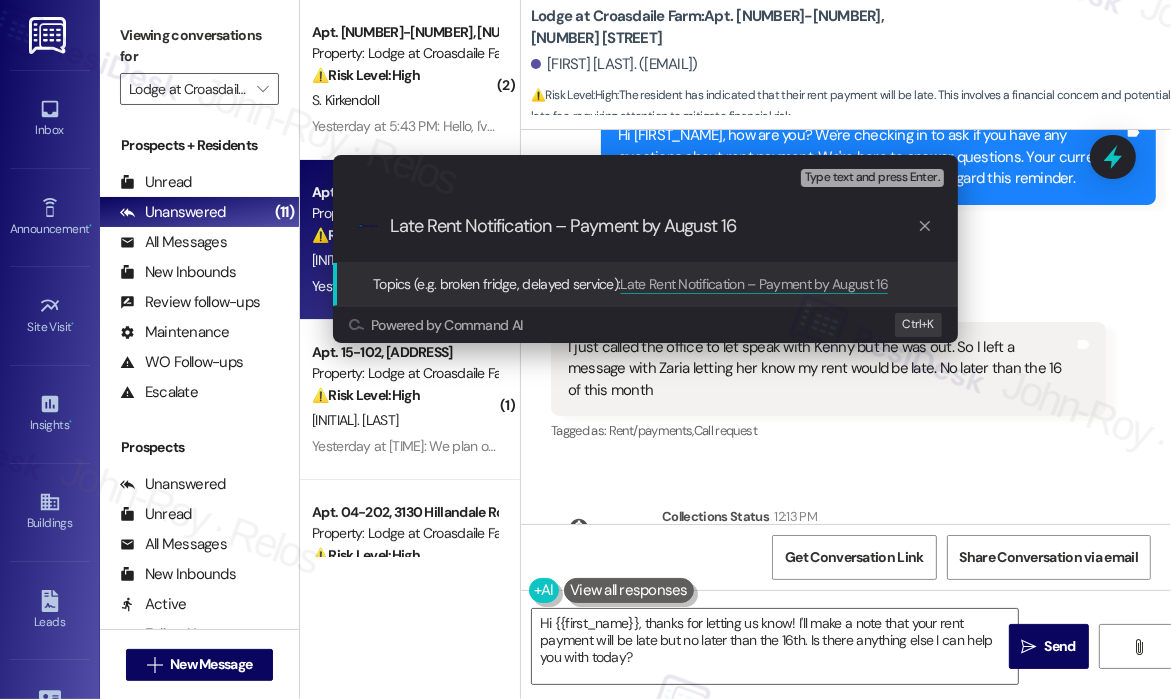 type 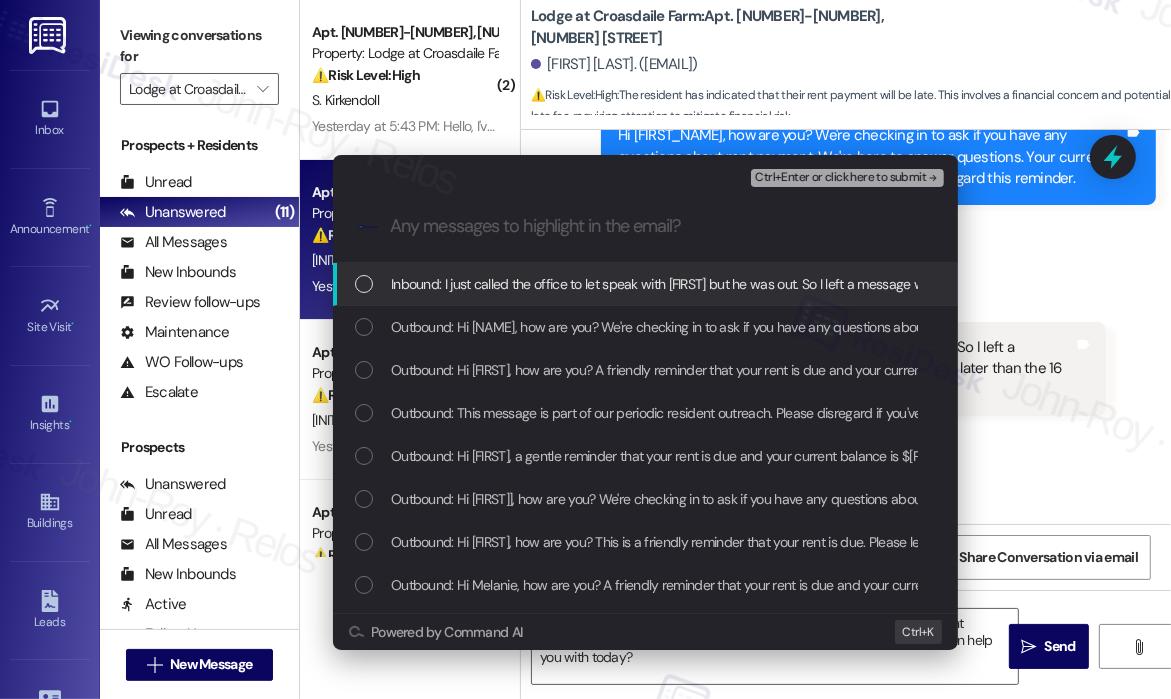 click on "Inbound: I just called the office to let speak with Kenny but he was out. So I left a message with Zaria letting her know my rent would be late. No later than the 16 of this month" at bounding box center (896, 284) 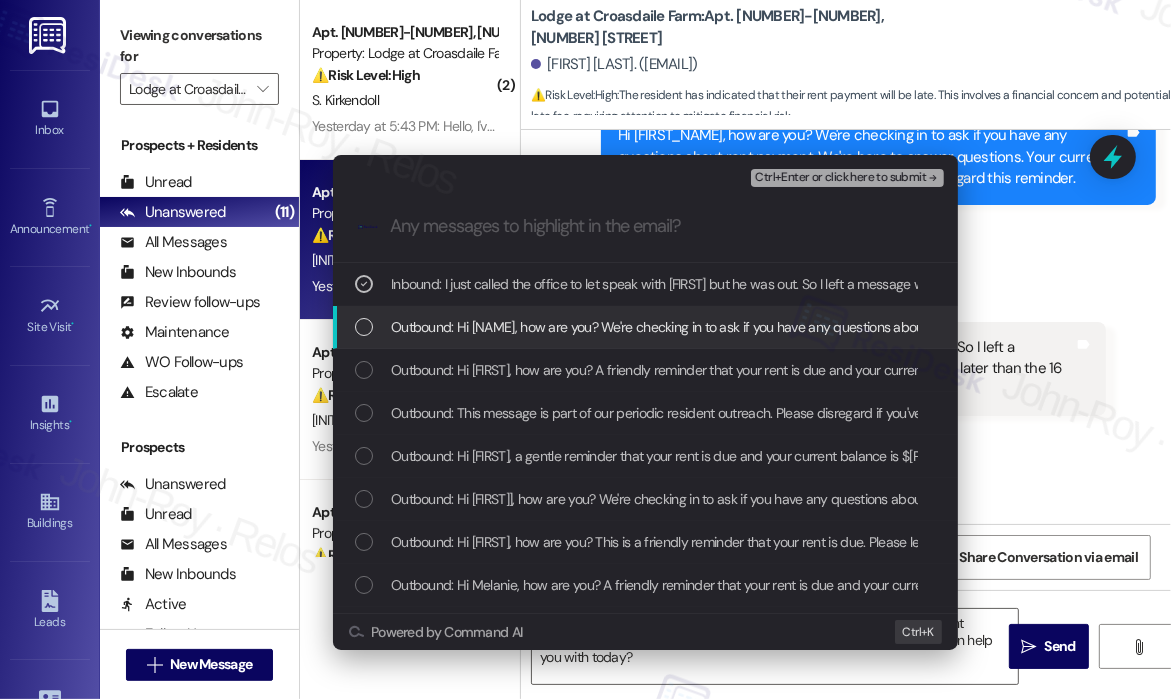click on "Outbound: Hi Melanie, how are you? We're checking in to ask if you have any questions about rent payment. We're here to answer questions. Your current balance is $1758.51. If you've already paid, please disregard this reminder." at bounding box center [1045, 327] 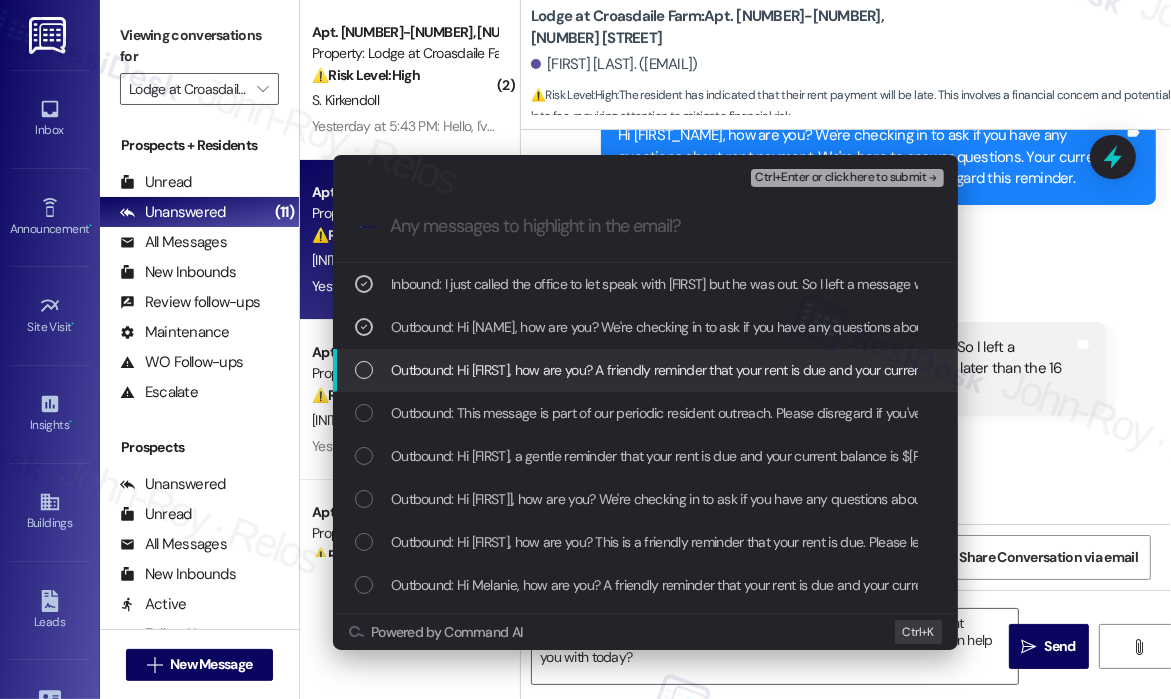 click on "Outbound: Hi Melanie, how are you? A friendly reminder that your rent is due and your current balance is $1758.51. Please pay your rent to avoid a late fee. Please let us know if you have any questions! If you've already paid, please disregard this reminder." at bounding box center (1118, 370) 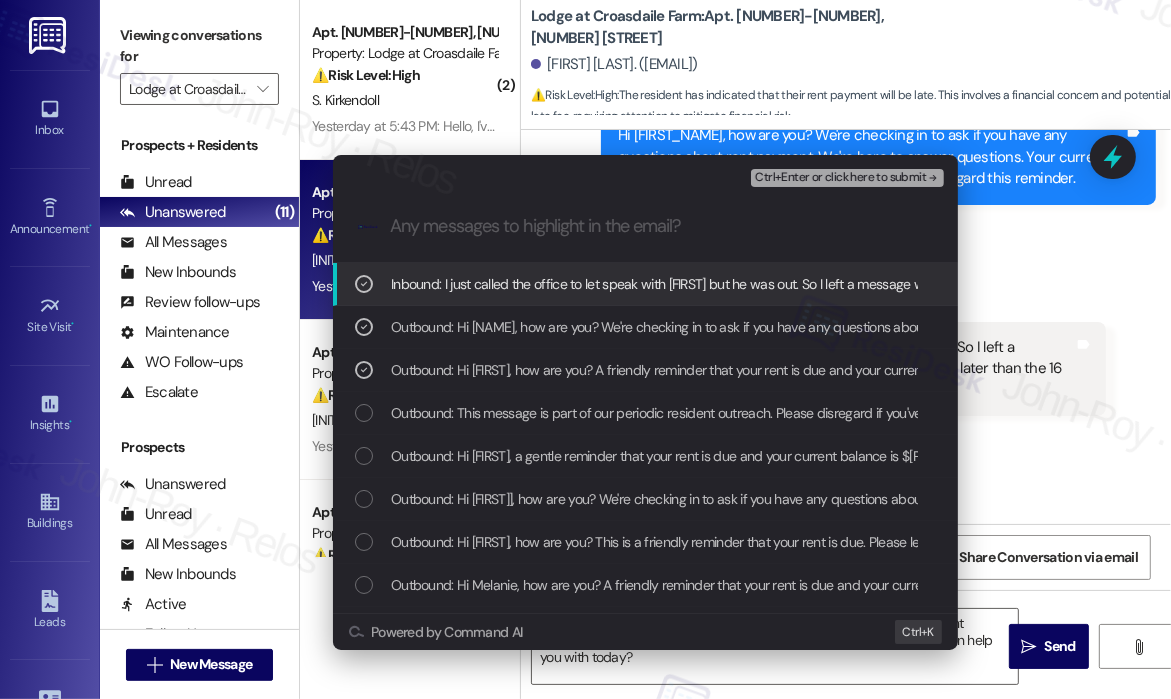 click on "Ctrl+Enter or click here to submit" at bounding box center (840, 178) 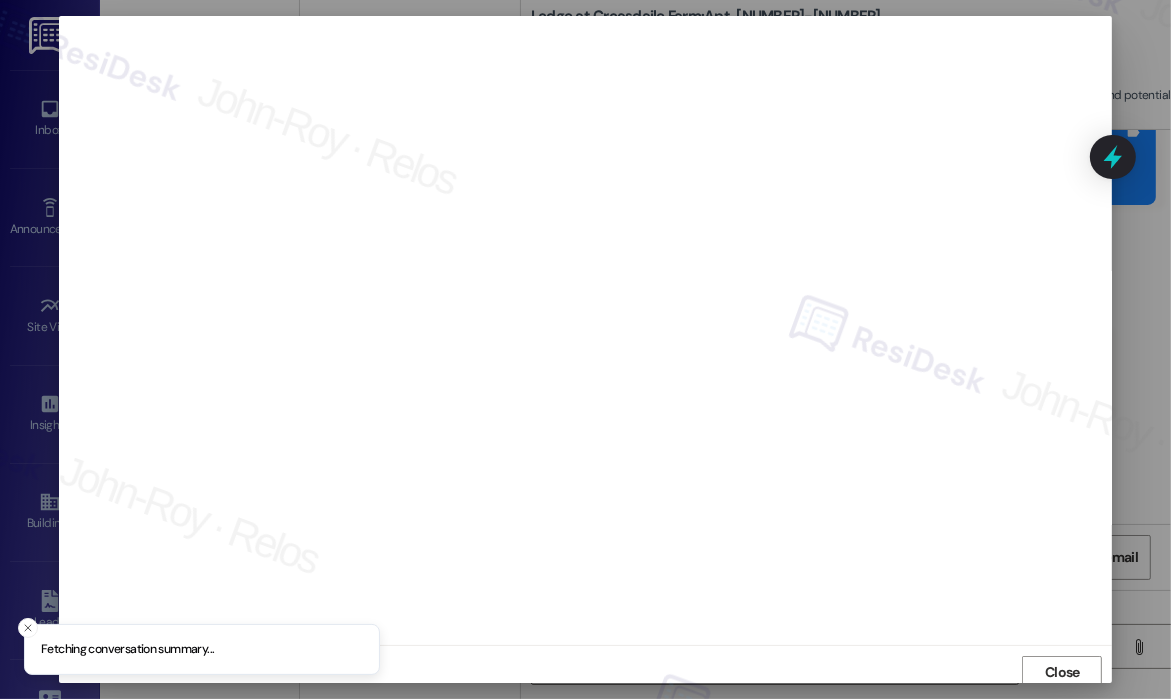 scroll, scrollTop: 4, scrollLeft: 0, axis: vertical 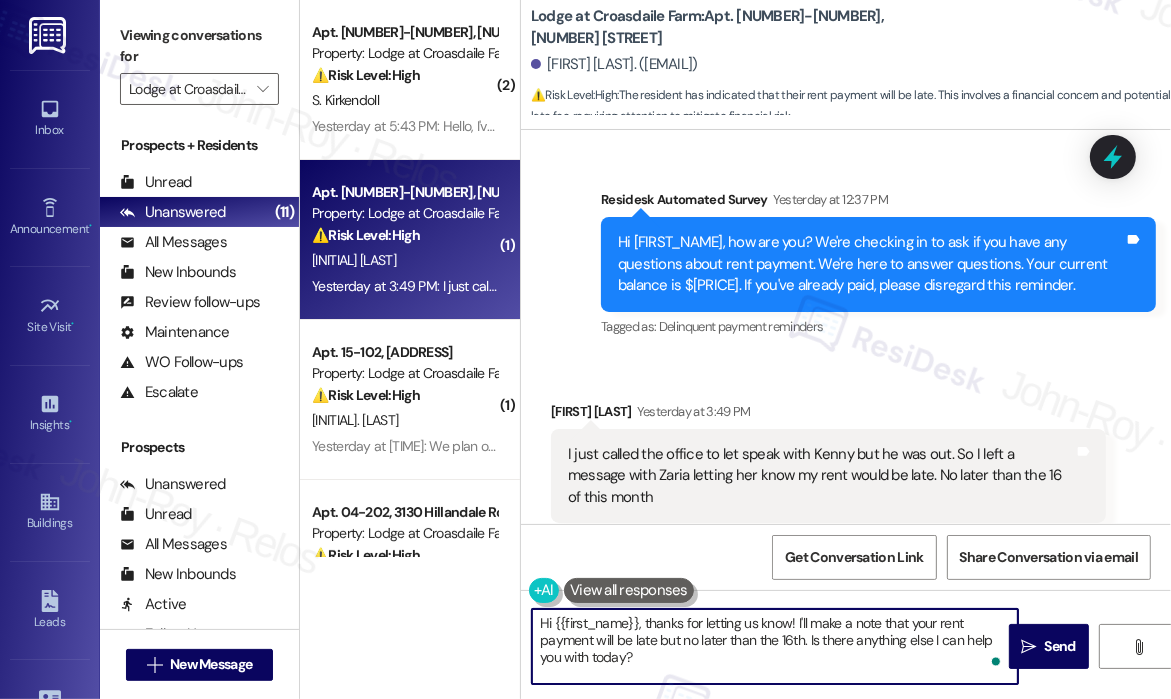 drag, startPoint x: 671, startPoint y: 665, endPoint x: 639, endPoint y: 623, distance: 52.801514 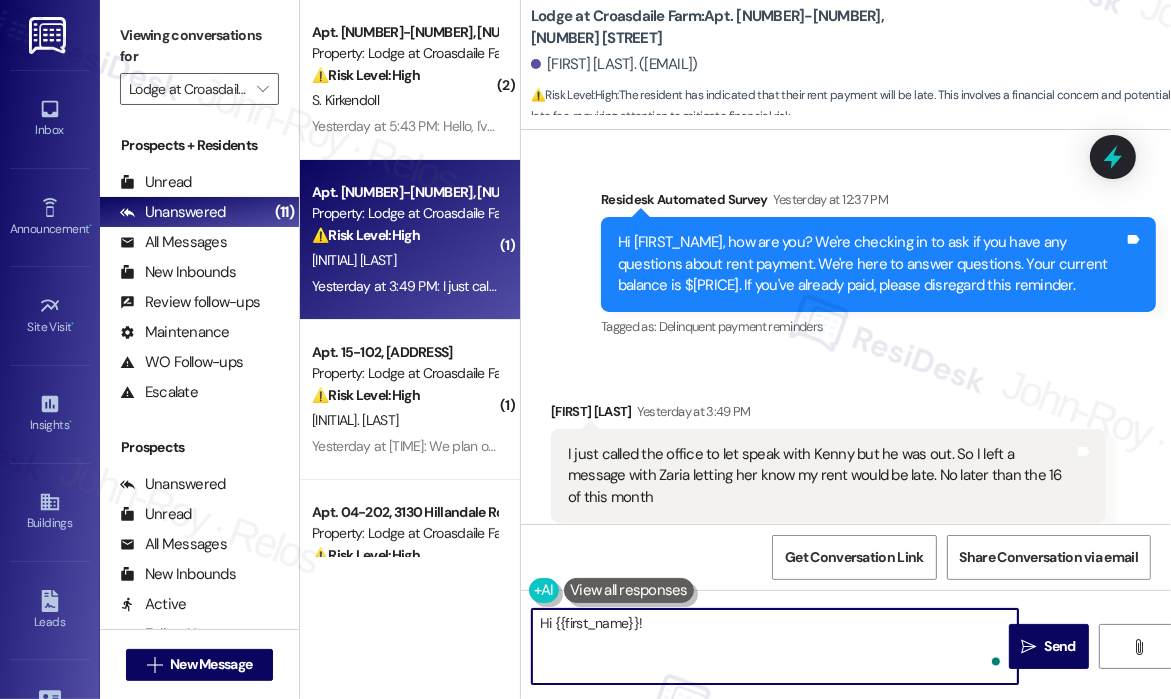 paste on "Thank you for letting me know — I understand you’ve already spoken with Zaria and shared that your rent will be late this month. Can you also confirm how you plan to make the payment on or before August 16 so I can note it for the team?" 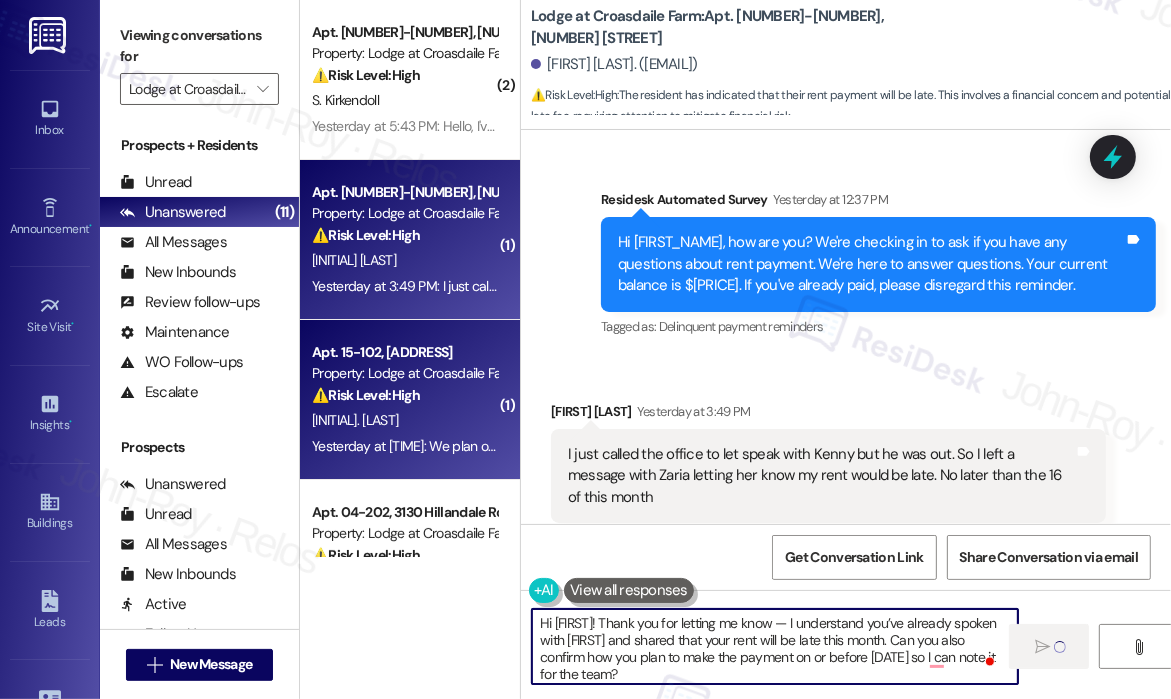 type on "Hi {{first_name}}! Thank you for letting me know — I understand you’ve already spoken with Zaria and shared that your rent will be late this month. Can you also confirm how you plan to make the payment on or before August 16 so I can note it for the team?" 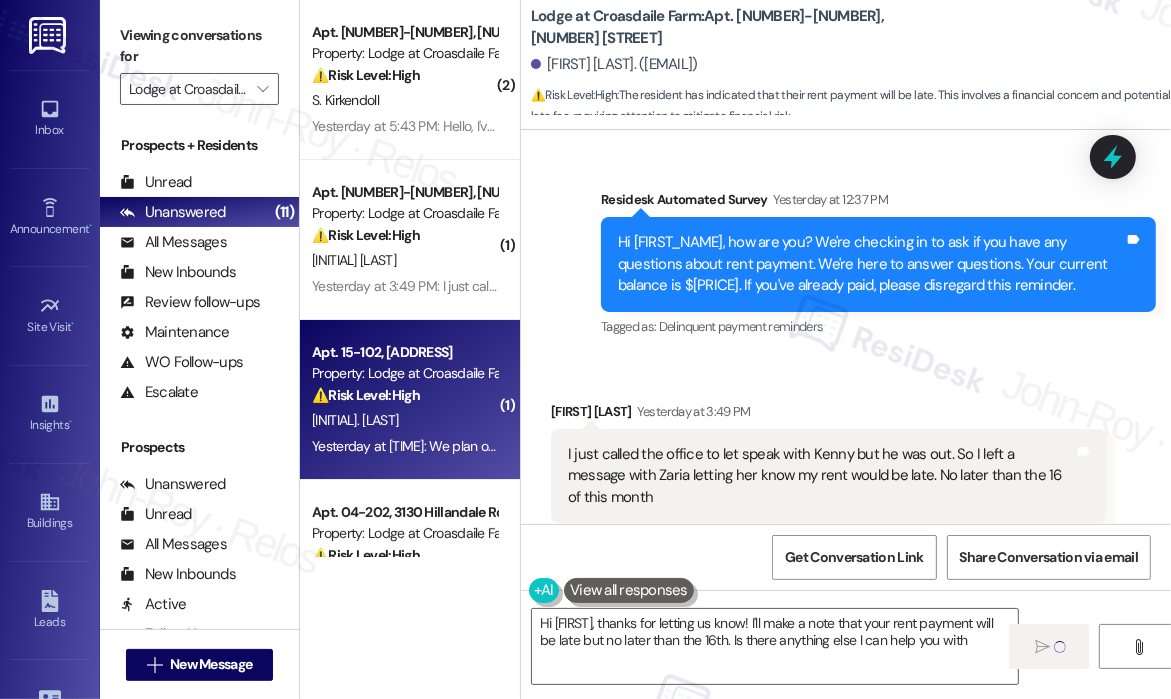 type on "Hi {{first_name}}, thanks for letting us know! I'll make a note that your rent payment will be late but no later than the 16th. Is there anything else I can help you with" 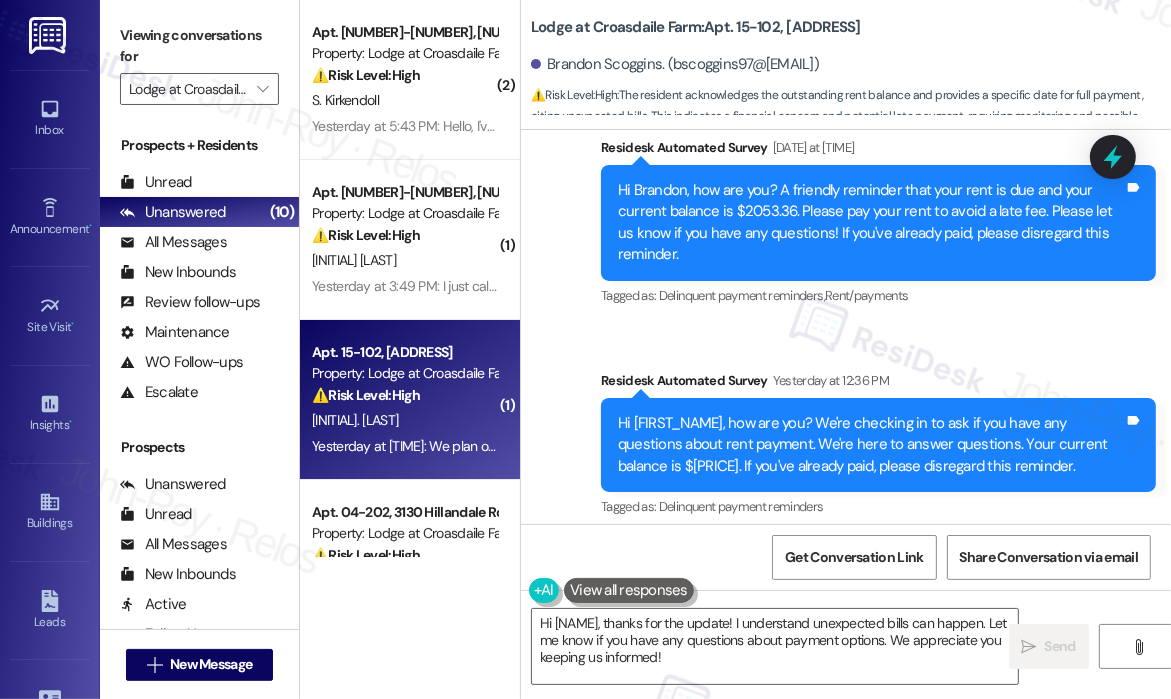 scroll, scrollTop: 3571, scrollLeft: 0, axis: vertical 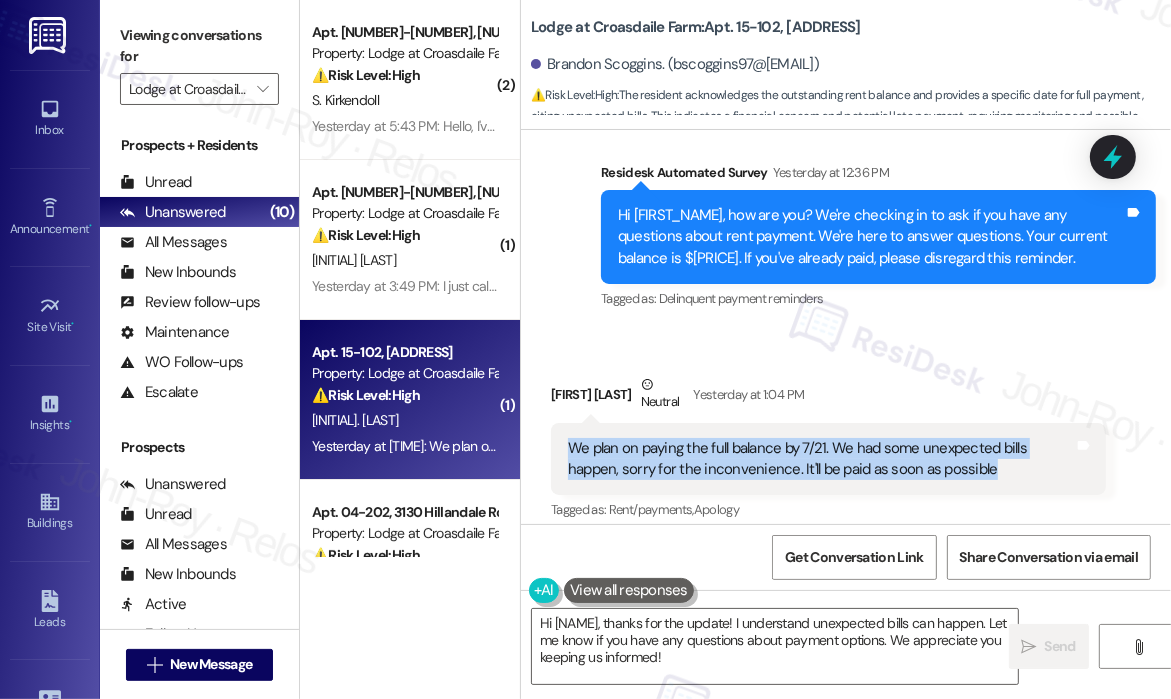 drag, startPoint x: 1009, startPoint y: 446, endPoint x: 557, endPoint y: 427, distance: 452.39917 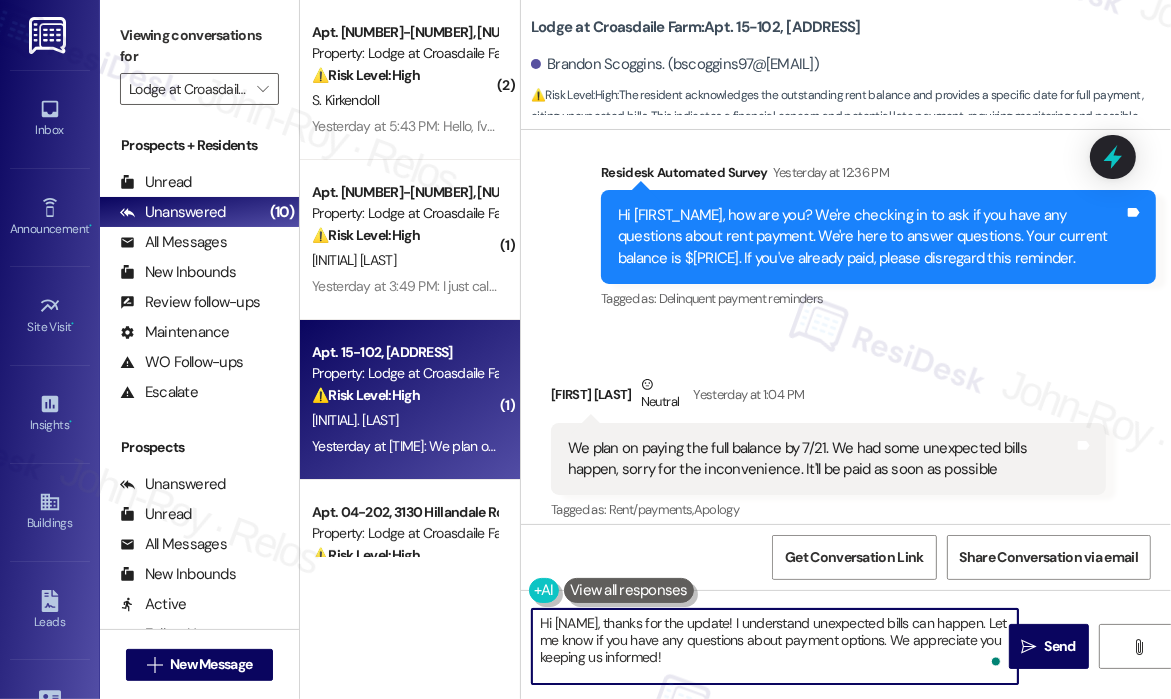 drag, startPoint x: 788, startPoint y: 665, endPoint x: 639, endPoint y: 618, distance: 156.237 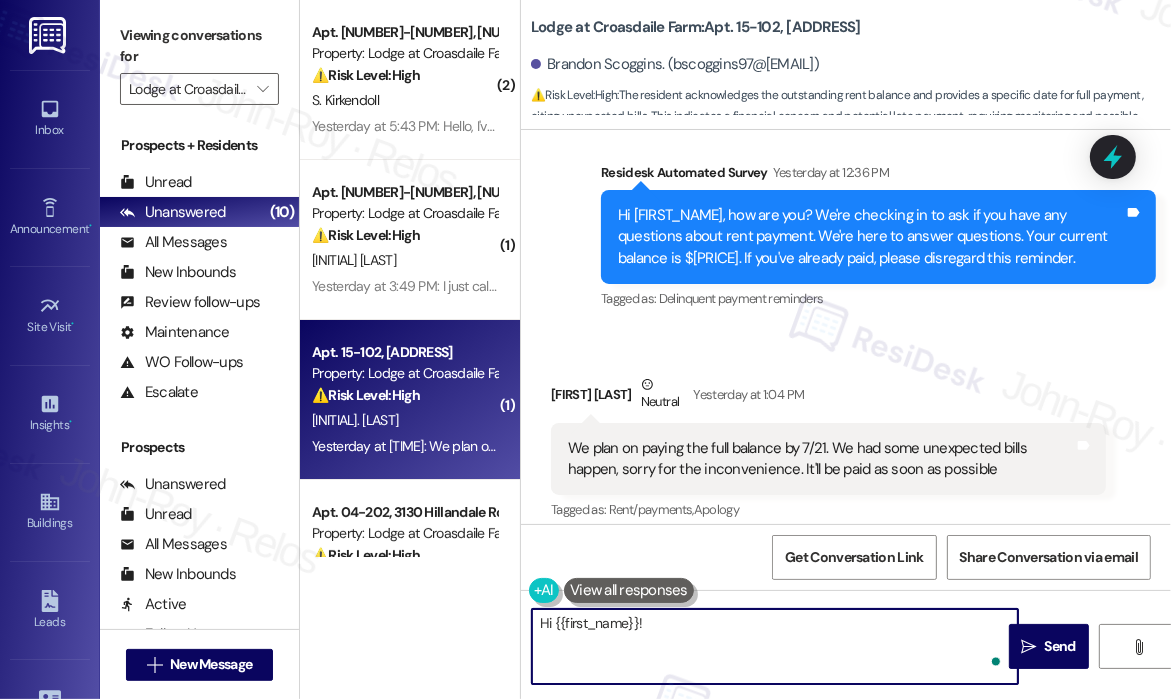 paste on "Thank you for letting me know — I understand you plan to pay the full balance by August 21 due to unexpected bills. Can you also confirm how you’ll be making the payment so I can note it for the team?" 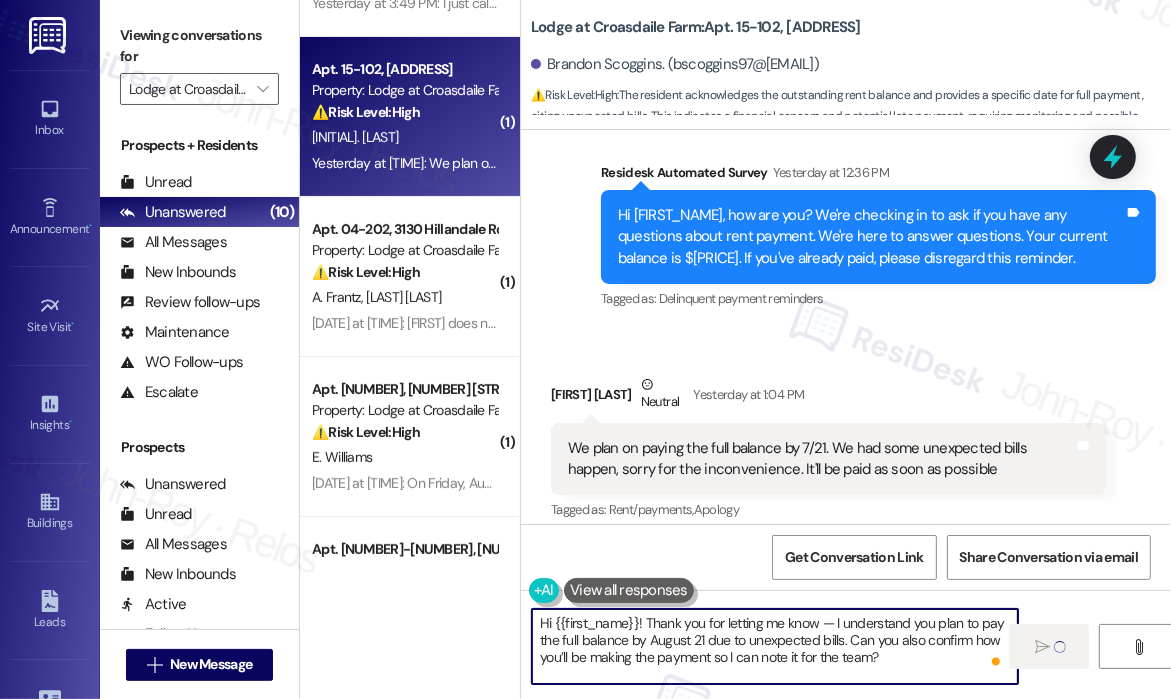 scroll, scrollTop: 300, scrollLeft: 0, axis: vertical 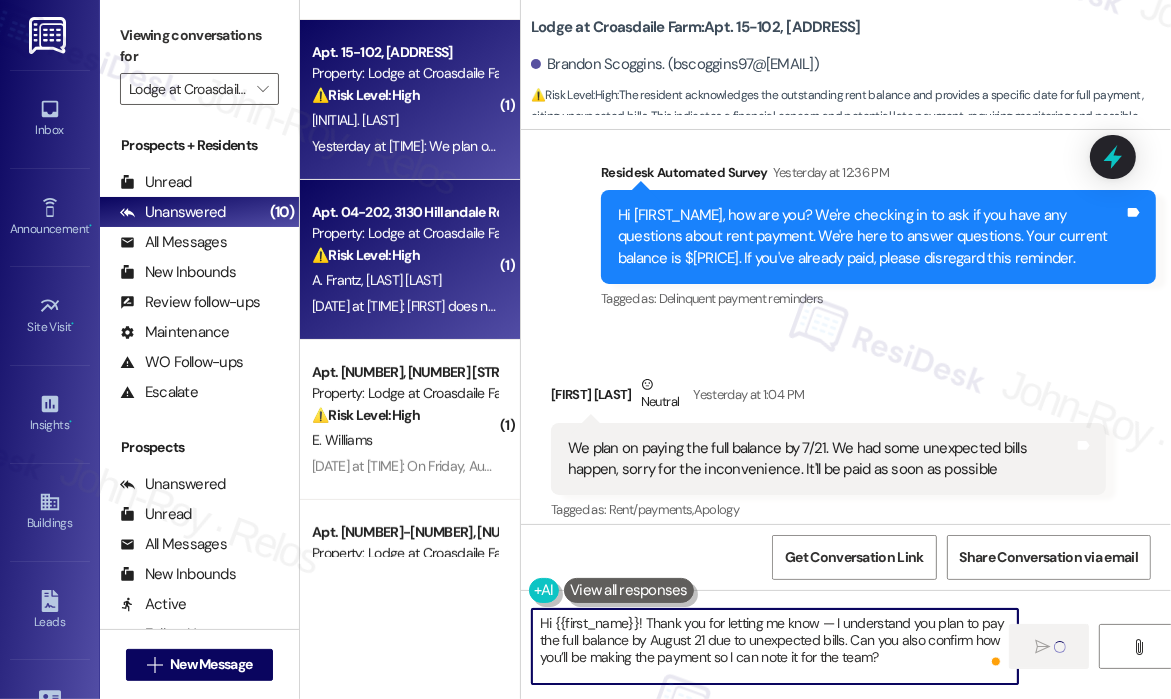 type on "Hi {{first_name}}! Thank you for letting me know — I understand you plan to pay the full balance by August 21 due to unexpected bills. Can you also confirm how you’ll be making the payment so I can note it for the team?" 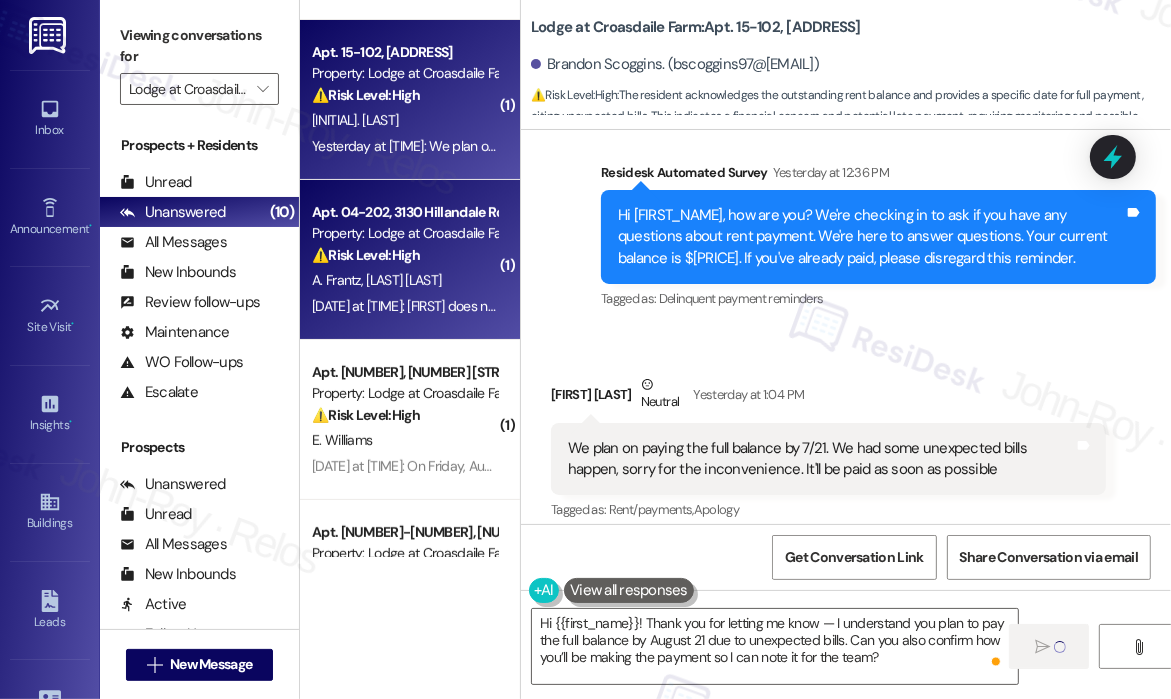 click on "⚠️  Risk Level:  High The resident states that Annabelle no longer lives at the property. This could indicate an unauthorized occupant or a lease violation, which requires investigation and risk mitigation." at bounding box center (404, 255) 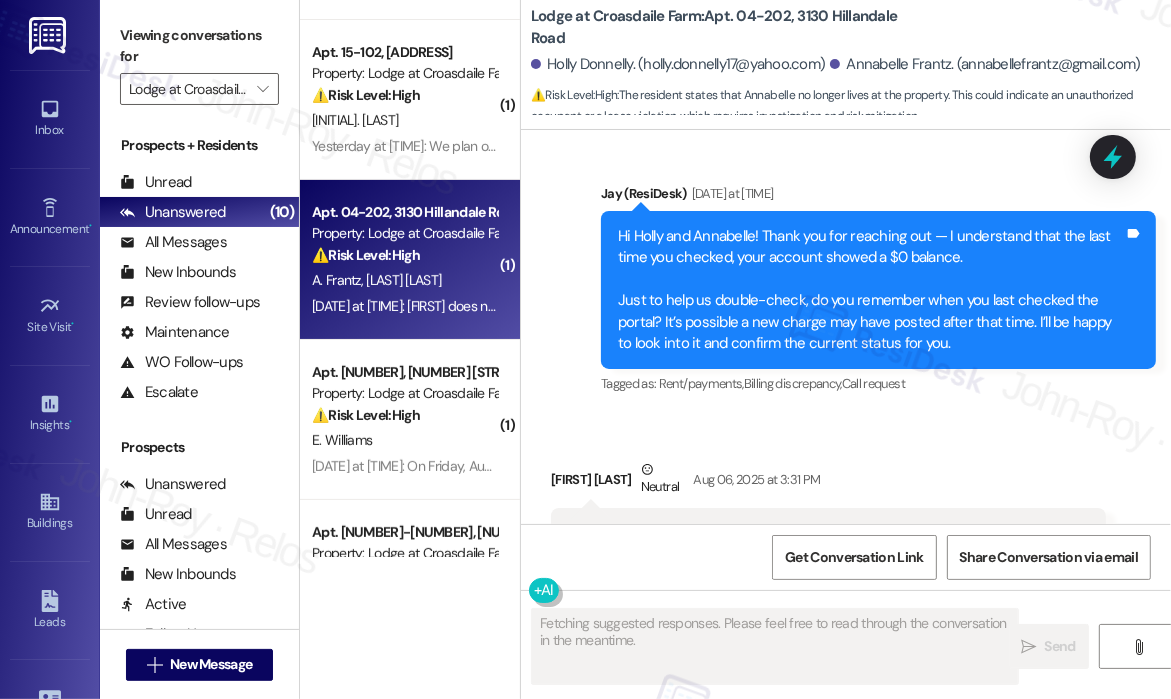 scroll, scrollTop: 5520, scrollLeft: 0, axis: vertical 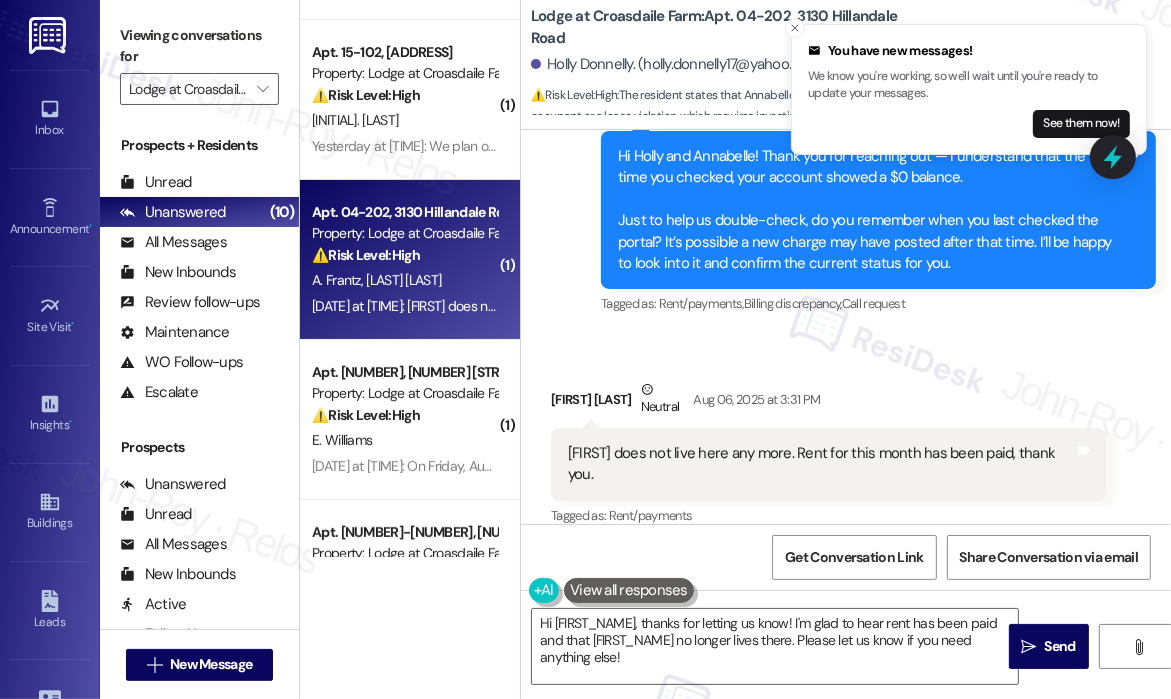click on "Received via SMS Holly Donnelly   Neutral Aug 06, 2025 at 3:31 PM Annabelle does not live here any more. Rent for this month has been paid, thank you. Tags and notes Tagged as:   Rent/payments Click to highlight conversations about Rent/payments" at bounding box center [846, 439] 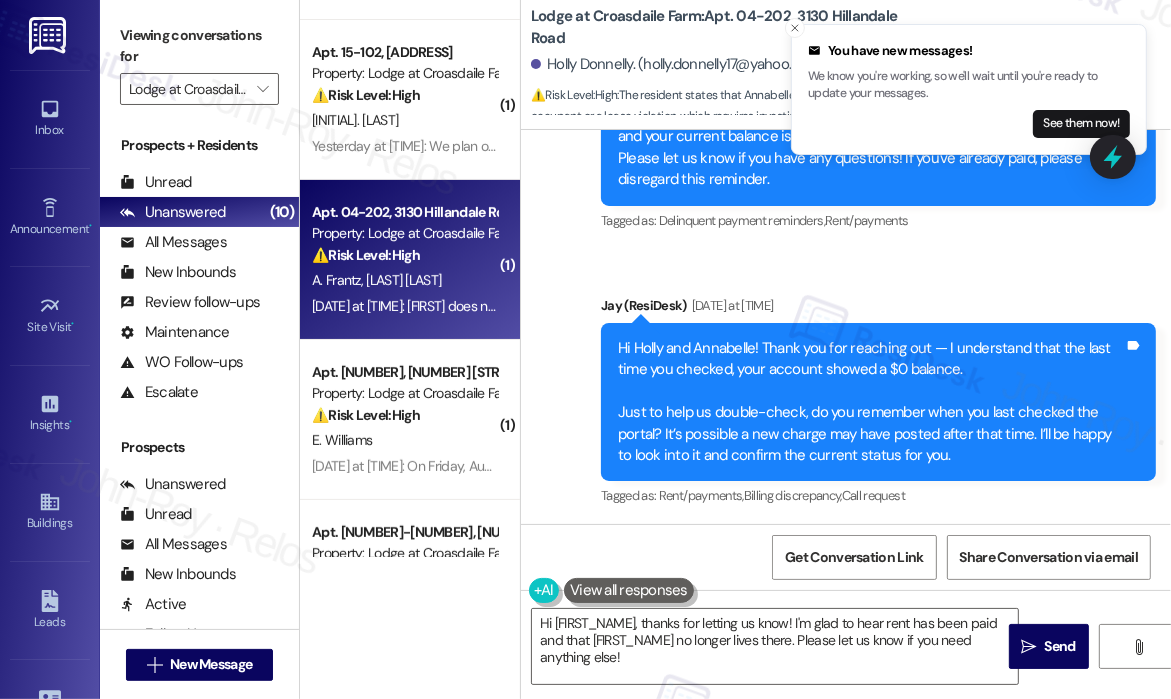 scroll, scrollTop: 5220, scrollLeft: 0, axis: vertical 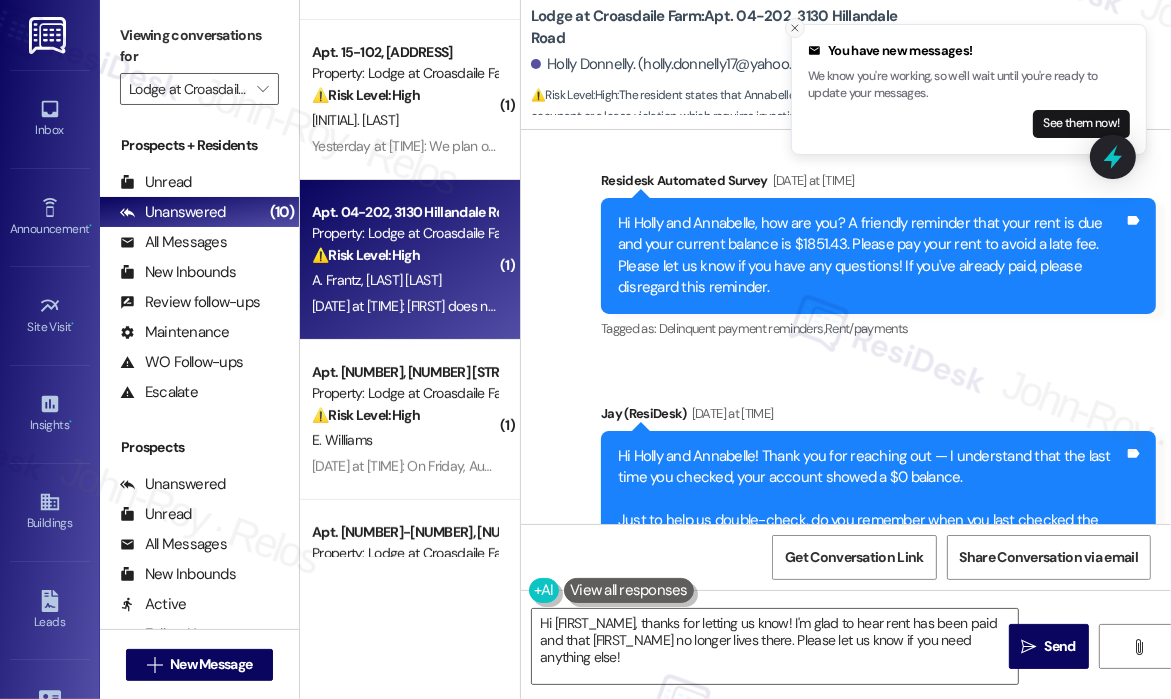click 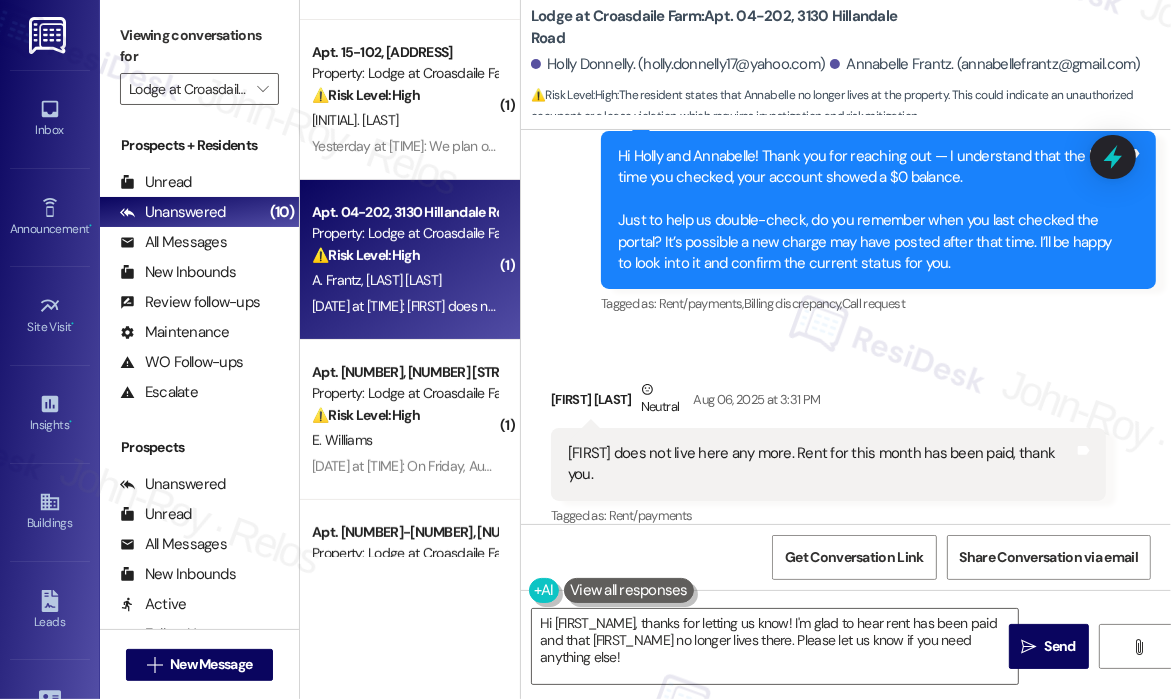 scroll, scrollTop: 5520, scrollLeft: 0, axis: vertical 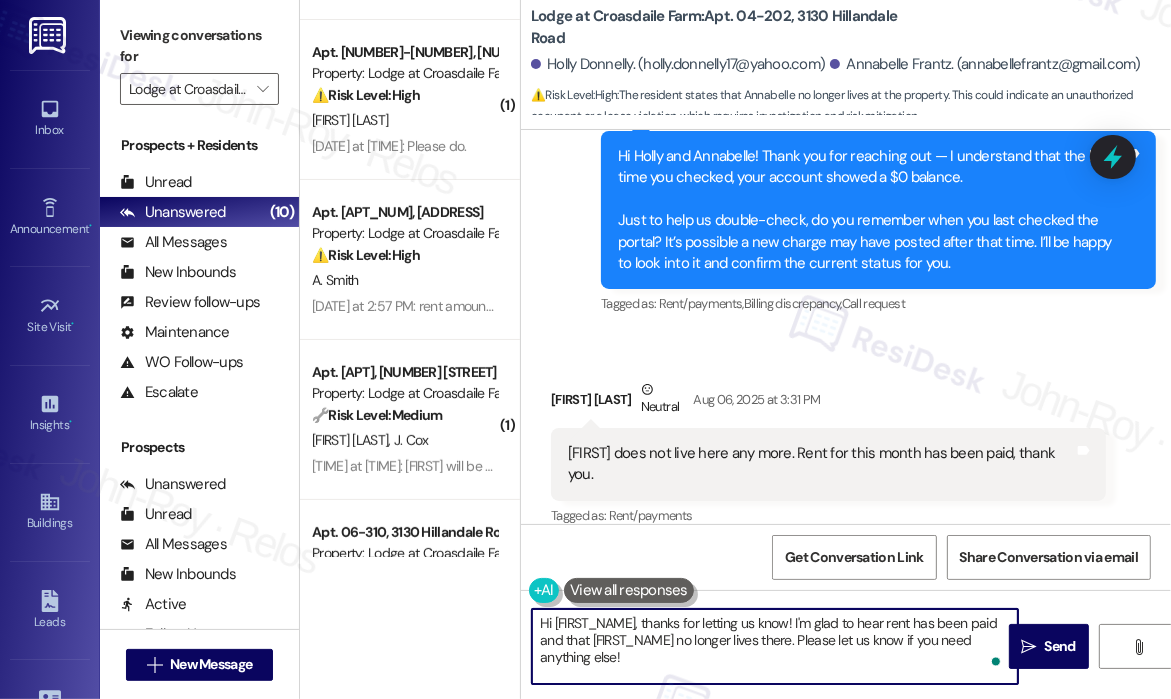 drag, startPoint x: 652, startPoint y: 665, endPoint x: 552, endPoint y: 615, distance: 111.8034 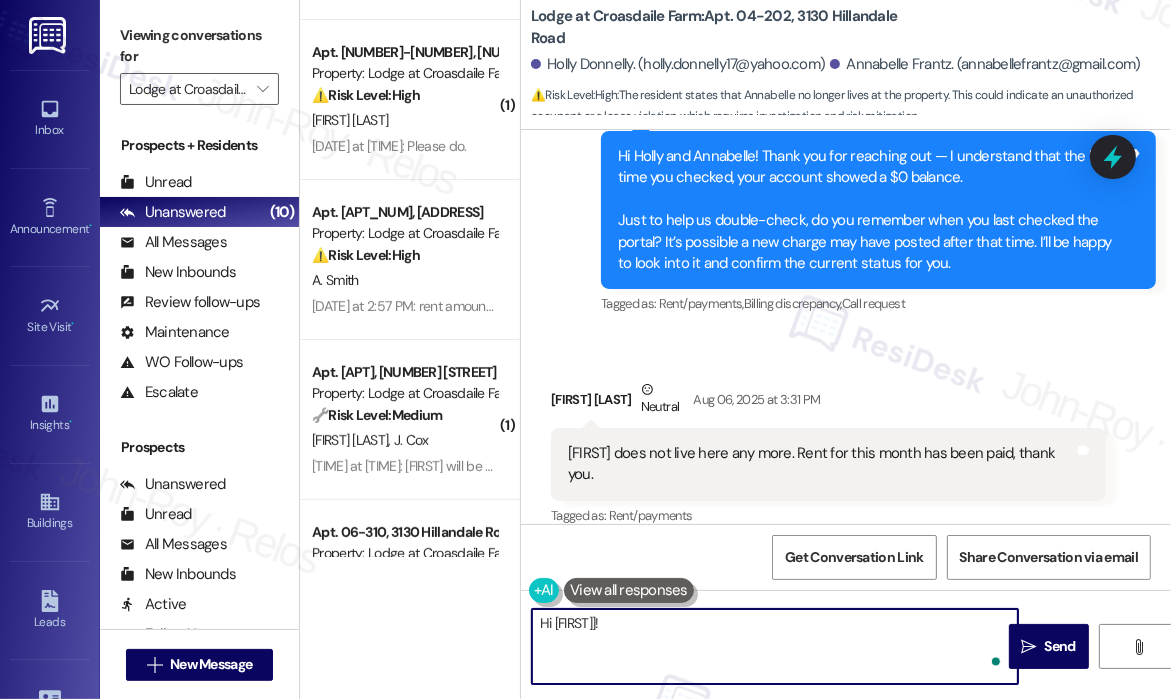 paste on "Thanks for letting me know the rent has been paid — noted. Since Annabelle no longer lives there, would you like me to remove her from this thread so she doesn’t receive these messages moving forward?" 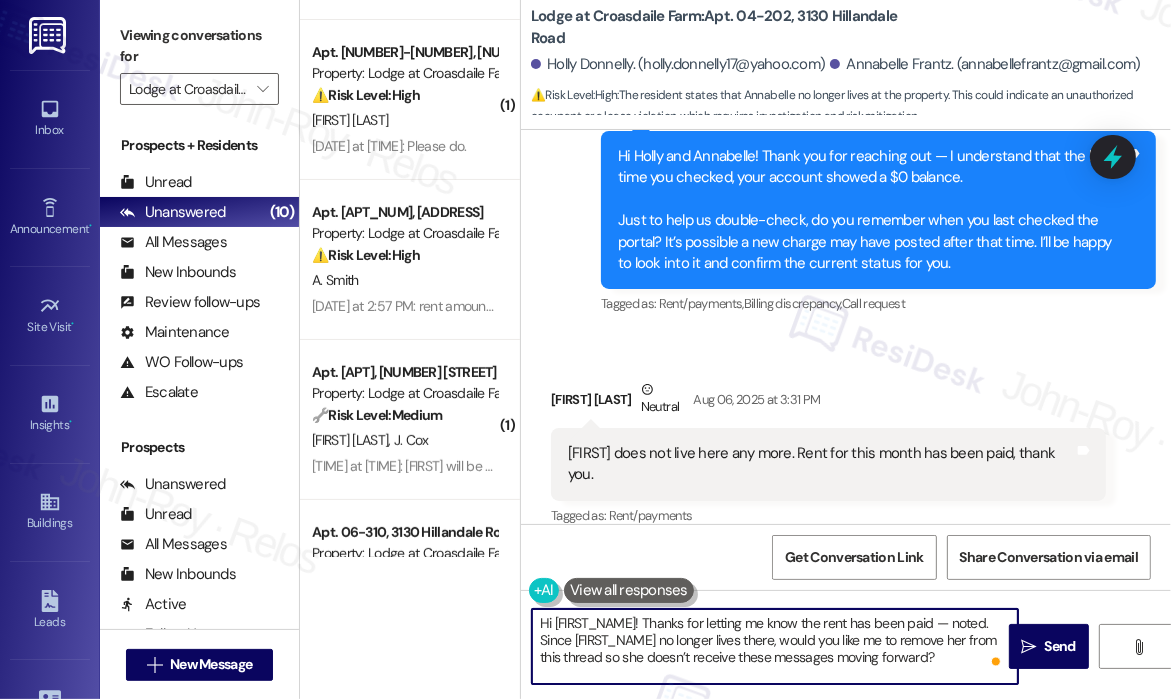 click on "Hi Holly! Thanks for letting me know the rent has been paid — noted. Since Annabelle no longer lives there, would you like me to remove her from this thread so she doesn’t receive these messages moving forward?" at bounding box center [775, 646] 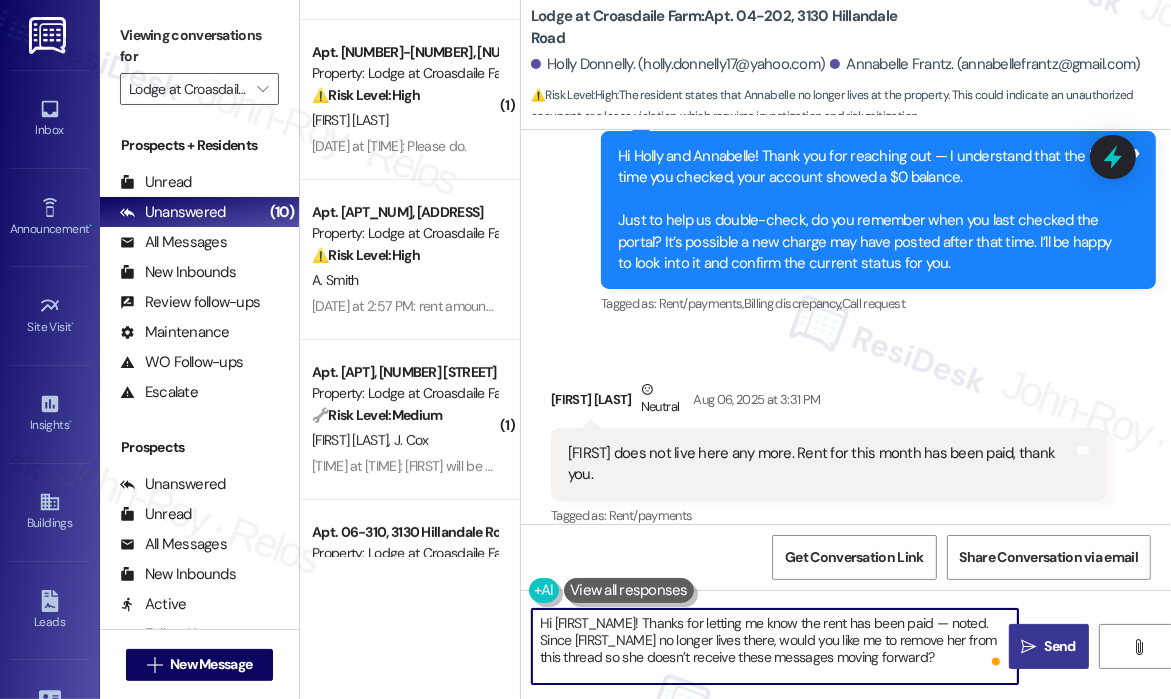 type on "Hi Holly! Thanks for letting me know the rent has been paid — noted. Since Annabelle no longer lives there, would you like me to remove her from this thread so she doesn’t receive these messages moving forward?" 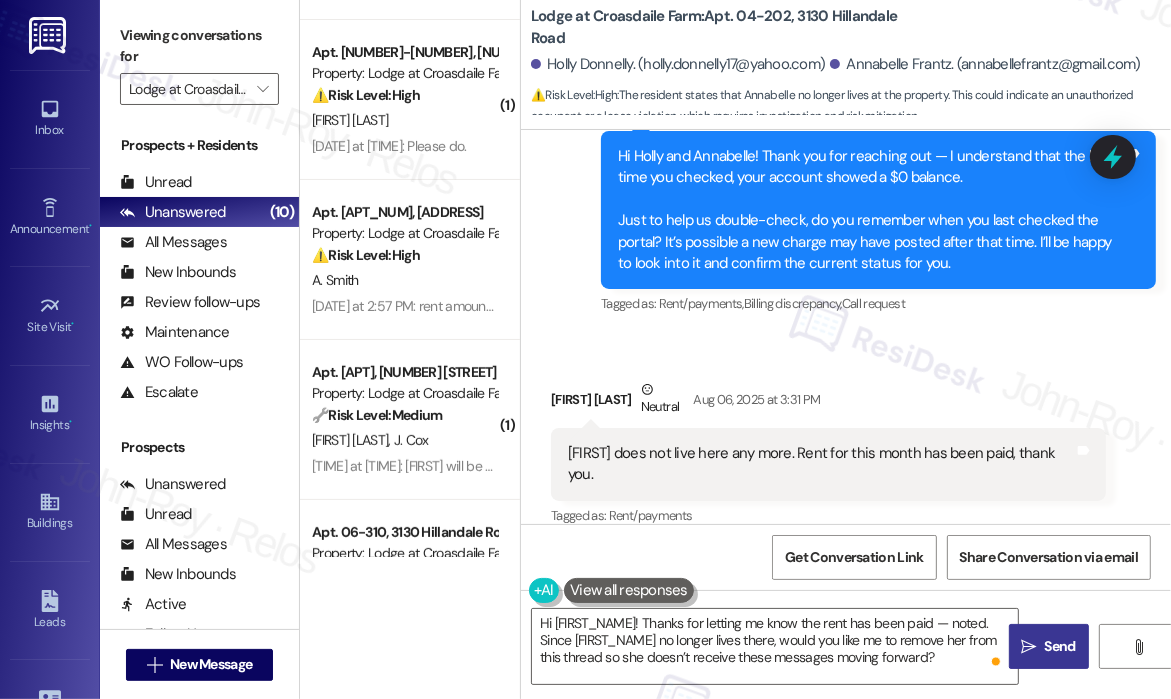 click on "Send" at bounding box center [1060, 646] 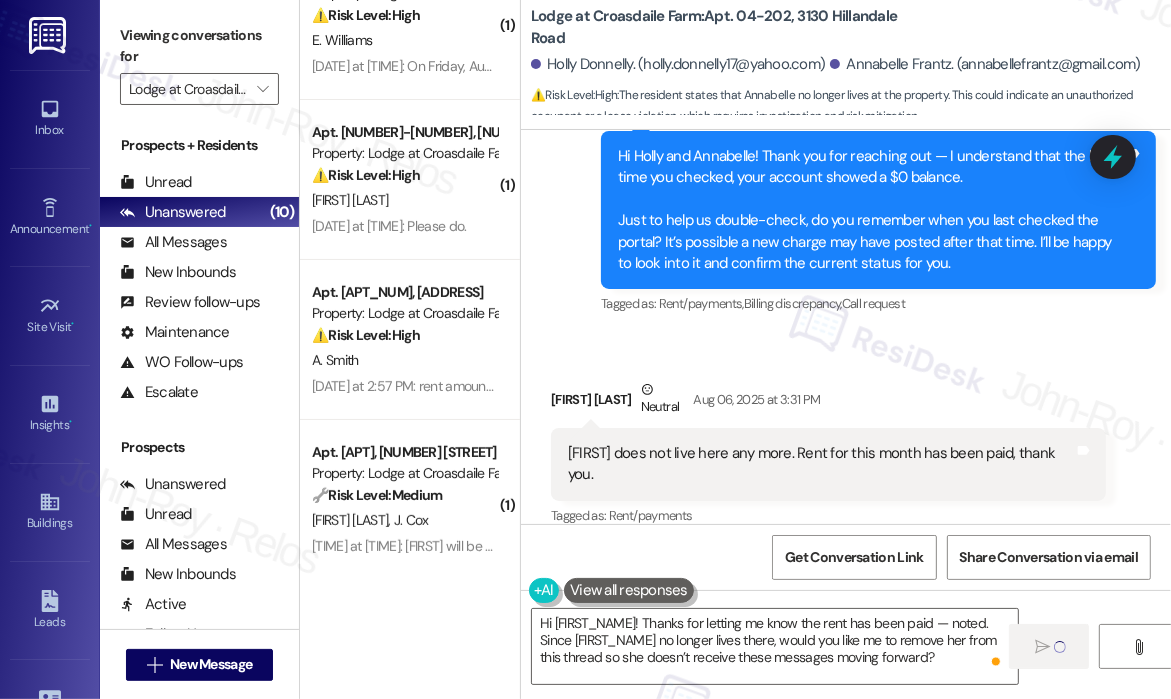 scroll, scrollTop: 100, scrollLeft: 0, axis: vertical 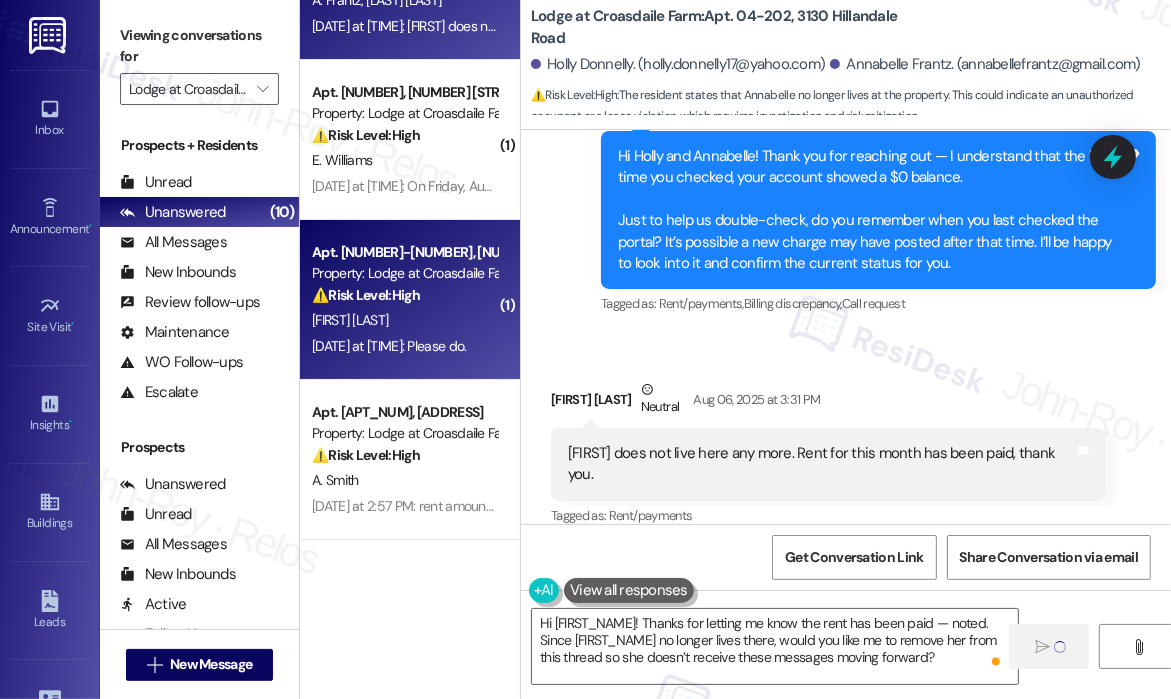 type 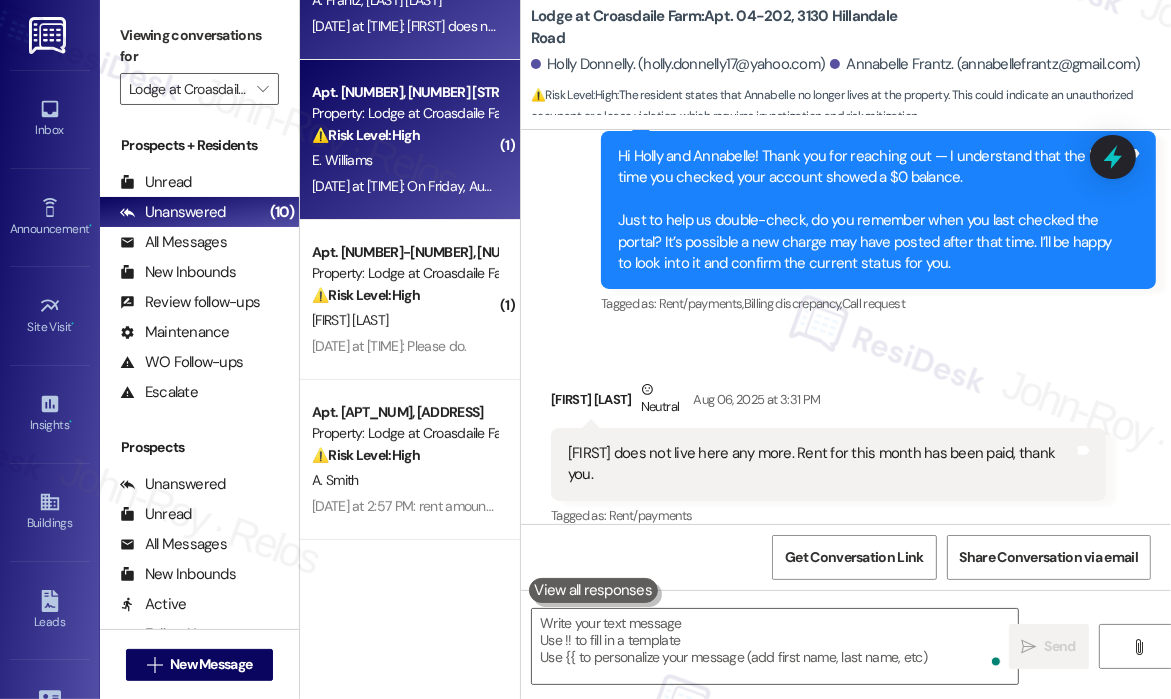 scroll, scrollTop: 5520, scrollLeft: 0, axis: vertical 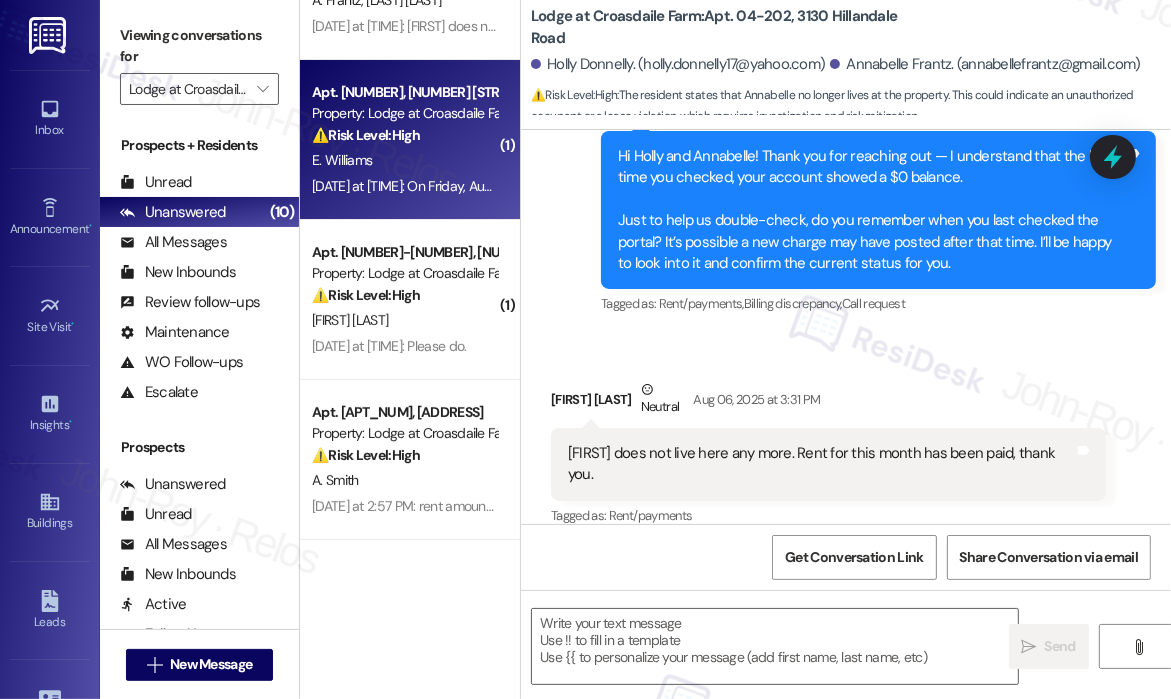 type on "Fetching suggested responses. Please feel free to read through the conversation in the meantime." 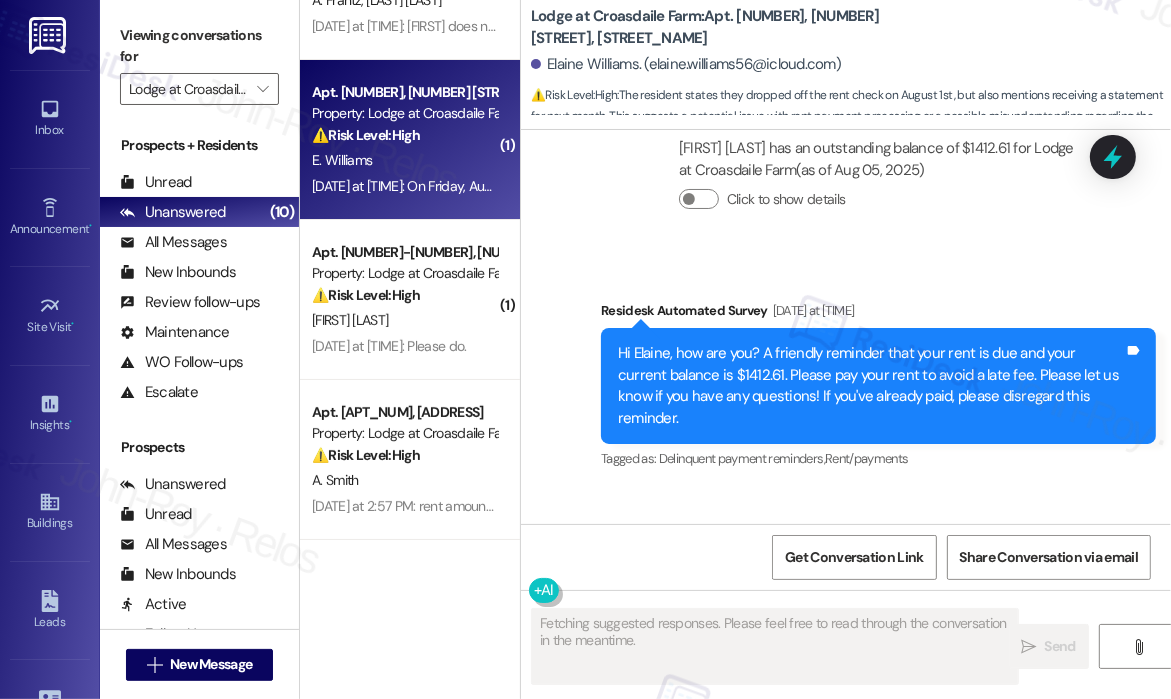 scroll, scrollTop: 2479, scrollLeft: 0, axis: vertical 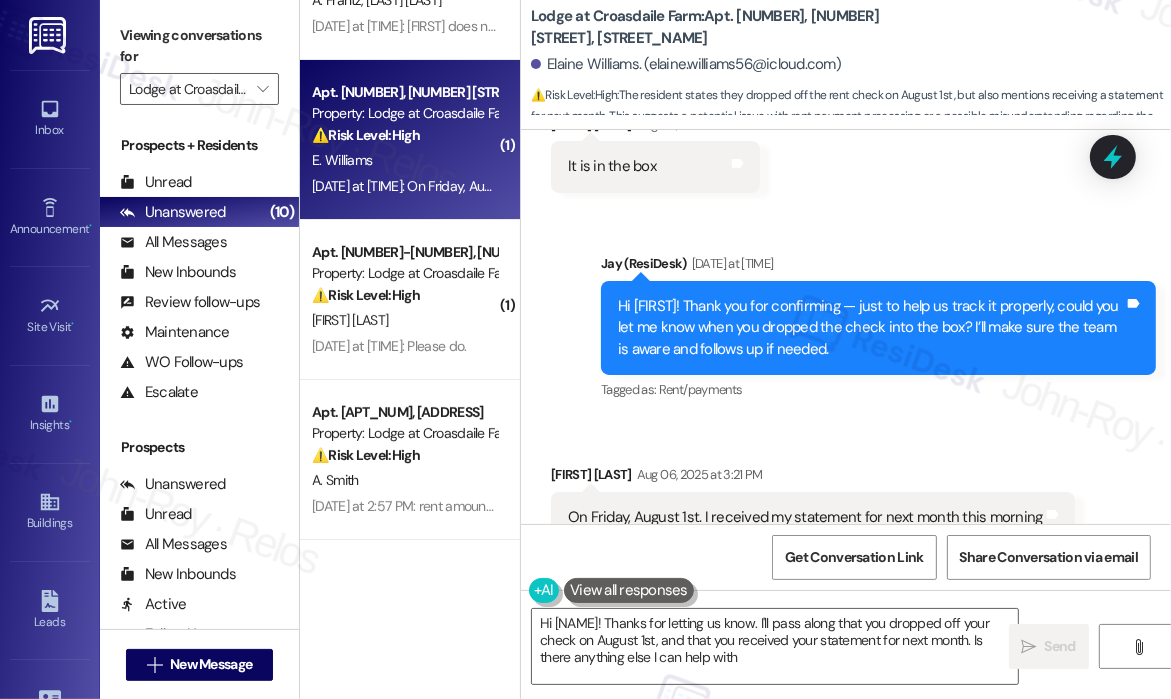 type on "Hi {{first_name}}! Thanks for letting us know. I'll pass along that you dropped off your check on August 1st, and that you received your statement for next month. Is there anything else I can help with?" 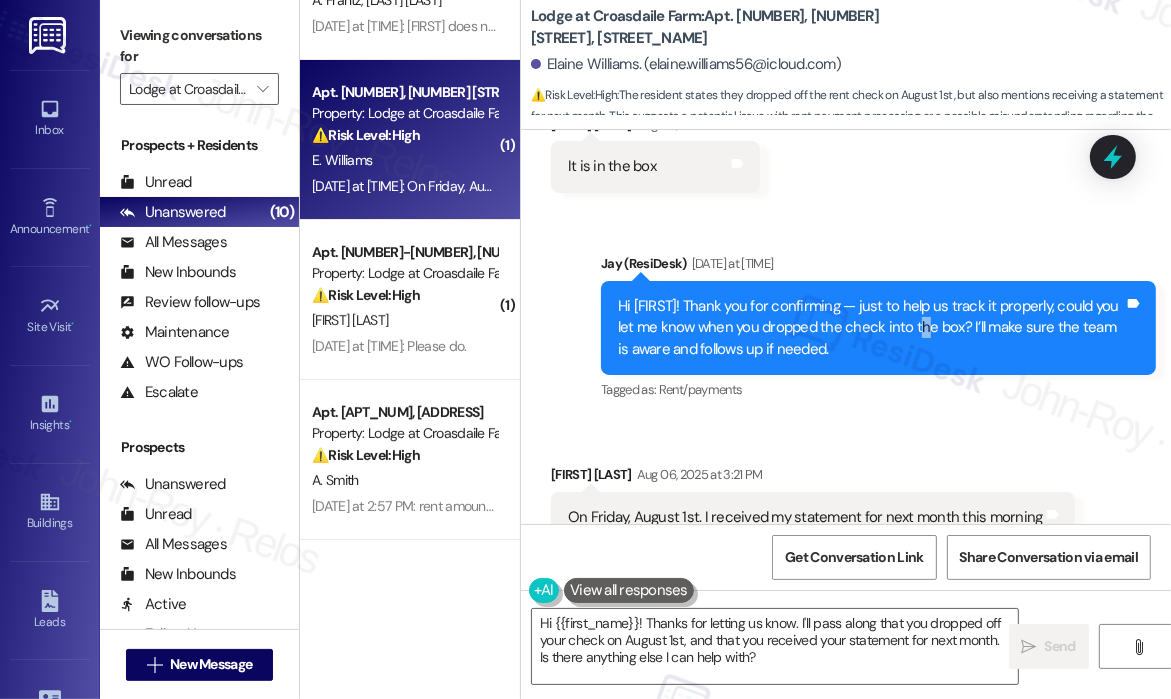 click on "Hi Elaine! Thank you for confirming — just to help us track it properly, could you let me know when you dropped the check into the box? I’ll make sure the team is aware and follows up if needed." at bounding box center [871, 328] 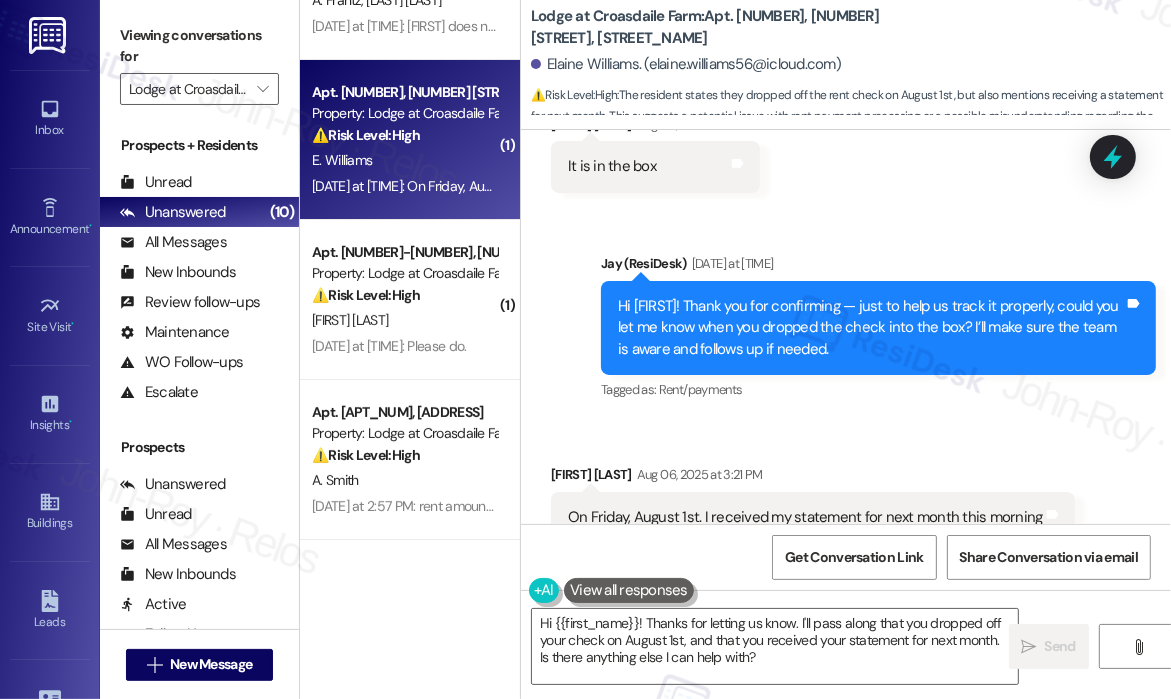 click on "Sent via SMS Jay  (ResiDesk) Aug 06, 2025 at 3:16 PM Hi Elaine! Thank you for confirming — just to help us track it properly, could you let me know when you dropped the check into the box? I’ll make sure the team is aware and follows up if needed. Tags and notes Tagged as:   Rent/payments Click to highlight conversations about Rent/payments" at bounding box center [878, 329] 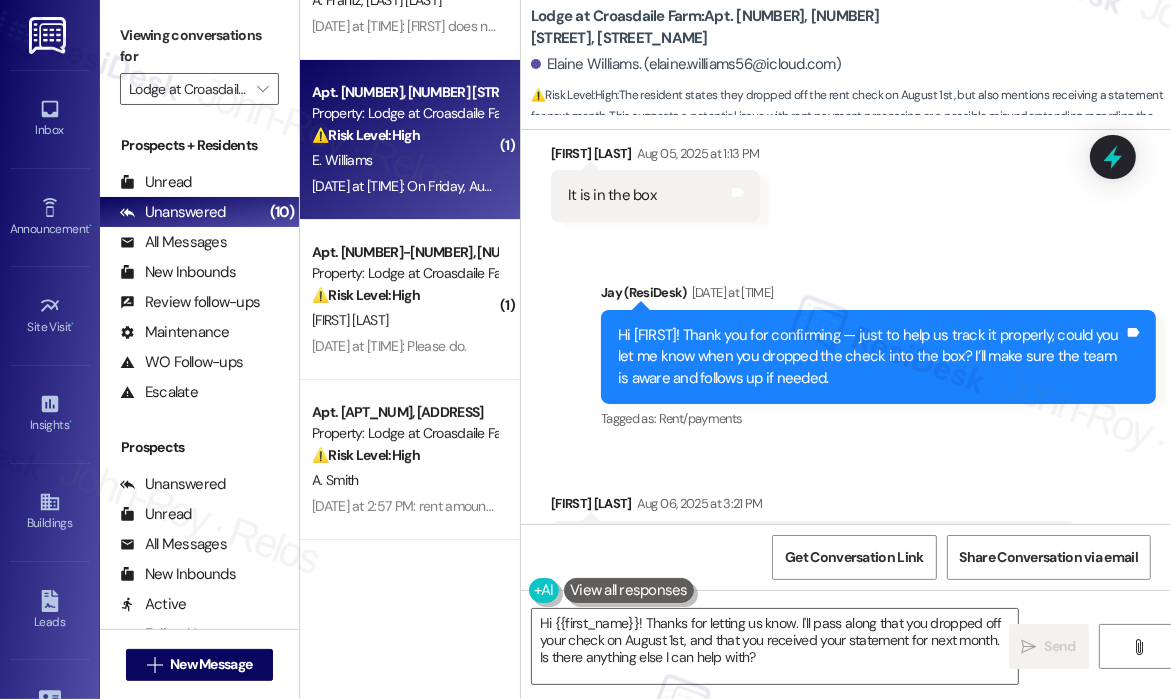scroll, scrollTop: 2480, scrollLeft: 0, axis: vertical 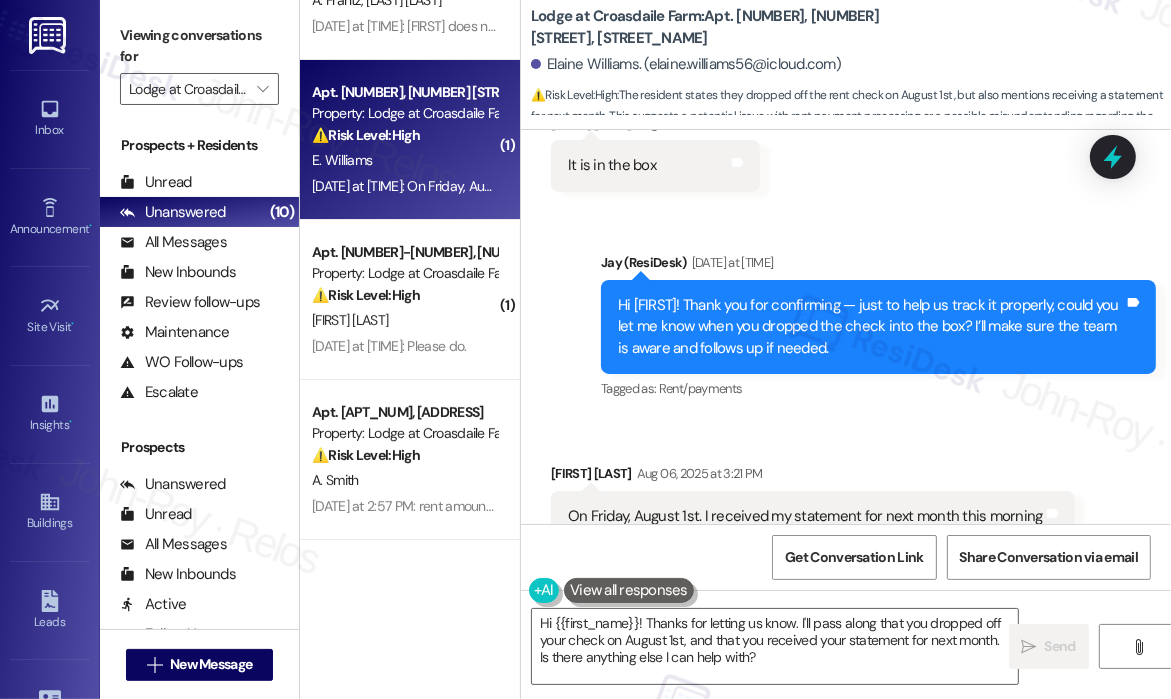 click on "On Friday, August 1st.  I received my statement for next month this morning" at bounding box center (805, 516) 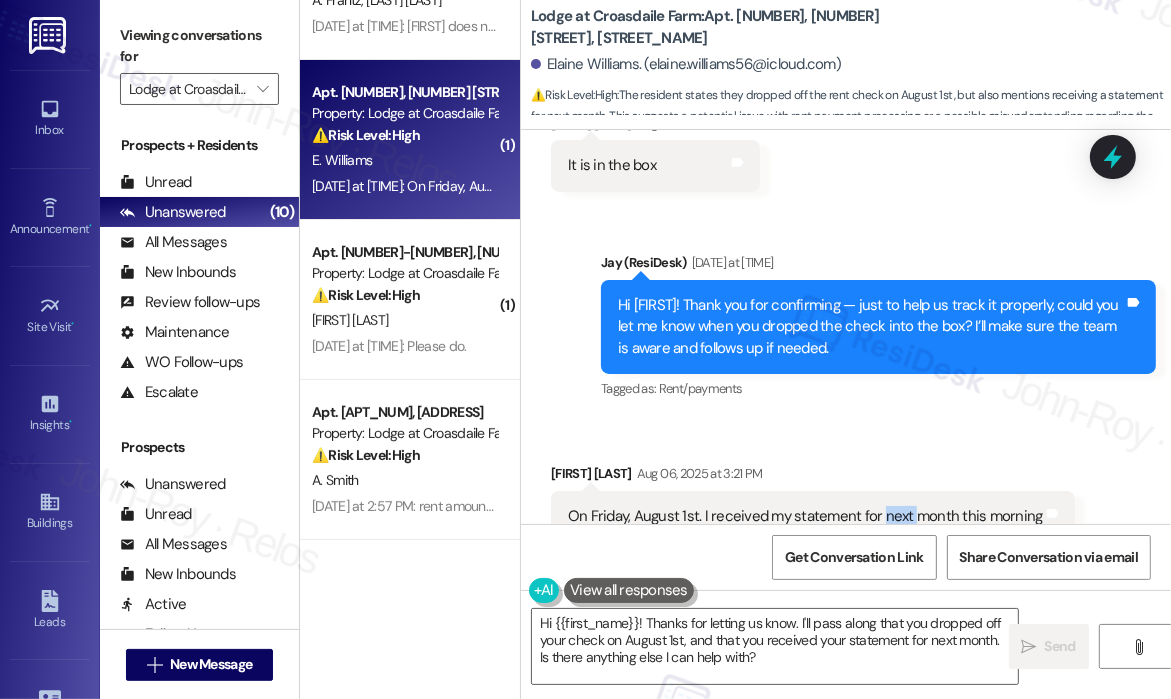 click on "On Friday, August 1st.  I received my statement for next month this morning" at bounding box center [805, 516] 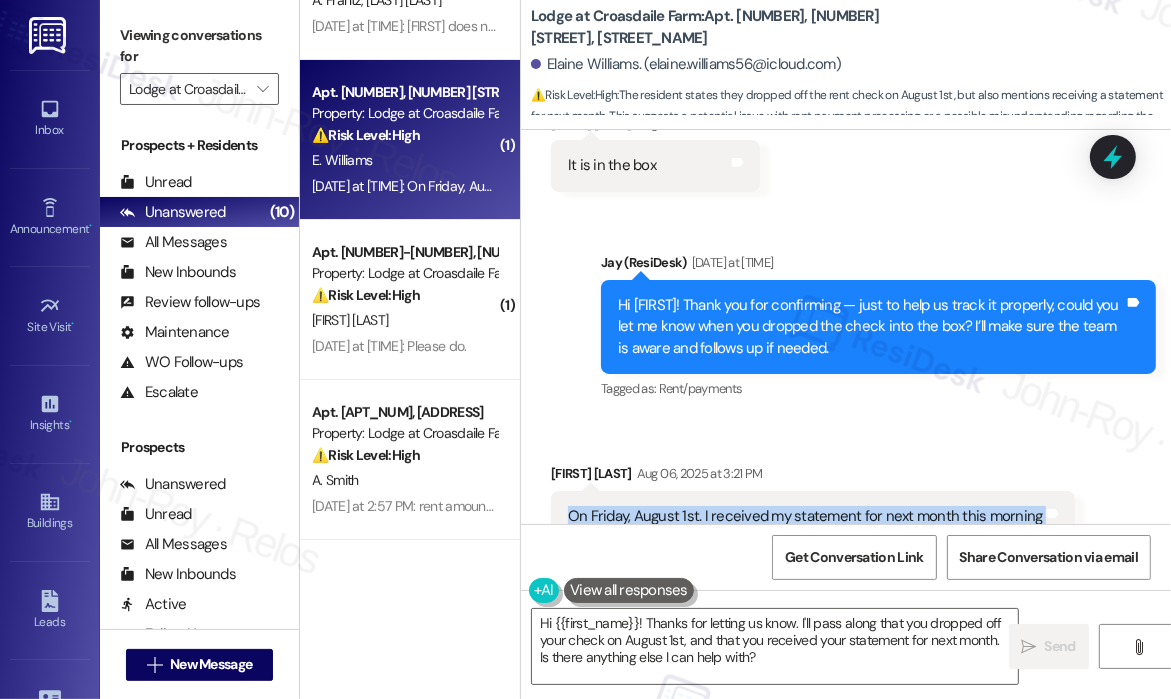click on "On Friday, August 1st.  I received my statement for next month this morning" at bounding box center (805, 516) 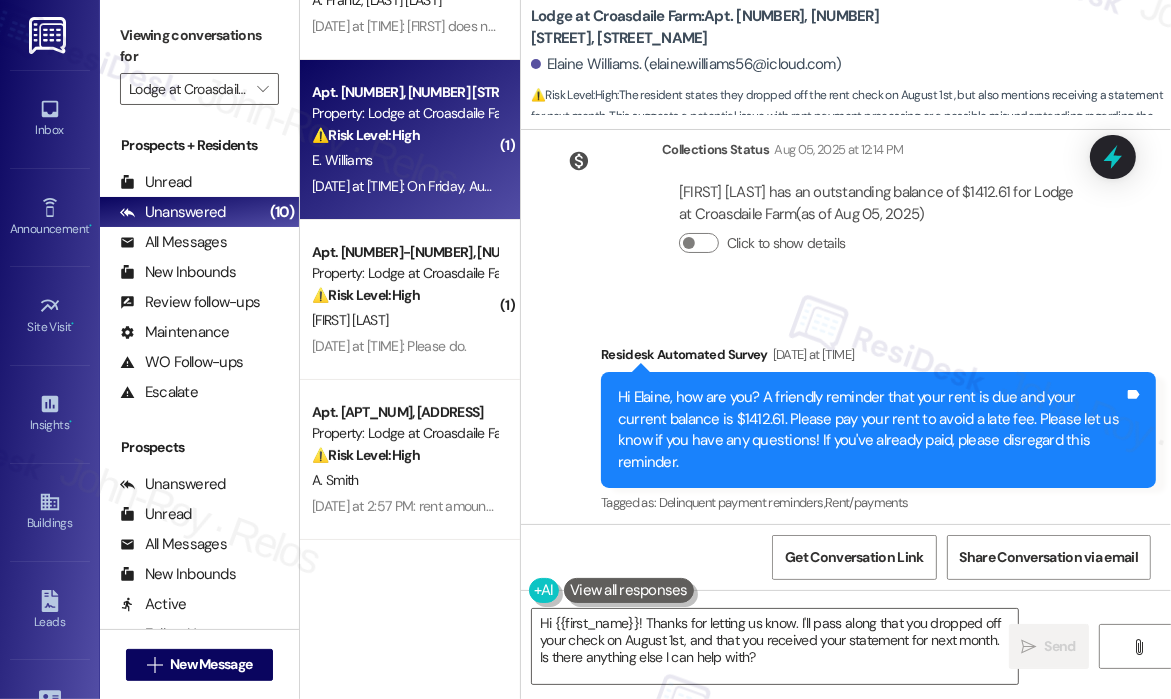 scroll, scrollTop: 2180, scrollLeft: 0, axis: vertical 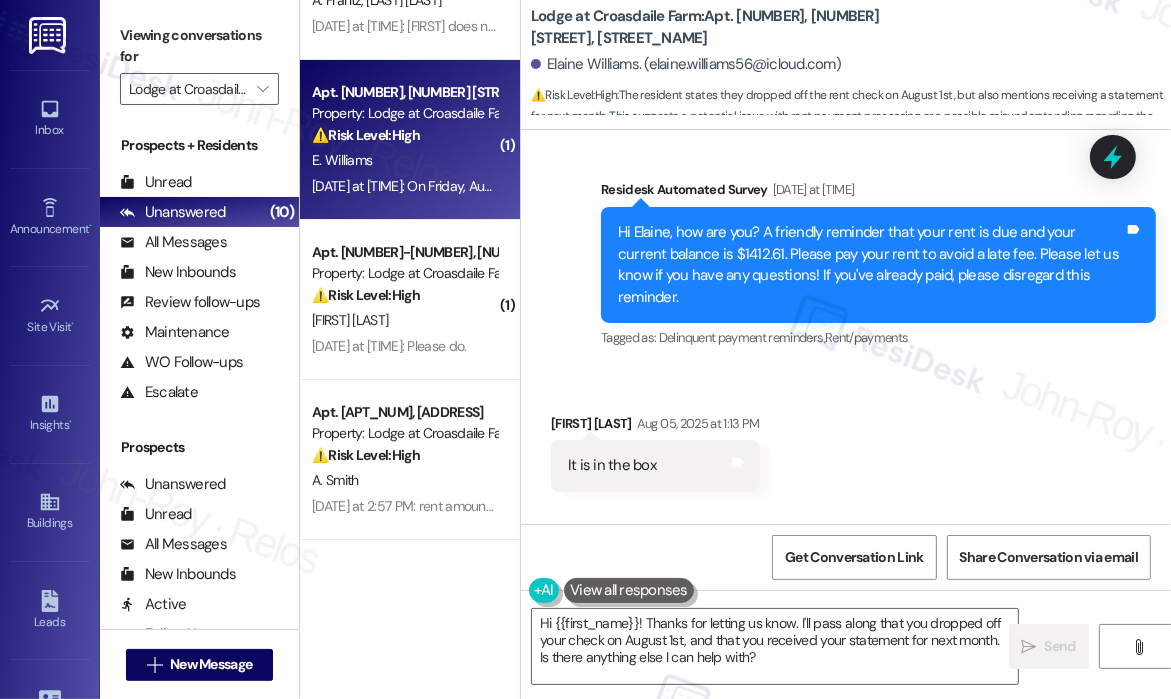 drag, startPoint x: 636, startPoint y: 403, endPoint x: 606, endPoint y: 402, distance: 30.016663 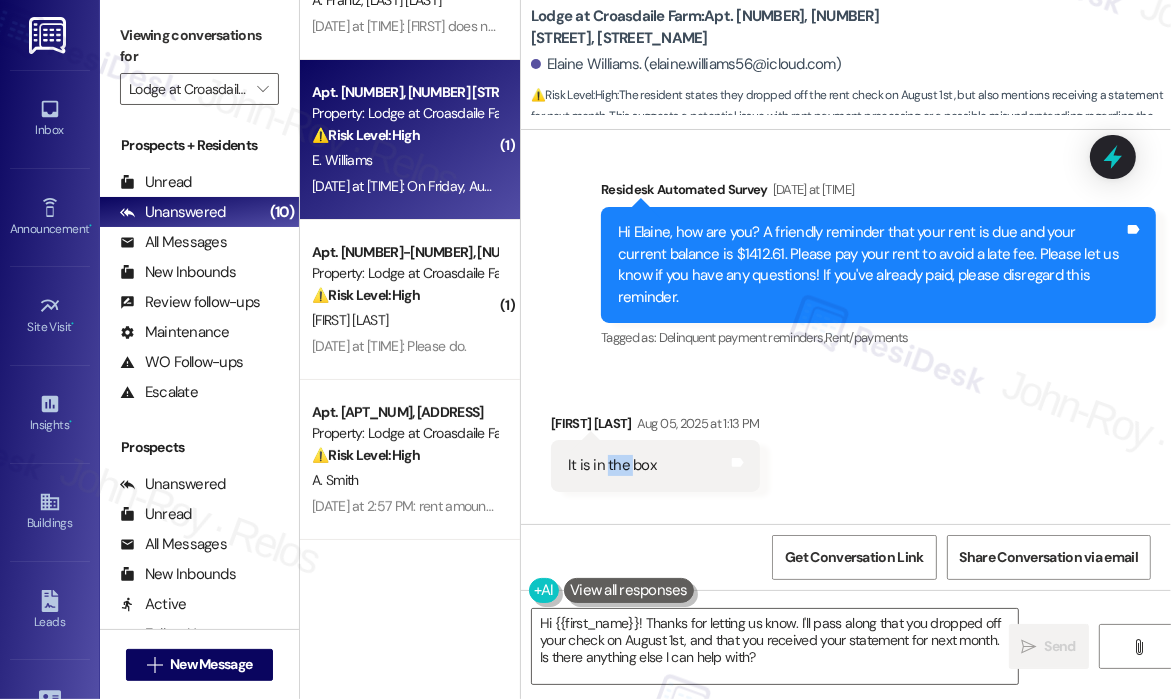 click on "It is in the box" at bounding box center (612, 465) 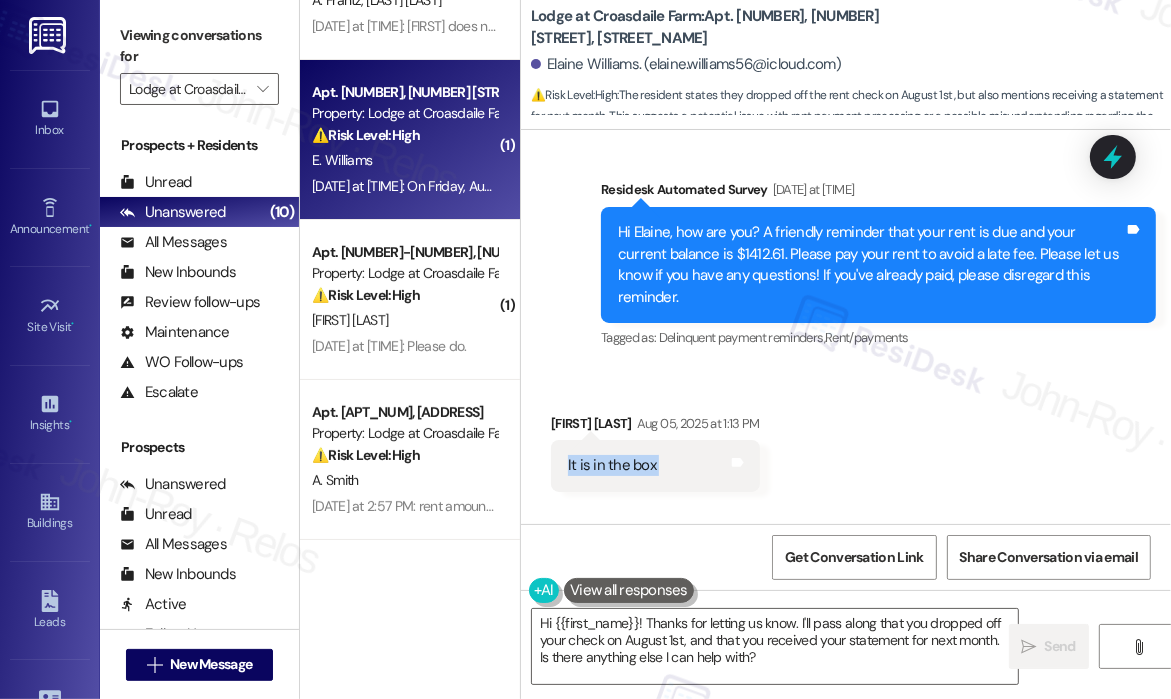 click on "It is in the box" at bounding box center (612, 465) 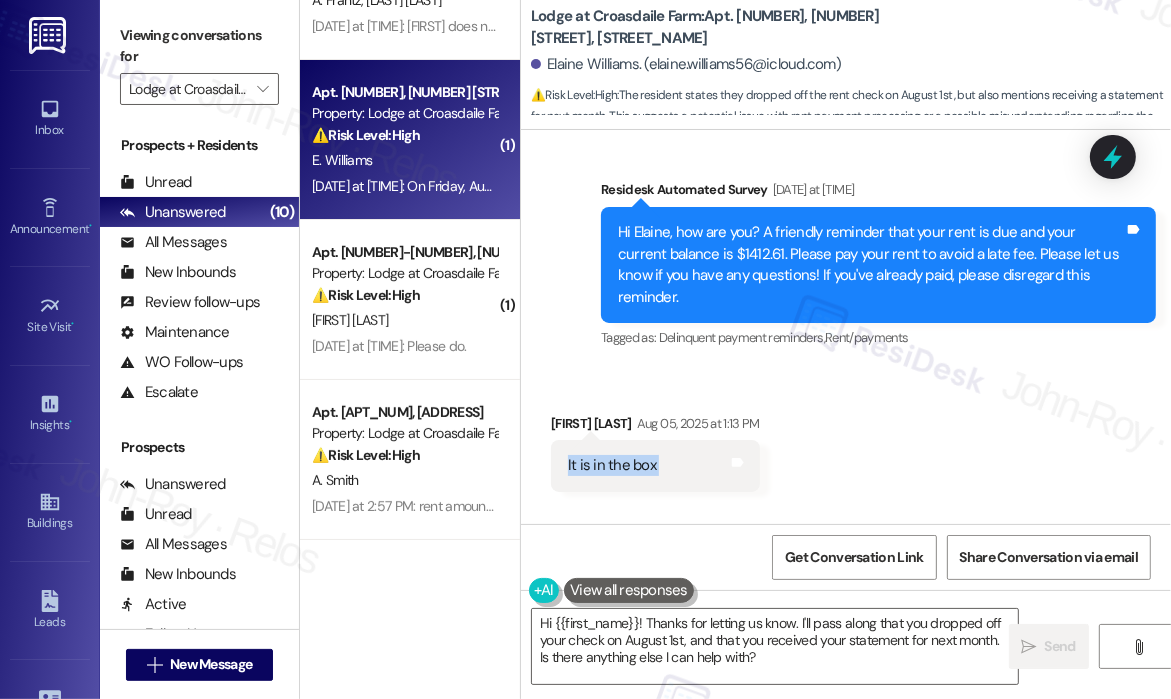 copy on "It is in the box  Tags and notes Sent via SMS" 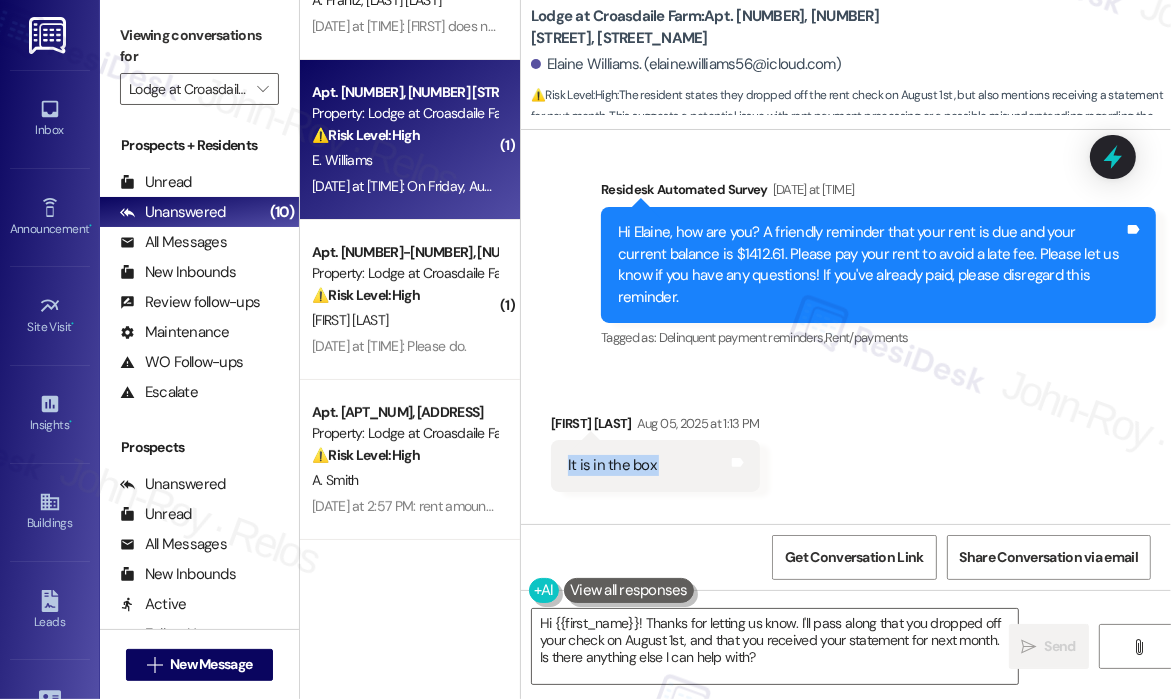 copy on "It is in the box  Tags and notes Sent via SMS" 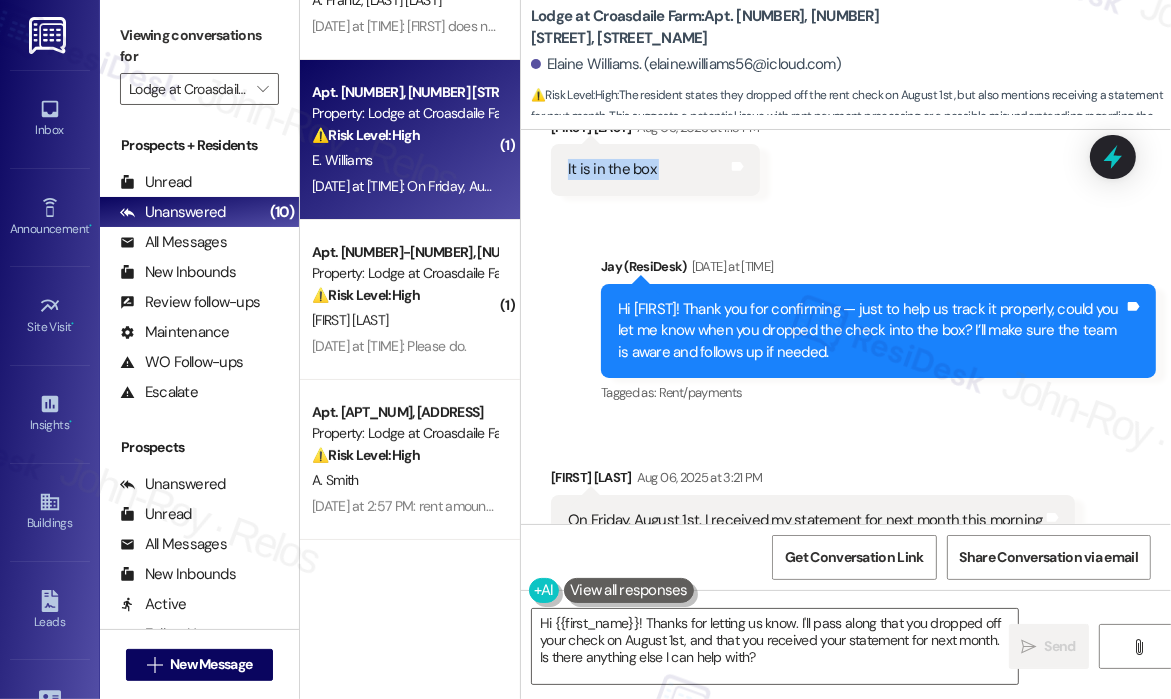 scroll, scrollTop: 2480, scrollLeft: 0, axis: vertical 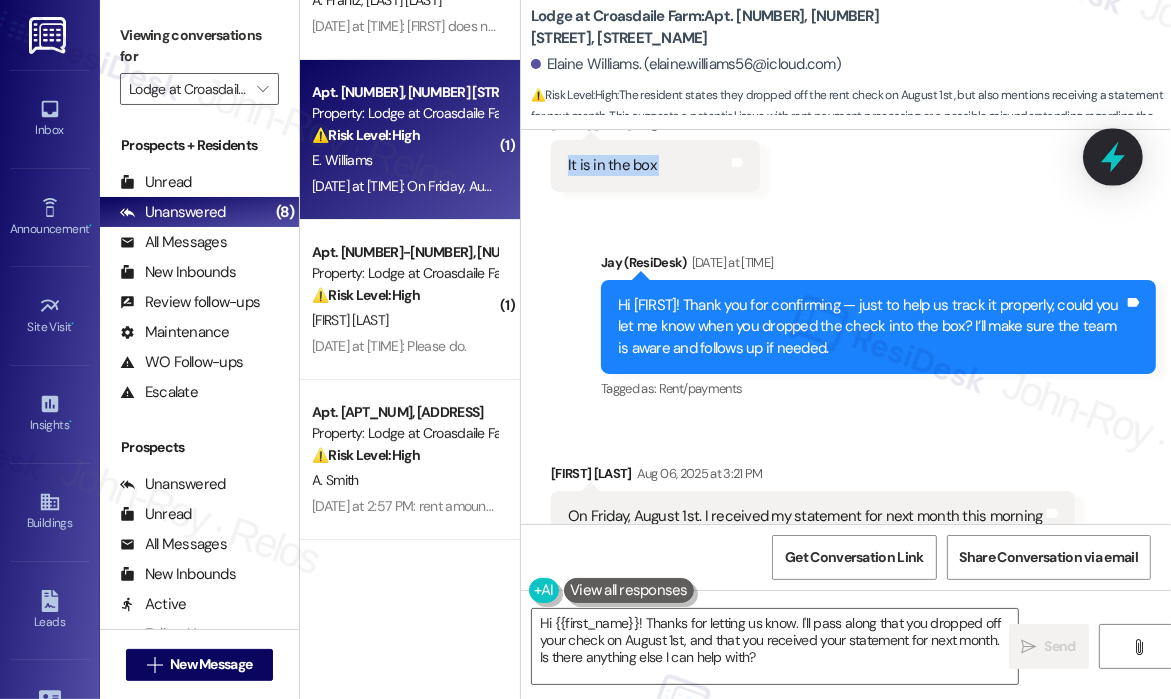 click 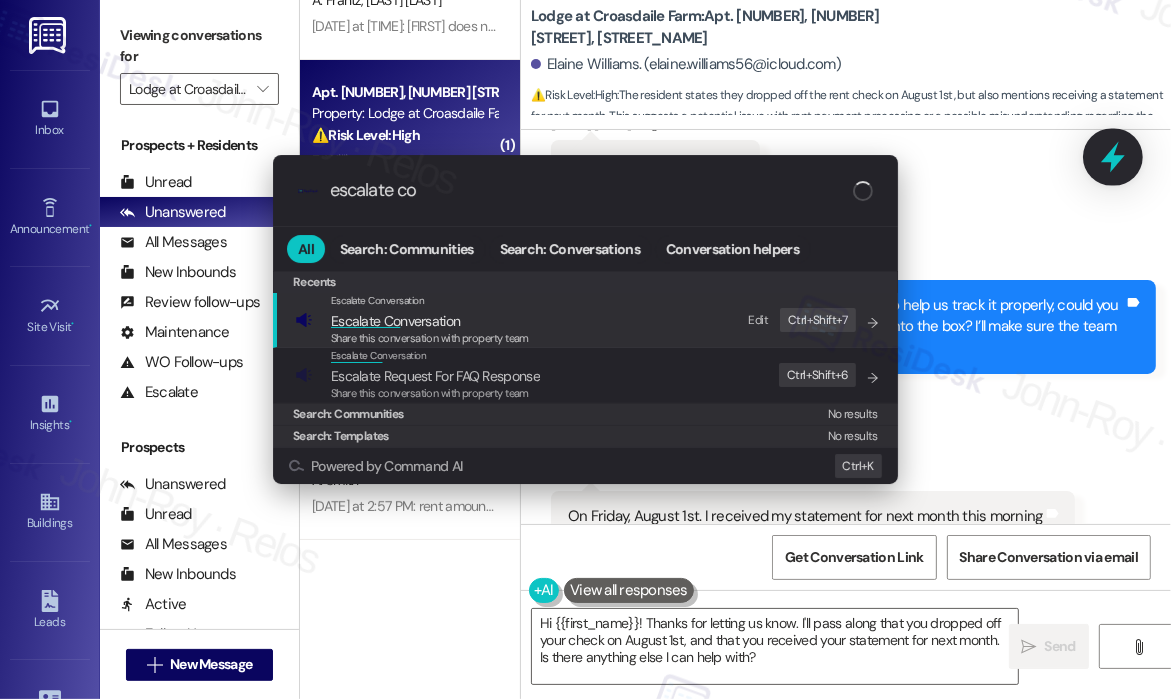 type on "escalate con" 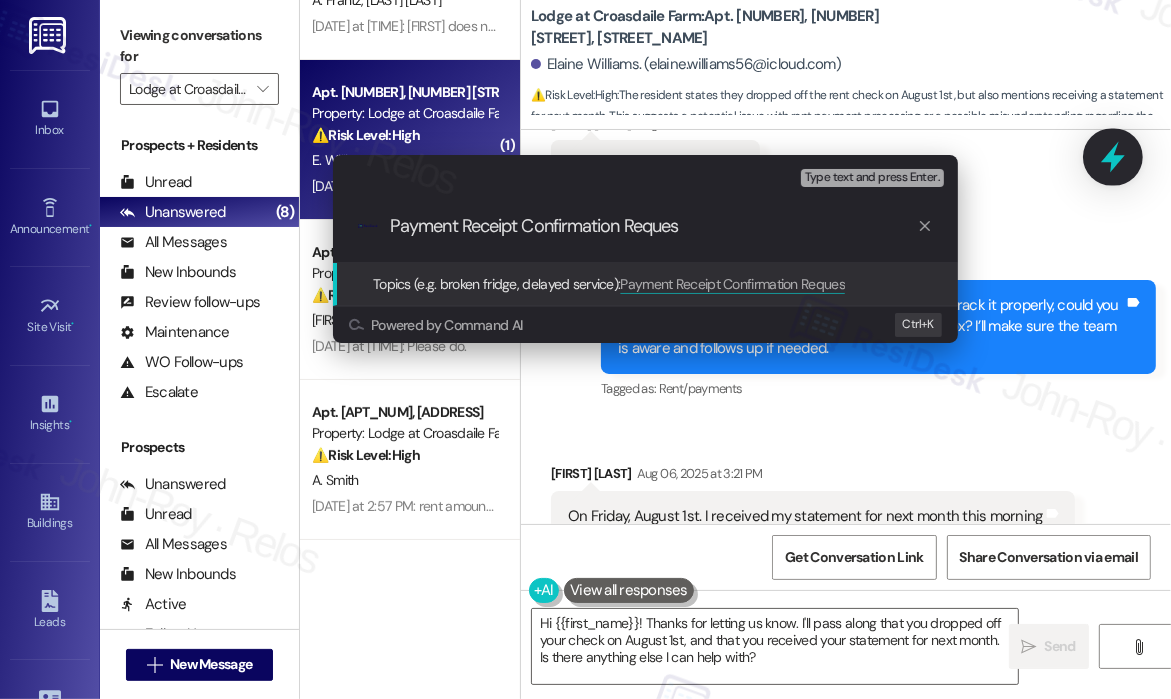 type on "Payment Receipt Confirmation Request" 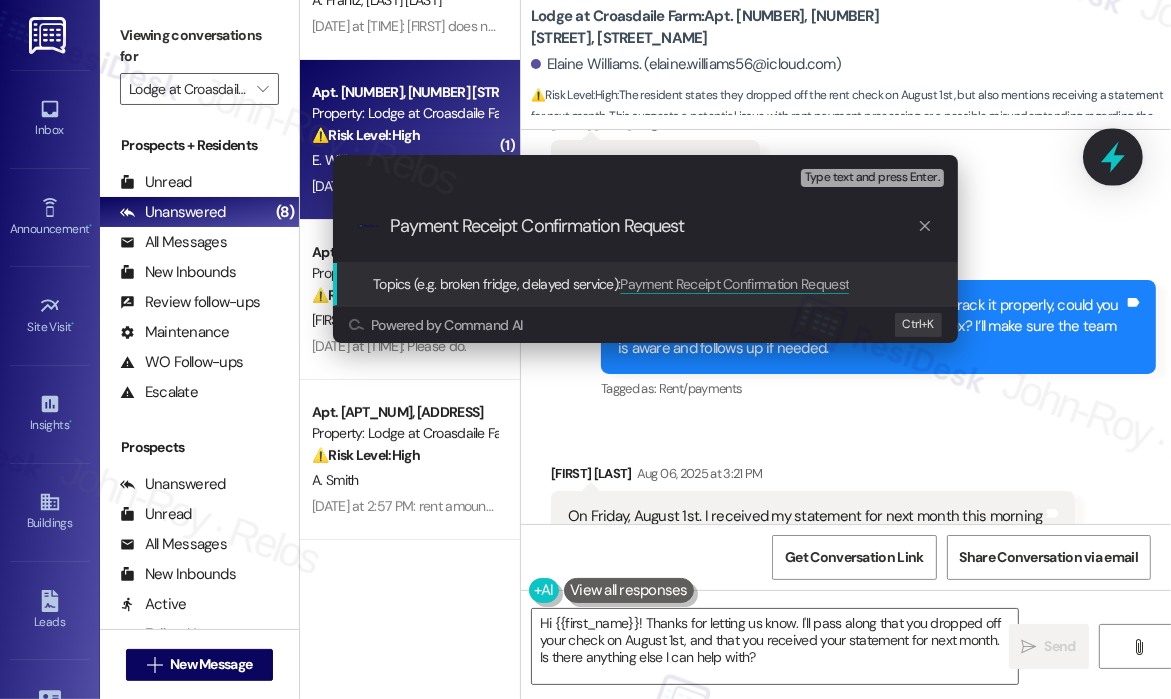 type 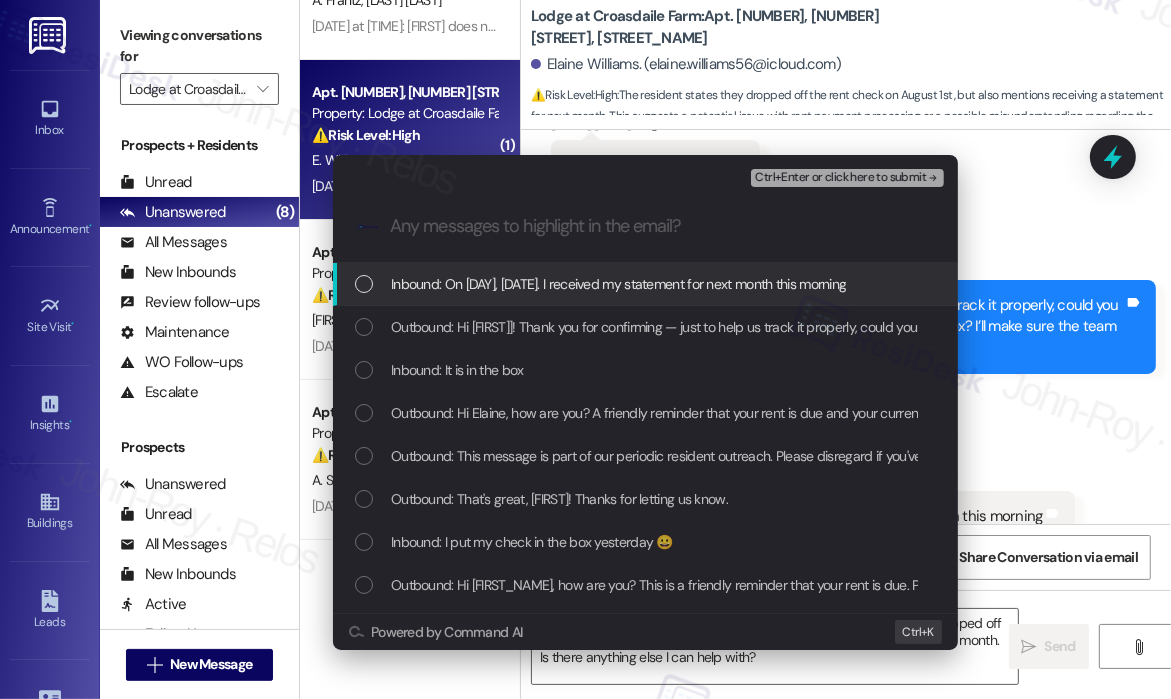 click on "Inbound: On Friday, August 1st.  I received my statement for next month this morning" at bounding box center [618, 284] 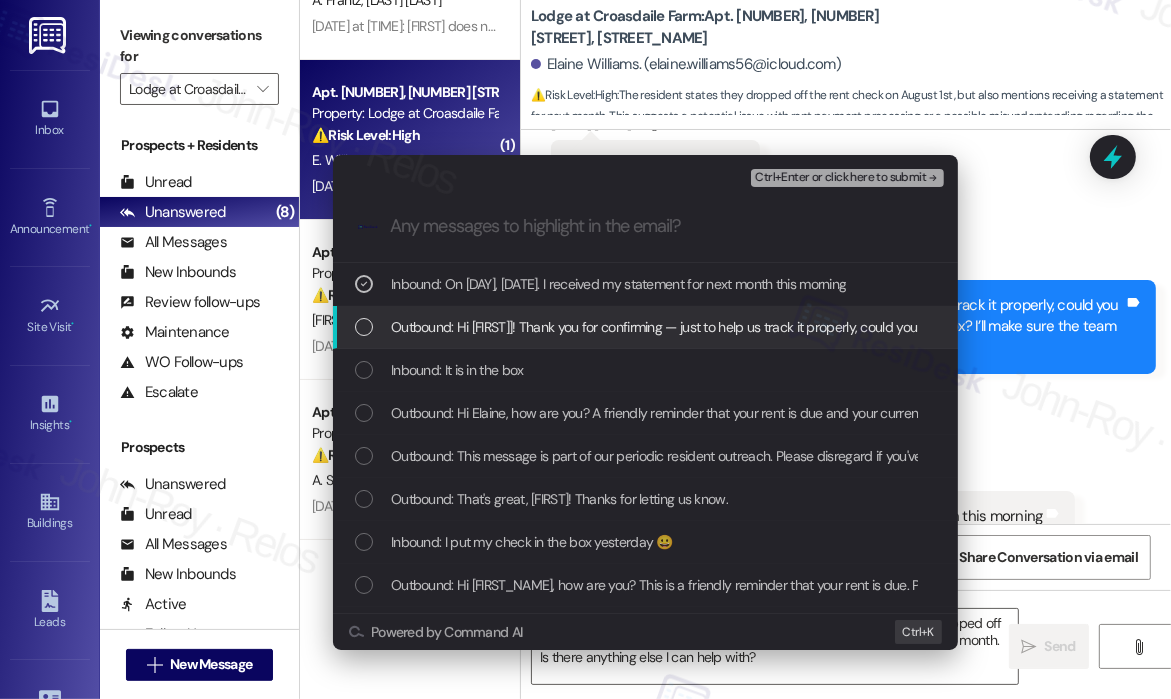 click on "Outbound: Hi Elaine! Thank you for confirming — just to help us track it properly, could you let me know when you dropped the check into the box? I’ll make sure the team is aware and follows up if needed." at bounding box center [984, 327] 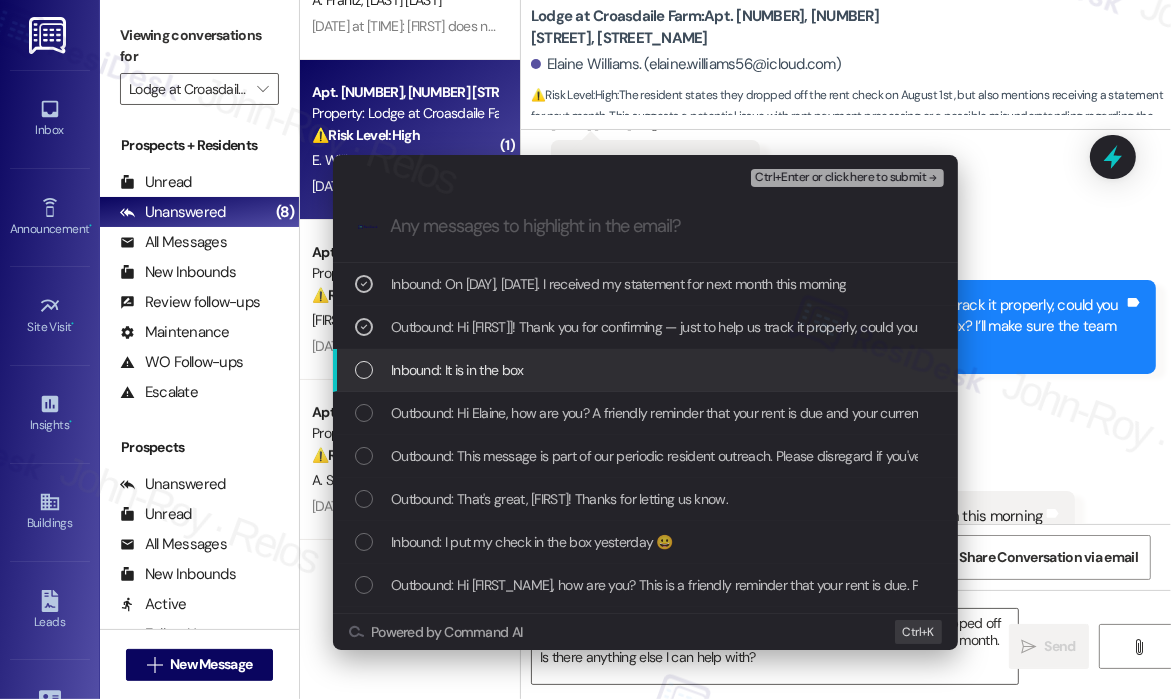 click on "Inbound: It is in the box" at bounding box center [647, 370] 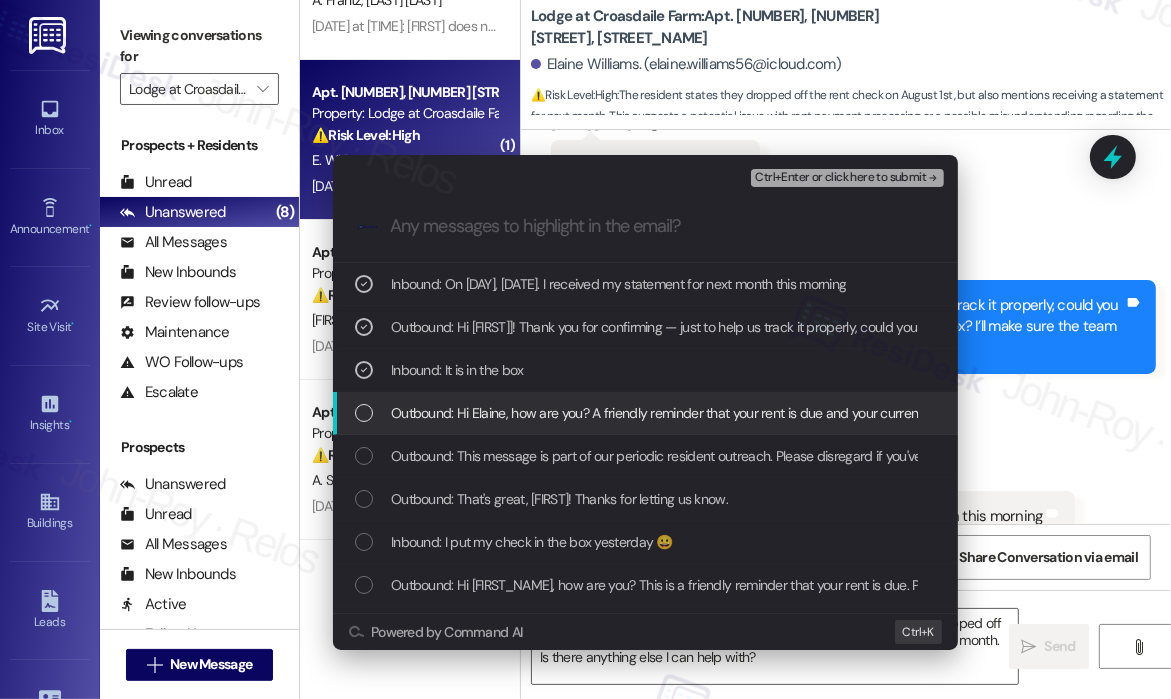 click on "Outbound: Hi Elaine, how are you? A friendly reminder that your rent is due and your current balance is $1412.61. Please pay your rent to avoid a late fee. Please let us know if you have any questions! If you've already paid, please disregard this reminder." at bounding box center (1115, 413) 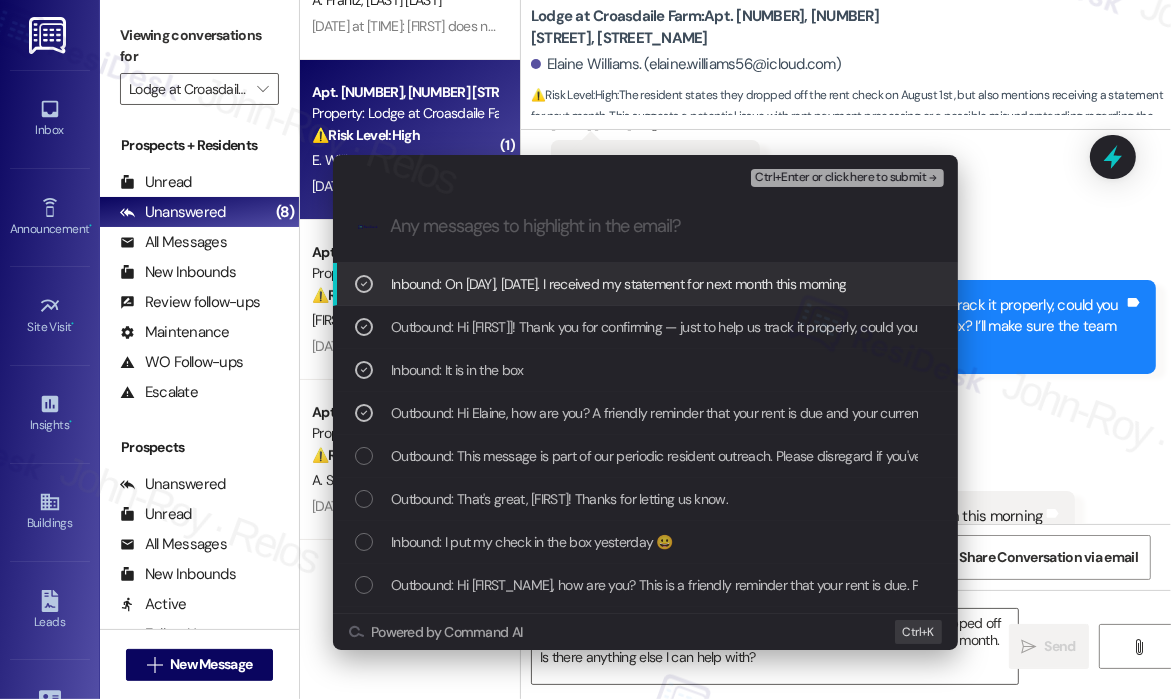 click on "Ctrl+Enter or click here to submit" at bounding box center [840, 178] 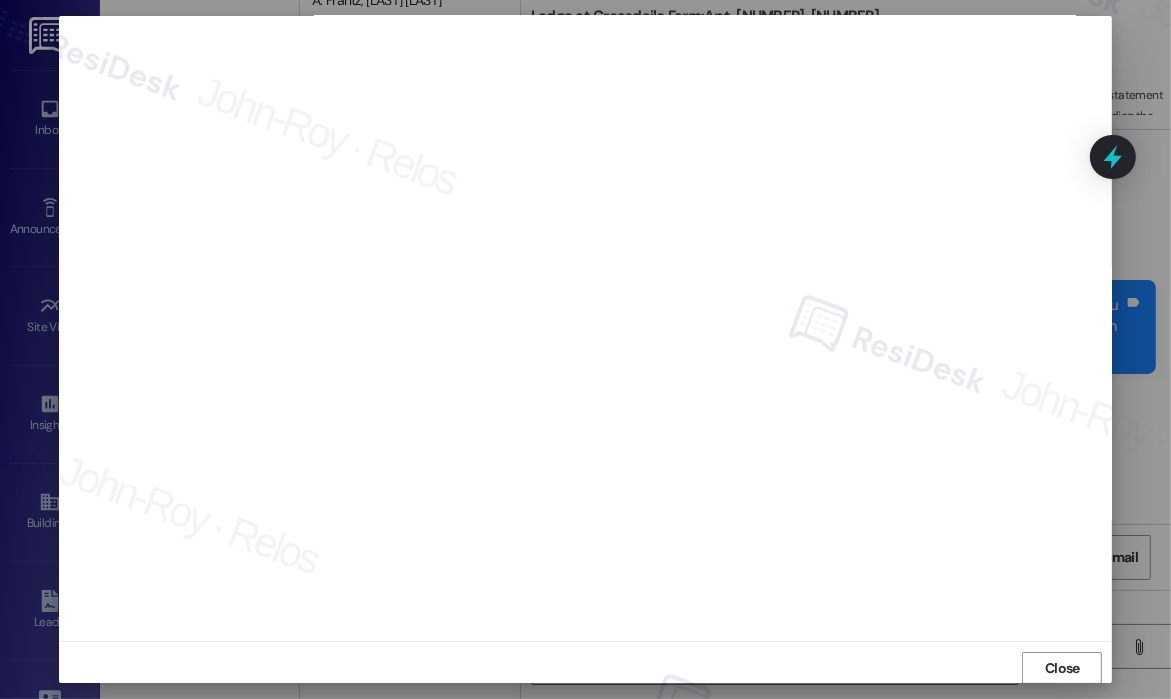 scroll, scrollTop: 15, scrollLeft: 0, axis: vertical 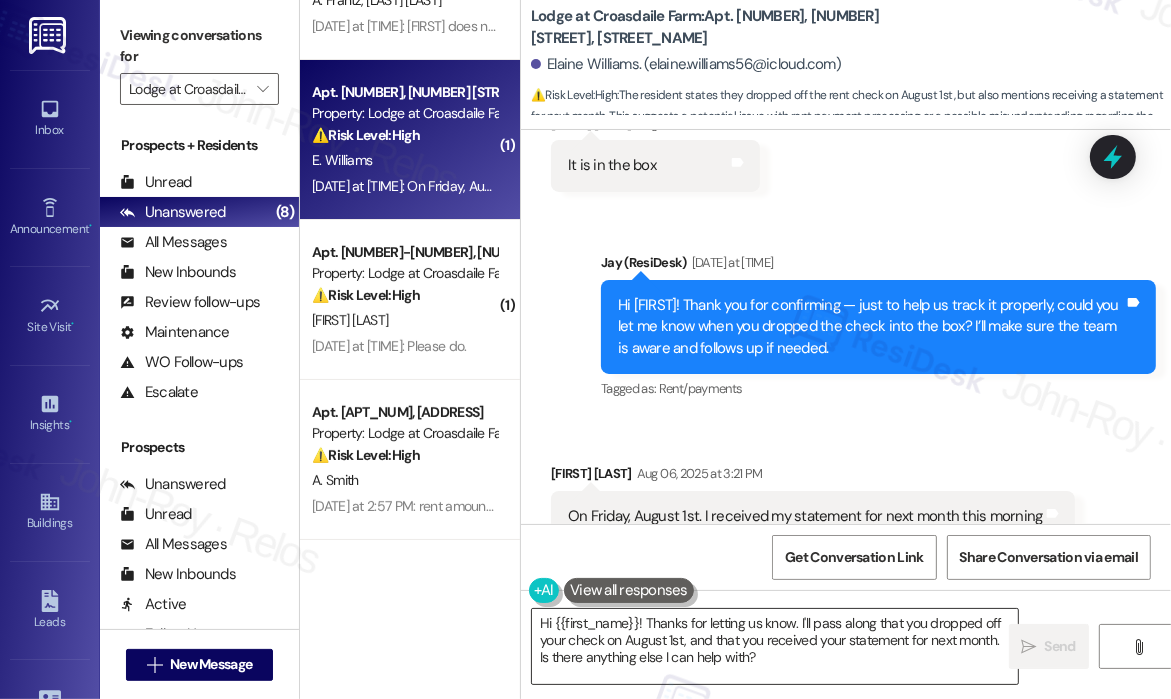 click on "Hi {{first_name}}! Thanks for letting us know. I'll pass along that you dropped off your check on August 1st, and that you received your statement for next month. Is there anything else I can help with?" at bounding box center [775, 646] 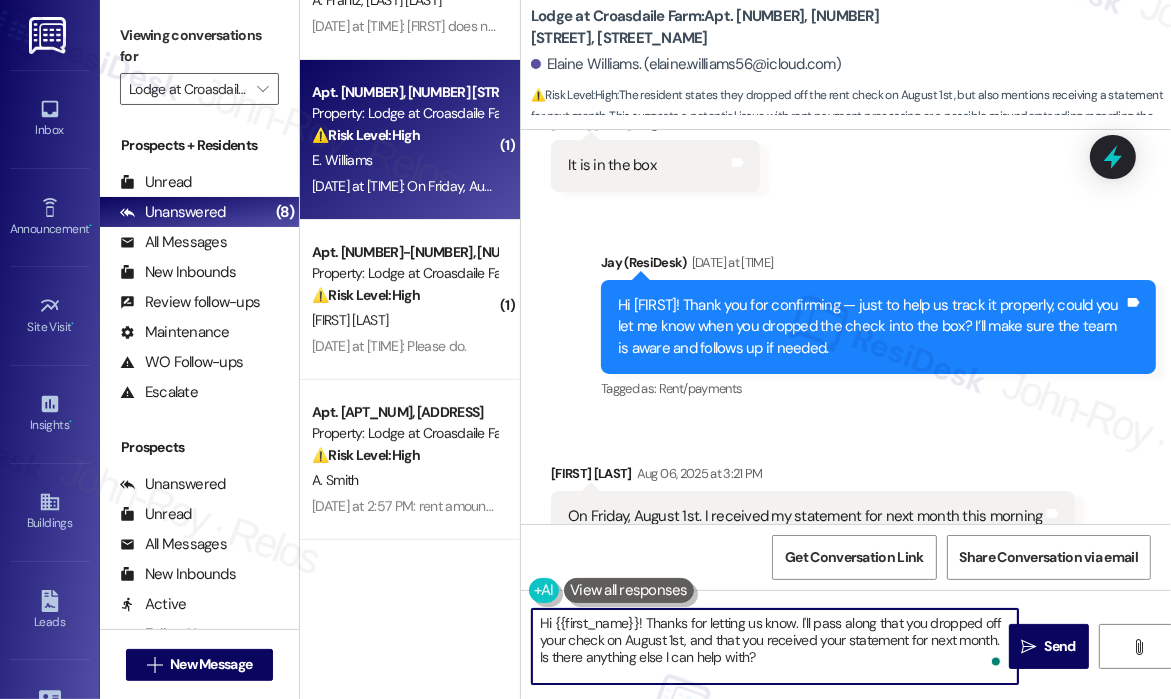 click on "Hi {{first_name}}! Thanks for letting us know. I'll pass along that you dropped off your check on August 1st, and that you received your statement for next month. Is there anything else I can help with?" at bounding box center [775, 646] 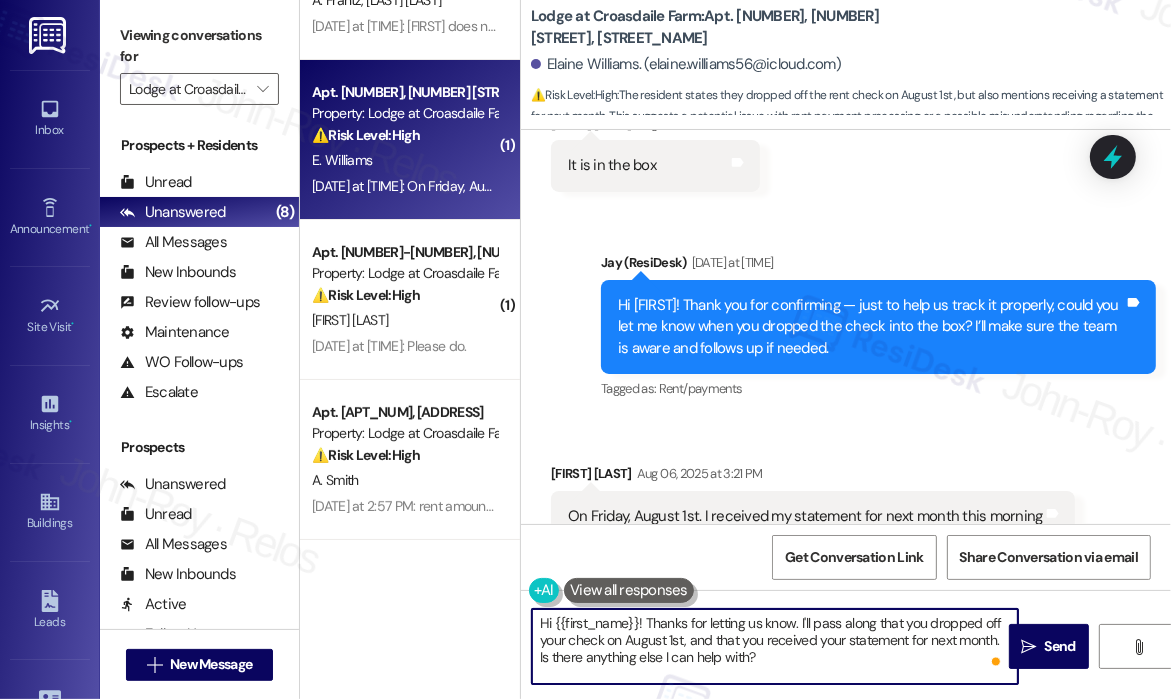 click on "Hi {{first_name}}! Thanks for letting us know. I'll pass along that you dropped off your check on August 1st, and that you received your statement for next month. Is there anything else I can help with?" at bounding box center [775, 646] 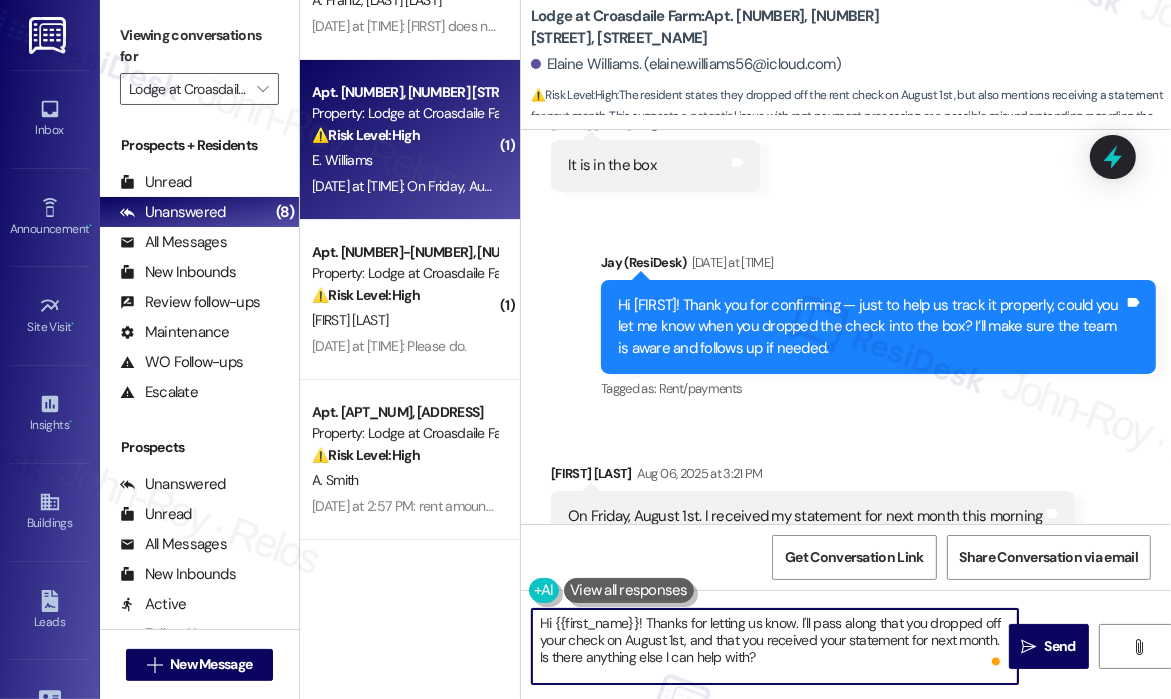 drag, startPoint x: 808, startPoint y: 660, endPoint x: 535, endPoint y: 664, distance: 273.0293 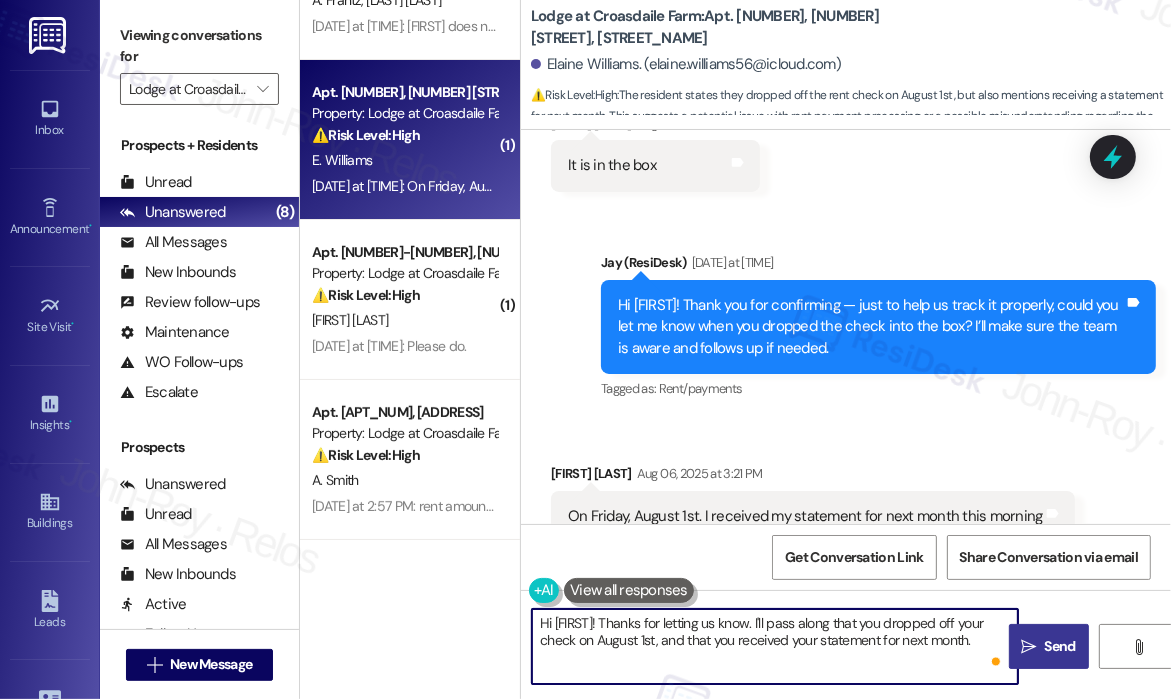 type on "Hi {{first_name}}! Thanks for letting us know. I'll pass along that you dropped off your check on August 1st, and that you received your statement for next month." 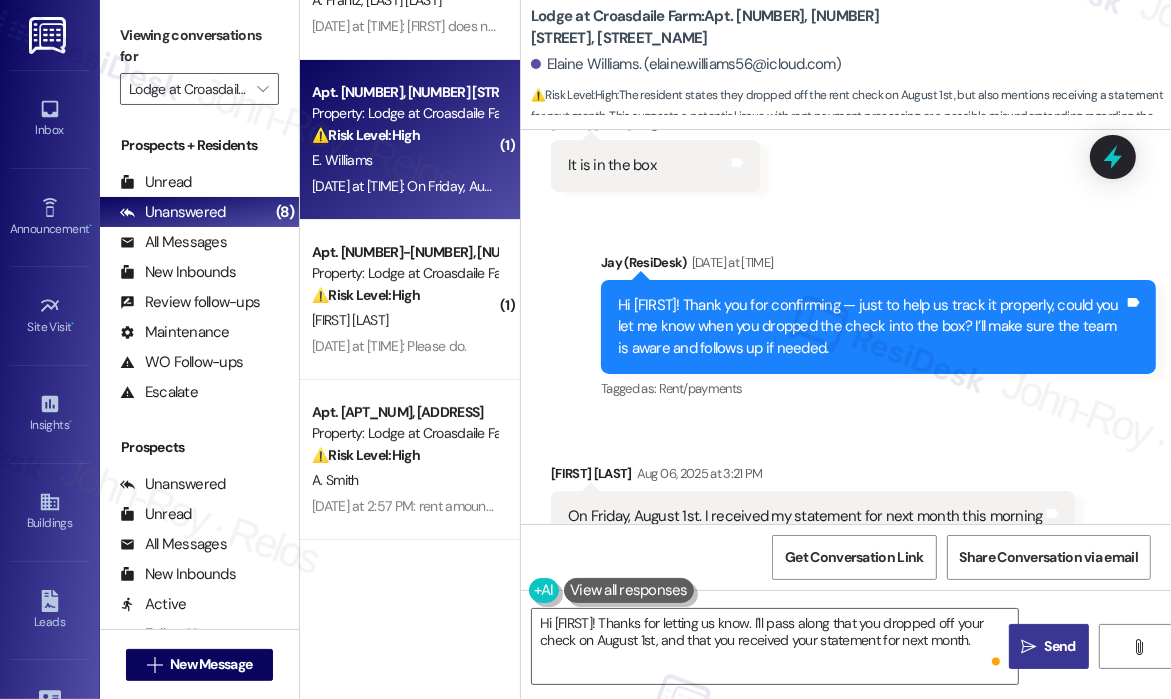 click on "Send" at bounding box center (1060, 646) 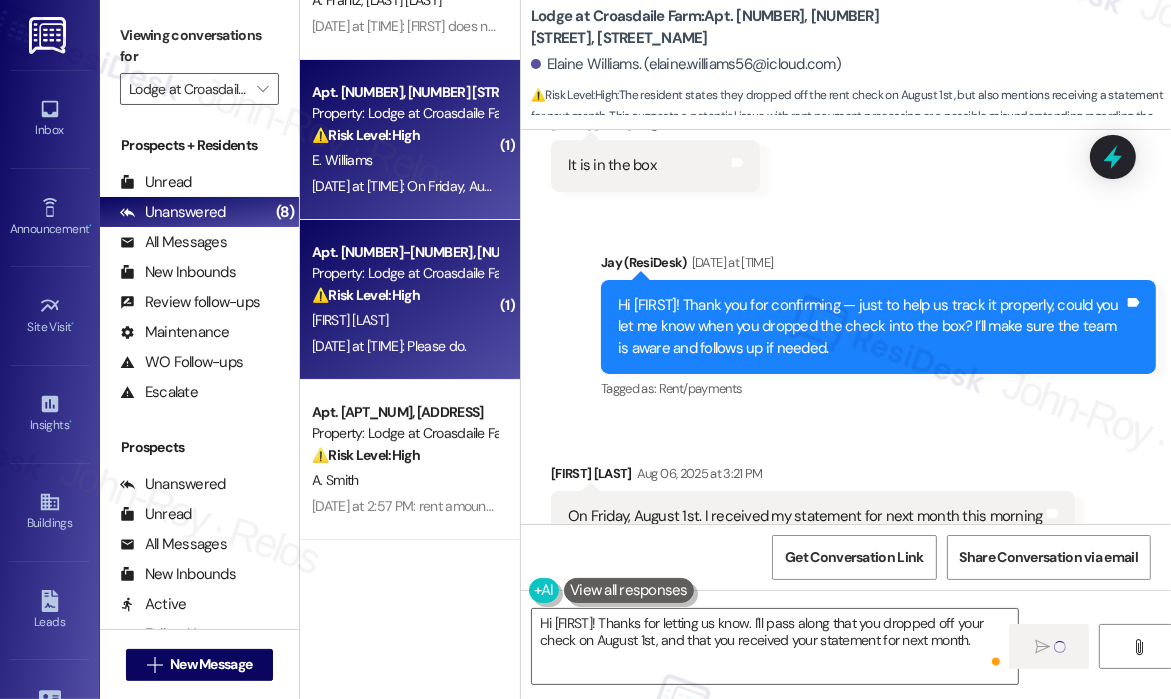 click on "E. Aselebe" at bounding box center [404, 320] 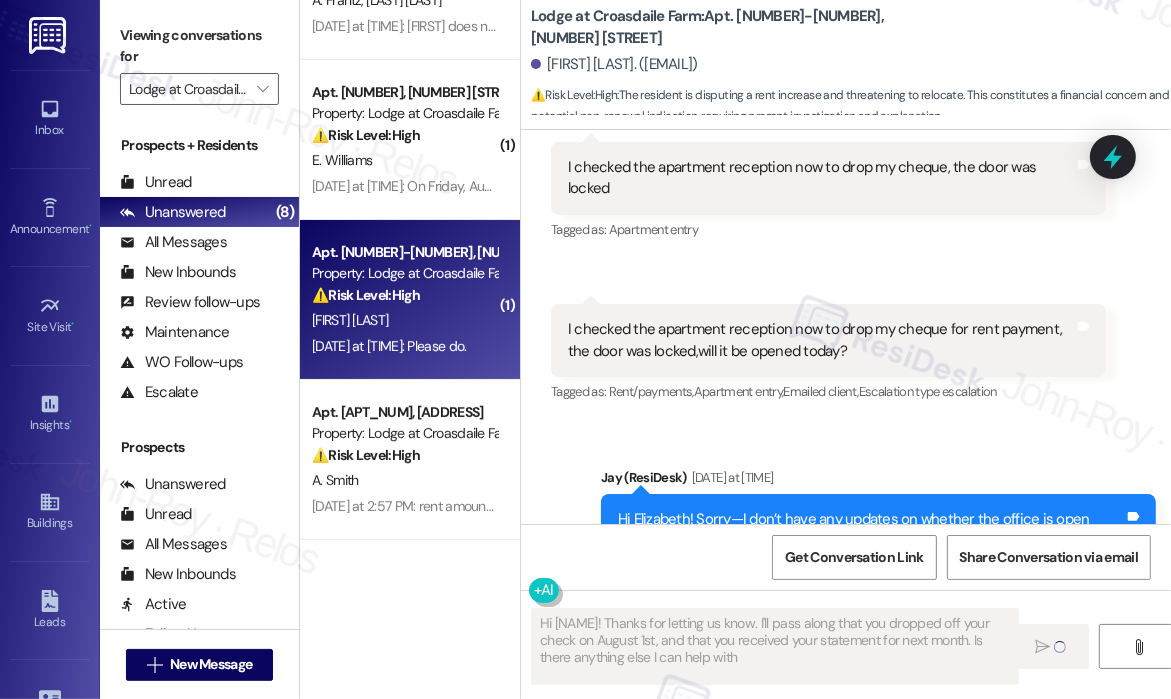 scroll, scrollTop: 7364, scrollLeft: 0, axis: vertical 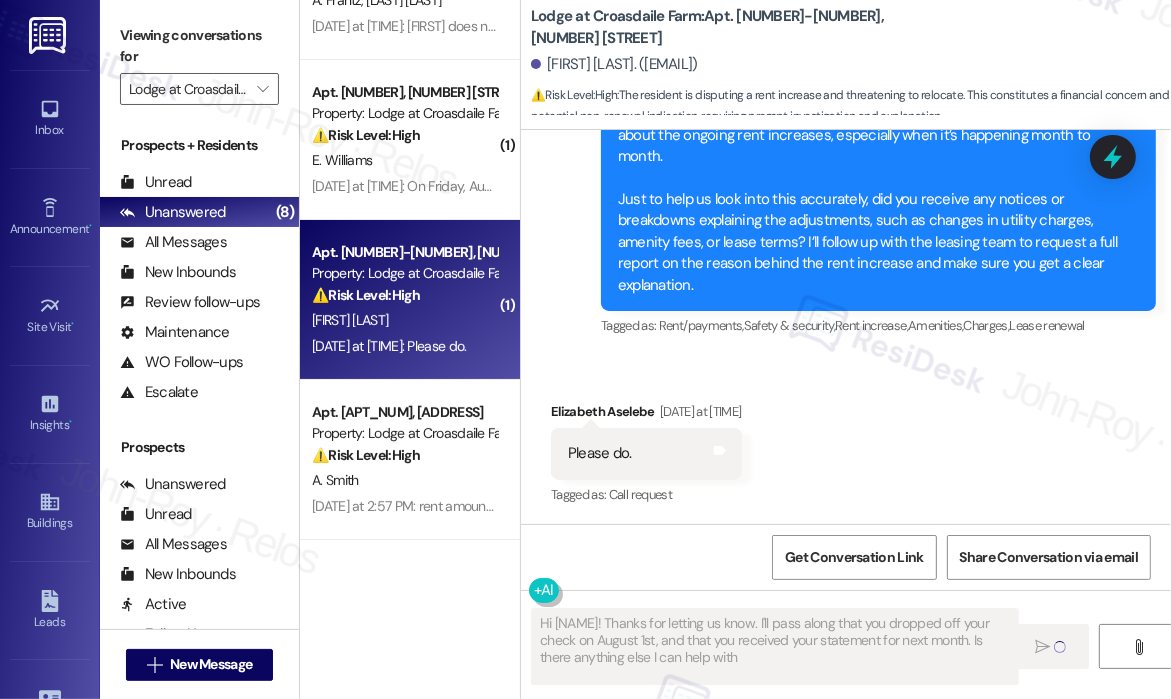 type on "Hi {{first_name}}! Thanks for letting us know. I'll pass along that you dropped off your check on August 1st, and that you received your statement for next month. Is there anything else I can help with?" 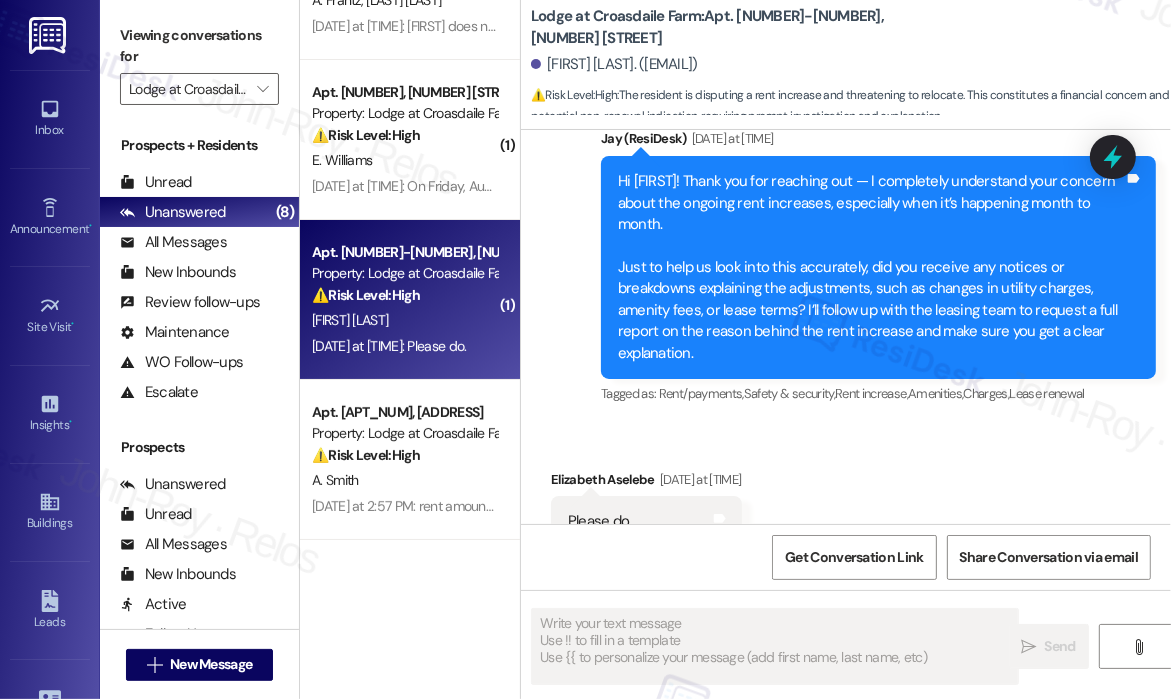 scroll, scrollTop: 7264, scrollLeft: 0, axis: vertical 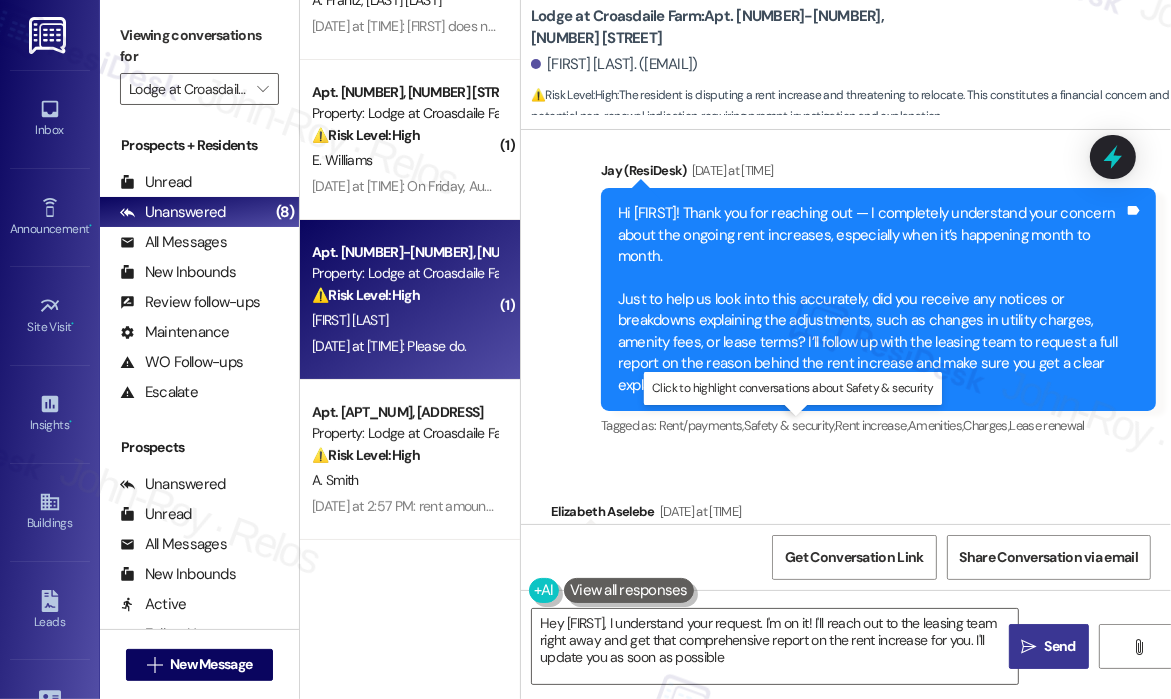 type on "Hey Elizabeth, I understand your request. I'm on it! I'll reach out to the leasing team right away and get that comprehensive report on the rent increase for you. I'll update you as soon as possible!" 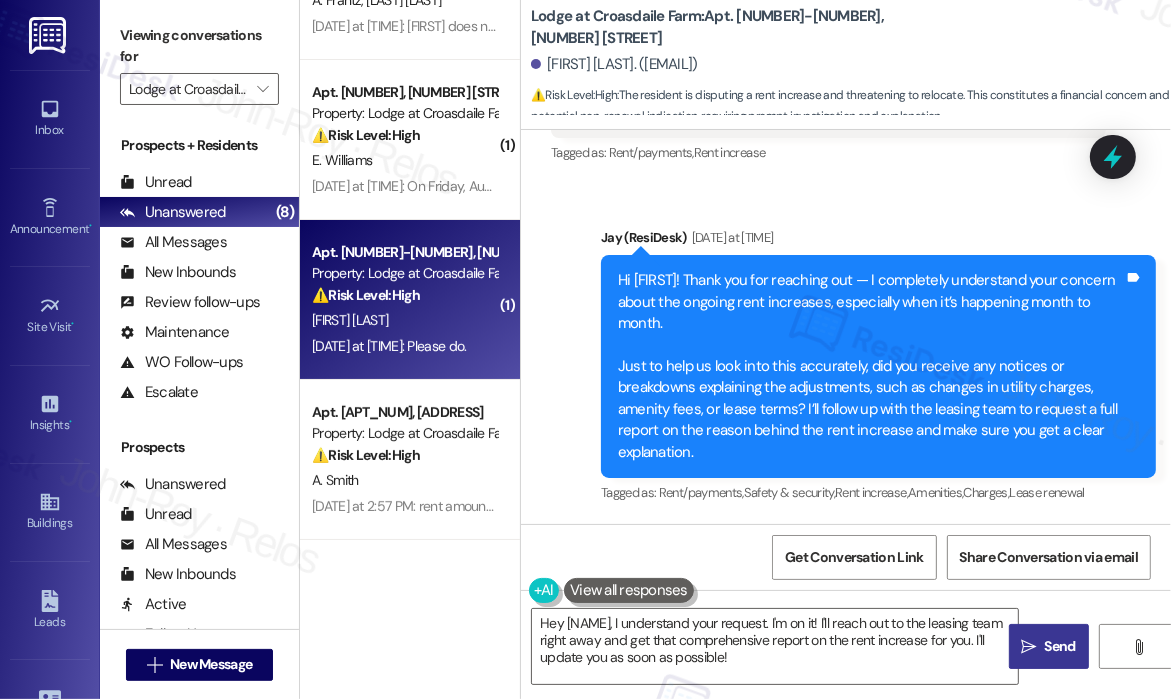 scroll, scrollTop: 7064, scrollLeft: 0, axis: vertical 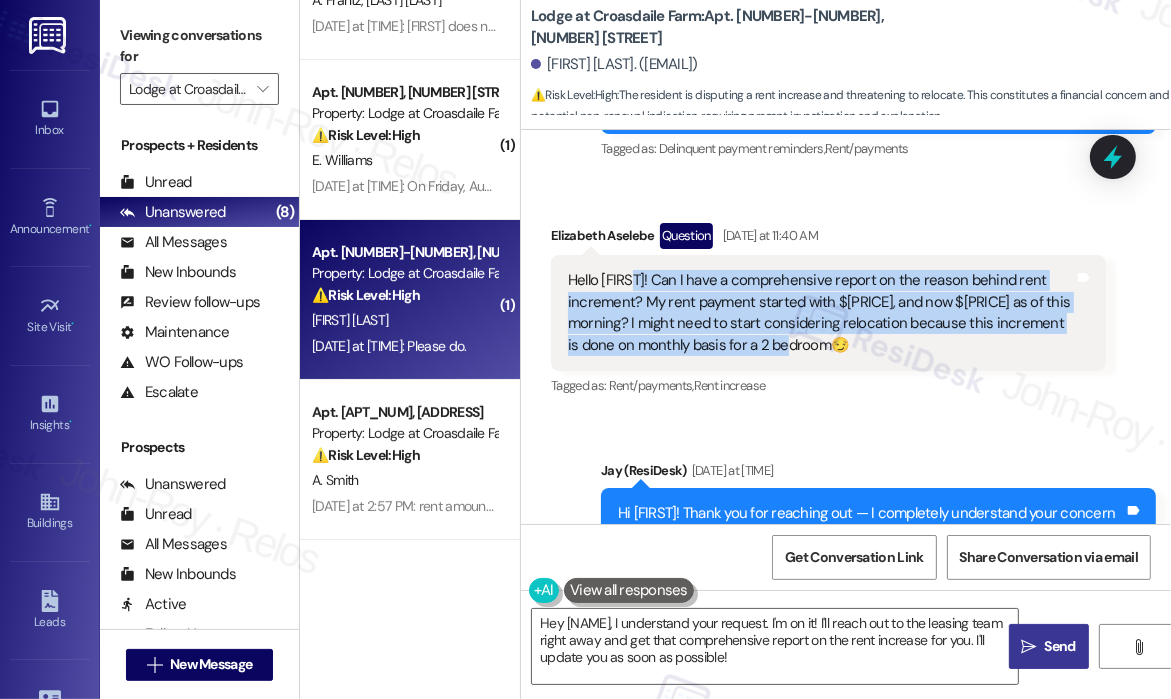 drag, startPoint x: 879, startPoint y: 240, endPoint x: 628, endPoint y: 285, distance: 255.00197 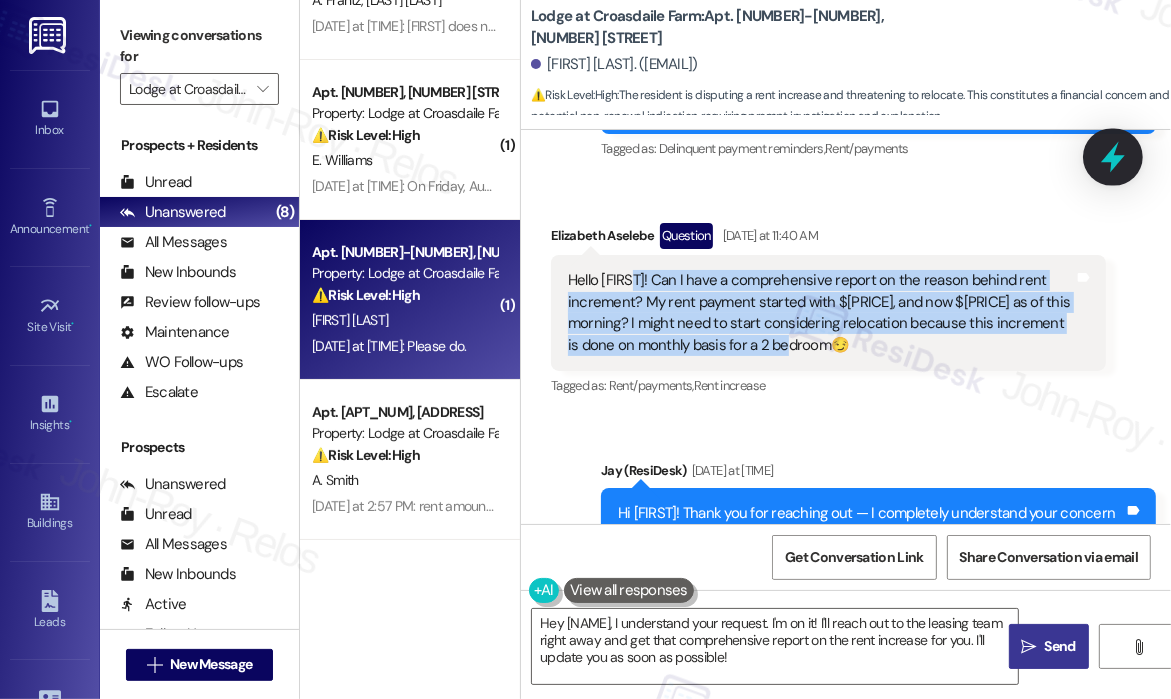 click 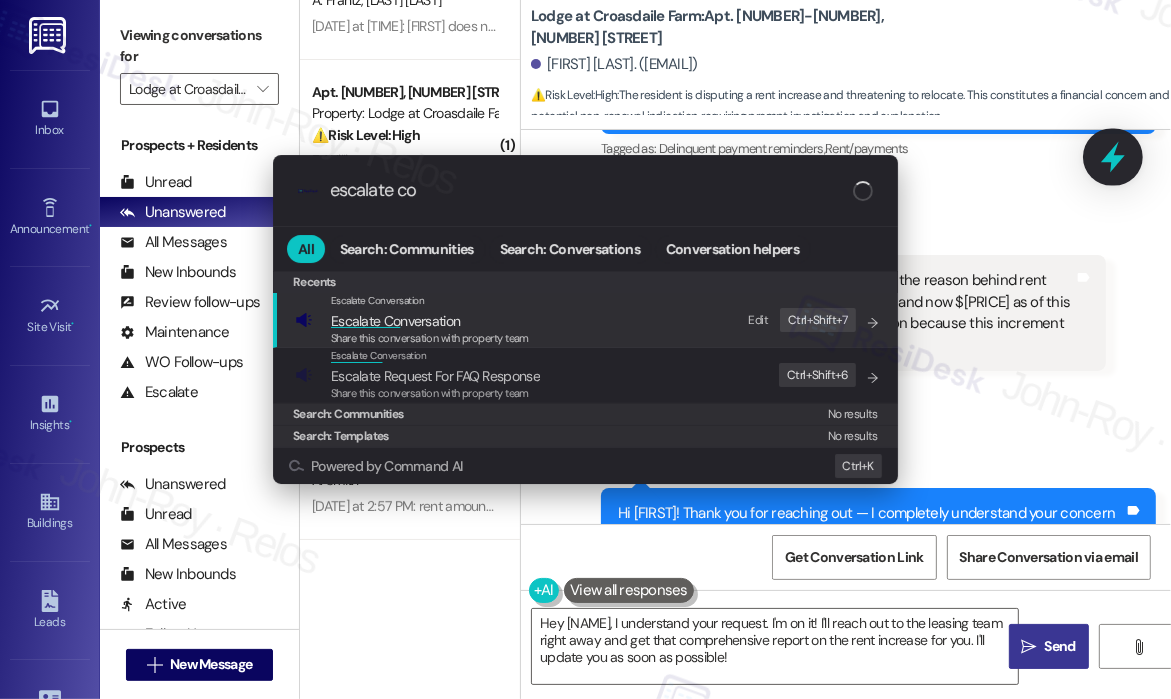 type on "escalate con" 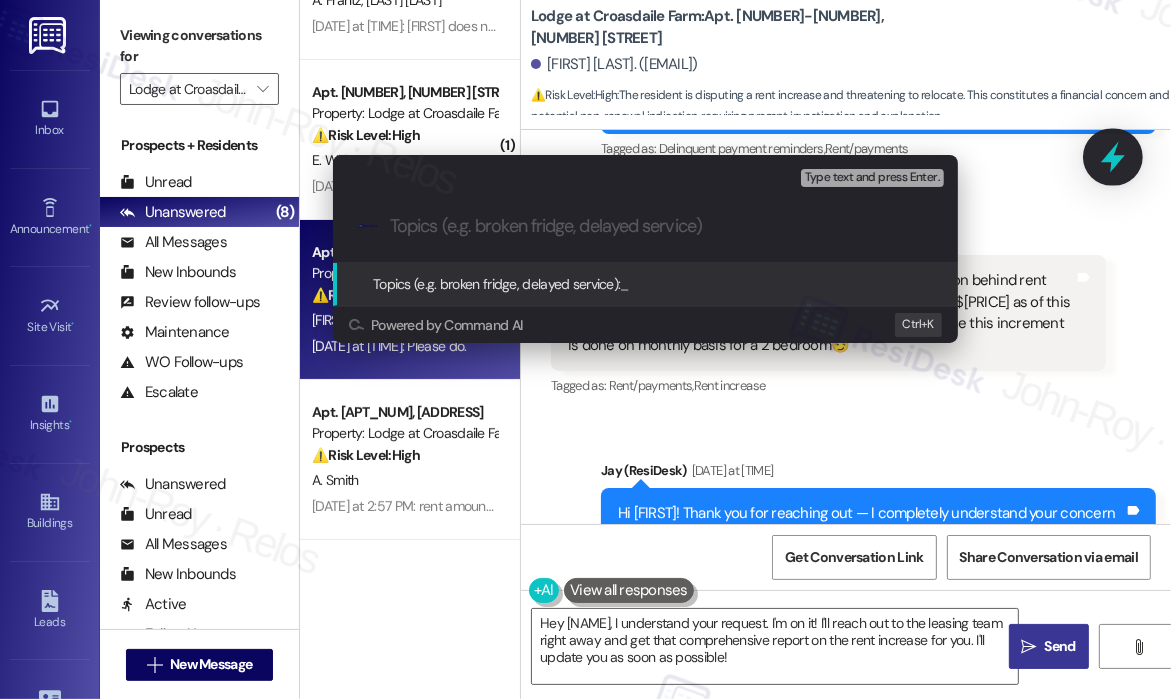 paste on "Rent Increase Clarification Request          Ask ChatGPT" 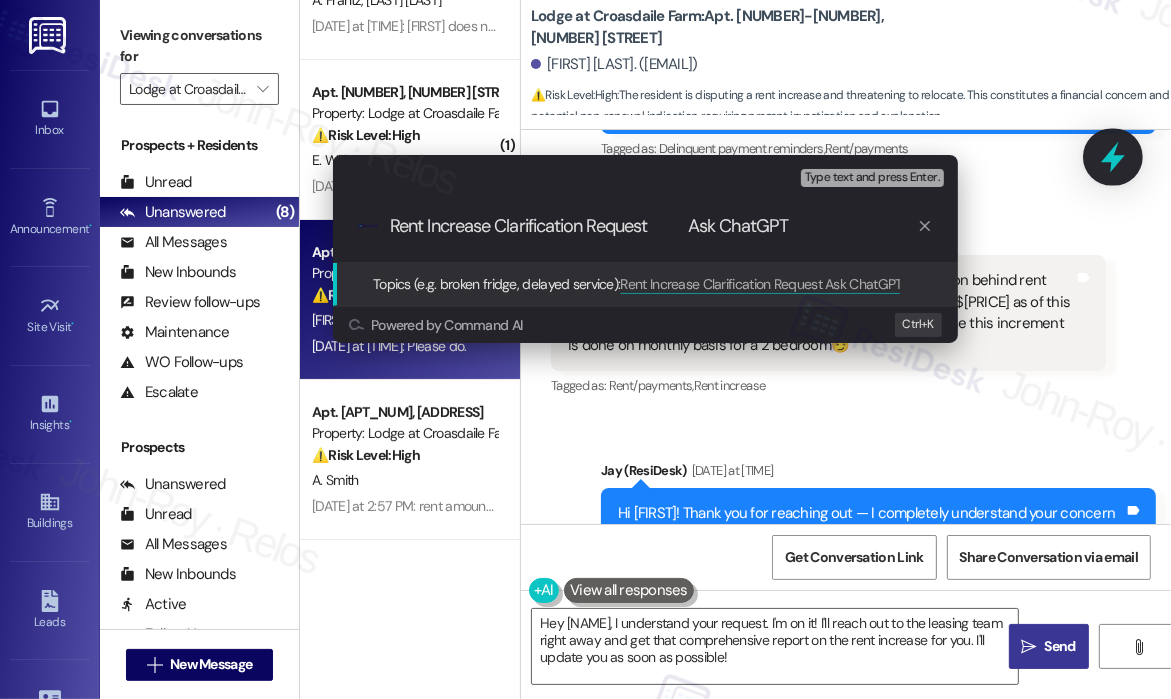 type 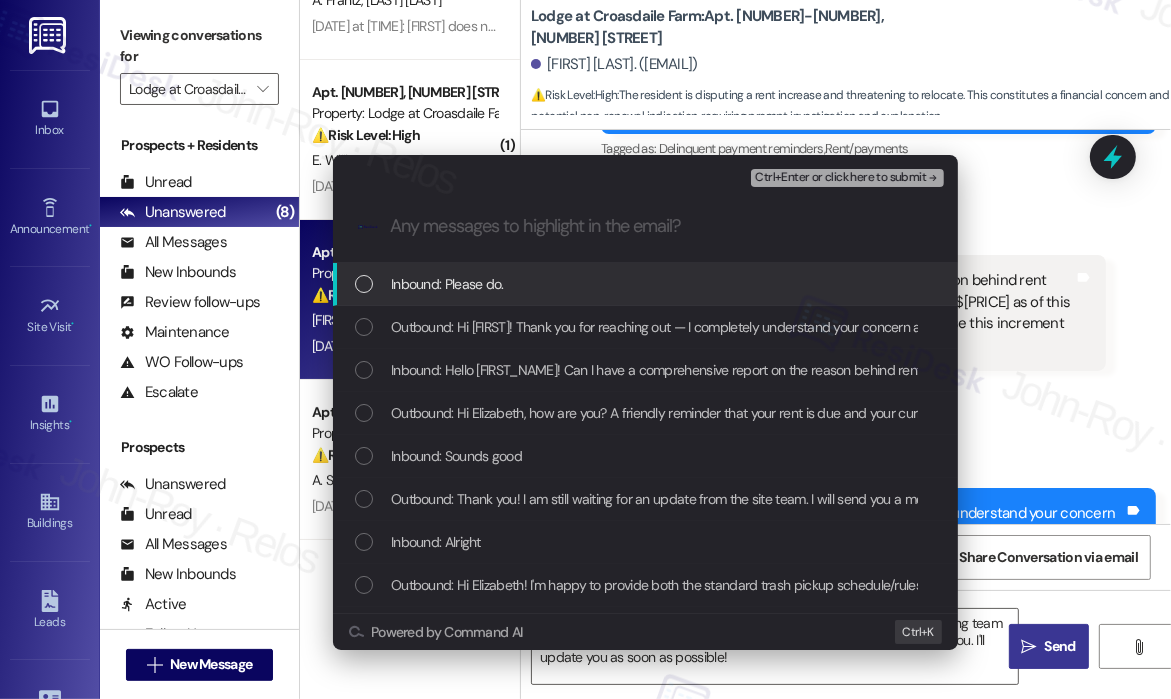click on "Inbound: Please do." at bounding box center [645, 284] 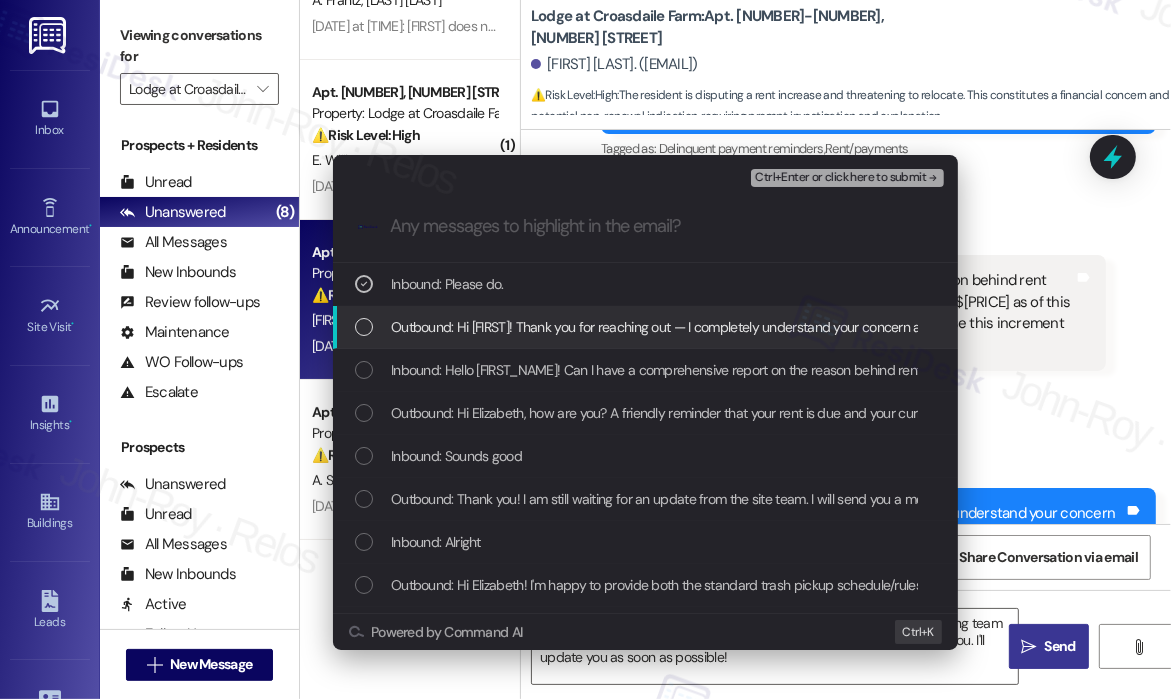 click on "Outbound: Hi Elizabeth! Thank you for reaching out — I completely understand your concern about the ongoing rent increases, especially when it’s happening month to month.
Just to help us look into this accurately, did you receive any notices or breakdowns explaining the adjustments, such as changes in utility charges, amenity fees, or lease terms? I’ll follow up with the leasing team to request a full report on the reason behind the rent increase and make sure you get a clear explanation." at bounding box center [1800, 327] 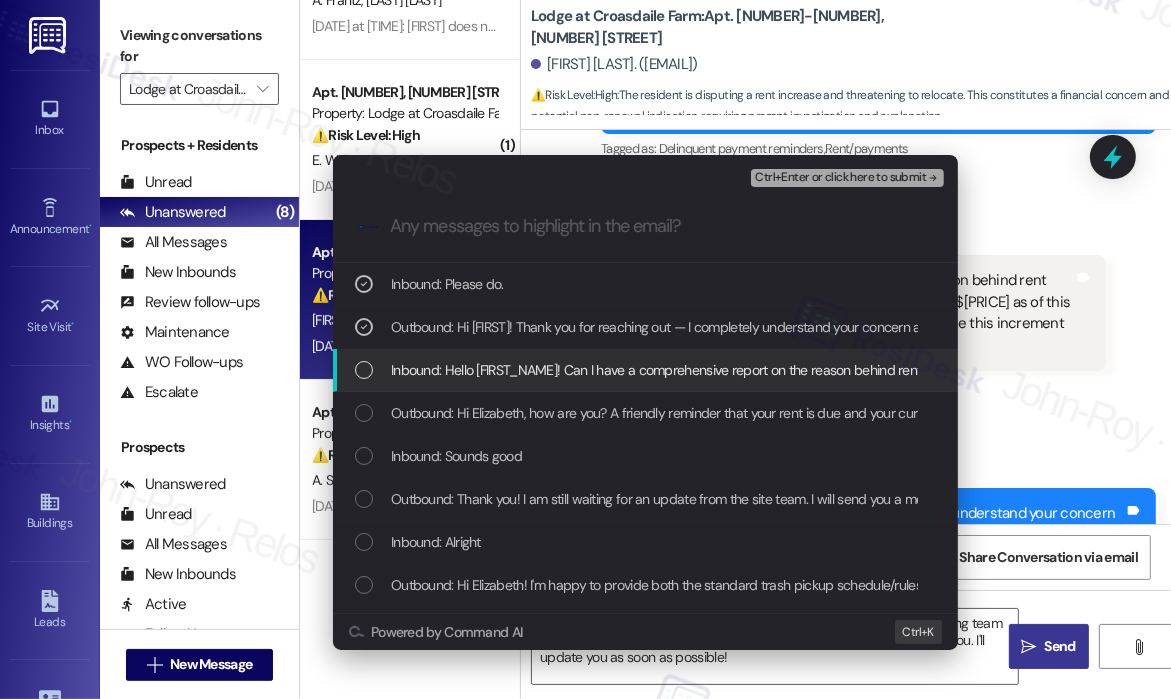 click on "Inbound: Hello Jay! Can I have a comprehensive report on the reason behind rent increment? My rent payment started with $1542, and now $1631.84 as of this morning? I might need to start considering relocation because this increment is done on monthly basis for a 2 bedroom😏" at bounding box center [1240, 370] 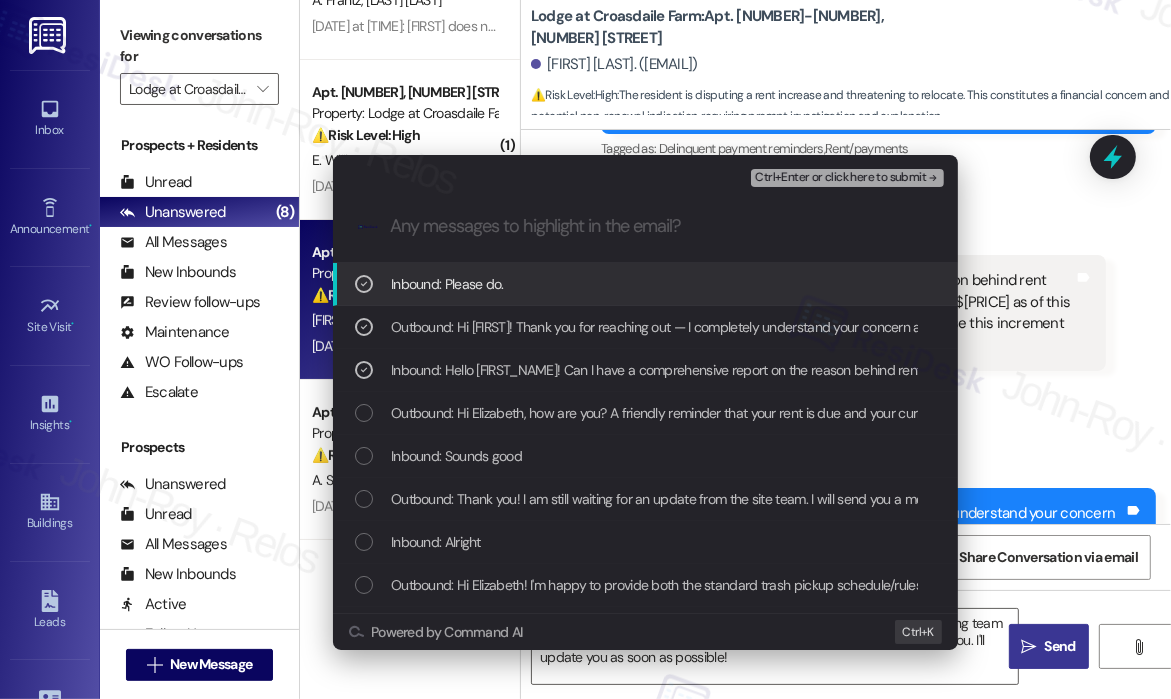 click on "Ctrl+Enter or click here to submit" at bounding box center [840, 178] 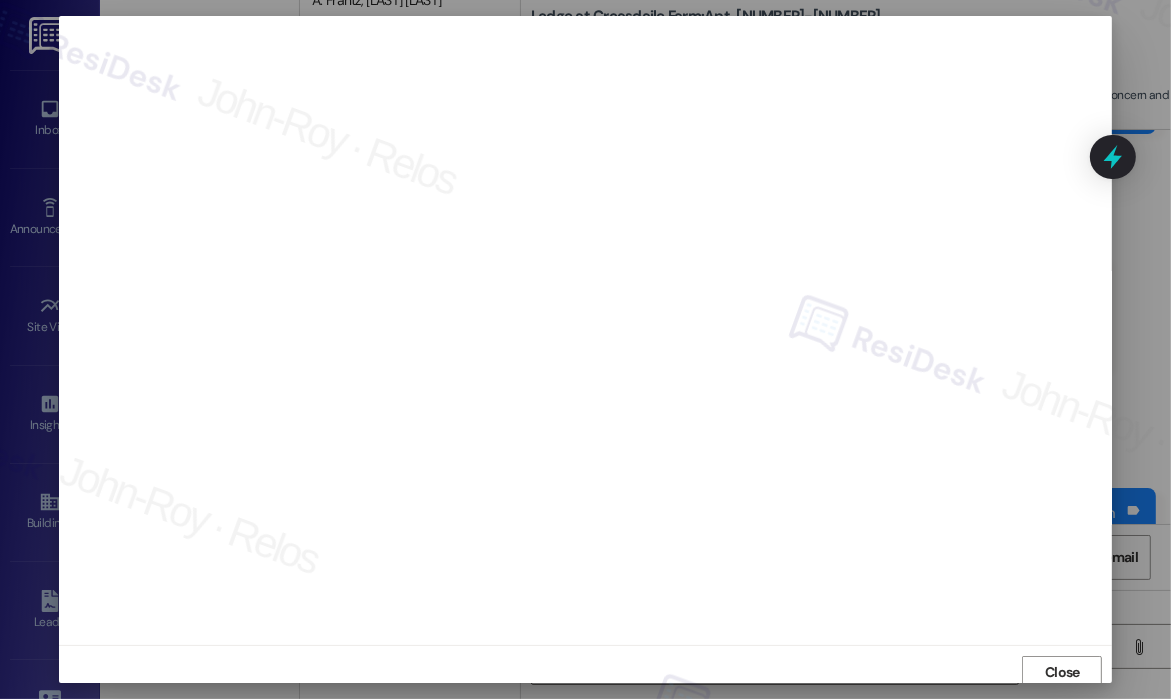 scroll, scrollTop: 4, scrollLeft: 0, axis: vertical 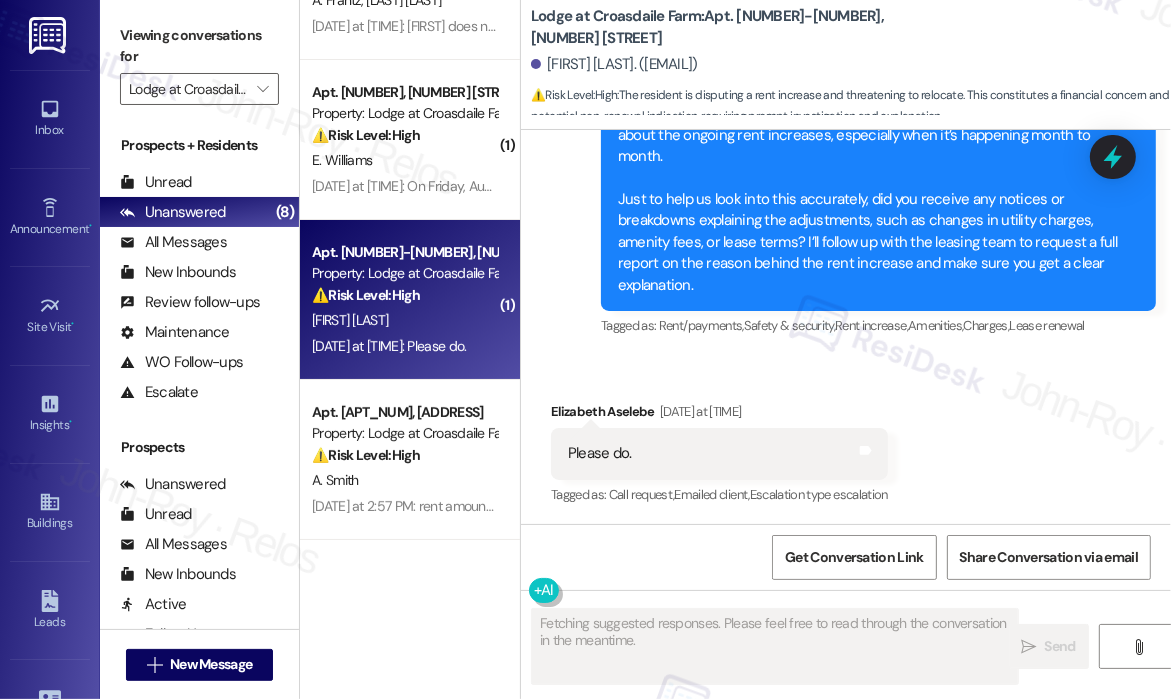 click on "Received via SMS Elizabeth Aselebe Aug 06, 2025 at 3:15 PM Please do. Tags and notes Tagged as:   Call request ,  Click to highlight conversations about Call request Emailed client ,  Click to highlight conversations about Emailed client Escalation type escalation Click to highlight conversations about Escalation type escalation" at bounding box center [846, 440] 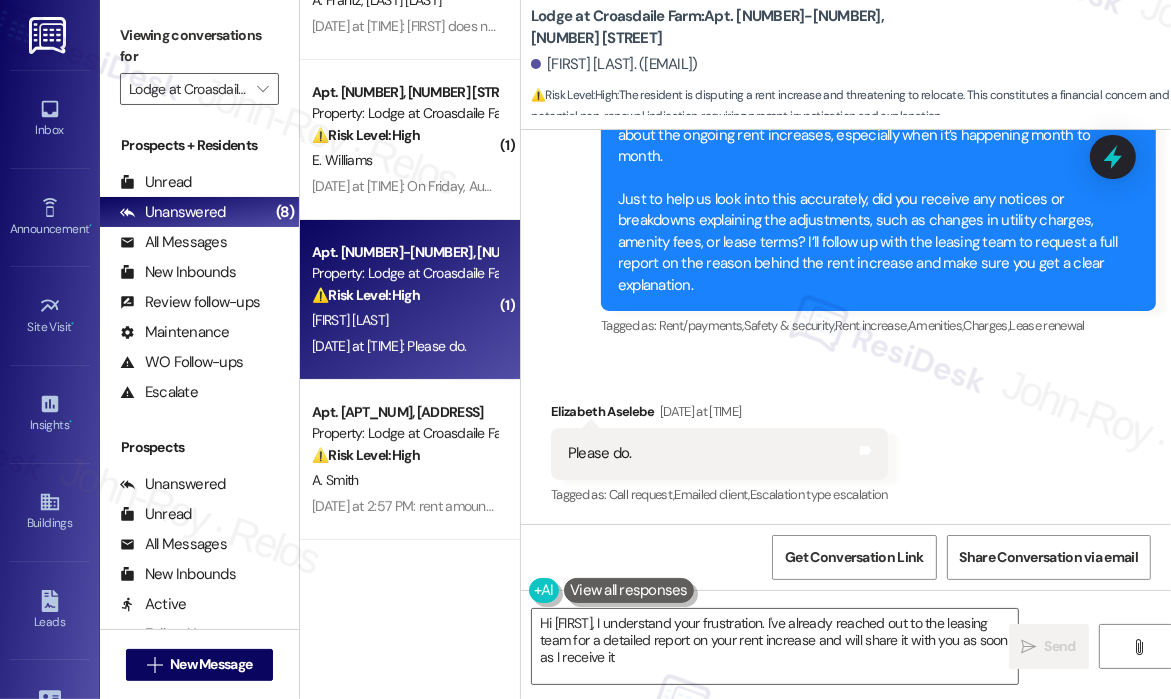 type on "Hi {{first_name}}, I understand your frustration. I've already reached out to the leasing team for a detailed report on your rent increase and will share it with you as soon as I receive it." 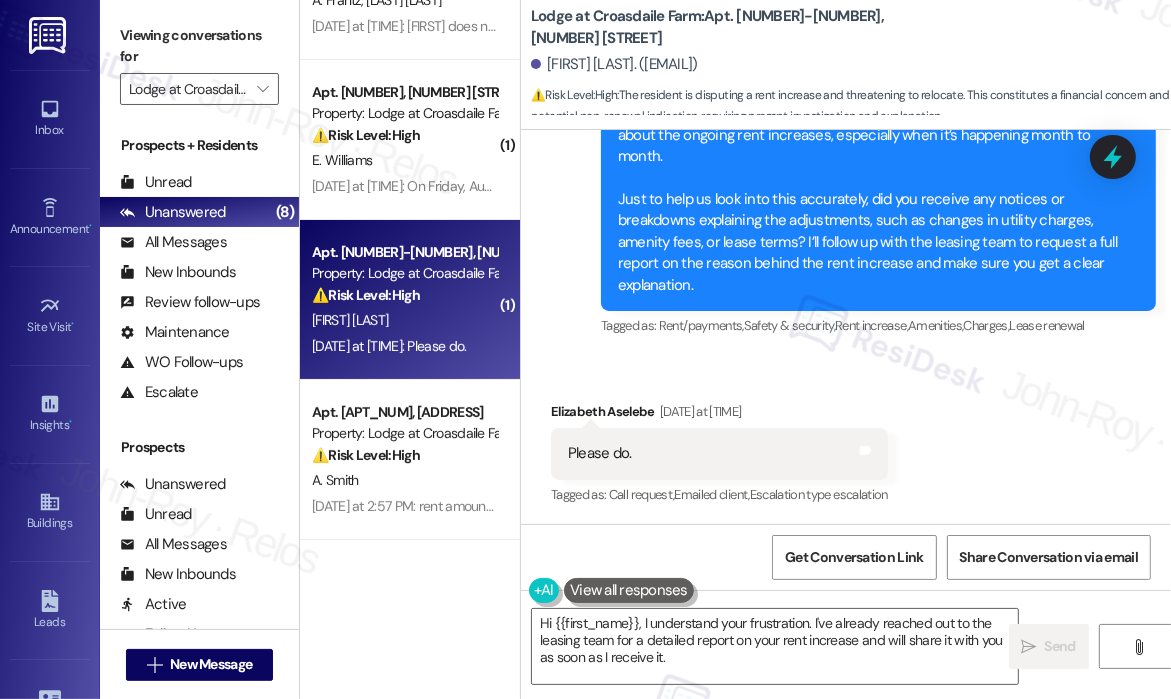 click on "Received via SMS Elizabeth Aselebe Aug 06, 2025 at 3:15 PM Please do. Tags and notes Tagged as:   Call request ,  Click to highlight conversations about Call request Emailed client ,  Click to highlight conversations about Emailed client Escalation type escalation Click to highlight conversations about Escalation type escalation" at bounding box center [846, 440] 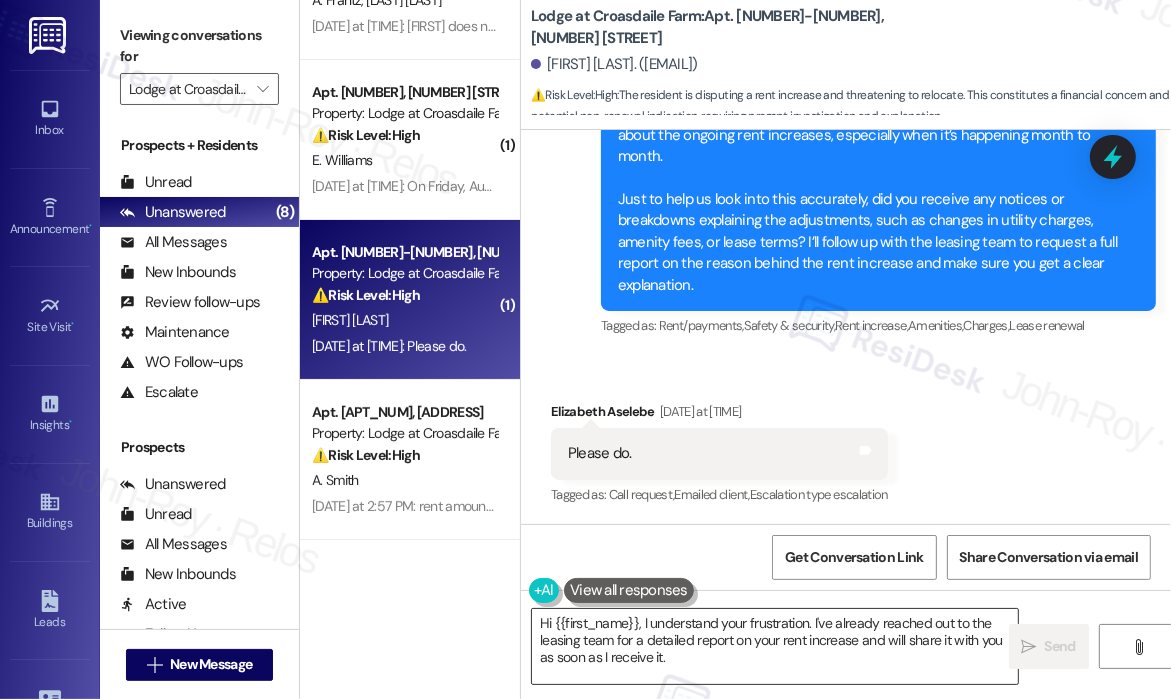 click on "Hi {{first_name}}, I understand your frustration. I've already reached out to the leasing team for a detailed report on your rent increase and will share it with you as soon as I receive it." at bounding box center (775, 646) 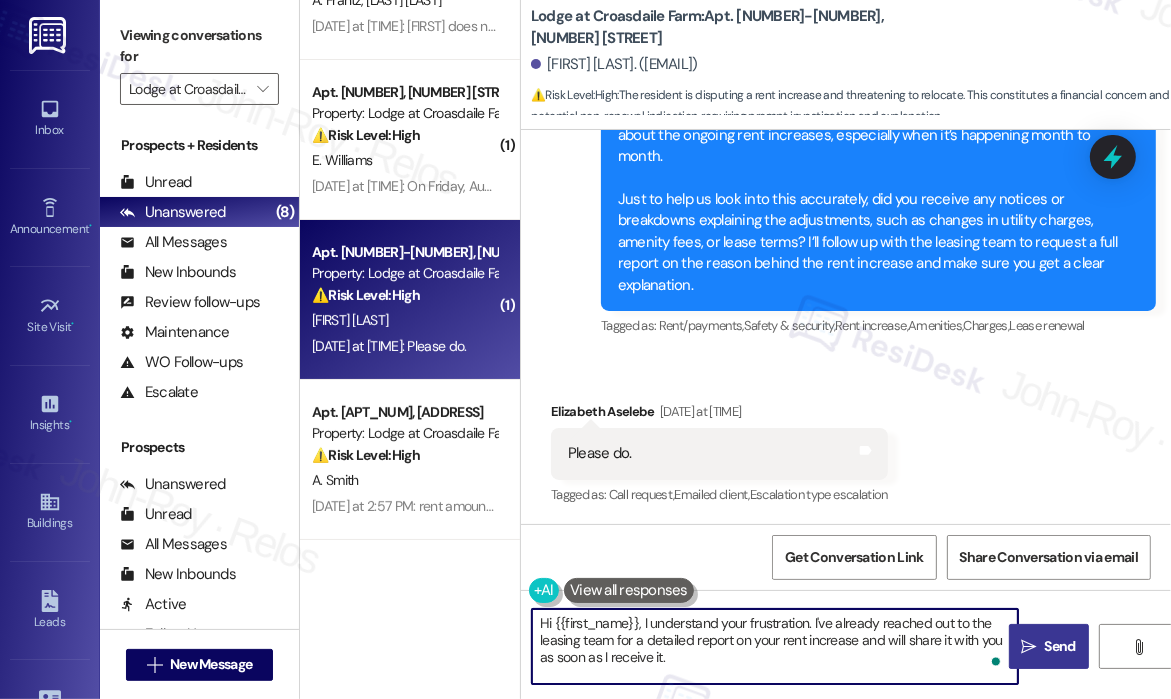 click on "Send" at bounding box center [1060, 646] 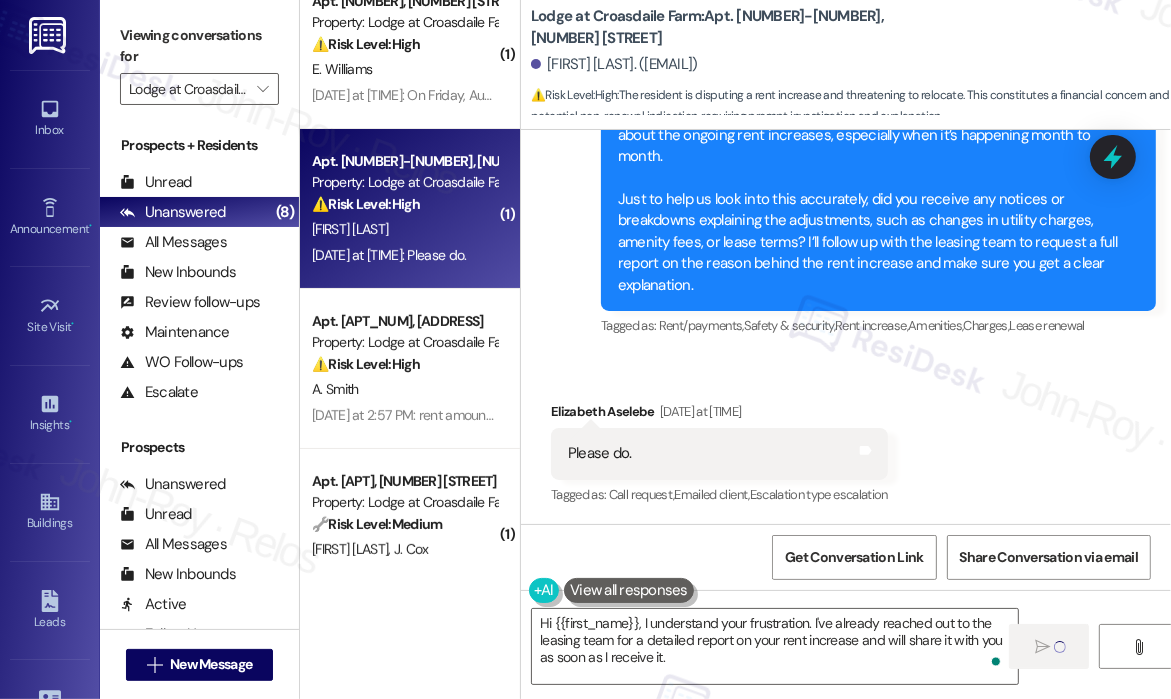 scroll, scrollTop: 300, scrollLeft: 0, axis: vertical 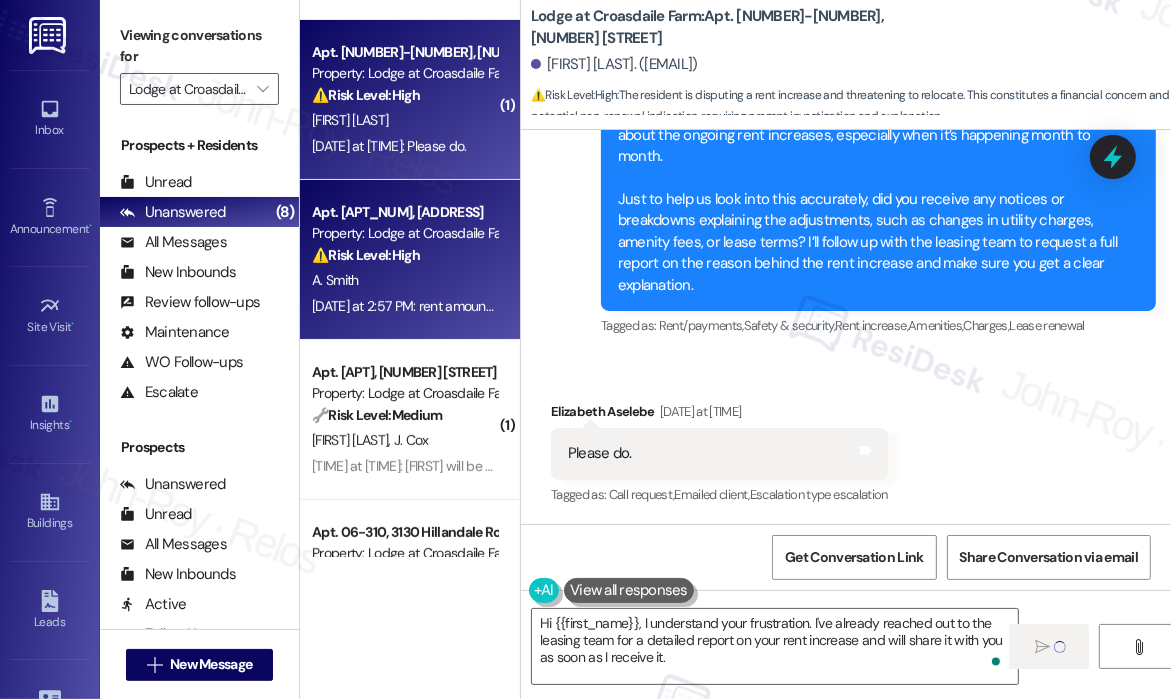 click on "A. Smith" at bounding box center [404, 280] 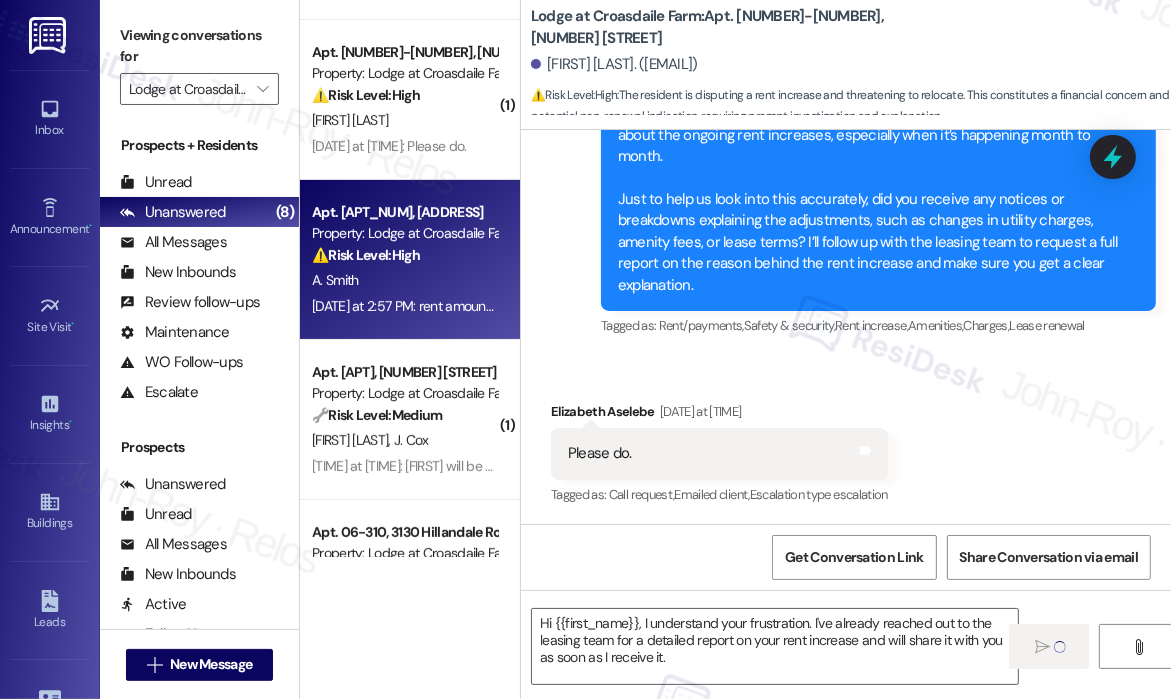 type on "Fetching suggested responses. Please feel free to read through the conversation in the meantime." 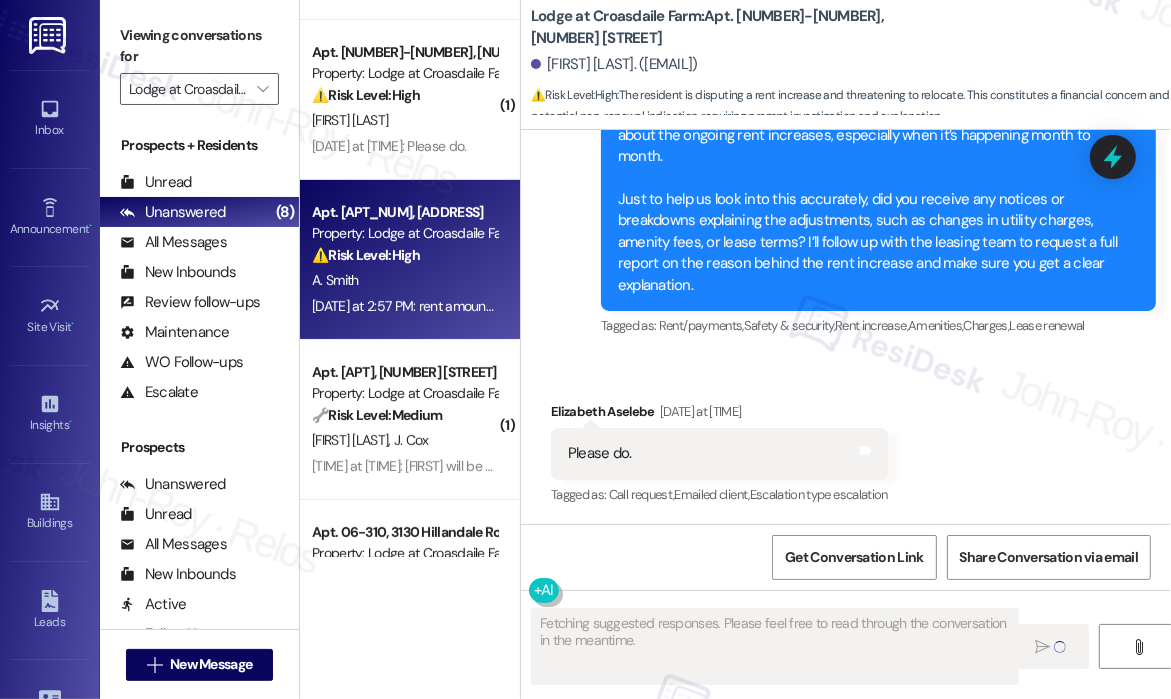 scroll, scrollTop: 2004, scrollLeft: 0, axis: vertical 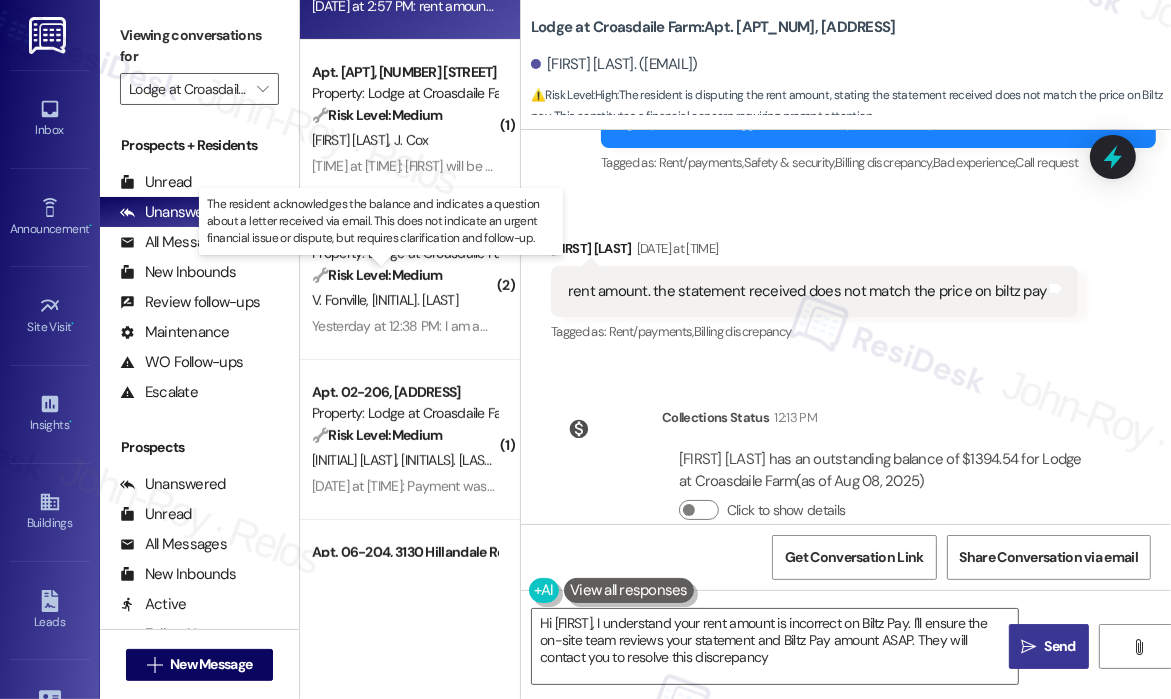 type on "Hi {{first_name}}, I understand your rent amount is incorrect on Biltz Pay. I'll ensure the on-site team reviews your statement and Biltz Pay amount ASAP. They will contact you to resolve this discrepancy!" 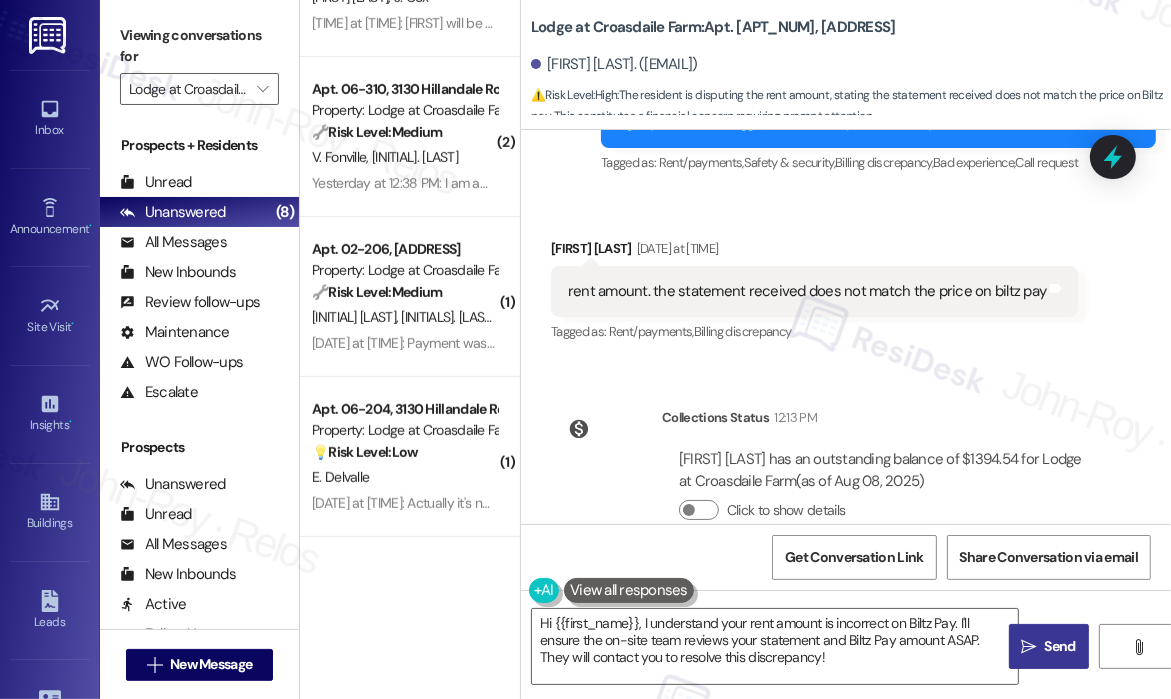 scroll, scrollTop: 343, scrollLeft: 0, axis: vertical 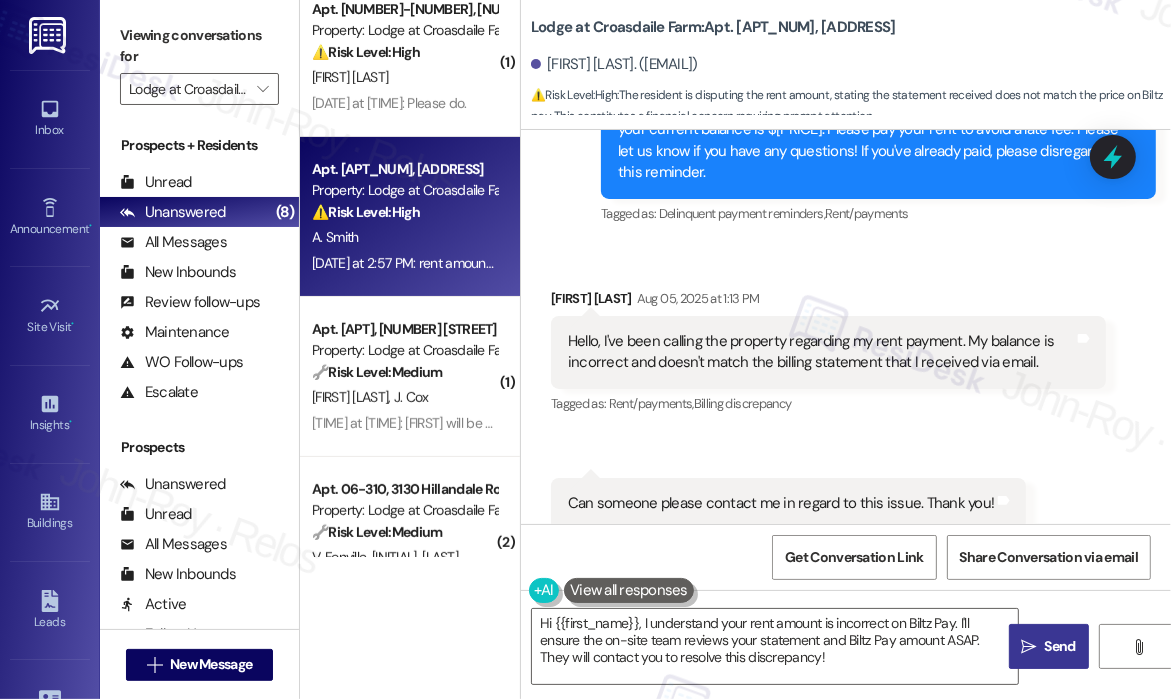 click on "Hello, I've been calling the property regarding my rent payment. My balance is incorrect and doesn't match the billing statement that I received via email." at bounding box center (821, 352) 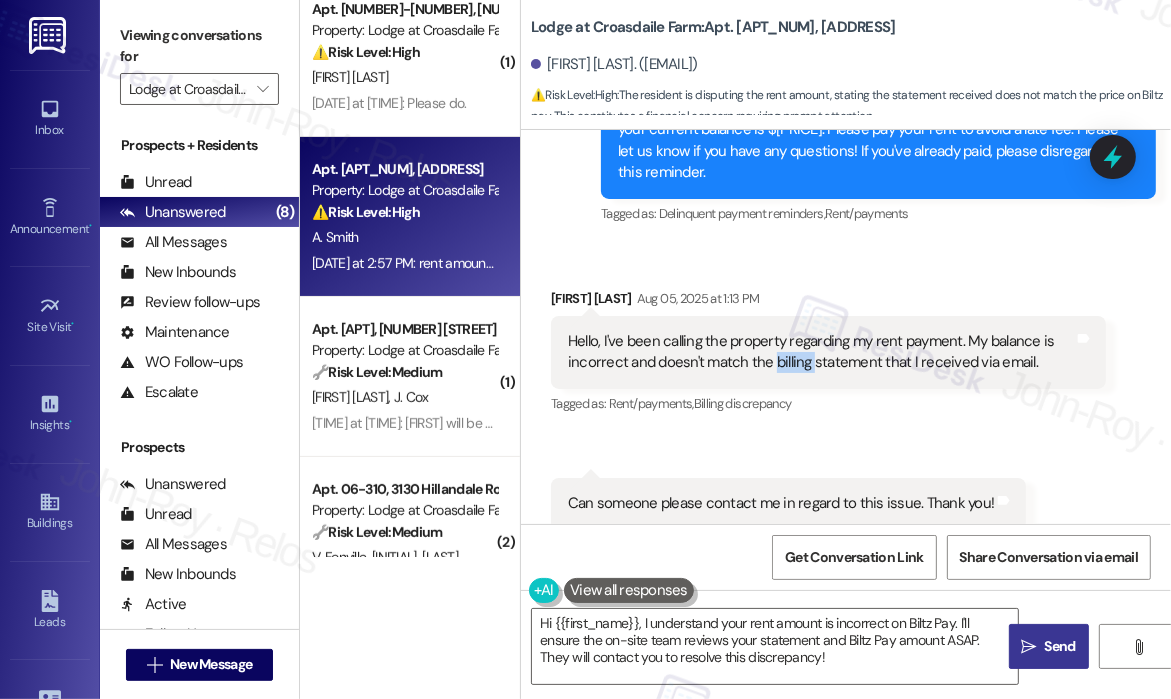 click on "Hello, I've been calling the property regarding my rent payment. My balance is incorrect and doesn't match the billing statement that I received via email." at bounding box center [821, 352] 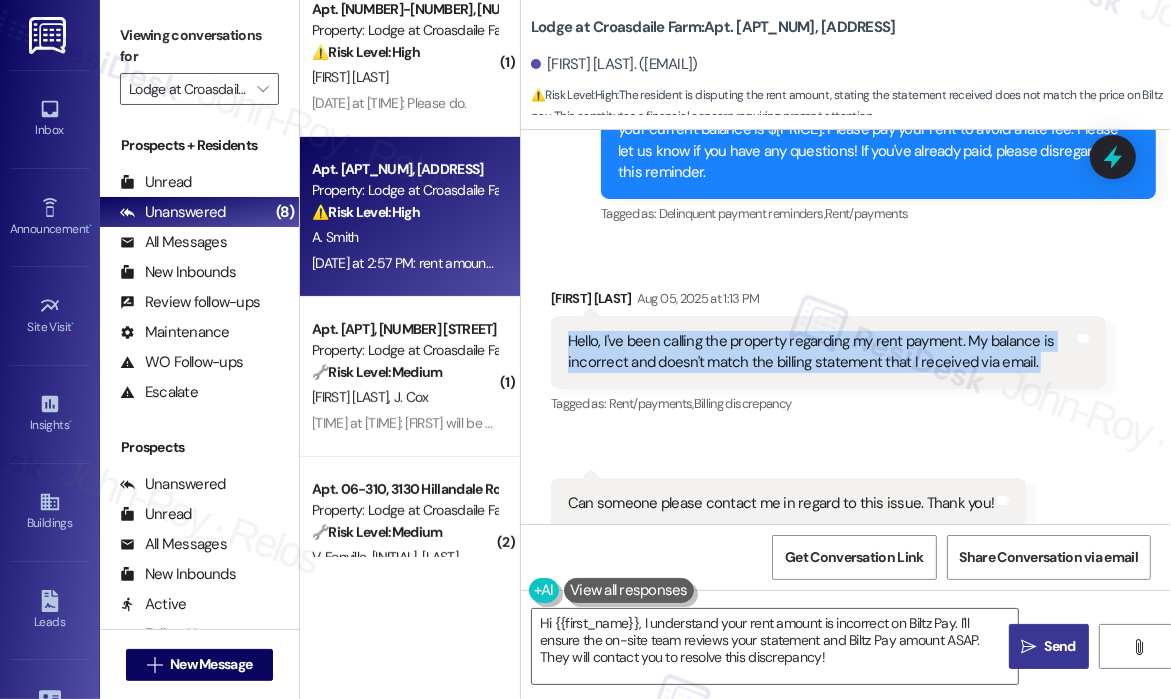 click on "Hello, I've been calling the property regarding my rent payment. My balance is incorrect and doesn't match the billing statement that I received via email." at bounding box center (821, 352) 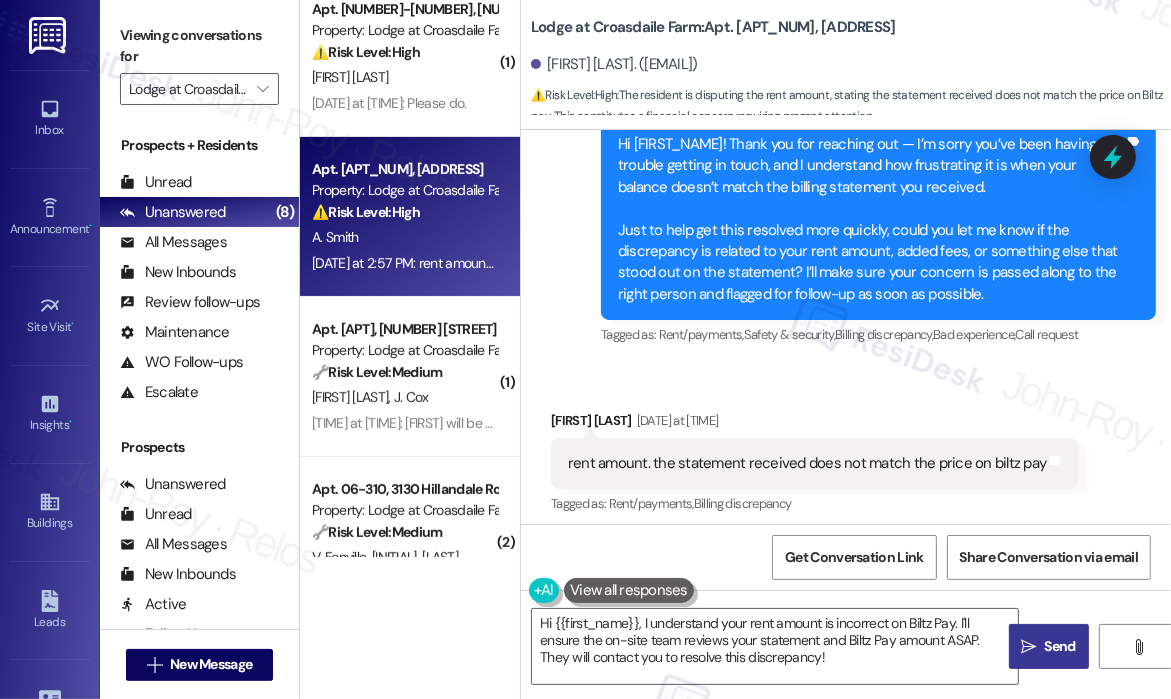 scroll, scrollTop: 2004, scrollLeft: 0, axis: vertical 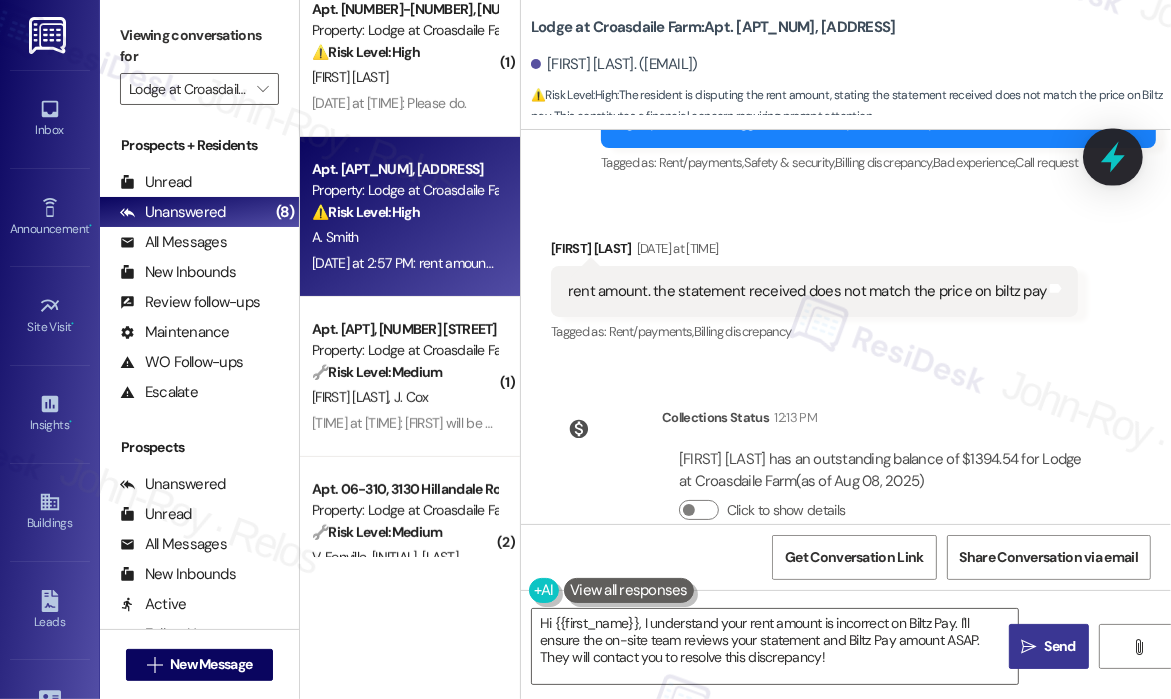 click at bounding box center [1113, 156] 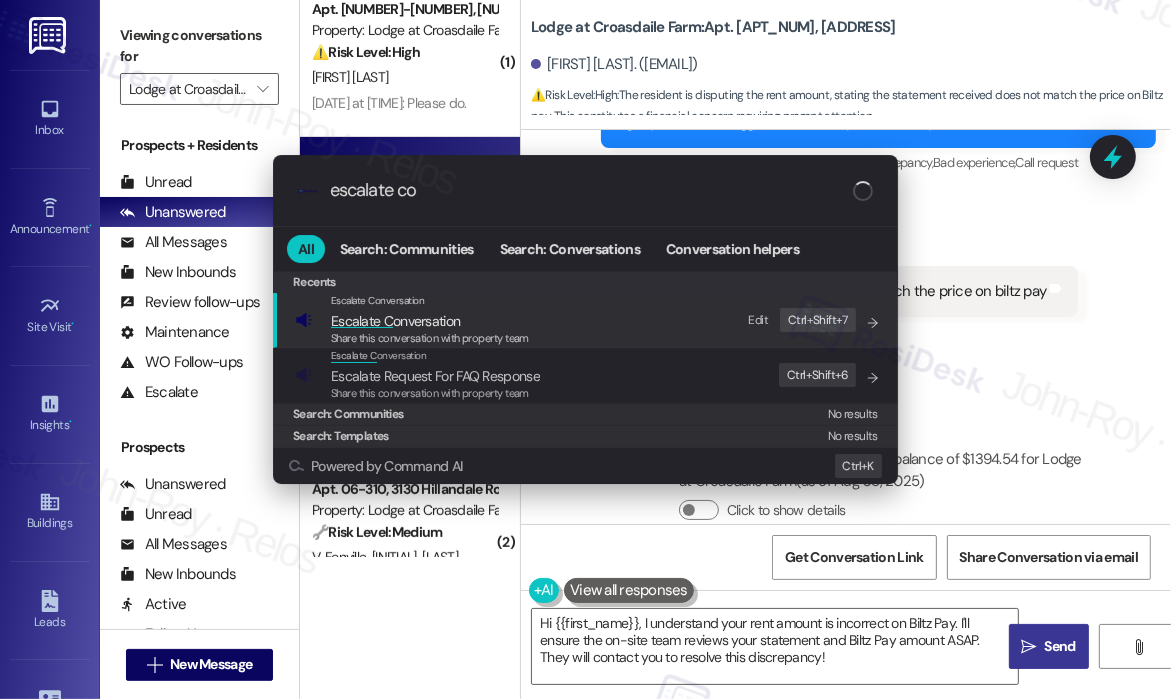 type on "escalate con" 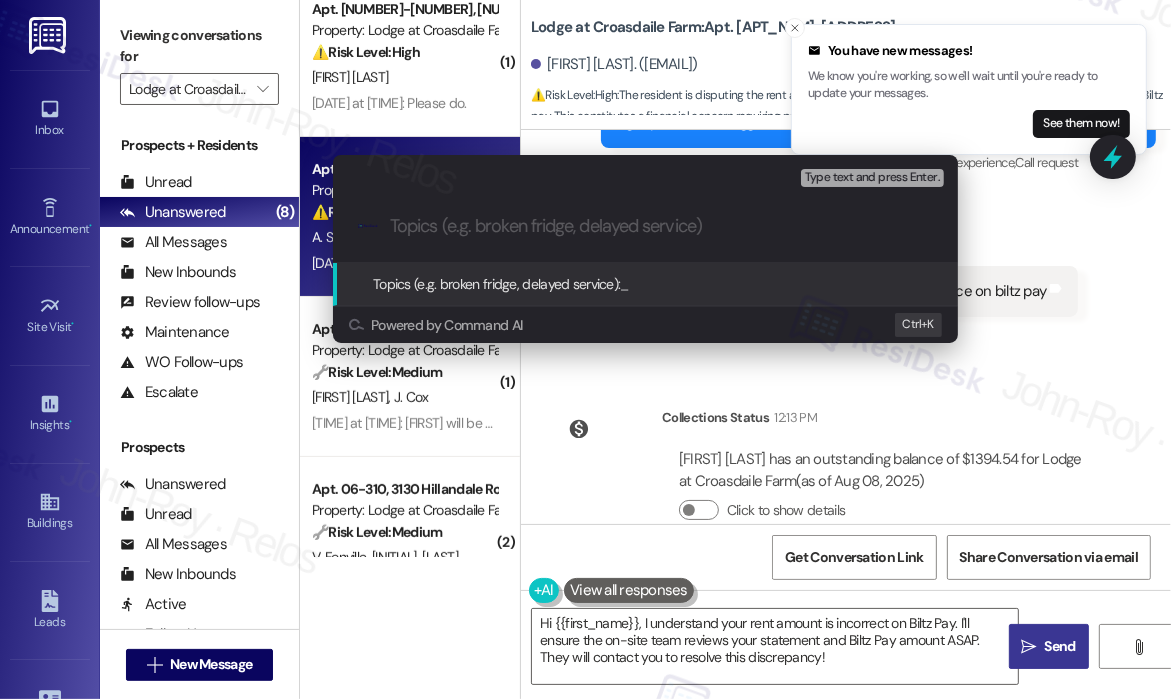 paste on "Rent Payment Balance Discrepancy – Urgent Review Request" 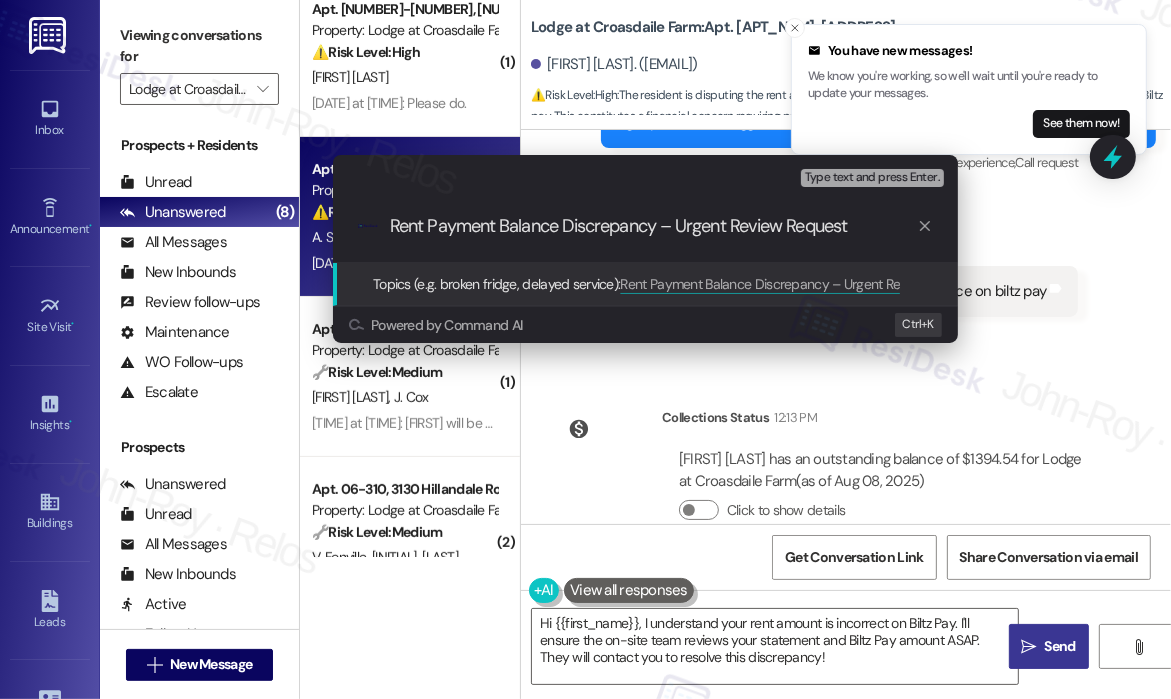 type 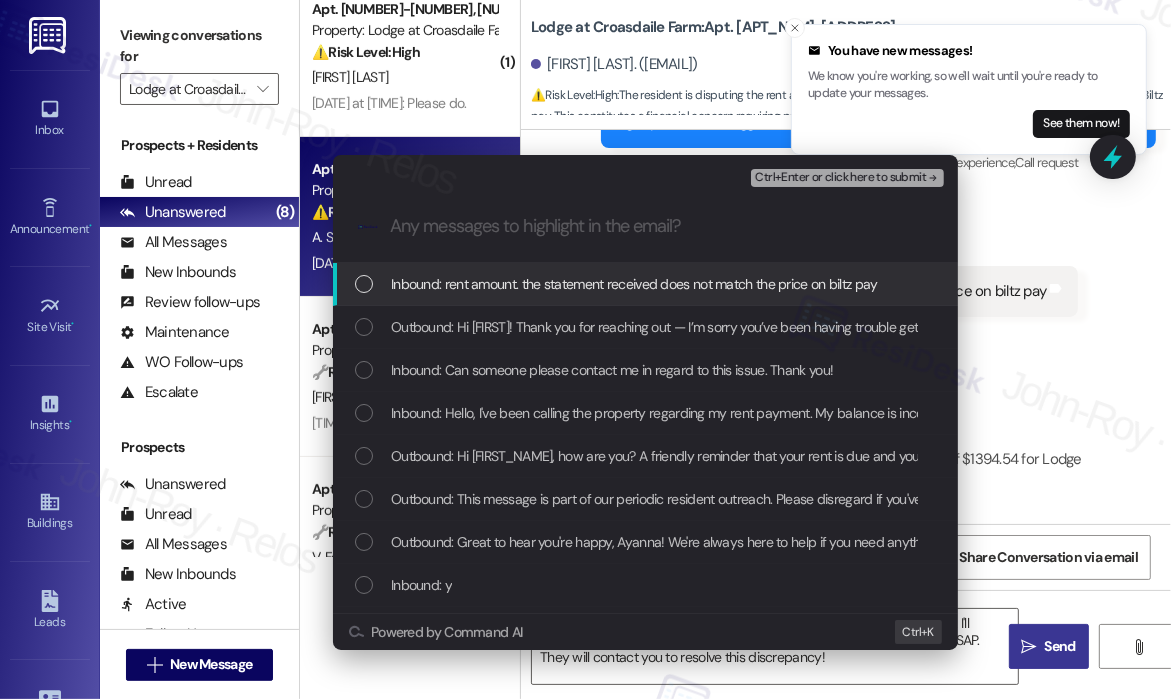 click on "Inbound: rent amount. the statement received does not match the price on biltz pay" at bounding box center (645, 284) 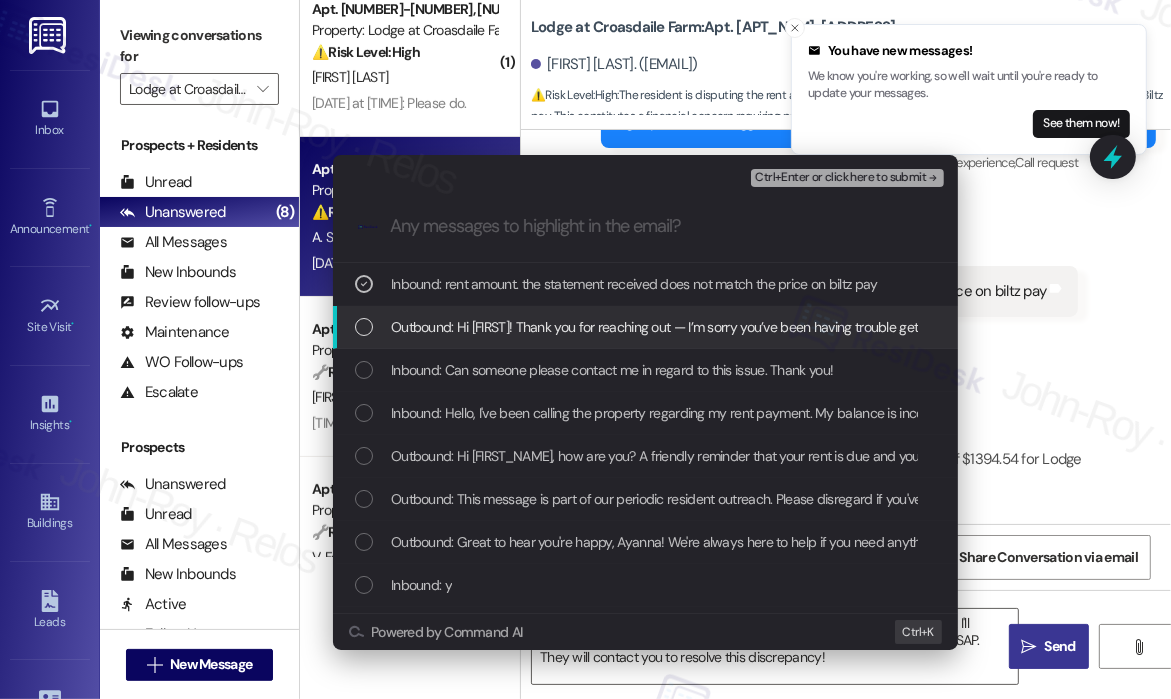click on "Outbound: Hi Ayanna! Thank you for reaching out — I’m sorry you’ve been having trouble getting in touch, and I understand how frustrating it is when your balance doesn’t match the billing statement you received.
Just to help get this resolved more quickly, could you let me know if the discrepancy is related to your rent amount, added fees, or something else that stood out on the statement? I’ll make sure your concern is passed along to the right person and flagged for follow-up as soon as possible." at bounding box center (645, 327) 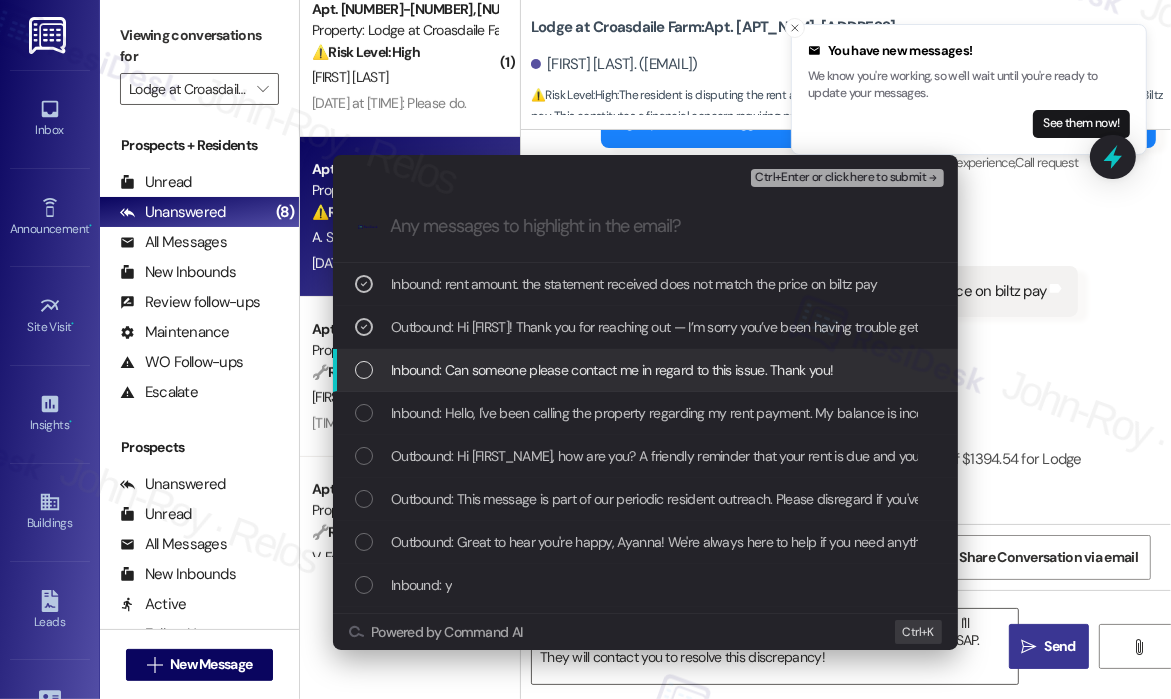 click on "Inbound: Can someone please contact me in regard to this issue. Thank you!" at bounding box center (612, 370) 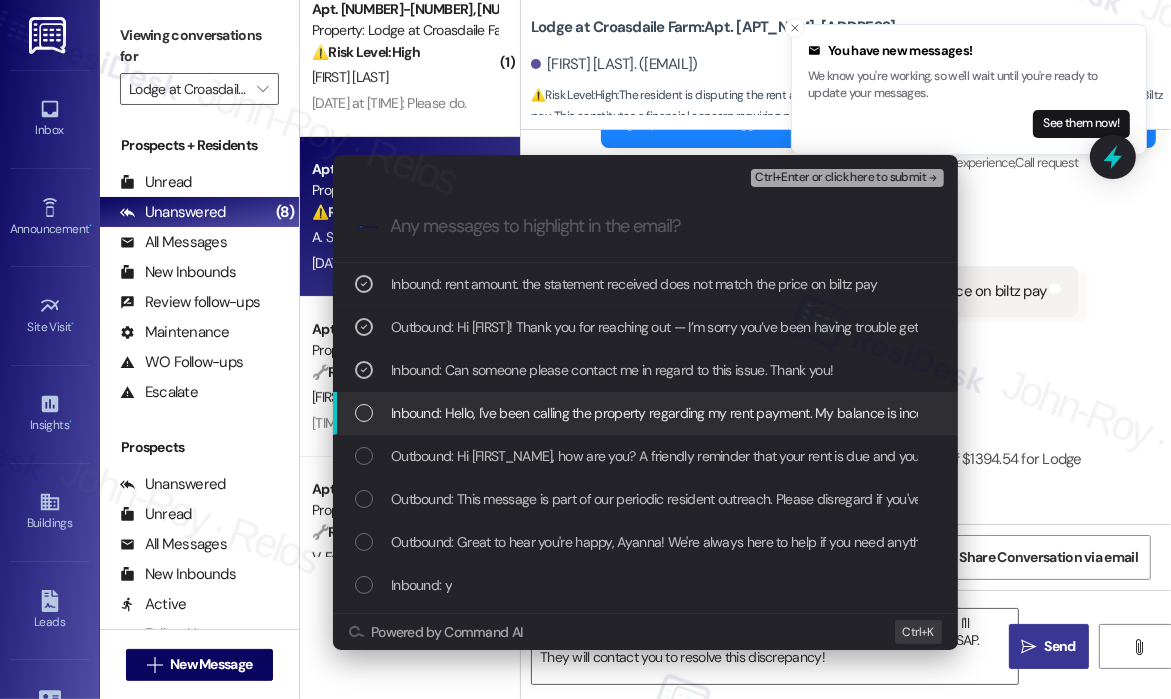 click on "Inbound: Hello, I've been calling the property regarding my rent payment. My balance is incorrect and doesn't match the billing statement that I received via email." at bounding box center [857, 413] 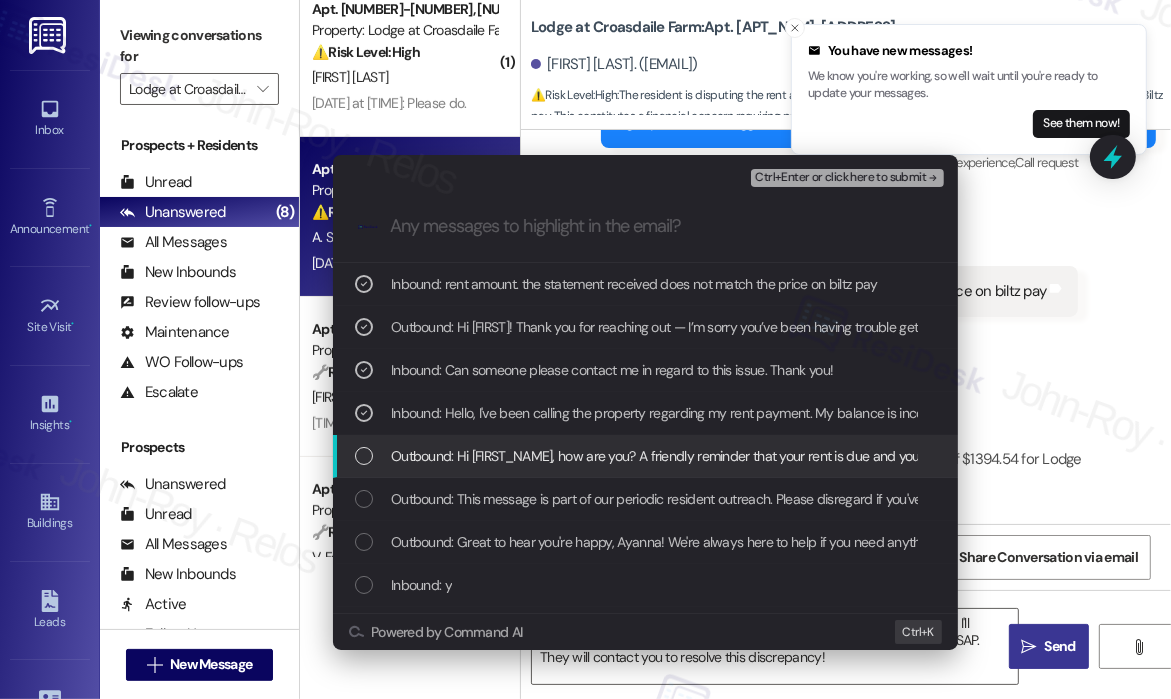 click on "Outbound: Hi Ayanna, how are you? A friendly reminder that your rent is due and your current balance is $1359.54. Please pay your rent to avoid a late fee. Please let us know if you have any questions! If you've already paid, please disregard this reminder." at bounding box center (1140, 456) 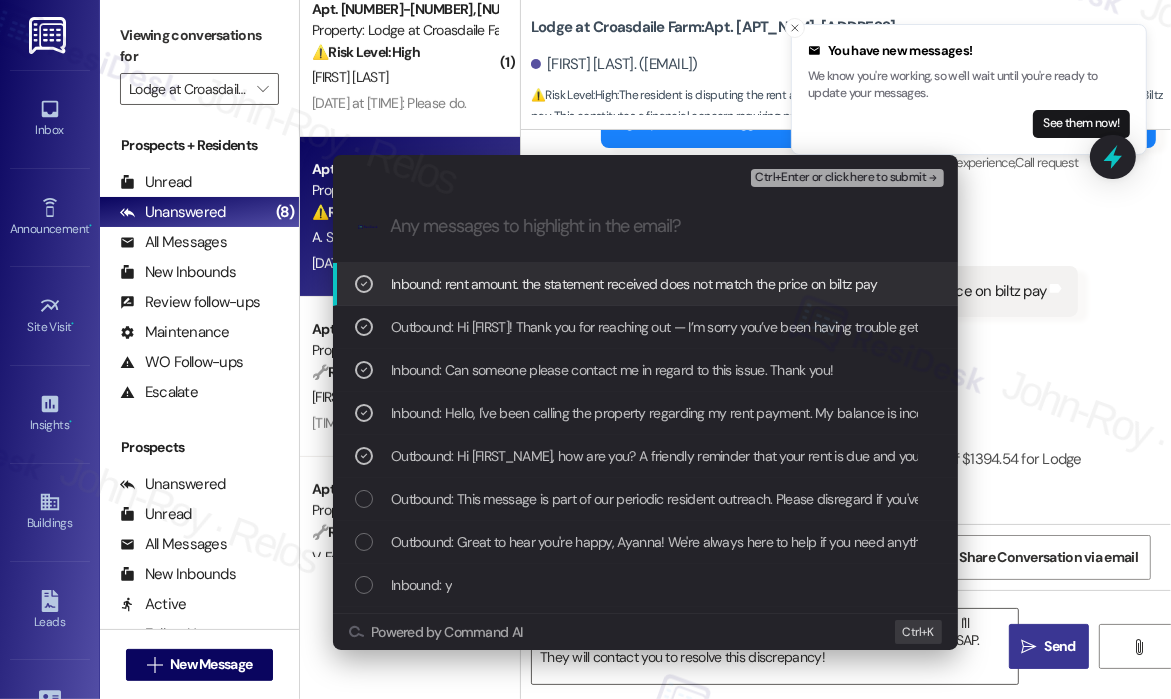 click on "Ctrl+Enter or click here to submit" at bounding box center [840, 178] 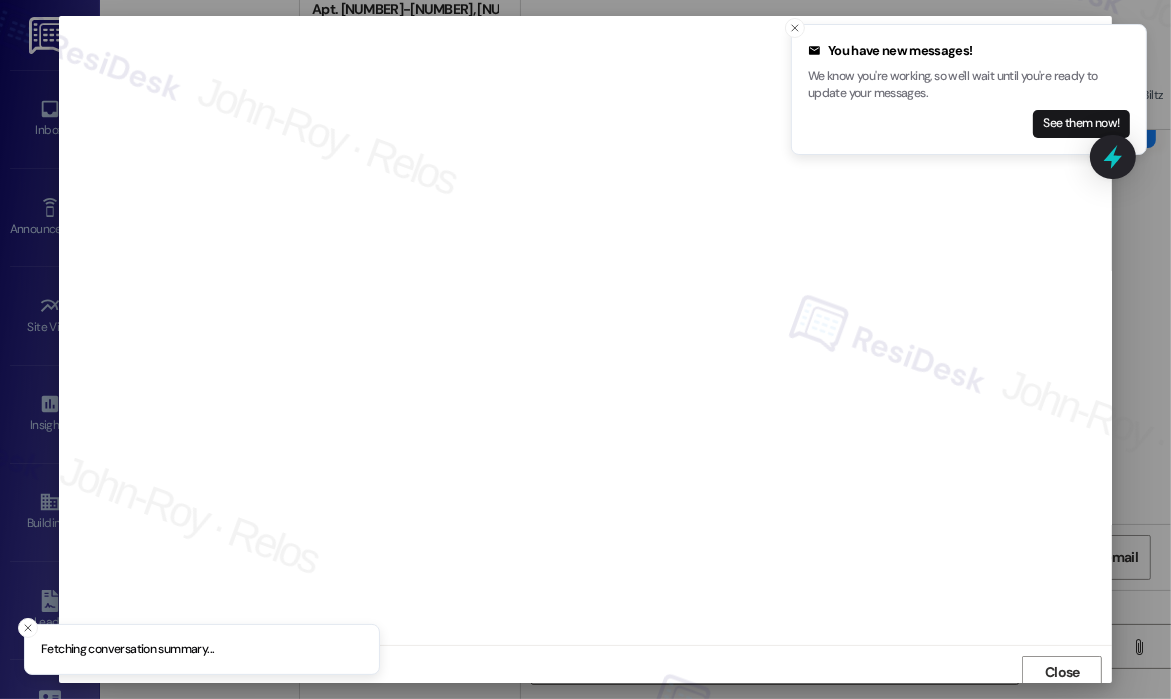 scroll, scrollTop: 4, scrollLeft: 0, axis: vertical 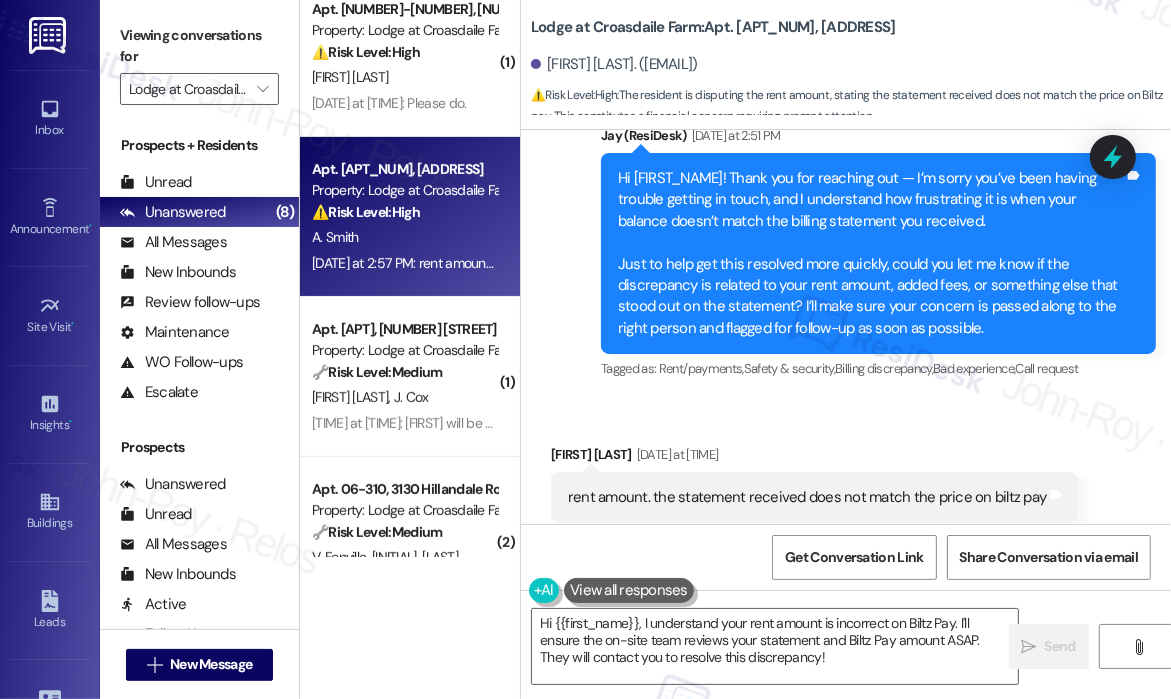 click on "Received via SMS Ayanna Smith Aug 06, 2025 at 2:57 PM rent amount. the statement received does not match the price on biltz pay Tags and notes Tagged as:   Rent/payments ,  Click to highlight conversations about Rent/payments Billing discrepancy ,  Click to highlight conversations about Billing discrepancy Emailed client ,  Click to highlight conversations about Emailed client Escalation type escalation Click to highlight conversations about Escalation type escalation" at bounding box center [814, 498] 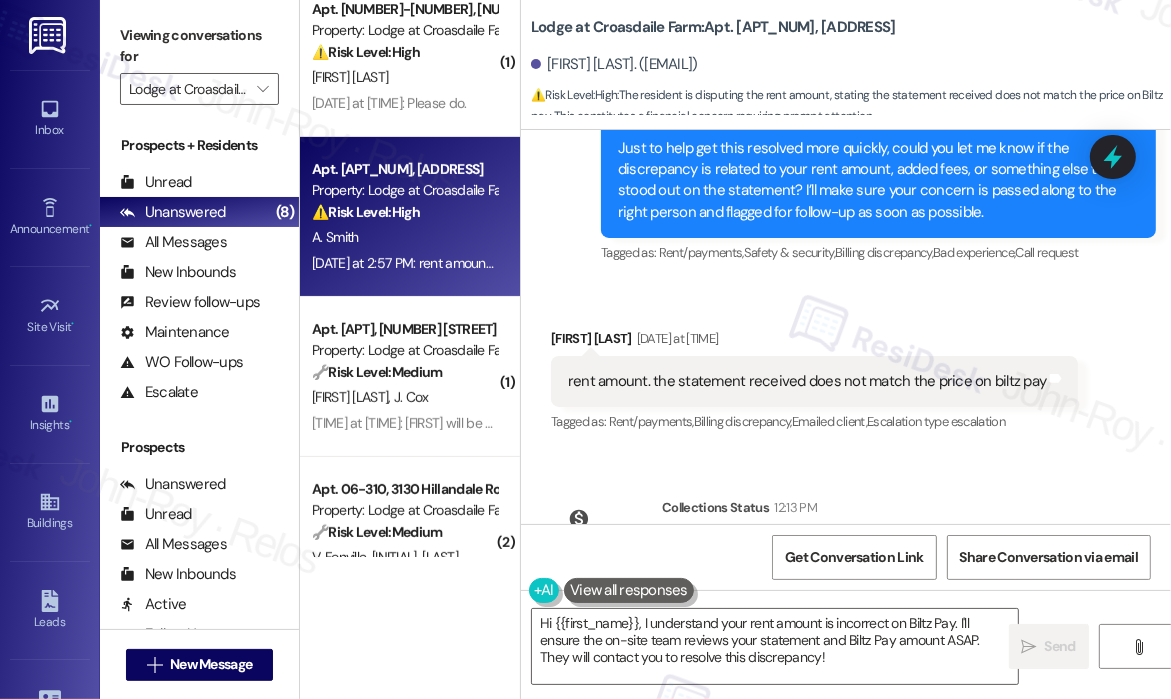 scroll, scrollTop: 2004, scrollLeft: 0, axis: vertical 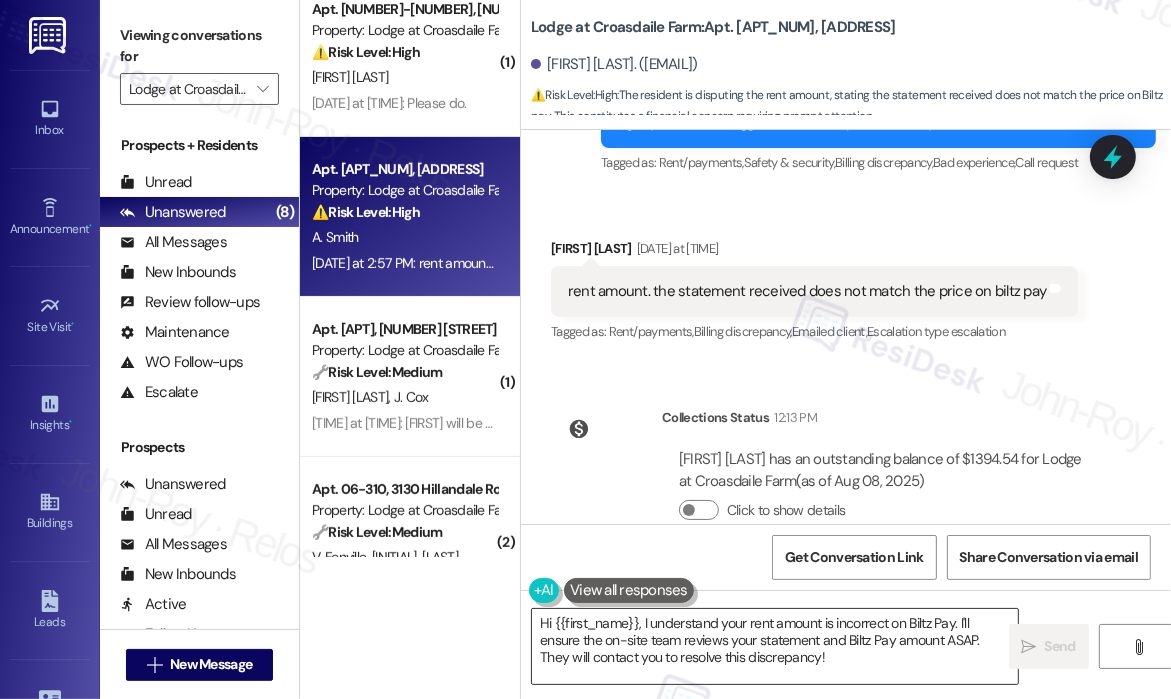 click on "Hi {{first_name}}, I understand your rent amount is incorrect on Biltz Pay. I'll ensure the on-site team reviews your statement and Biltz Pay amount ASAP. They will contact you to resolve this discrepancy!" at bounding box center (775, 646) 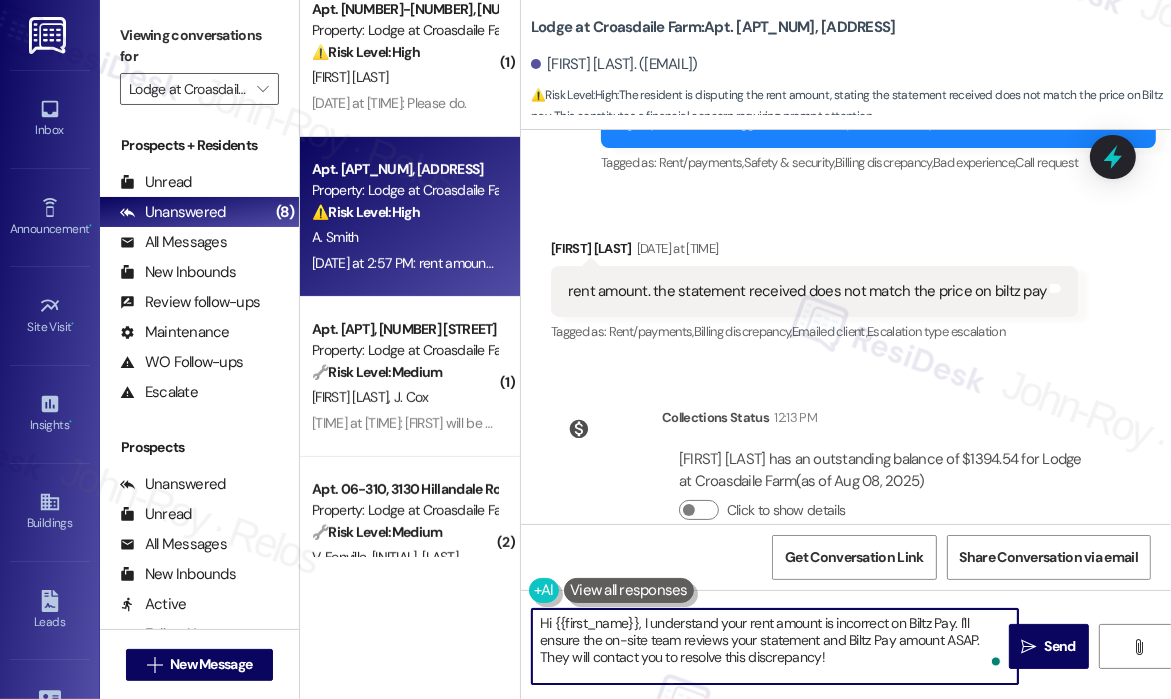 click on "Hi {{first_name}}, I understand your rent amount is incorrect on Biltz Pay. I'll ensure the on-site team reviews your statement and Biltz Pay amount ASAP. They will contact you to resolve this discrepancy!" at bounding box center (775, 646) 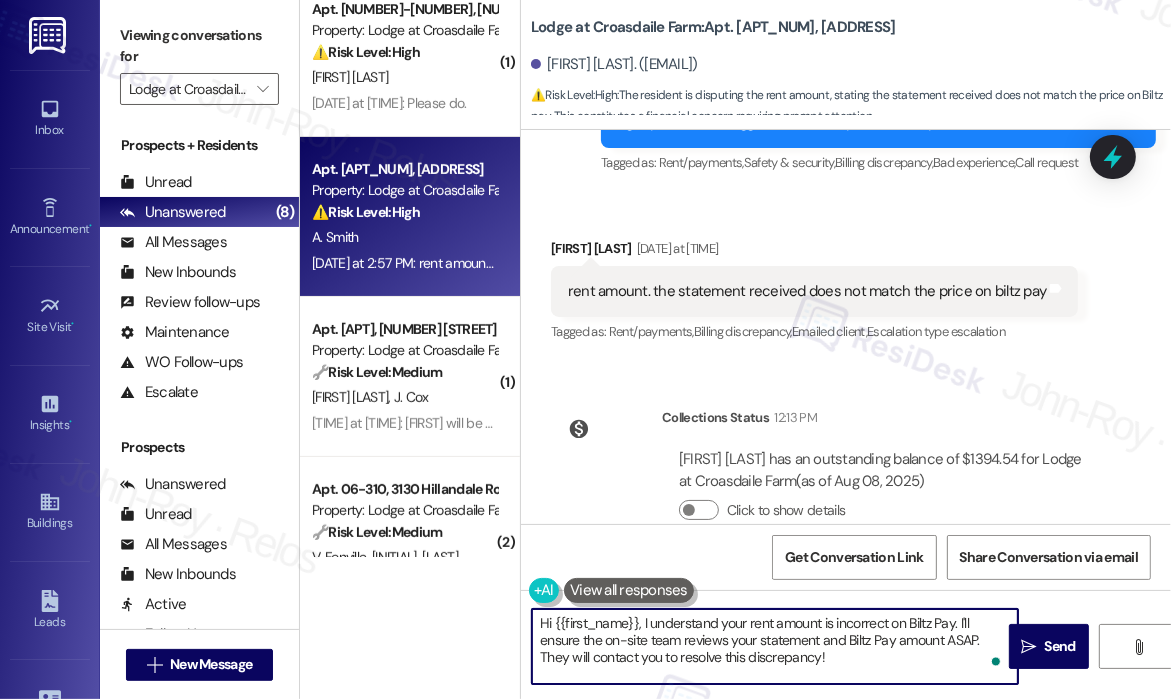 click on "Hi {{first_name}}, I understand your rent amount is incorrect on Biltz Pay. I'll ensure the on-site team reviews your statement and Biltz Pay amount ASAP. They will contact you to resolve this discrepancy!" at bounding box center [775, 646] 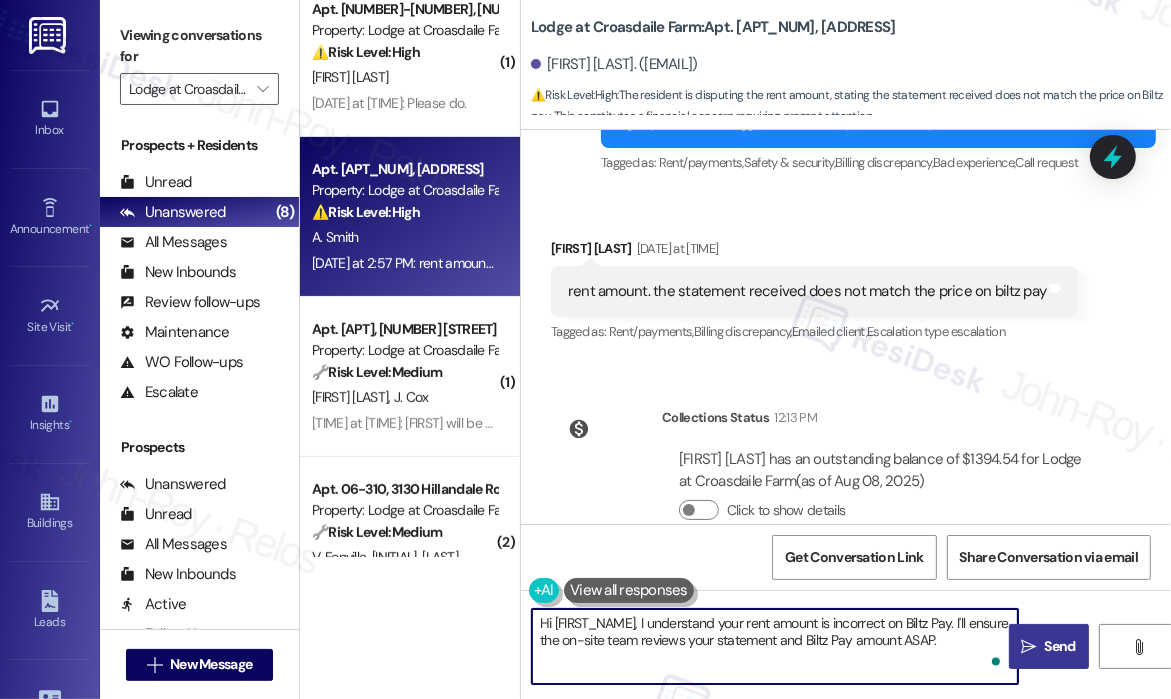 type on "Hi {{first_name}}, I understand your rent amount is incorrect on Biltz Pay. I'll ensure the on-site team reviews your statement and Biltz Pay amount ASAP." 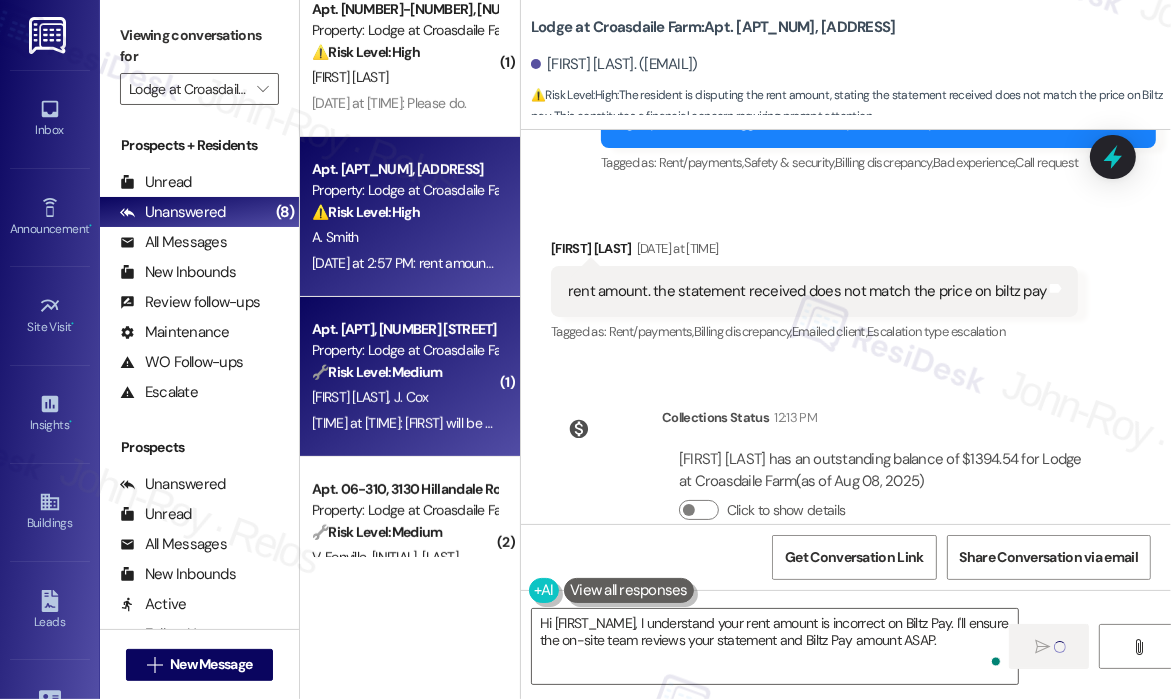click on "🔧  Risk Level:  Medium" at bounding box center [377, 372] 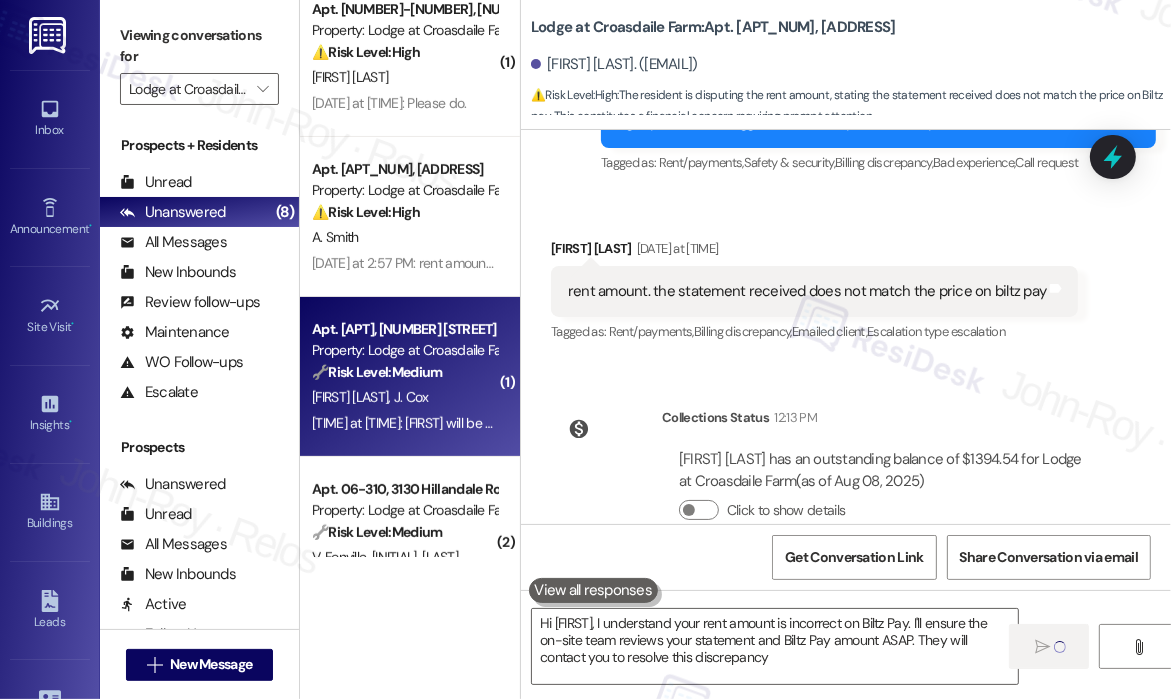 type on "Hi {{first_name}}, I understand your rent amount is incorrect on Biltz Pay. I'll ensure the on-site team reviews your statement and Biltz Pay amount ASAP. They will contact you to resolve this discrepancy!" 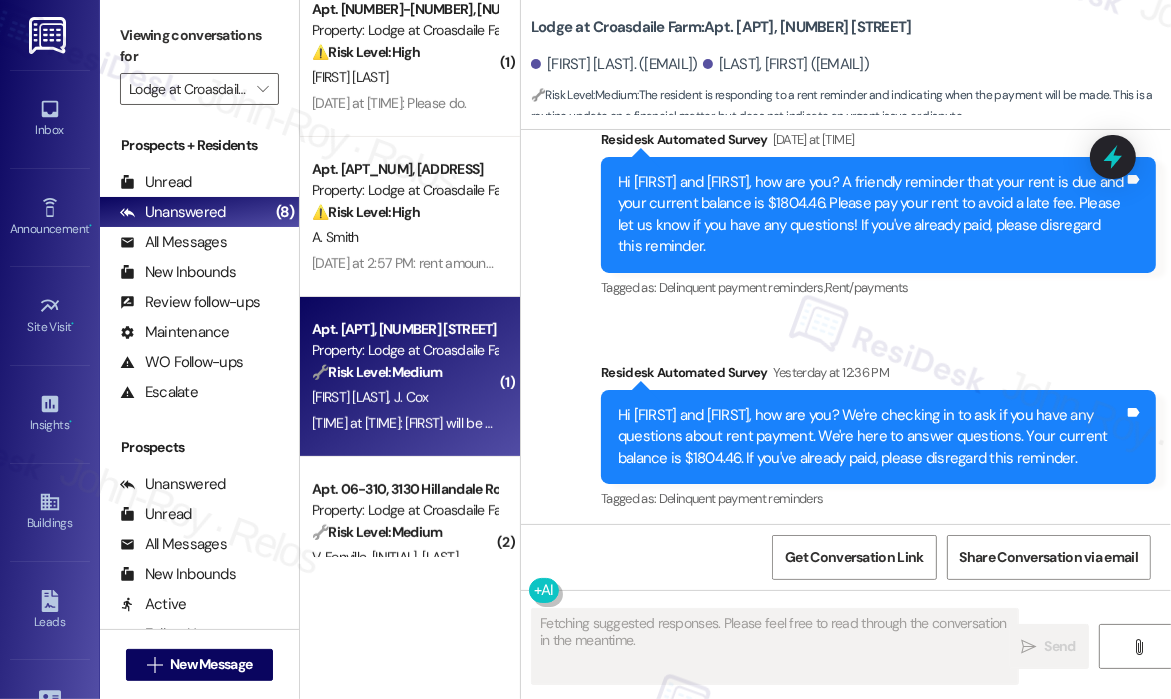 scroll, scrollTop: 1665, scrollLeft: 0, axis: vertical 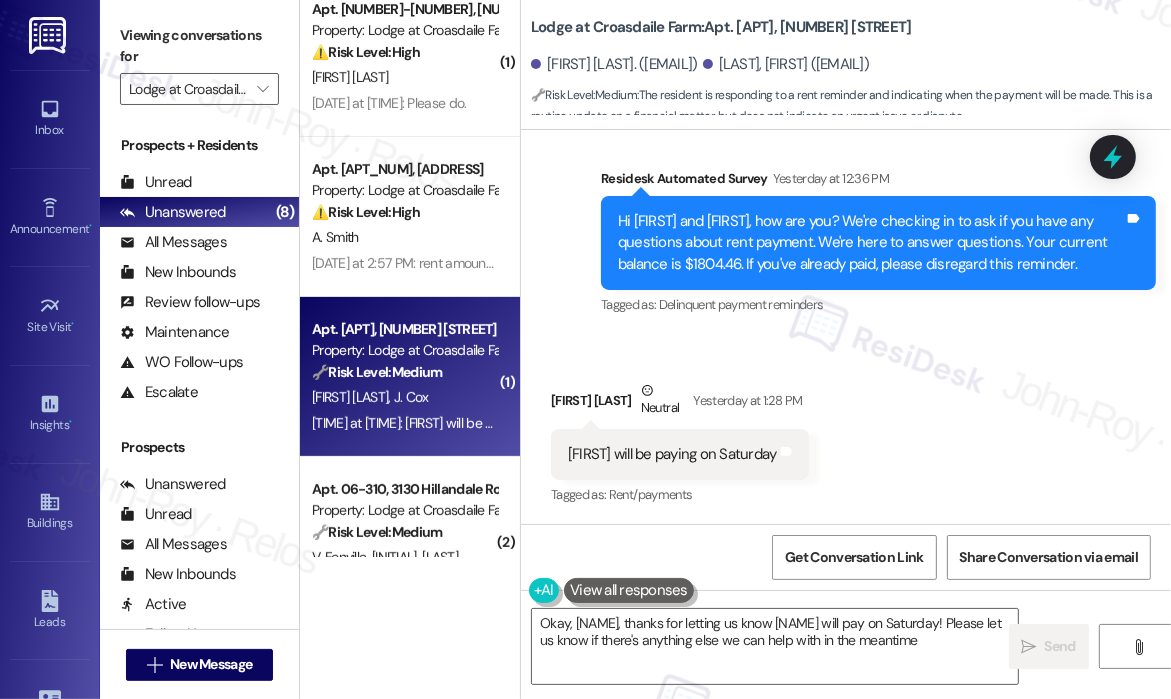 type on "Okay, {{first_name}}, thanks for letting us know Jasmine will pay on Saturday! Please let us know if there's anything else we can help with in the meantime!" 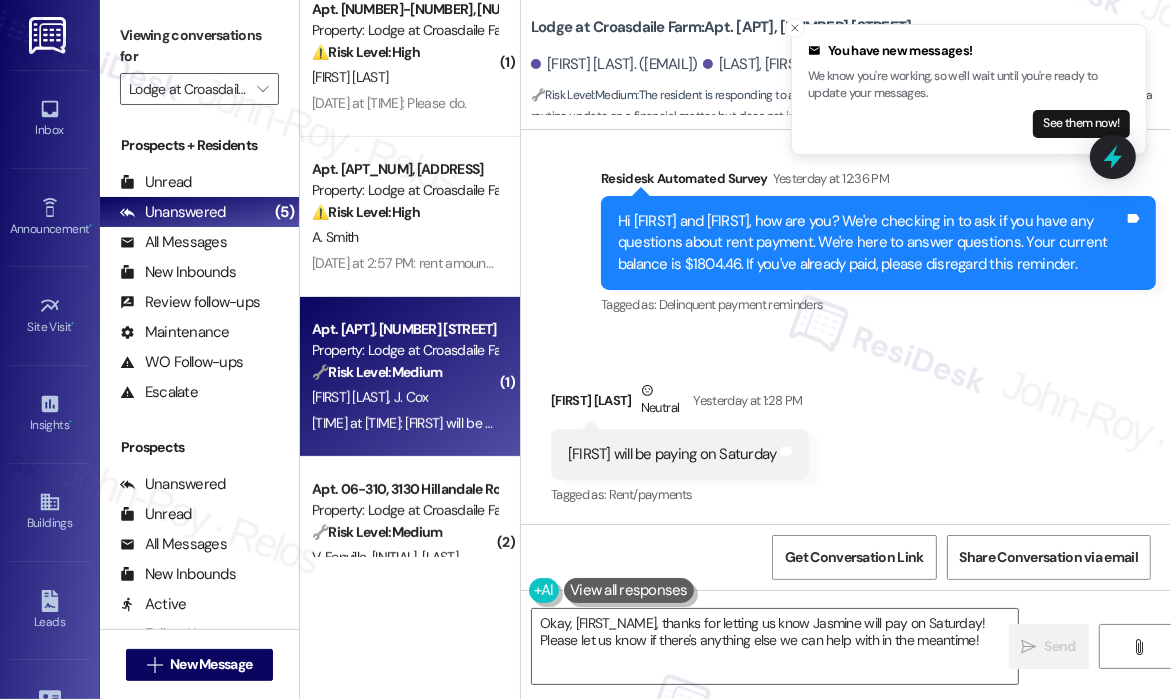 click on "Received via SMS Kimberly Cox   Neutral Yesterday at 1:28 PM Jasmine will be paying on Saturday  Tags and notes Tagged as:   Rent/payments Click to highlight conversations about Rent/payments" at bounding box center (846, 430) 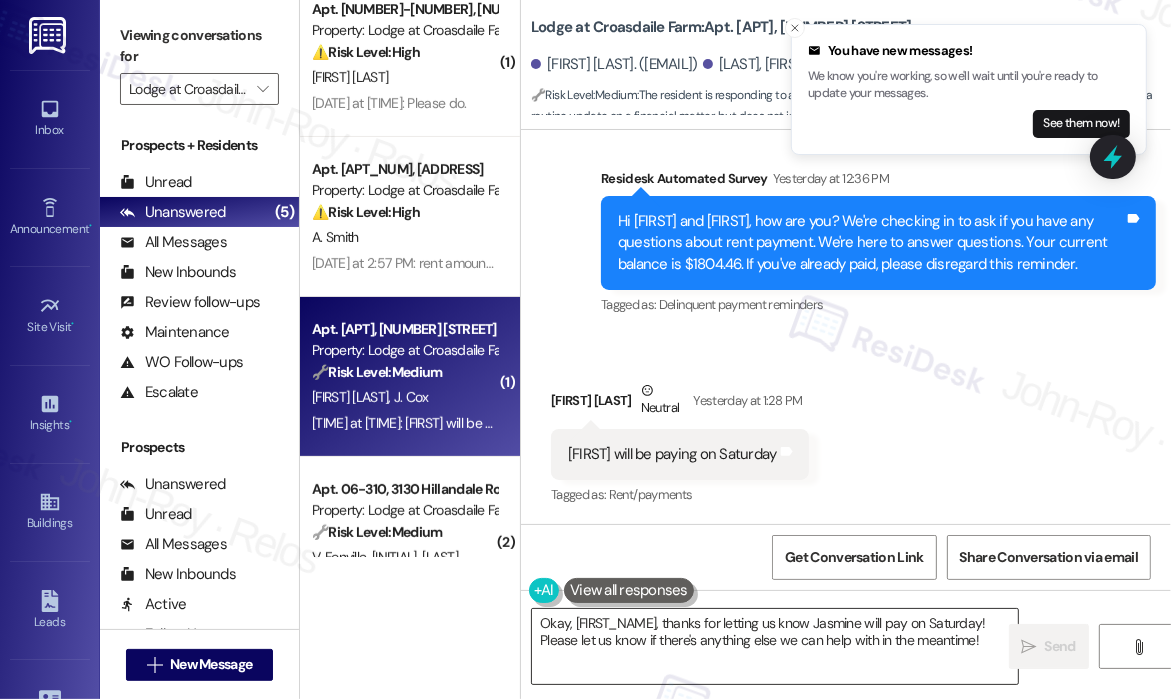 click on "Okay, {{first_name}}, thanks for letting us know Jasmine will pay on Saturday! Please let us know if there's anything else we can help with in the meantime!" at bounding box center [775, 646] 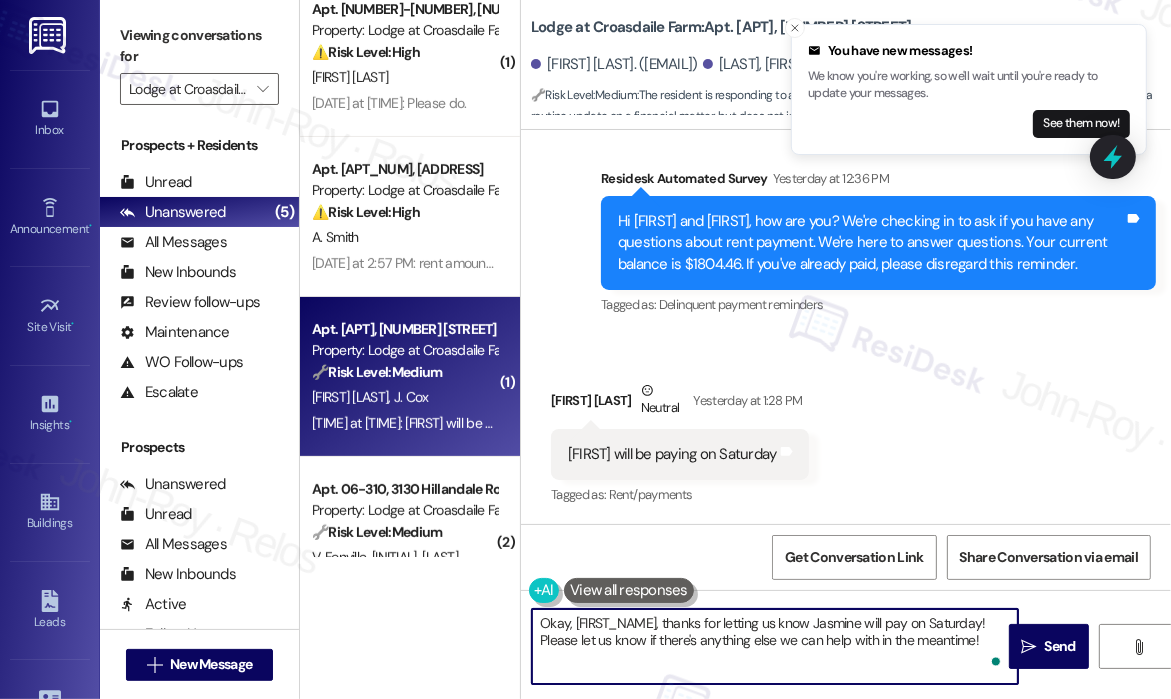 click on "Okay, {{first_name}}, thanks for letting us know Jasmine will pay on Saturday! Please let us know if there's anything else we can help with in the meantime!" at bounding box center [775, 646] 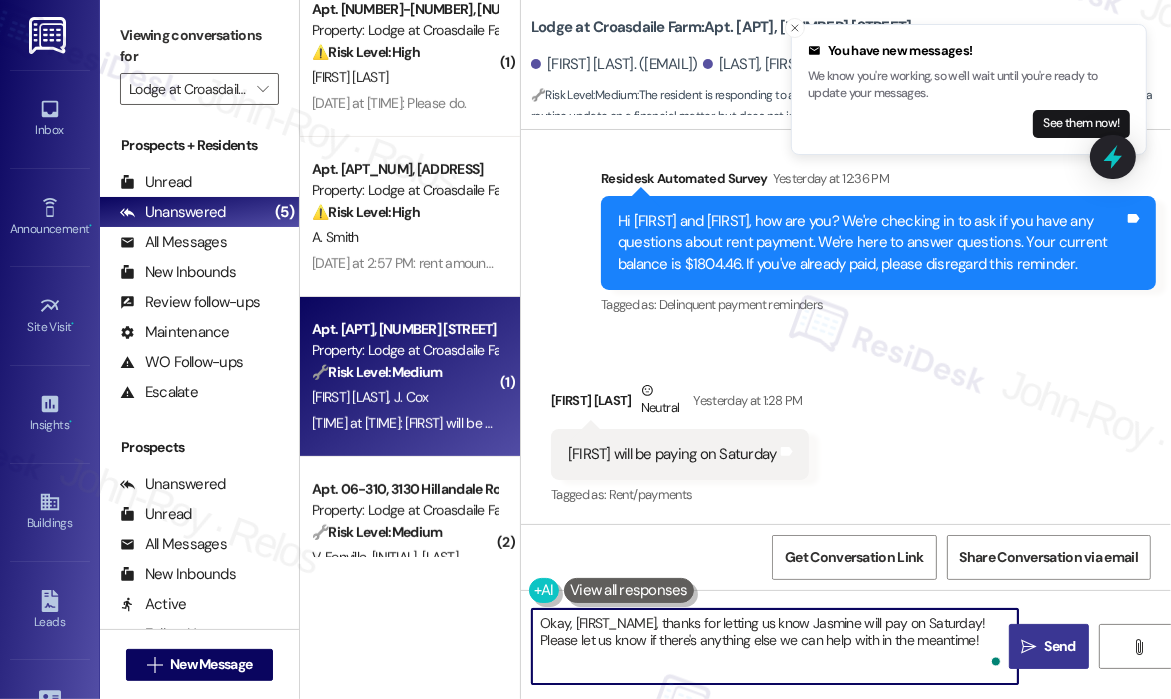 click on " Send" at bounding box center (1048, 646) 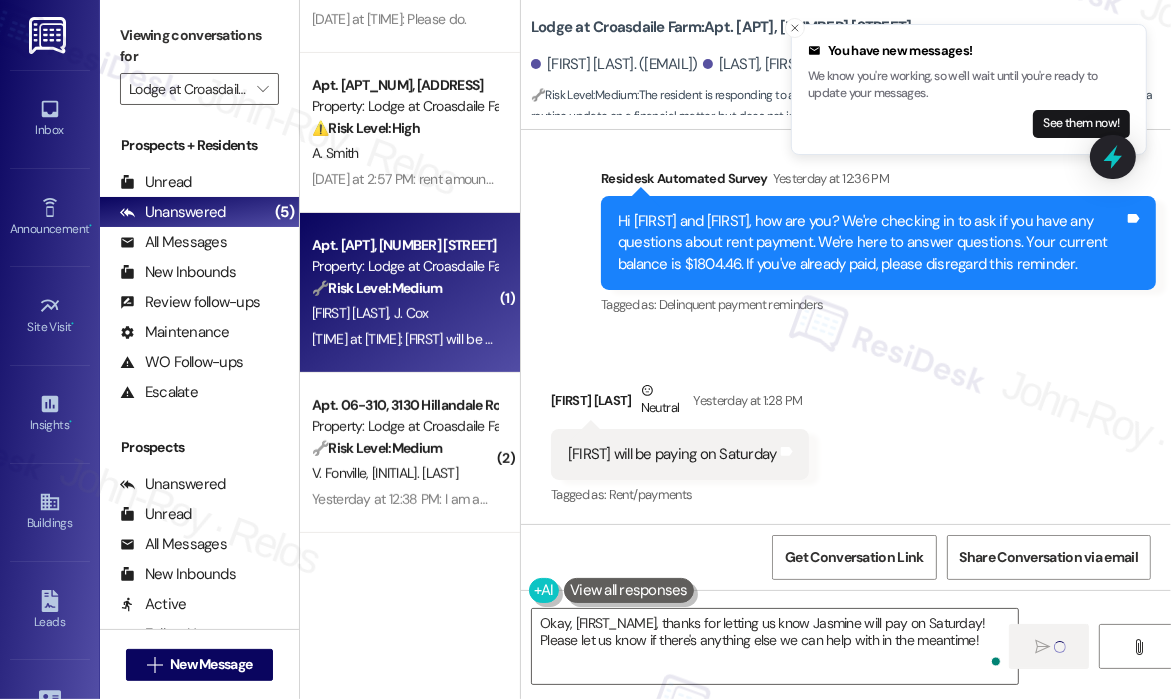 scroll, scrollTop: 543, scrollLeft: 0, axis: vertical 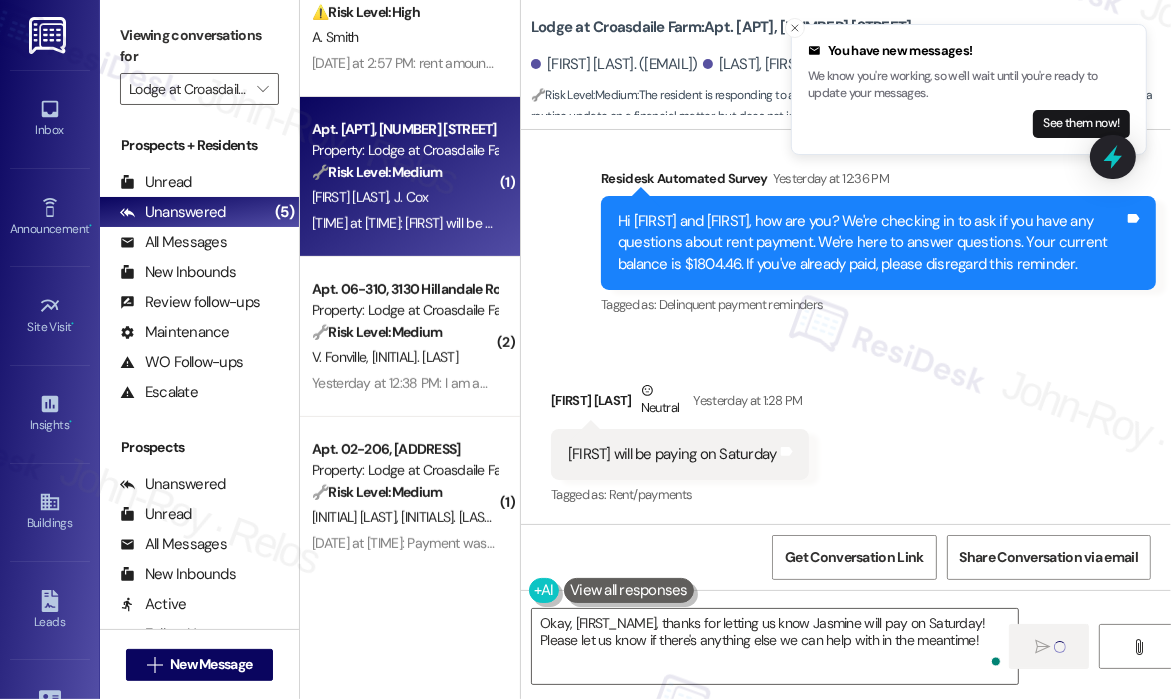 click on "Yesterday at 12:38 PM: I am aware about my balance thank you  Yesterday at 12:38 PM: I am aware about my balance thank you" at bounding box center [495, 383] 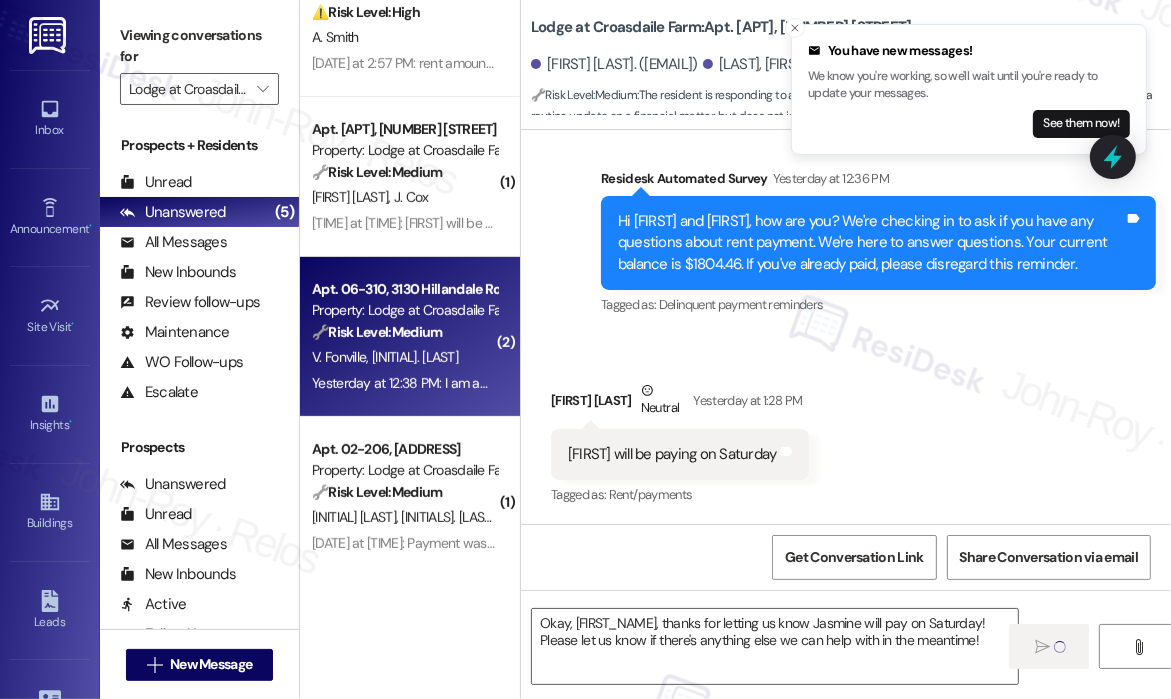 type on "Fetching suggested responses. Please feel free to read through the conversation in the meantime." 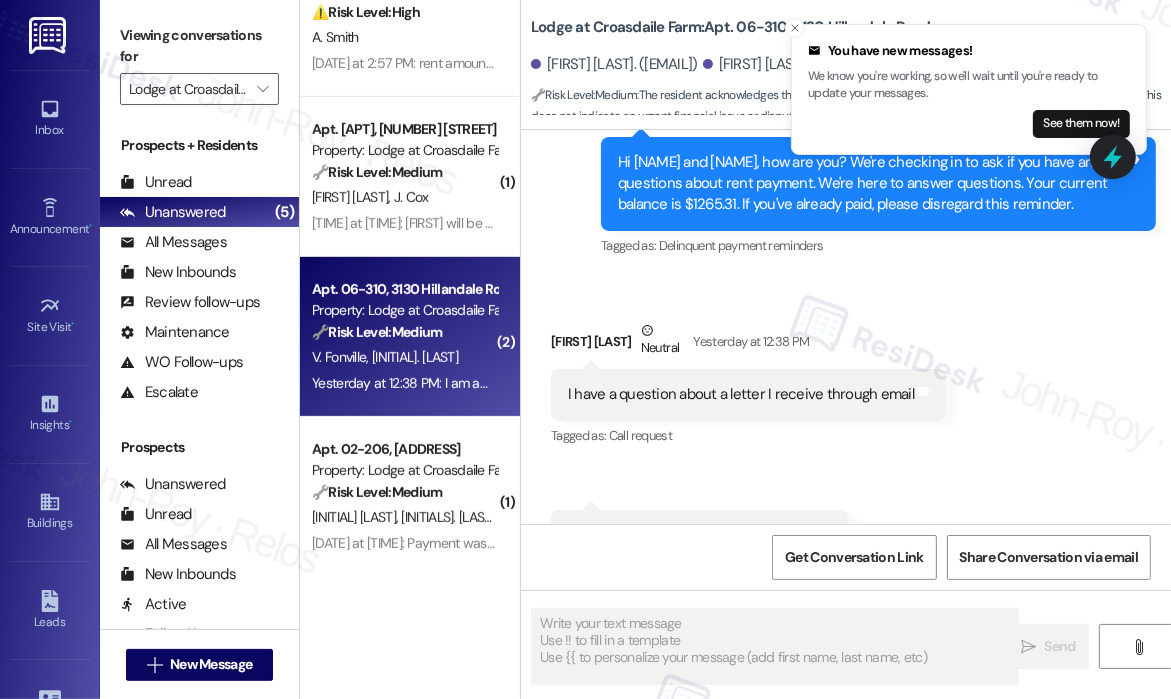 scroll, scrollTop: 3897, scrollLeft: 0, axis: vertical 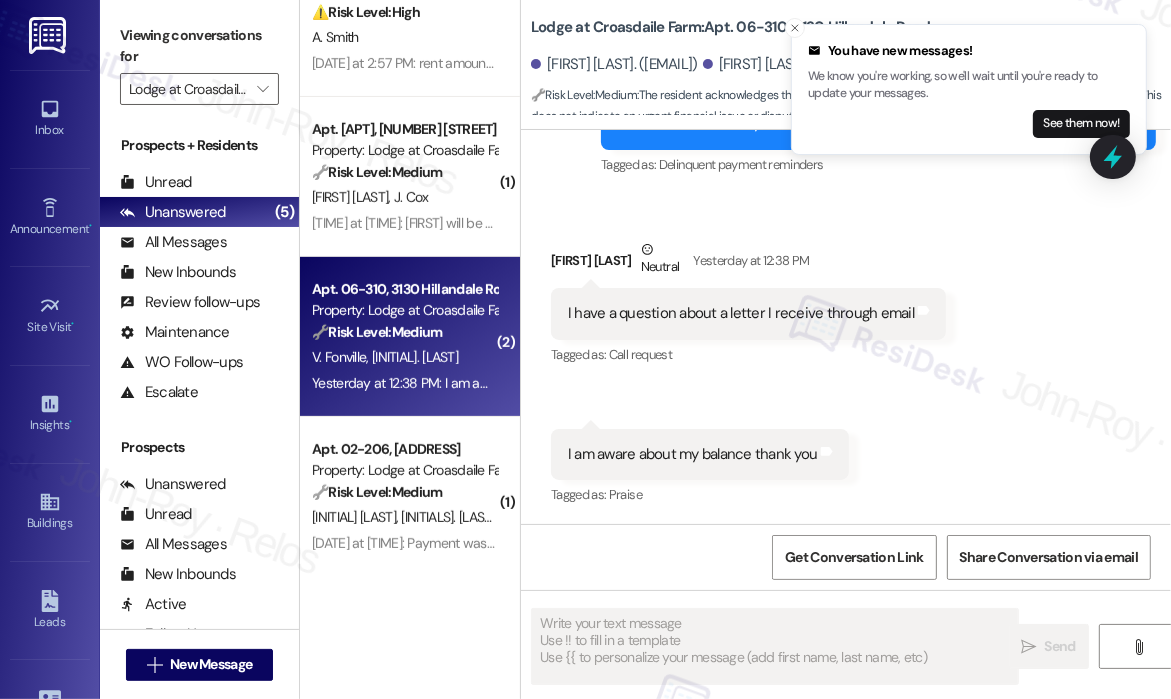 click on "Received via SMS Veronica Fonville   Neutral Yesterday at 12:38 PM I have a question about a letter I receive through email   Tags and notes Tagged as:   Call request Click to highlight conversations about Call request" at bounding box center (748, 304) 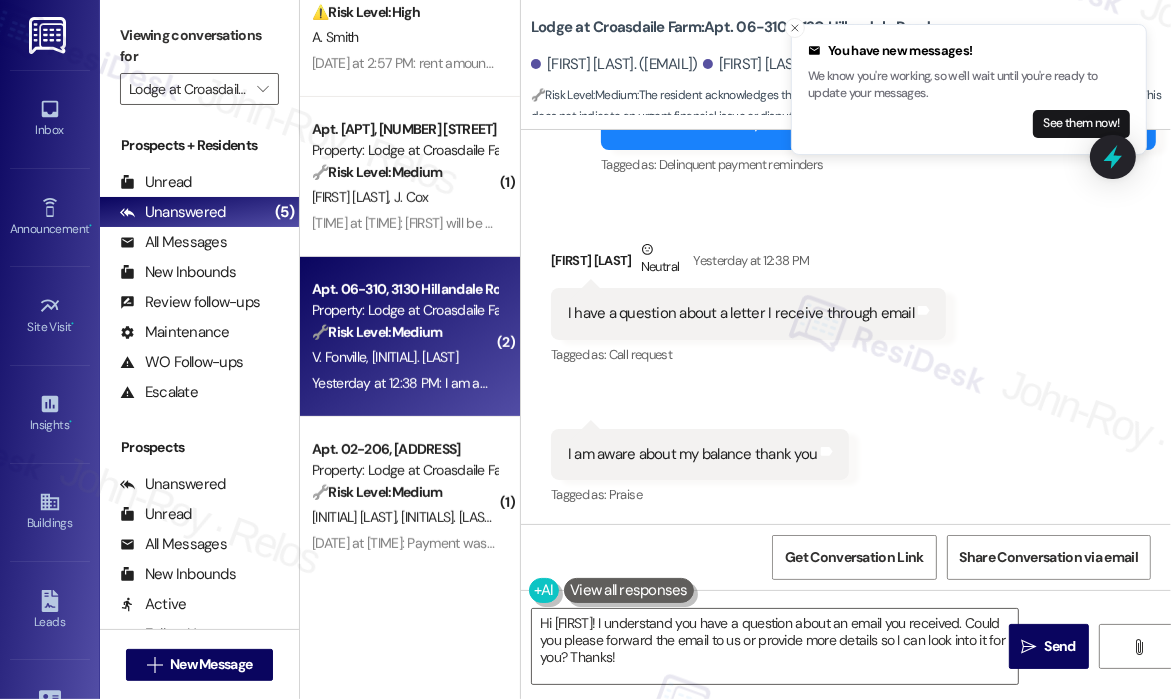 click on "I have a question about a letter I receive through email" at bounding box center [741, 313] 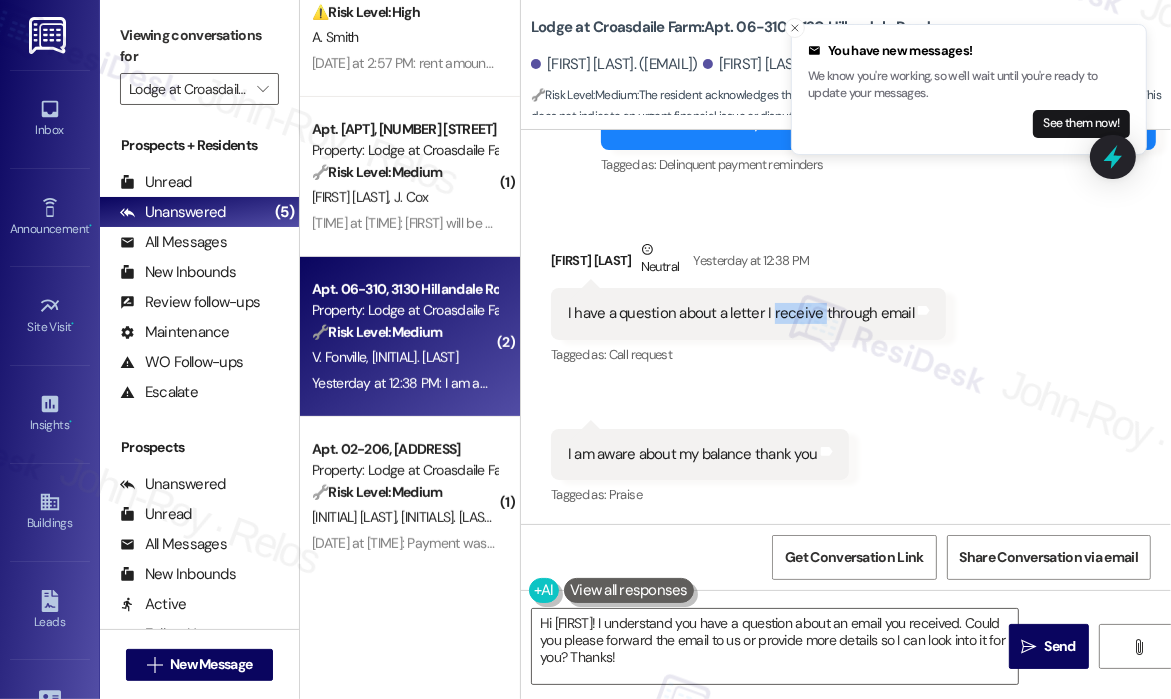 click on "I have a question about a letter I receive through email" at bounding box center (741, 313) 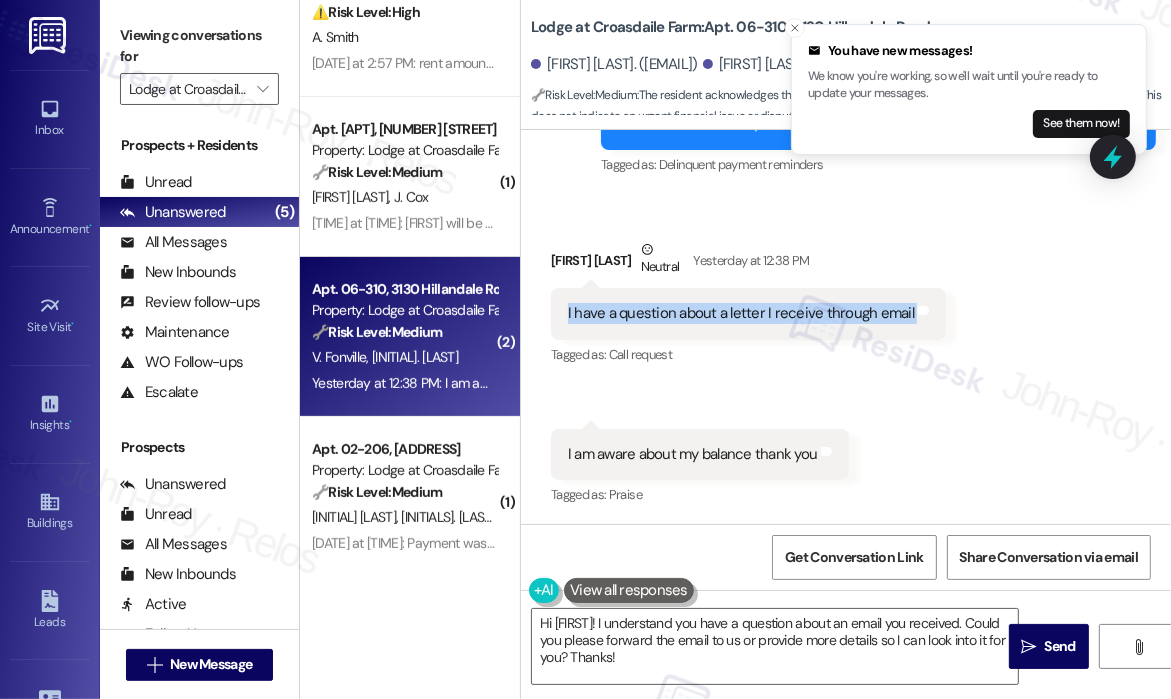 click on "I have a question about a letter I receive through email" at bounding box center [741, 313] 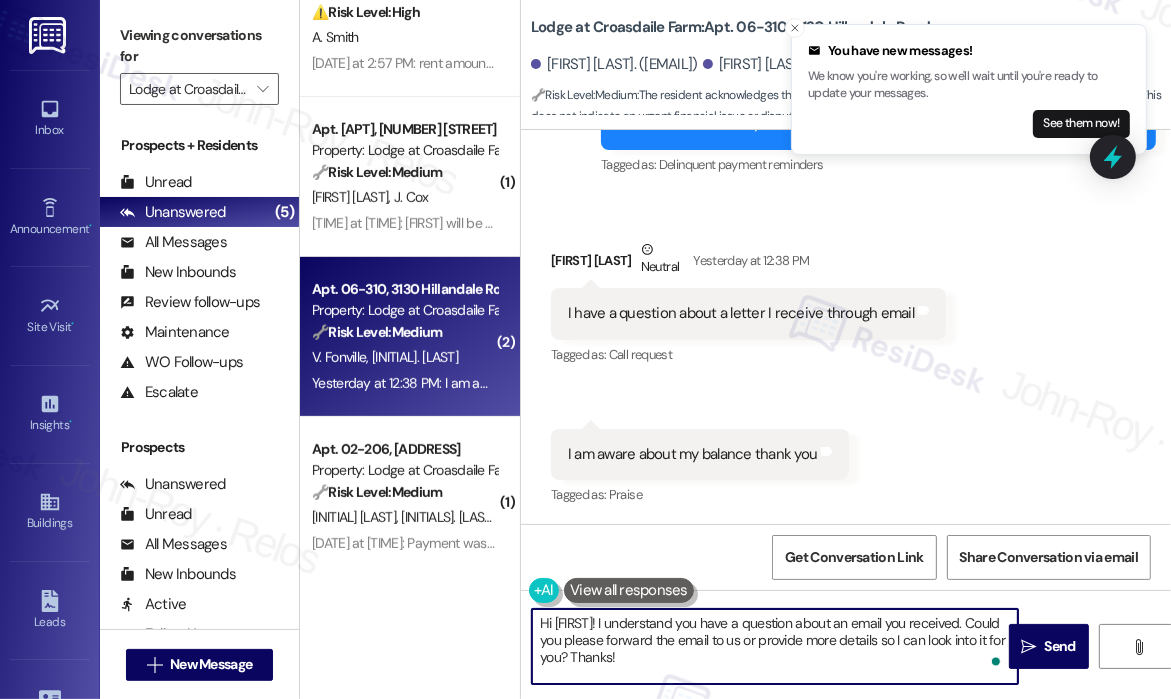 drag, startPoint x: 717, startPoint y: 667, endPoint x: 646, endPoint y: 624, distance: 83.00603 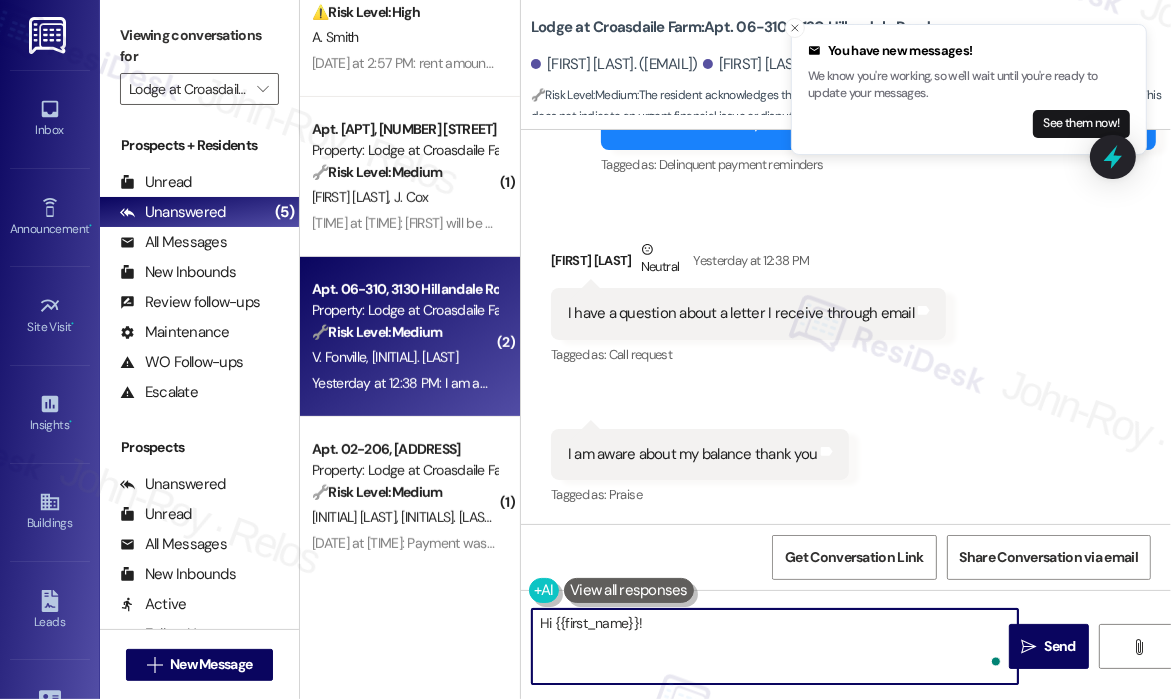 paste on "Got it — what’s your question about the letter?" 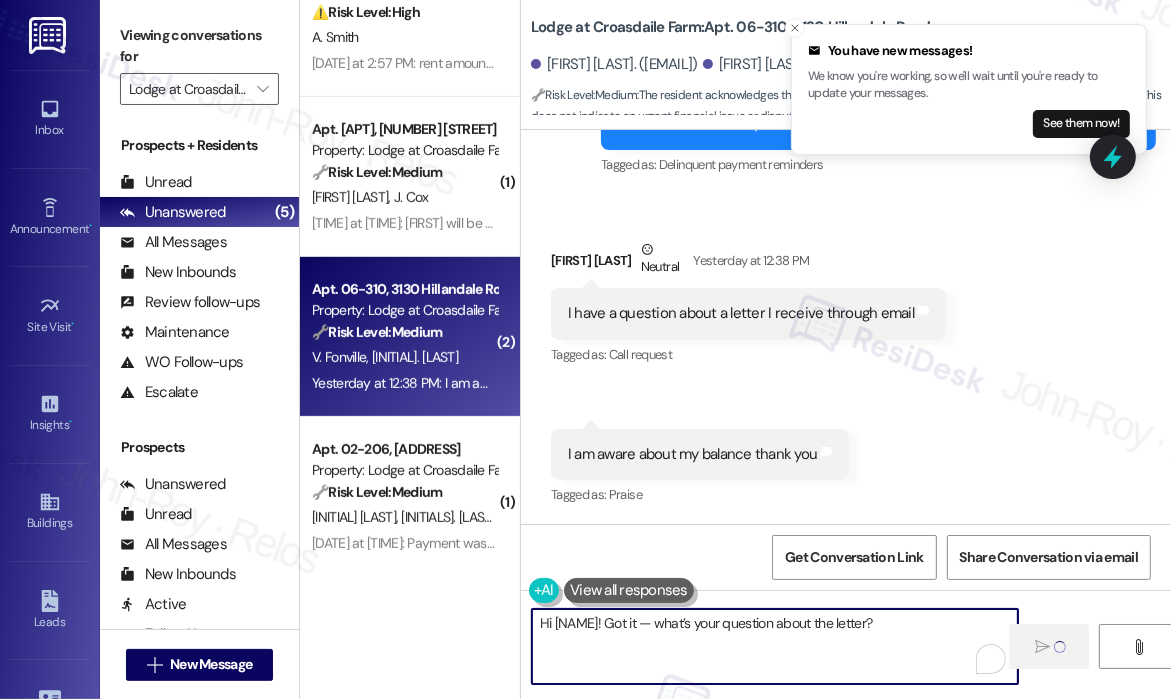 scroll, scrollTop: 643, scrollLeft: 0, axis: vertical 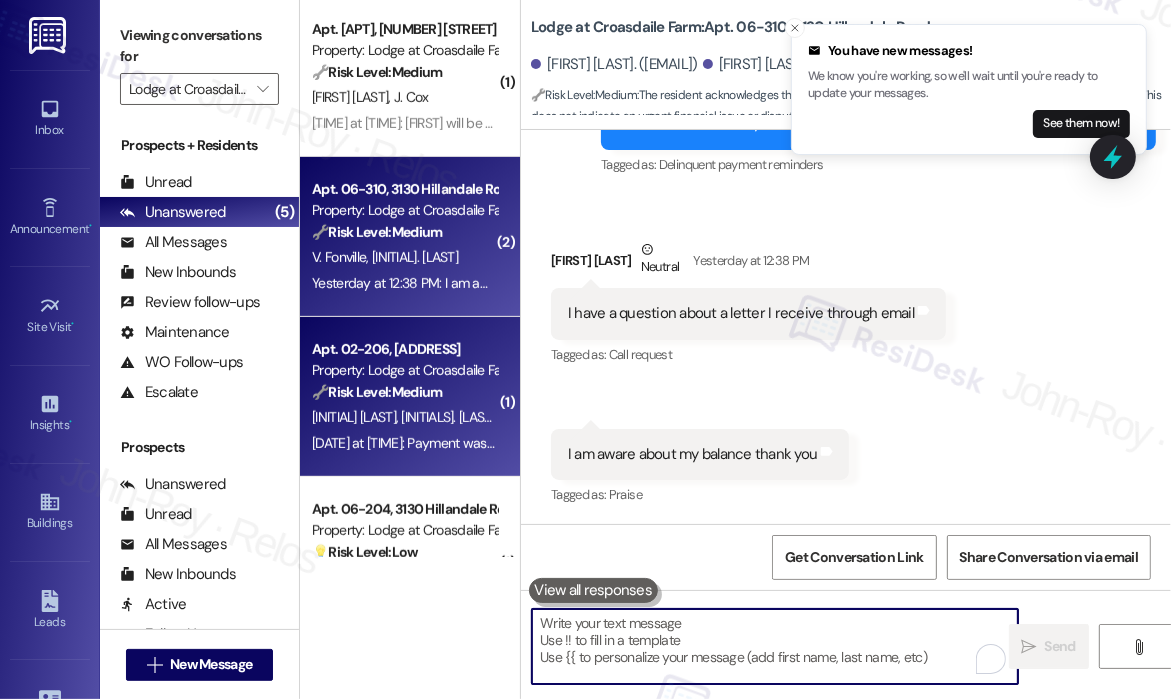 type 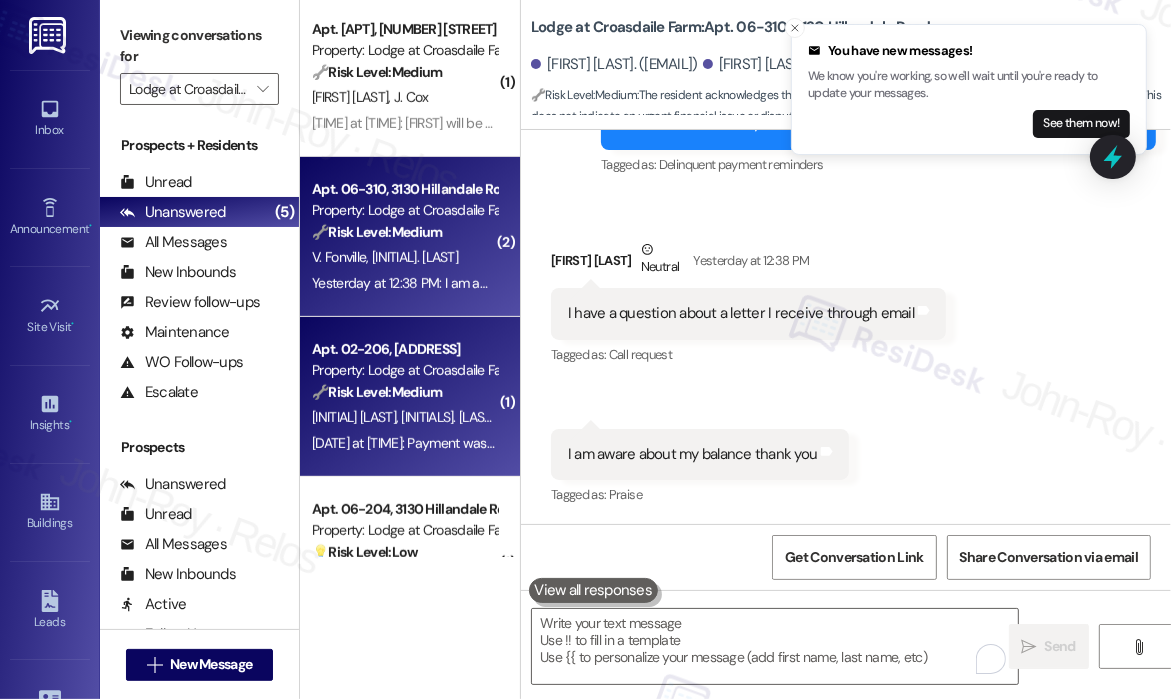 click on "Property: Lodge at Croasdaile Farm" at bounding box center (404, 370) 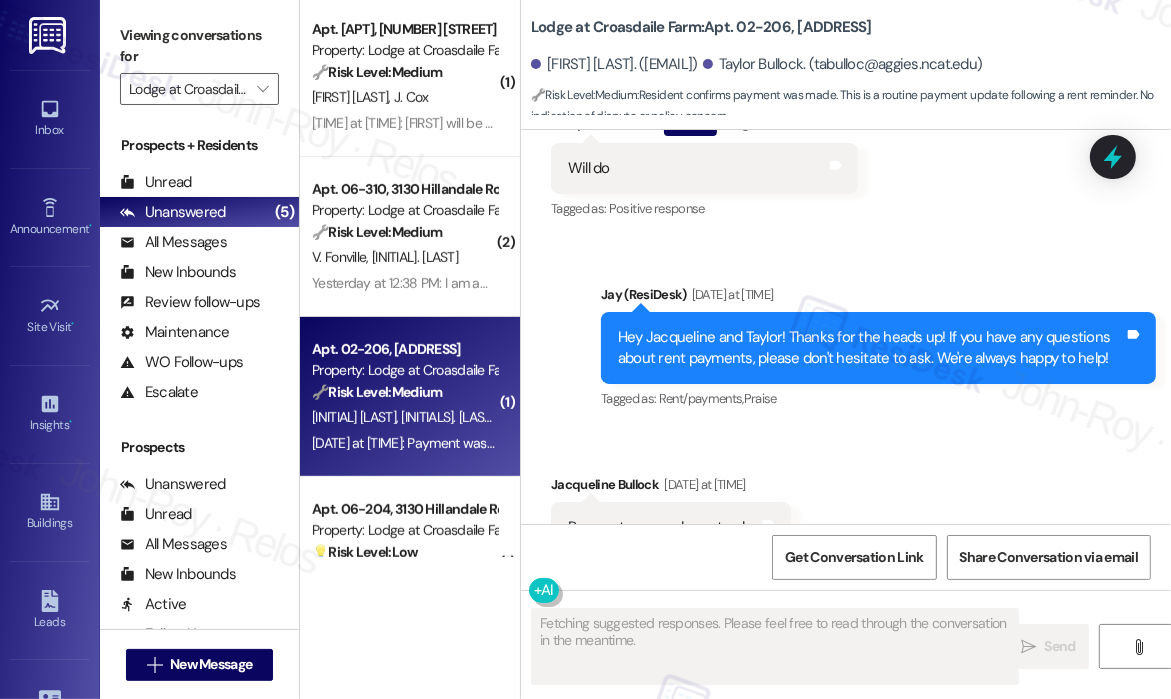 scroll, scrollTop: 4400, scrollLeft: 0, axis: vertical 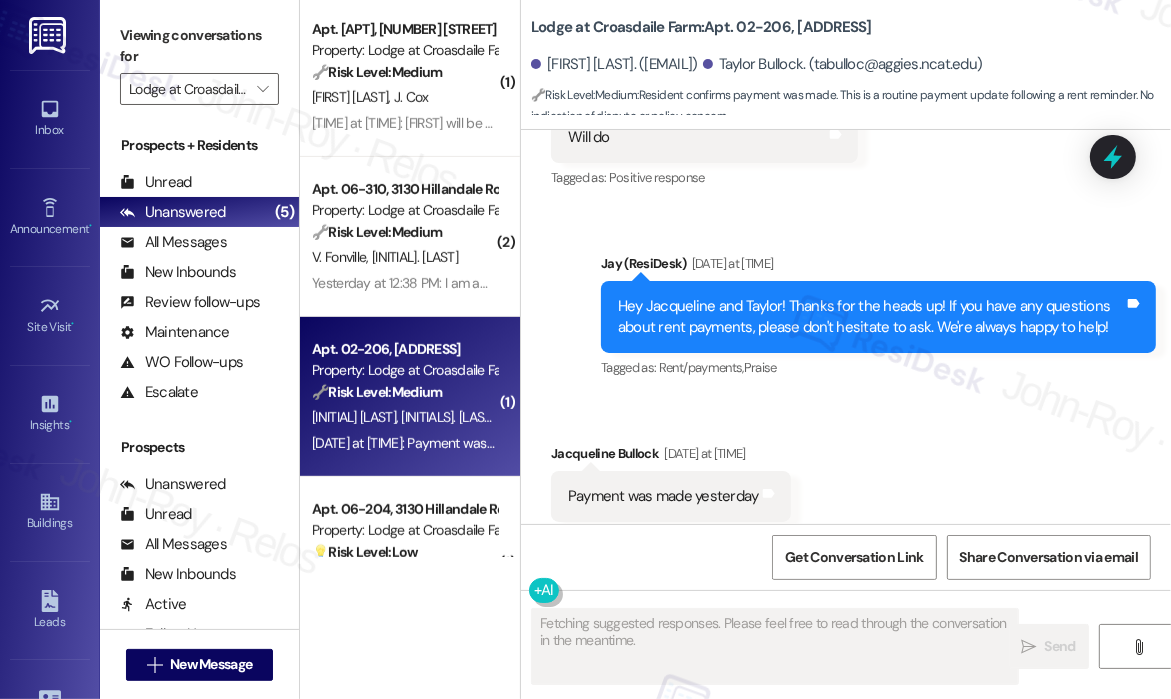 click on "Received via SMS Jacqueline Bullock Aug 06, 2025 at 3:15 PM Payment was made yesterday Tags and notes Tagged as:   Rent/payments Click to highlight conversations about Rent/payments" at bounding box center (846, 482) 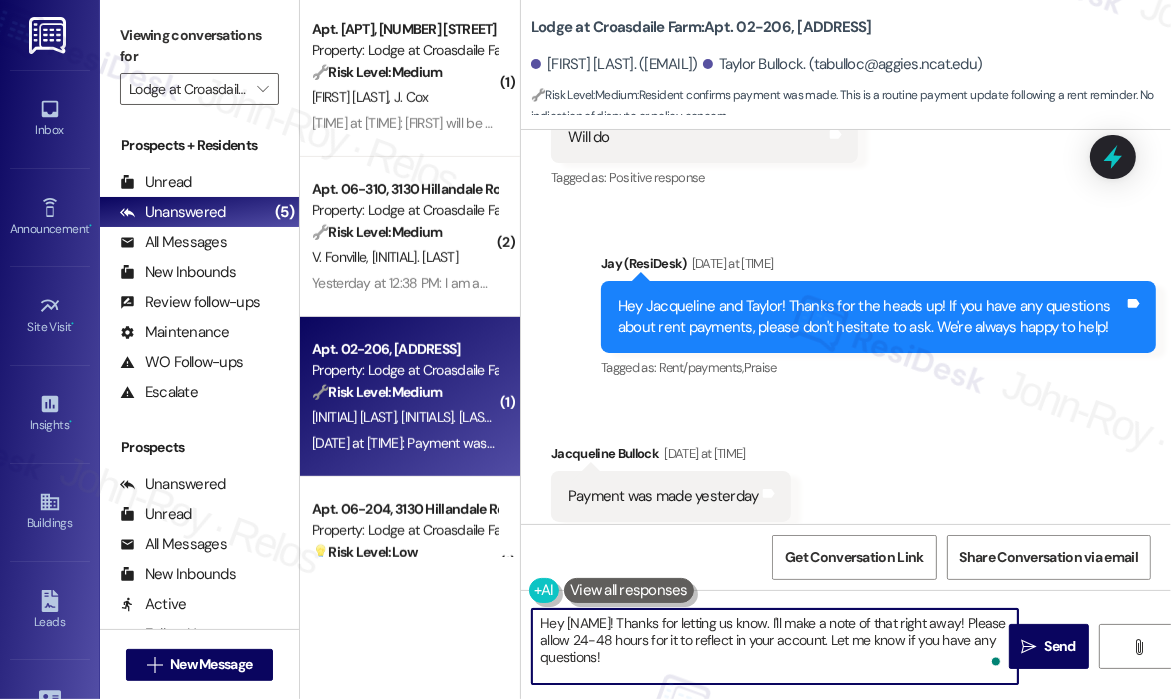 drag, startPoint x: 868, startPoint y: 644, endPoint x: 809, endPoint y: 623, distance: 62.625874 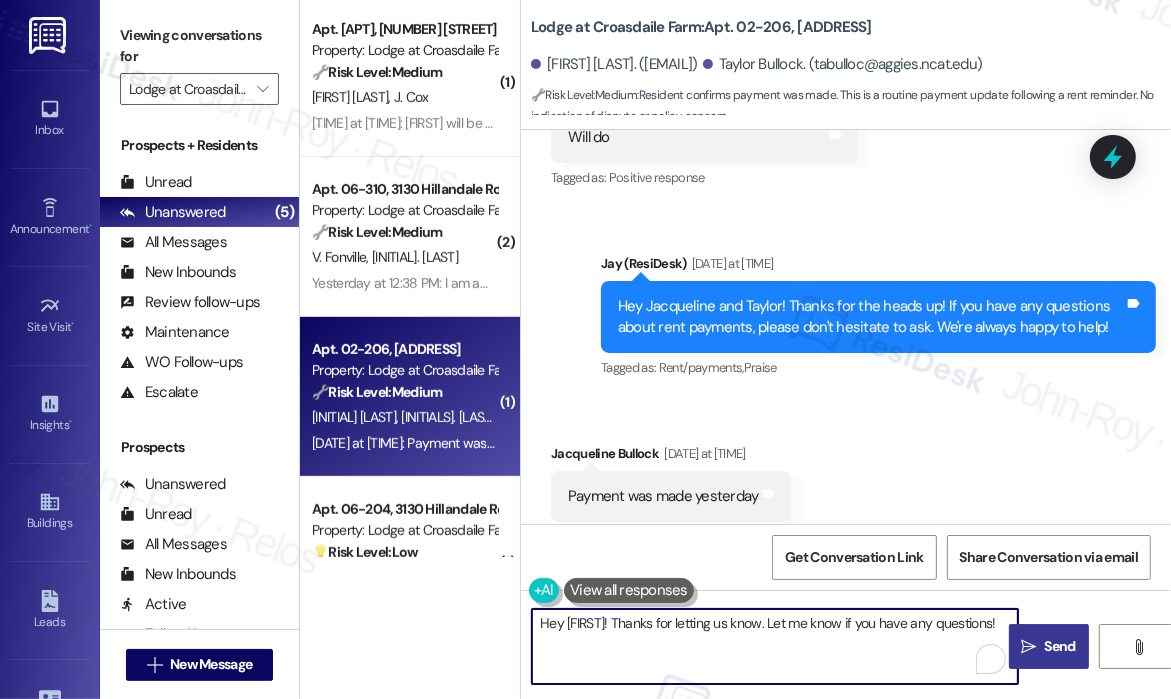 type on "Hey {{first_name}}! Thanks for letting us know. Let me know if you have any questions!" 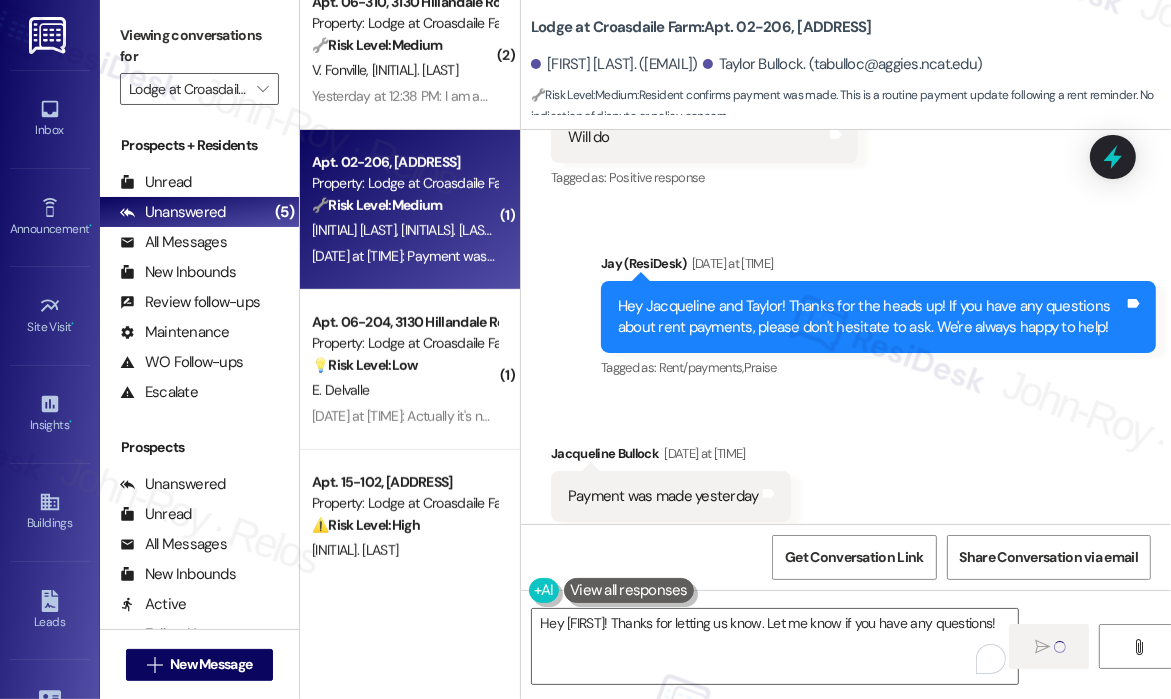 scroll, scrollTop: 843, scrollLeft: 0, axis: vertical 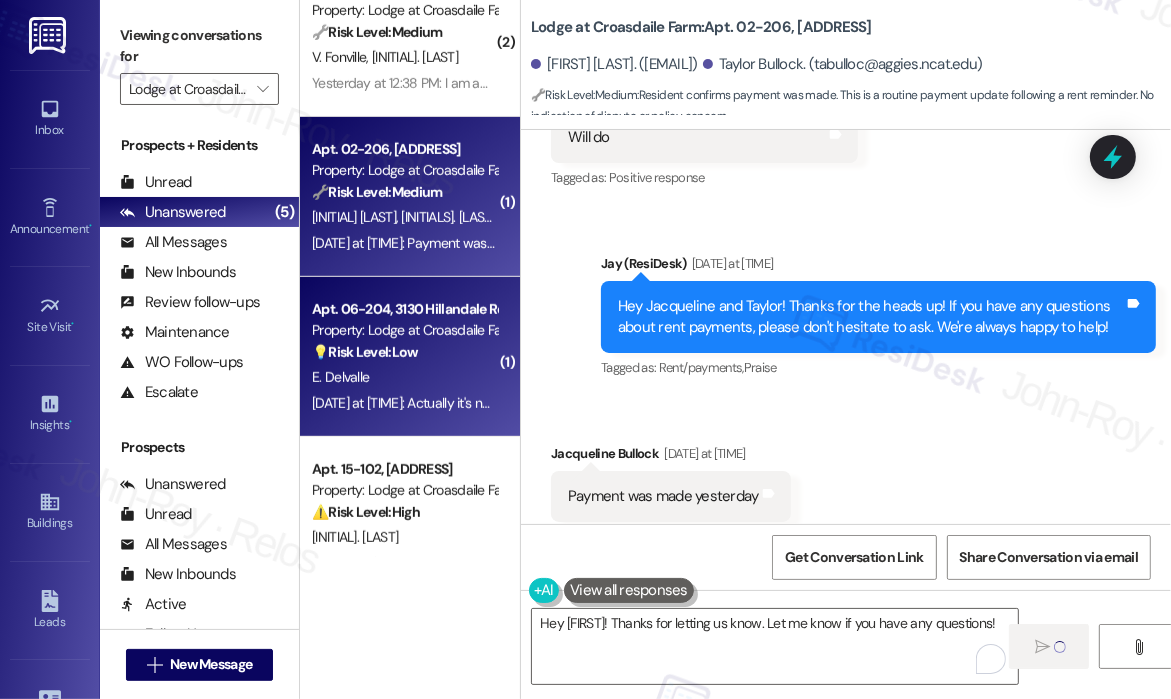click on "E. Delvalle" at bounding box center [404, 377] 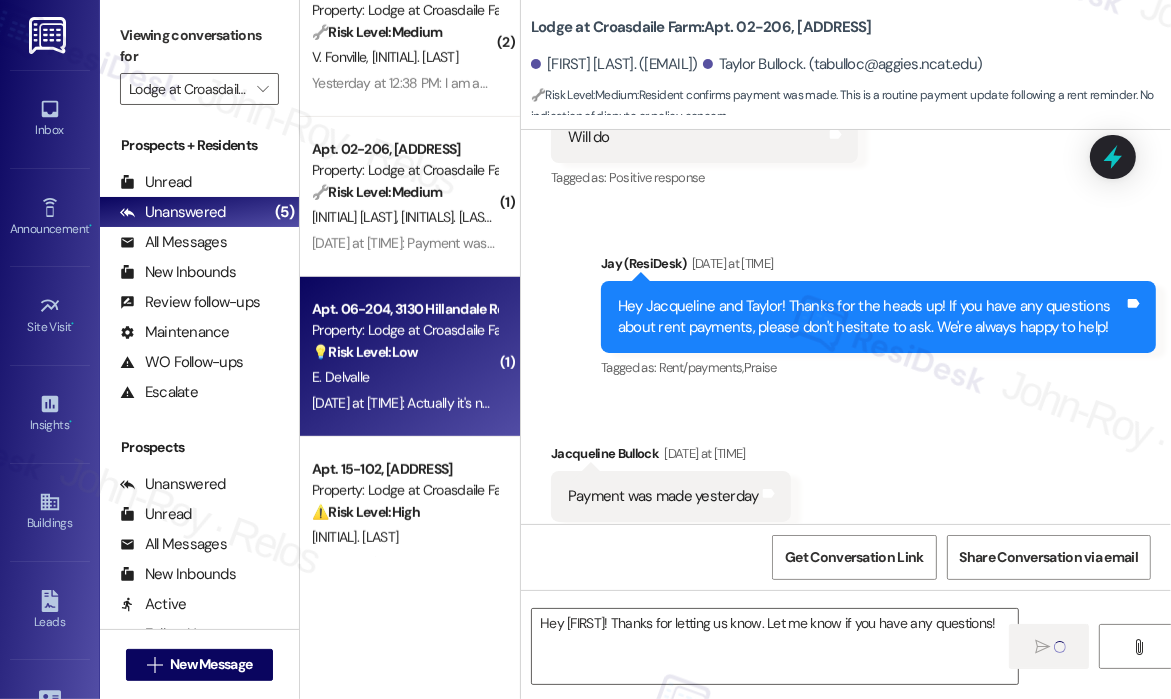 type 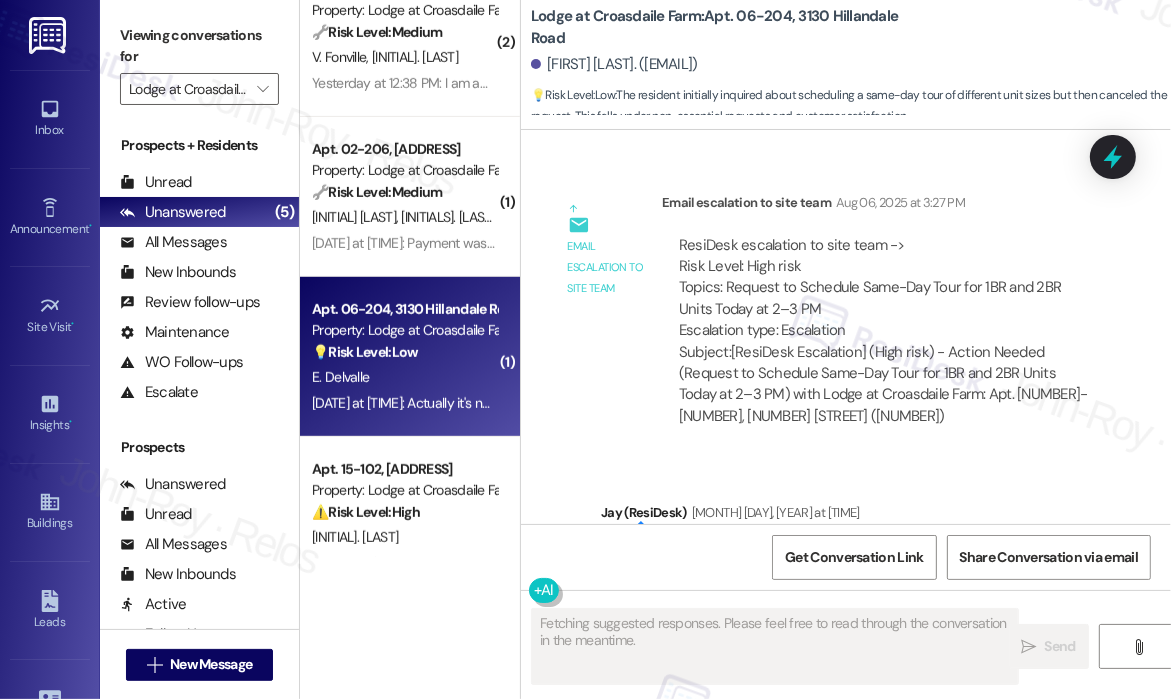 scroll, scrollTop: 2313, scrollLeft: 0, axis: vertical 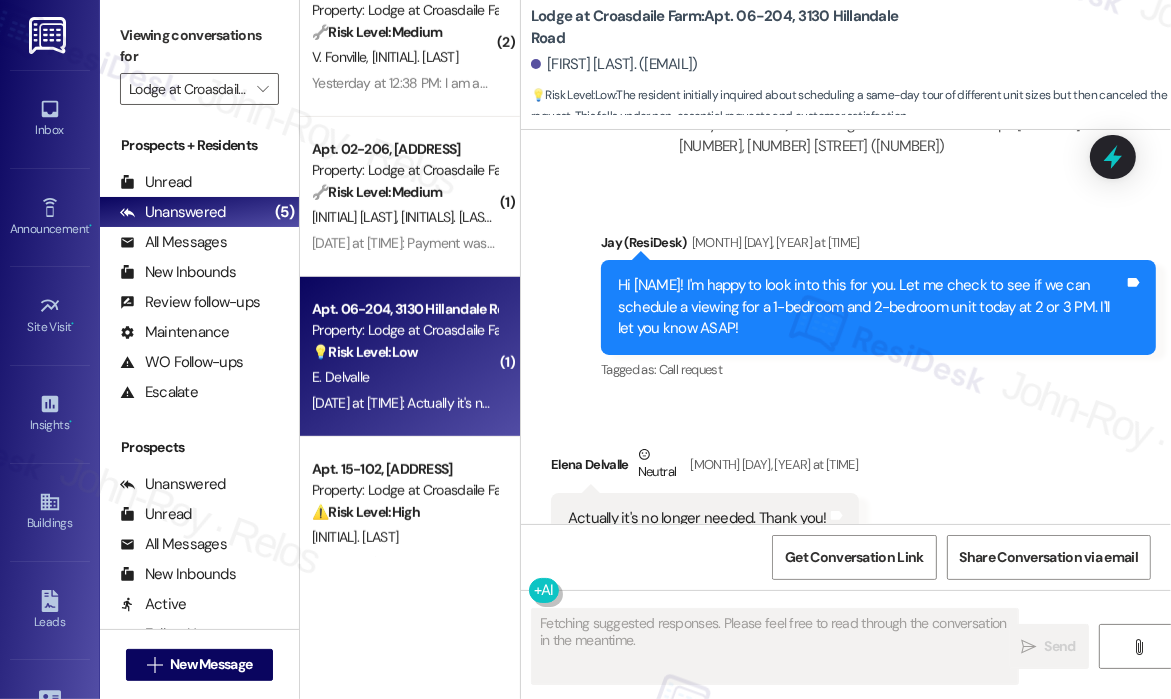 click on "Received via SMS Elena Delvalle   Neutral Aug 06, 2025 at 3:28 PM Actually it's no longer needed. Thank you!  Tags and notes Tagged as:   Cancelled work order ,  Click to highlight conversations about Cancelled work order Praise Click to highlight conversations about Praise" at bounding box center (846, 494) 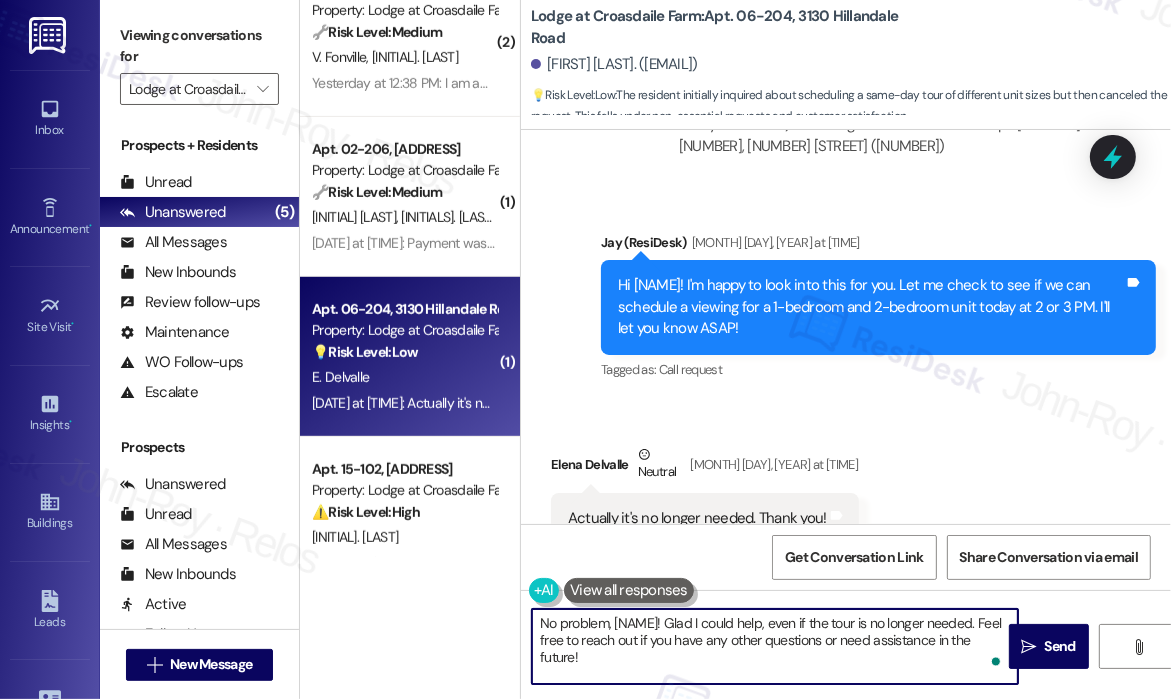 drag, startPoint x: 586, startPoint y: 642, endPoint x: 706, endPoint y: 631, distance: 120.50311 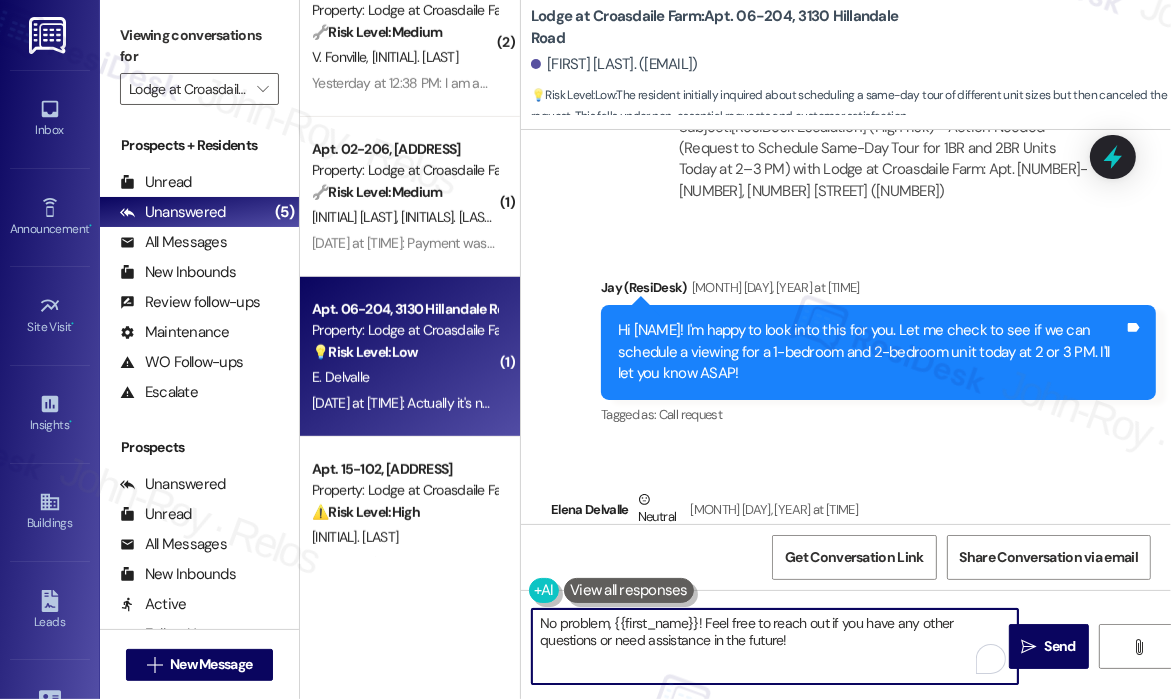 scroll, scrollTop: 2314, scrollLeft: 0, axis: vertical 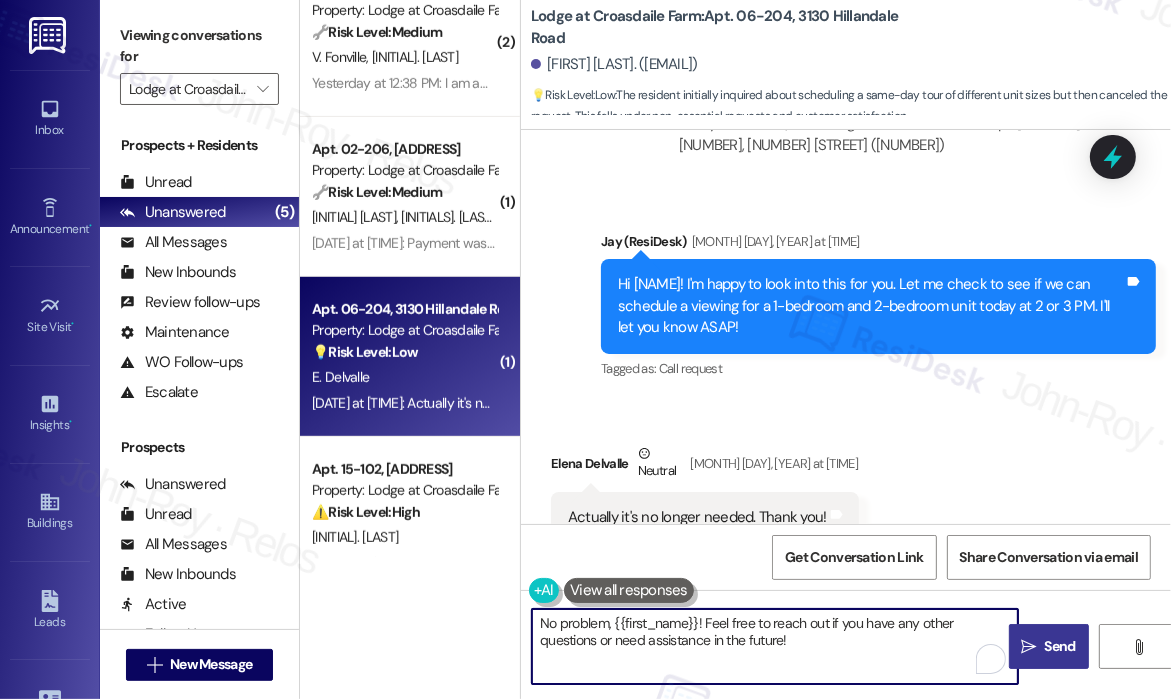 type on "No problem, {{first_name}}! Feel free to reach out if you have any other questions or need assistance in the future!" 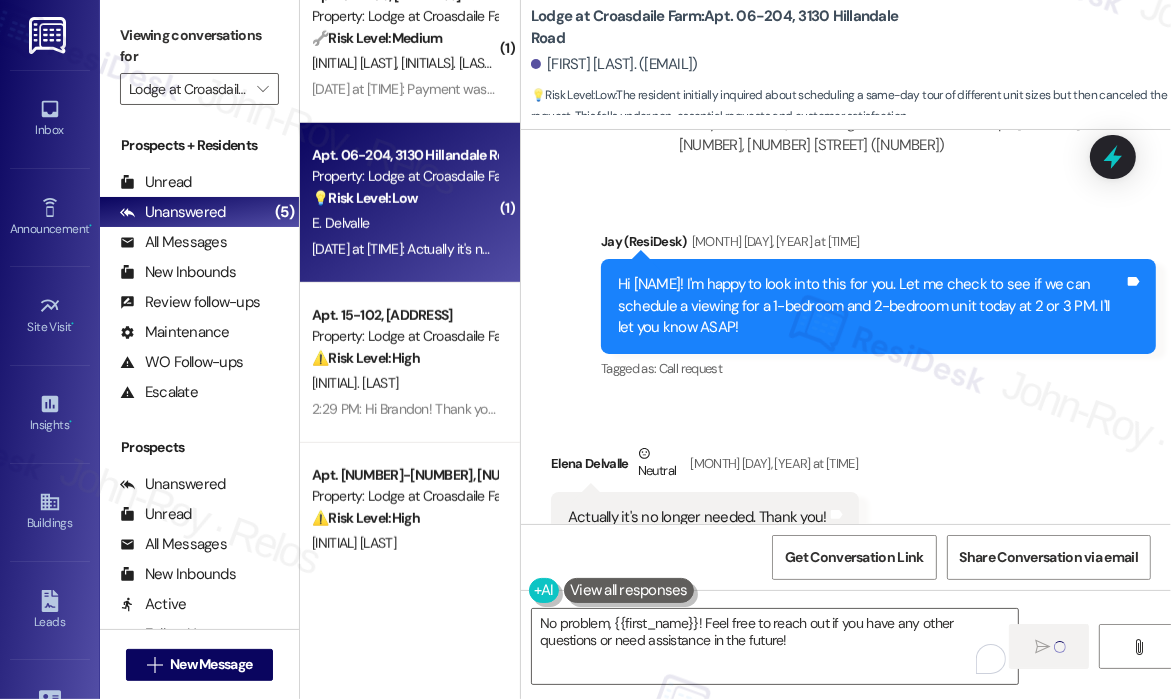 scroll, scrollTop: 1043, scrollLeft: 0, axis: vertical 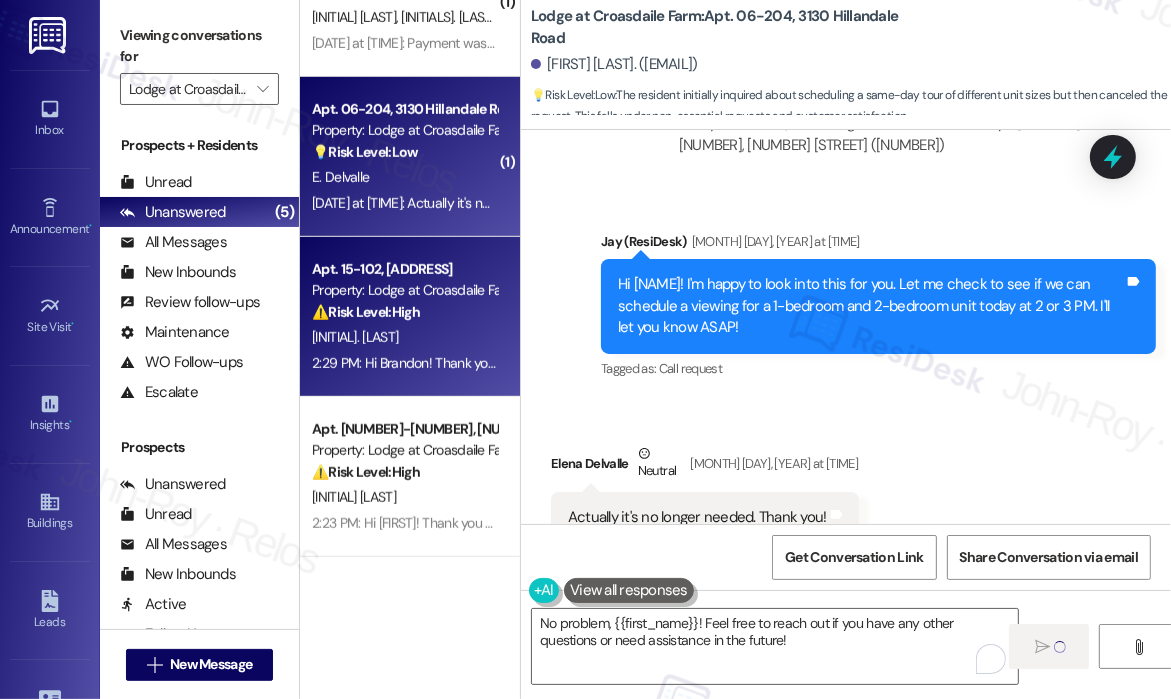 type 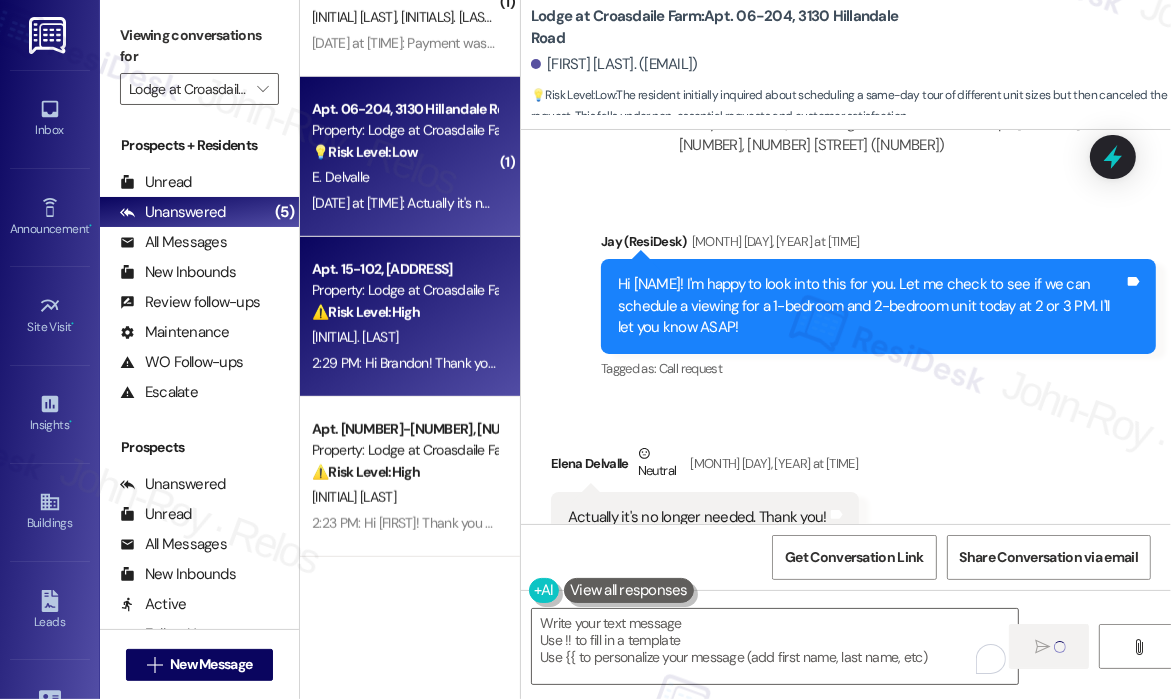 scroll, scrollTop: 2313, scrollLeft: 0, axis: vertical 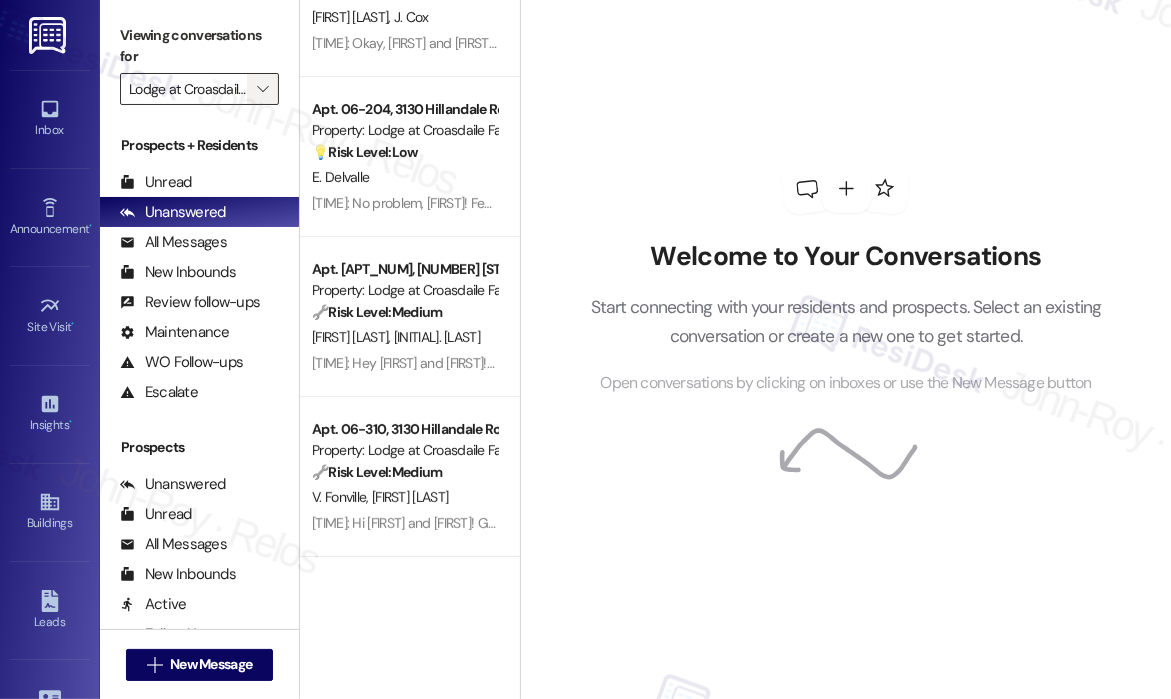 click on "" at bounding box center [262, 89] 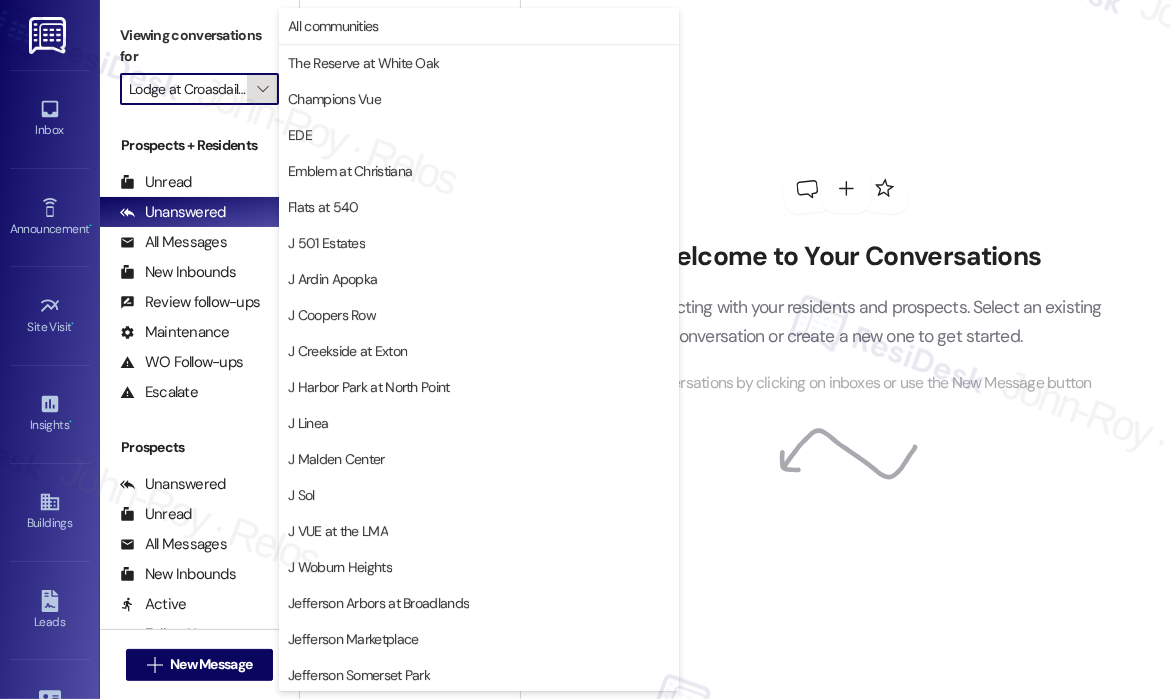 scroll, scrollTop: 0, scrollLeft: 29, axis: horizontal 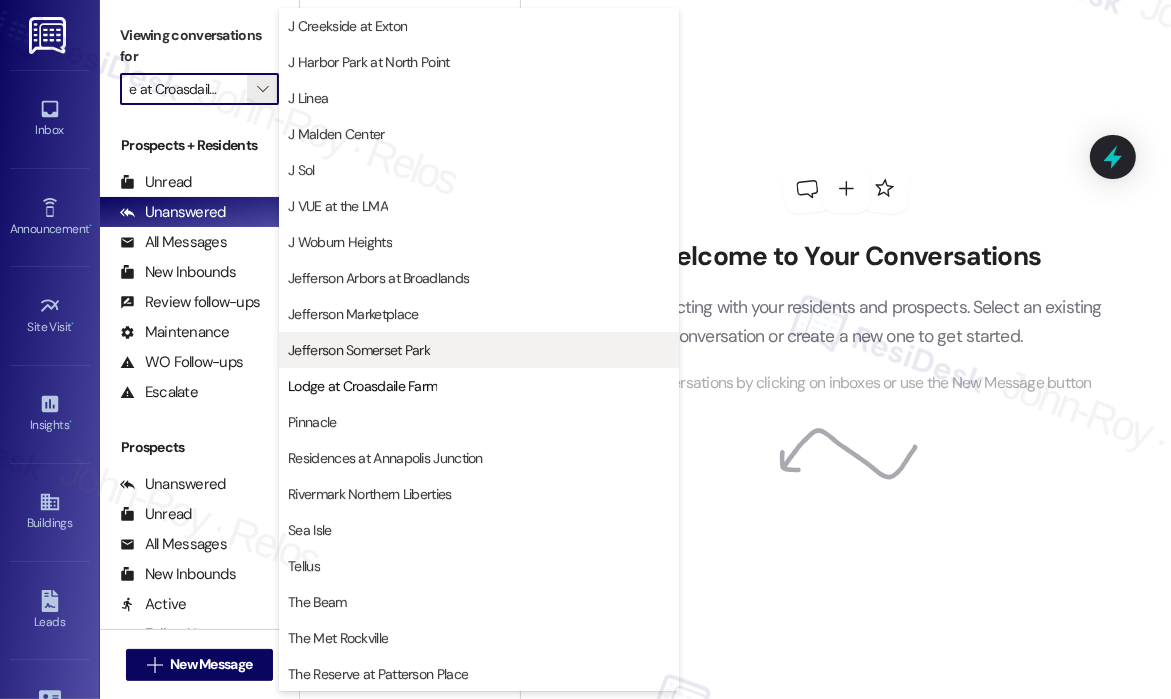 click on "Jefferson Somerset Park" at bounding box center (479, 350) 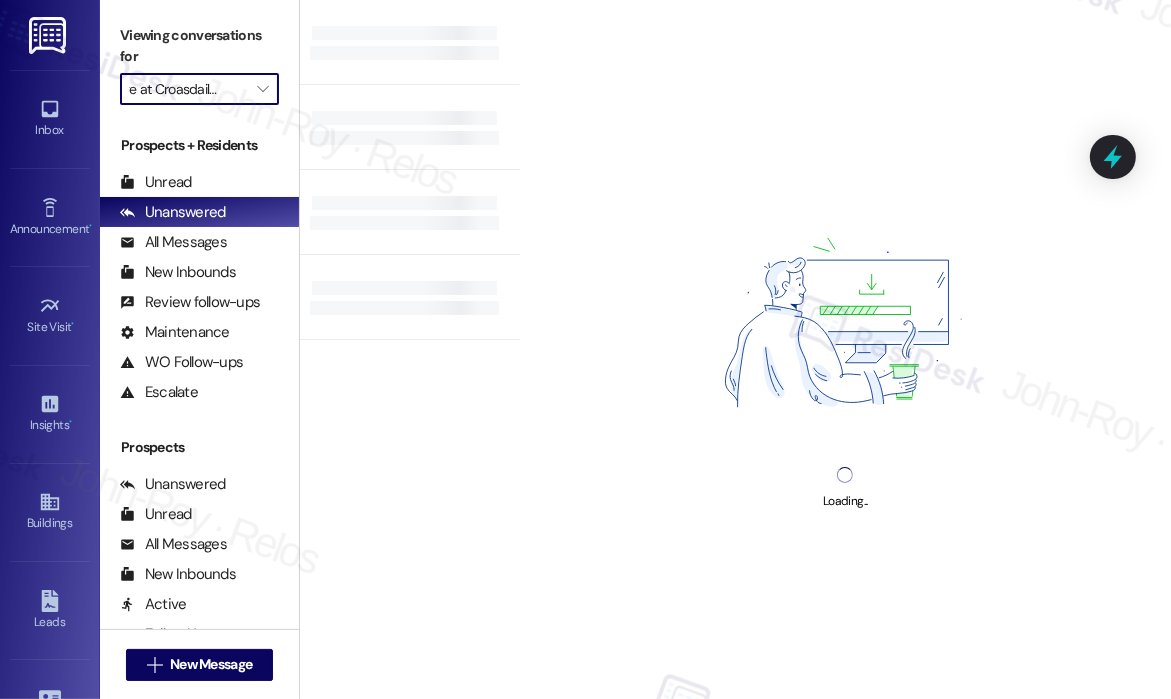 type on "Jefferson Somerset Park" 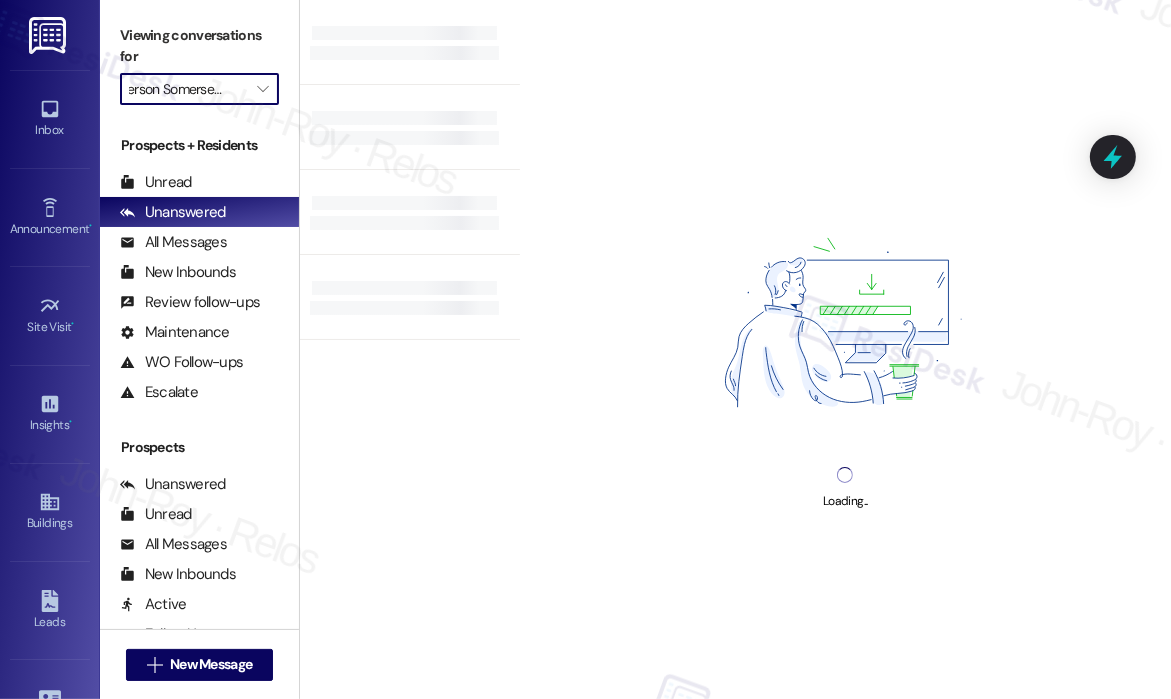 scroll, scrollTop: 0, scrollLeft: 23, axis: horizontal 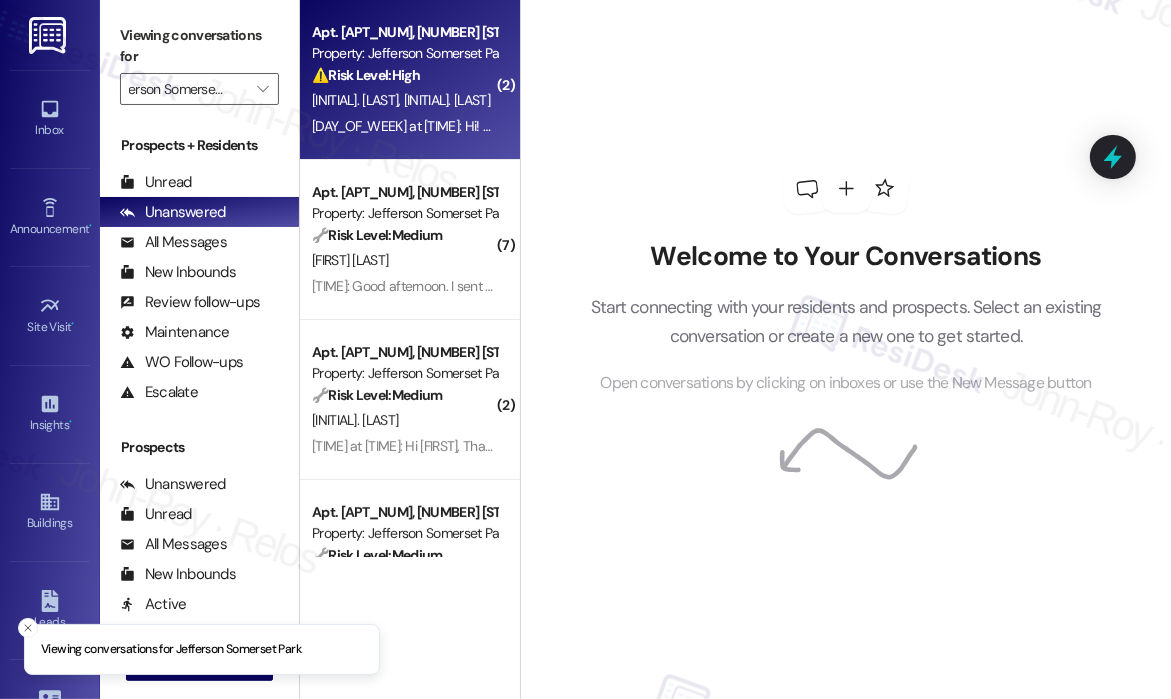 click on "[DAY_OF_WEEK] at [TIME]: Hi! good morning, l sent an email requesting our lease renewal documents so that we see our actual August rent amount but haven't gotten a response yet!, can you please follow up on our behalf?! Thank you!! [DAY_OF_WEEK] at [TIME]: Hi! good morning, l sent an email requesting our lease renewal documents so that we see our actual August rent amount but haven't gotten a response yet!, can you please follow up on our behalf?! Thank you!!" at bounding box center [991, 126] 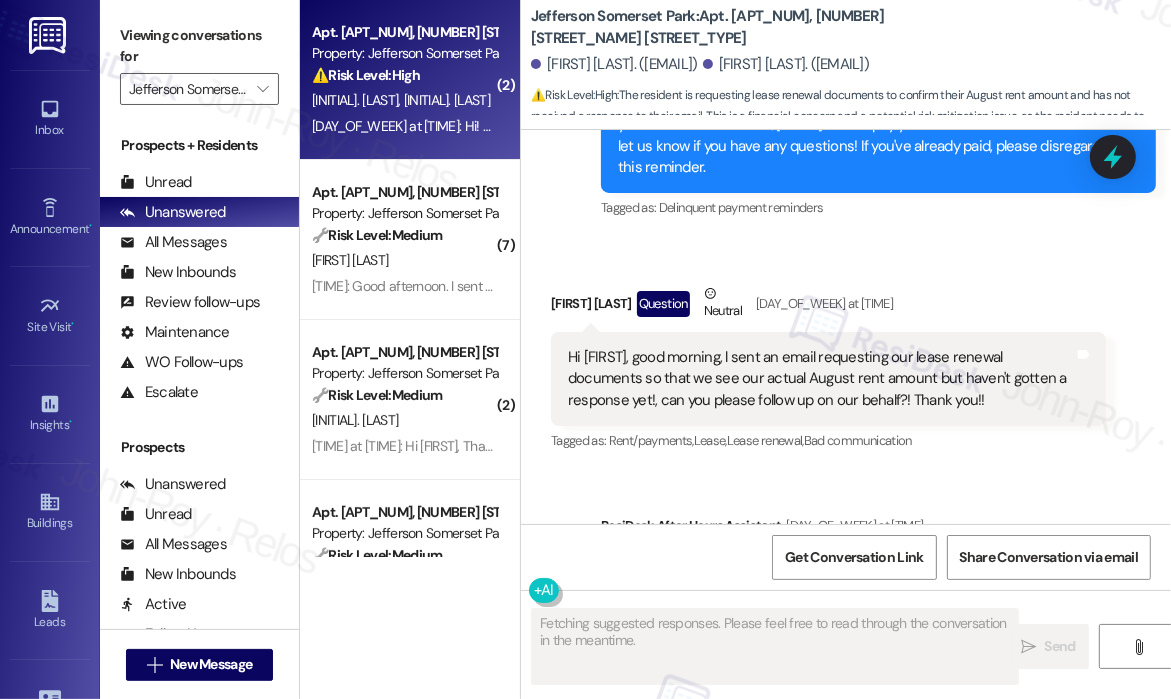 scroll, scrollTop: 9100, scrollLeft: 0, axis: vertical 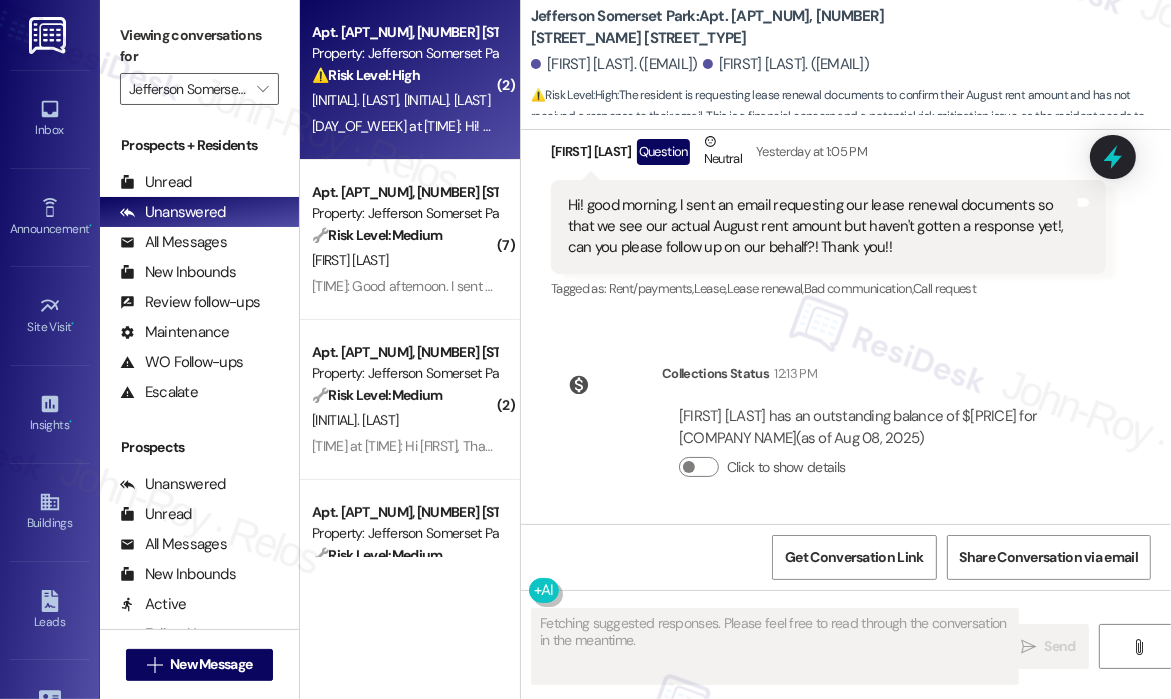 click on "Received via SMS [FIRST] [LAST] Question Neutral [DAY_OF_WEEK] at [TIME] Hi! good morning, l sent an email requesting our lease renewal documents so that we see our actual August rent amount but haven't gotten a response yet!, can you please follow up on our behalf?! Thank you!! Tags and notes Tagged as:   Rent/payments Click to highlight conversations about Rent/payments Lease Click to highlight conversations about Lease Lease renewal Click to highlight conversations about Lease renewal Bad communication Click to highlight conversations about Bad communication Call request Click to highlight conversations about Call request" at bounding box center (828, 217) 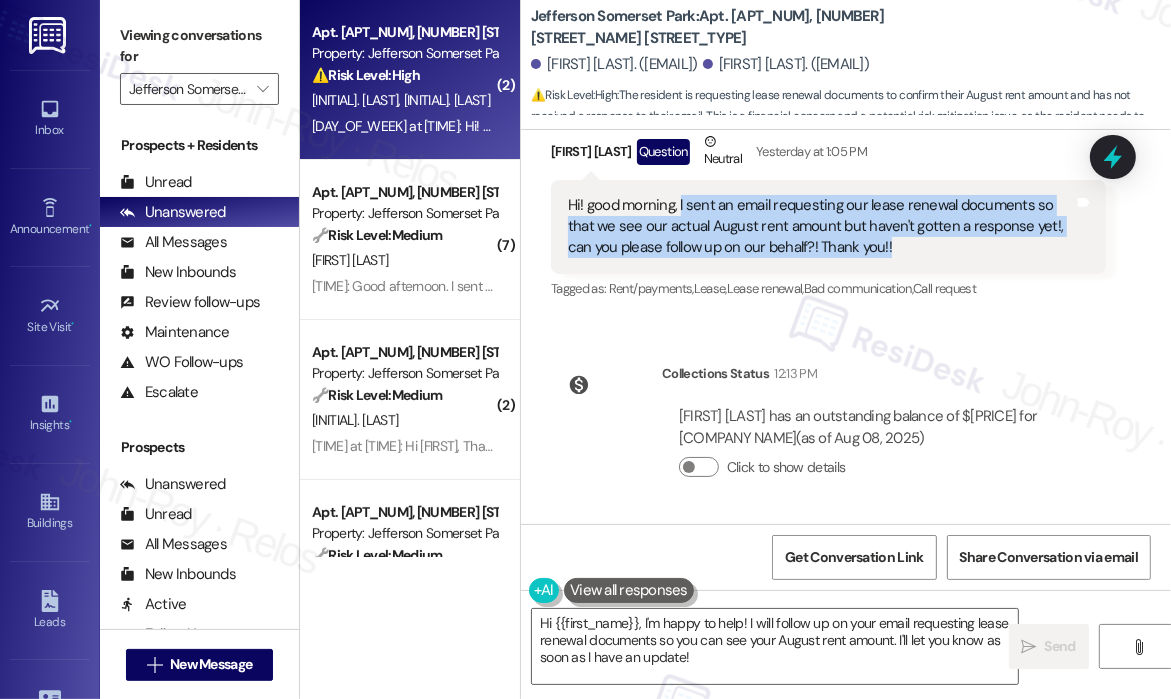 drag, startPoint x: 911, startPoint y: 453, endPoint x: 680, endPoint y: 411, distance: 234.78714 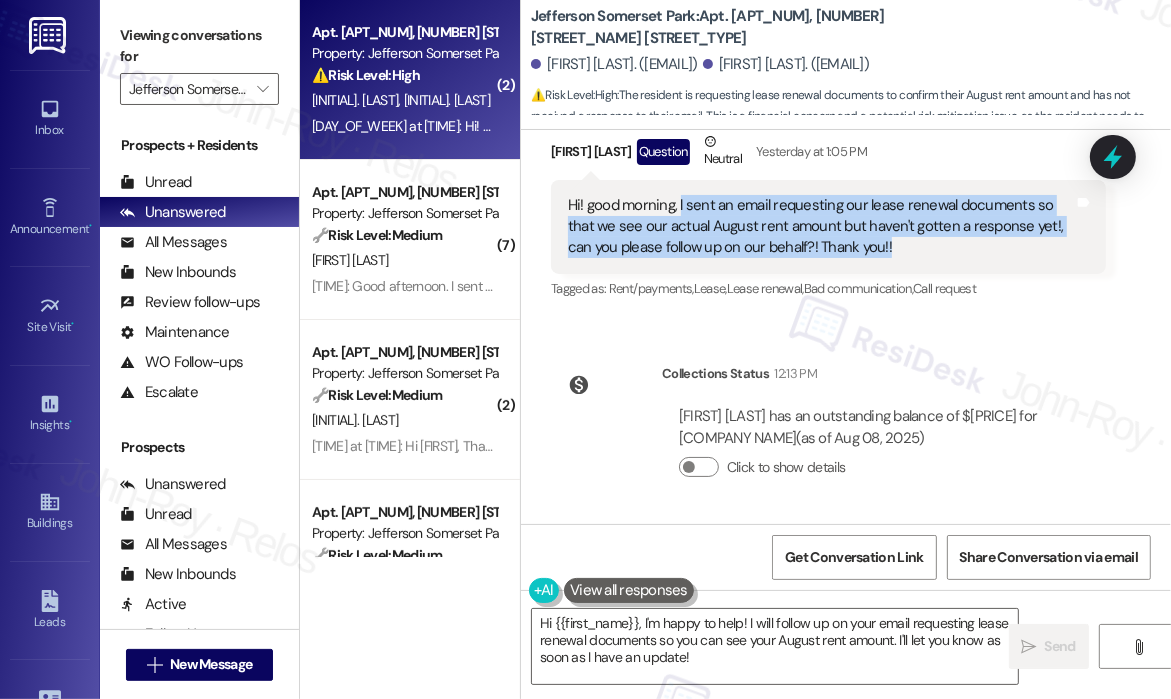 copy on "l sent an email requesting our lease renewal documents so that we see our actual August rent amount but haven't gotten a response yet!, can you please follow up on our behalf?! Thank you!!" 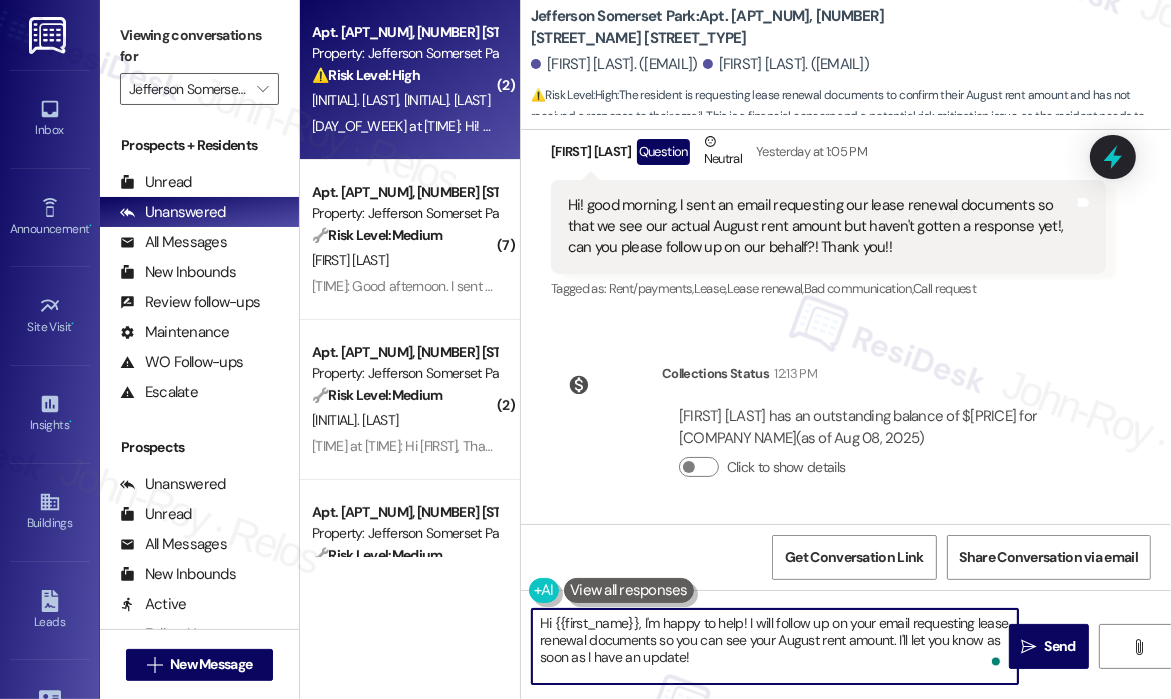 drag, startPoint x: 738, startPoint y: 669, endPoint x: 640, endPoint y: 622, distance: 108.68762 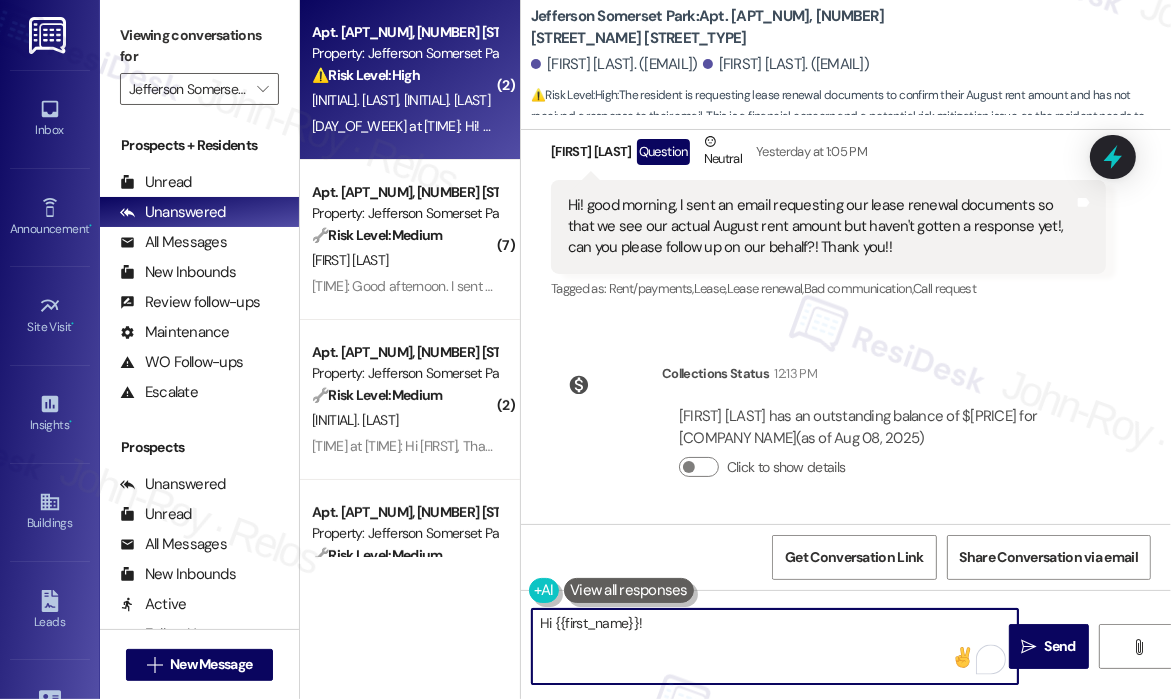 paste on "Can you share what date you sent the email and to whom, so I can follow up for you?" 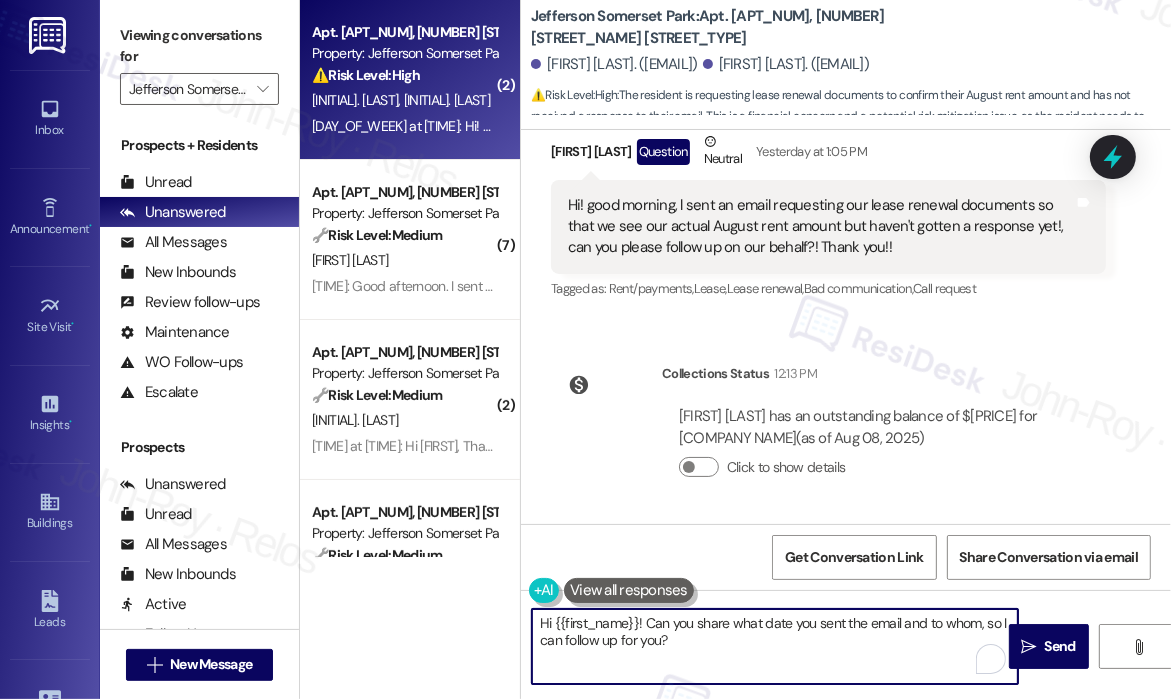 click on "Hi {{first_name}}! Can you share what date you sent the email and to whom, so I can follow up for you?" at bounding box center (775, 646) 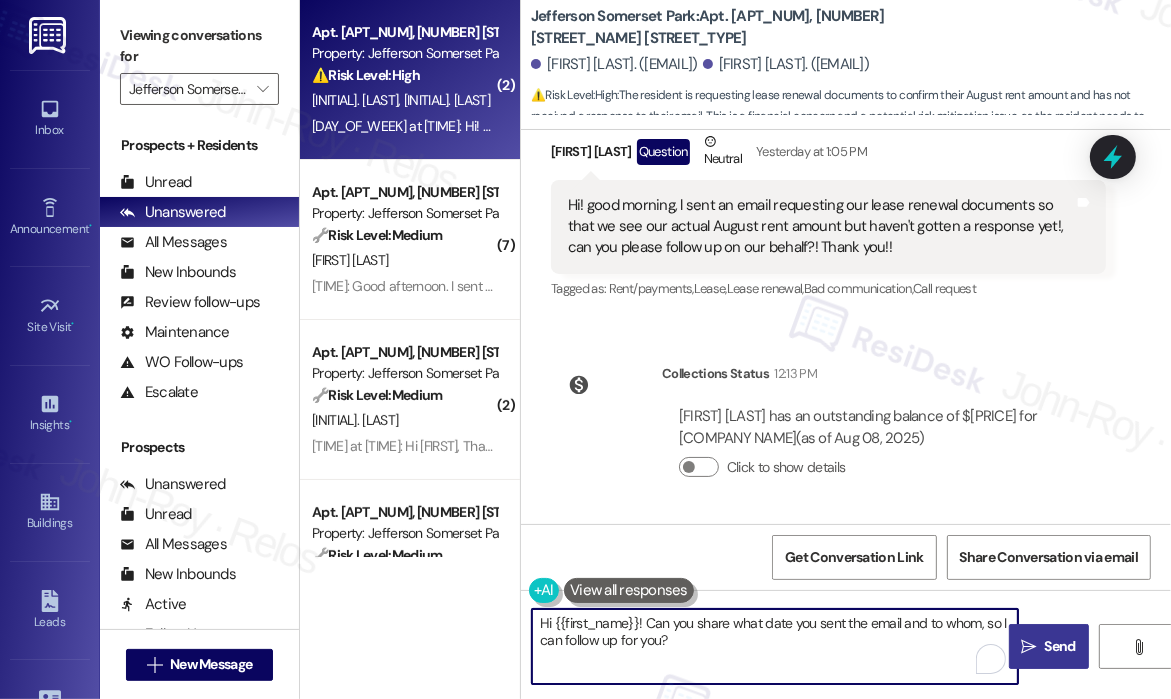 type on "Hi {{first_name}}! Can you share what date you sent the email and to whom, so I can follow up for you?" 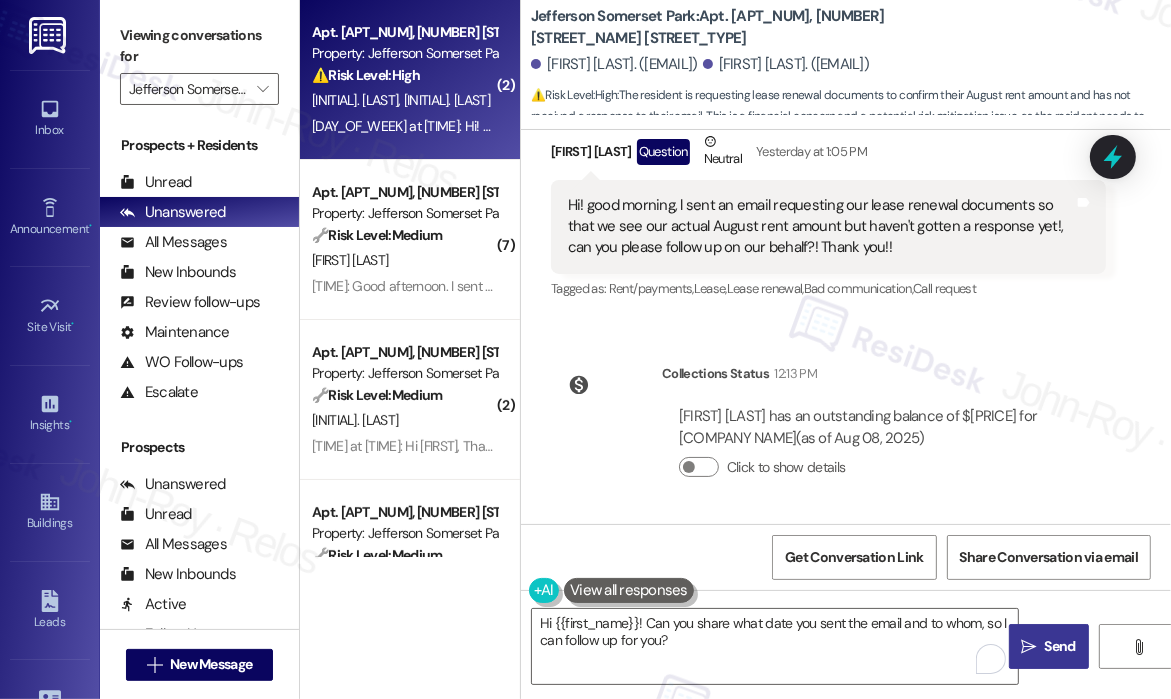 click on " Send" at bounding box center [1048, 646] 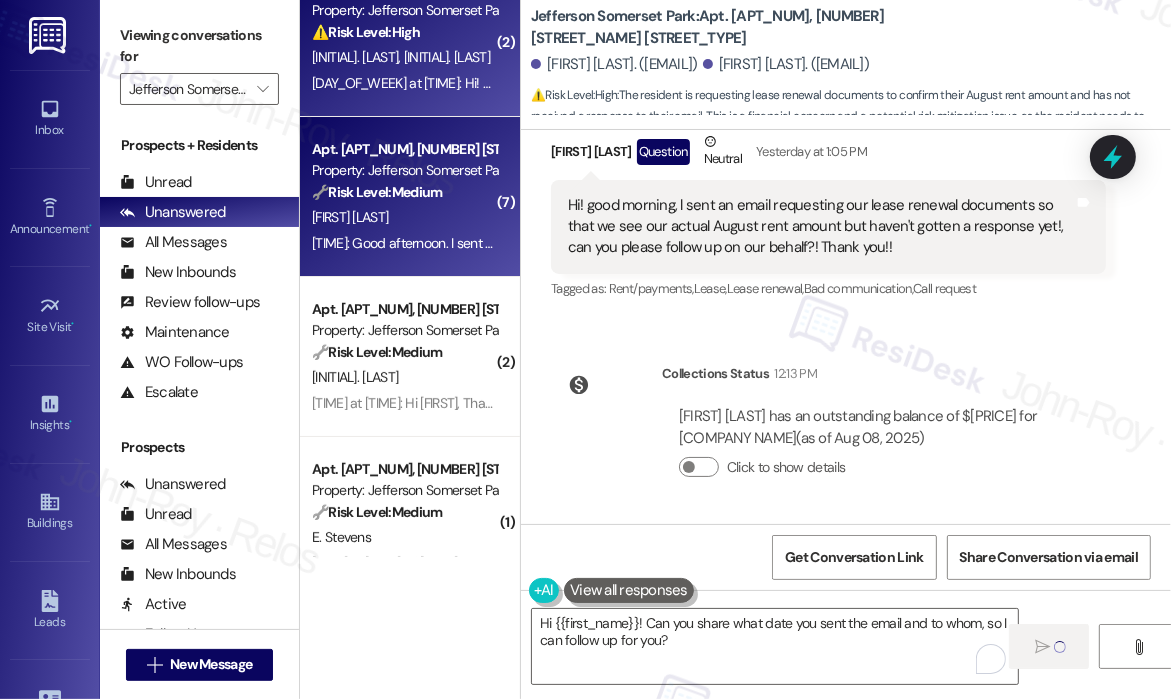 scroll, scrollTop: 83, scrollLeft: 0, axis: vertical 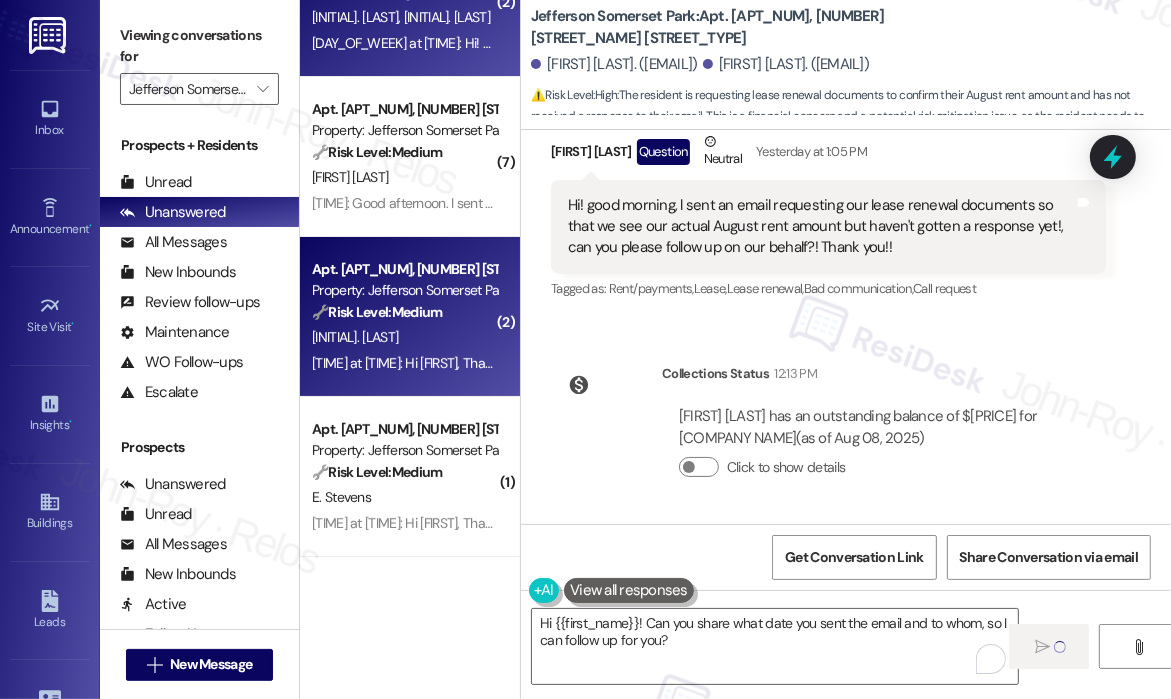 click on "[INITIAL]. [LAST]" at bounding box center (404, 337) 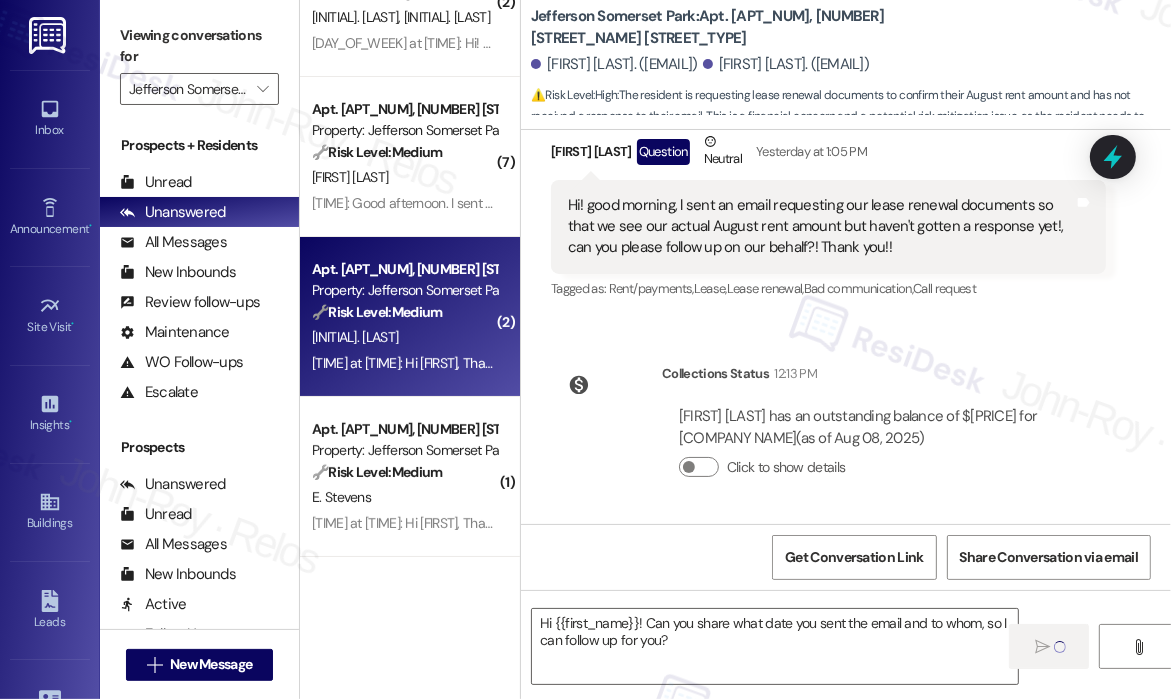 type on "Fetching suggested responses. Please feel free to read through the conversation in the meantime." 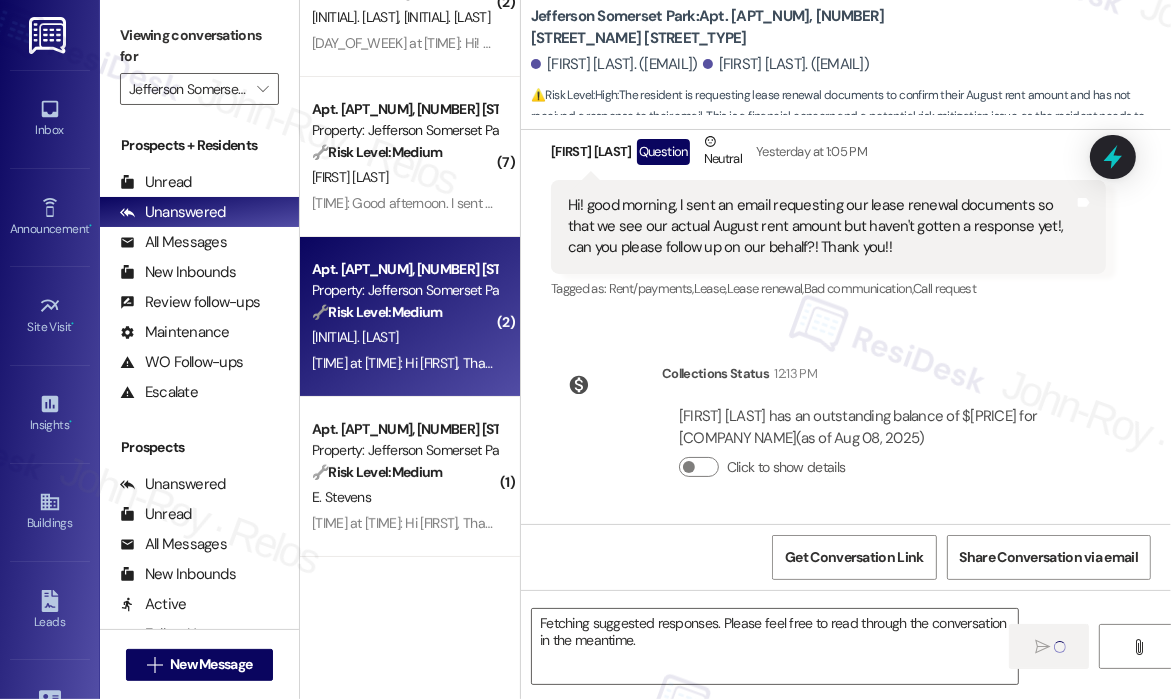 type 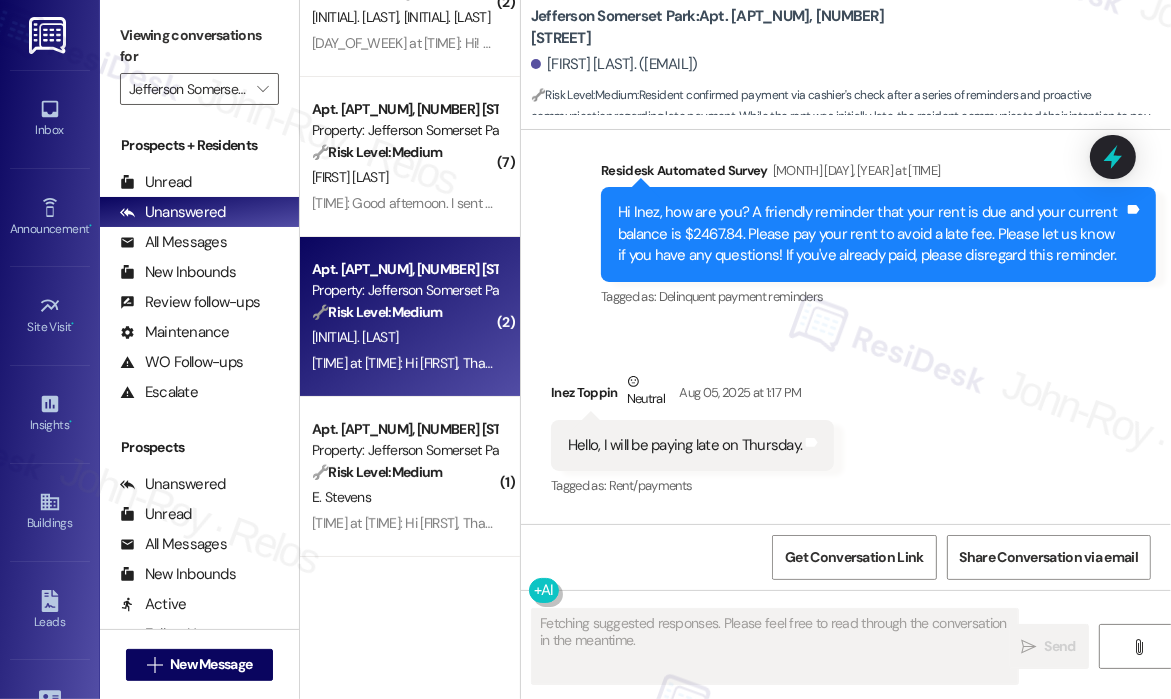 scroll, scrollTop: 11597, scrollLeft: 0, axis: vertical 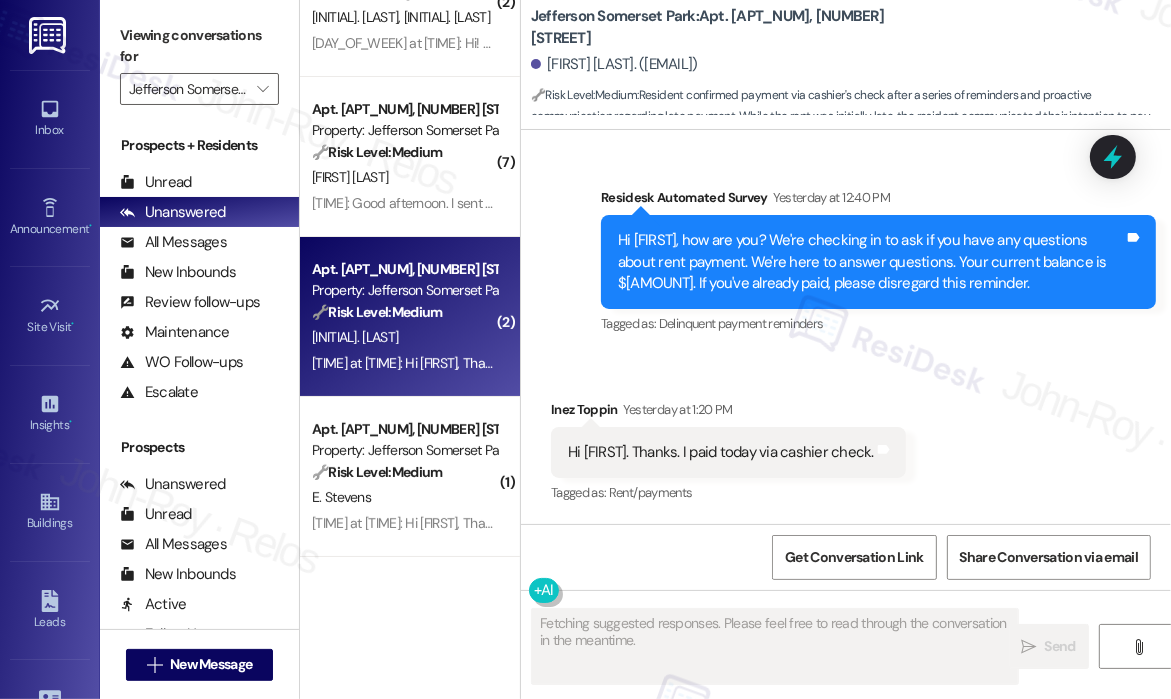 click on "Received via SMS [FIRST] [LAST] [DAY_OF_WEEK] at [TIME] Hi [FIRST], Thanks. I paid today via cashier check. Tags and notes Tagged as:   Rent/payments Click to highlight conversations about Rent/payments" at bounding box center (846, 438) 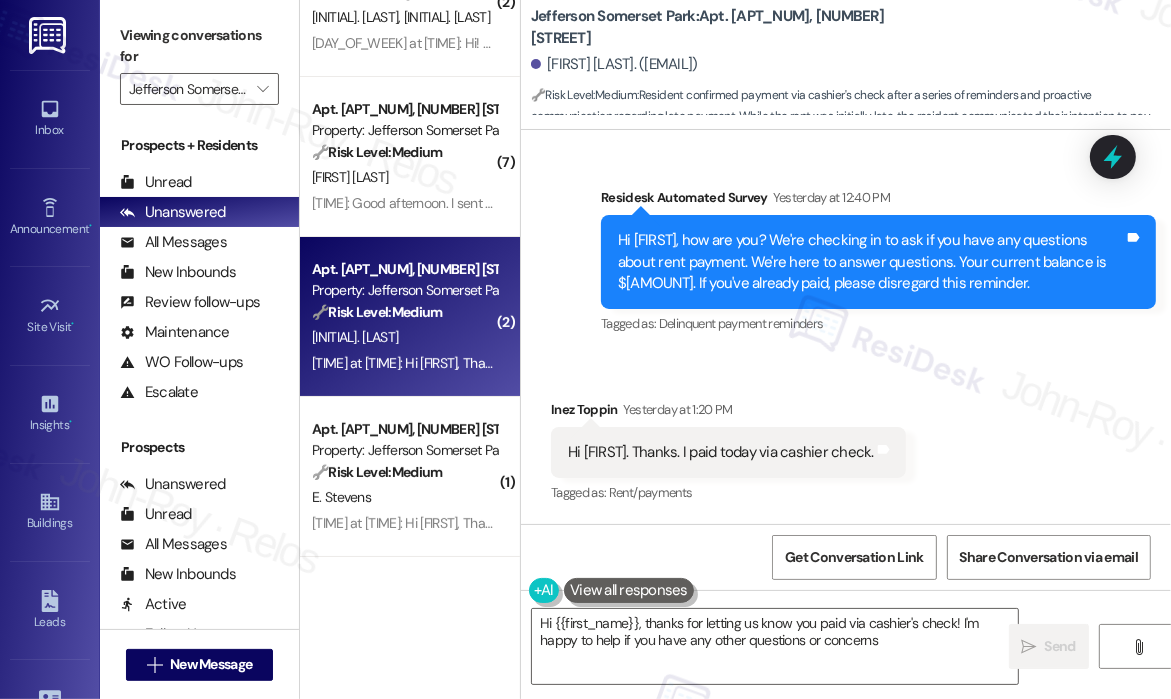type on "Hi {{first_name}}, thanks for letting us know you paid via cashier's check! I'm happy to help if you have any other questions or concerns." 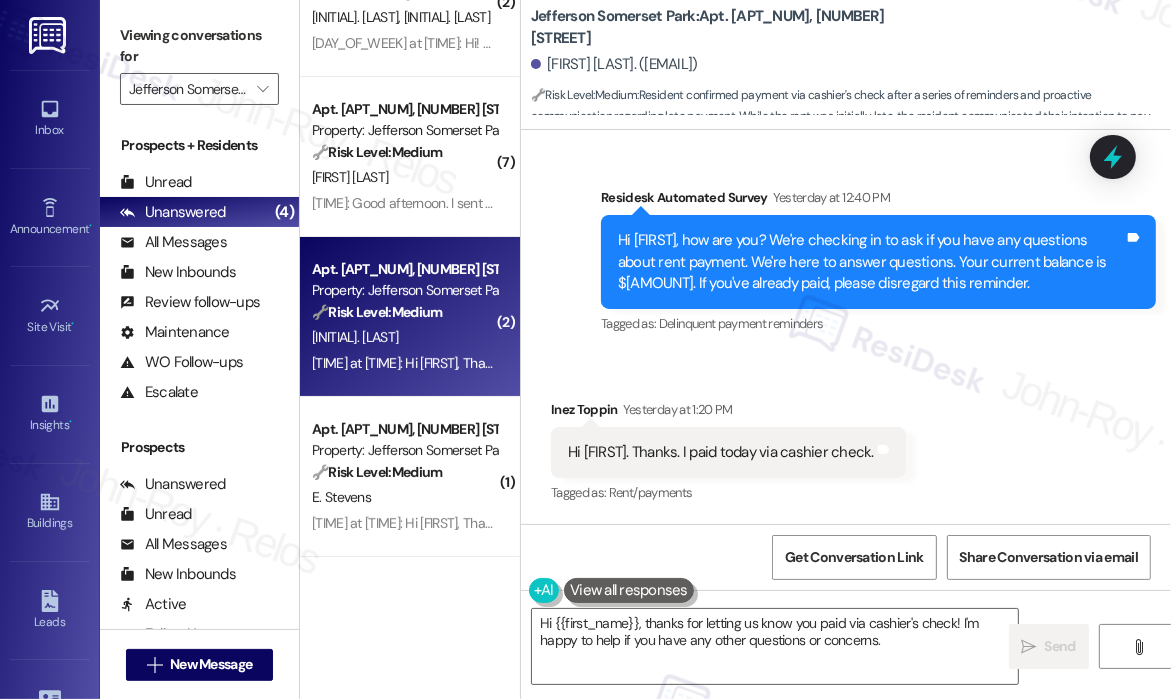 click on "Received via SMS [FIRST] [LAST] [DAY_OF_WEEK] at [TIME] Hi [FIRST], Thanks. I paid today via cashier check. Tags and notes Tagged as:   Rent/payments Click to highlight conversations about Rent/payments" at bounding box center (846, 438) 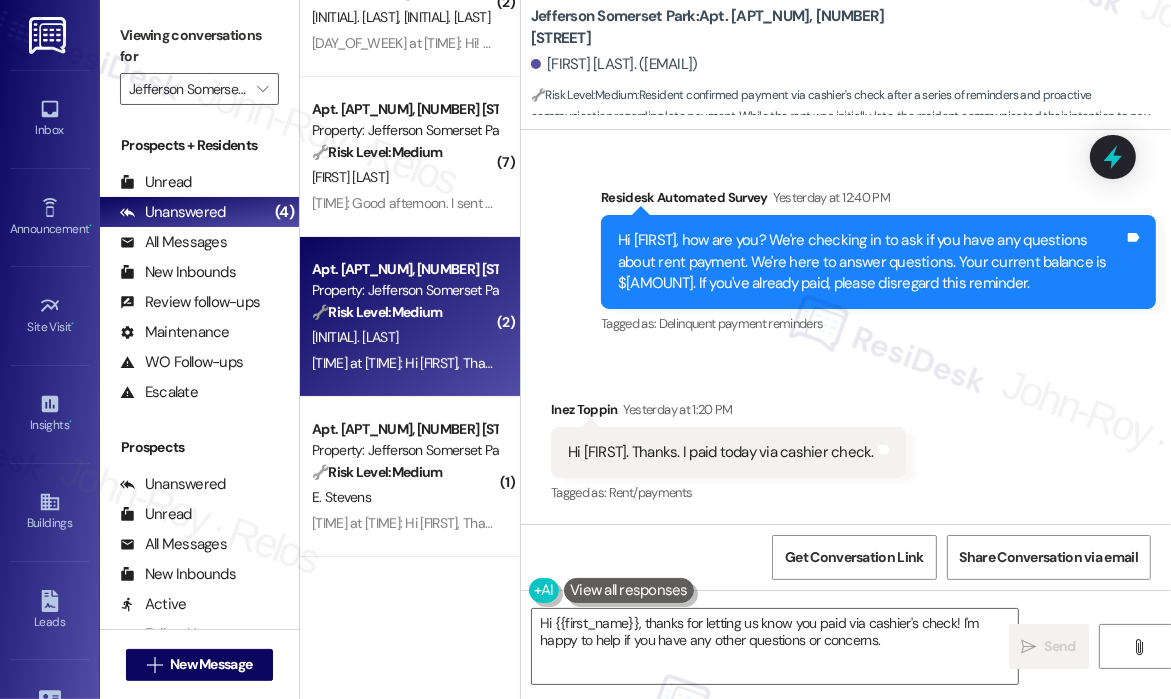 click on "Received via SMS [FIRST] [LAST] [DAY_OF_WEEK] at [TIME] Hi [FIRST], Thanks. I paid today via cashier check. Tags and notes Tagged as:   Rent/payments Click to highlight conversations about Rent/payments" at bounding box center (846, 438) 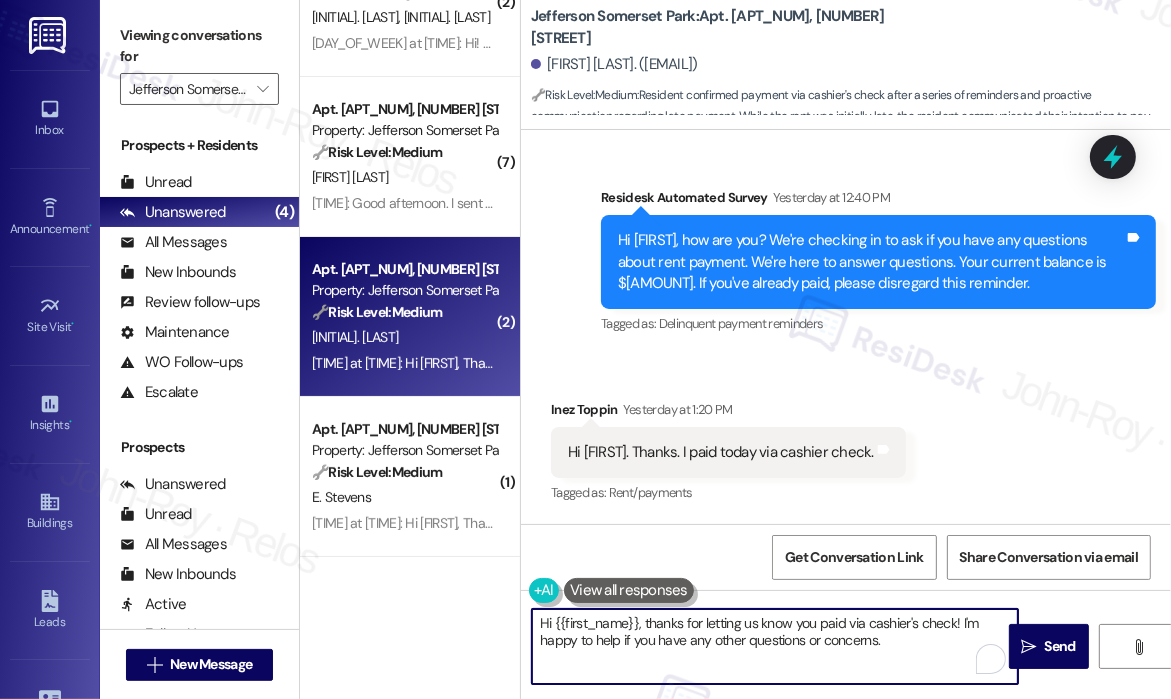 click on "Hi {{first_name}}, thanks for letting us know you paid via cashier's check! I'm happy to help if you have any other questions or concerns." at bounding box center [775, 646] 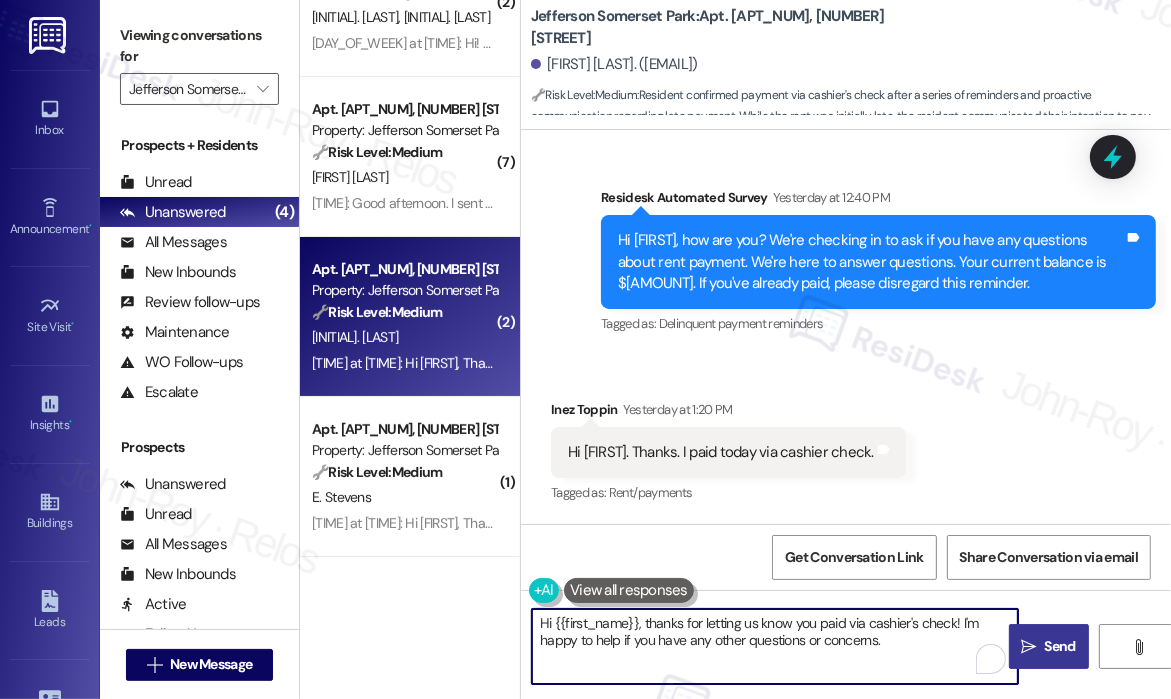 click on "Send" at bounding box center [1060, 646] 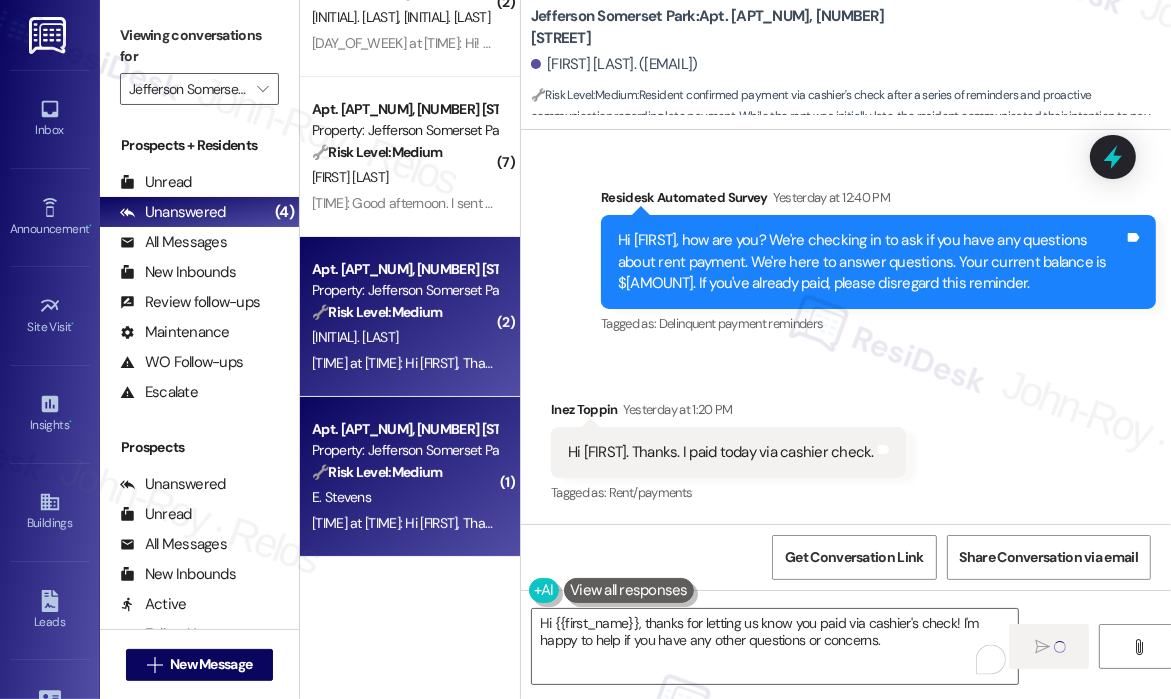 click on "Apt. [APT_NUMBER], [NUMBER] [STREET] [DIRECTION]" at bounding box center (404, 429) 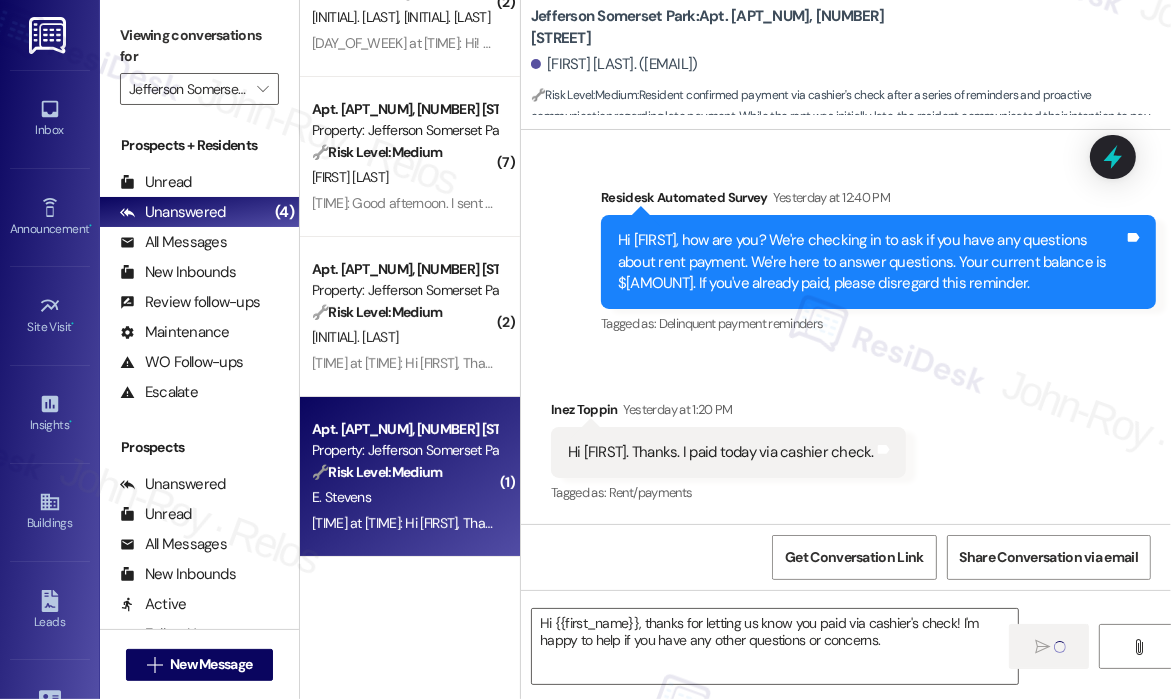 type on "Fetching suggested responses. Please feel free to read through the conversation in the meantime." 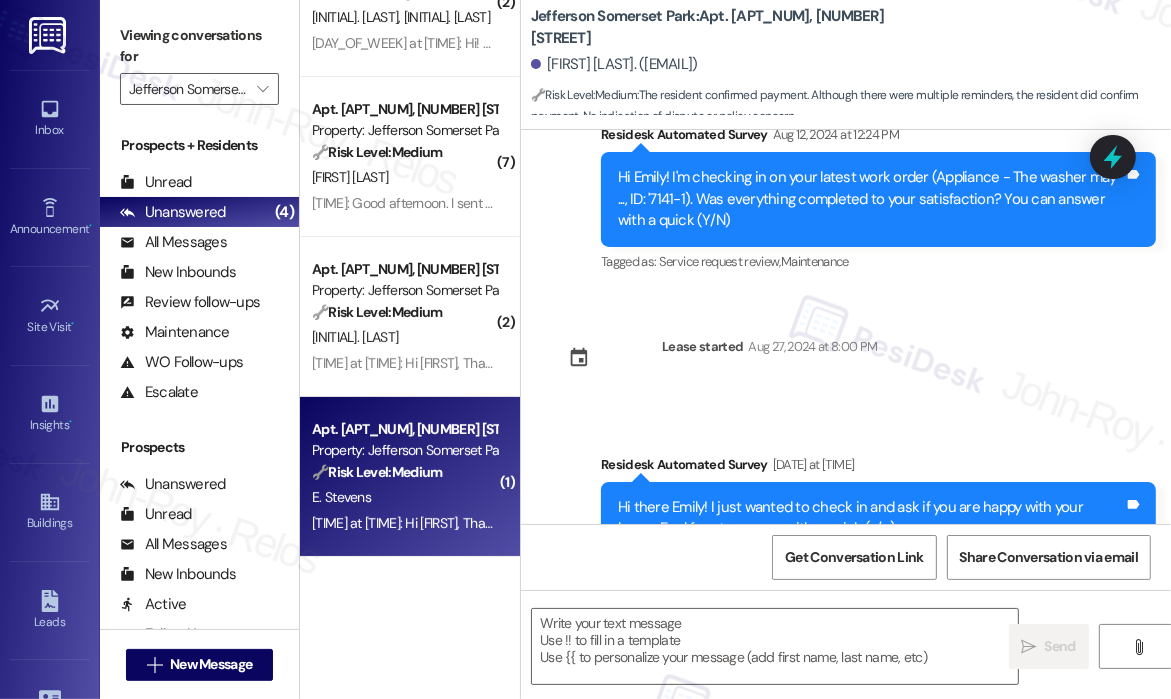 type on "Fetching suggested responses. Please feel free to read through the conversation in the meantime." 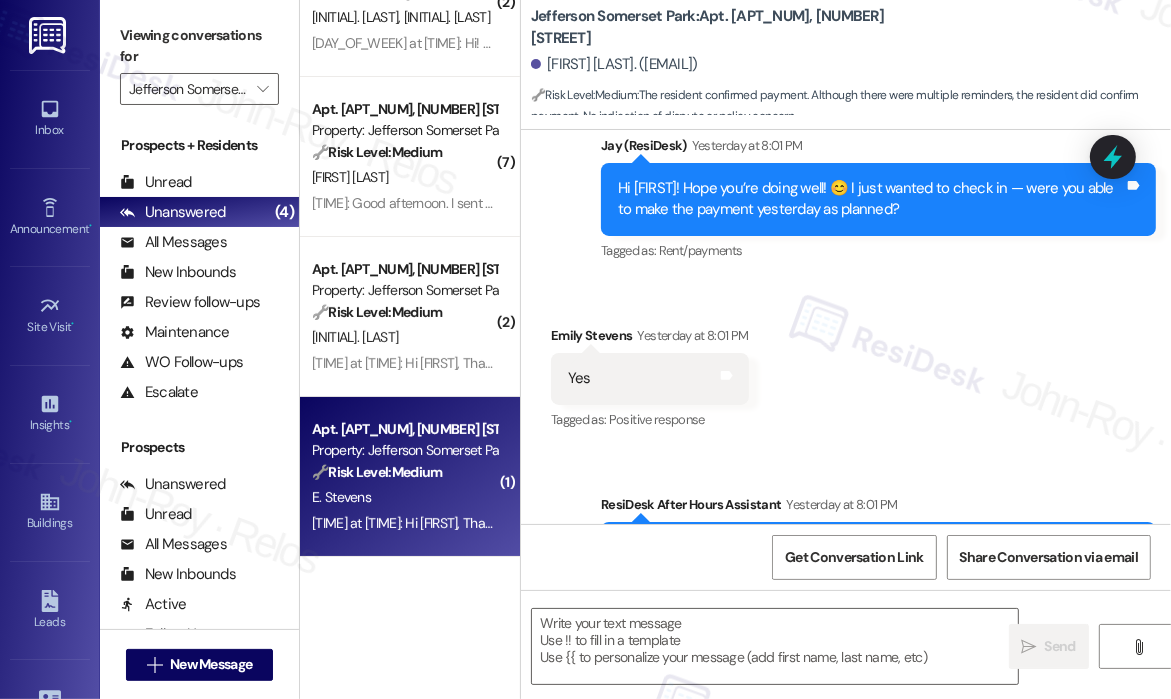 scroll, scrollTop: 5271, scrollLeft: 0, axis: vertical 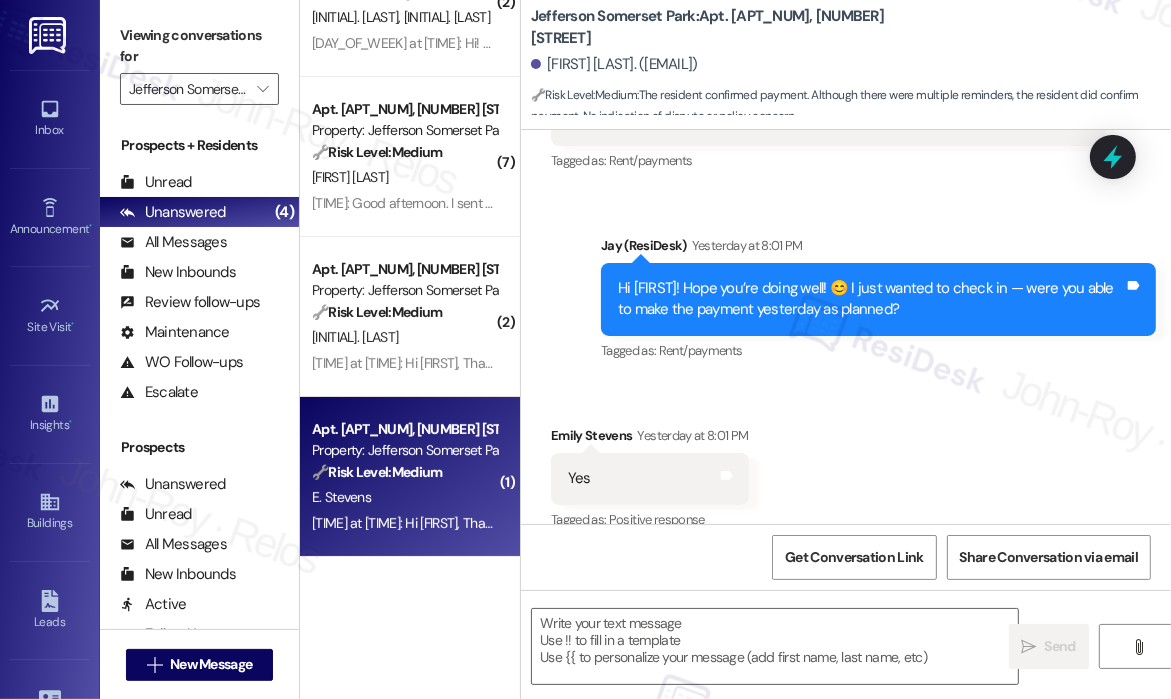click on "Received via SMS Emily Stevens Yesterday at 8:01 PM Yes Tags and notes Tagged as:   Positive response Click to highlight conversations about Positive response" at bounding box center [846, 464] 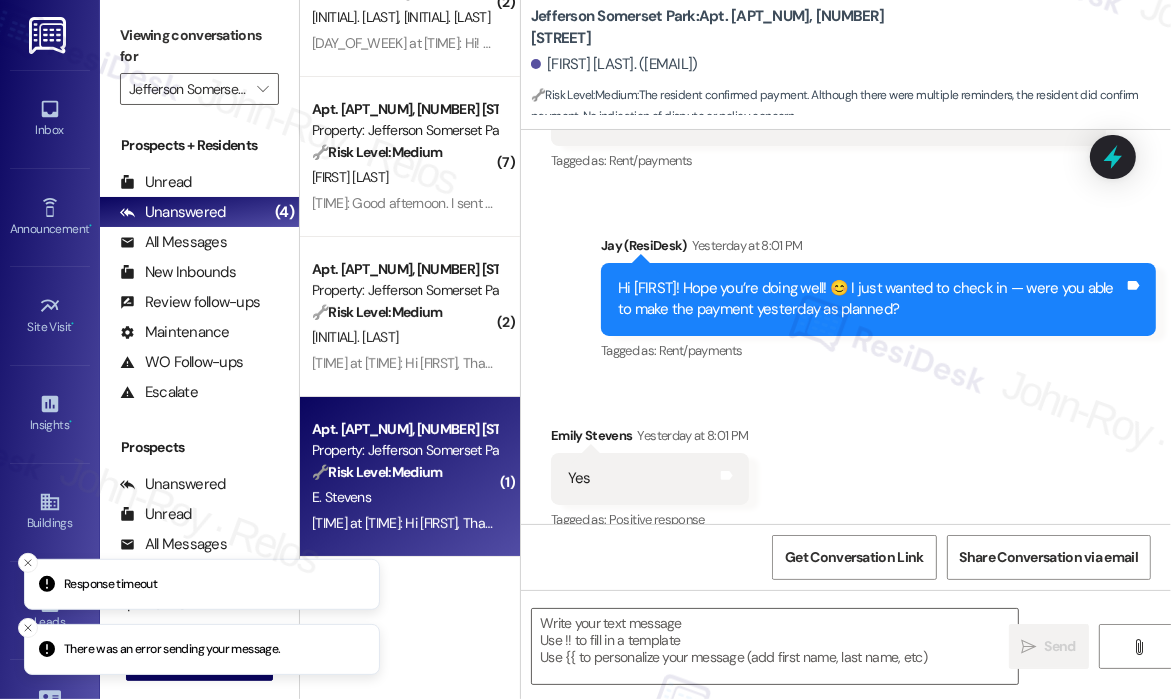 click on "Received via SMS Emily Stevens Yesterday at 8:01 PM Yes Tags and notes Tagged as:   Positive response Click to highlight conversations about Positive response" at bounding box center [846, 464] 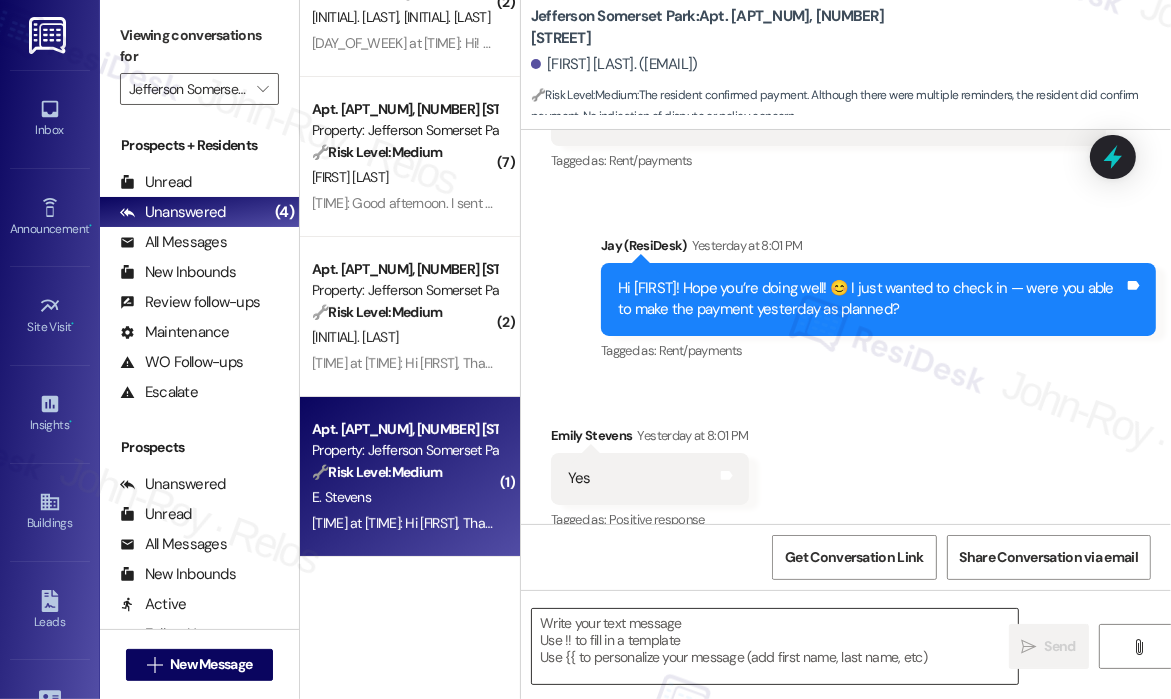 click at bounding box center (775, 646) 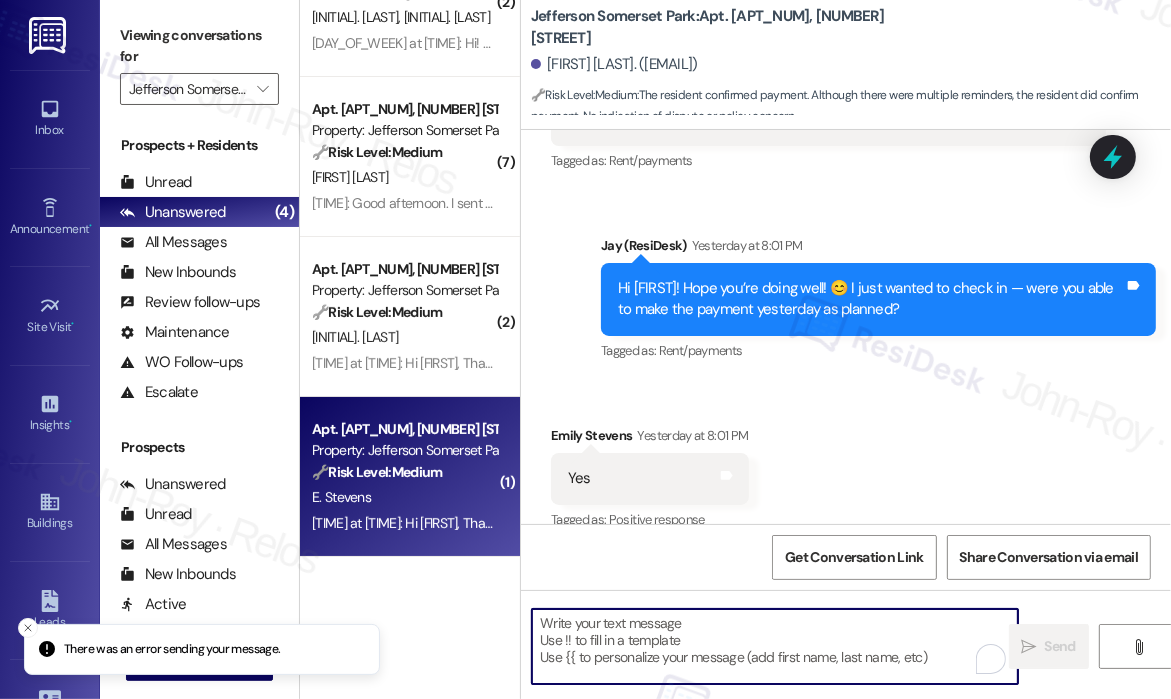 paste on "Thank you for letting me know — I appreciate you making the payment." 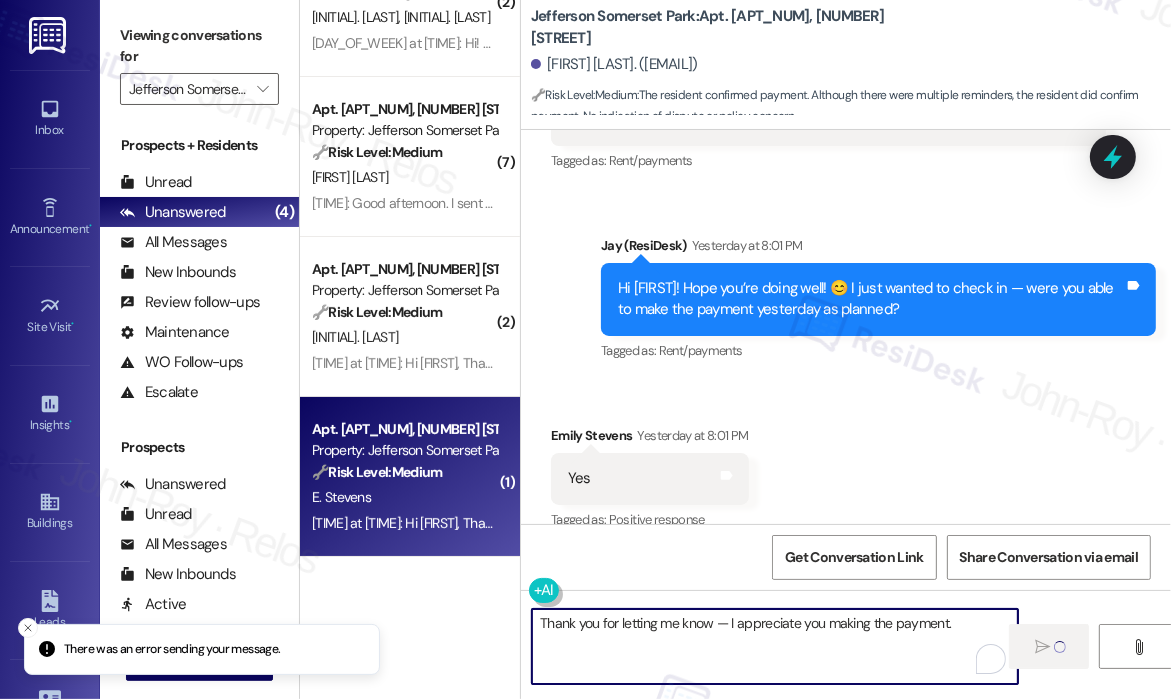 type 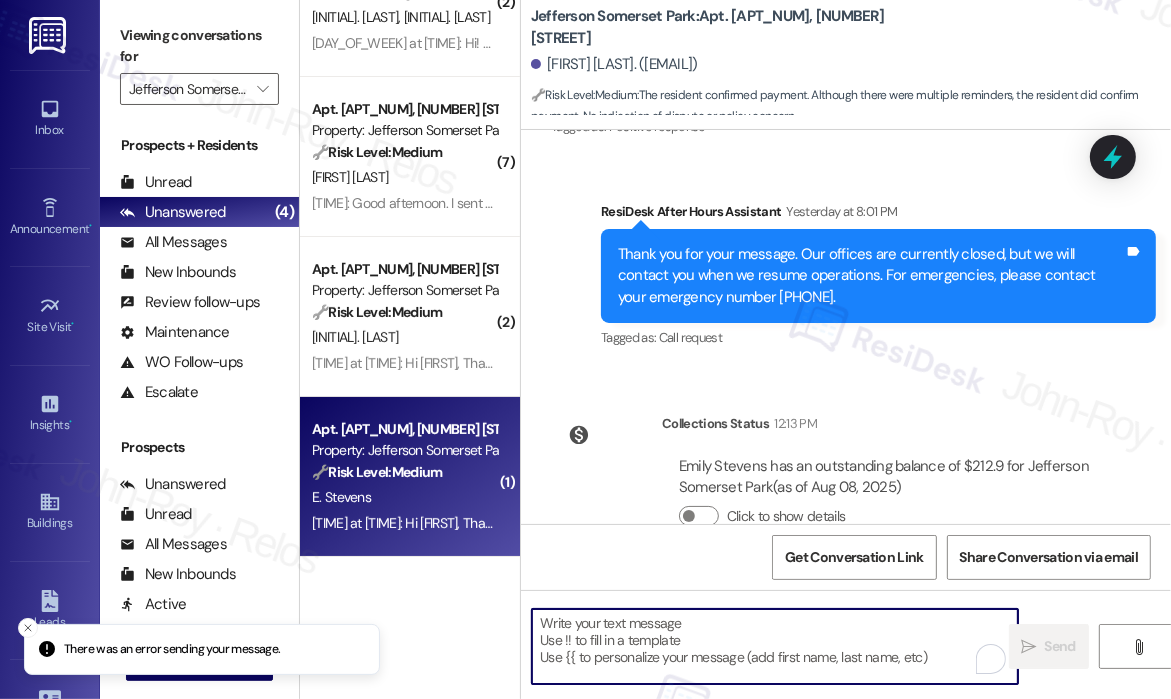 scroll, scrollTop: 5810, scrollLeft: 0, axis: vertical 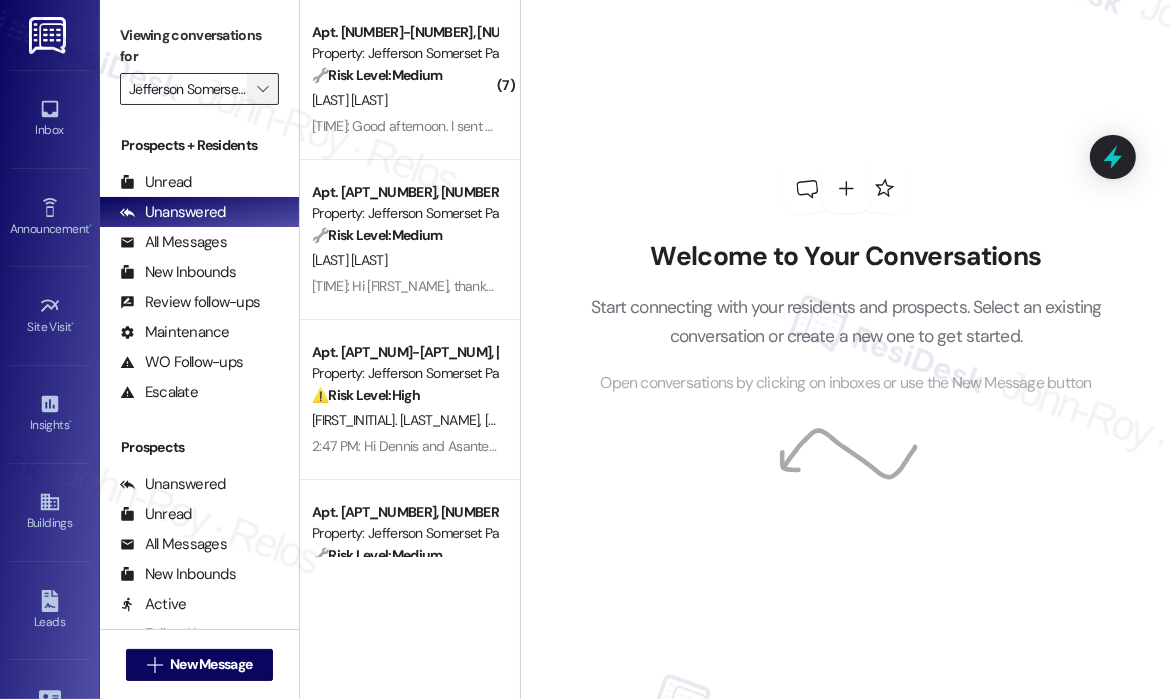 click on "" at bounding box center [262, 89] 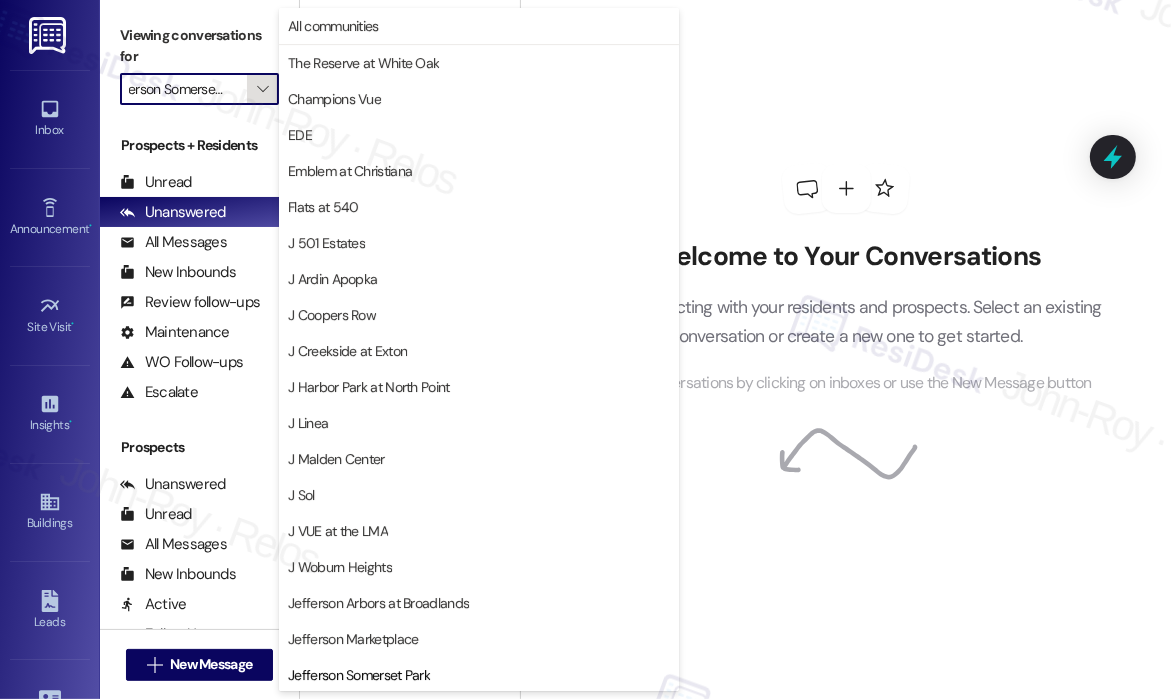 scroll, scrollTop: 324, scrollLeft: 0, axis: vertical 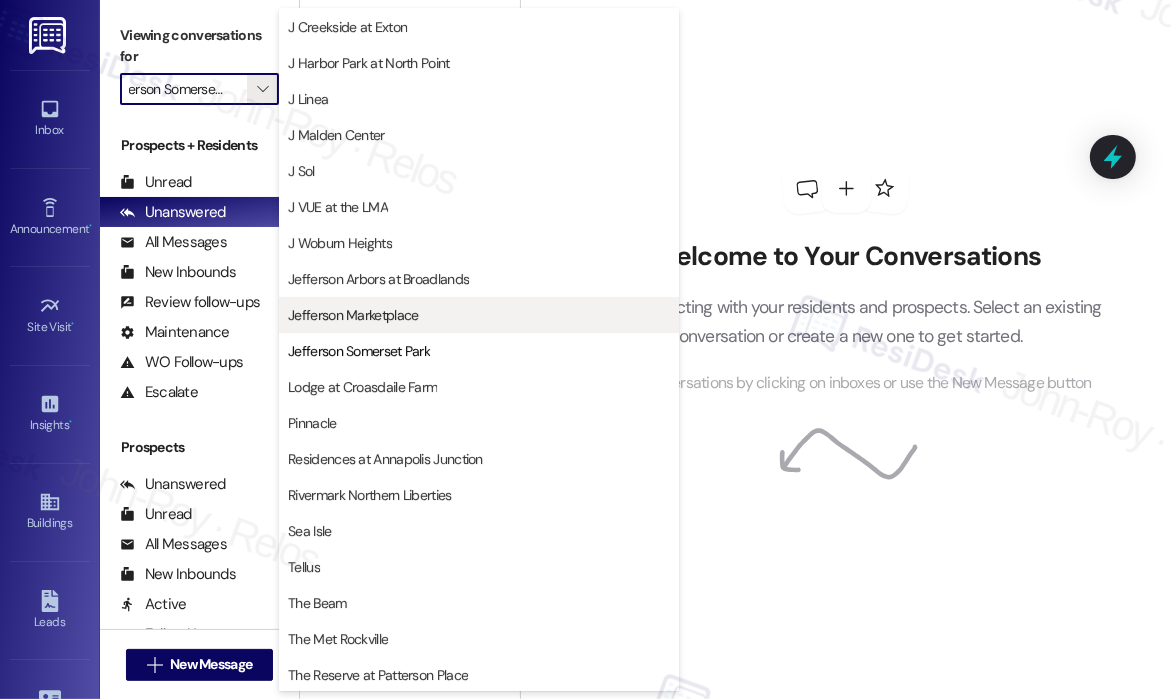 click on "Jefferson Marketplace" at bounding box center (353, 315) 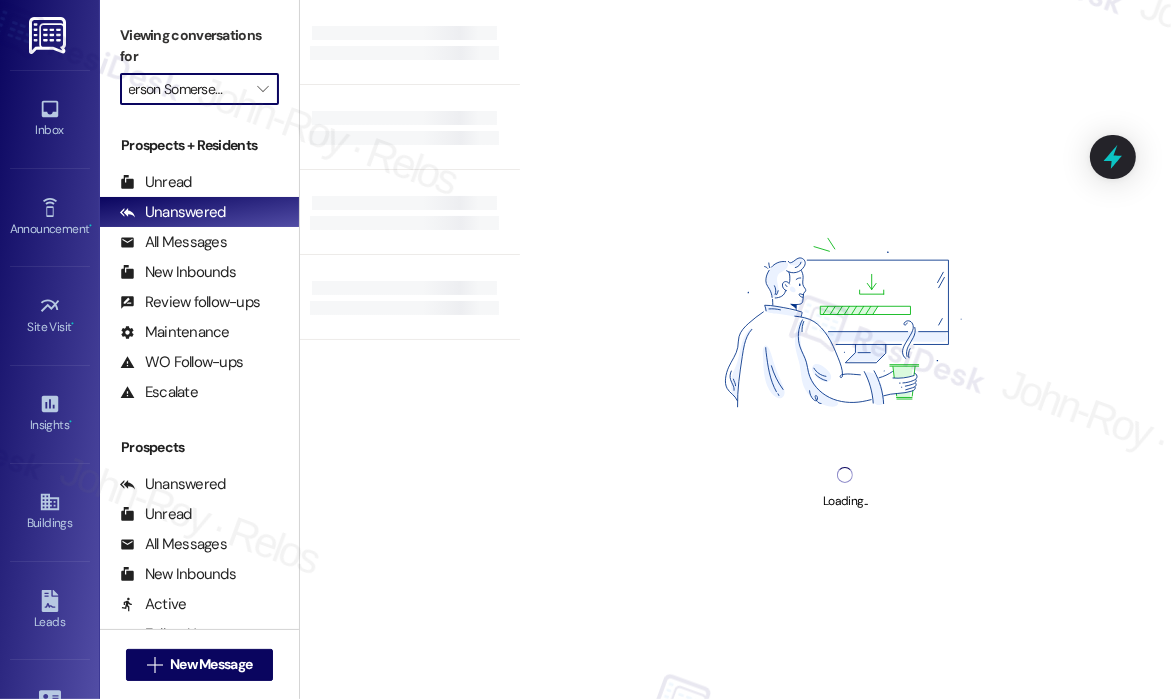 type on "Jefferson Marketplace" 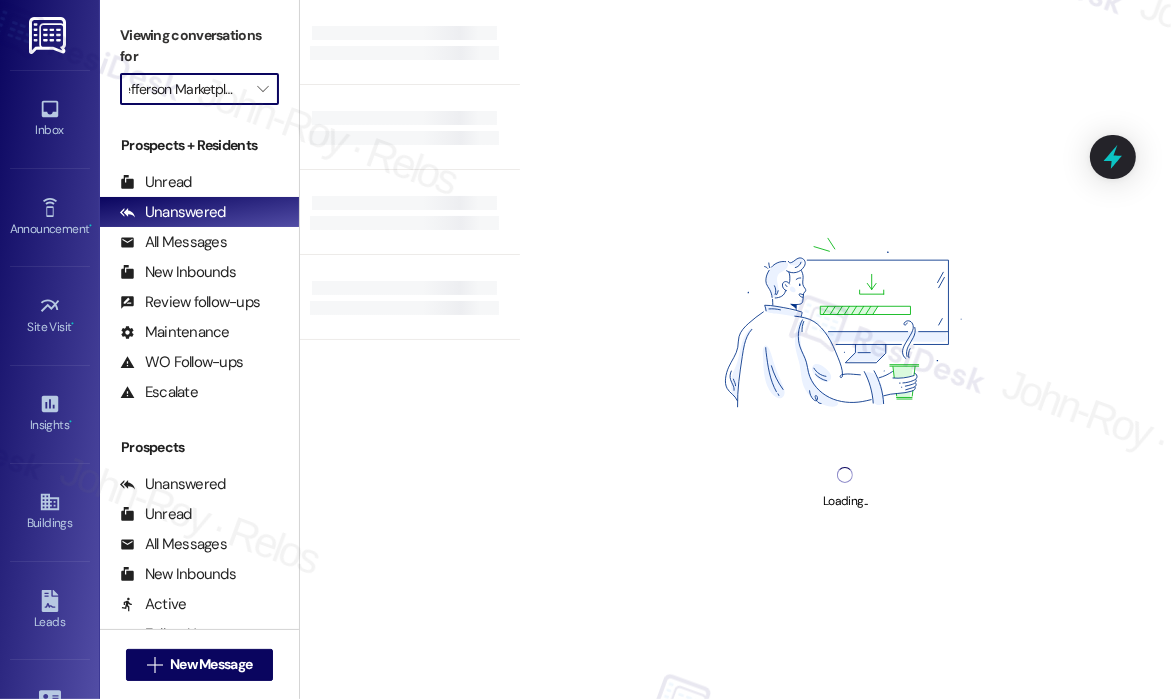 scroll, scrollTop: 0, scrollLeft: 11, axis: horizontal 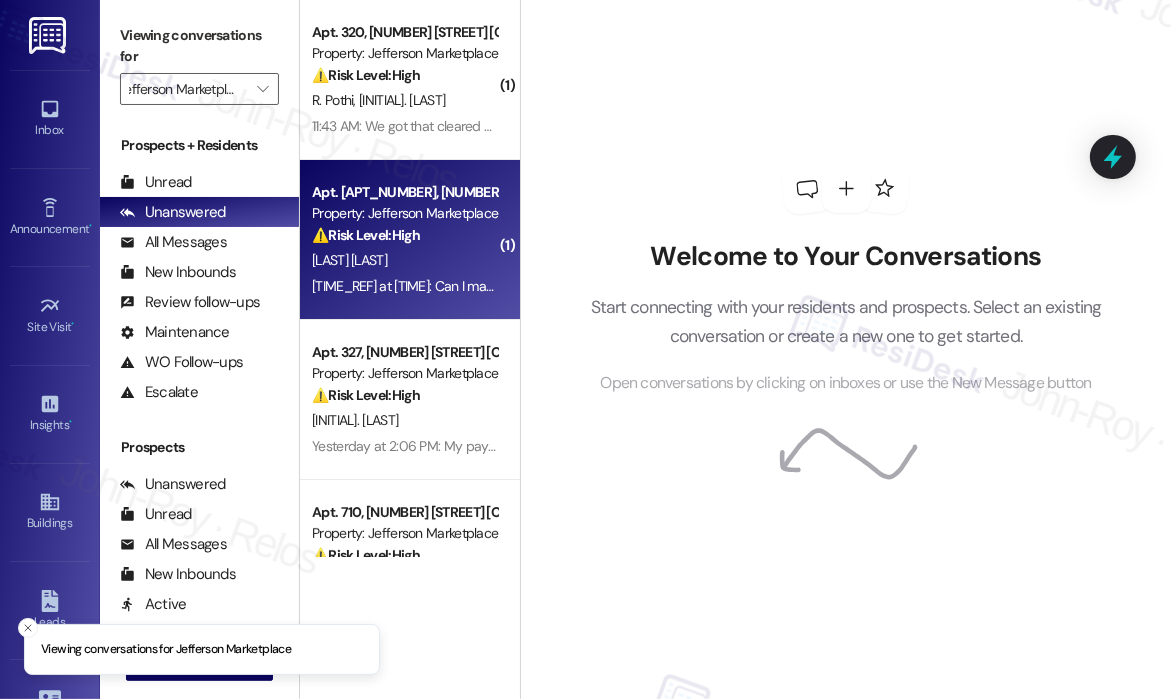 click on "⚠️  Risk Level:  High" at bounding box center [366, 235] 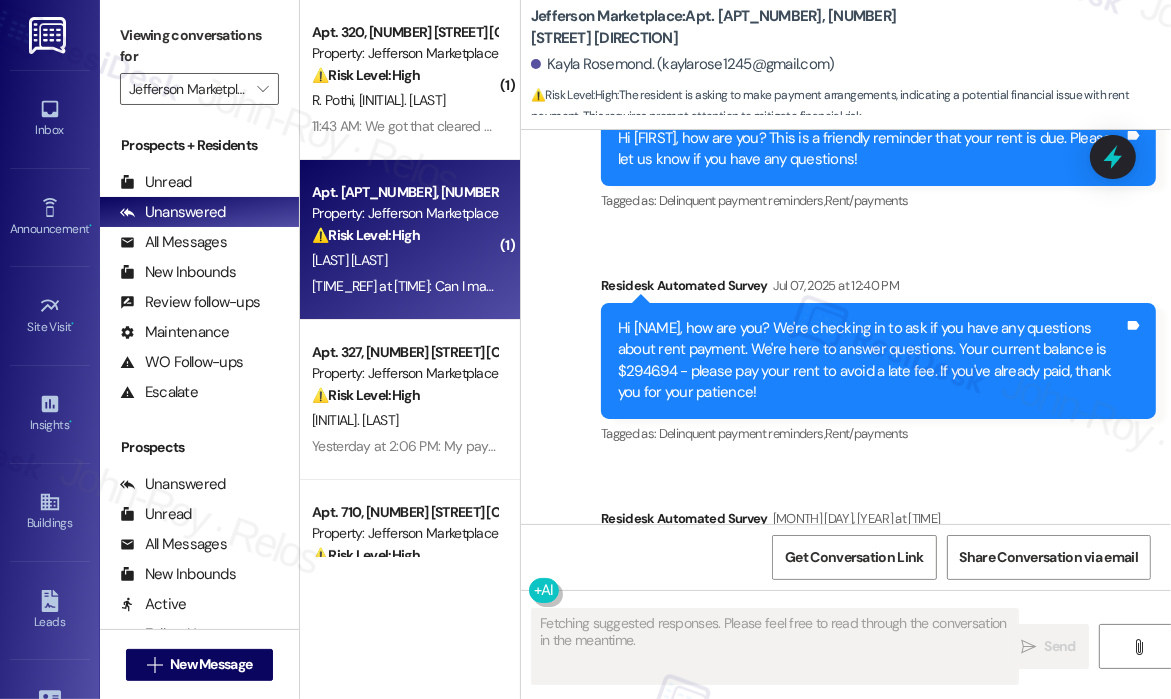 scroll, scrollTop: 2939, scrollLeft: 0, axis: vertical 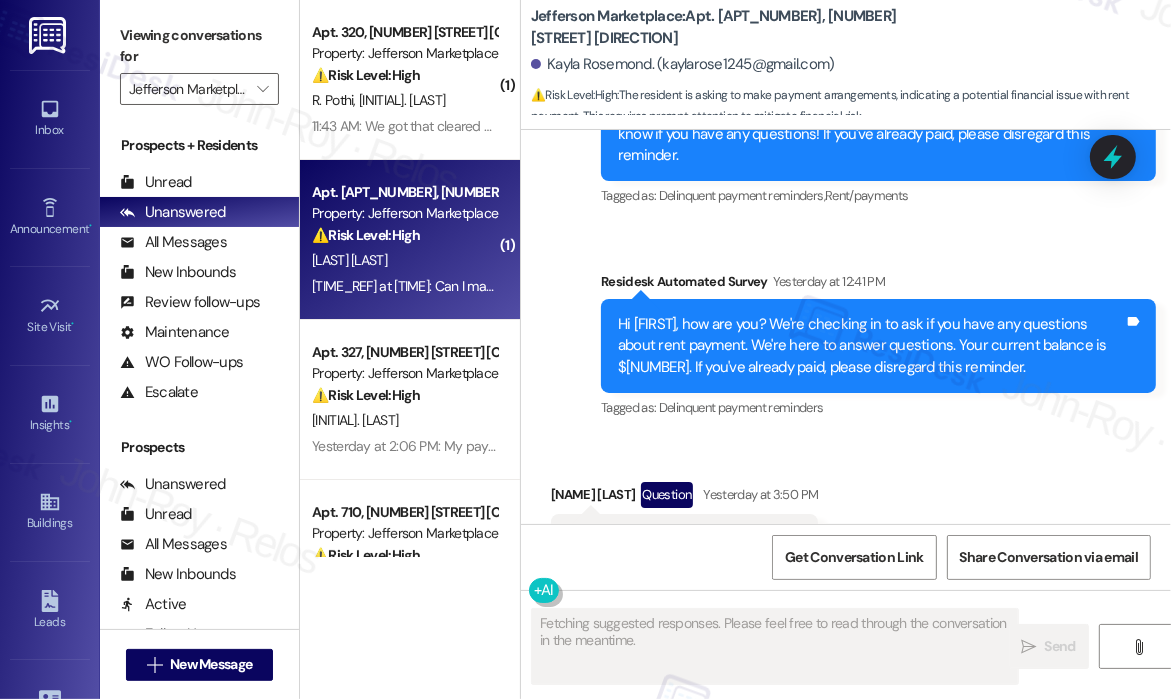 click on "Received via SMS Kayla Rosemond Question Yesterday at 3:50 PM Can I make arrangements  Tags and notes Tagged as:   Call request Click to highlight conversations about Call request" at bounding box center (846, 523) 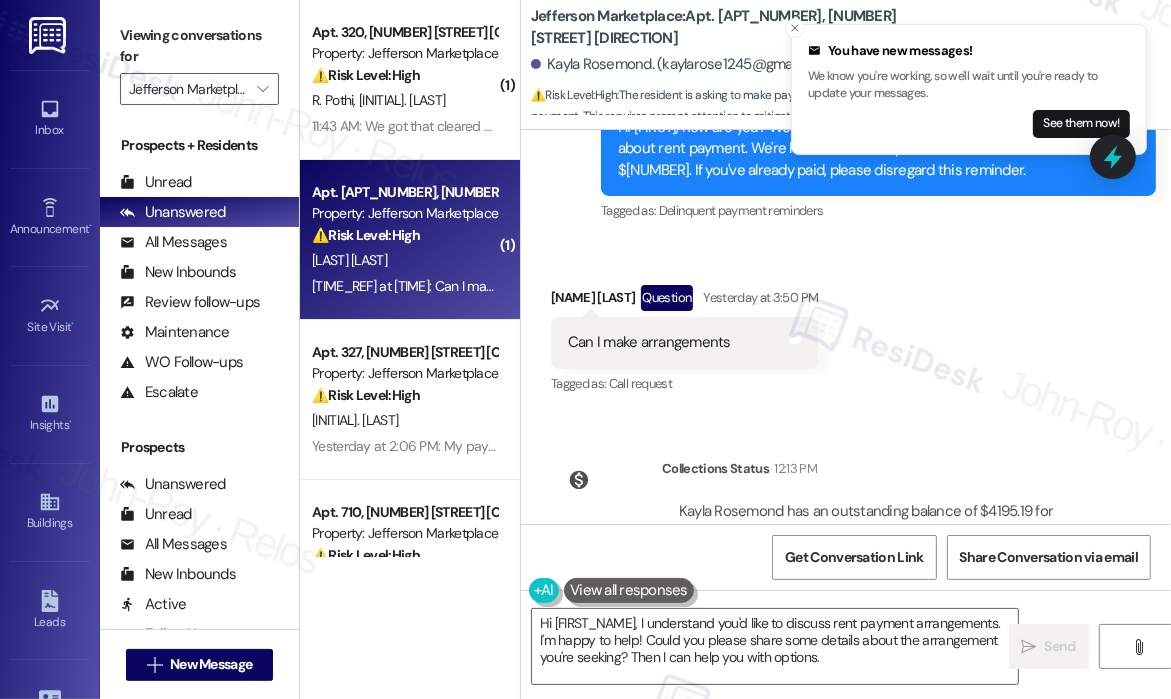 scroll, scrollTop: 3145, scrollLeft: 0, axis: vertical 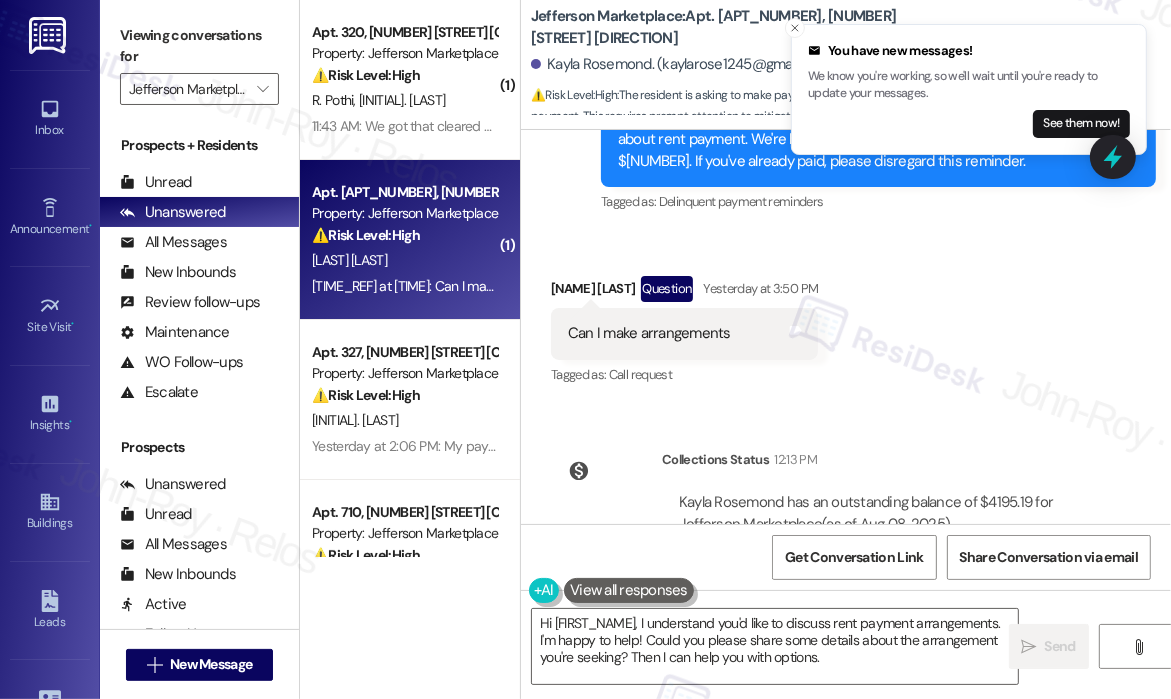 click on "Can I make arrangements" at bounding box center [649, 333] 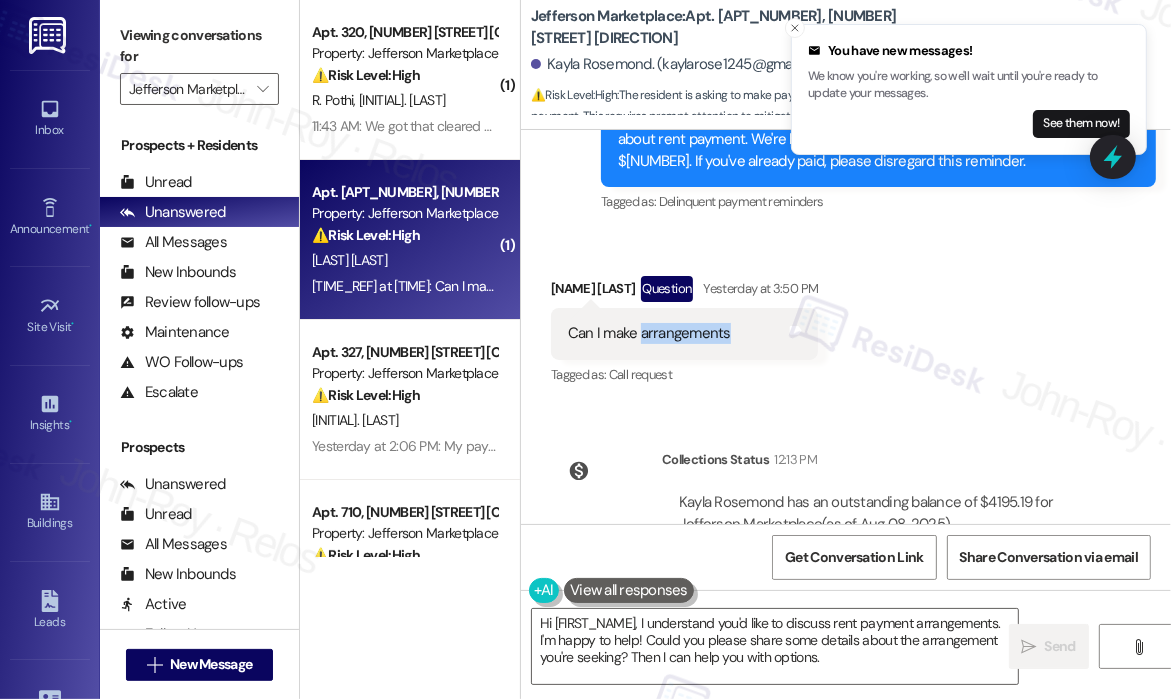 click on "Can I make arrangements" at bounding box center (649, 333) 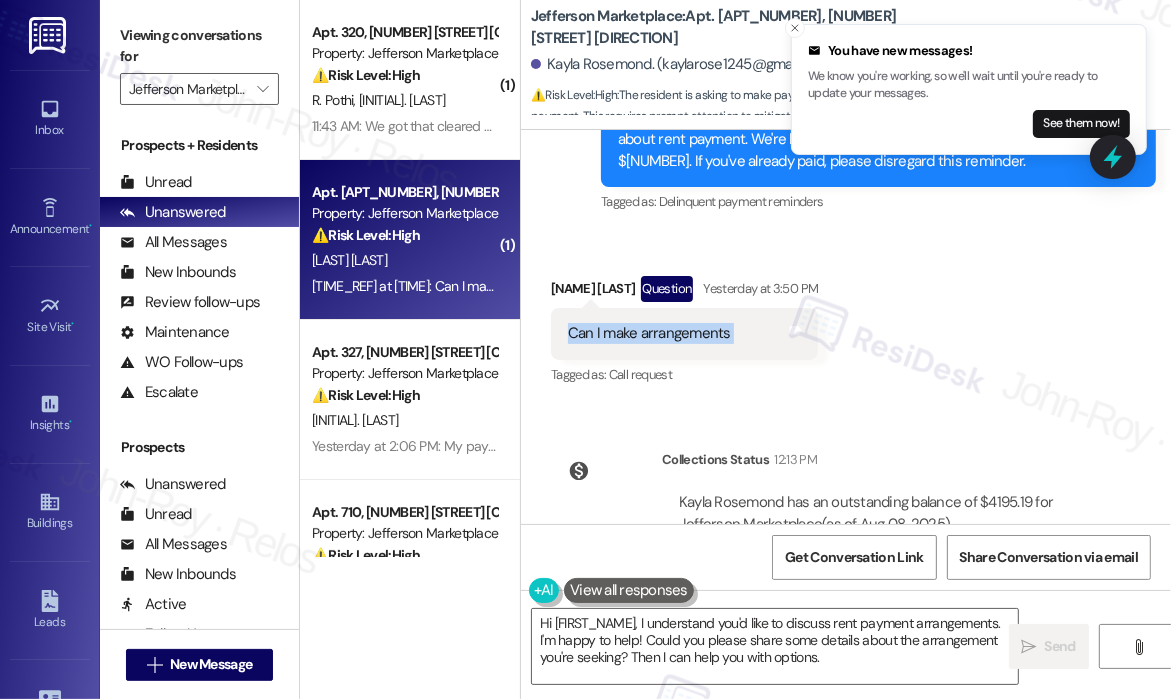 click on "Can I make arrangements" at bounding box center (649, 333) 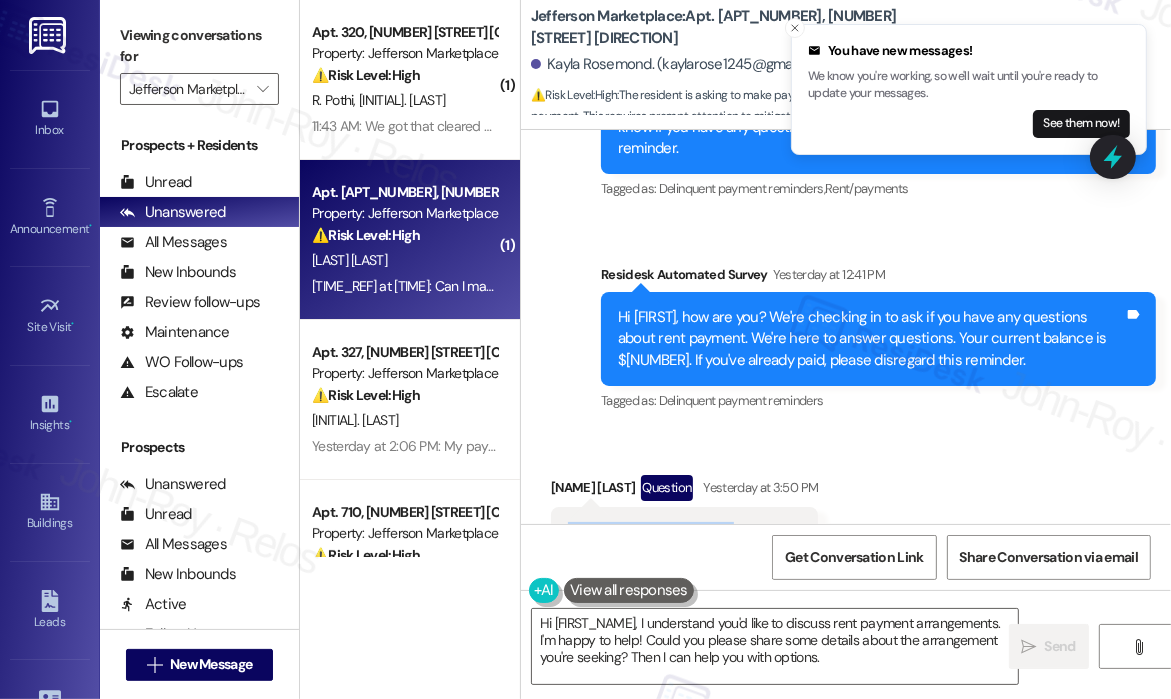 scroll, scrollTop: 2945, scrollLeft: 0, axis: vertical 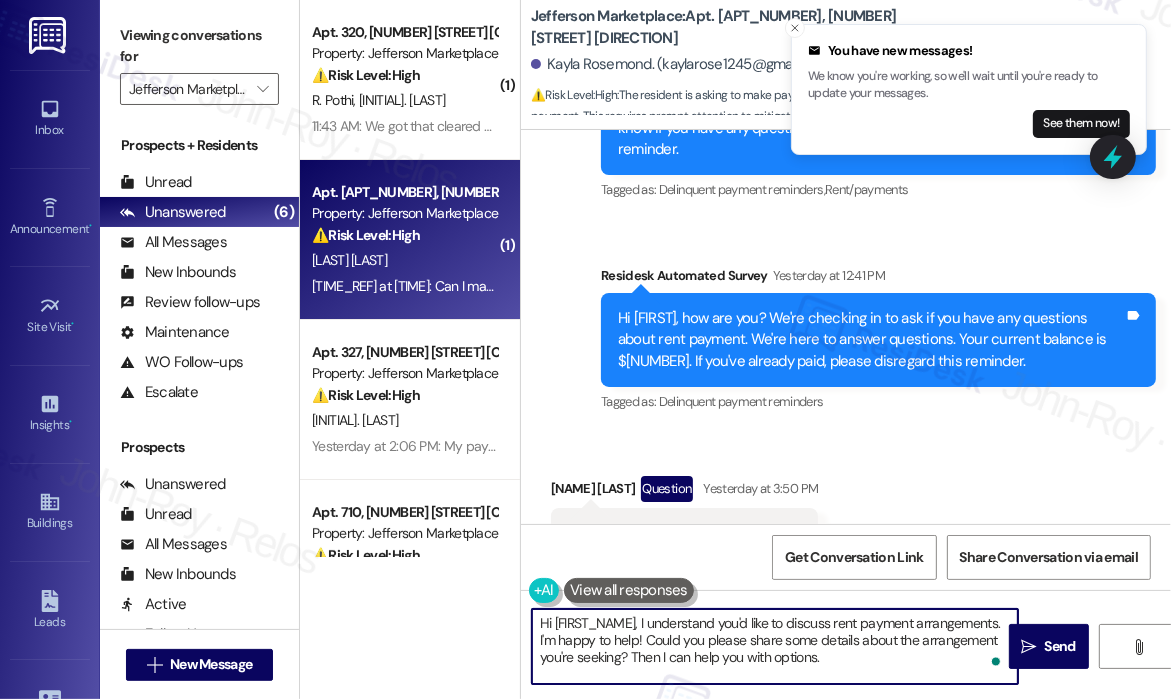 drag, startPoint x: 879, startPoint y: 667, endPoint x: 643, endPoint y: 622, distance: 240.25195 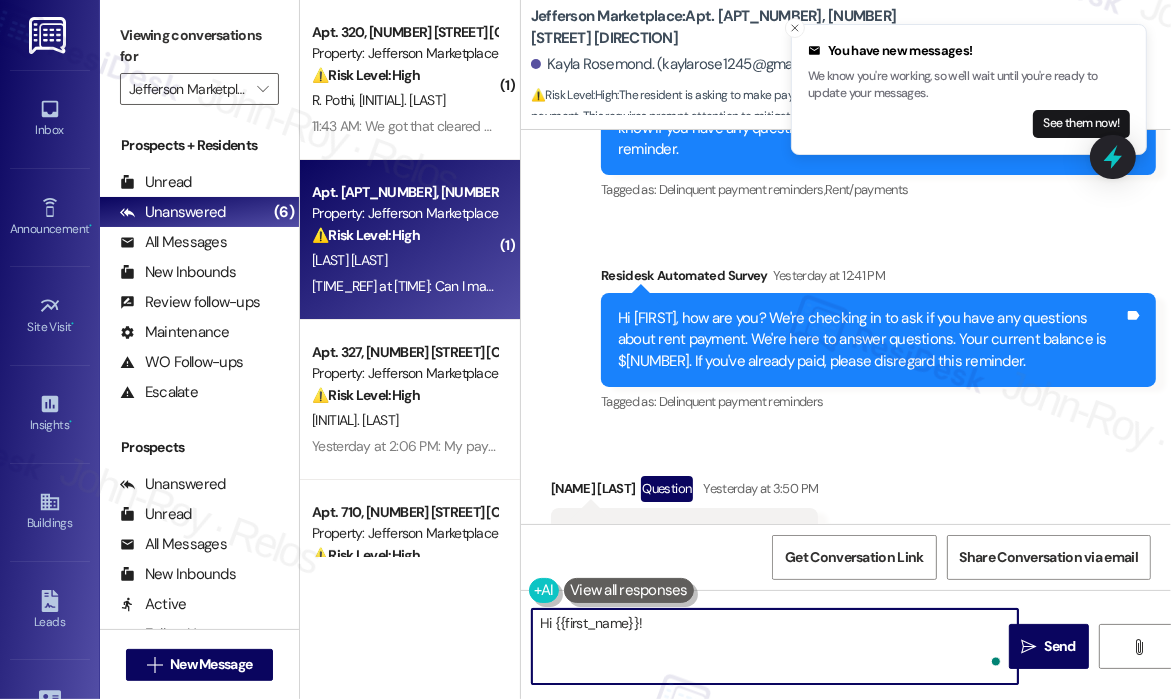 paste on "Can you tell me more about the kind of arrangements you’d like to make for your rent payment so I can better assist you?" 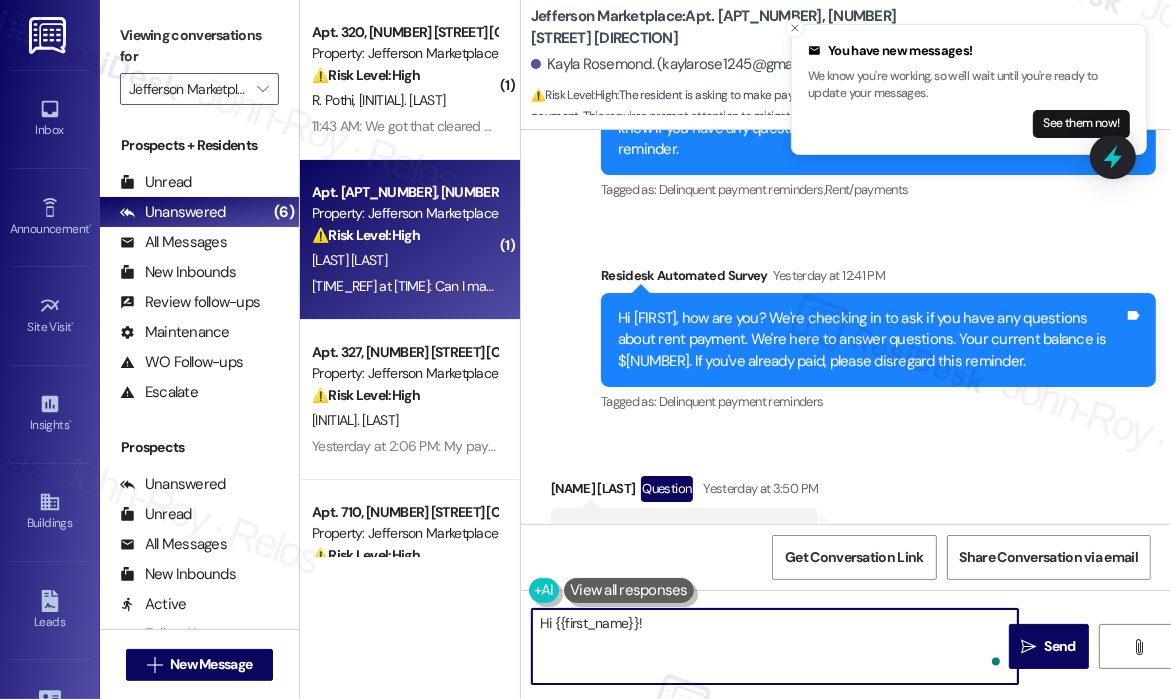 type on "Hi {{first_name}}! Can you tell me more about the kind of arrangements you’d like to make for your rent payment so I can better assist you?" 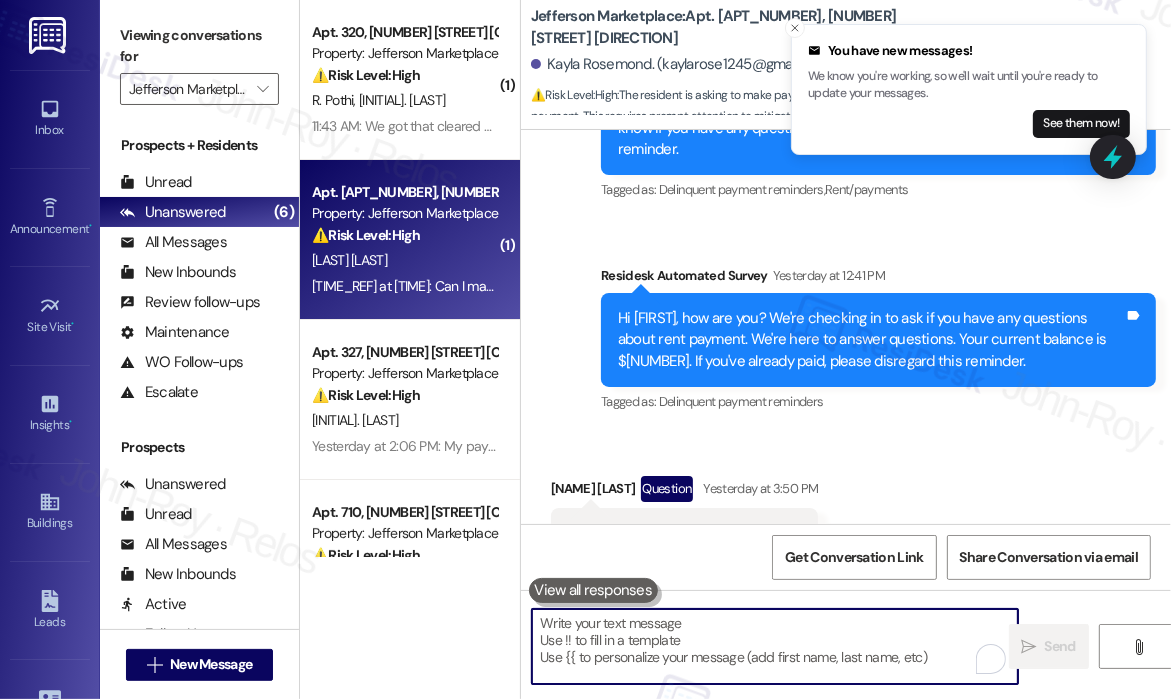 scroll, scrollTop: 2939, scrollLeft: 0, axis: vertical 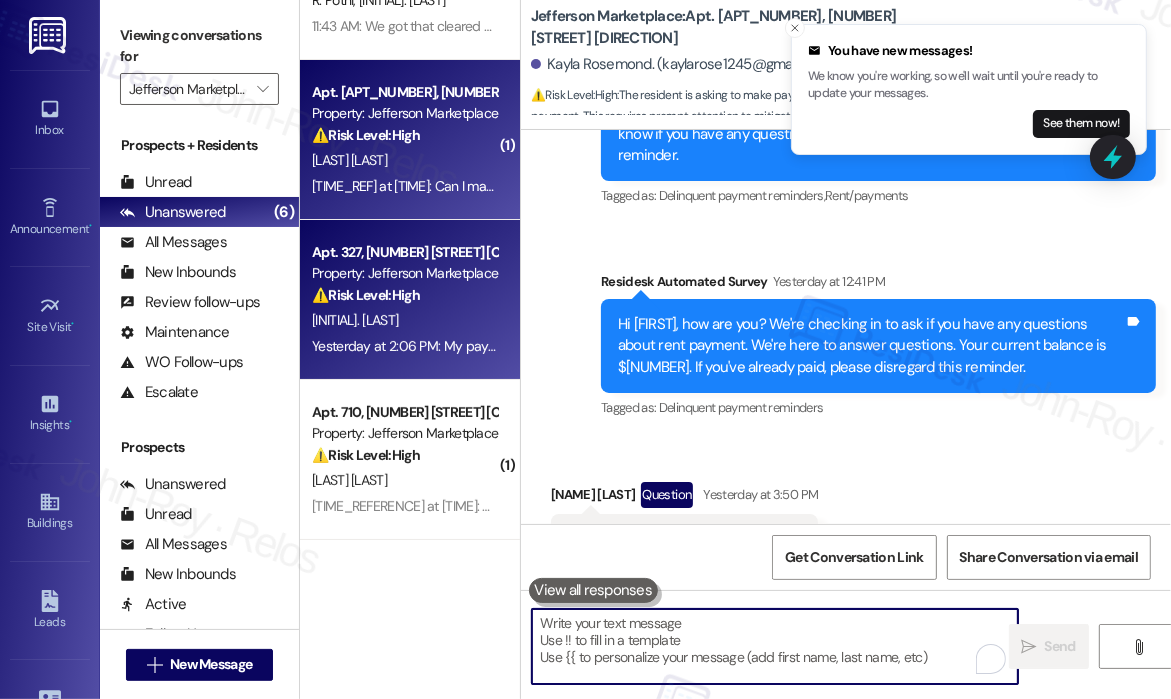 type 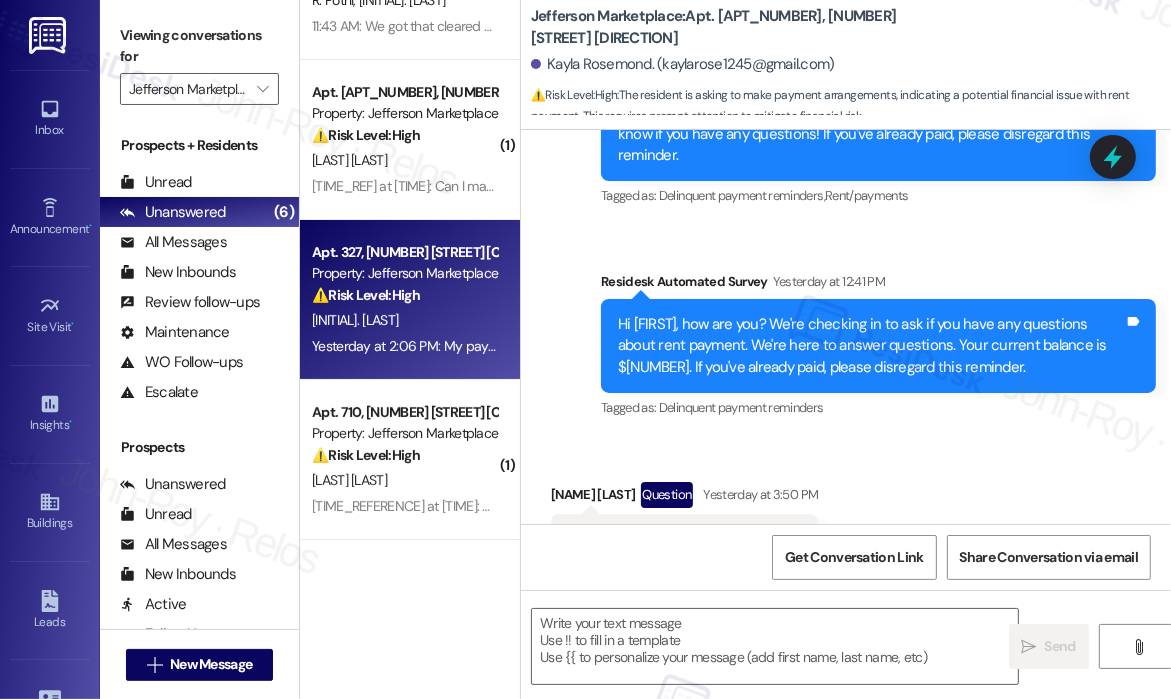 type on "Fetching suggested responses. Please feel free to read through the conversation in the meantime." 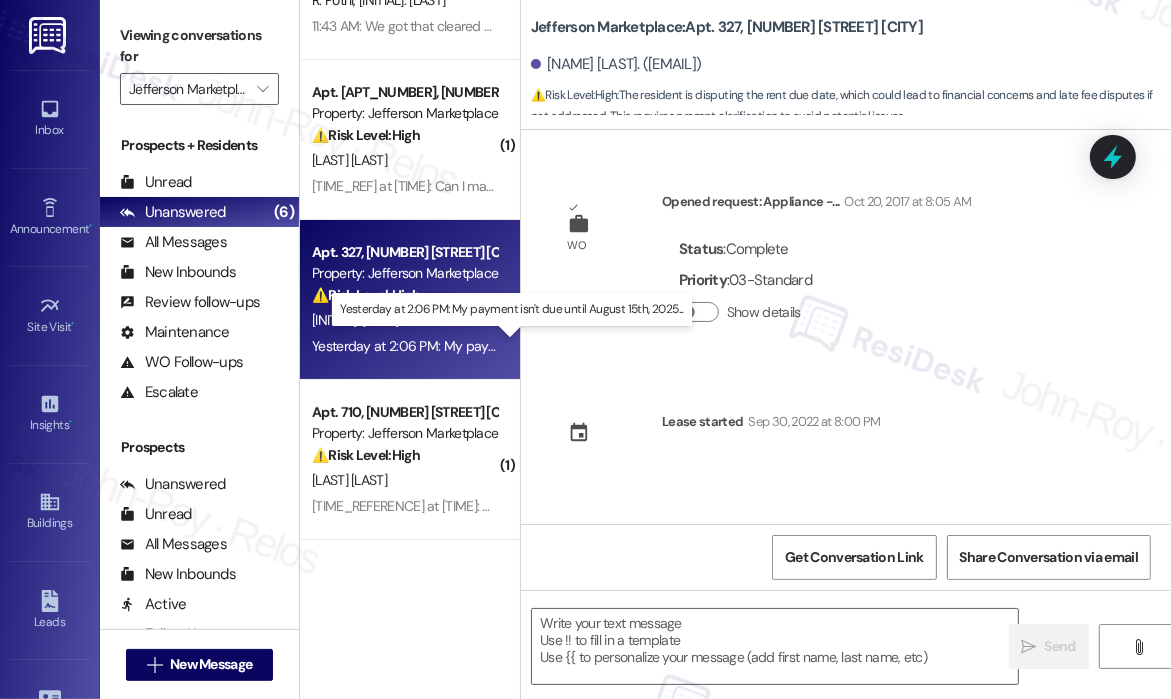 scroll, scrollTop: 9432, scrollLeft: 0, axis: vertical 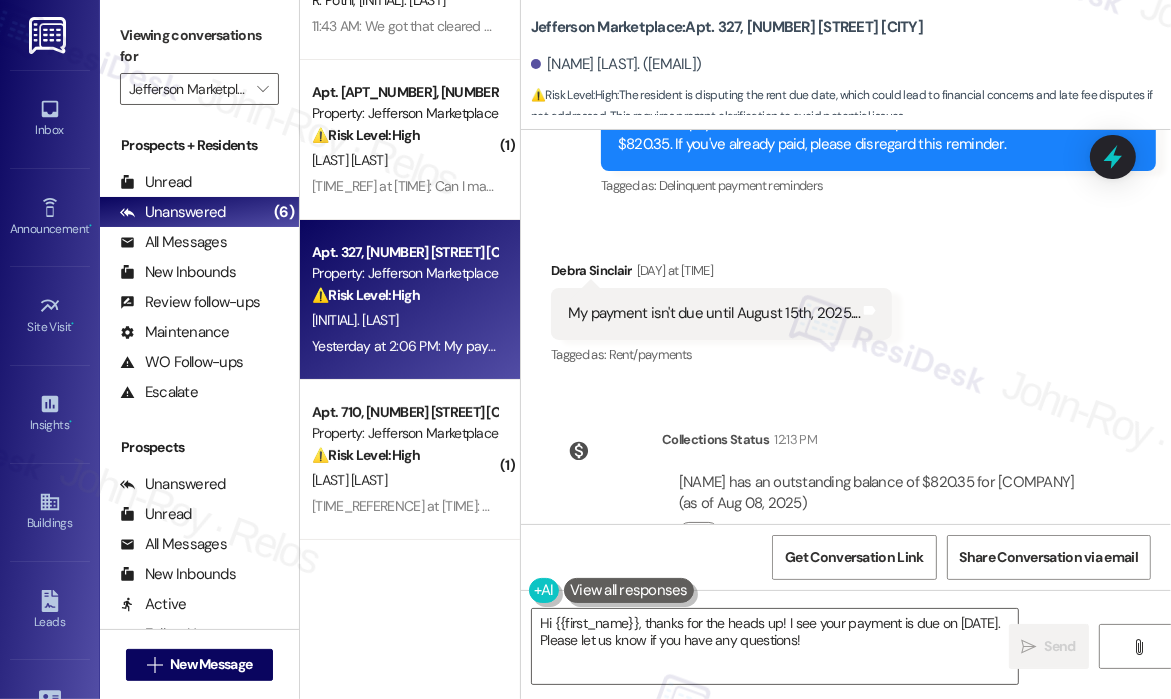 click on "Received via SMS [FIRST] [LAST] [TIME]: My payment isn't due until August 15th, 2025....  Tags and notes Tagged as:   Rent/payments Click to highlight conversations about Rent/payments" at bounding box center [721, 314] 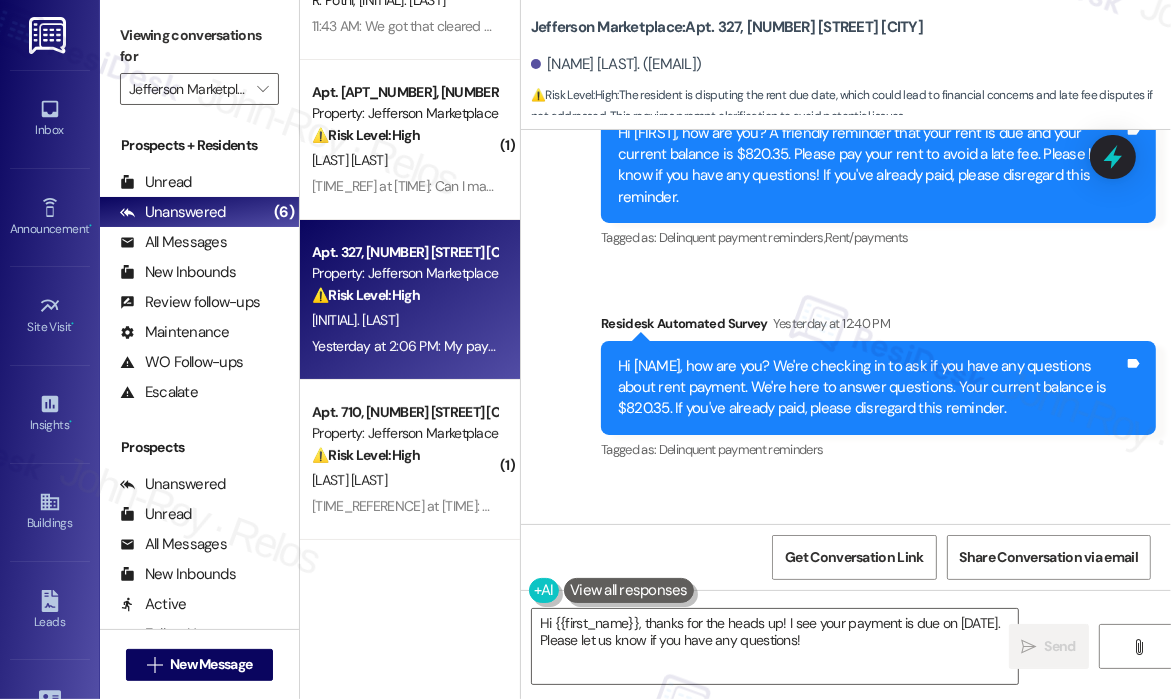 scroll, scrollTop: 9332, scrollLeft: 0, axis: vertical 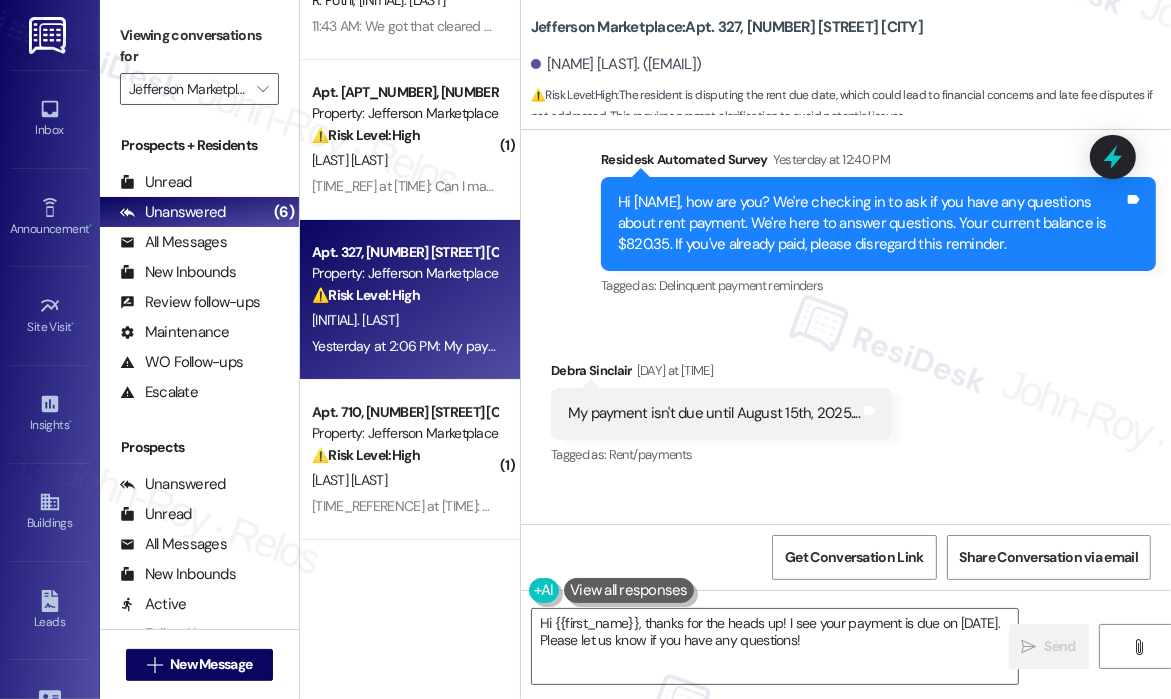 click on "My payment isn't due until August 15th, 2025...." at bounding box center (714, 413) 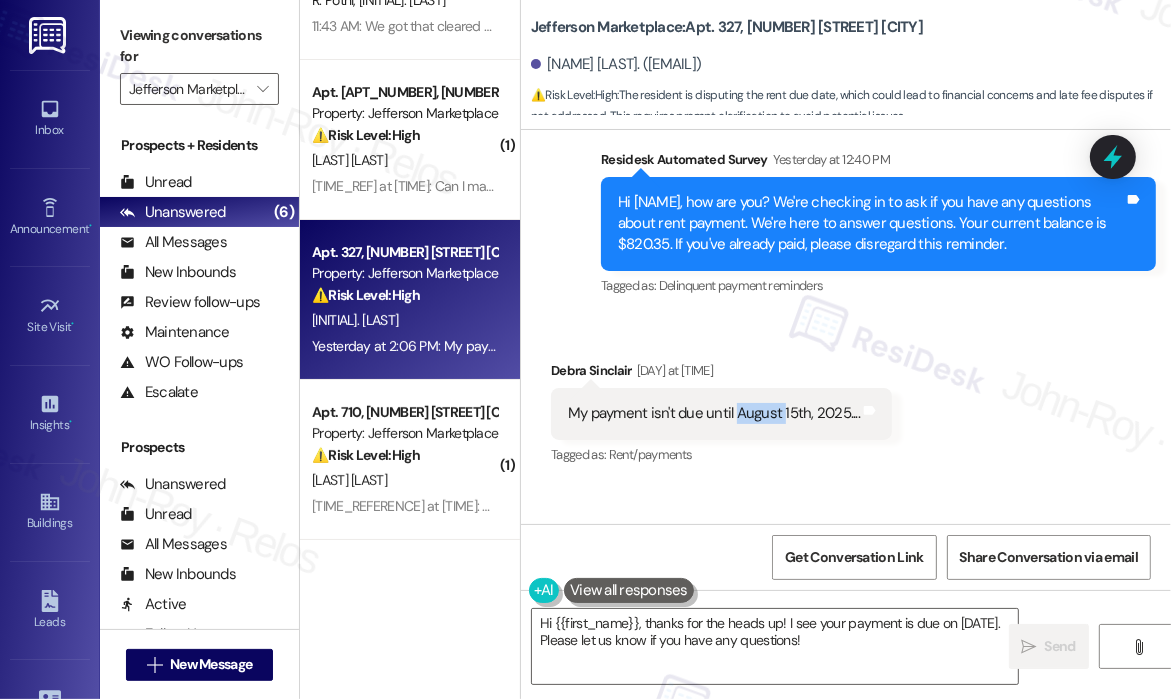 click on "My payment isn't due until August 15th, 2025...." at bounding box center (714, 413) 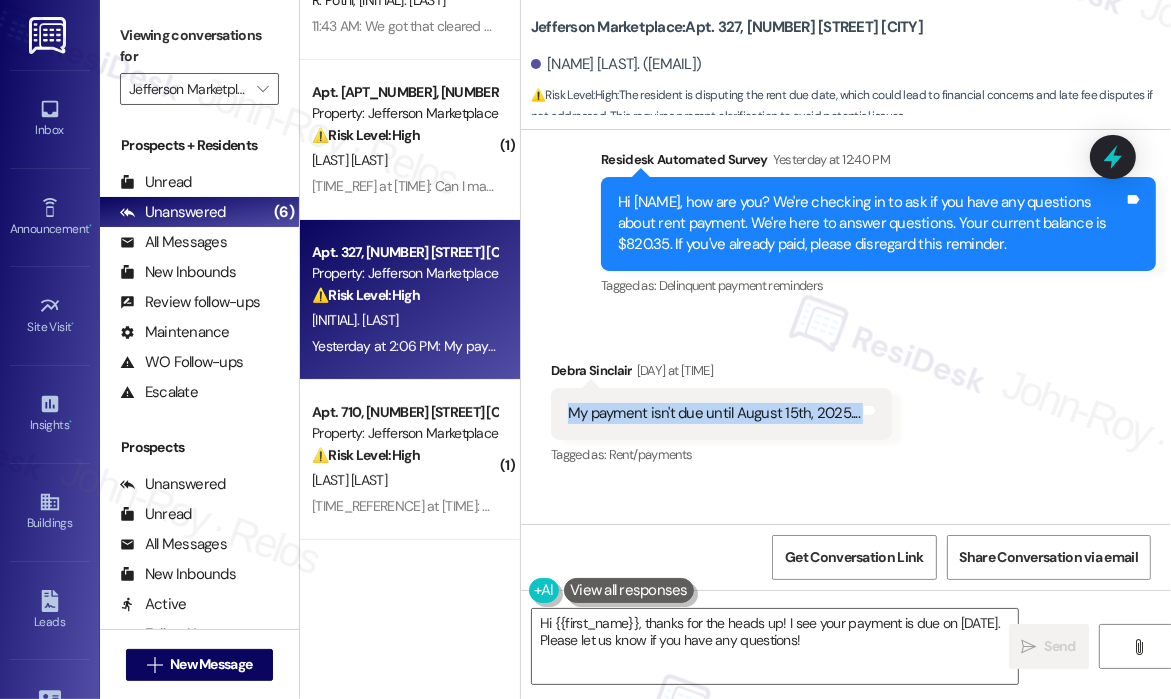 click on "My payment isn't due until August 15th, 2025...." at bounding box center (714, 413) 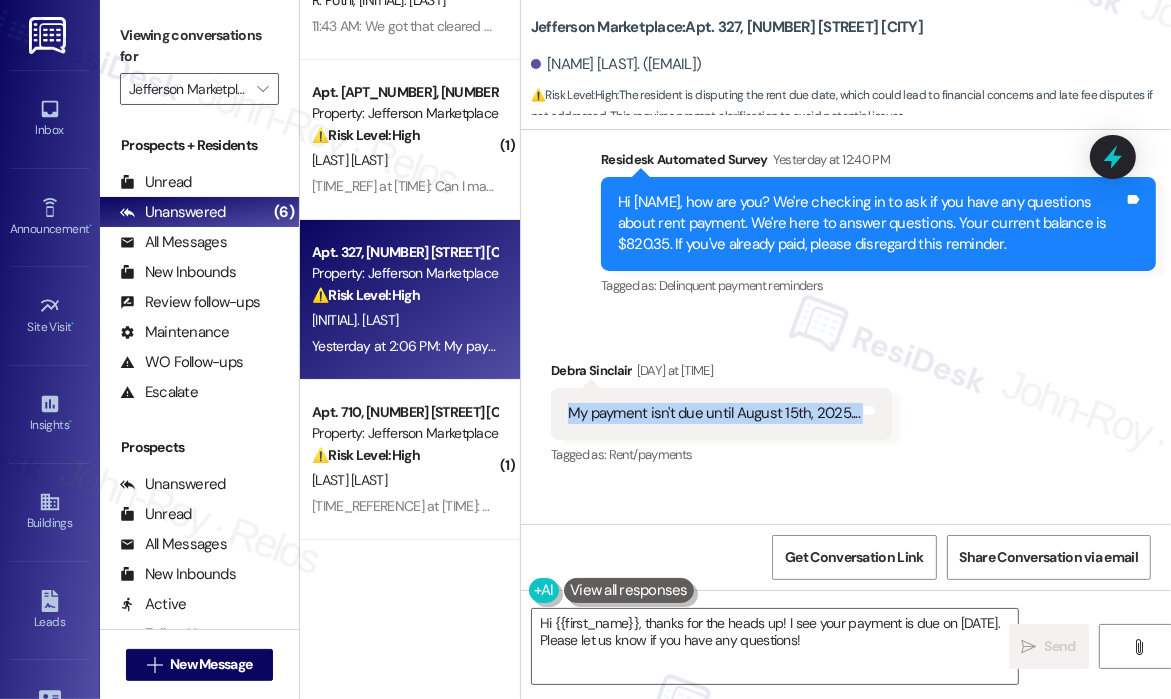 copy on "My payment isn't due until August 15th, 2025....  Tags and notes" 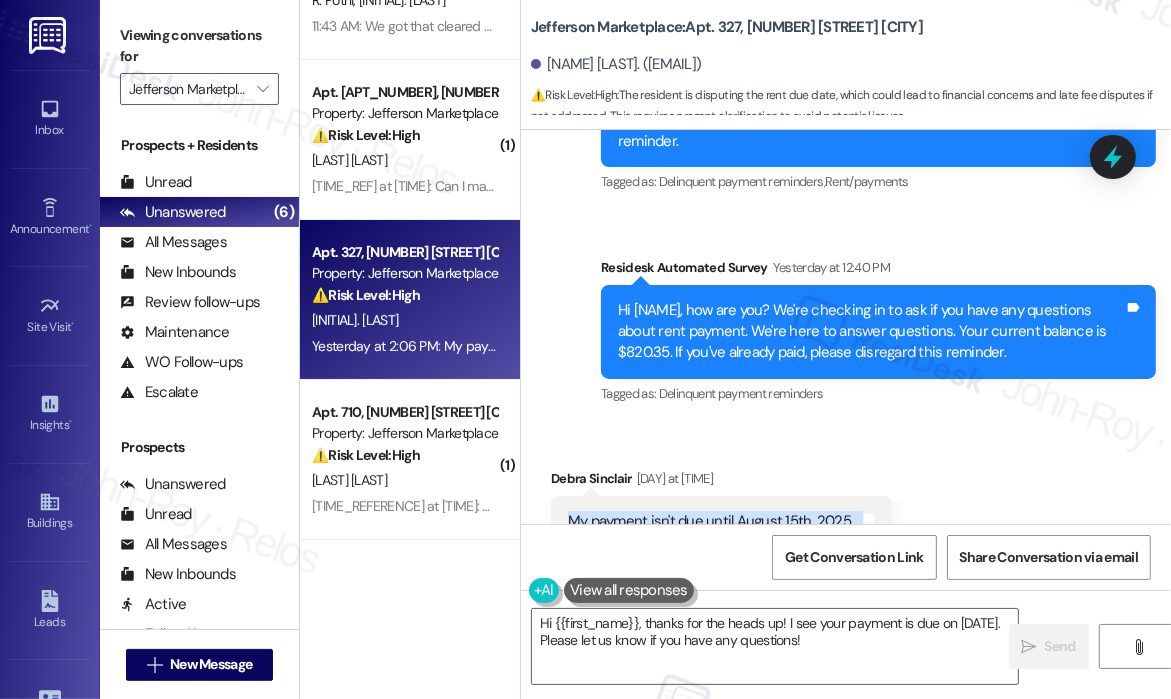 scroll, scrollTop: 9232, scrollLeft: 0, axis: vertical 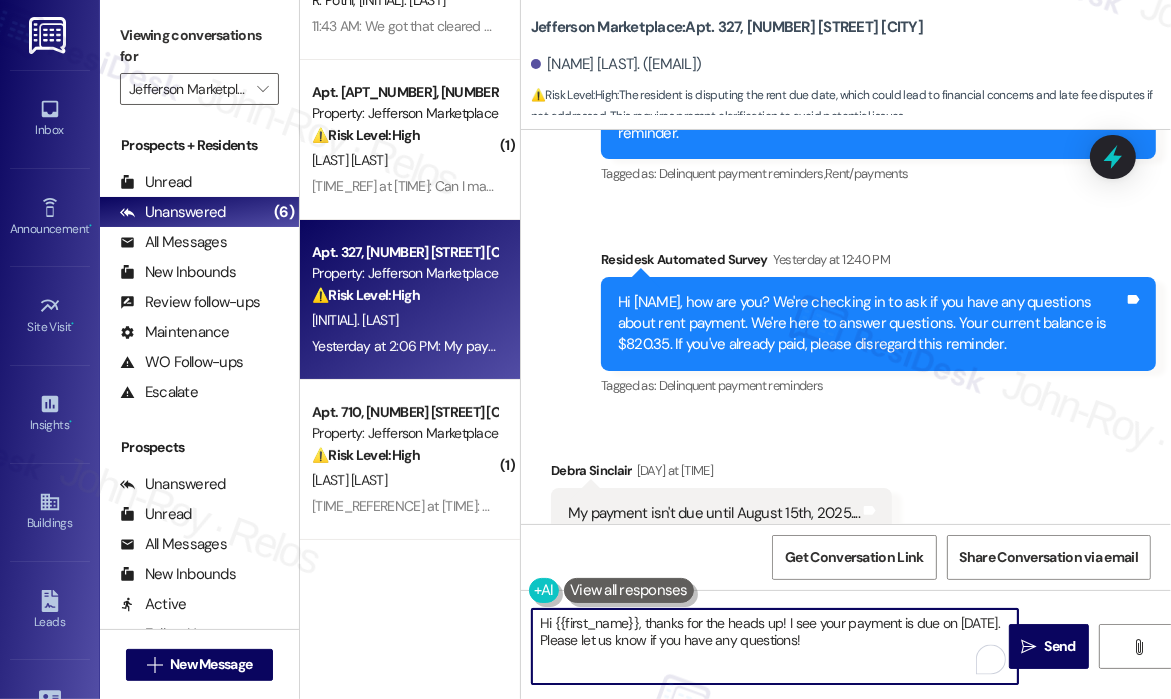 drag, startPoint x: 872, startPoint y: 641, endPoint x: 642, endPoint y: 625, distance: 230.55585 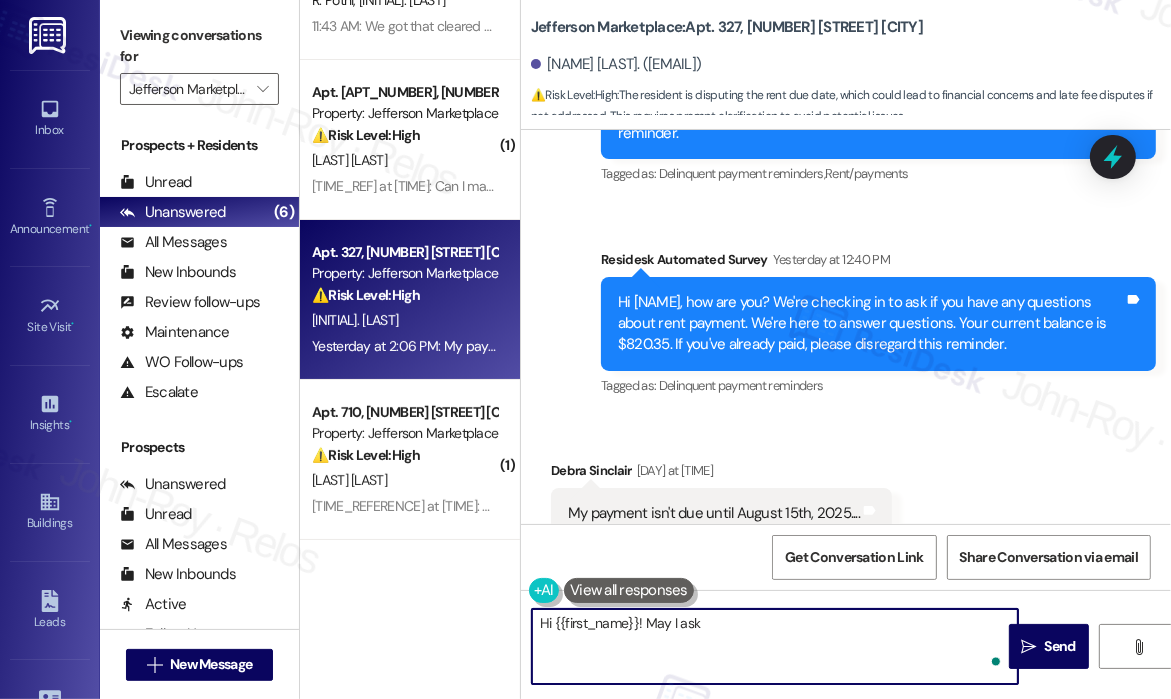 paste on "Where did you see that your due date is [DATE], and has it been the same for the past couple of months?" 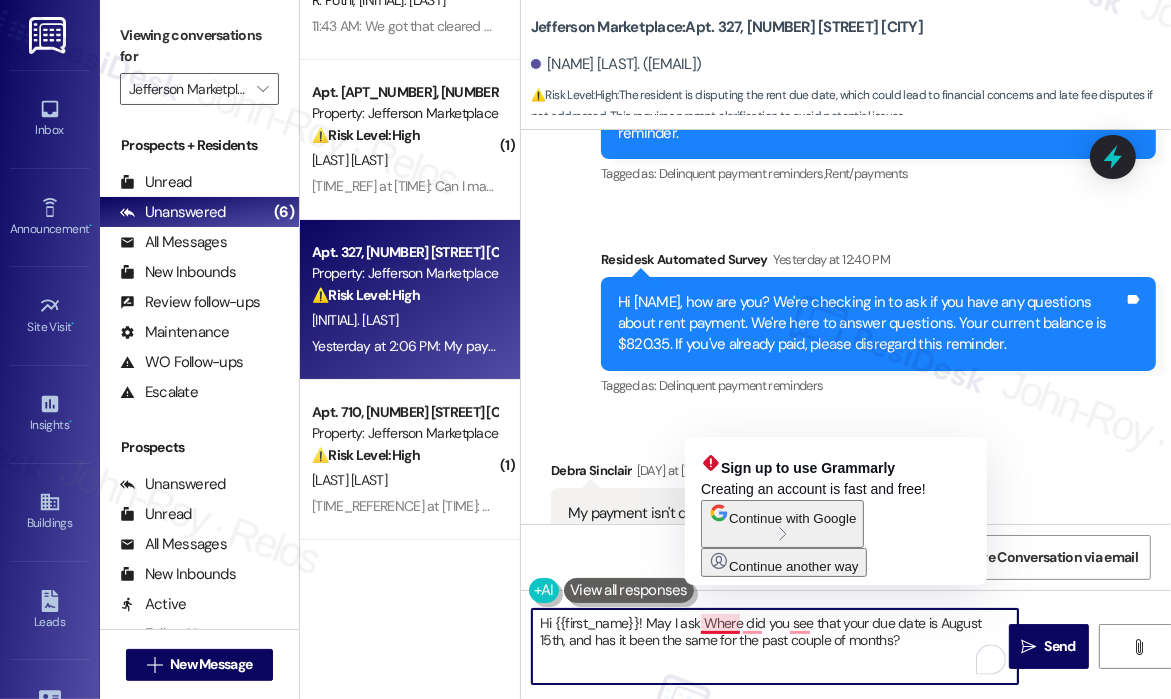 click on "Hi {{first_name}}! May I ask Where did you see that your due date is August 15th, and has it been the same for the past couple of months?" at bounding box center (775, 646) 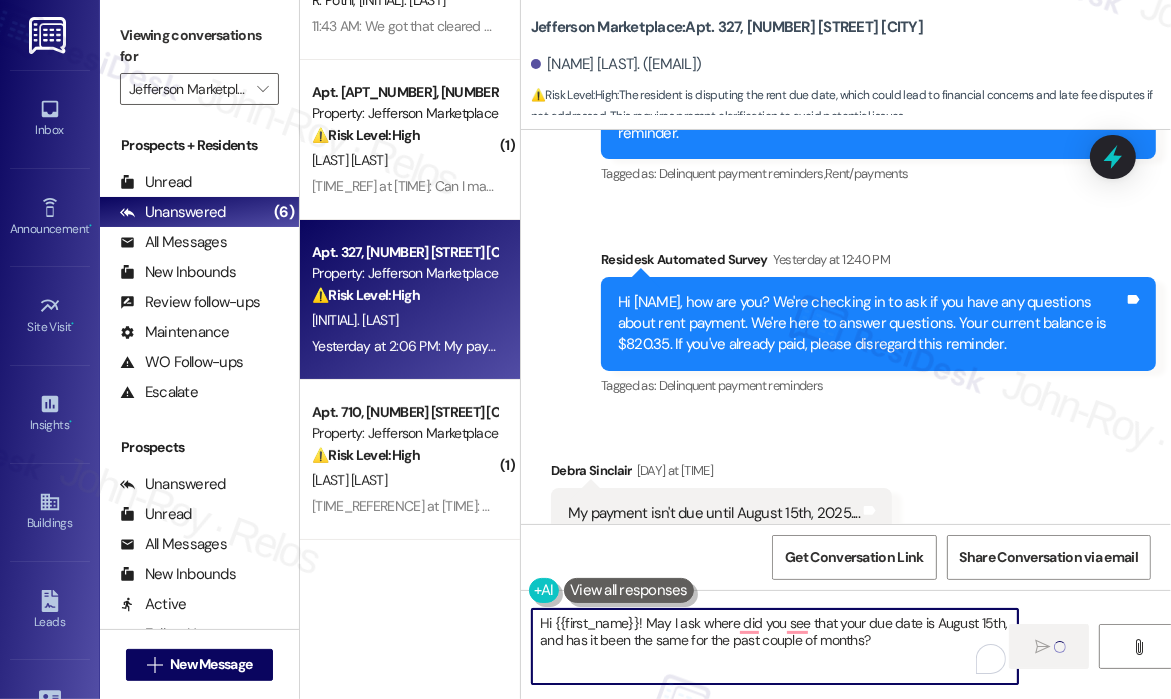 scroll, scrollTop: 300, scrollLeft: 0, axis: vertical 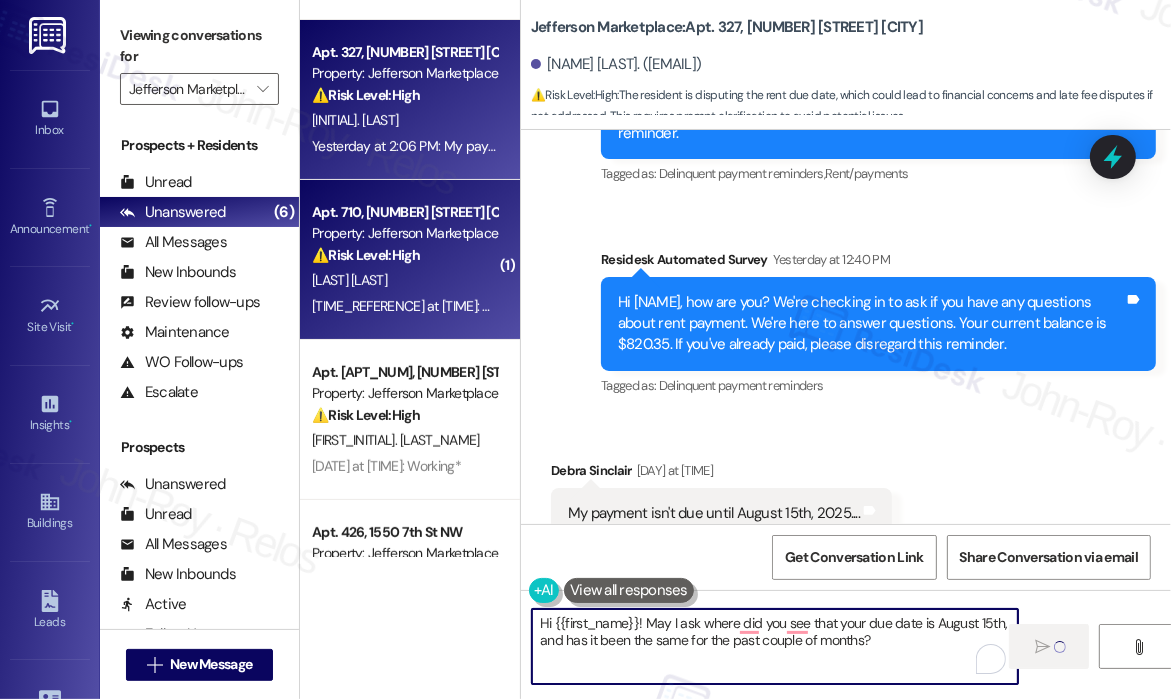 type on "Hi {{first_name}}! May I ask where did you see that your due date is August 15th, and has it been the same for the past couple of months?" 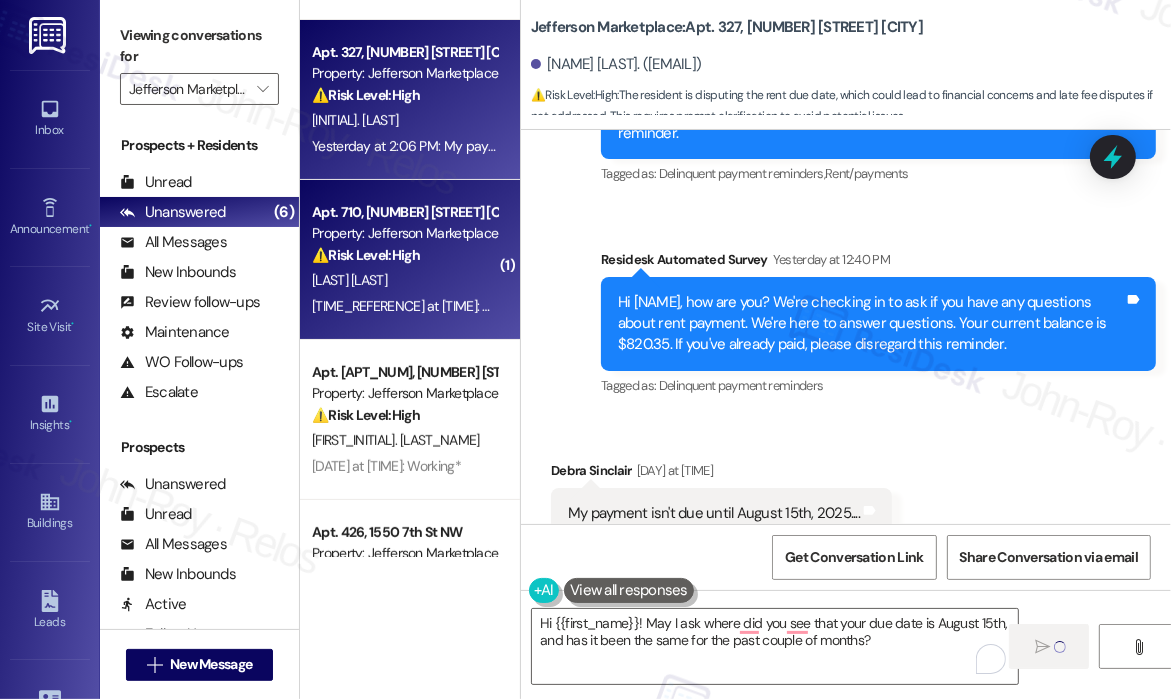 click on "[LAST] [LAST]" at bounding box center [404, 280] 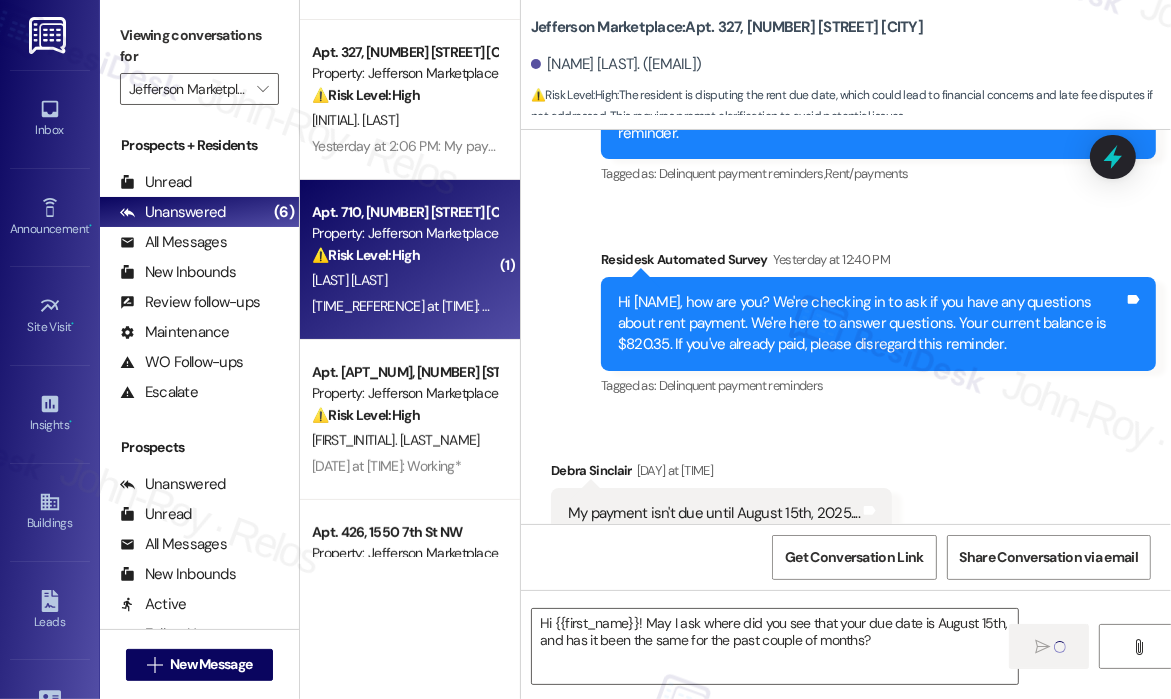 type on "Fetching suggested responses. Please feel free to read through the conversation in the meantime." 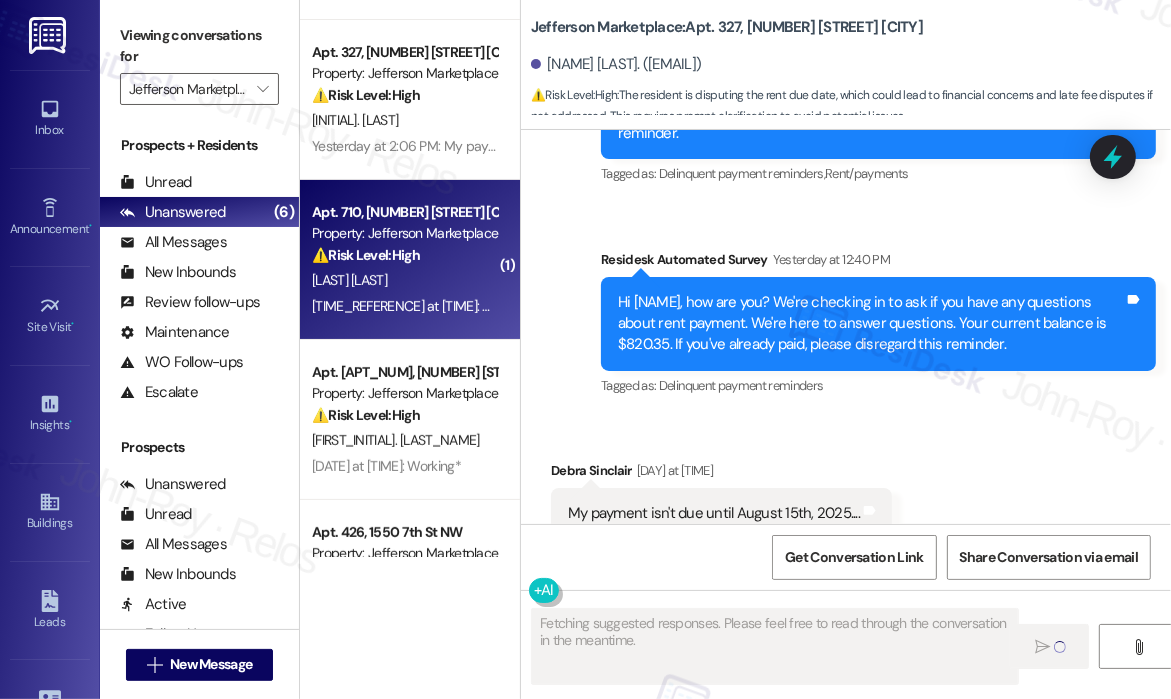 type 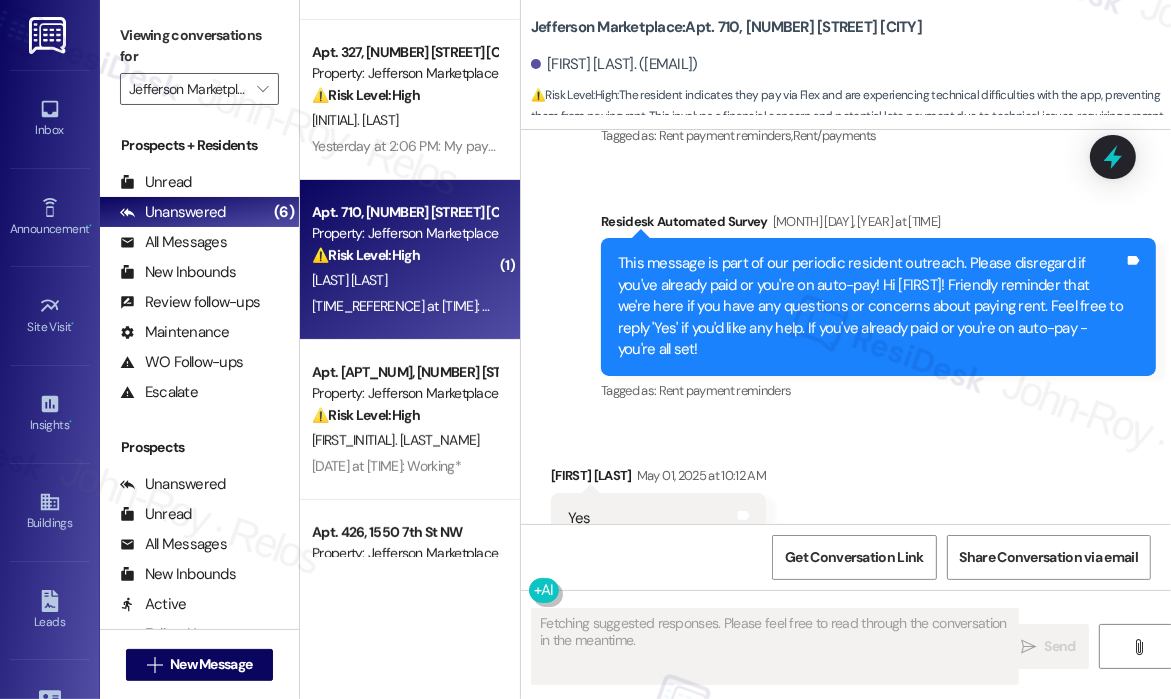 scroll, scrollTop: 8165, scrollLeft: 0, axis: vertical 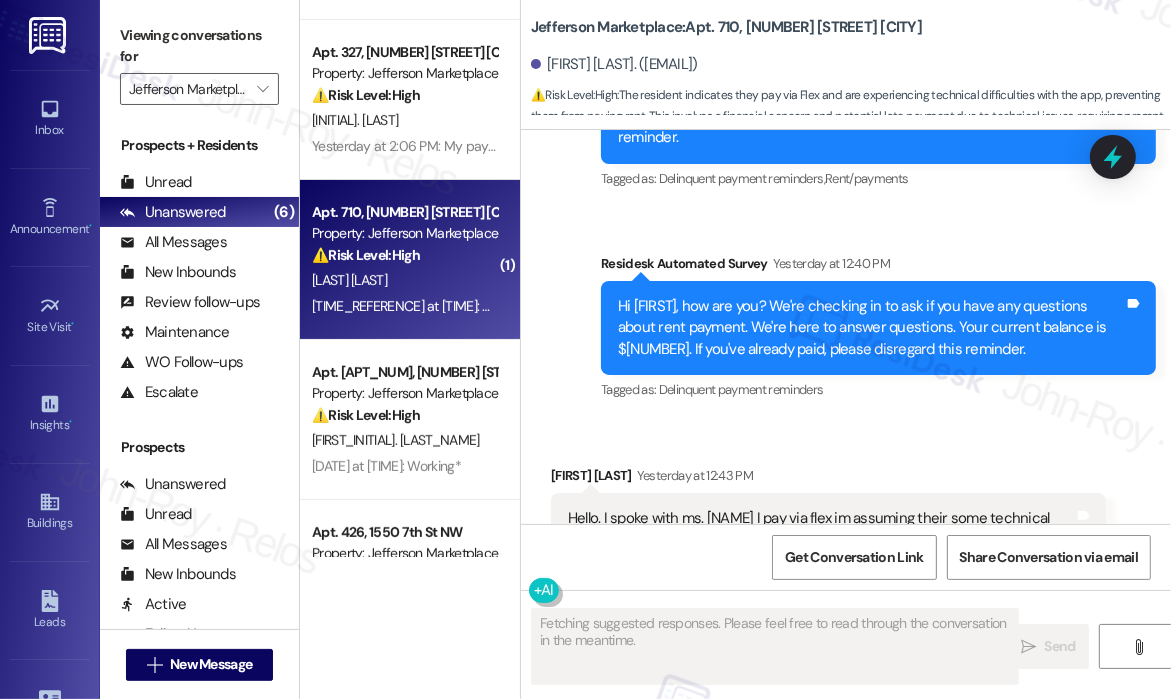 click on "Received via SMS [FIRST] [LAST] Yesterday at 12:43 PM Hello. I spoke with ms. Paula I pay via flex im assuming their some technical difficulties with the app however I am still waiting for them to release my fund back to my account so I can move forward with getting a money order  Tags and notes Tagged as:   Billing discrepancy ,  Click to highlight conversations about Billing discrepancy Additional charges Click to highlight conversations about Additional charges" at bounding box center (828, 541) 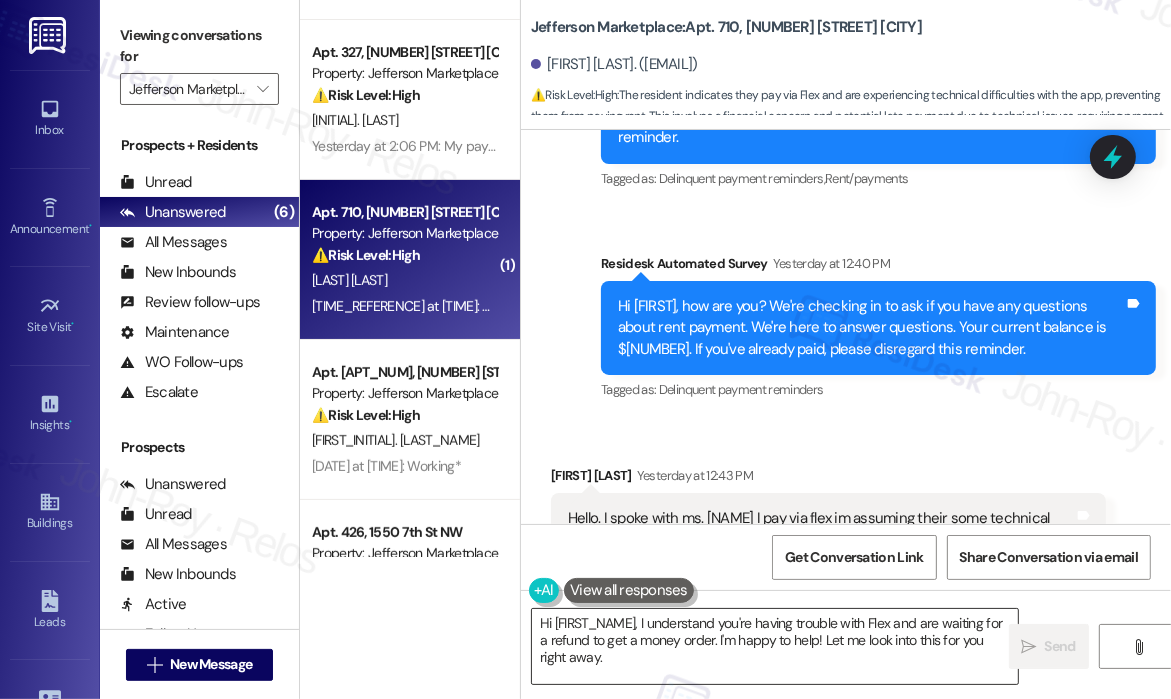 click on "Hi [FIRST_NAME], I understand you're having trouble with Flex and are waiting for a refund to get a money order. I'm happy to help! Let me look into this for you right away." at bounding box center [775, 646] 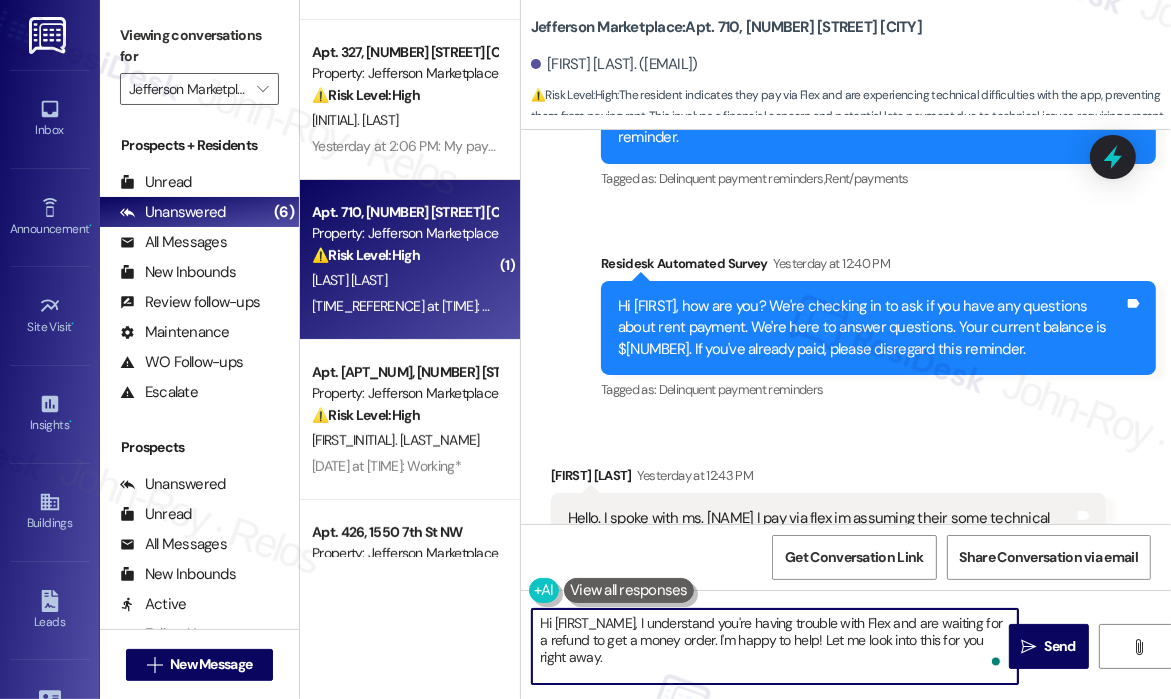 click on "Hi [FIRST_NAME], I understand you're having trouble with Flex and are waiting for a refund to get a money order. I'm happy to help! Let me look into this for you right away." at bounding box center (775, 646) 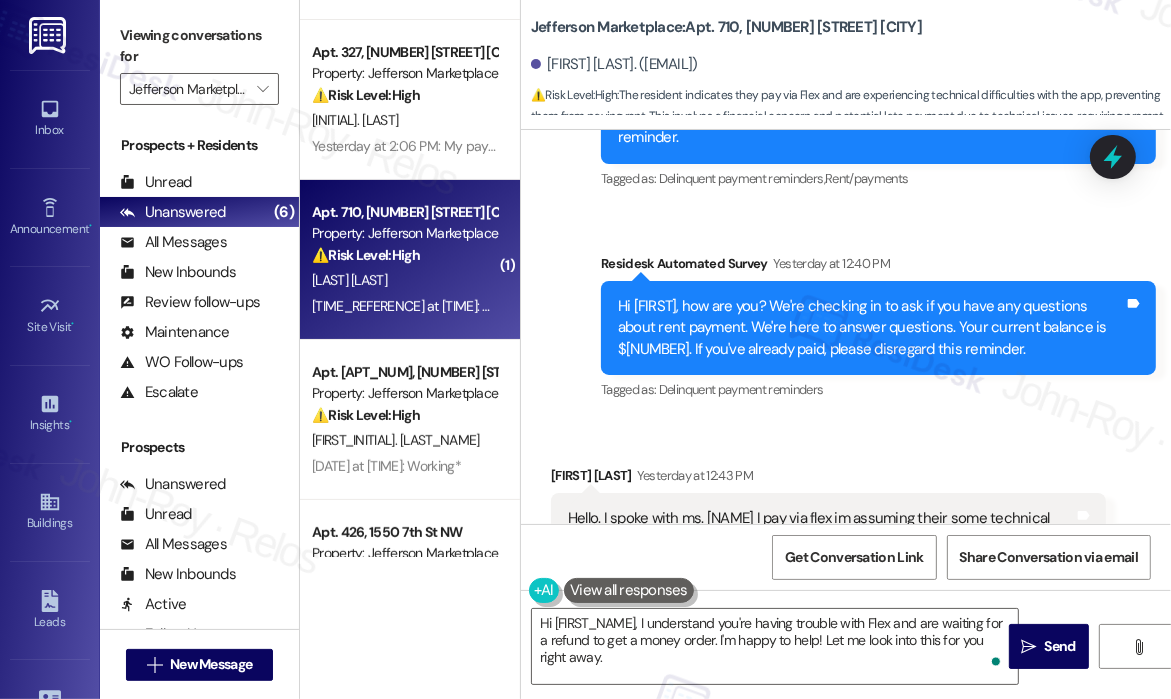 click on "Hello. I spoke with ms. [NAME] I pay via flex im assuming their some technical difficulties with the app however I am still waiting for them to release my fund back to my account so I can move forward with getting a money order" at bounding box center (821, 540) 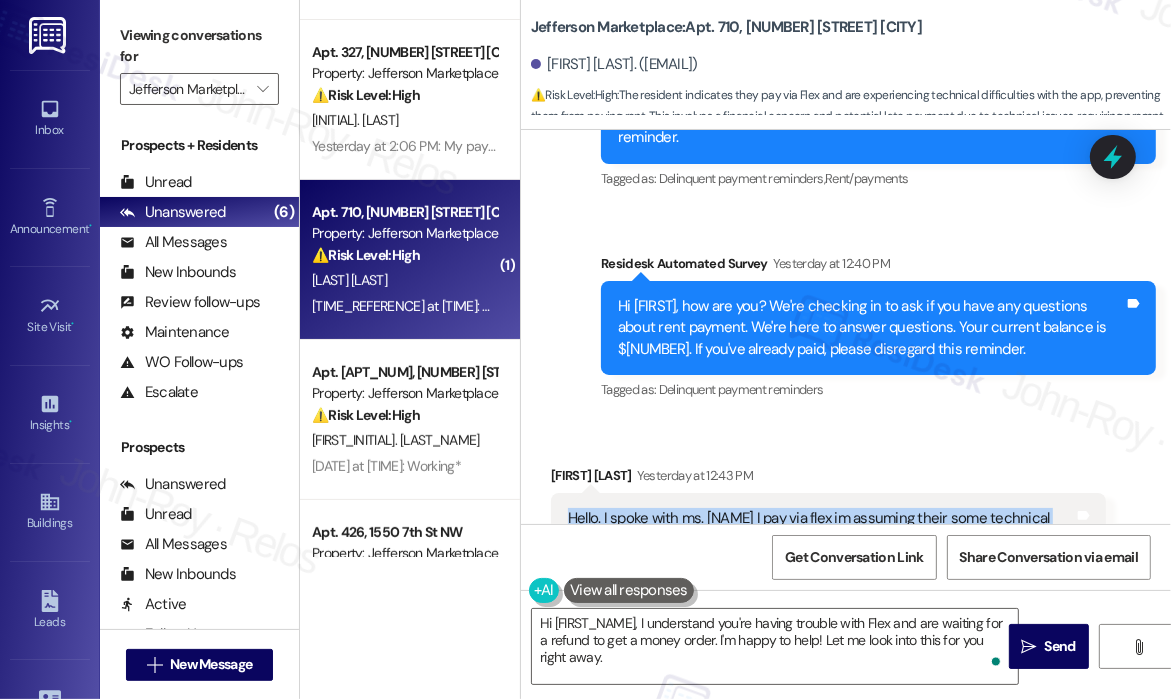 click on "Hello. I spoke with ms. [NAME] I pay via flex im assuming their some technical difficulties with the app however I am still waiting for them to release my fund back to my account so I can move forward with getting a money order" at bounding box center (821, 540) 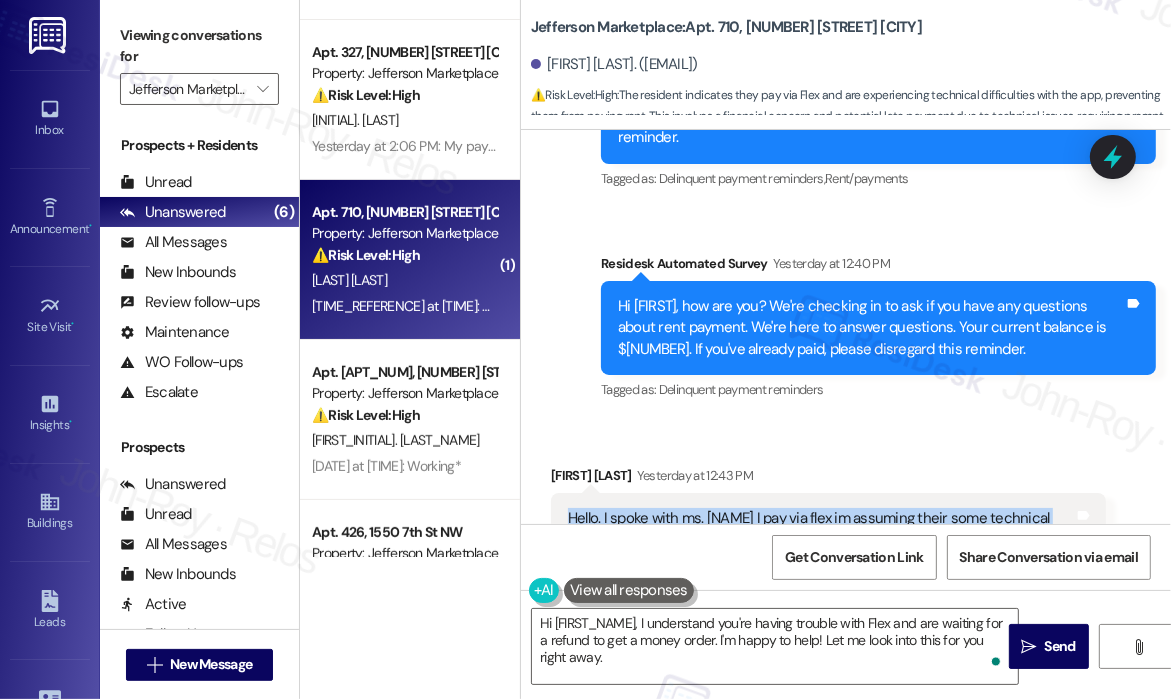 copy on "Hello. I spoke with ms. Paula I pay via flex im assuming their some technical difficulties with the app however I am still waiting for them to release my fund back to my account so I can move forward with getting a money order  Tags and notes" 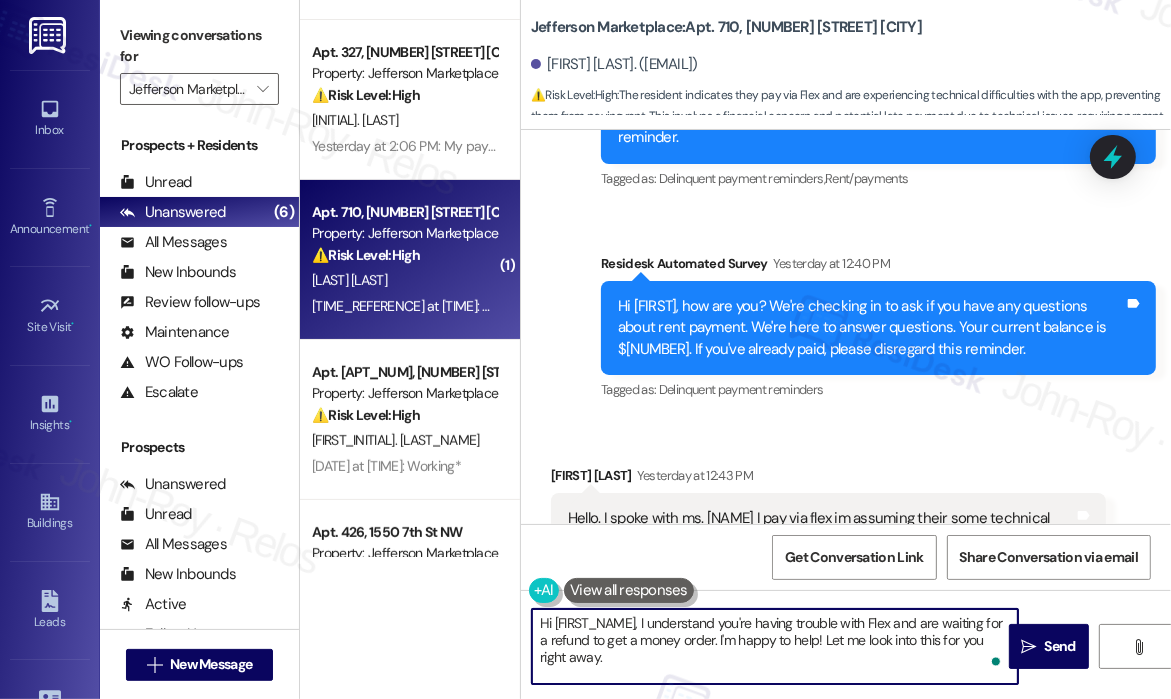 drag, startPoint x: 626, startPoint y: 662, endPoint x: 641, endPoint y: 626, distance: 39 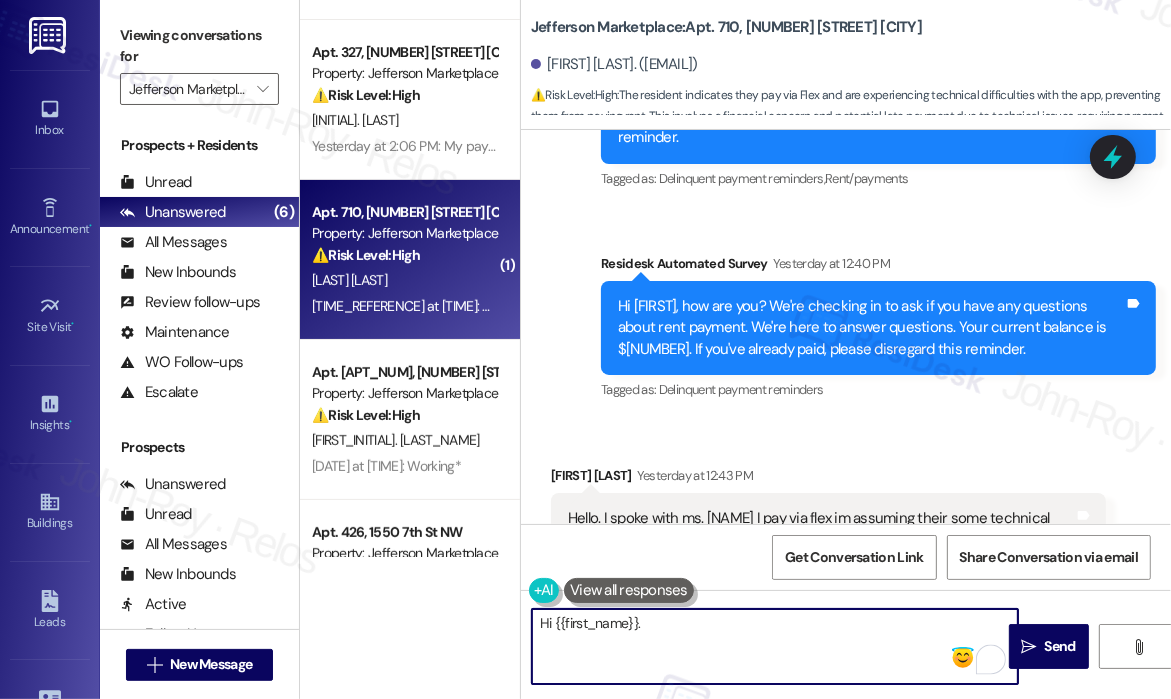 paste on "Thank you for letting me know — I understand you’ve already spoken with [TITLE] [LAST_NAME] and that you’re waiting for Flex to release your funds so you can proceed with getting a money order." 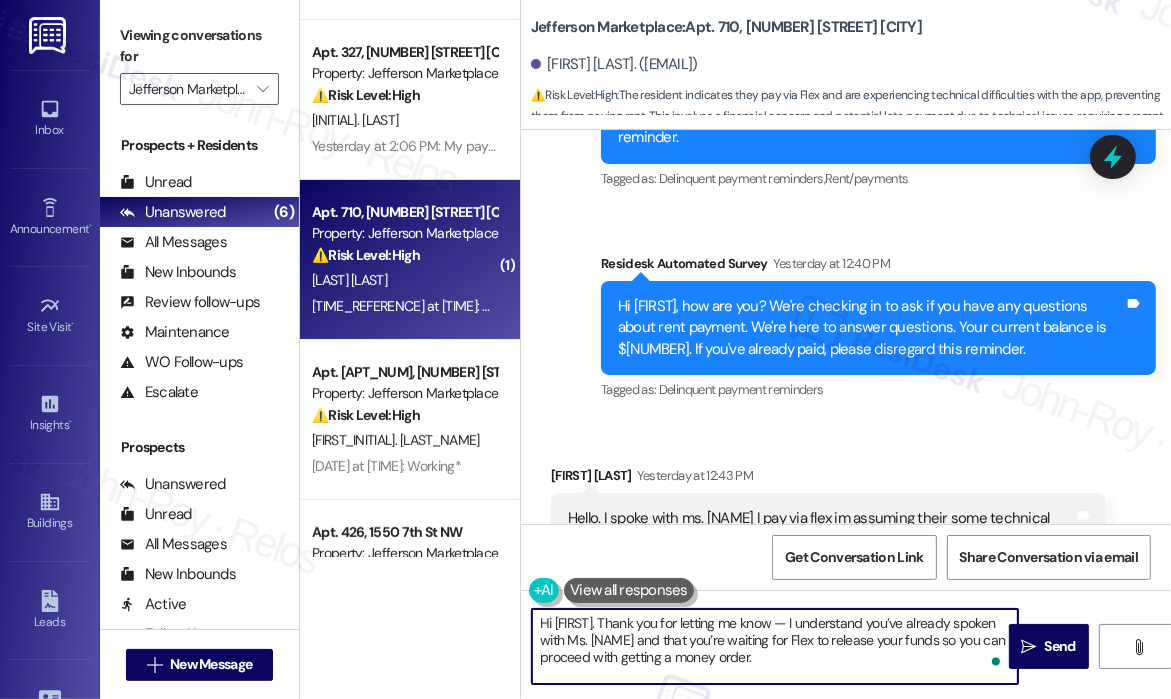 click on "Hi [FIRST]. Thank you for letting me know — I understand you’ve already spoken with Ms. [NAME] and that you’re waiting for Flex to release your funds so you can proceed with getting a money order." at bounding box center [775, 646] 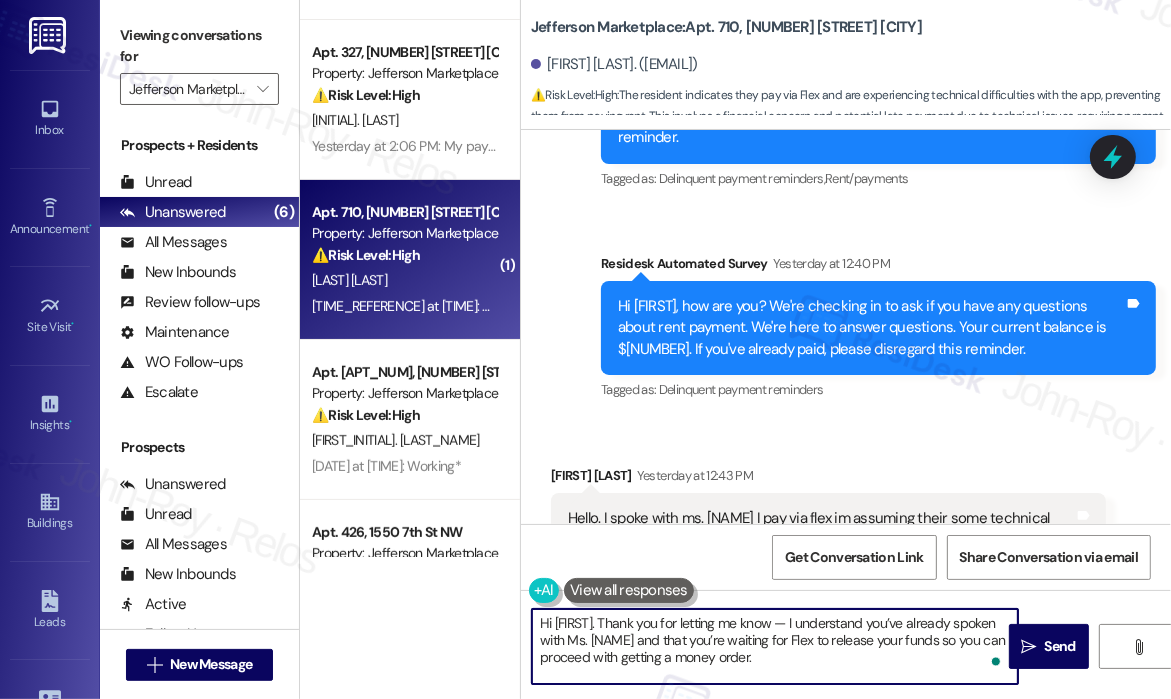 click on "Hi [FIRST]. Thank you for letting me know — I understand you’ve already spoken with Ms. [NAME] and that you’re waiting for Flex to release your funds so you can proceed with getting a money order." at bounding box center (775, 646) 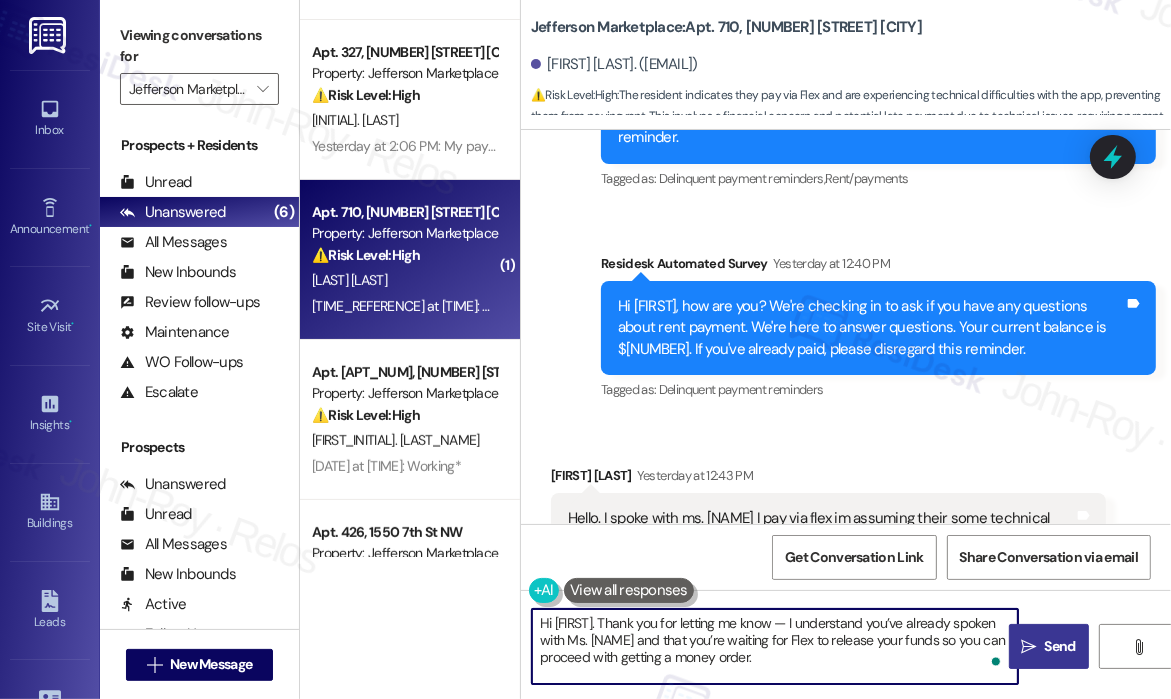 type on "Hi [FIRST]. Thank you for letting me know — I understand you’ve already spoken with Ms. [NAME] and that you’re waiting for Flex to release your funds so you can proceed with getting a money order." 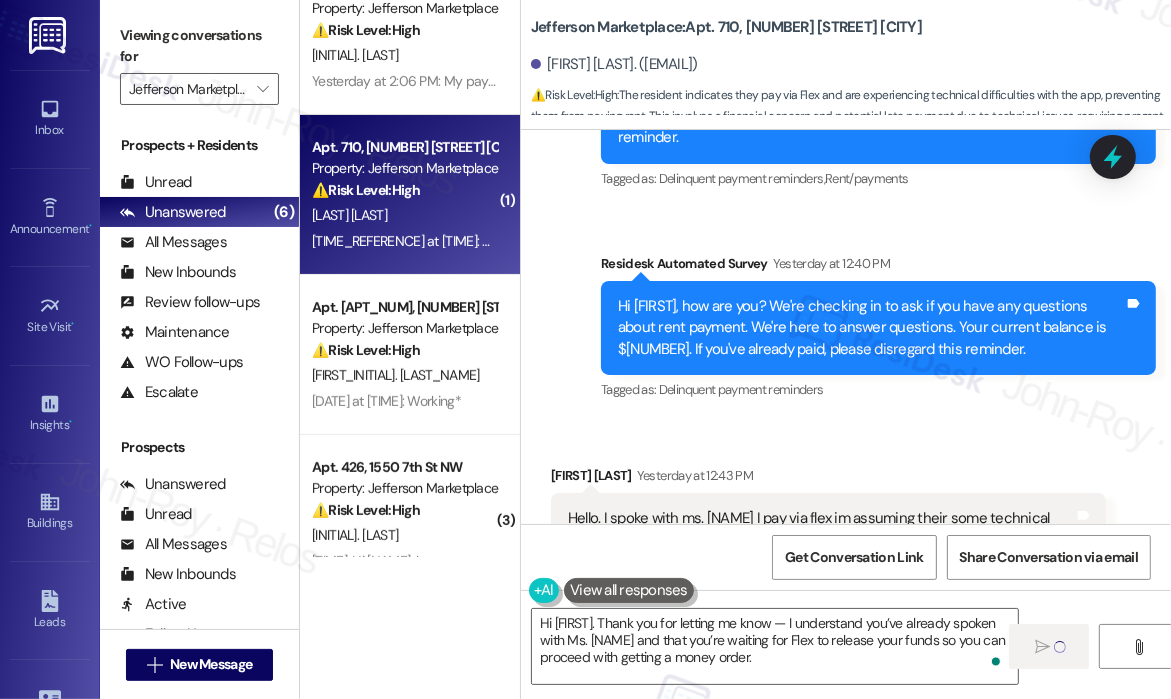 scroll, scrollTop: 400, scrollLeft: 0, axis: vertical 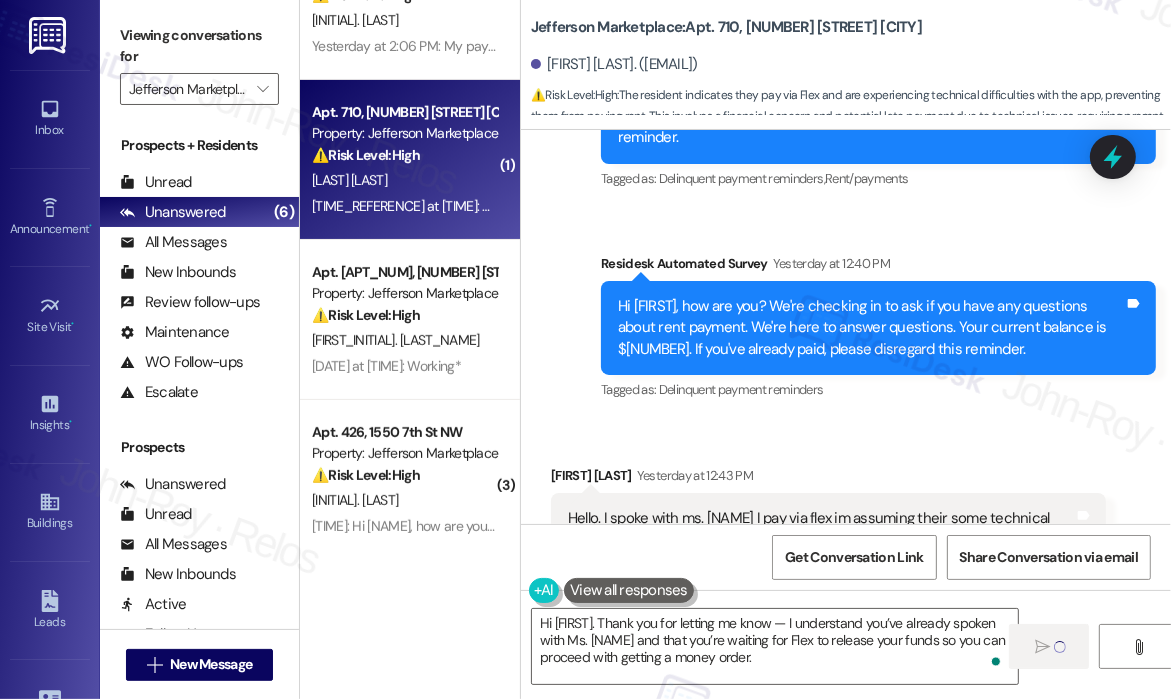 click on "[FIRST_INITIAL]. [LAST_NAME]" at bounding box center [404, 340] 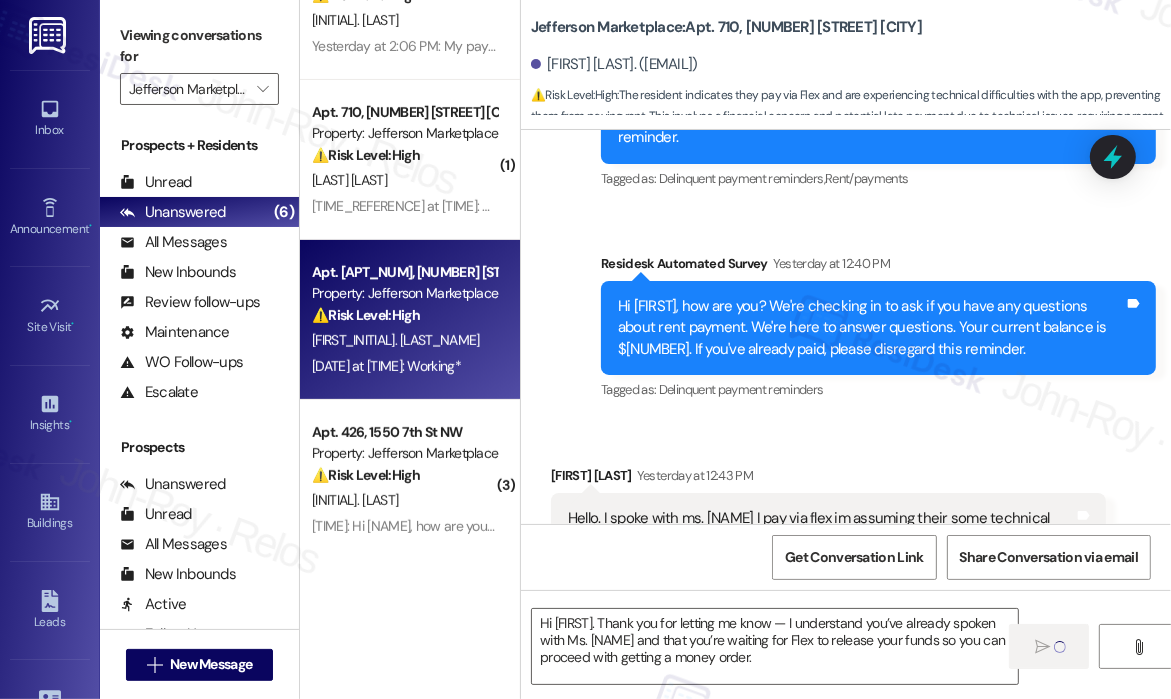 type on "Fetching suggested responses. Please feel free to read through the conversation in the meantime." 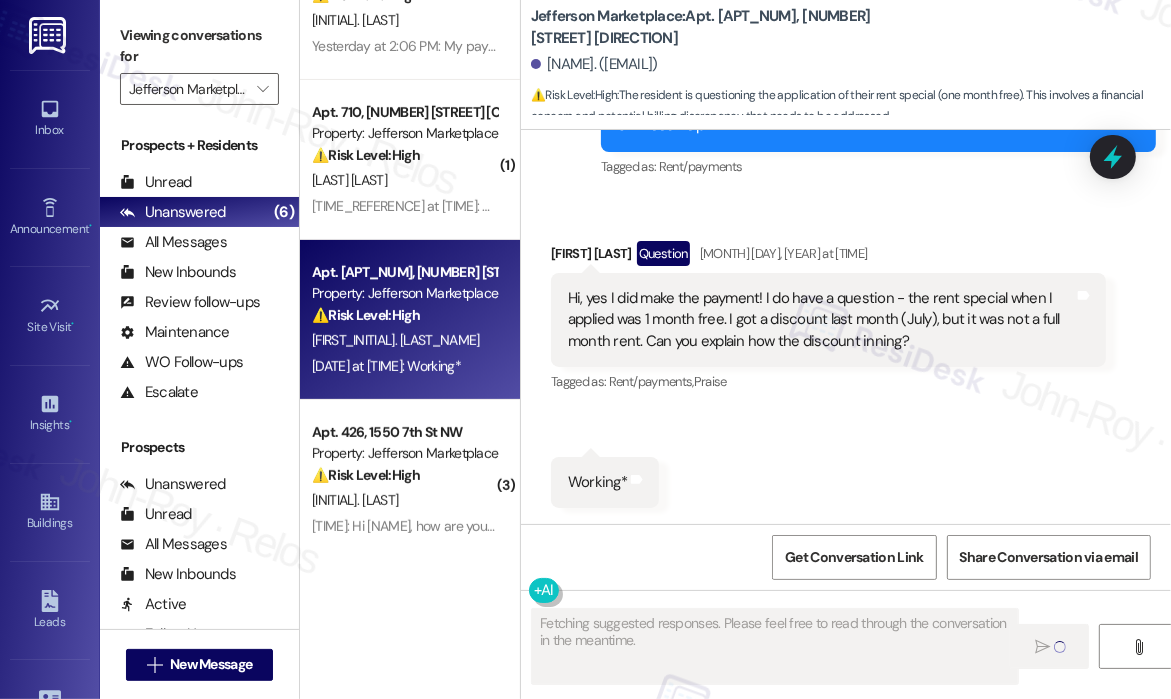 scroll, scrollTop: 1161, scrollLeft: 0, axis: vertical 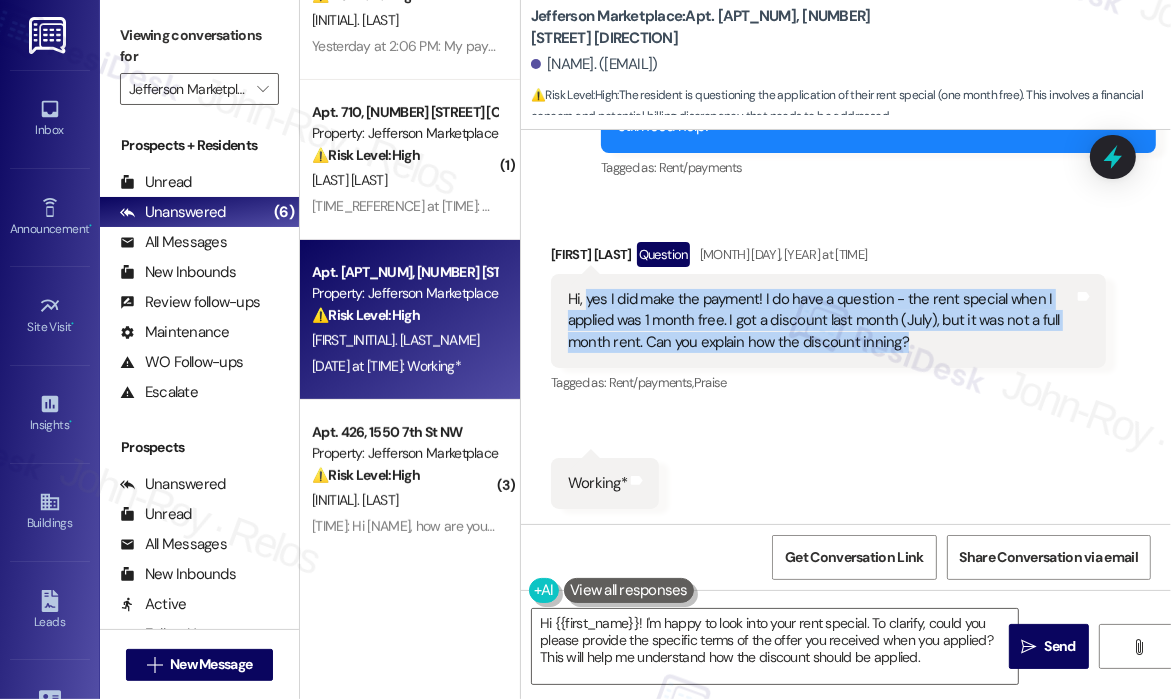 drag, startPoint x: 920, startPoint y: 341, endPoint x: 584, endPoint y: 297, distance: 338.8687 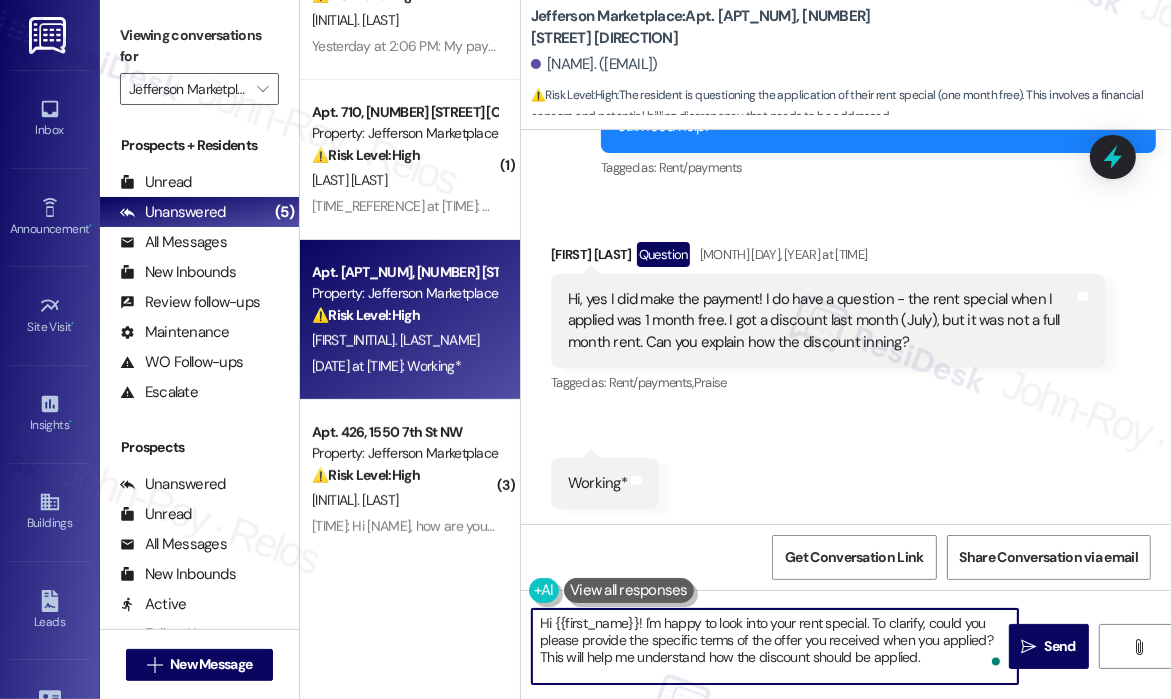 drag, startPoint x: 929, startPoint y: 659, endPoint x: 646, endPoint y: 627, distance: 284.80344 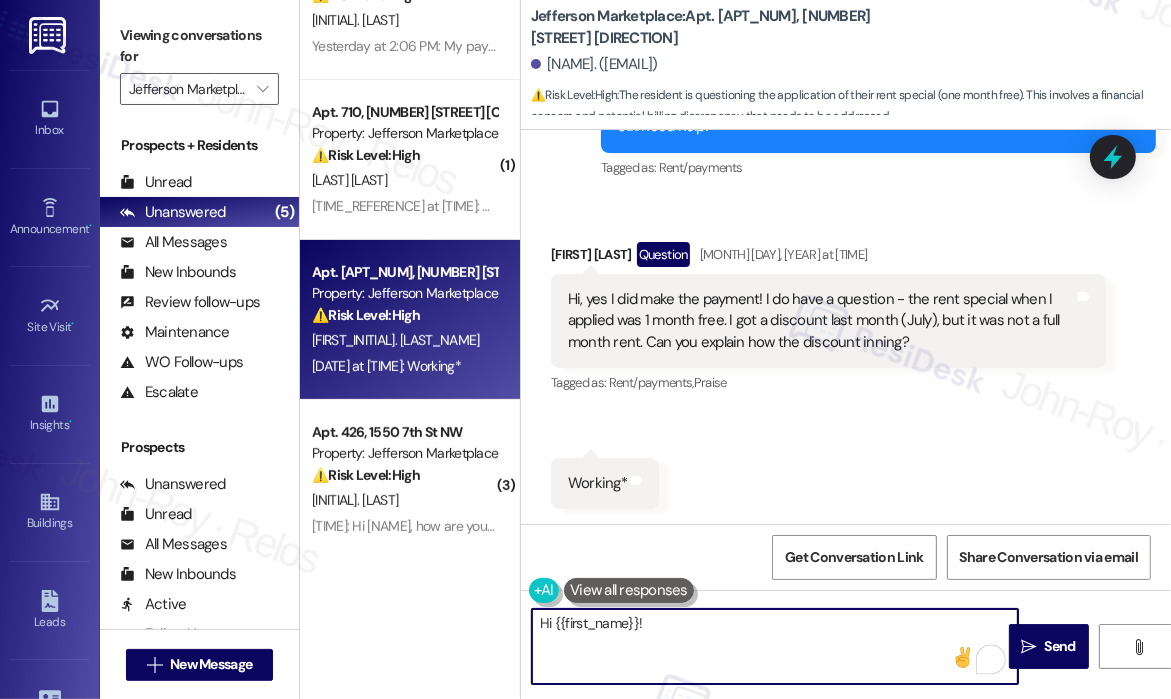 paste on "Got it — thanks for confirming you’ve already made the payment. Just to clarify, you mentioned the rent special when you applied was 1 month free and that you received a discount last month (July), but it wasn’t equal to a full month’s rent.
Can you share more about how you were told the discount would be applied? Has the way it’s been calculated been consistent in past months?" 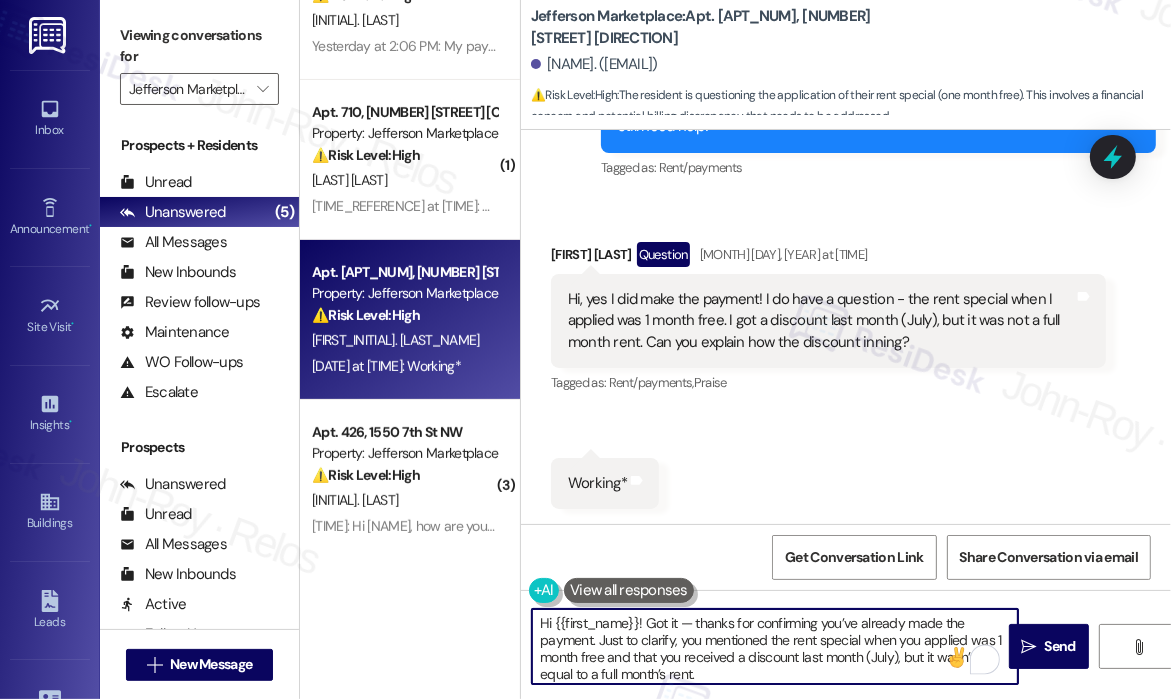 scroll, scrollTop: 50, scrollLeft: 0, axis: vertical 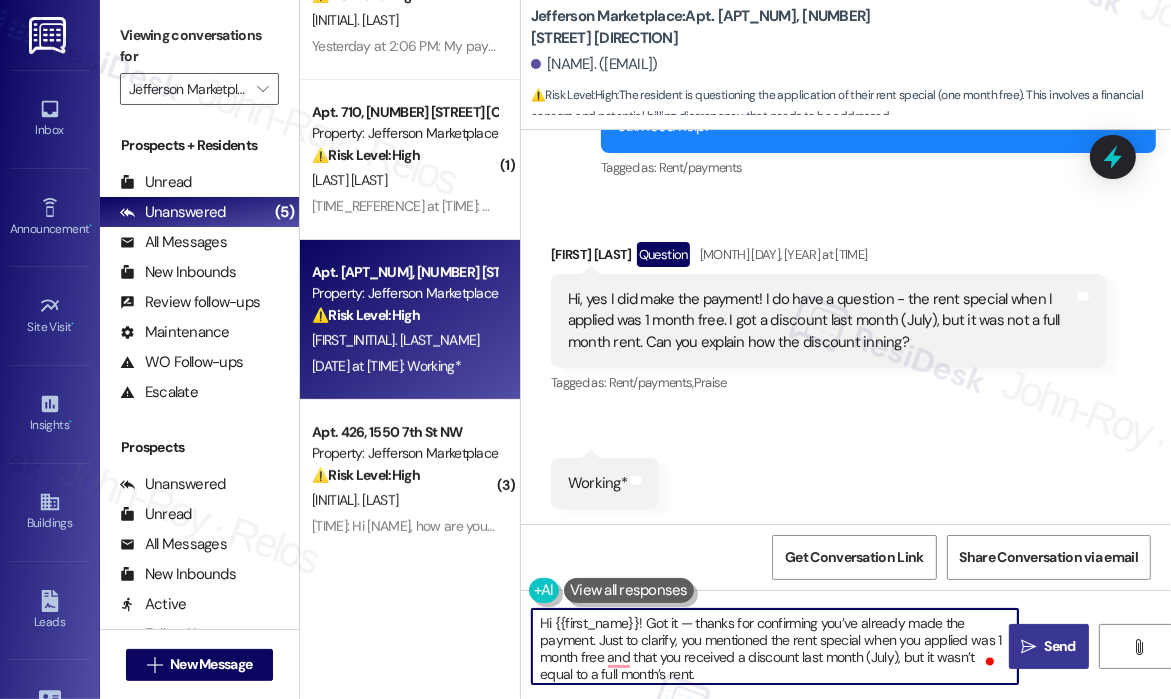 type on "Hi {{first_name}}! Got it — thanks for confirming you’ve already made the payment. Just to clarify, you mentioned the rent special when you applied was 1 month free and that you received a discount last month (July), but it wasn’t equal to a full month’s rent.
Can you share more about how you were told the discount would be applied? Has the way it’s been calculated been consistent in past months?" 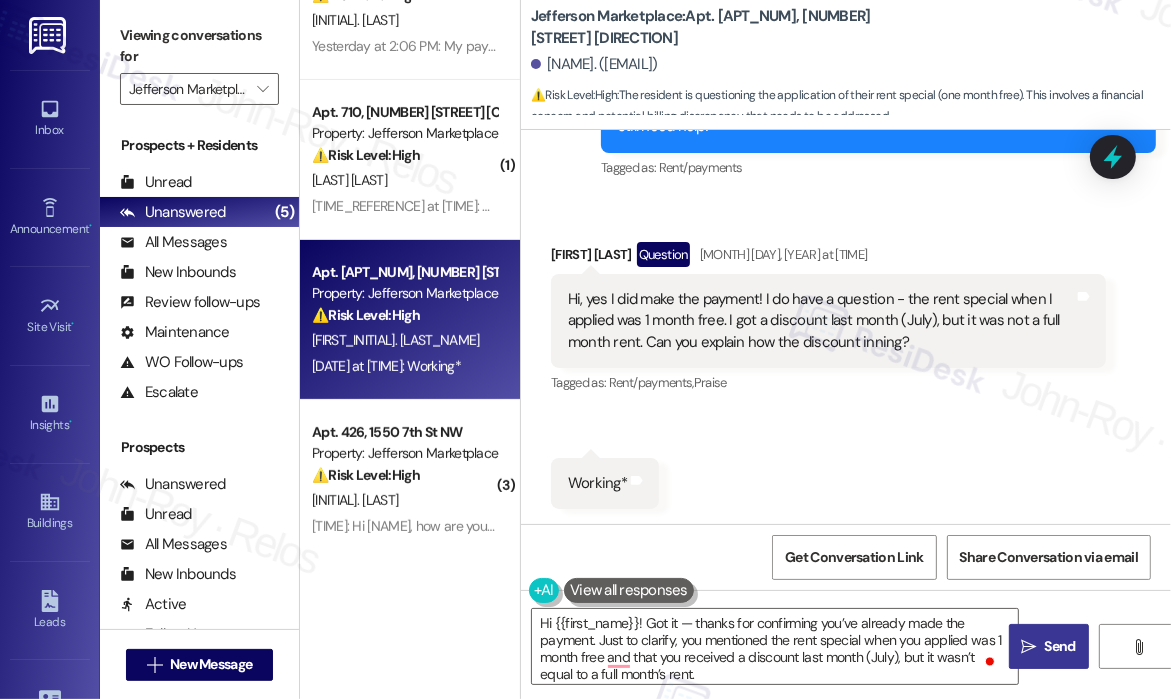 click on "Send" at bounding box center [1060, 646] 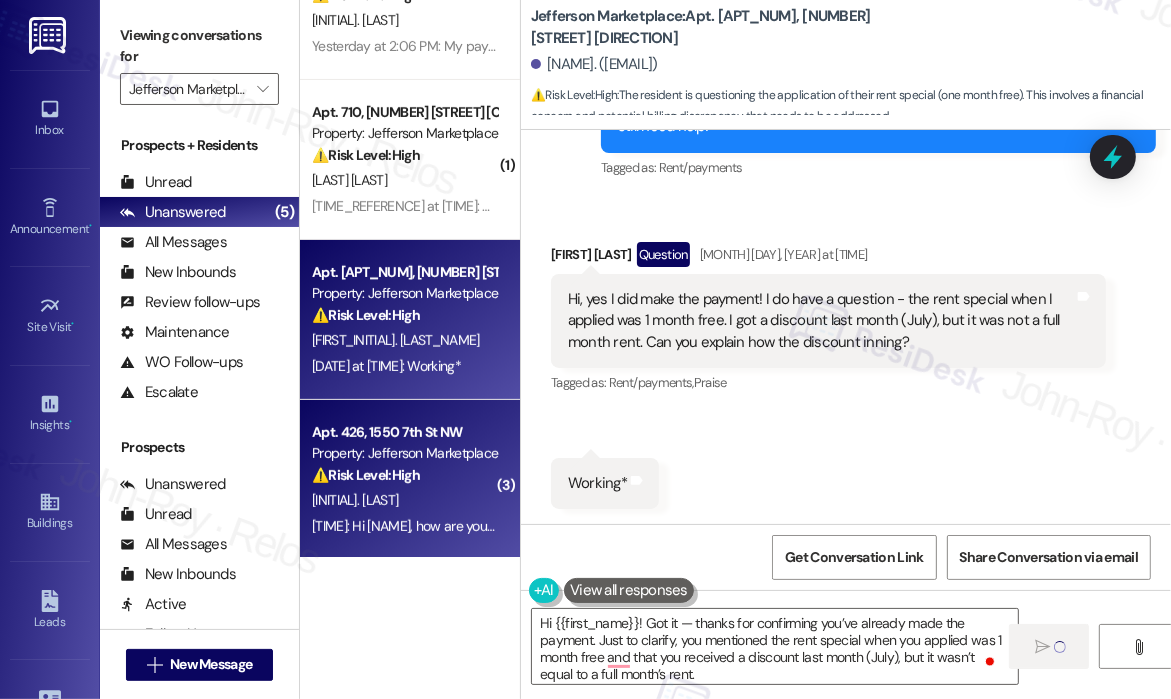 click on "[TIME]: Hi [NAME], how are you? We're checking in to ask if you have any questions about rent payment. We're here to answer questions. Your current balance is $777.60. If you've already paid, please disregard this reminder. [TIME]: Hi [NAME], how are you? We're checking in to ask if you have any questions about rent payment. We're here to answer questions. Your current balance is $777.60. If you've already paid, please disregard this reminder." at bounding box center [952, 526] 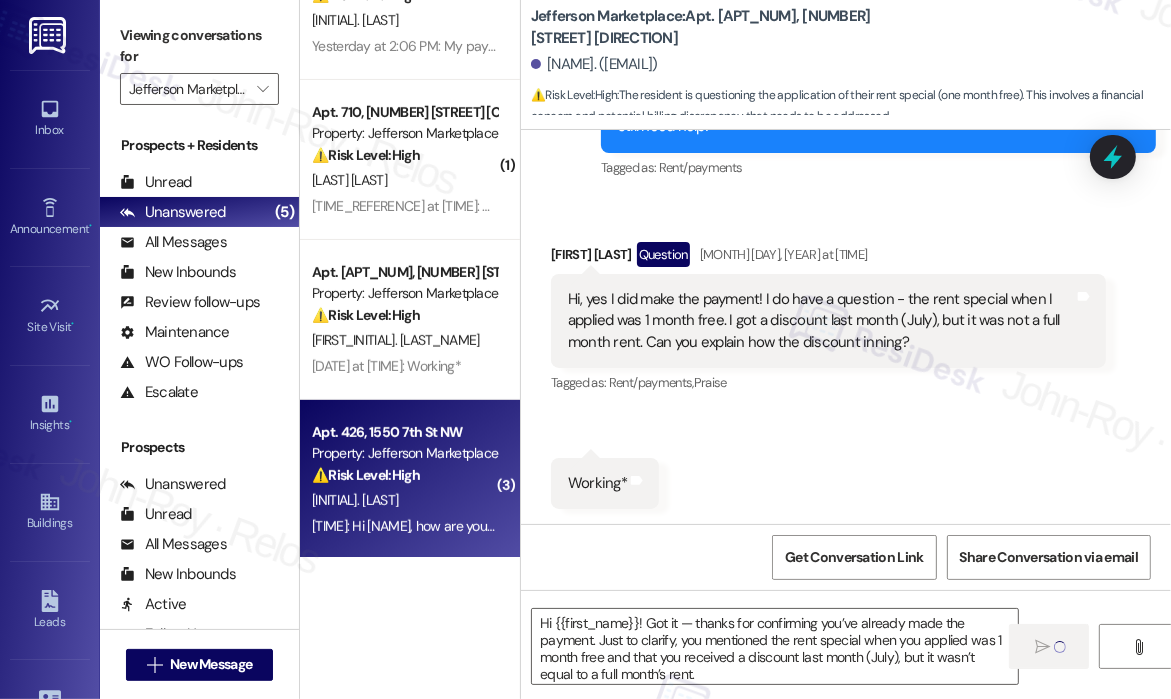 type on "Fetching suggested responses. Please feel free to read through the conversation in the meantime." 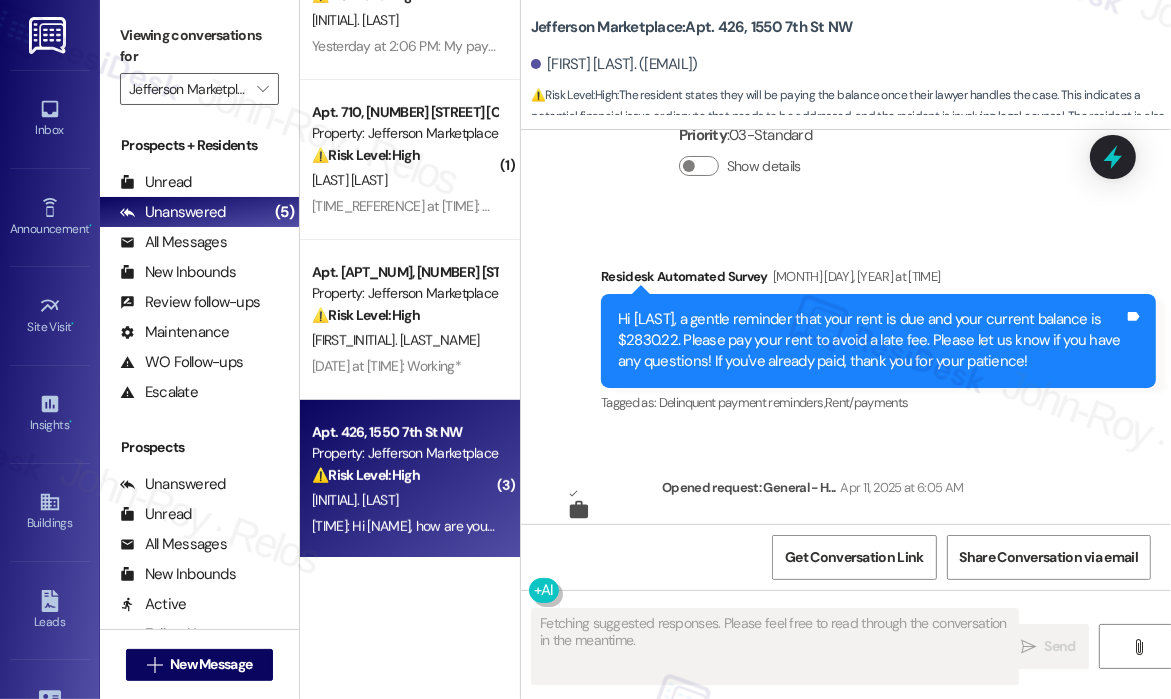 scroll, scrollTop: 16476, scrollLeft: 0, axis: vertical 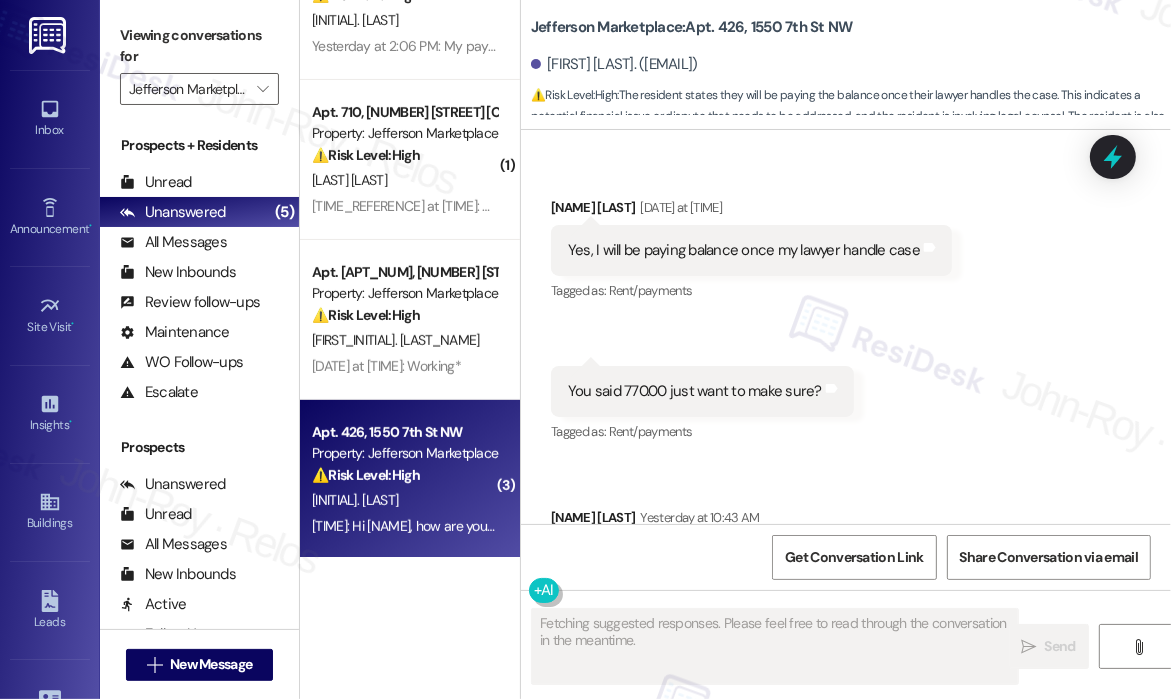 click on "Received via SMS Tonia Wilson Aug 06, 2025 at 1:24 PM Yes, I will be paying balance once my lawyer handle case Tags and notes Tagged as:   Rent/payments Click to highlight conversations about Rent/payments Received via SMS 1:24 PM Tonia Wilson Question Aug 06, 2025 at 1:24 PM You said 770.00 just want to make sure? Tags and notes Tagged as:   Rent/payments Click to highlight conversations about Rent/payments Received via SMS Tonia Wilson Yesterday at 10:43 AM Gm did you check Tags and notes Tagged as:   Call request Click to highlight conversations about Call request" at bounding box center [846, 391] 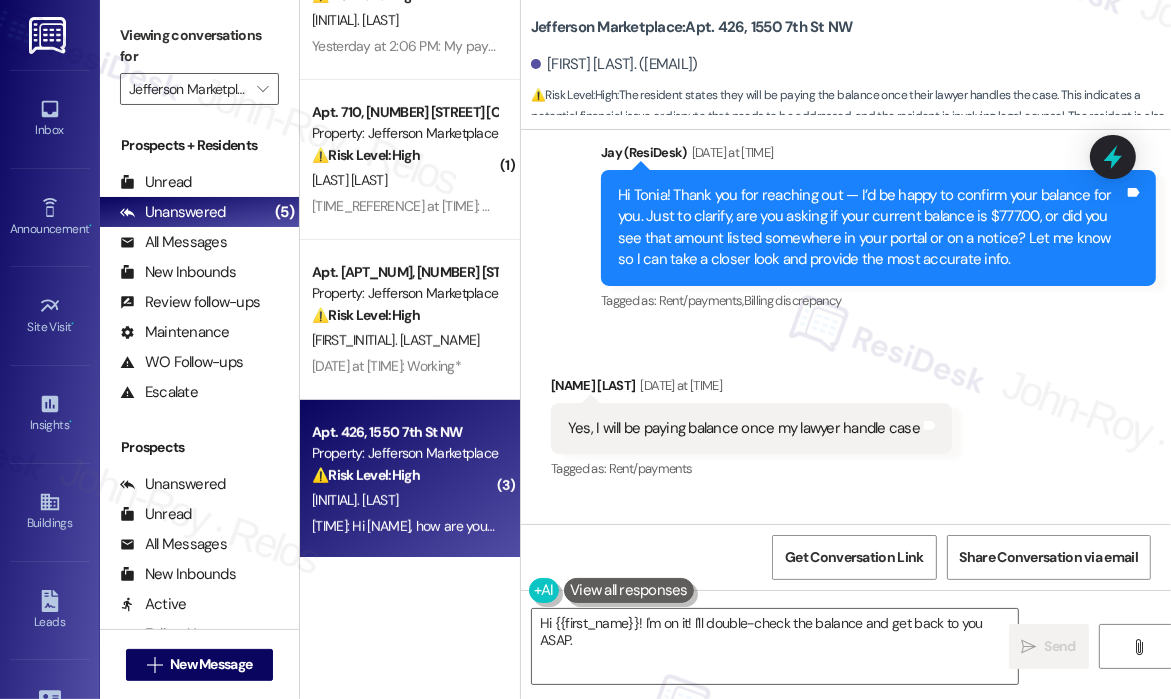 scroll, scrollTop: 16276, scrollLeft: 0, axis: vertical 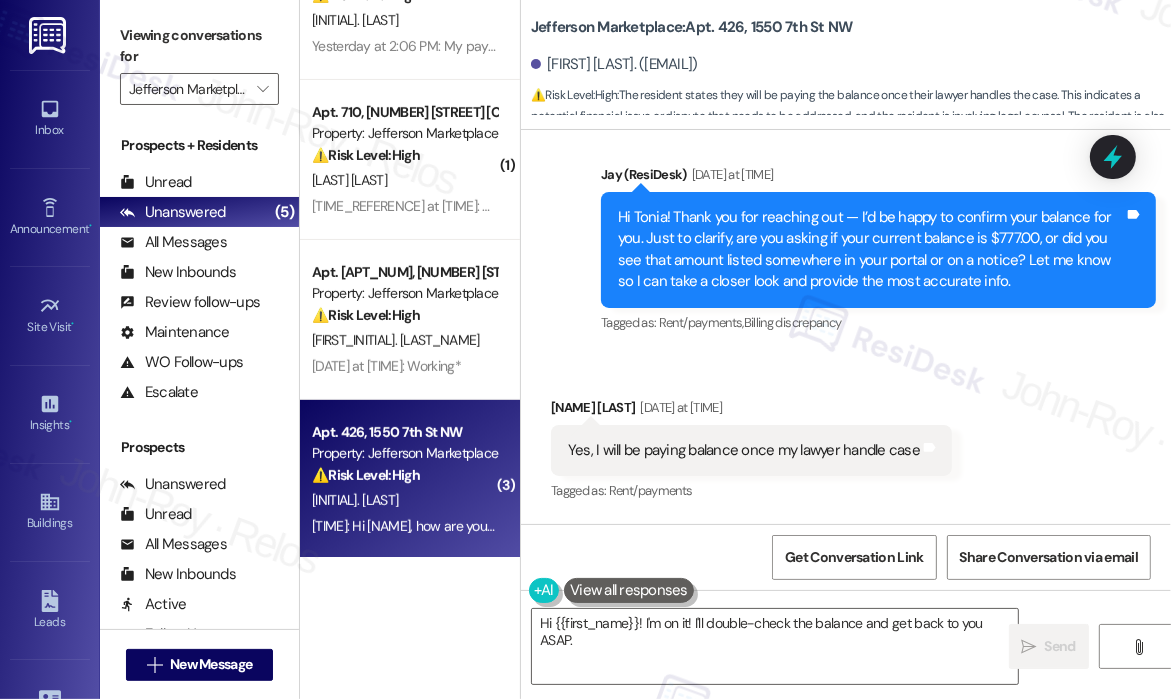 click on "Received via SMS Tonia Wilson Aug 06, 2025 at 1:24 PM Yes, I will be paying balance once my lawyer handle case Tags and notes Tagged as:   Rent/payments Click to highlight conversations about Rent/payments Received via SMS 1:24 PM Tonia Wilson Question Aug 06, 2025 at 1:24 PM You said 770.00 just want to make sure? Tags and notes Tagged as:   Rent/payments Click to highlight conversations about Rent/payments Received via SMS Tonia Wilson Yesterday at 10:43 AM Gm did you check Tags and notes Tagged as:   Call request Click to highlight conversations about Call request" at bounding box center [846, 591] 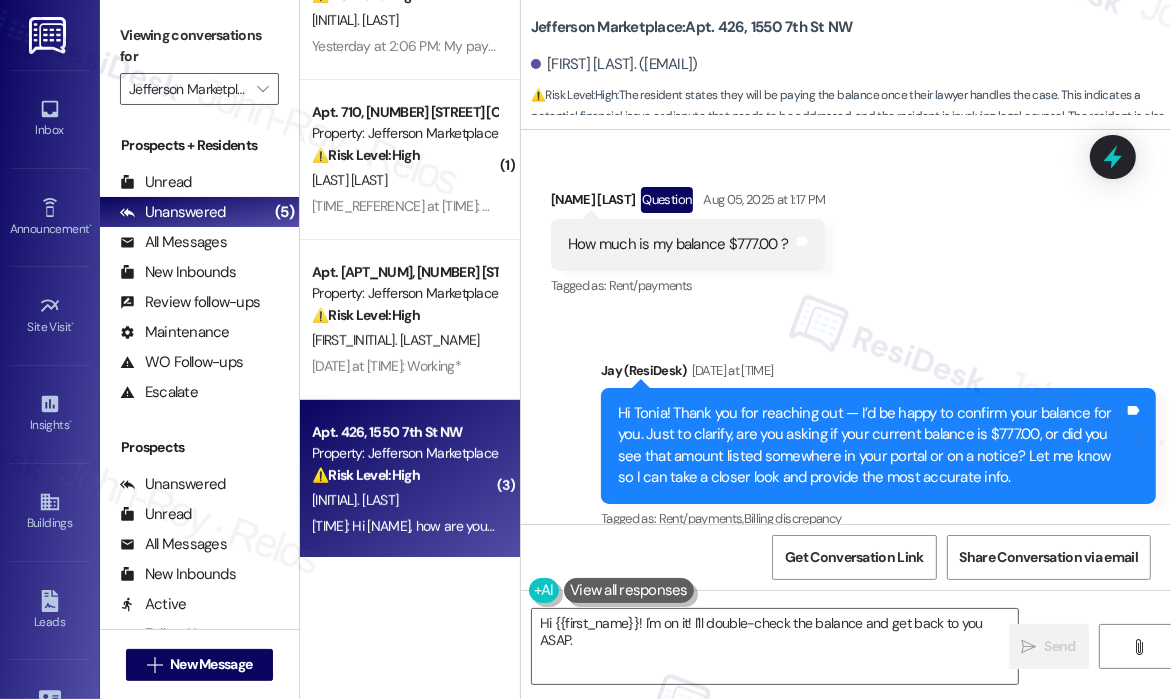 scroll, scrollTop: 15994, scrollLeft: 0, axis: vertical 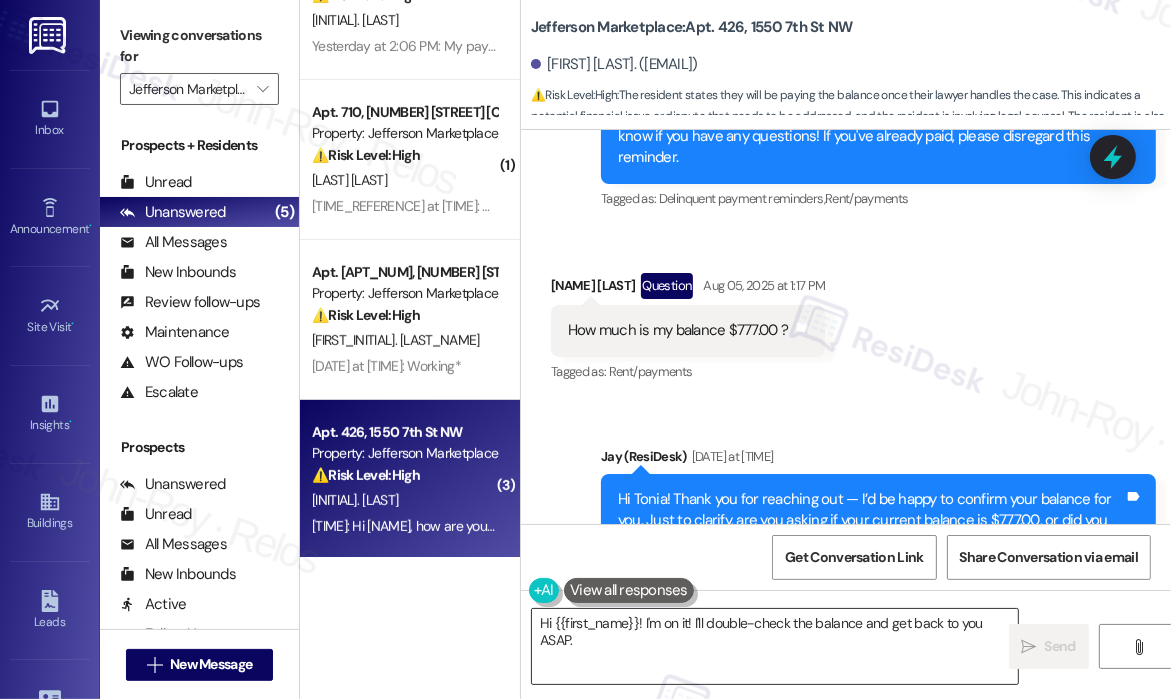 click on "Hi {{first_name}}! I'm on it! I'll double-check the balance and get back to you ASAP." at bounding box center (775, 646) 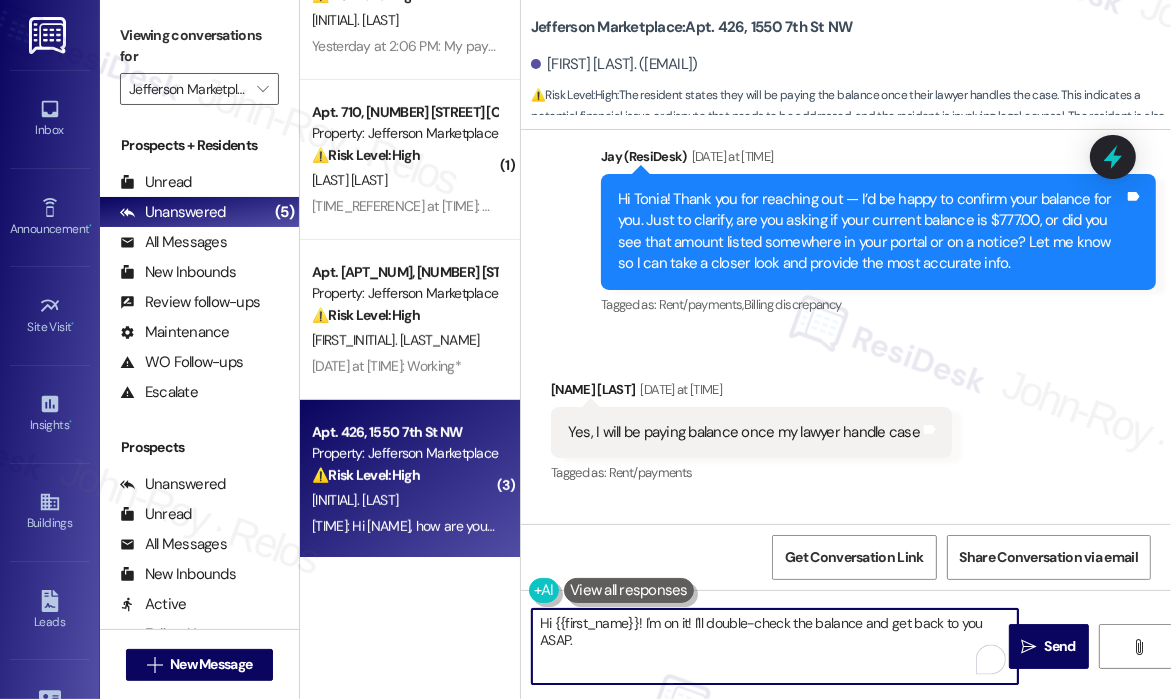 scroll, scrollTop: 16594, scrollLeft: 0, axis: vertical 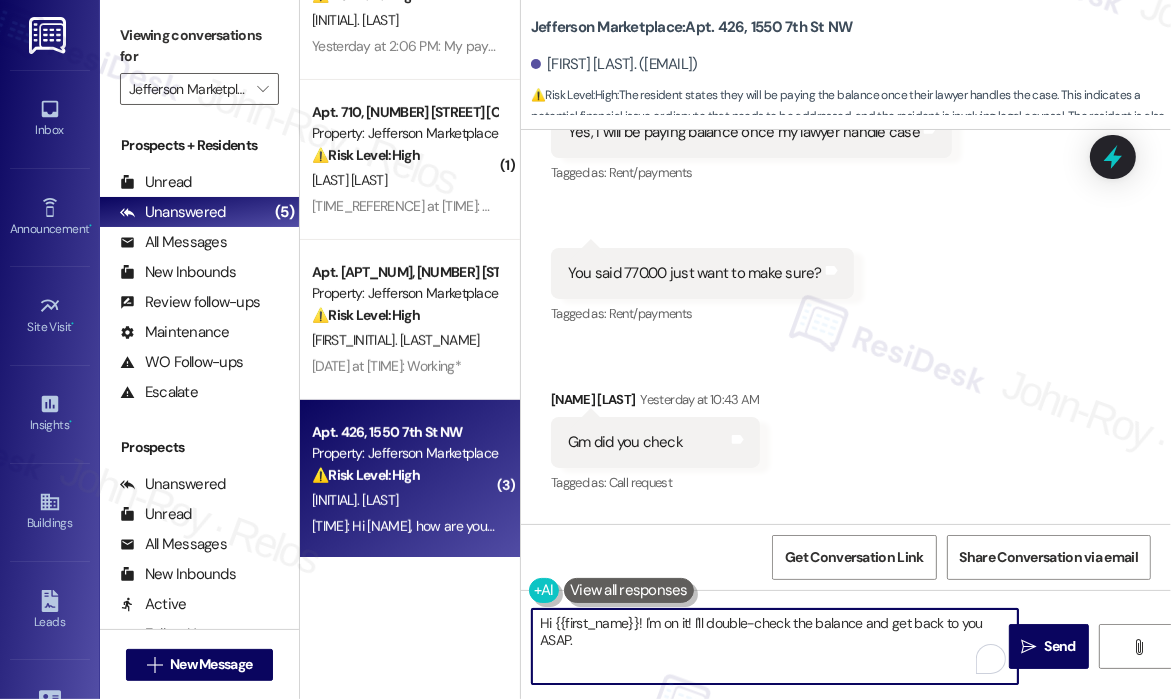 drag, startPoint x: 634, startPoint y: 649, endPoint x: 519, endPoint y: 617, distance: 119.36918 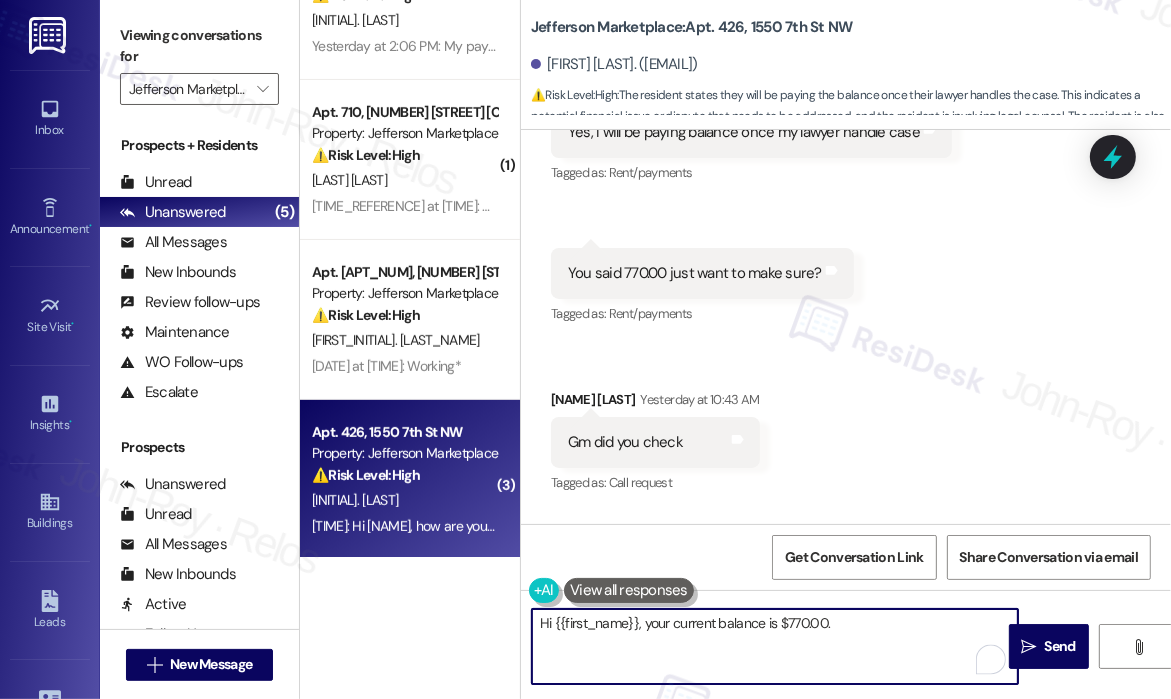 click on "Hi {{first_name}}, your current balance is $770.00." at bounding box center [775, 646] 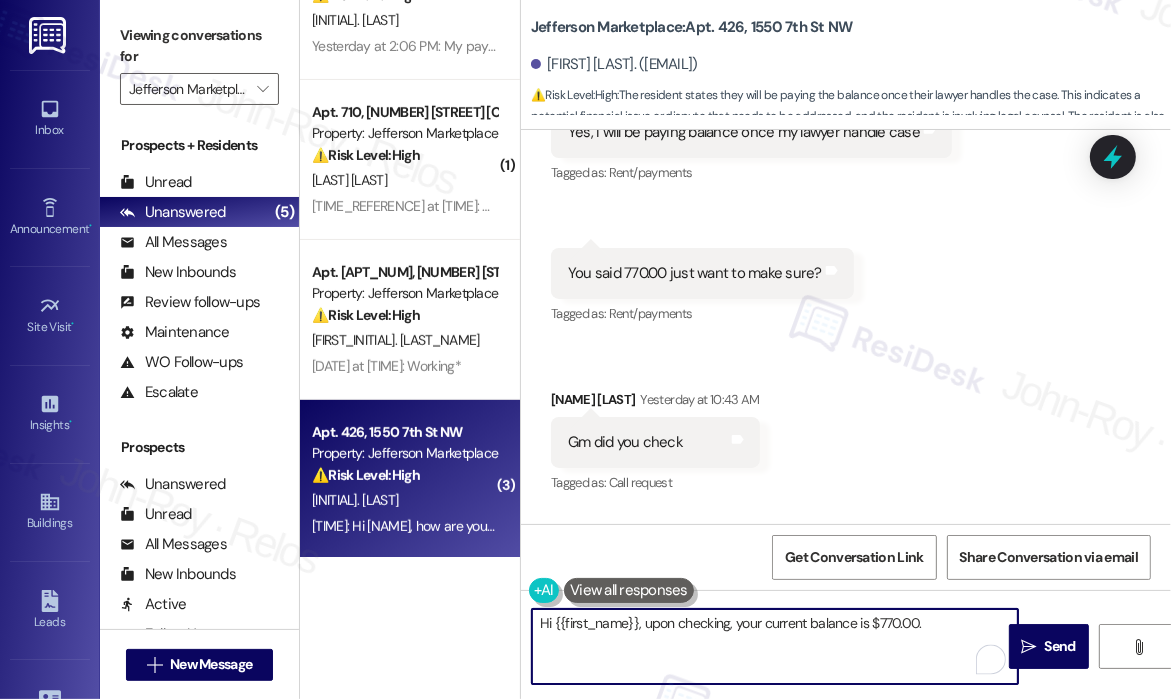 click on "Hi {{first_name}}, upon checking, your current balance is $770.00." at bounding box center (775, 646) 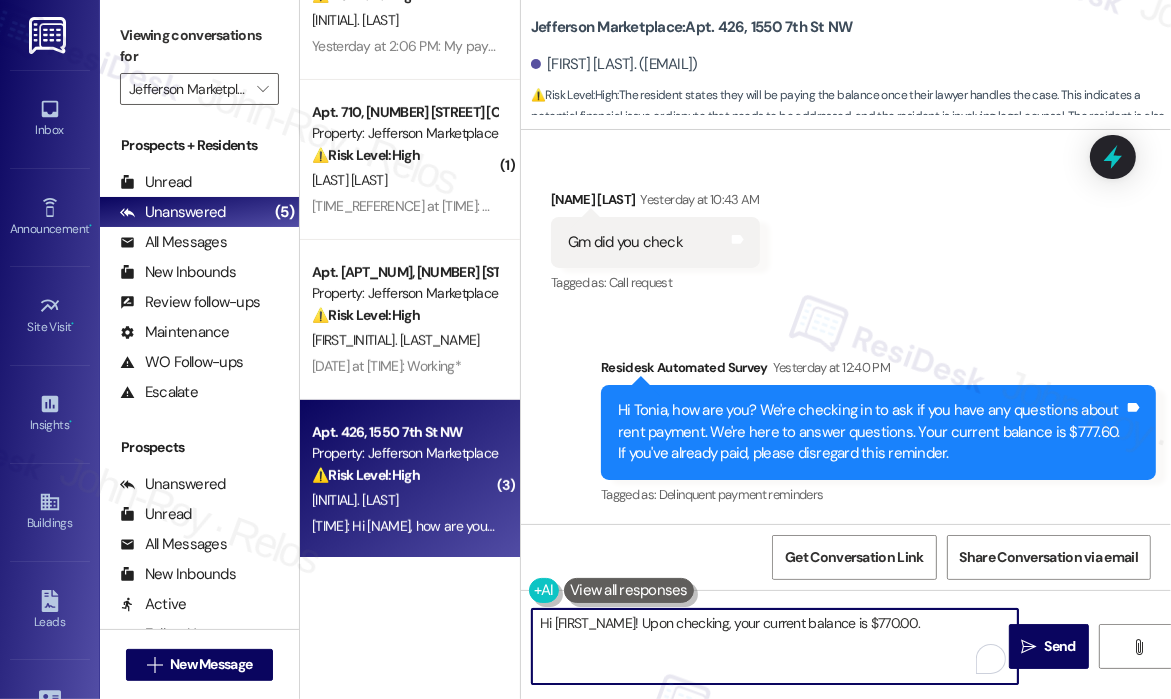 scroll, scrollTop: 16893, scrollLeft: 0, axis: vertical 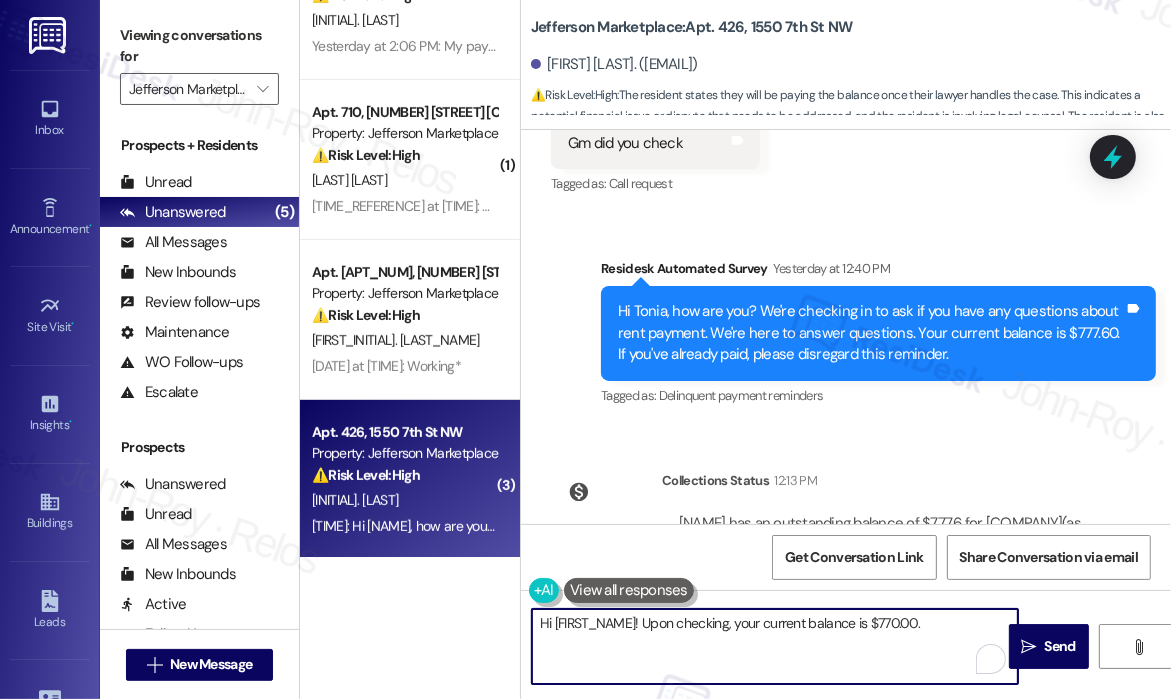 click on "[NAME] has an outstanding balance of $777.6 for [COMPANY] (as of [DATE])" at bounding box center (884, 534) 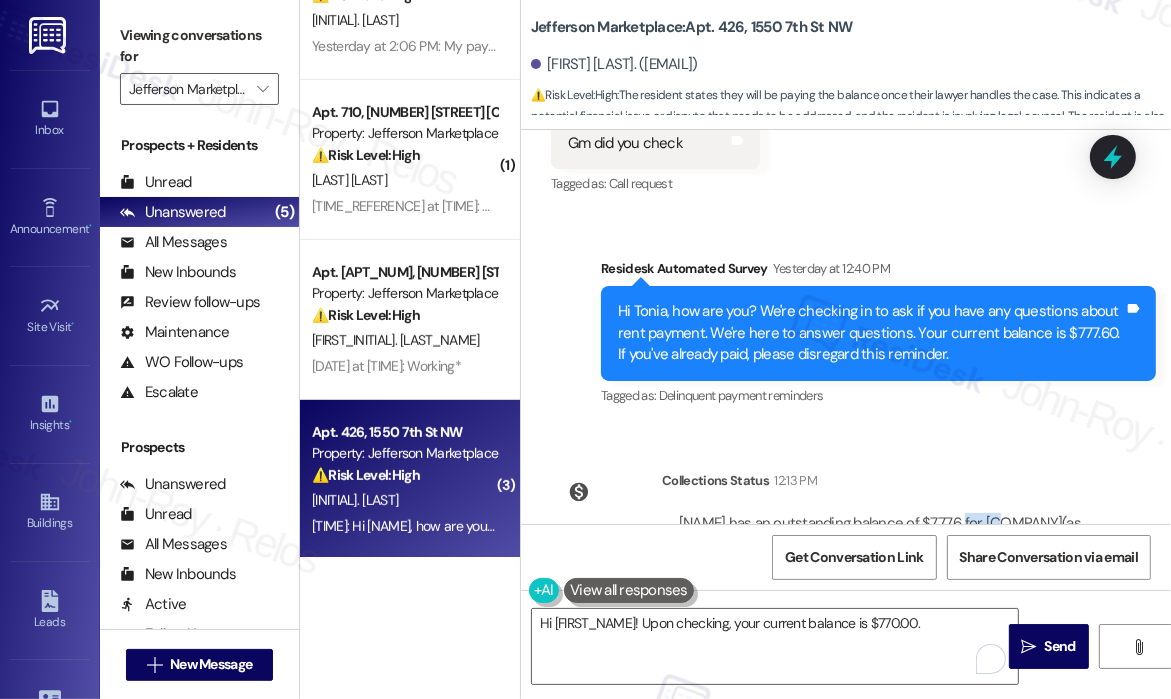 click on "[NAME] has an outstanding balance of $777.6 for [COMPANY] (as of [DATE])" at bounding box center [884, 534] 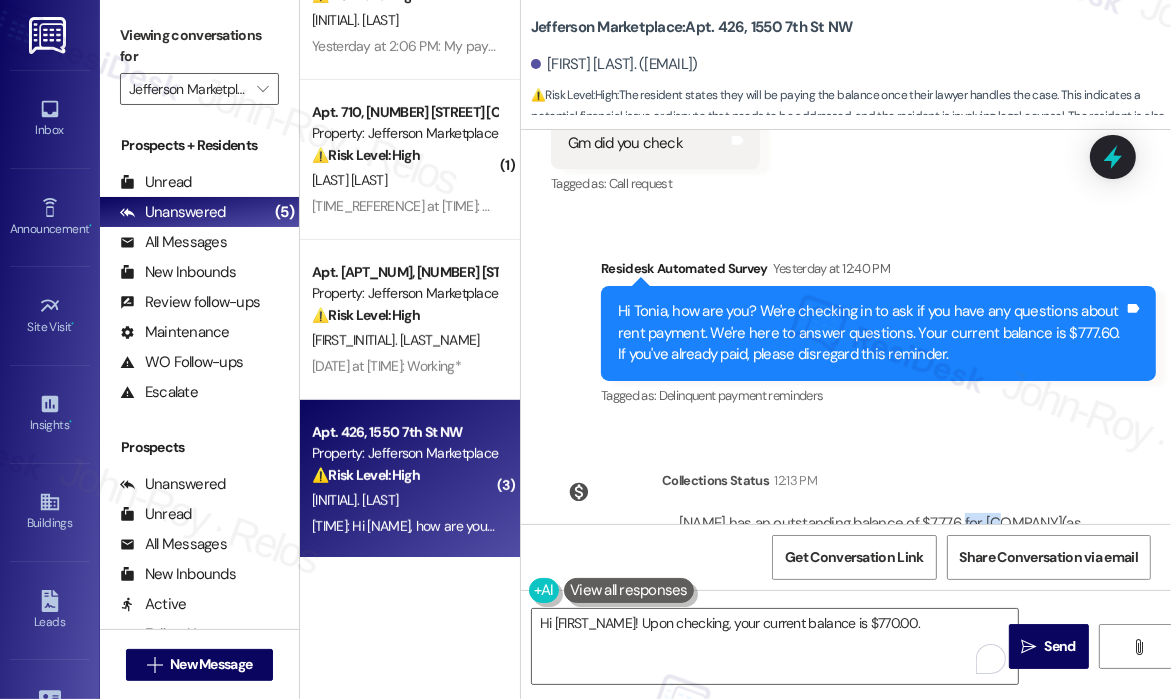 copy on "777.6" 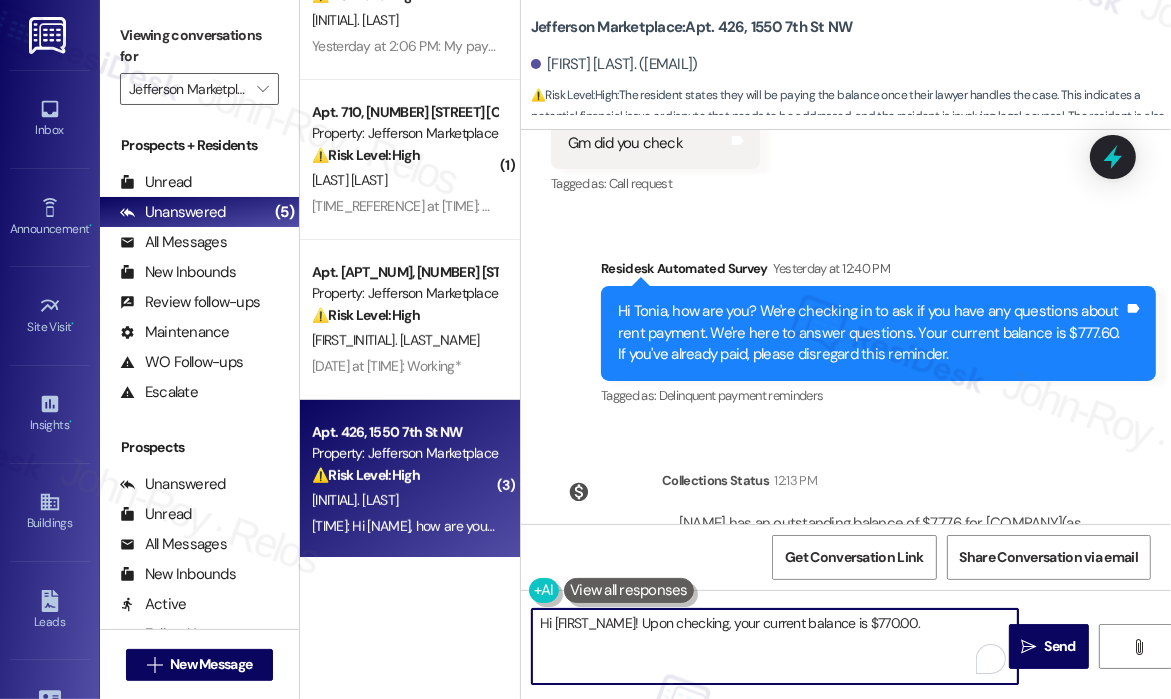 drag, startPoint x: 928, startPoint y: 623, endPoint x: 880, endPoint y: 623, distance: 48 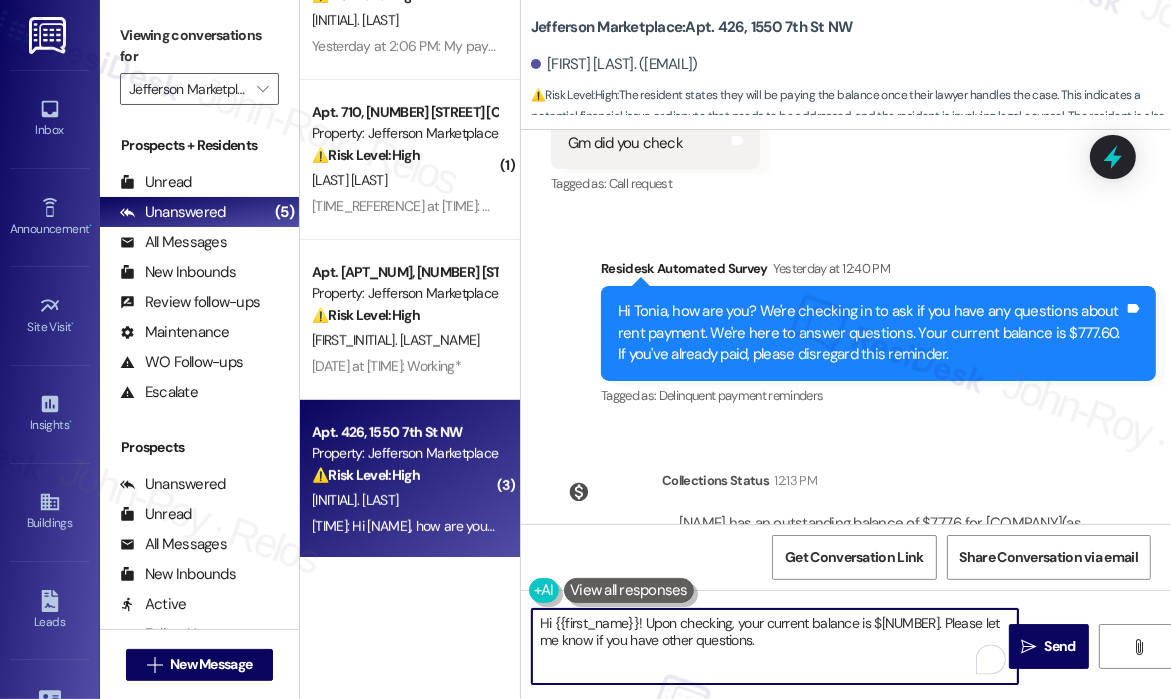 type on "Hi {{first_name}}! Upon checking, your current balance is $[NUMBER]. Please let me know if you have other questions." 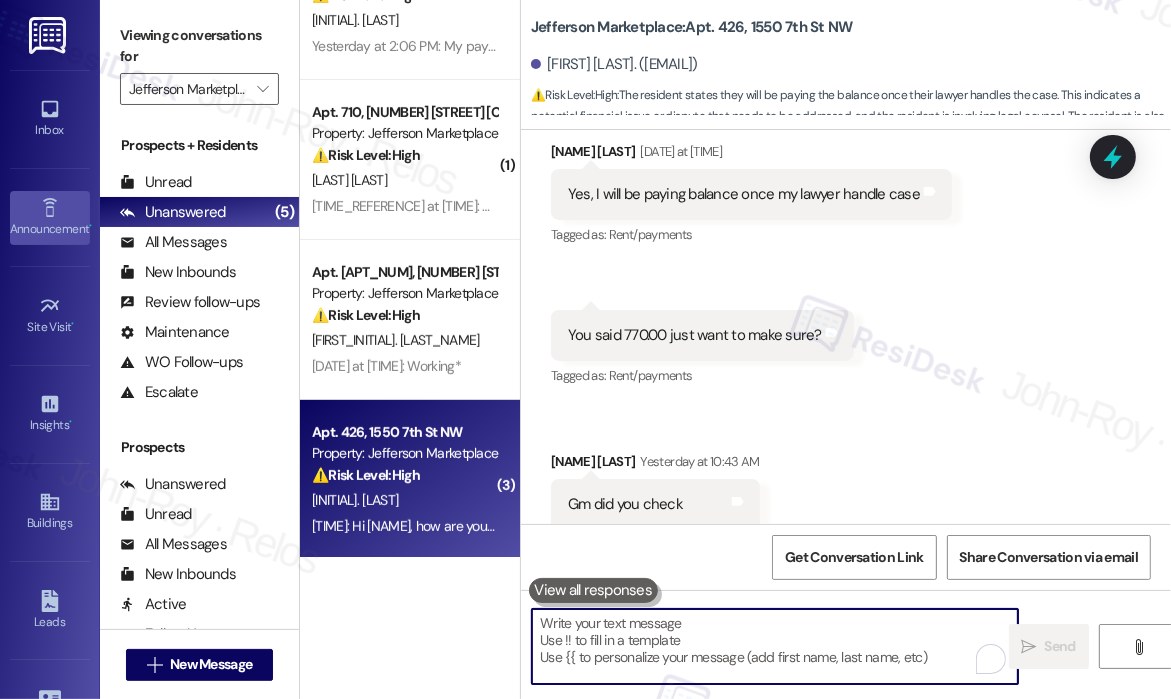 scroll, scrollTop: 16476, scrollLeft: 0, axis: vertical 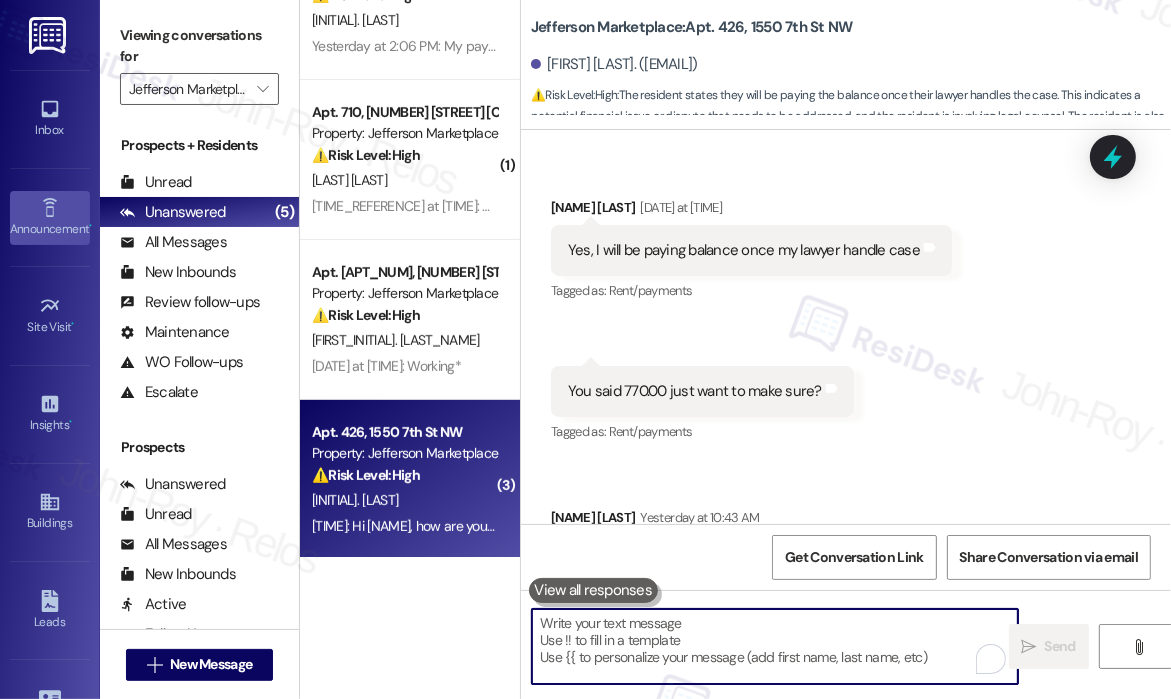 type 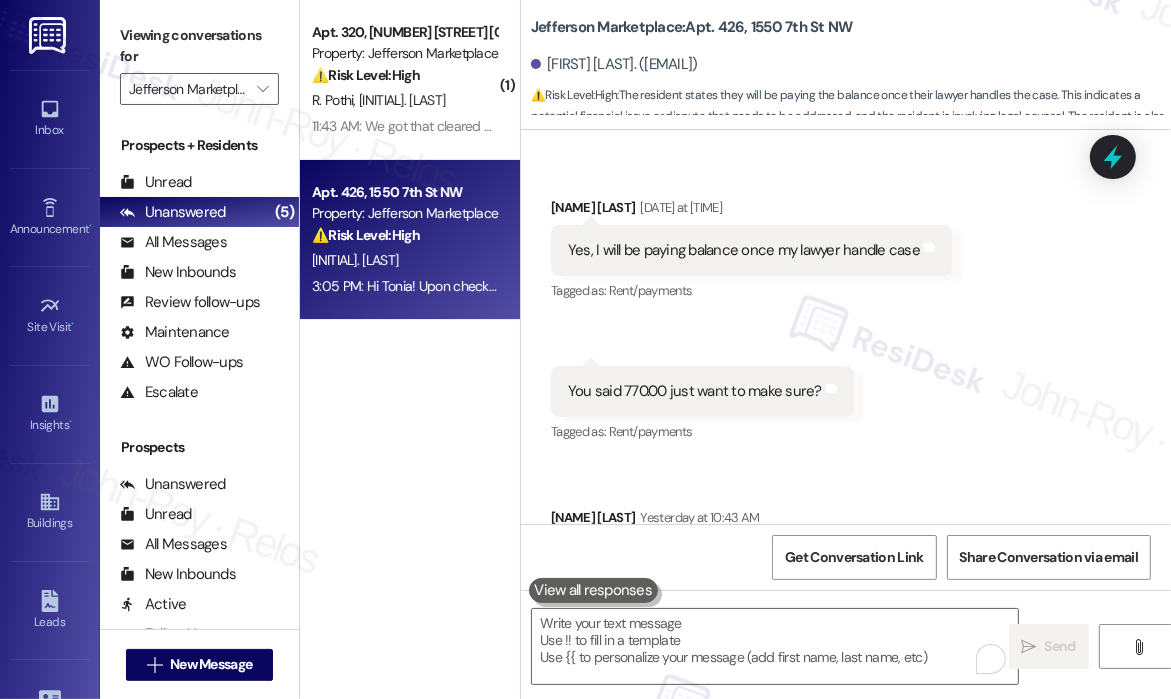 scroll, scrollTop: 0, scrollLeft: 0, axis: both 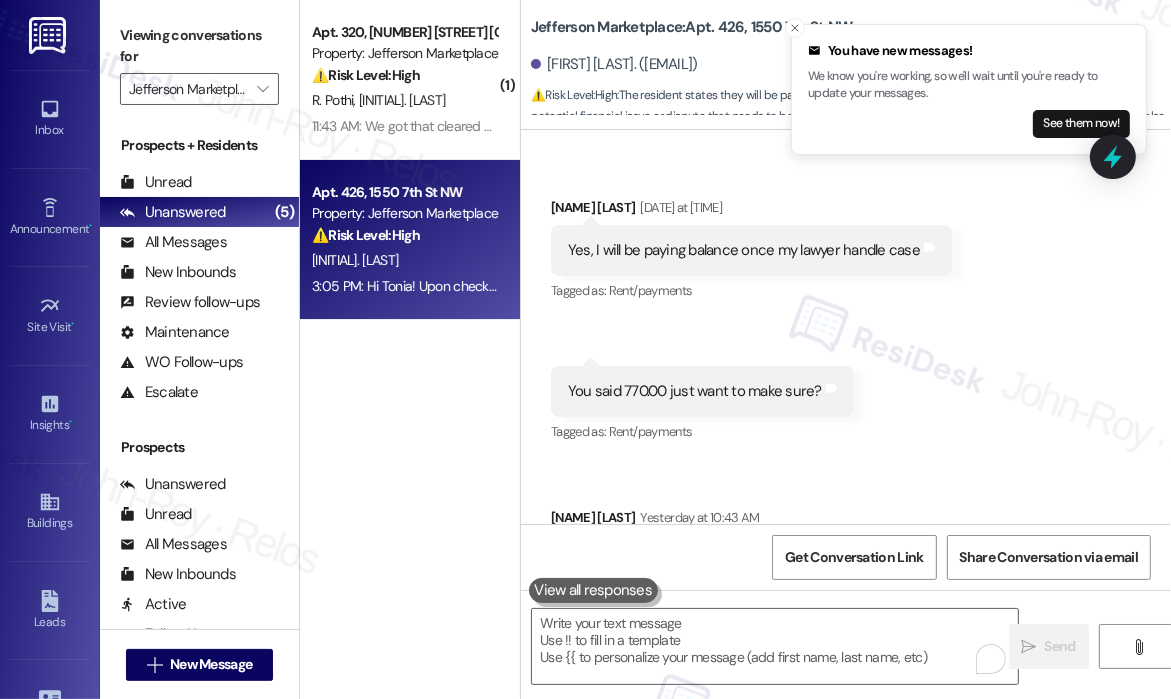 click on "Received via SMS Tonia Wilson Aug 06, 2025 at 1:24 PM Yes, I will be paying balance once my lawyer handle case Tags and notes Tagged as:   Rent/payments Click to highlight conversations about Rent/payments Received via SMS 1:24 PM Tonia Wilson Question Aug 06, 2025 at 1:24 PM You said 770.00 just want to make sure? Tags and notes Tagged as:   Rent/payments Click to highlight conversations about Rent/payments Received via SMS Tonia Wilson Yesterday at 10:43 AM Gm did you check Tags and notes Tagged as:   Call request Click to highlight conversations about Call request" at bounding box center (846, 391) 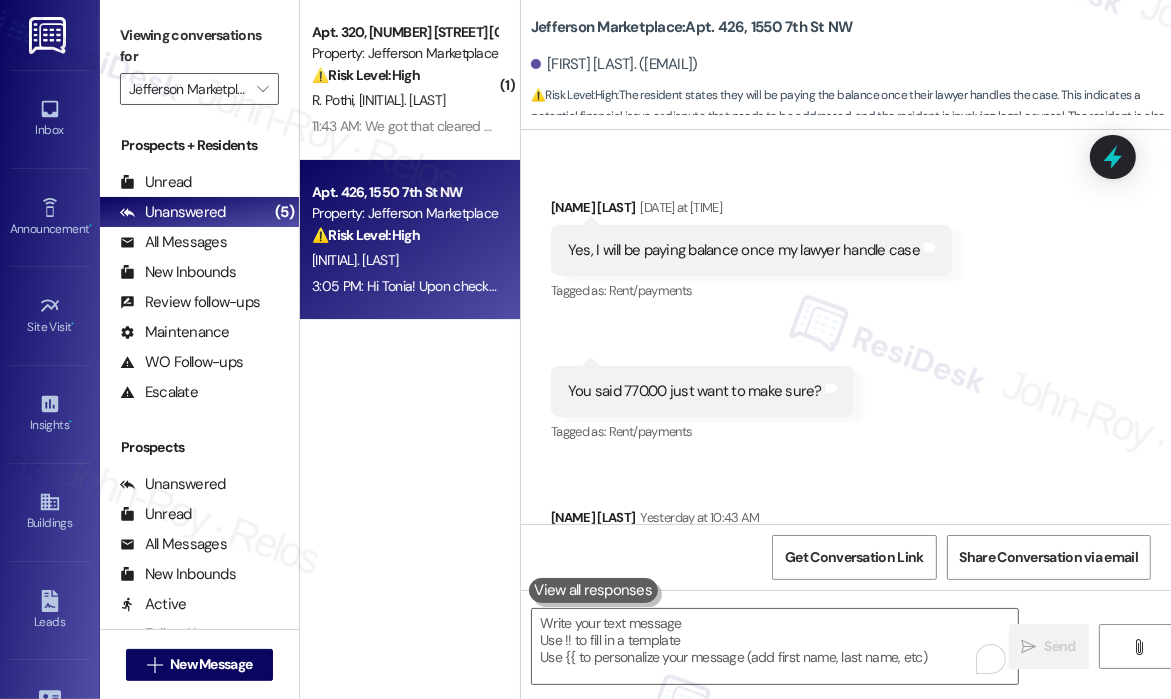 click on "( [APT_NUM] ) Apt. [APT_NUM], [NUMBER] [STREET] [DIRECTION] Property: [COMPANY] ⚠️  Risk Level:  High The residents are questioning their rent amount and whether utilities are included, indicating a potential financial concern and possible misunderstanding of the lease agreement. This requires clarification and could impact their ability to pay rent. [INITIAL] [LAST] [INITIAL] [LAST] [TIME]: We got that cleared up, just an additional question we were wondering if water and gas is included in the rent price?  [TIME]: We got that cleared up, just an additional question we were wondering if water and gas is included in the rent price?  Apt. [APT_NUM], [NUMBER] [STREET] [DIRECTION] Property: [COMPANY] ⚠️  Risk Level:  High The resident states they will be paying the balance once their lawyer handles the case. This indicates a potential financial issue or dispute that needs to be addressed, and the resident is involving legal counsel. The resident is also questioning the balance amount, and following up to confirm. [NAME]" at bounding box center (410, 278) 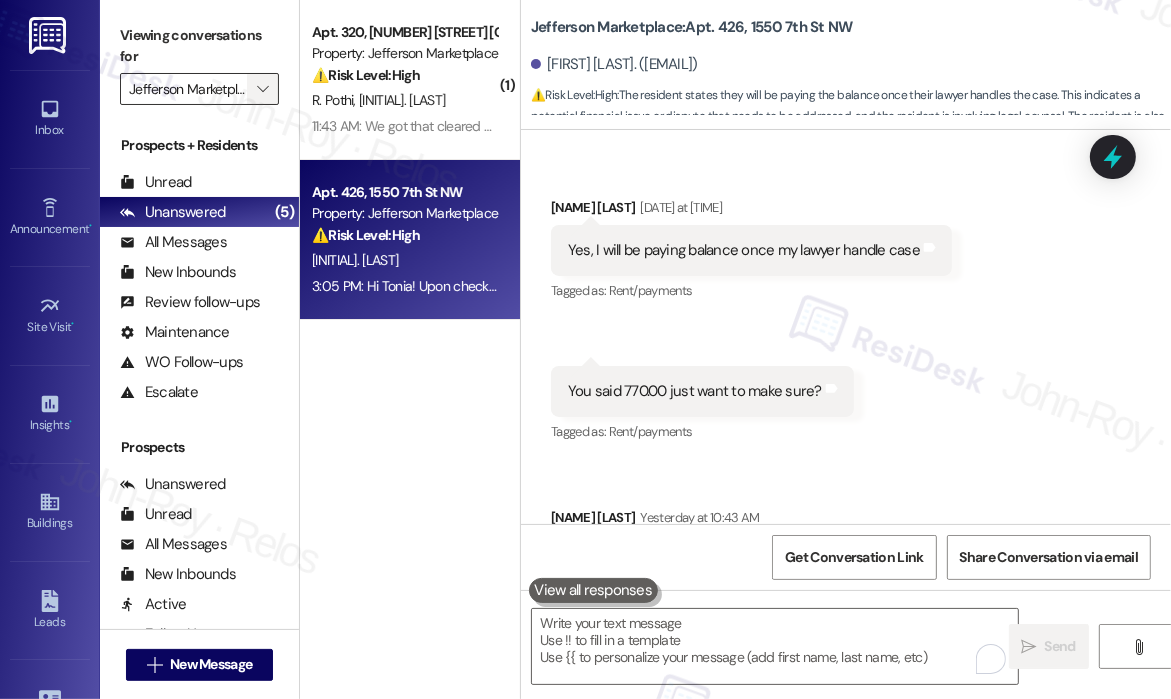 click on "" at bounding box center (262, 89) 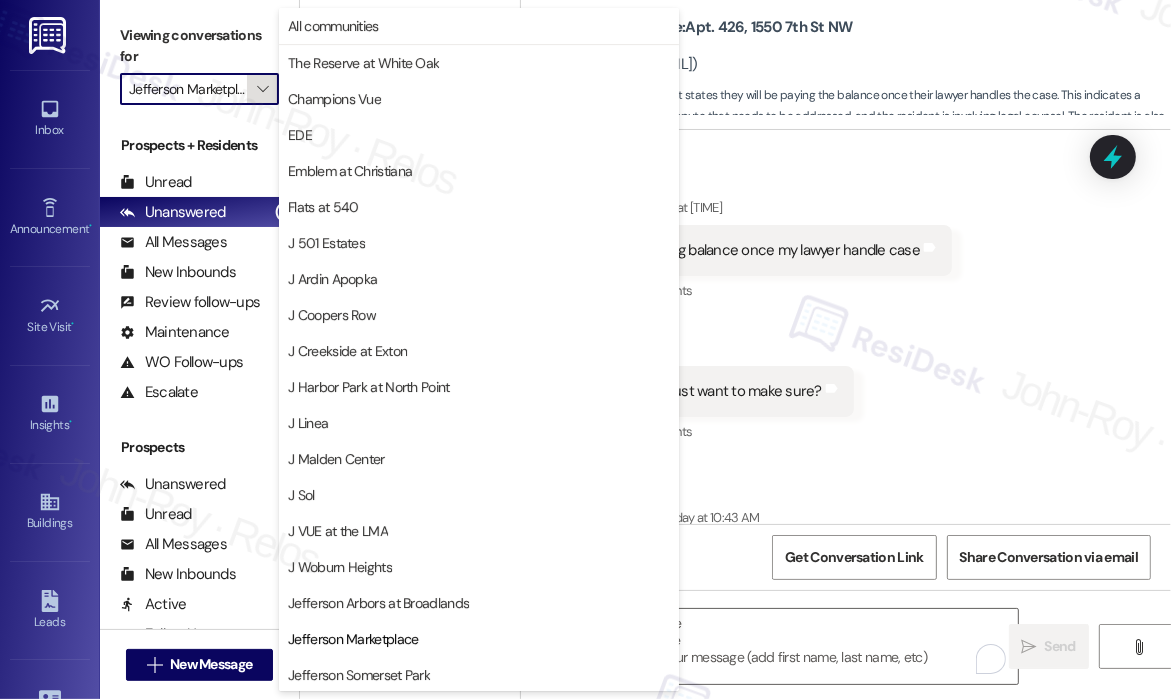 scroll, scrollTop: 0, scrollLeft: 11, axis: horizontal 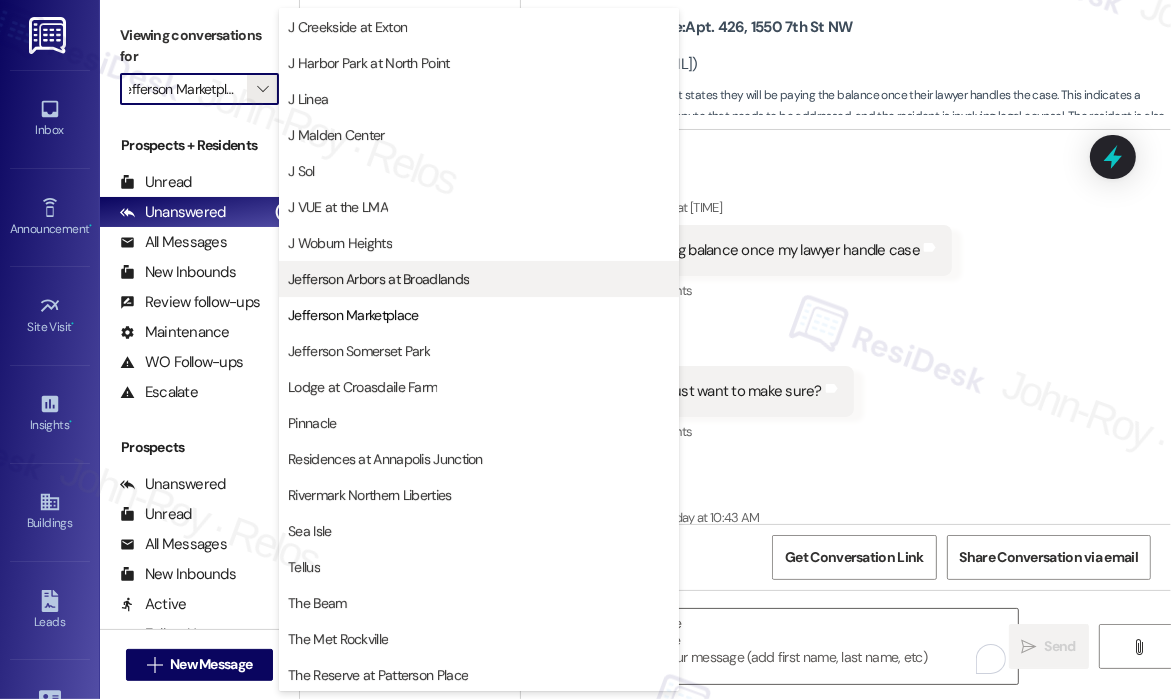 click on "Jefferson Arbors at Broadlands" at bounding box center [378, 279] 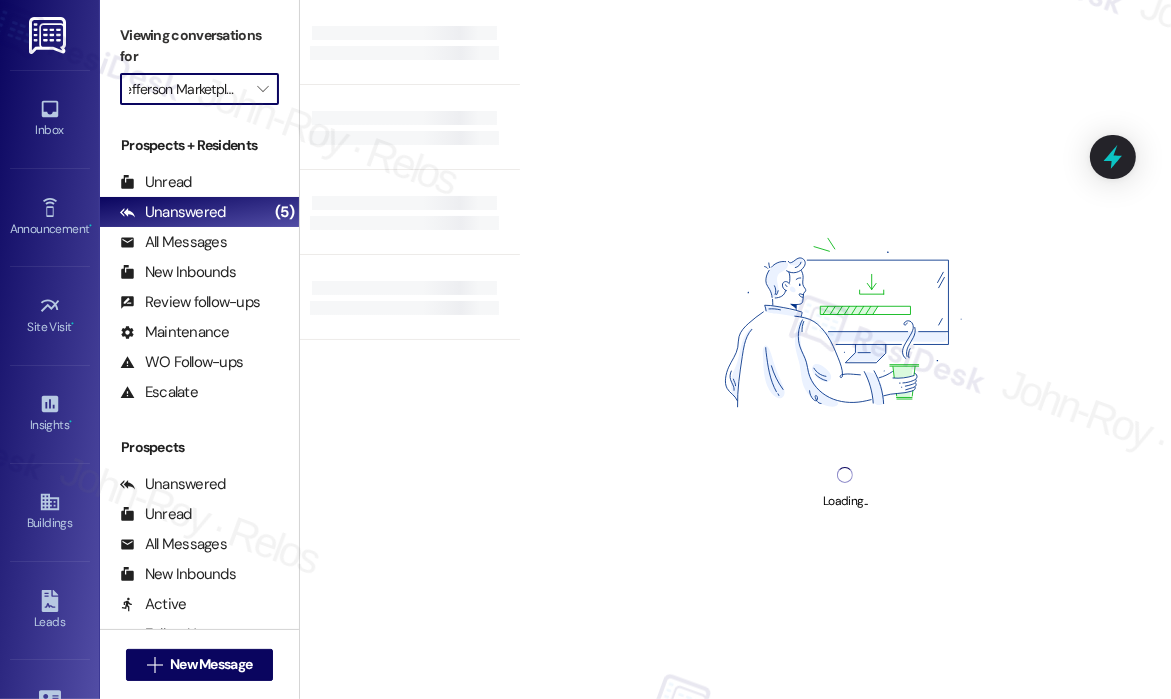 type on "Jefferson Arbors at Broadlands" 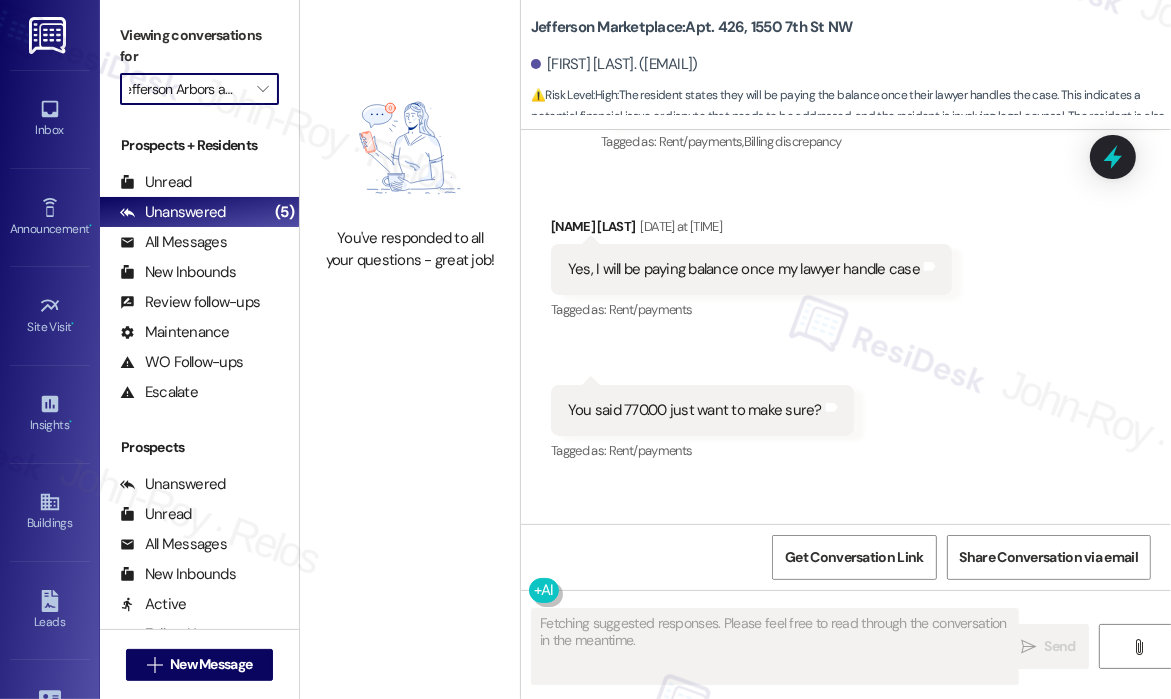 scroll, scrollTop: 16476, scrollLeft: 0, axis: vertical 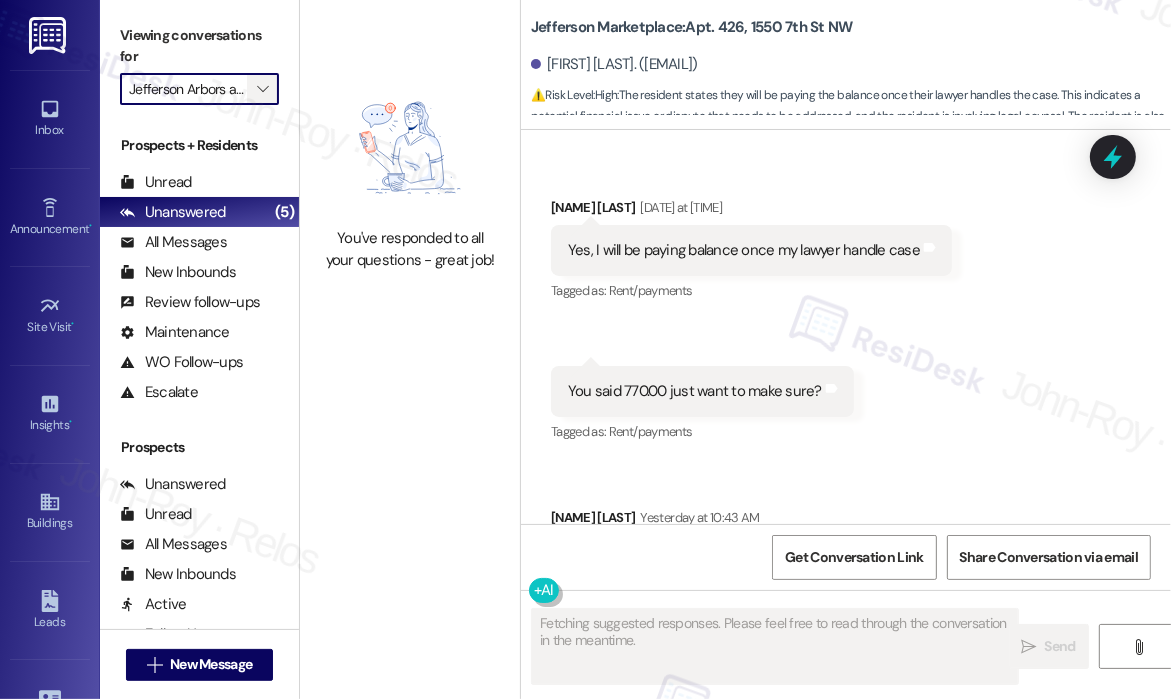 click on "" at bounding box center (262, 89) 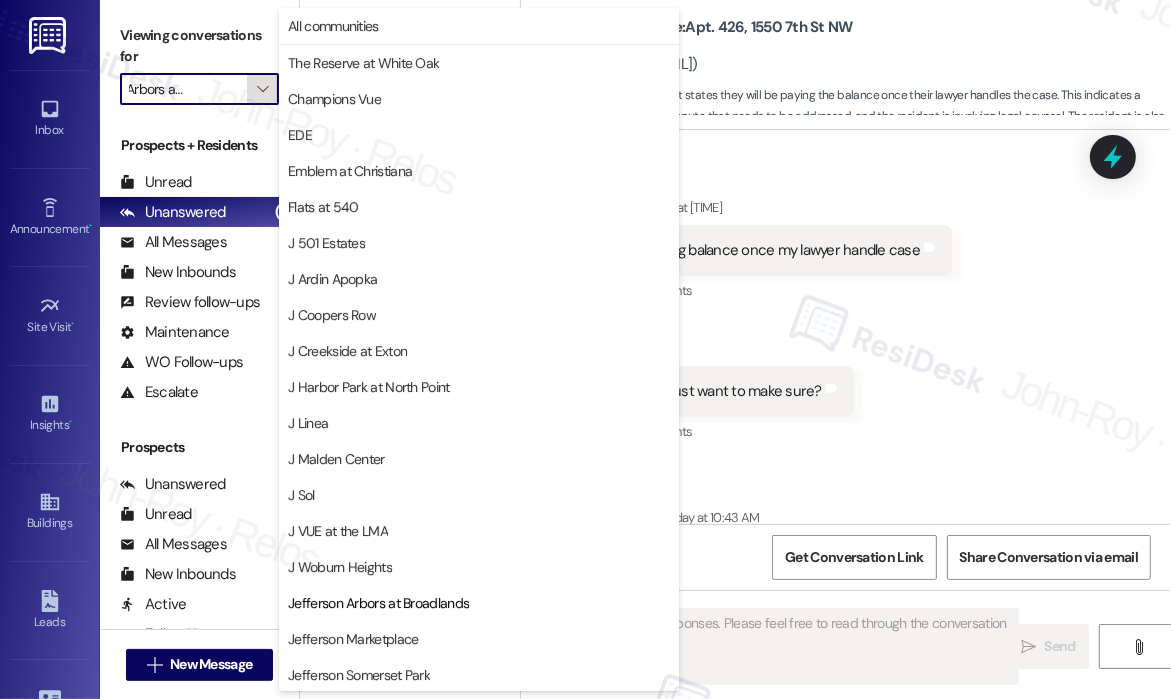 scroll, scrollTop: 324, scrollLeft: 0, axis: vertical 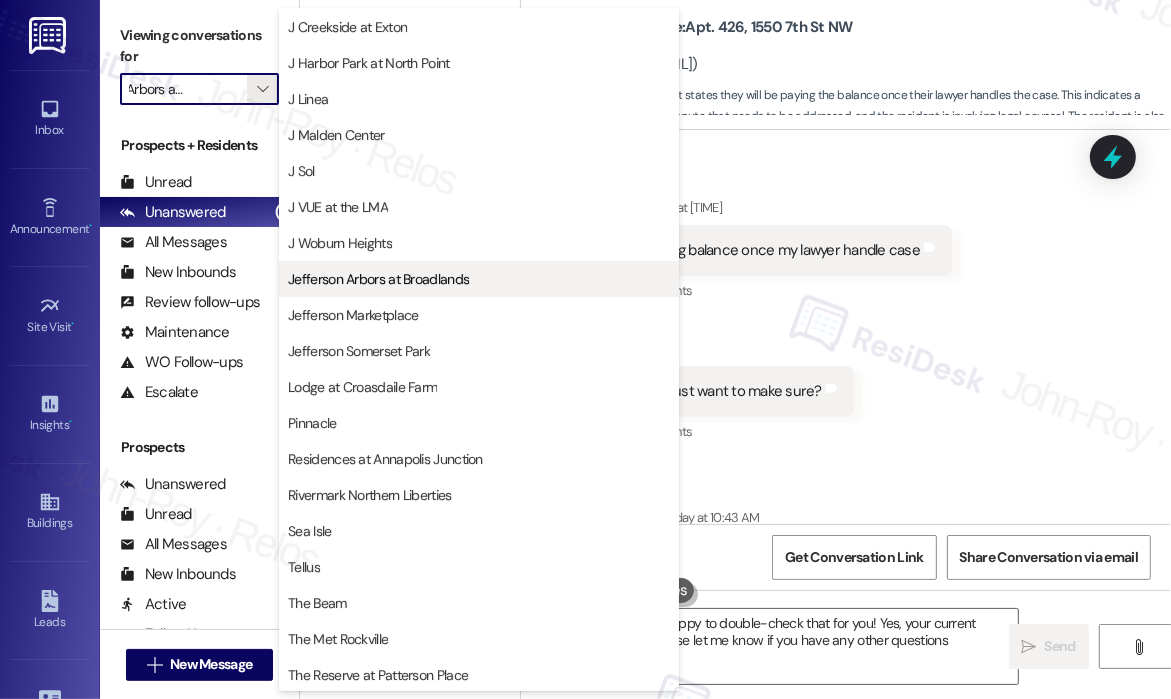 type on "Hi {{first_name}}! I'm happy to double-check that for you! Yes, your current balance is $777.60. Please let me know if you have any other questions!" 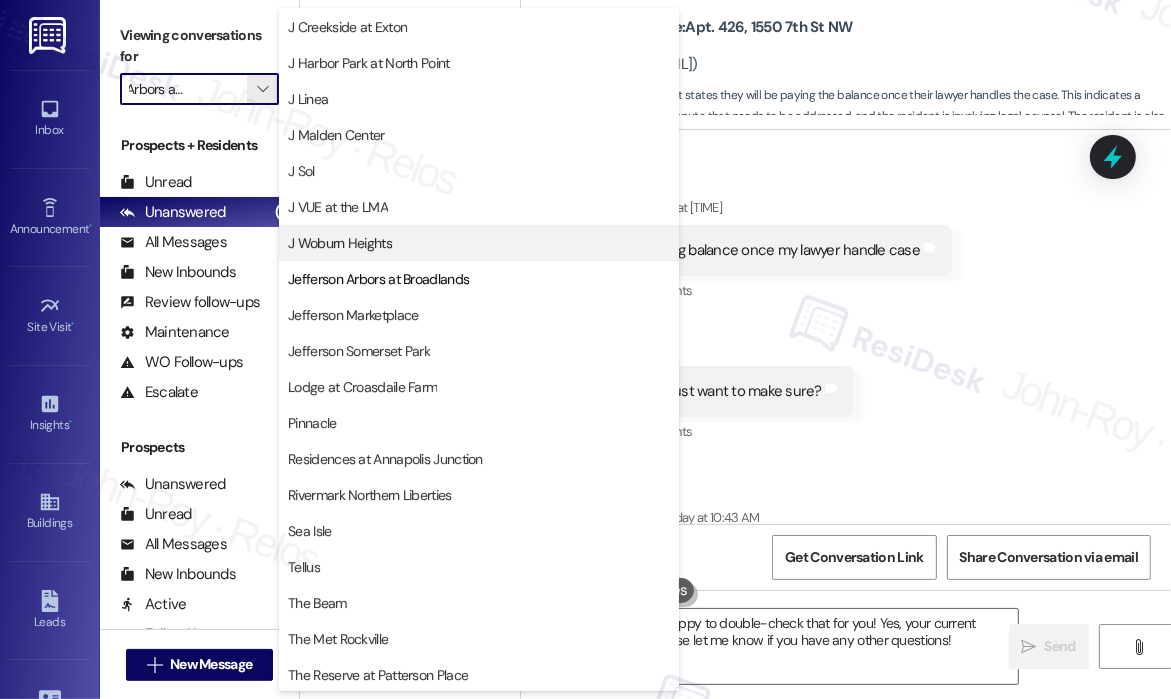 click on "J Woburn Heights" at bounding box center (340, 243) 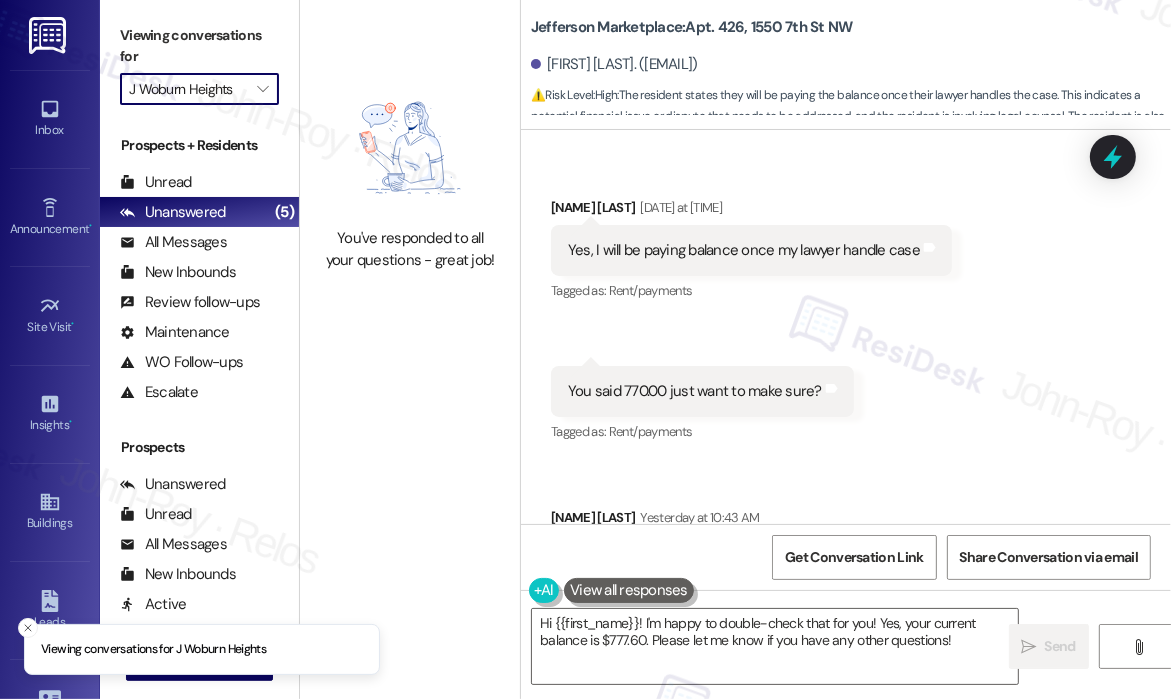 scroll, scrollTop: 0, scrollLeft: 0, axis: both 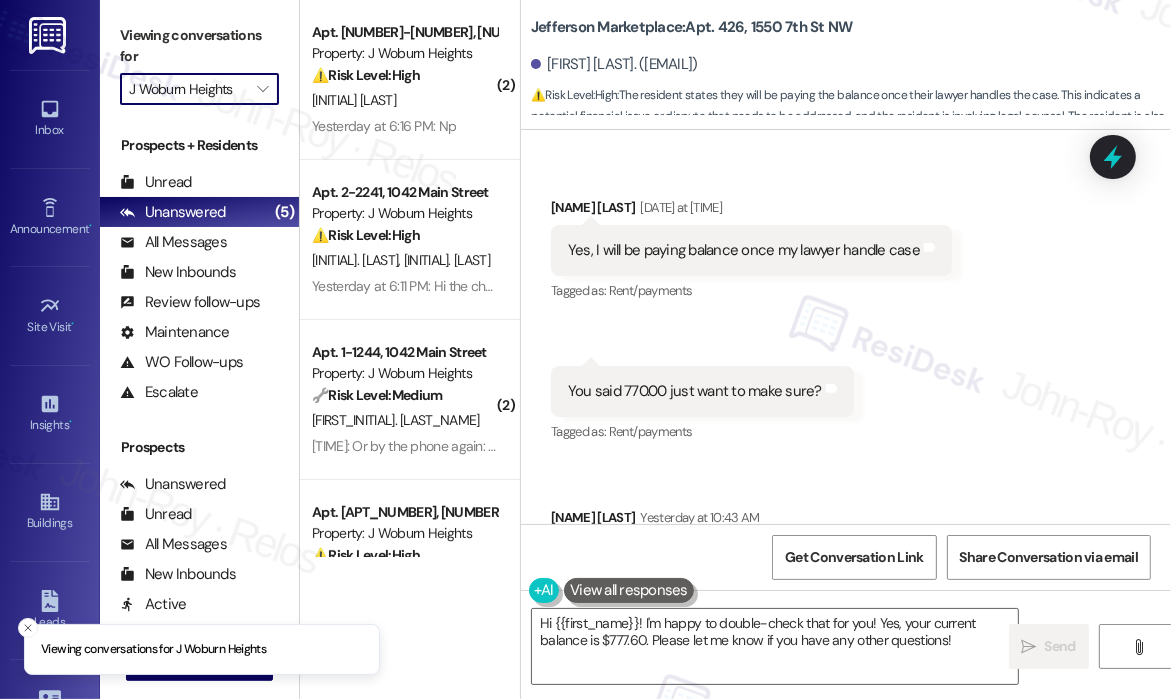 click on "J Woburn Heights" at bounding box center [188, 89] 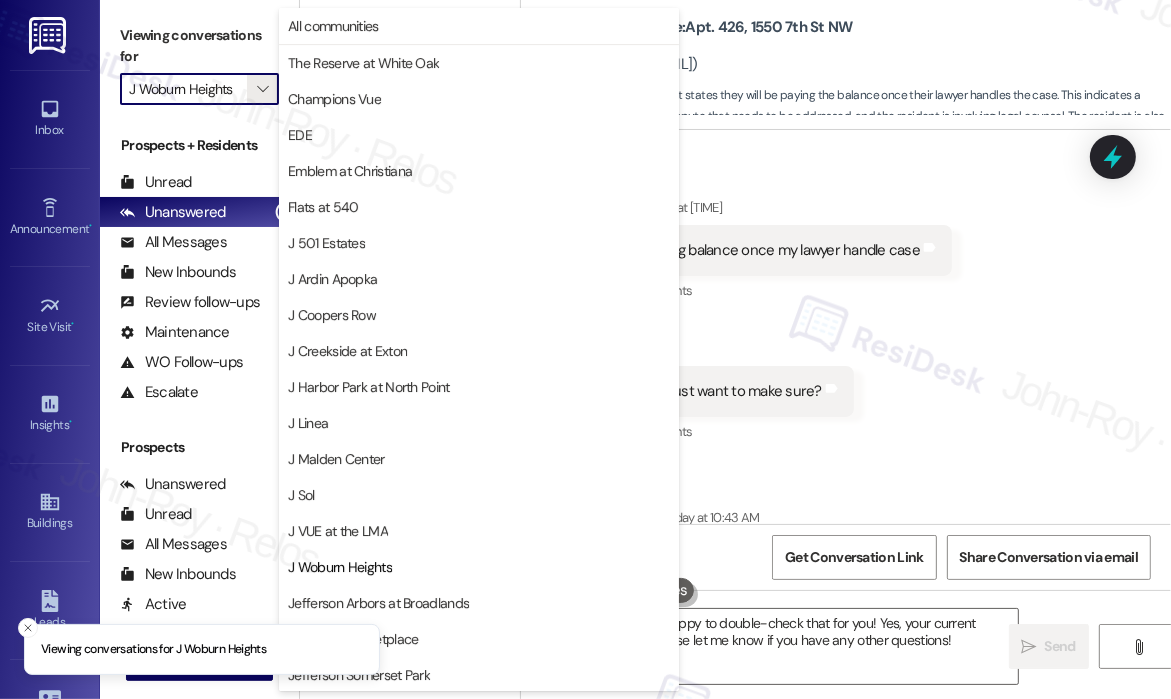 scroll, scrollTop: 324, scrollLeft: 0, axis: vertical 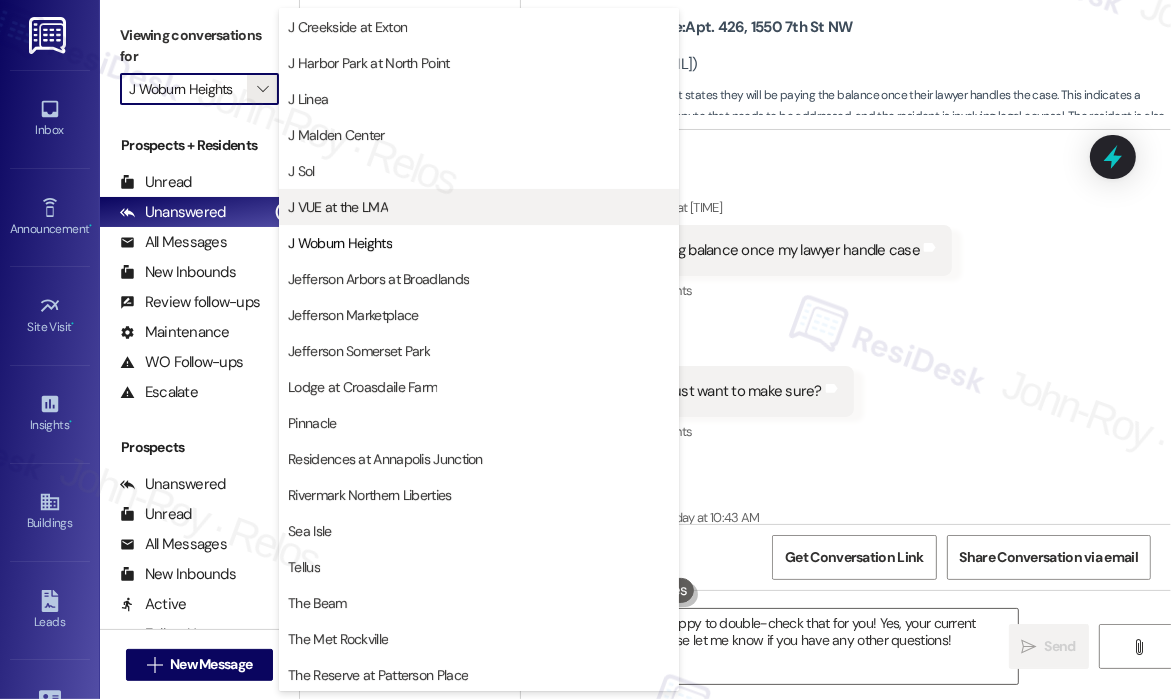 click on "J VUE at the LMA" at bounding box center (338, 207) 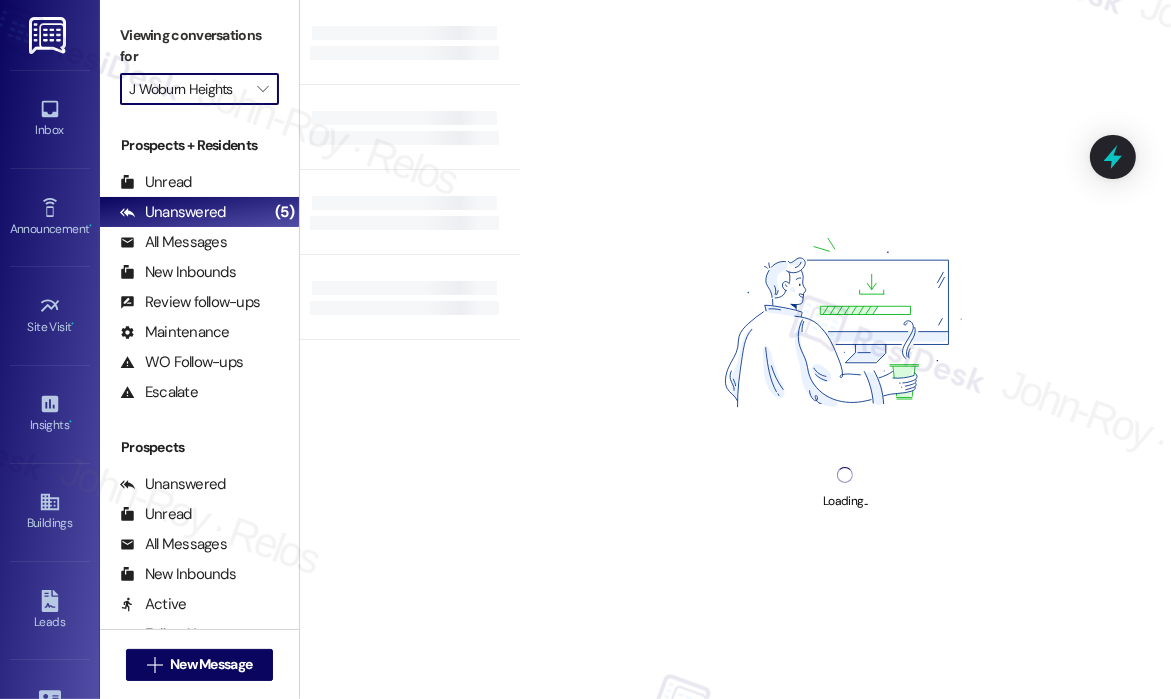type on "J VUE at the LMA" 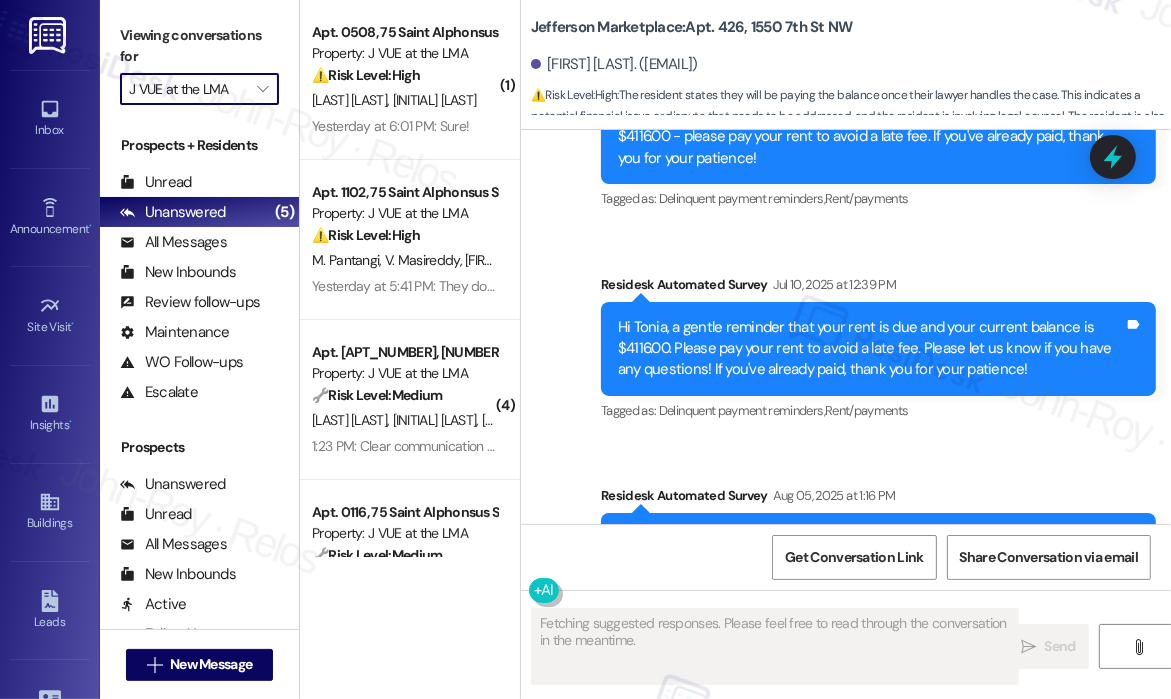 scroll, scrollTop: 16476, scrollLeft: 0, axis: vertical 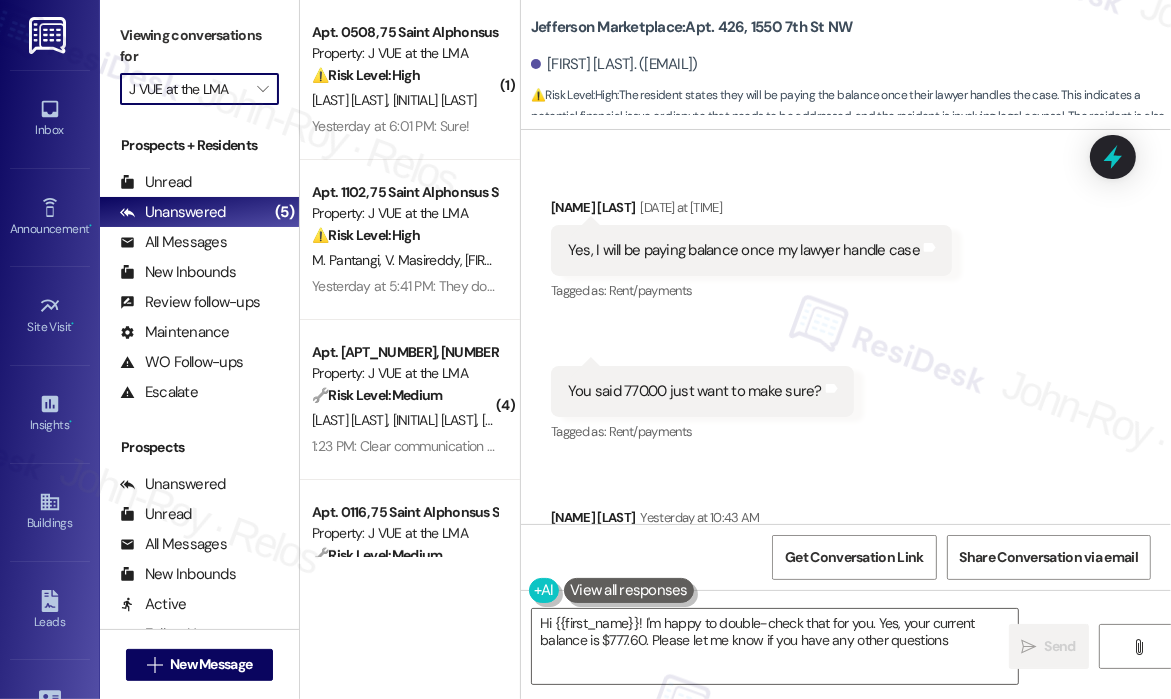 type on "Hi {{first_name}}! I'm happy to double-check that for you. Yes, your current balance is $777.60. Please let me know if you have any other questions!" 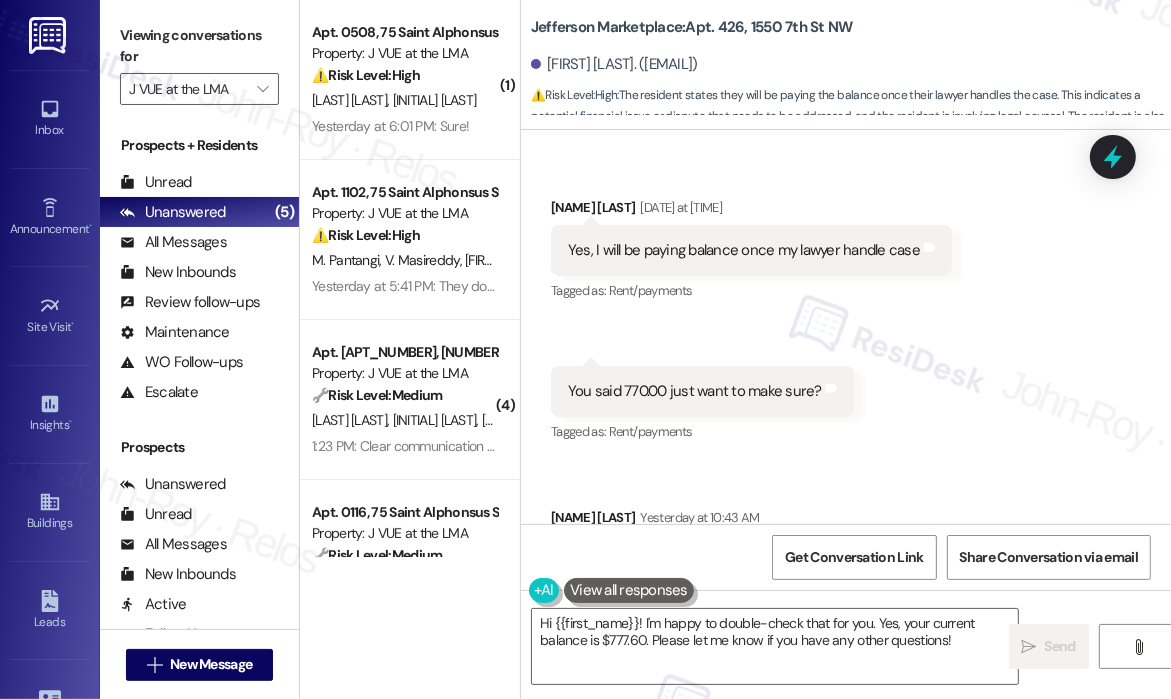 click on "Received via SMS Tonia Wilson Aug 06, 2025 at 1:24 PM Yes, I will be paying balance once my lawyer handle case Tags and notes Tagged as:   Rent/payments Click to highlight conversations about Rent/payments Received via SMS 1:24 PM Tonia Wilson Question Aug 06, 2025 at 1:24 PM You said 770.00 just want to make sure? Tags and notes Tagged as:   Rent/payments Click to highlight conversations about Rent/payments Received via SMS Tonia Wilson Yesterday at 10:43 AM Gm did you check Tags and notes Tagged as:   Call request Click to highlight conversations about Call request" at bounding box center [846, 391] 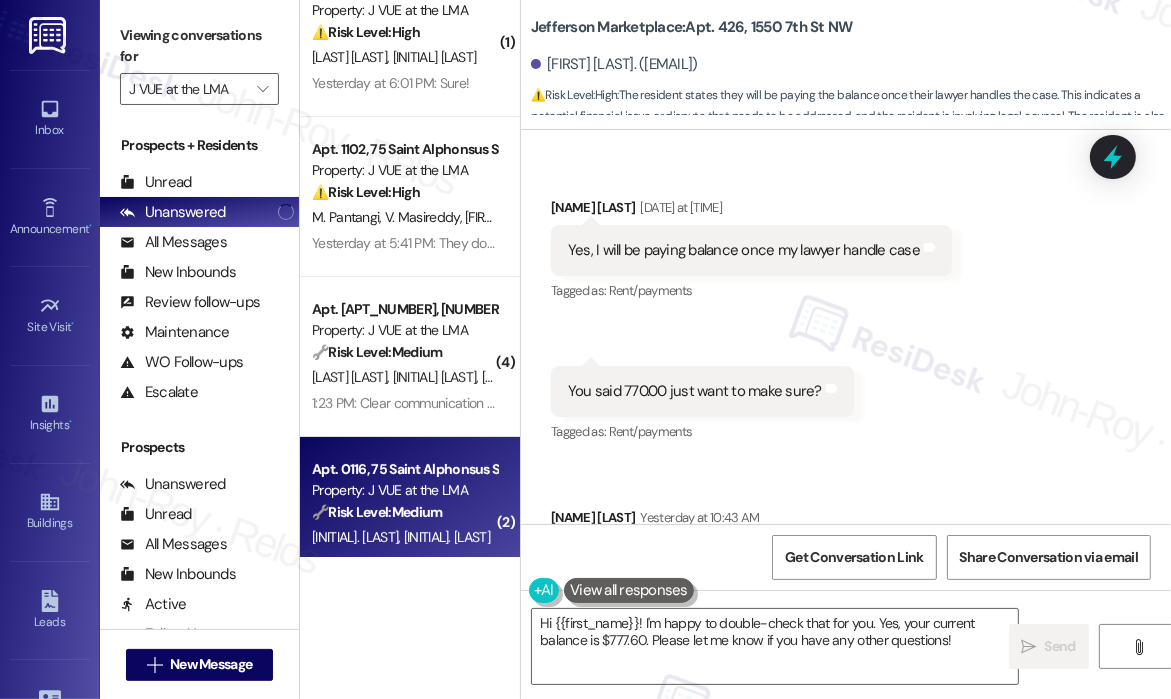 scroll, scrollTop: 0, scrollLeft: 0, axis: both 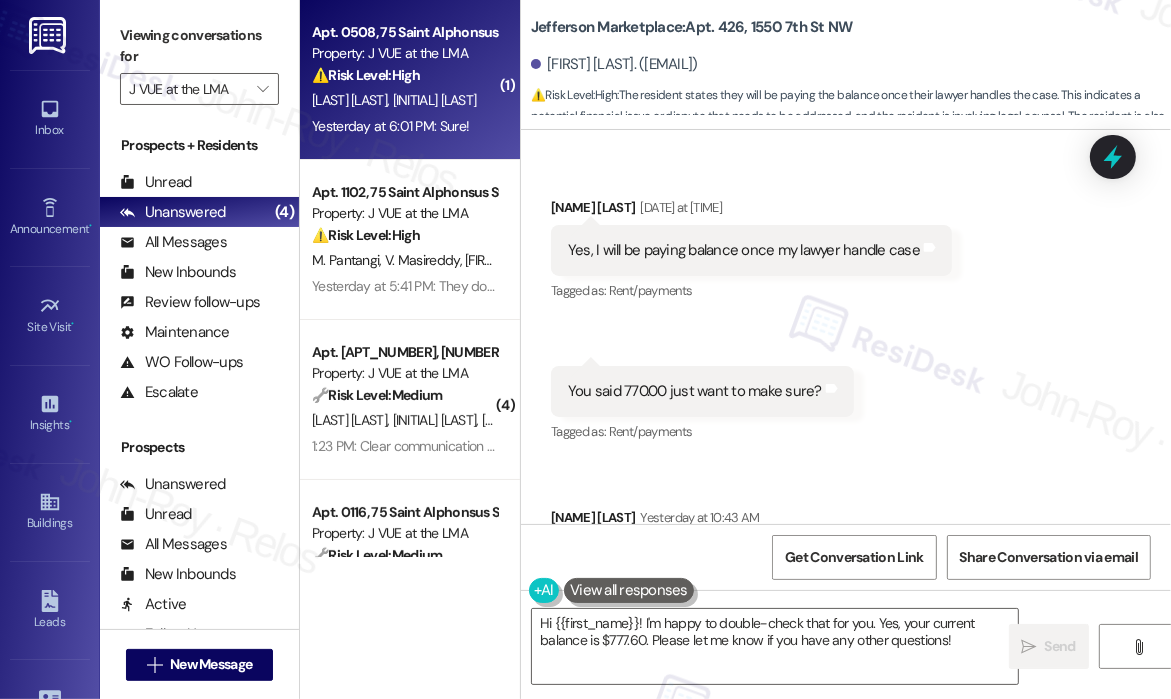 click on "[INITIAL]. [LAST] [INITIAL]. [LAST]" at bounding box center [404, 100] 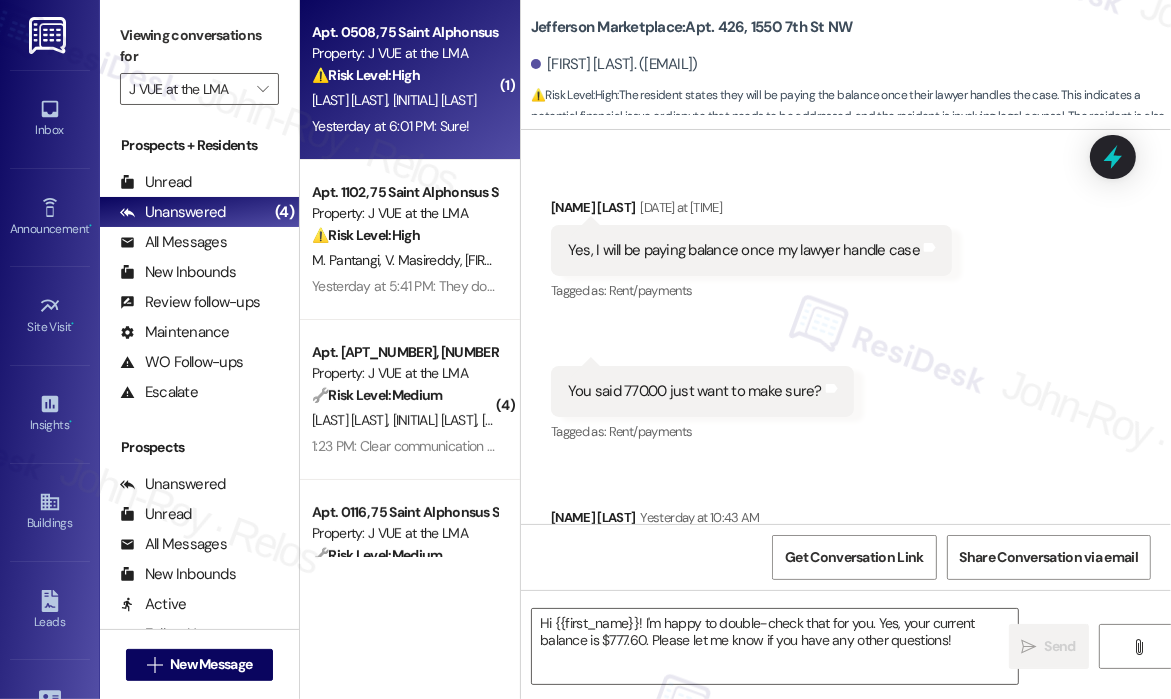type on "Fetching suggested responses. Please feel free to read through the conversation in the meantime." 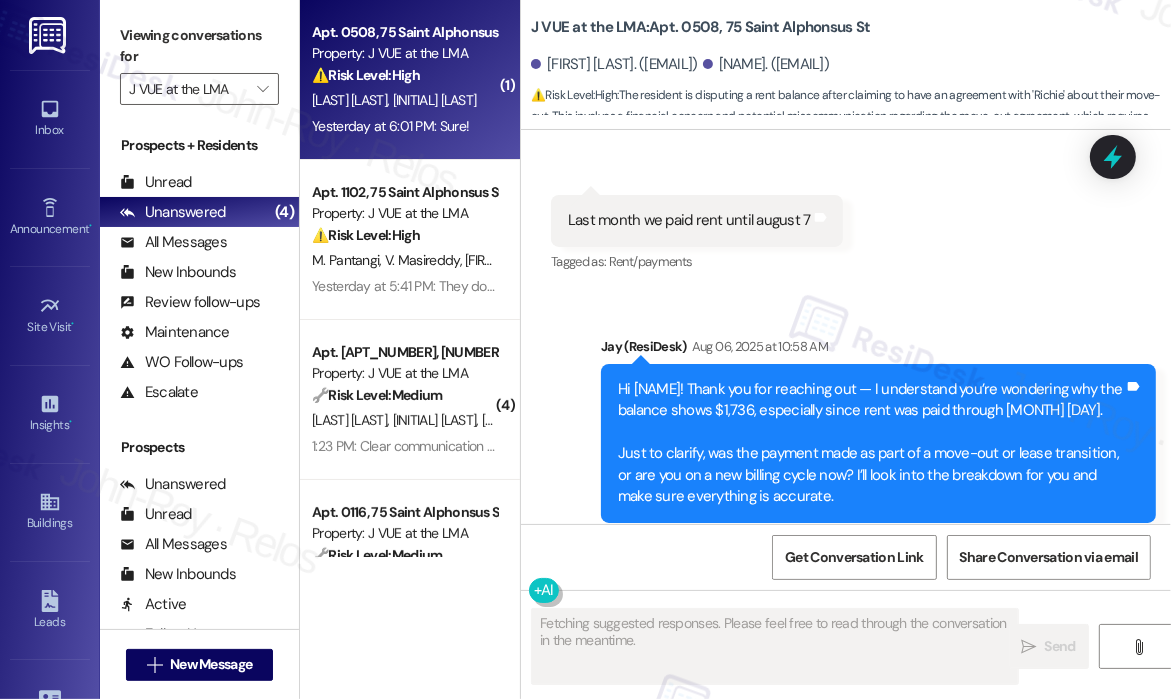 scroll, scrollTop: 7442, scrollLeft: 0, axis: vertical 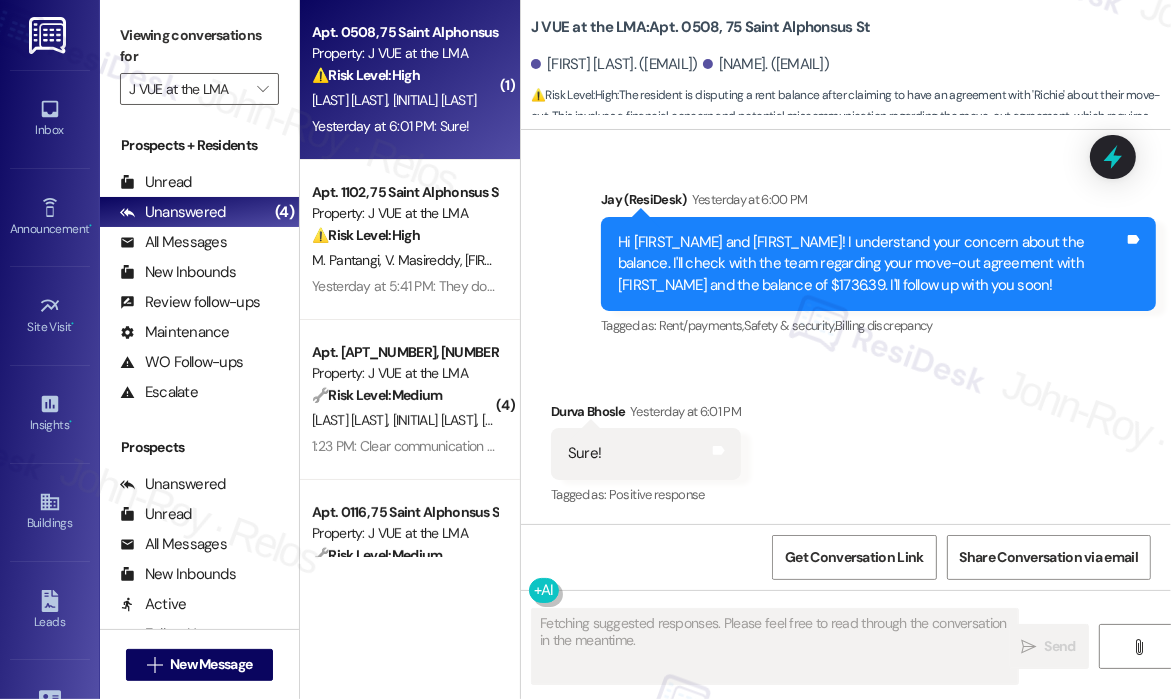 click on "Received via SMS [FIRST] [LAST] Yesterday at 6:01 PM Sure! Tags and notes Tagged as:   Positive response Click to highlight conversations about Positive response" at bounding box center [846, 440] 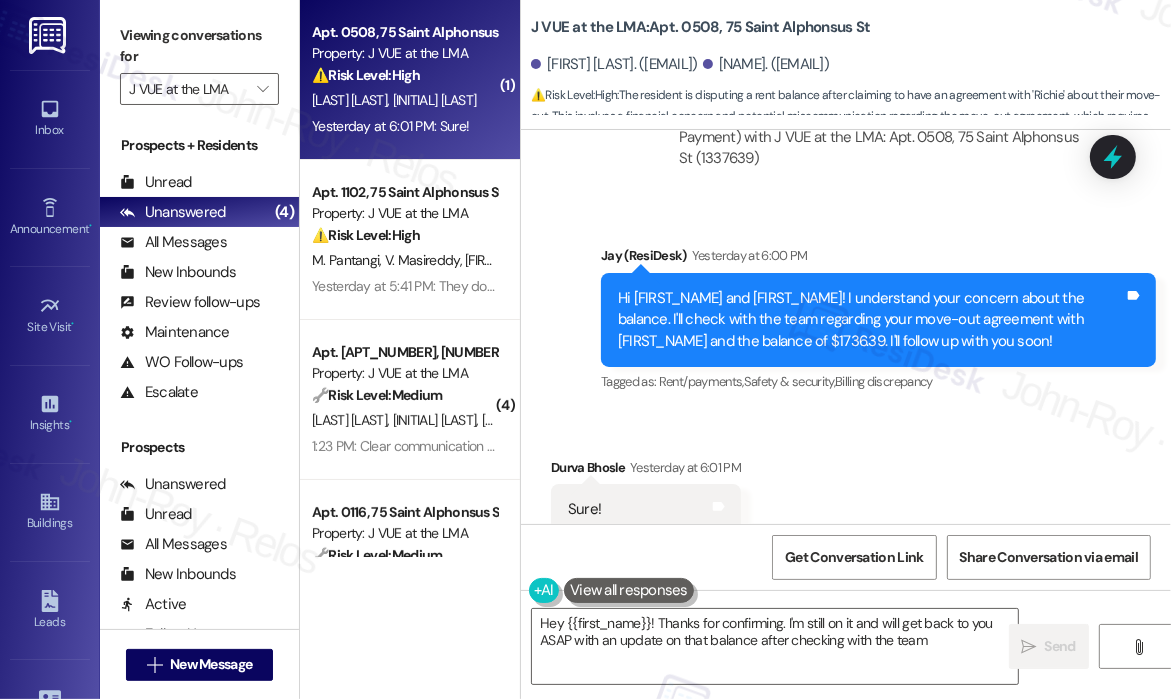 type on "Hey {{first_name}}! Thanks for confirming. I'm still on it and will get back to you ASAP with an update on that balance after checking with the team!" 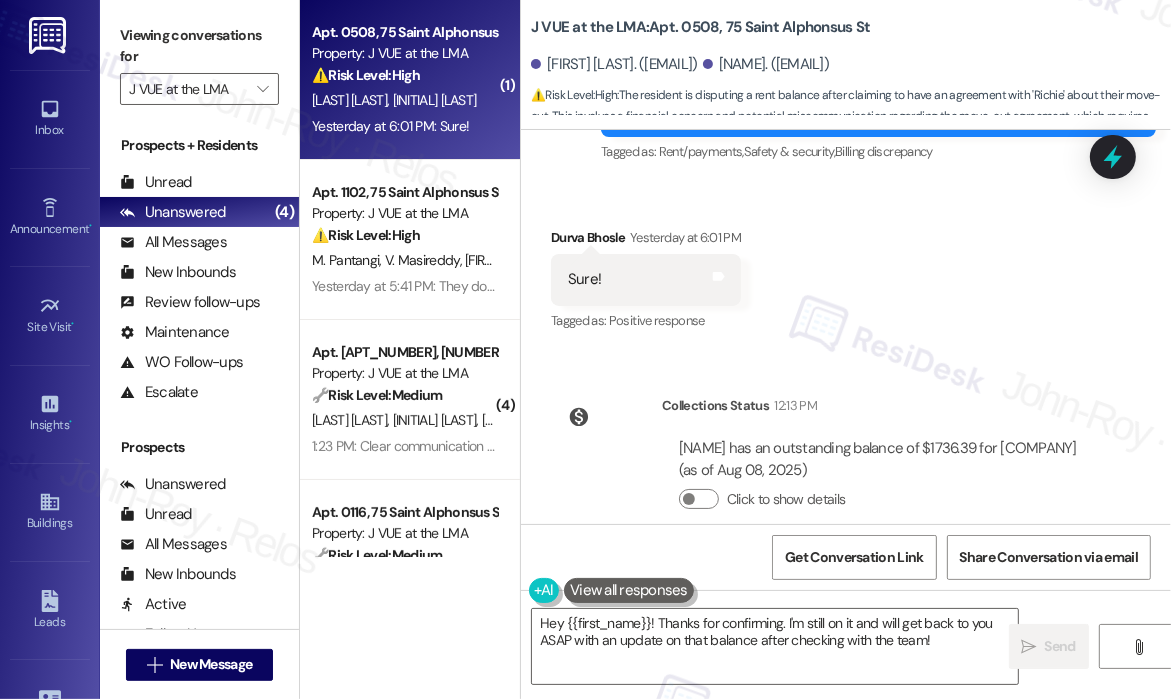 scroll, scrollTop: 7648, scrollLeft: 0, axis: vertical 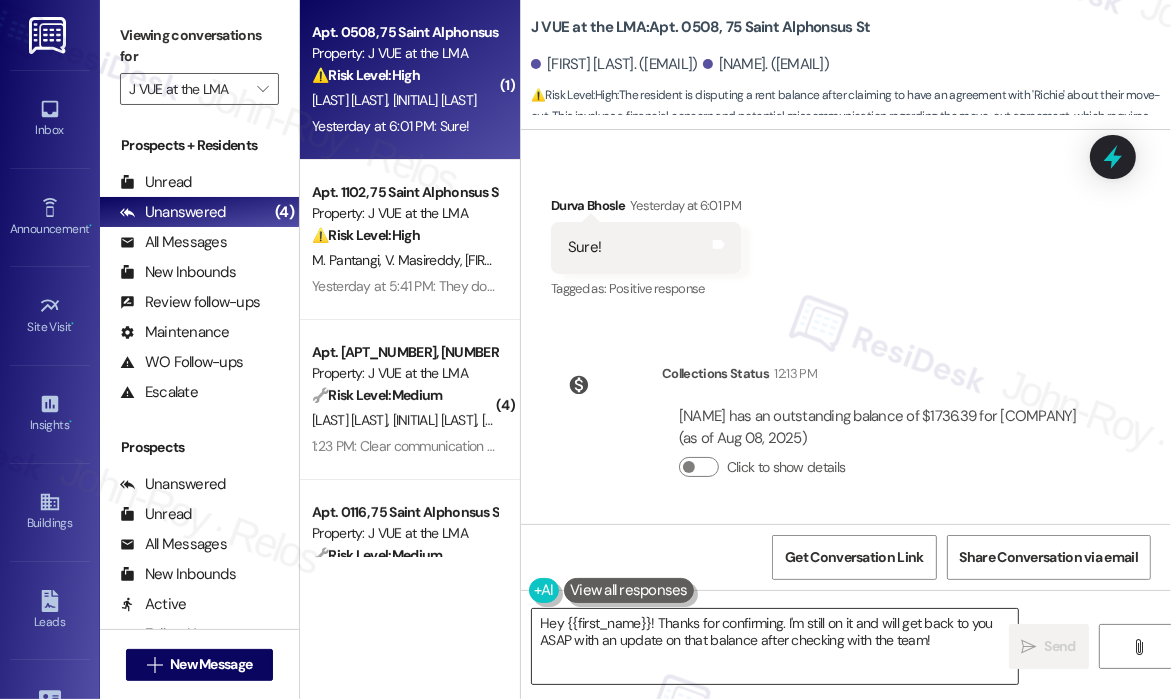 click on "Hey {{first_name}}! Thanks for confirming. I'm still on it and will get back to you ASAP with an update on that balance after checking with the team!" at bounding box center [775, 646] 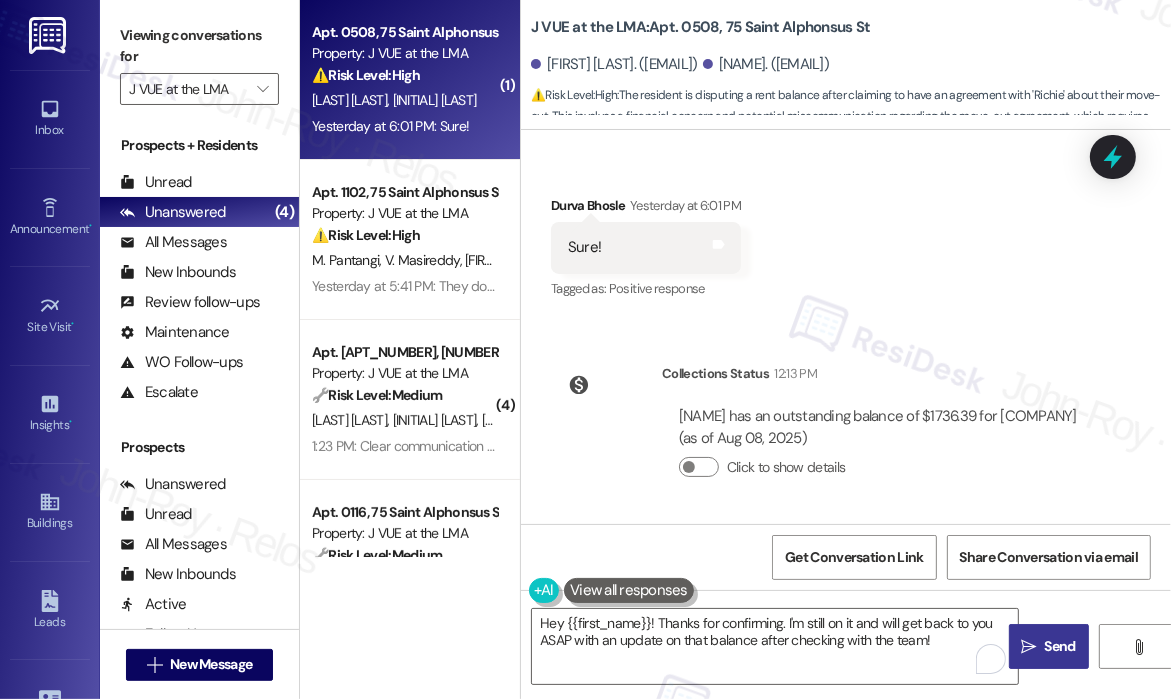 click on "Send" at bounding box center [1060, 646] 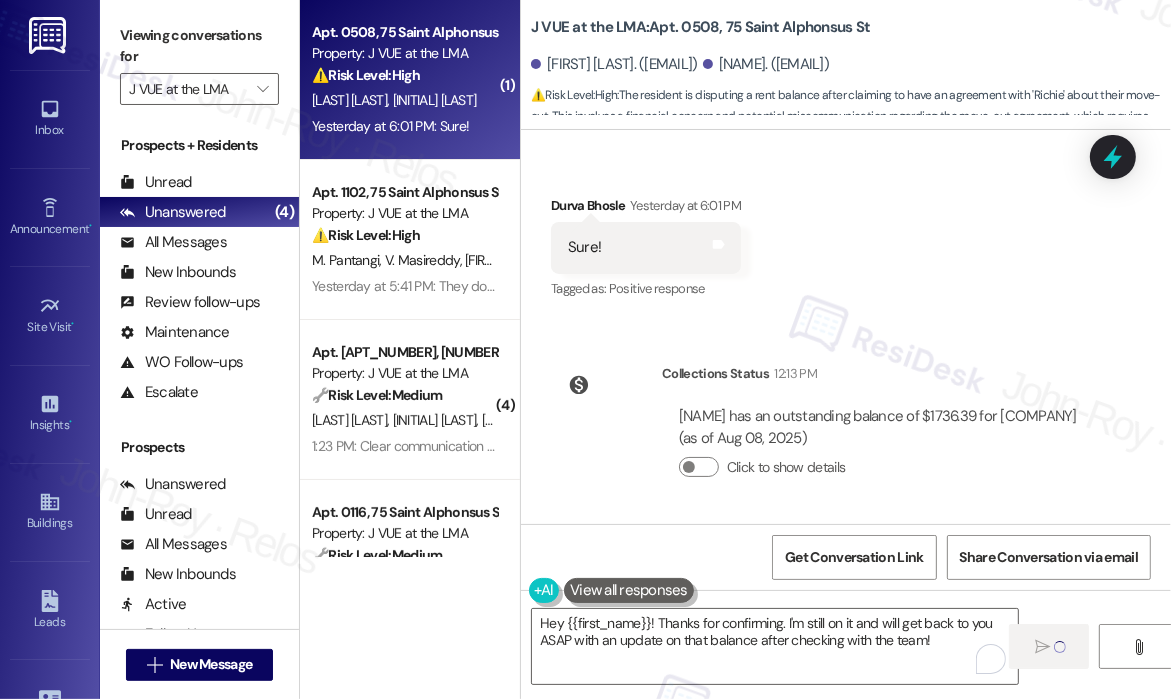 type 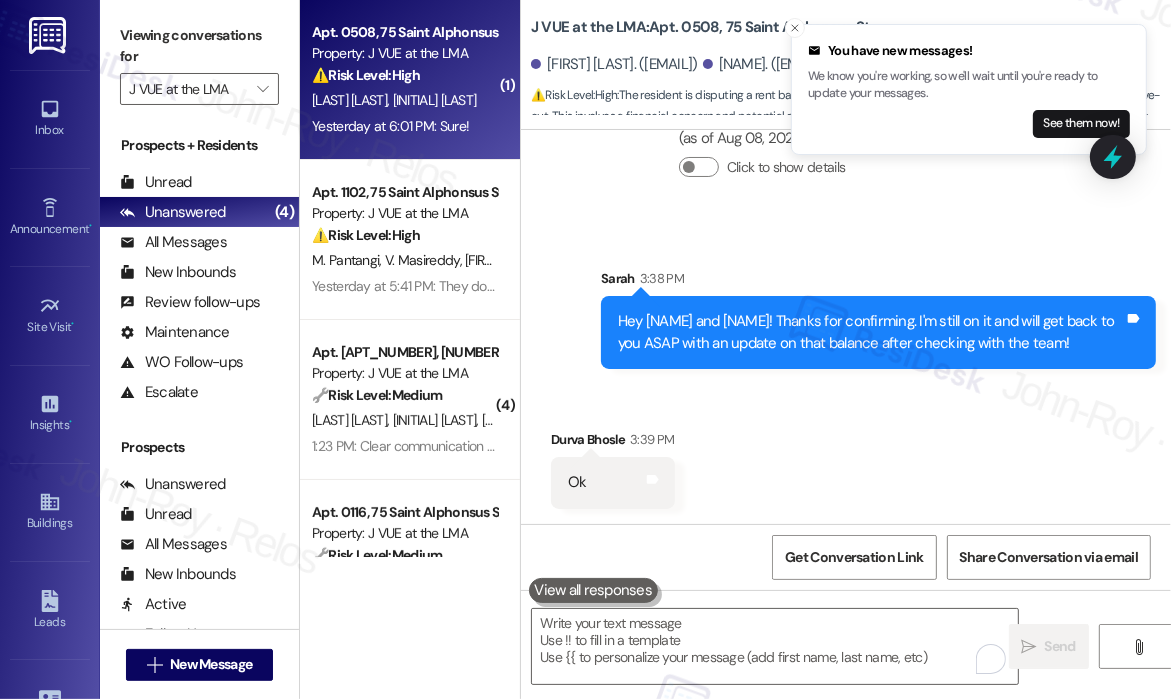 scroll, scrollTop: 7948, scrollLeft: 0, axis: vertical 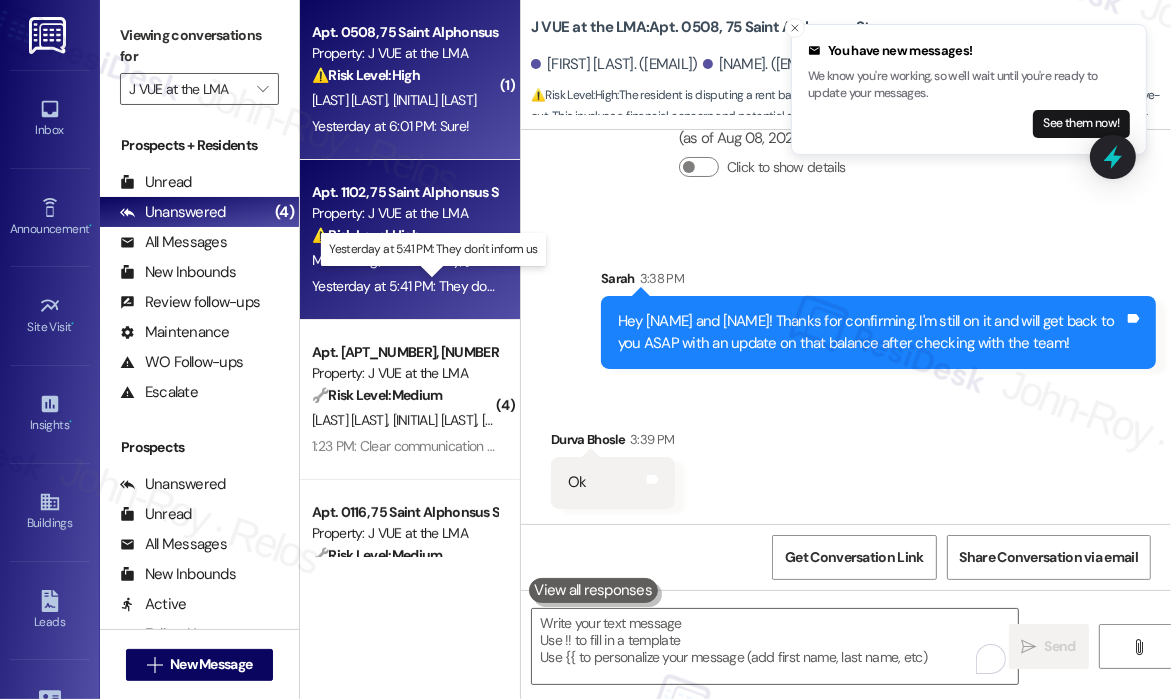 click on "[TIME_REFERENCE] at [TIME]: They don't inform us [TIME_REFERENCE] at [TIME]: They don't inform us" at bounding box center (434, 286) 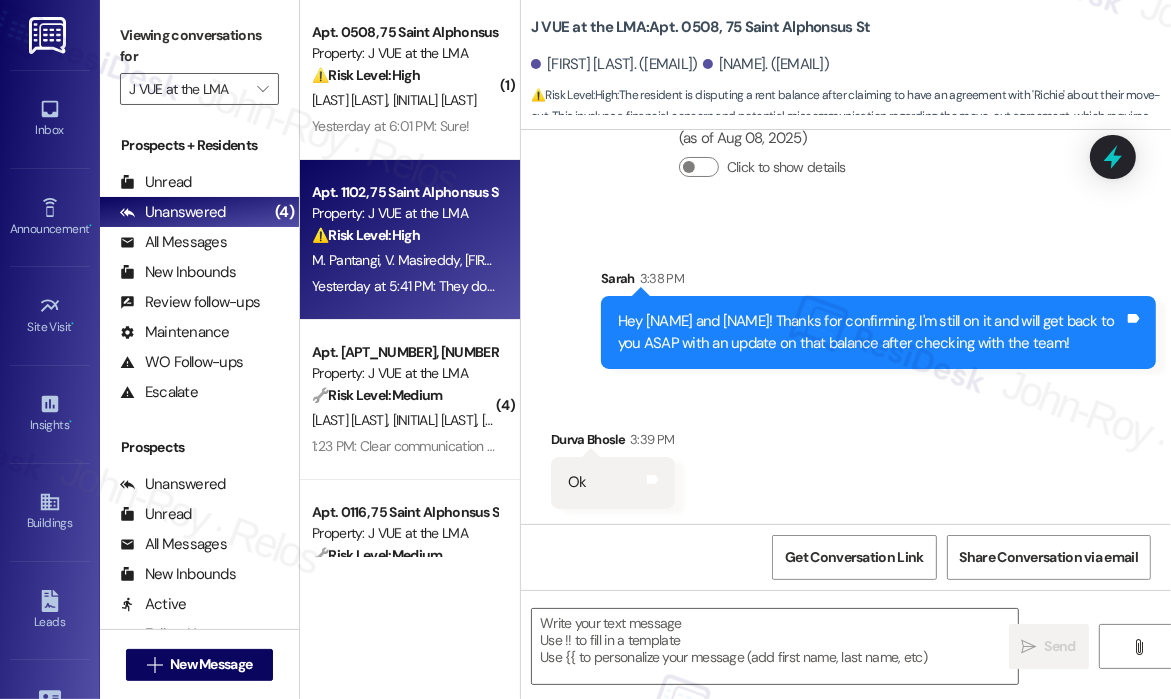 type on "Fetching suggested responses. Please feel free to read through the conversation in the meantime." 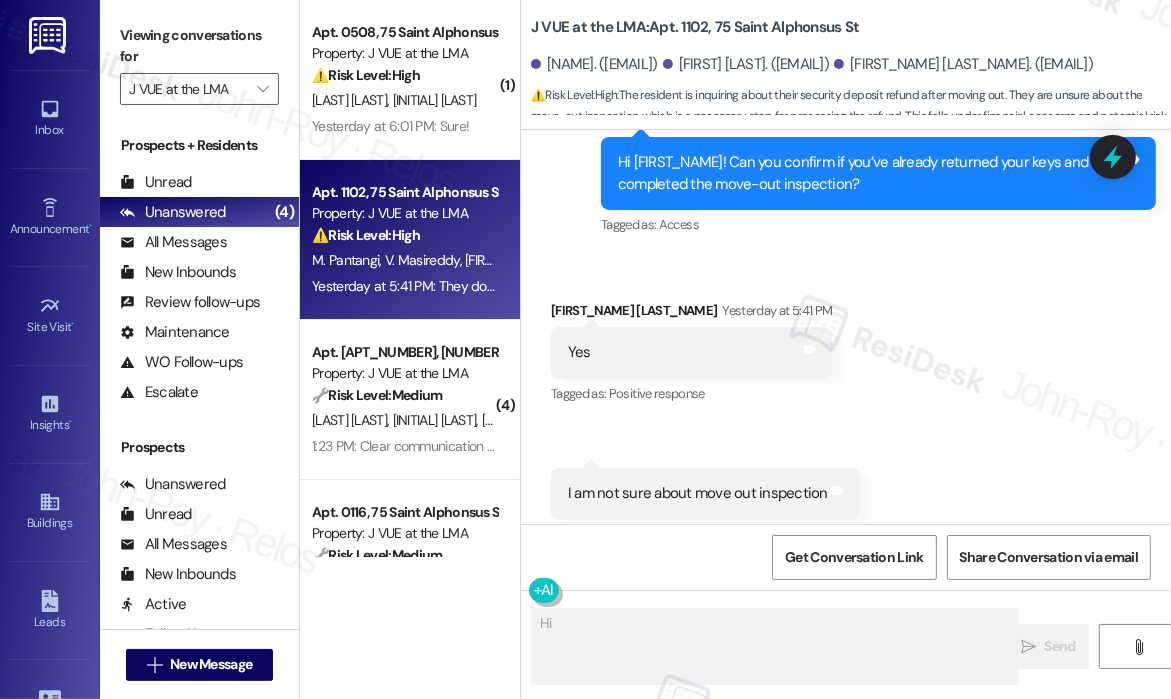 scroll, scrollTop: 9288, scrollLeft: 0, axis: vertical 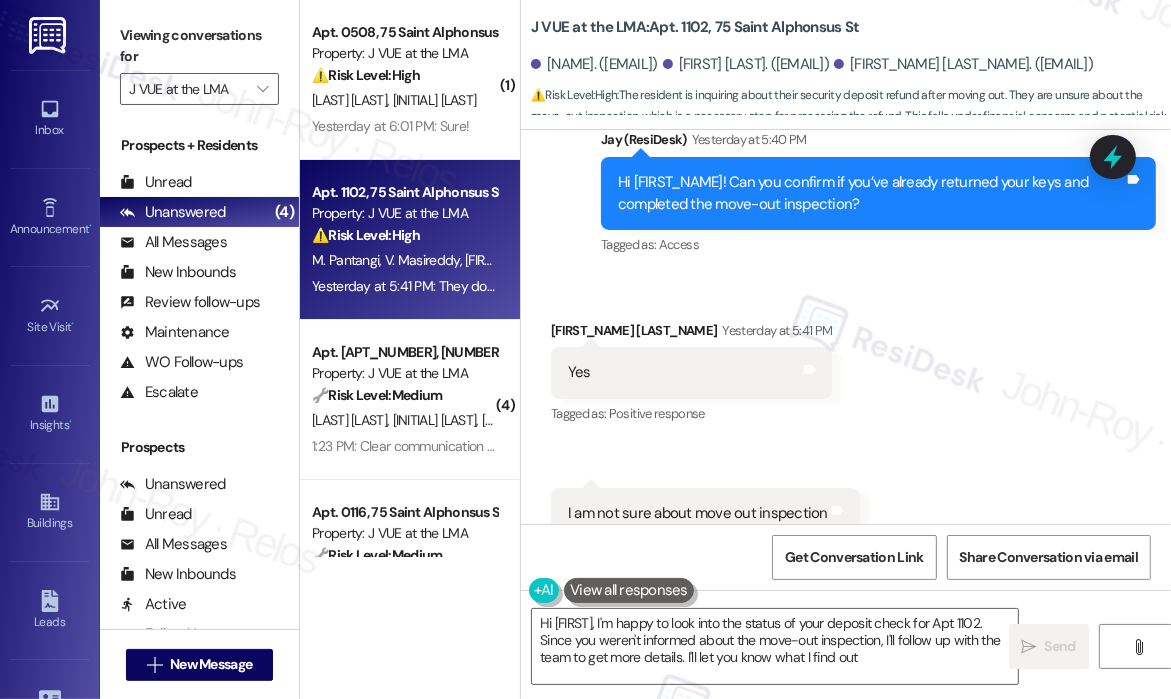 type on "Hi [FIRST_NAME], I'm happy to look into the status of your deposit check for Apt 1102. Since you weren't informed about the move-out inspection, I'll follow up with the team to get more details. I'll let you know what I find out!" 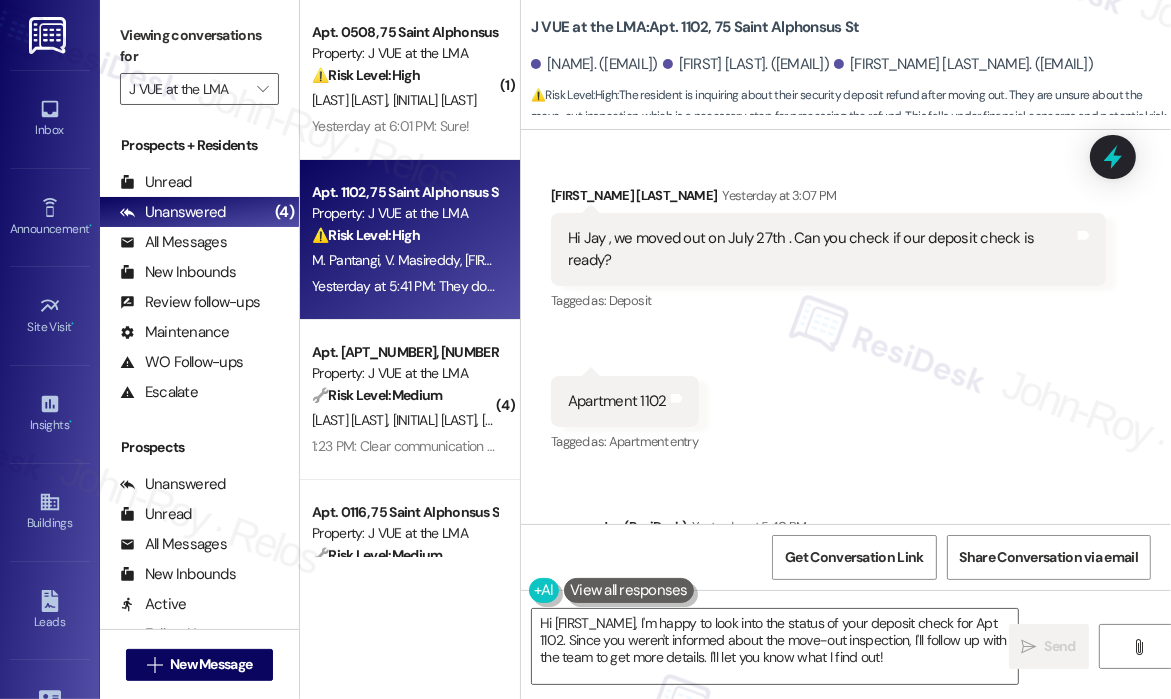 scroll, scrollTop: 8888, scrollLeft: 0, axis: vertical 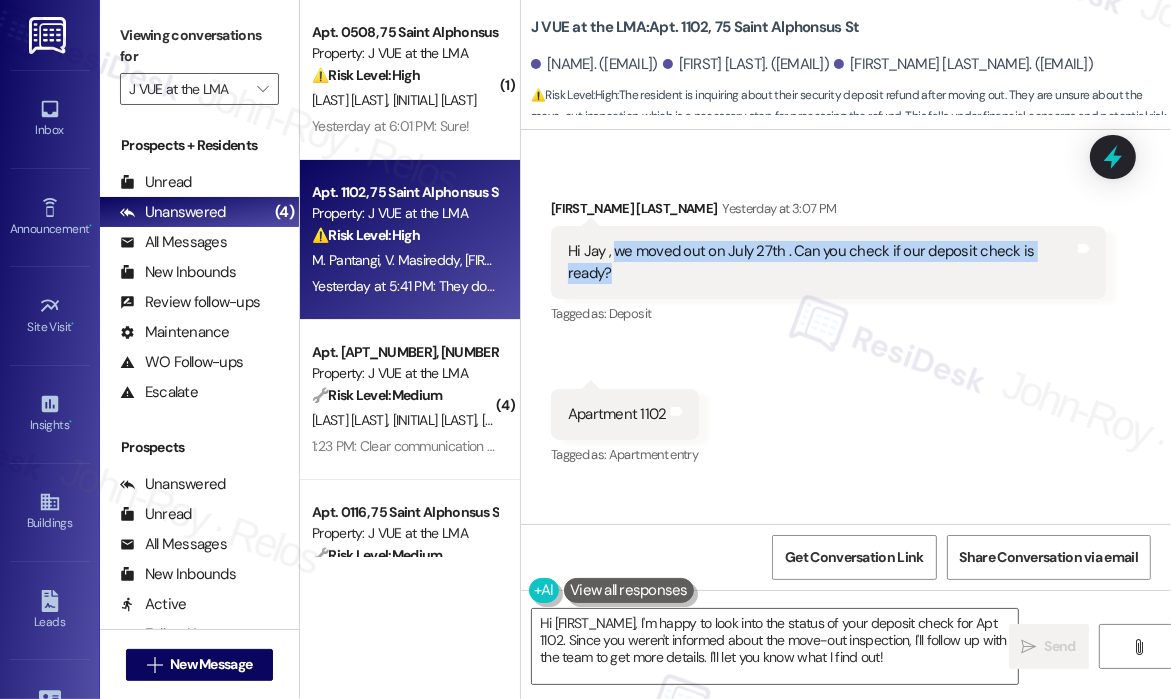 drag, startPoint x: 664, startPoint y: 274, endPoint x: 616, endPoint y: 255, distance: 51.62364 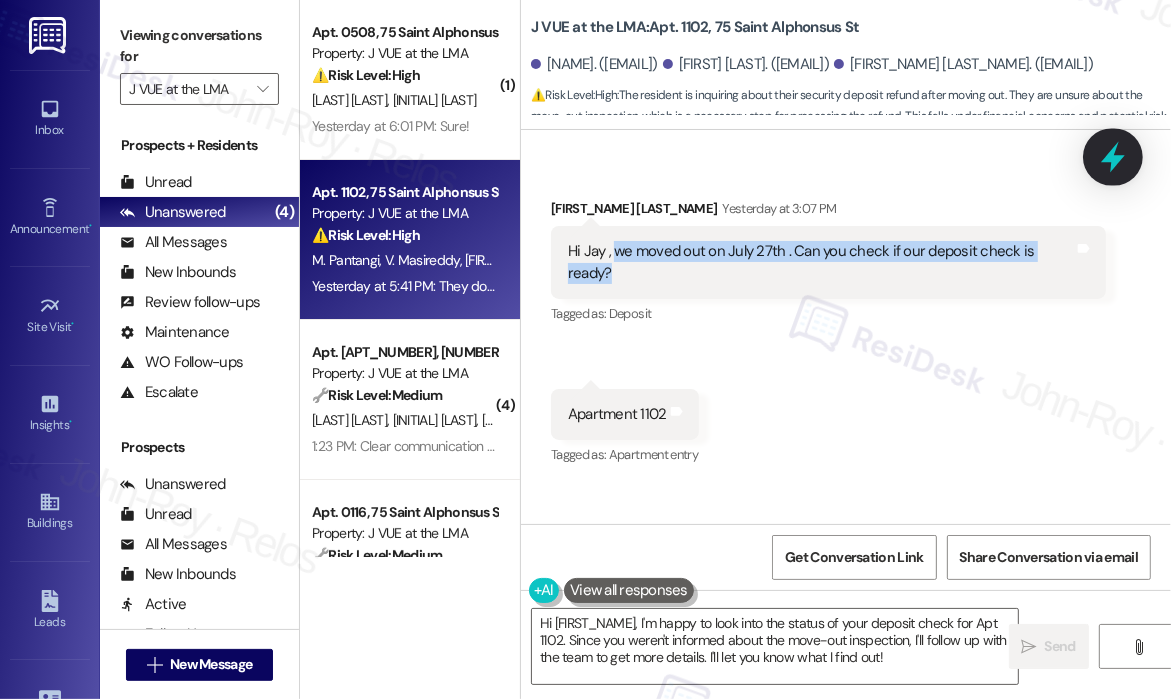 click 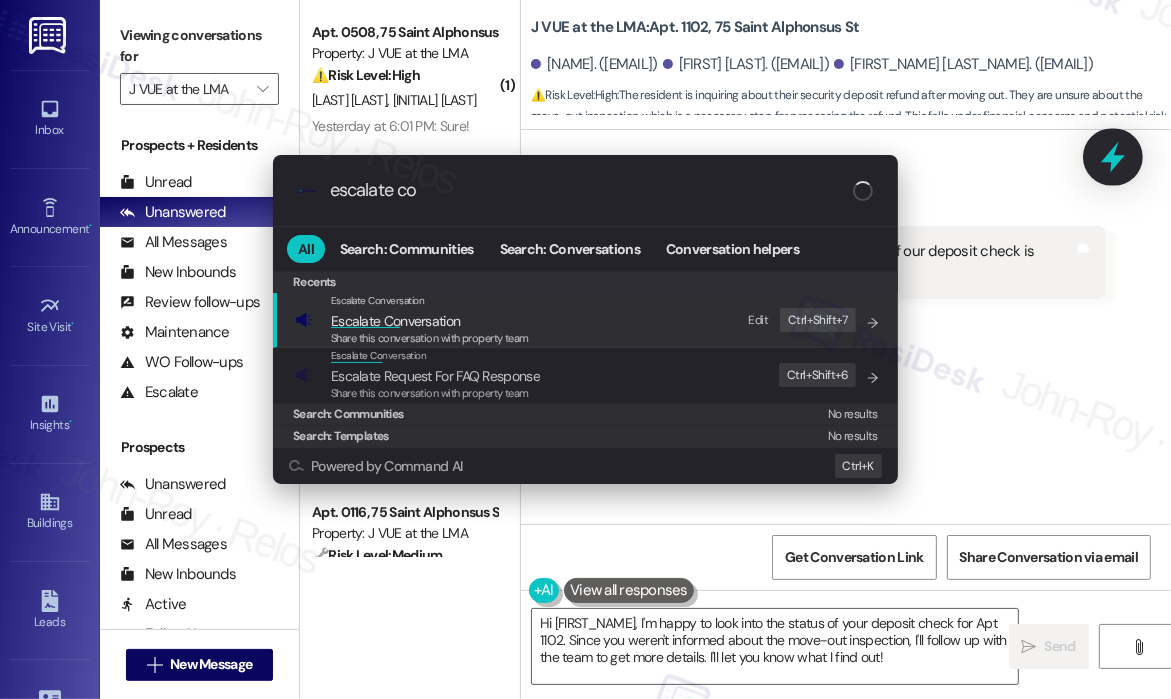 type on "escalate con" 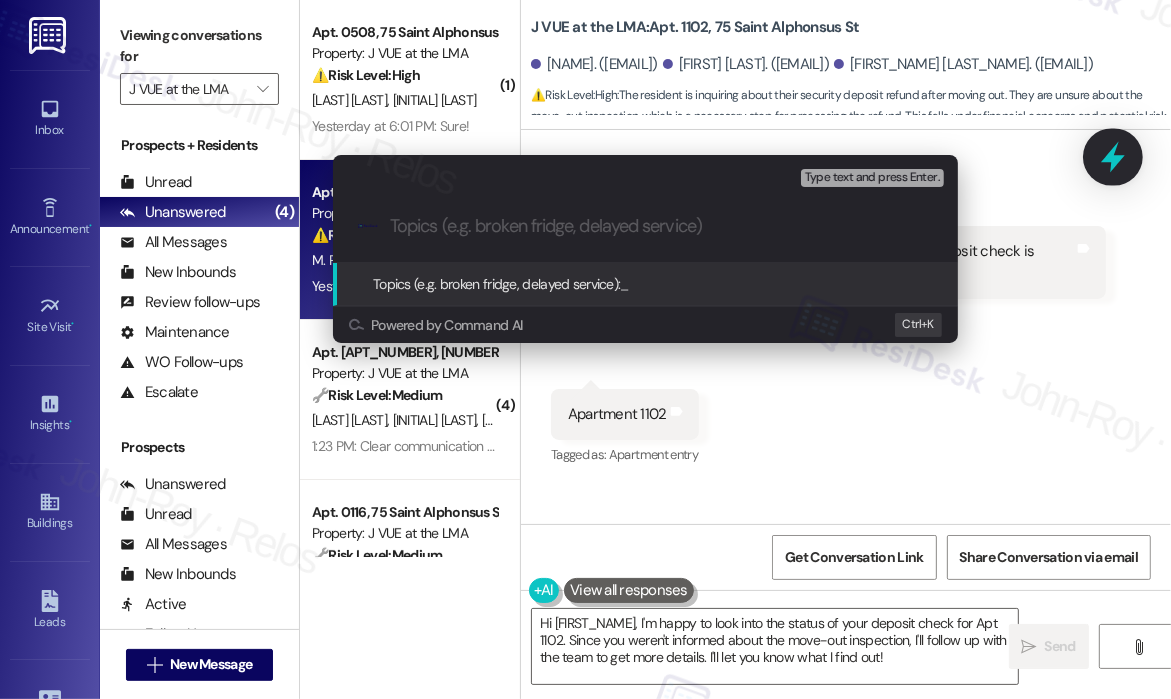 type on "Deposit Check Status Inquiry – Moved Out July 27" 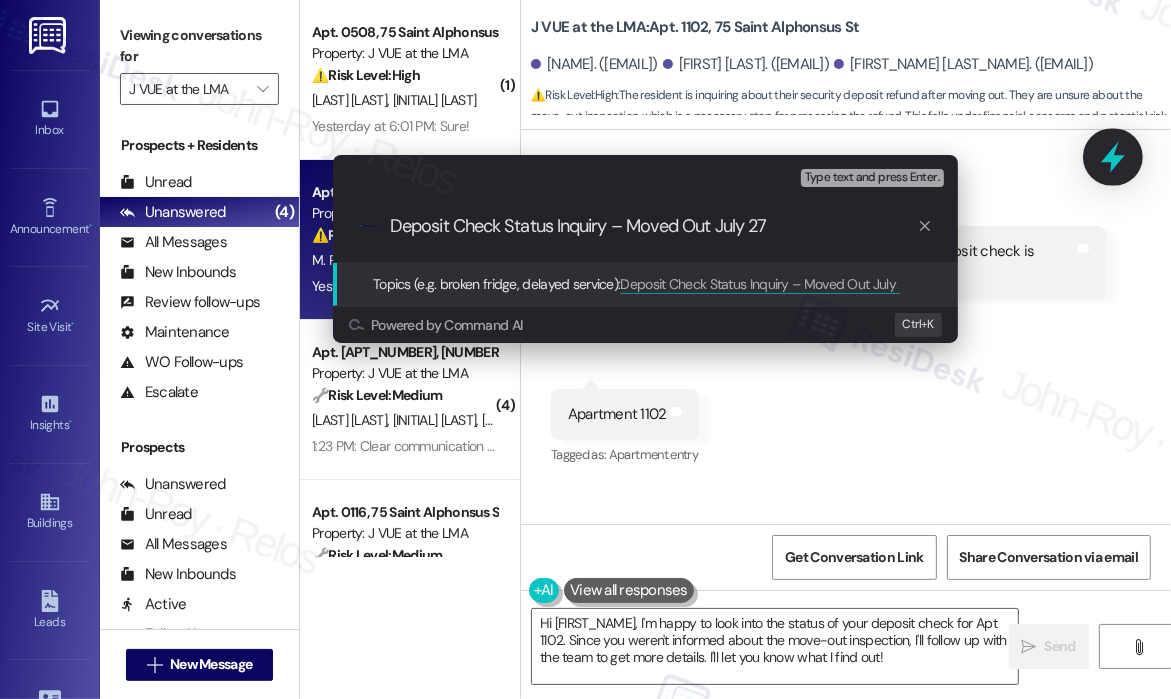 type 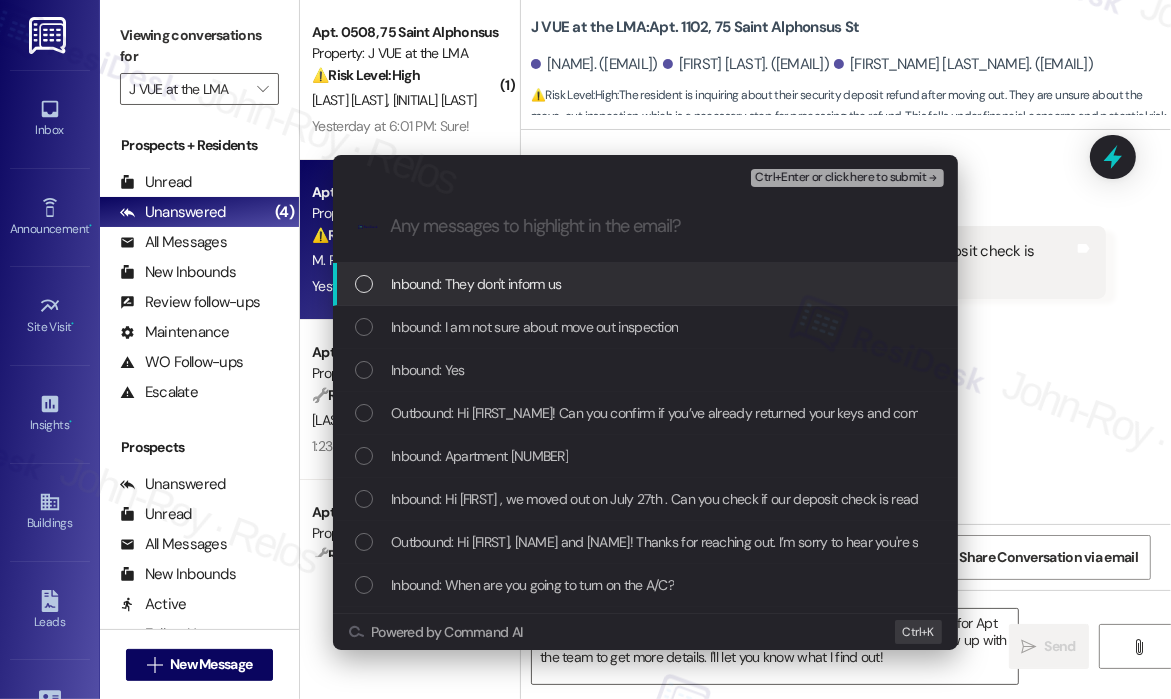 click on "Inbound: They don't inform us" at bounding box center [647, 284] 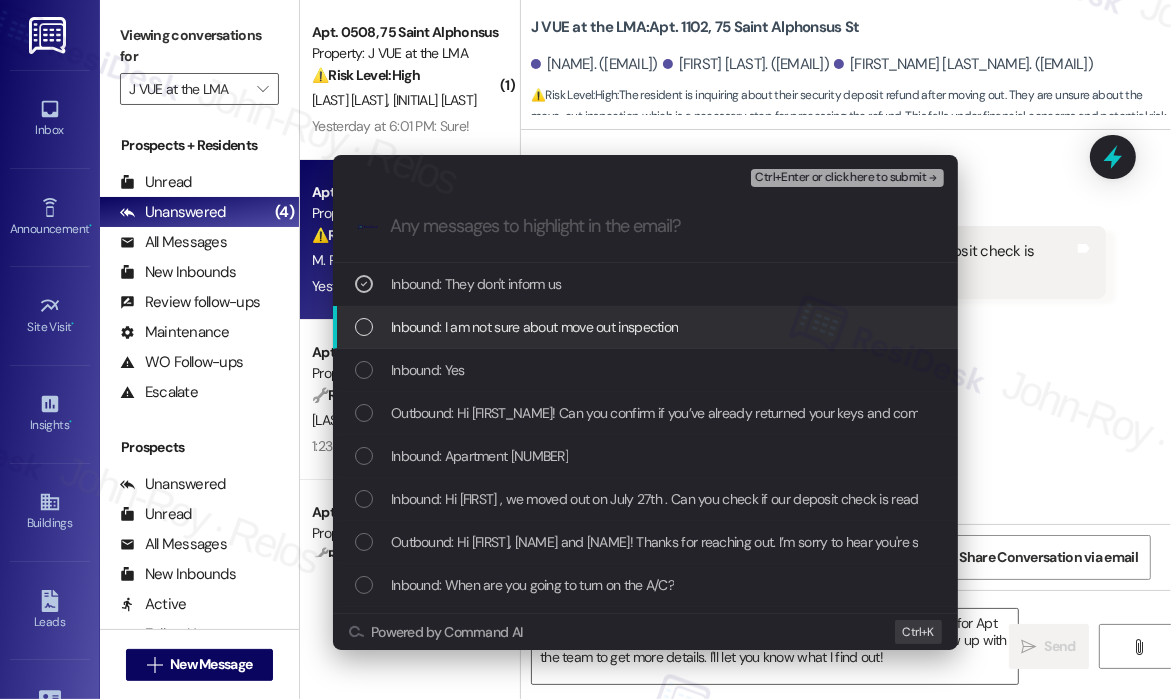 click on "Inbound: I am not sure about move out inspection" at bounding box center (645, 327) 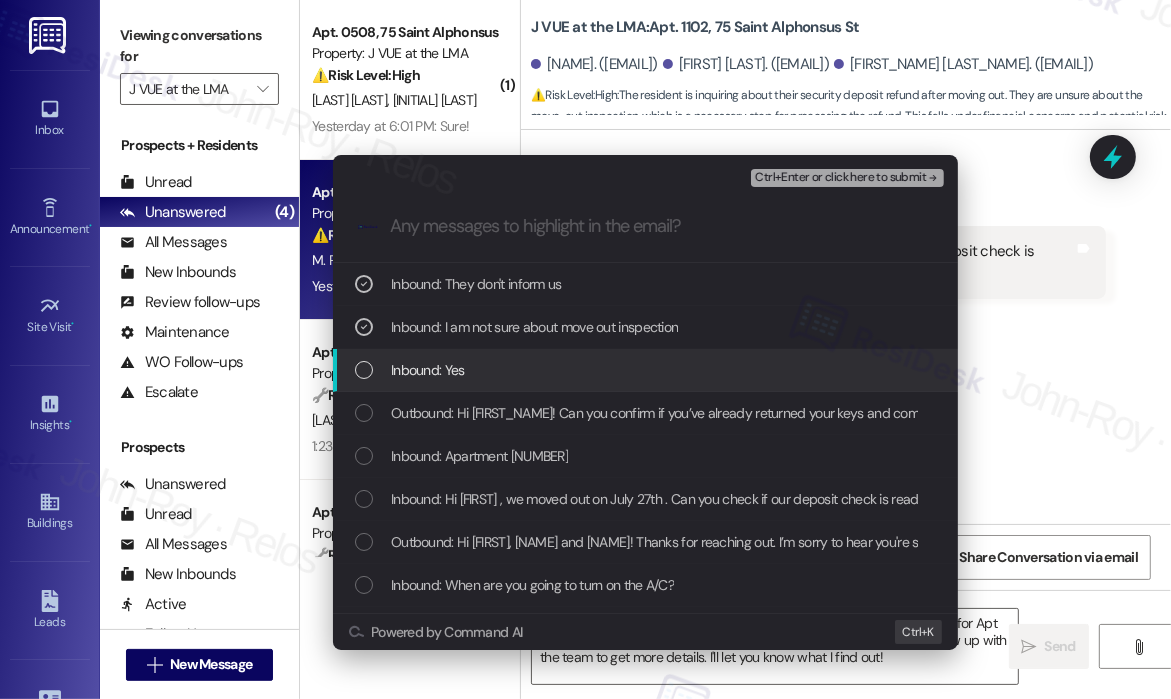 click on "Inbound: Yes" at bounding box center (647, 370) 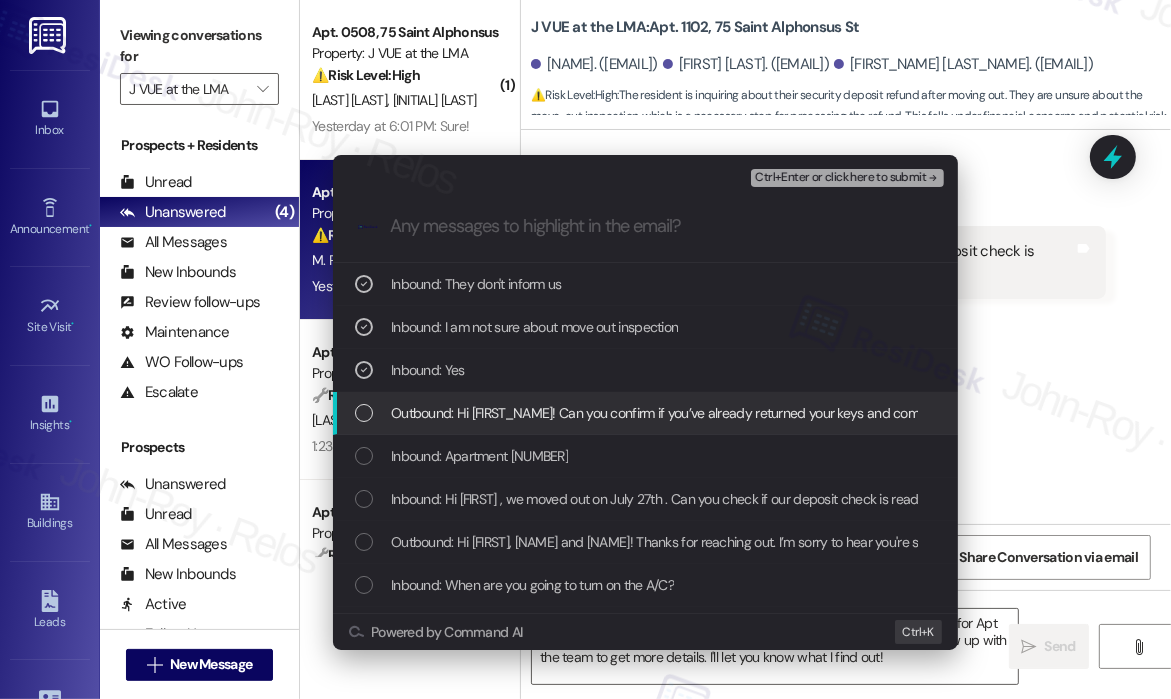 click on "Outbound: Hi [FIRST_NAME]! Can you confirm if you’ve already returned your keys and completed the move-out inspection?" at bounding box center (750, 413) 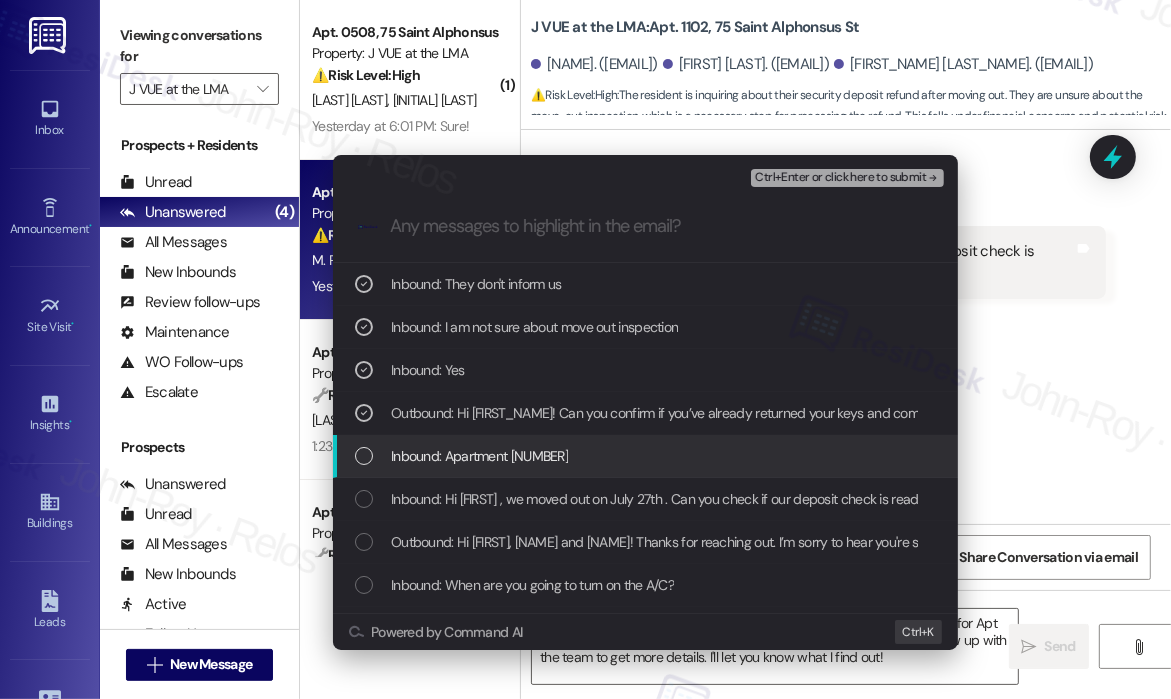 click on "Inbound: Apartment [NUMBER]" at bounding box center [647, 456] 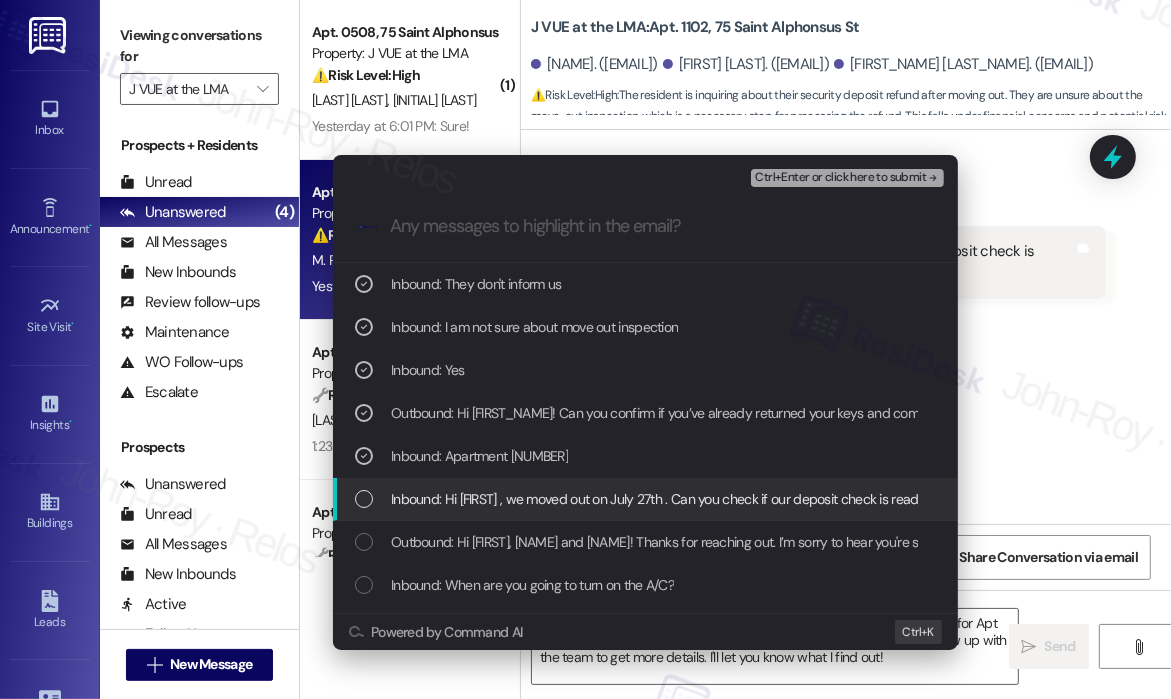 click on "Inbound: Hi [FIRST] , we moved out on July 27th . Can you check if our deposit check is ready?" at bounding box center [661, 499] 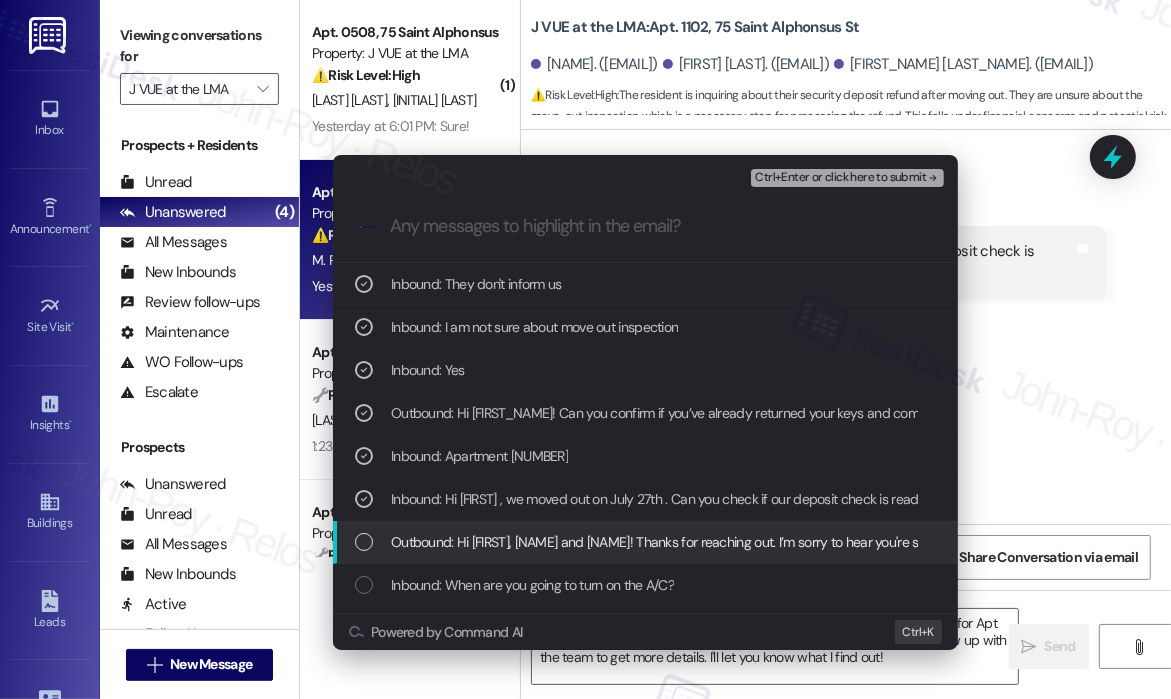click on "Outbound: Hi [FIRST], [NAME] and [NAME]! Thanks for reaching out. I’m sorry to hear you're still having issues. To better understand what went wrong with the rat/pest control work order—have you continued to see signs of rats, or did pest control visit but not fully resolve the issue? Was any treatment done inside your unit, or just around the exterior? I can help follow up and make sure the site team is aware of what’s still needed.
Also, just to confirm—are you currently getting any airflow at all from the vents, or is the A/C completely off? I can check with the team on when the building’s A/C system will be turned on." at bounding box center [2171, 542] 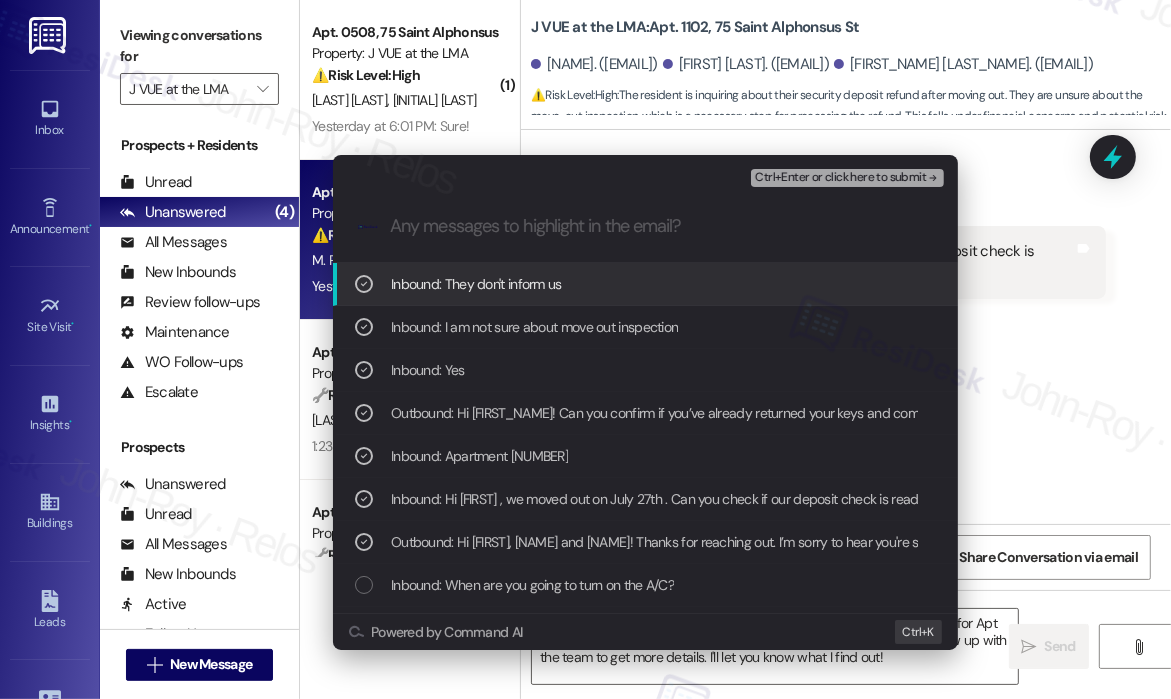 click on ".cls-1{fill:#0a055f;}.cls-2{fill:#0cc4c4;} resideskLogoBlueOrange" at bounding box center [645, 226] 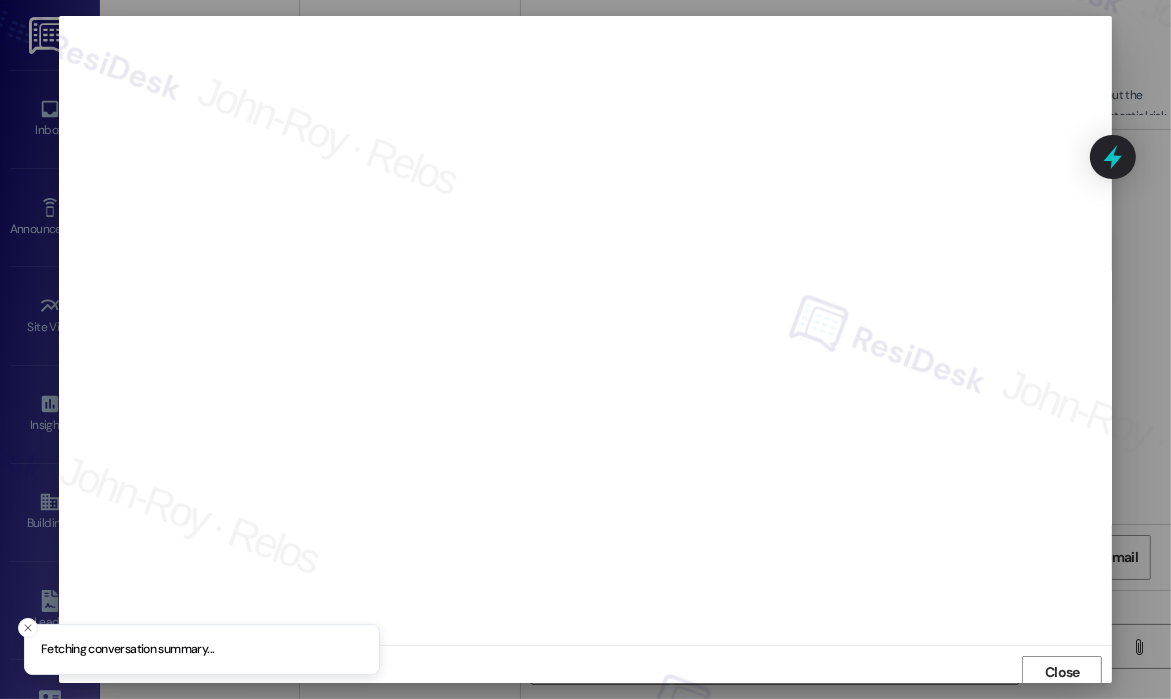 scroll, scrollTop: 4, scrollLeft: 0, axis: vertical 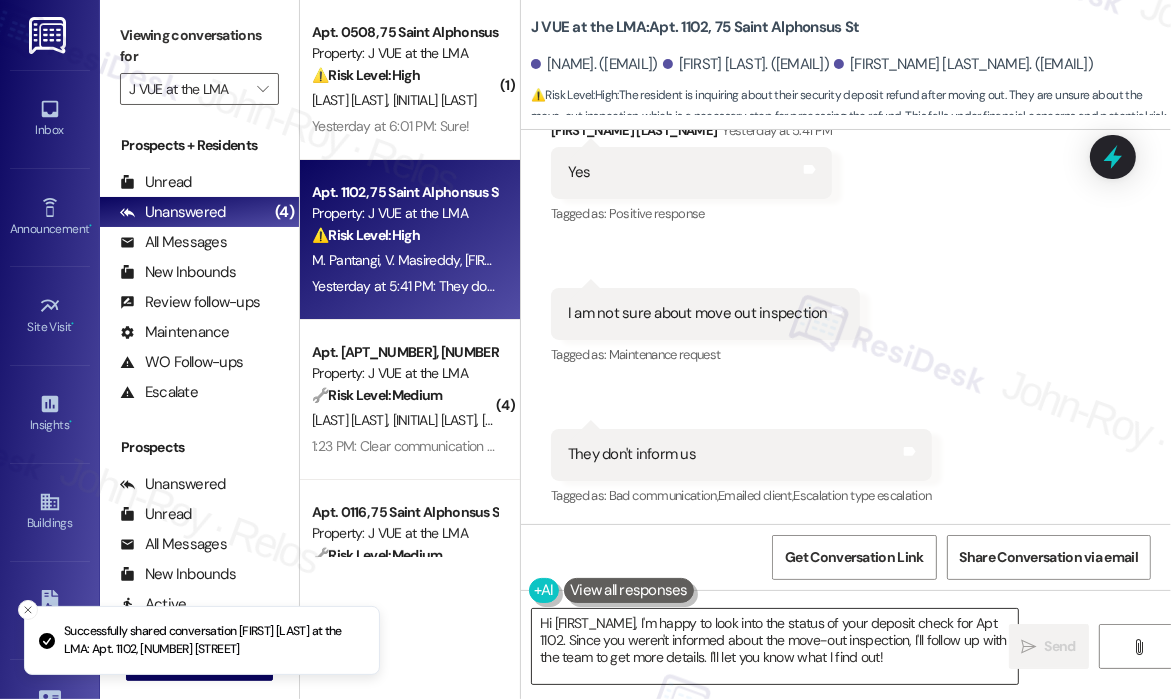 click on "Hi [FIRST_NAME], I'm happy to look into the status of your deposit check for Apt 1102. Since you weren't informed about the move-out inspection, I'll follow up with the team to get more details. I'll let you know what I find out!" at bounding box center (775, 646) 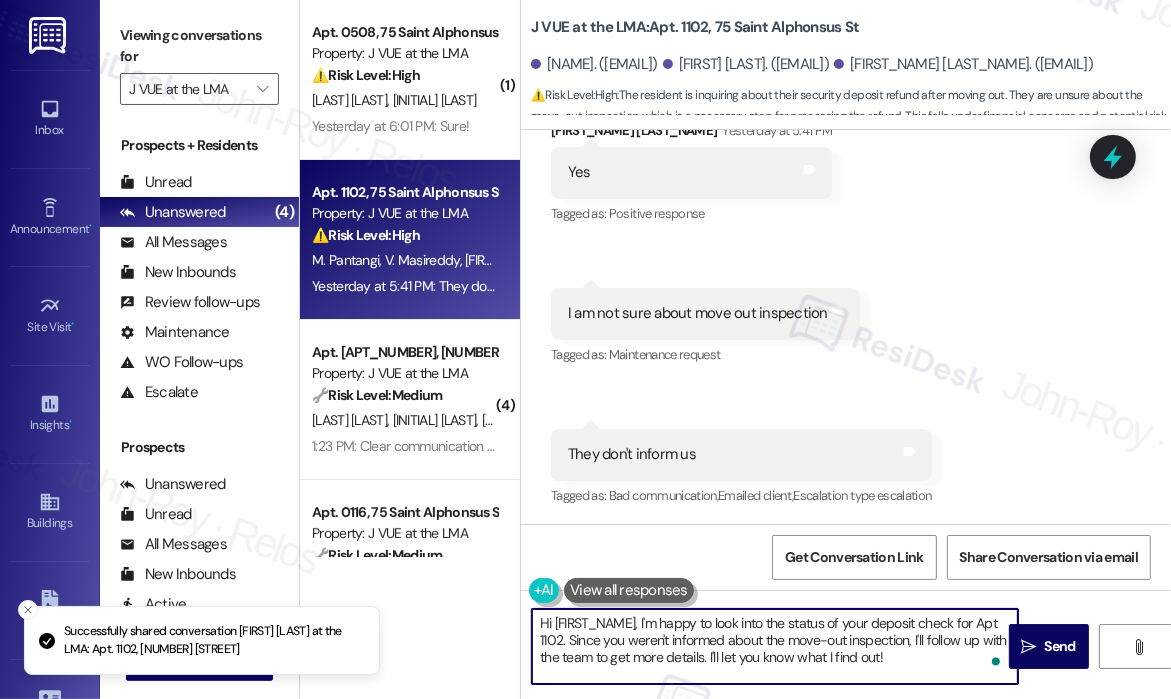click on "Hi [FIRST_NAME], I'm happy to look into the status of your deposit check for Apt 1102. Since you weren't informed about the move-out inspection, I'll follow up with the team to get more details. I'll let you know what I find out!" at bounding box center (775, 646) 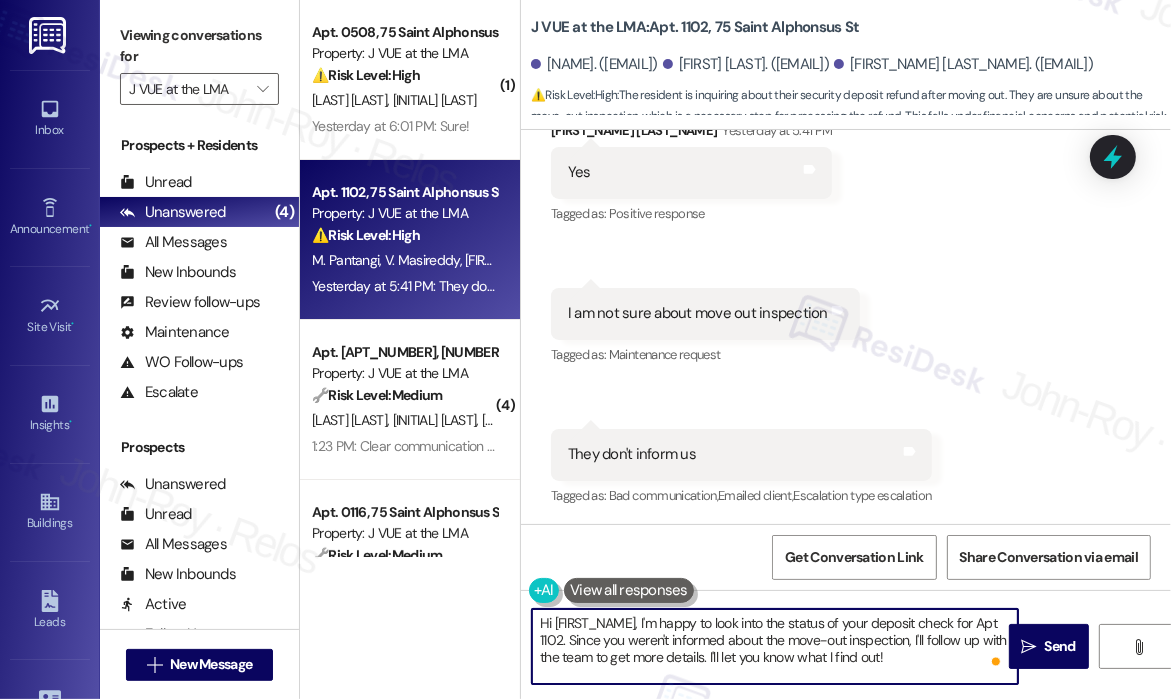 drag, startPoint x: 904, startPoint y: 658, endPoint x: 781, endPoint y: 655, distance: 123.03658 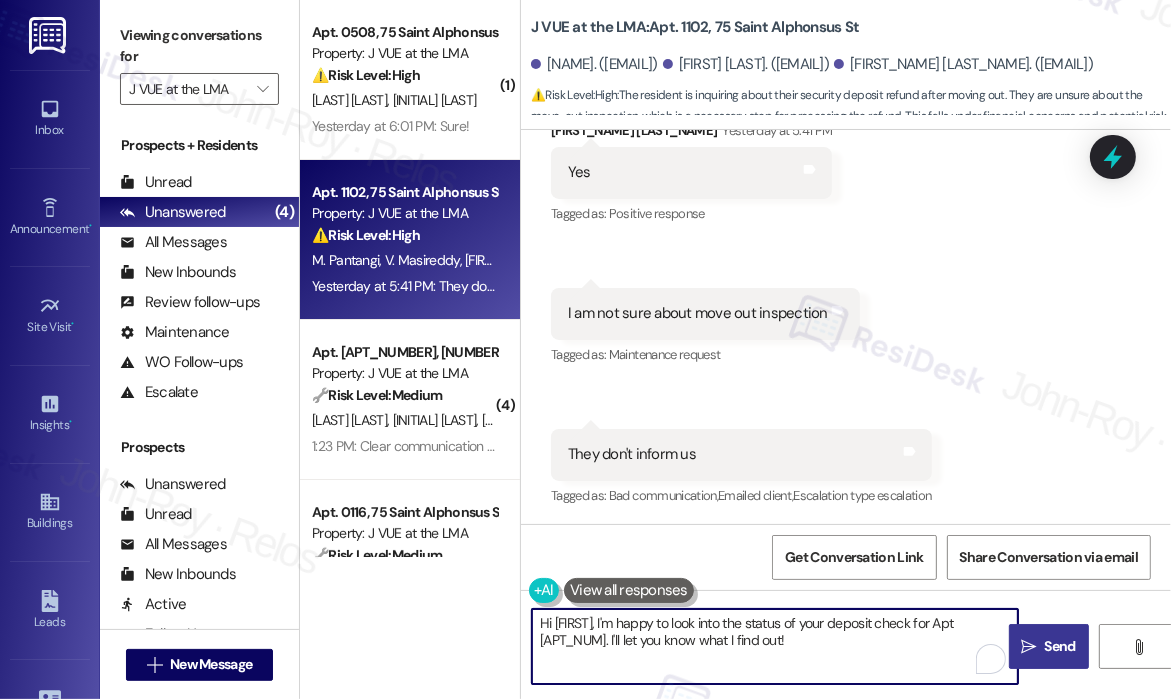 type on "Hi [FIRST], I'm happy to look into the status of your deposit check for Apt [APT_NUM]. I'll let you know what I find out!" 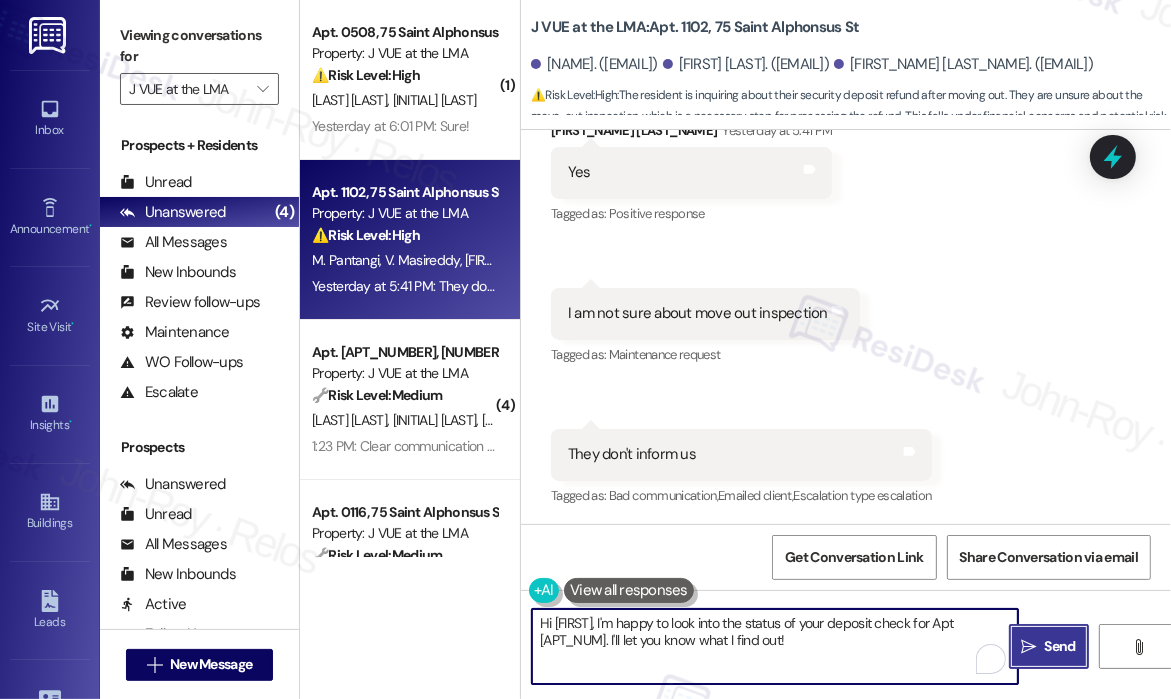 click on "Send" at bounding box center (1060, 646) 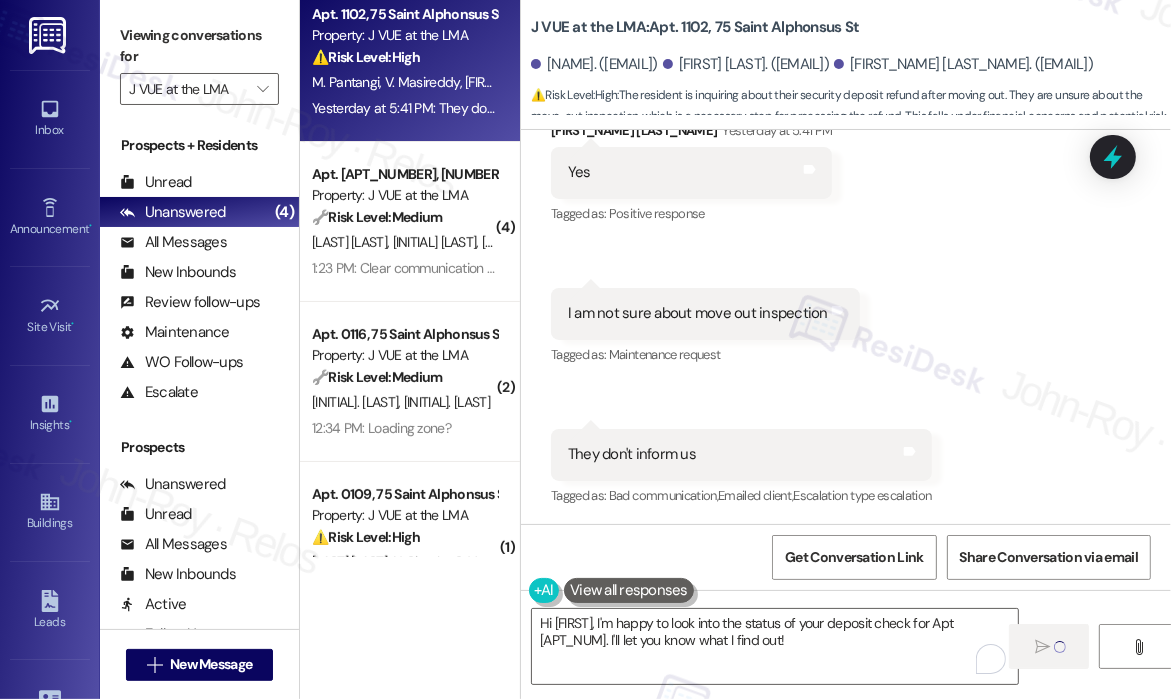 scroll, scrollTop: 200, scrollLeft: 0, axis: vertical 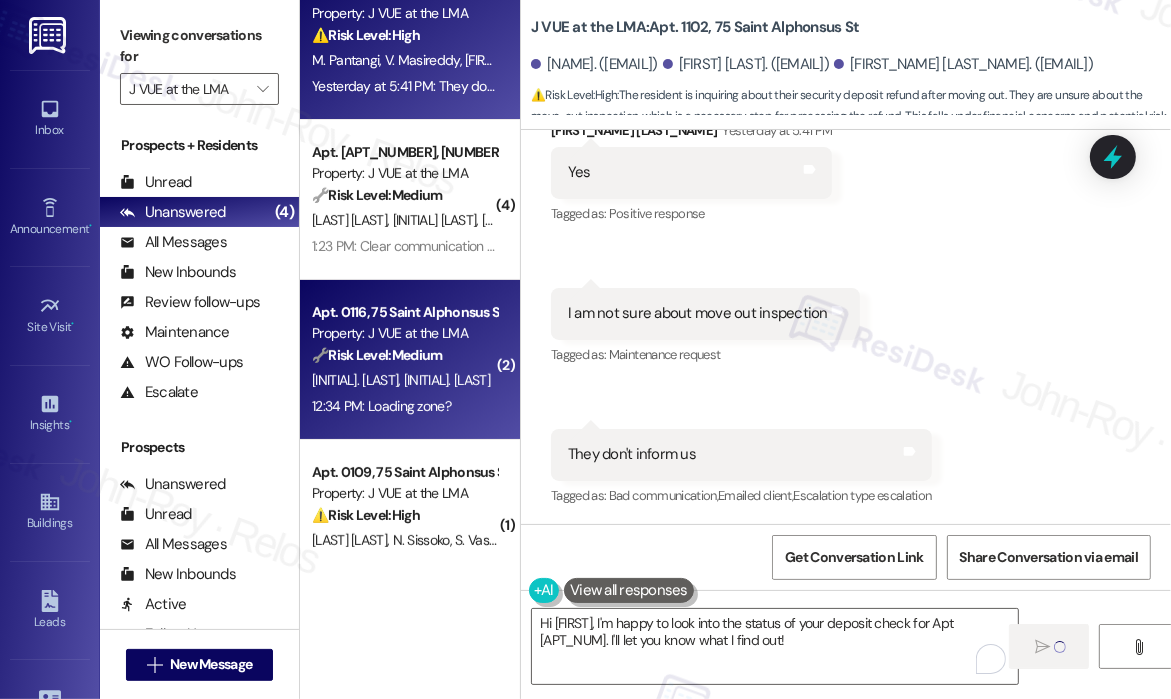 type 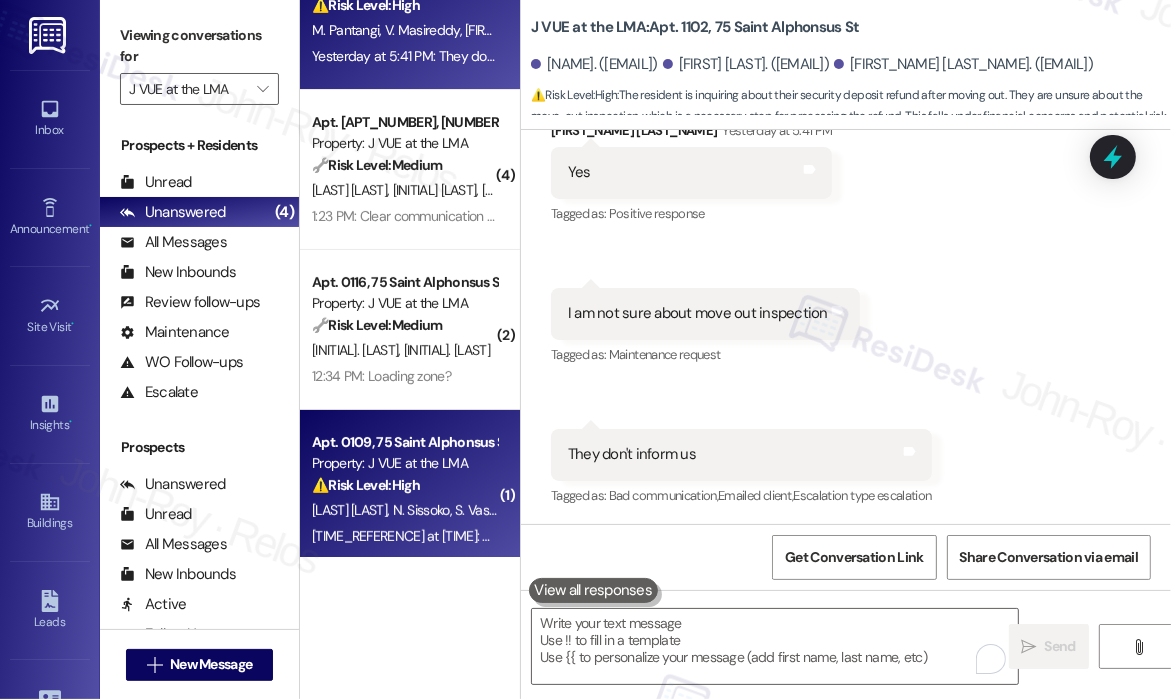 scroll, scrollTop: 243, scrollLeft: 0, axis: vertical 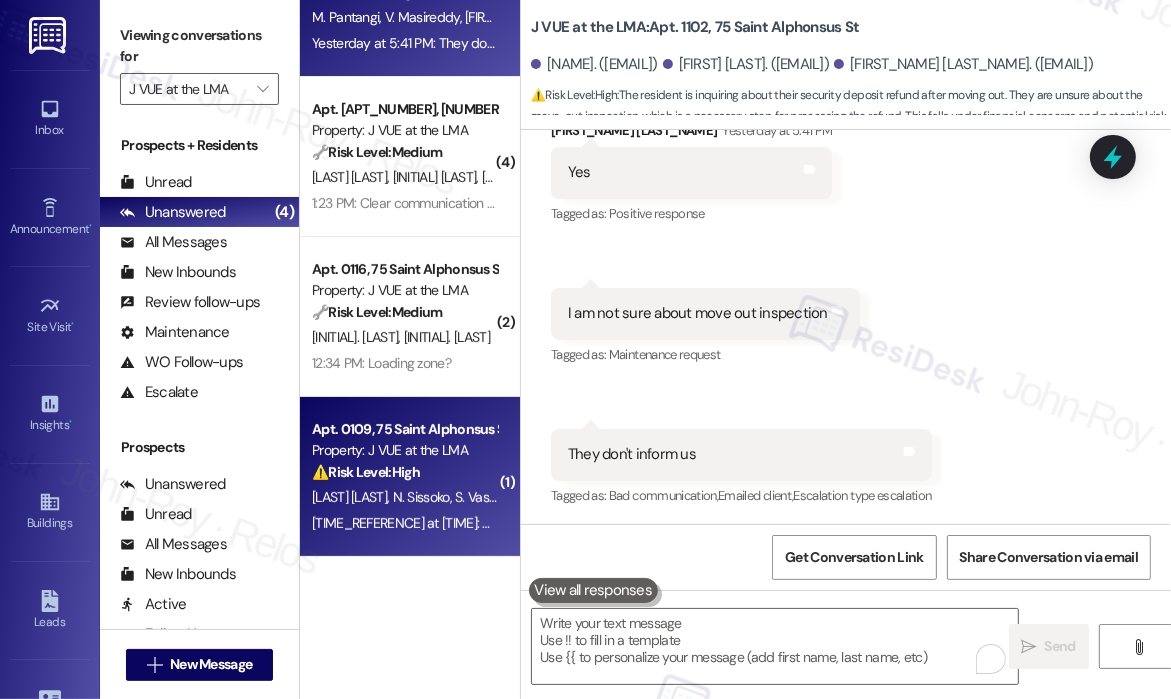 click on "A. Katyal N. Sissoko S. Vasudevan" at bounding box center [404, 497] 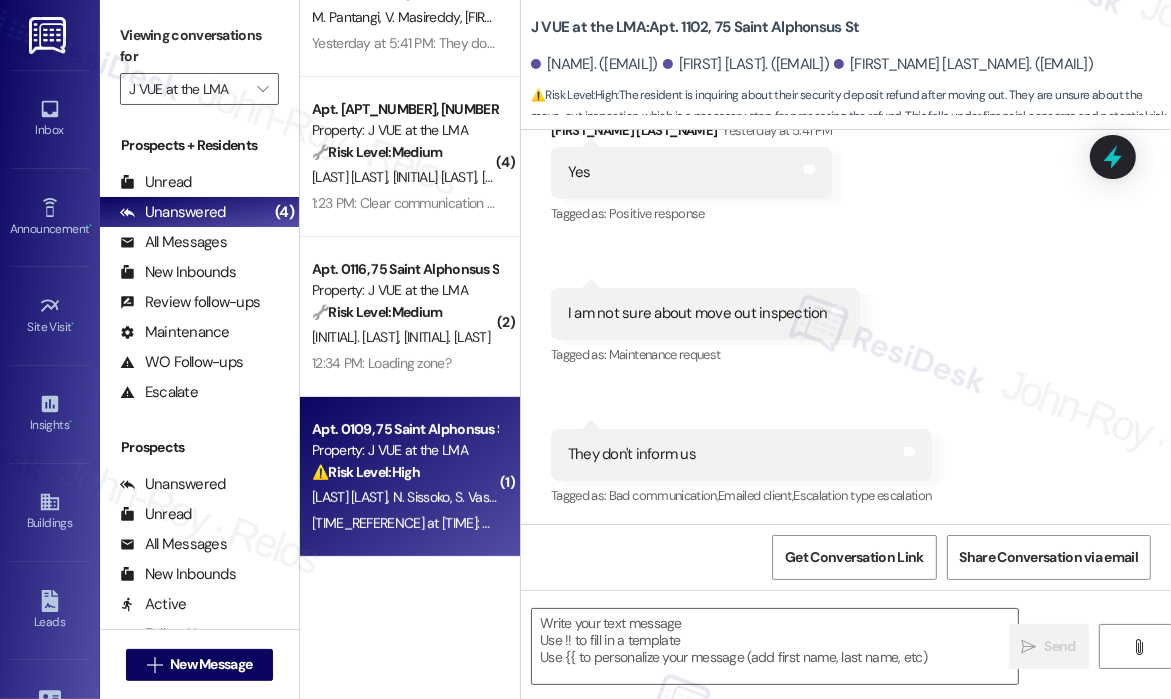 type on "Fetching suggested responses. Please feel free to read through the conversation in the meantime." 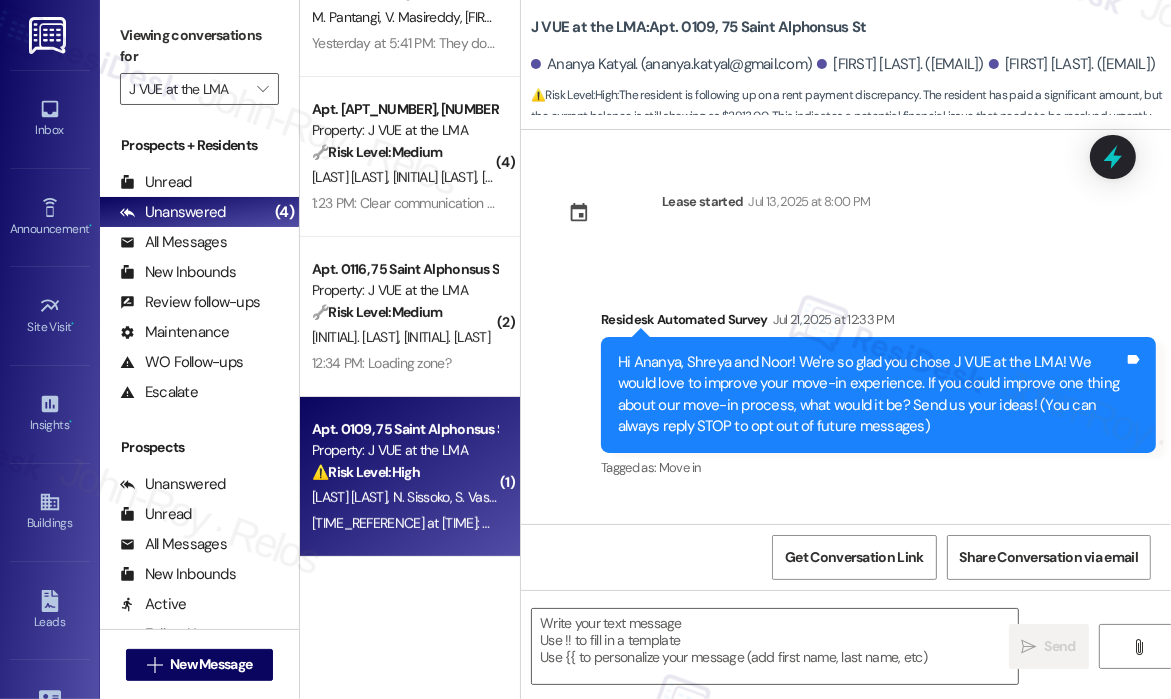 scroll, scrollTop: 3672, scrollLeft: 0, axis: vertical 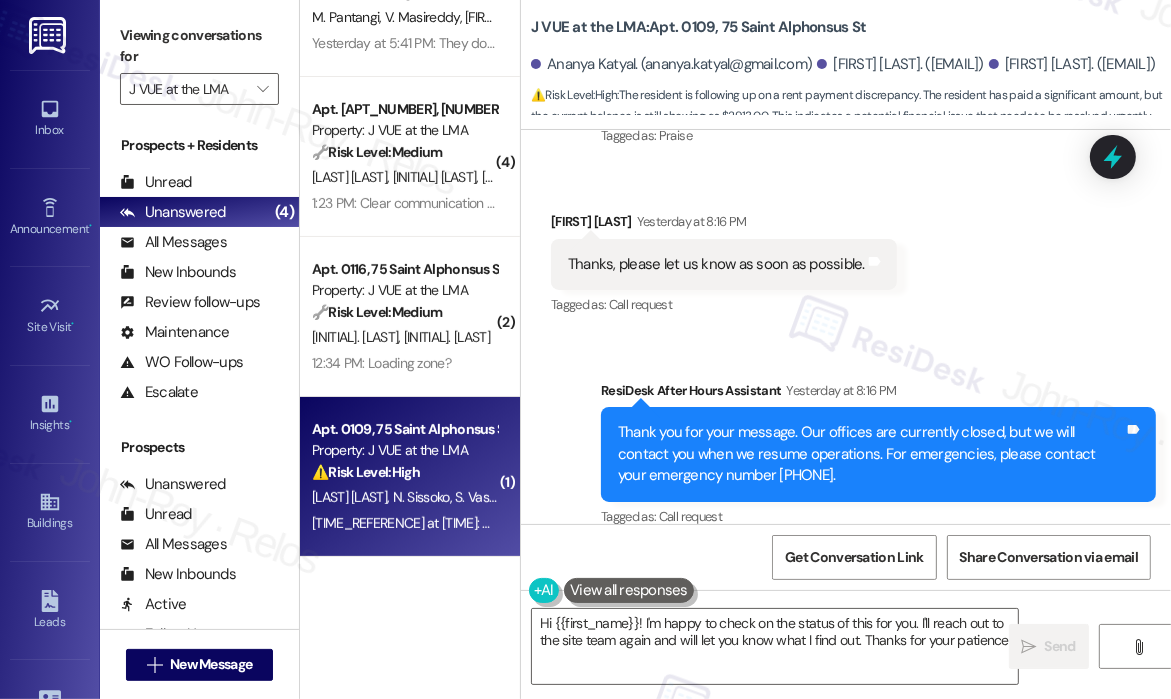 type on "Hi {{first_name}}! I'm happy to check on the status of this for you. I'll reach out to the site team again and will let you know what I find out. Thanks for your patience!" 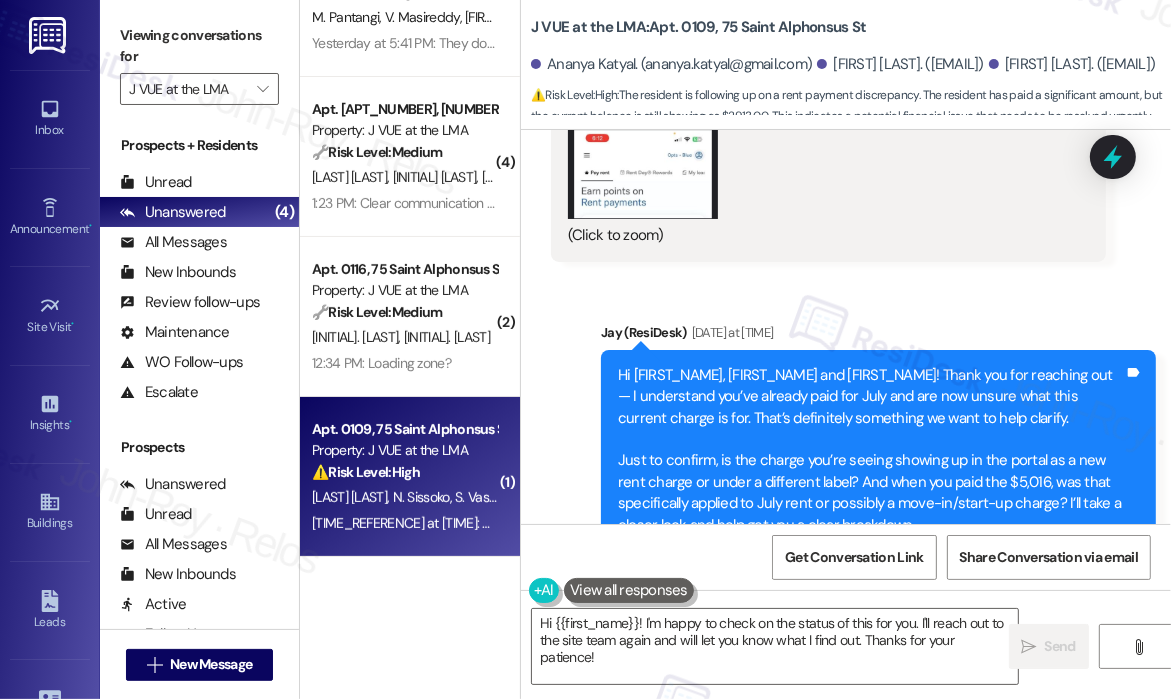 scroll, scrollTop: 1272, scrollLeft: 0, axis: vertical 